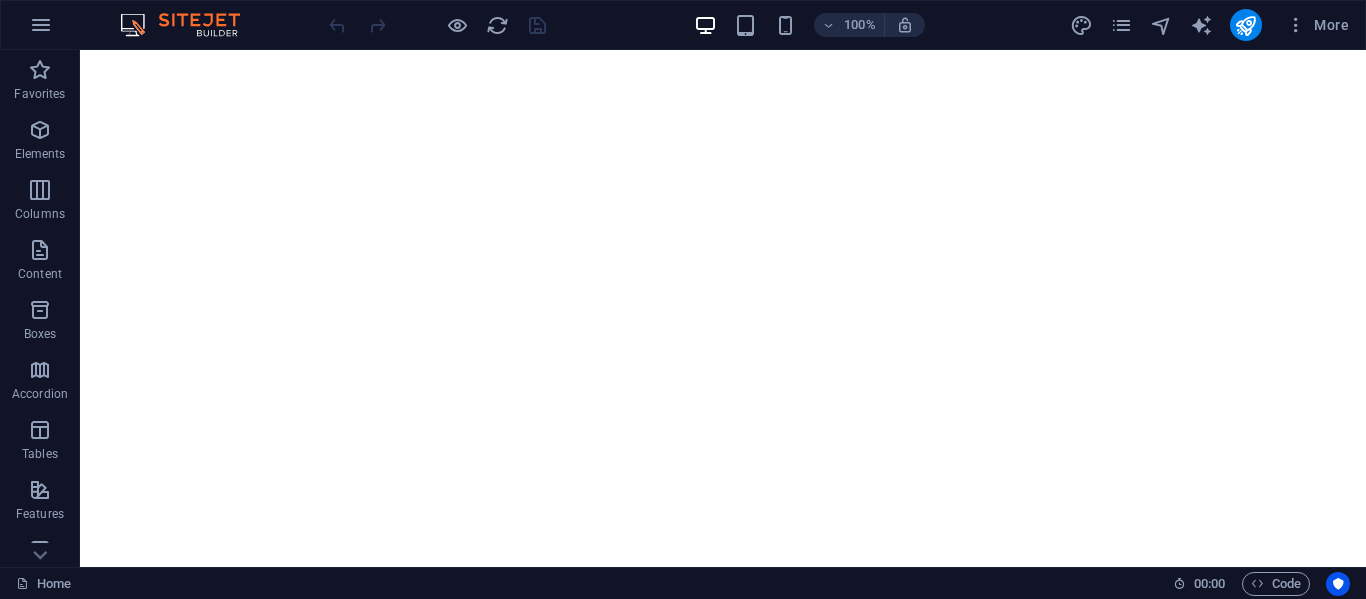 scroll, scrollTop: 0, scrollLeft: 0, axis: both 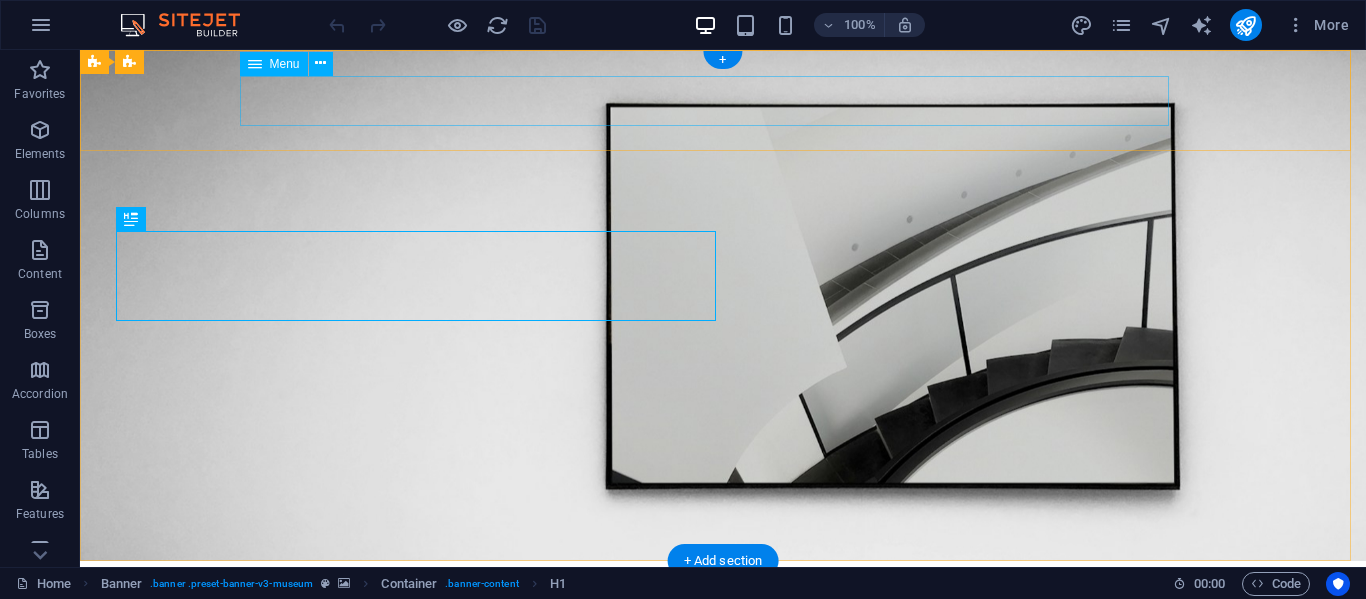 click on "About Us Exhibitions Events Contact" at bounding box center (723, 671) 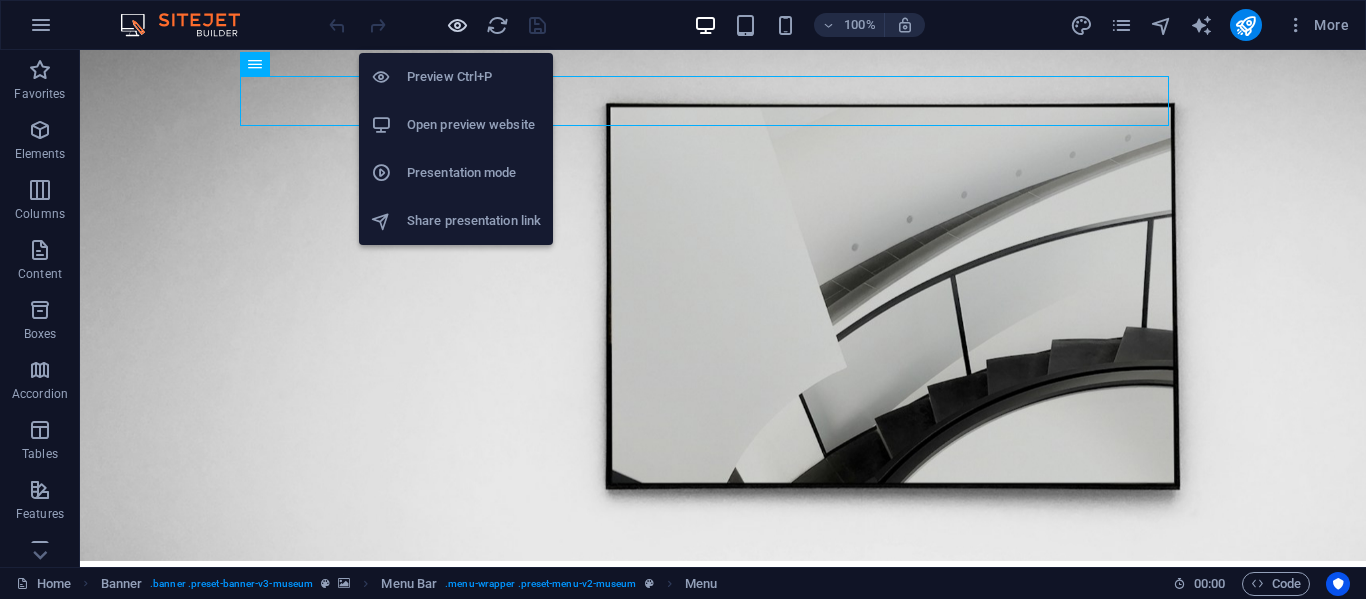 click at bounding box center (457, 25) 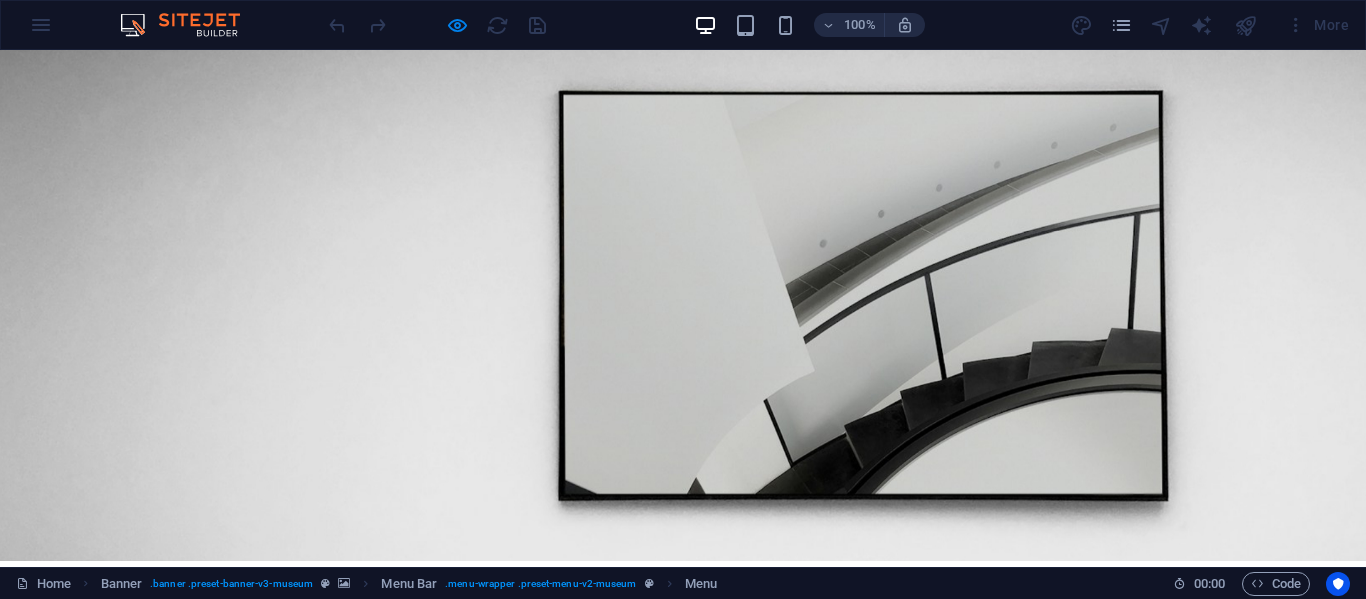 click on "Contact" at bounding box center [880, 671] 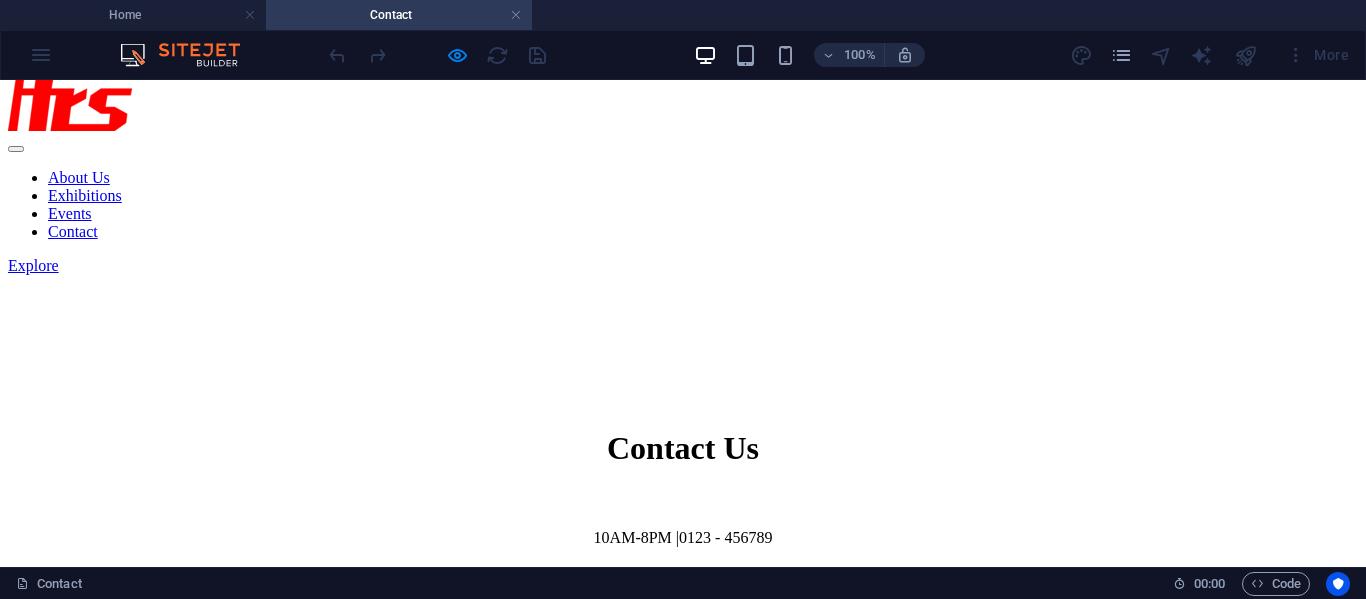 scroll, scrollTop: 500, scrollLeft: 0, axis: vertical 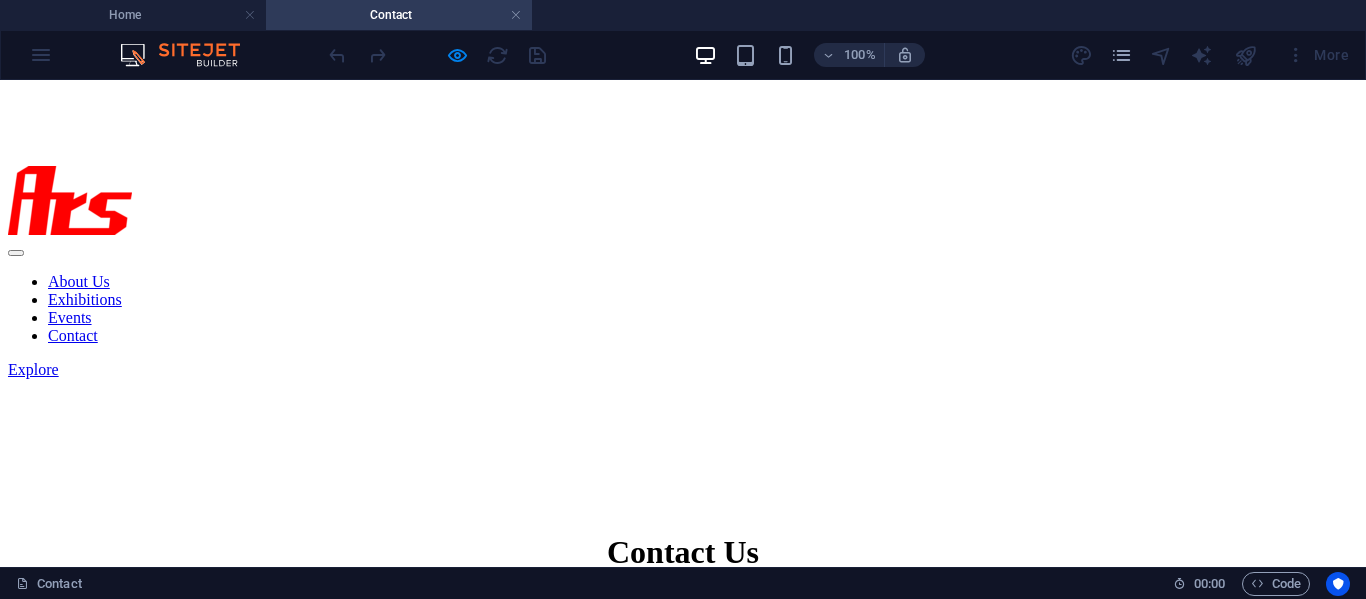 click on "100% More" at bounding box center (683, 55) 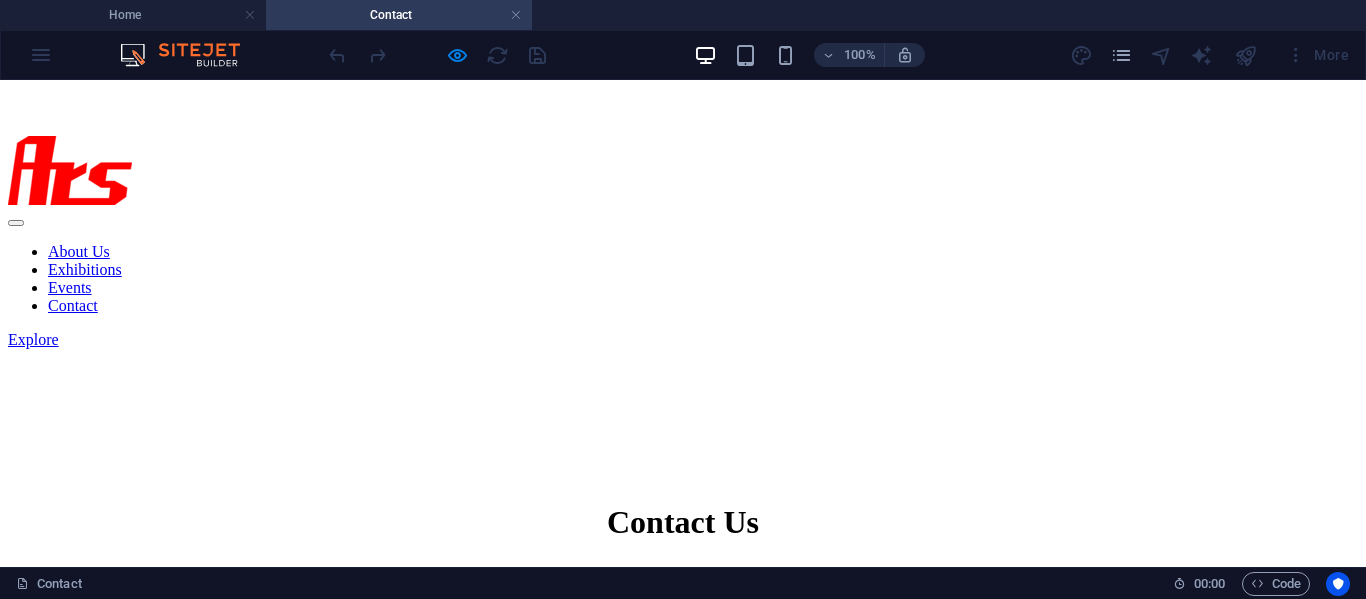 scroll, scrollTop: 500, scrollLeft: 0, axis: vertical 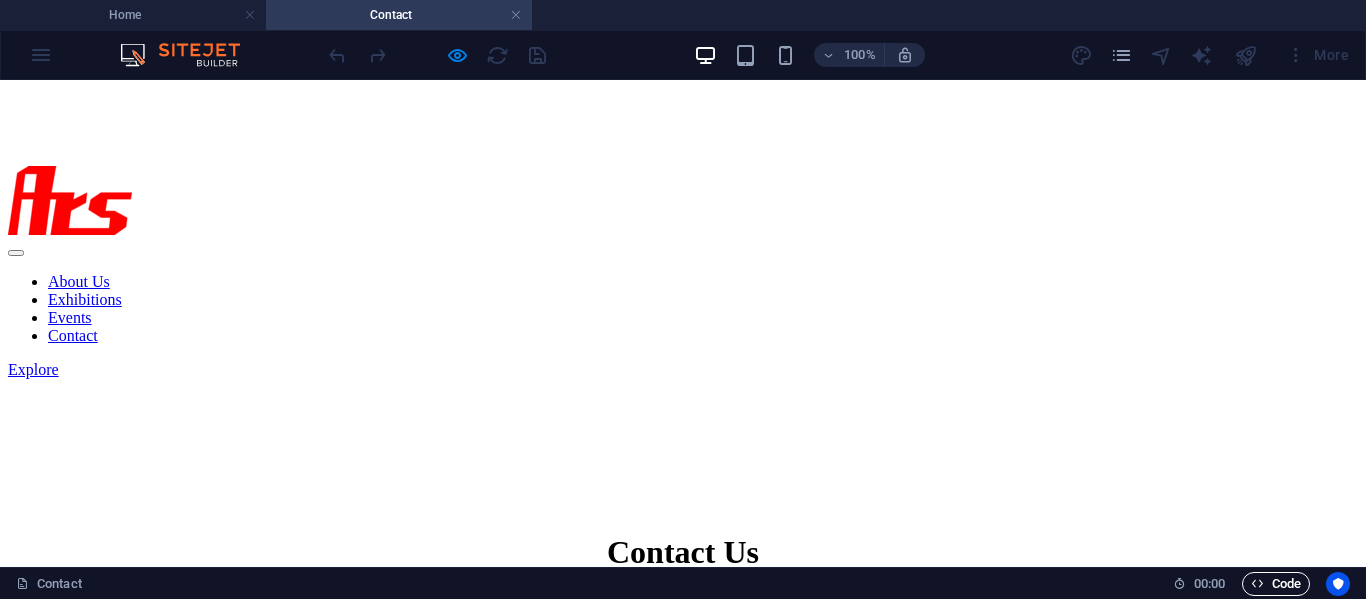 click on "Code" at bounding box center (1276, 584) 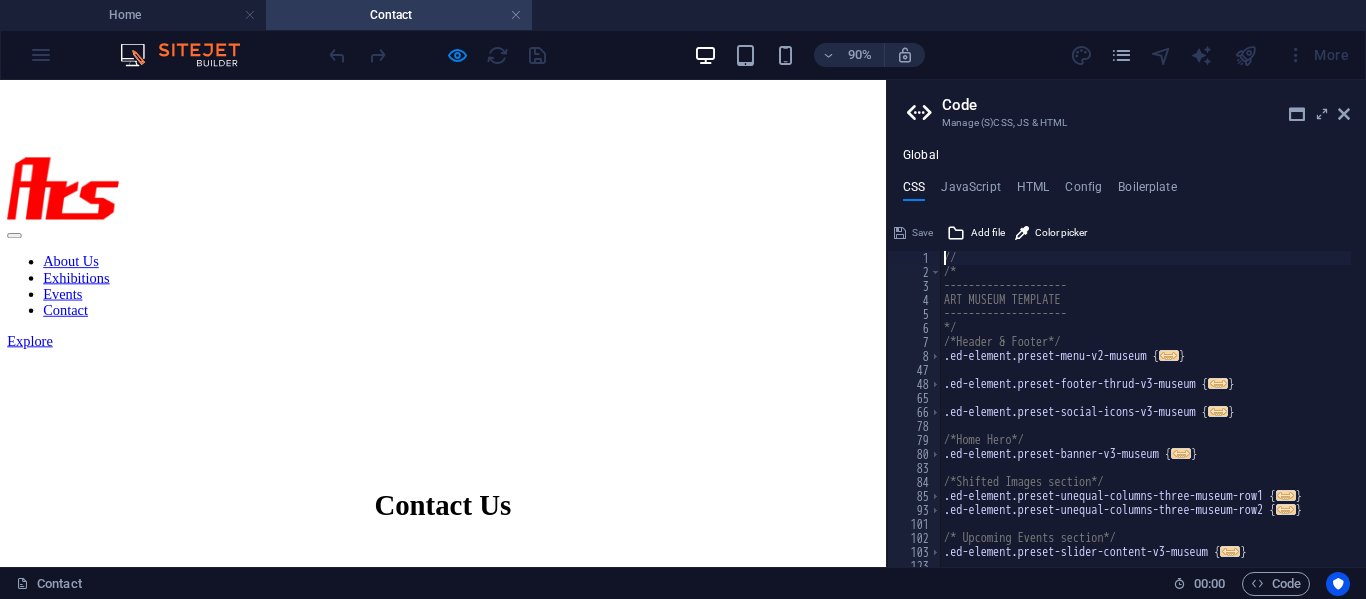 scroll, scrollTop: 0, scrollLeft: 0, axis: both 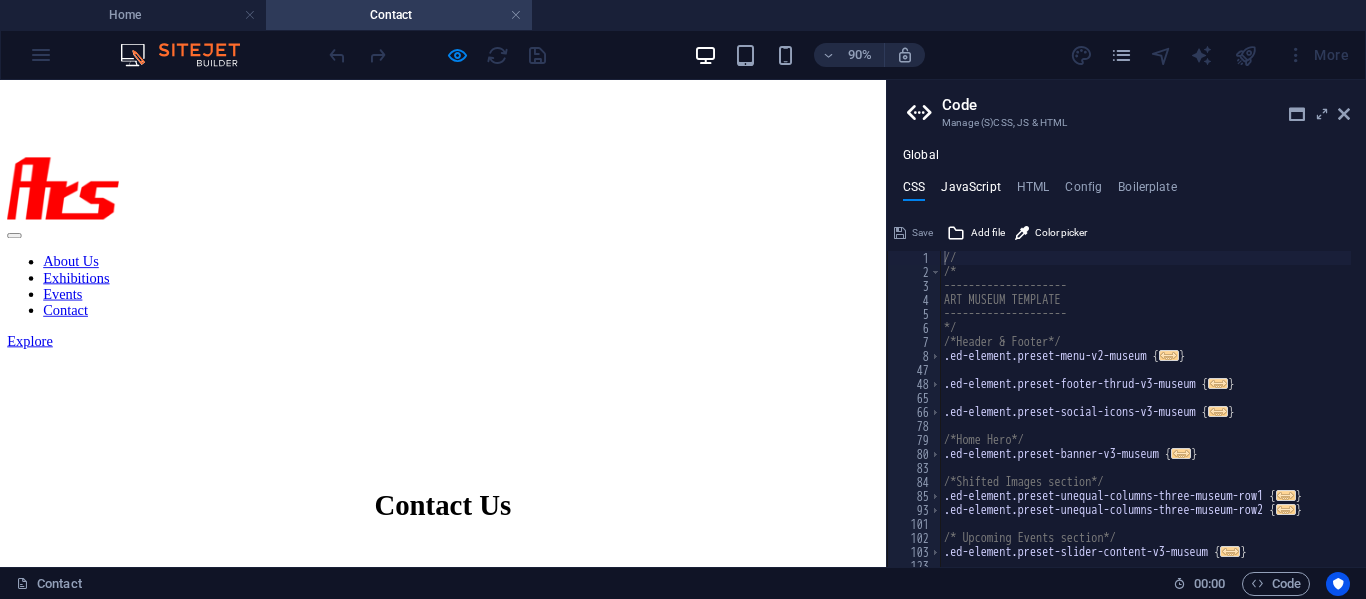 click on "JavaScript" at bounding box center [970, 191] 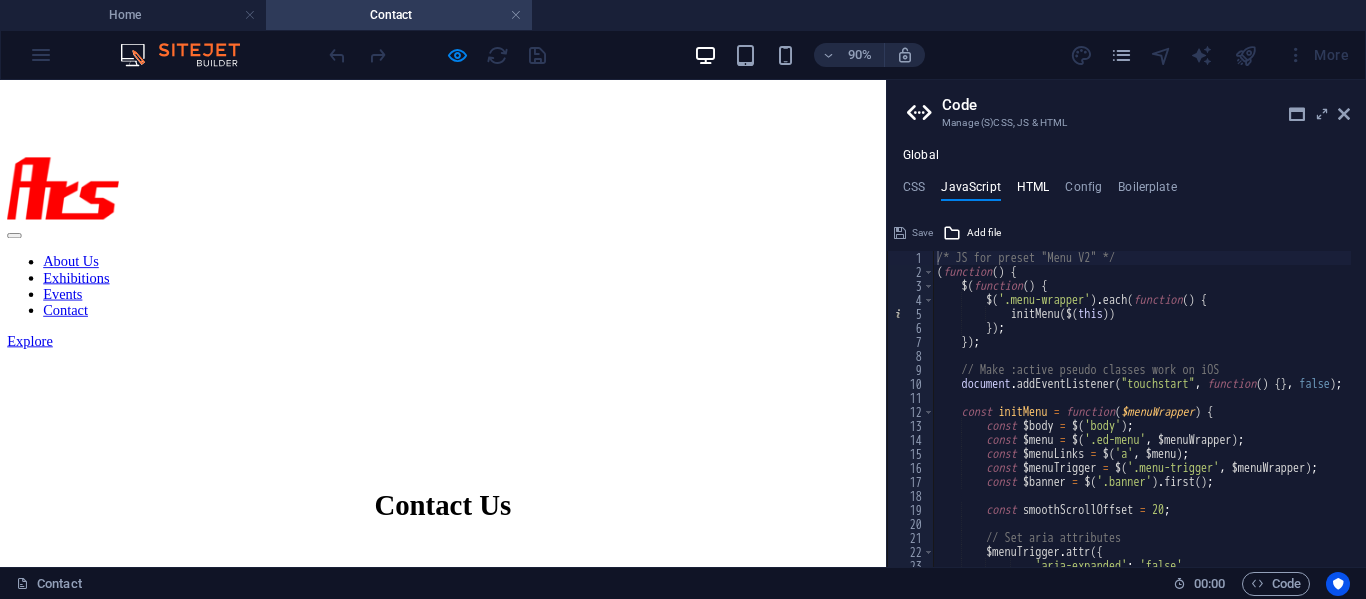 click on "HTML" at bounding box center [1033, 191] 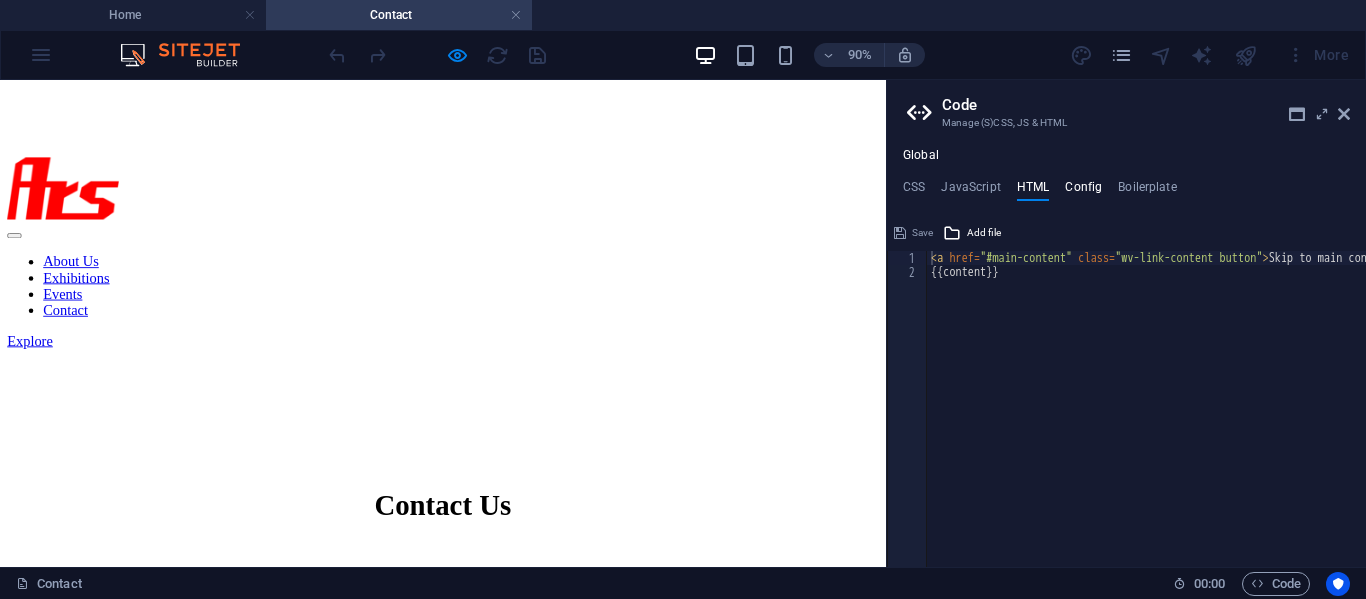 click on "Config" at bounding box center [1083, 191] 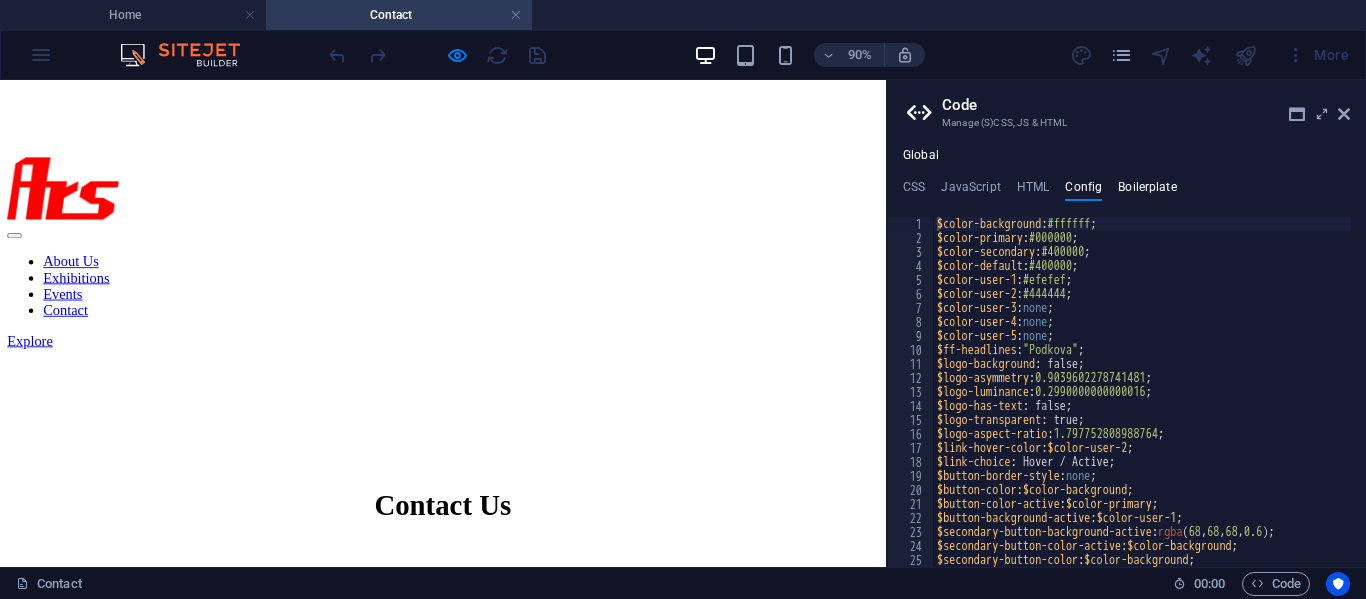 click on "Boilerplate" at bounding box center (1147, 191) 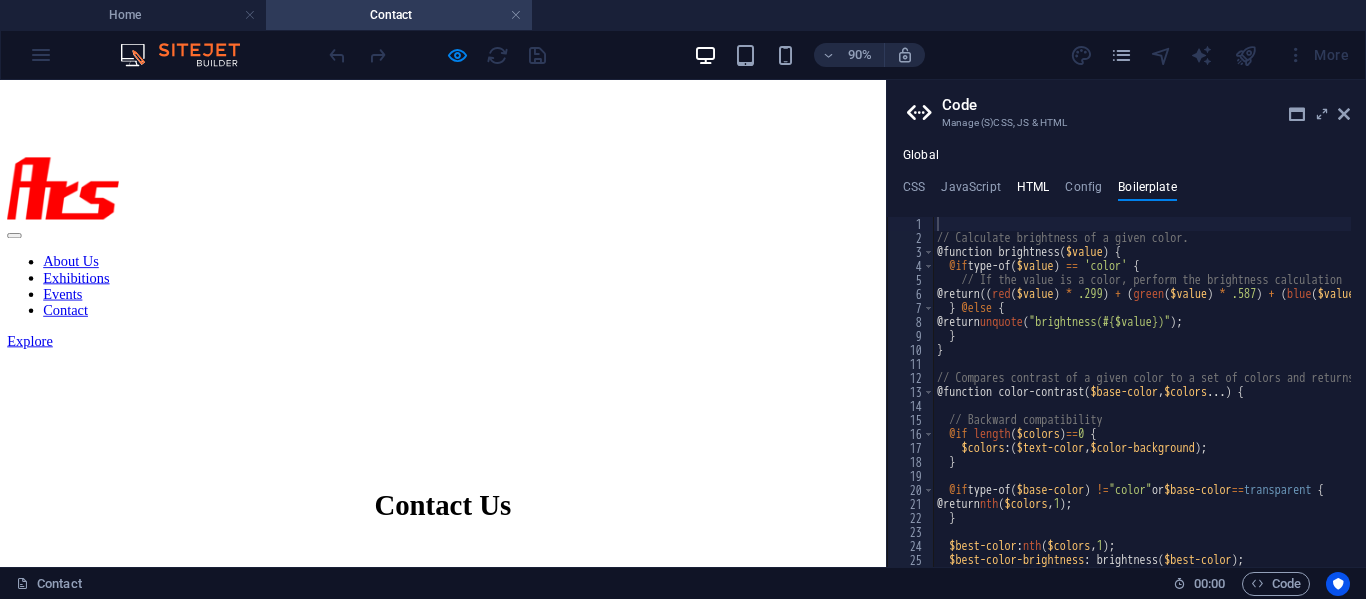 click on "HTML" at bounding box center (1033, 191) 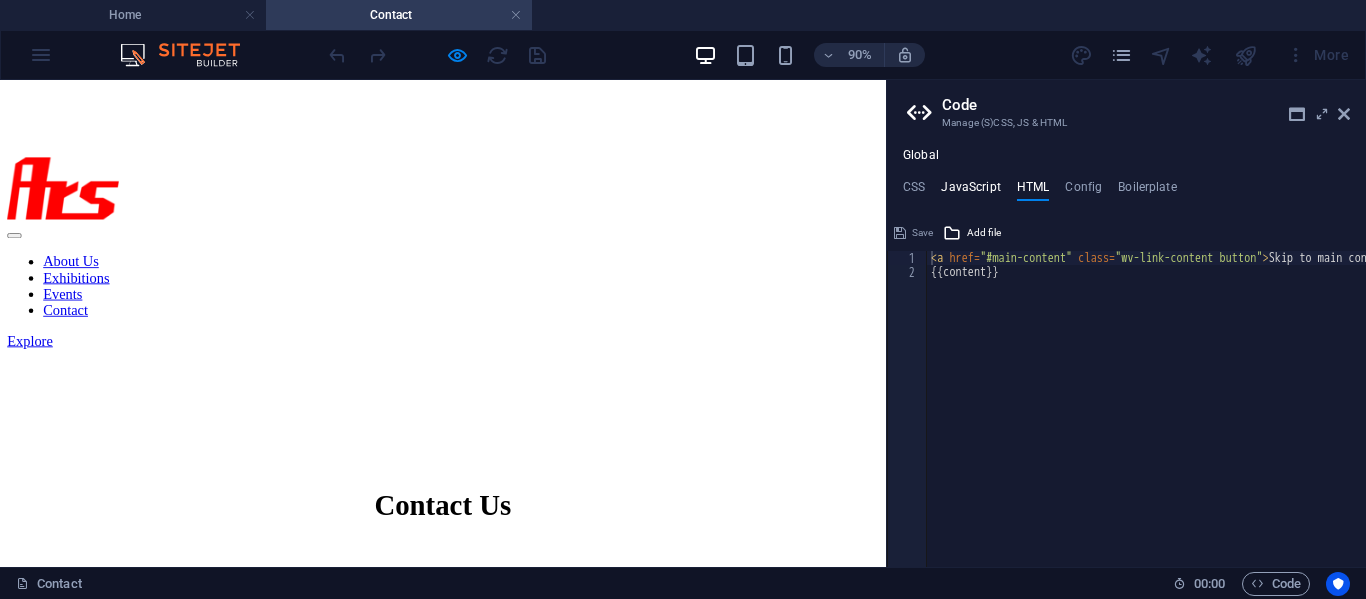 click on "JavaScript" at bounding box center [970, 191] 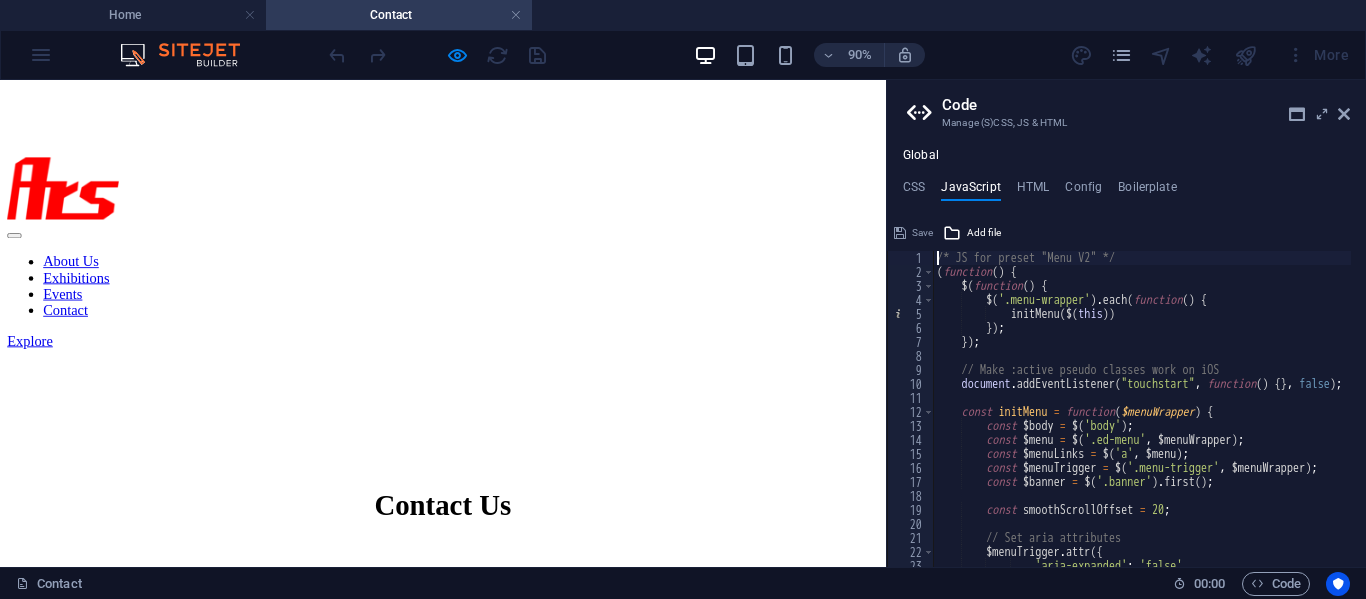 click on "CSS JavaScript HTML Config Boilerplate" at bounding box center (1126, 191) 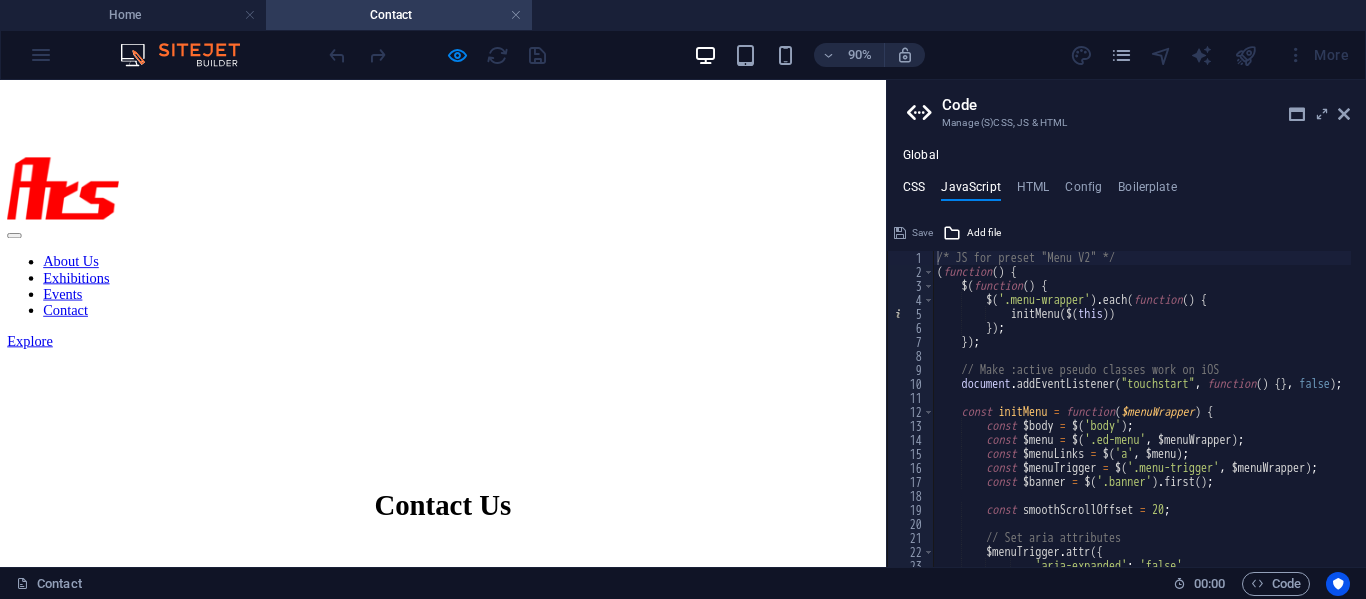 click on "CSS" at bounding box center (914, 191) 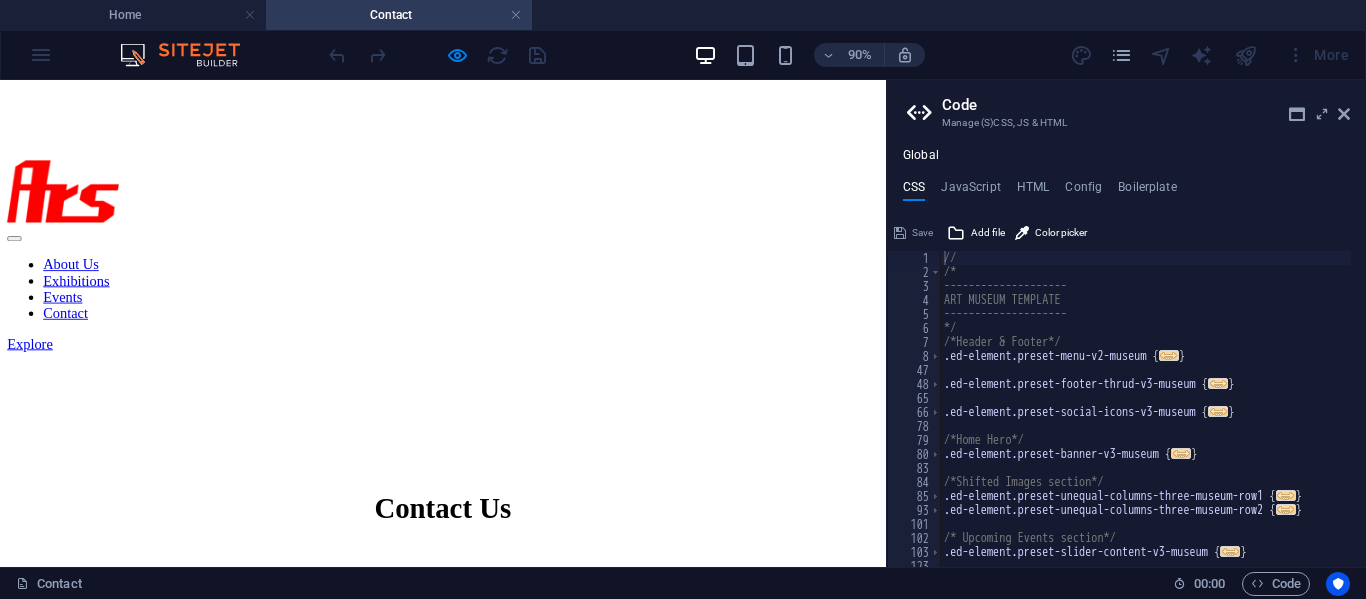 scroll, scrollTop: 500, scrollLeft: 0, axis: vertical 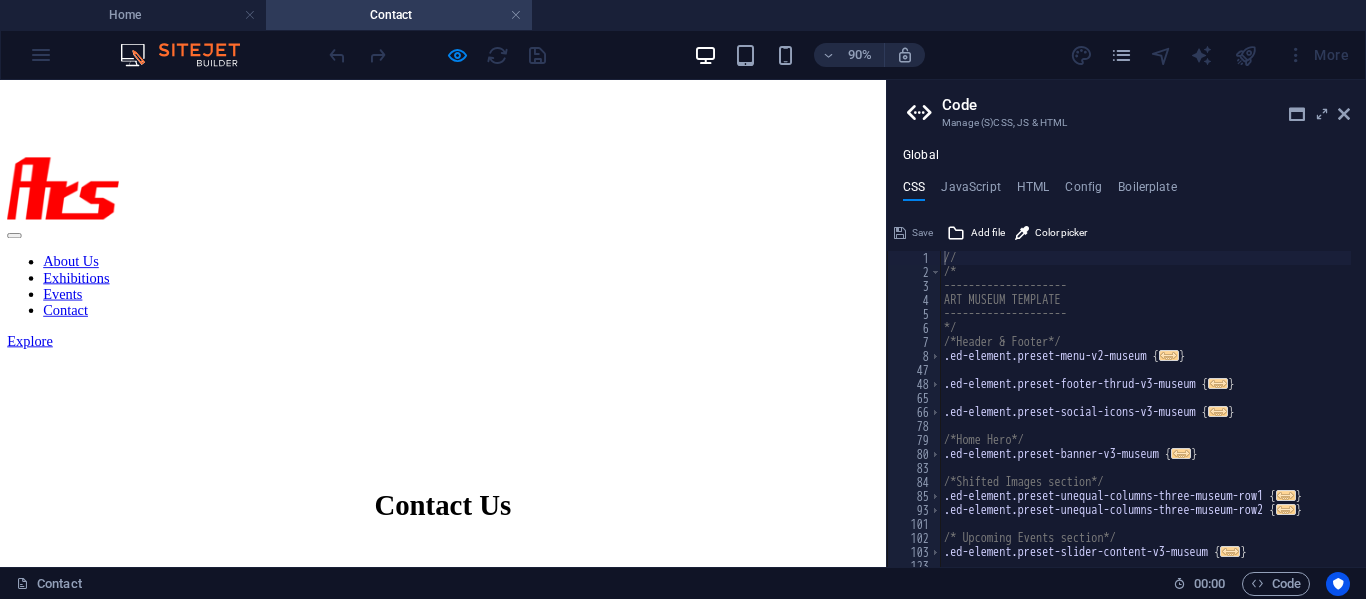 click on "90% More" at bounding box center [683, 55] 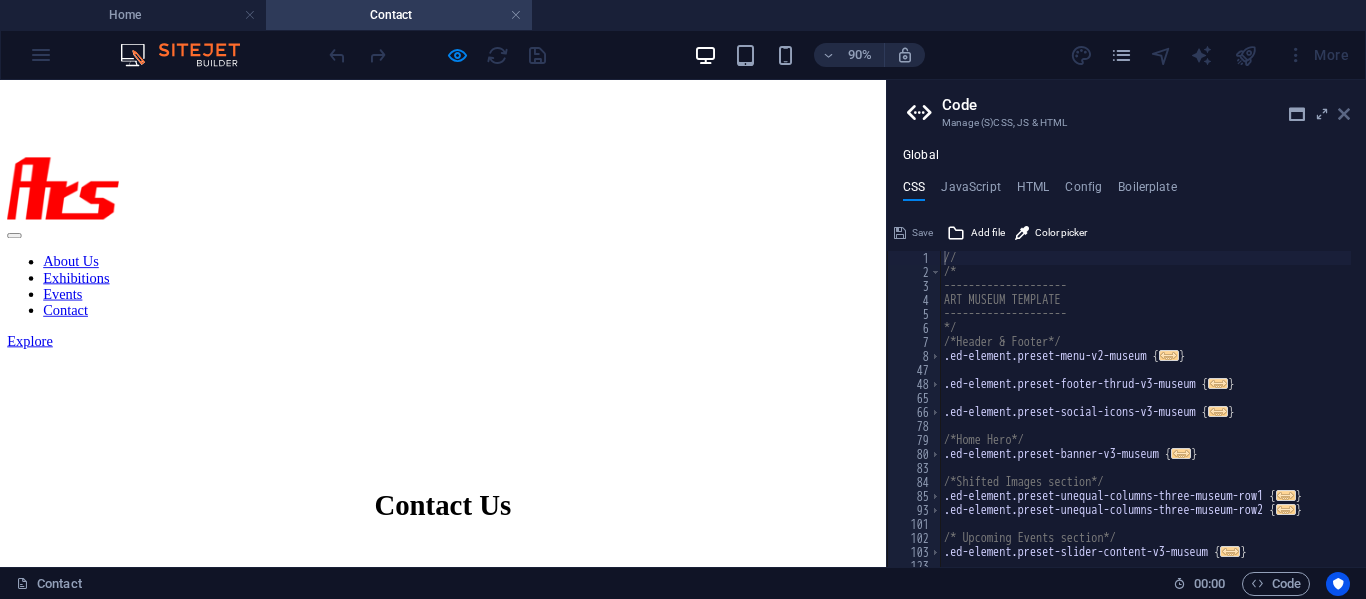 click at bounding box center [1344, 114] 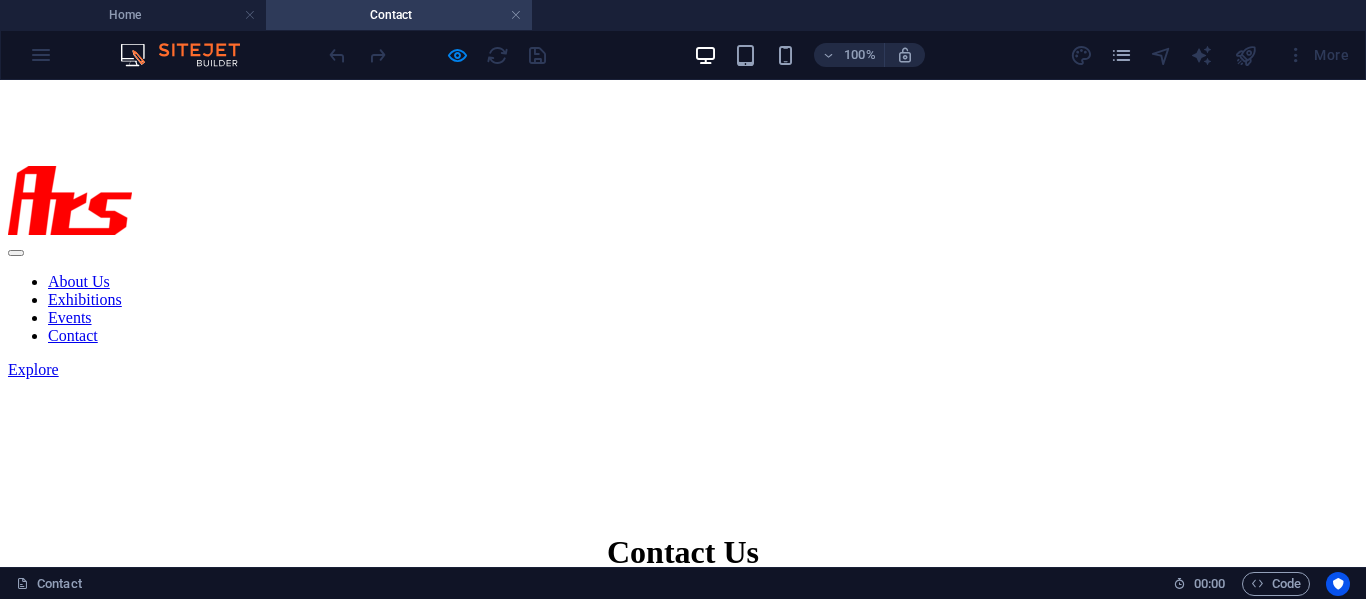 click on "100% More" at bounding box center [683, 55] 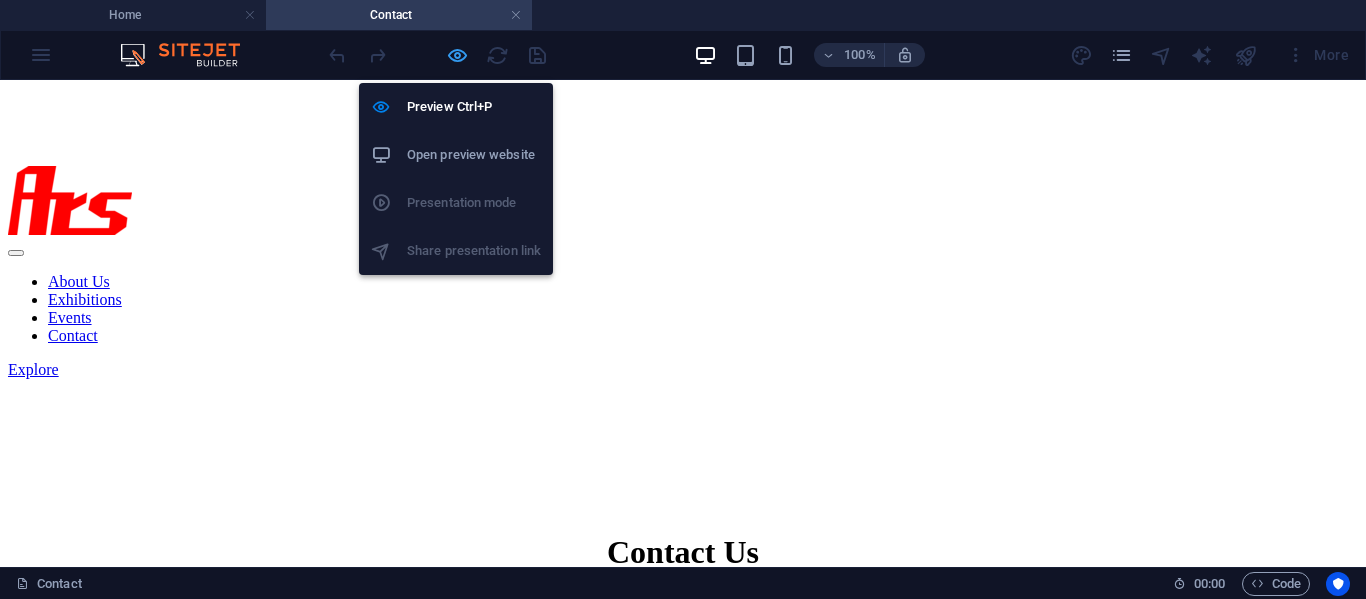 click at bounding box center [457, 55] 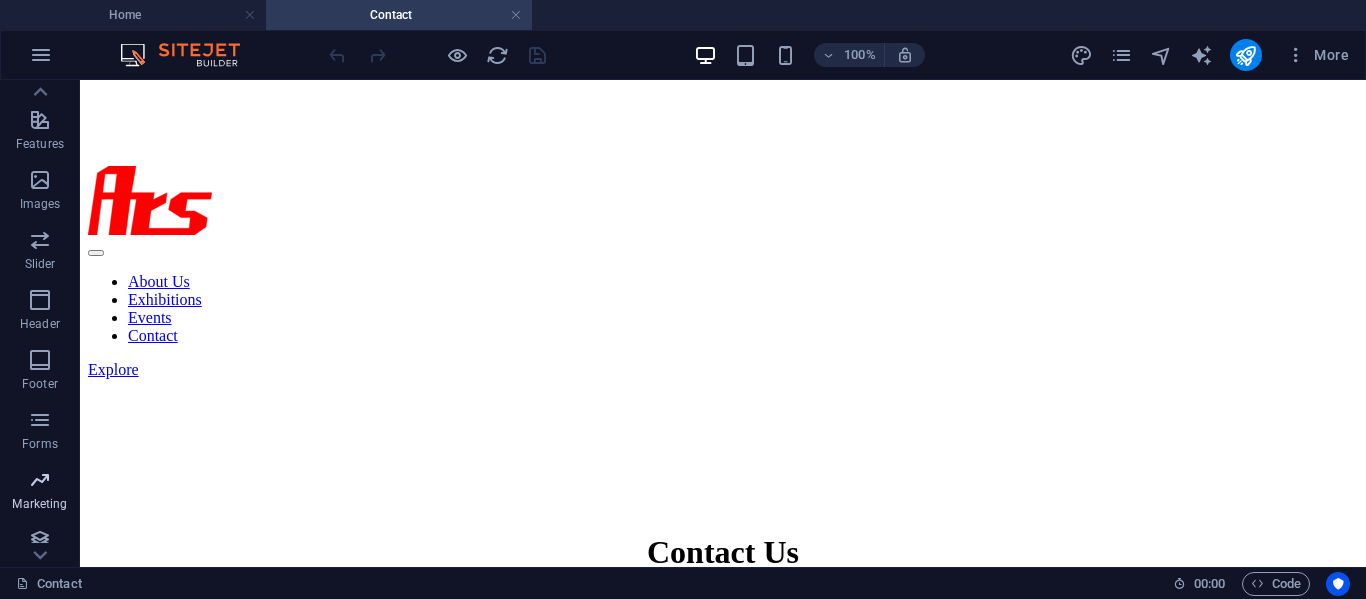 scroll, scrollTop: 413, scrollLeft: 0, axis: vertical 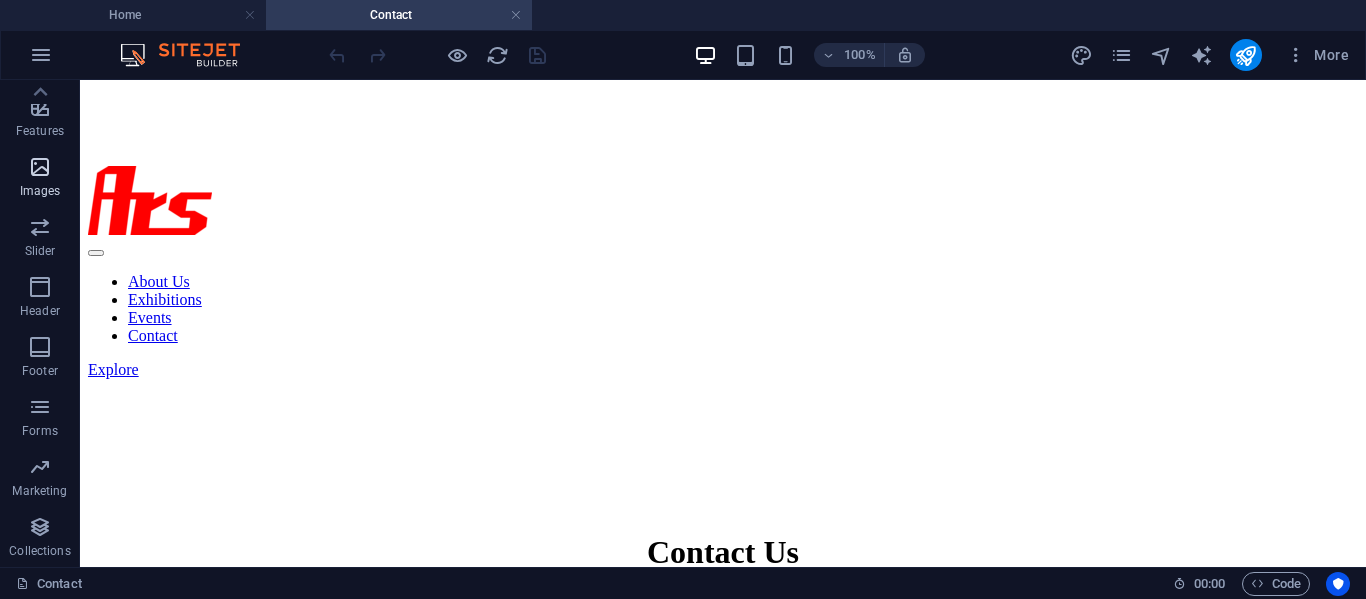 click at bounding box center (40, 167) 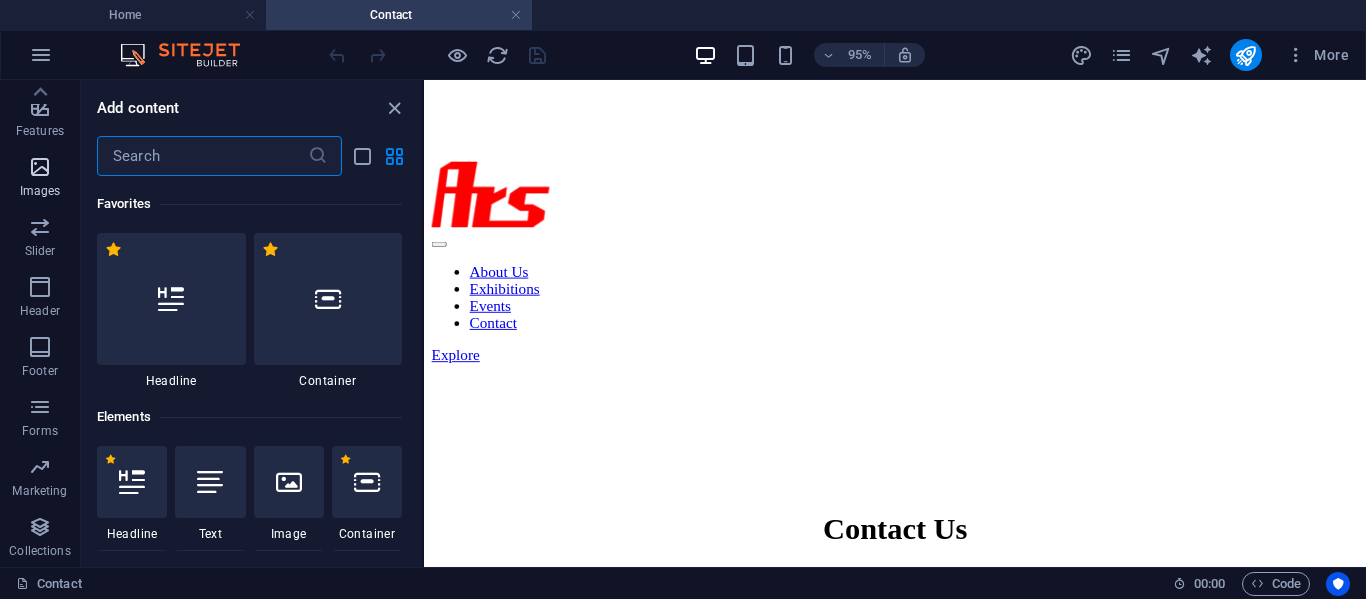 scroll, scrollTop: 10140, scrollLeft: 0, axis: vertical 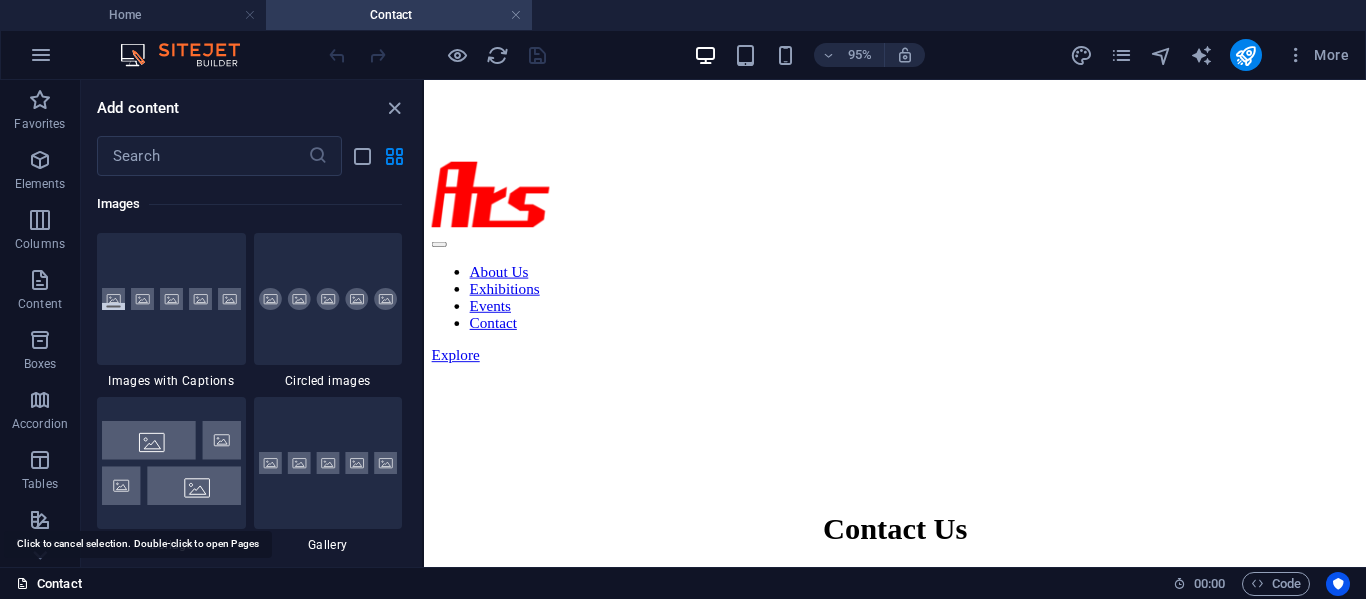 click on "Contact" at bounding box center [49, 584] 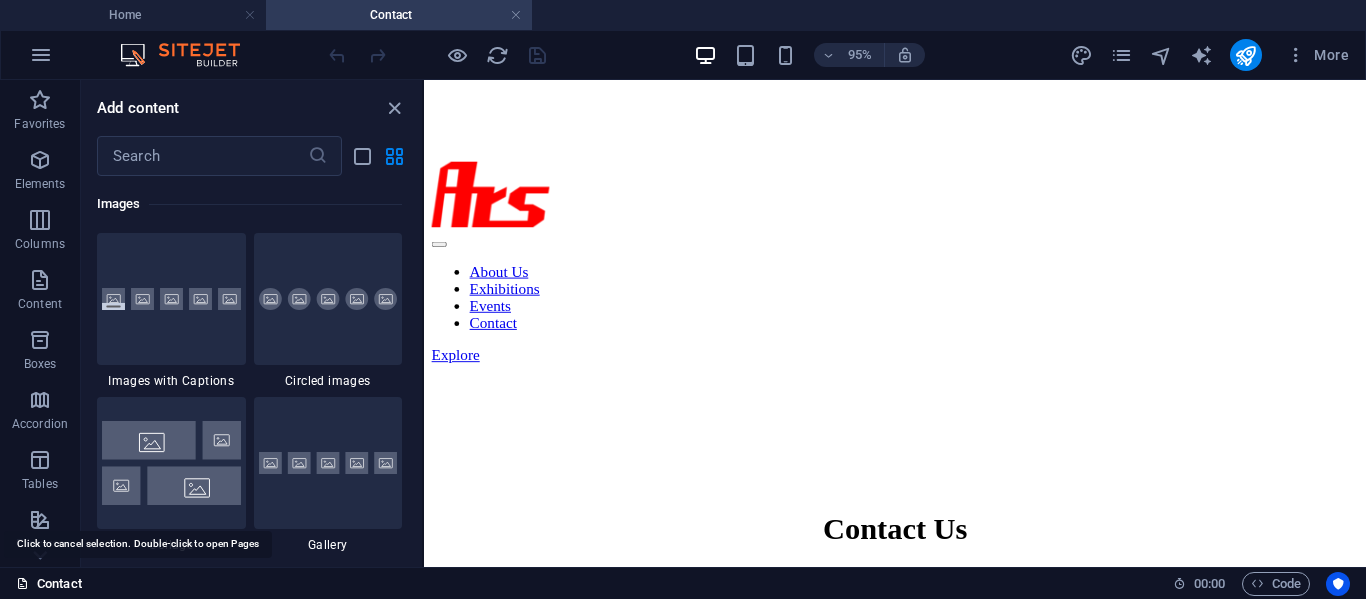 click on "Contact" at bounding box center [49, 584] 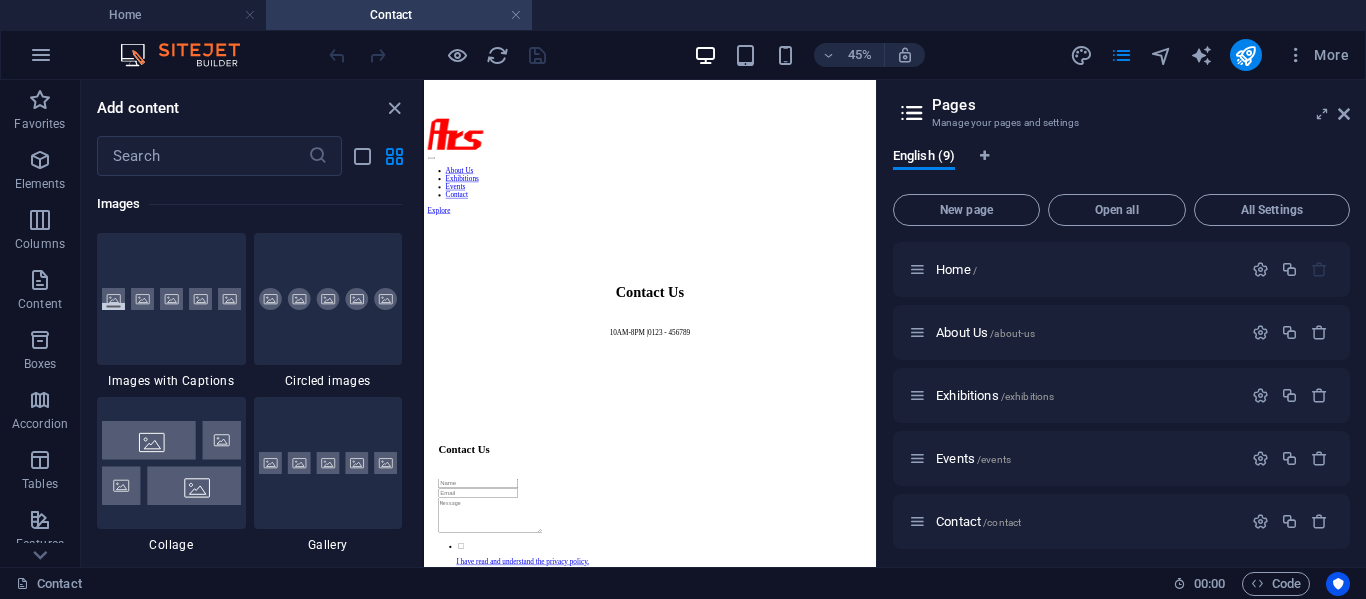 click on "English (9)" at bounding box center [1121, 167] 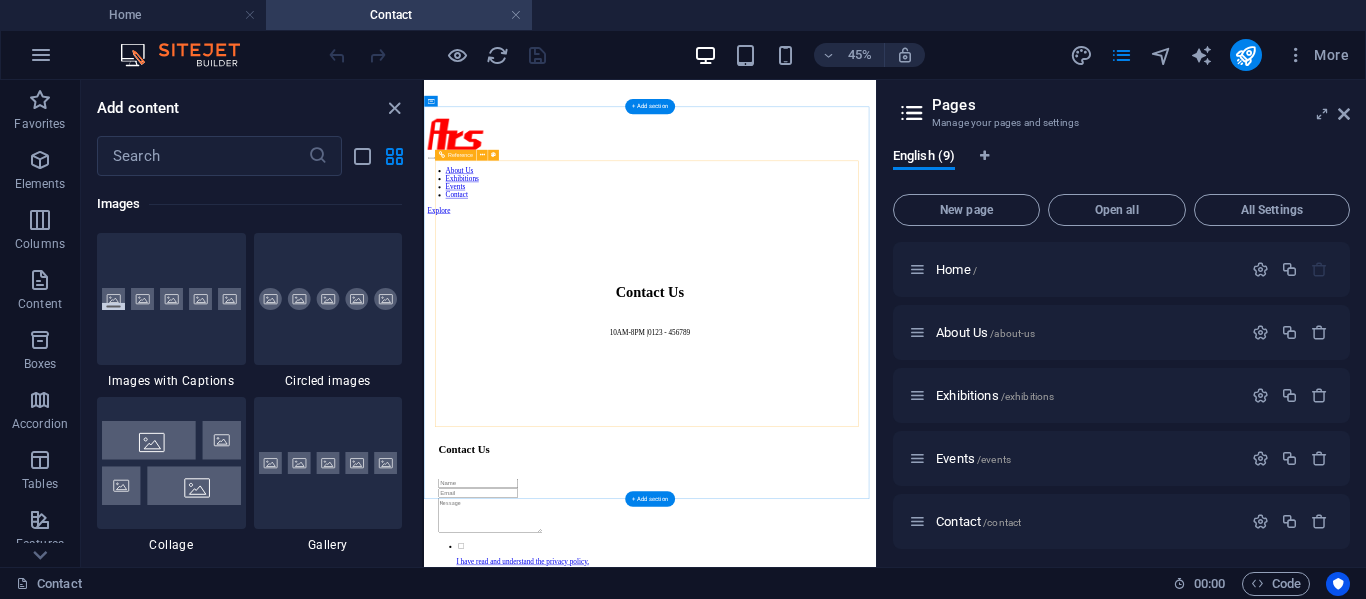 click at bounding box center (926, 1306) 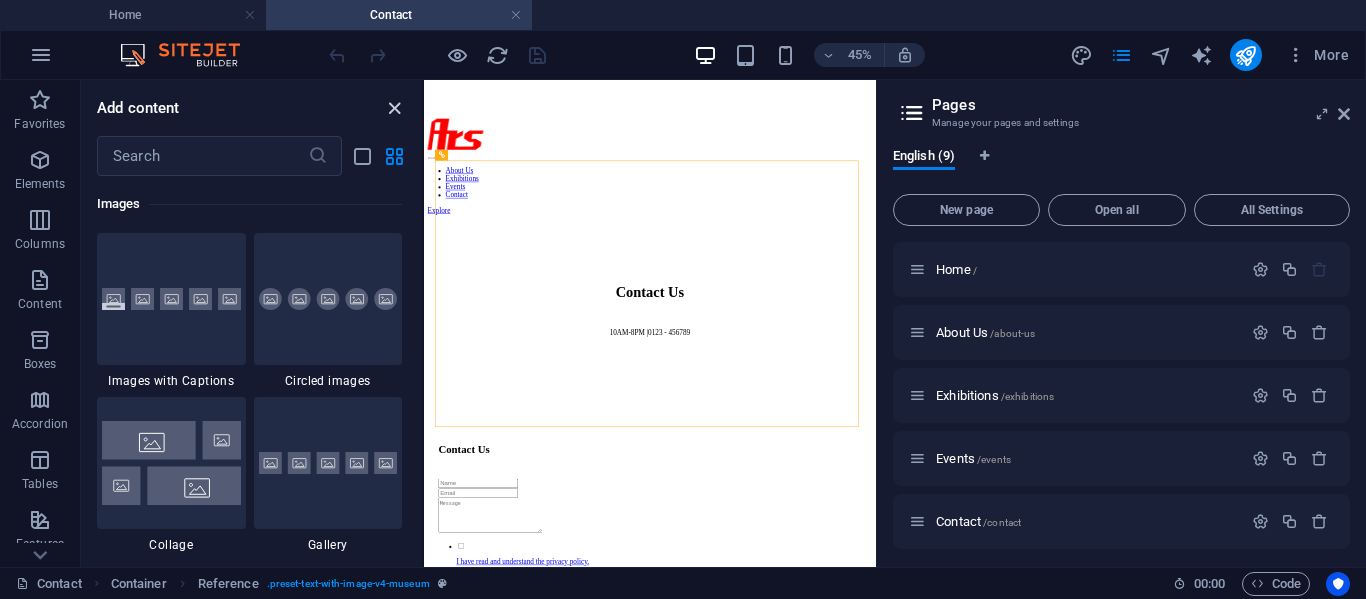 click at bounding box center (394, 108) 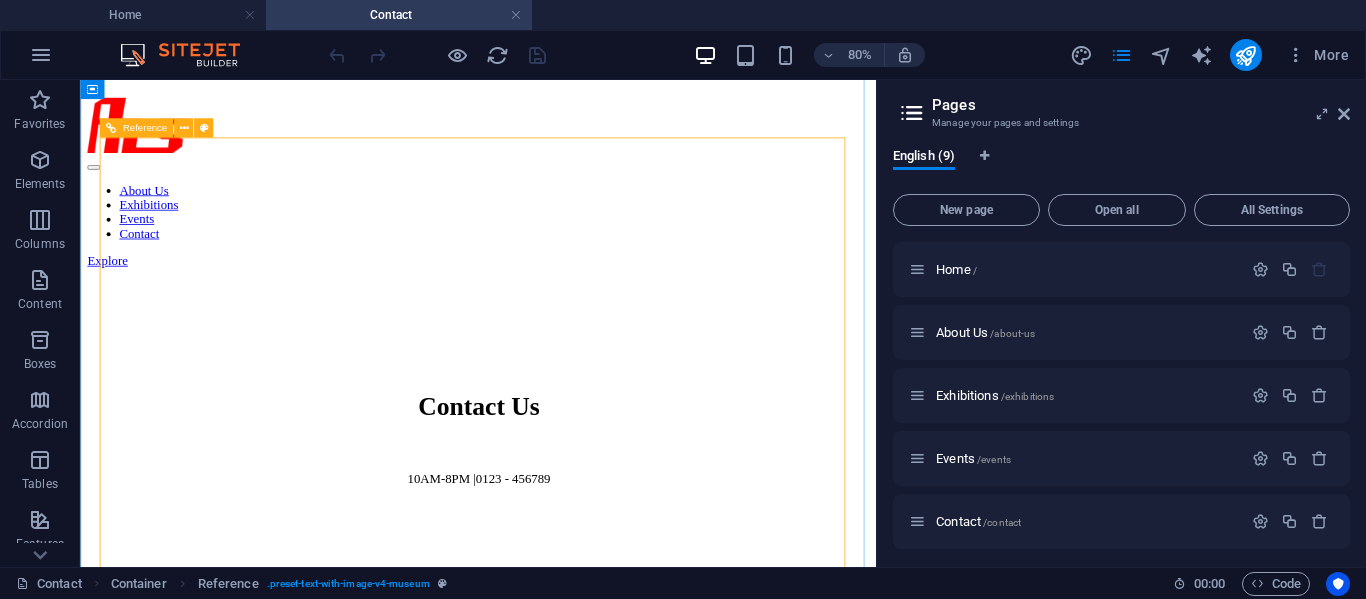 scroll, scrollTop: 500, scrollLeft: 0, axis: vertical 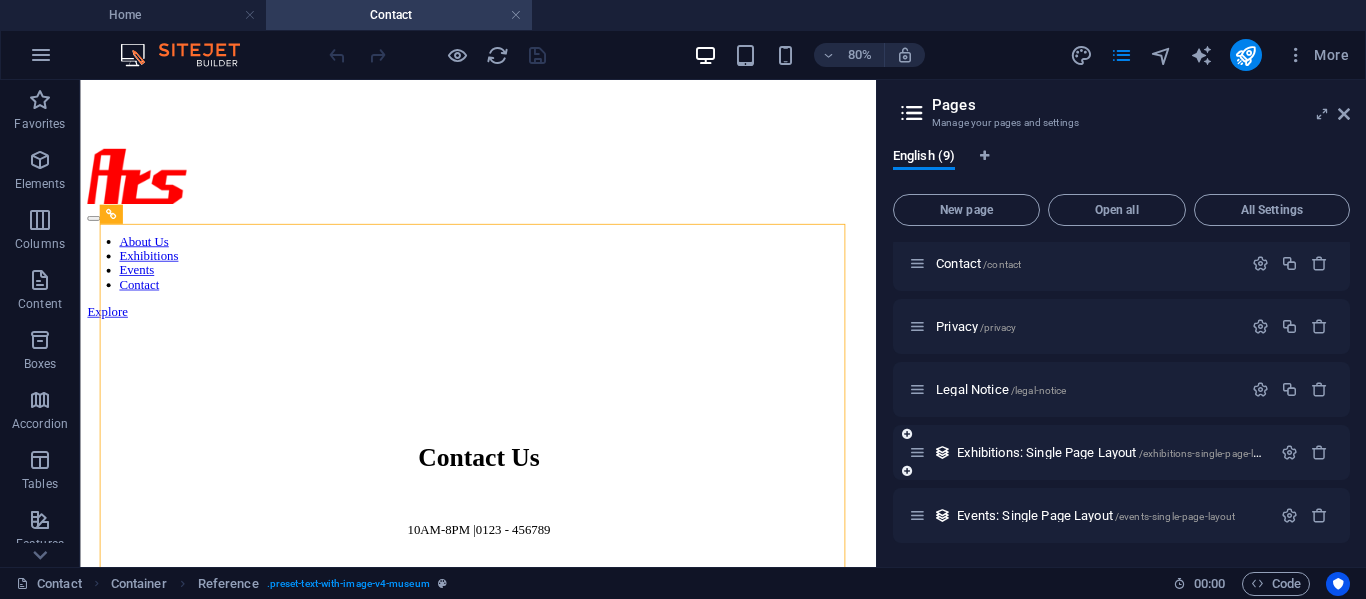 click at bounding box center [917, 452] 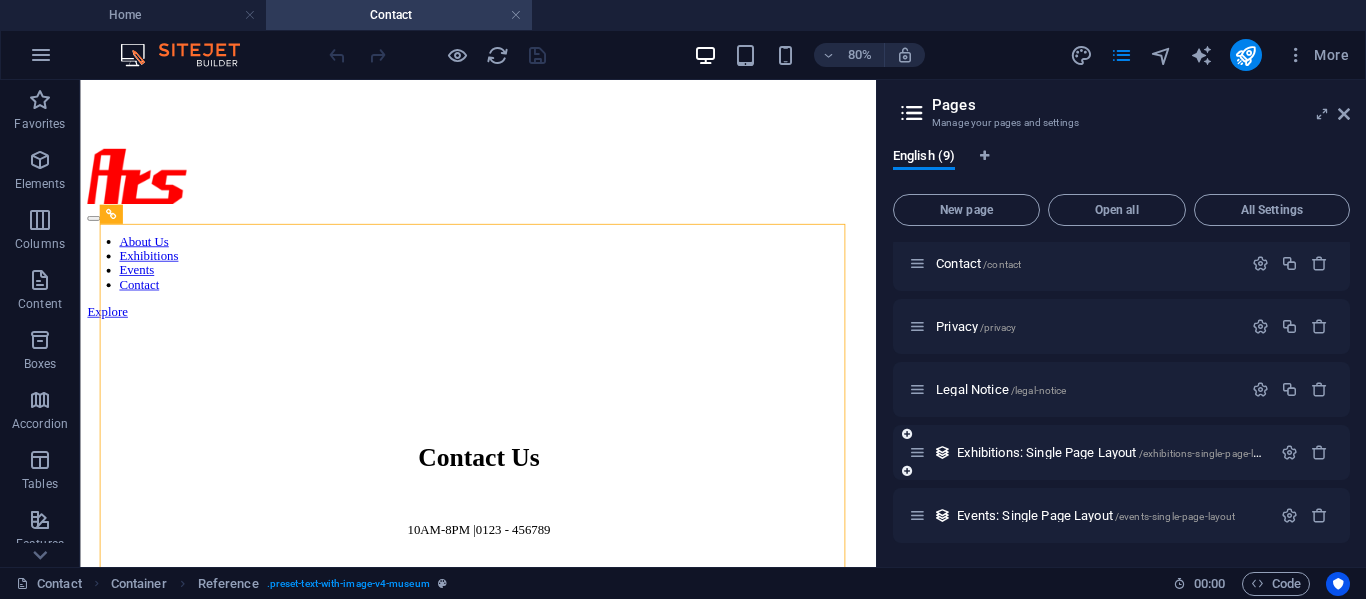 click at bounding box center (917, 452) 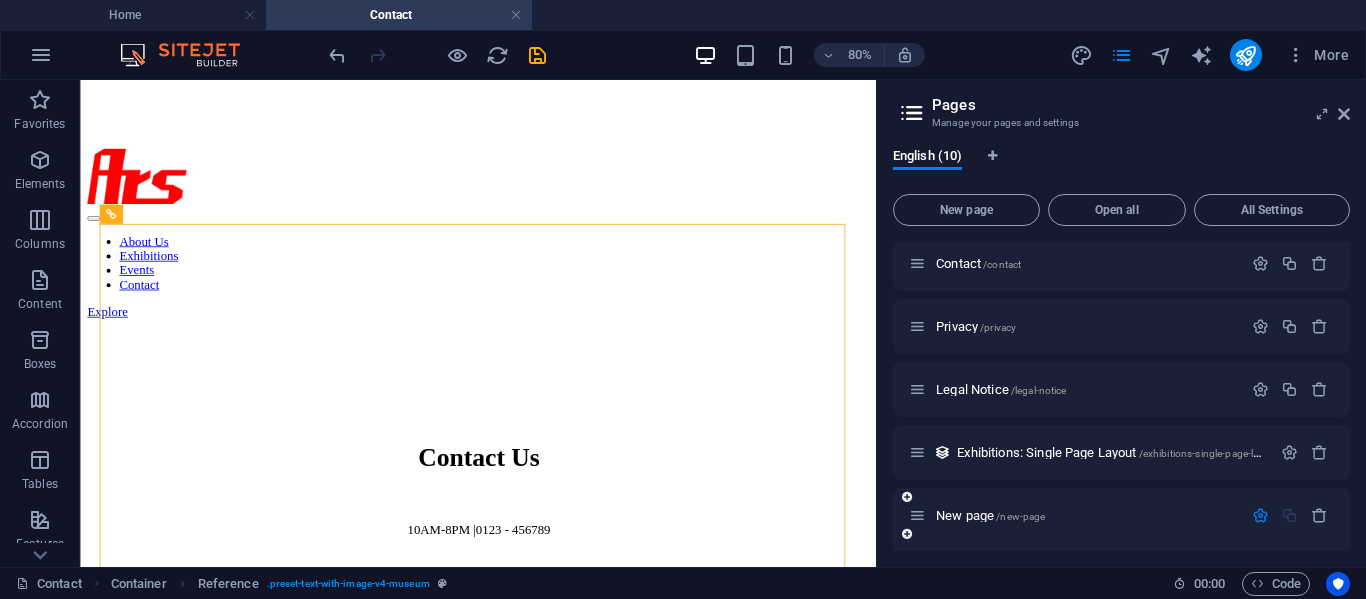 scroll, scrollTop: 453, scrollLeft: 0, axis: vertical 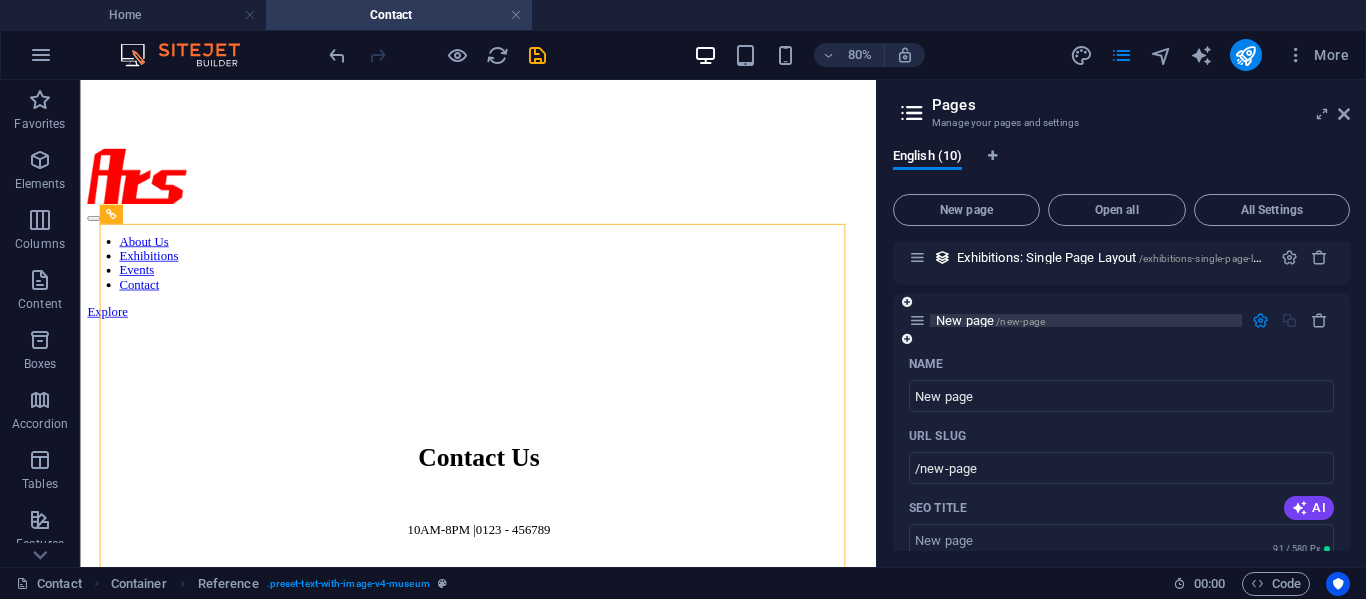 click on "New page /new-page" at bounding box center (1086, 320) 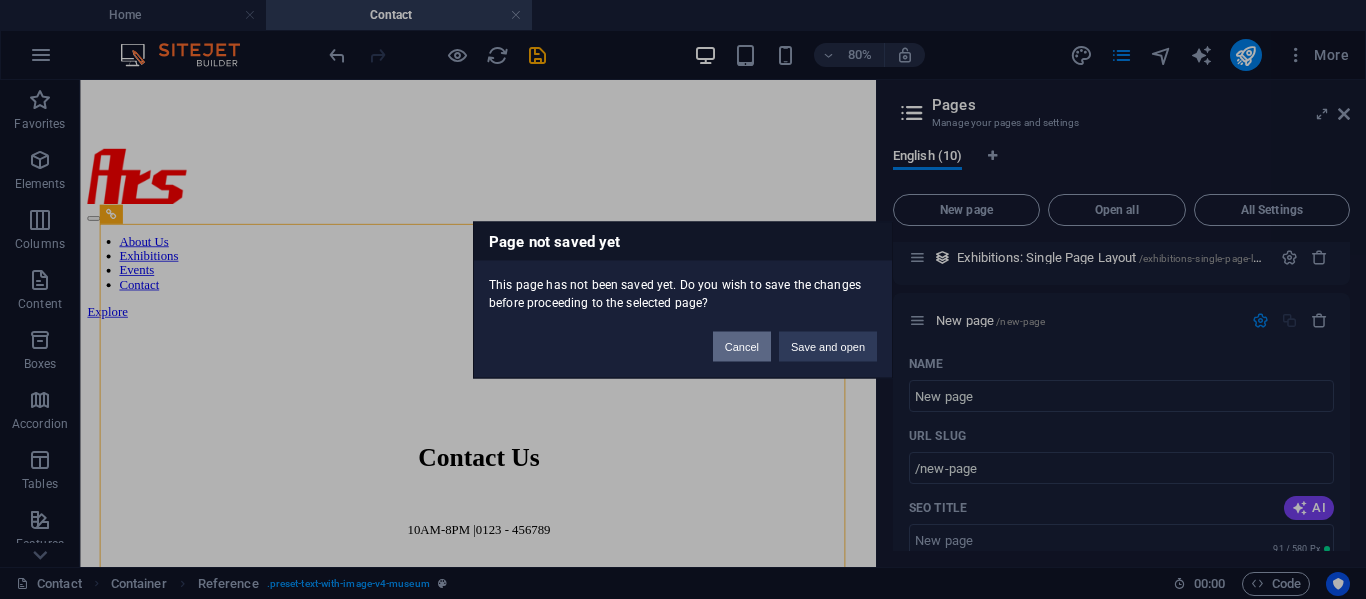 click on "Cancel" at bounding box center (742, 346) 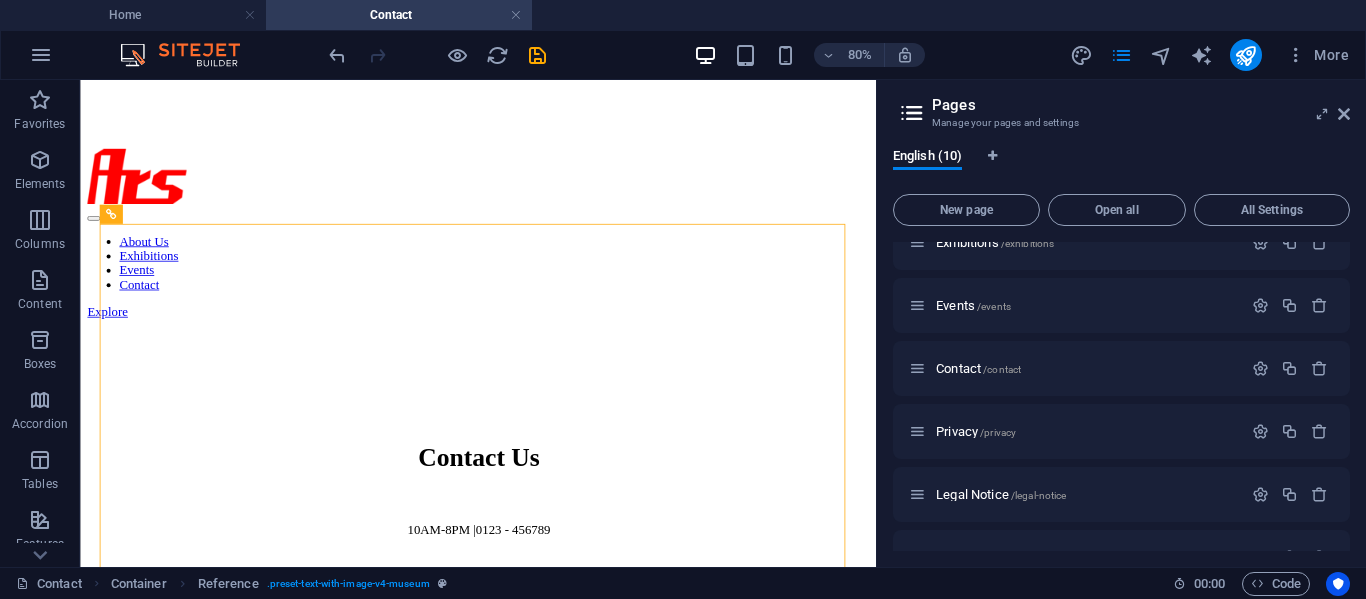 scroll, scrollTop: 0, scrollLeft: 0, axis: both 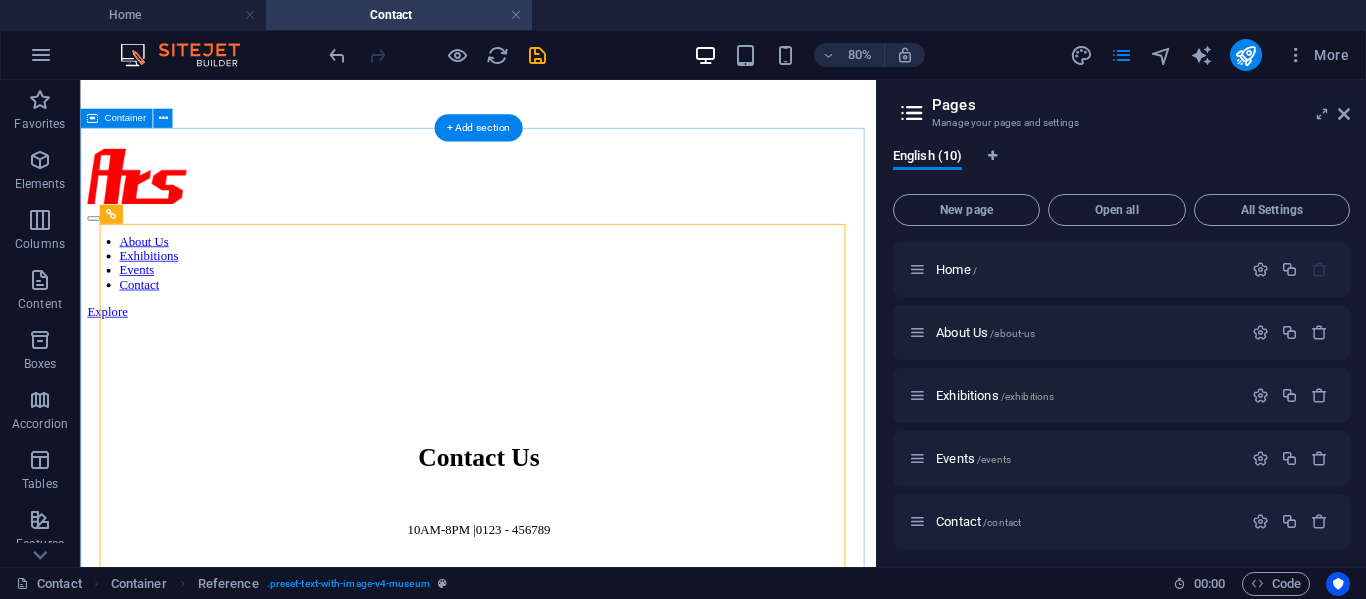 click on "Contact Us   I have read and understand the privacy policy. Unreadable? Load new Submit message" at bounding box center [577, 1411] 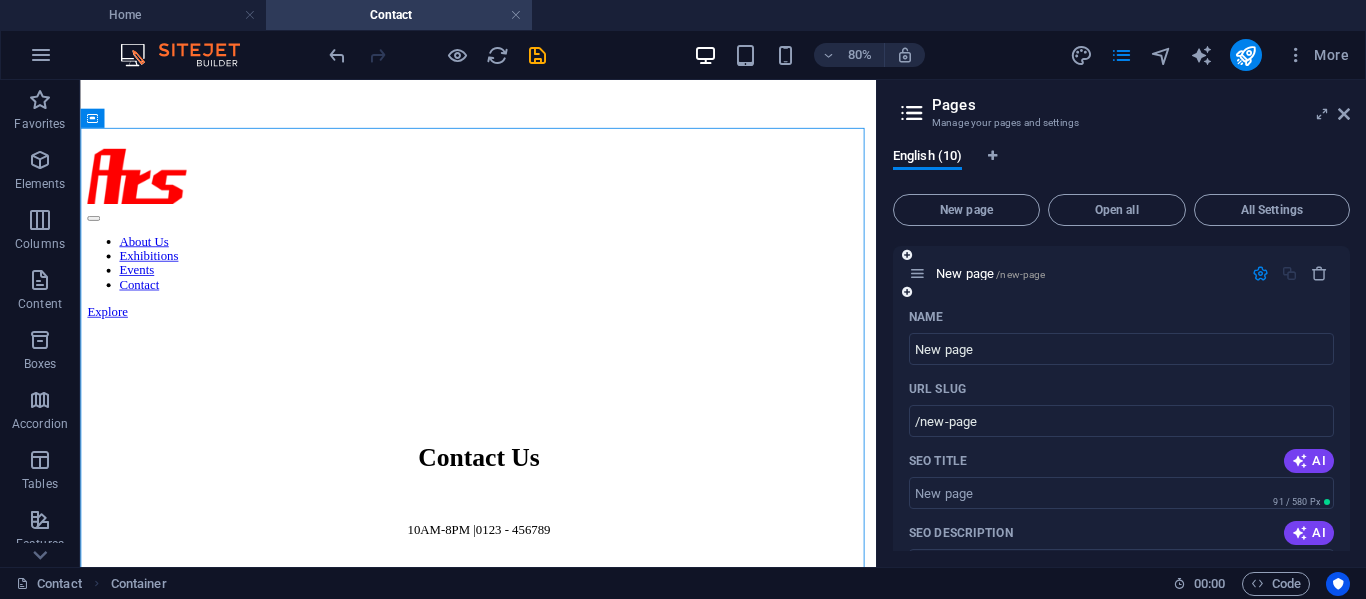 scroll, scrollTop: 400, scrollLeft: 0, axis: vertical 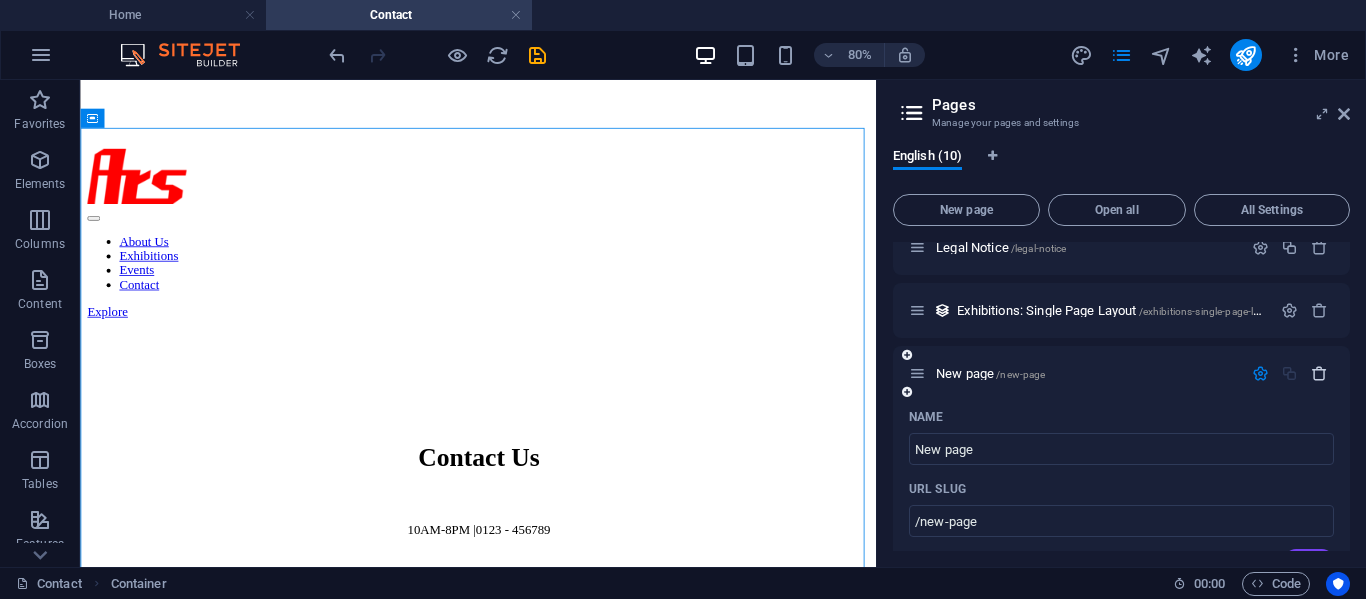 click at bounding box center [1319, 373] 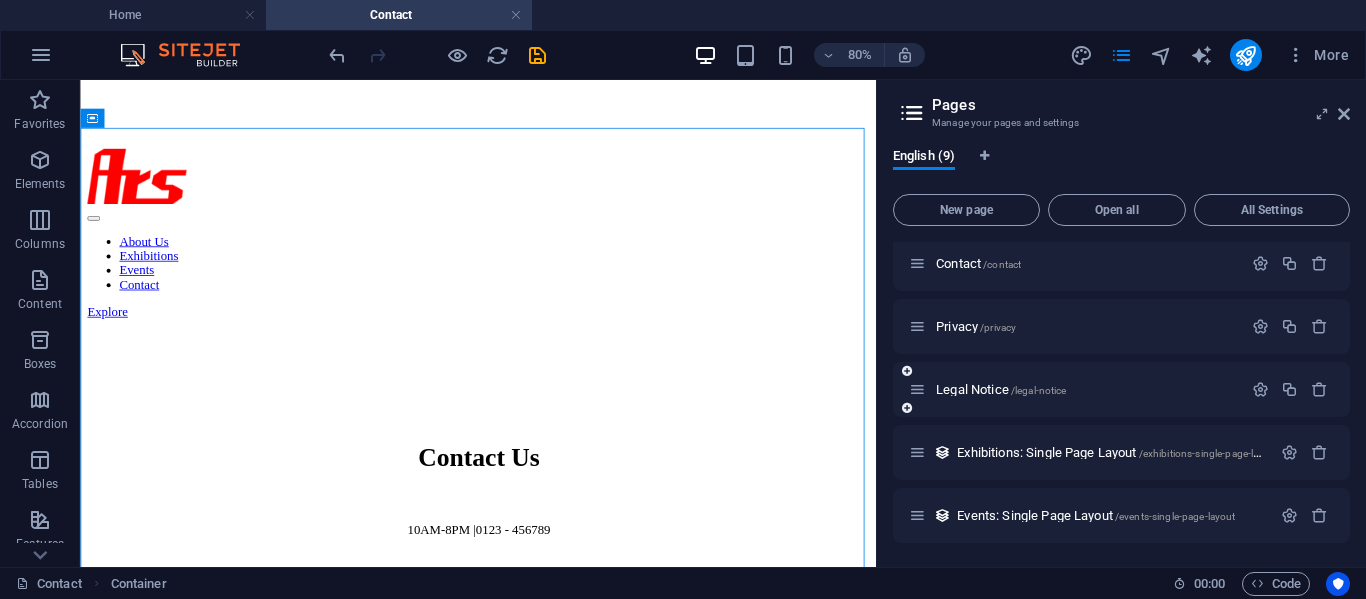 scroll, scrollTop: 258, scrollLeft: 0, axis: vertical 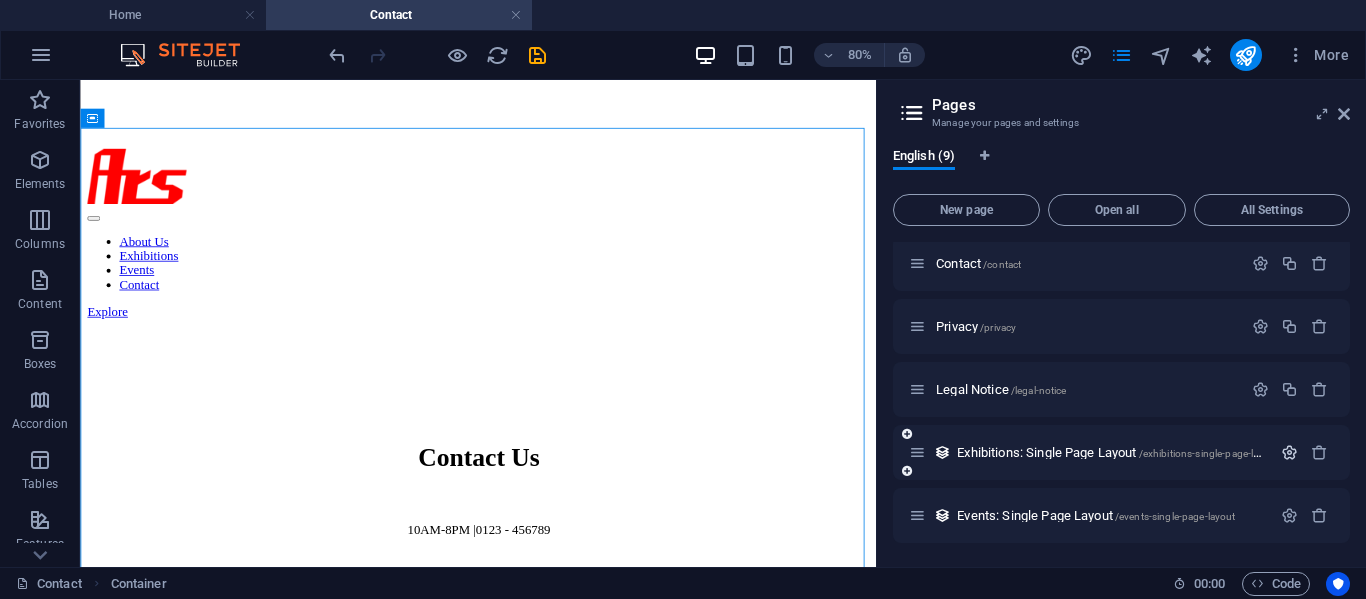click at bounding box center [1289, 452] 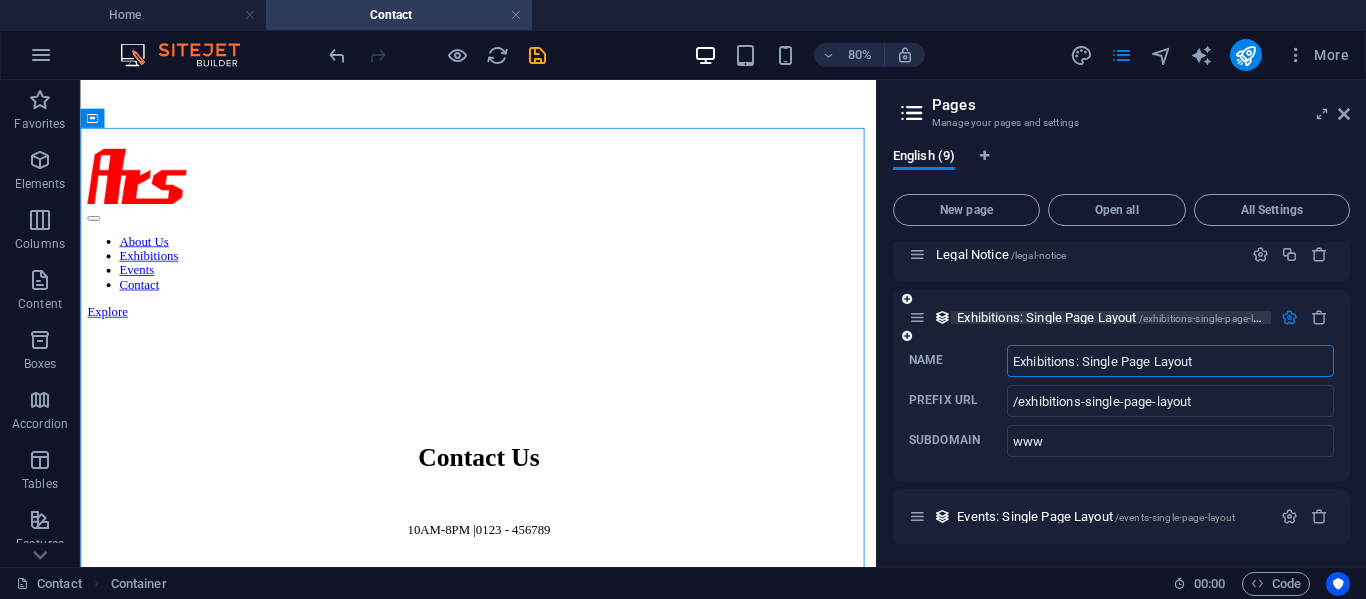 scroll, scrollTop: 394, scrollLeft: 0, axis: vertical 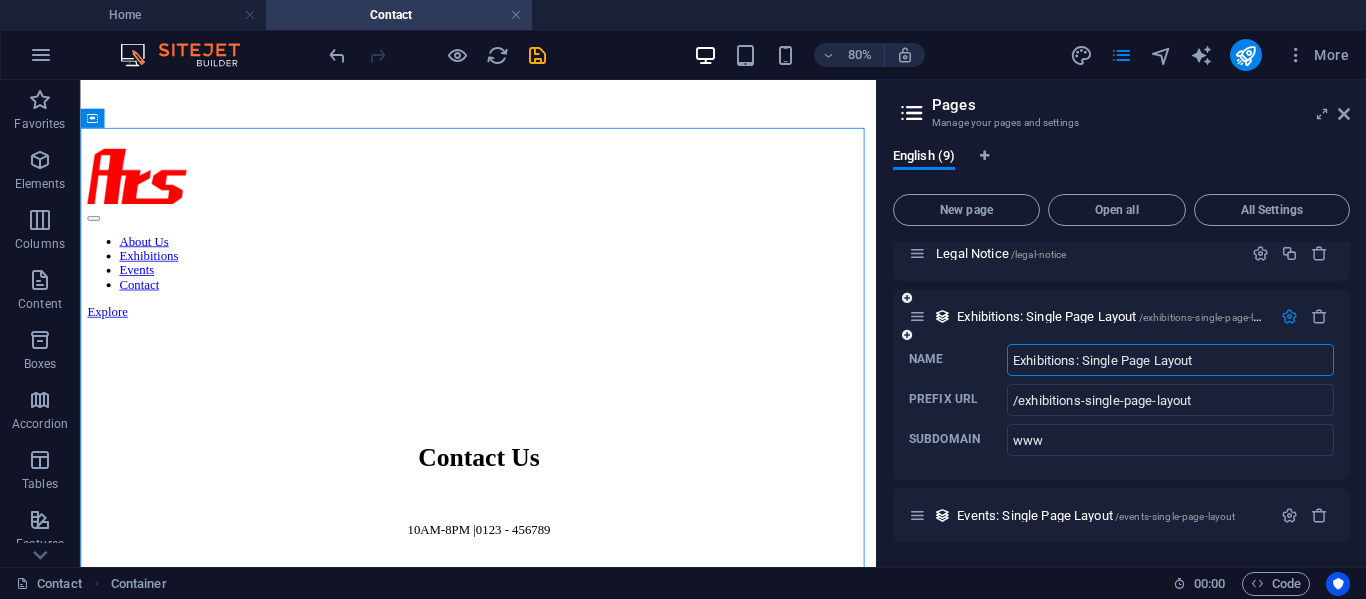 click at bounding box center [1289, 316] 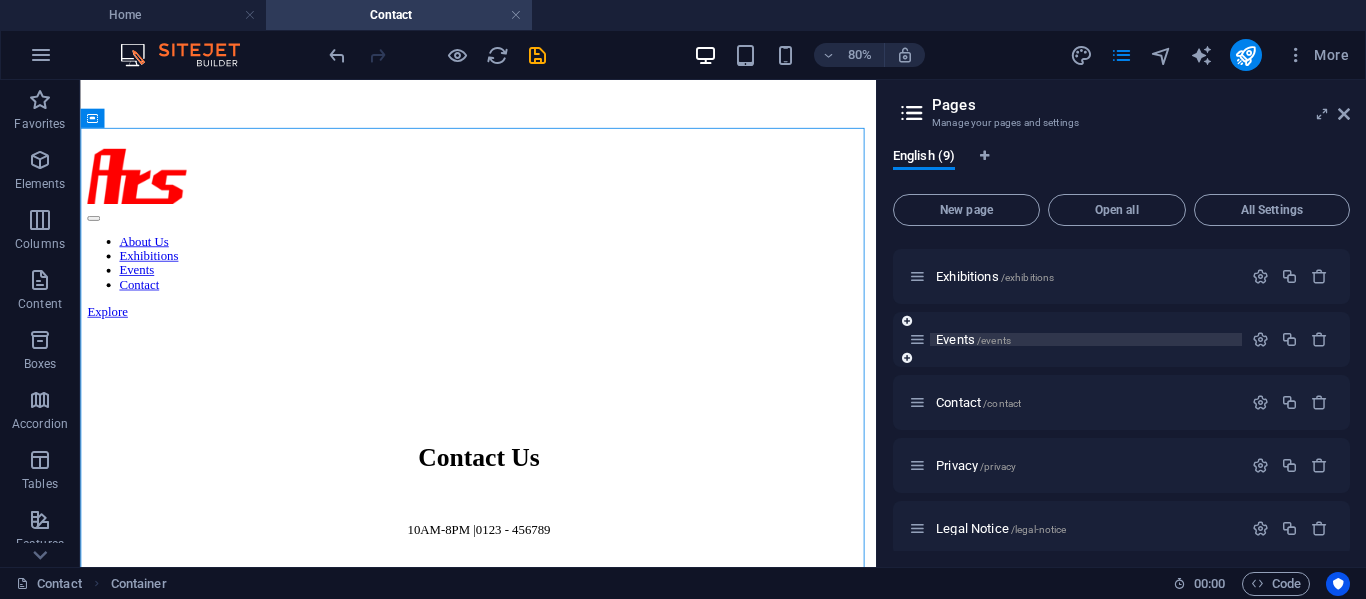 scroll, scrollTop: 0, scrollLeft: 0, axis: both 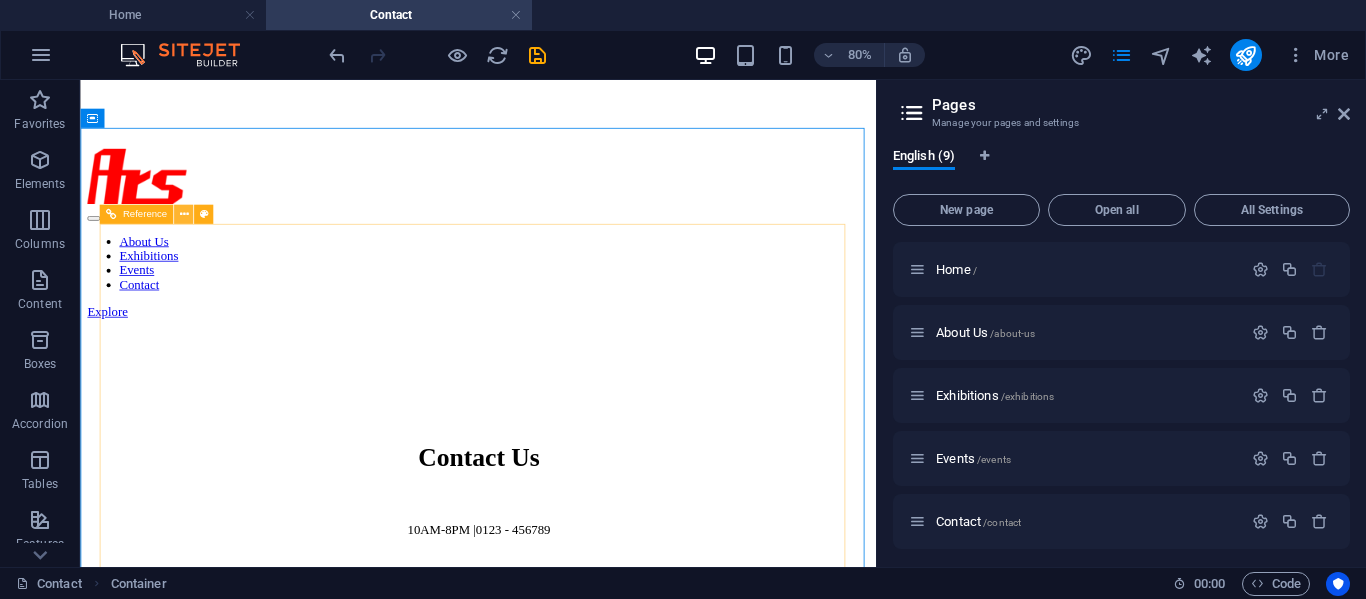 click at bounding box center [183, 214] 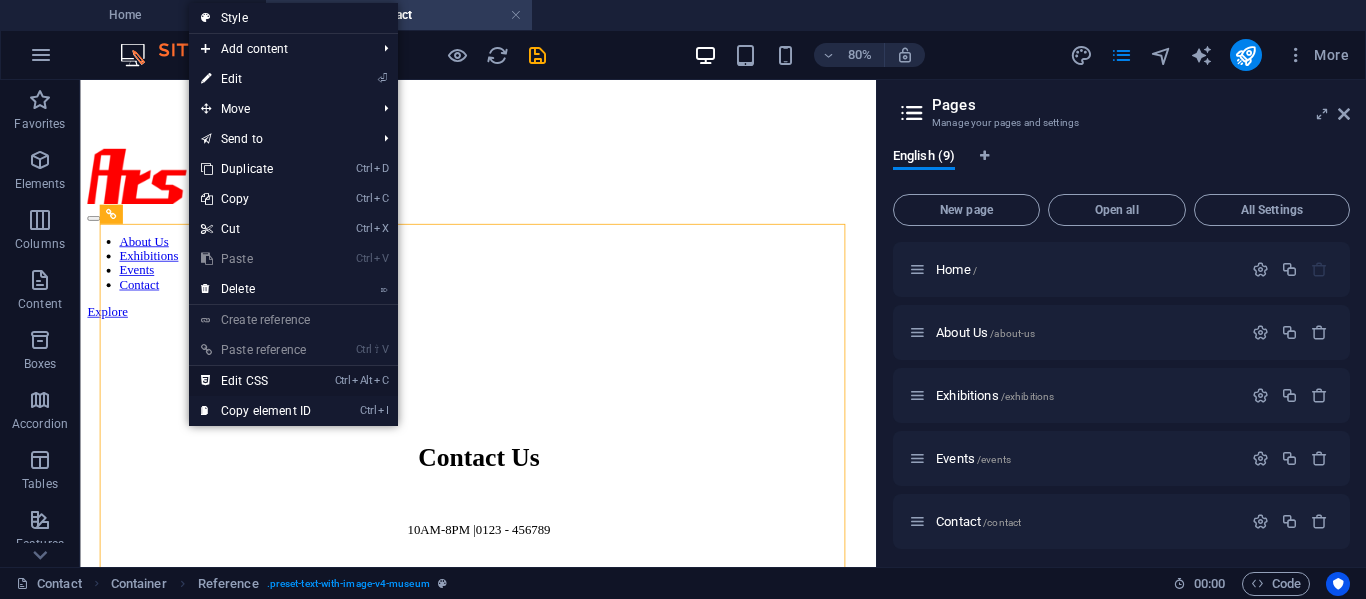 click on "Ctrl Alt C  Edit CSS" at bounding box center [256, 381] 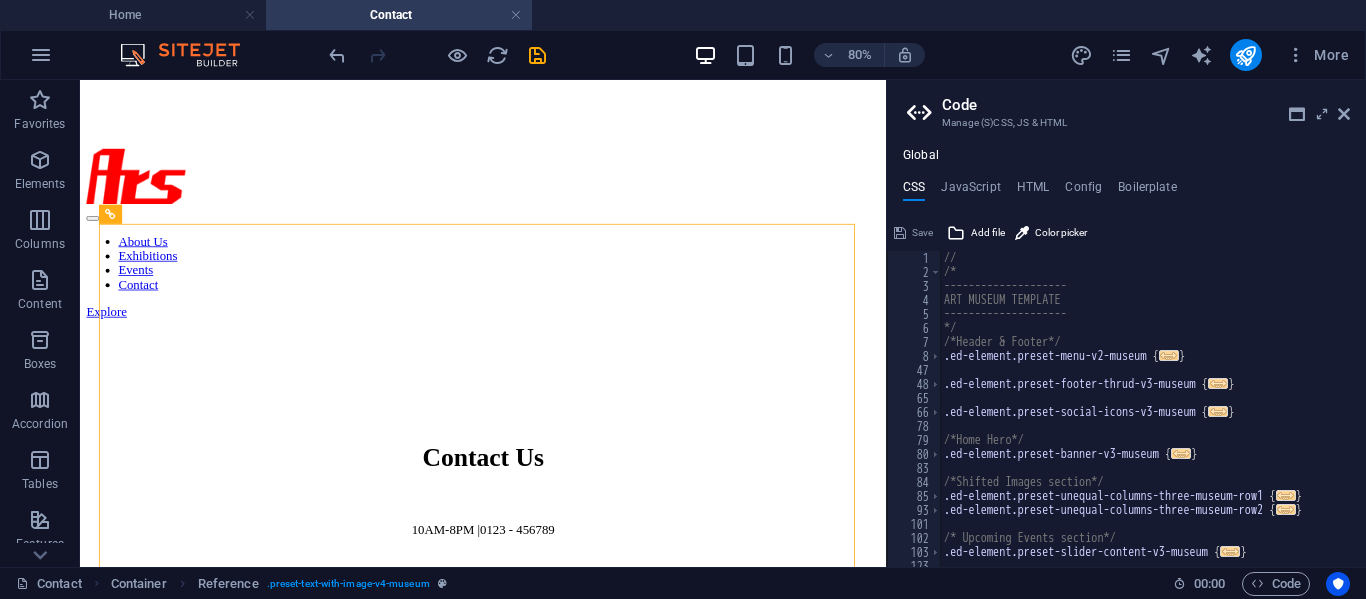 scroll, scrollTop: 0, scrollLeft: 0, axis: both 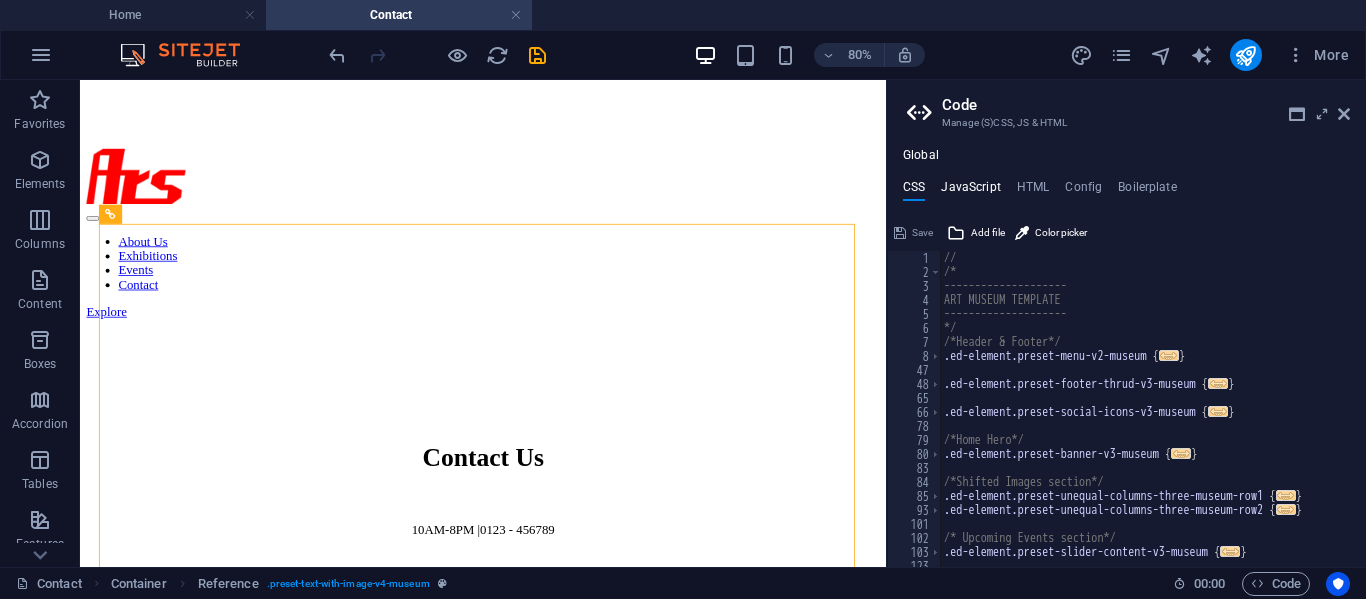 click on "JavaScript" at bounding box center [970, 191] 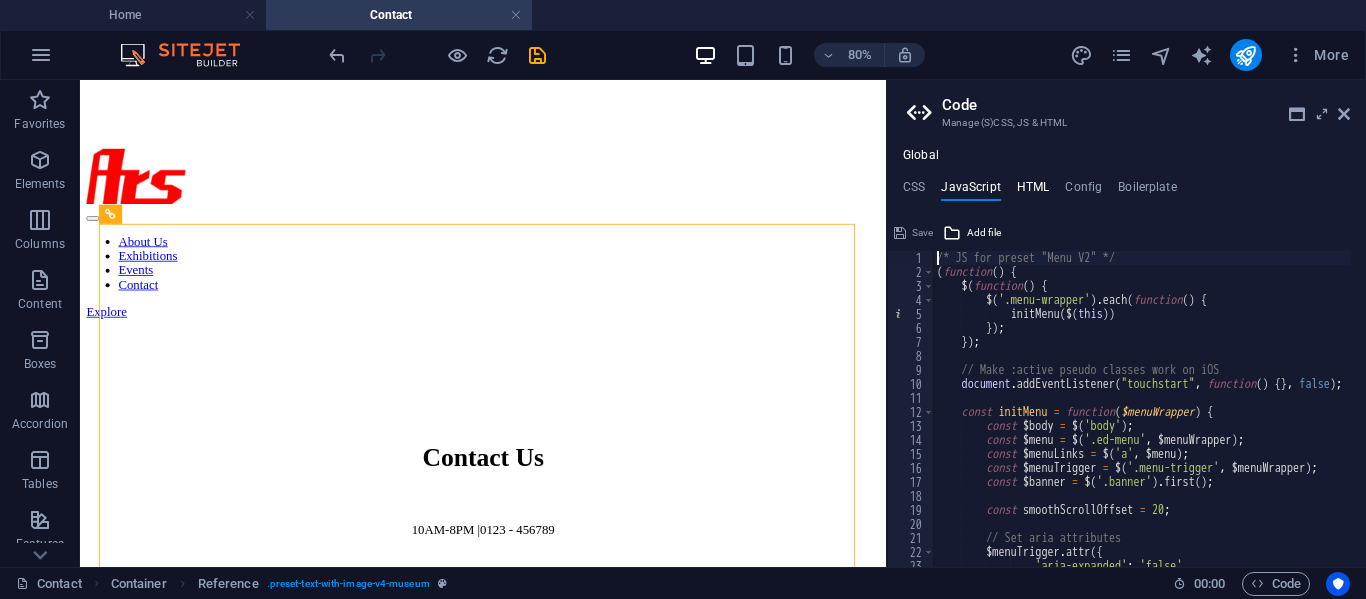 click on "HTML" at bounding box center [1033, 191] 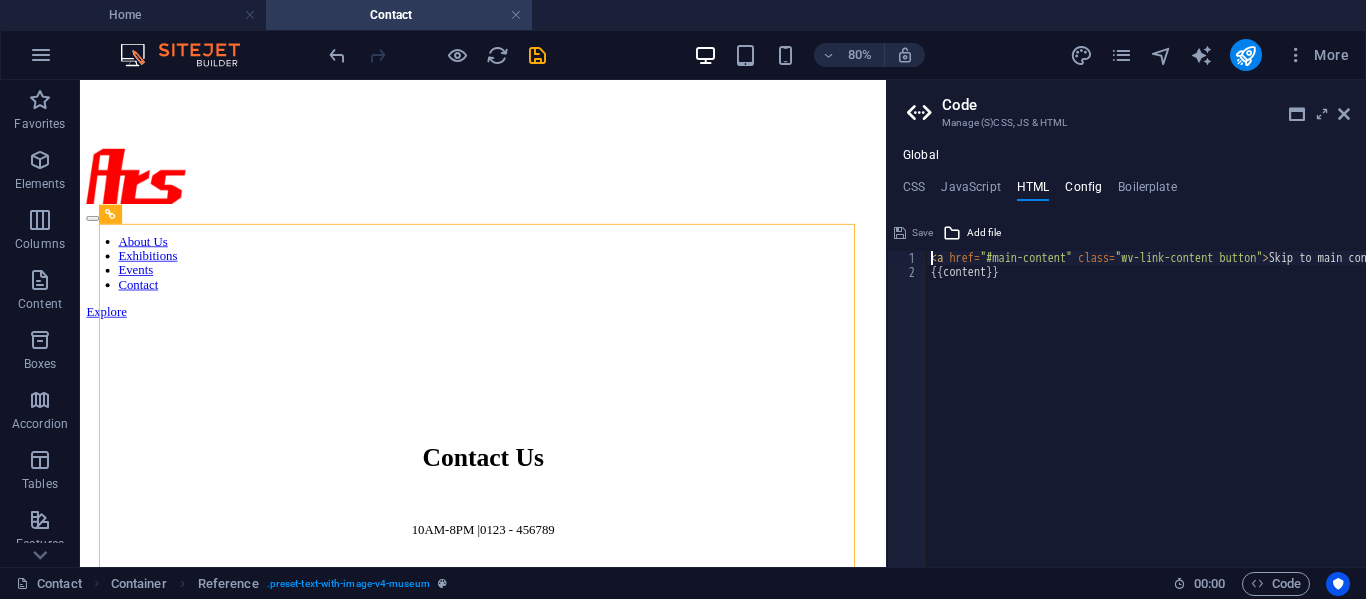 click on "Config" at bounding box center [1083, 191] 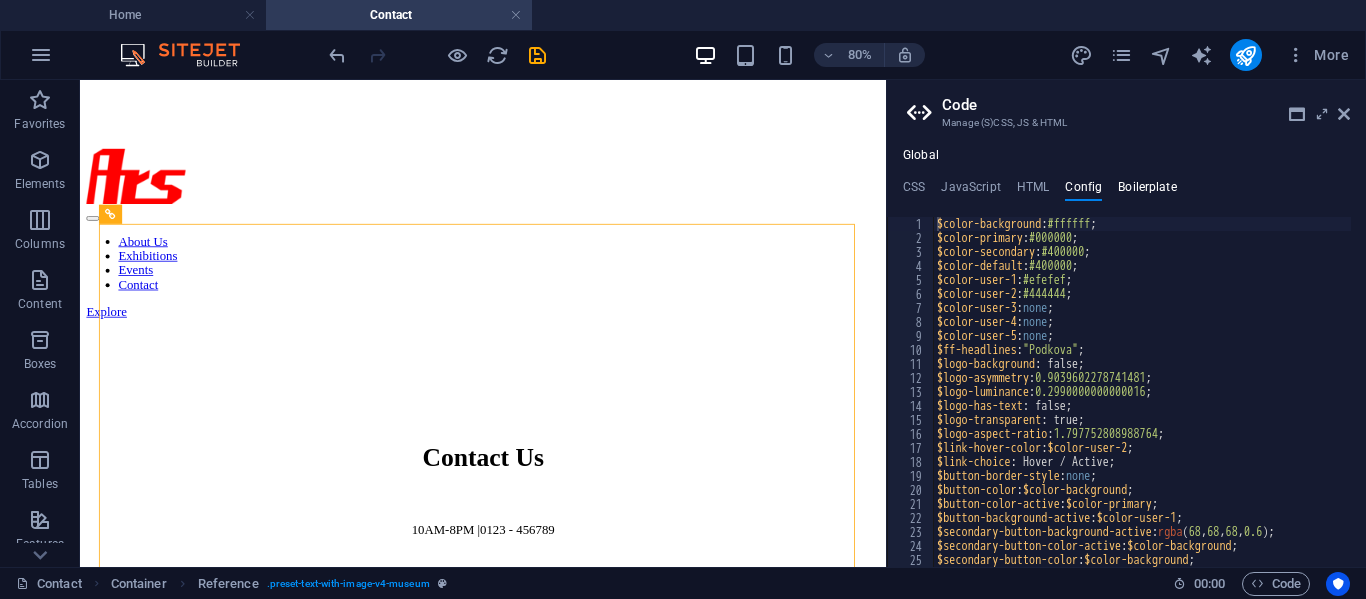 click on "Boilerplate" at bounding box center [1147, 191] 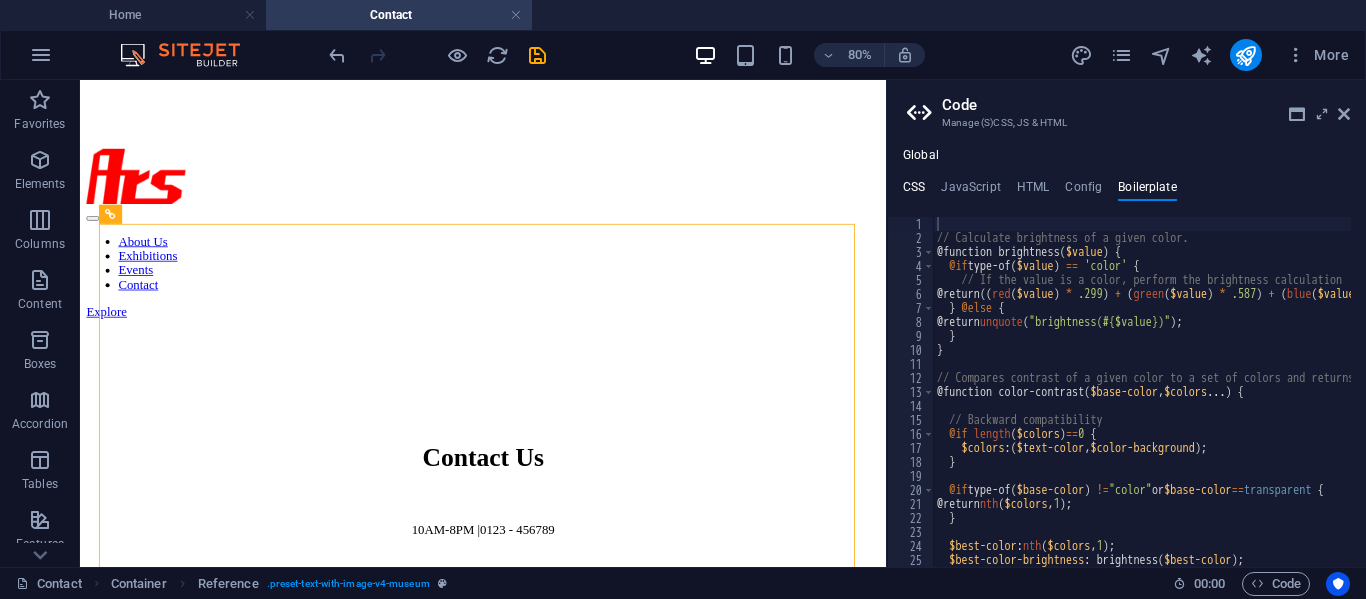 click on "CSS" at bounding box center (914, 191) 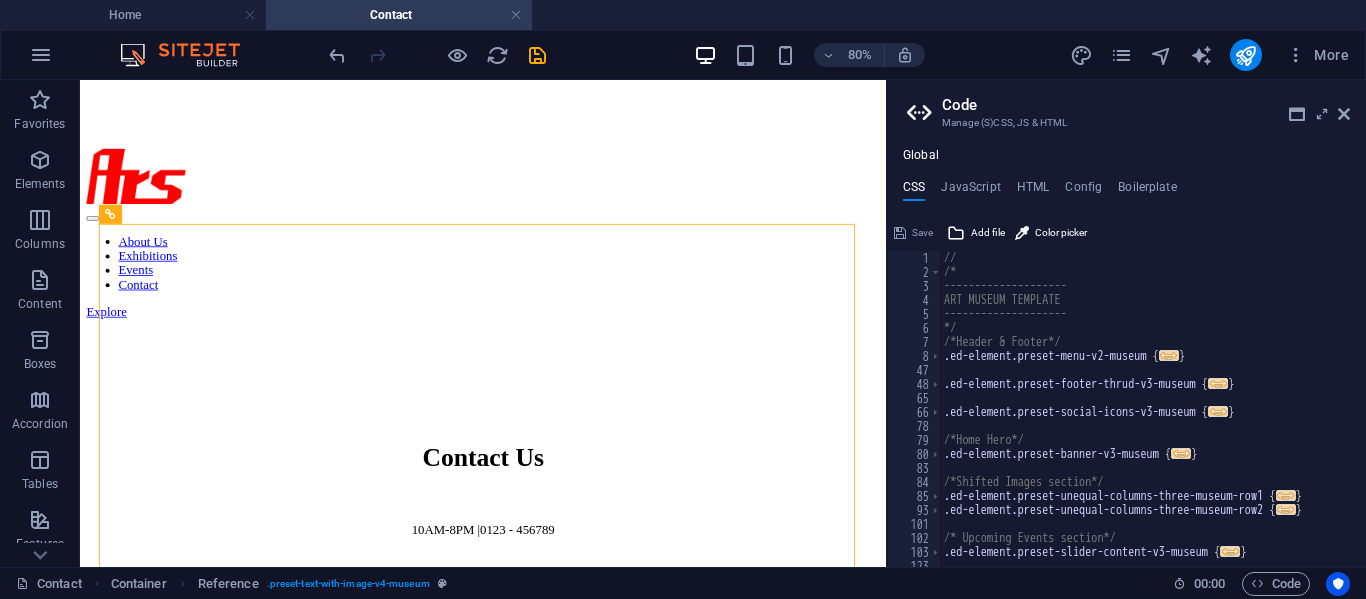 click on "//  /* -------------------- ART MUSEUM TEMPLATE -------------------- */ /*Header & Footer*/ .ed-element.preset-menu-v2-museum   { ... } .ed-element.preset-footer-thrud-v3-museum   { ... } .ed-element.preset-social-icons-v3-museum   { ... } /*Home Hero*/ .ed-element.preset-banner-v3-museum   { ... } /*Shifted Images section*/ .ed-element.preset-unequal-columns-three-museum-row1   { ... } .ed-element.preset-unequal-columns-three-museum-row2   { ... } /* Upcoming Events section*/ .ed-element.preset-slider-content-v3-museum   { ... }" at bounding box center (1156, 415) 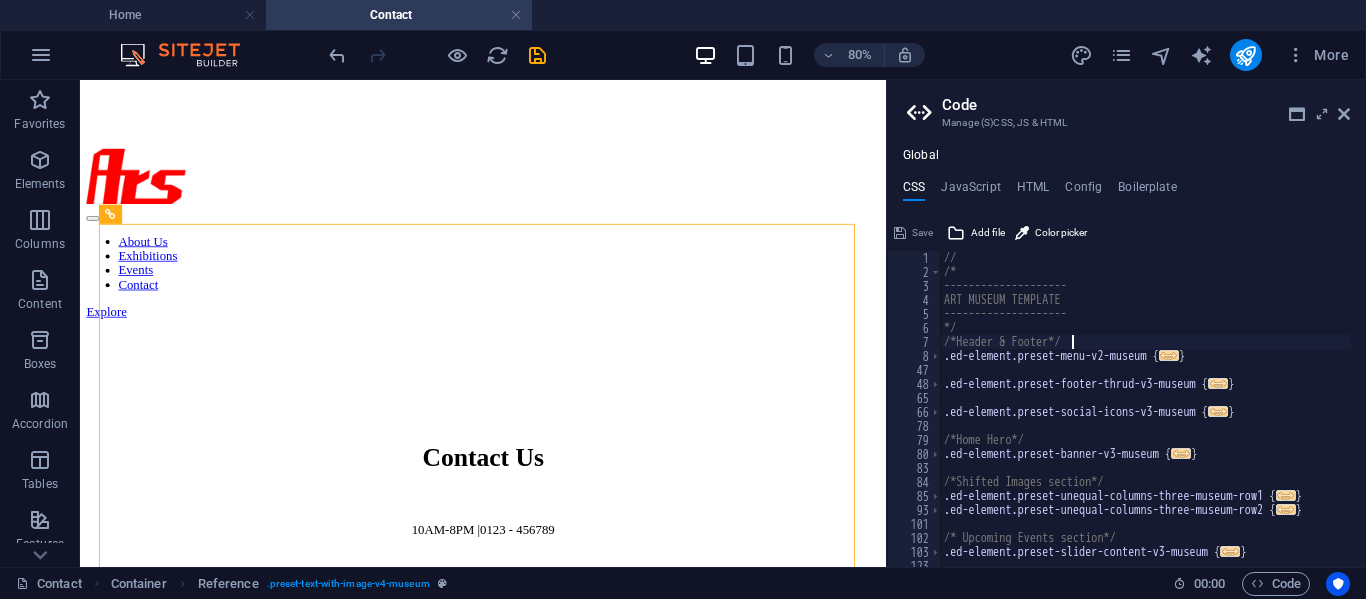 type on ");
}" 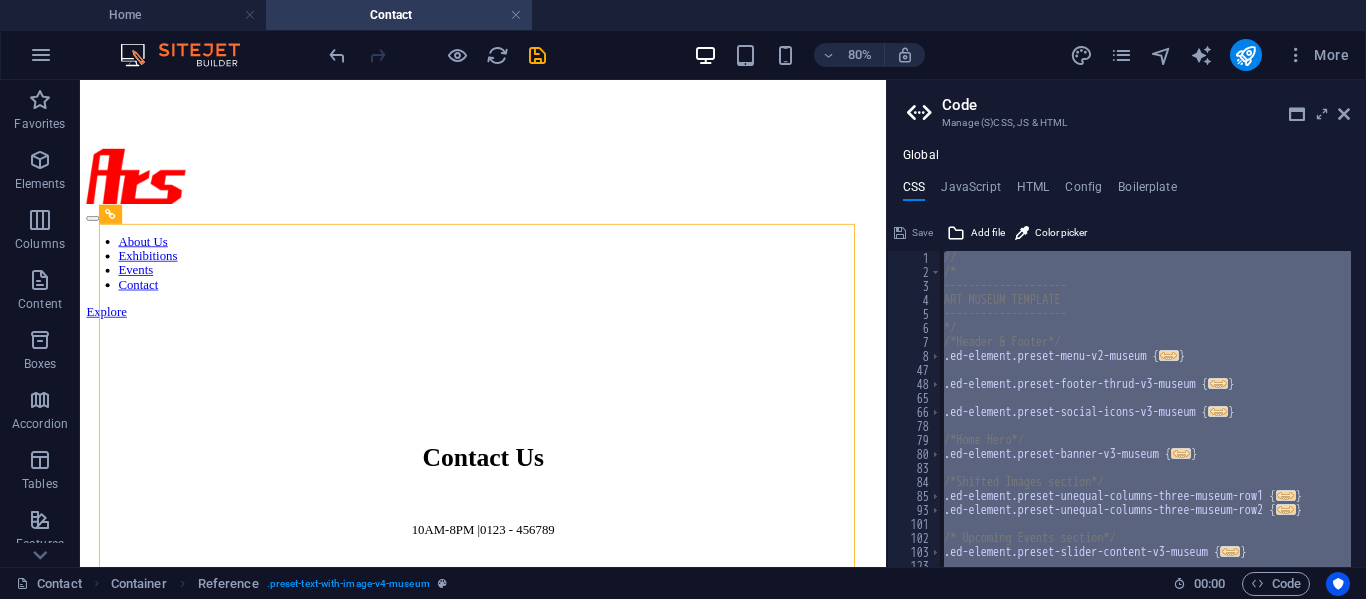 click on "Global CSS JavaScript HTML Config Boilerplate );
} 1 2 3 4 5 6 7 8 47 48 65 66 78 79 80 83 84 85 93 101 102 103 123 124 125 //  /* -------------------- ART MUSEUM TEMPLATE -------------------- */ /*Header & Footer*/ .ed-element.preset-menu-v2-museum   { ... } .ed-element.preset-footer-thrud-v3-museum   { ... } .ed-element.preset-social-icons-v3-museum   { ... } /*Home Hero*/ .ed-element.preset-banner-v3-museum   { ... } /*Shifted Images section*/ .ed-element.preset-unequal-columns-three-museum-row1   { ... } .ed-element.preset-unequal-columns-three-museum-row2   { ... } /* Upcoming Events section*/ .ed-element.preset-slider-content-v3-museum   { ... }     XXXXXXXXXXXXXXXXXXXXXXXXXXXXXXXXXXXXXXXXXXXXXXXXXXXXXXXXXXXXXXXXXXXXXXXXXXXXXXXXXXXXXXXXXXXXXXXXXXXXXXXXXXXXXXXXXXXXXXXXXXXXXXXXXXXXXXXXXXXXXXXXXXXXXXXXXXXXXXXXXXXXXXXXXXXXXXXXXXXXXXXXXXXXXXXXXXXXXXXXXXXXXXXXXXXXXXXXXXXXXXXXXXXXXXXXXXXXXXXXXXXXXXXXXXXXXXXX Save Add file Color picker /* JS for preset "Menu V2" */ 1 2 3 4 5 6 7 8 9 10 11 12 13 14 15 16 17 18" at bounding box center (1126, 357) 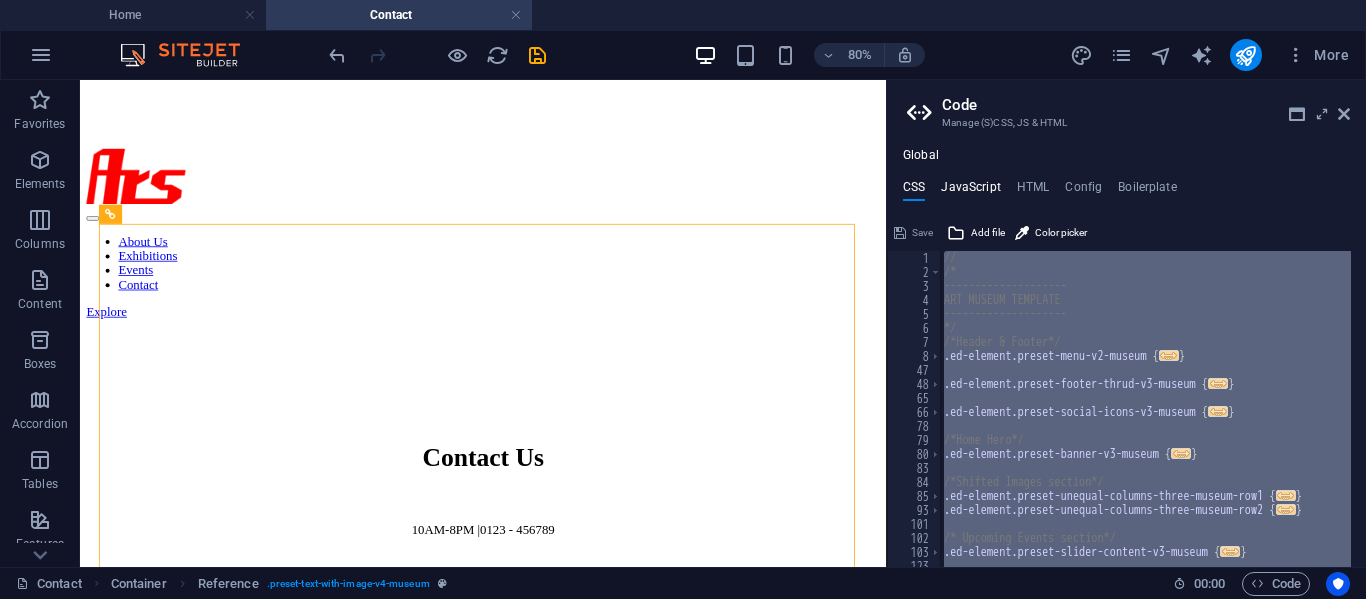 click on "JavaScript" at bounding box center [970, 191] 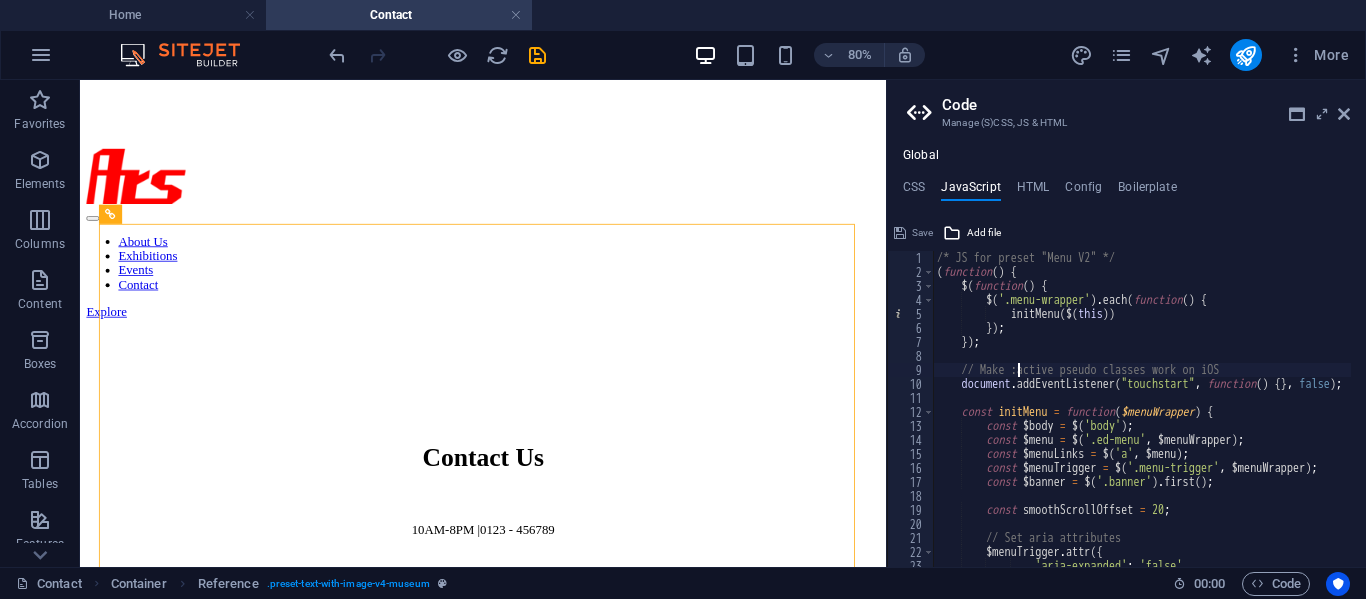 click on "/* JS for preset "Menu V2" */ ( function ( )   {      $ ( function ( )   {           $ ( '.menu-wrapper' ) . each ( function ( )   {                initMenu ( $ ( this ))           }) ;      }) ;      // Make :active pseudo classes work on iOS      document . addEventListener ( "touchstart" ,   function ( )   { } ,   false ) ;      const   initMenu   =   function ( $menuWrapper )   {           const   $body   =   $ ( 'body' ) ;           const   $menu   =   $ ( '.ed-menu' ,   $menuWrapper ) ;           const   $menuLinks   =   $ ( 'a' ,   $menu ) ;           const   $menuTrigger   =   $ ( '.menu-trigger' ,   $menuWrapper ) ;           const   $banner   =   $ ( '.banner' ) . first ( ) ;           const   smoothScrollOffset   =   20 ;                     // Set aria attributes           $menuTrigger . attr ({                     'aria-expanded' :   'false' ," at bounding box center [1392, 415] 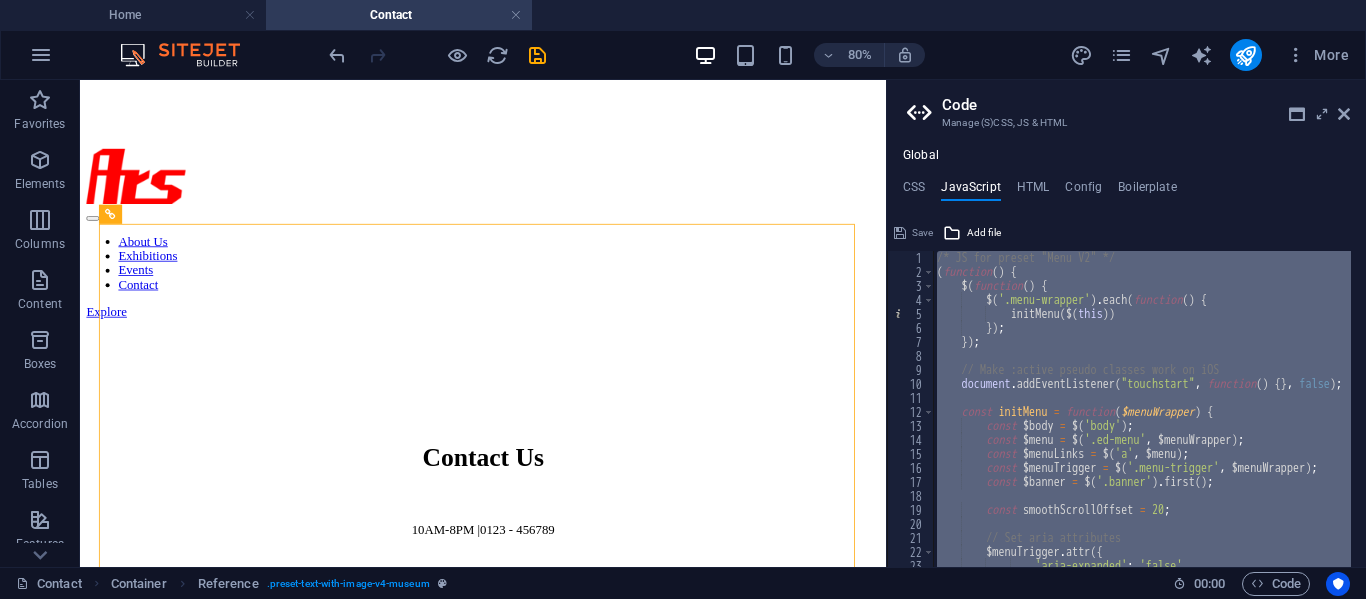 click on "Global CSS JavaScript HTML Config Boilerplate );
} 1 2 3 4 5 6 7 8 47 48 65 66 78 79 80 83 84 85 93 101 102 103 123 124 125 //  /* -------------------- ART MUSEUM TEMPLATE -------------------- */ /*Header & Footer*/ .ed-element.preset-menu-v2-museum   { ... } .ed-element.preset-footer-thrud-v3-museum   { ... } .ed-element.preset-social-icons-v3-museum   { ... } /*Home Hero*/ .ed-element.preset-banner-v3-museum   { ... } /*Shifted Images section*/ .ed-element.preset-unequal-columns-three-museum-row1   { ... } .ed-element.preset-unequal-columns-three-museum-row2   { ... } /* Upcoming Events section*/ .ed-element.preset-slider-content-v3-museum   { ... }     XXXXXXXXXXXXXXXXXXXXXXXXXXXXXXXXXXXXXXXXXXXXXXXXXXXXXXXXXXXXXXXXXXXXXXXXXXXXXXXXXXXXXXXXXXXXXXXXXXXXXXXXXXXXXXXXXXXXXXXXXXXXXXXXXXXXXXXXXXXXXXXXXXXXXXXXXXXXXXXXXXXXXXXXXXXXXXXXXXXXXXXXXXXXXXXXXXXXXXXXXXXXXXXXXXXXXXXXXXXXXXXXXXXXXXXXXXXXXXXXXXXXXXXXXXXXXXXX Save Add file Color picker });
/* End JS for preset "Counter V2" */ 1 2 3 4 5 6 7 8 9 10 11 12 13 14" at bounding box center (1126, 357) 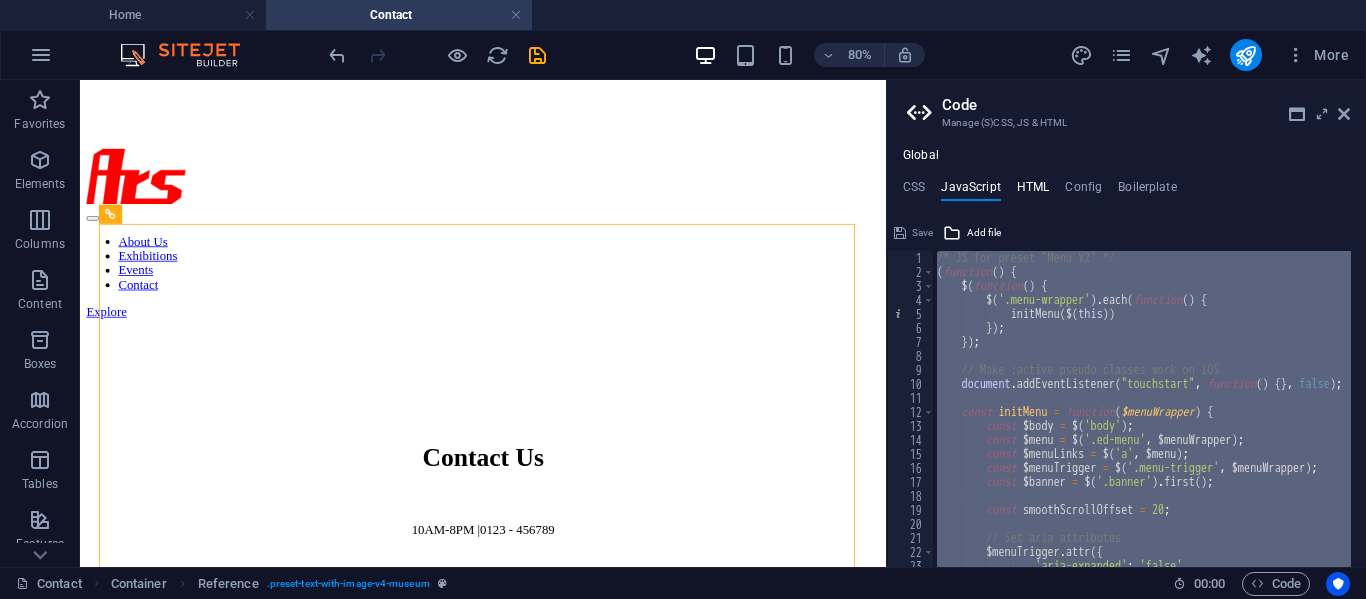 click on "HTML" at bounding box center (1033, 191) 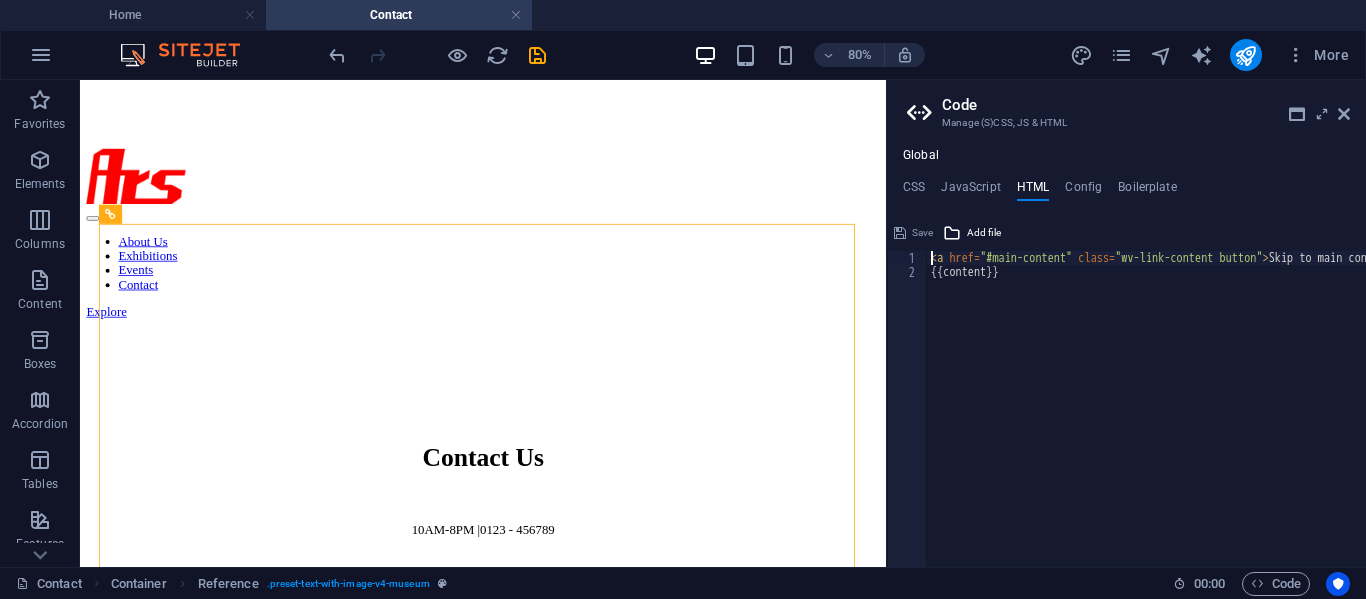 click on "< a   href = "#main-content"   class = "wv-link-content button" > Skip to main content </ a > {{content}}" at bounding box center [1197, 415] 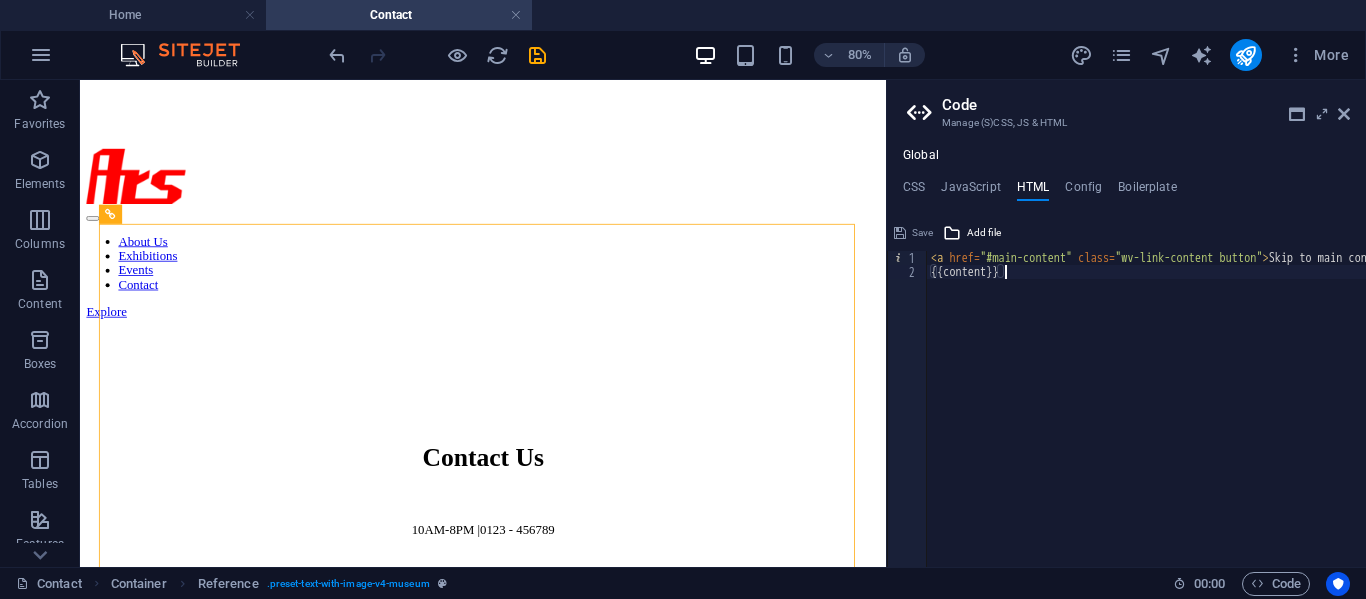 type on "<a href="#main-content" class="wv-link-content button">Skip to main content</a>
{{content}}" 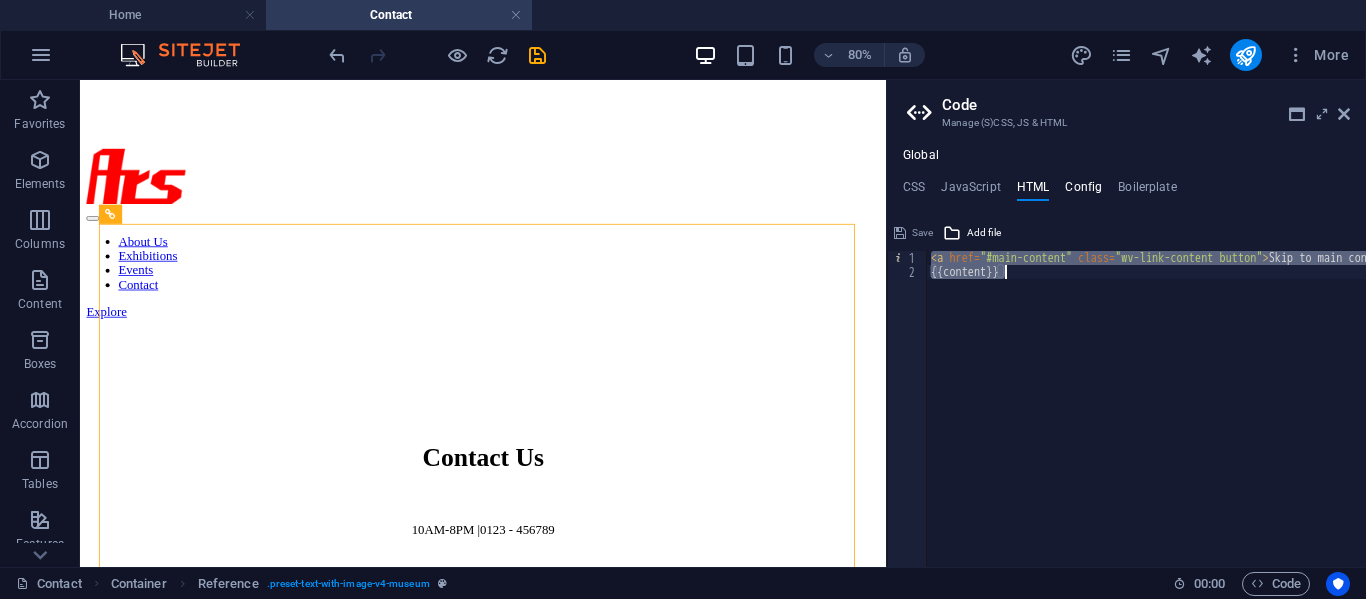 click on "Config" at bounding box center [1083, 191] 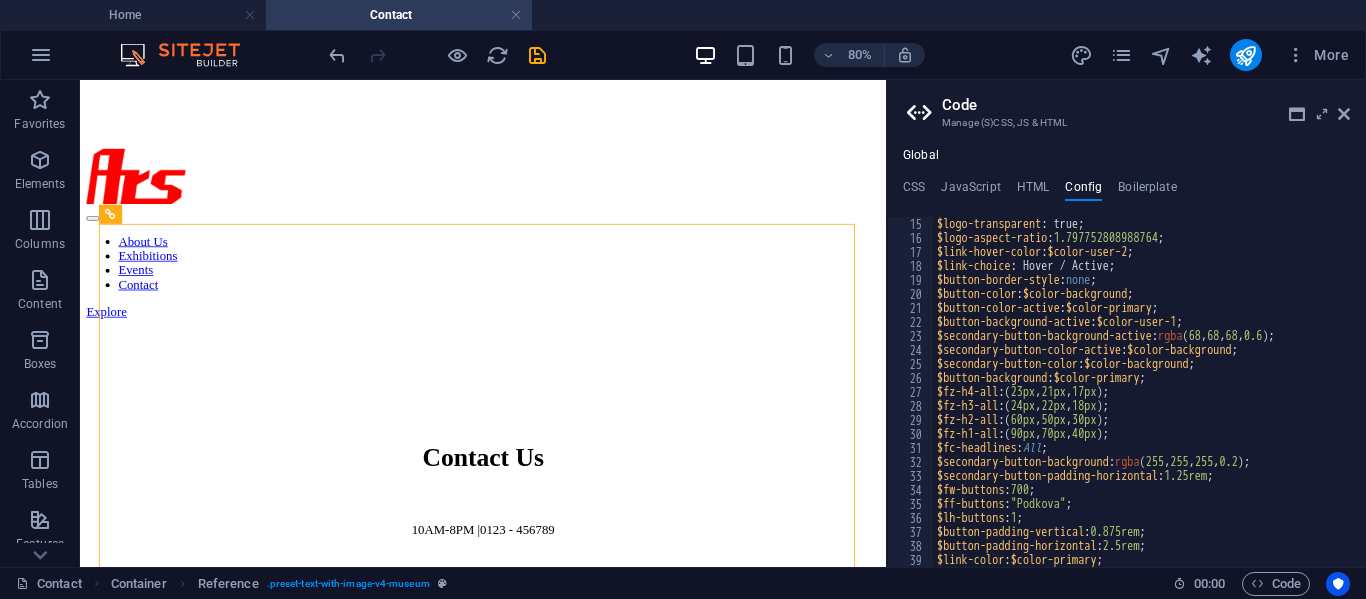 scroll, scrollTop: 0, scrollLeft: 0, axis: both 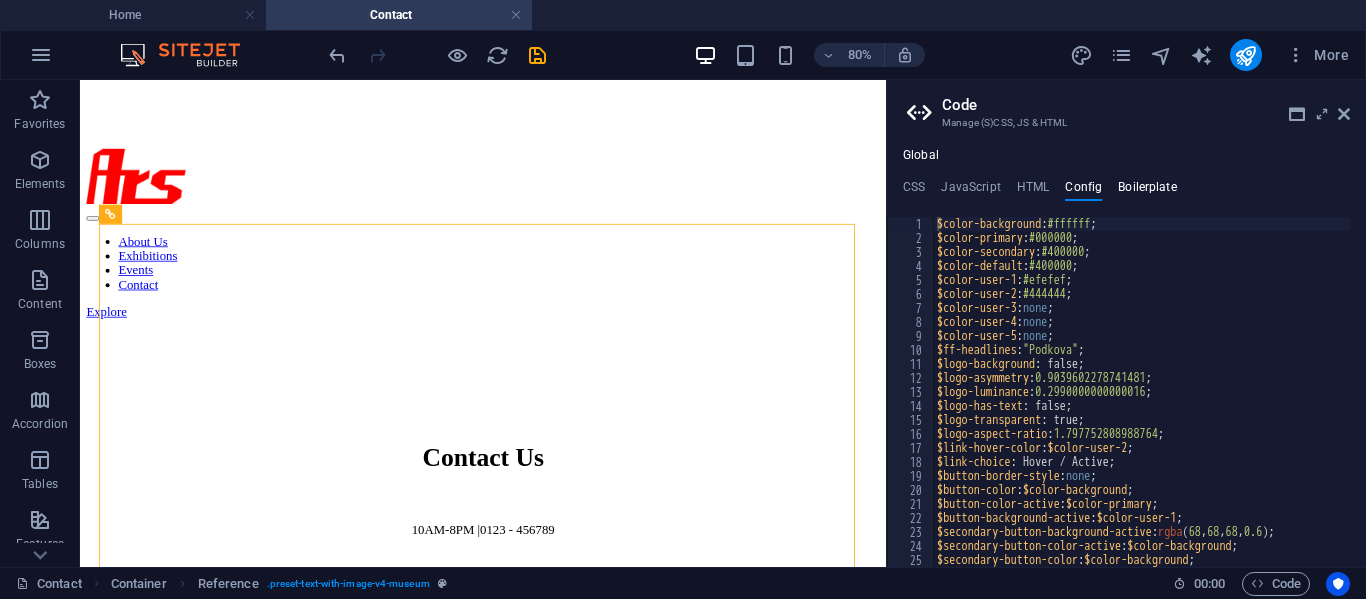 click on "Boilerplate" at bounding box center [1147, 191] 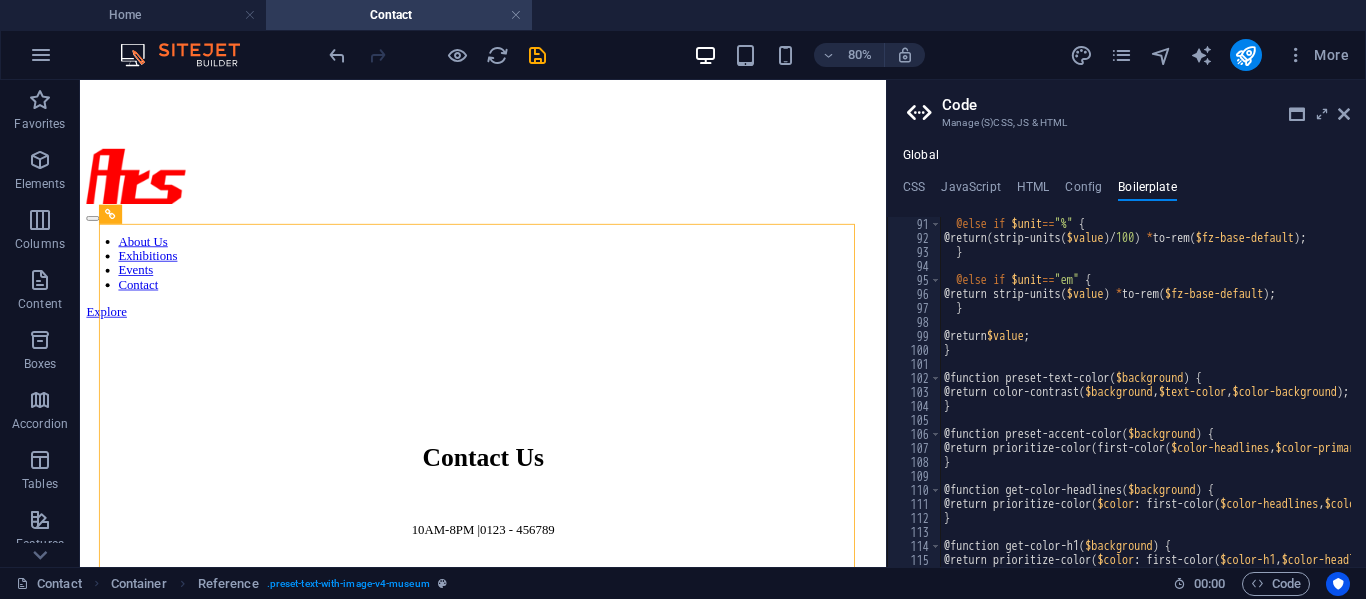 scroll, scrollTop: 885, scrollLeft: 0, axis: vertical 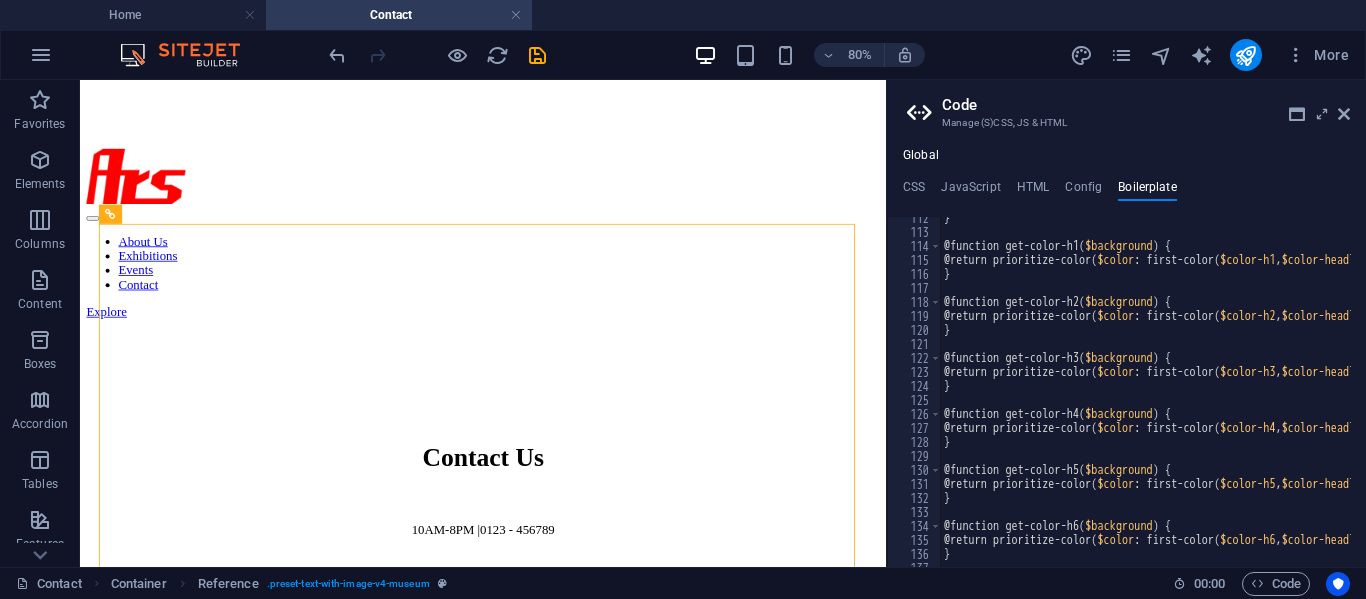 drag, startPoint x: 1086, startPoint y: 193, endPoint x: 1081, endPoint y: 242, distance: 49.25444 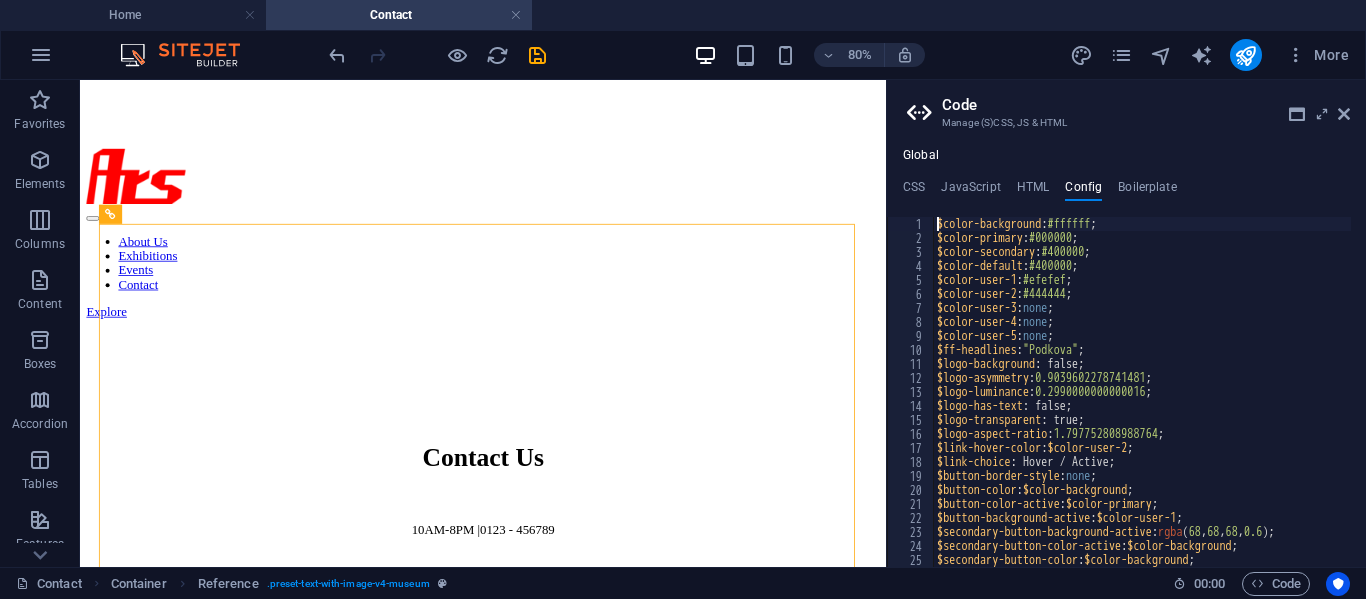 click on "$color-background :  #ffffff ; $color-primary :  #000000 ; $color-secondary :  #400000 ; $color-default :  #400000 ; $color-user-1 :  #efefef ; $color-user-2 :  #444444 ; $color-user-3 :  none ; $color-user-4 :  none ; $color-user-5 :  none ; $ff-headlines :  "Podkova" ; $logo-background : false; $logo-asymmetry :  0.9039602278741481 ; $logo-luminance :  0.2990000000000016 ; $logo-has-text : false; $logo-transparent : true; $logo-aspect-ratio :  1.797752808988764 ; $link-hover-color :  $color-user-2 ; $link-choice : Hover / Active; $button-border-style :  none ; $button-color :  $color-background ; $button-color-active :  $color-primary ; $button-background-active :  $color-user-1 ; $secondary-button-background-active :  rgba ( 68 , 68 , 68 , 0.6 ) ; $secondary-button-color-active :  $color-background ; $secondary-button-color :  $color-background ; $button-background :  $color-primary ;" at bounding box center [1142, 406] 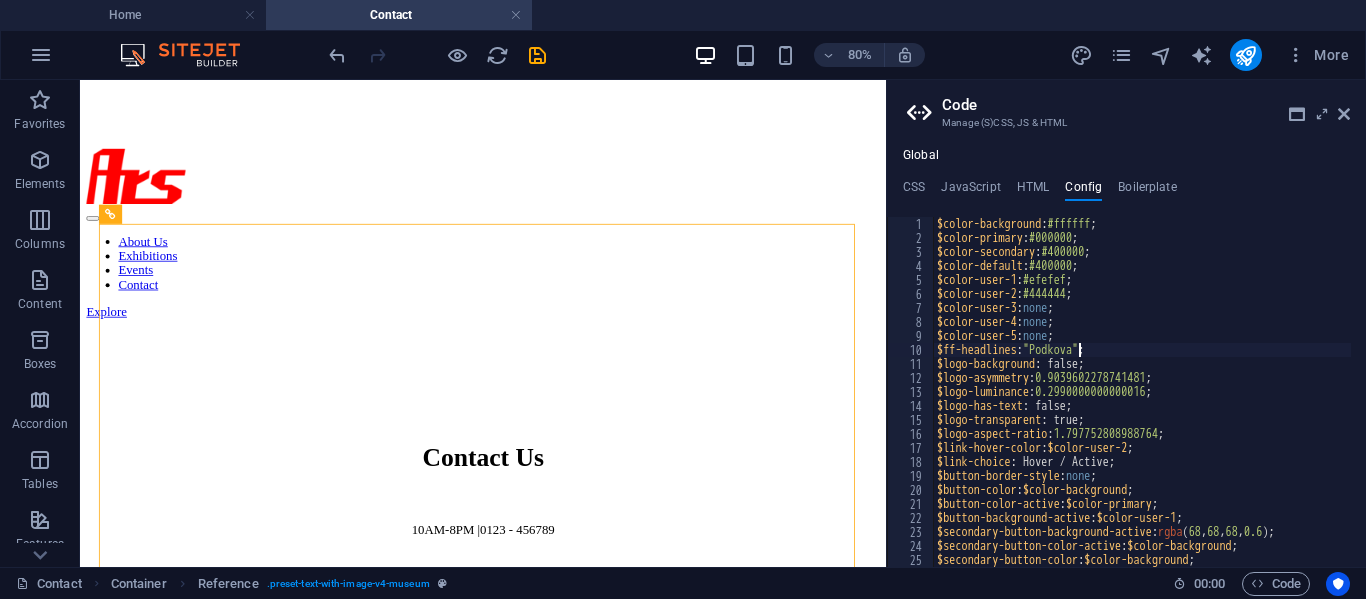 type on "}
}" 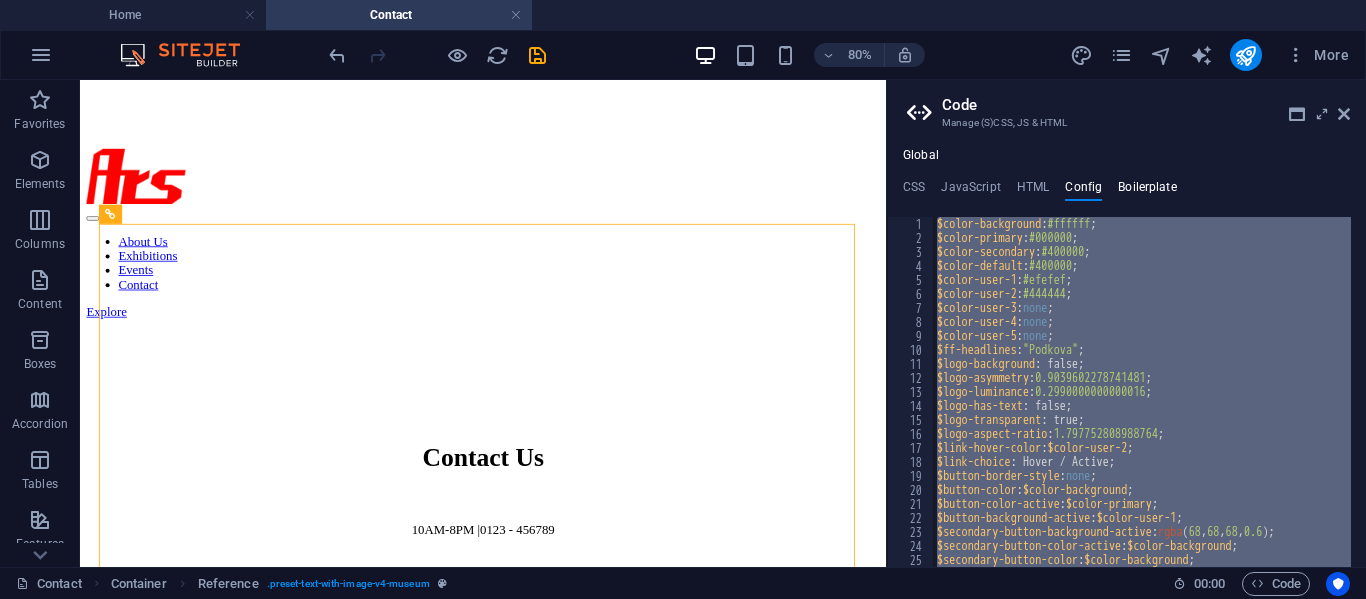 click on "Boilerplate" at bounding box center [1147, 191] 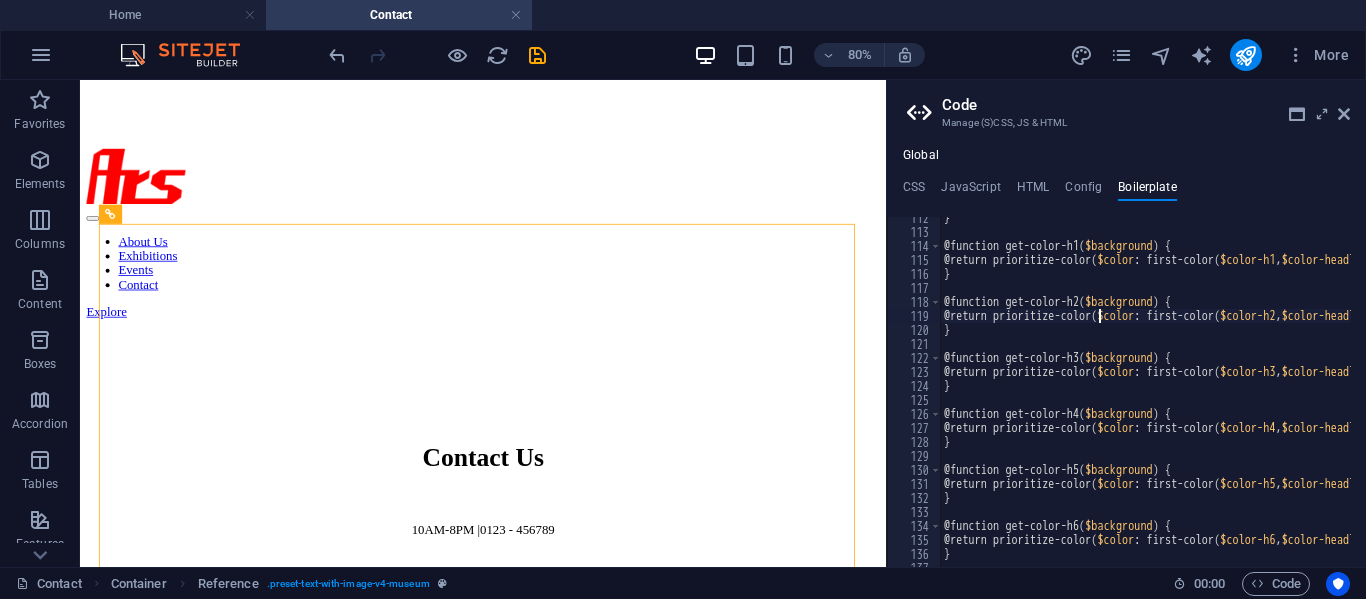 click on "} @function get-color-h1 ( $background )   {   @return prioritize-color ( $color : first-color ( $color-h1 ,  $color-headlines ,  $color-primary ) ,  $background :  $background ) ; } @function get-color-h2 ( $background )   {   @return prioritize-color ( $color : first-color ( $color-h2 ,  $color-headlines ,  $color-primary ) ,  $background :  $background ) ; } @function get-color-h3 ( $background )   {   @return prioritize-color ( $color : first-color ( $color-h3 ,  $color-headlines ,  $color-primary ) ,  $background :  $background ) ; } @function get-color-h4 ( $background )   {   @return prioritize-color ( $color : first-color ( $color-h4 ,  $color-headlines ,  $color-primary ) ,  $background :  $background ) ; } @function get-color-h5 ( $background )   {   @return prioritize-color ( $color : first-color ( $color-h5 ,  $color-headlines ,  $color-primary ) ,  $background :  $background ) ; } @function get-color-h6 ( $background )   {   @return prioritize-color ( $color : first-color ( $color-h6 ,  ,  ) ,  )" at bounding box center [1833, 392] 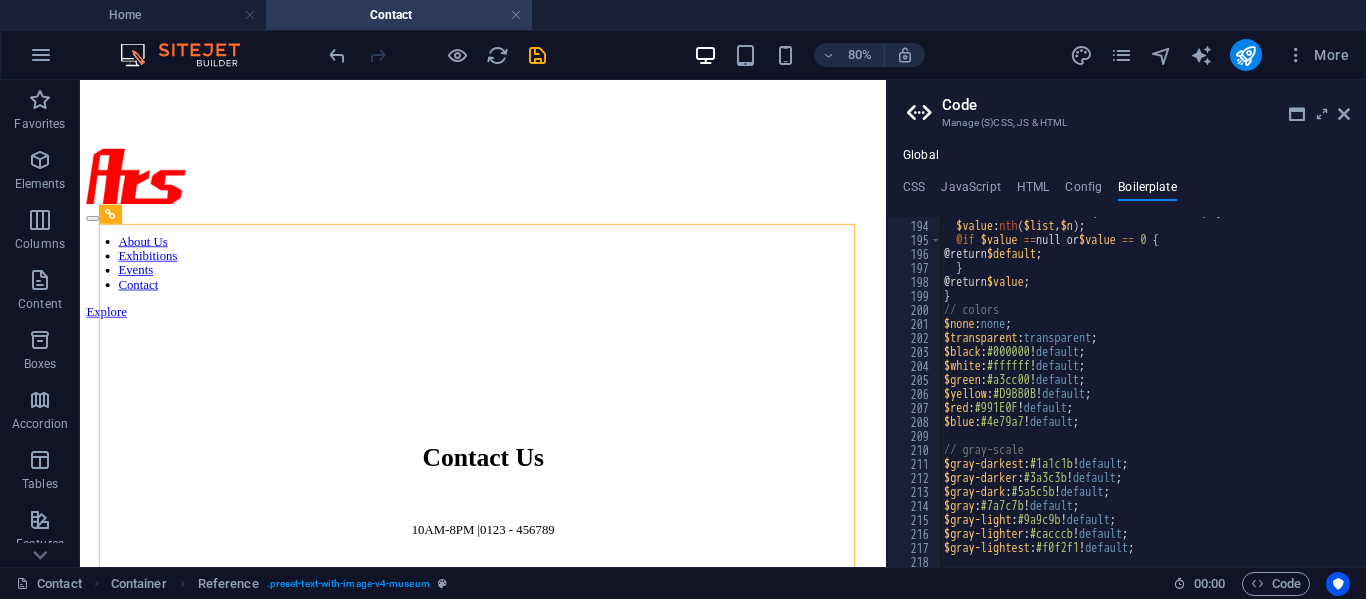 scroll, scrollTop: 1600, scrollLeft: 0, axis: vertical 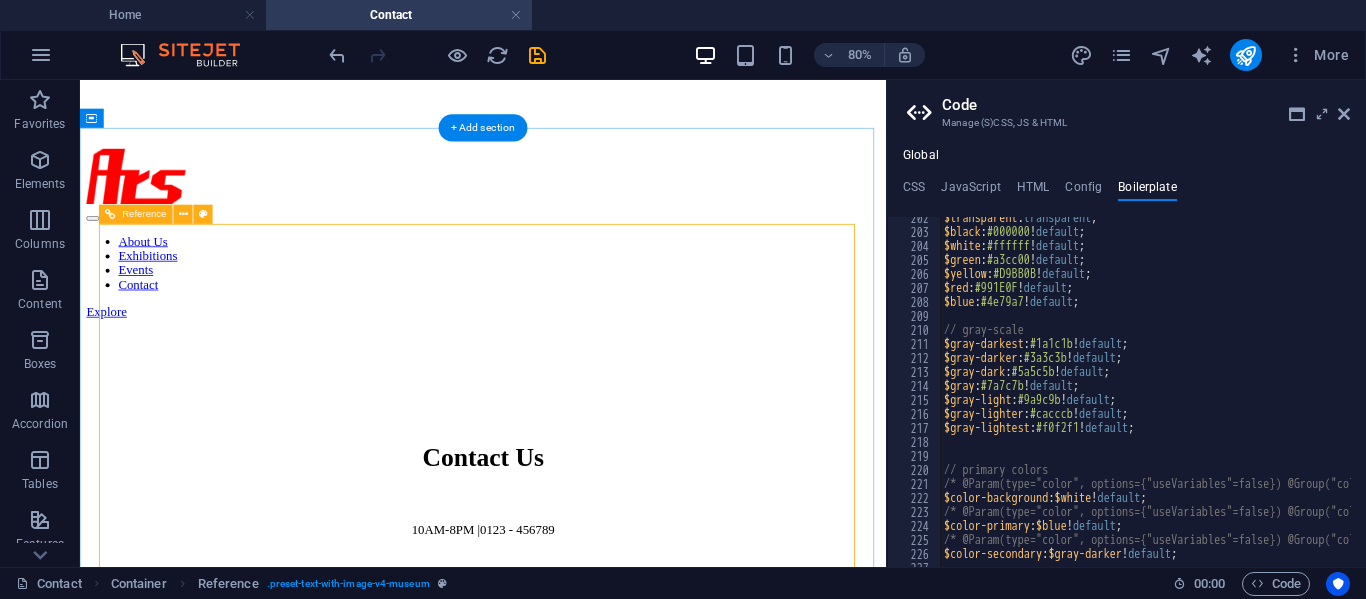 click on "Contact Us" at bounding box center [584, 900] 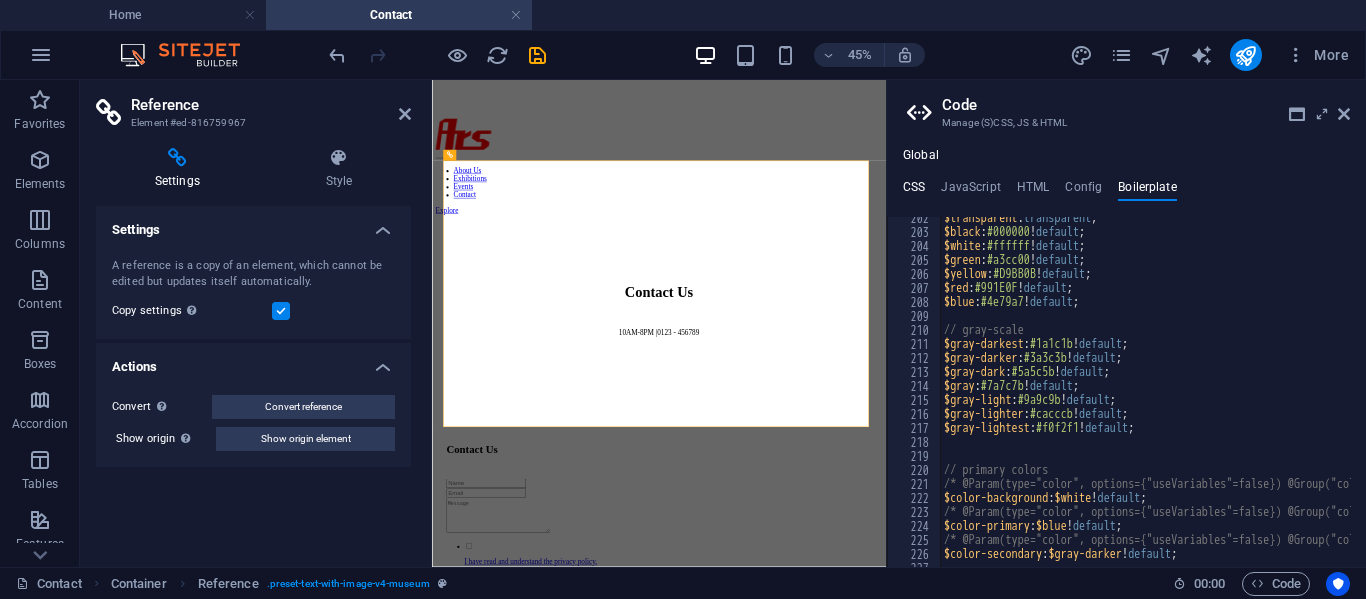 click on "CSS" at bounding box center (914, 191) 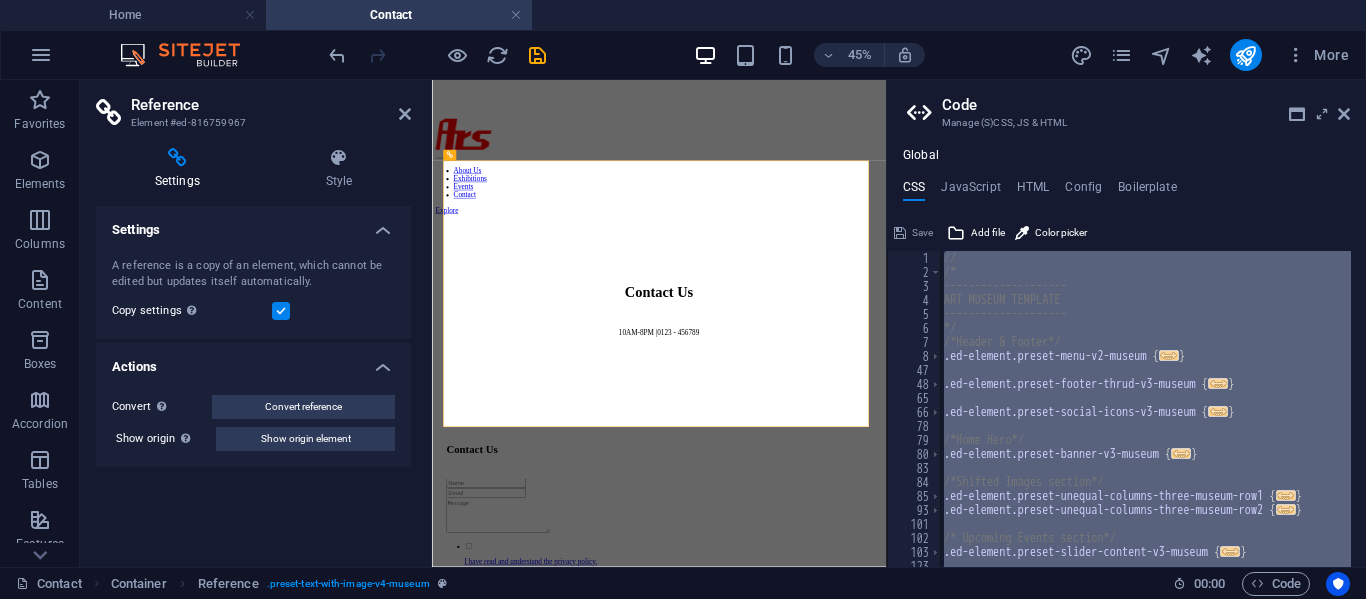 click on "//  /* -------------------- ART MUSEUM TEMPLATE -------------------- */ /*Header & Footer*/ .ed-element.preset-menu-v2-museum   { ... } .ed-element.preset-footer-thrud-v3-museum   { ... } .ed-element.preset-social-icons-v3-museum   { ... } /*Home Hero*/ .ed-element.preset-banner-v3-museum   { ... } /*Shifted Images section*/ .ed-element.preset-unequal-columns-three-museum-row1   { ... } .ed-element.preset-unequal-columns-three-museum-row2   { ... } /* Upcoming Events section*/ .ed-element.preset-slider-content-v3-museum   { ... }" at bounding box center (1145, 409) 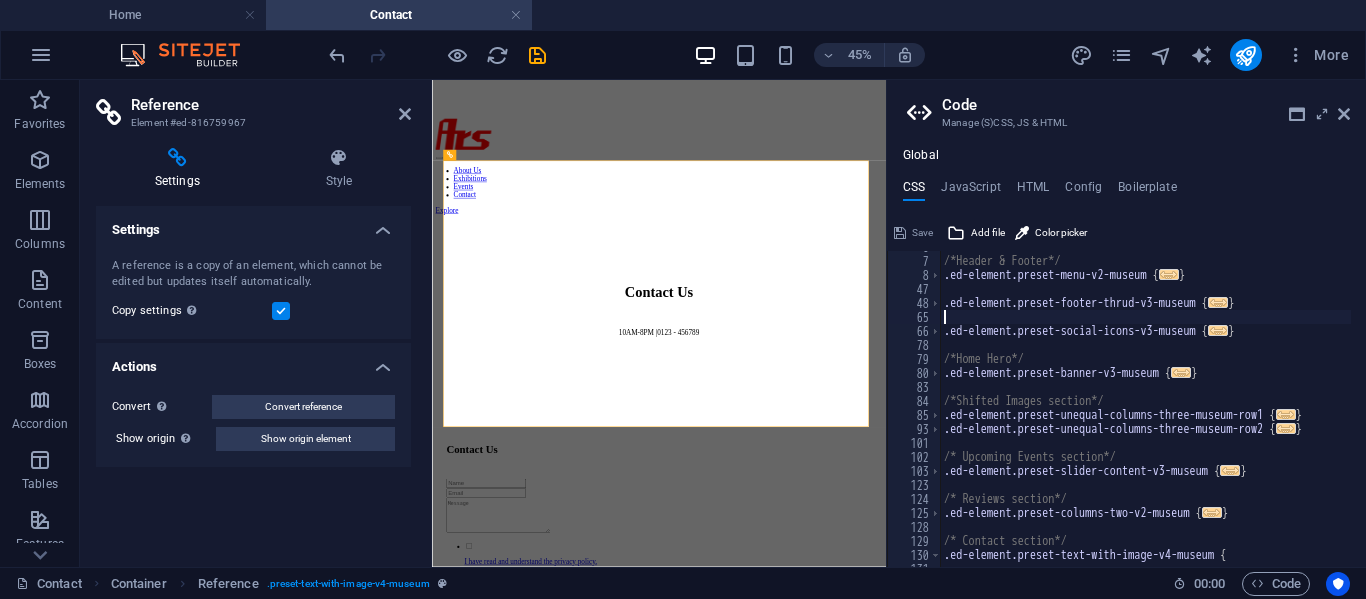 scroll, scrollTop: 0, scrollLeft: 0, axis: both 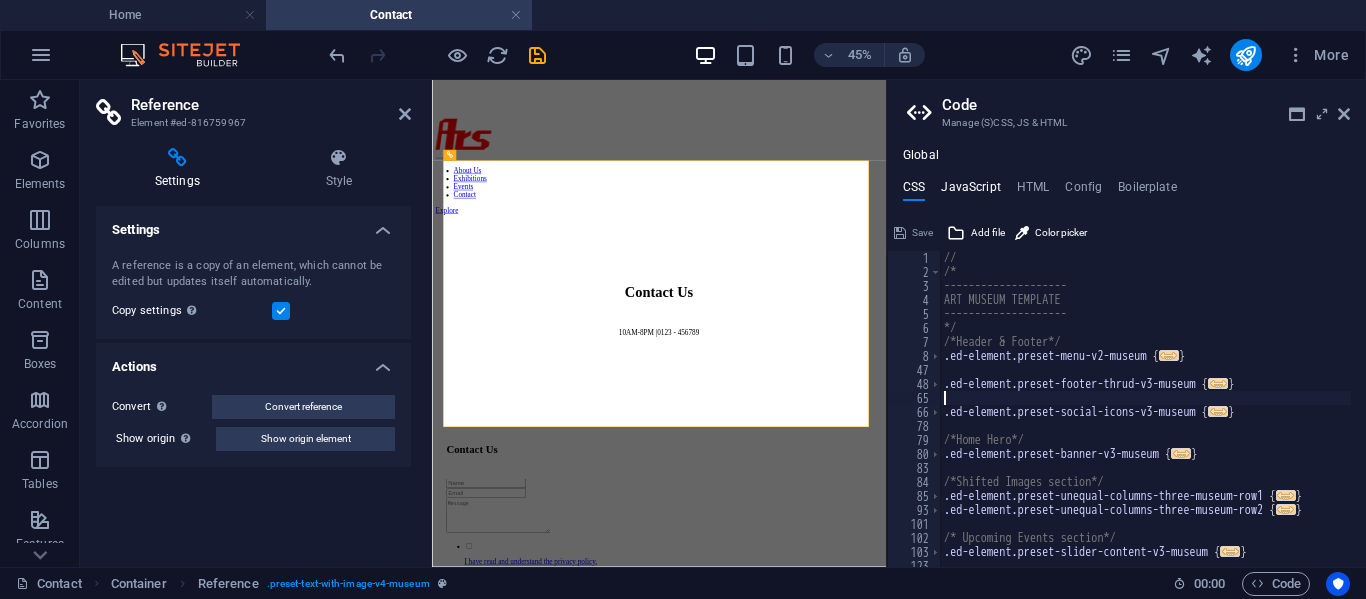 click on "JavaScript" at bounding box center [970, 191] 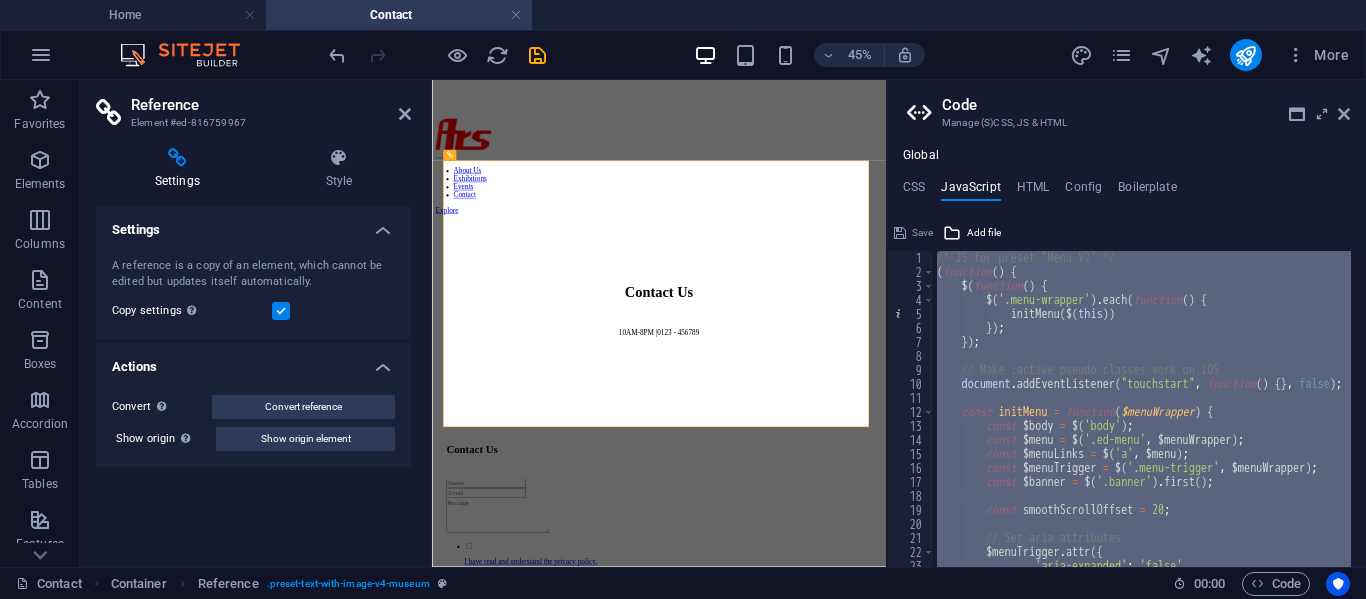 click on "/* JS for preset "Menu V2" */ ( function ( )   {      $ ( function ( )   {           $ ( '.menu-wrapper' ) . each ( function ( )   {                initMenu ( $ ( this ))           }) ;      }) ;      // Make :active pseudo classes work on iOS      document . addEventListener ( "touchstart" ,   function ( )   { } ,   false ) ;      const   initMenu   =   function ( $menuWrapper )   {           const   $body   =   $ ( 'body' ) ;           const   $menu   =   $ ( '.ed-menu' ,   $menuWrapper ) ;           const   $menuLinks   =   $ ( 'a' ,   $menu ) ;           const   $menuTrigger   =   $ ( '.menu-trigger' ,   $menuWrapper ) ;           const   $banner   =   $ ( '.banner' ) . first ( ) ;           const   smoothScrollOffset   =   20 ;                     // Set aria attributes           $menuTrigger . attr ({                     'aria-expanded' :   'false' ," at bounding box center (1142, 409) 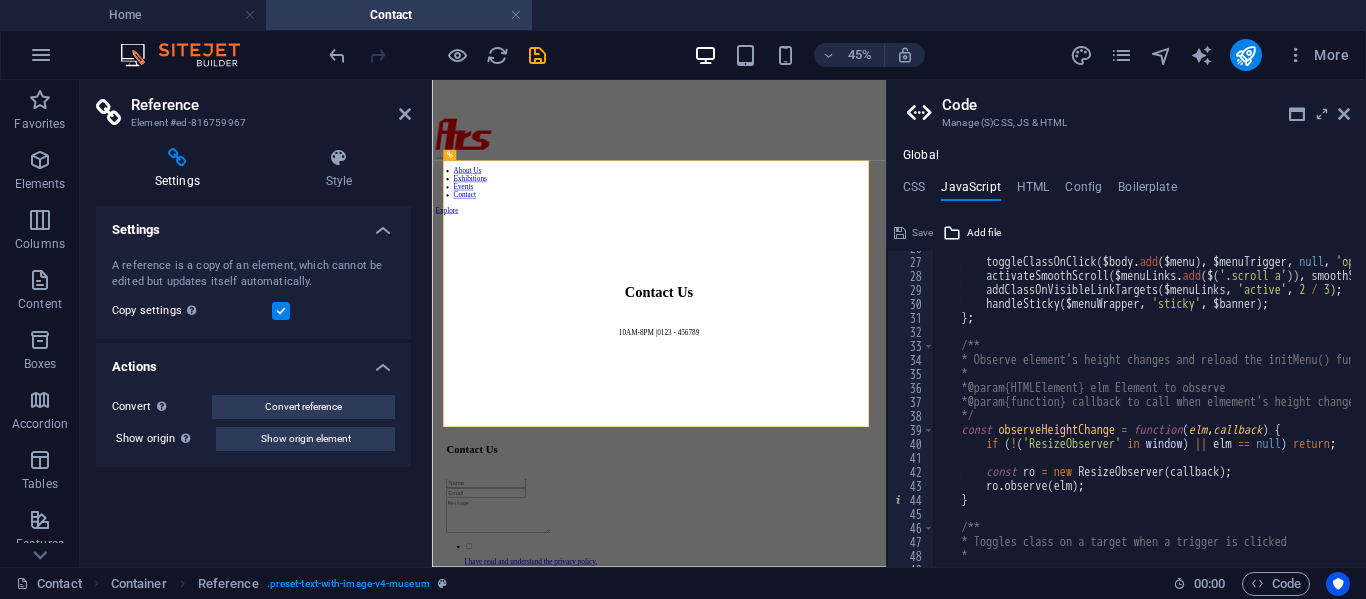 scroll, scrollTop: 360, scrollLeft: 0, axis: vertical 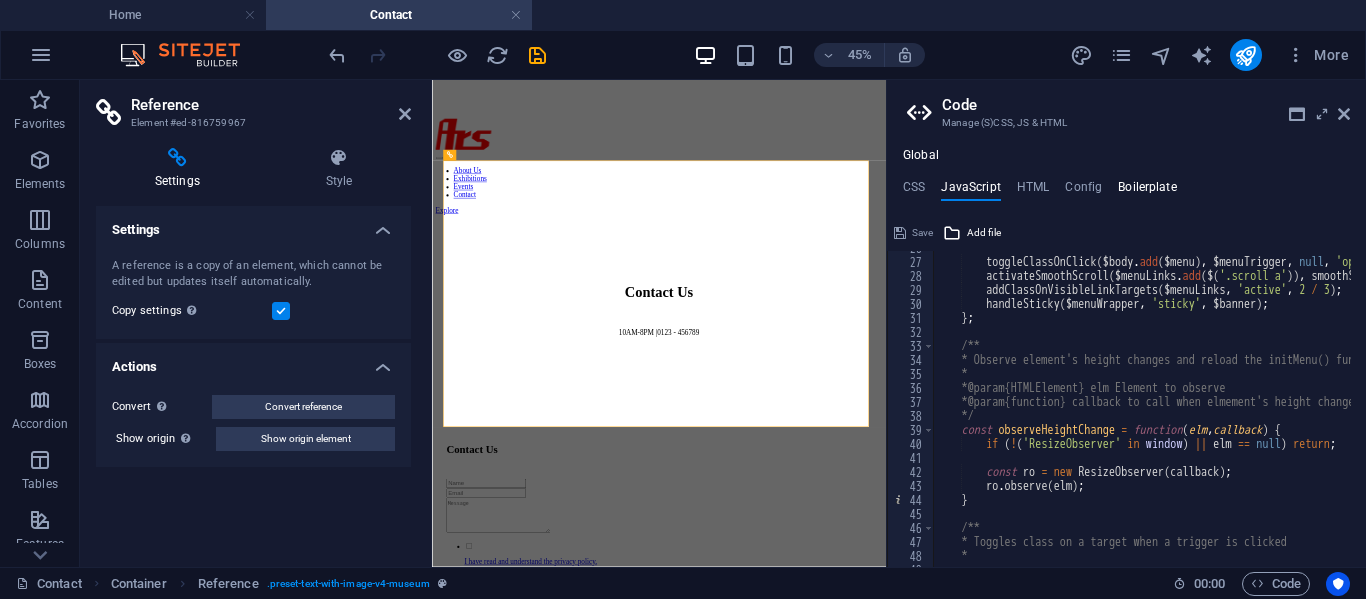 click on "Boilerplate" at bounding box center [1147, 191] 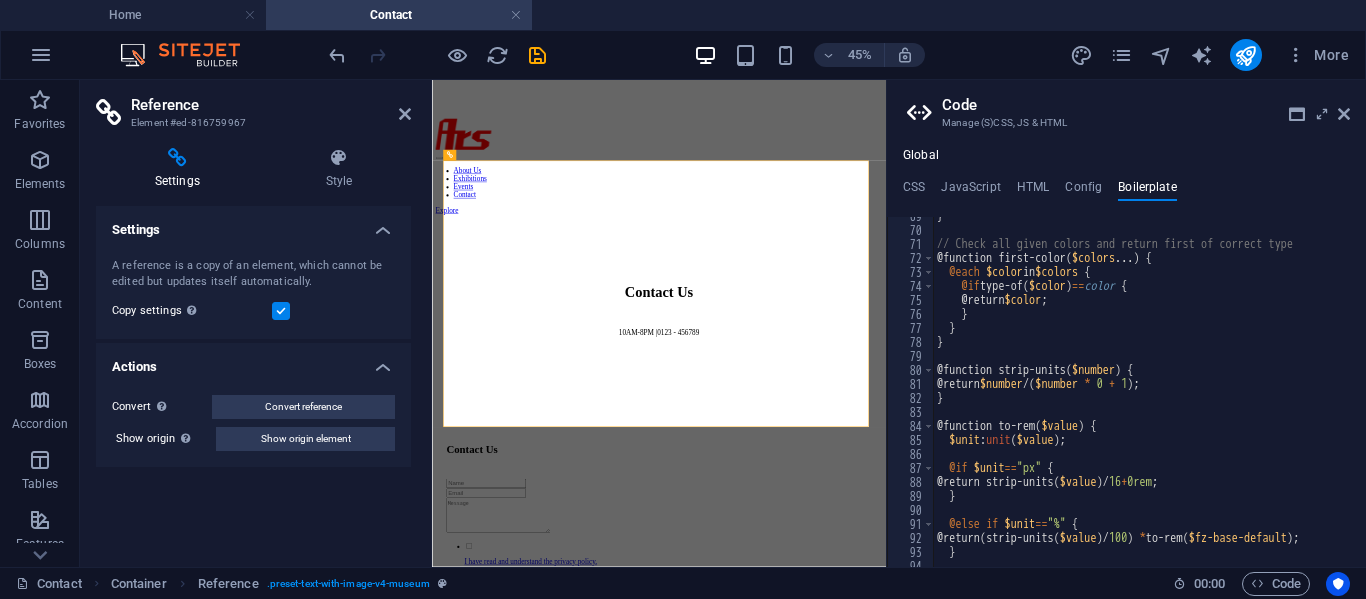 scroll, scrollTop: 511, scrollLeft: 0, axis: vertical 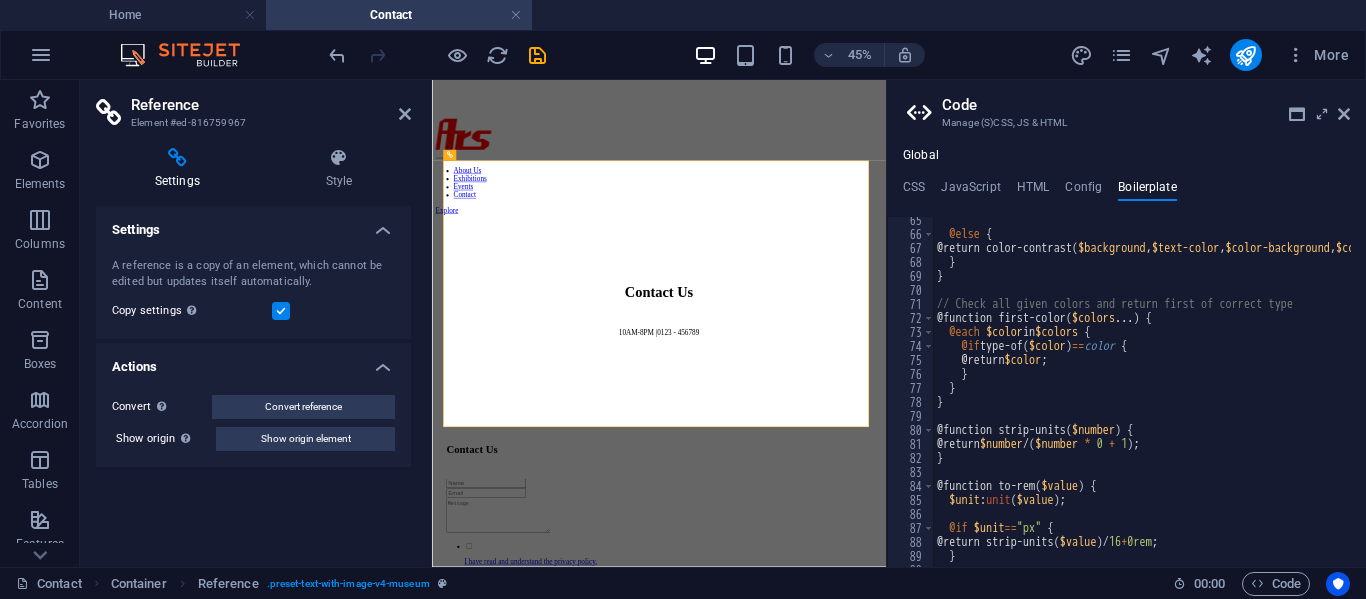 click on "Global CSS JavaScript HTML Config Boilerplate 1 2 3 4 5 6 7 8 47 48 65 66 78 79 80 83 84 85 93 101 102 103 123 124 125 //  /* -------------------- ART MUSEUM TEMPLATE -------------------- */ /*Header & Footer*/ .ed-element.preset-menu-v2-museum   { ... } .ed-element.preset-footer-thrud-v3-museum   { ... } .ed-element.preset-social-icons-v3-museum   { ... } /*Home Hero*/ .ed-element.preset-banner-v3-museum   { ... } /*Shifted Images section*/ .ed-element.preset-unequal-columns-three-museum-row1   { ... } .ed-element.preset-unequal-columns-three-museum-row2   { ... } /* Upcoming Events section*/ .ed-element.preset-slider-content-v3-museum   { ... }     XXXXXXXXXXXXXXXXXXXXXXXXXXXXXXXXXXXXXXXXXXXXXXXXXXXXXXXXXXXXXXXXXXXXXXXXXXXXXXXXXXXXXXXXXXXXXXXXXXXXXXXXXXXXXXXXXXXXXXXXXXXXXXXXXXXXXXXXXXXXXXXXXXXXXXXXXXXXXXXXXXXXXXXXXXXXXXXXXXXXXXXXXXXXXXXXXXXXXXXXXXXXXXXXXXXXXXXXXXXXXXXXXXXXXXXXXXXXXXXXXXXXXXXXXXXXXXXX Save Add file Color picker 26 27 28 29 30 31 32 33 34 35 36 37 38 39 40 41 42 43 44 45 46 47 48 49 50" at bounding box center (1126, 357) 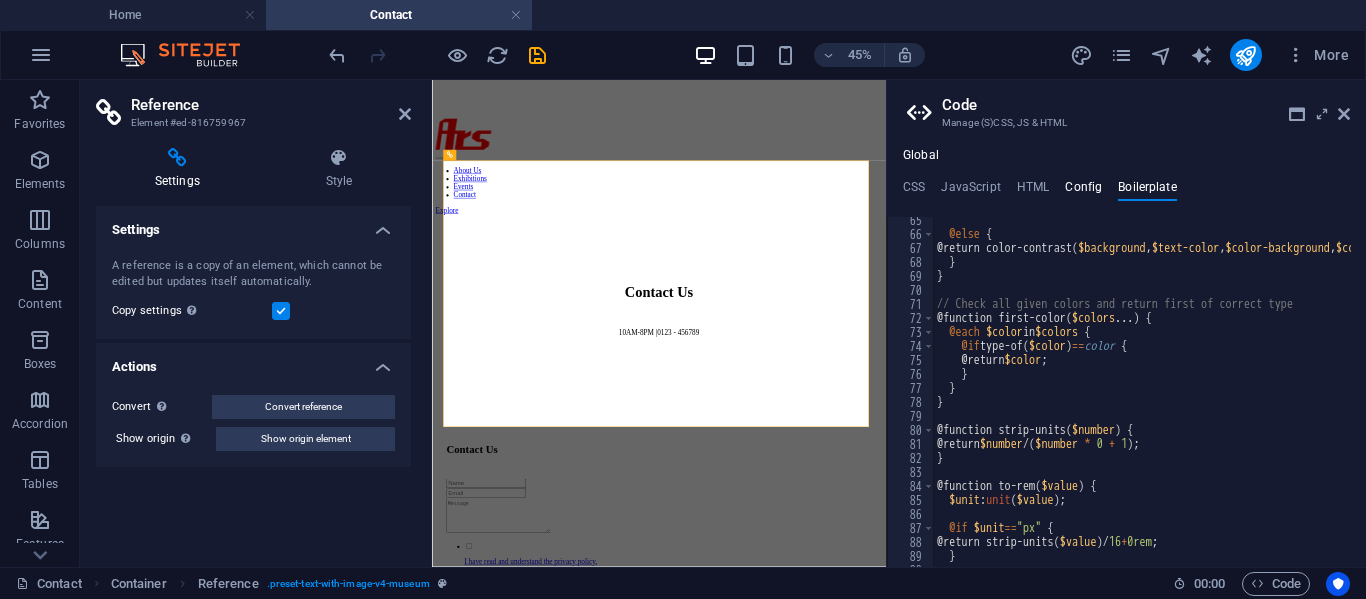 click on "Config" at bounding box center (1083, 191) 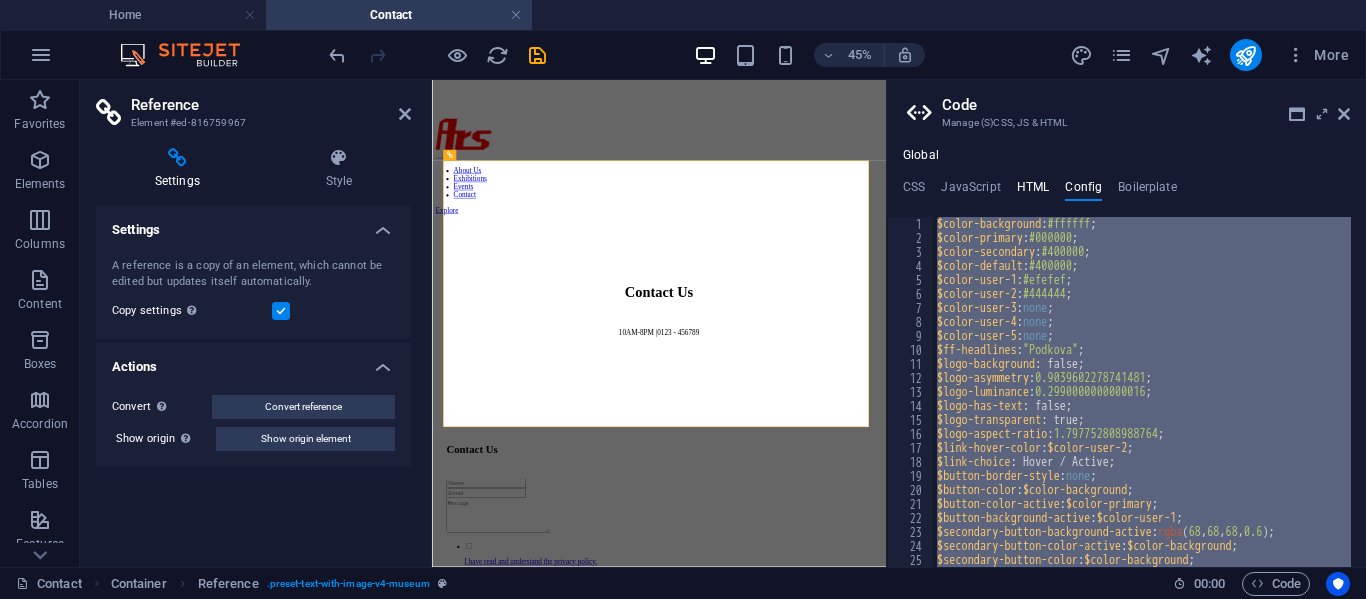 click on "HTML" at bounding box center [1033, 191] 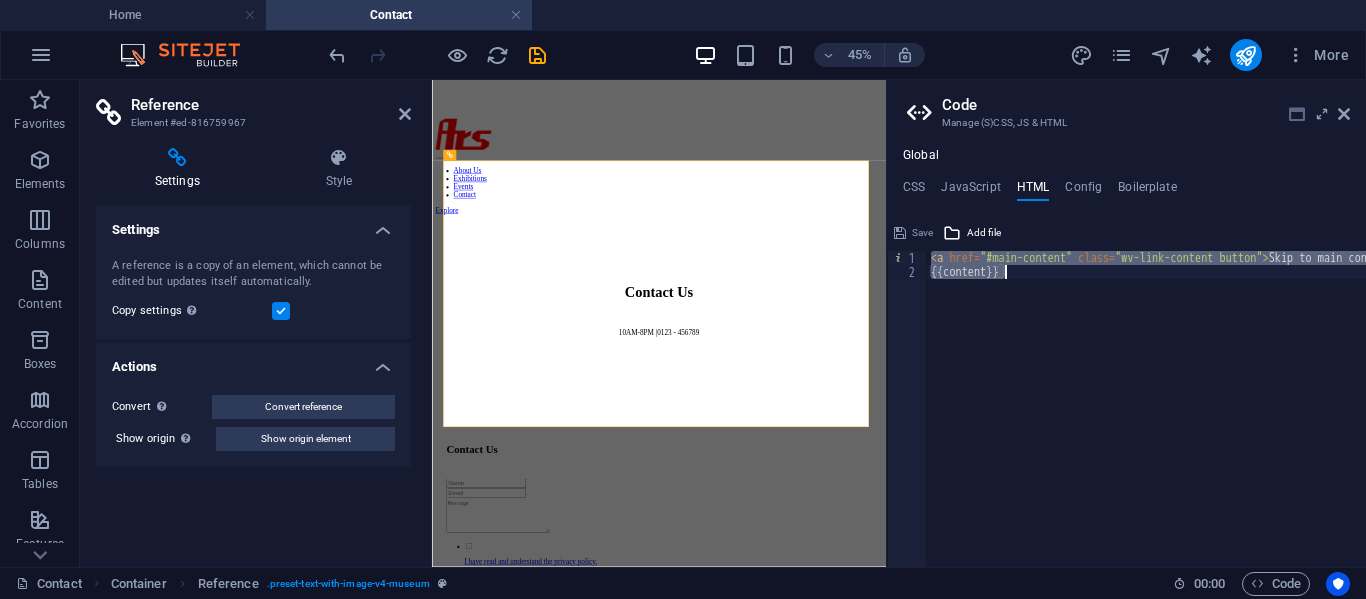 click at bounding box center (1297, 114) 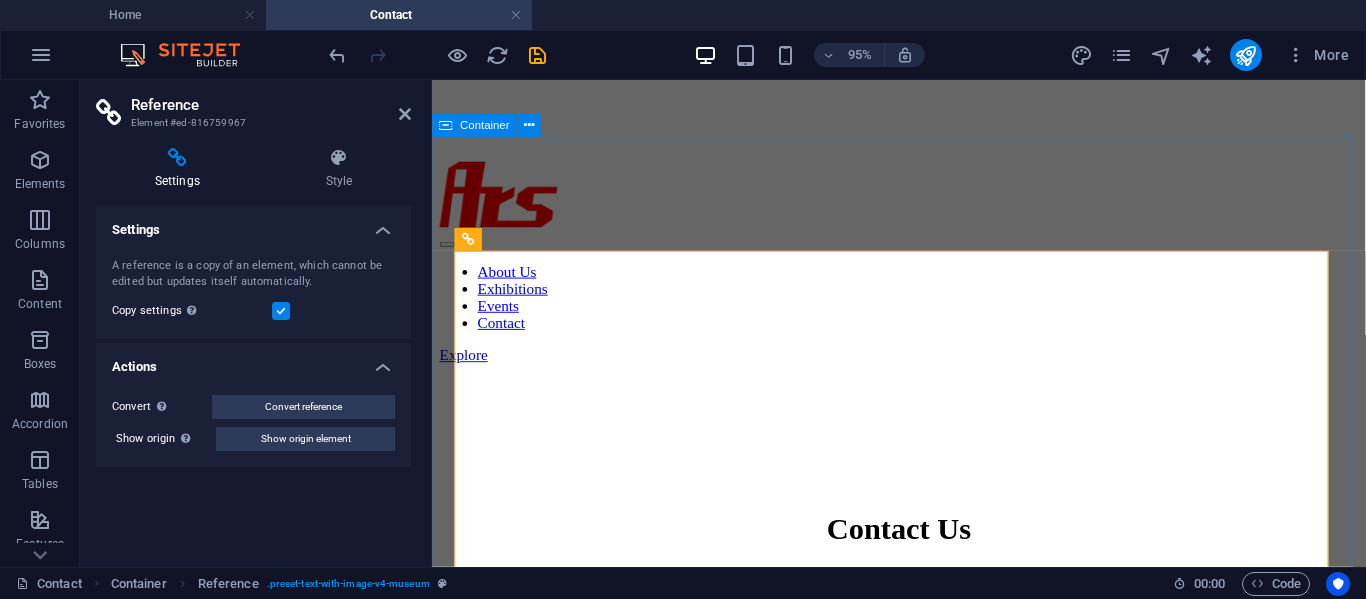 click on "Contact Us   I have read and understand the privacy policy. Unreadable? Load new Submit message" at bounding box center [923, 1411] 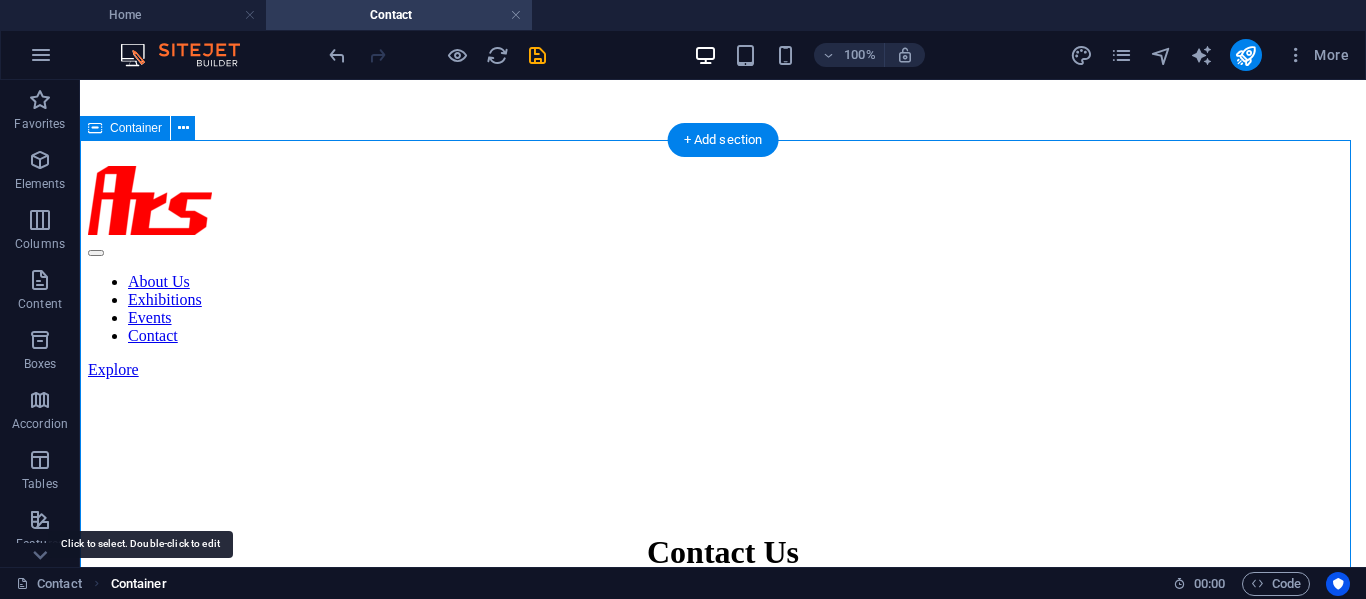 click on "Container" at bounding box center [139, 584] 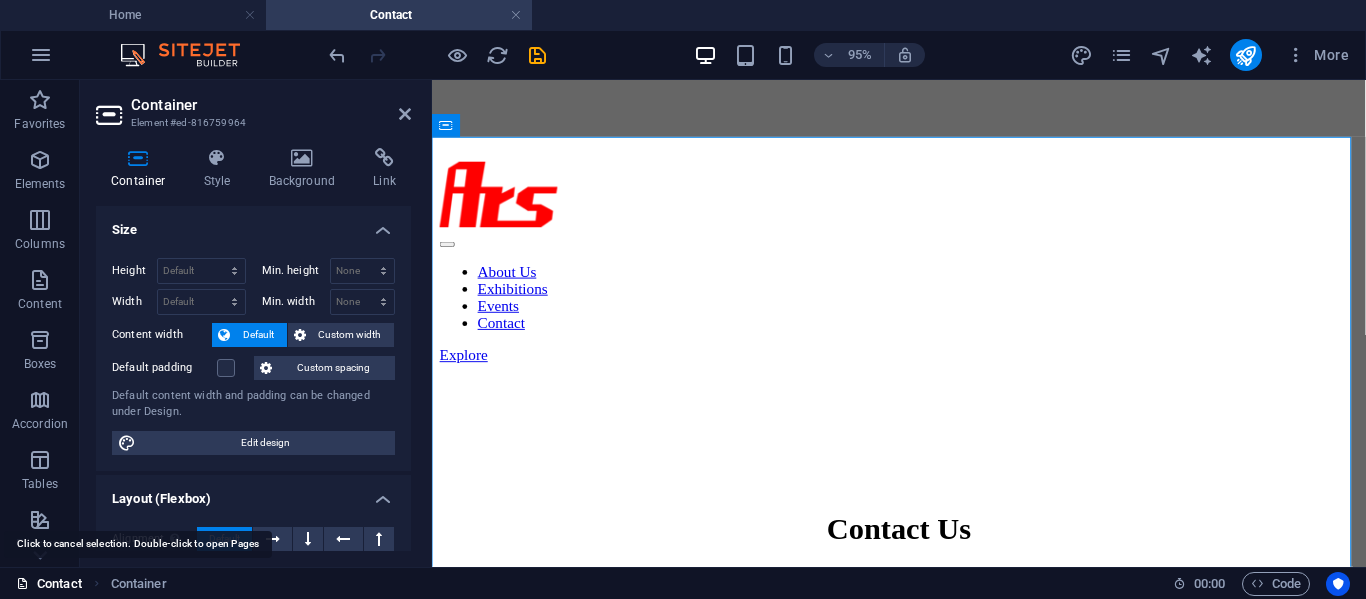 click on "Contact" at bounding box center (49, 584) 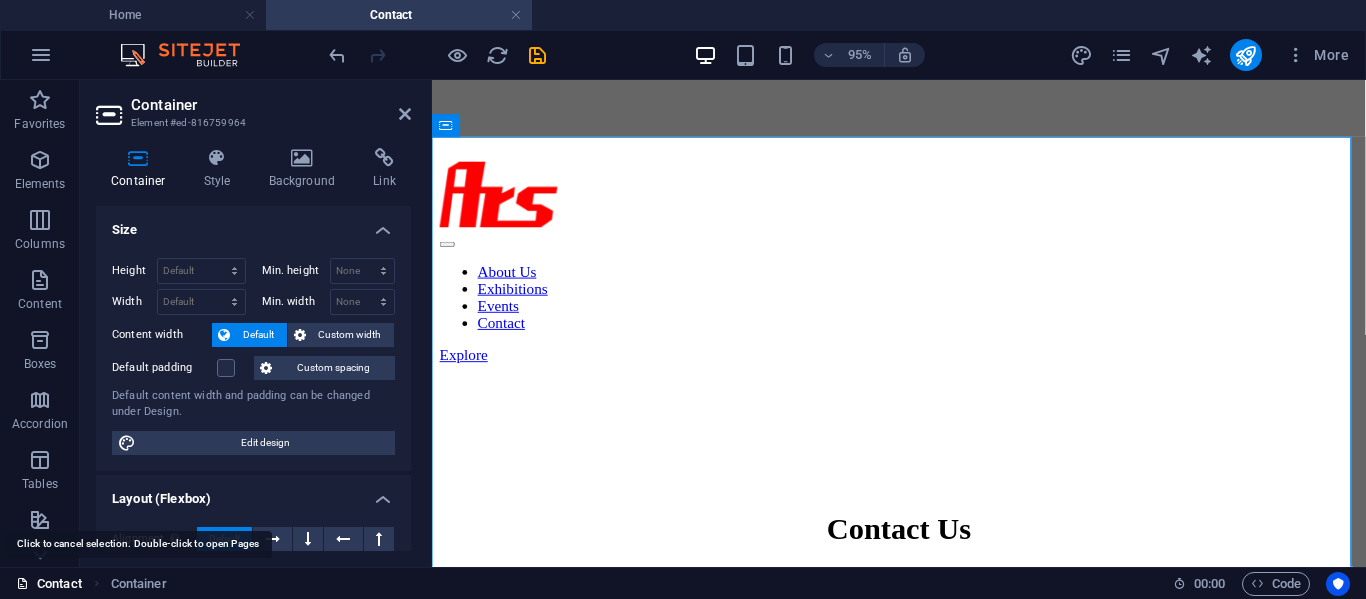 click on "Contact" at bounding box center [49, 584] 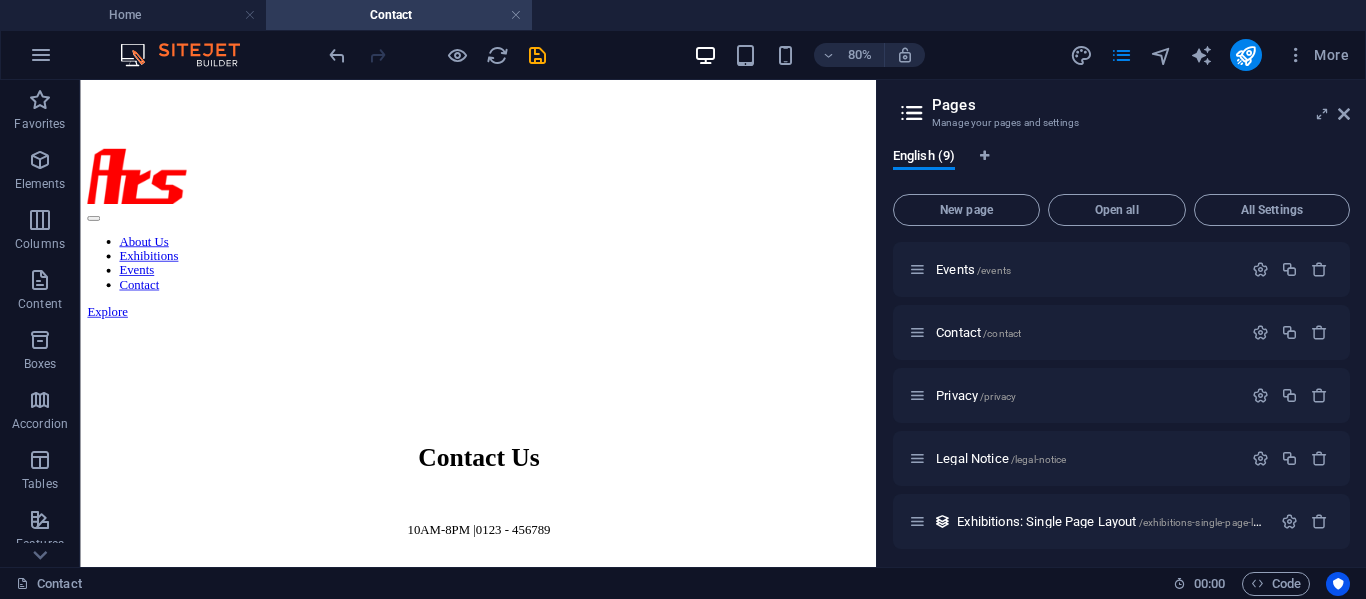 scroll, scrollTop: 258, scrollLeft: 0, axis: vertical 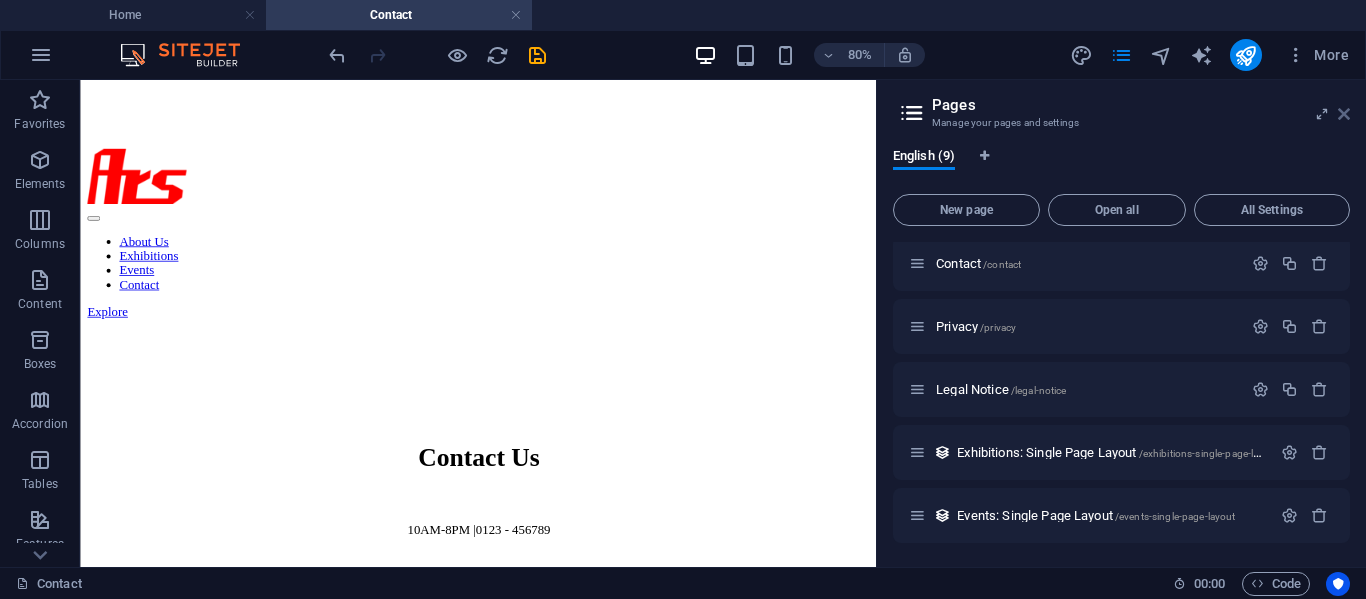 click at bounding box center [1344, 114] 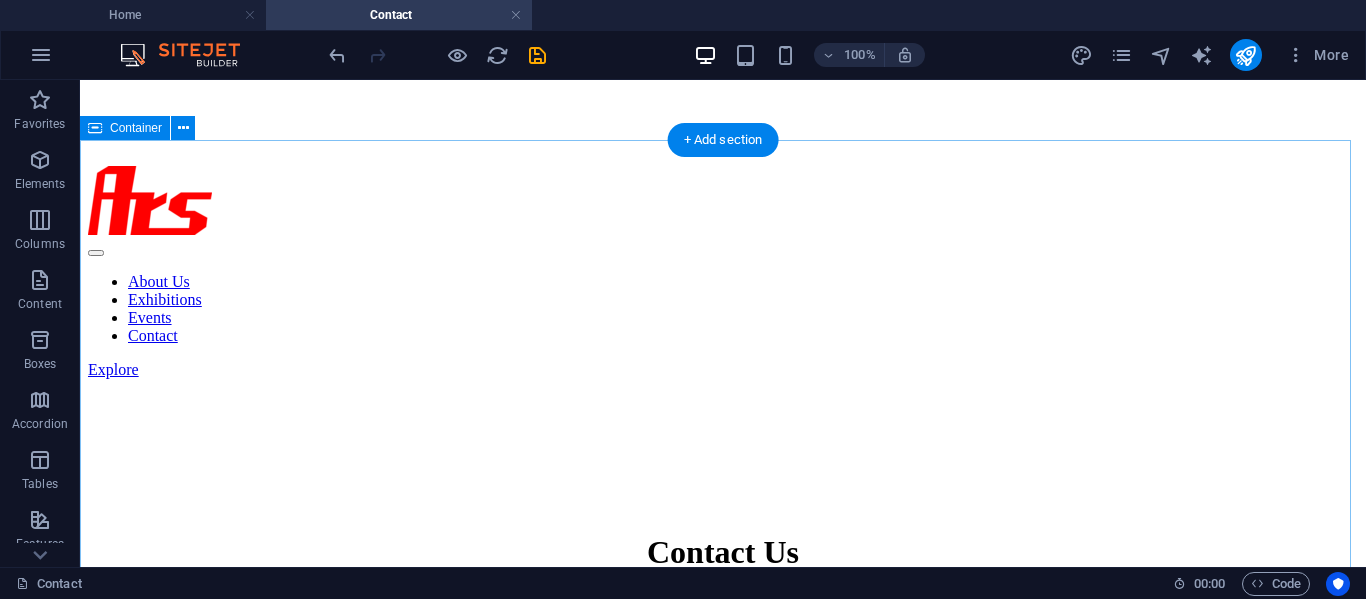 click on "Contact Us   I have read and understand the privacy policy. Unreadable? Load new Submit message" at bounding box center (723, 1411) 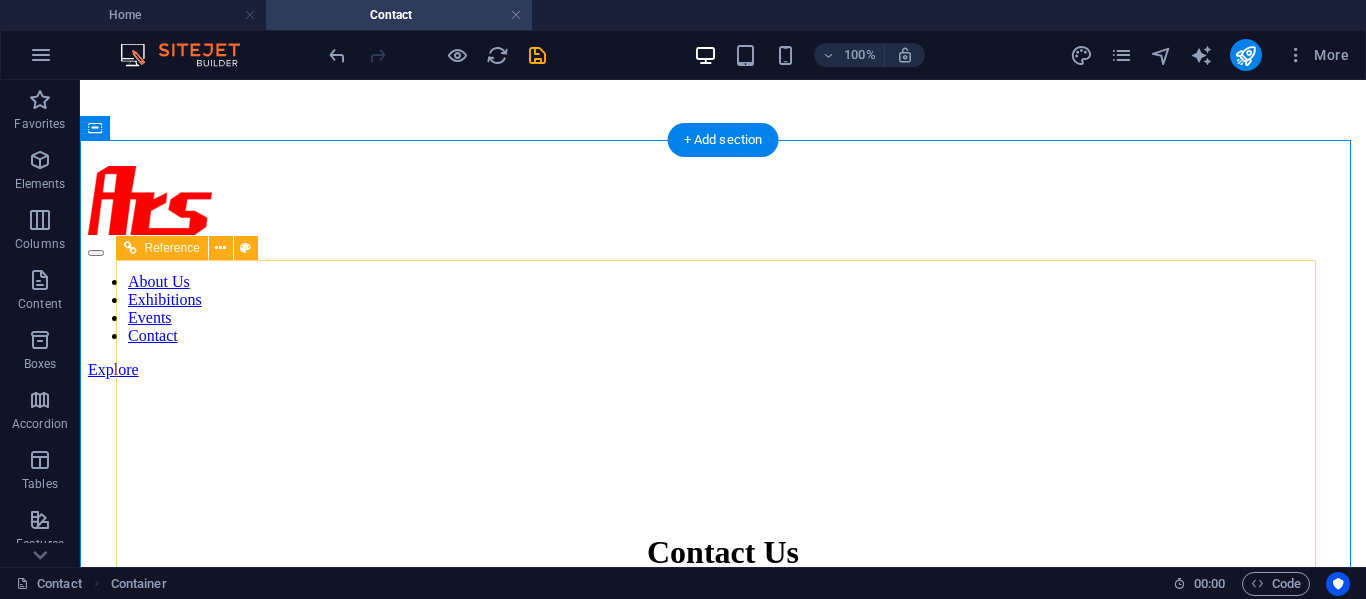 click at bounding box center [723, 1306] 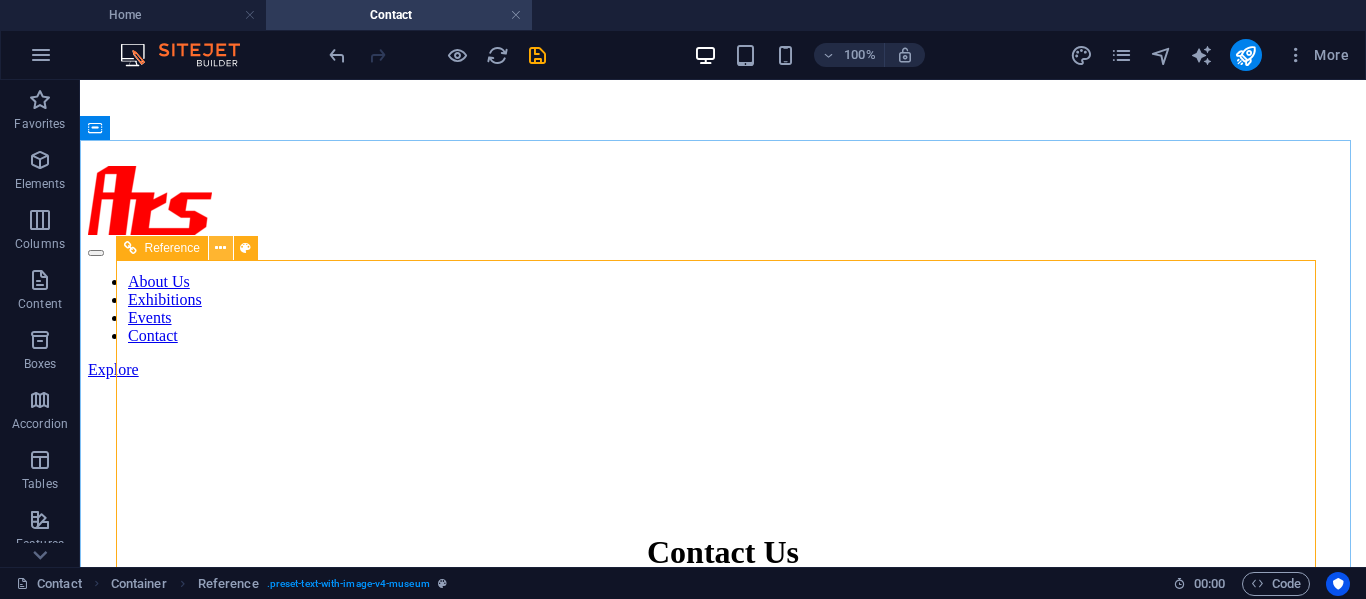 click at bounding box center [220, 248] 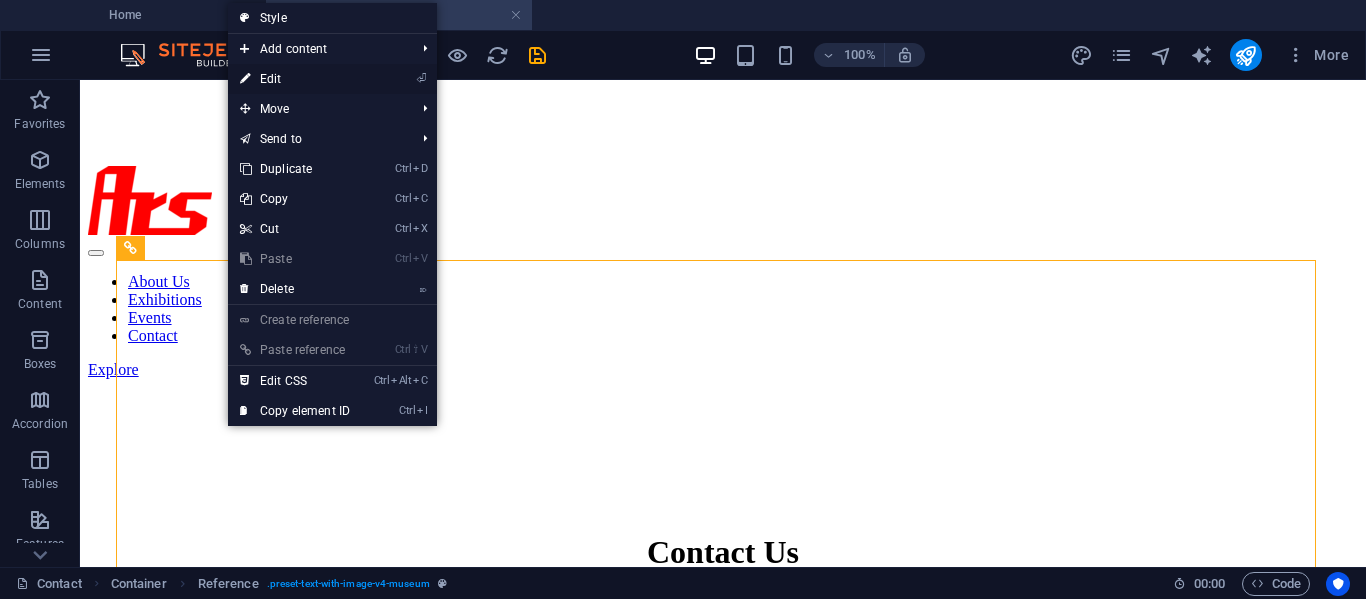 click on "⏎  Edit" at bounding box center [332, 79] 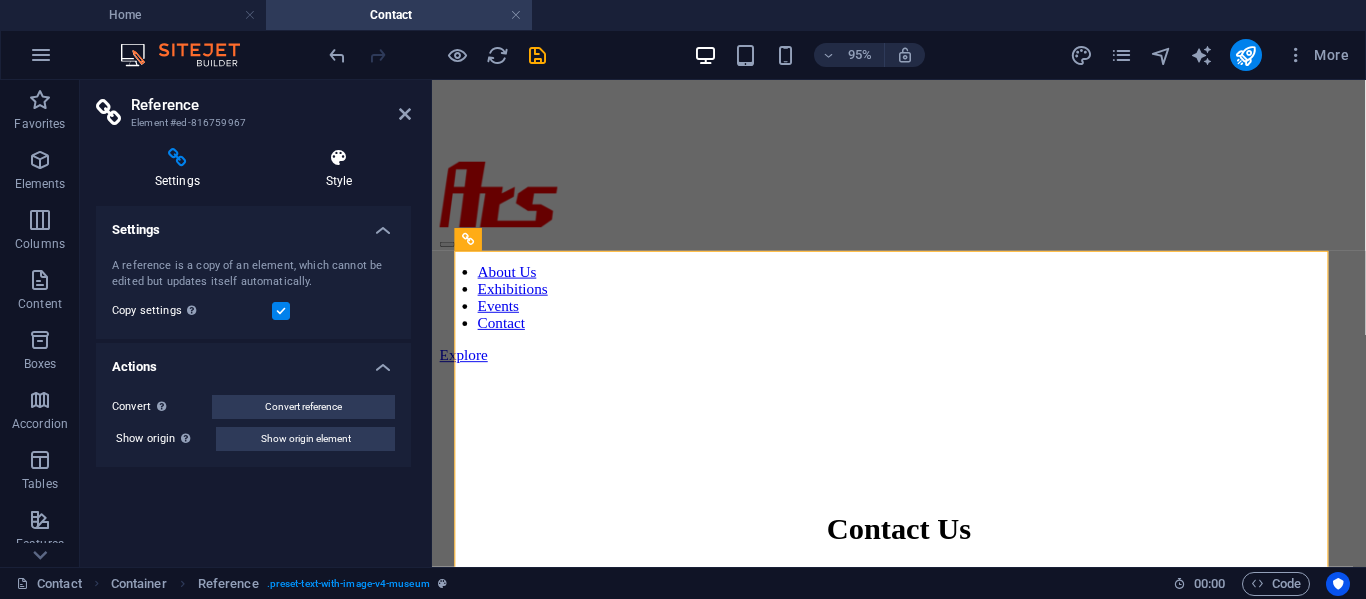 click at bounding box center [339, 158] 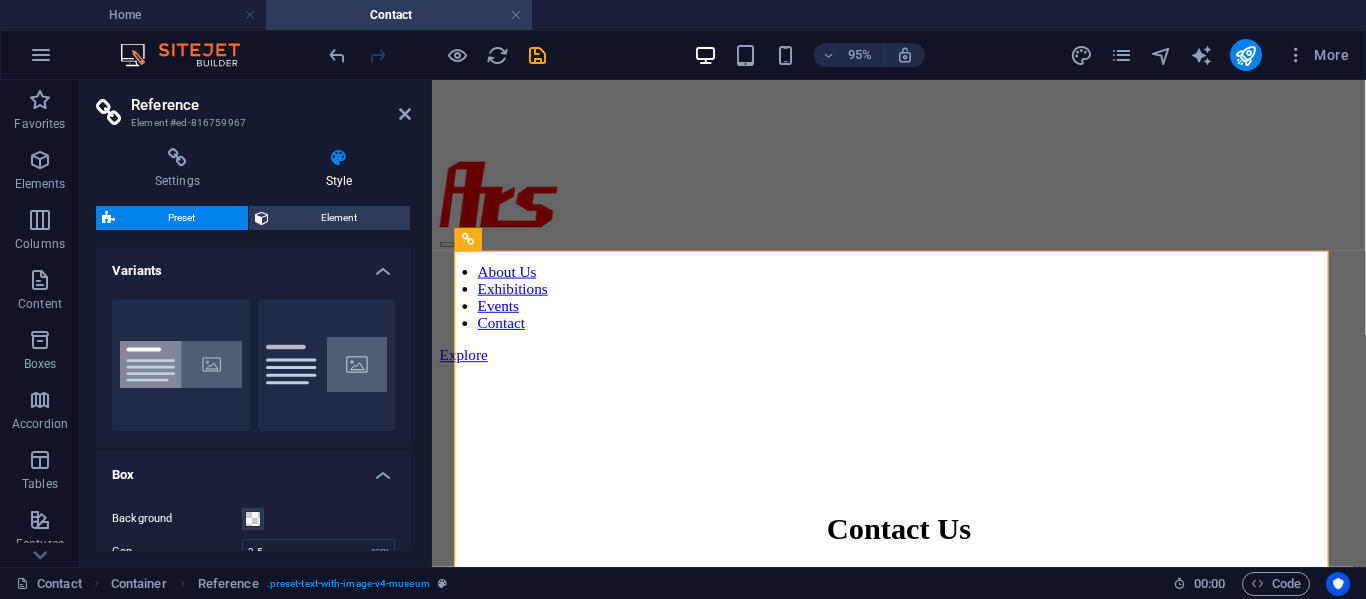 click on "Settings Style Settings A reference is a copy of an element, which cannot be edited but updates itself automatically.  Copy settings Use the same settings (flex, animation, position, style) as for the reference target element Actions Convert Convert the reference into a separate element. All subsequent changes made won't affect the initially referenced element. Convert reference Show origin Jump to the referenced element. If the referenced element is on another page, it will be opened in a new tab. Show origin element Preset Element Layout How this element expands within the layout (Flexbox). Size Default auto px % 1/1 1/2 1/3 1/4 1/5 1/6 1/7 1/8 1/9 1/10 Grow Shrink Order Container layout Visible Visible Opacity 100 % Overflow Spacing Margin Default auto px % rem vw vh Custom Custom auto px % rem vw vh auto px % rem vw vh auto px % rem vw vh auto px % rem vw vh Padding Default px rem % vh vw Custom Custom px rem % vh vw px rem % vh vw px rem % vh vw px rem % vh vw Border Style              - Width 1" at bounding box center [253, 349] 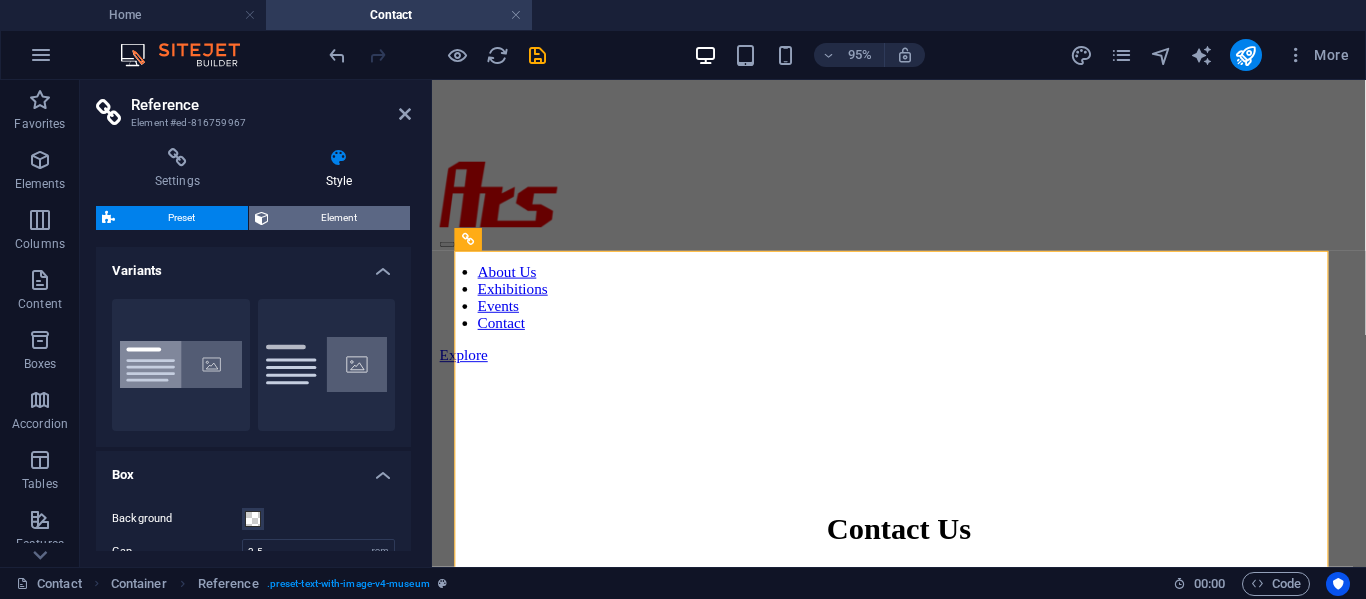 click on "Element" at bounding box center (340, 218) 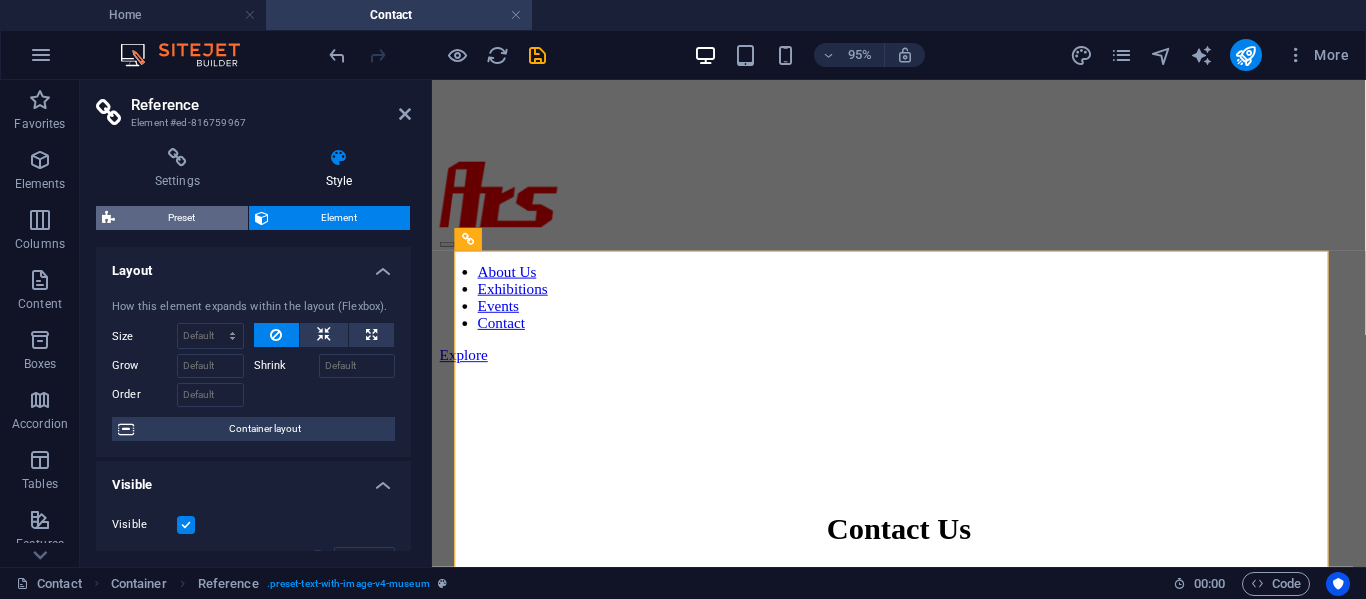 click on "Preset" at bounding box center (181, 218) 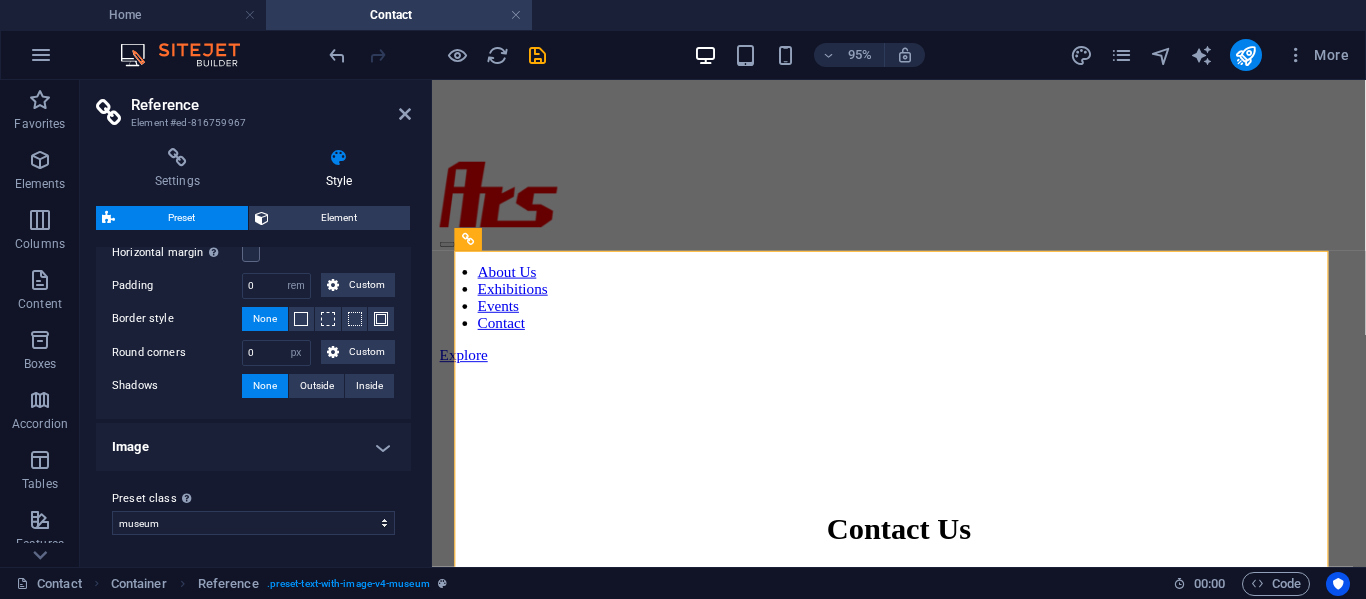 scroll, scrollTop: 232, scrollLeft: 0, axis: vertical 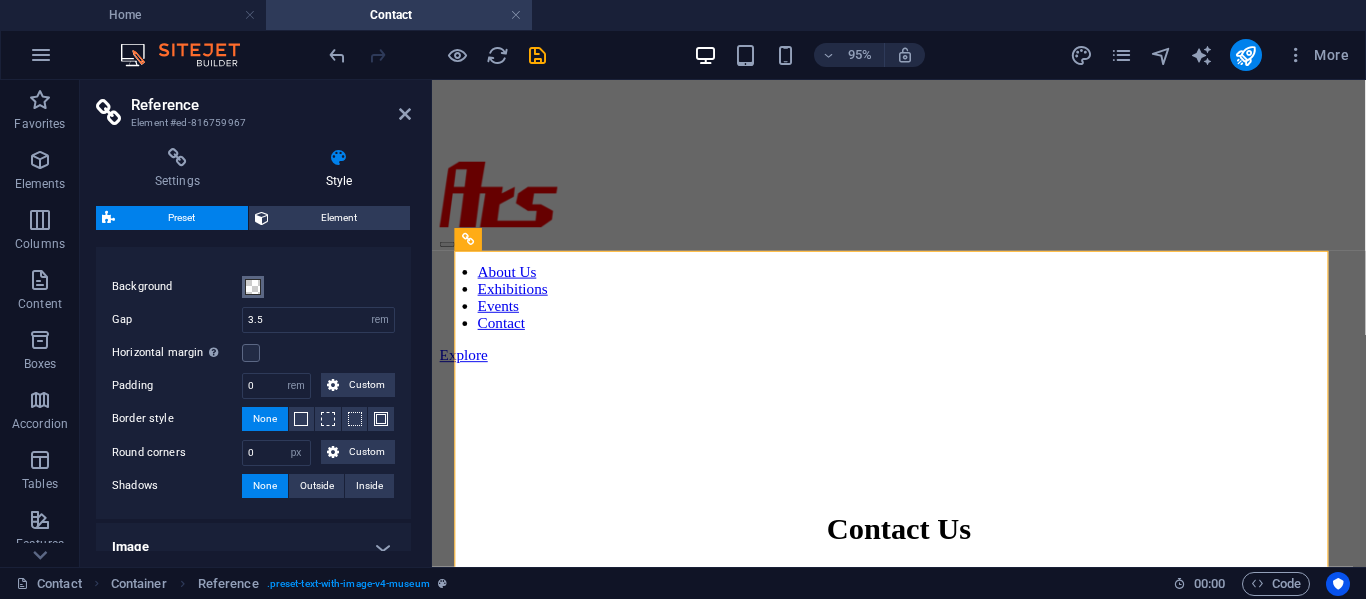 click at bounding box center (253, 287) 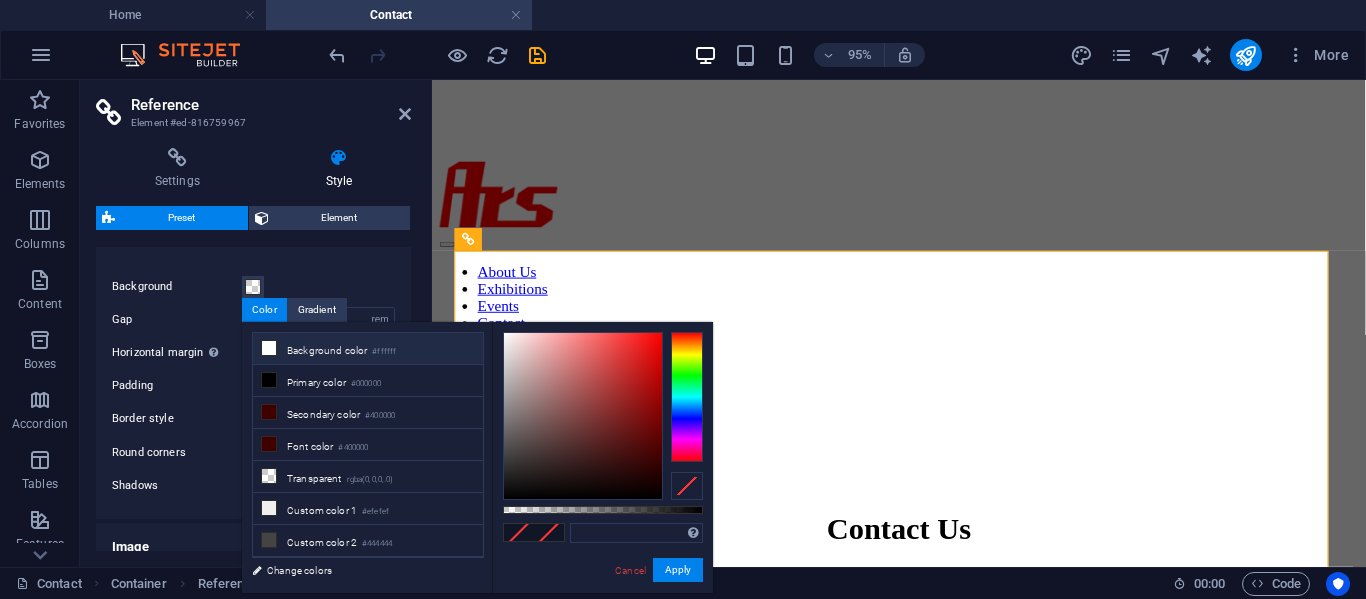 click on "Background color
#ffffff" at bounding box center [368, 349] 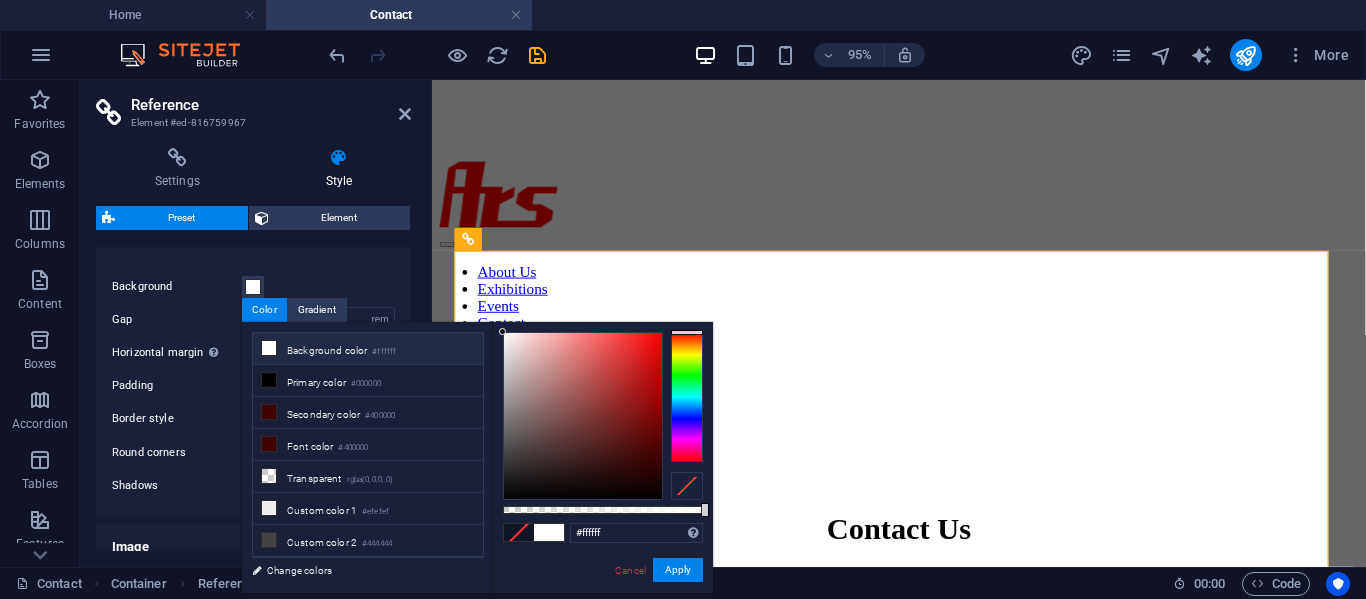 click on "Cancel Apply" at bounding box center (658, 570) 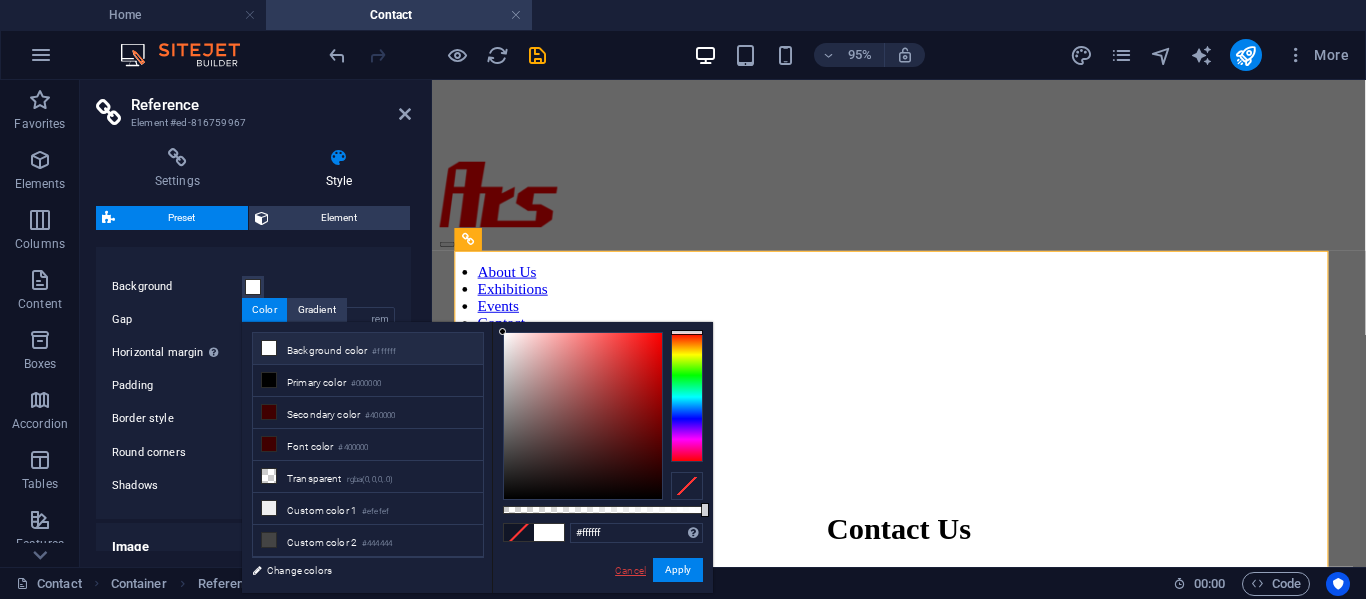 click on "Cancel" at bounding box center [630, 570] 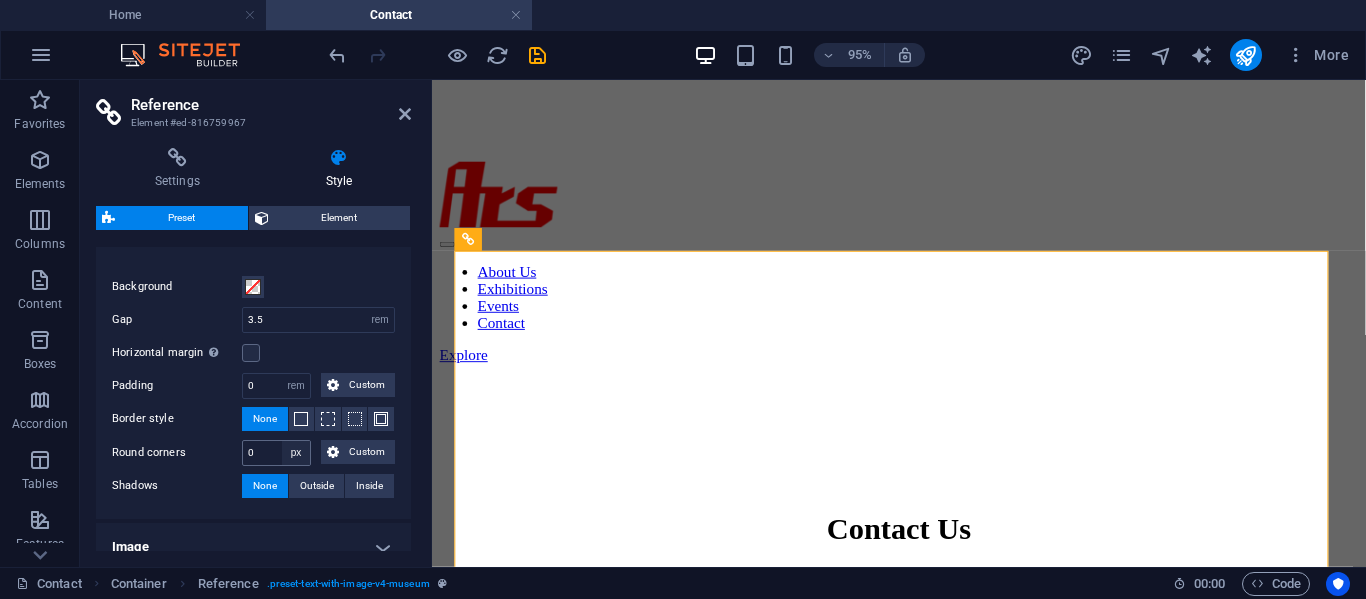 scroll, scrollTop: 332, scrollLeft: 0, axis: vertical 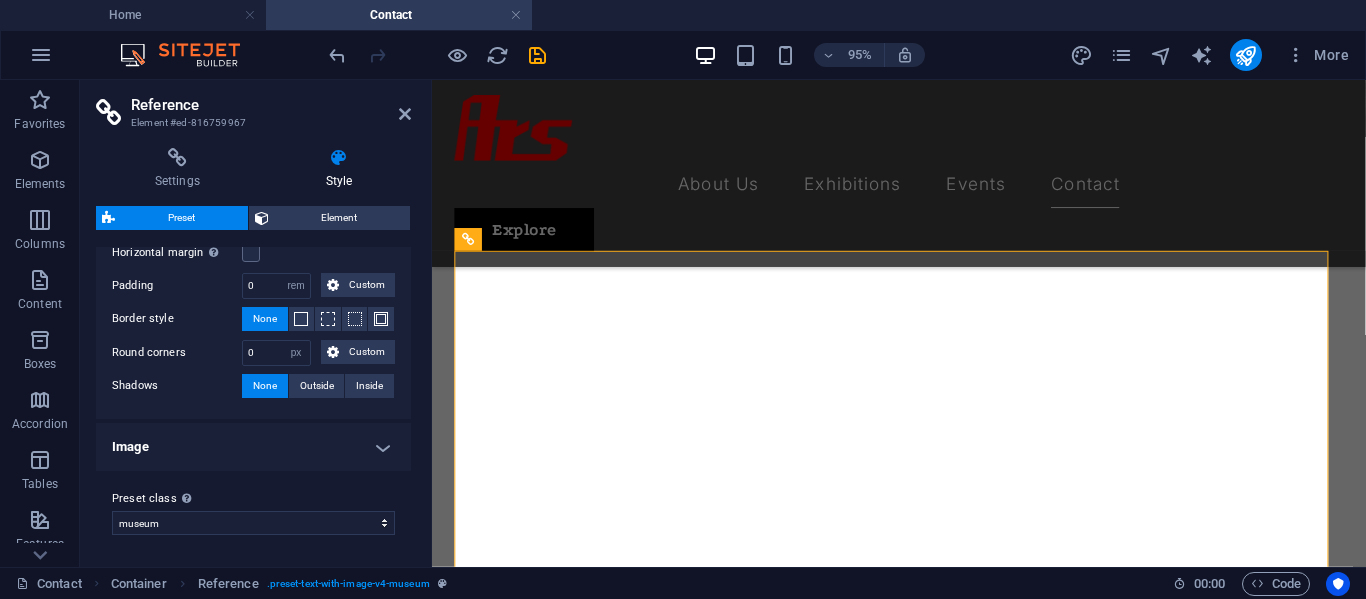 click on "Image" at bounding box center (253, 447) 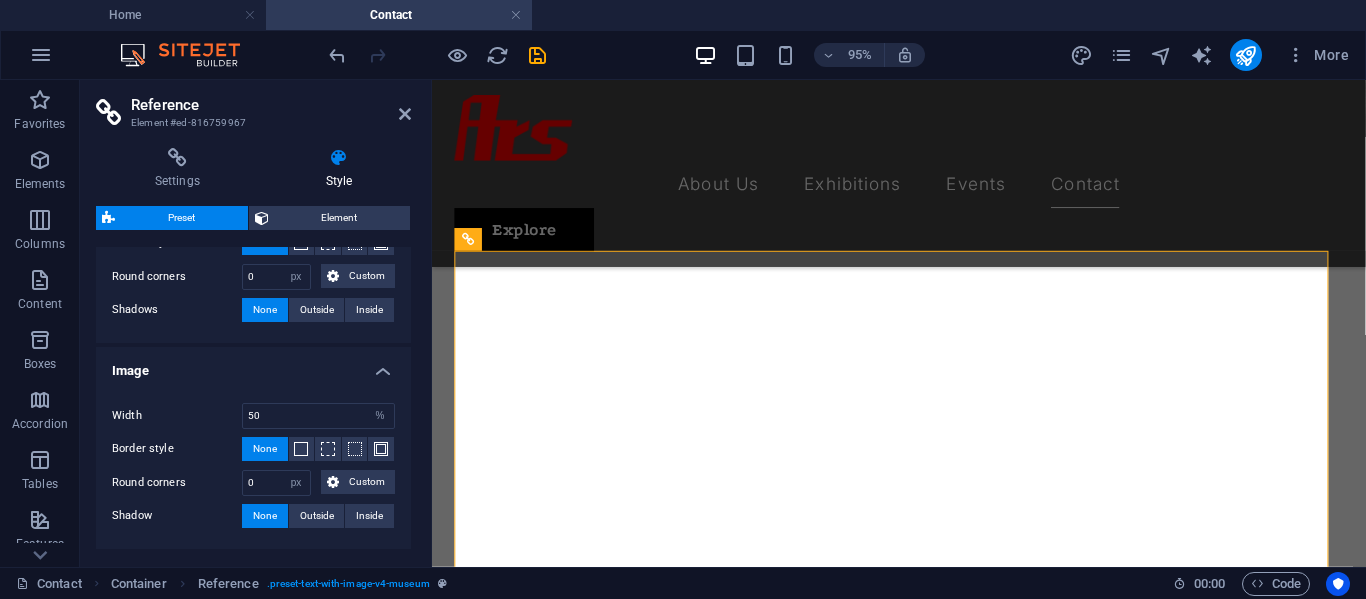 scroll, scrollTop: 486, scrollLeft: 0, axis: vertical 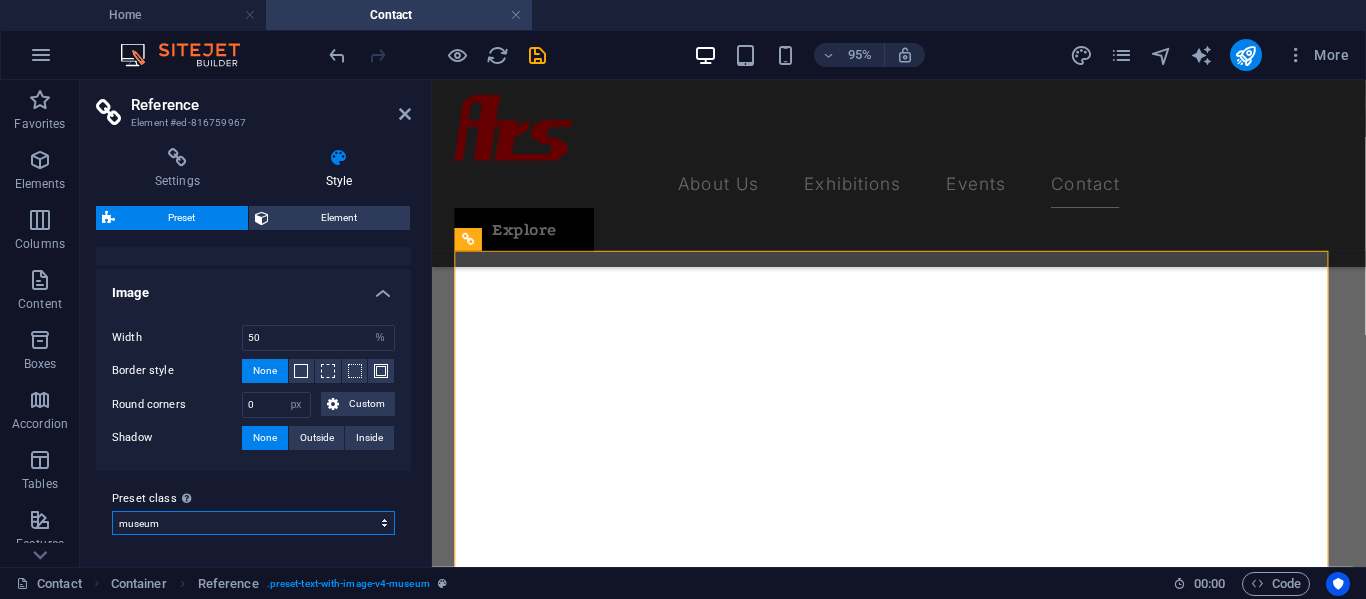 click on "museum Add preset class" at bounding box center (253, 523) 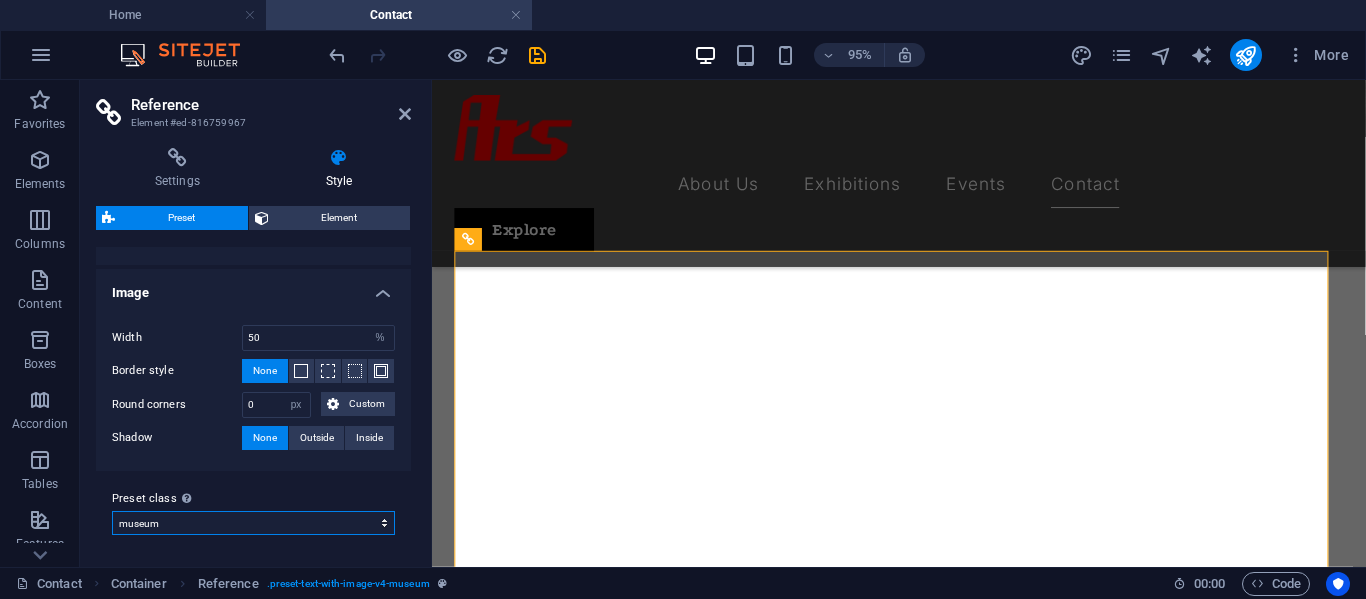 click on "museum Add preset class" at bounding box center [253, 523] 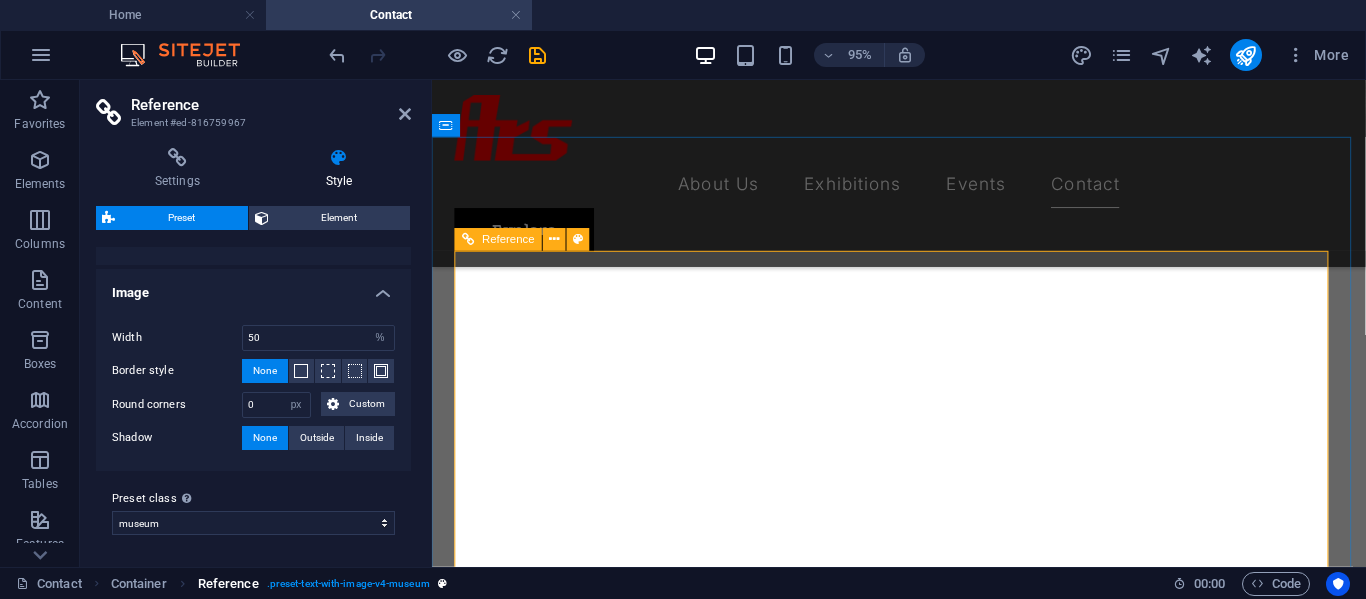 click on ". preset-text-with-image-v4-museum" at bounding box center (348, 584) 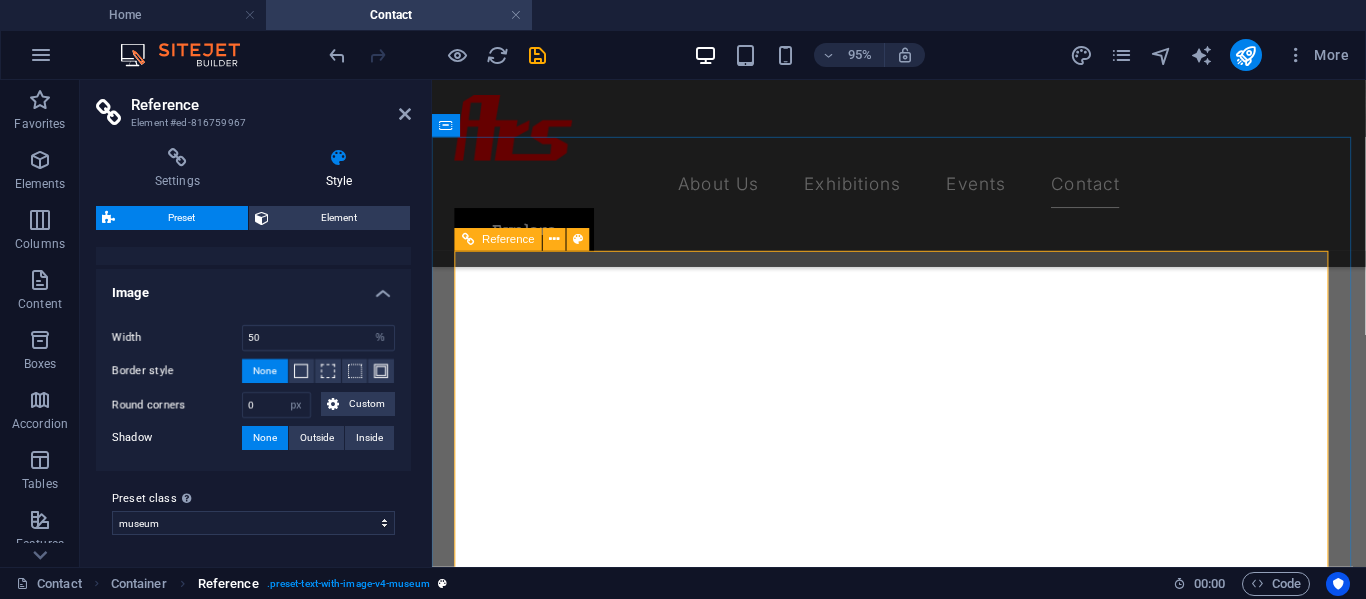click on ". preset-text-with-image-v4-museum" at bounding box center (348, 584) 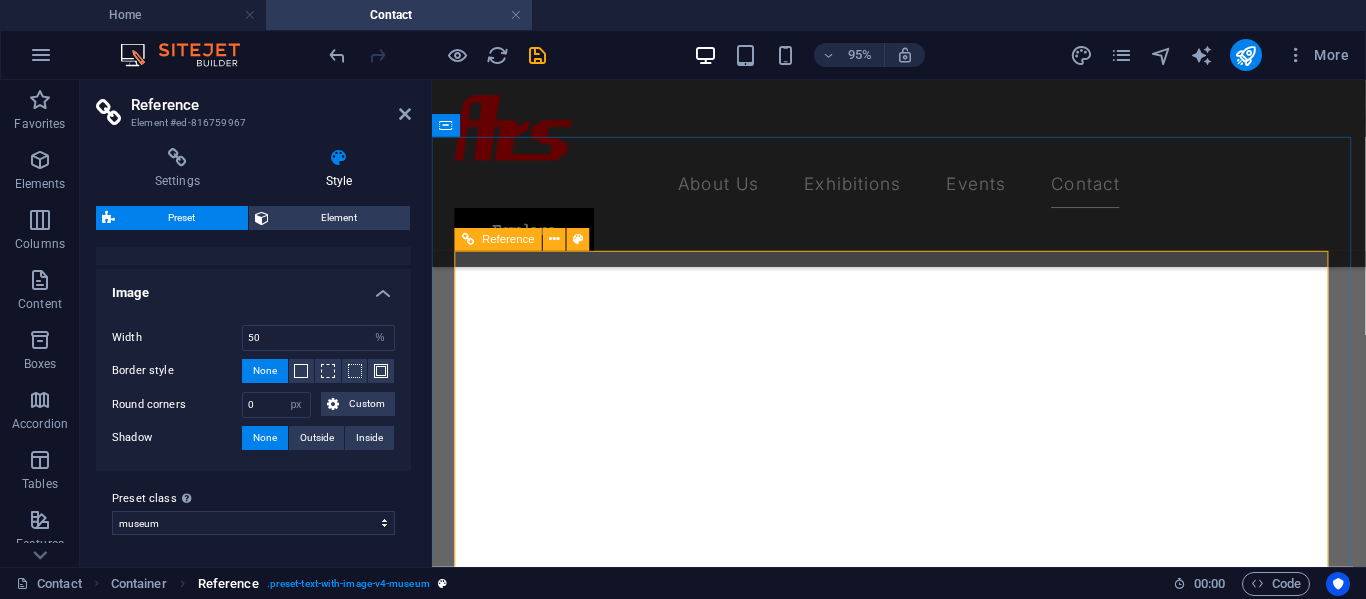 click on ". preset-text-with-image-v4-museum" at bounding box center (348, 584) 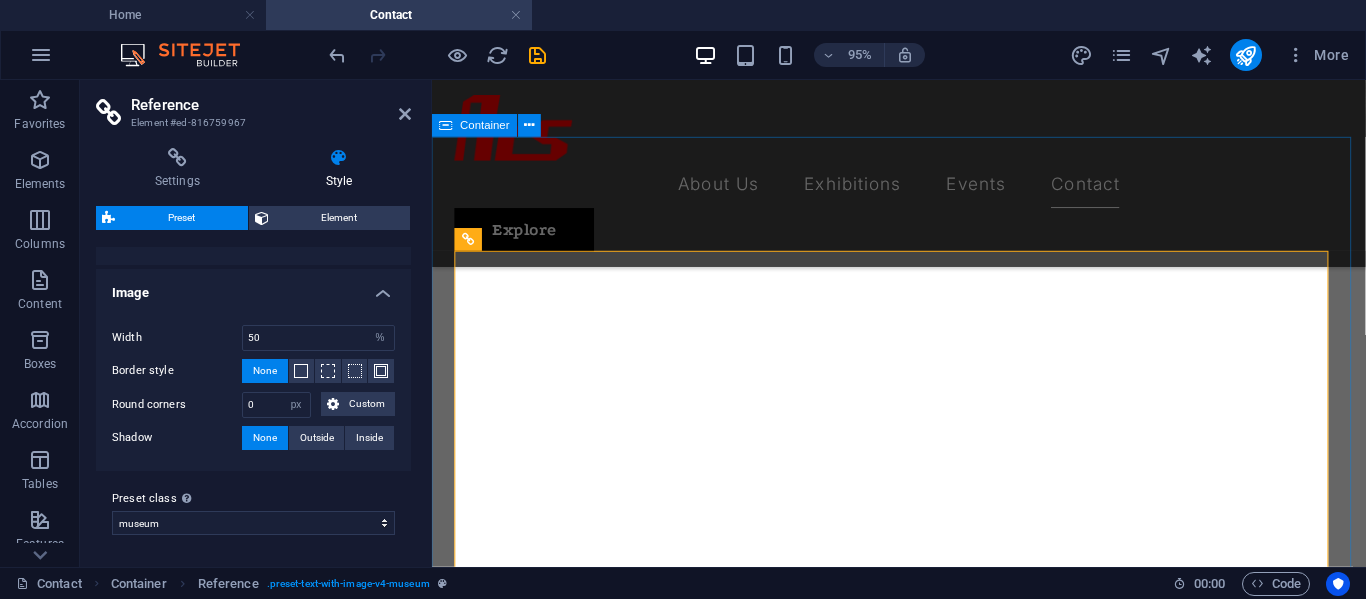 click on "Contact Us   I have read and understand the privacy policy. Unreadable? Load new Submit message" at bounding box center (923, 1381) 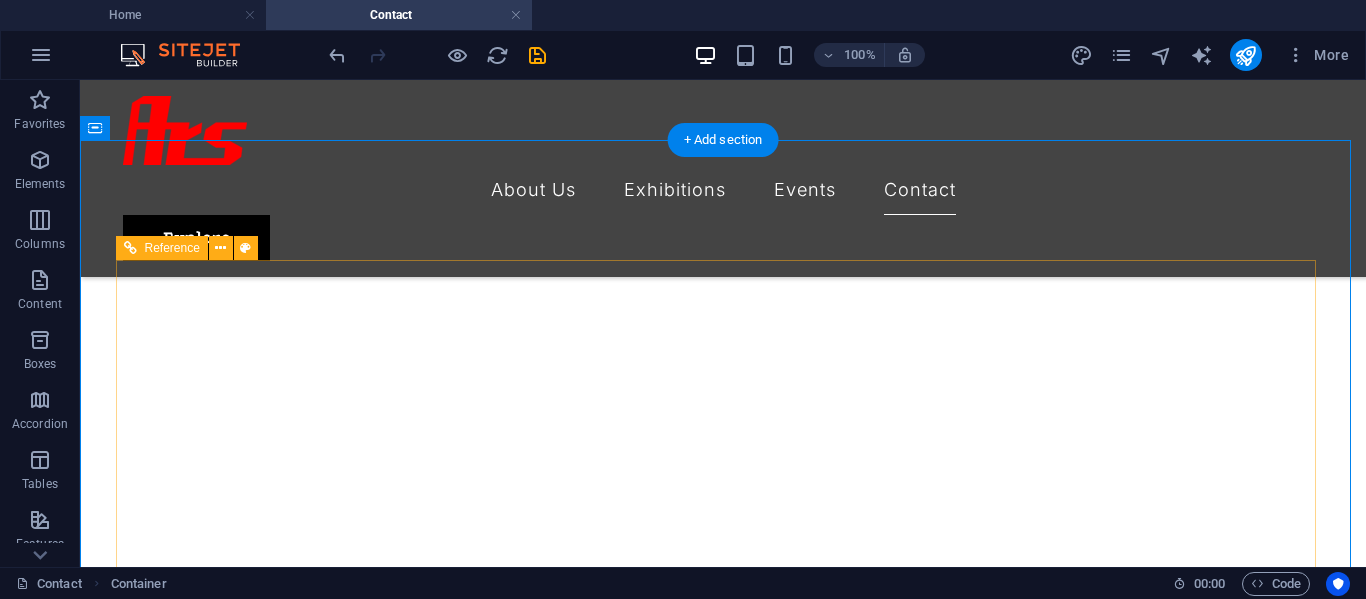 click at bounding box center (723, 845) 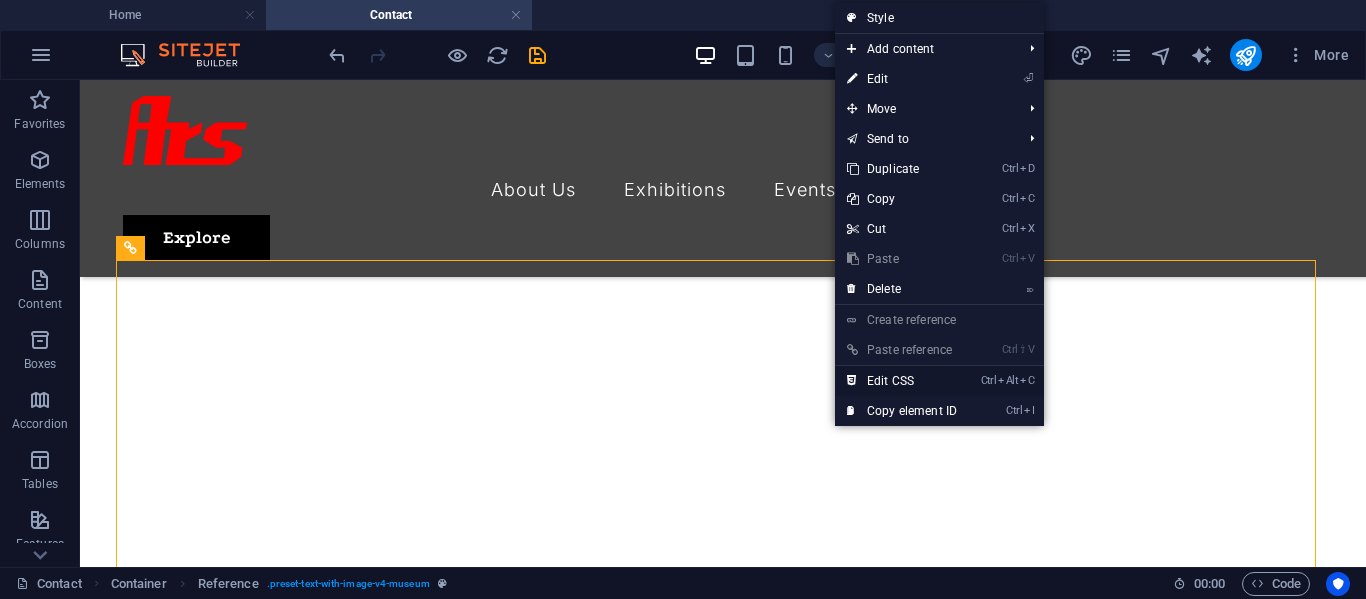 click on "Ctrl Alt C  Edit CSS" at bounding box center (902, 381) 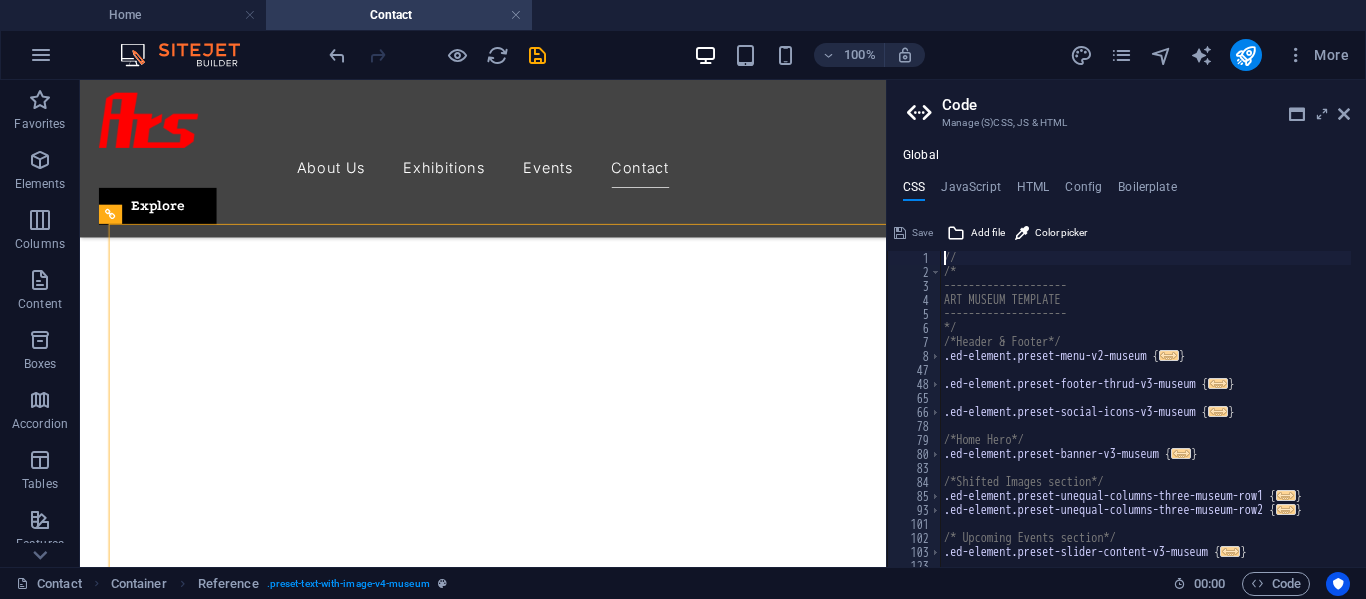 scroll, scrollTop: 248, scrollLeft: 0, axis: vertical 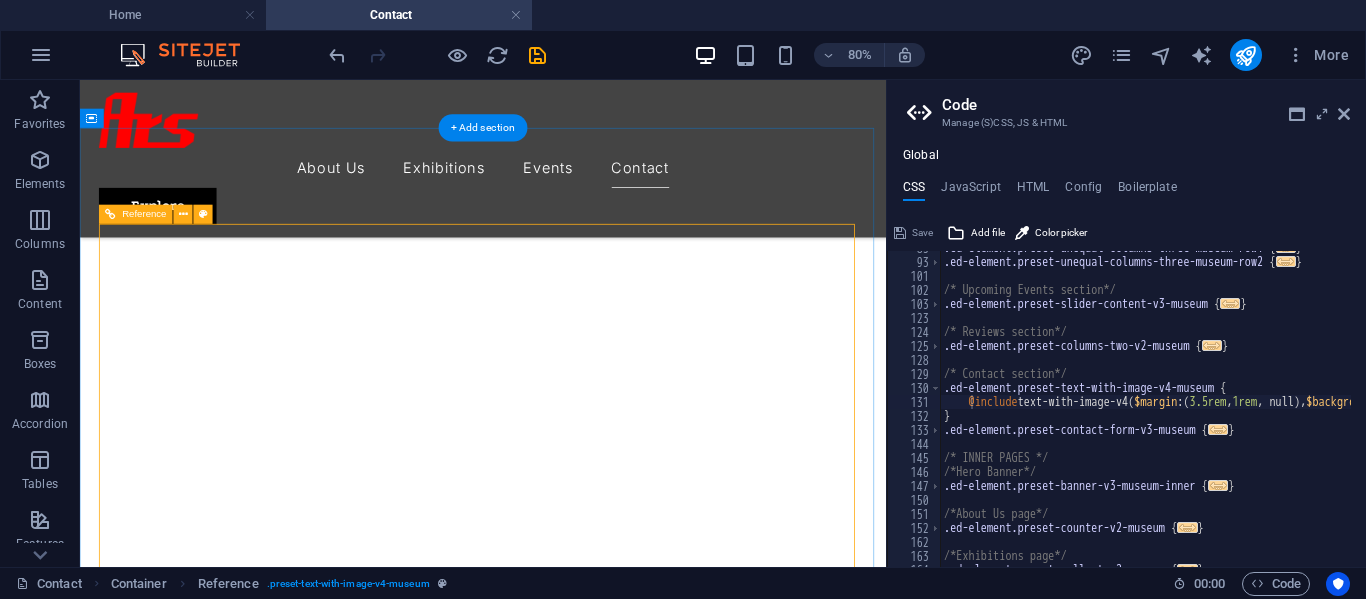 click at bounding box center (584, 845) 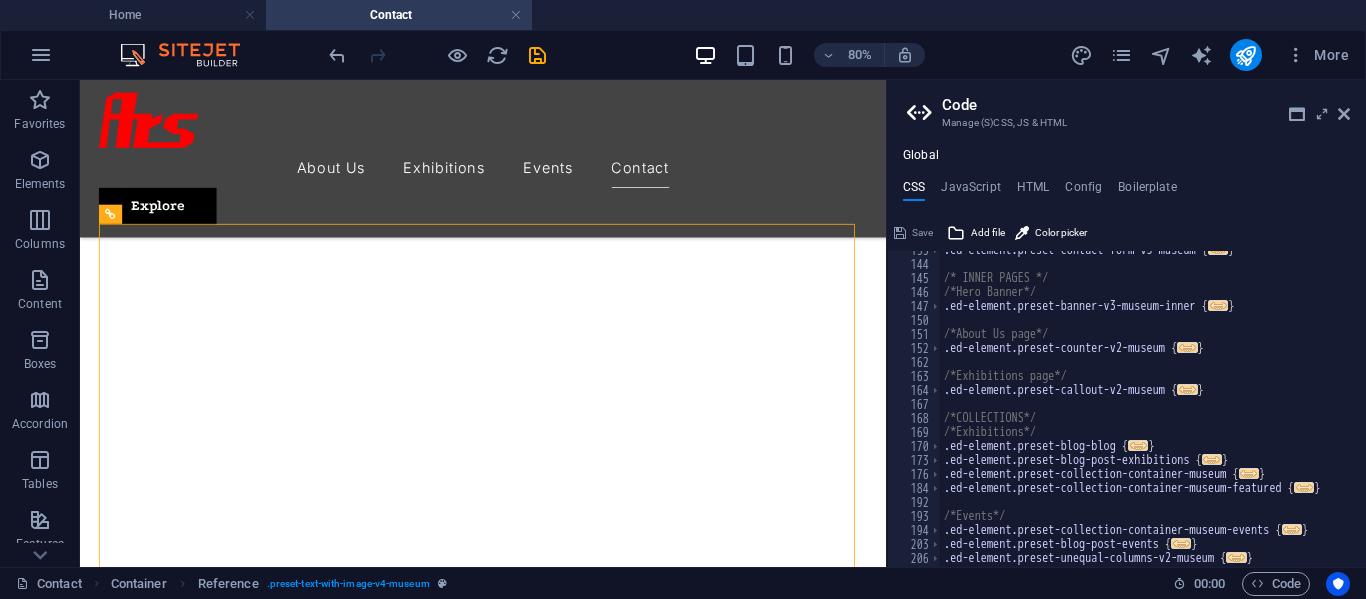 scroll, scrollTop: 441, scrollLeft: 0, axis: vertical 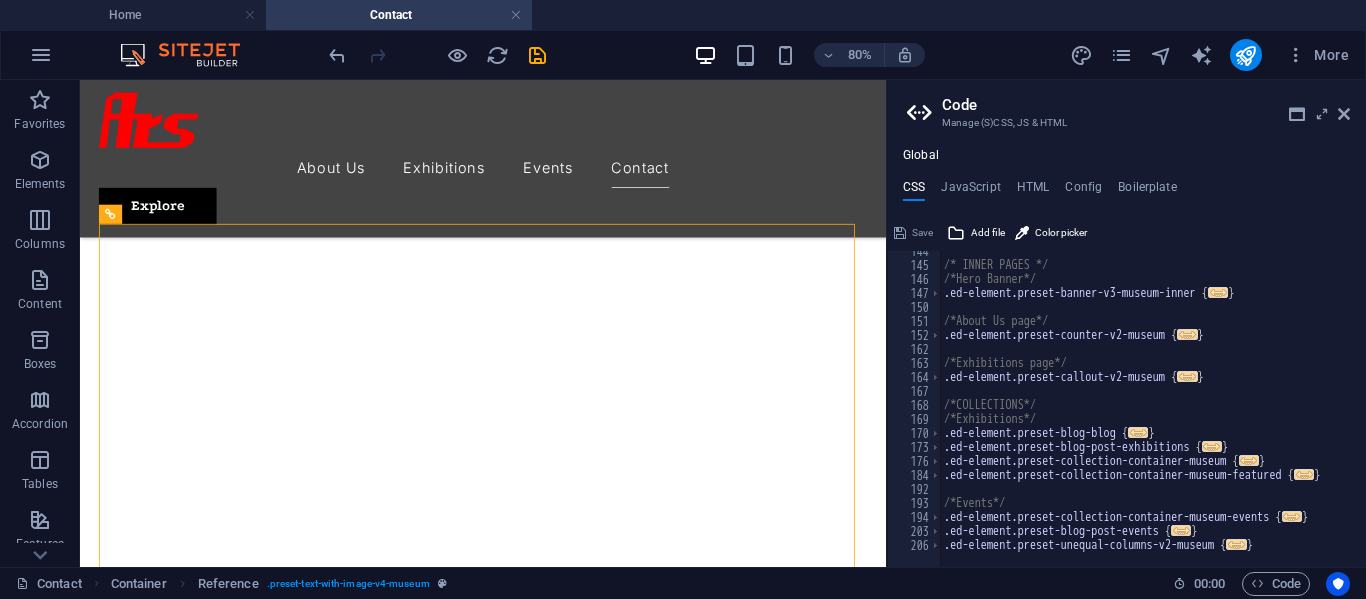 drag, startPoint x: 1090, startPoint y: 383, endPoint x: 1072, endPoint y: 491, distance: 109.48972 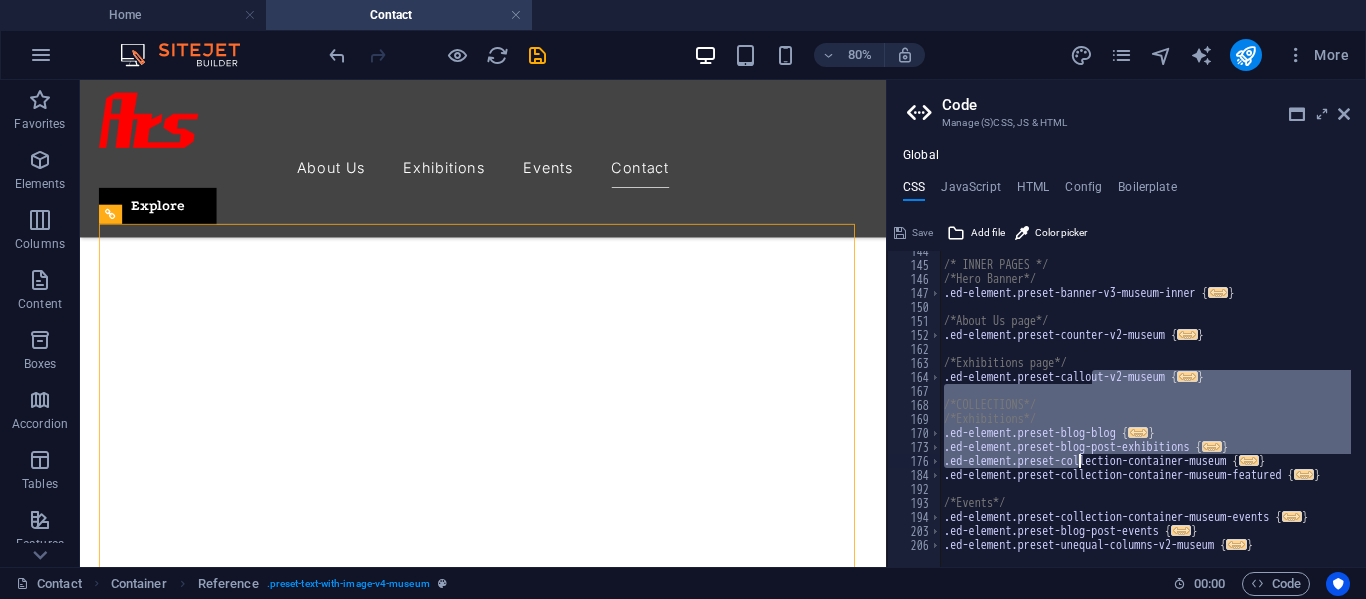 type on ");
}" 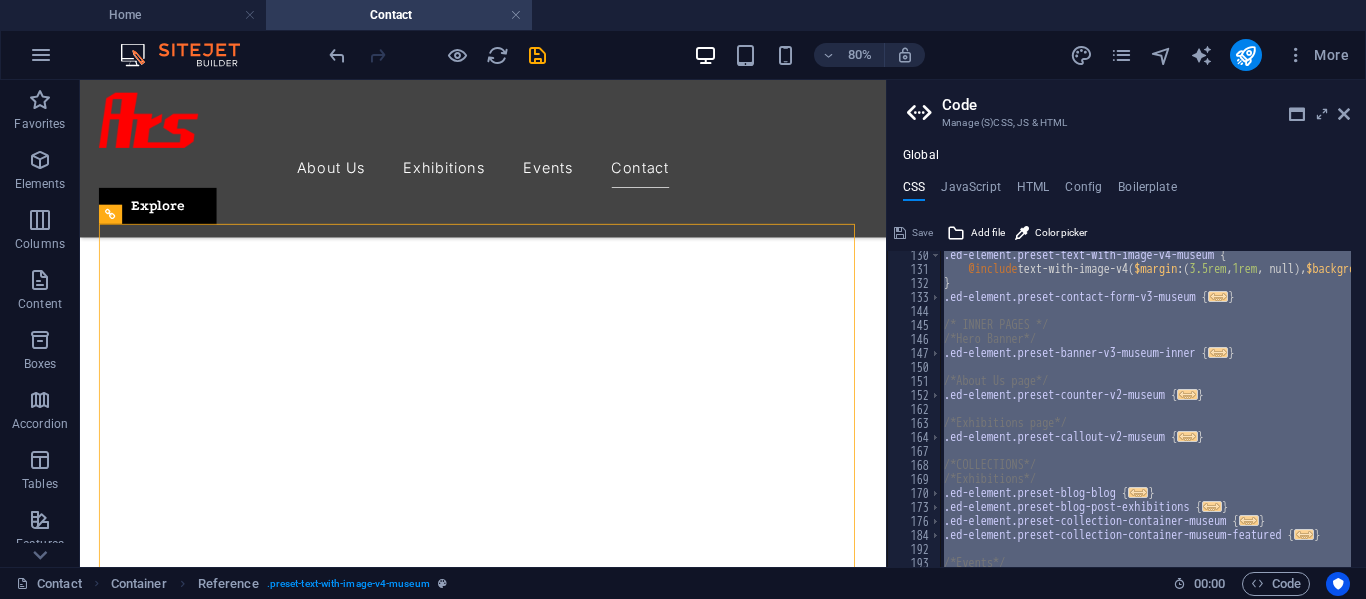 click on ".ed-element.preset-text-with-image-v4-museum   {      @include  text-with-image-v4 ( $margin :  ( 3.5rem ,  1rem , null ) ,  $background :  none ) ; } .ed-element.preset-contact-form-v3-museum   { ... } /* INNER PAGES */ /*Hero Banner*/ .ed-element.preset-banner-v3-museum-inner   { ... } /*About Us page*/ .ed-element.preset-counter-v2-museum   { ... } /*Exhibitions page*/ .ed-element.preset-callout-v2-museum   { ... } /*COLLECTIONS*/ /*Exhibitions*/ .ed-element.preset-blog-blog   { ... } .ed-element.preset-blog-post-exhibitions   { ... } .ed-element.preset-collection-container-museum   { ... } .ed-element.preset-collection-container-museum-featured   { ... } /*Events*/" at bounding box center [1145, 409] 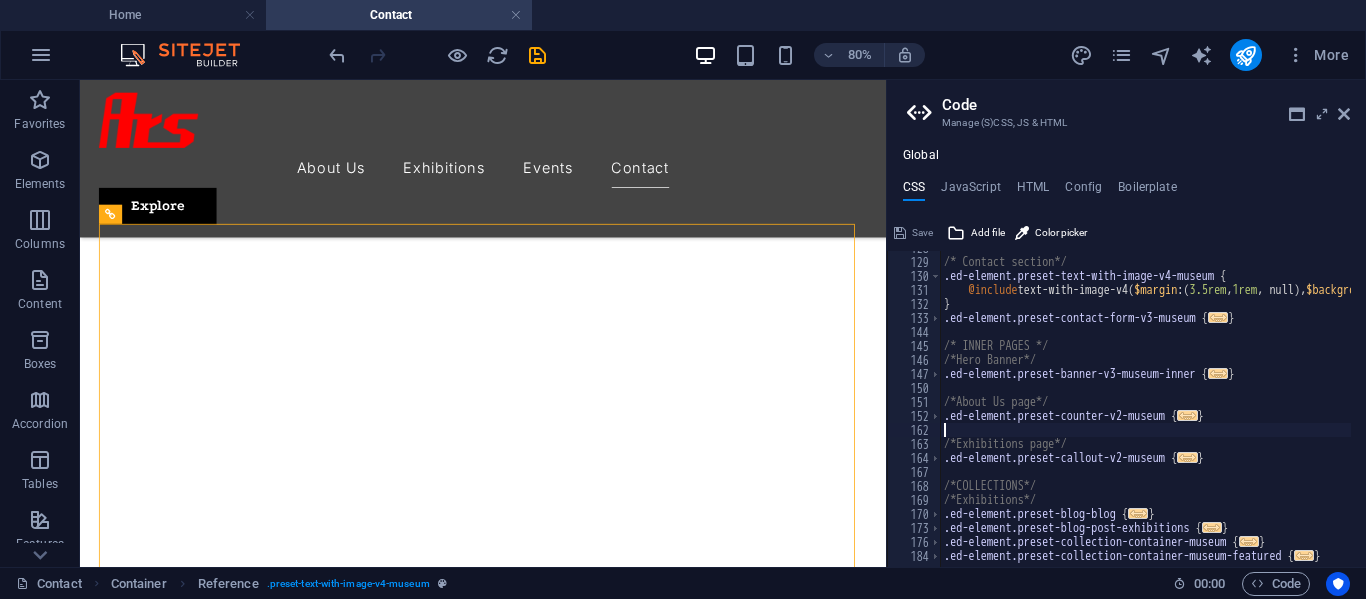 scroll, scrollTop: 300, scrollLeft: 0, axis: vertical 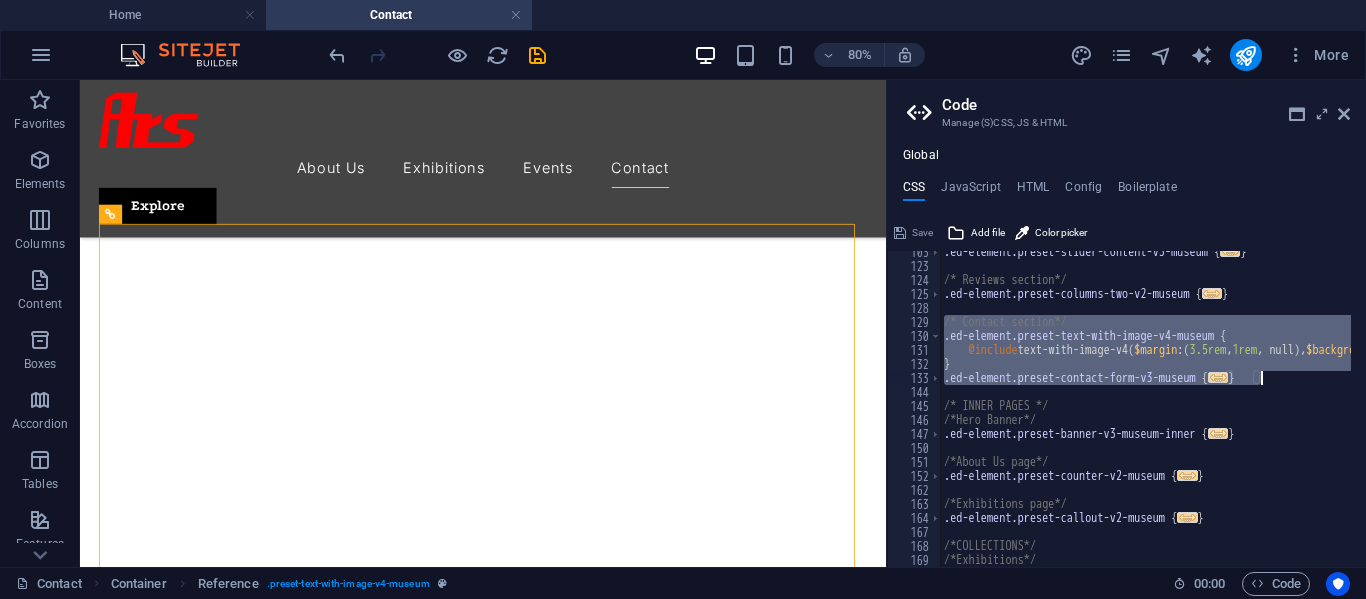 drag, startPoint x: 945, startPoint y: 324, endPoint x: 1291, endPoint y: 382, distance: 350.8276 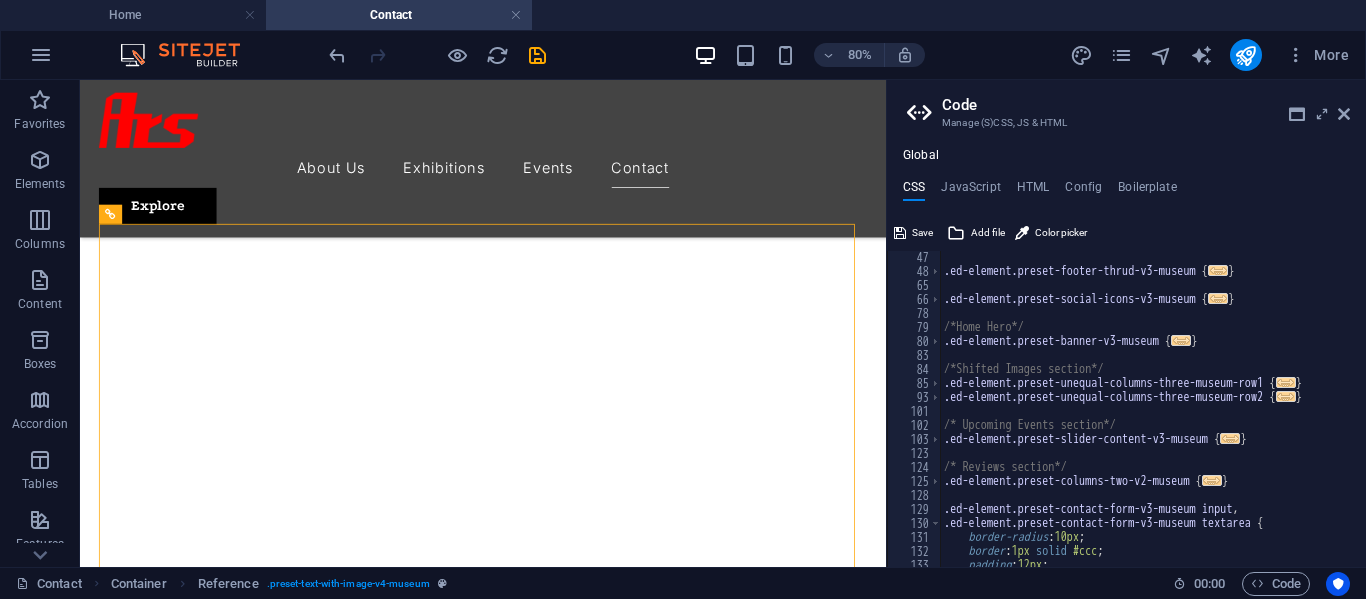 scroll, scrollTop: 113, scrollLeft: 0, axis: vertical 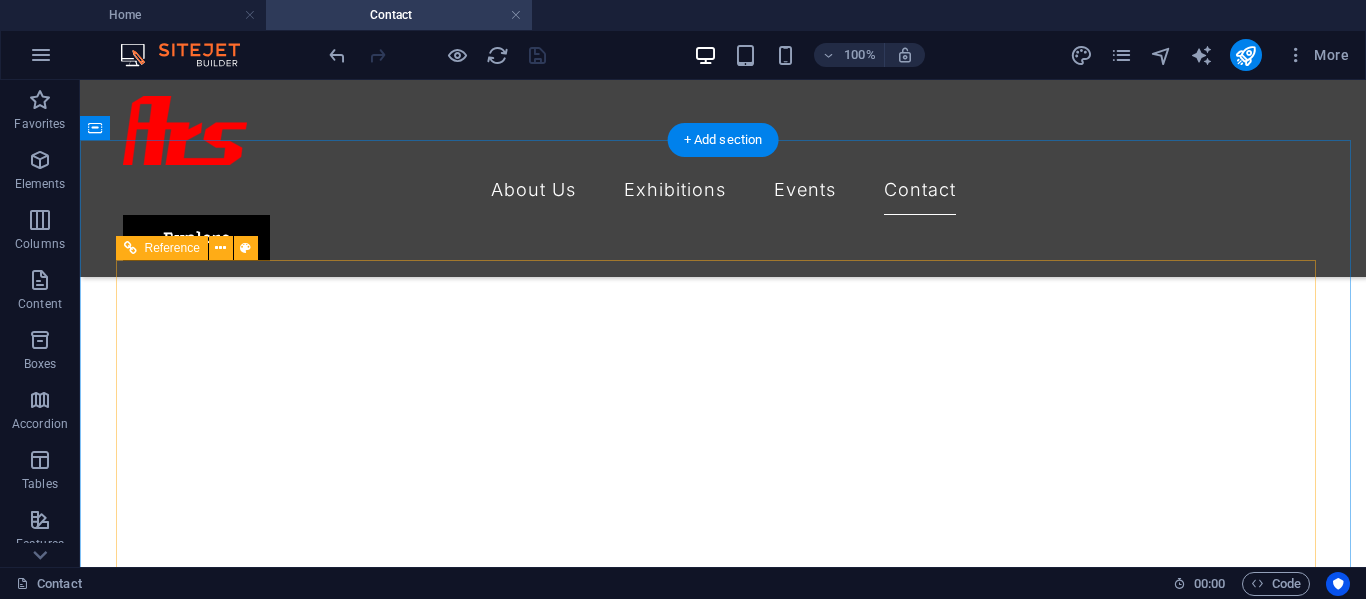 click at bounding box center [723, 1719] 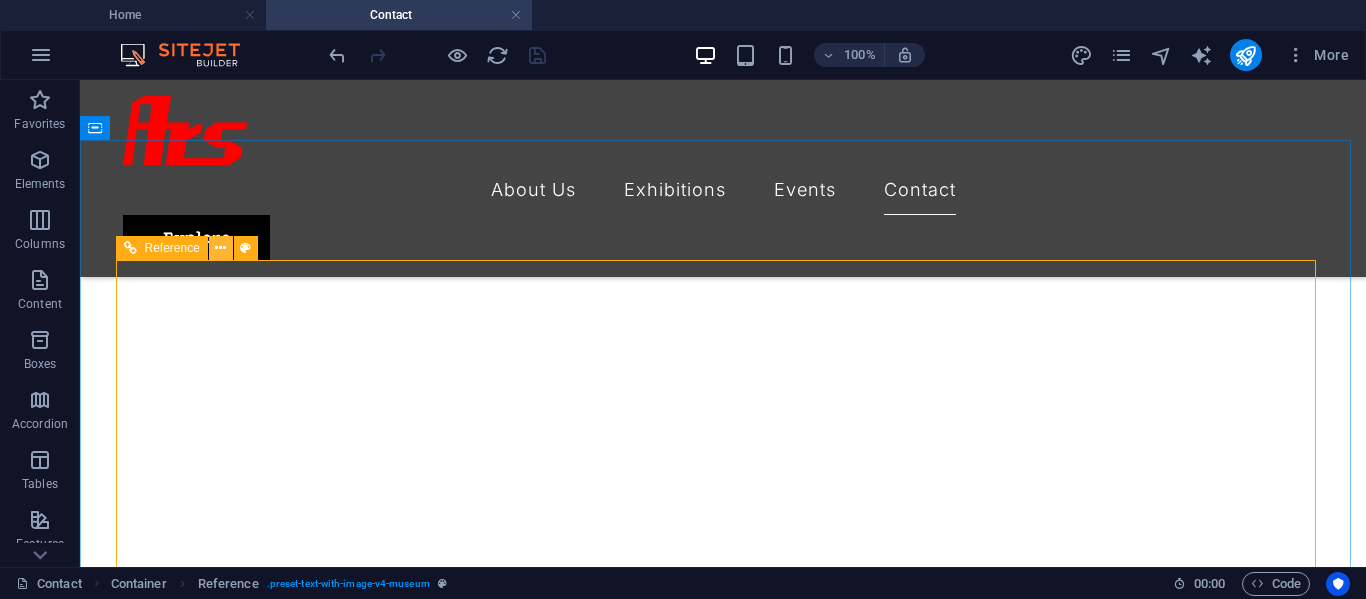 click at bounding box center (220, 248) 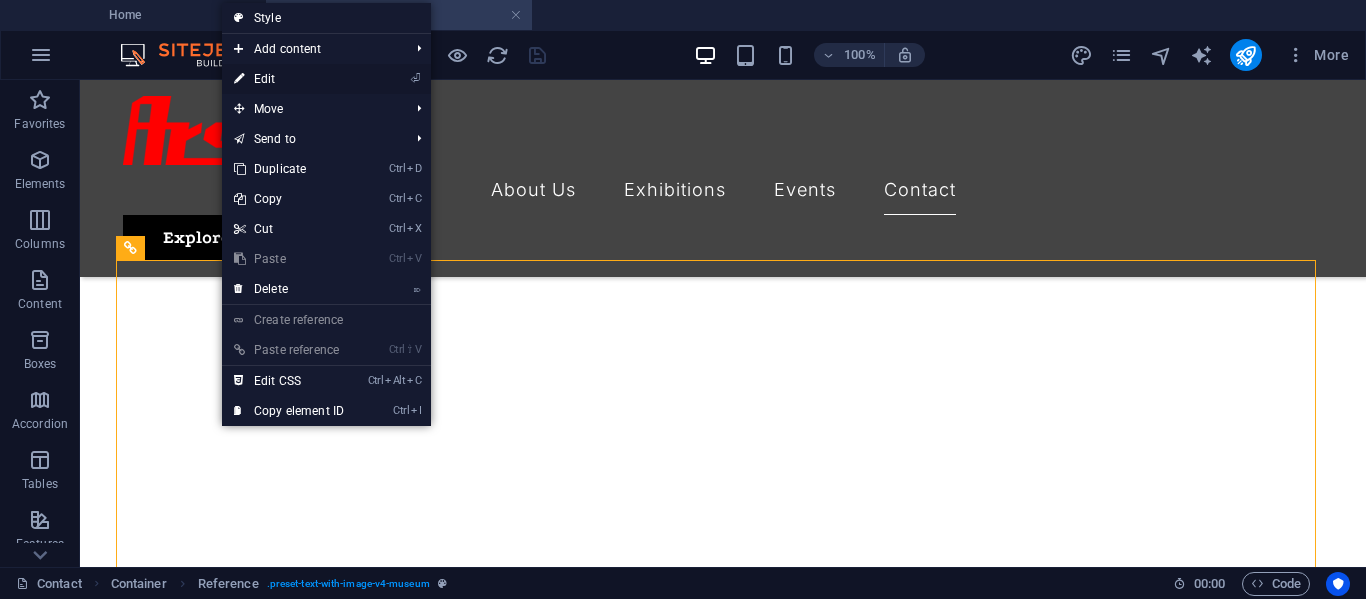 click on "⏎  Edit" at bounding box center (289, 79) 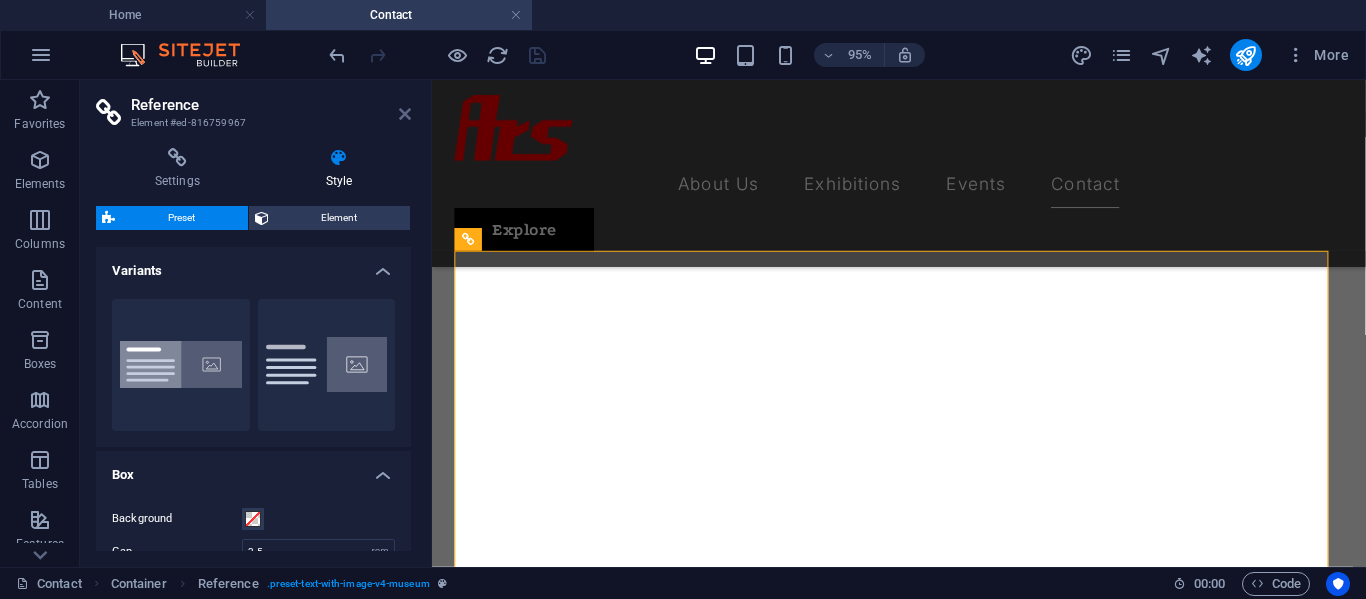 drag, startPoint x: 408, startPoint y: 113, endPoint x: 290, endPoint y: 79, distance: 122.80065 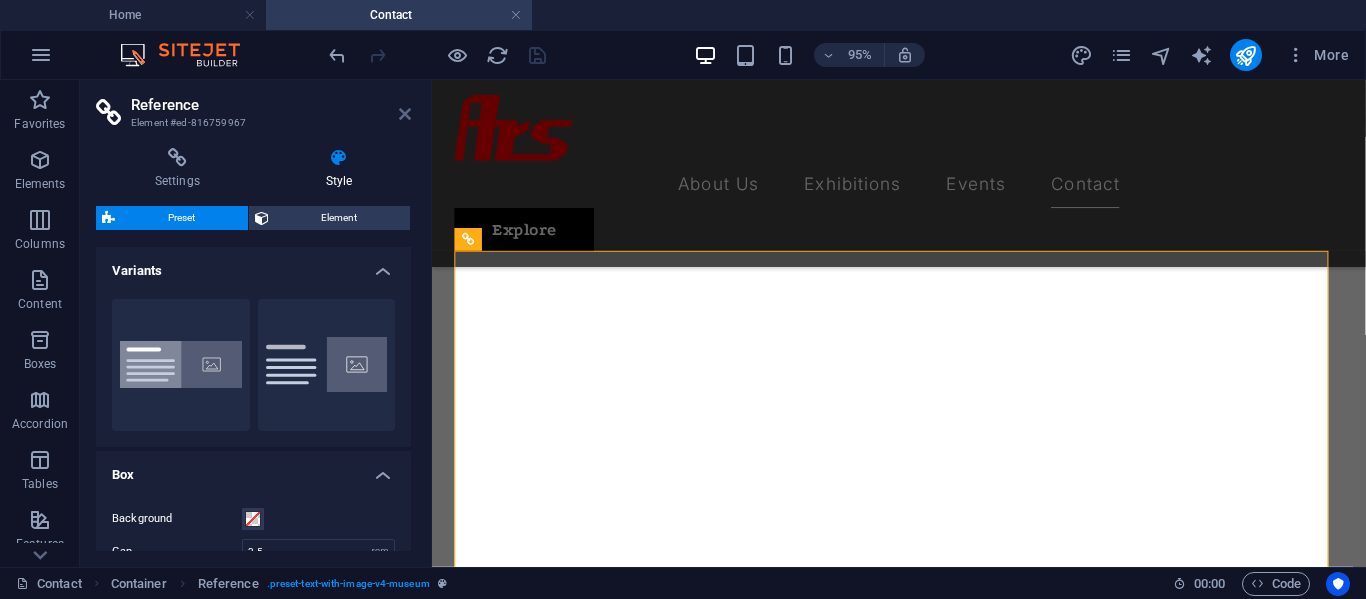 click at bounding box center (405, 114) 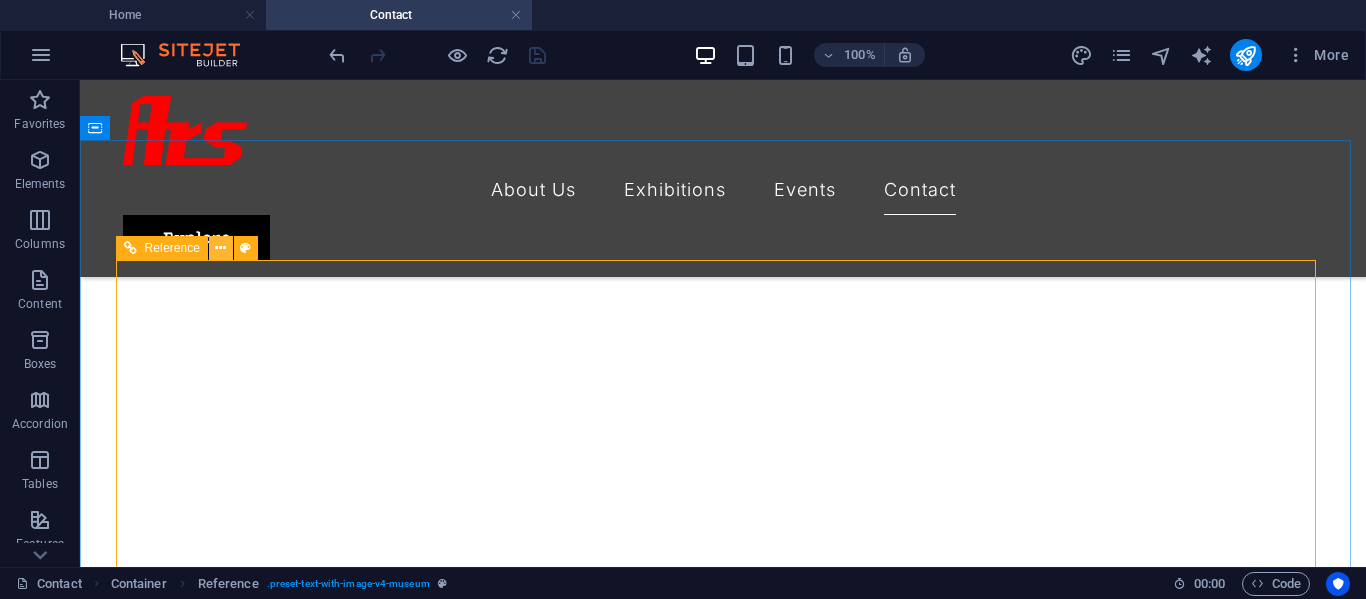 click at bounding box center (220, 248) 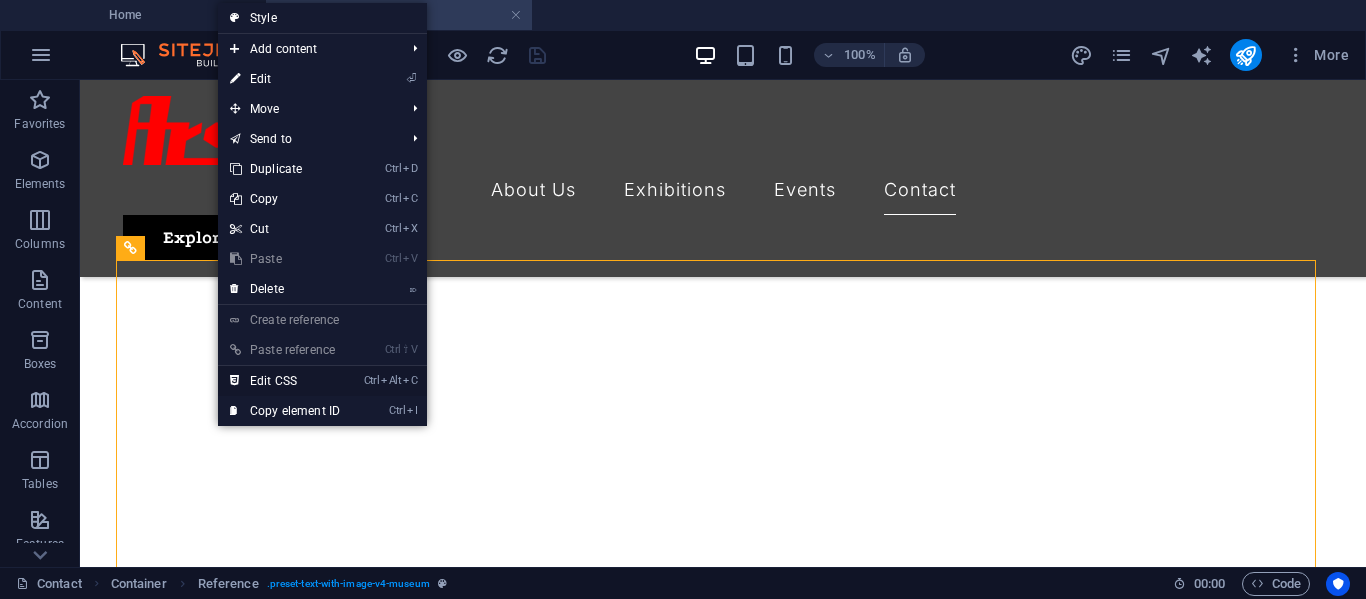 click on "Ctrl Alt C  Edit CSS" at bounding box center [285, 381] 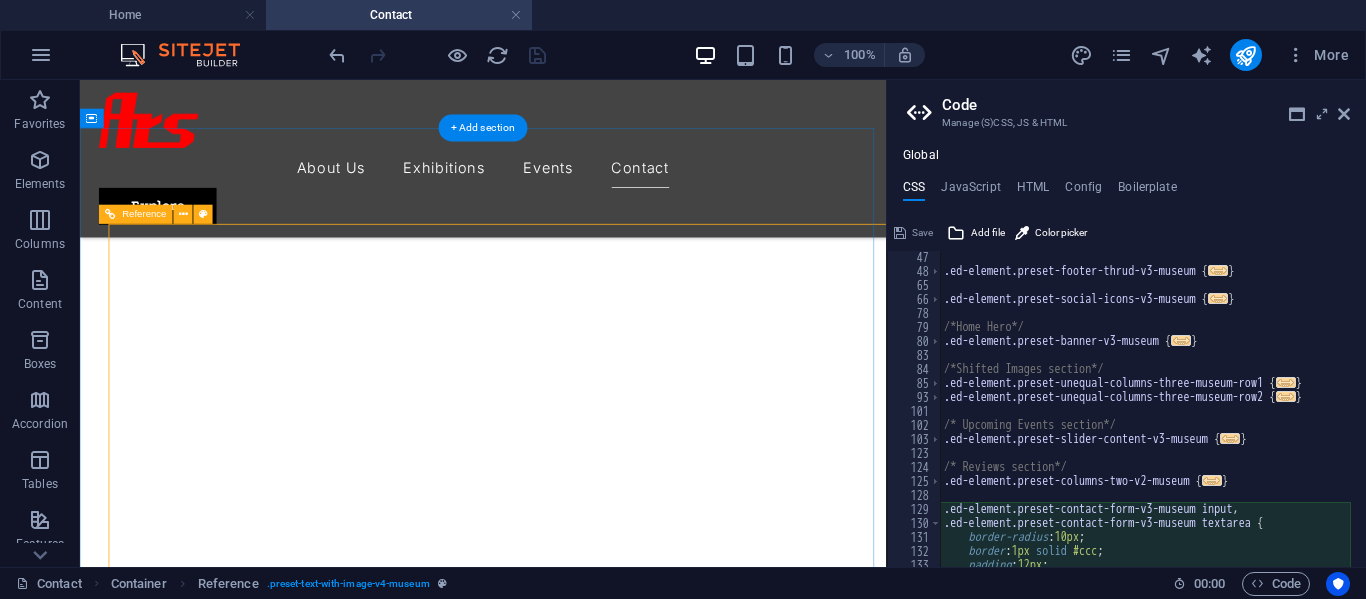 type on "border-radius: 10px;" 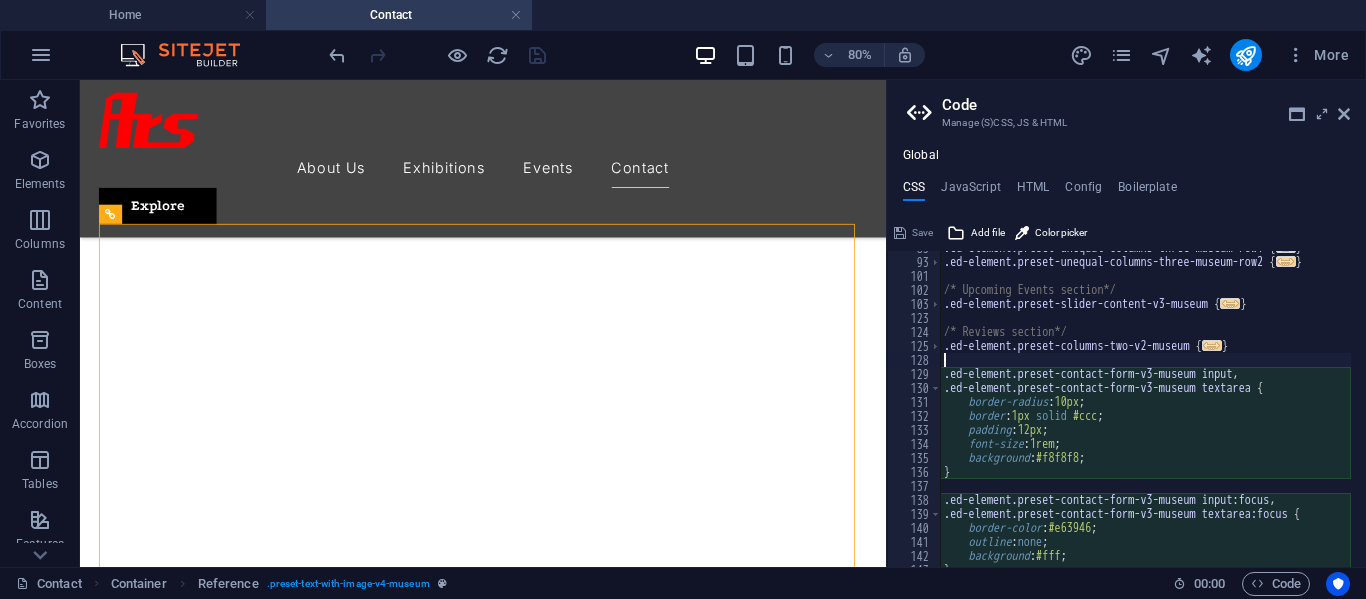 click on ".ed-element.preset-unequal-columns-three-museum-row1   { ... } .ed-element.preset-unequal-columns-three-museum-row2   { ... } /* Upcoming Events section*/ .ed-element.preset-slider-content-v3-museum   { ... } /* Reviews section*/ .ed-element.preset-columns-two-v2-museum   { ... } .ed-element.preset-contact-form-v3-museum   input , .ed-element.preset-contact-form-v3-museum   textarea   {      border-radius :  10px ;      border :  1px   solid   #ccc ;      padding :  12px ;      font-size :  1rem ;      background :  #f8f8f8 ; } .ed-element.preset-contact-form-v3-museum   input:focus , .ed-element.preset-contact-form-v3-museum   textarea:focus   {      border-color :  #e63946 ;      outline :  none ;      background :  #fff ; }" at bounding box center [1145, 413] 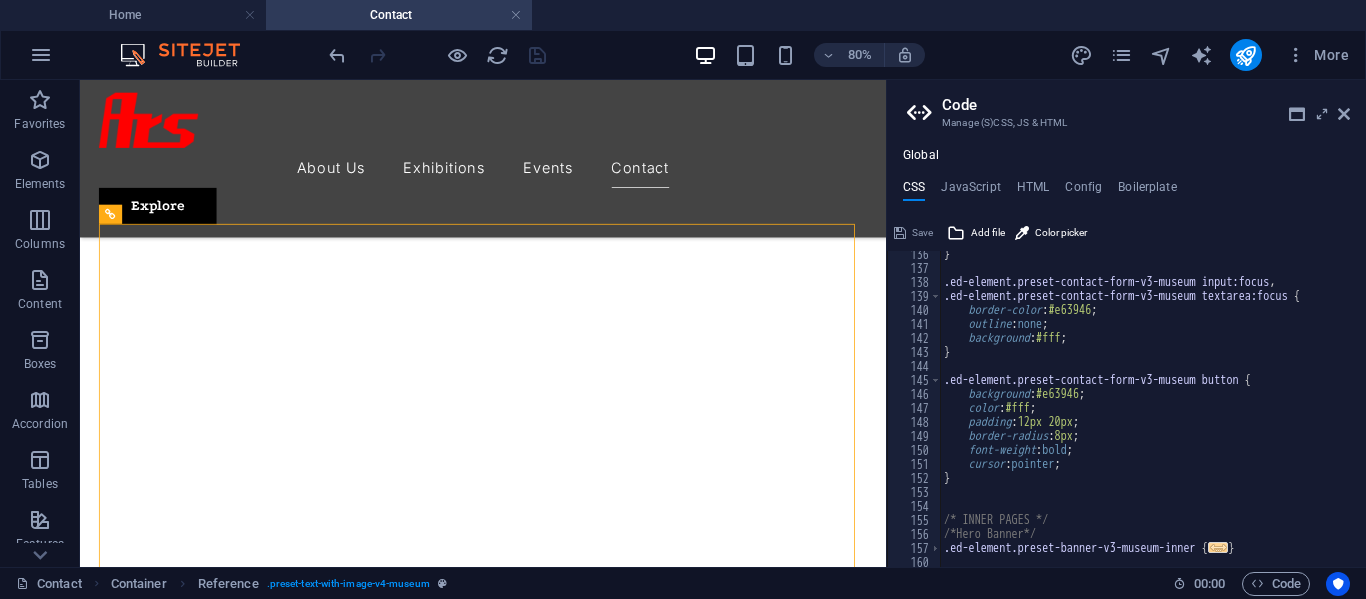 scroll, scrollTop: 406, scrollLeft: 0, axis: vertical 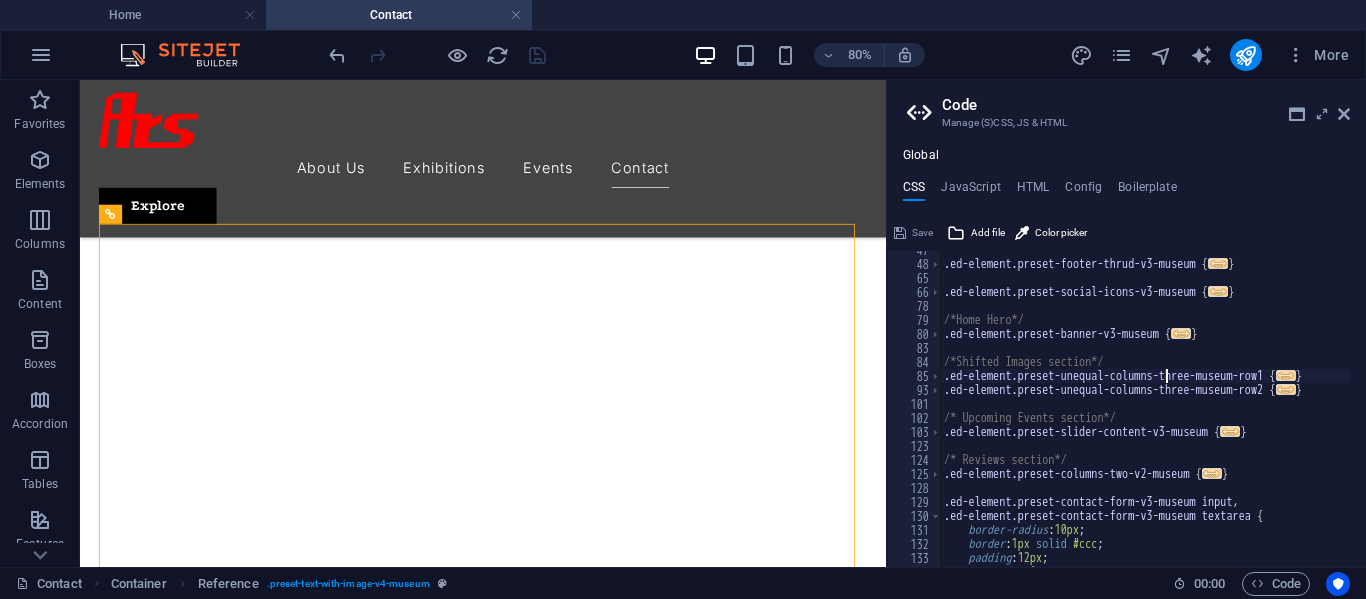 click on ".ed-element.preset-footer-thrud-v3-museum   { ... } .ed-element.preset-social-icons-v3-museum   { ... } /*Home Hero*/ .ed-element.preset-banner-v3-museum   { ... } /*Shifted Images section*/ .ed-element.preset-unequal-columns-three-museum-row1   { ... } .ed-element.preset-unequal-columns-three-museum-row2   { ... } /* Upcoming Events section*/ .ed-element.preset-slider-content-v3-museum   { ... } /* Reviews section*/ .ed-element.preset-columns-two-v2-museum   { ... } .ed-element.preset-contact-form-v3-museum   input , .ed-element.preset-contact-form-v3-museum   textarea   {      border-radius :  10px ;      border :  1px   solid   #ccc ;      padding :  12px ;      font-size :  1rem ;" at bounding box center [1145, 415] 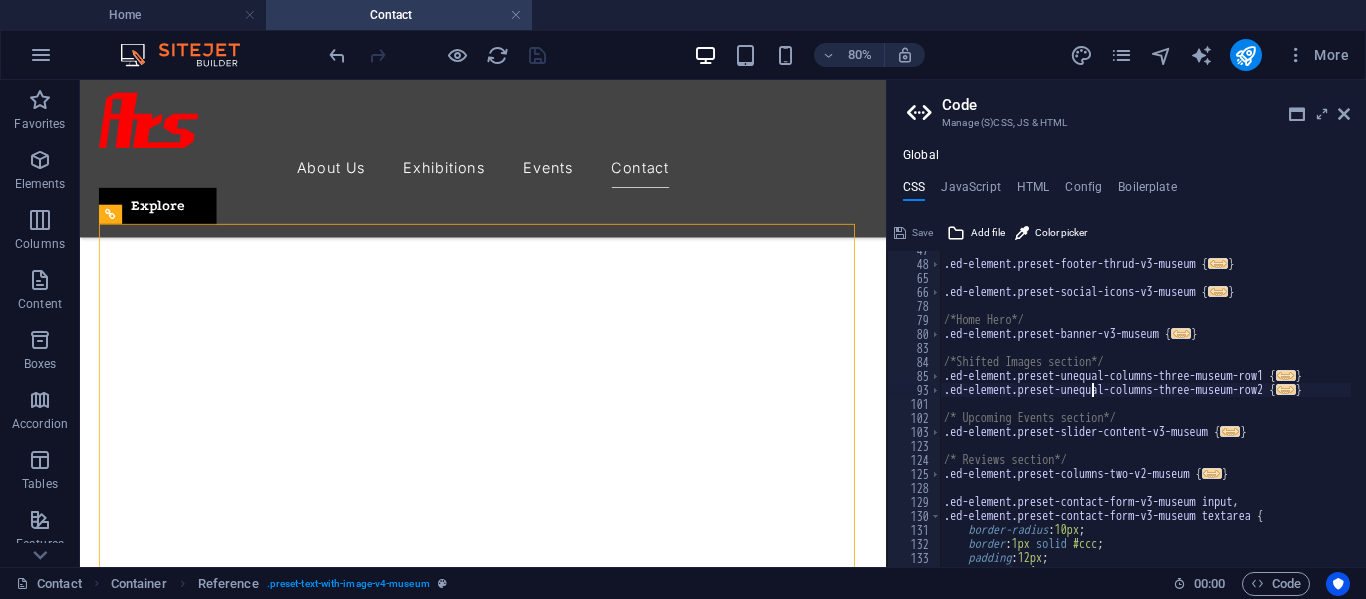 click on ".ed-element.preset-footer-thrud-v3-museum   { ... } .ed-element.preset-social-icons-v3-museum   { ... } /*Home Hero*/ .ed-element.preset-banner-v3-museum   { ... } /*Shifted Images section*/ .ed-element.preset-unequal-columns-three-museum-row1   { ... } .ed-element.preset-unequal-columns-three-museum-row2   { ... } /* Upcoming Events section*/ .ed-element.preset-slider-content-v3-museum   { ... } /* Reviews section*/ .ed-element.preset-columns-two-v2-museum   { ... } .ed-element.preset-contact-form-v3-museum   input , .ed-element.preset-contact-form-v3-museum   textarea   {      border-radius :  10px ;      border :  1px   solid   #ccc ;      padding :  12px ;      font-size :  1rem ;" at bounding box center [1145, 415] 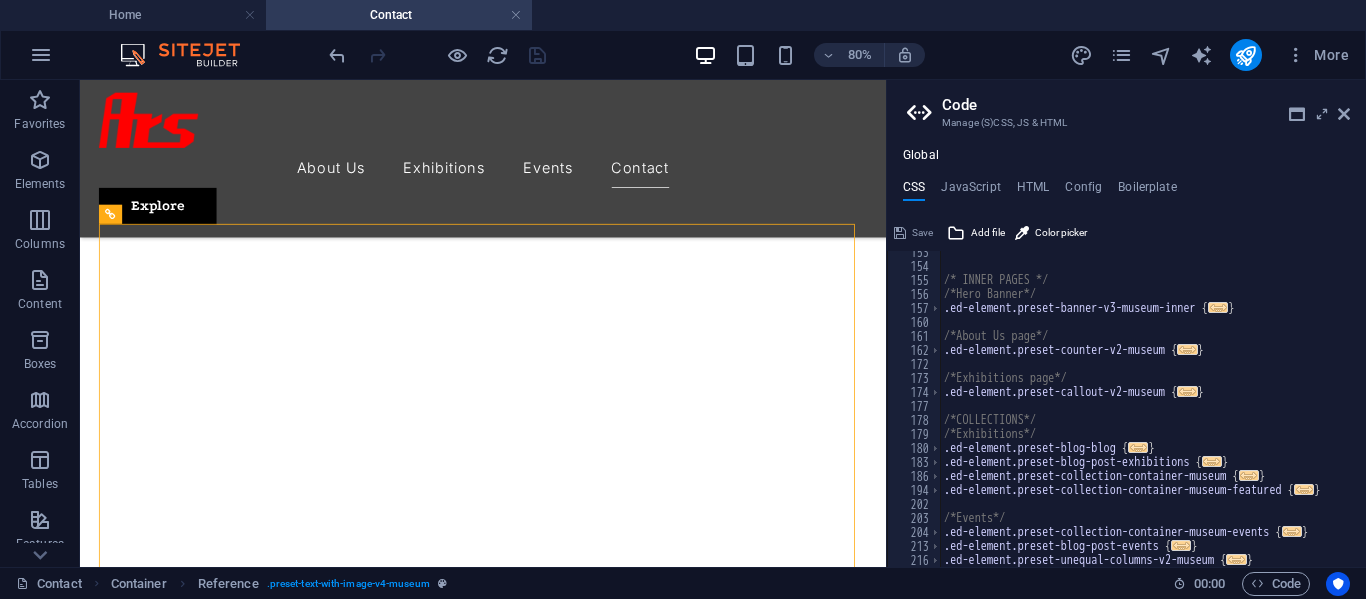 scroll, scrollTop: 706, scrollLeft: 0, axis: vertical 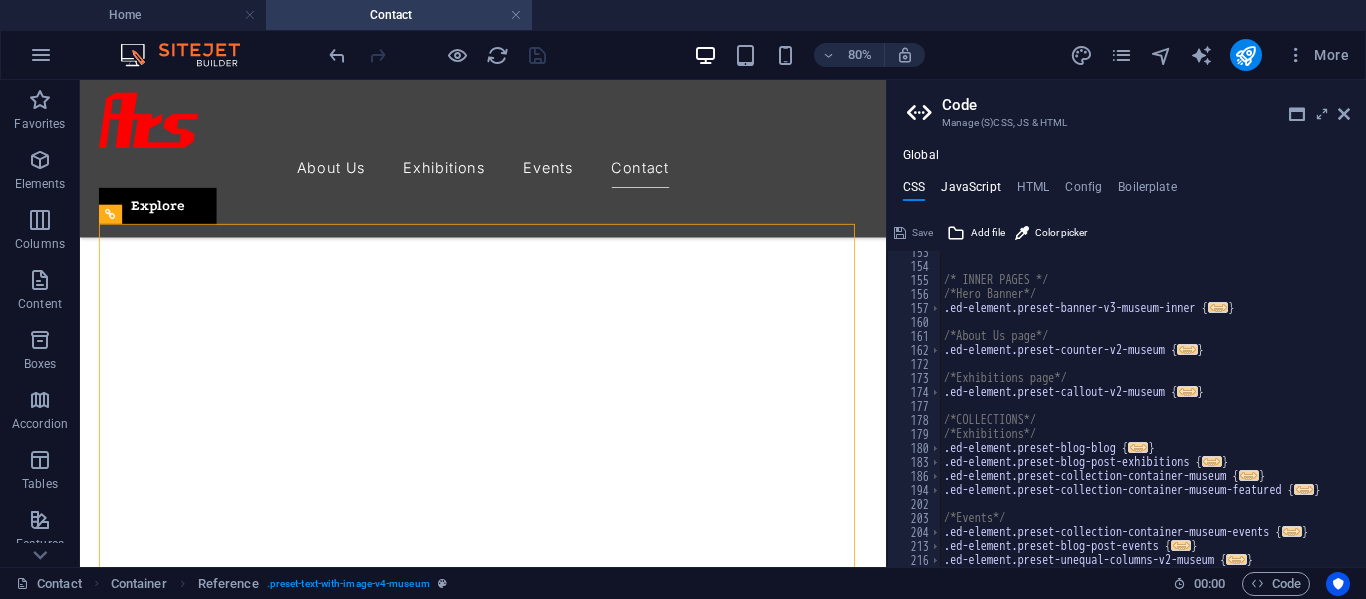 click on "JavaScript" at bounding box center (970, 191) 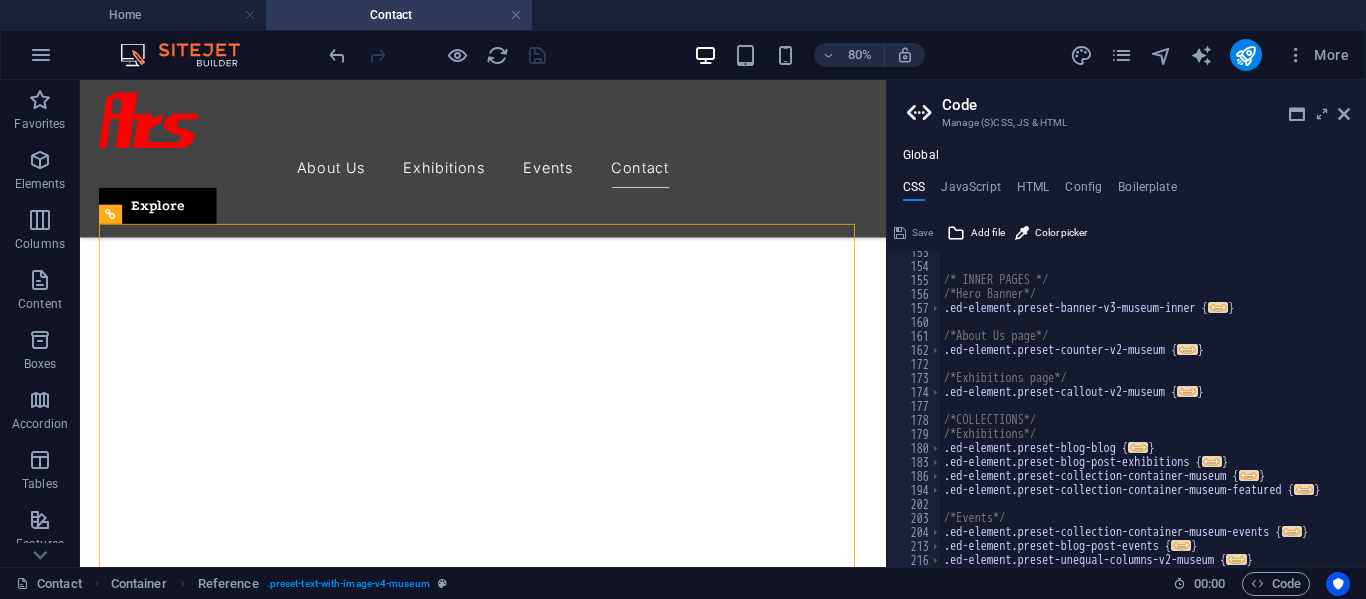 type on "/* JS for preset "Menu V2" */" 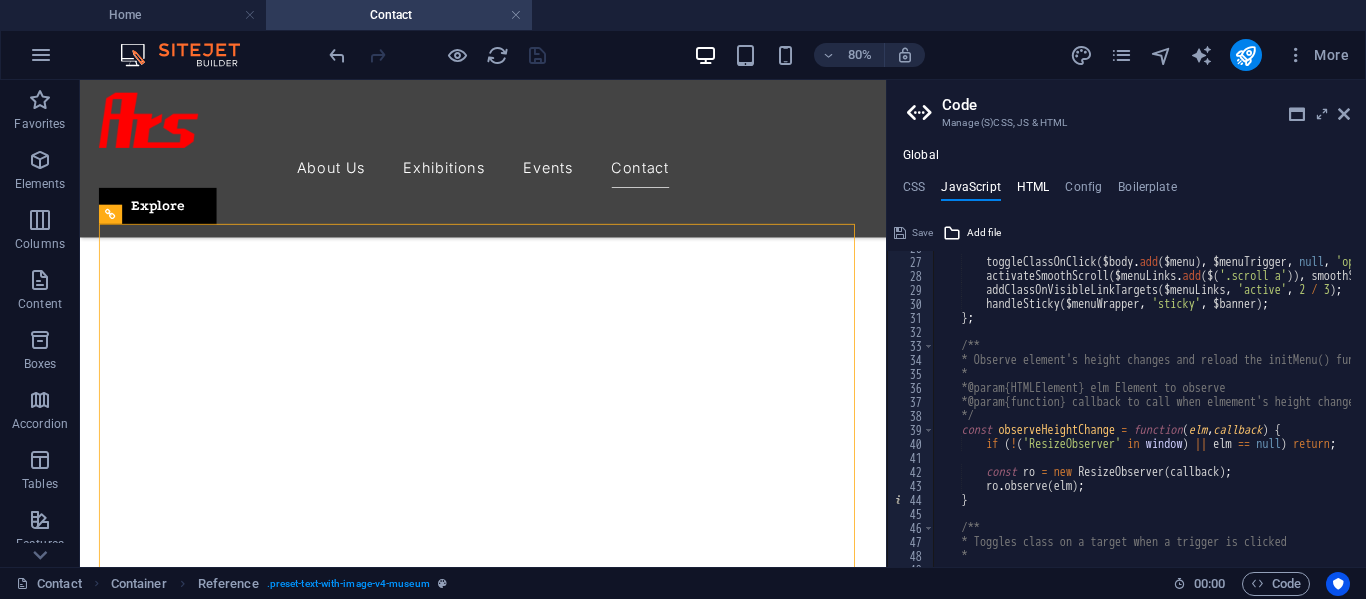 scroll, scrollTop: 360, scrollLeft: 0, axis: vertical 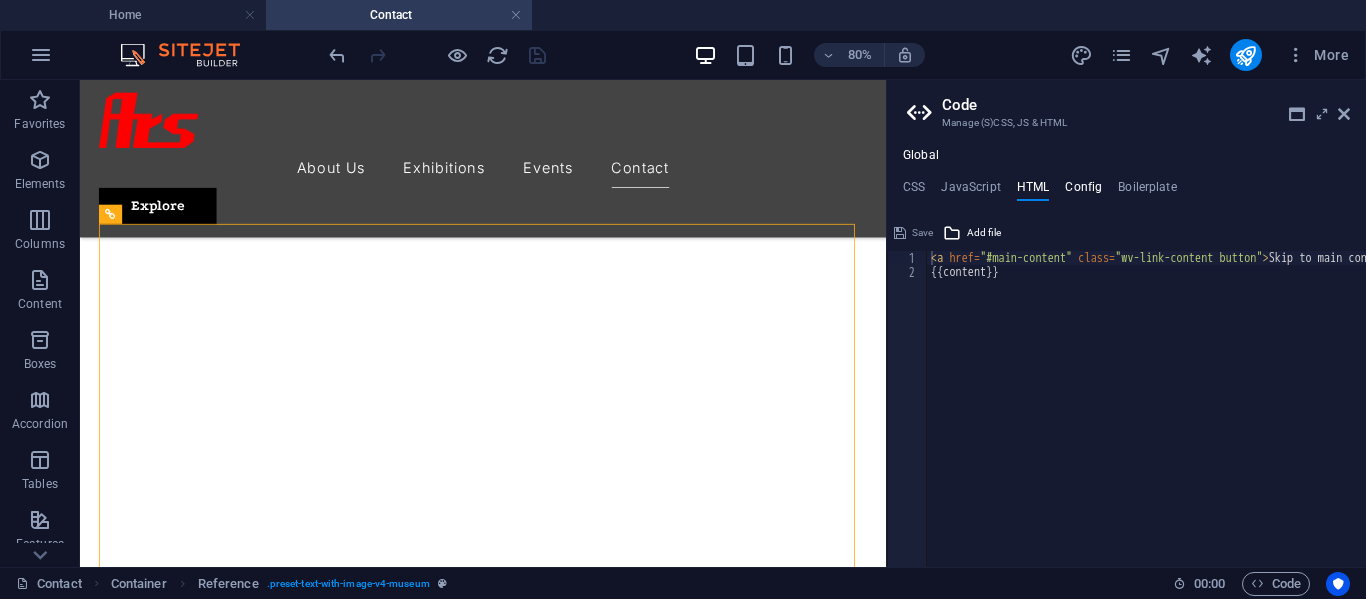 click on "Config" at bounding box center [1083, 191] 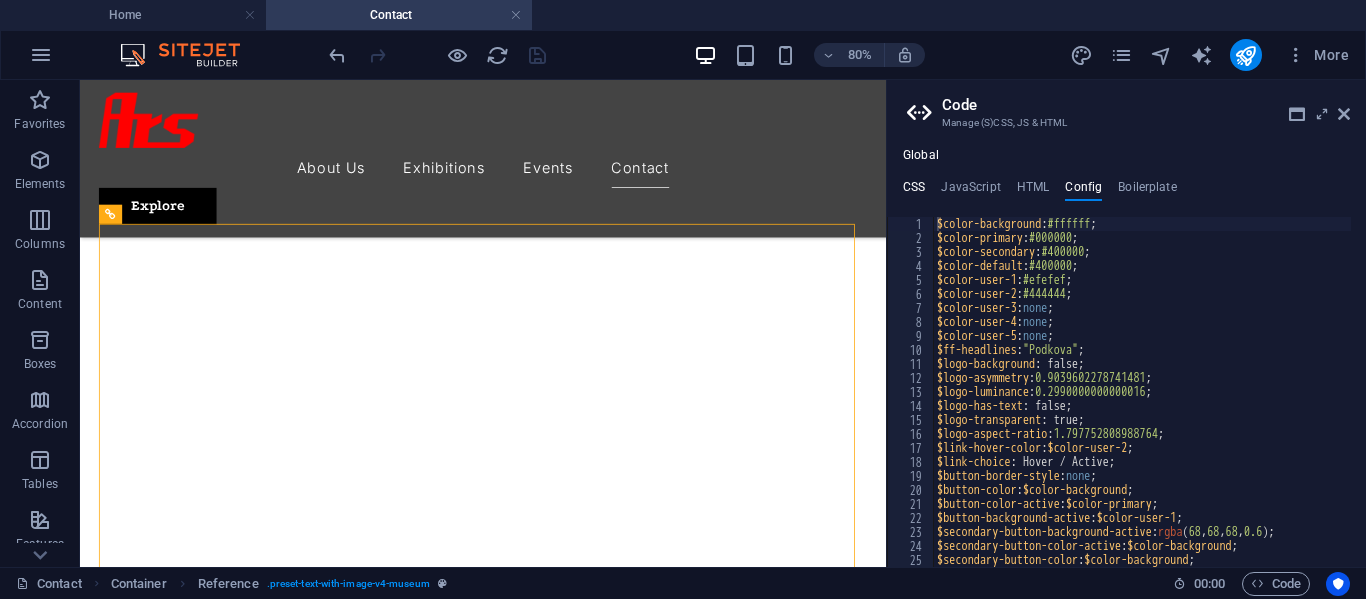 click on "CSS" at bounding box center [914, 191] 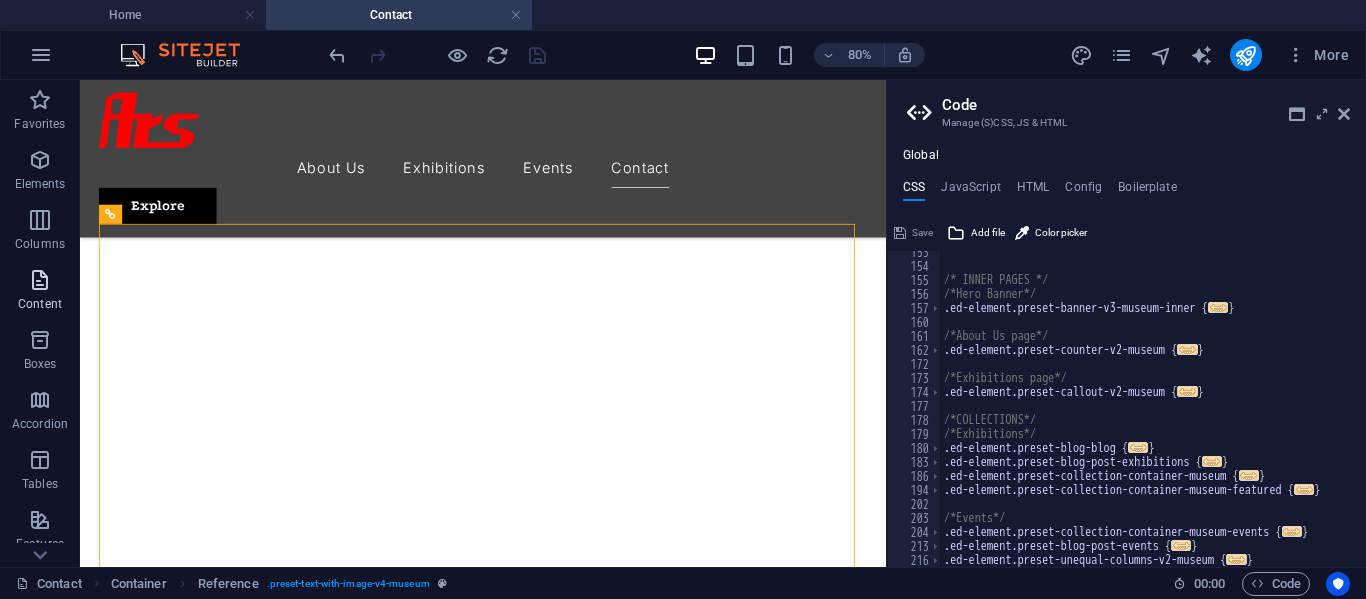 click on "Content" at bounding box center [40, 292] 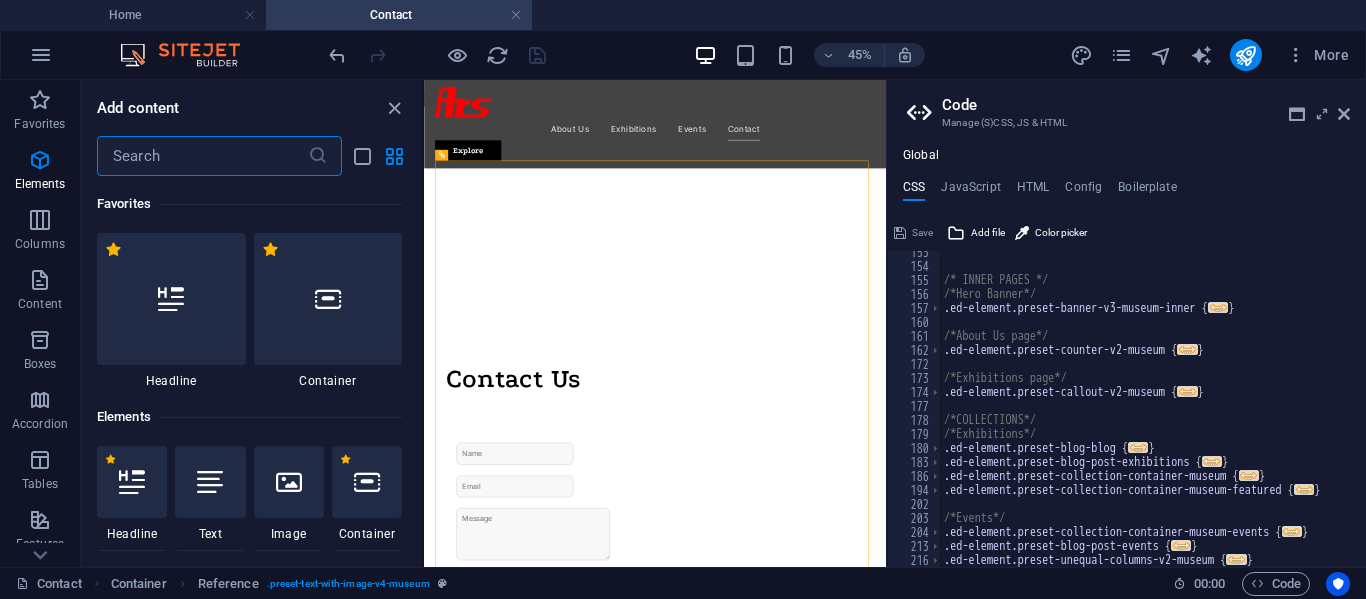 scroll, scrollTop: 3499, scrollLeft: 0, axis: vertical 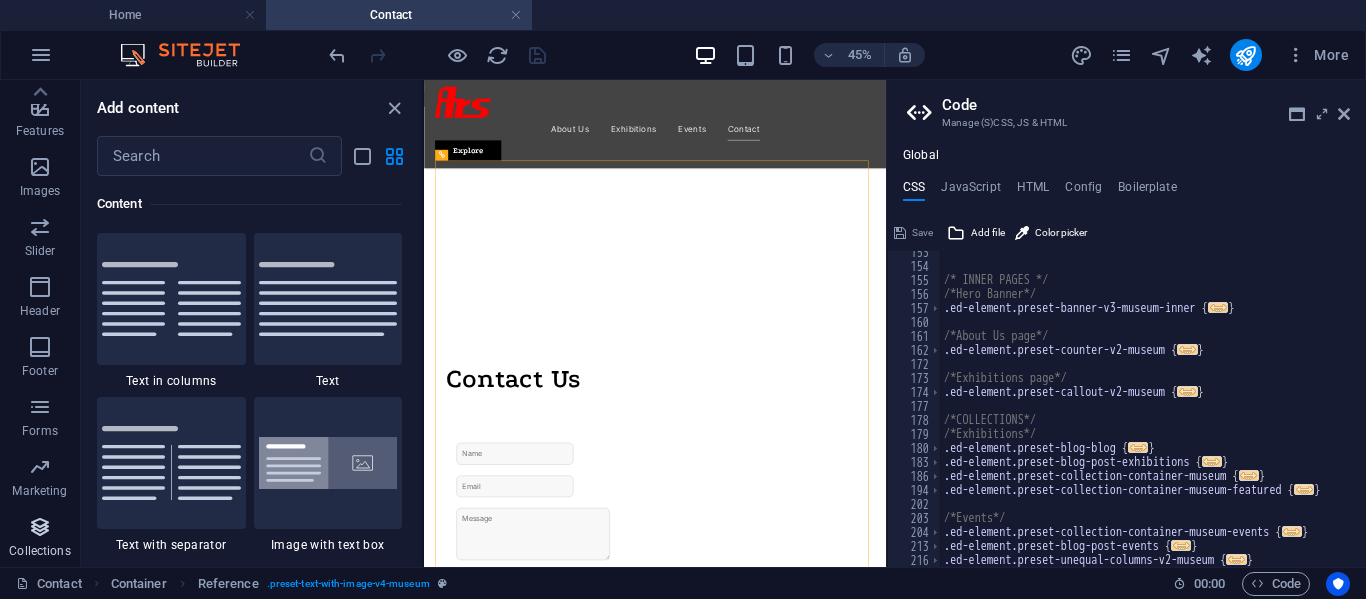 click at bounding box center (40, 527) 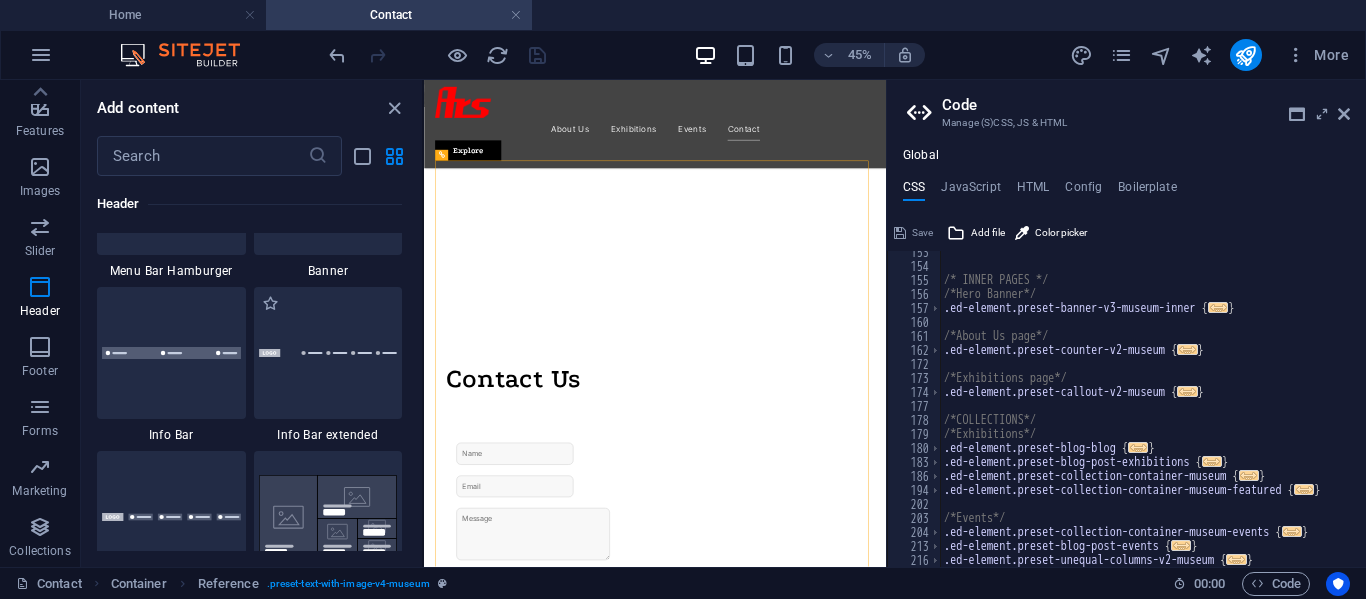 scroll, scrollTop: 12806, scrollLeft: 0, axis: vertical 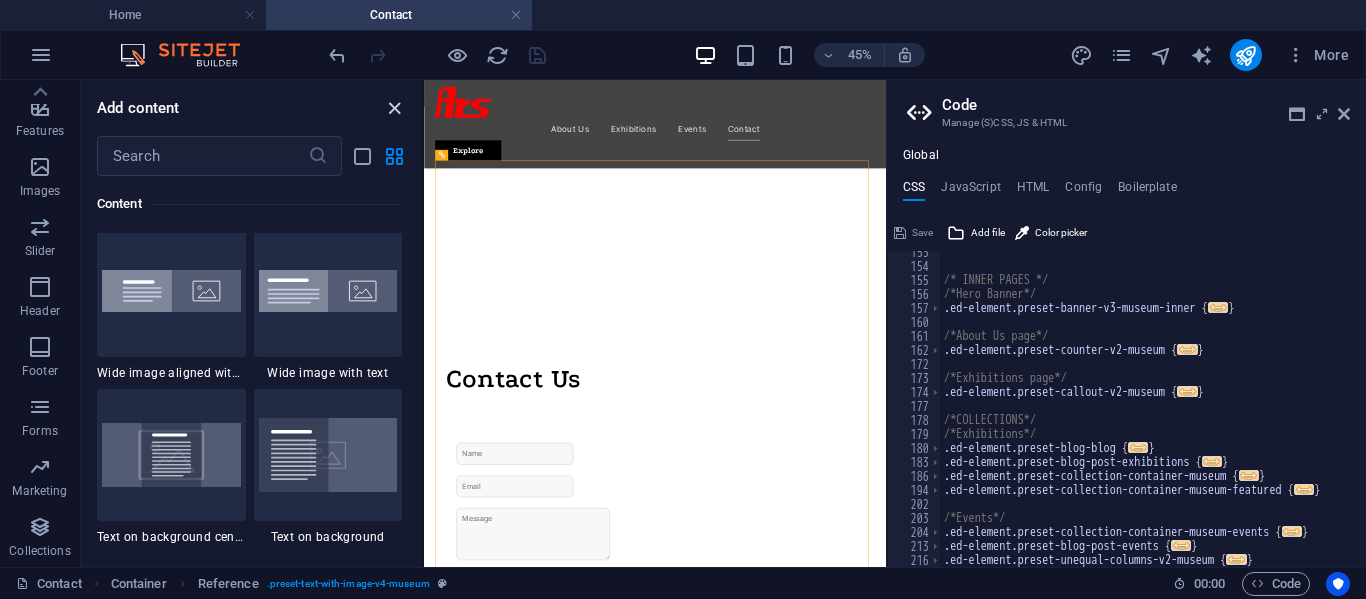 click at bounding box center [394, 108] 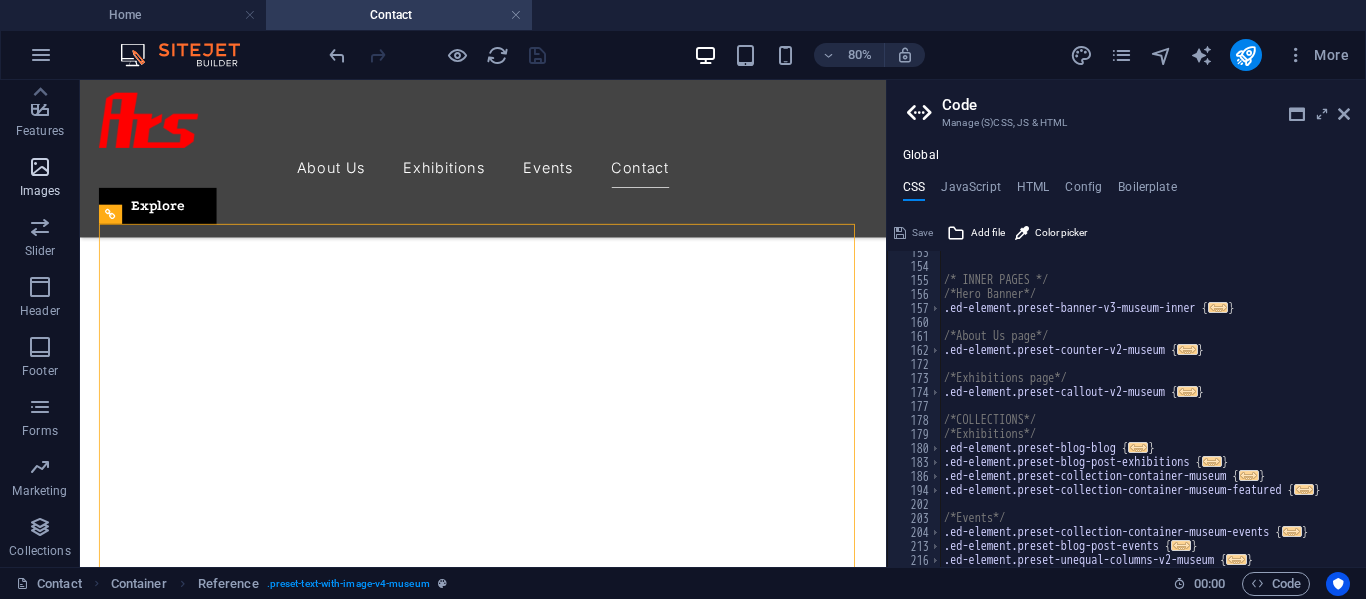 click on "Images" at bounding box center (40, 191) 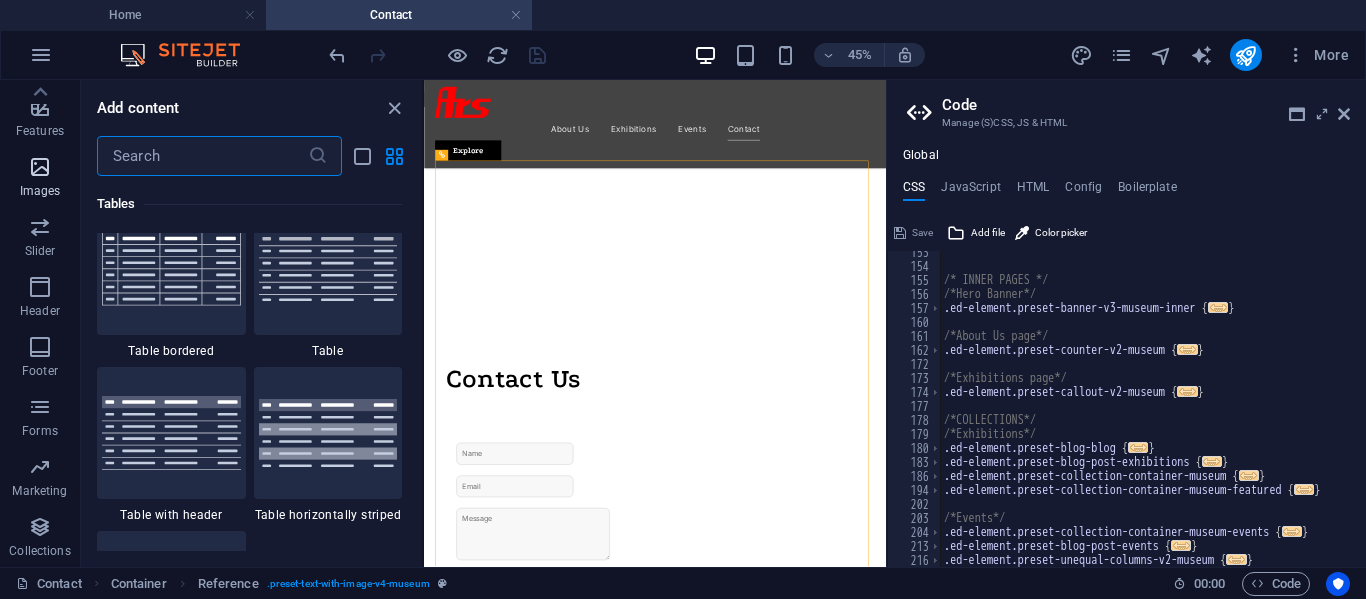 scroll, scrollTop: 10140, scrollLeft: 0, axis: vertical 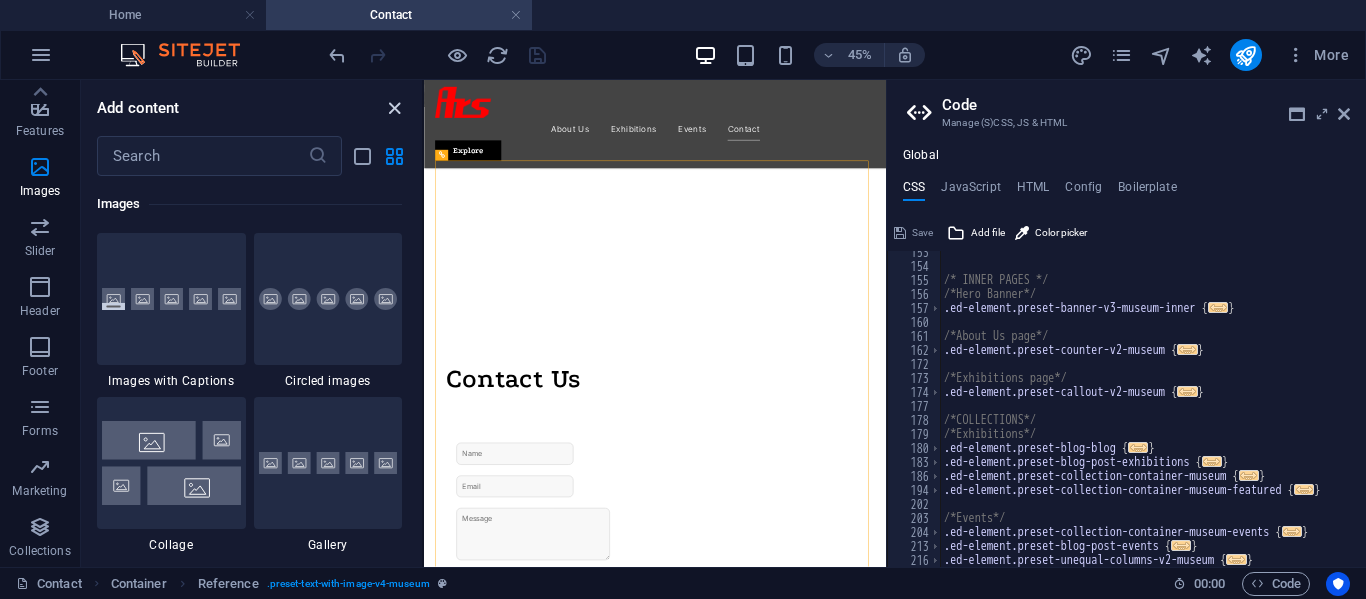 click at bounding box center (394, 108) 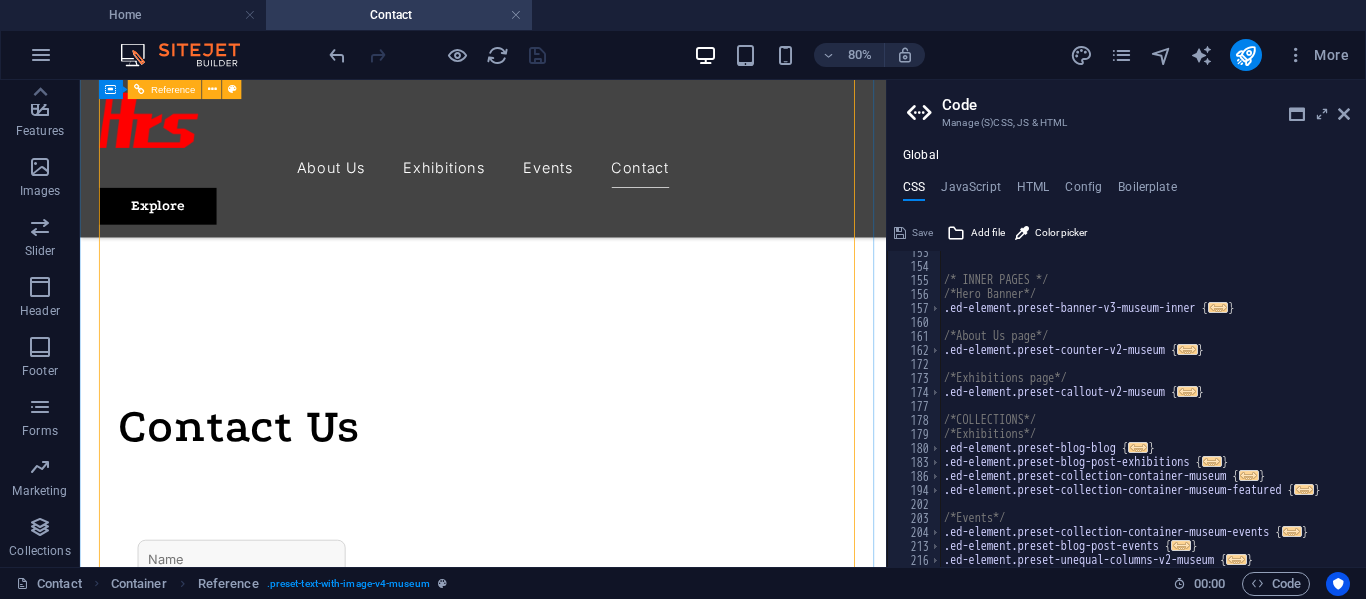 scroll, scrollTop: 700, scrollLeft: 0, axis: vertical 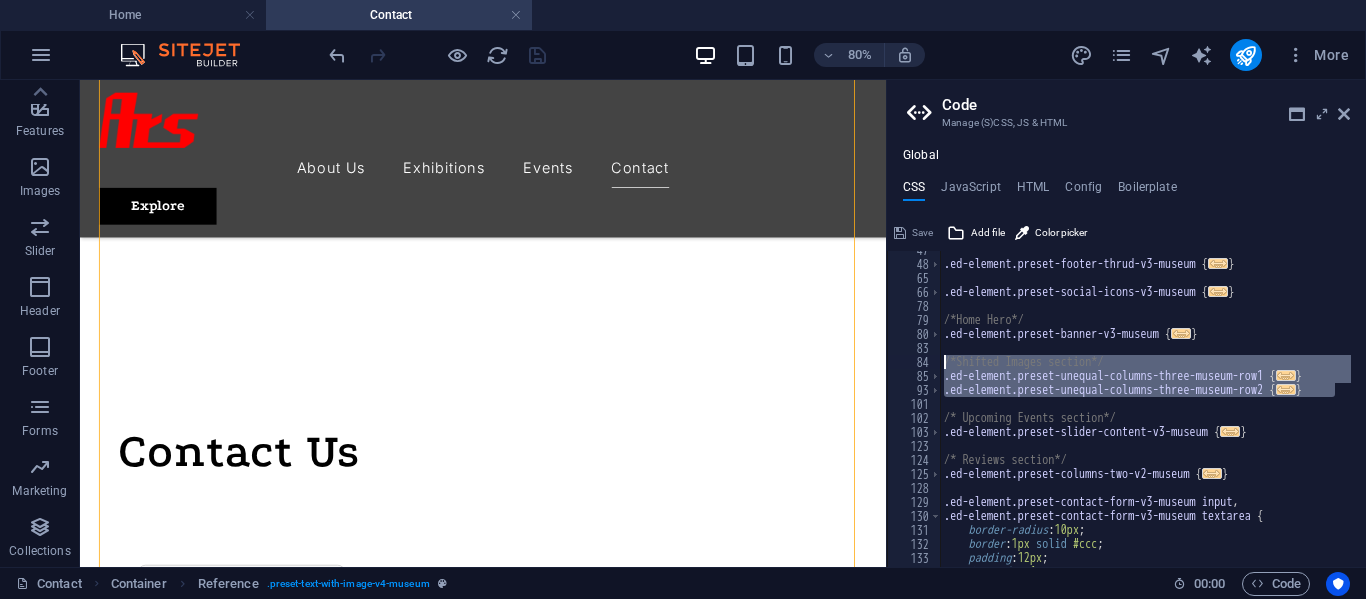 drag, startPoint x: 1345, startPoint y: 388, endPoint x: 924, endPoint y: 359, distance: 421.99762 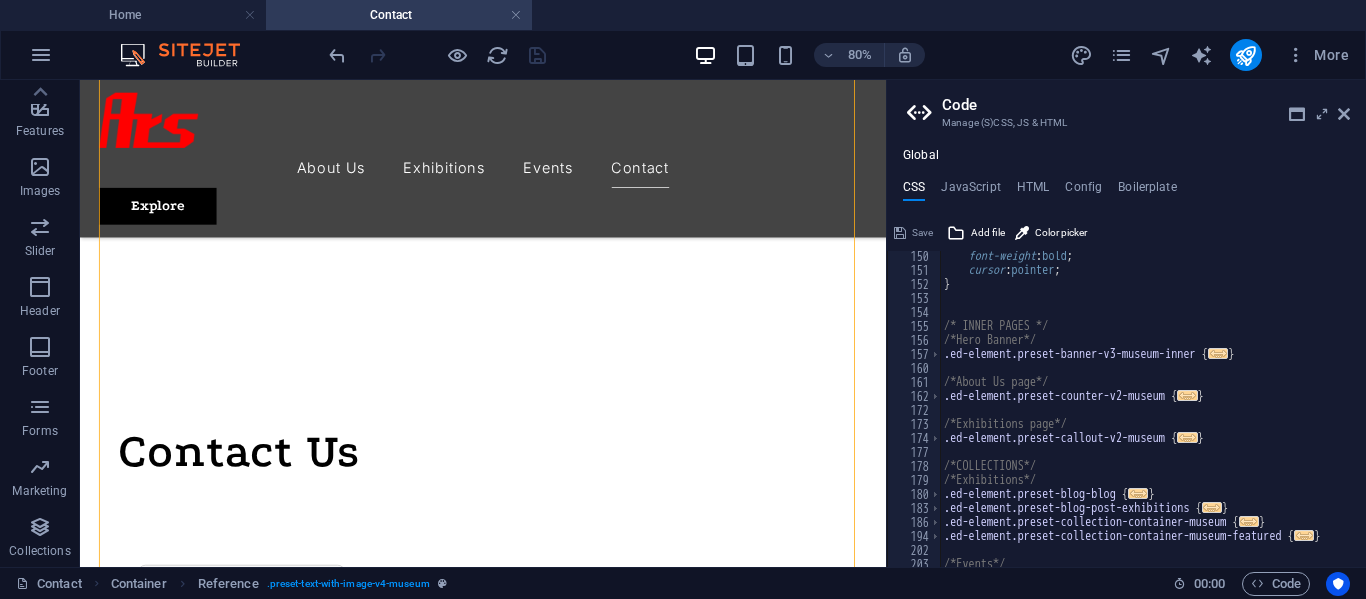 scroll, scrollTop: 706, scrollLeft: 0, axis: vertical 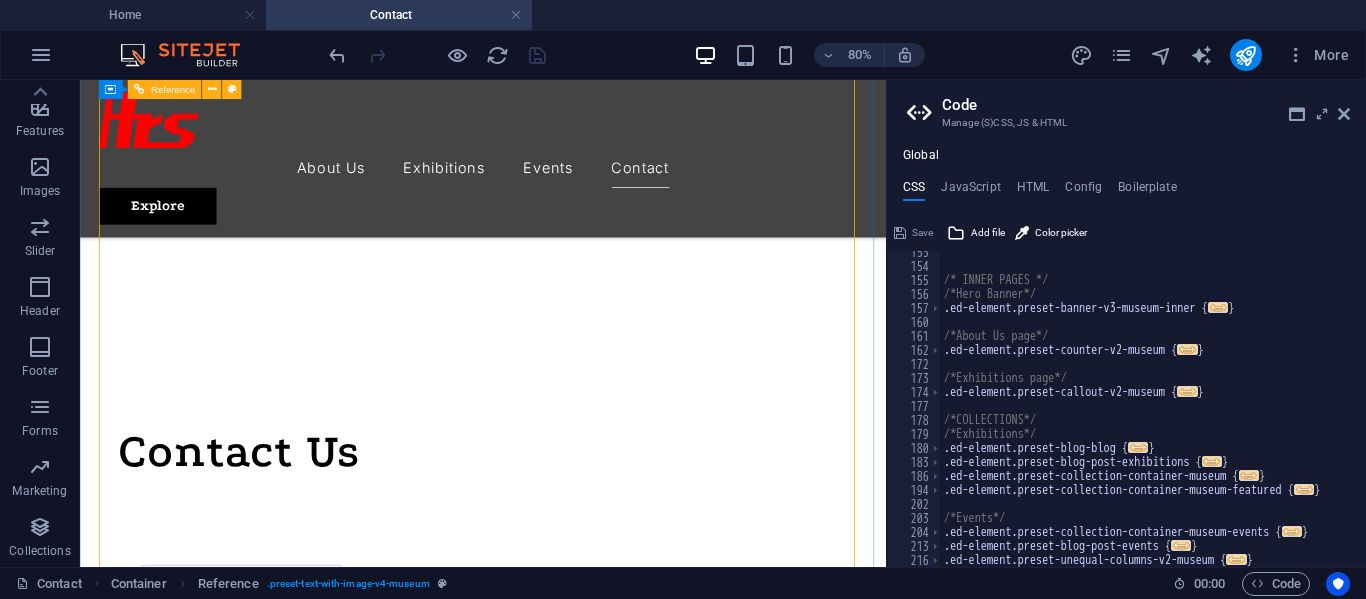 click at bounding box center [584, 1519] 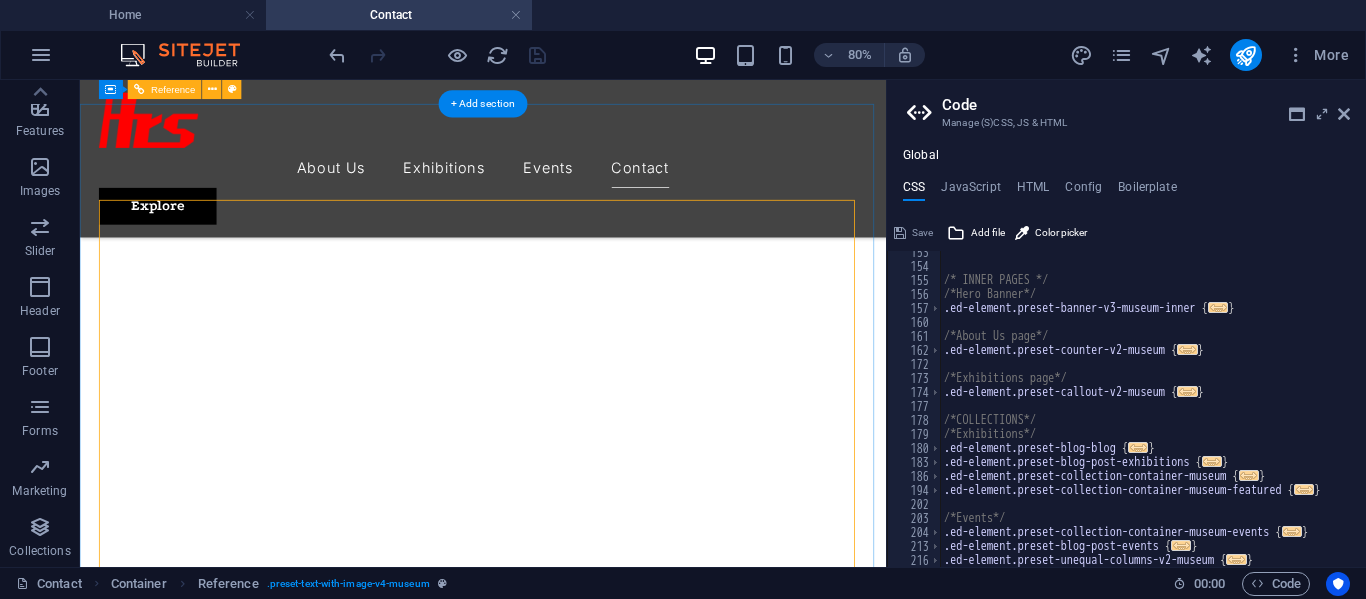 scroll, scrollTop: 500, scrollLeft: 0, axis: vertical 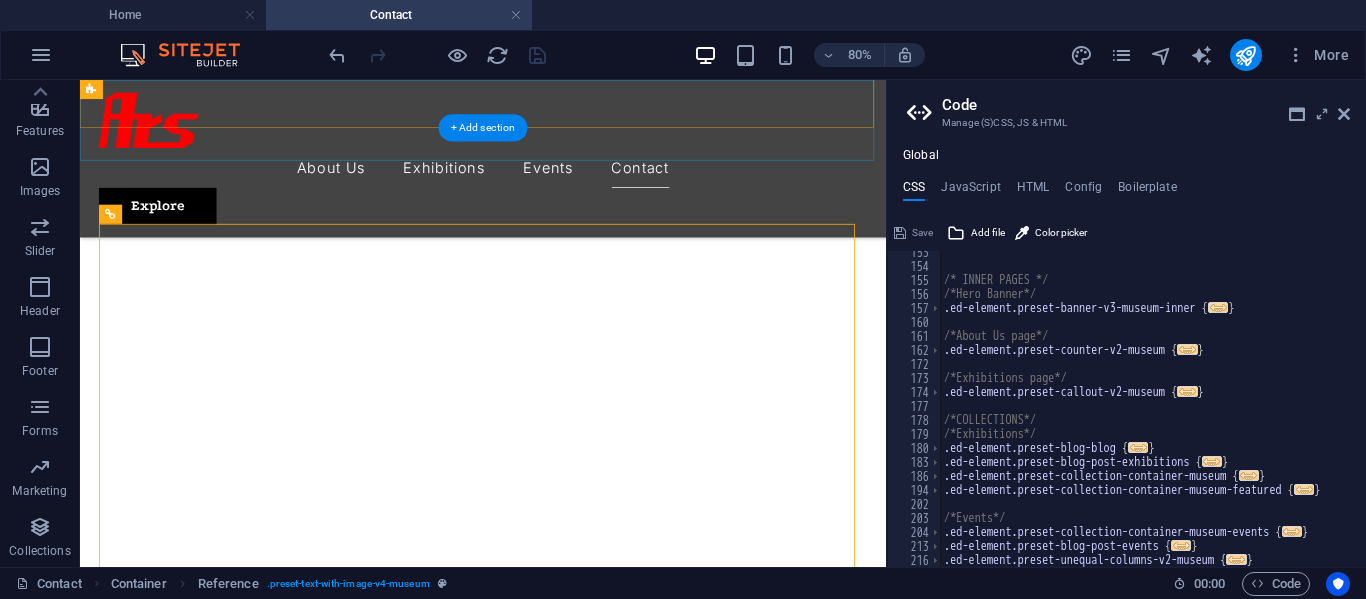 click on "About Us Exhibitions Events Contact" at bounding box center (584, 190) 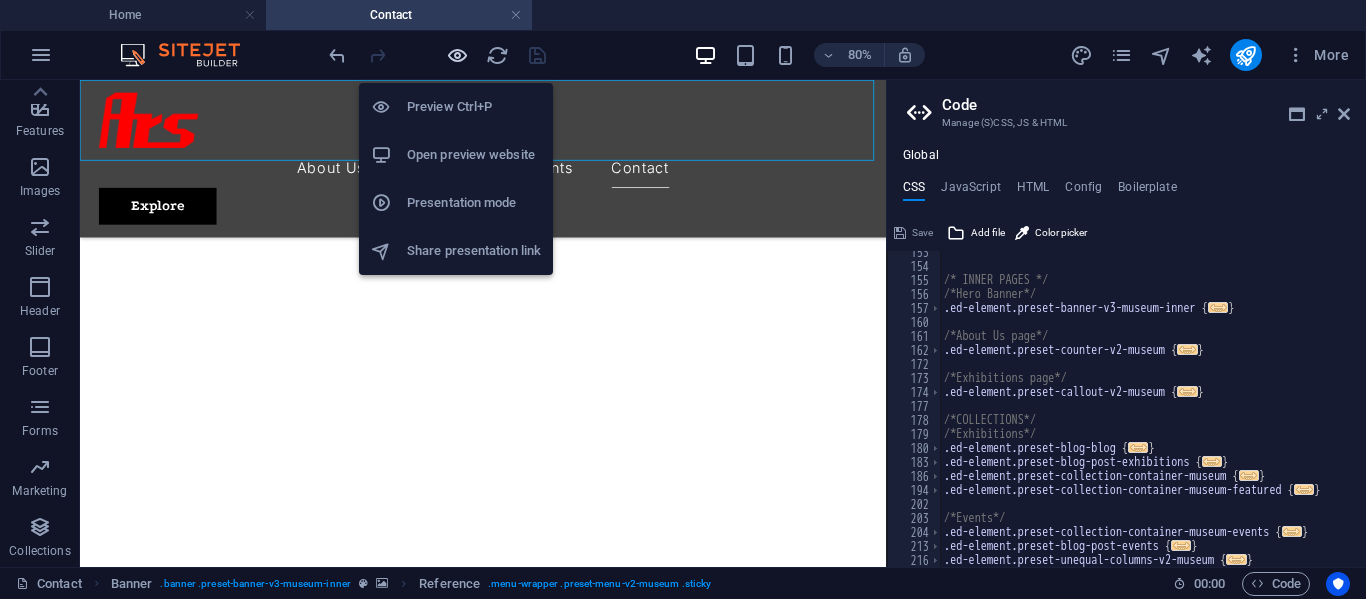 click at bounding box center (457, 55) 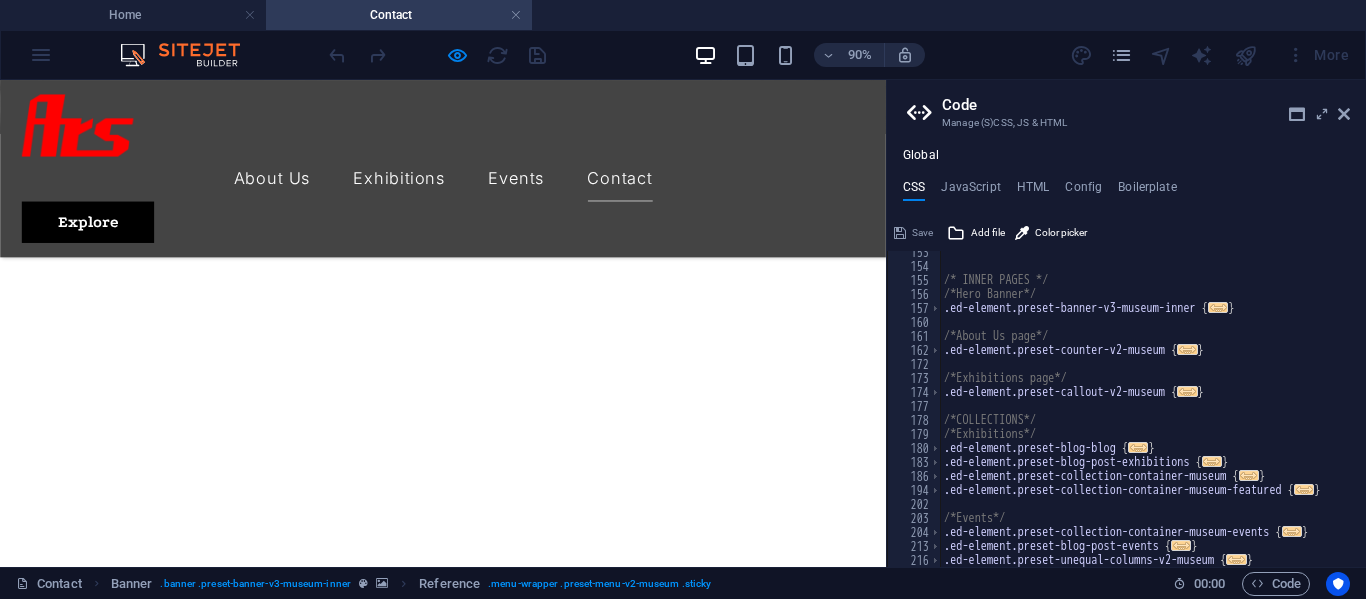 click on "Contact" at bounding box center [689, 190] 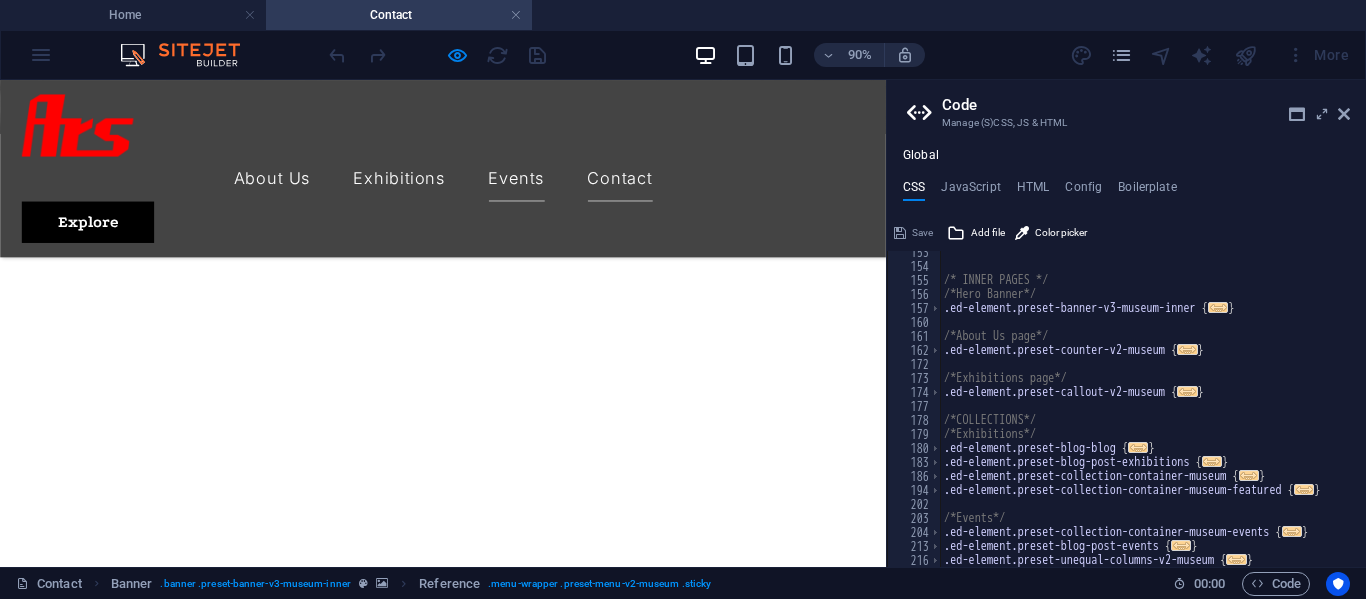 click on "Events" at bounding box center (574, 190) 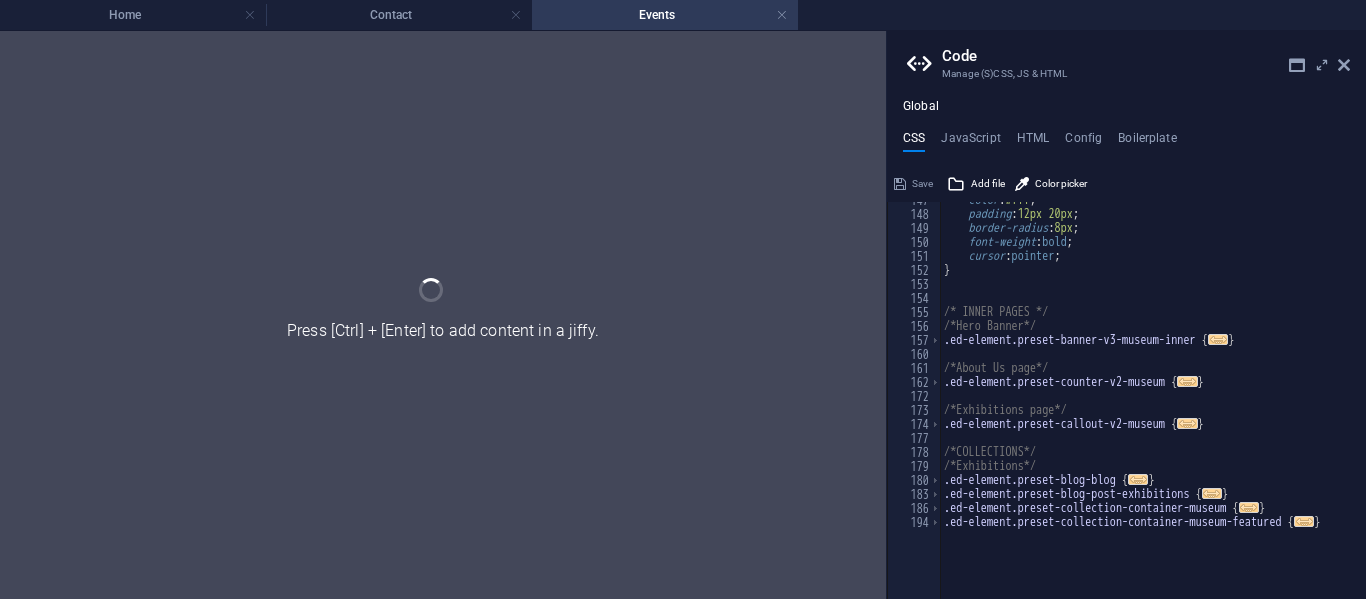 scroll, scrollTop: 0, scrollLeft: 0, axis: both 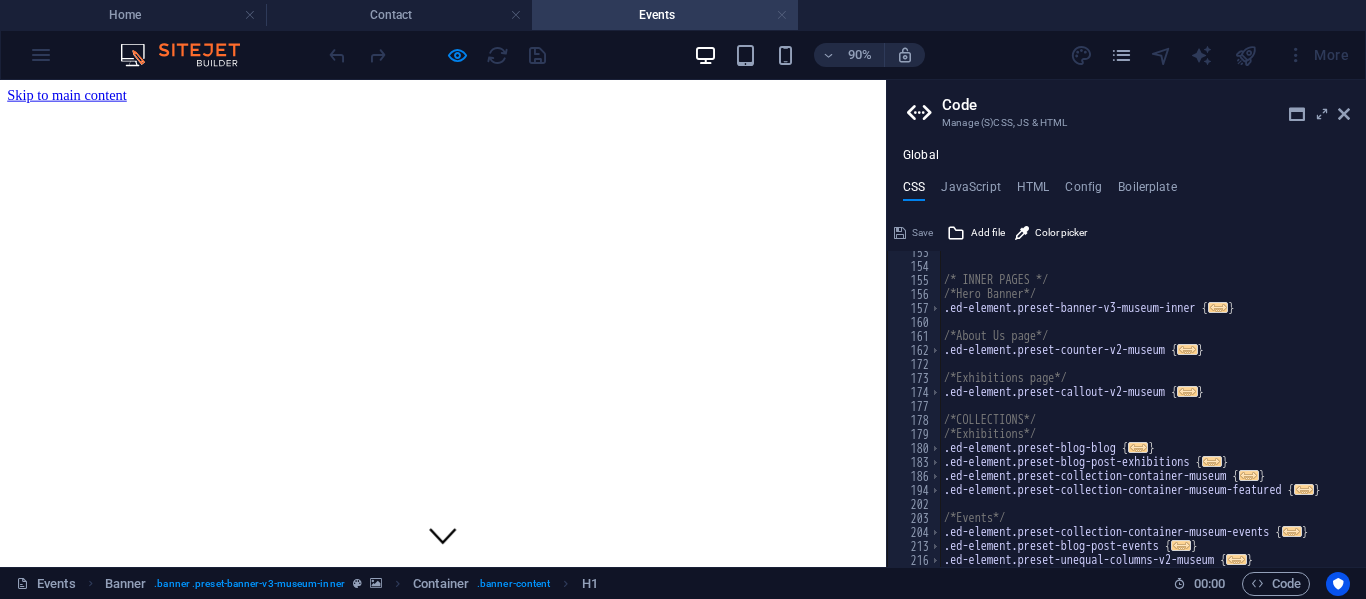 click at bounding box center (782, 15) 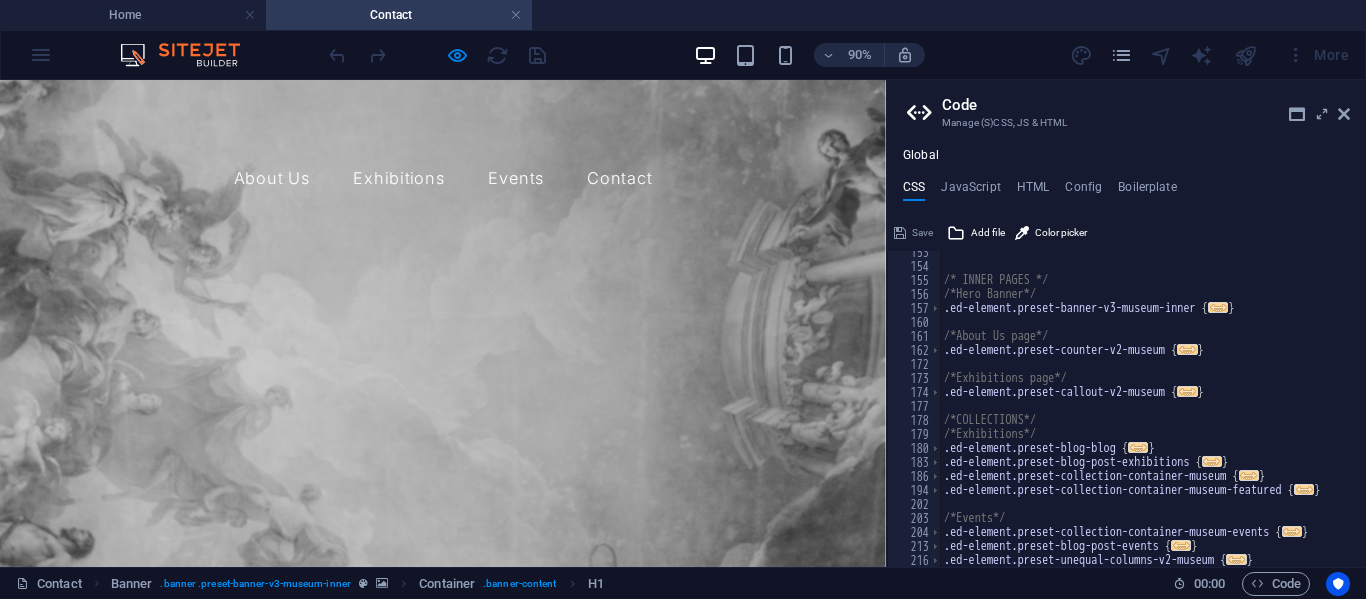 scroll, scrollTop: 500, scrollLeft: 0, axis: vertical 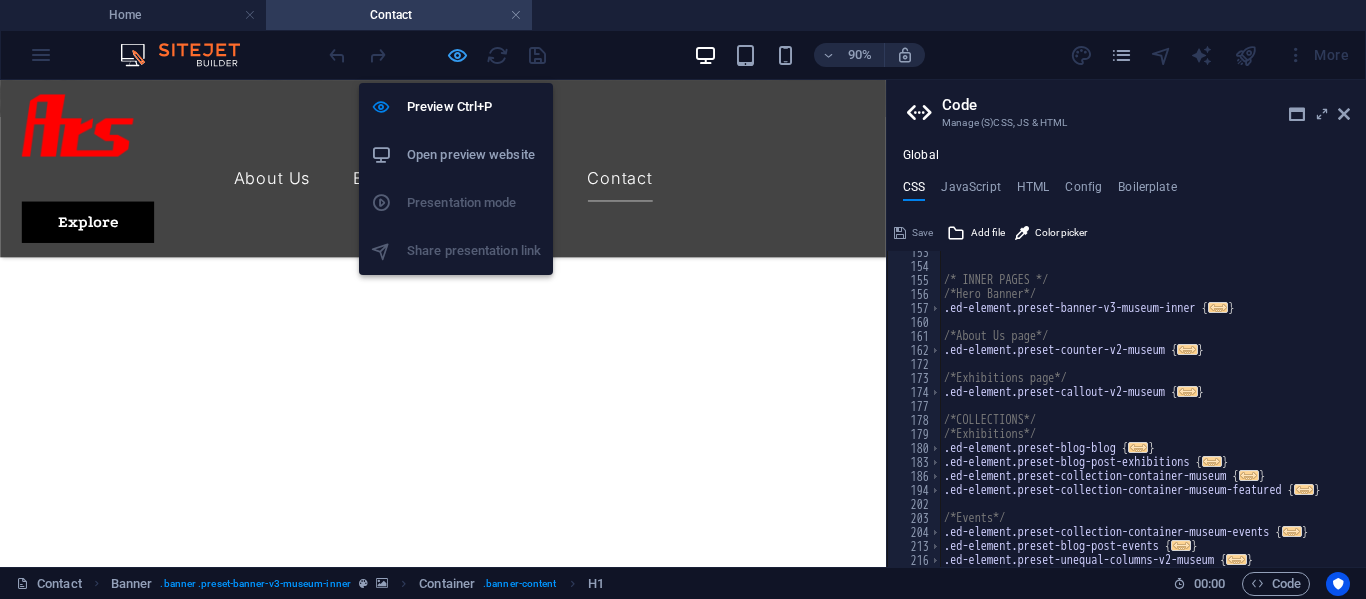click at bounding box center (457, 55) 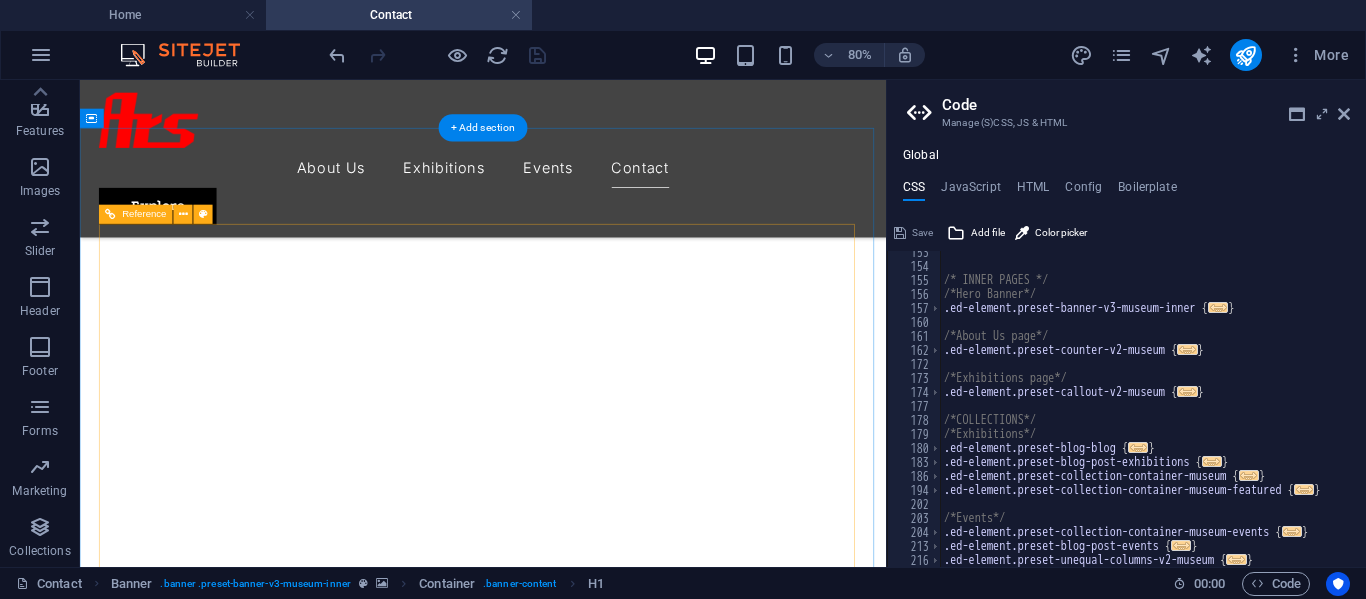 click at bounding box center [584, 1719] 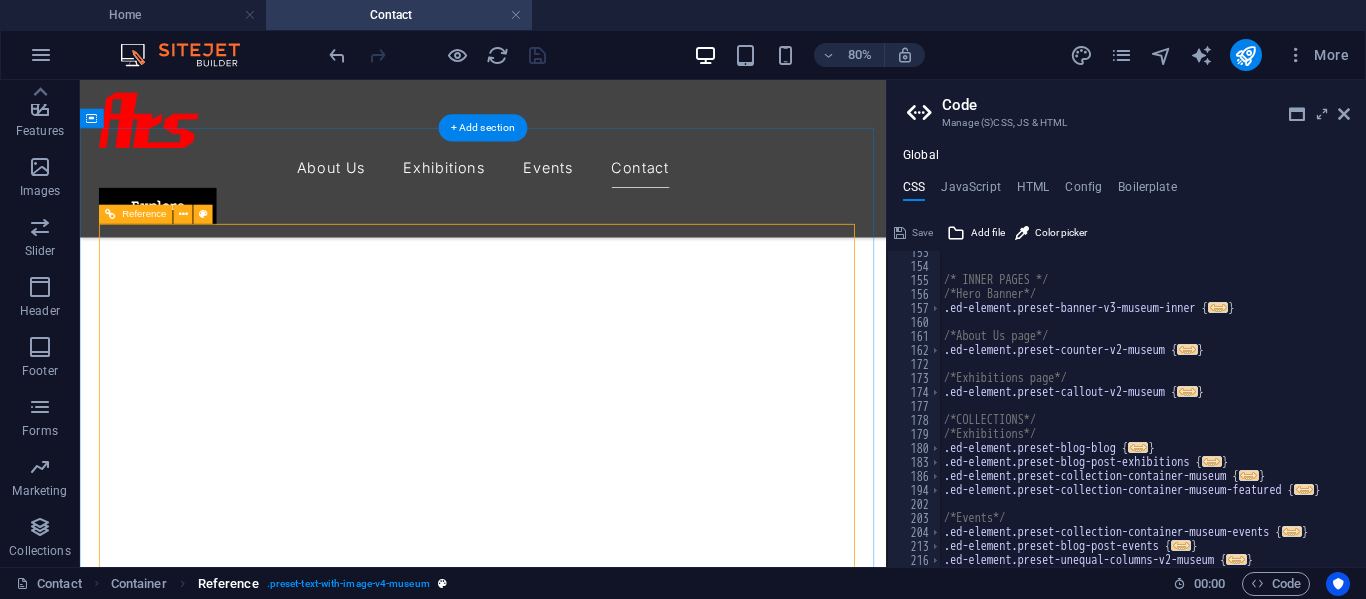 click on ". preset-text-with-image-v4-museum" at bounding box center (348, 584) 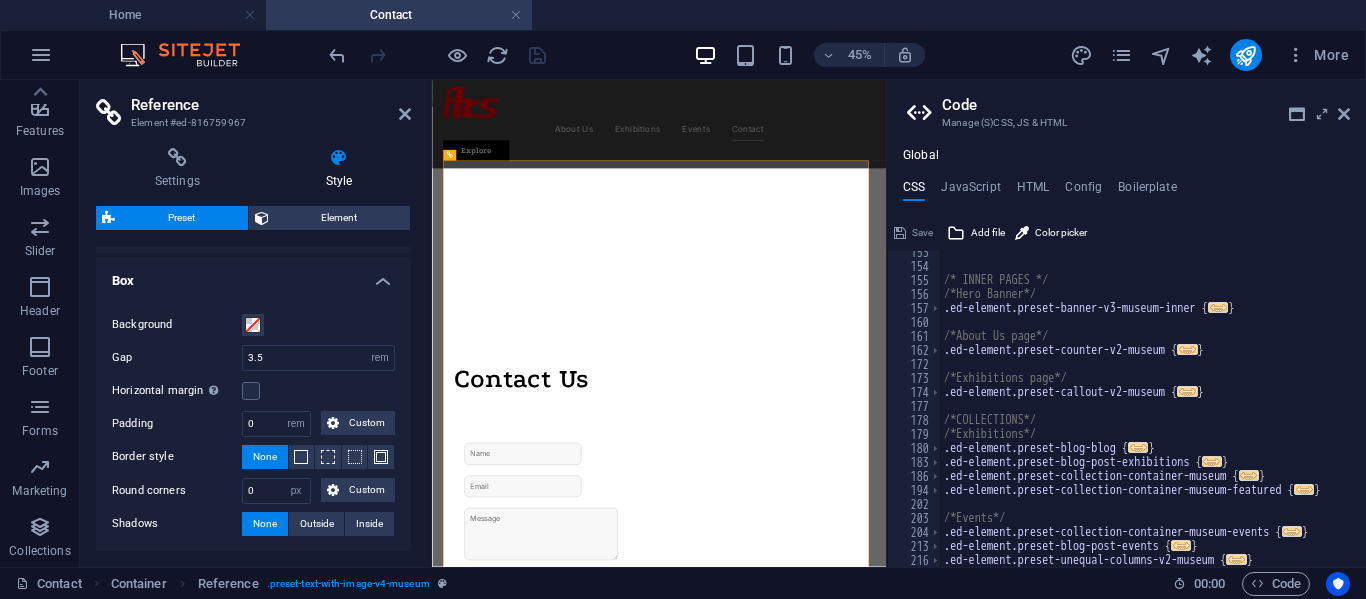 scroll, scrollTop: 200, scrollLeft: 0, axis: vertical 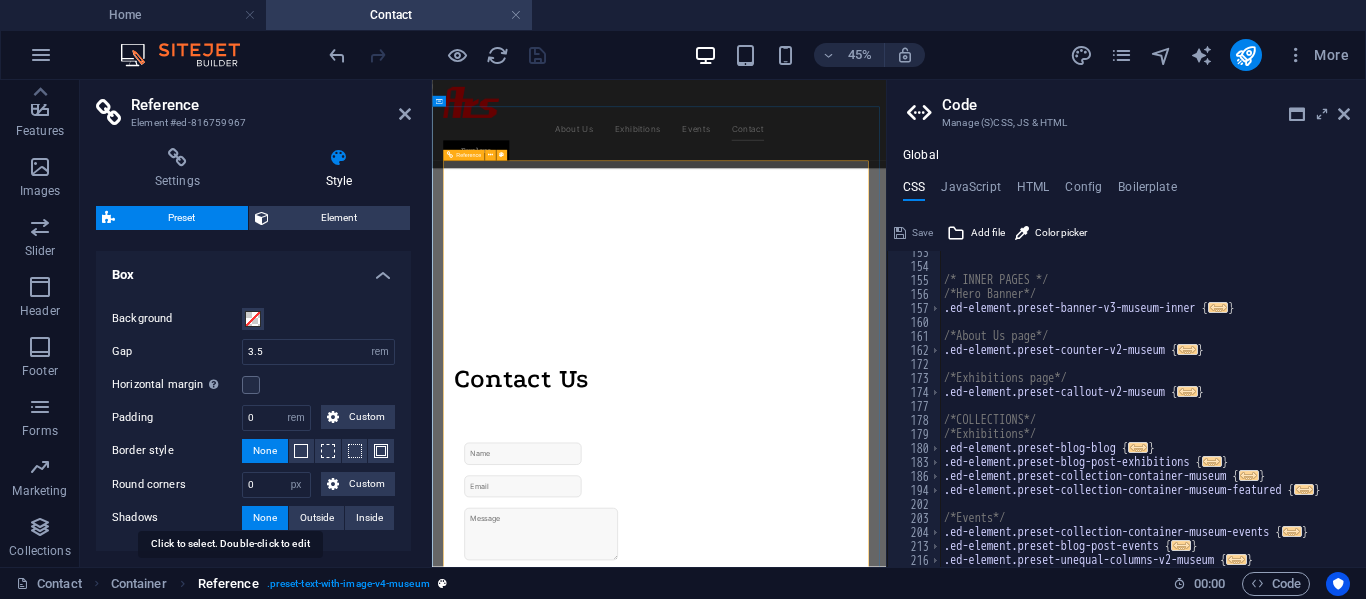 click on "Reference" at bounding box center (228, 584) 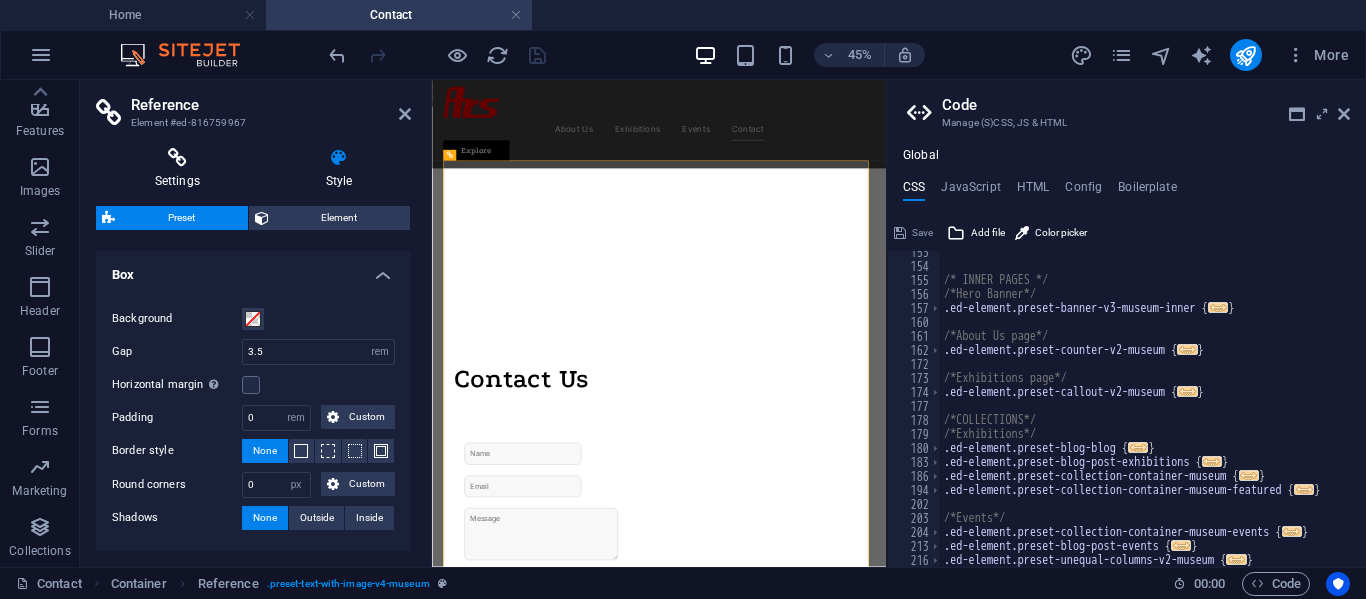 click at bounding box center [177, 158] 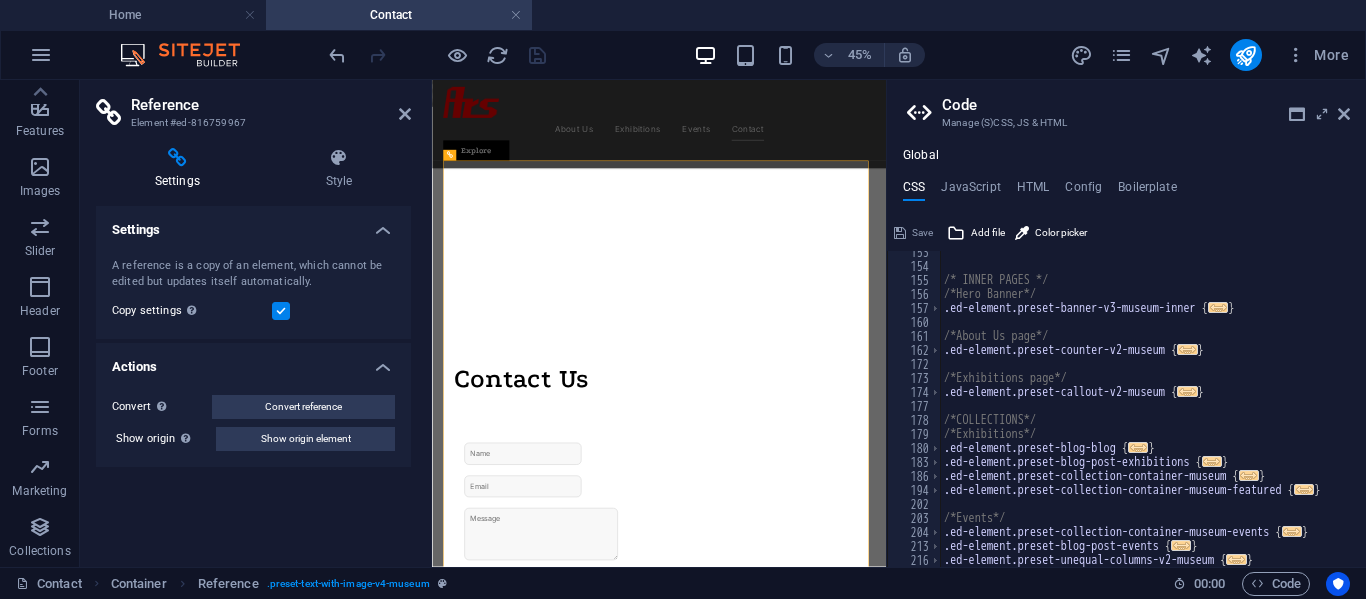 click at bounding box center (177, 158) 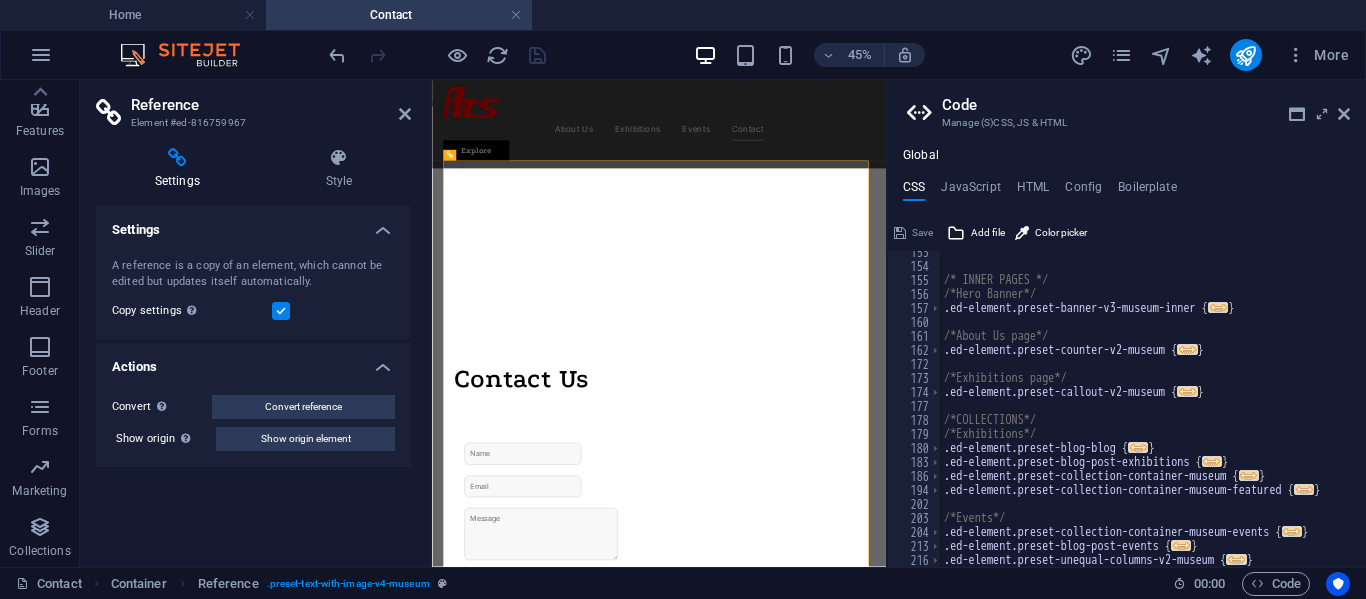 click on "Settings" at bounding box center (253, 224) 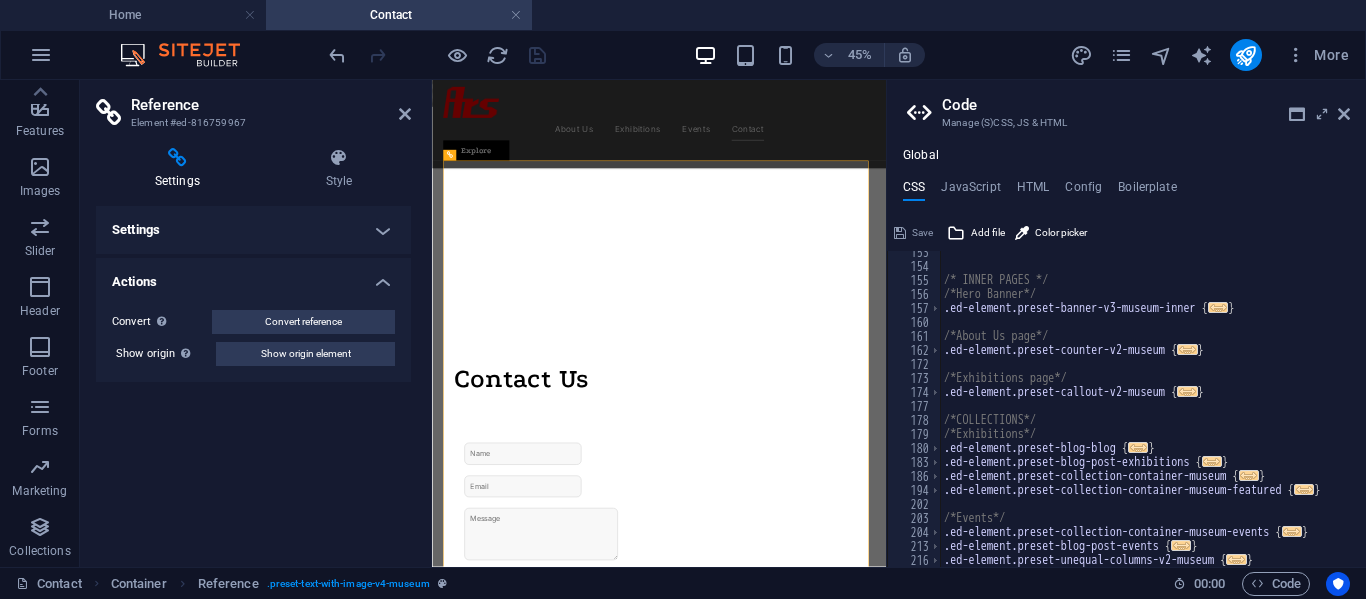 click on "Settings" at bounding box center [253, 230] 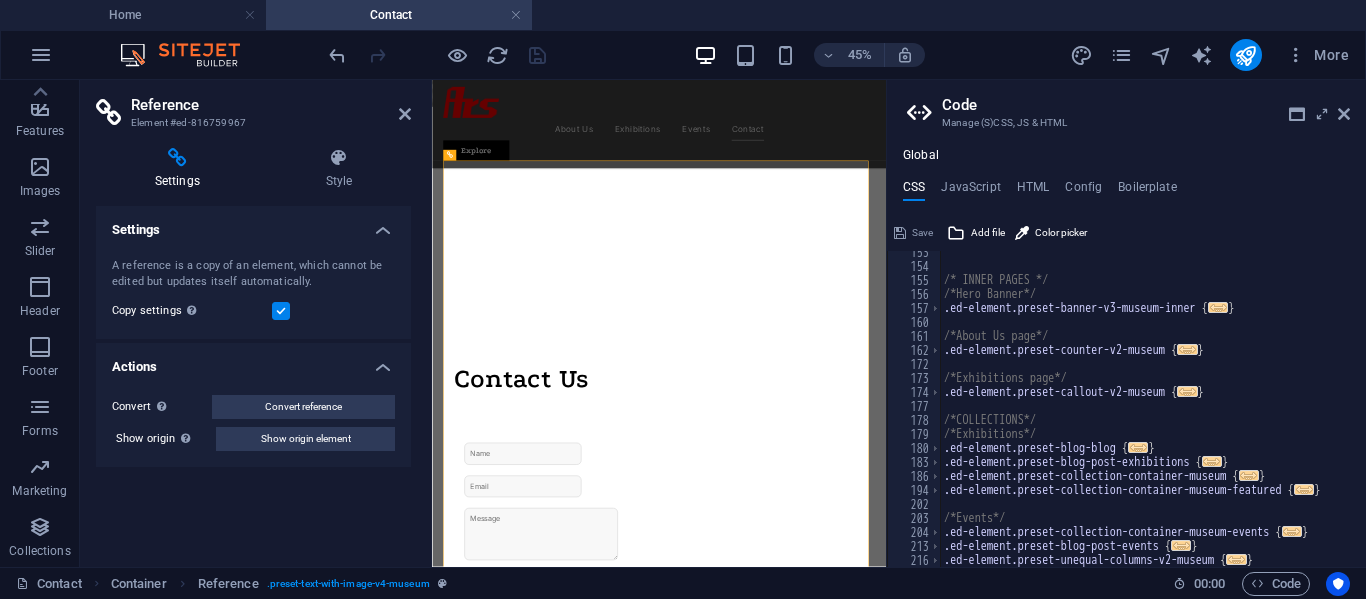 click on "Actions" at bounding box center [253, 361] 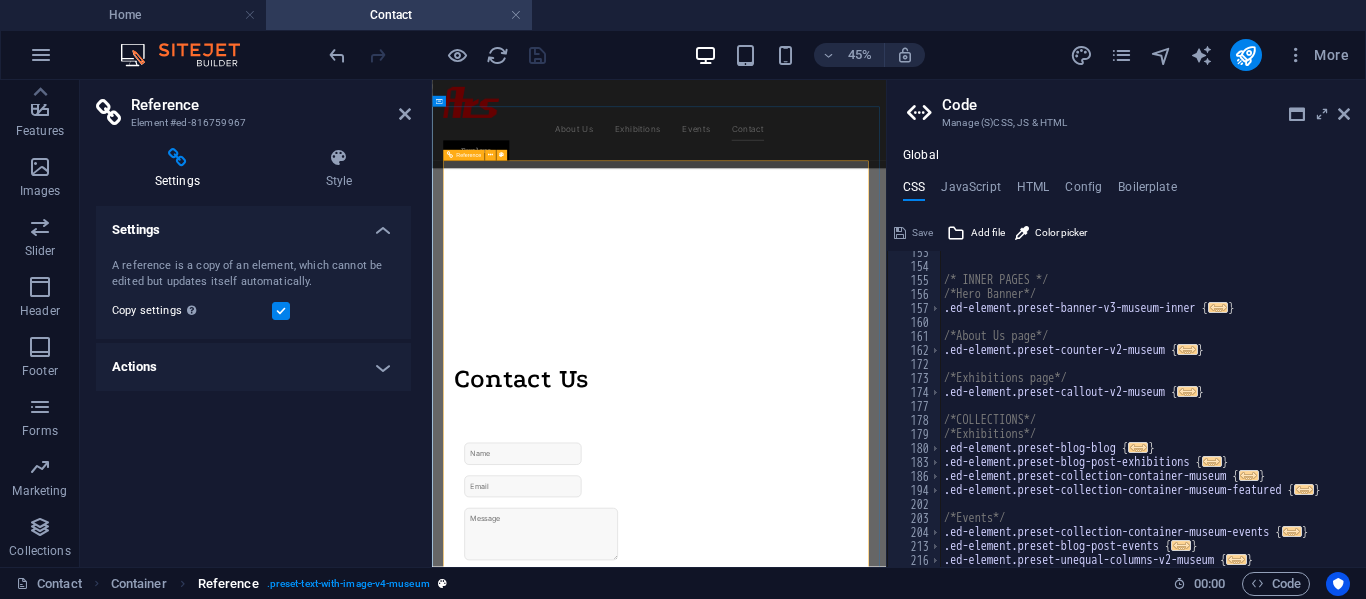 click on ". preset-text-with-image-v4-museum" at bounding box center [348, 584] 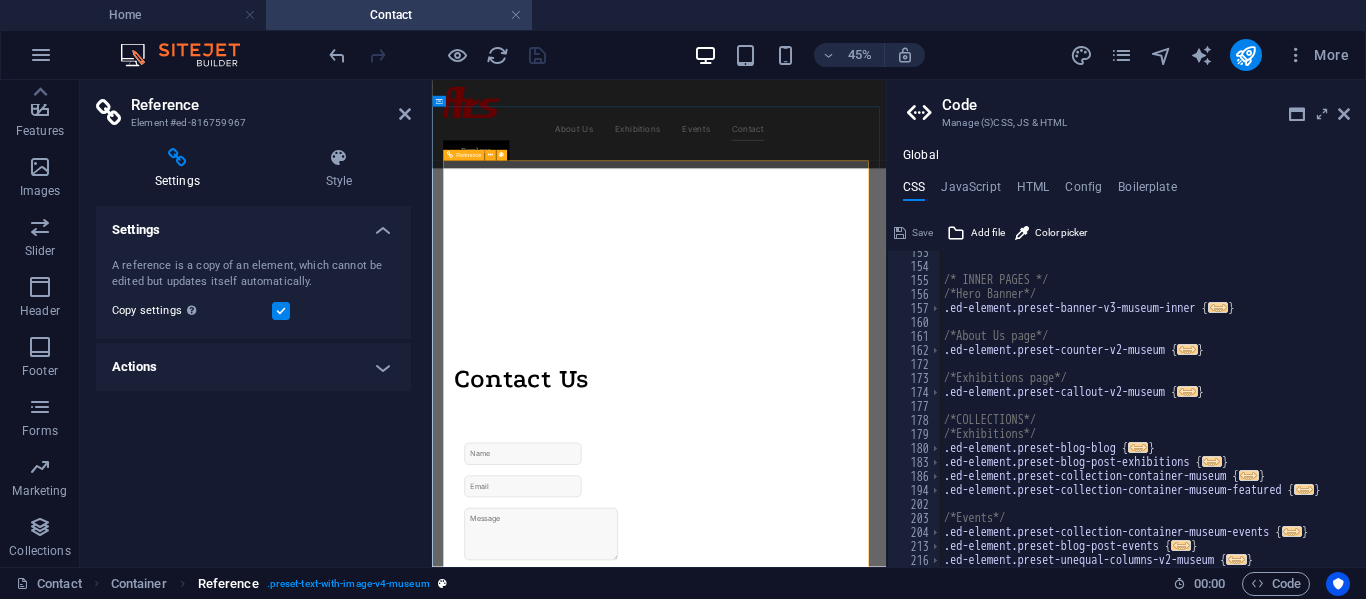 click on ". preset-text-with-image-v4-museum" at bounding box center (348, 584) 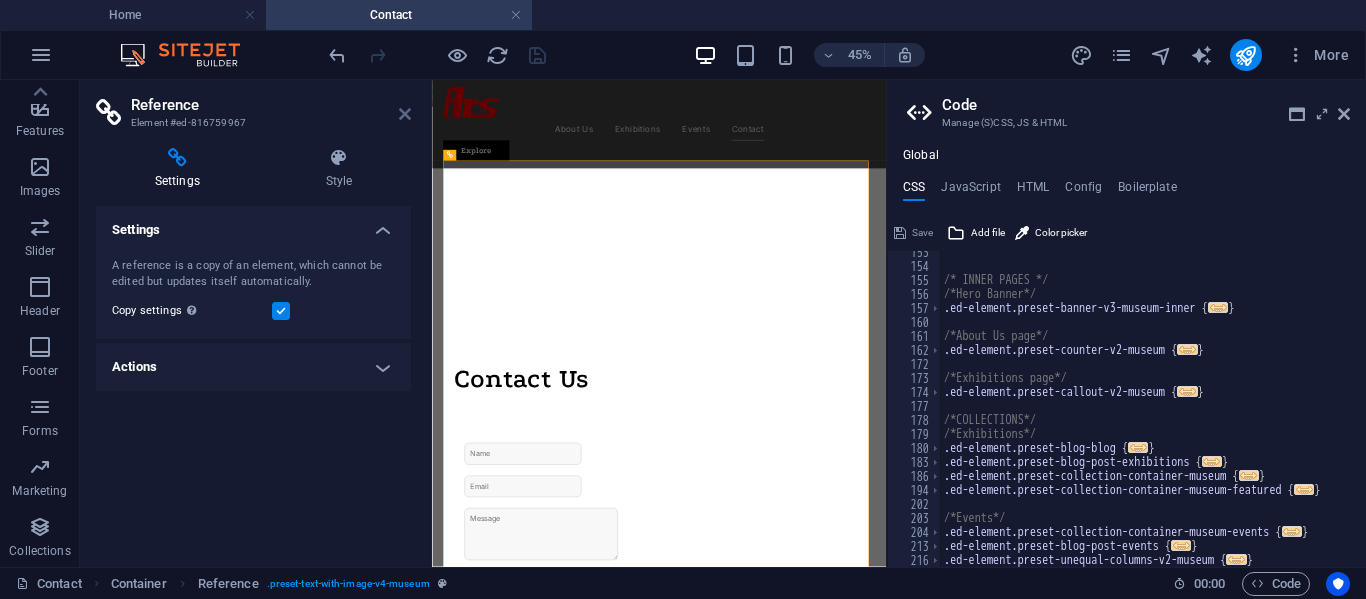 click at bounding box center [405, 114] 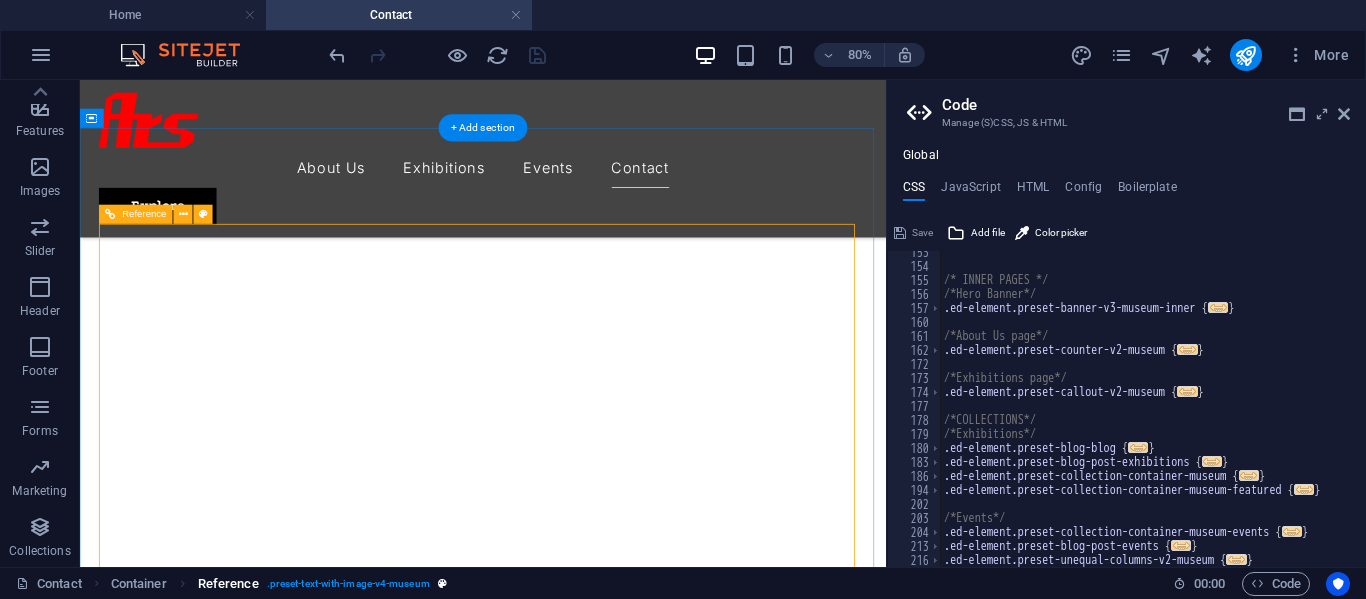 click on ". preset-text-with-image-v4-museum" at bounding box center (348, 584) 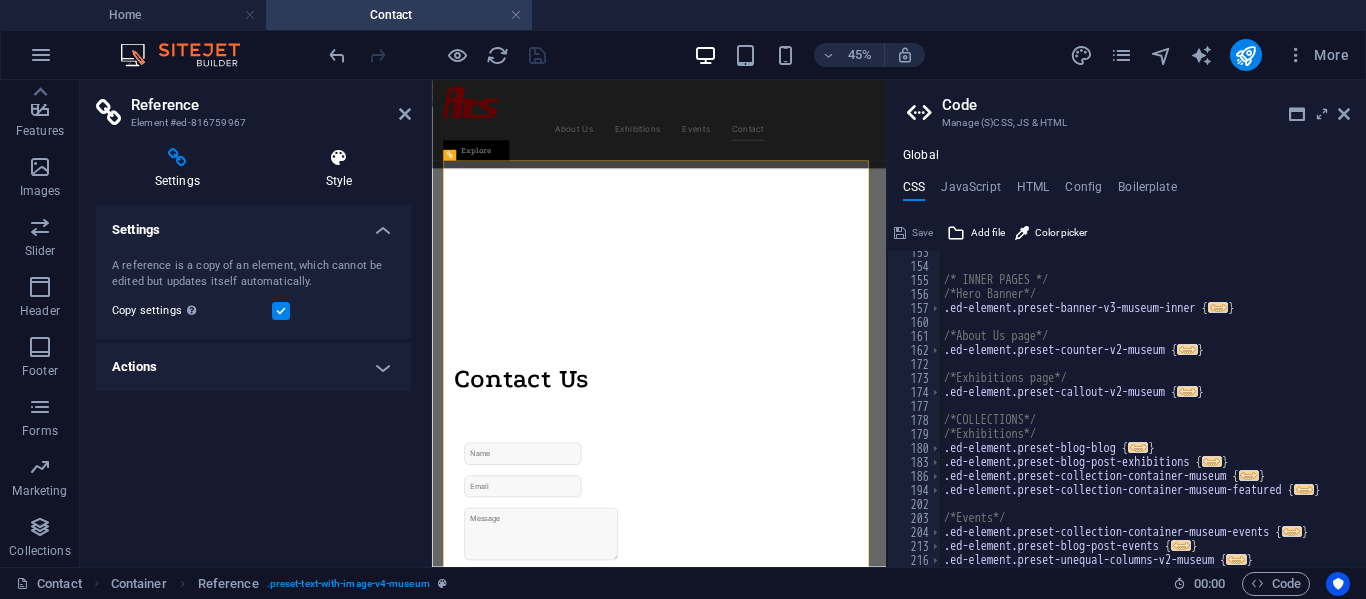 click at bounding box center (339, 158) 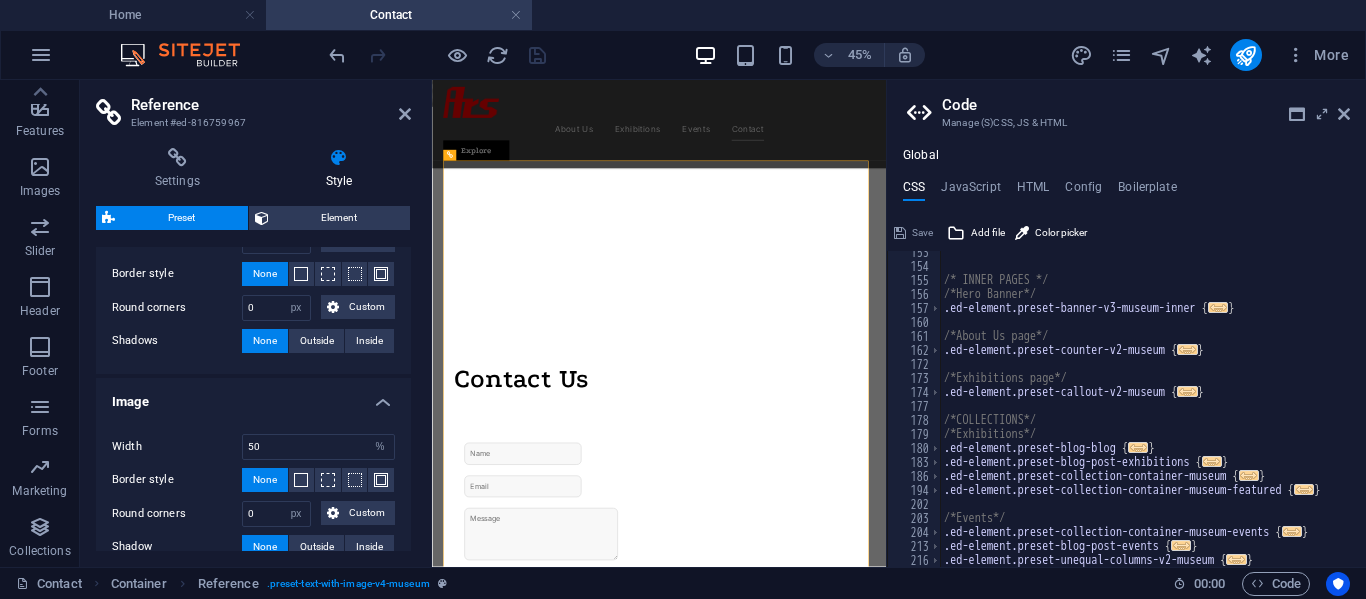 scroll, scrollTop: 486, scrollLeft: 0, axis: vertical 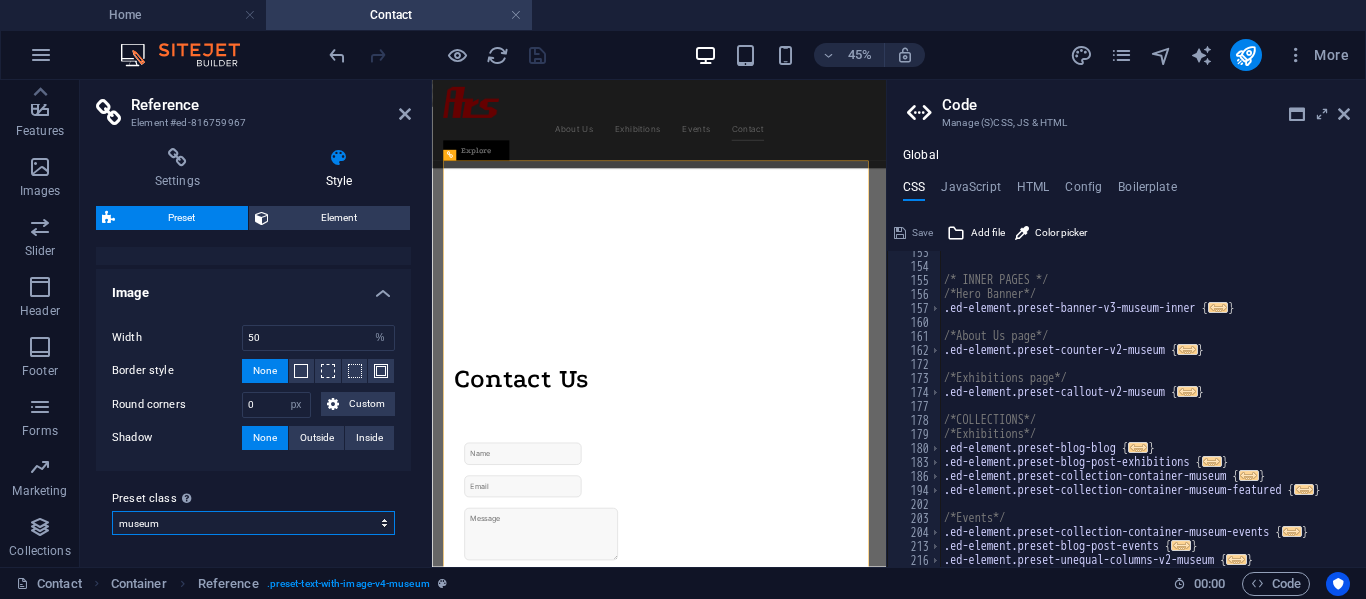 click on "museum Add preset class" at bounding box center [253, 523] 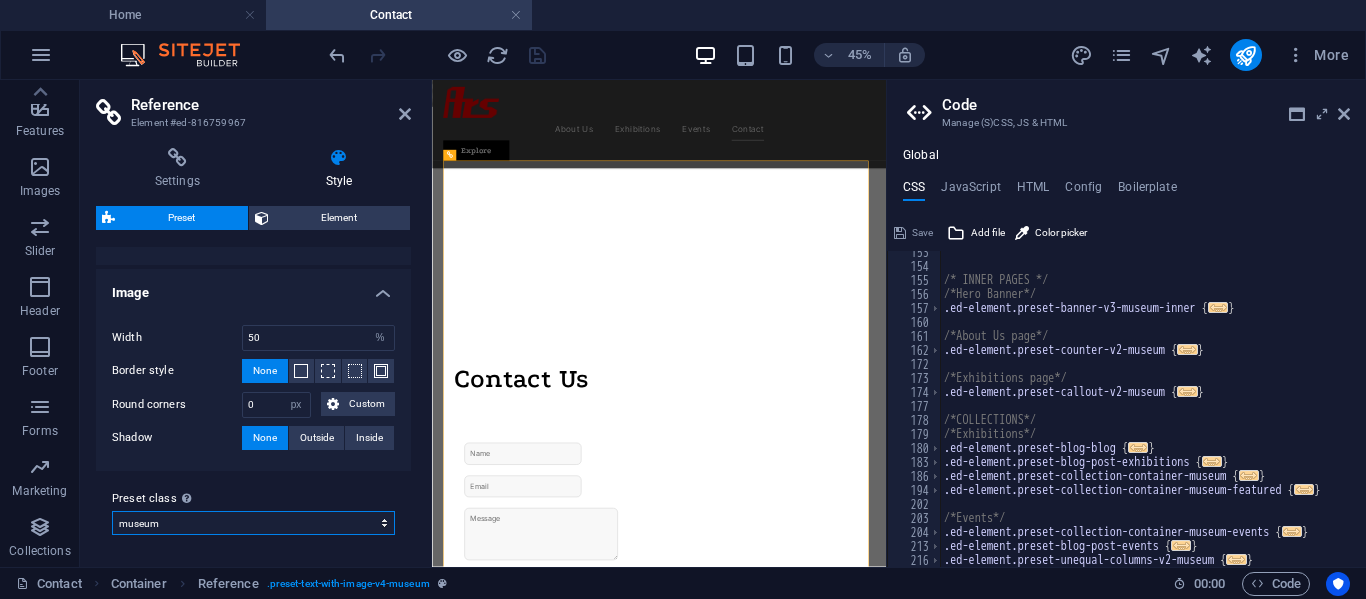 click on "museum Add preset class" at bounding box center [253, 523] 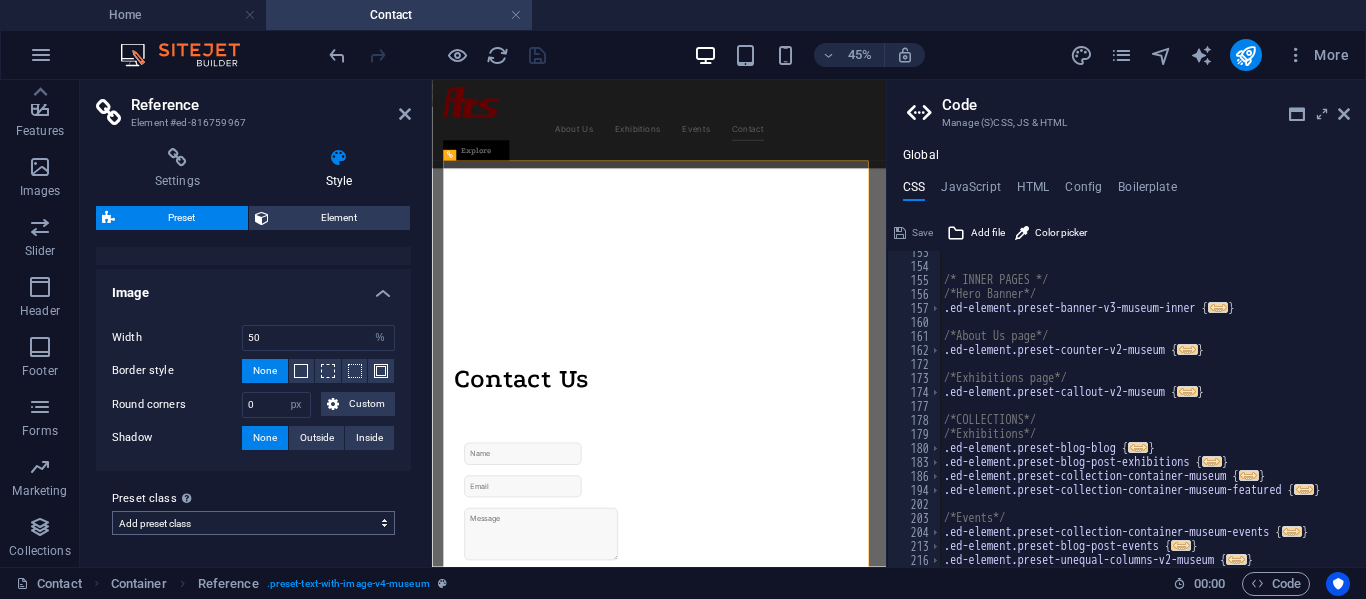 click on "museum Add preset class" at bounding box center [253, 523] 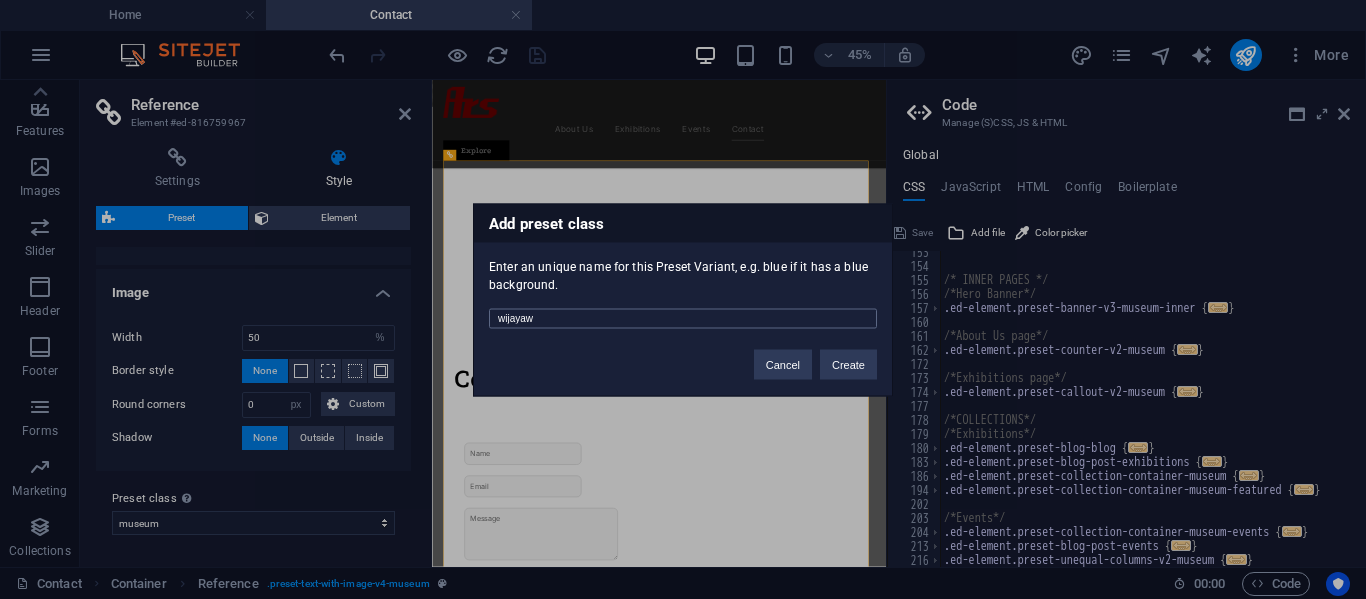 type on "wijayawc" 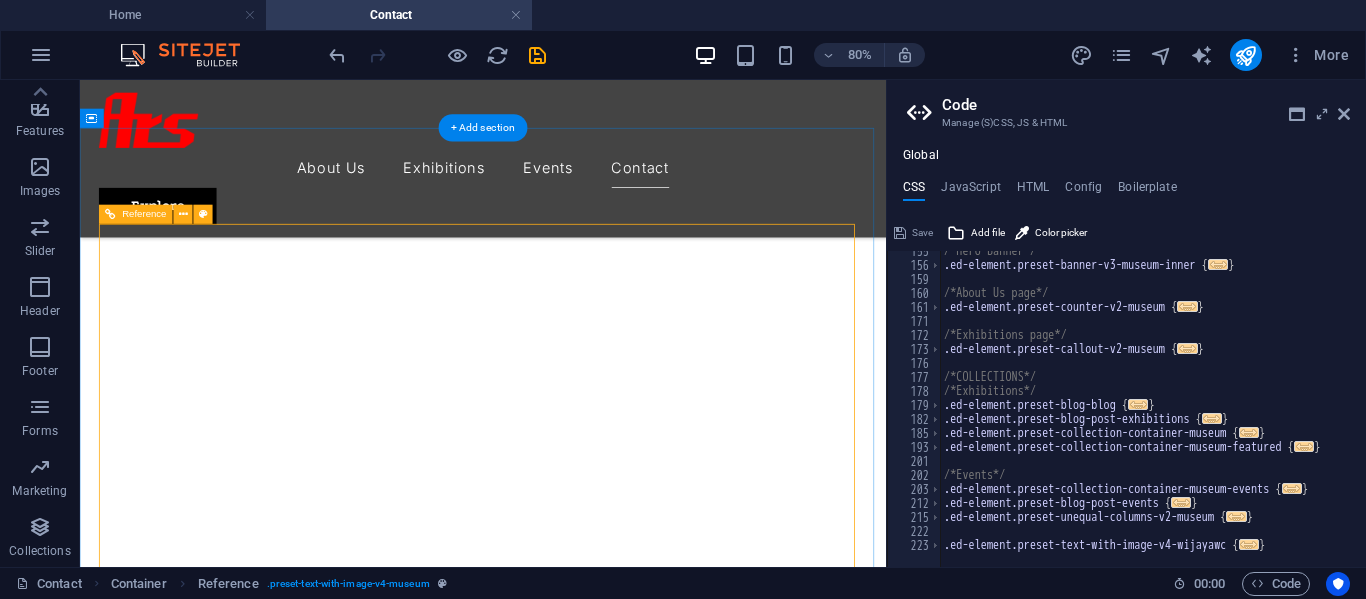 scroll, scrollTop: 482, scrollLeft: 0, axis: vertical 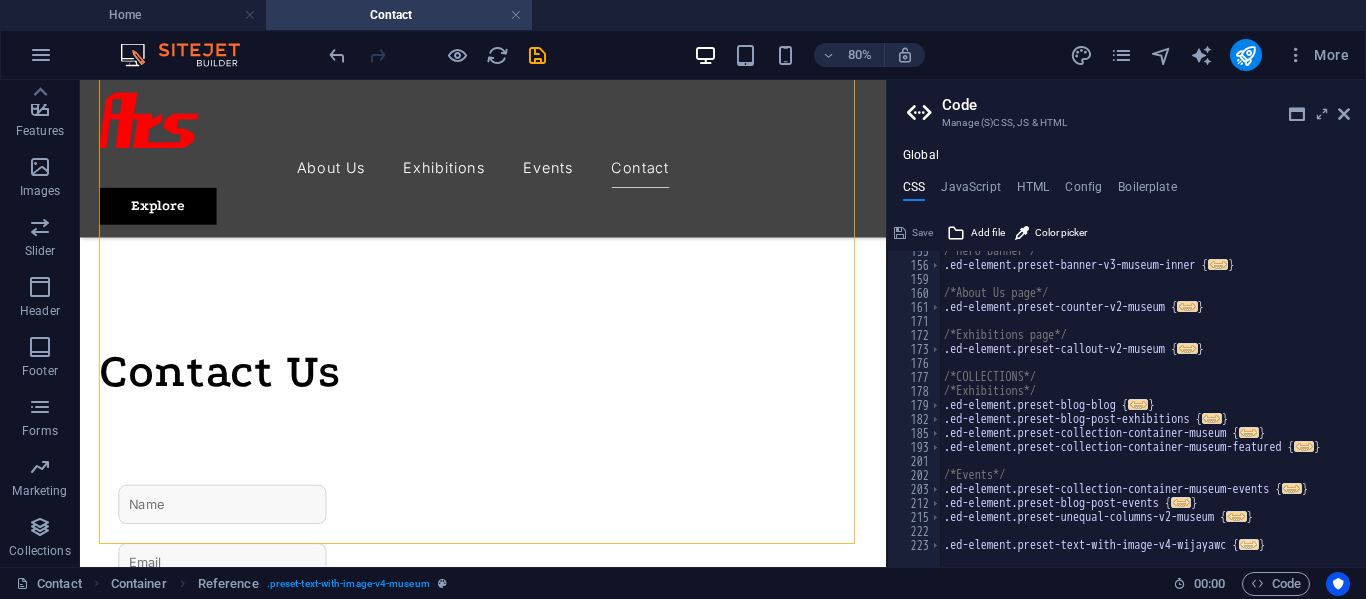 click on "..." at bounding box center [1249, 544] 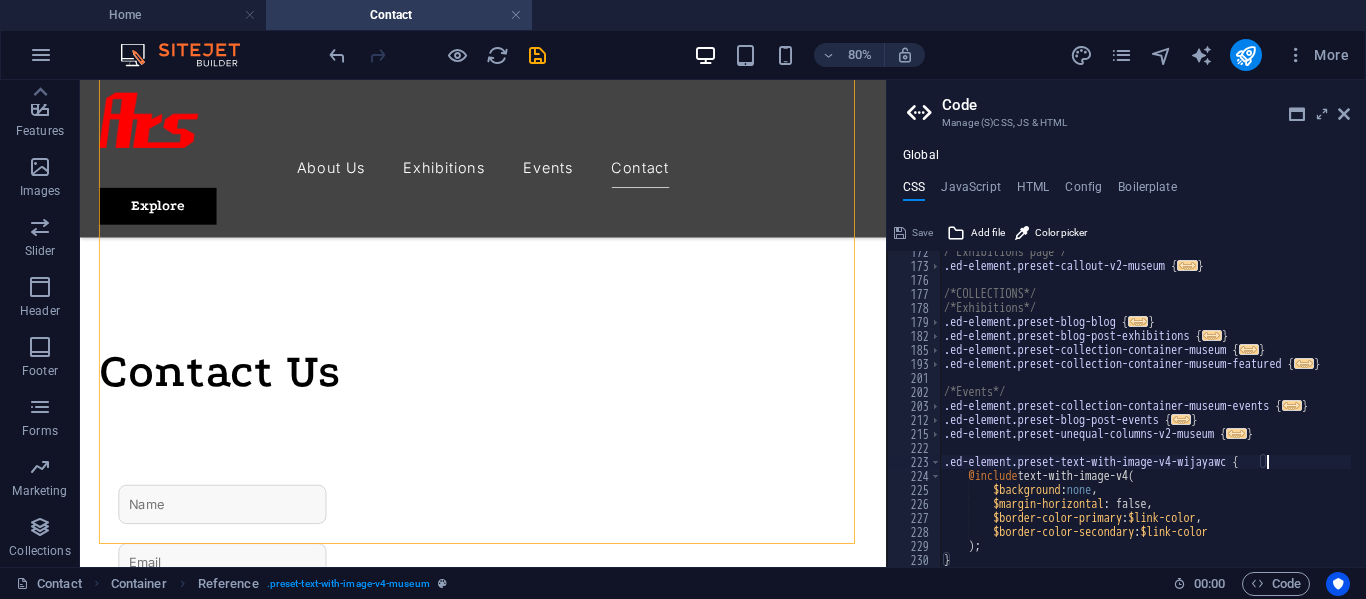 scroll, scrollTop: 580, scrollLeft: 0, axis: vertical 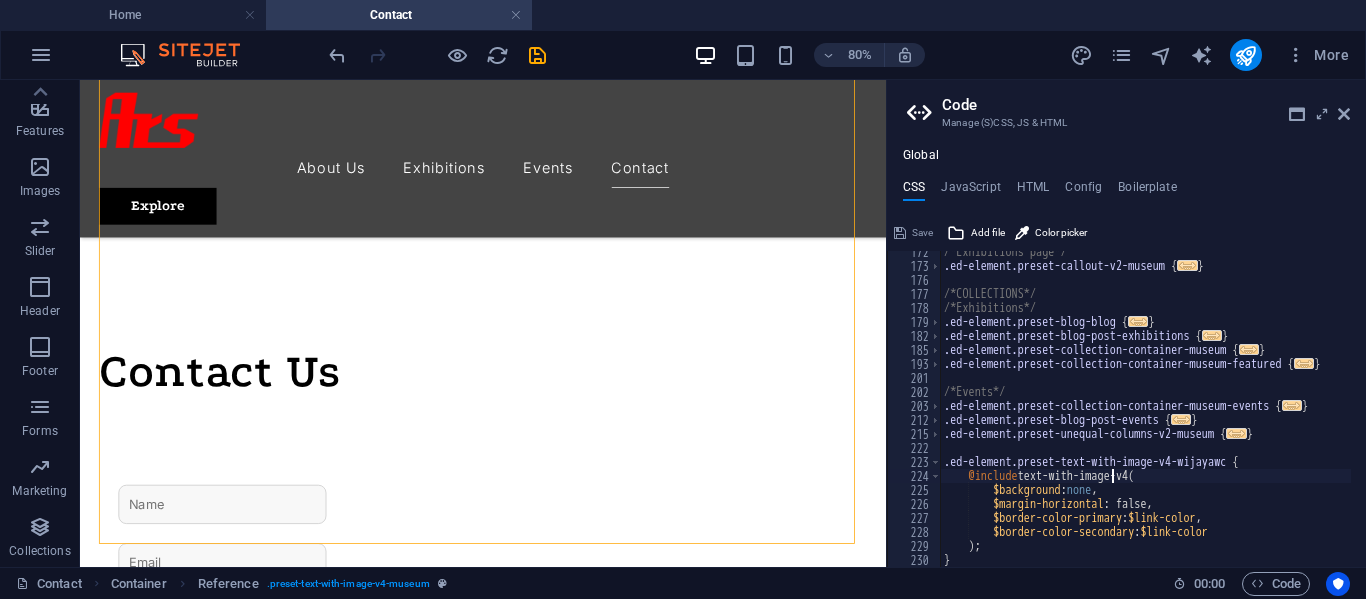 click on "/*Exhibitions page*/ .ed-element.preset-callout-v2-museum   { ... } /*COLLECTIONS*/ /*Exhibitions*/ .ed-element.preset-blog-blog   { ... } .ed-element.preset-blog-post-exhibitions   { ... } .ed-element.preset-collection-container-museum   { ... } .ed-element.preset-collection-container-museum-featured   { ... } /*Events*/ .ed-element.preset-collection-container-museum-events   { ... } .ed-element.preset-blog-post-events   { ... } .ed-element.preset-unequal-columns-v2-museum   { ... } .ed-element.preset-text-with-image-v4-wijayawc   {      @include  text-with-image-v4 (           $background :  none ,            $margin-horizontal : false,            $border-color-primary :  $link-color ,            $border-color-secondary :  $link-color      ) ; }" at bounding box center [1145, 417] 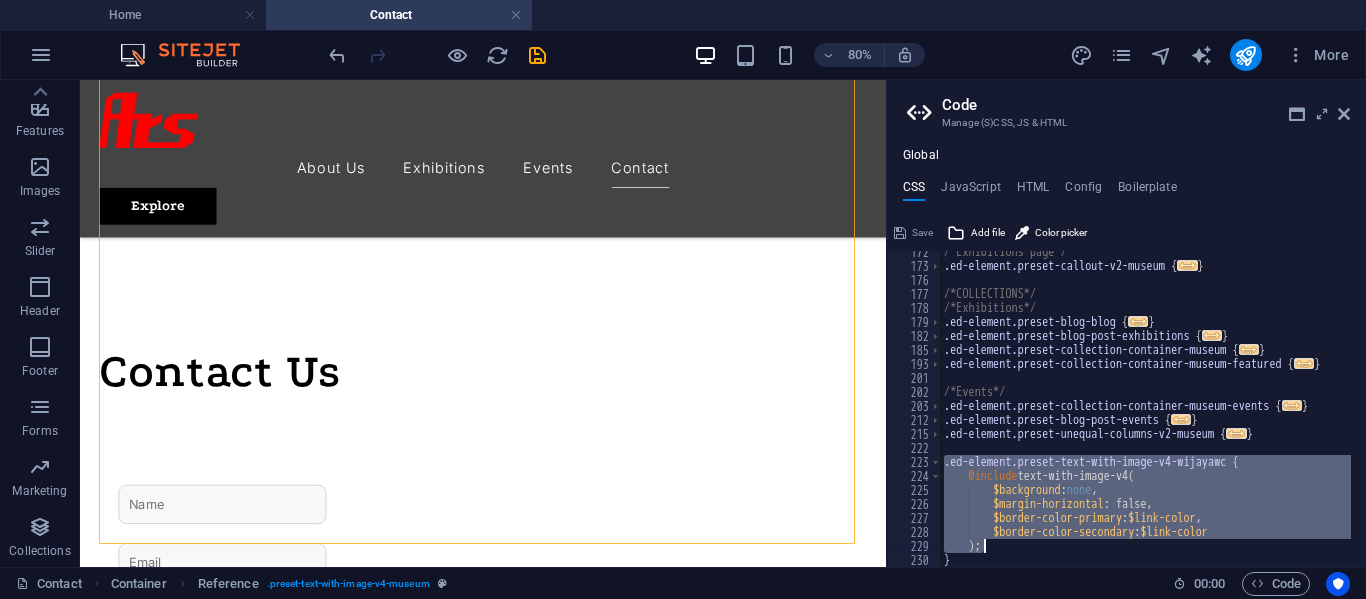 drag, startPoint x: 945, startPoint y: 464, endPoint x: 1006, endPoint y: 543, distance: 99.80982 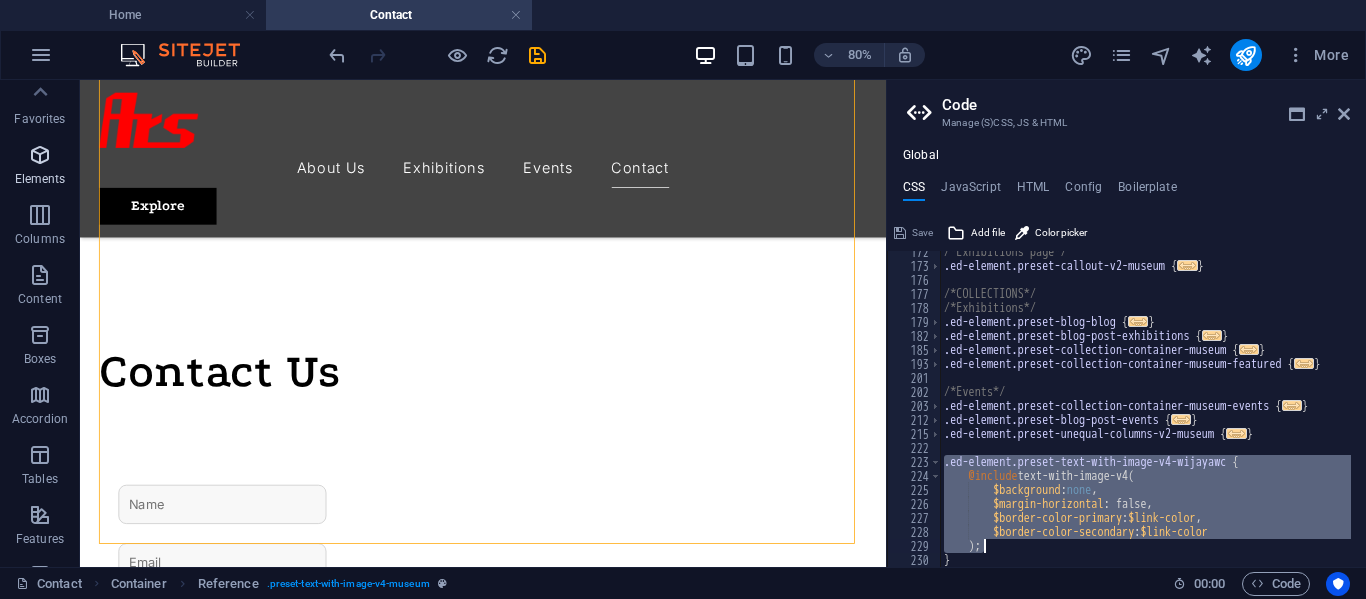 scroll, scrollTop: 0, scrollLeft: 0, axis: both 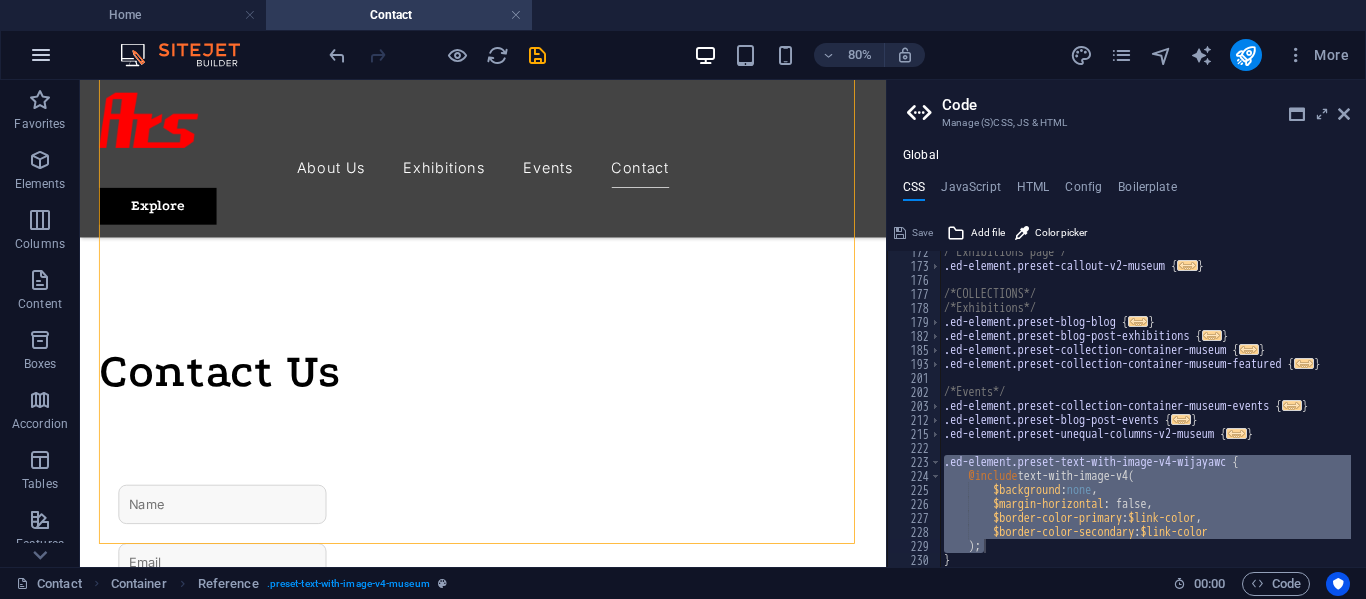 click at bounding box center [41, 55] 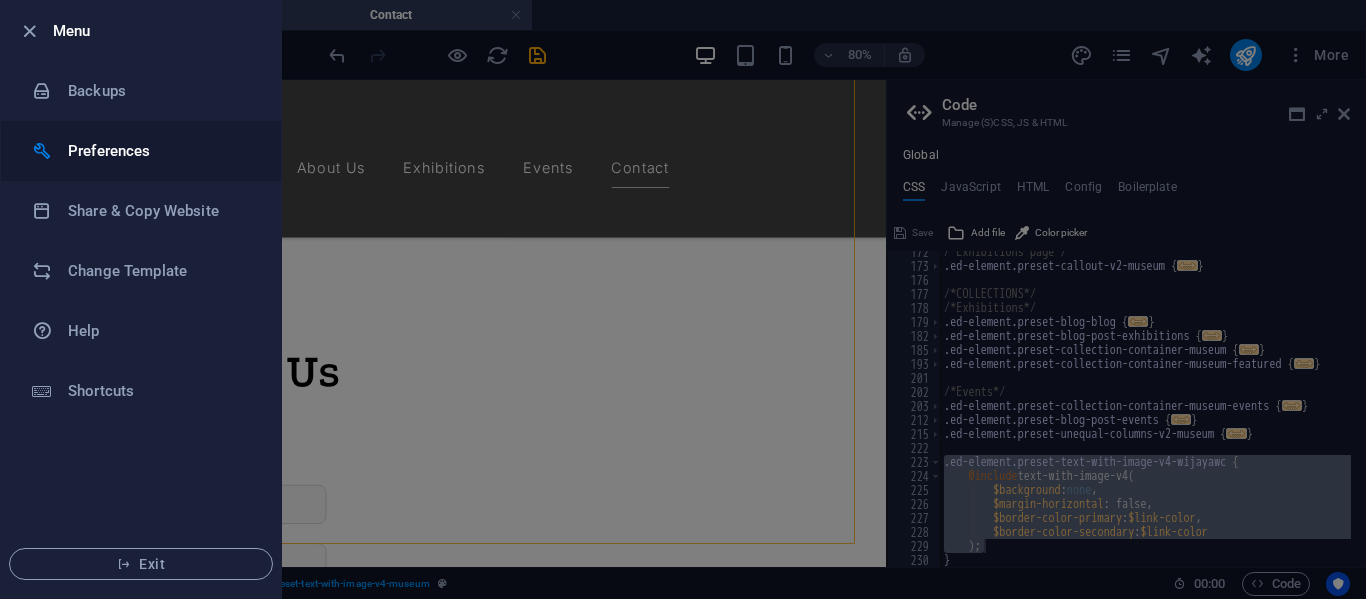 click on "Preferences" at bounding box center (160, 151) 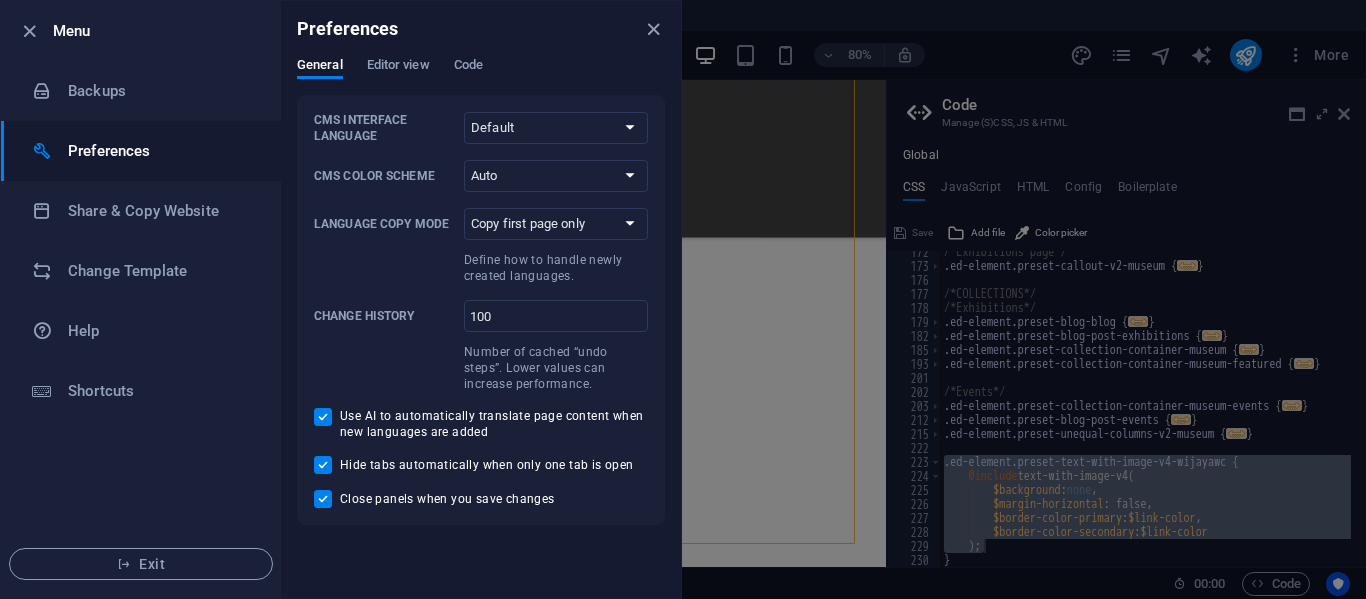 click at bounding box center (683, 299) 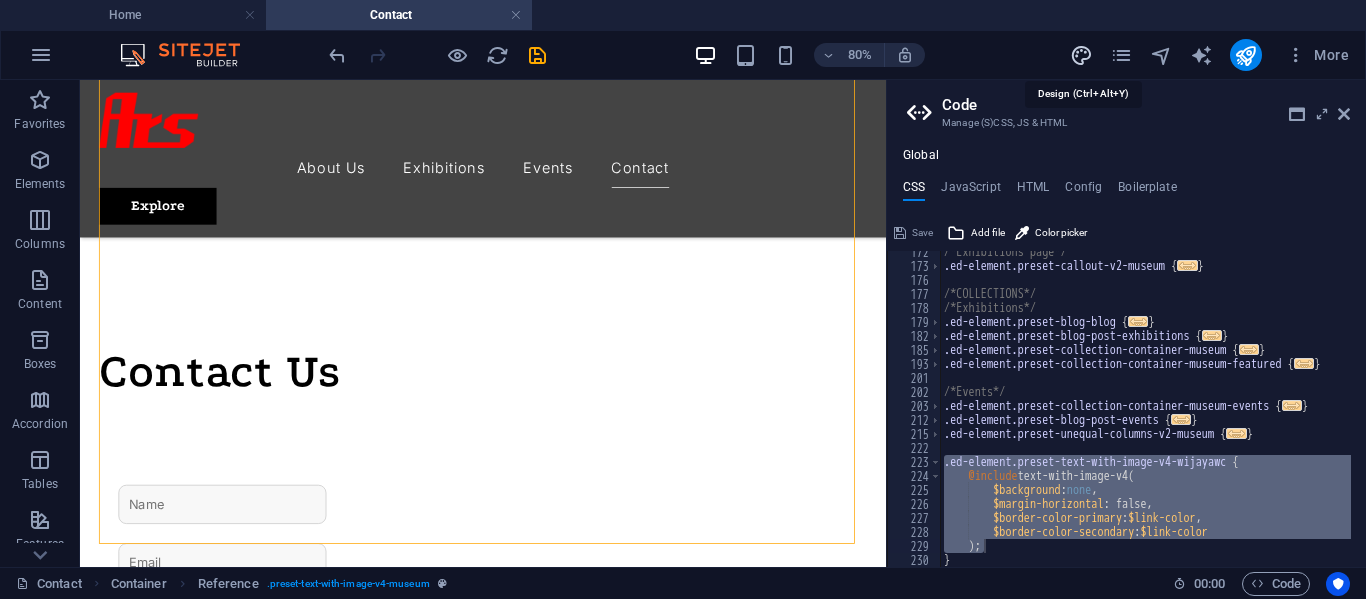 click at bounding box center [1081, 55] 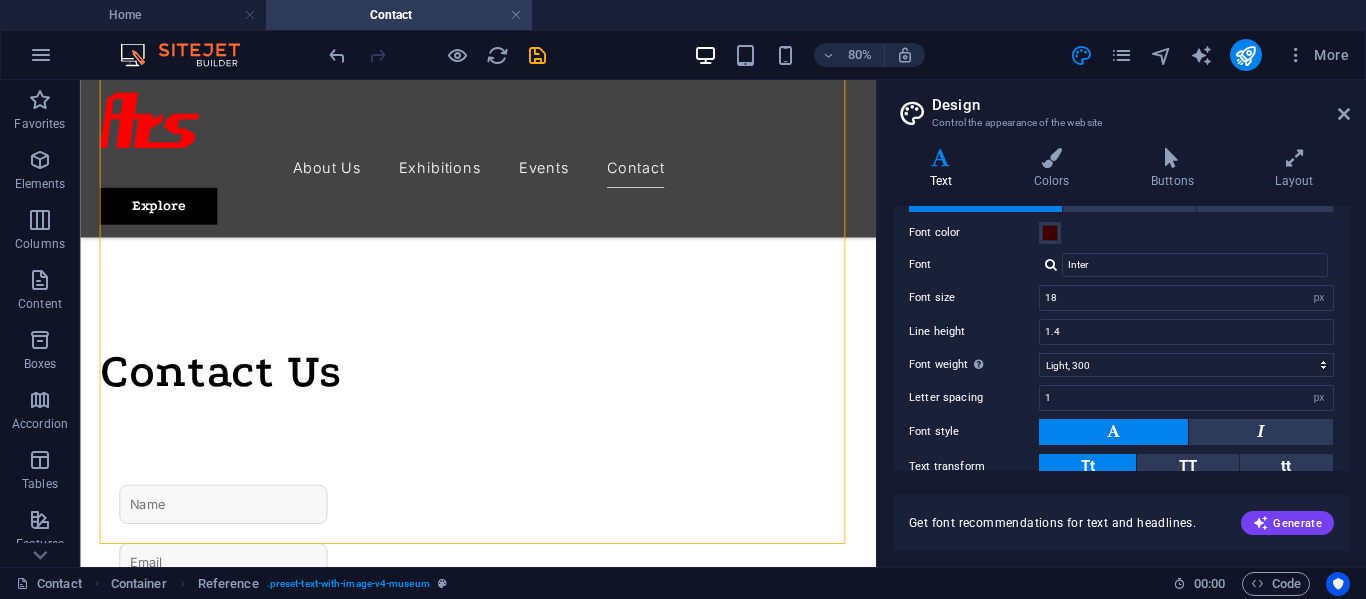 scroll, scrollTop: 0, scrollLeft: 0, axis: both 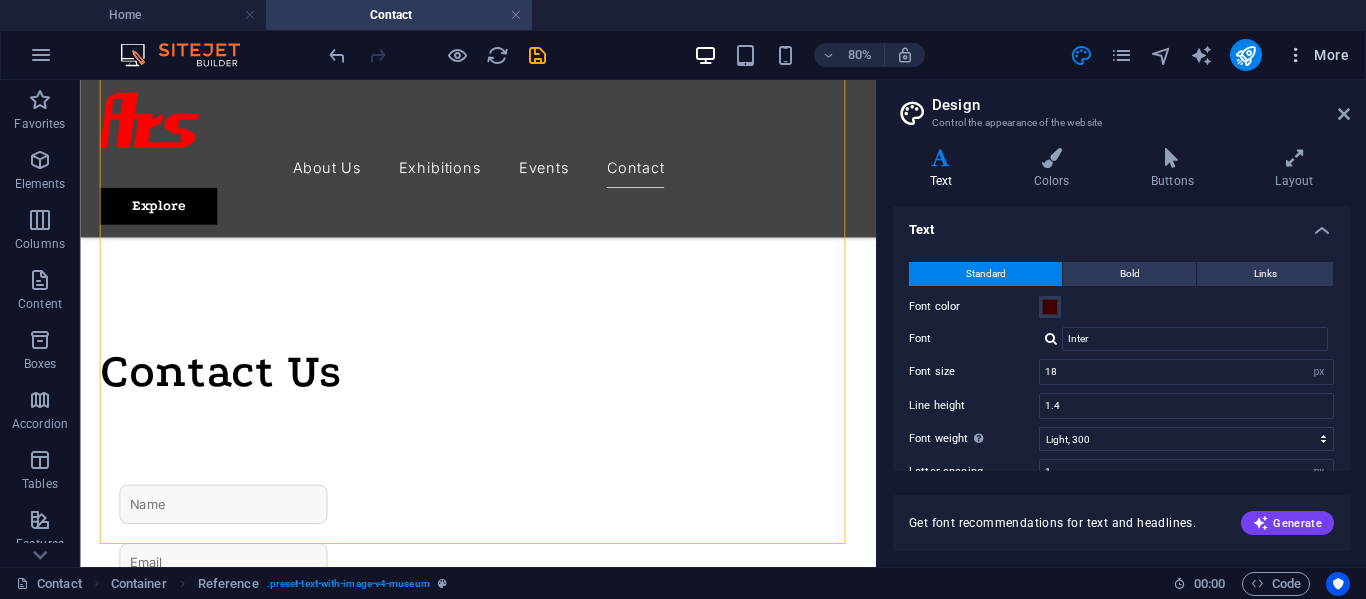 click at bounding box center [1296, 55] 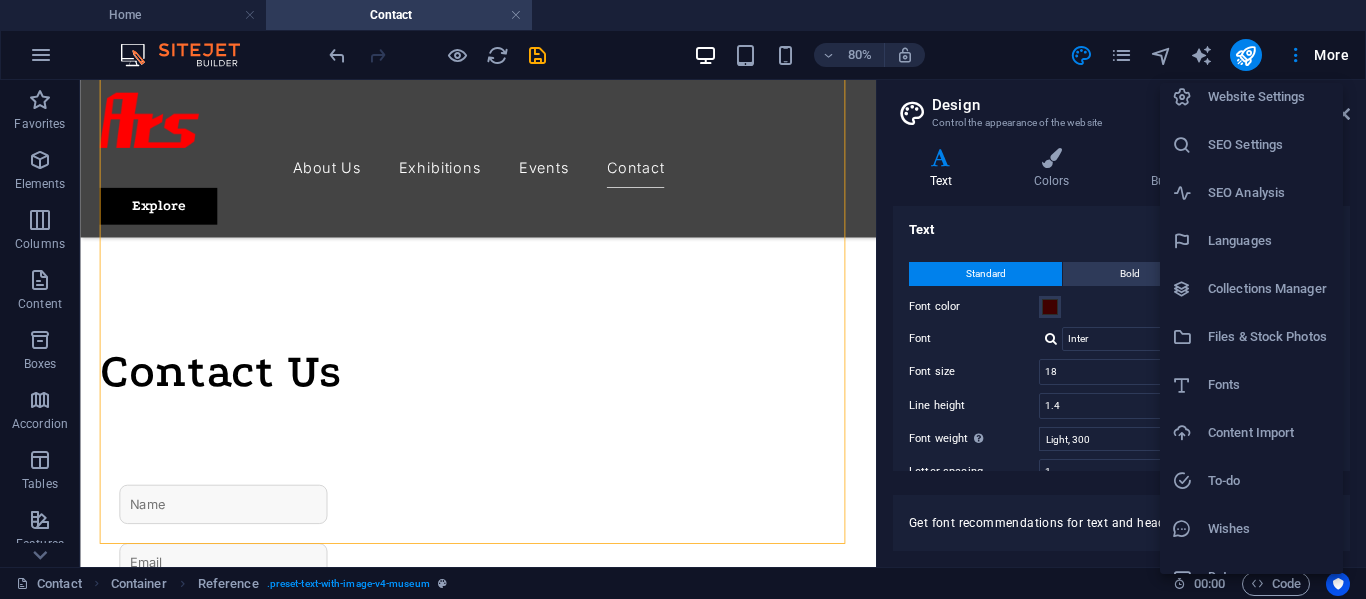 scroll, scrollTop: 0, scrollLeft: 0, axis: both 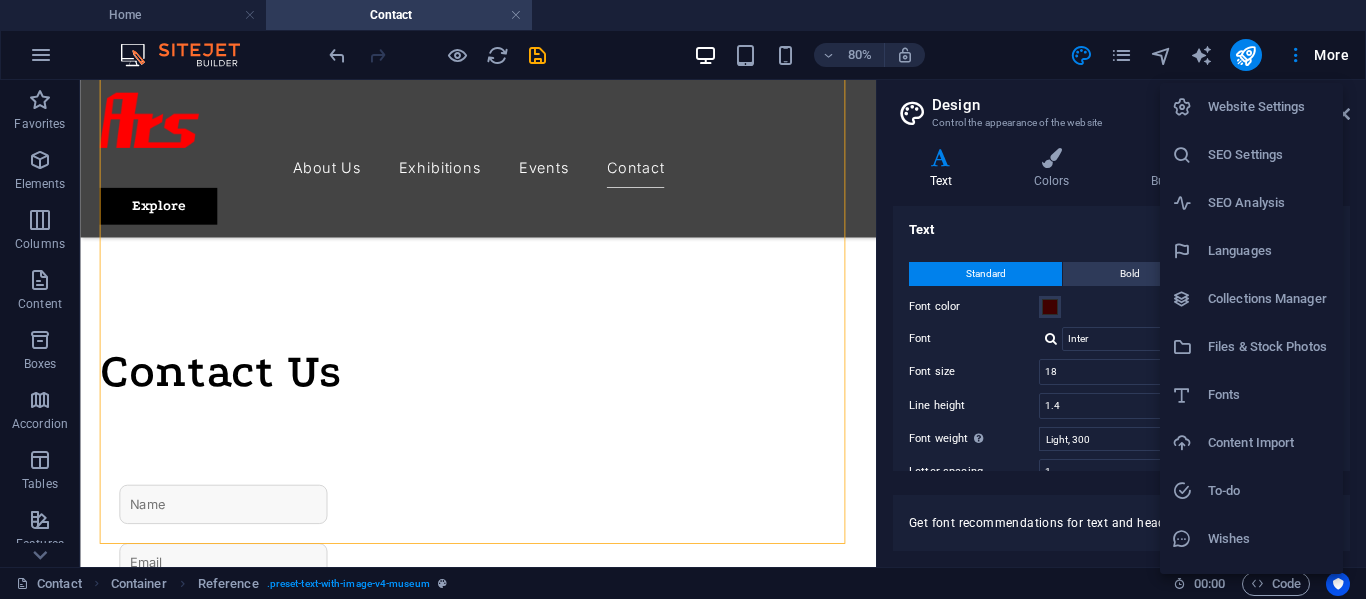 click on "Collections Manager" at bounding box center [1269, 299] 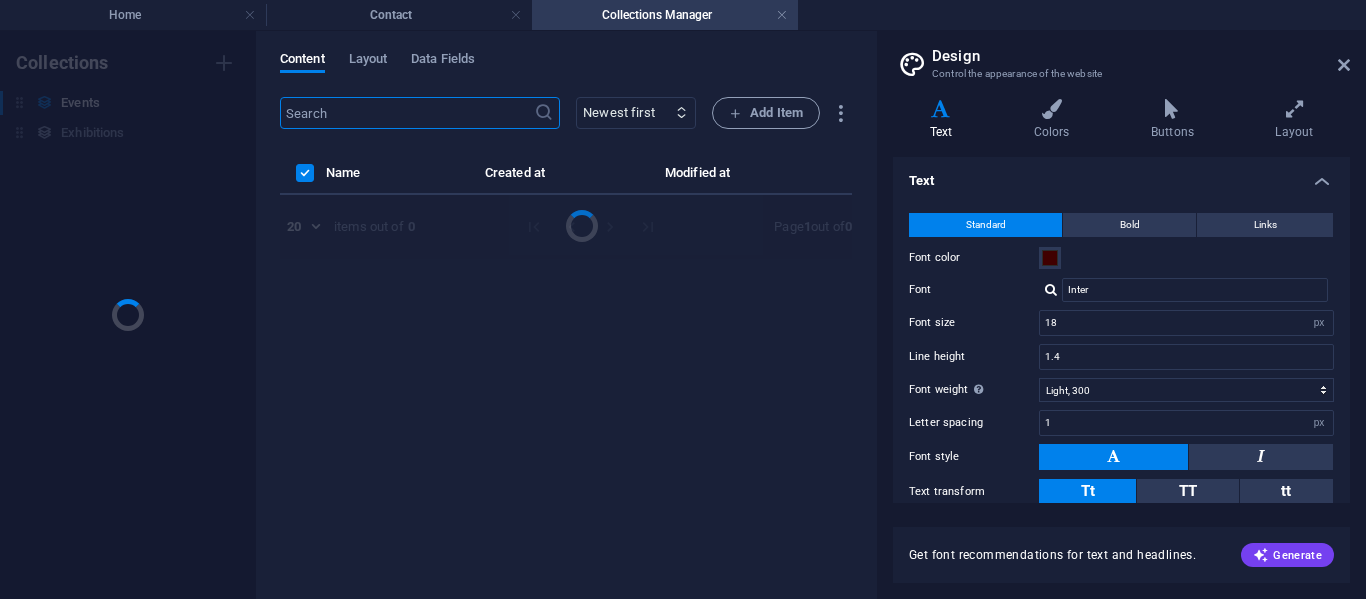 scroll, scrollTop: 0, scrollLeft: 0, axis: both 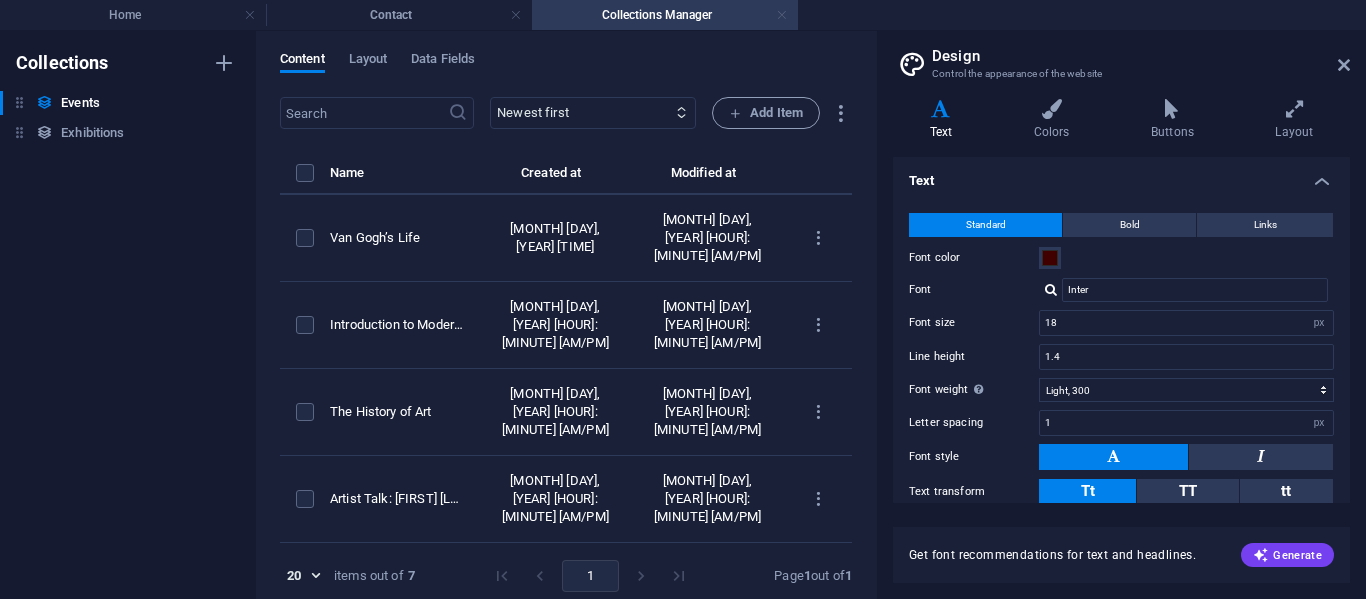 click at bounding box center [782, 15] 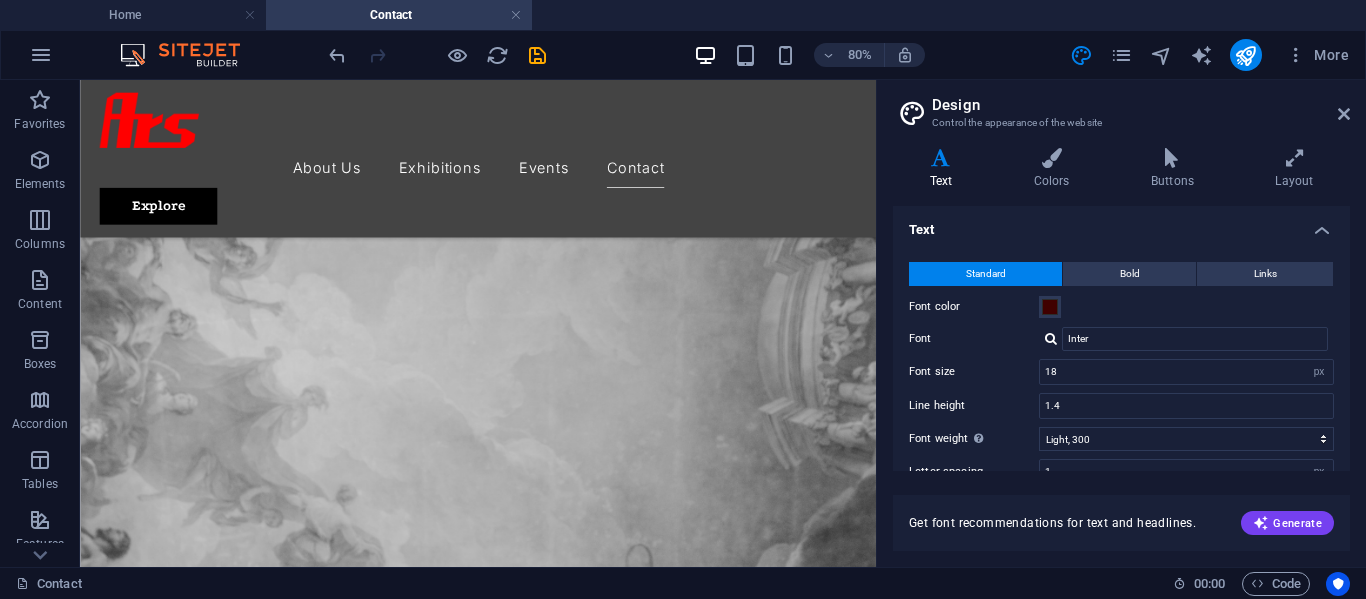 scroll, scrollTop: 800, scrollLeft: 0, axis: vertical 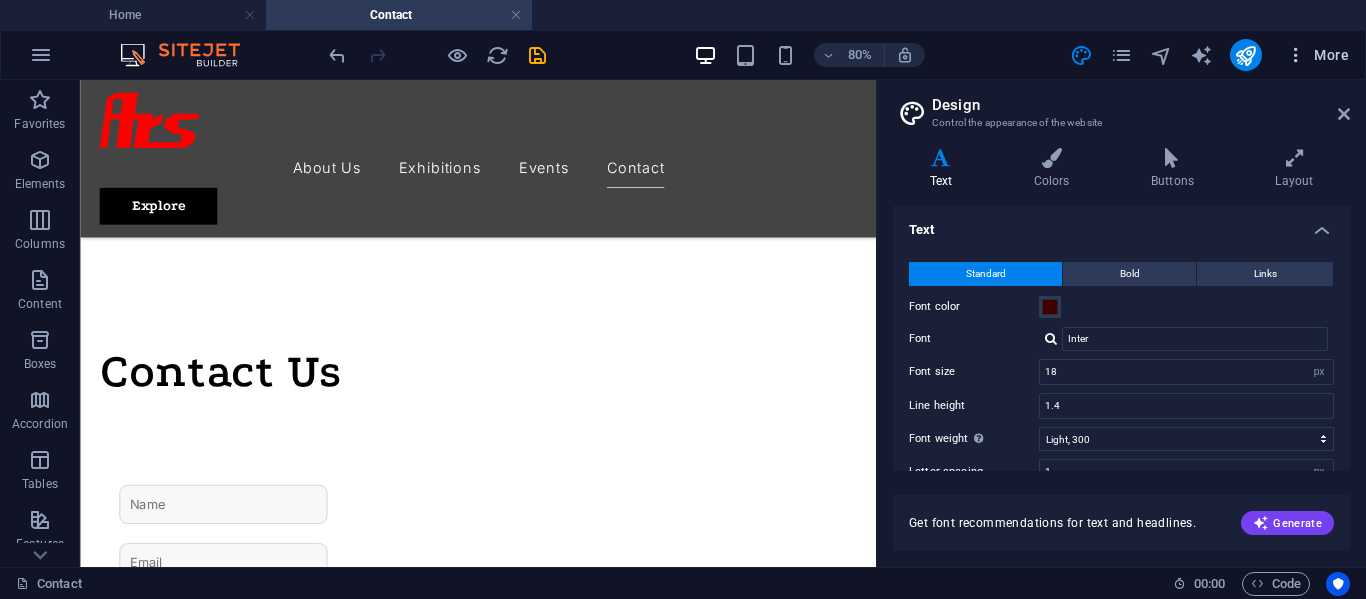 click on "More" at bounding box center (1317, 55) 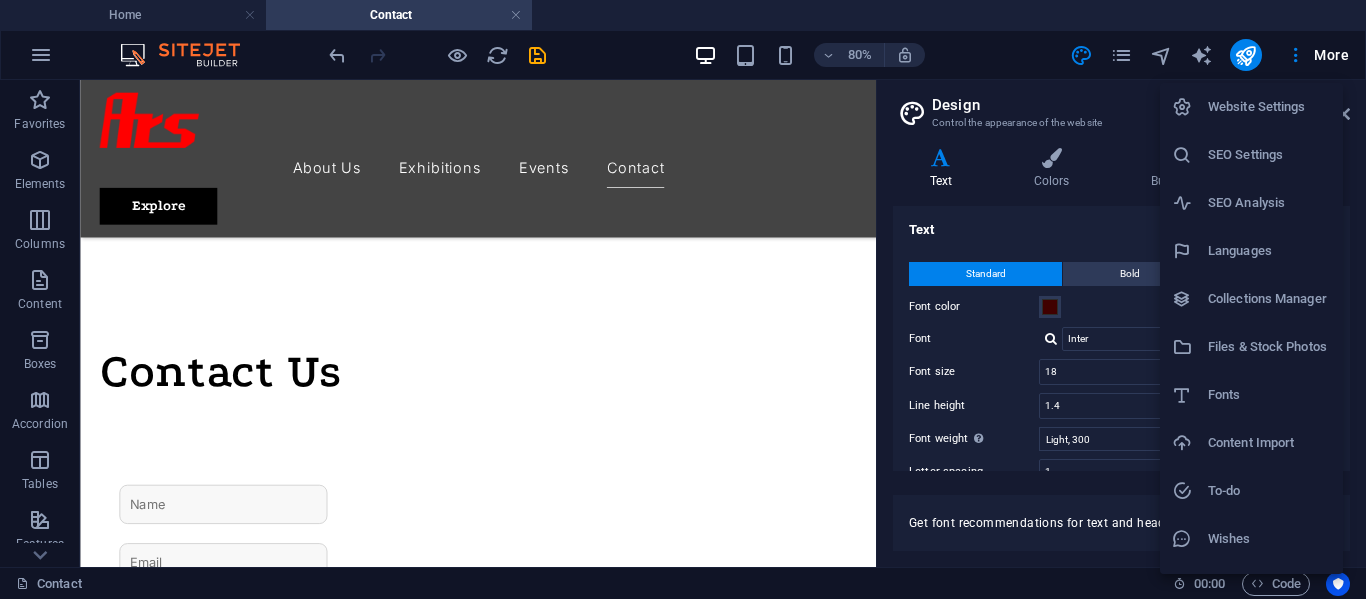 scroll, scrollTop: 37, scrollLeft: 0, axis: vertical 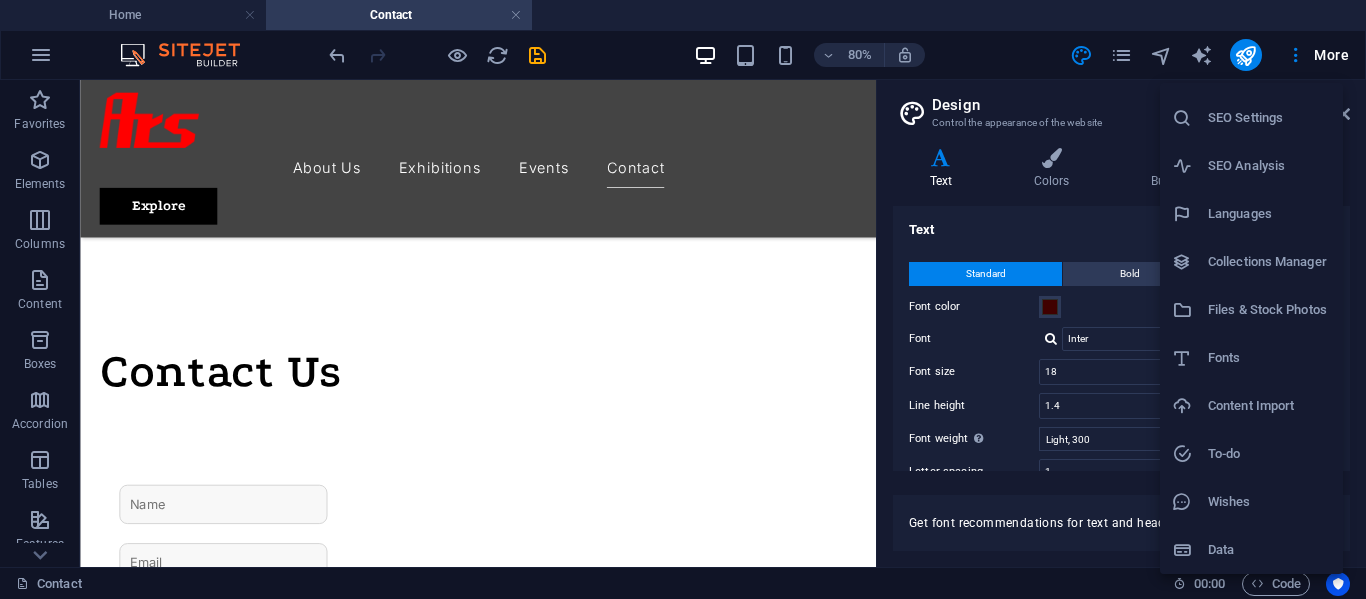 click at bounding box center (683, 299) 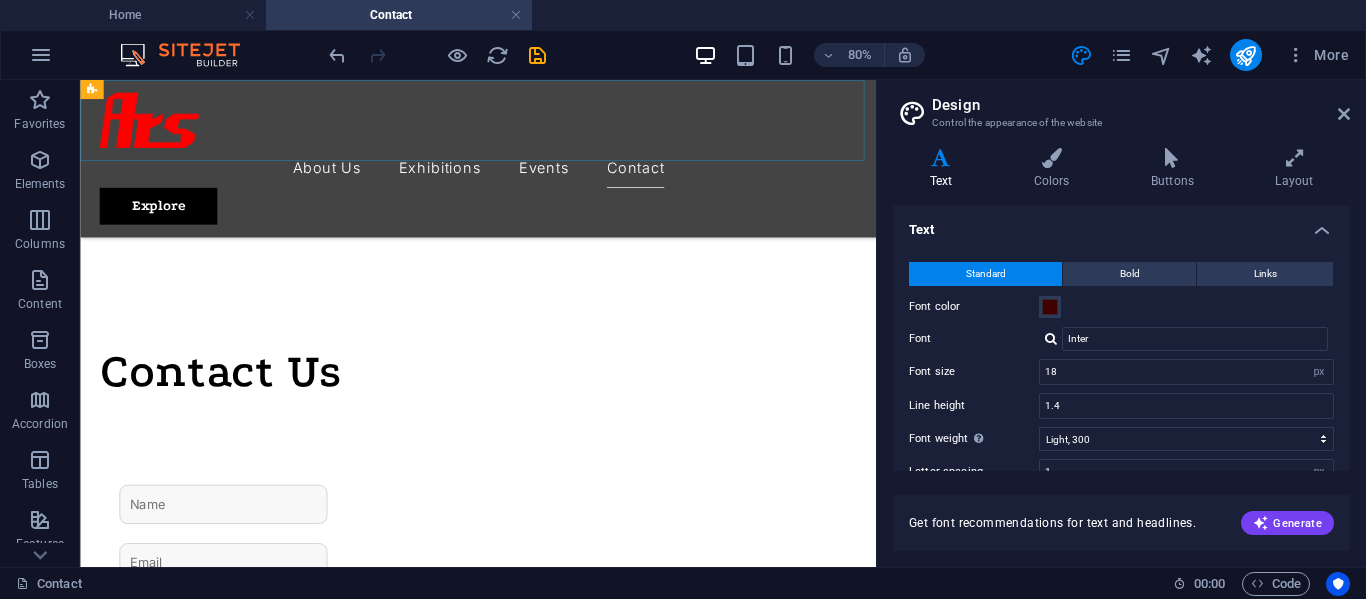 click at bounding box center (577, 130) 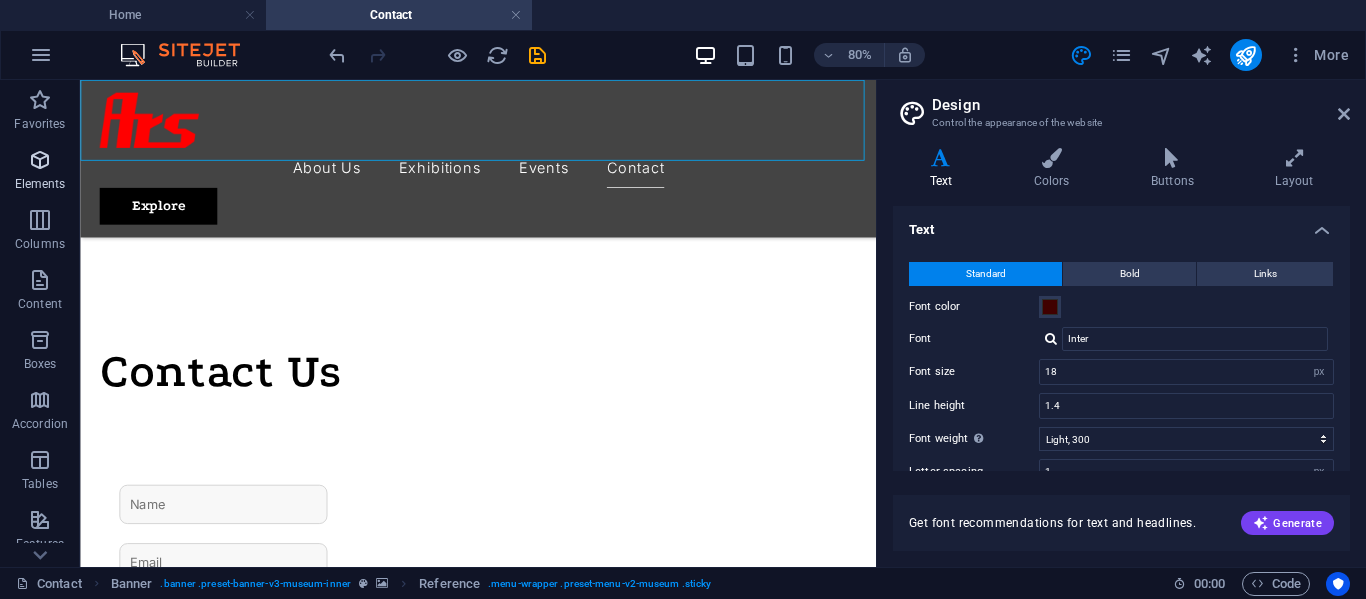 click at bounding box center (40, 160) 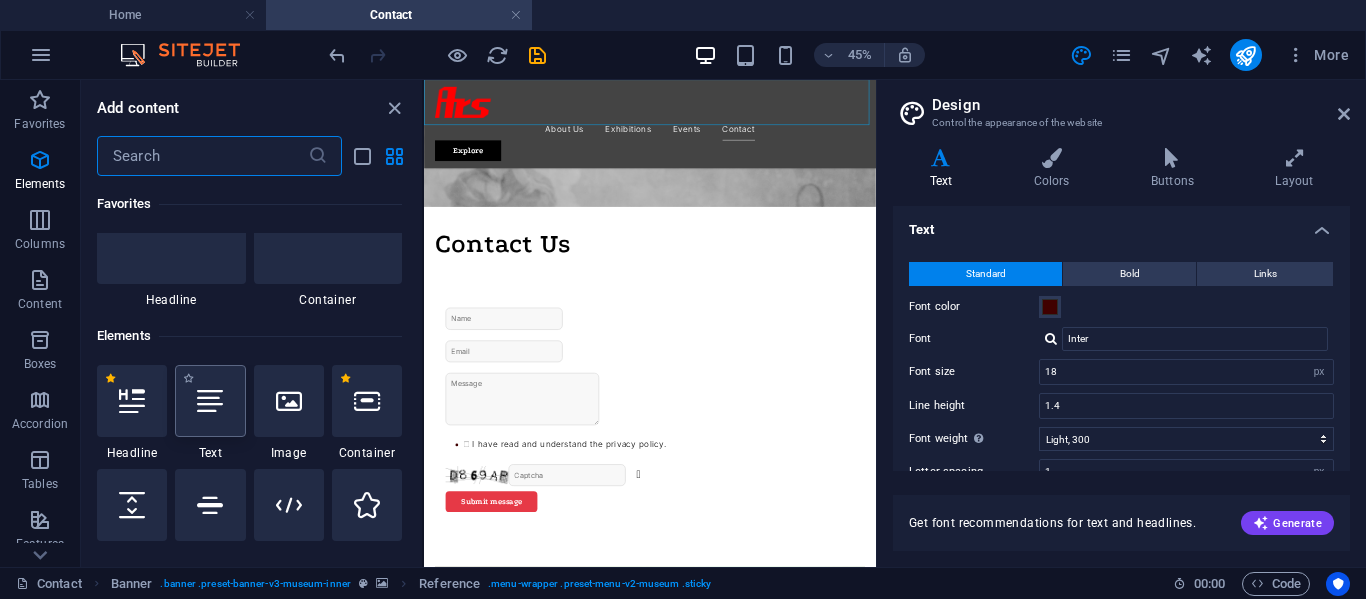 scroll, scrollTop: 213, scrollLeft: 0, axis: vertical 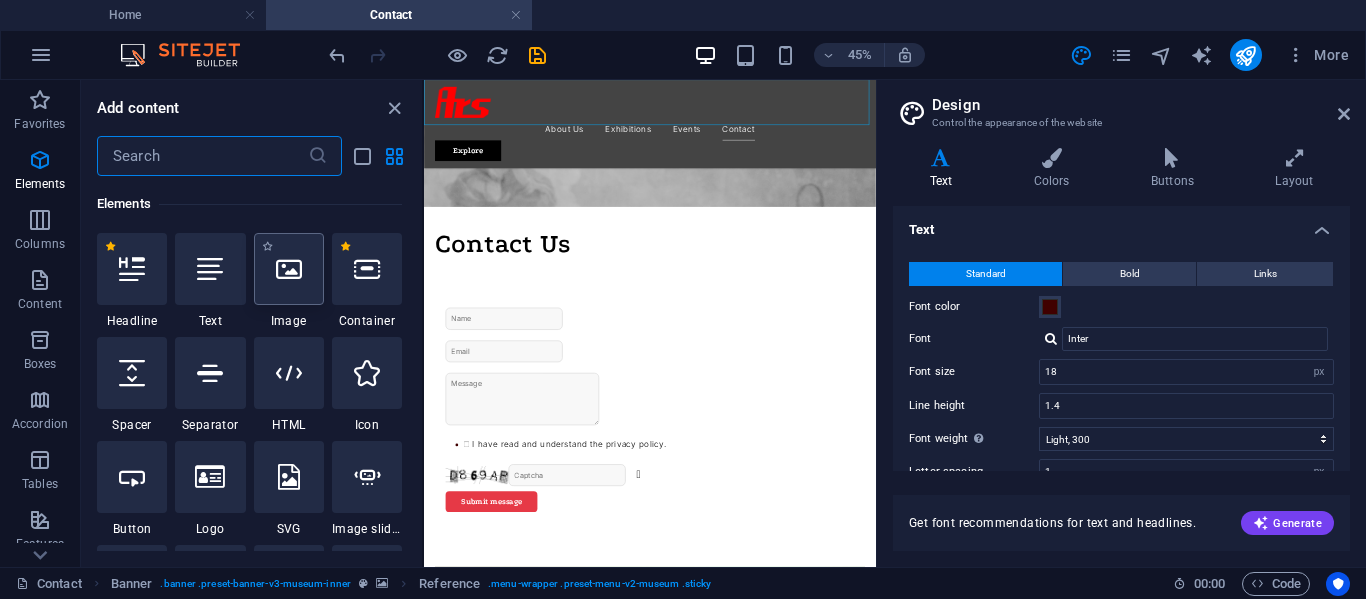 click at bounding box center [289, 269] 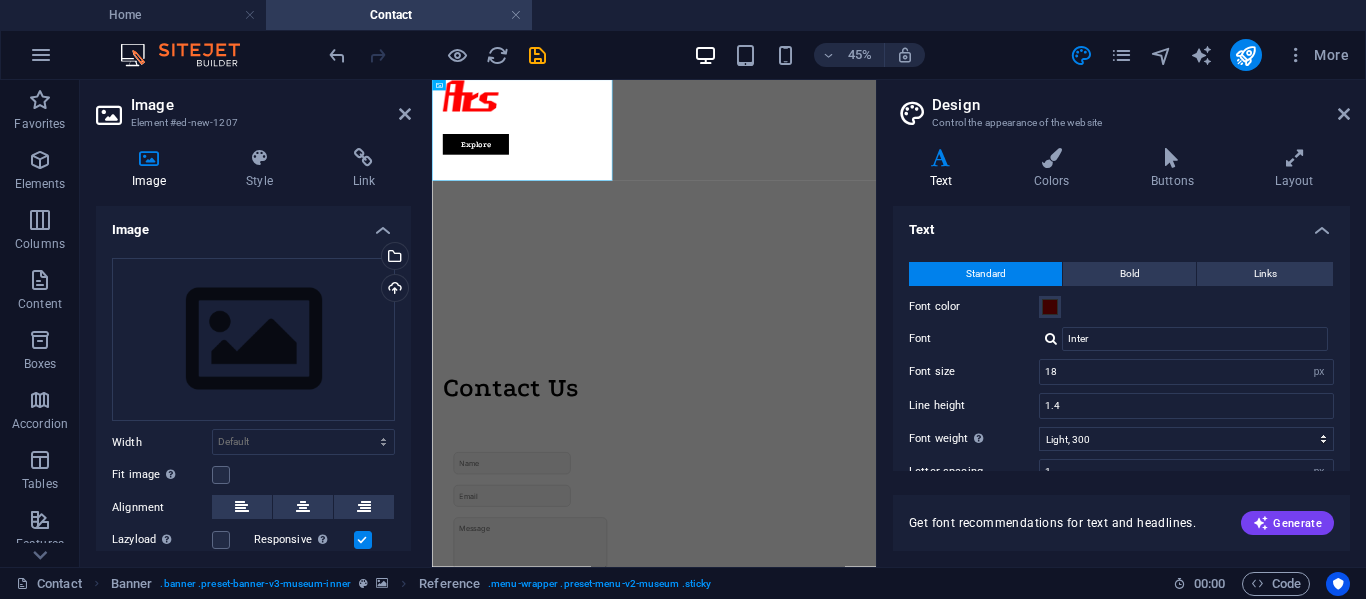 scroll, scrollTop: 0, scrollLeft: 0, axis: both 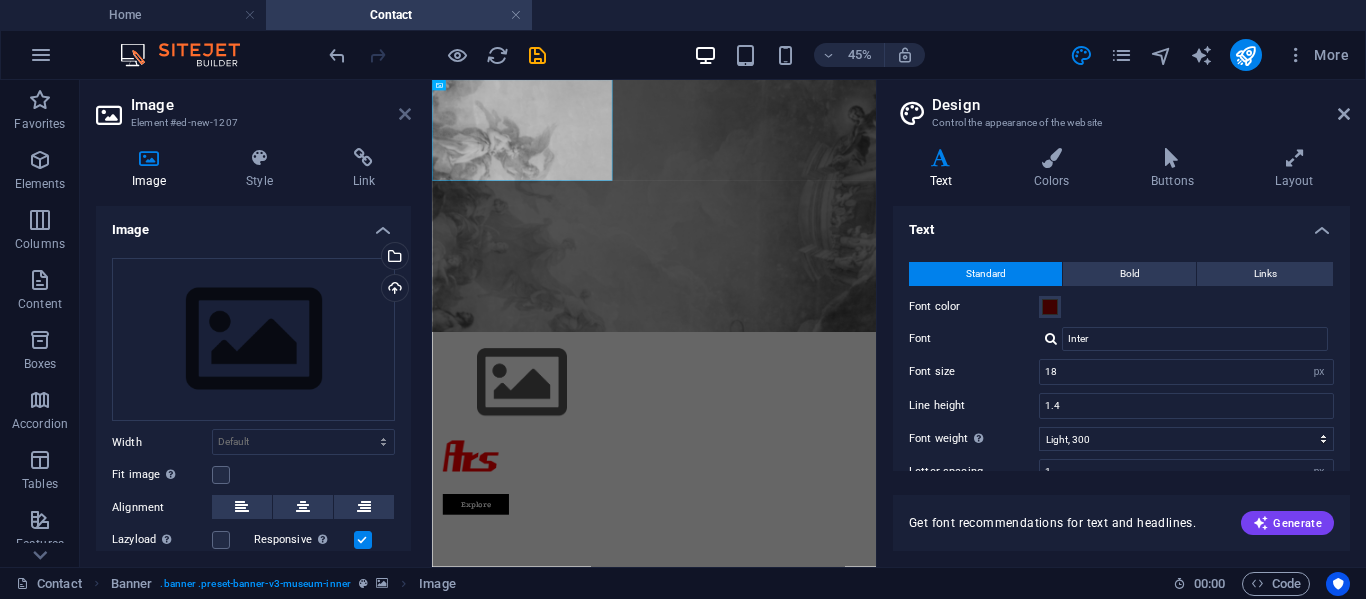 click at bounding box center (405, 114) 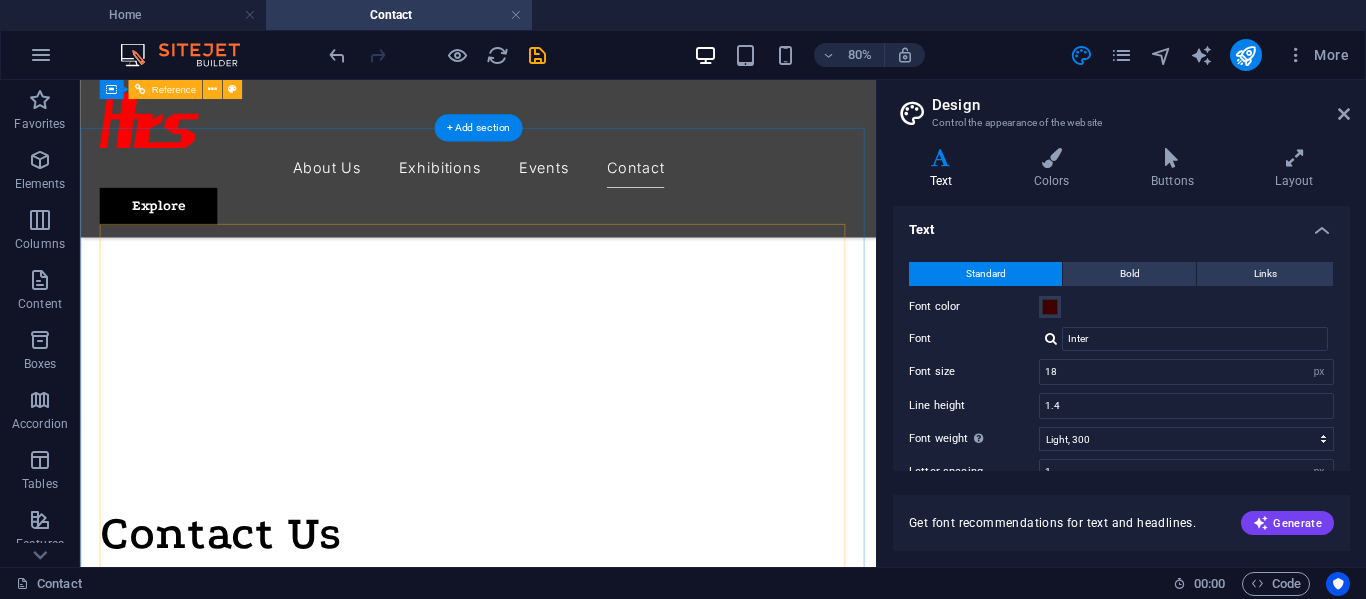 scroll, scrollTop: 500, scrollLeft: 0, axis: vertical 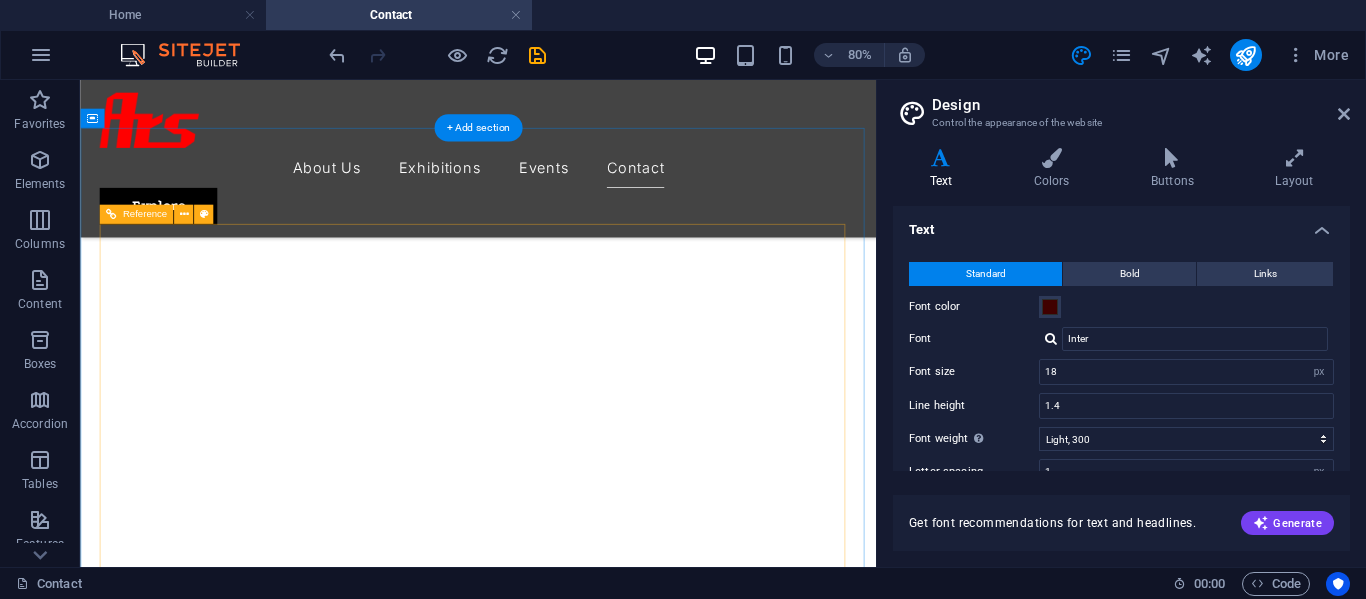 click at bounding box center (577, 1810) 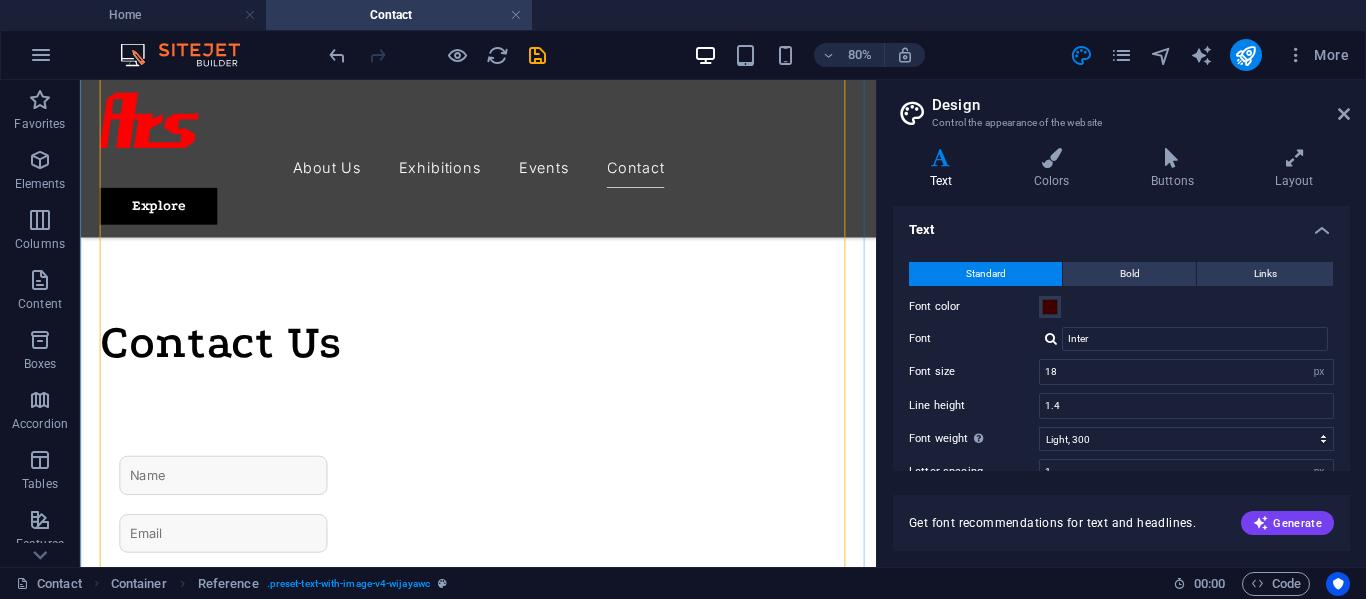 scroll, scrollTop: 900, scrollLeft: 0, axis: vertical 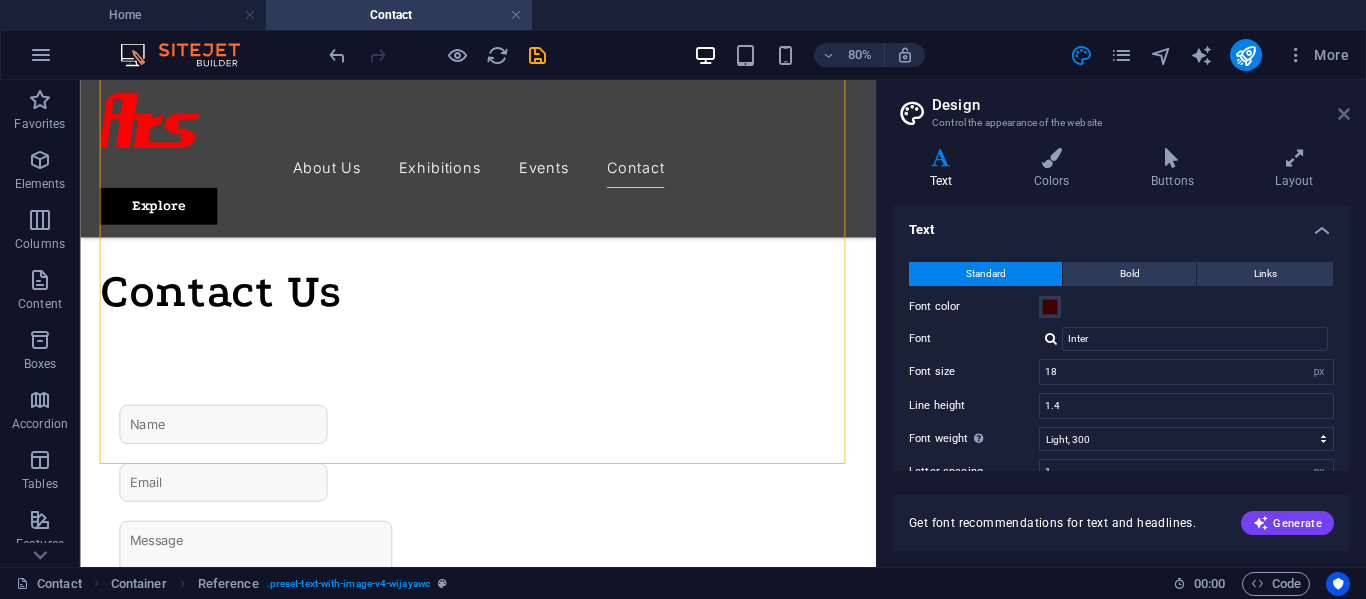 click at bounding box center [1344, 114] 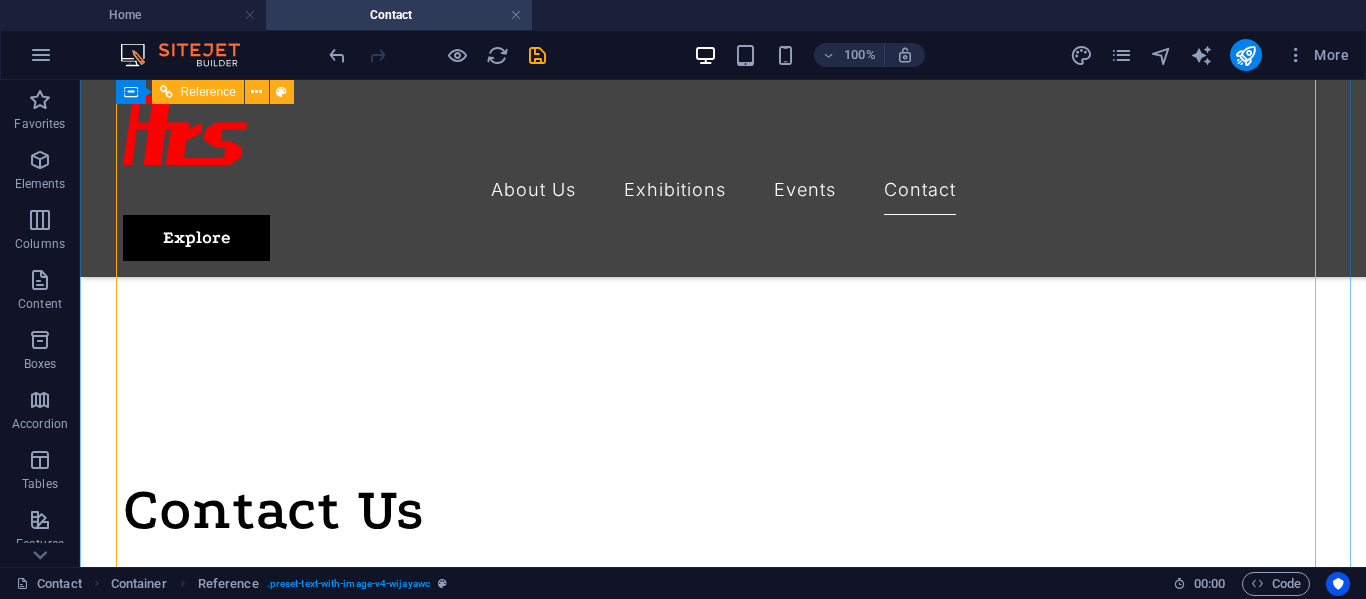scroll, scrollTop: 700, scrollLeft: 0, axis: vertical 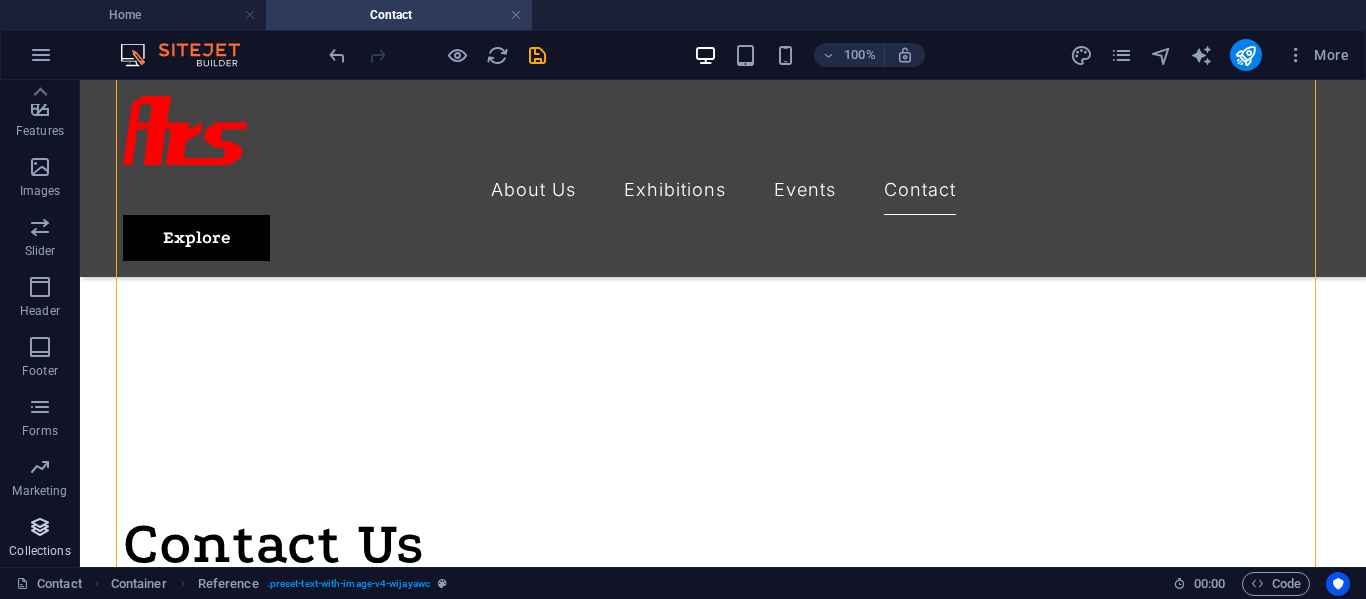 click at bounding box center [40, 527] 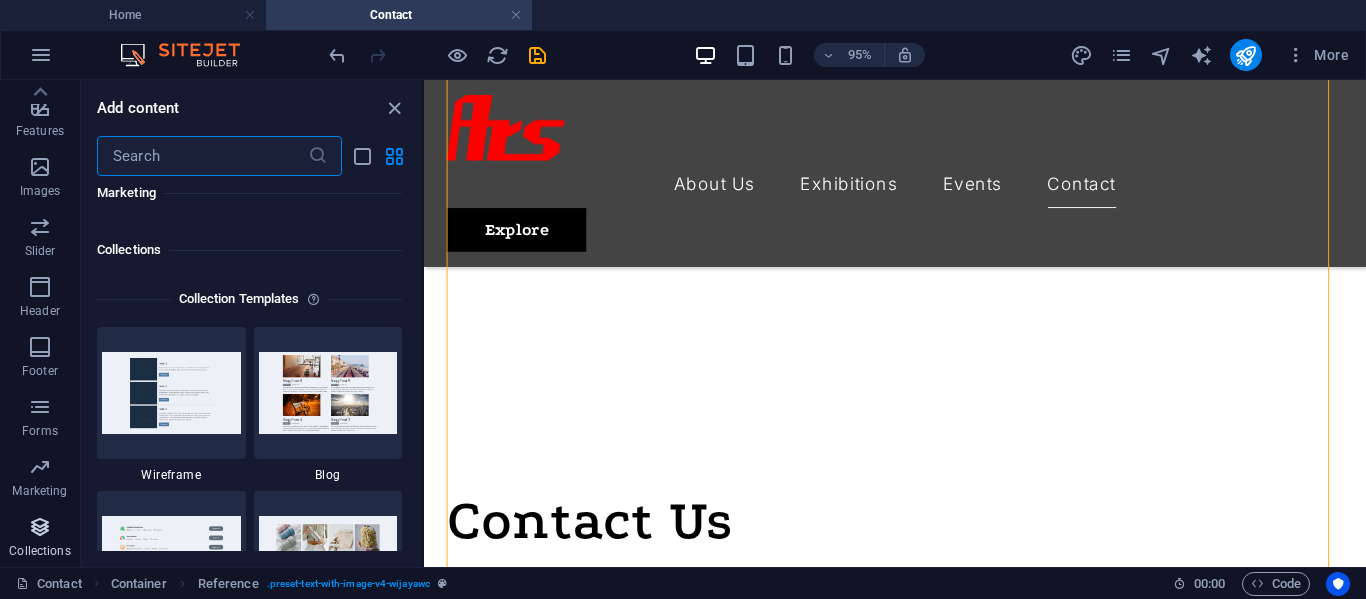 scroll, scrollTop: 18306, scrollLeft: 0, axis: vertical 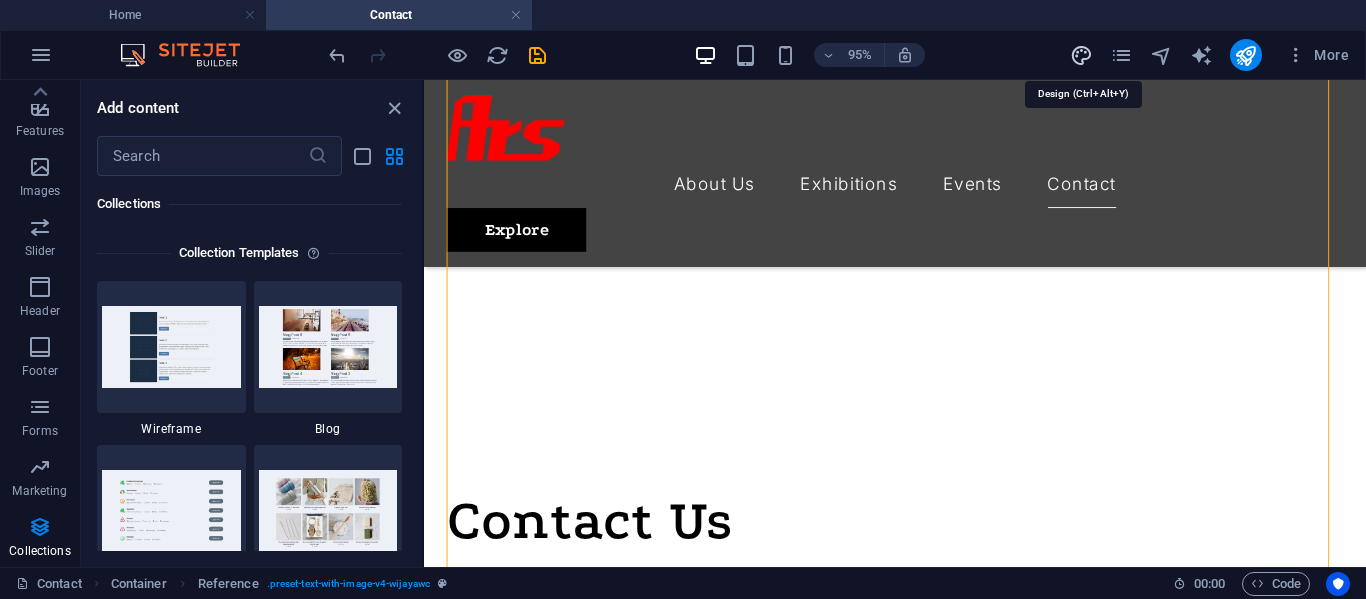 click at bounding box center (1081, 55) 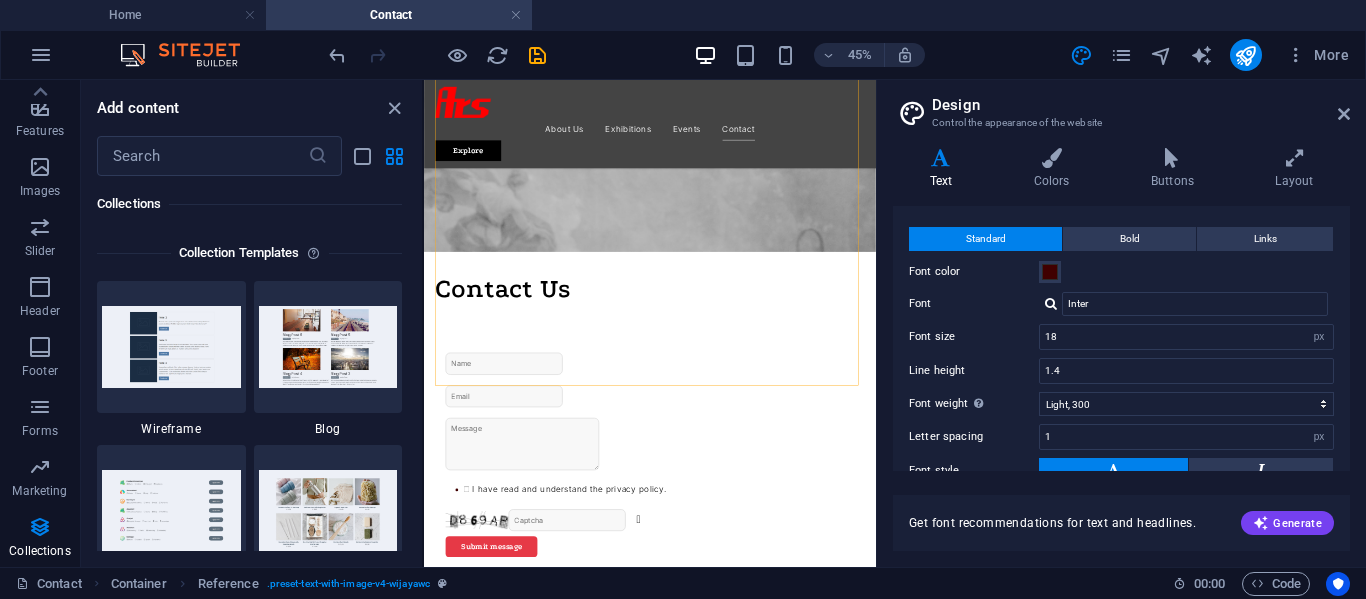 scroll, scrollTop: 0, scrollLeft: 0, axis: both 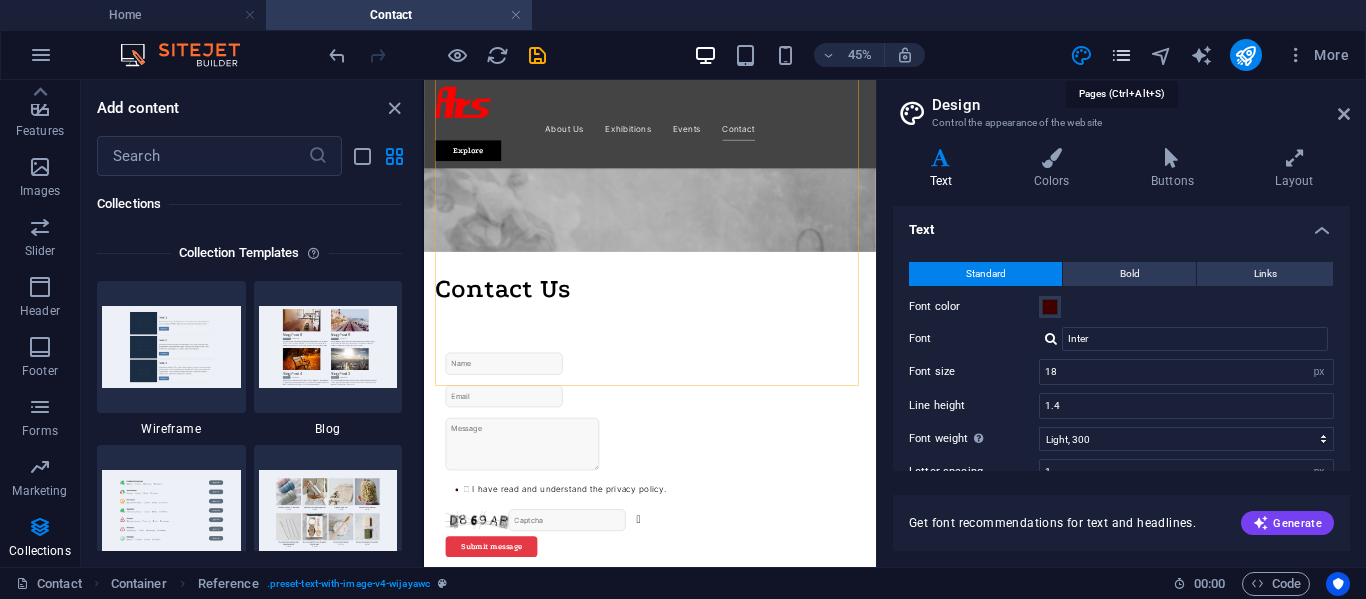 click at bounding box center [1121, 55] 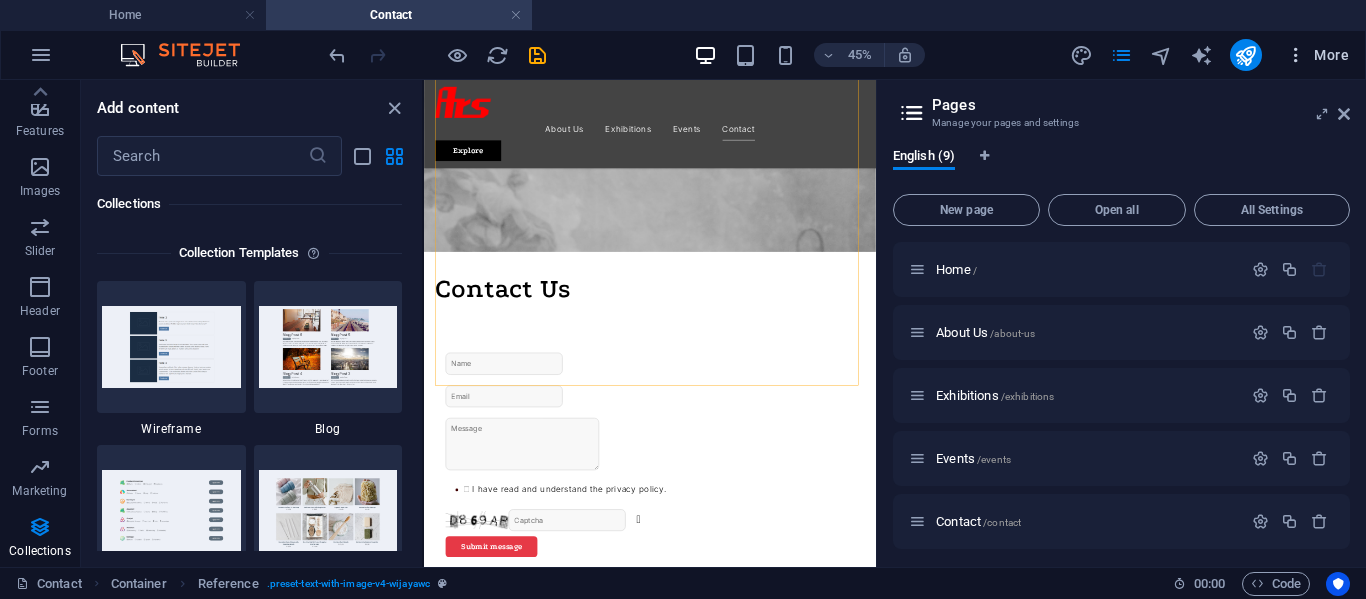 click at bounding box center (1296, 55) 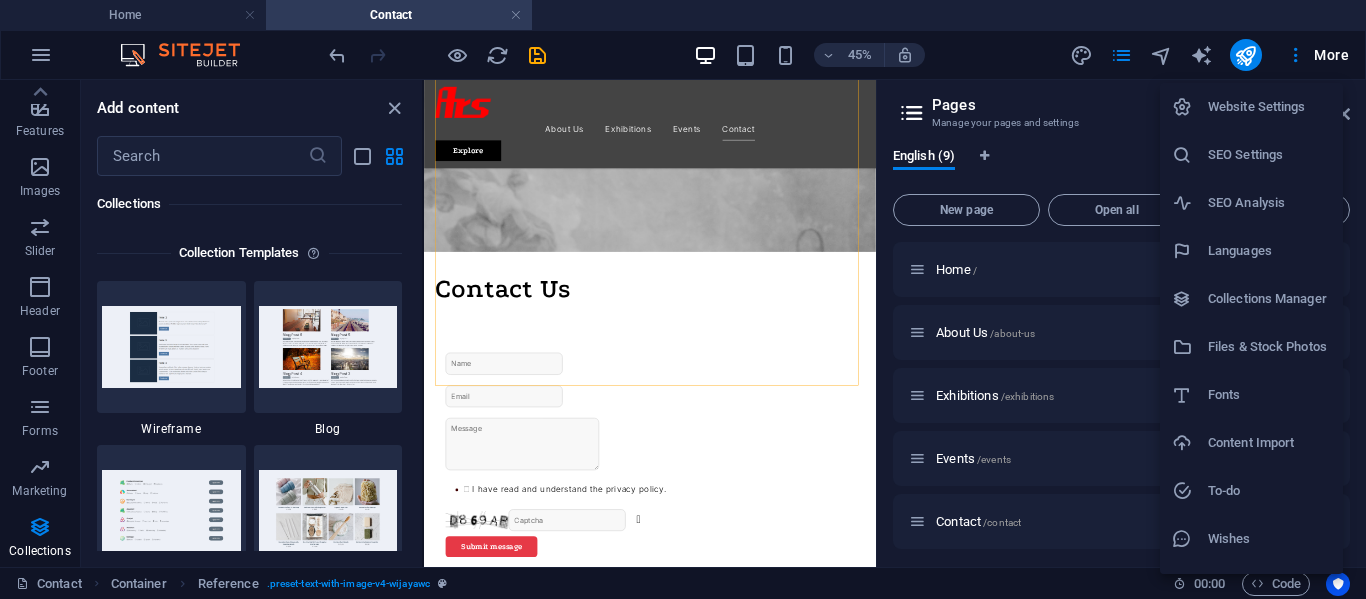 click on "Files & Stock Photos" at bounding box center (1269, 347) 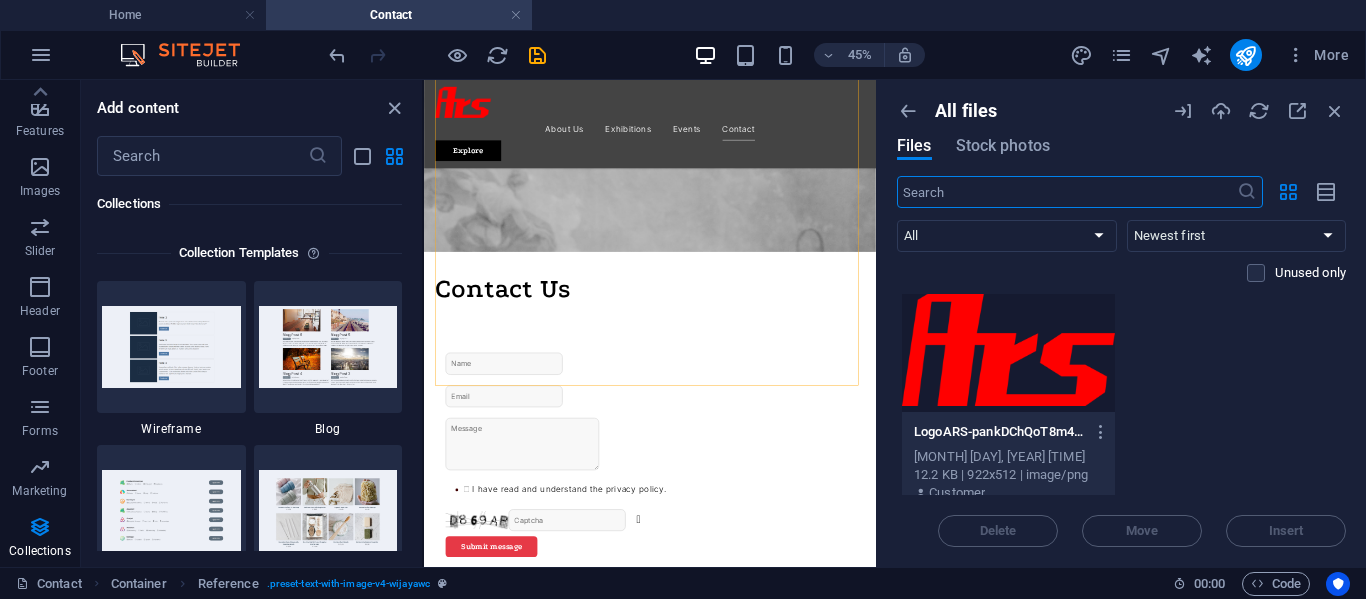 scroll, scrollTop: 0, scrollLeft: 0, axis: both 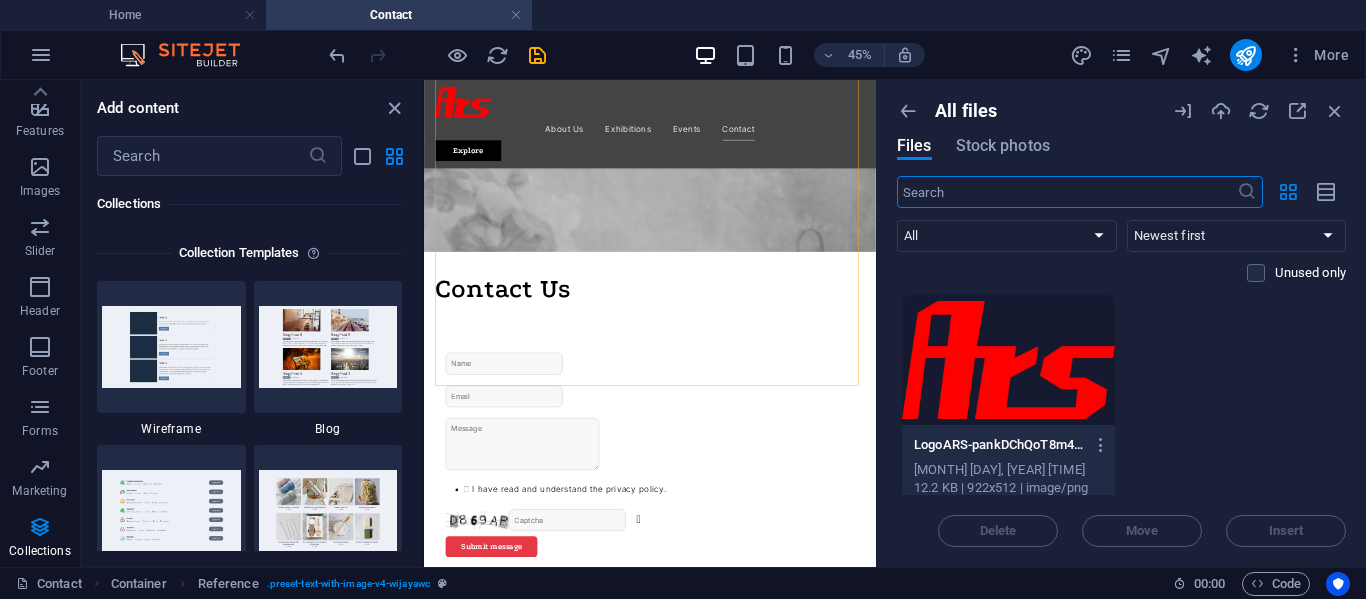 click on "Delete Move Insert" at bounding box center (1121, 521) 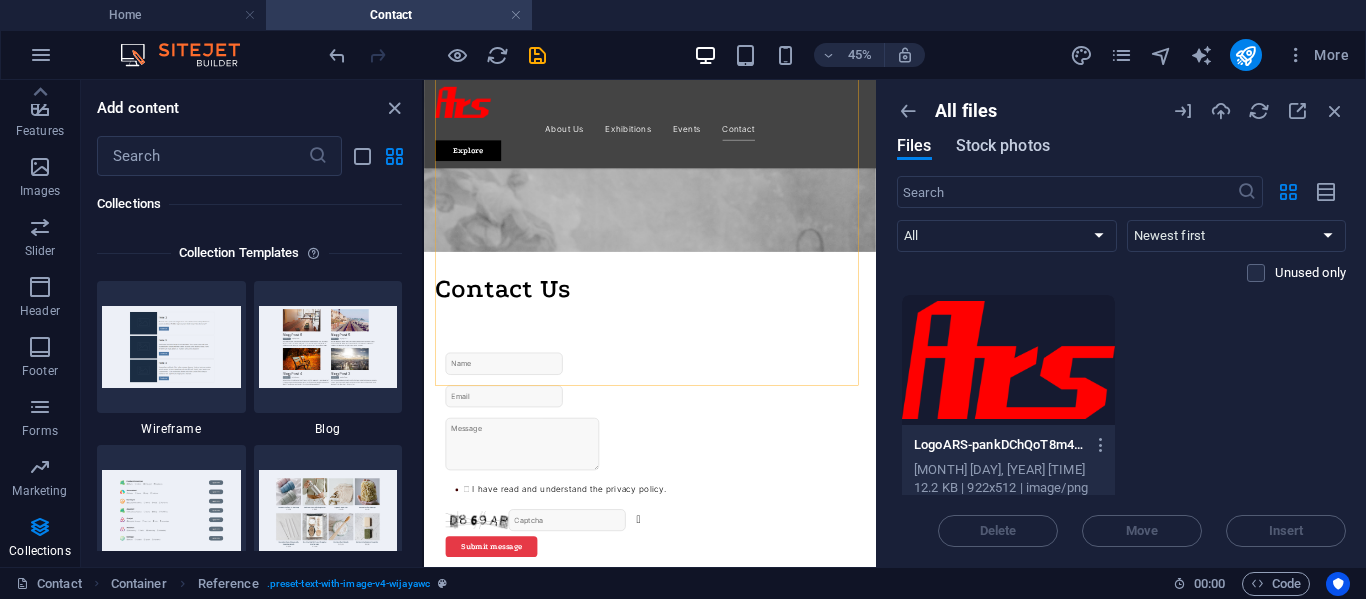 click on "Stock photos" at bounding box center [1003, 146] 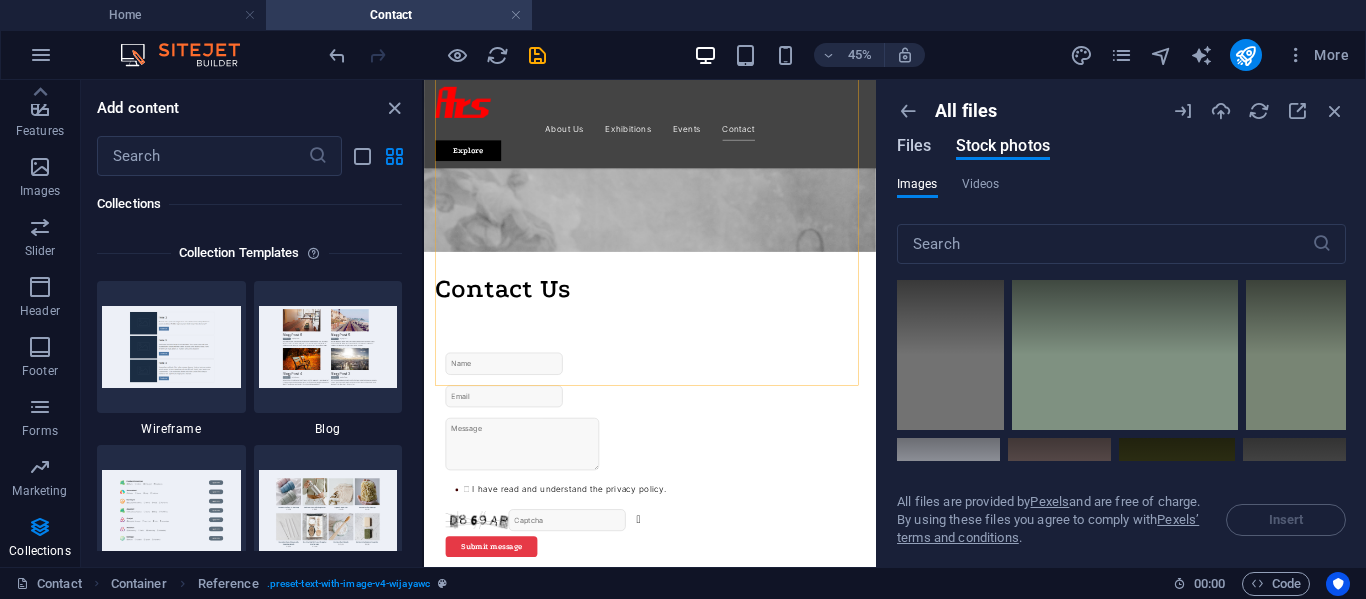 click on "Files" at bounding box center (914, 146) 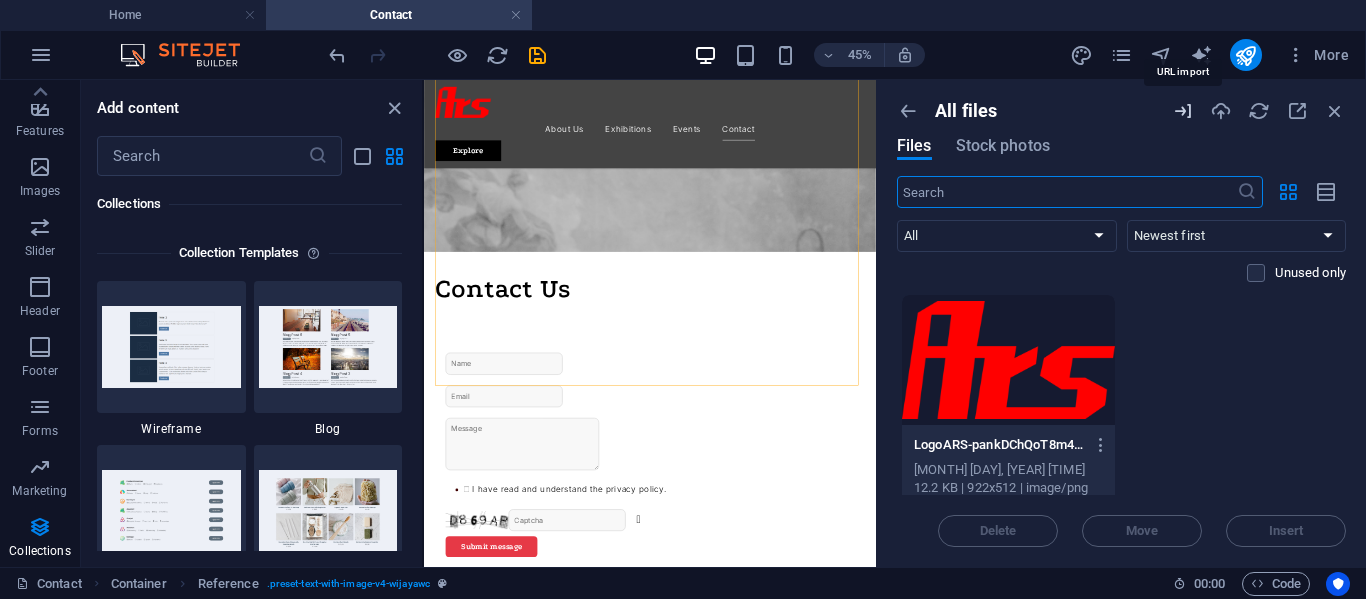 click at bounding box center (1183, 111) 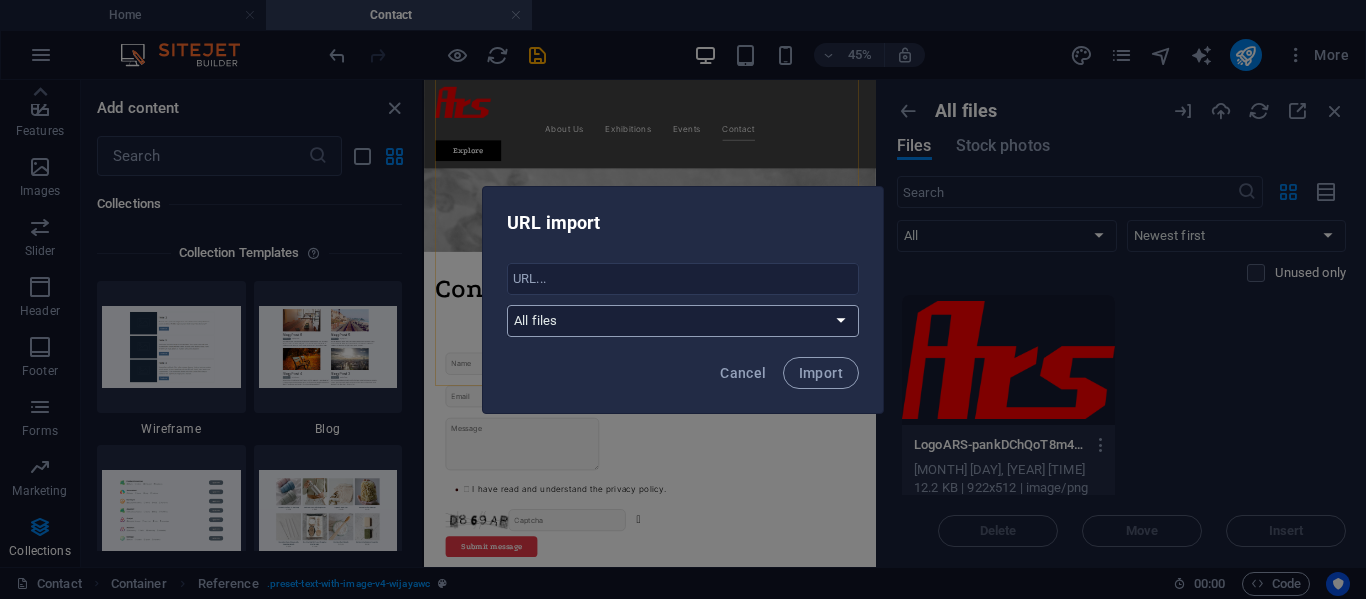 click on "All files" at bounding box center [683, 321] 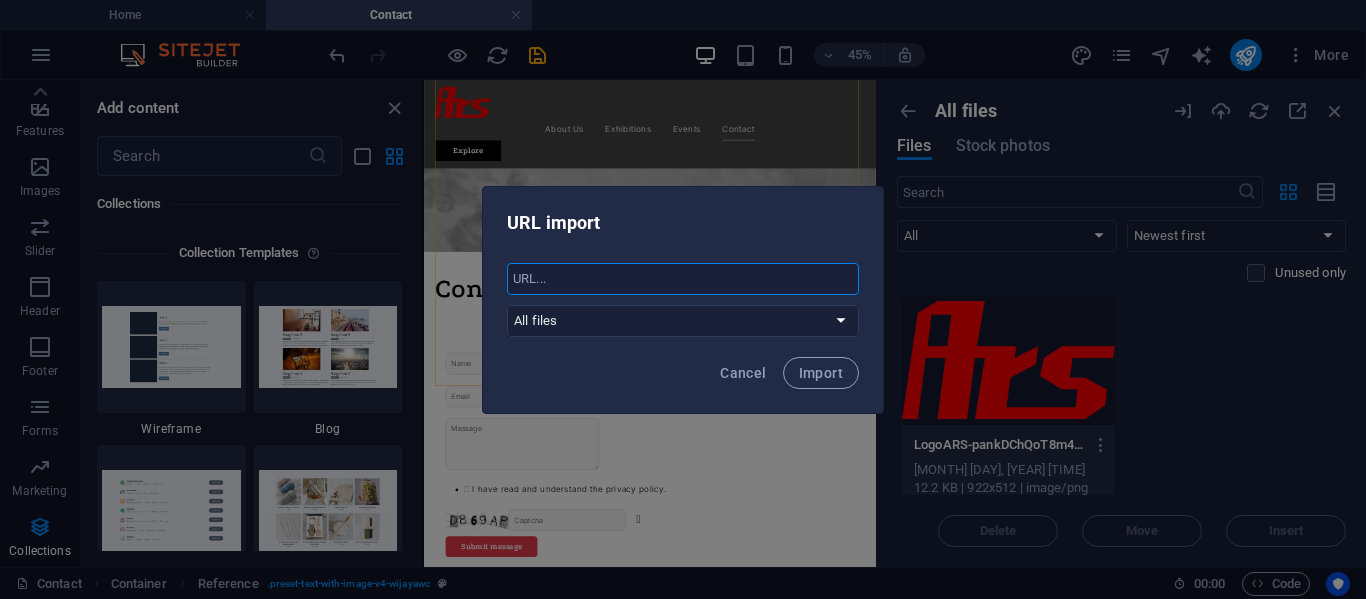 click at bounding box center [683, 279] 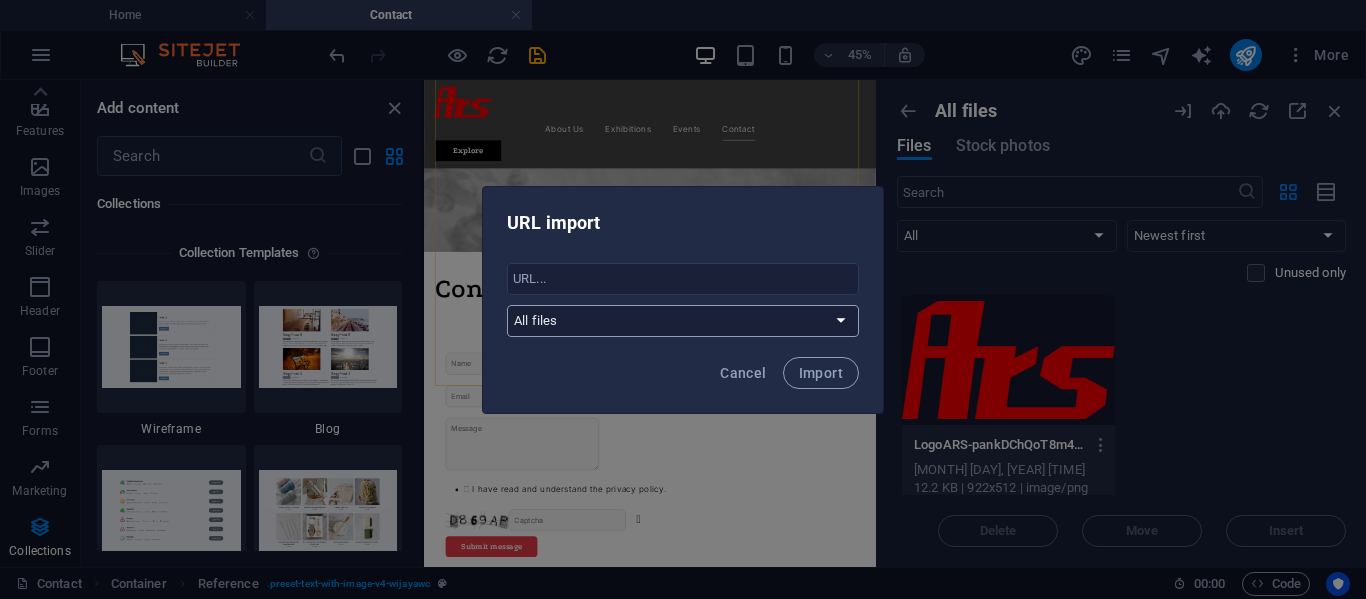drag, startPoint x: 831, startPoint y: 326, endPoint x: 815, endPoint y: 336, distance: 18.867962 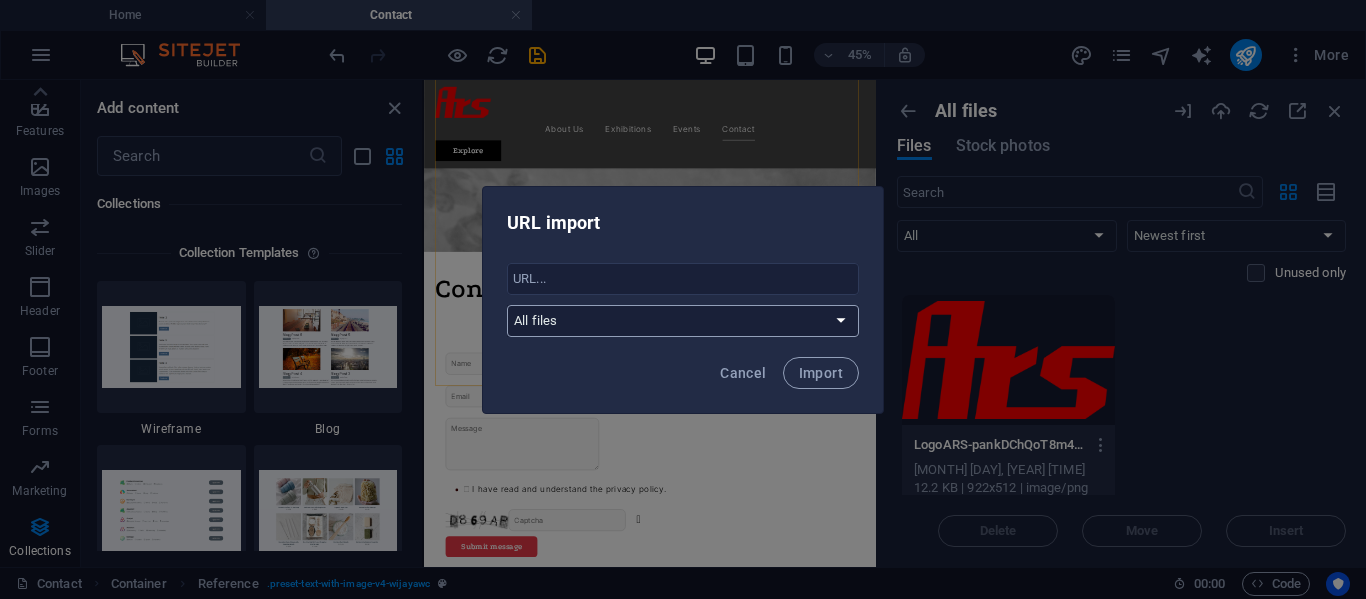 click on "All files" at bounding box center (683, 321) 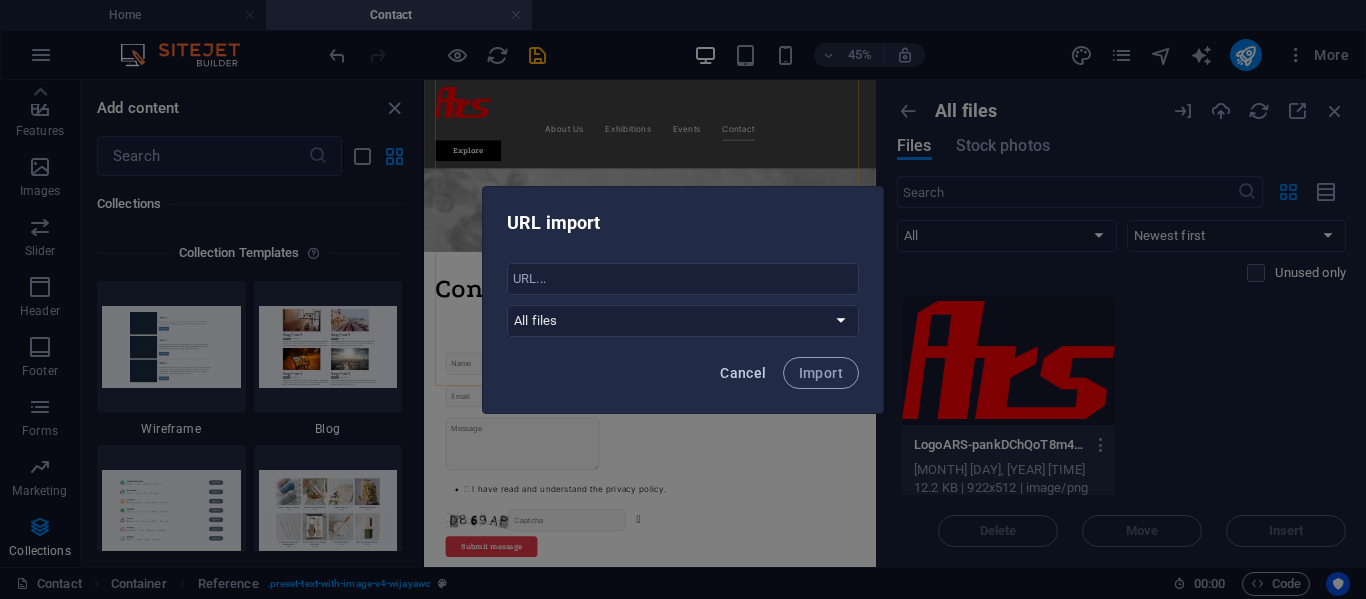click on "Cancel" at bounding box center (743, 373) 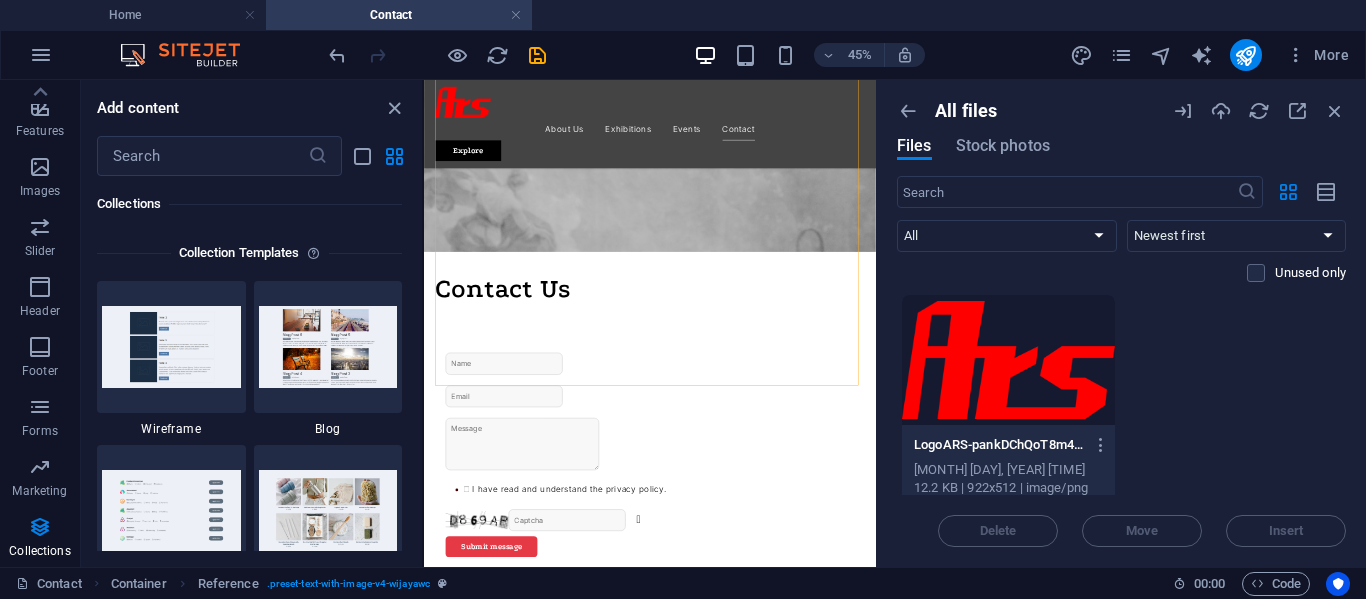 type 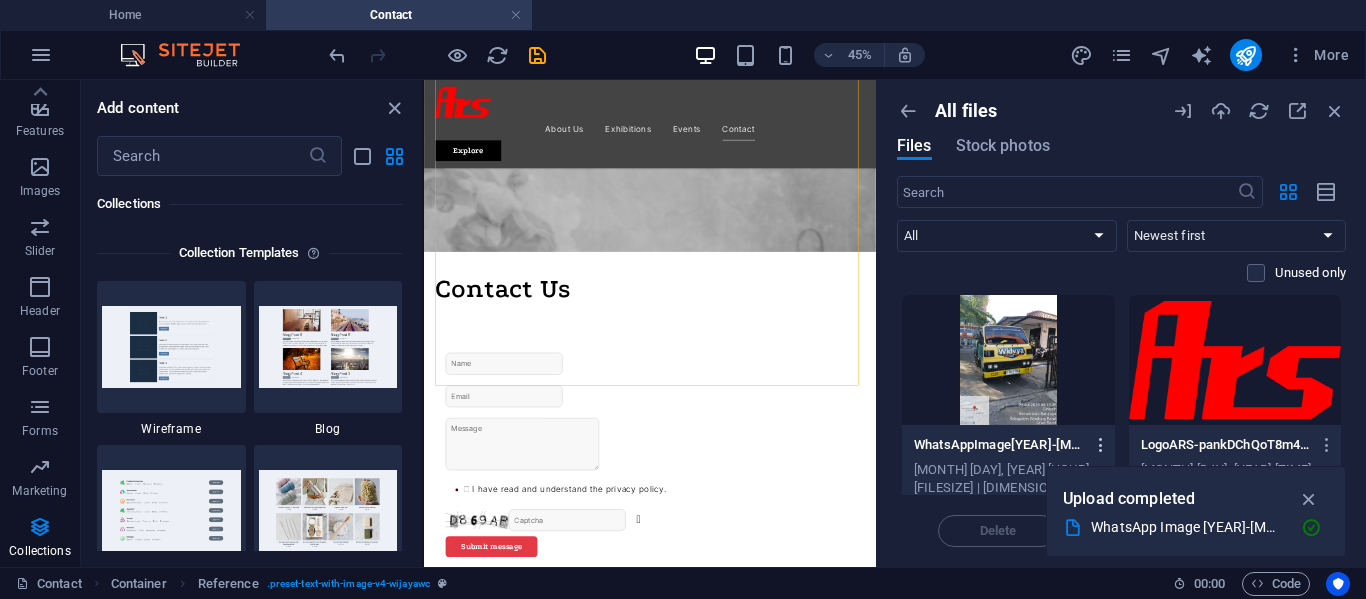 click at bounding box center [1101, 445] 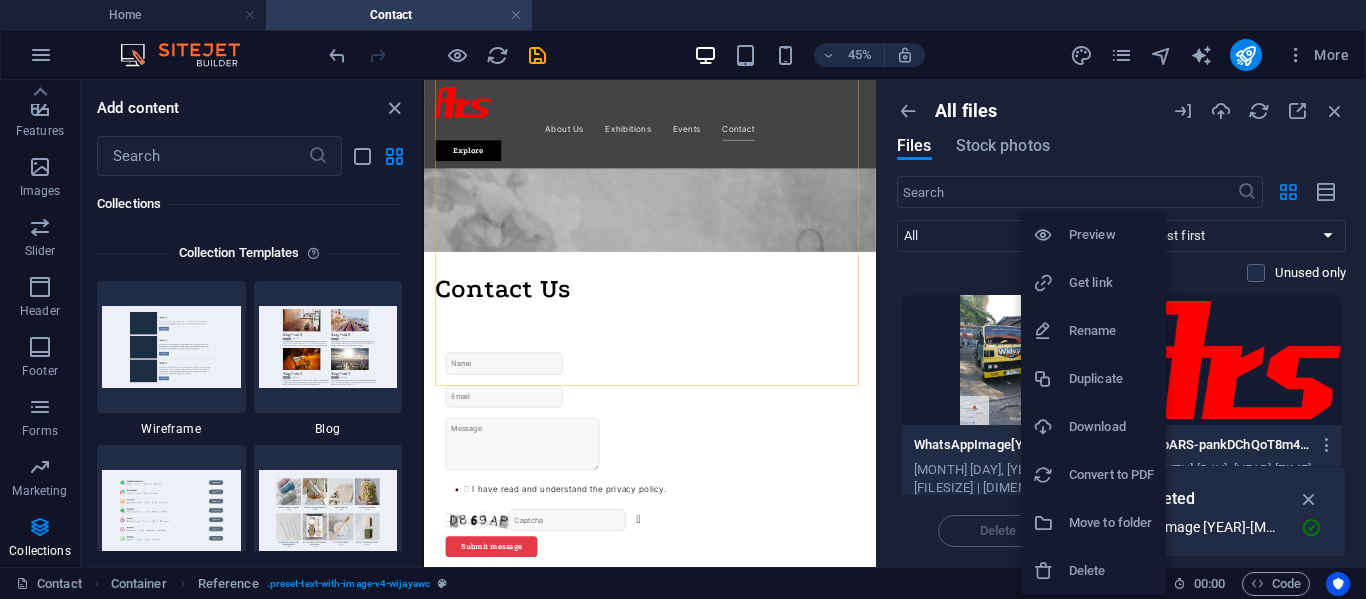 click on "Get link" at bounding box center (1111, 283) 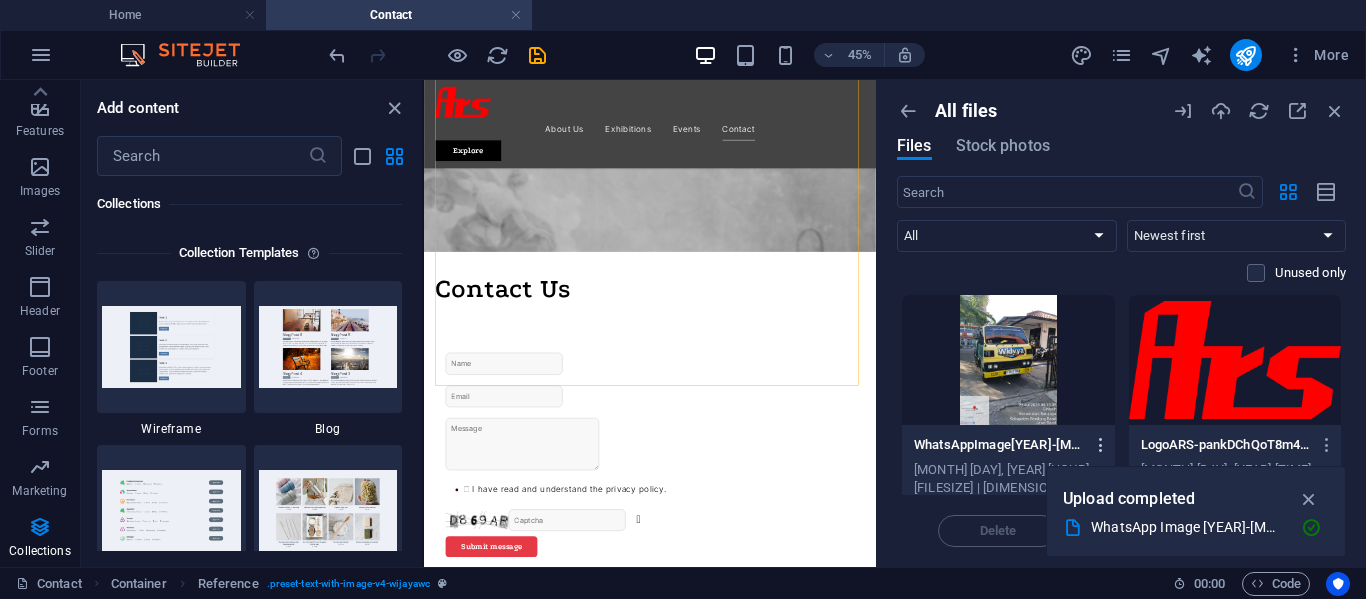 click at bounding box center (1101, 445) 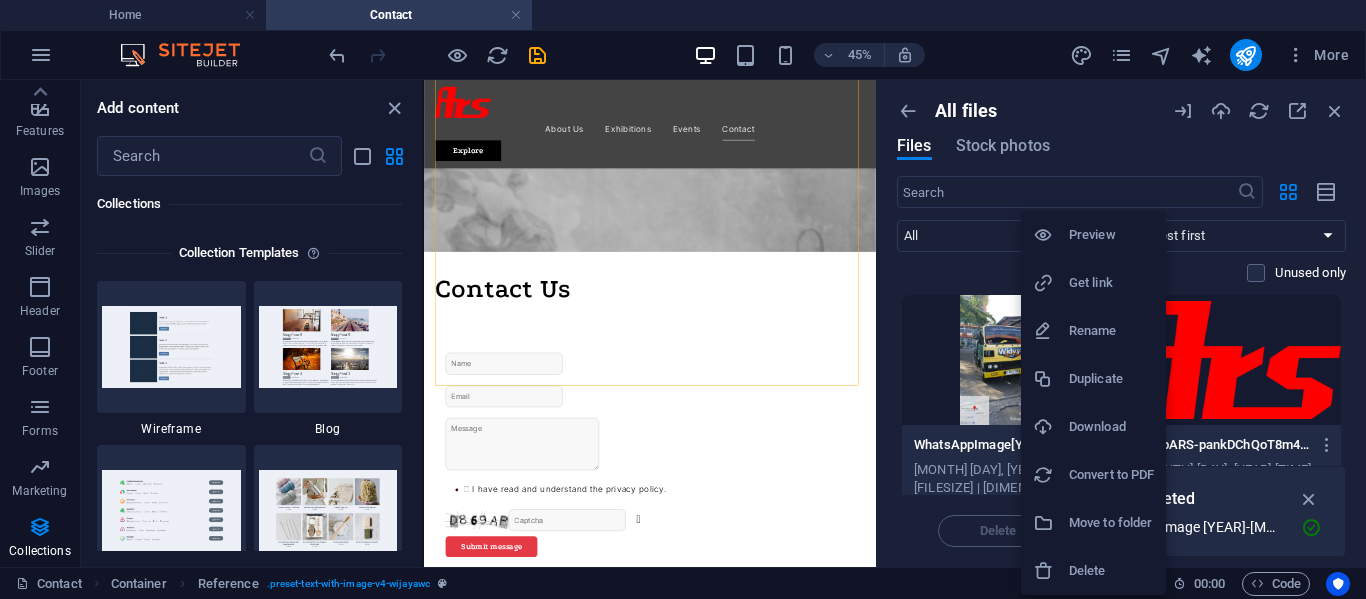 click on "Get link" at bounding box center (1111, 283) 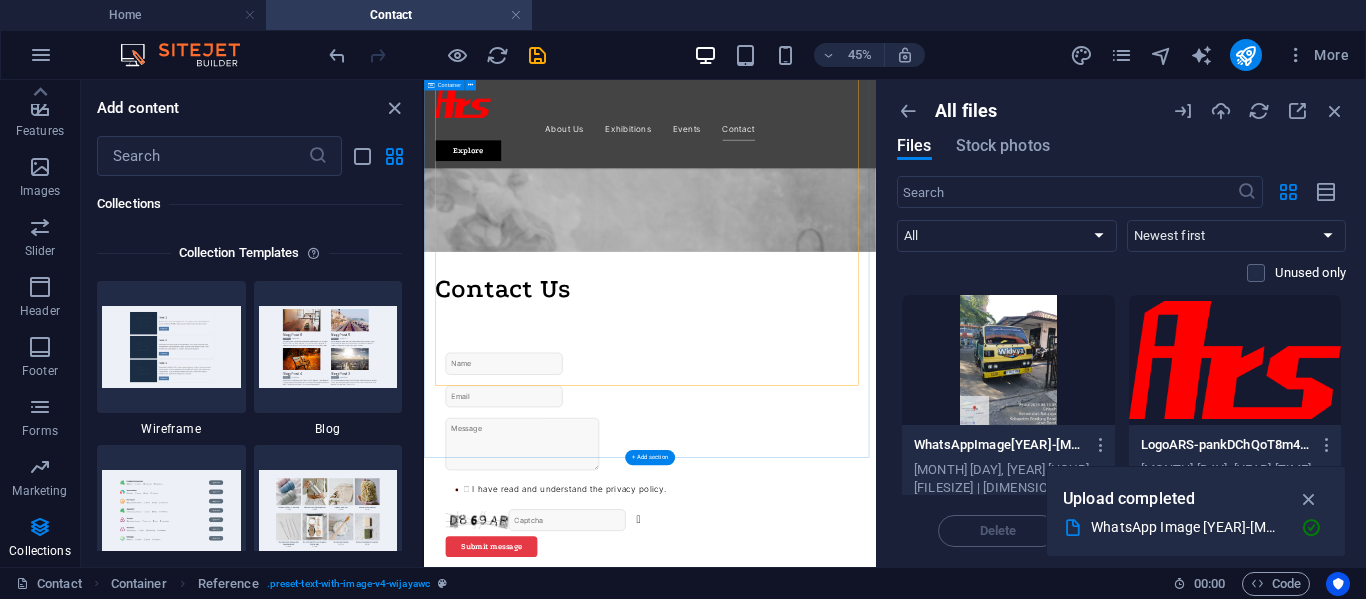 click on "Contact Us   I have read and understand the privacy policy. Unreadable? Load new Submit message" at bounding box center [926, 1257] 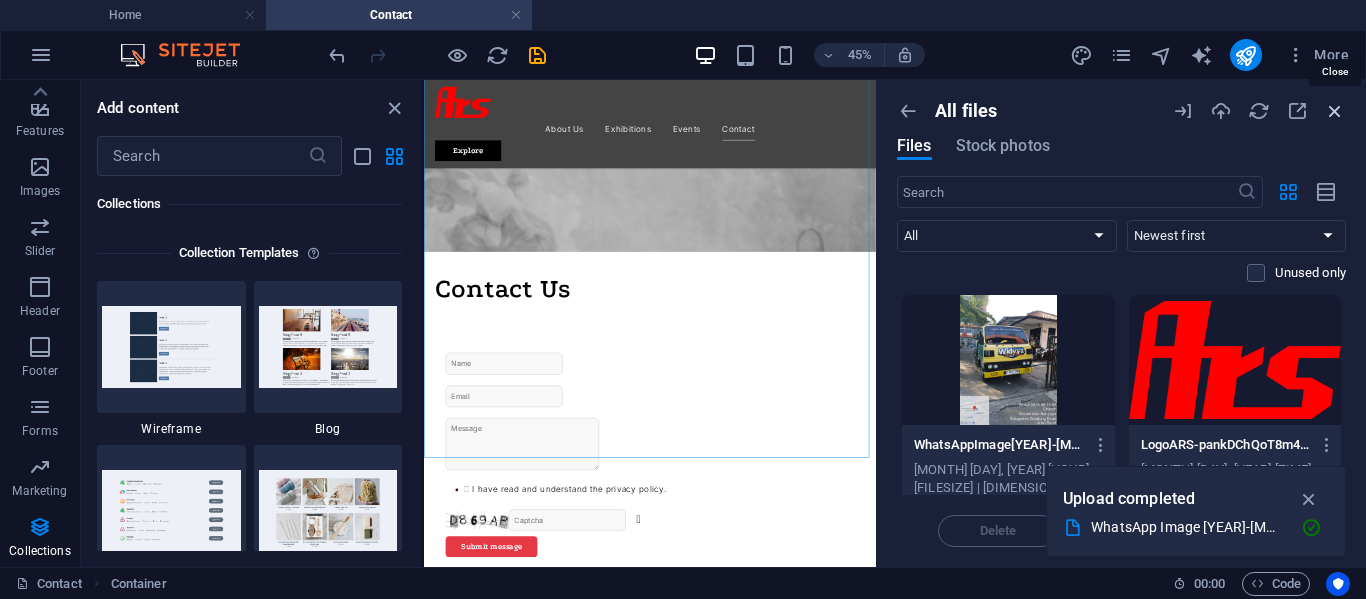 click at bounding box center [1335, 111] 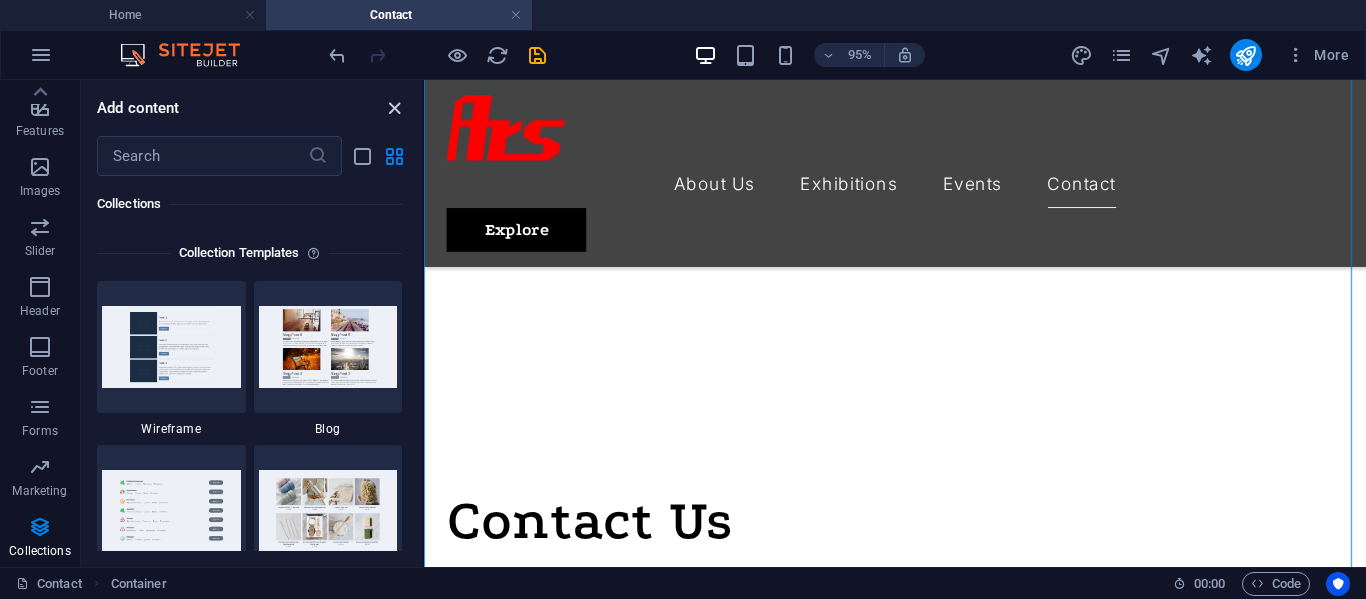 click at bounding box center (394, 108) 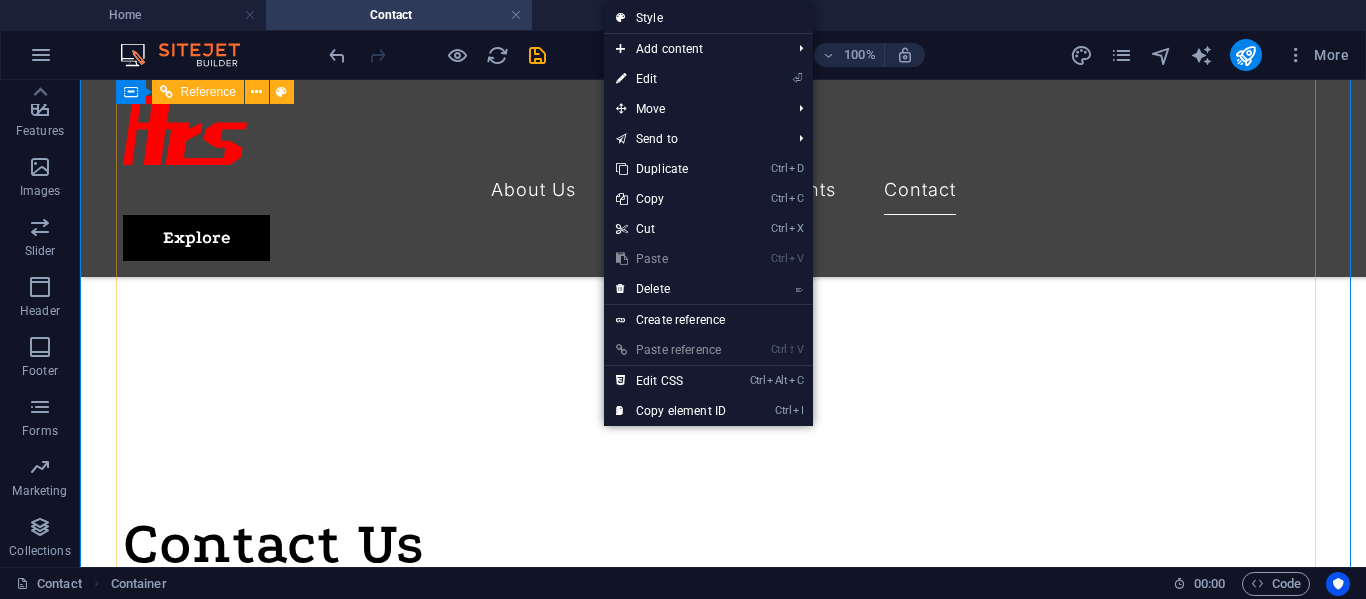 click at bounding box center [723, 1597] 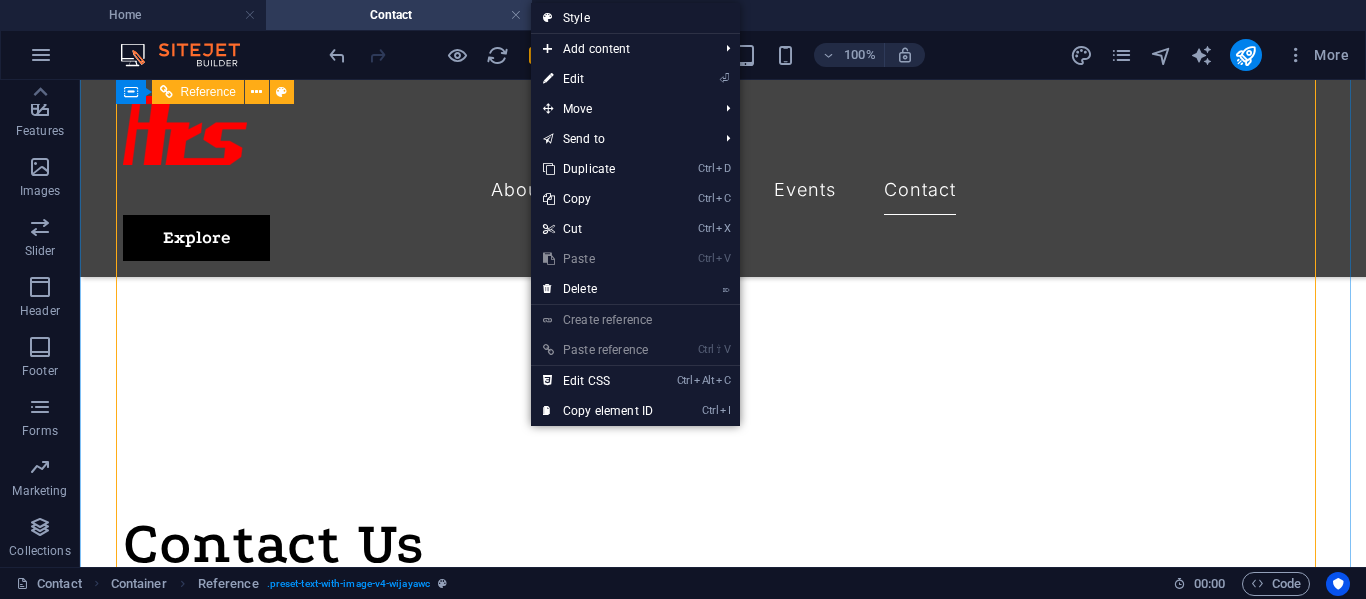 click at bounding box center (723, 1597) 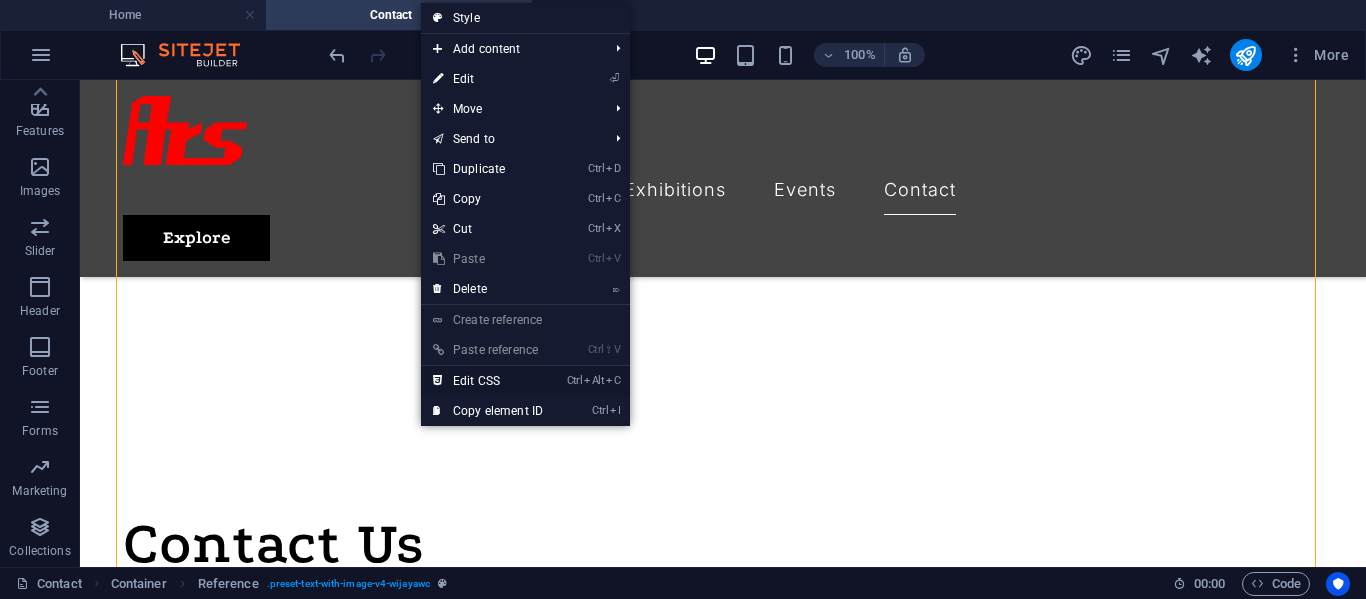 click on "Ctrl Alt C  Edit CSS" at bounding box center [488, 381] 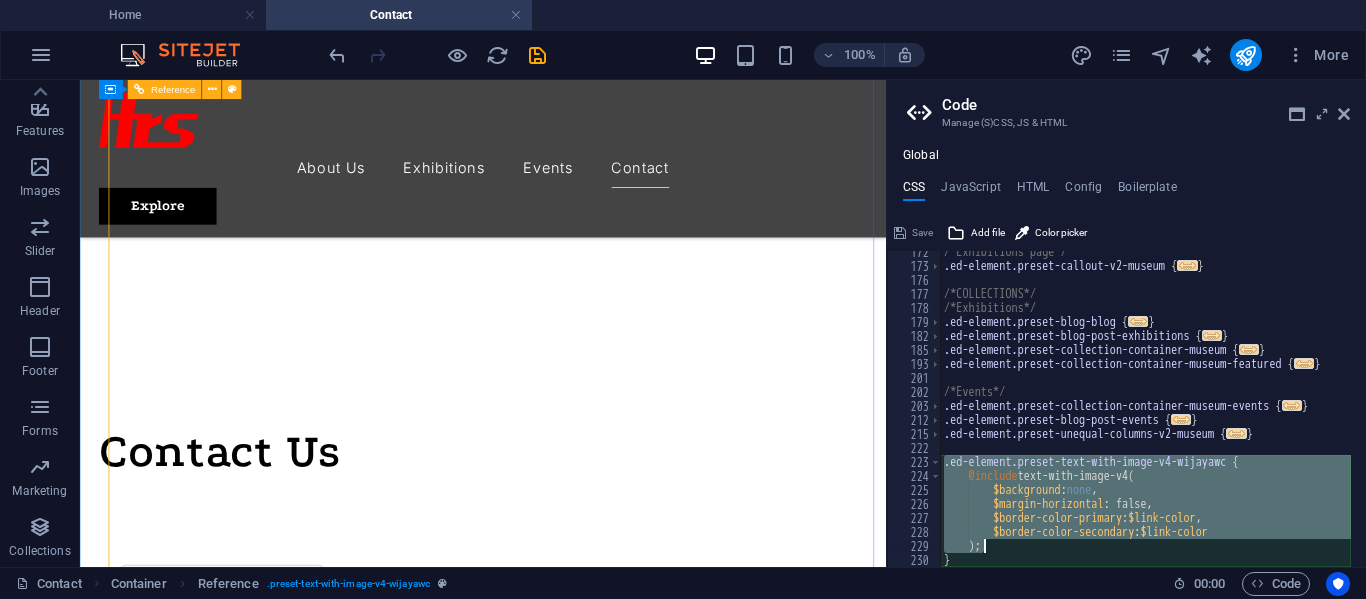 scroll, scrollTop: 580, scrollLeft: 0, axis: vertical 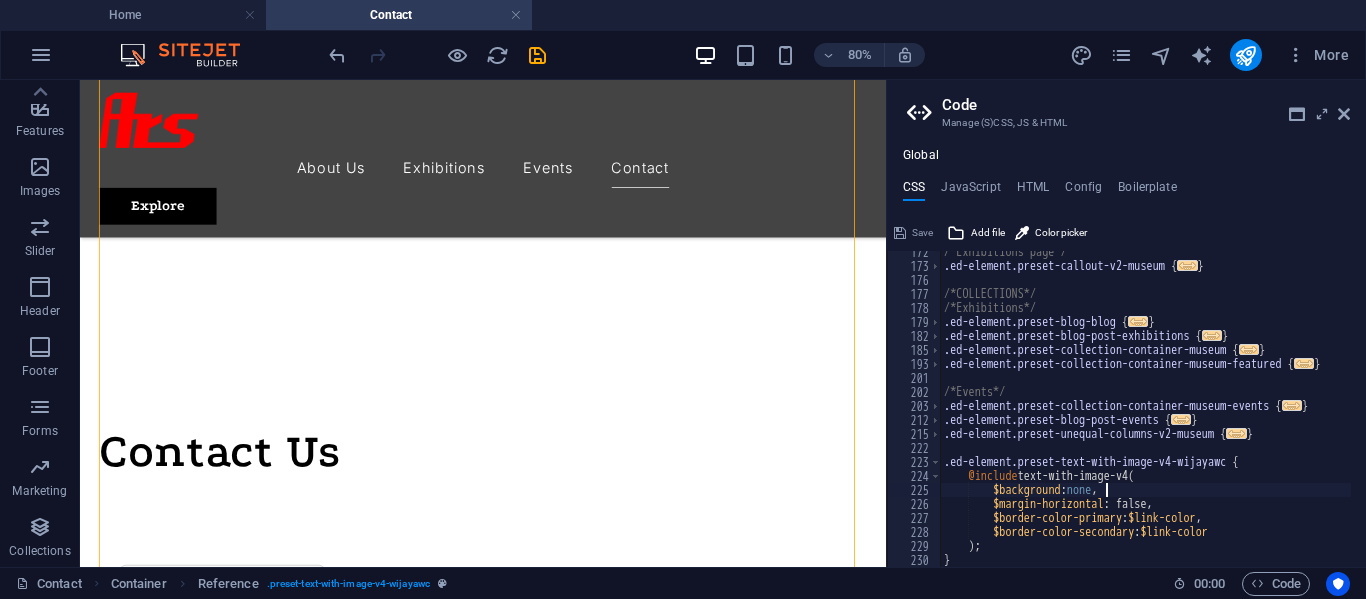 click on "/*Exhibitions page*/ .ed-element.preset-callout-v2-museum   { ... } /*COLLECTIONS*/ /*Exhibitions*/ .ed-element.preset-blog-blog   { ... } .ed-element.preset-blog-post-exhibitions   { ... } .ed-element.preset-collection-container-museum   { ... } .ed-element.preset-collection-container-museum-featured   { ... } /*Events*/ .ed-element.preset-collection-container-museum-events   { ... } .ed-element.preset-blog-post-events   { ... } .ed-element.preset-unequal-columns-v2-museum   { ... } .ed-element.preset-text-with-image-v4-wijayawc   {      @include  text-with-image-v4 (           $background :  none ,            $margin-horizontal : false,            $border-color-primary :  $link-color ,            $border-color-secondary :  $link-color      ) ; }" at bounding box center (1145, 417) 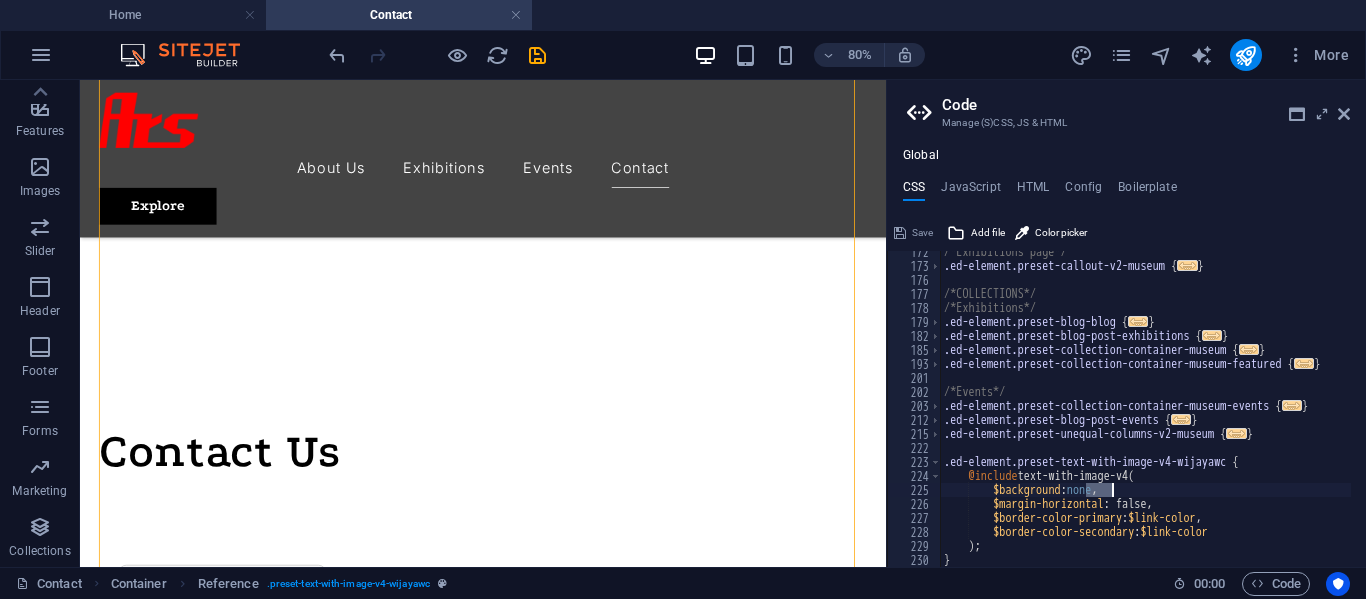 click on "/*Exhibitions page*/ .ed-element.preset-callout-v2-museum   { ... } /*COLLECTIONS*/ /*Exhibitions*/ .ed-element.preset-blog-blog   { ... } .ed-element.preset-blog-post-exhibitions   { ... } .ed-element.preset-collection-container-museum   { ... } .ed-element.preset-collection-container-museum-featured   { ... } /*Events*/ .ed-element.preset-collection-container-museum-events   { ... } .ed-element.preset-blog-post-events   { ... } .ed-element.preset-unequal-columns-v2-museum   { ... } .ed-element.preset-text-with-image-v4-wijayawc   {      @include  text-with-image-v4 (           $background :  none ,            $margin-horizontal : false,            $border-color-primary :  $link-color ,            $border-color-secondary :  $link-color      ) ; }" at bounding box center [1145, 417] 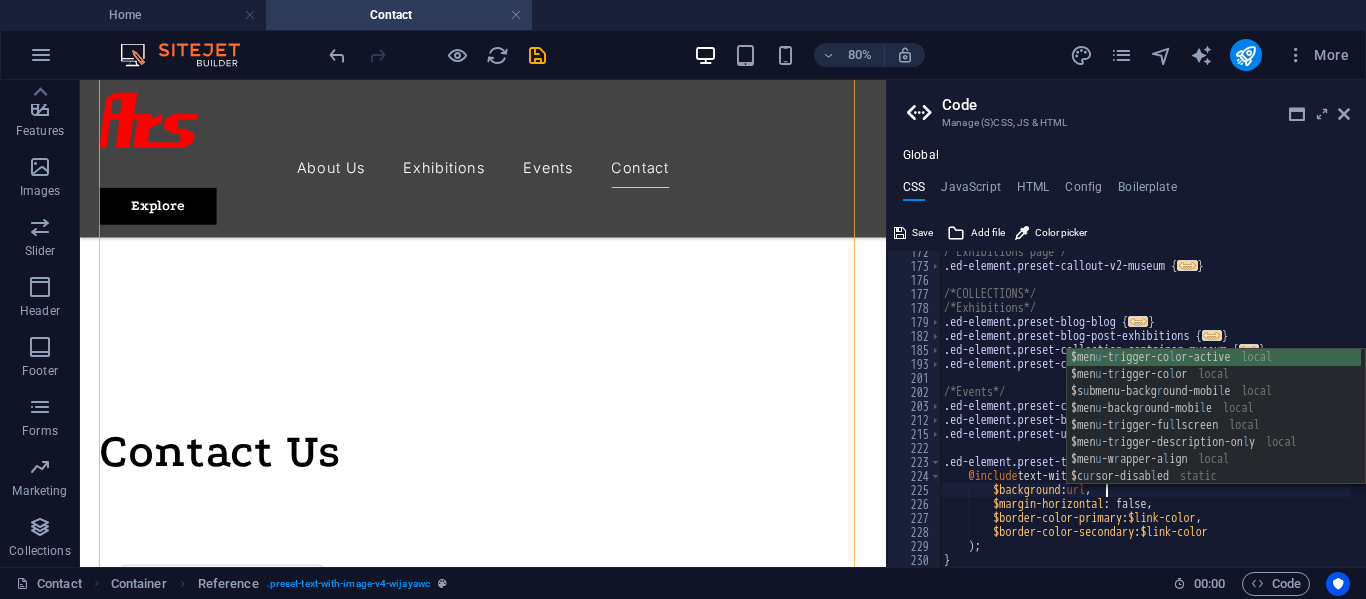 scroll, scrollTop: 0, scrollLeft: 18, axis: horizontal 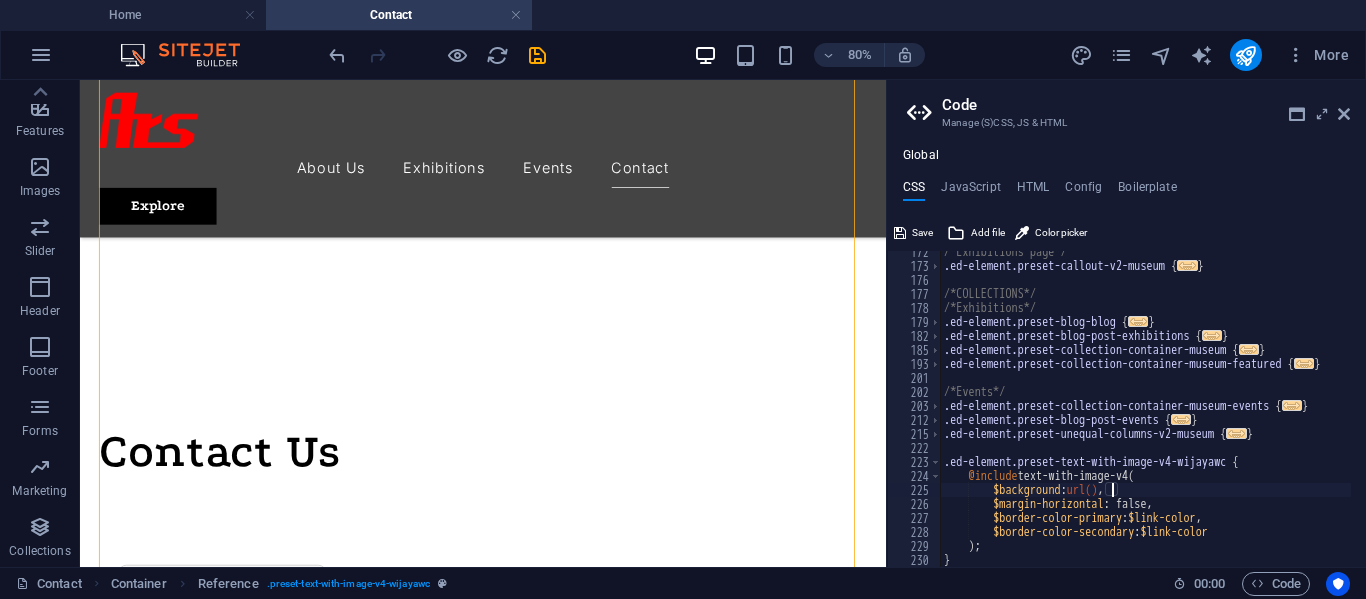 paste on "https://cdn1.site-media.eu/images/0/18097462/WhatsAppImage2025-07-31at11.14.182-jve5MauO9D6SuSypwNrgnw.jpeg)" 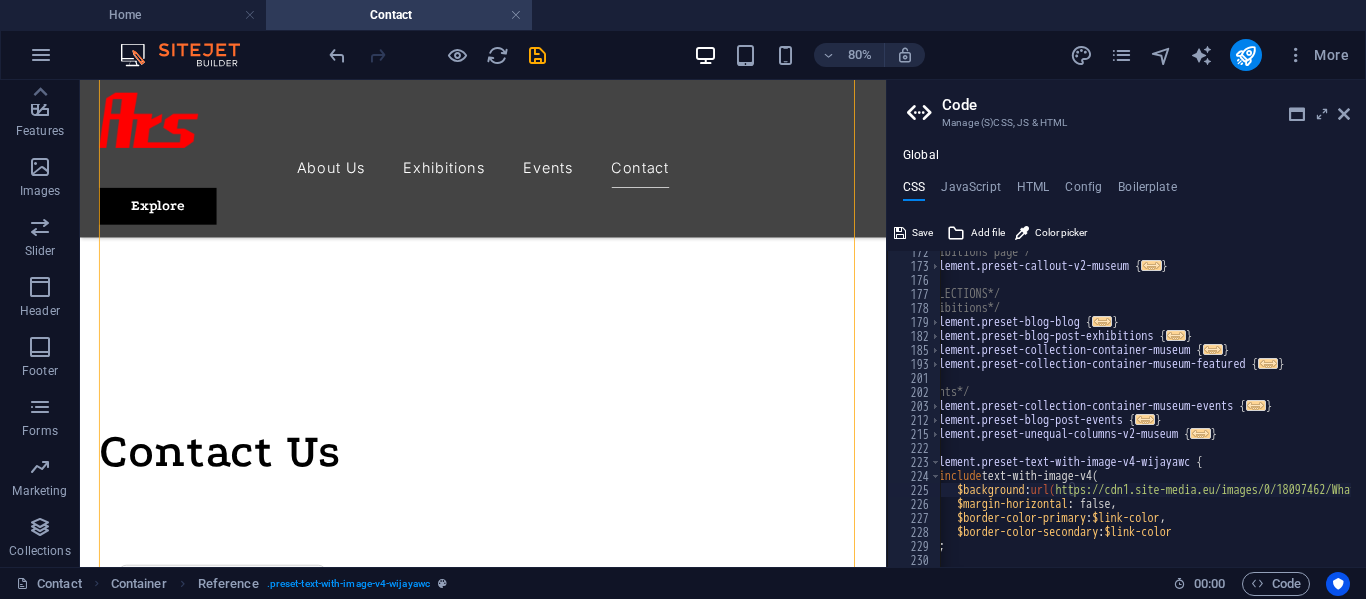 scroll, scrollTop: 0, scrollLeft: 29, axis: horizontal 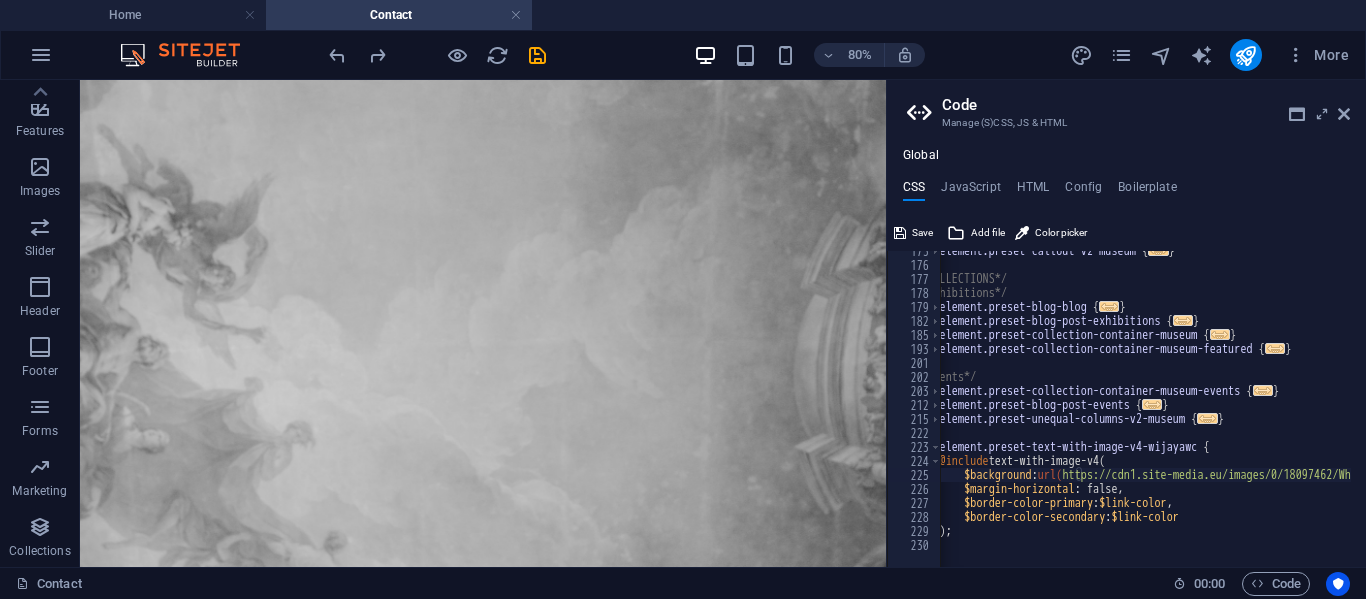 click on ".ed-element.preset-callout-v2-museum   { ... } /*COLLECTIONS*/ /*Exhibitions*/ .ed-element.preset-blog-blog   { ... } .ed-element.preset-blog-post-exhibitions   { ... } .ed-element.preset-collection-container-museum   { ... } .ed-element.preset-collection-container-museum-featured   { ... } /*Events*/ .ed-element.preset-collection-container-museum-events   { ... } .ed-element.preset-blog-post-events   { ... } .ed-element.preset-unequal-columns-v2-museum   { ... } .ed-element.preset-text-with-image-v4-wijayawc   {      @include  text-with-image-v4 (           $background :  url( https://cdn1.site-media.eu/images/0/18097462/WhatsAppImage2025-07-31at11.14.182-jve5MauO9D6SuSypwNrgnw.jpeg ) ,            $margin-horizontal : false,            $border-color-primary :  $link-color ,            $border-color-secondary :  $link-color      ) ; }" at bounding box center [1370, 408] 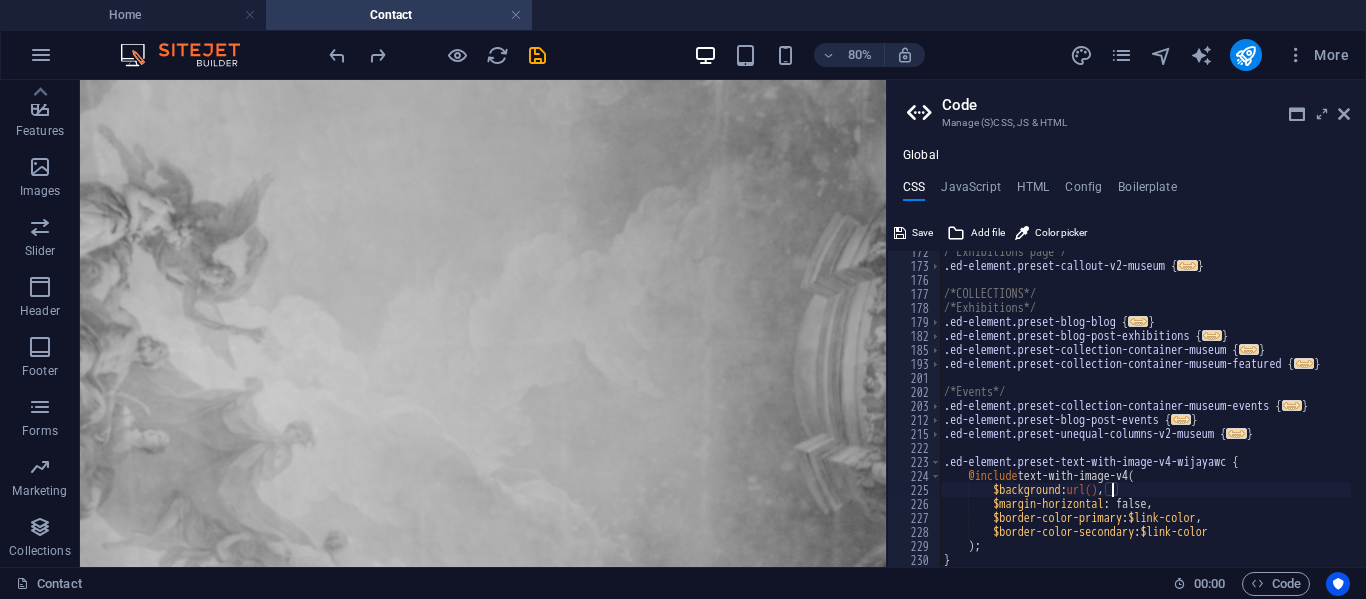 scroll, scrollTop: 580, scrollLeft: 0, axis: vertical 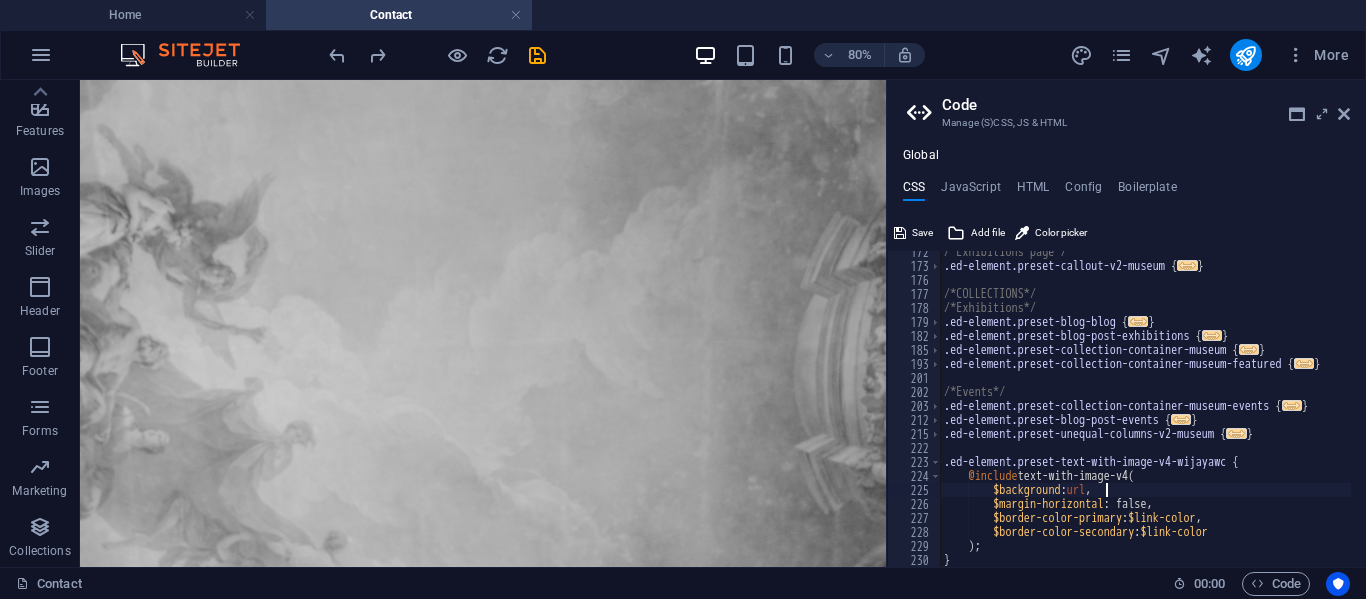 type on "$background: none," 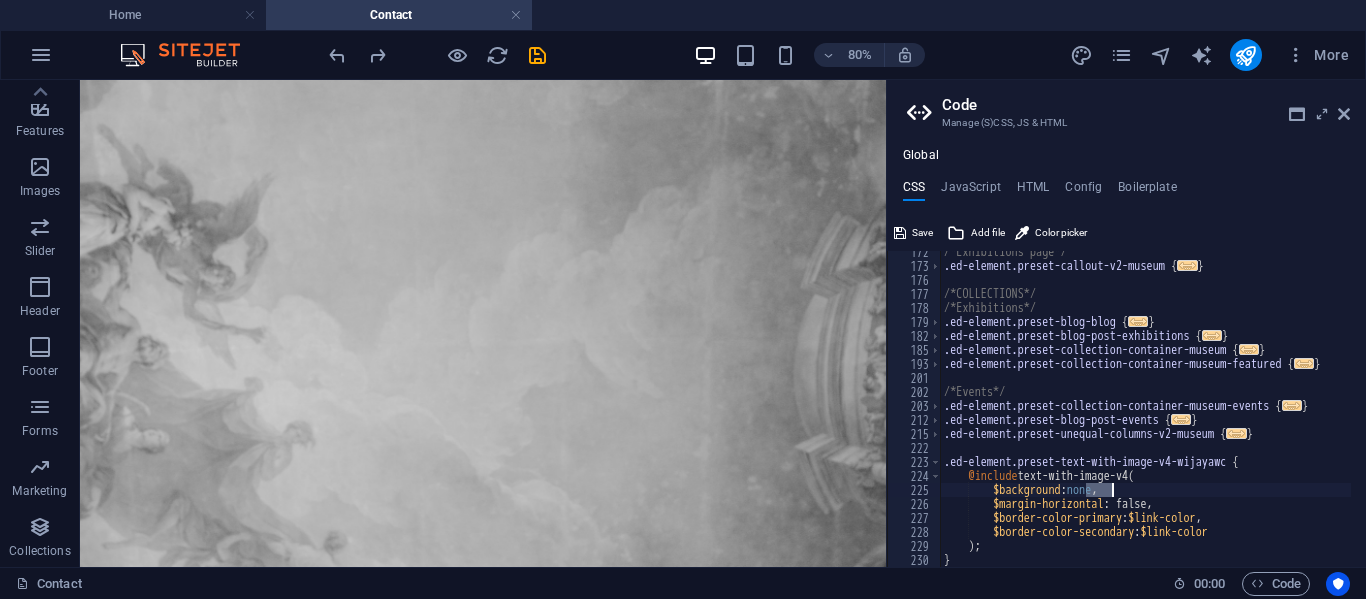 drag, startPoint x: 1150, startPoint y: 487, endPoint x: 1134, endPoint y: 489, distance: 16.124516 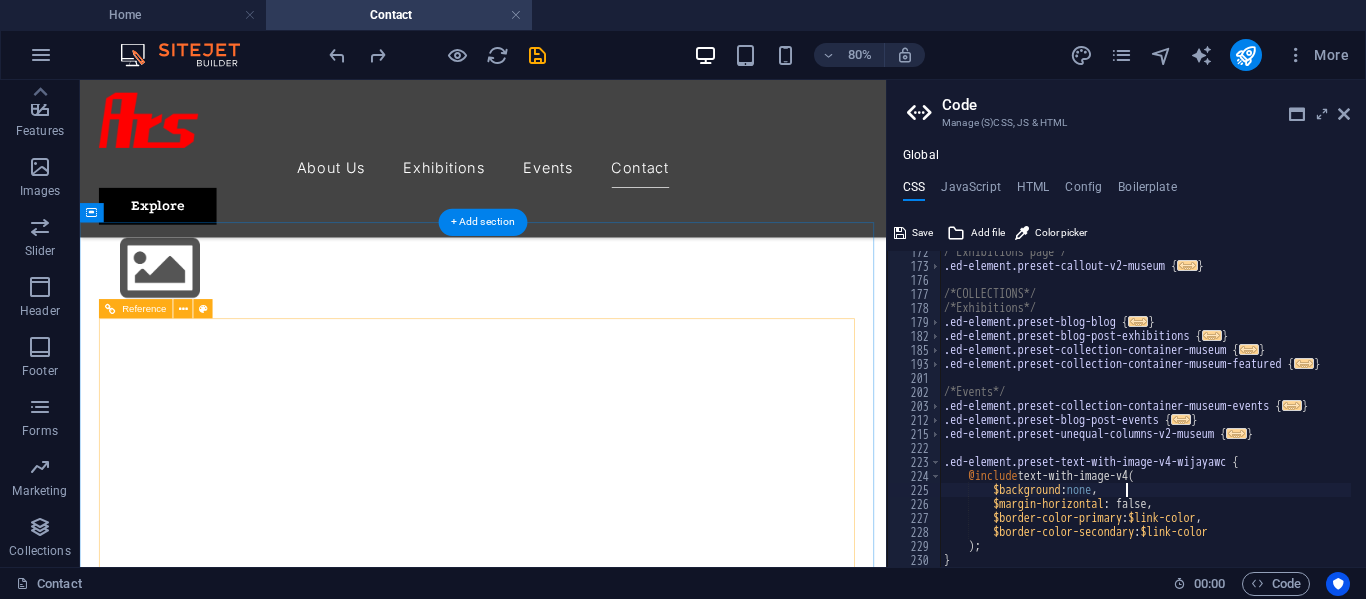 scroll, scrollTop: 1000, scrollLeft: 0, axis: vertical 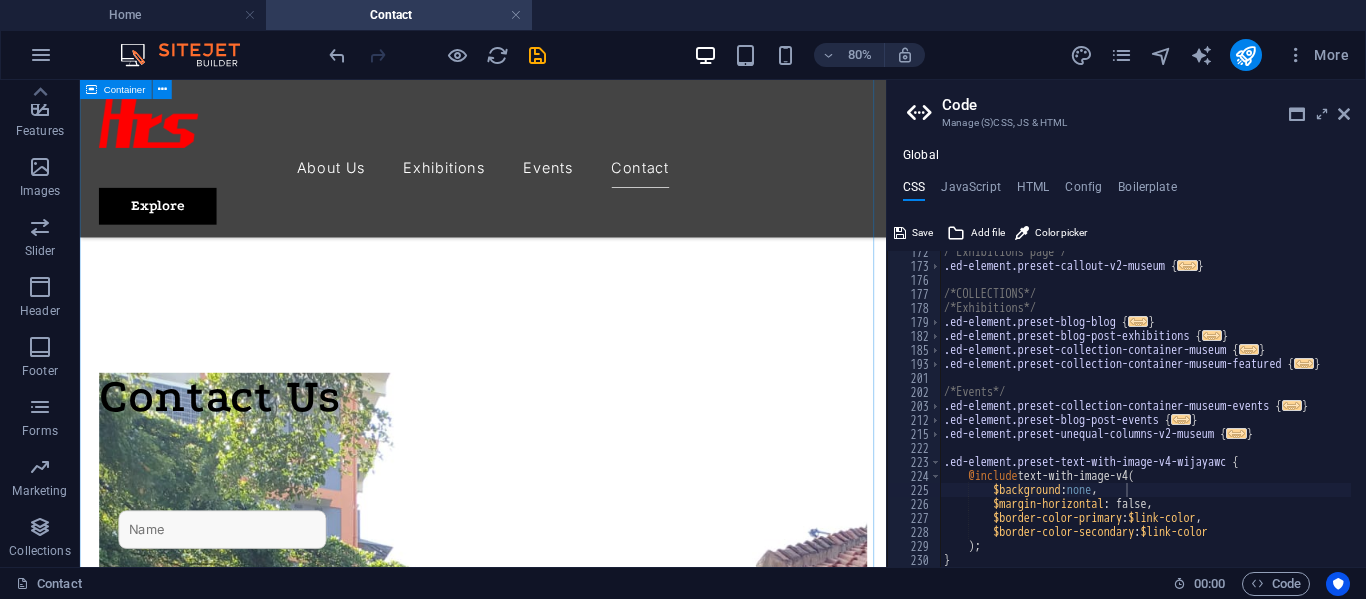 click on "Contact Us   I have read and understand the privacy policy. Unreadable? Load new Submit message" at bounding box center (584, 1201) 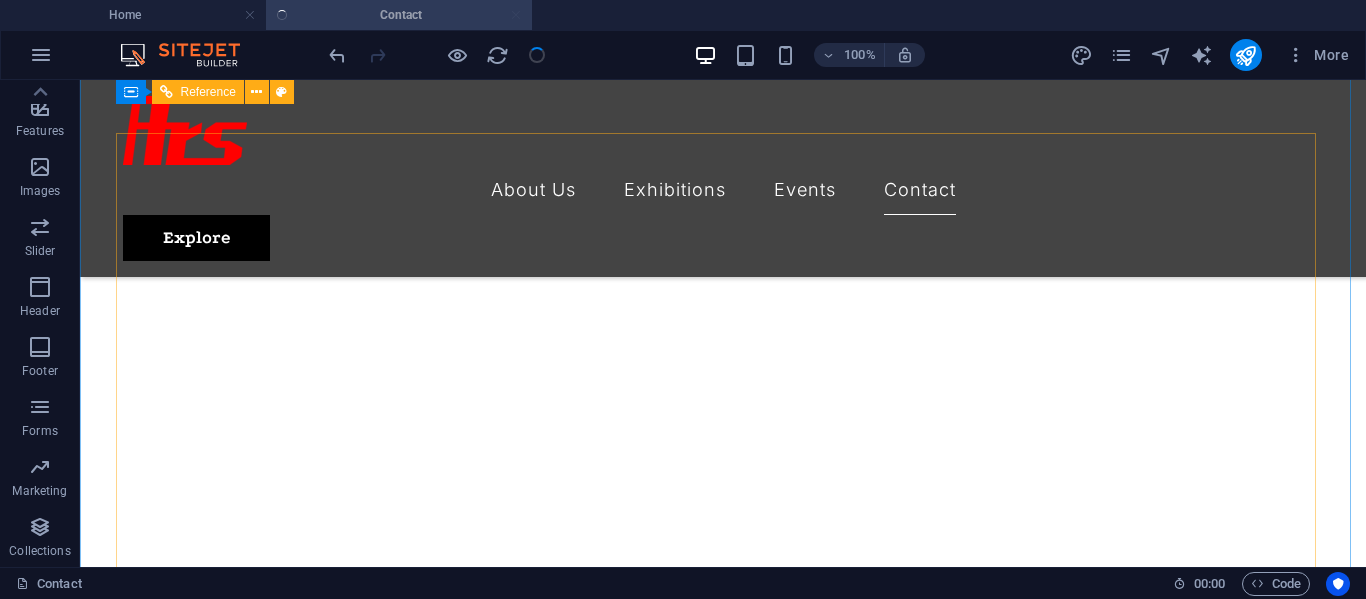 scroll, scrollTop: 488, scrollLeft: 0, axis: vertical 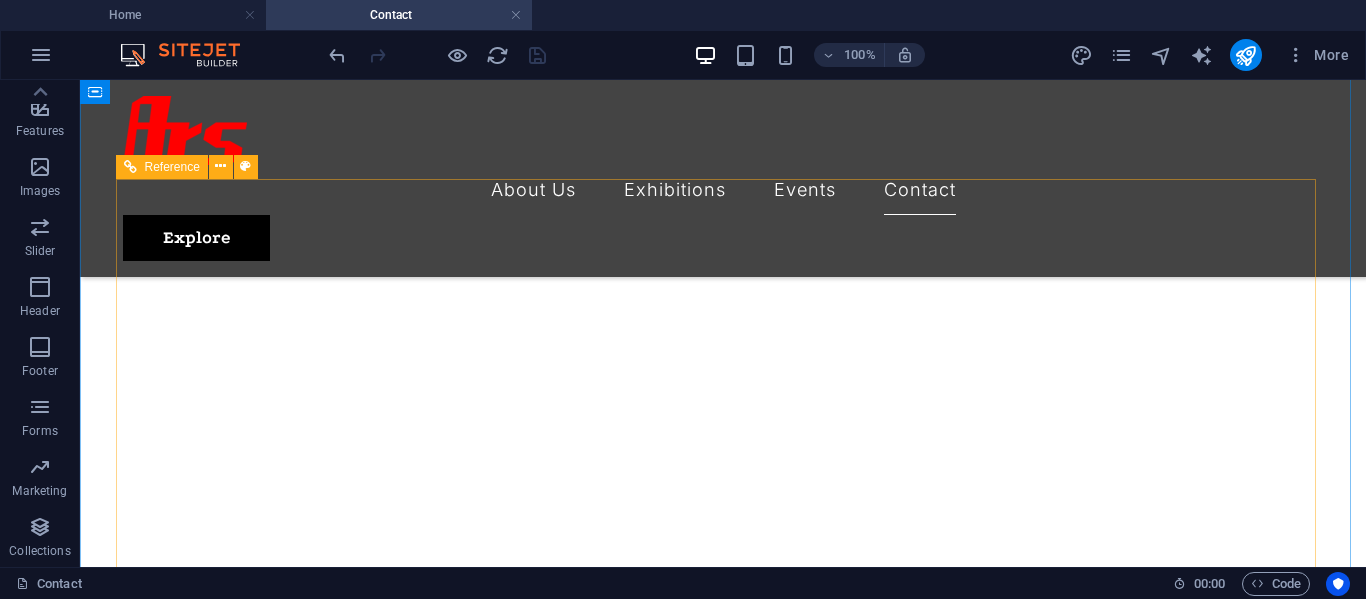 click at bounding box center [723, 1829] 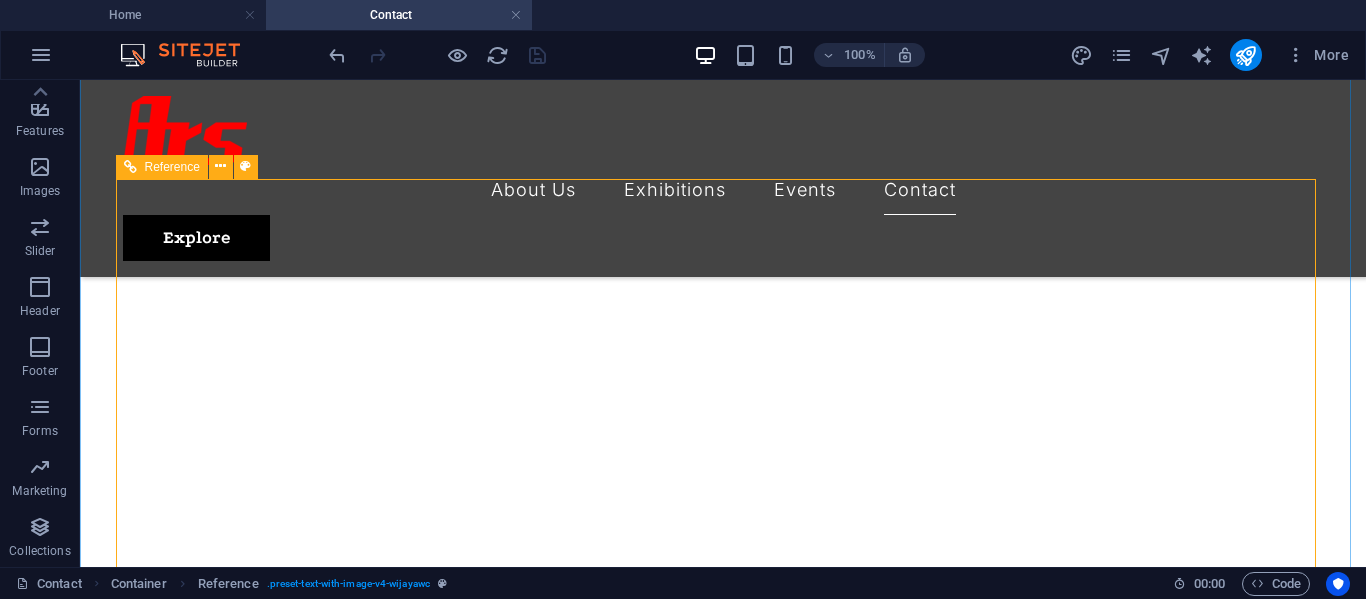 scroll, scrollTop: 588, scrollLeft: 0, axis: vertical 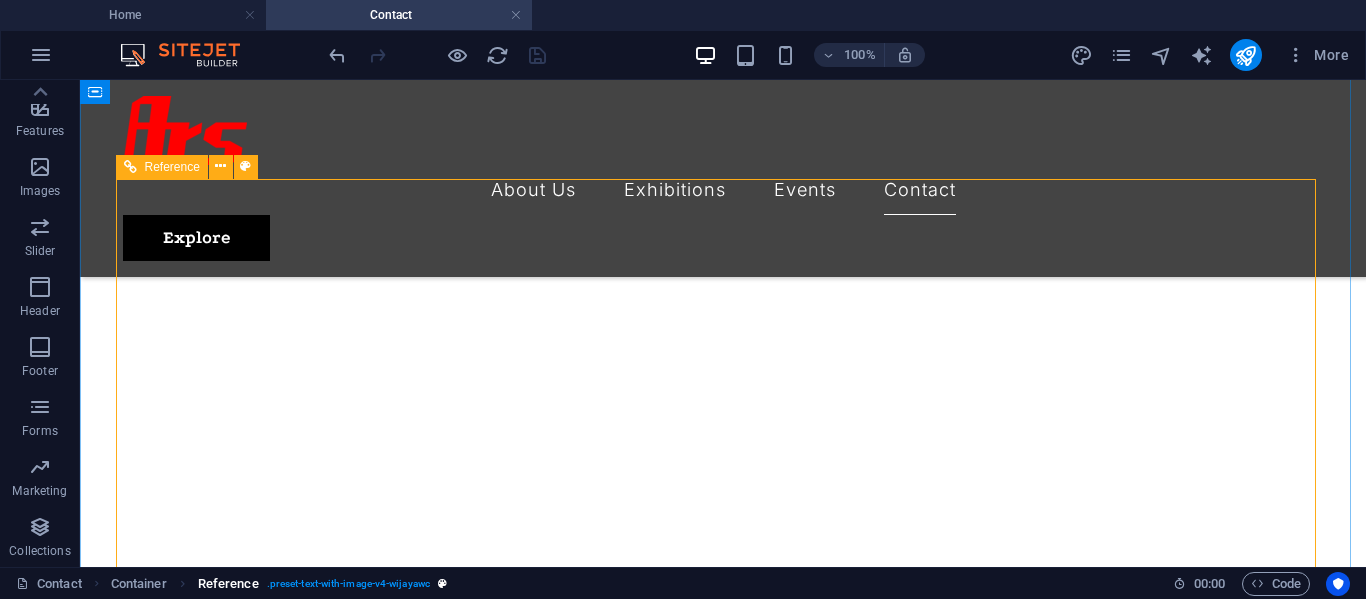 click on ". preset-text-with-image-v4-wijayawc" at bounding box center (348, 584) 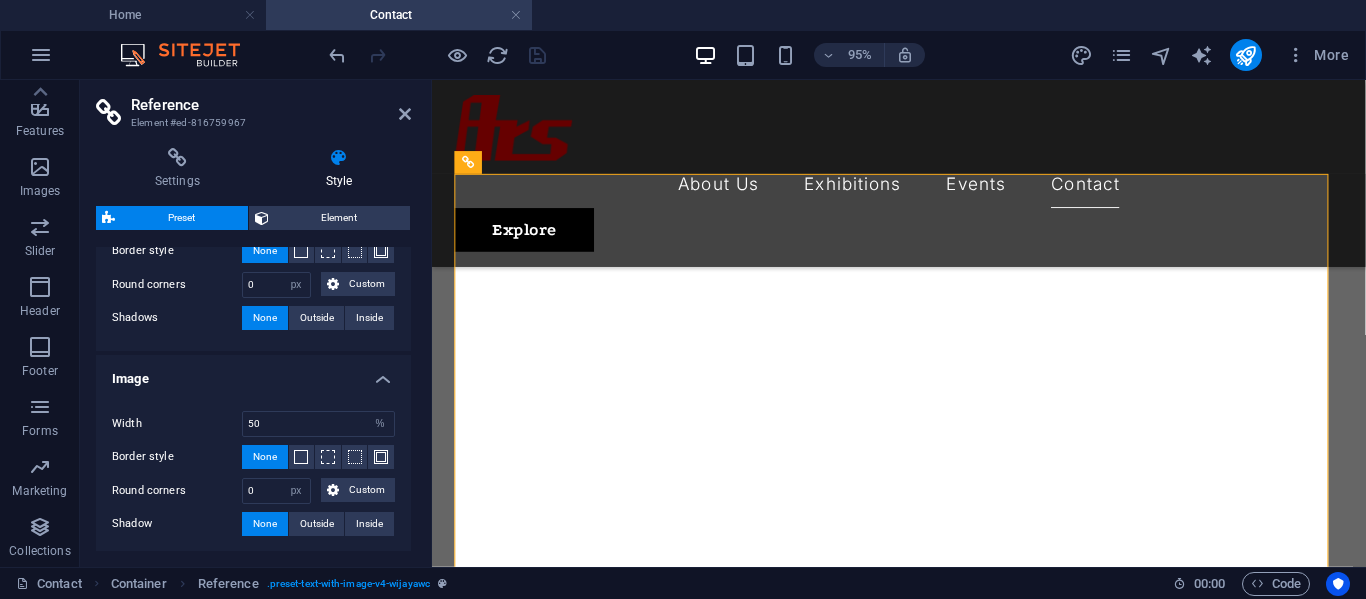 scroll, scrollTop: 486, scrollLeft: 0, axis: vertical 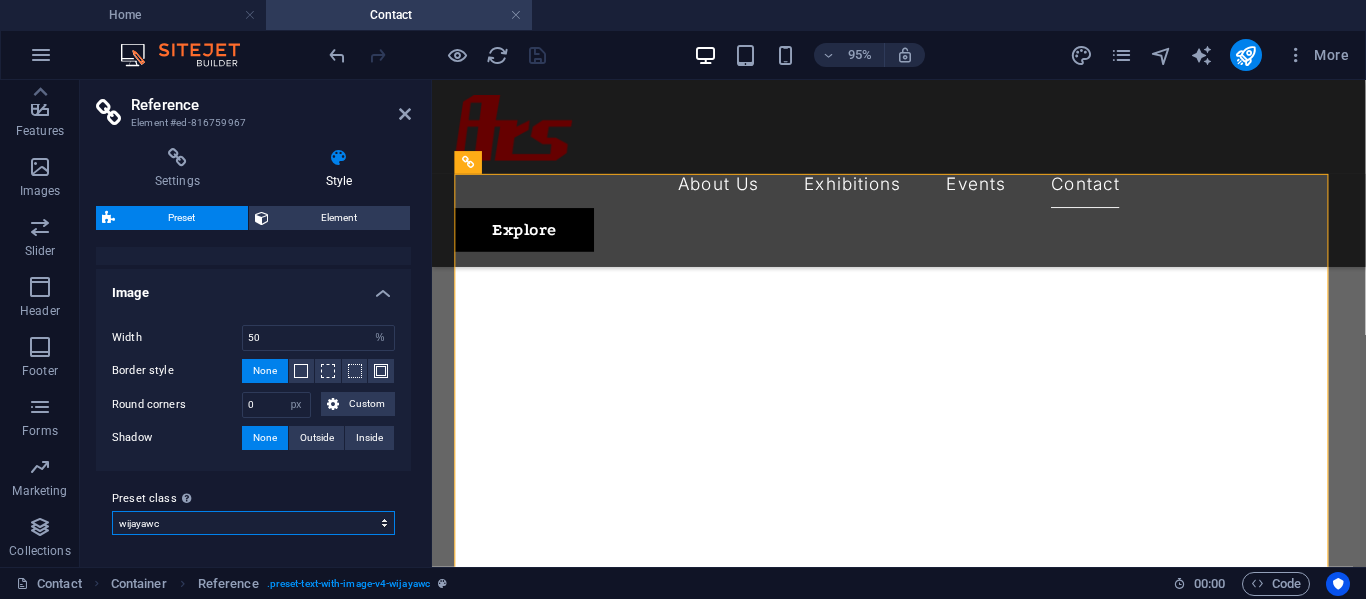 click on "wijayawc Add preset class" at bounding box center (253, 523) 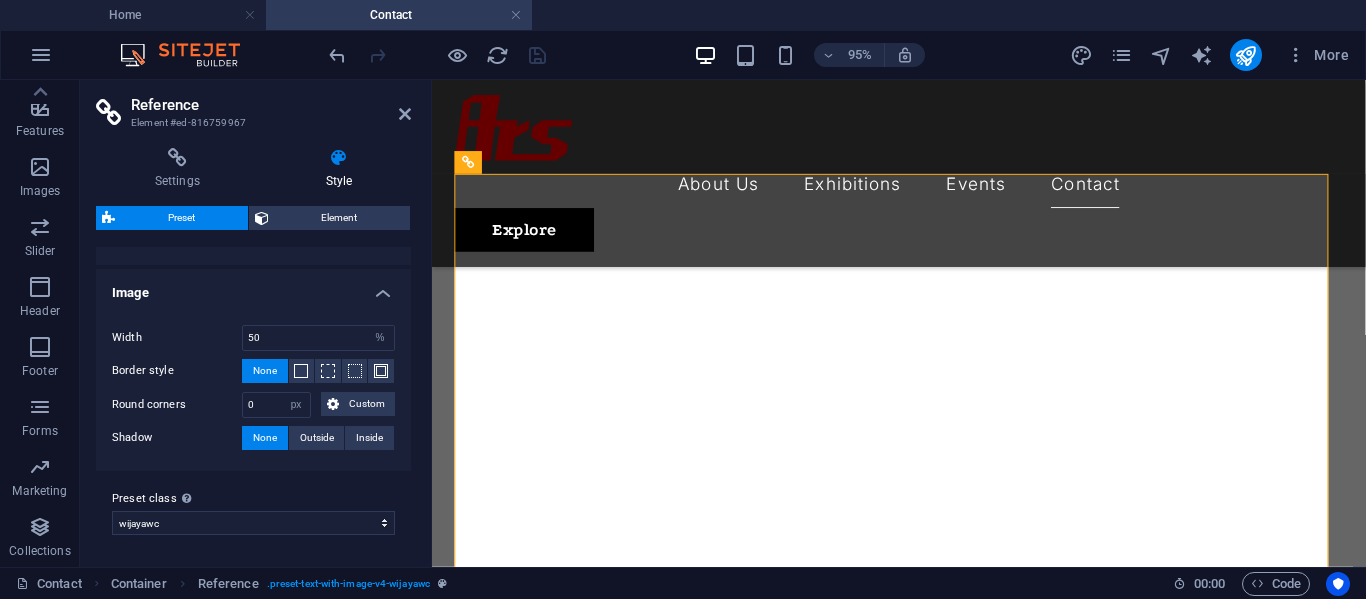 click on "Reference Element #ed-816759967" at bounding box center (253, 106) 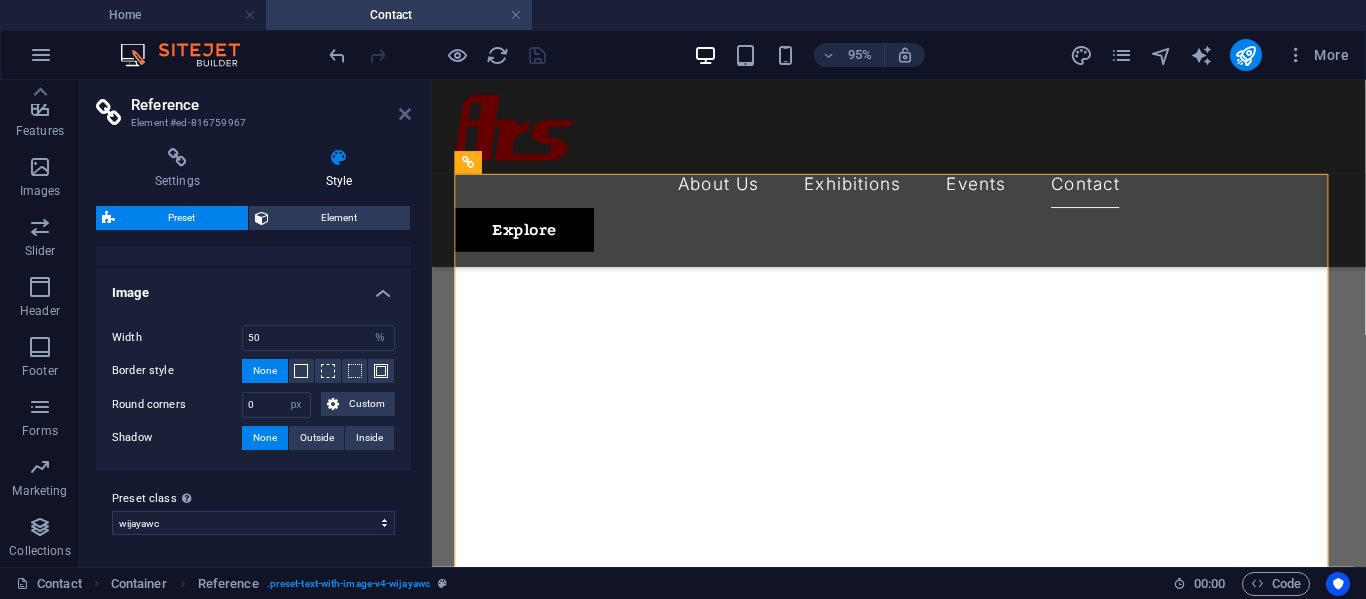 click at bounding box center (405, 114) 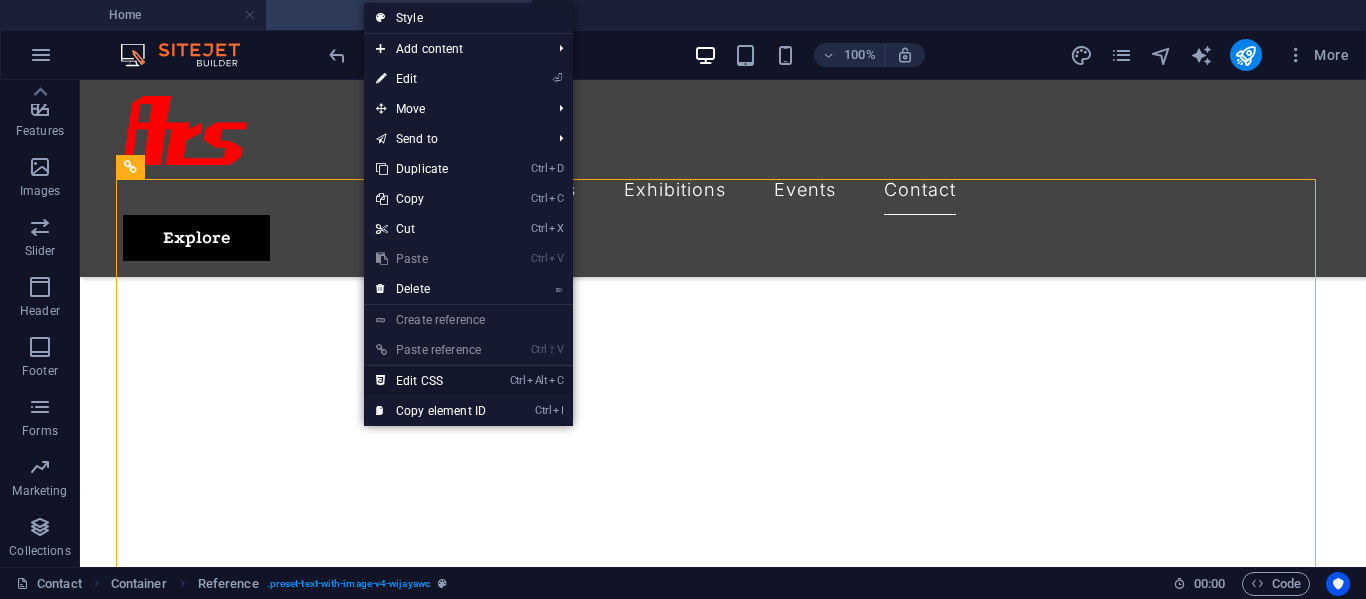 click on "Ctrl Alt C  Edit CSS" at bounding box center [431, 381] 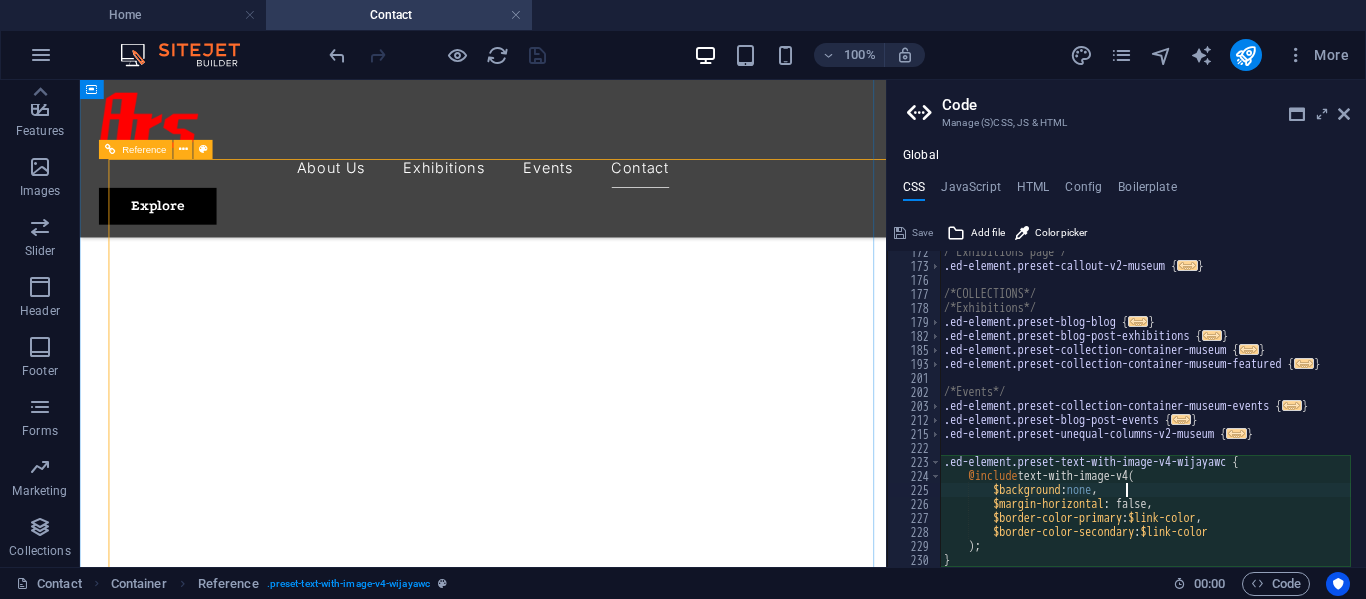 scroll, scrollTop: 580, scrollLeft: 0, axis: vertical 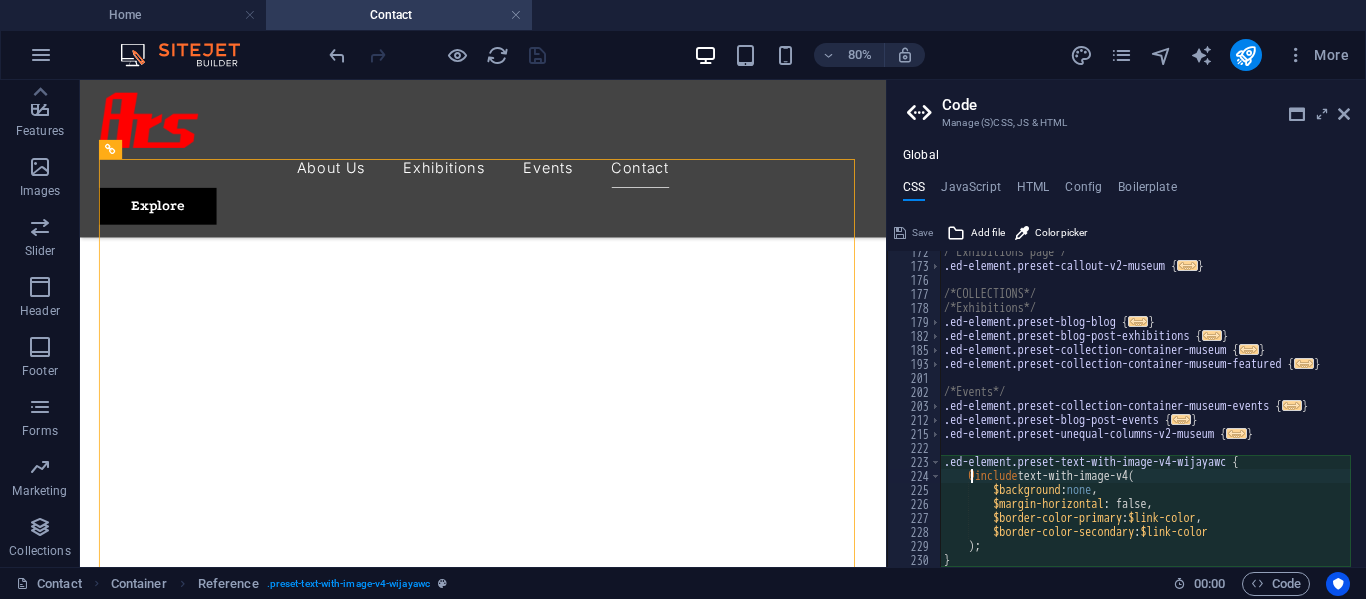 click on "/*Exhibitions page*/ .ed-element.preset-callout-v2-museum   { ... } /*COLLECTIONS*/ /*Exhibitions*/ .ed-element.preset-blog-blog   { ... } .ed-element.preset-blog-post-exhibitions   { ... } .ed-element.preset-collection-container-museum   { ... } .ed-element.preset-collection-container-museum-featured   { ... } /*Events*/ .ed-element.preset-collection-container-museum-events   { ... } .ed-element.preset-blog-post-events   { ... } .ed-element.preset-unequal-columns-v2-museum   { ... } .ed-element.preset-text-with-image-v4-wijayawc   {      @include  text-with-image-v4 (           $background :  none ,            $margin-horizontal : false,            $border-color-primary :  $link-color ,            $border-color-secondary :  $link-color      ) ; }" at bounding box center (1145, 417) 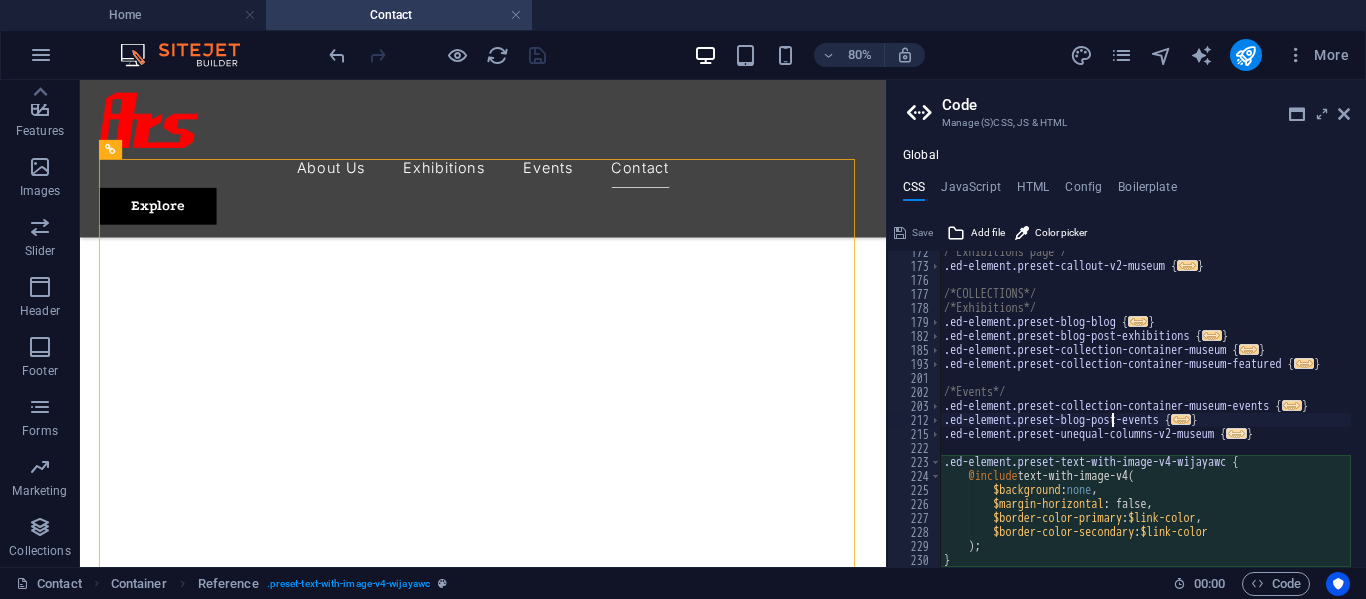click on "..." at bounding box center [1237, 433] 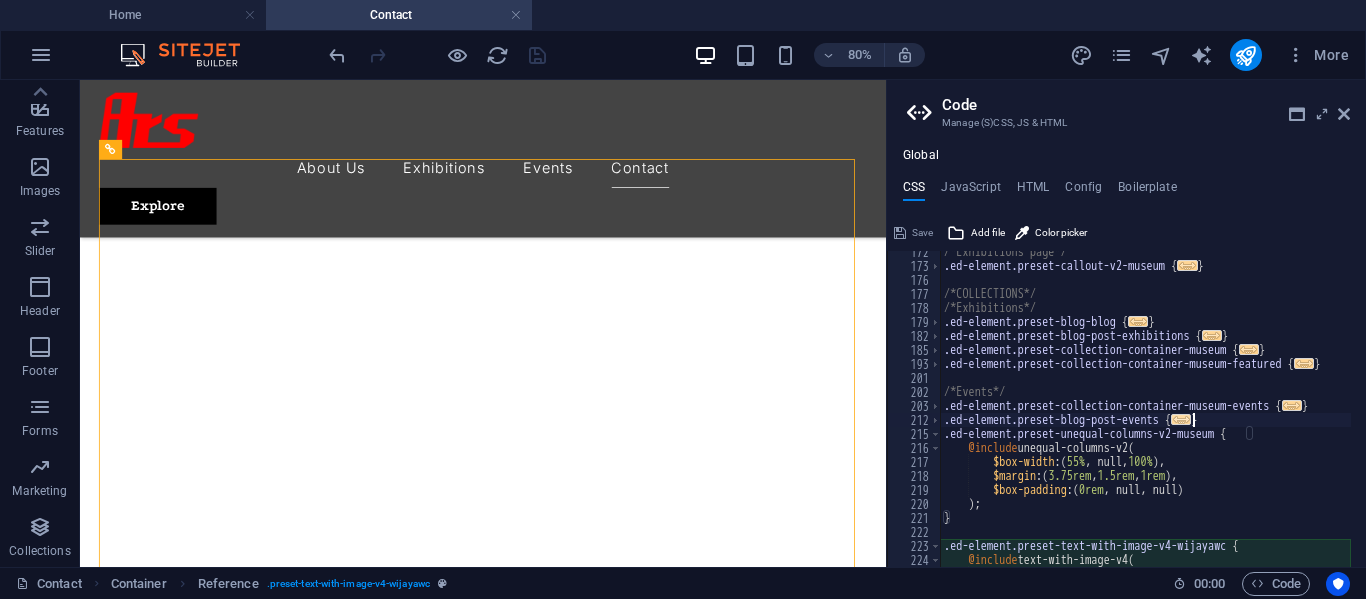 click on "..." at bounding box center (1181, 419) 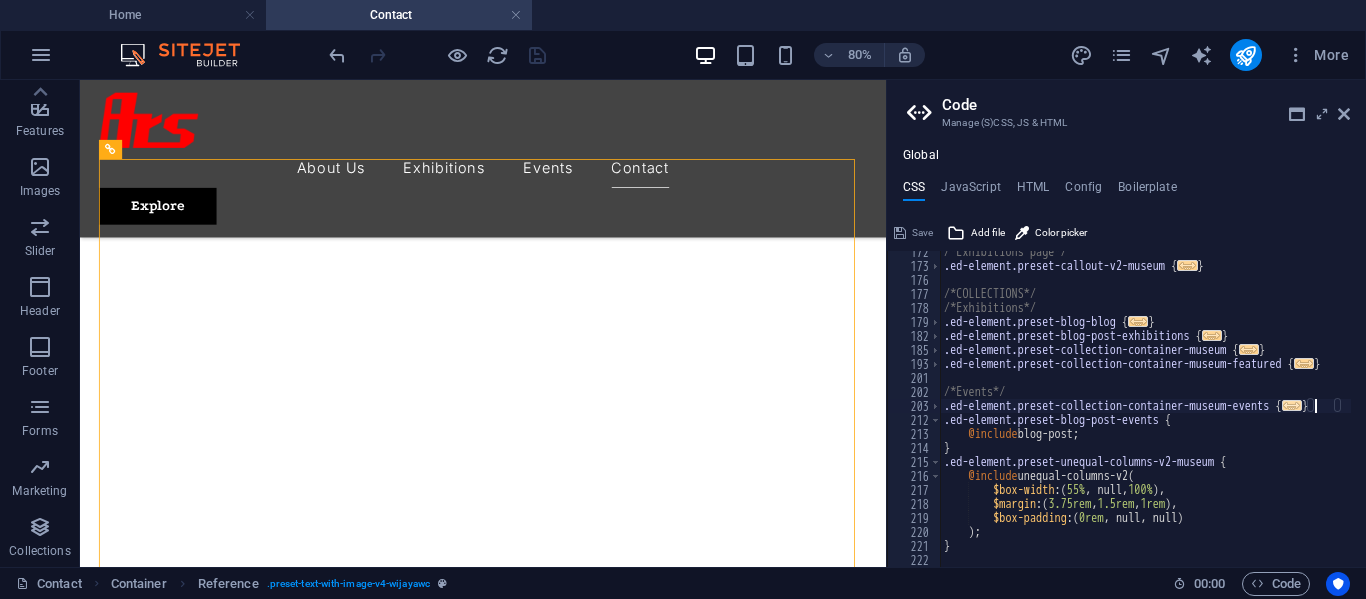 click on "..." at bounding box center [1292, 405] 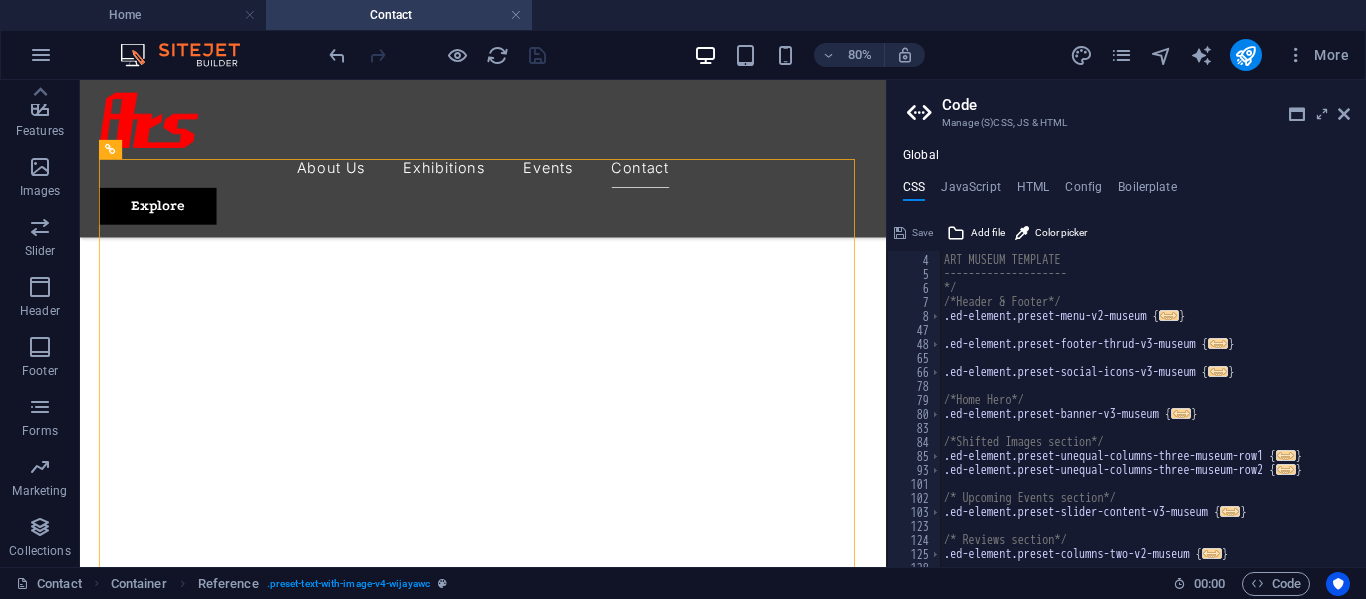 scroll, scrollTop: 40, scrollLeft: 0, axis: vertical 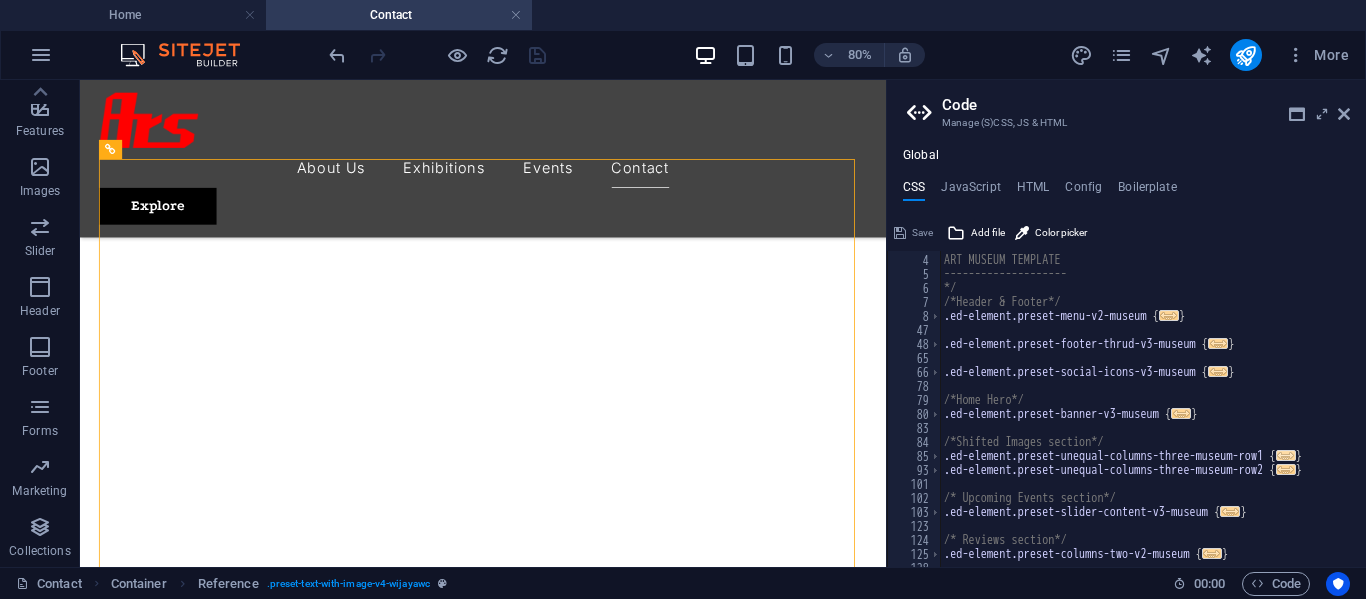 click on "..." at bounding box center [1286, 455] 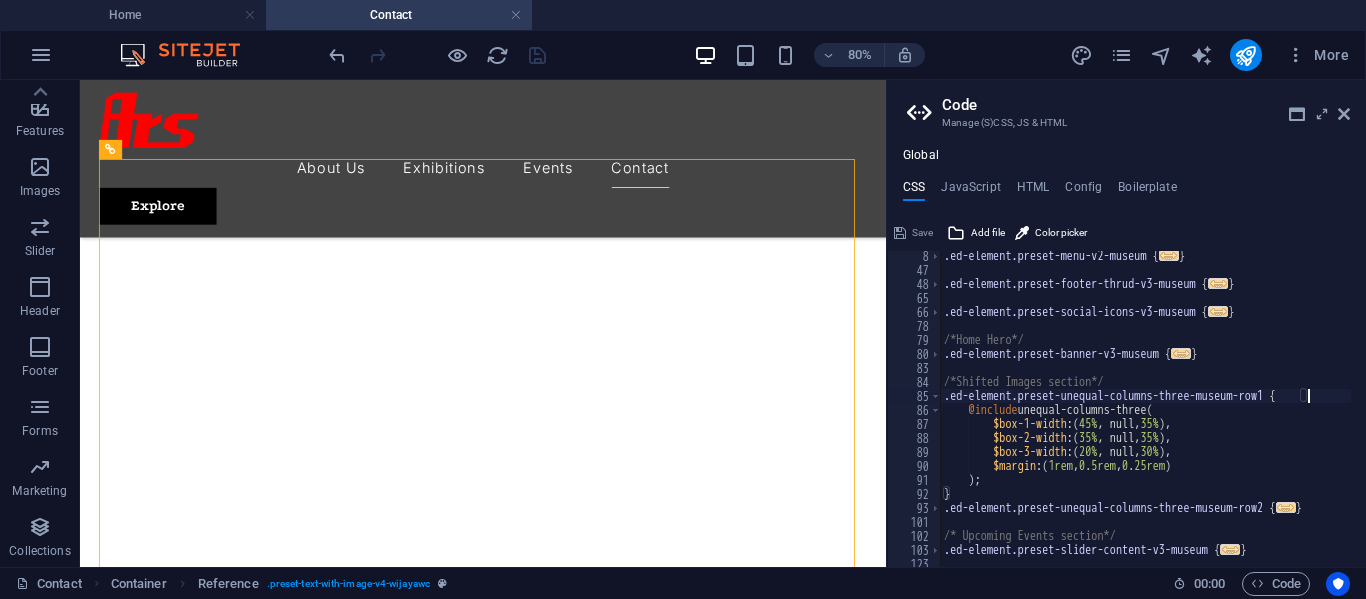 scroll, scrollTop: 160, scrollLeft: 0, axis: vertical 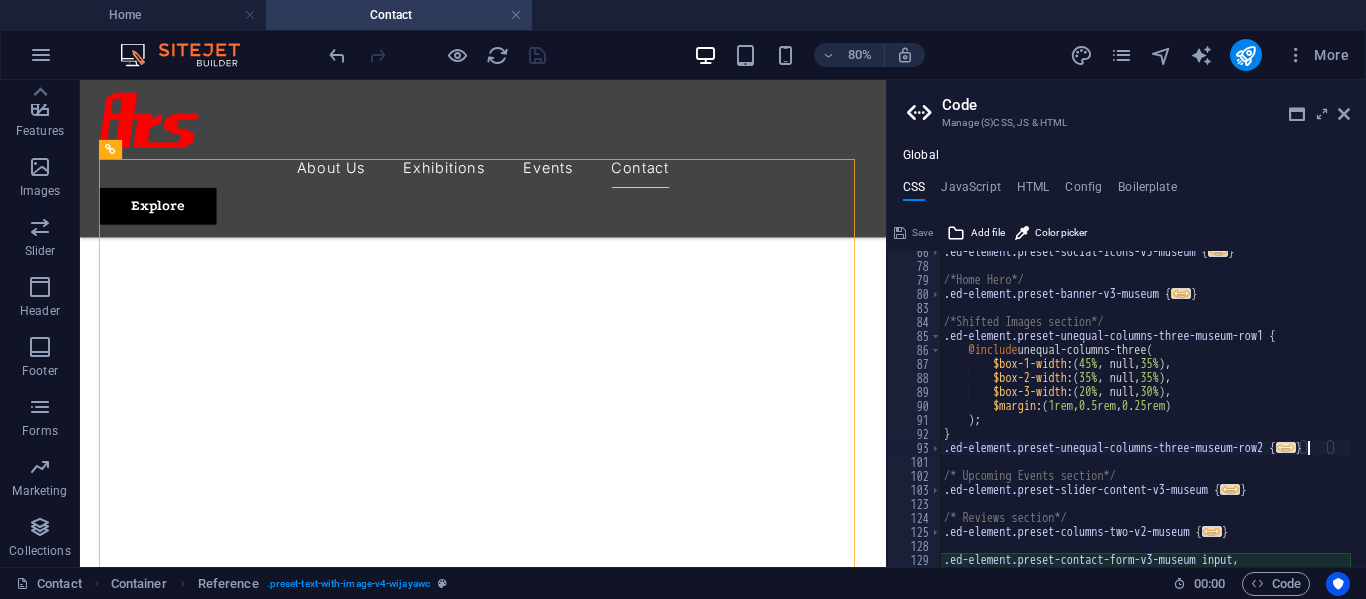 click on "..." at bounding box center (1286, 447) 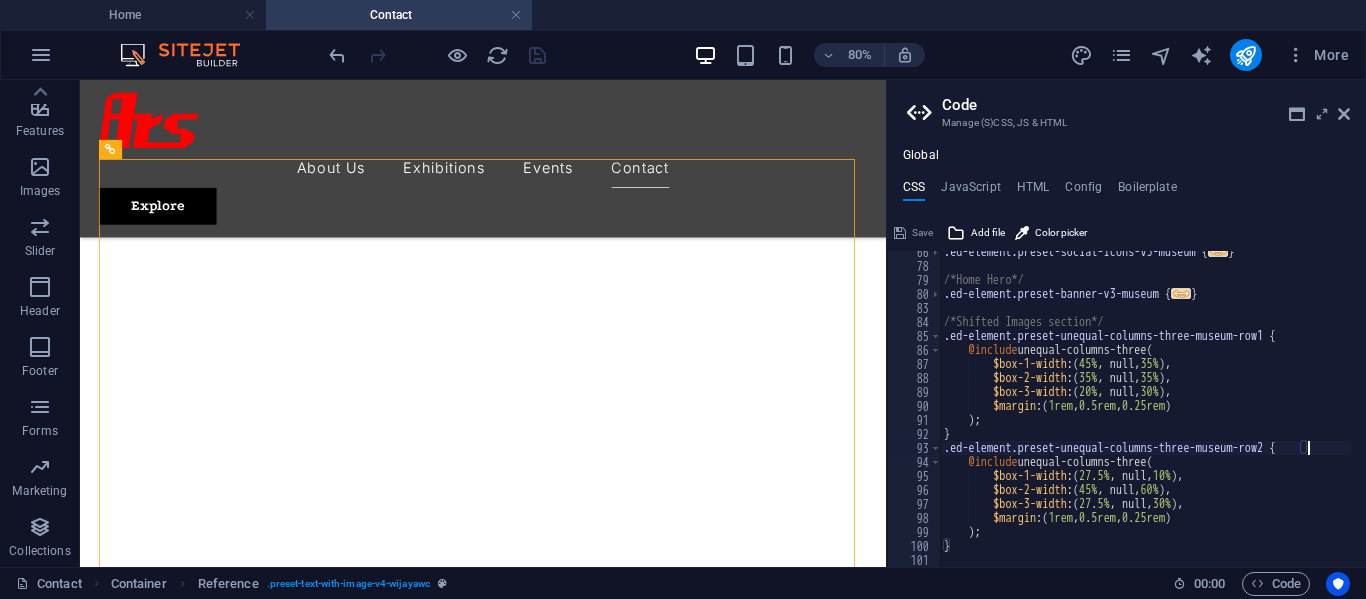 scroll, scrollTop: 340, scrollLeft: 0, axis: vertical 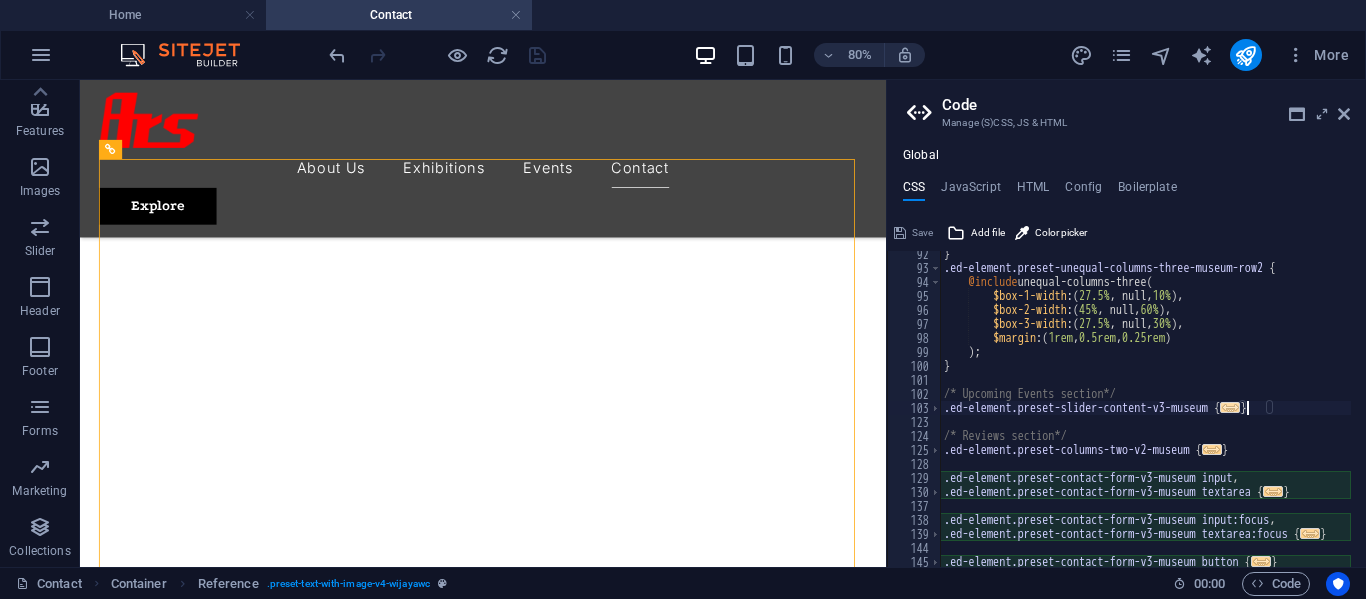 click on "..." at bounding box center (1230, 407) 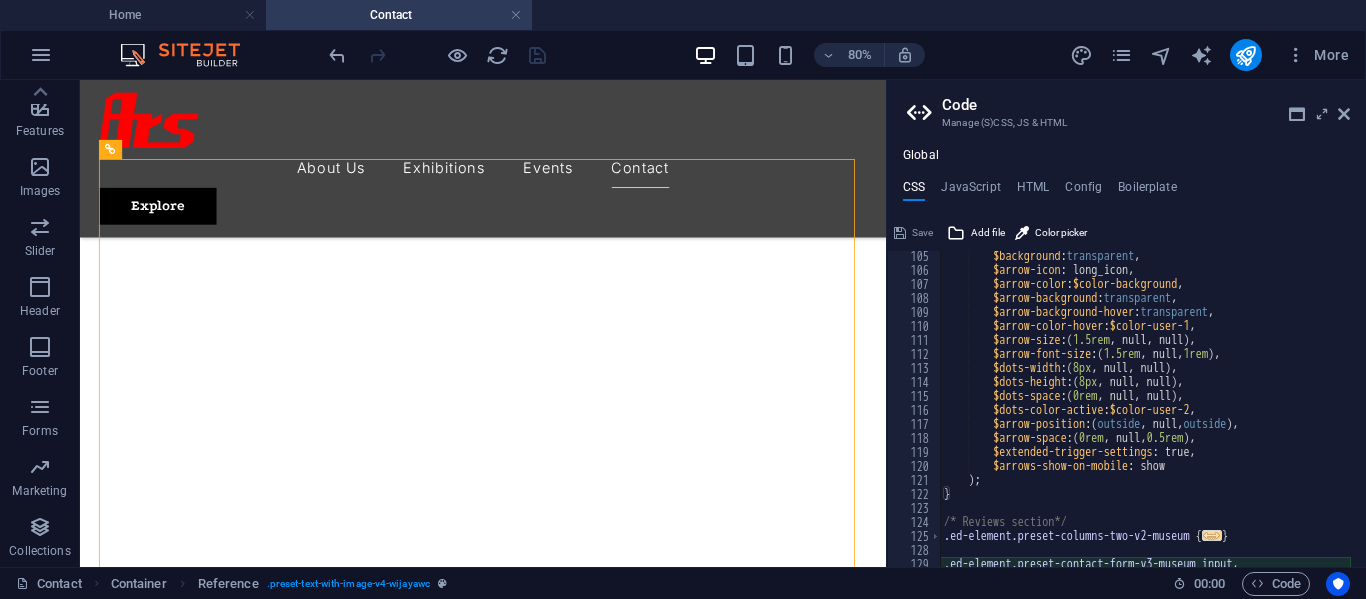 scroll, scrollTop: 700, scrollLeft: 0, axis: vertical 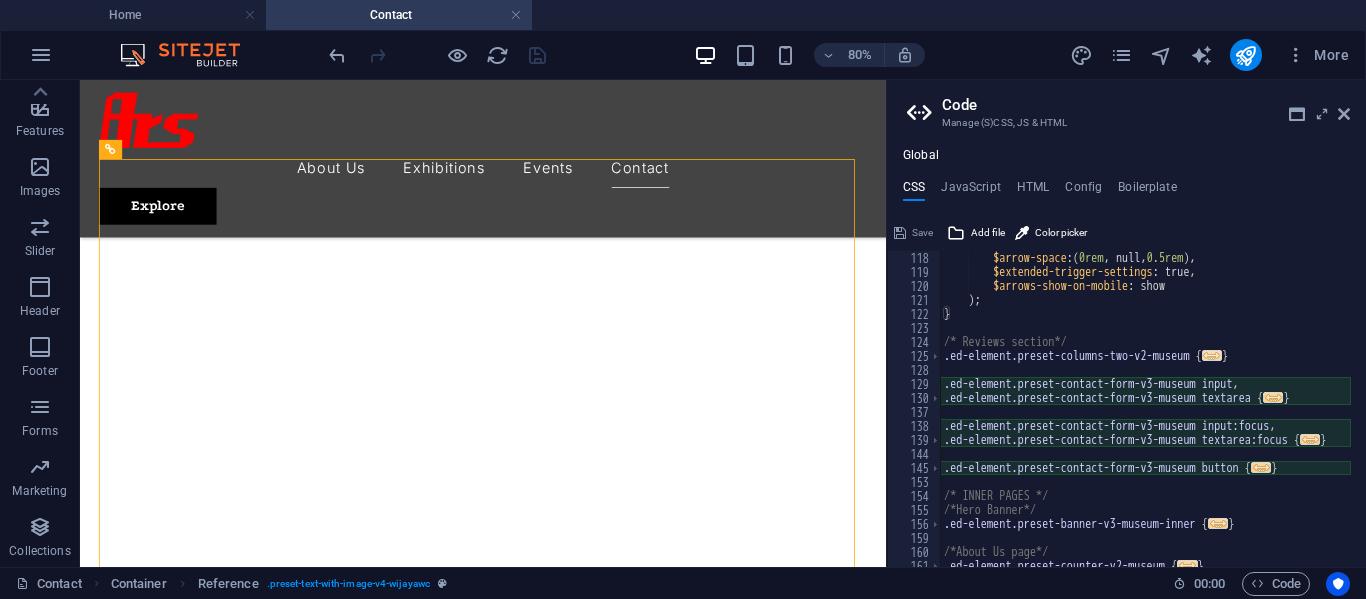 click on "..." at bounding box center (1212, 355) 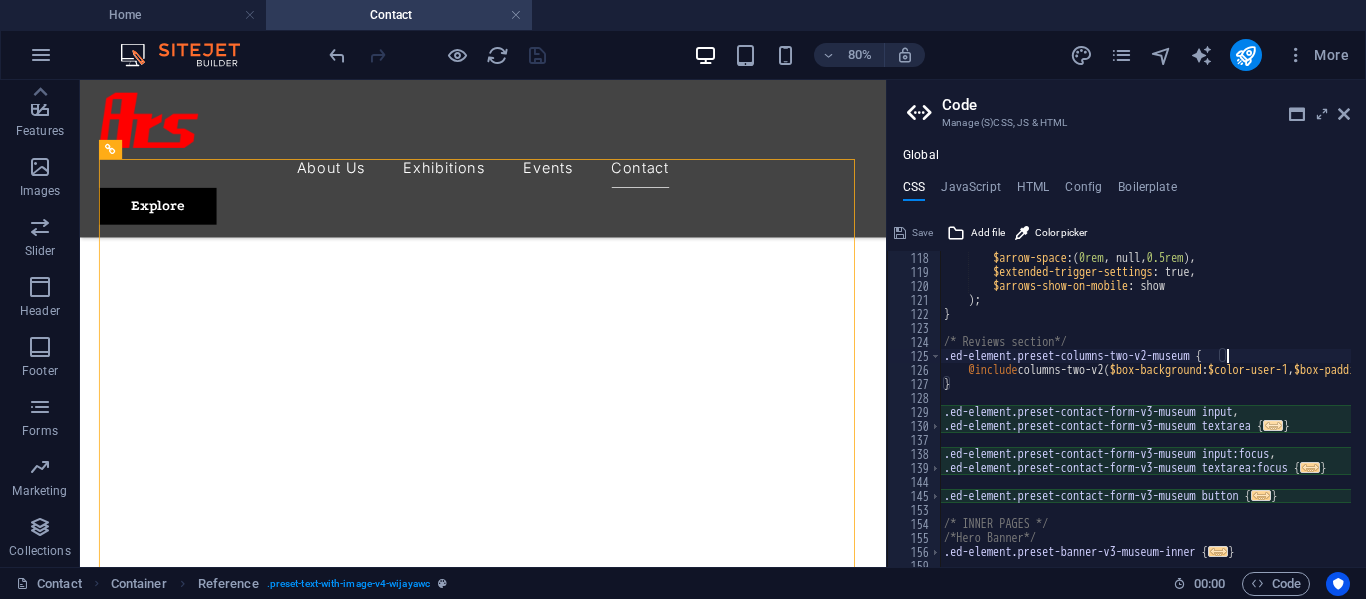 click on "..." at bounding box center (1273, 425) 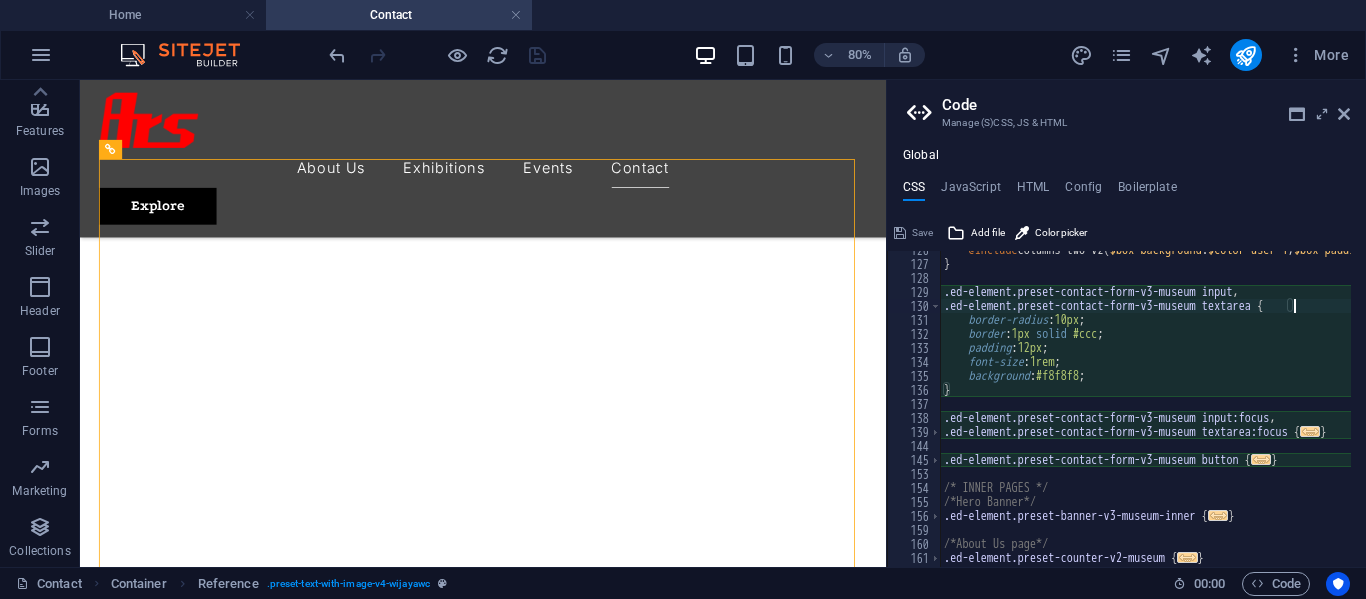 scroll, scrollTop: 820, scrollLeft: 0, axis: vertical 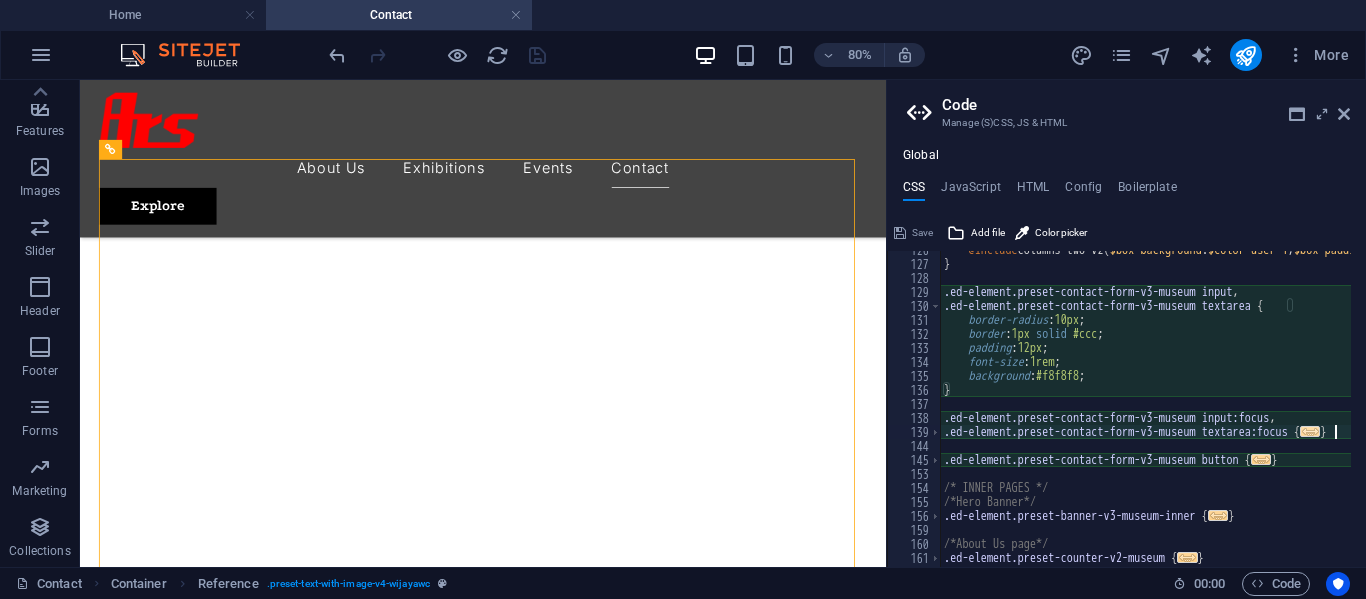 click on "..." at bounding box center [1310, 431] 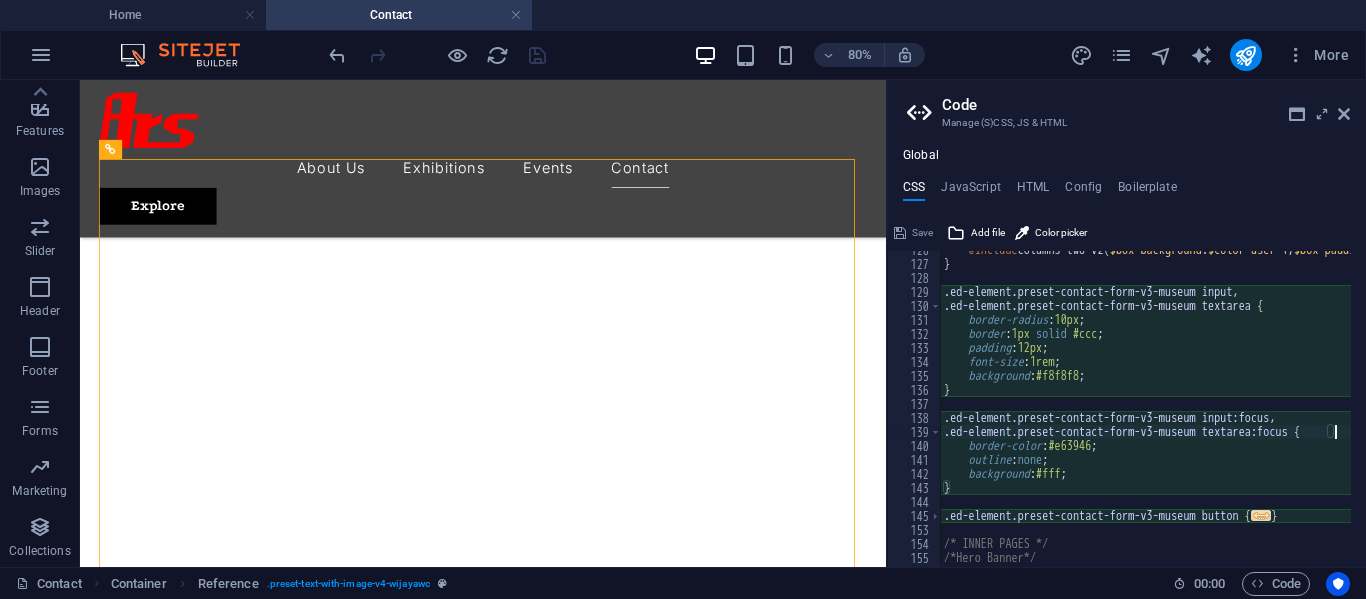 scroll, scrollTop: 880, scrollLeft: 0, axis: vertical 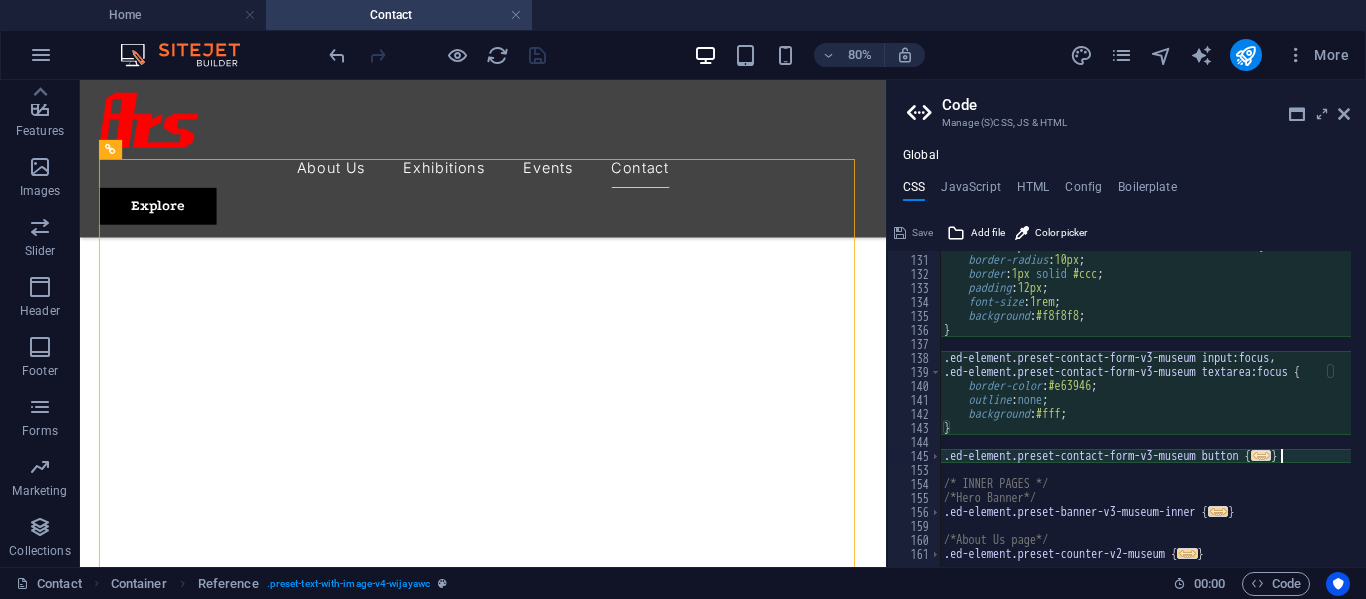 click on "..." at bounding box center (1261, 455) 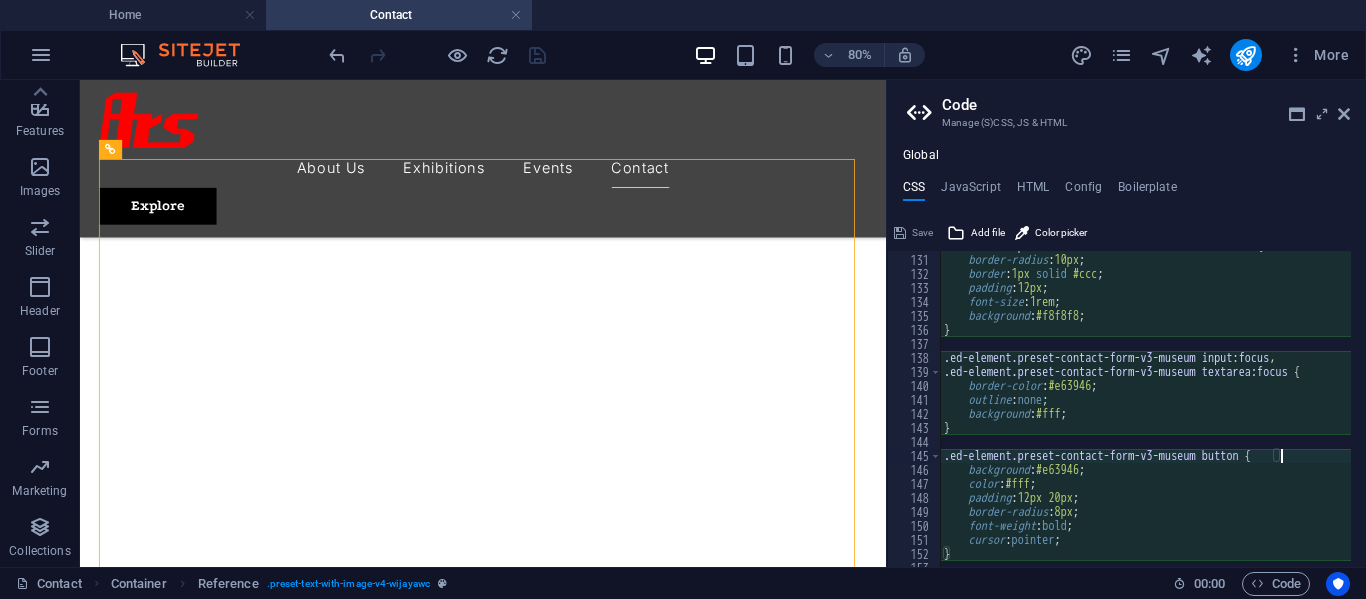 scroll, scrollTop: 1000, scrollLeft: 0, axis: vertical 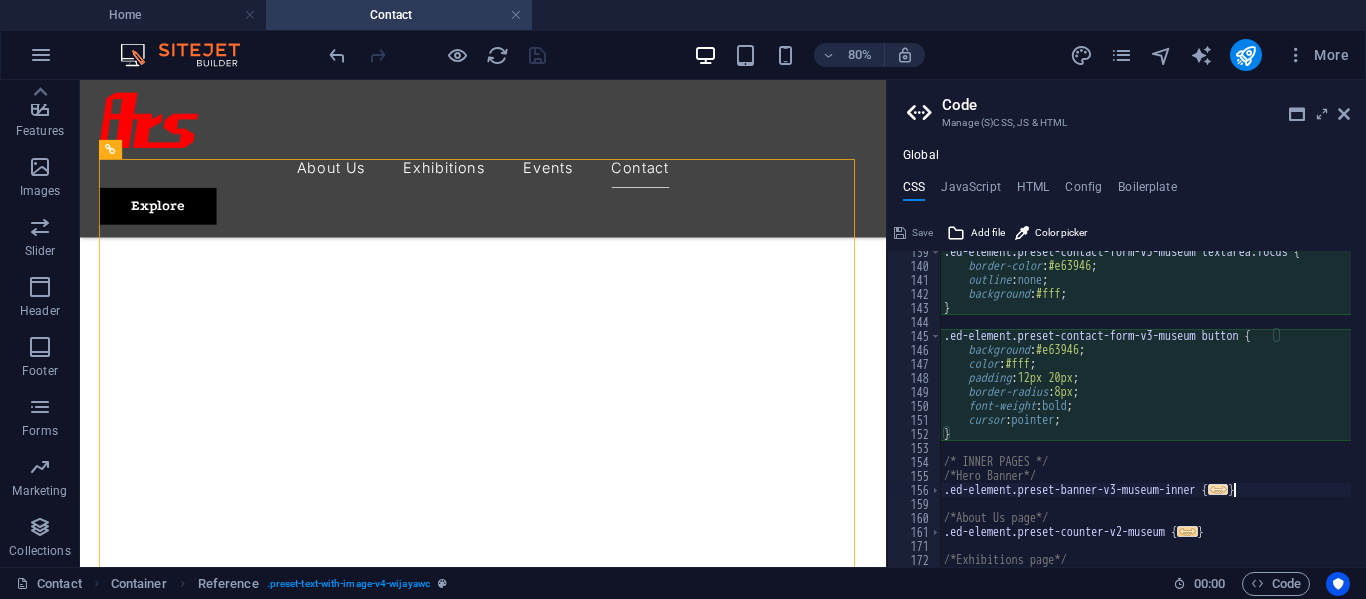 click on "..." at bounding box center (1218, 489) 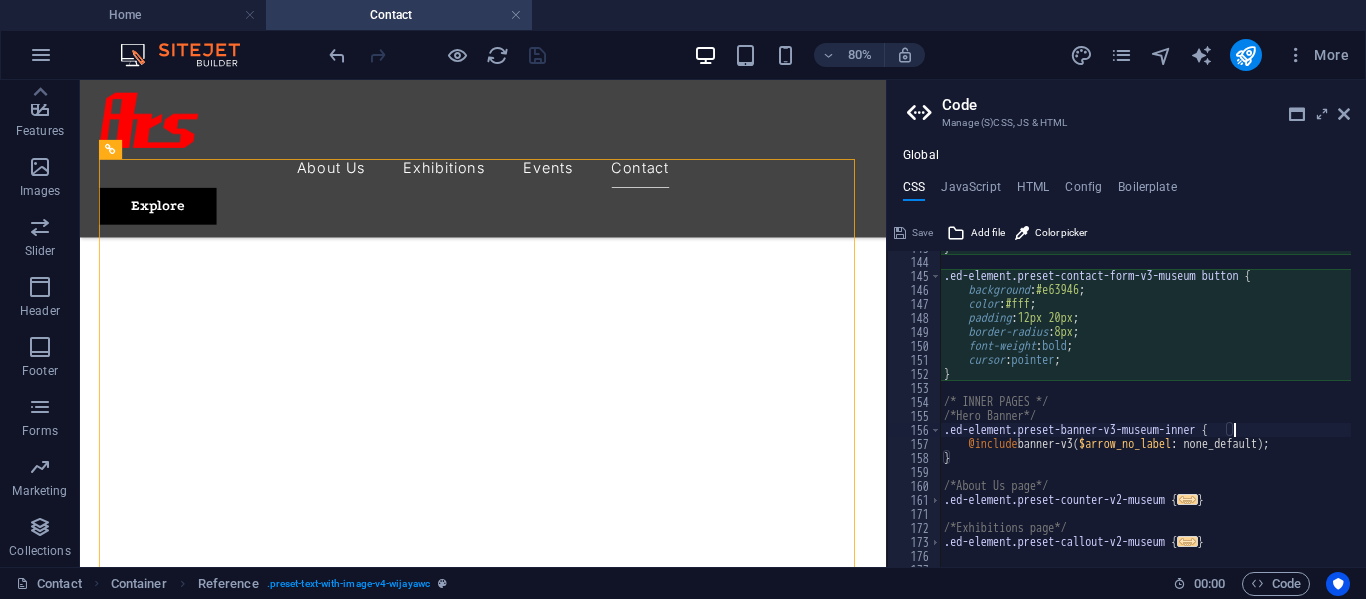 scroll, scrollTop: 1060, scrollLeft: 0, axis: vertical 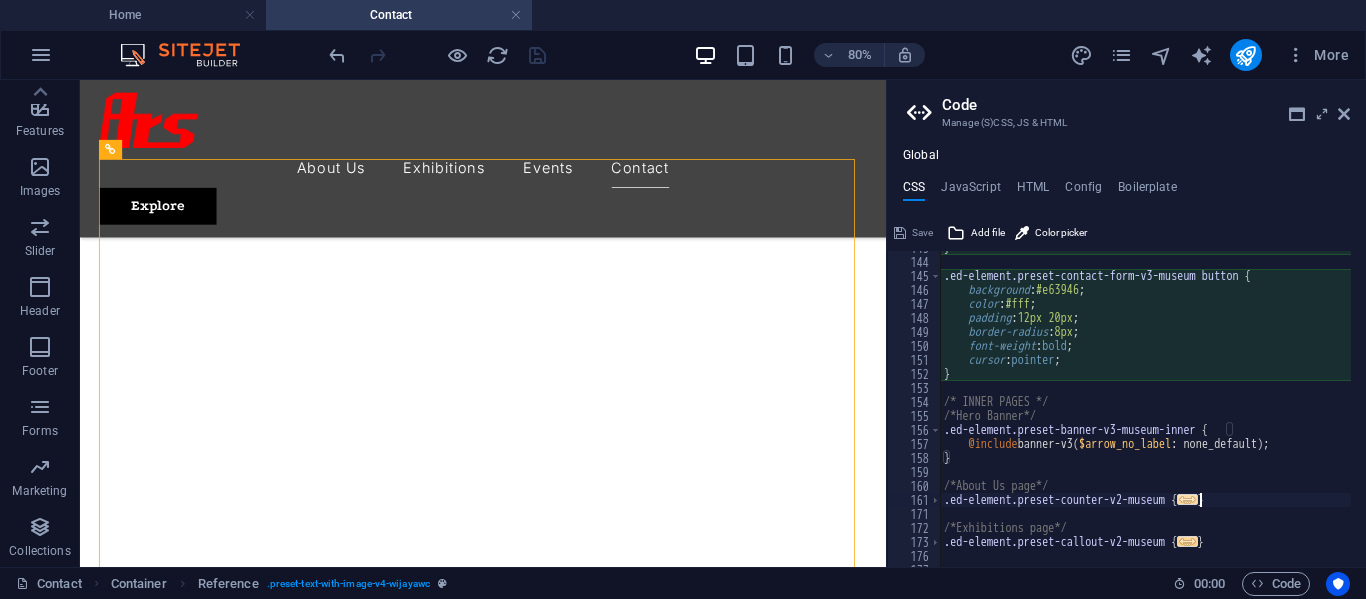 click on "..." at bounding box center [1188, 499] 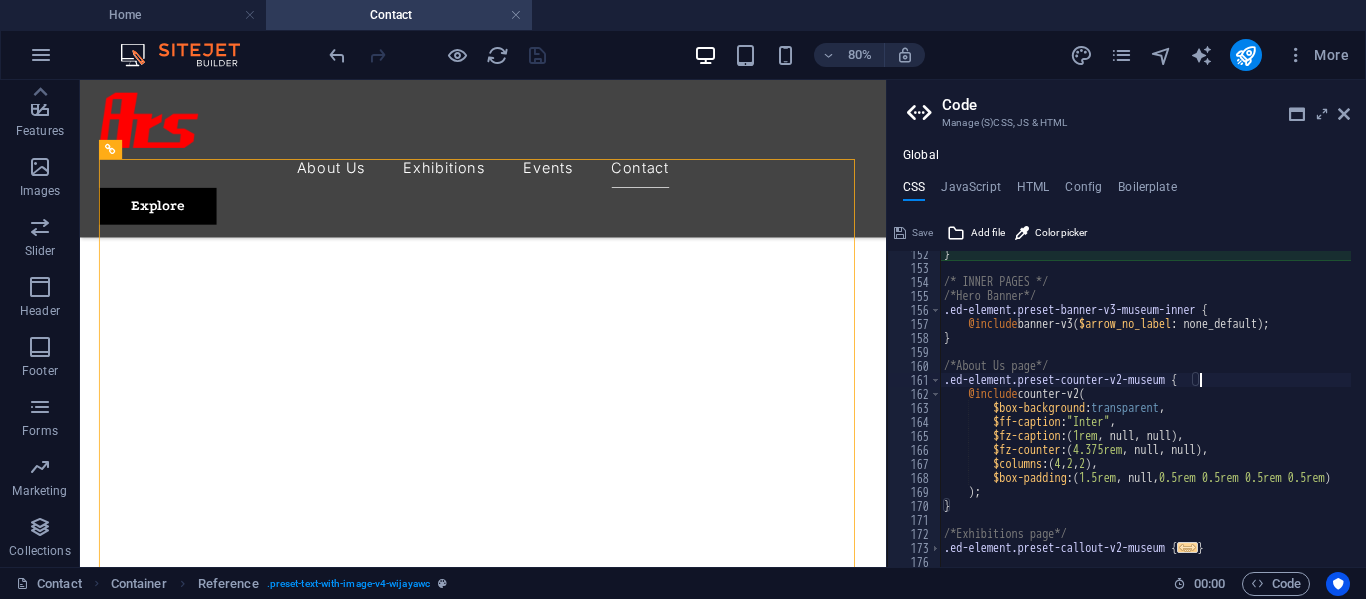 scroll, scrollTop: 1240, scrollLeft: 0, axis: vertical 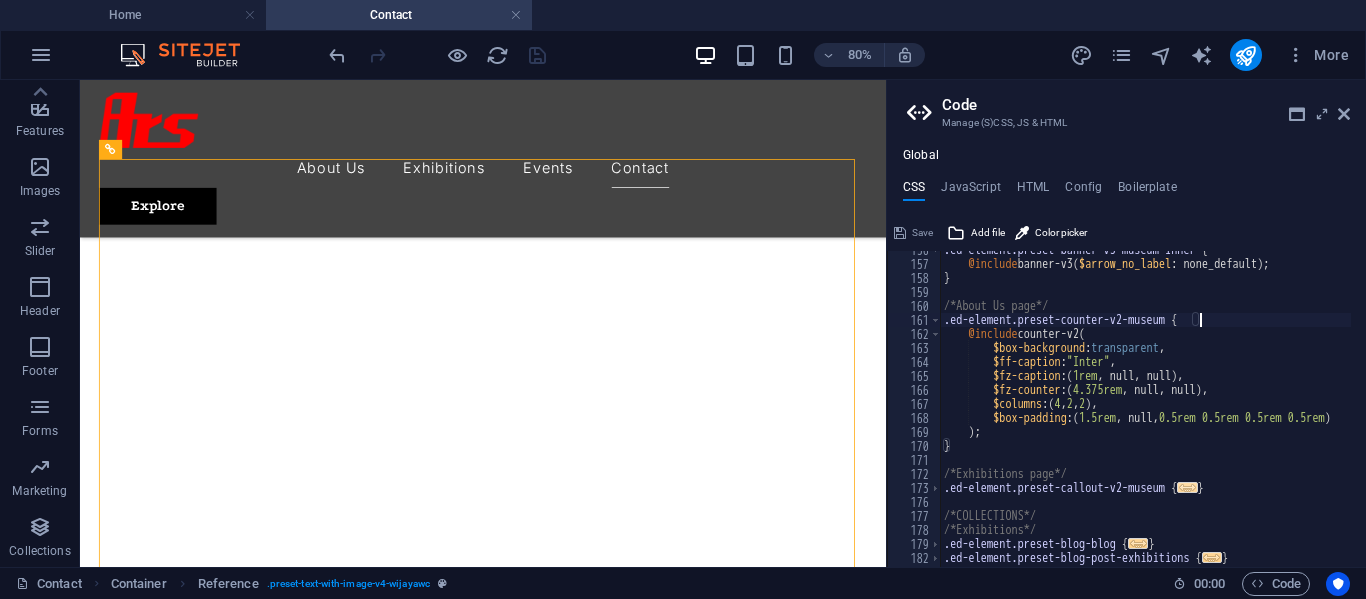 click on "..." at bounding box center [1188, 487] 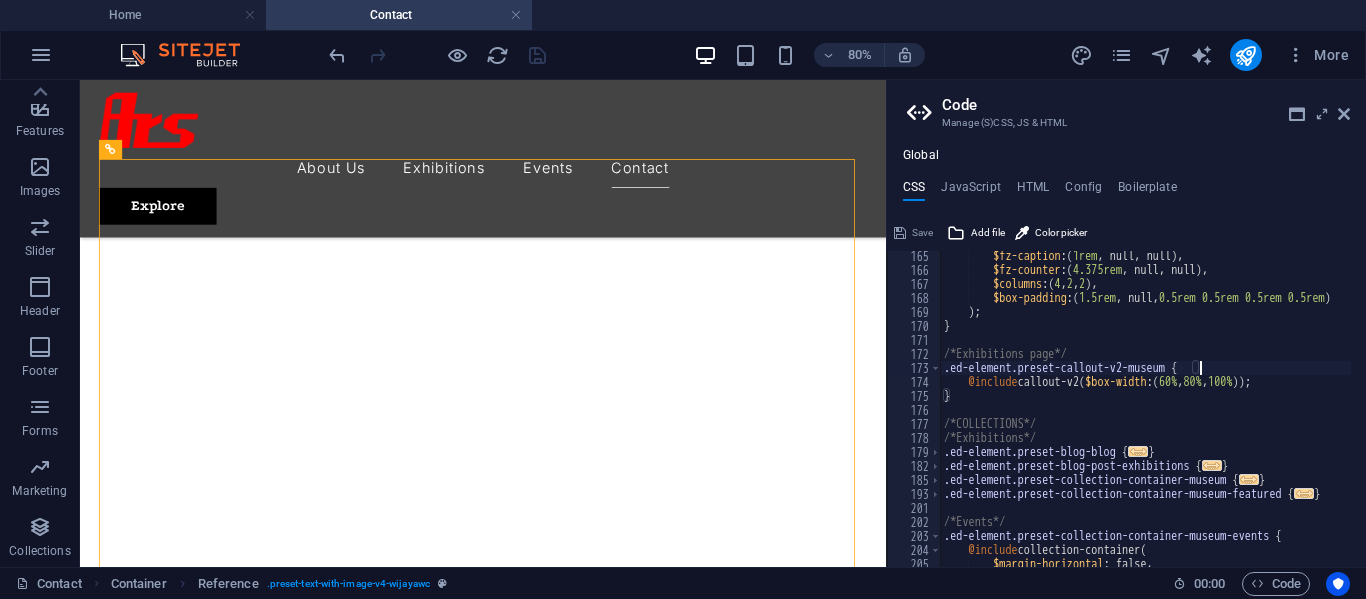 scroll, scrollTop: 1420, scrollLeft: 0, axis: vertical 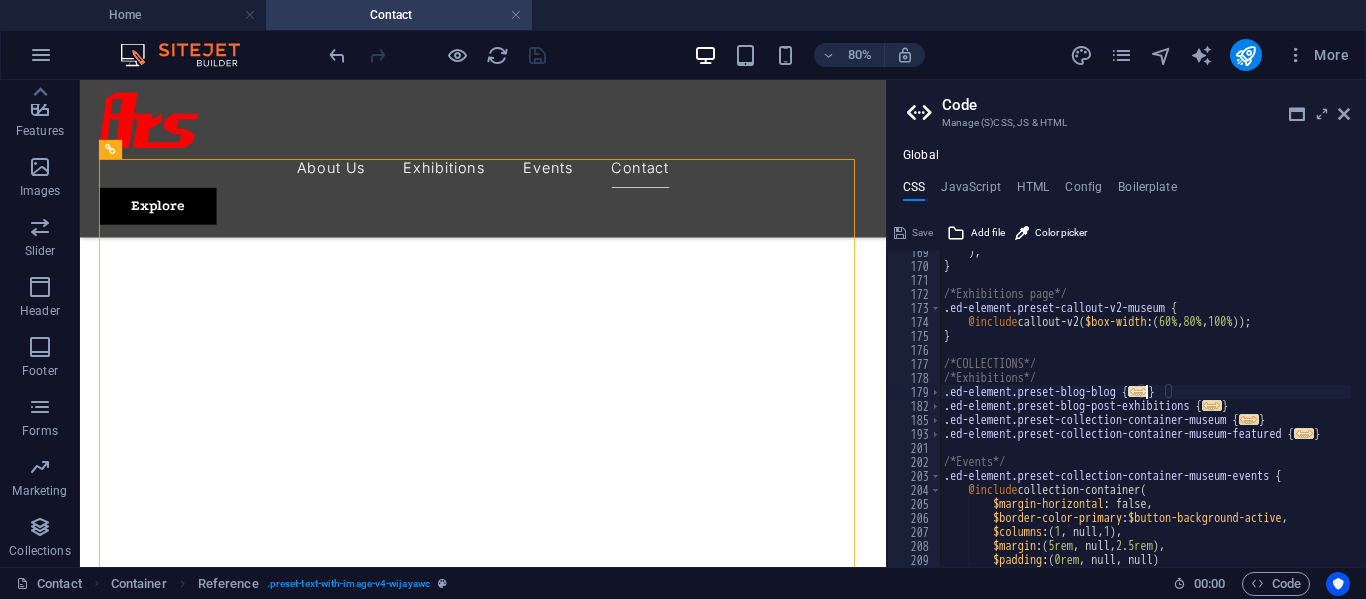 click on "..." at bounding box center (1138, 391) 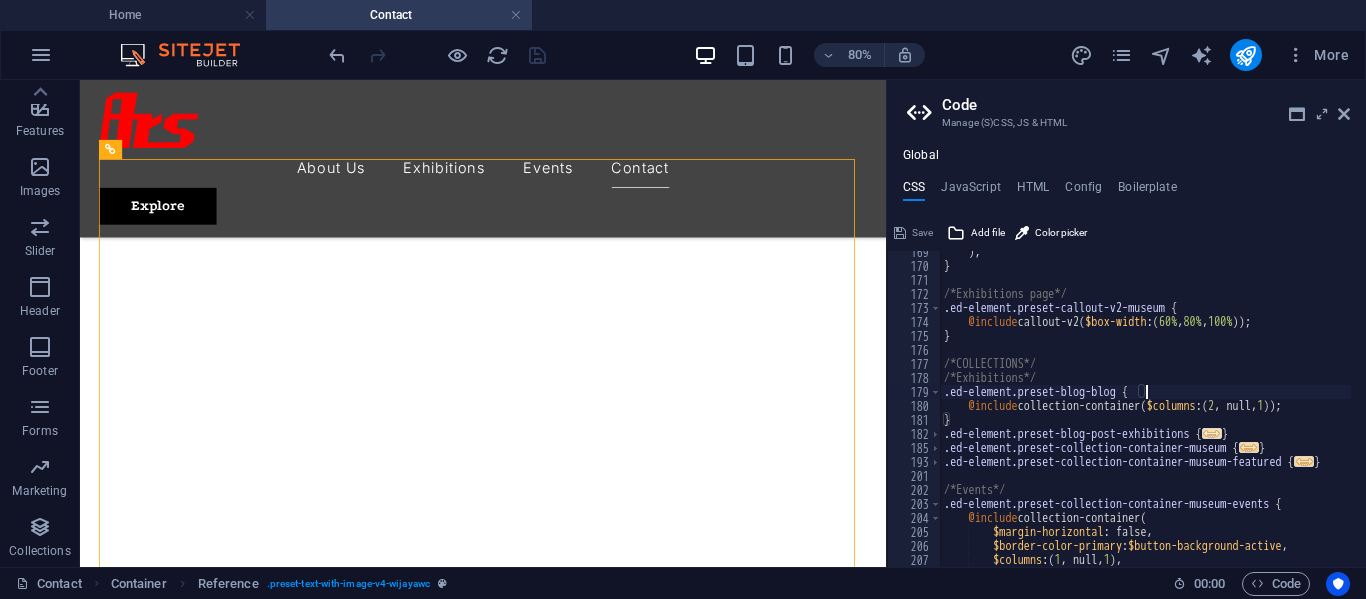 click on "..." at bounding box center [1212, 433] 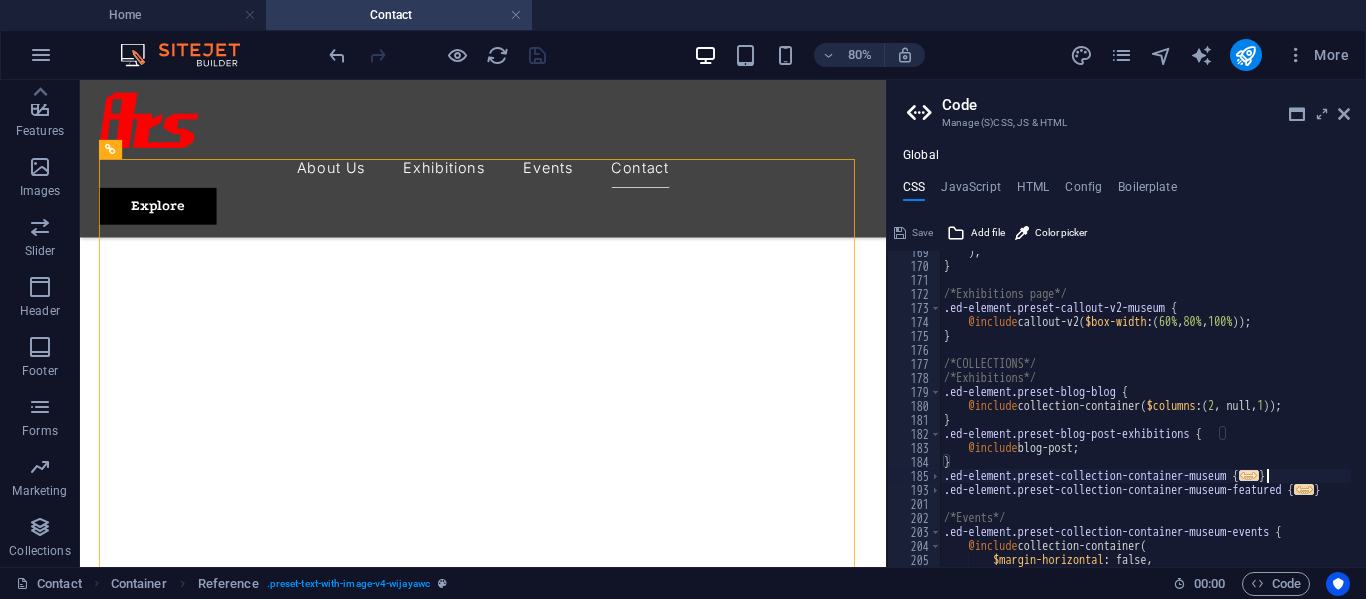 click on "..." at bounding box center (1249, 475) 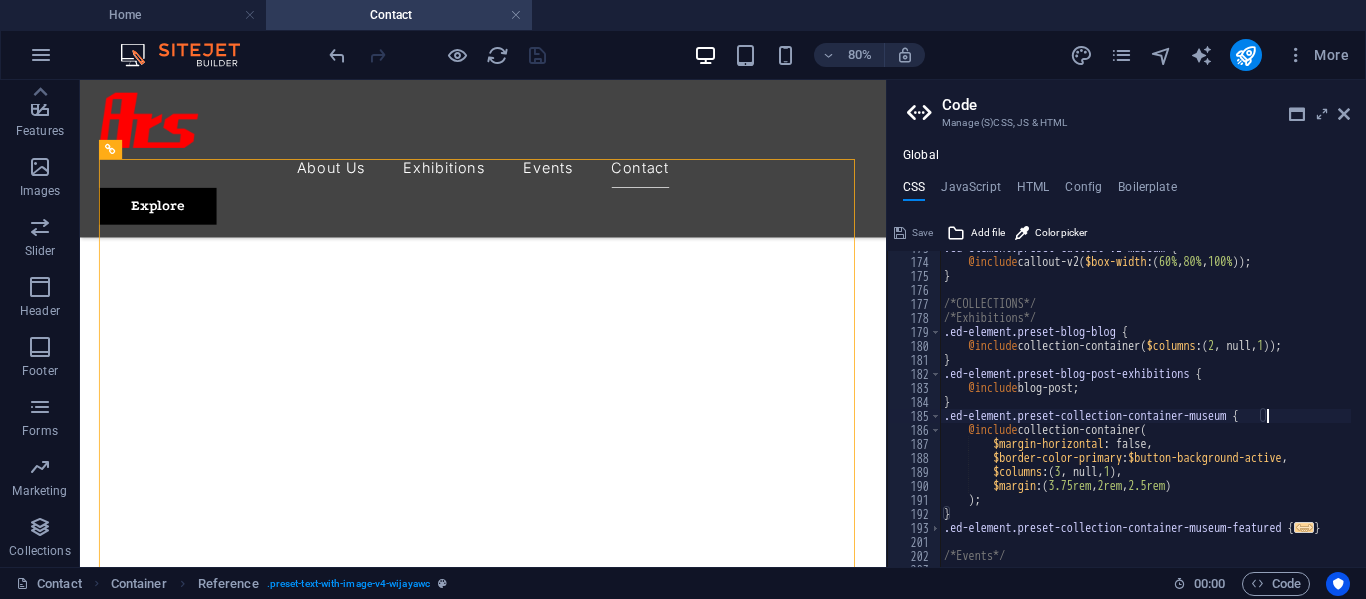scroll, scrollTop: 1540, scrollLeft: 0, axis: vertical 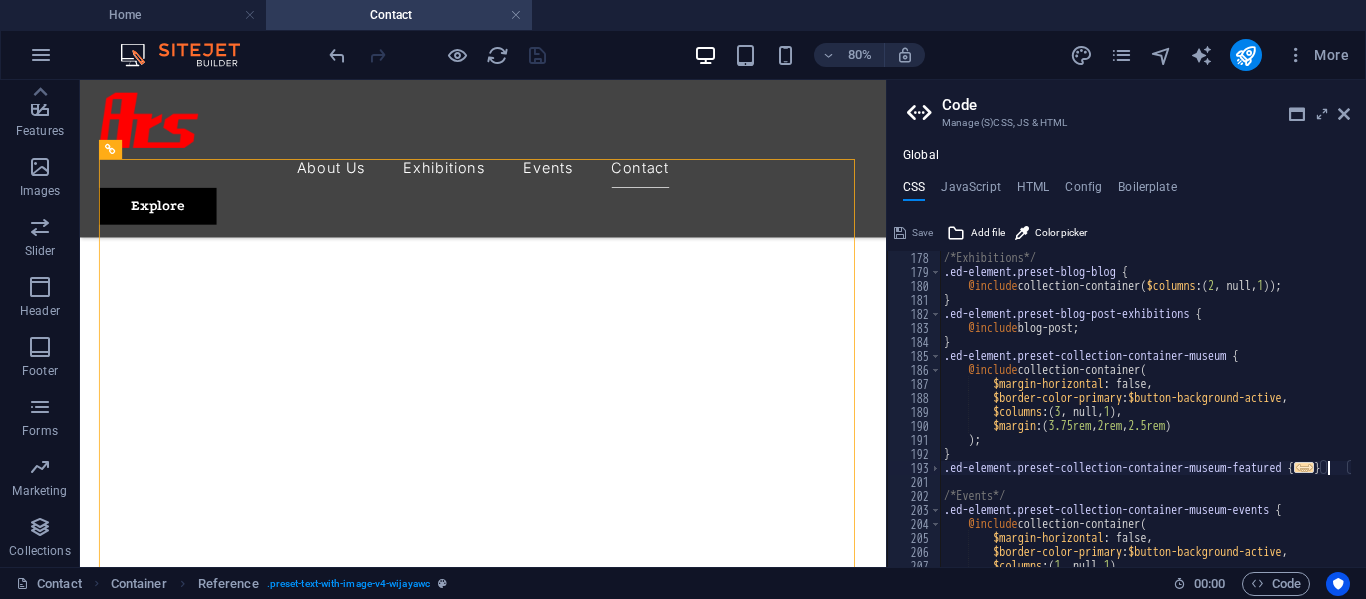 click on "..." at bounding box center [1304, 467] 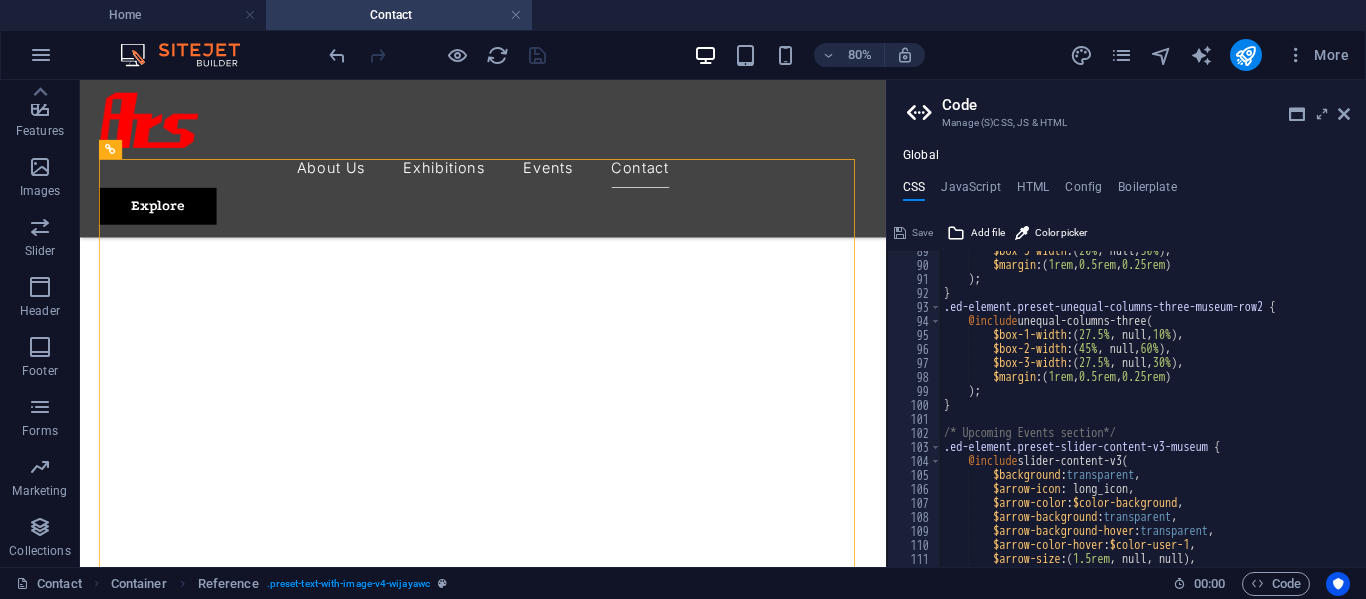 scroll, scrollTop: 0, scrollLeft: 0, axis: both 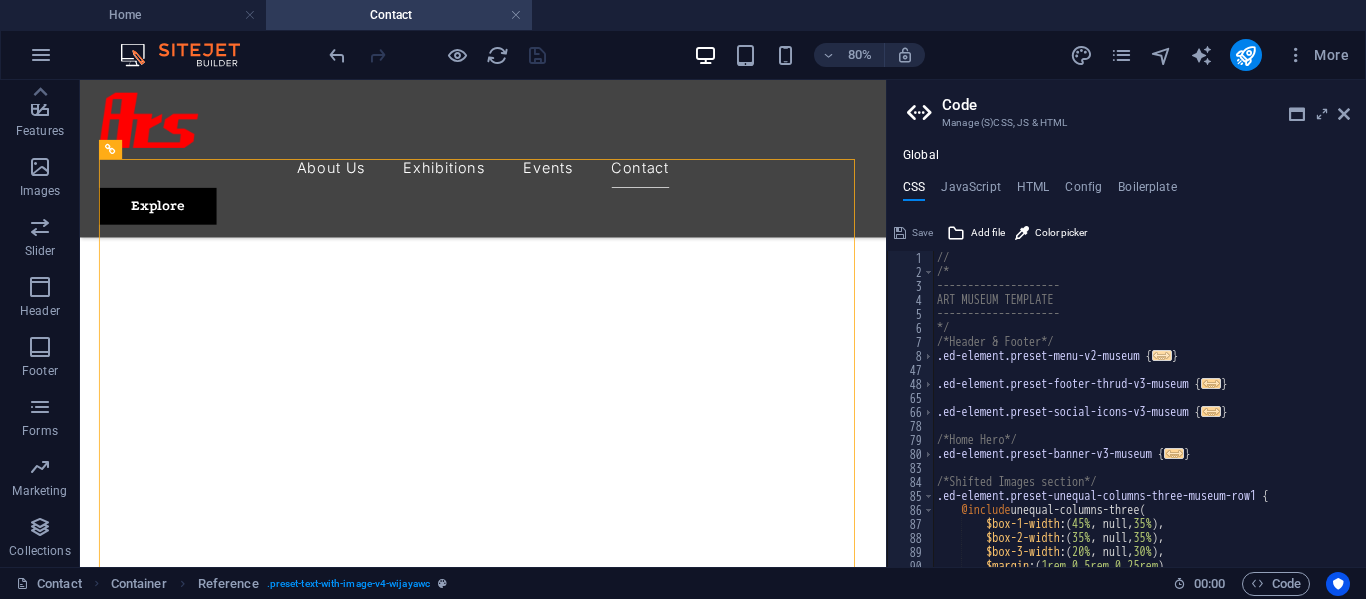 click on "..." at bounding box center [1162, 355] 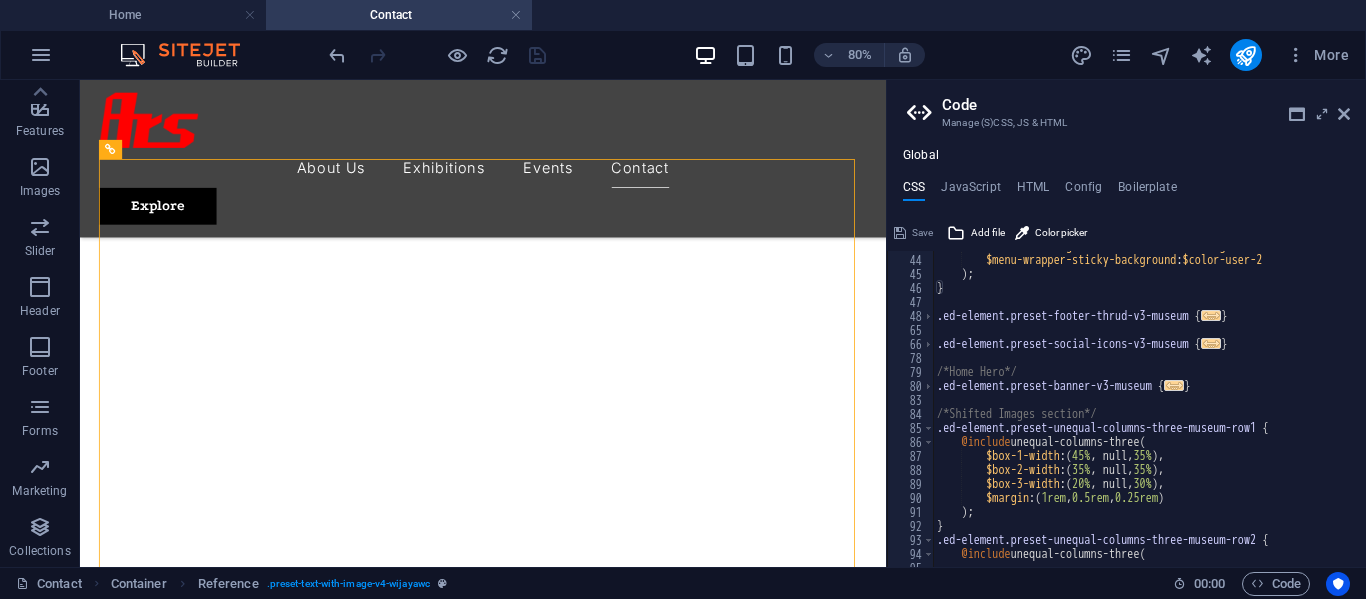 scroll, scrollTop: 600, scrollLeft: 0, axis: vertical 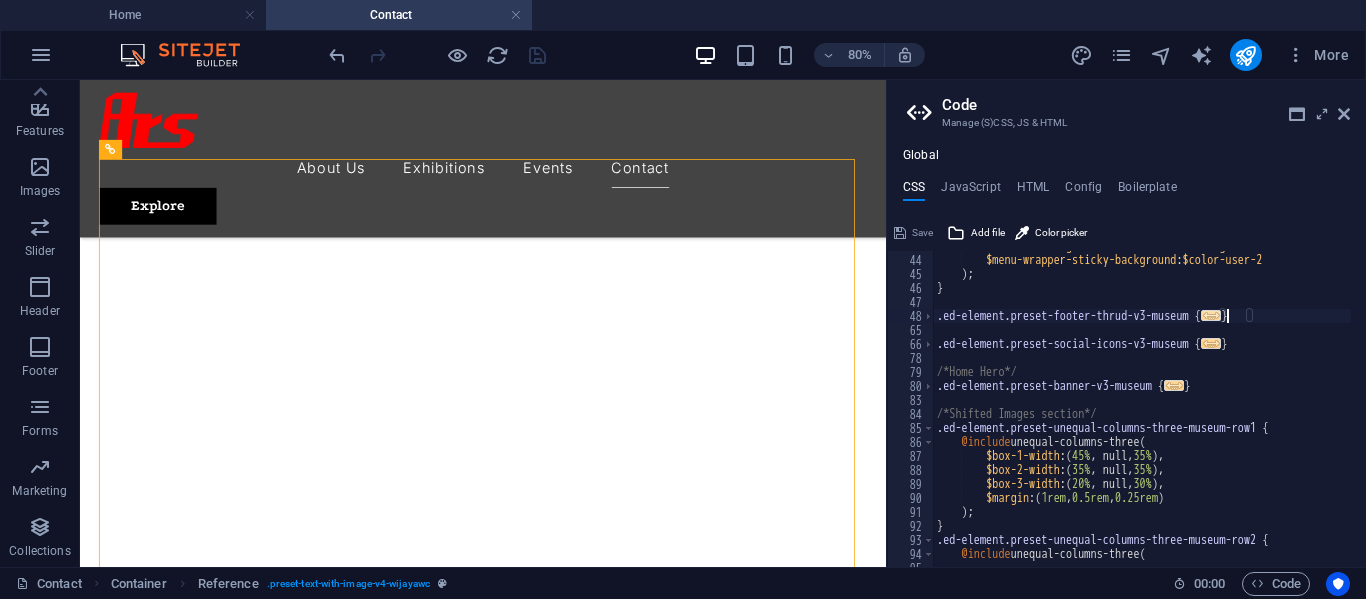 click on "..." at bounding box center (1211, 315) 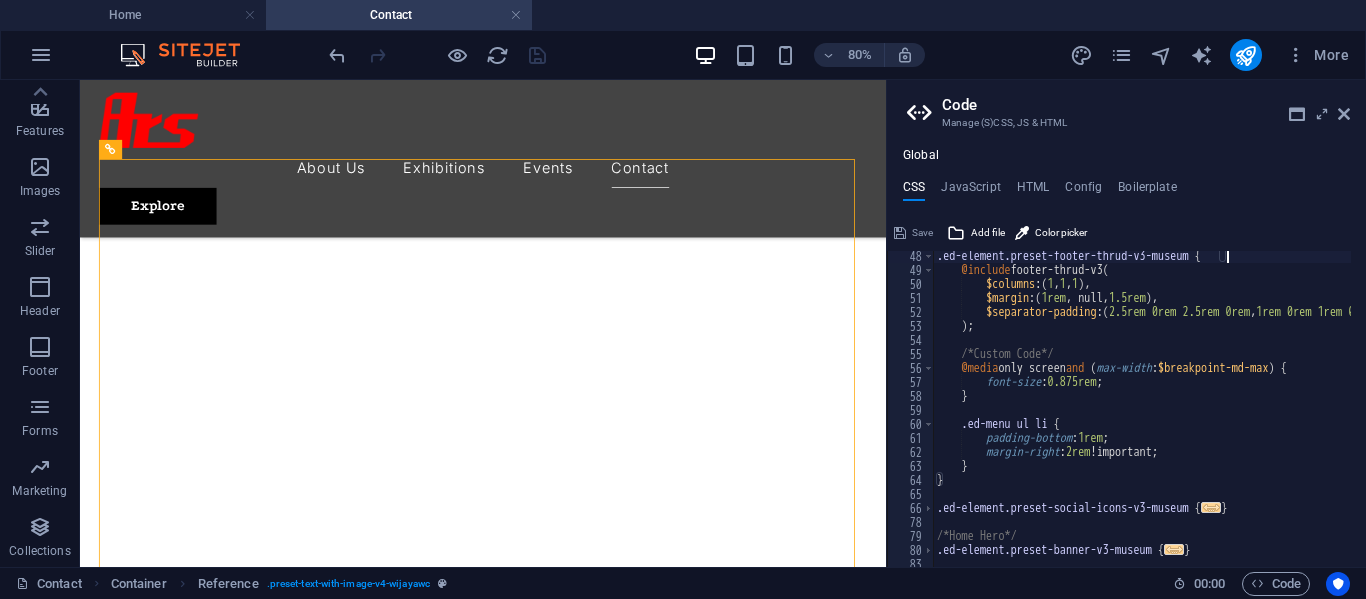 scroll, scrollTop: 840, scrollLeft: 0, axis: vertical 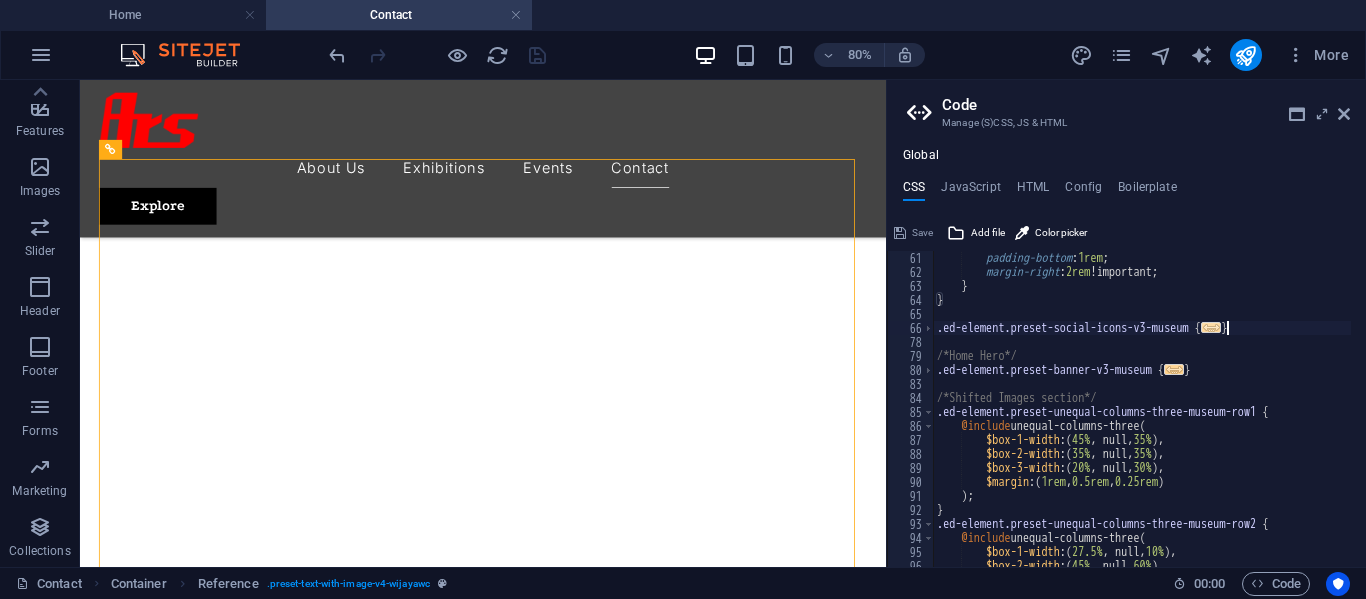 click on "..." at bounding box center (1211, 327) 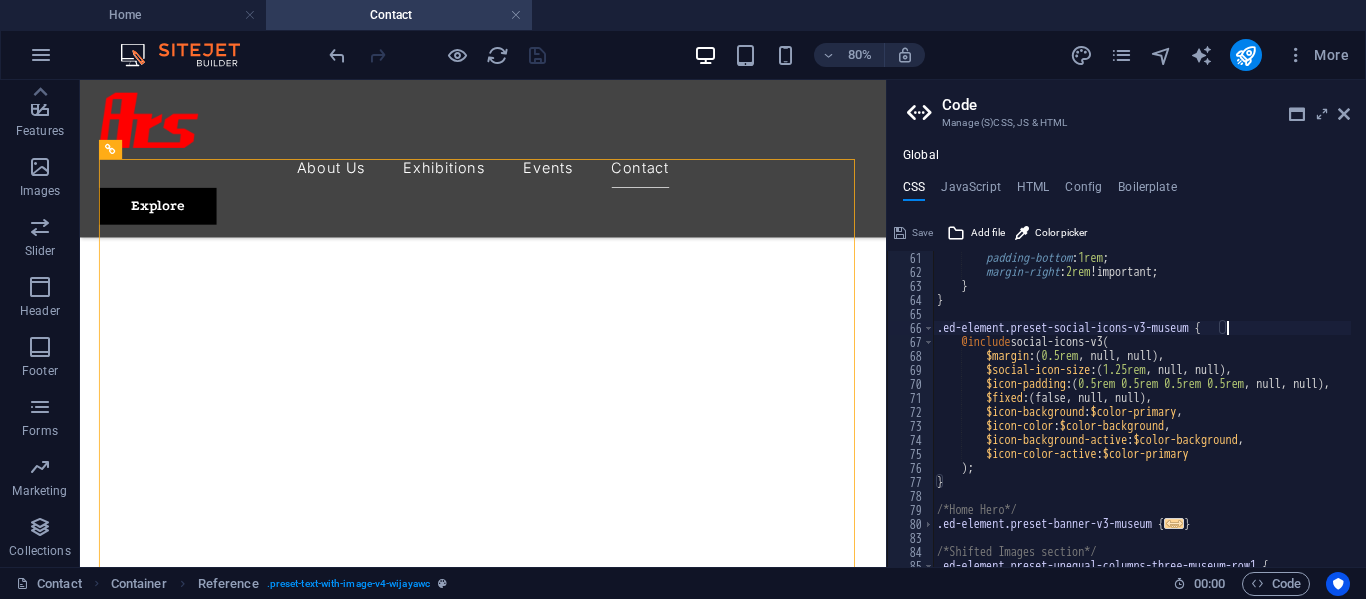 scroll, scrollTop: 960, scrollLeft: 0, axis: vertical 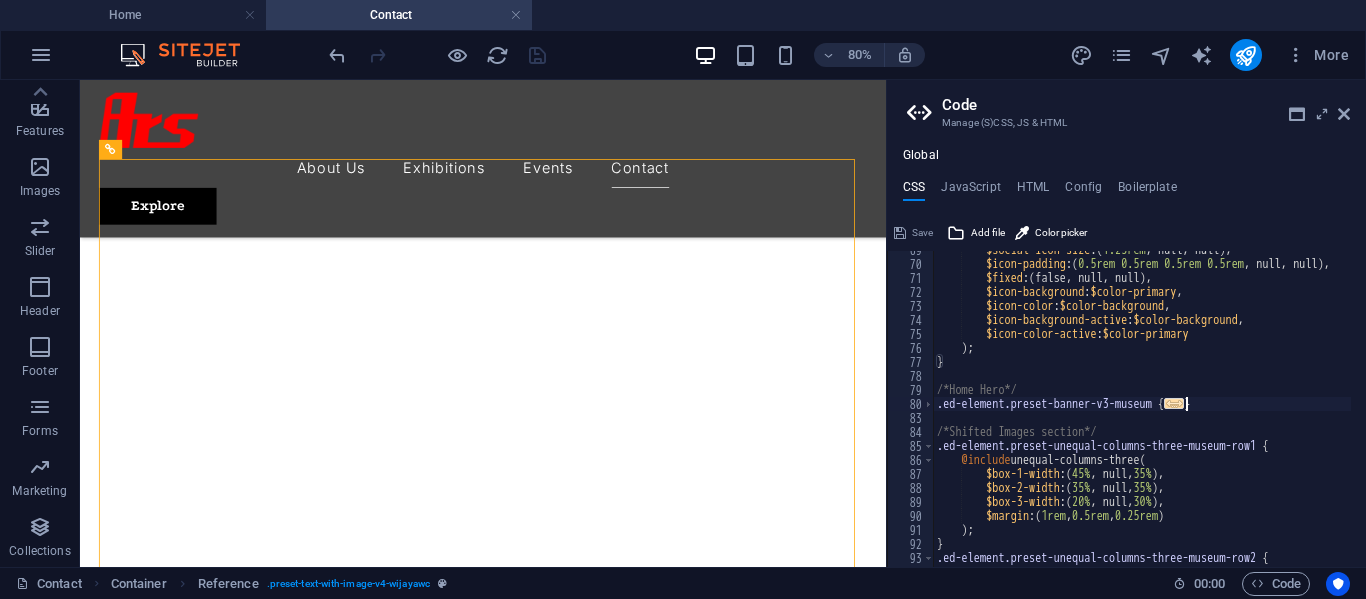 click on "..." at bounding box center [1175, 403] 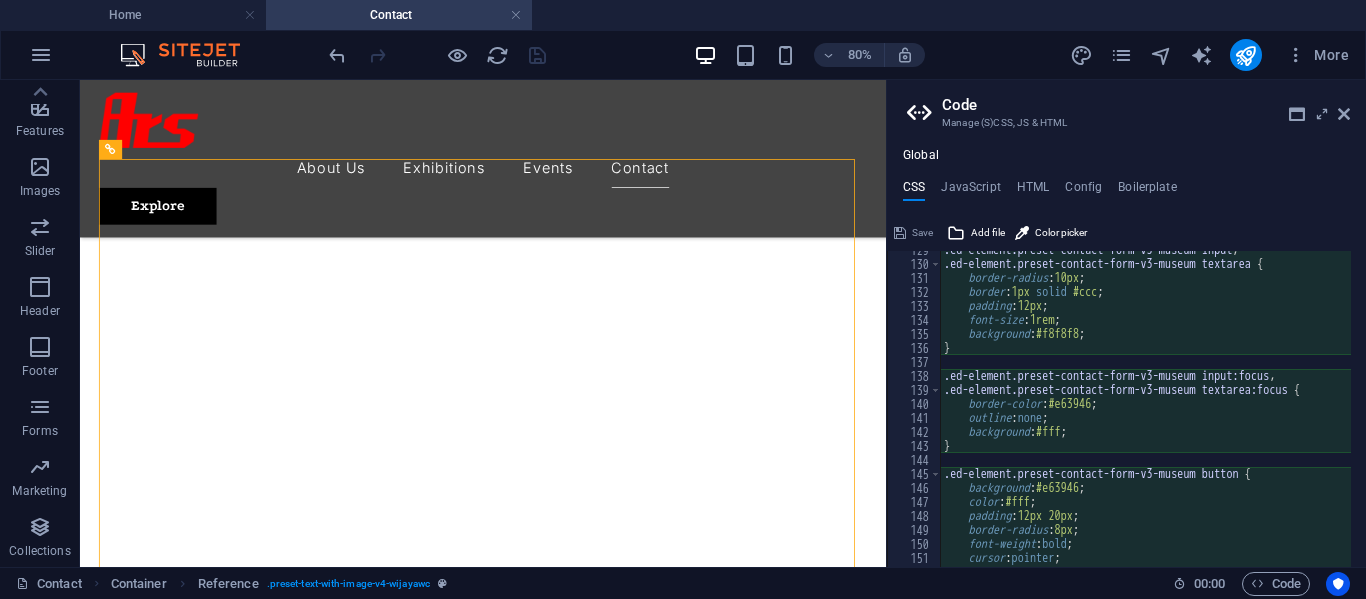 scroll, scrollTop: 1740, scrollLeft: 0, axis: vertical 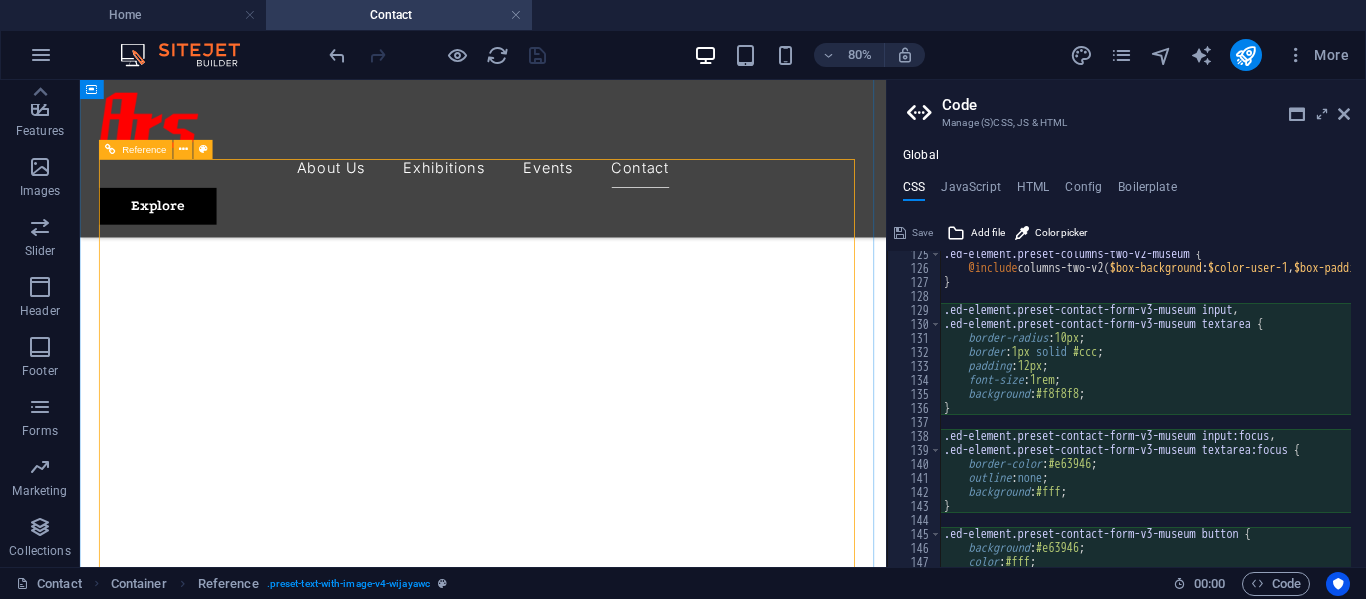 click at bounding box center (584, 1829) 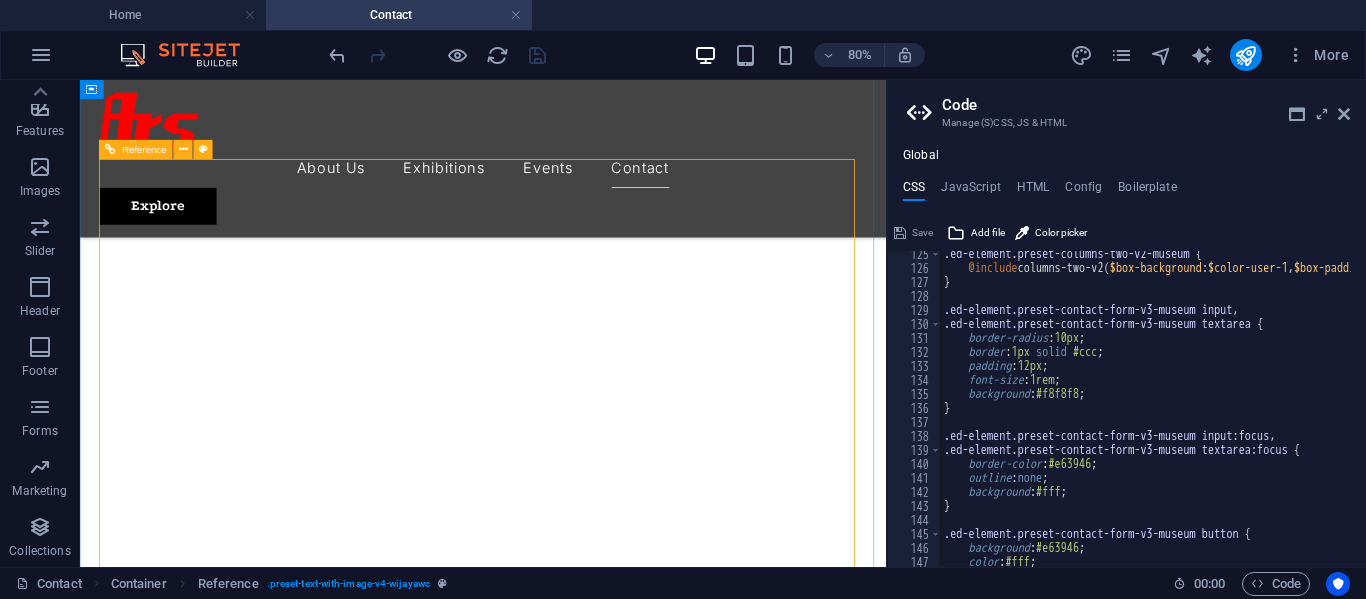 click at bounding box center [584, 1829] 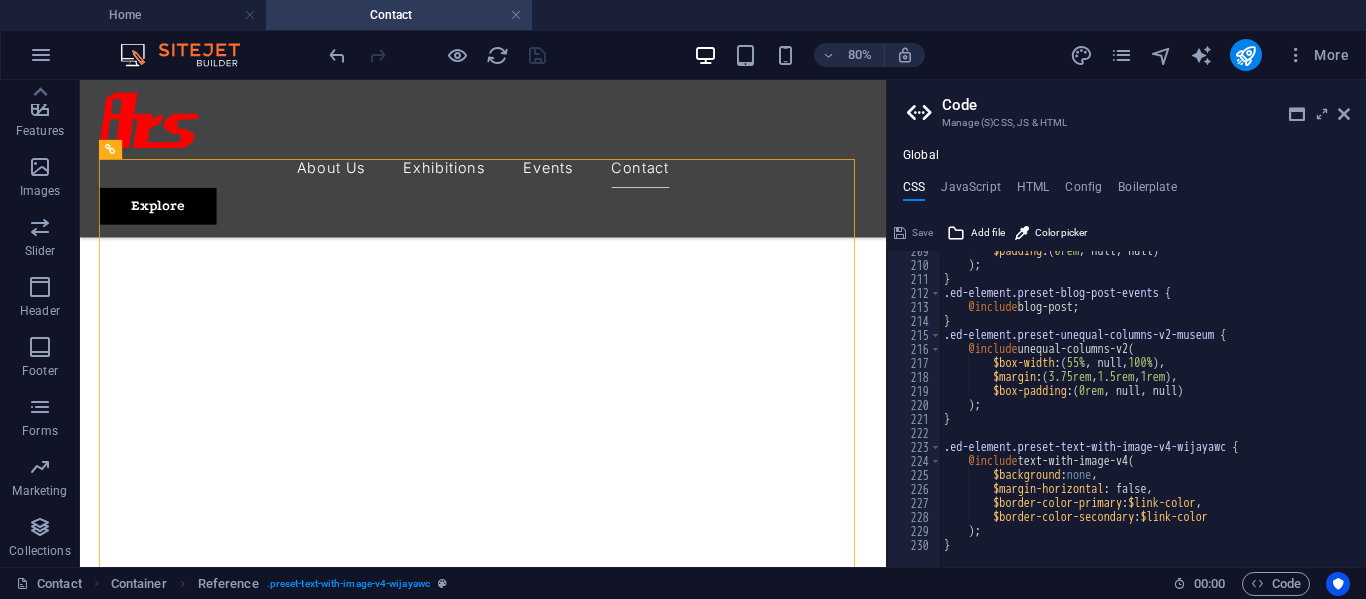 scroll, scrollTop: 2919, scrollLeft: 0, axis: vertical 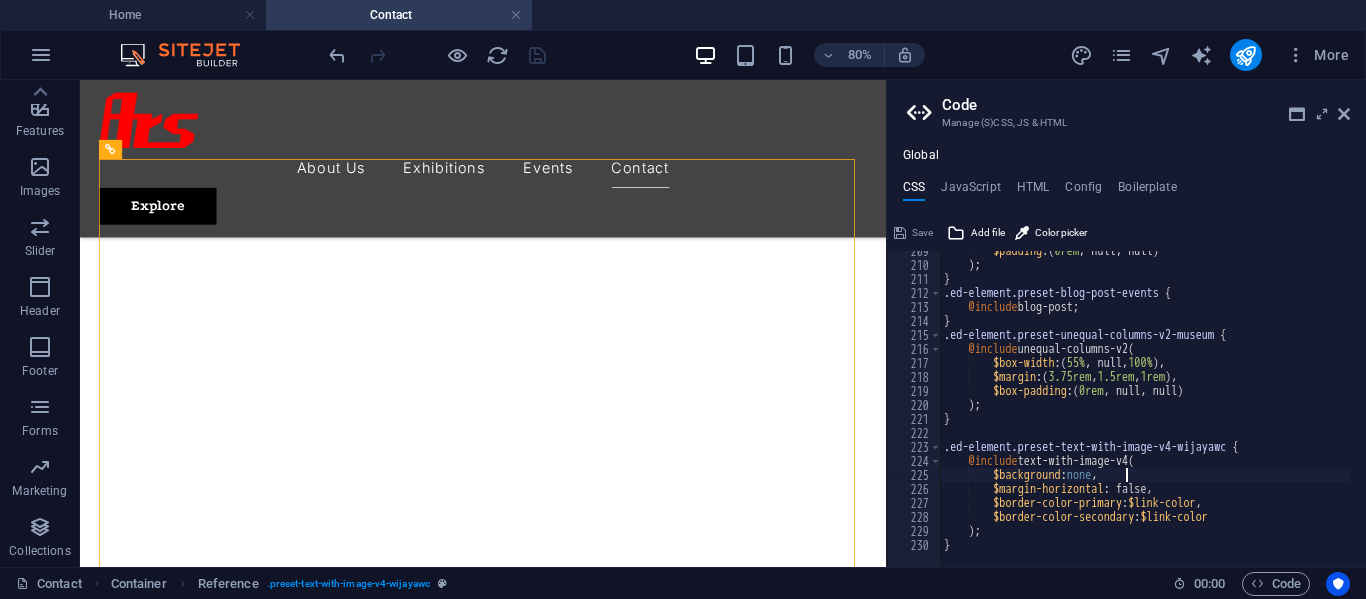 click on "$padding :  ( 0rem , null, null )      ) ; } .ed-element.preset-blog-post-events   {      @include  blog-post; } .ed-element.preset-unequal-columns-v2-museum   {      @include  unequal-columns-v2 (           $box-width :  ( 55% , null,  100% ) ,            $margin :  ( 3.75rem ,  1.5rem ,  1rem ) ,            $box-padding :  ( 0rem , null, null )      ) ; } .ed-element.preset-text-with-image-v4-wijayawc   {      @include  text-with-image-v4 (           $background :  none ,            $margin-horizontal : false,            $border-color-primary :  $link-color ,            $border-color-secondary :  $link-color      ) ; }" at bounding box center (1338, 408) 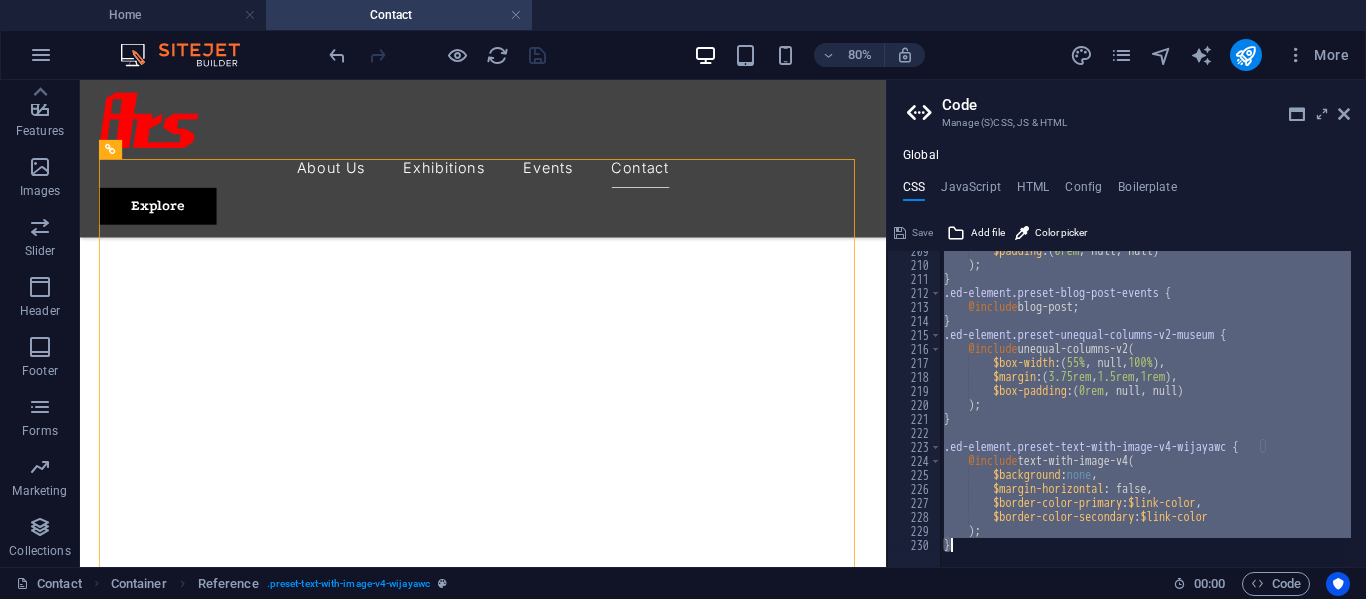 click on "$padding :  ( 0rem , null, null )      ) ; } .ed-element.preset-blog-post-events   {      @include  blog-post; } .ed-element.preset-unequal-columns-v2-museum   {      @include  unequal-columns-v2 (           $box-width :  ( 55% , null,  100% ) ,            $margin :  ( 3.75rem ,  1.5rem ,  1rem ) ,            $box-padding :  ( 0rem , null, null )      ) ; } .ed-element.preset-text-with-image-v4-wijayawc   {      @include  text-with-image-v4 (           $background :  none ,            $margin-horizontal : false,            $border-color-primary :  $link-color ,            $border-color-secondary :  $link-color      ) ; }" at bounding box center (1145, 409) 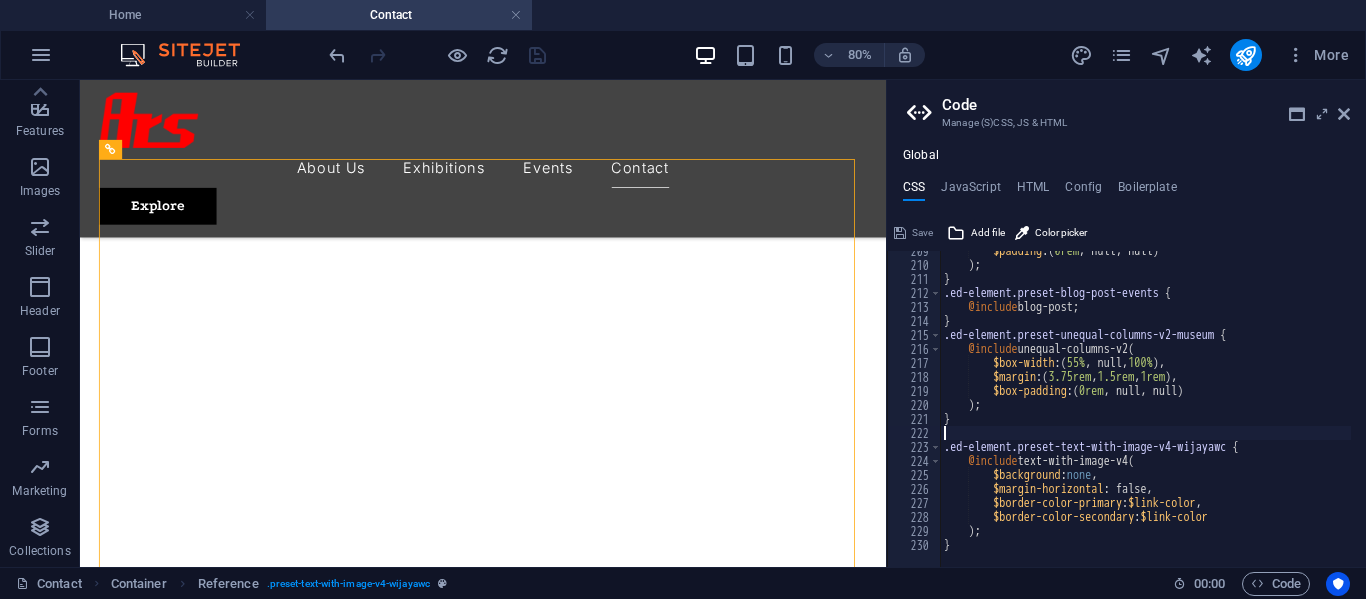 scroll, scrollTop: 2919, scrollLeft: 0, axis: vertical 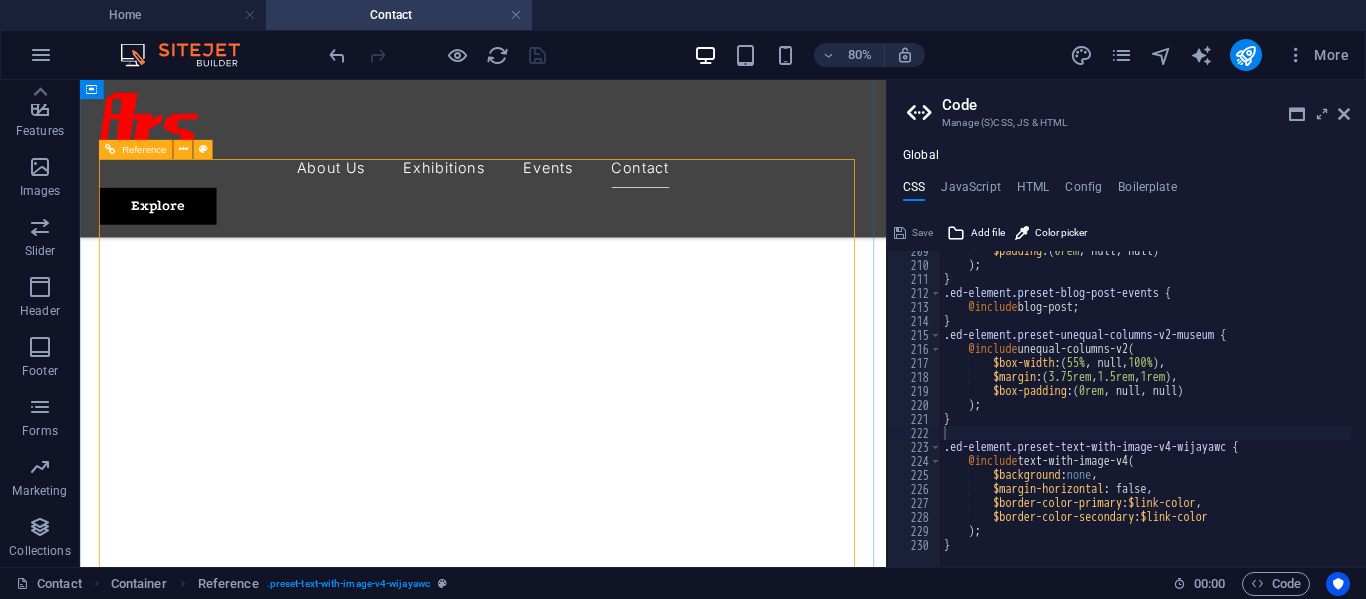 click at bounding box center [584, 1829] 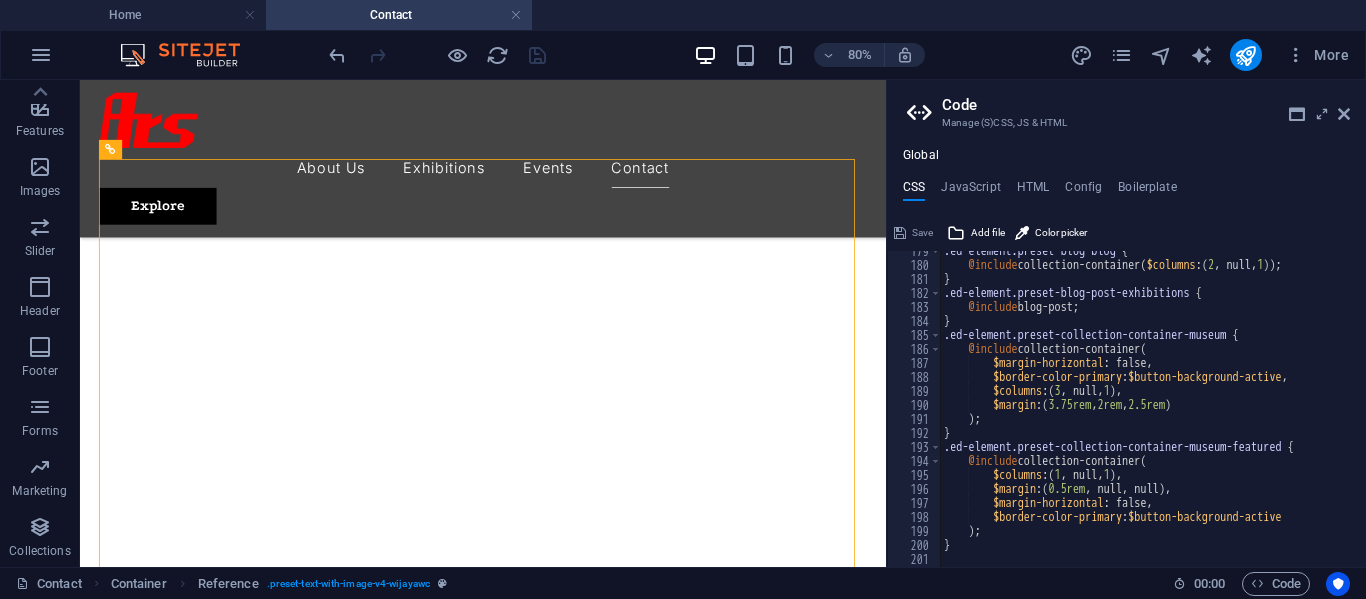 scroll, scrollTop: 2439, scrollLeft: 0, axis: vertical 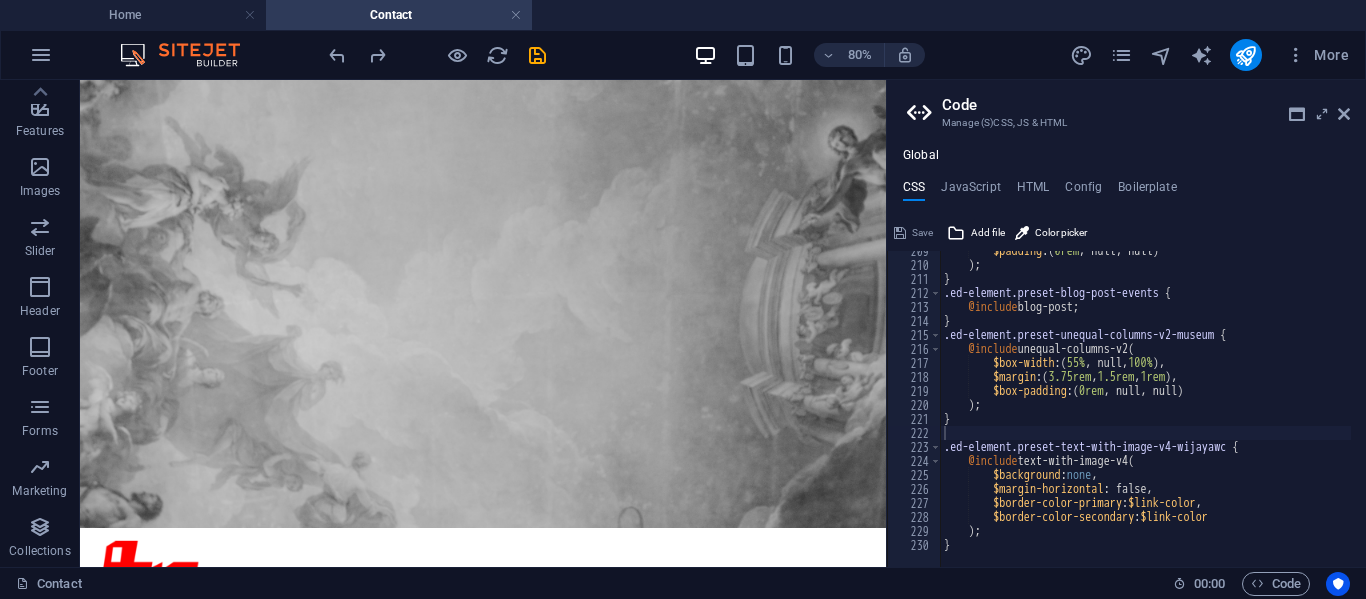 click on "$padding :  ( 0rem , null, null )      ) ; } .ed-element.preset-blog-post-events   {      @include  blog-post; } .ed-element.preset-unequal-columns-v2-museum   {      @include  unequal-columns-v2 (           $box-width :  ( 55% , null,  100% ) ,            $margin :  ( 3.75rem ,  1.5rem ,  1rem ) ,            $box-padding :  ( 0rem , null, null )      ) ; } .ed-element.preset-text-with-image-v4-wijayawc   {      @include  text-with-image-v4 (           $background :  none ,            $margin-horizontal : false,            $border-color-primary :  $link-color ,            $border-color-secondary :  $link-color      ) ; }" at bounding box center (1338, 408) 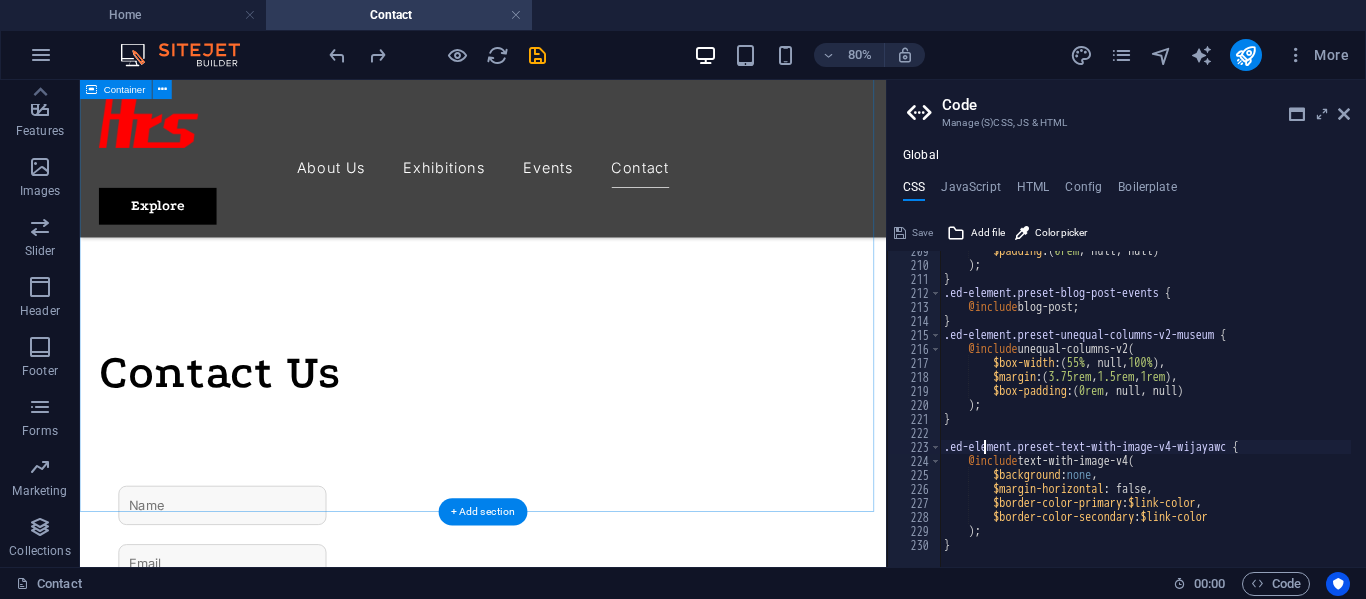 scroll, scrollTop: 1000, scrollLeft: 0, axis: vertical 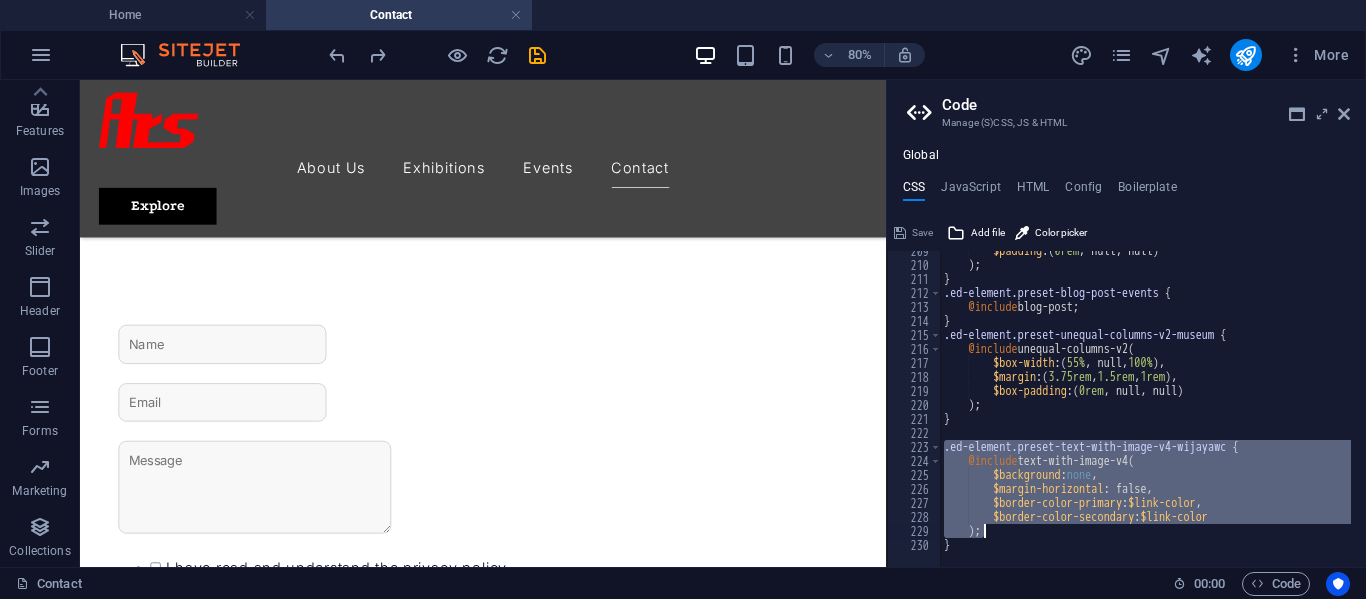 drag, startPoint x: 947, startPoint y: 451, endPoint x: 1037, endPoint y: 528, distance: 118.44408 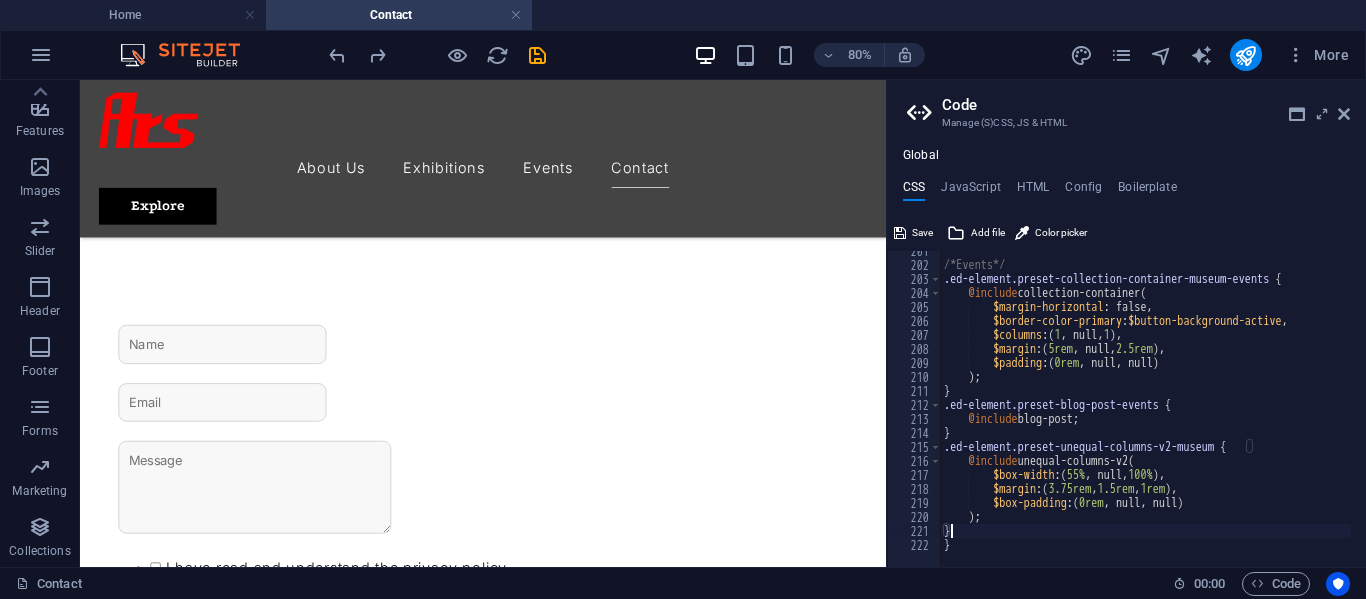 scroll, scrollTop: 2807, scrollLeft: 0, axis: vertical 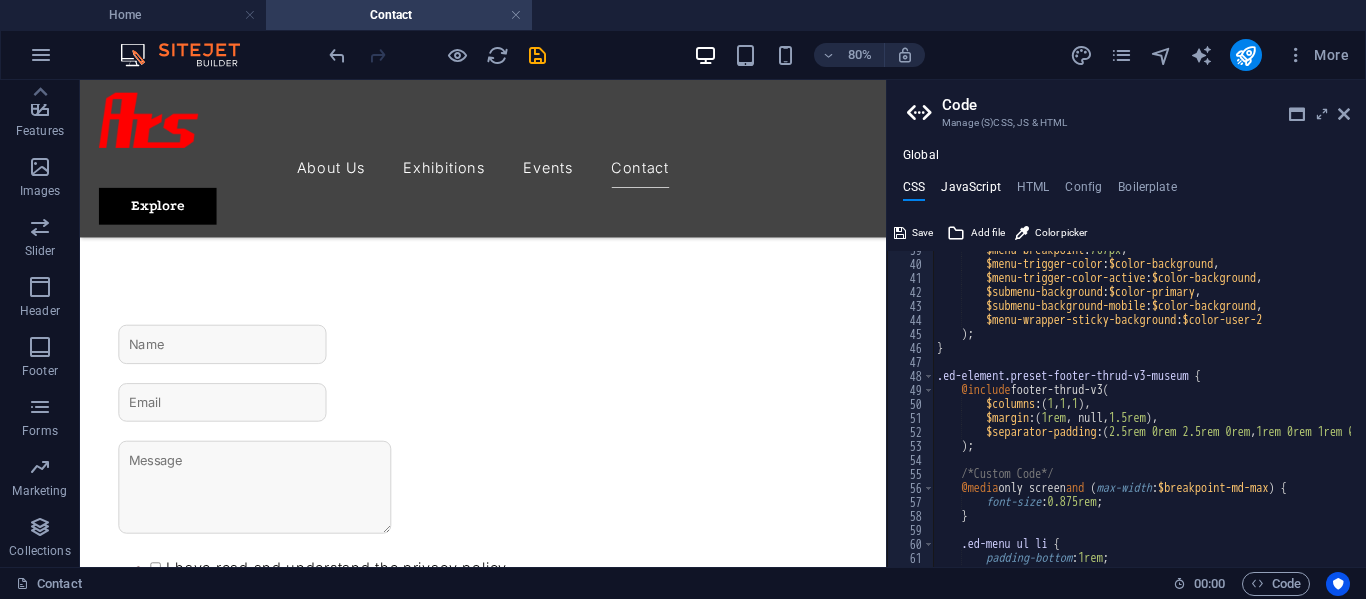 click on "JavaScript" at bounding box center (970, 191) 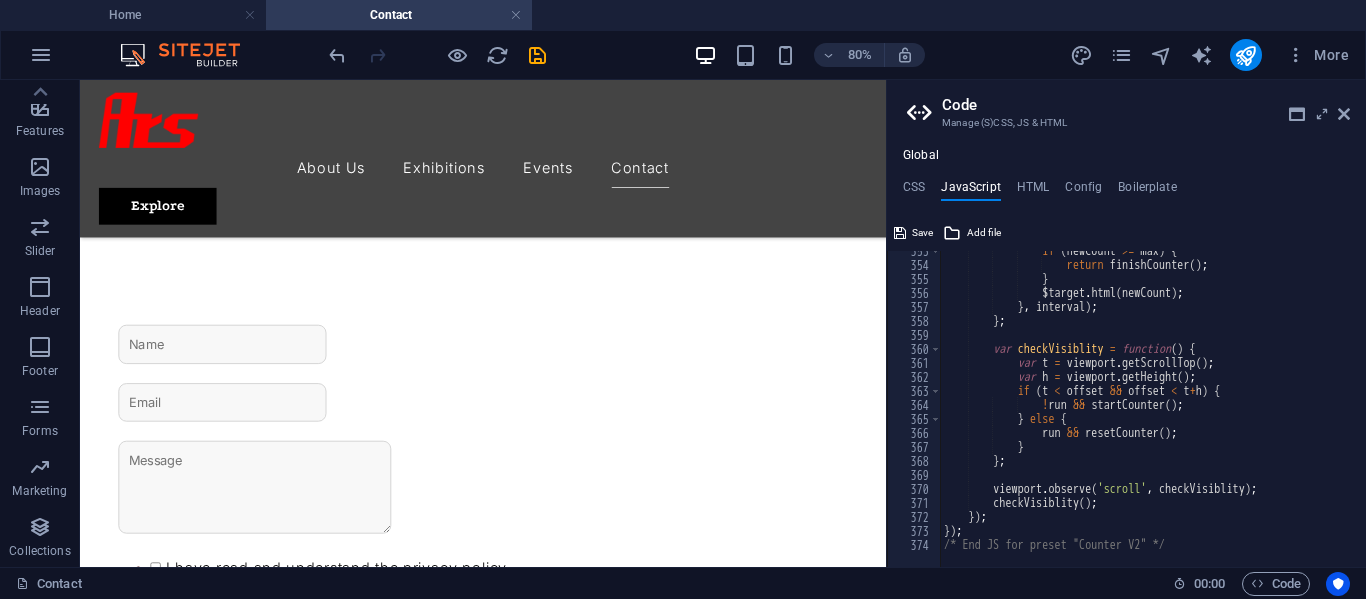 scroll, scrollTop: 4935, scrollLeft: 0, axis: vertical 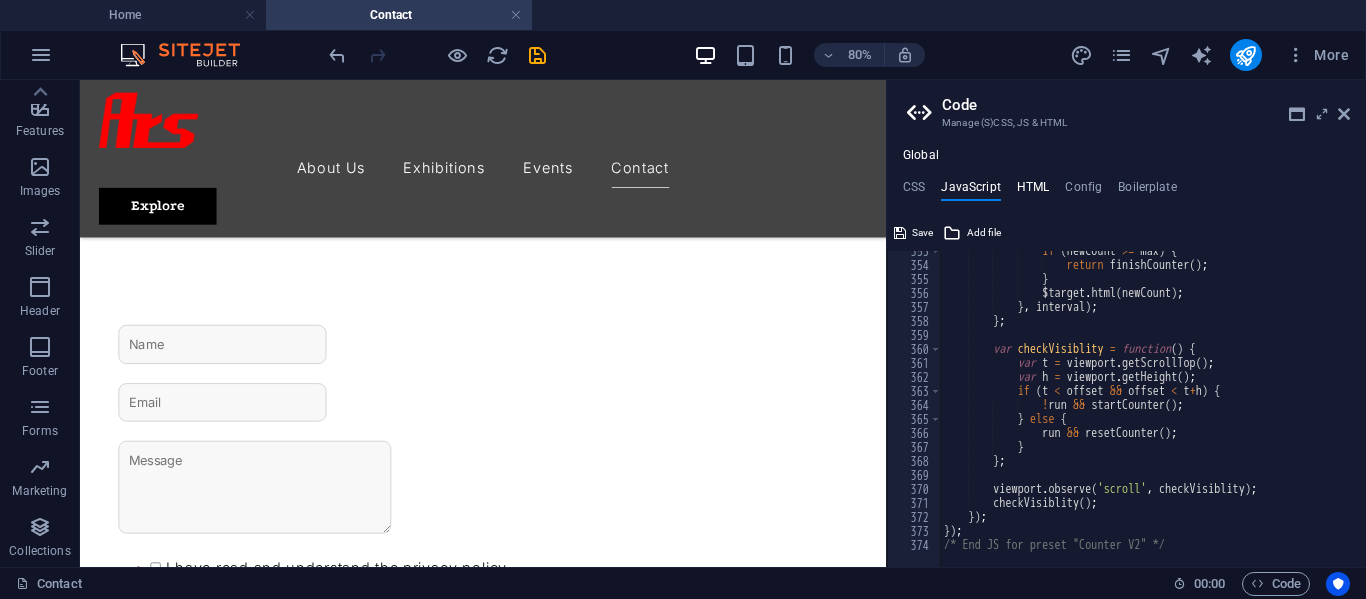 click on "HTML" at bounding box center (1033, 191) 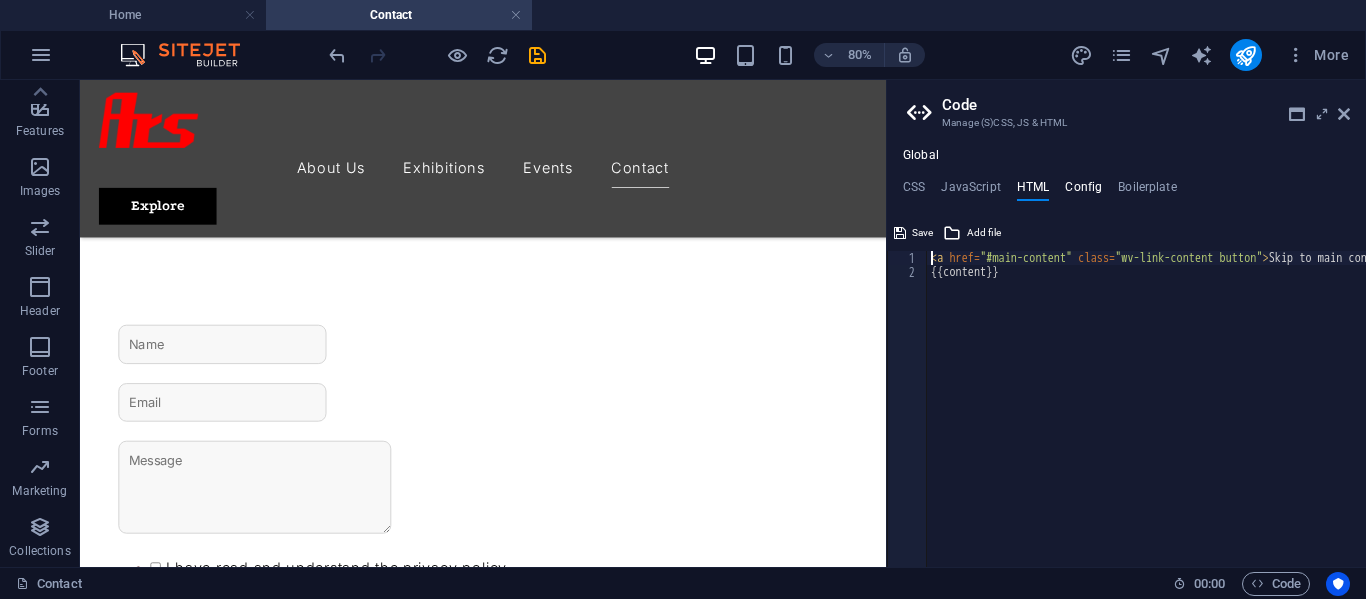 click on "Config" at bounding box center (1083, 191) 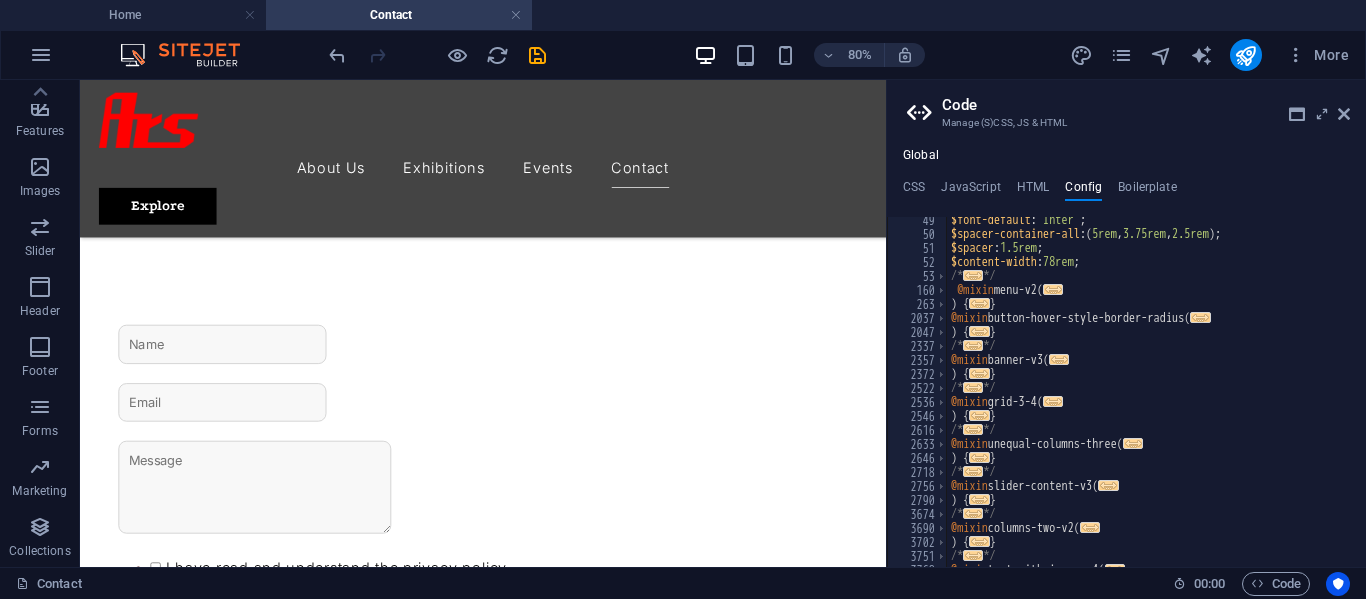 scroll, scrollTop: 676, scrollLeft: 0, axis: vertical 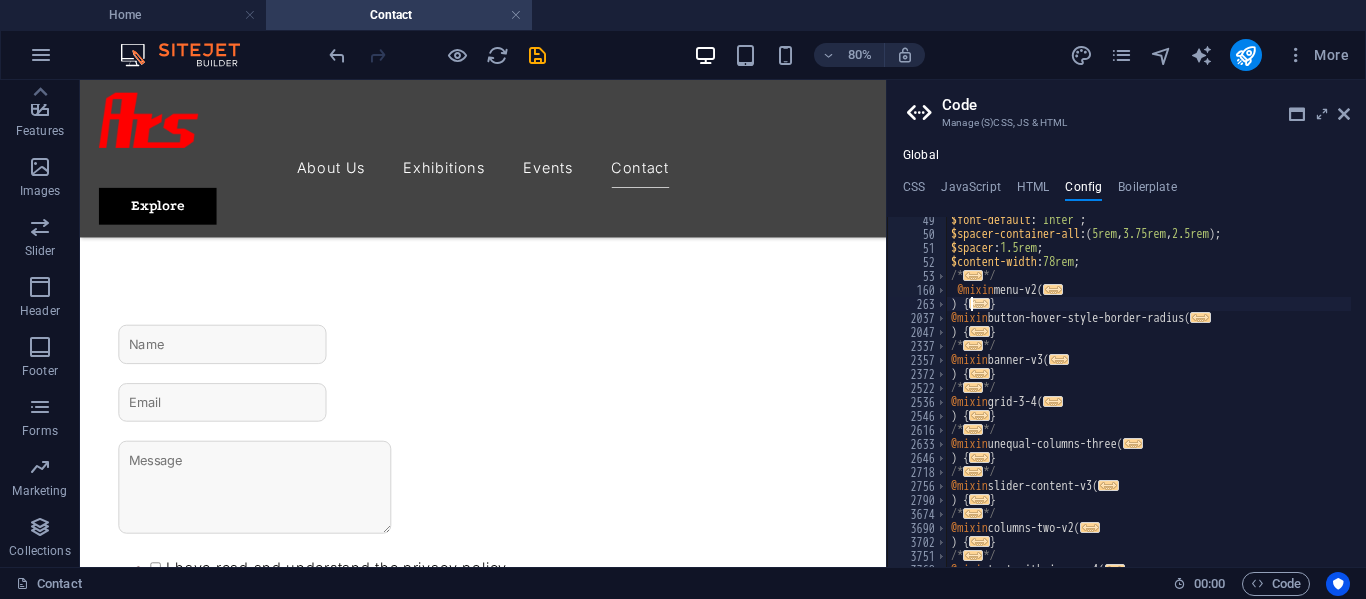 click on "..." at bounding box center (979, 303) 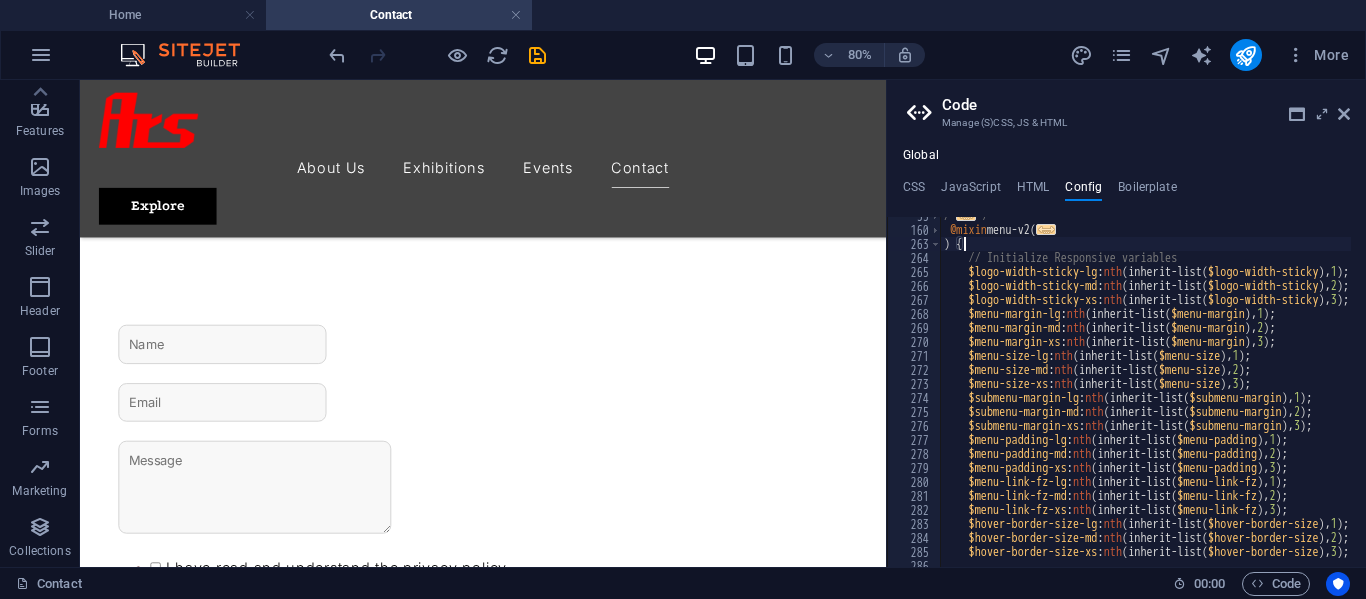 scroll, scrollTop: 556, scrollLeft: 0, axis: vertical 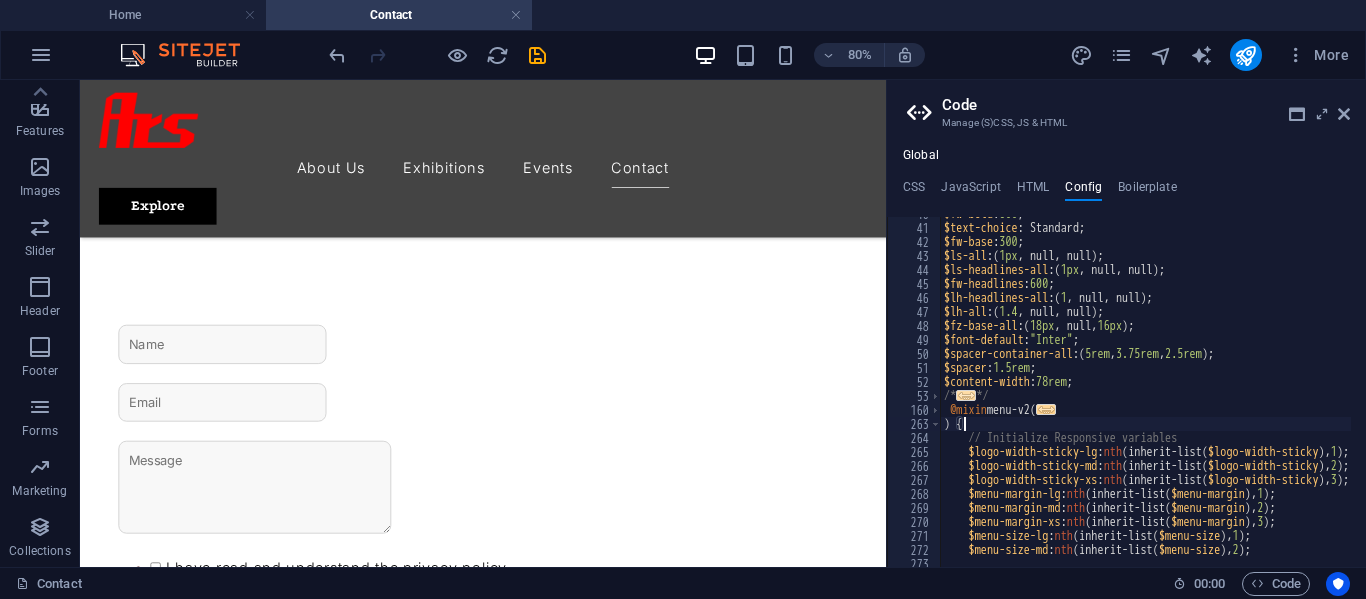 click on "..." at bounding box center [966, 395] 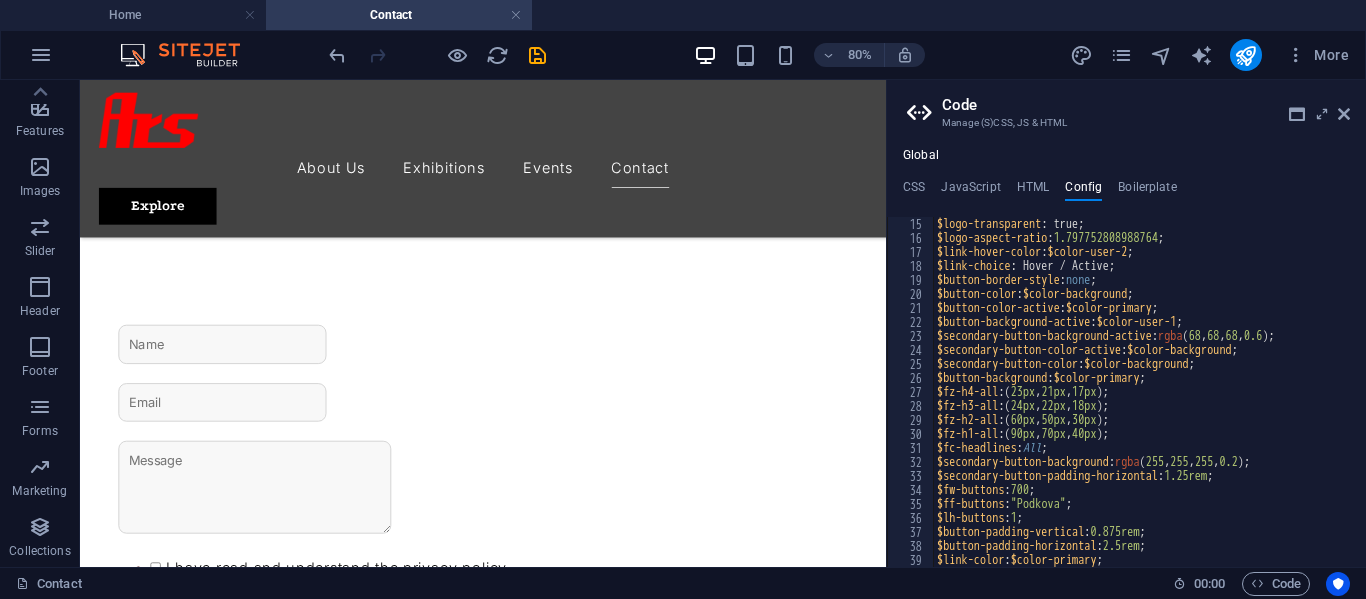 scroll, scrollTop: 575, scrollLeft: 0, axis: vertical 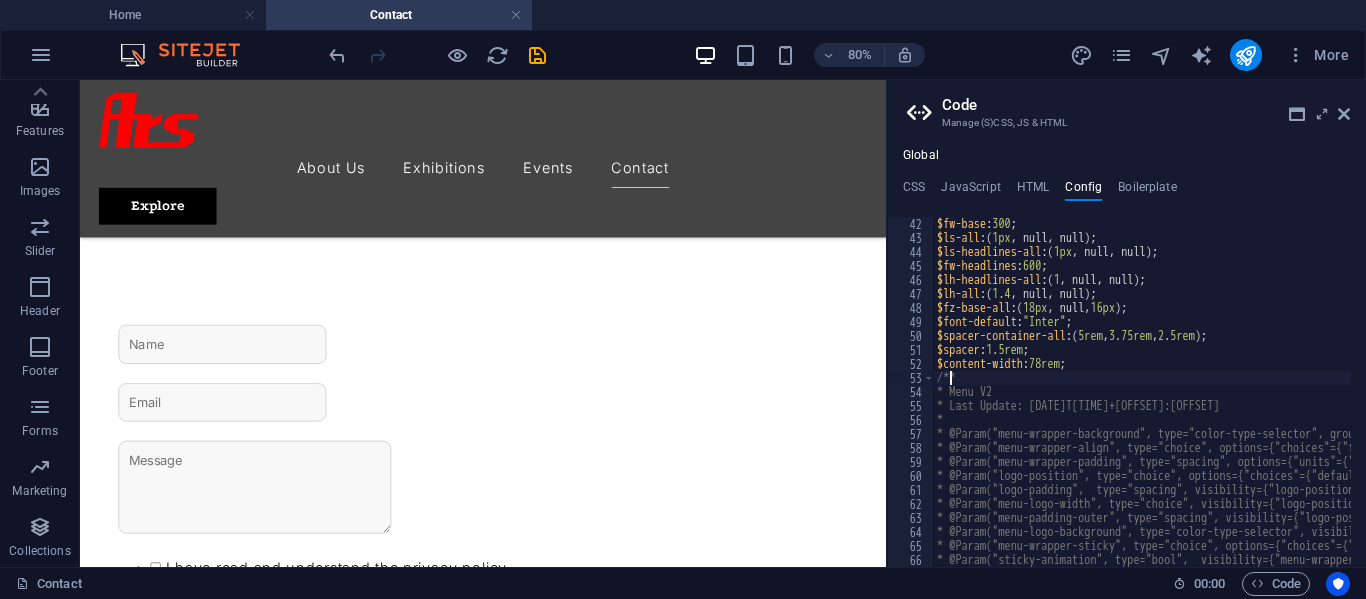 click on "CSS JavaScript HTML Config Boilerplate" at bounding box center (1126, 191) 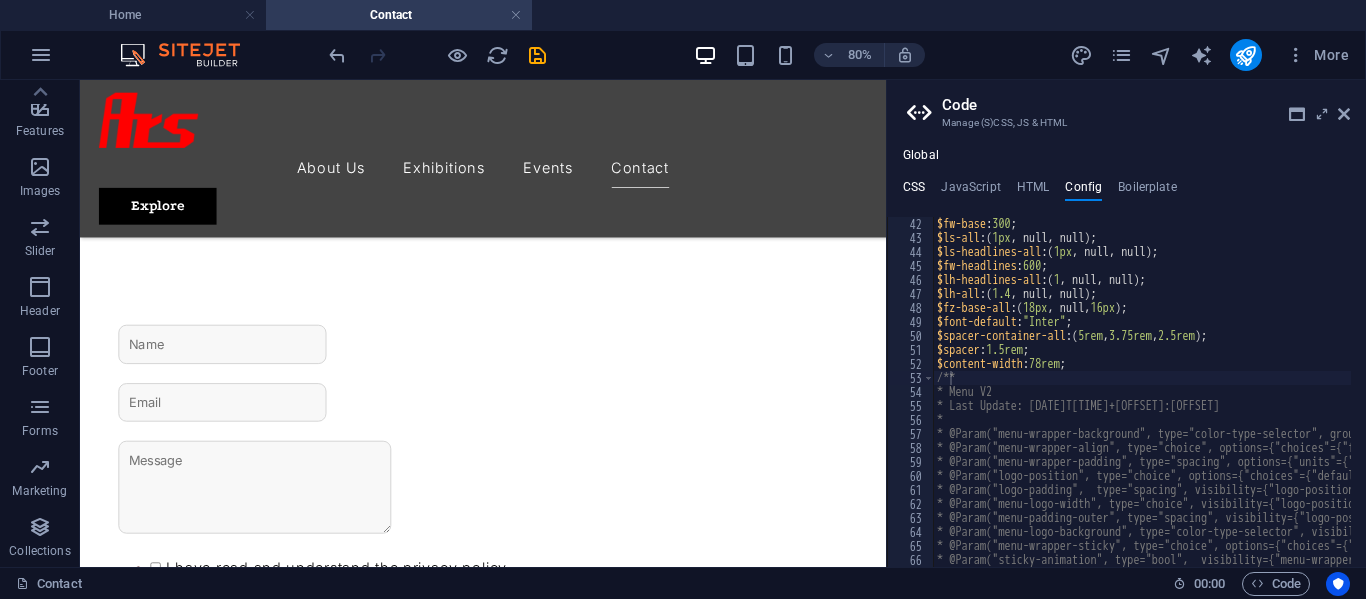 click on "CSS" at bounding box center (914, 191) 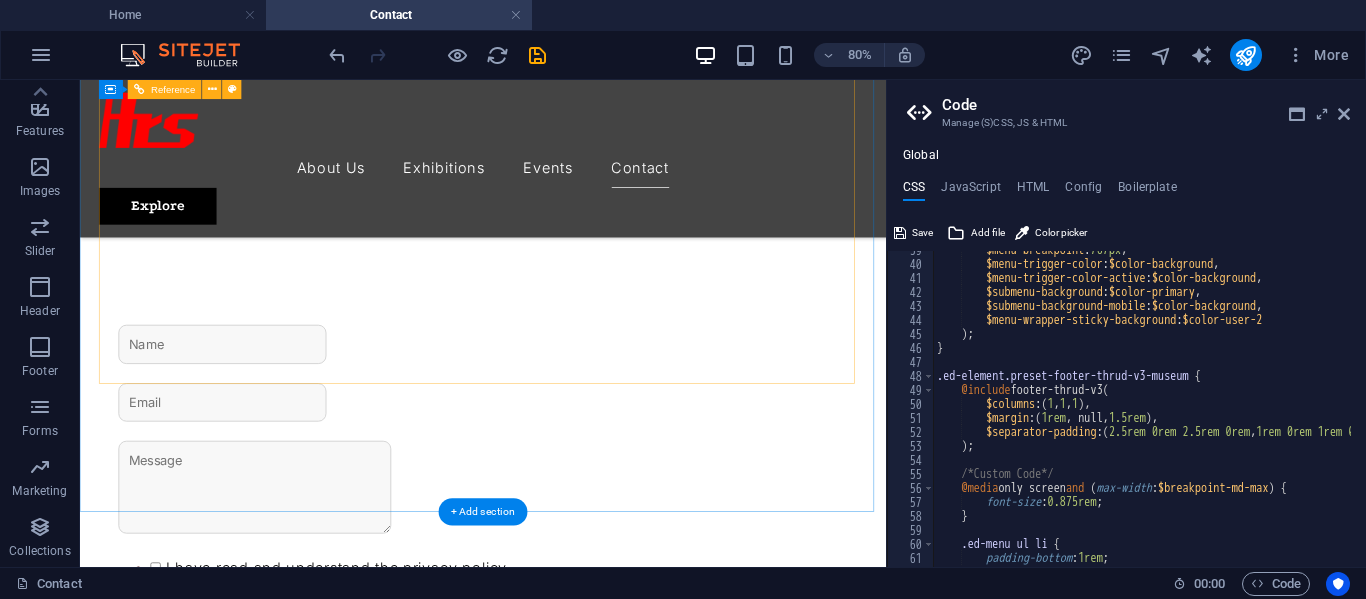 click at bounding box center (584, 1310) 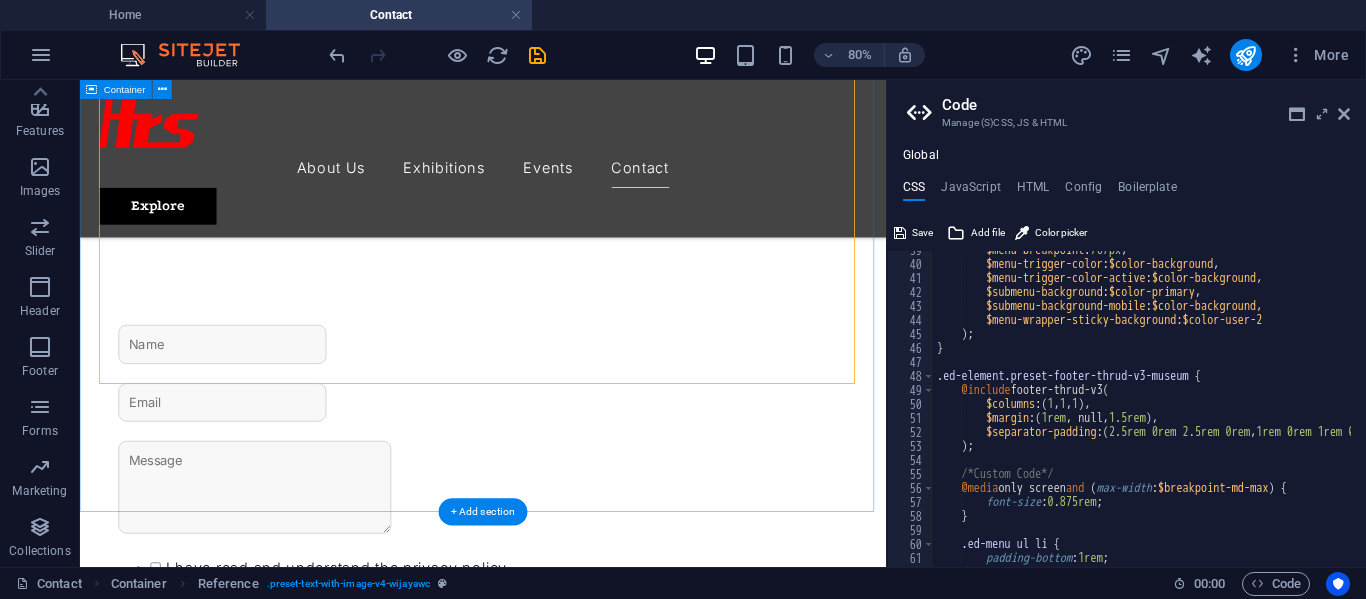 click on "Contact Us   I have read and understand the privacy policy. Unreadable? Load new Submit message" at bounding box center [584, 969] 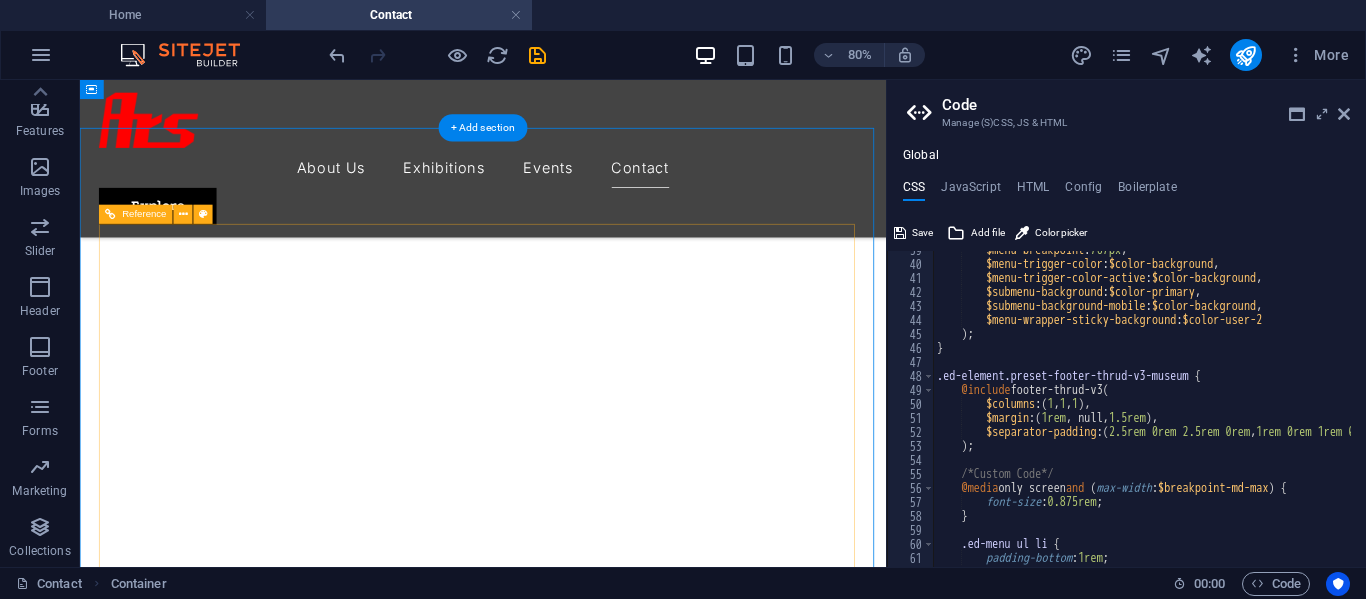 scroll, scrollTop: 500, scrollLeft: 0, axis: vertical 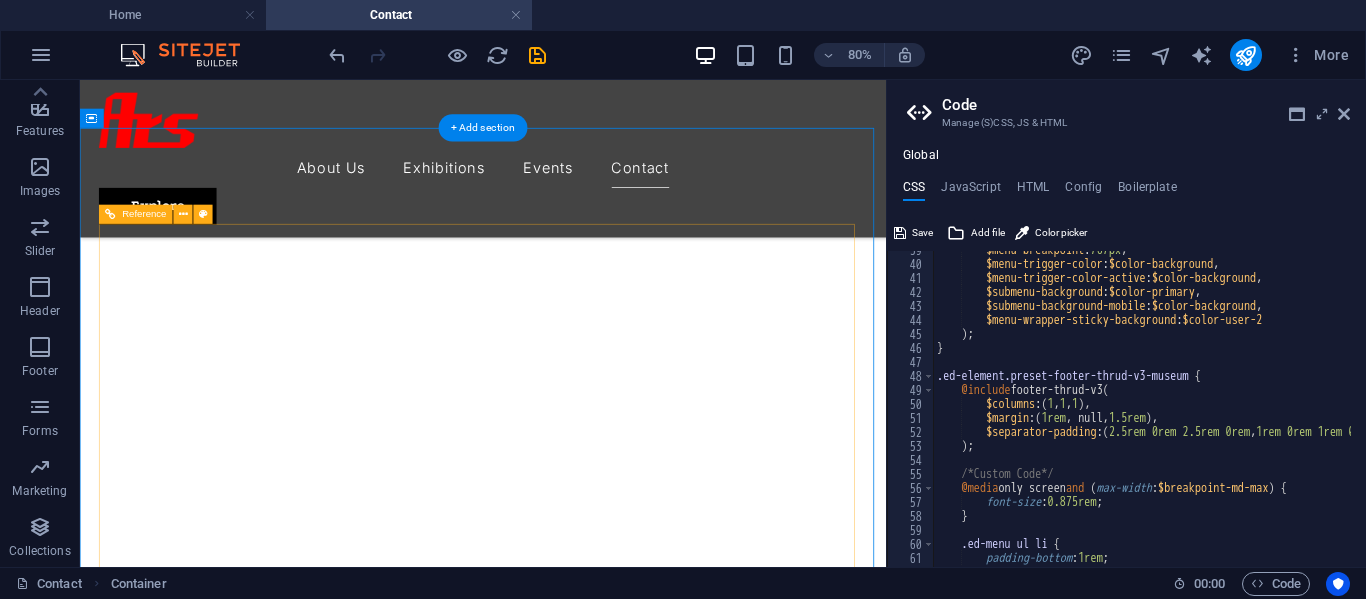 click at bounding box center [584, 1810] 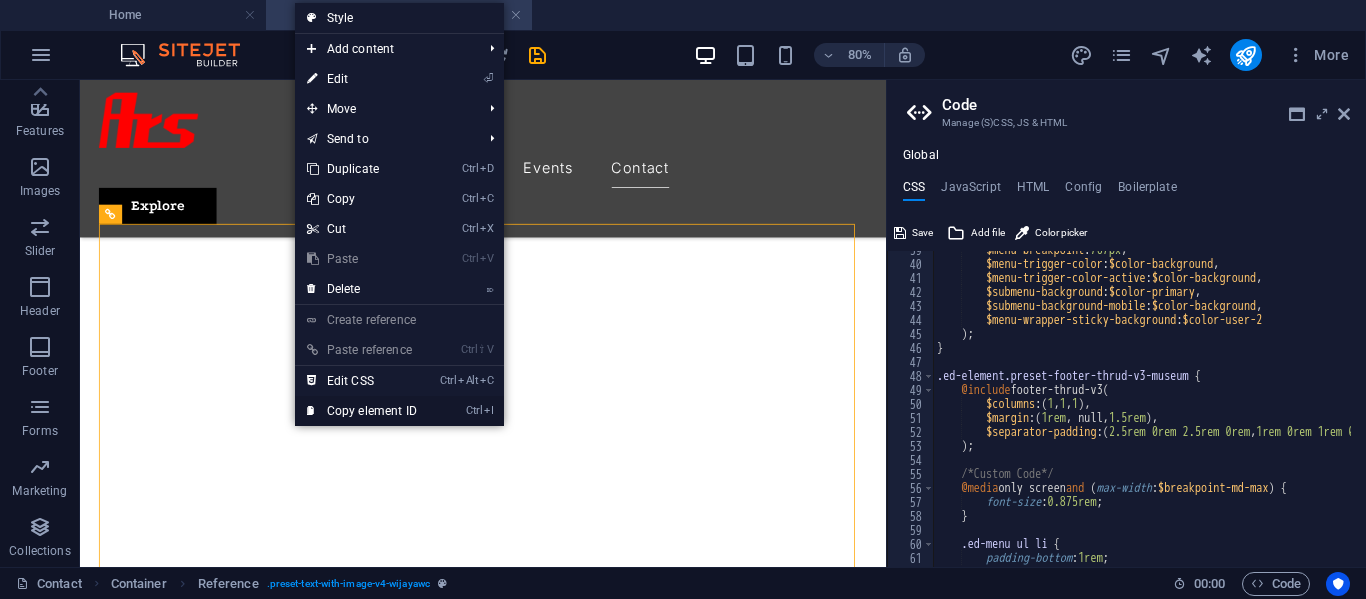click on "Ctrl I  Copy element ID" at bounding box center (362, 411) 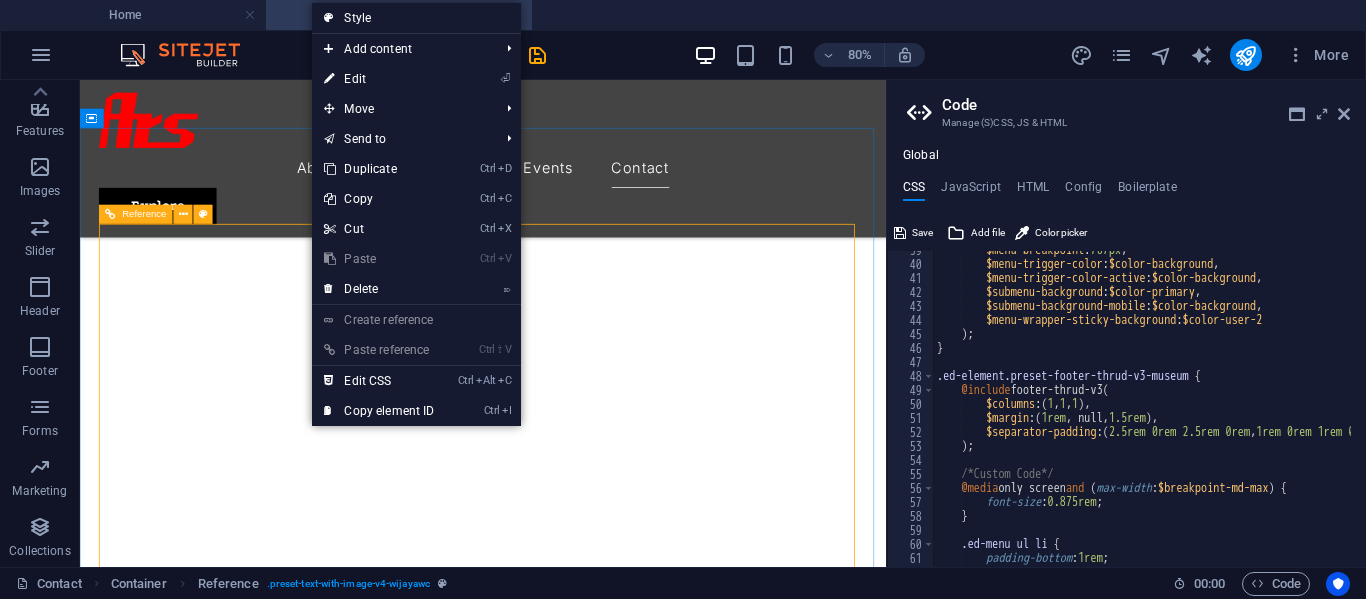 click on "Reference" at bounding box center (136, 214) 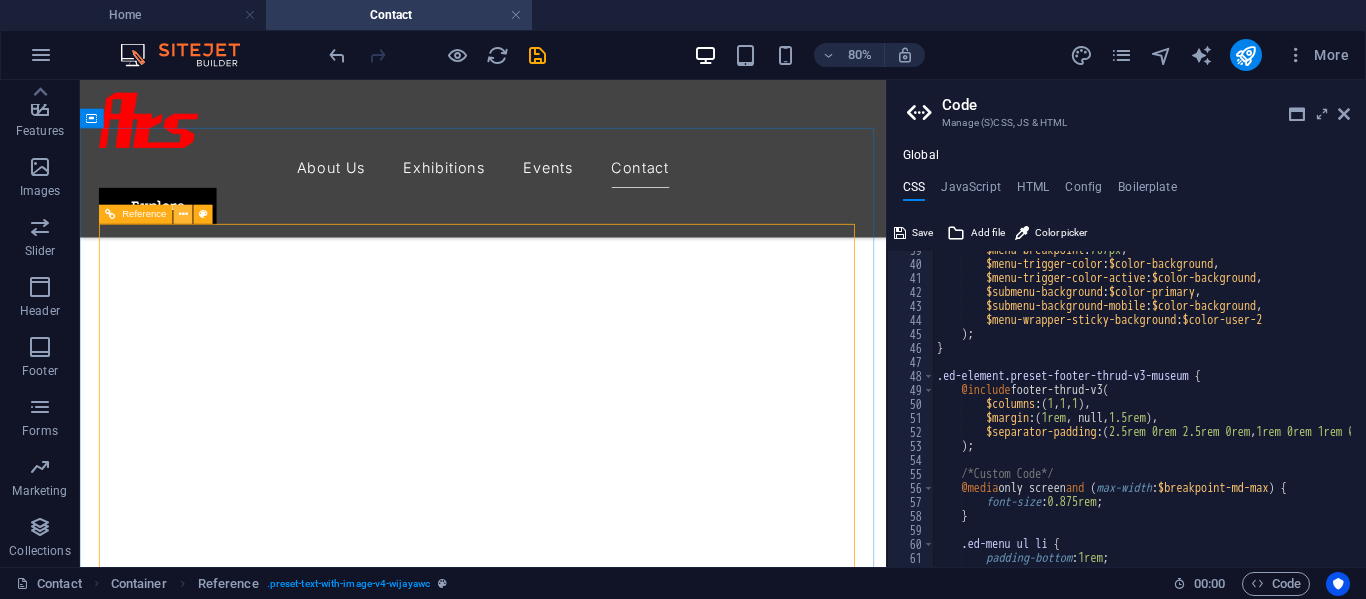 click at bounding box center (183, 214) 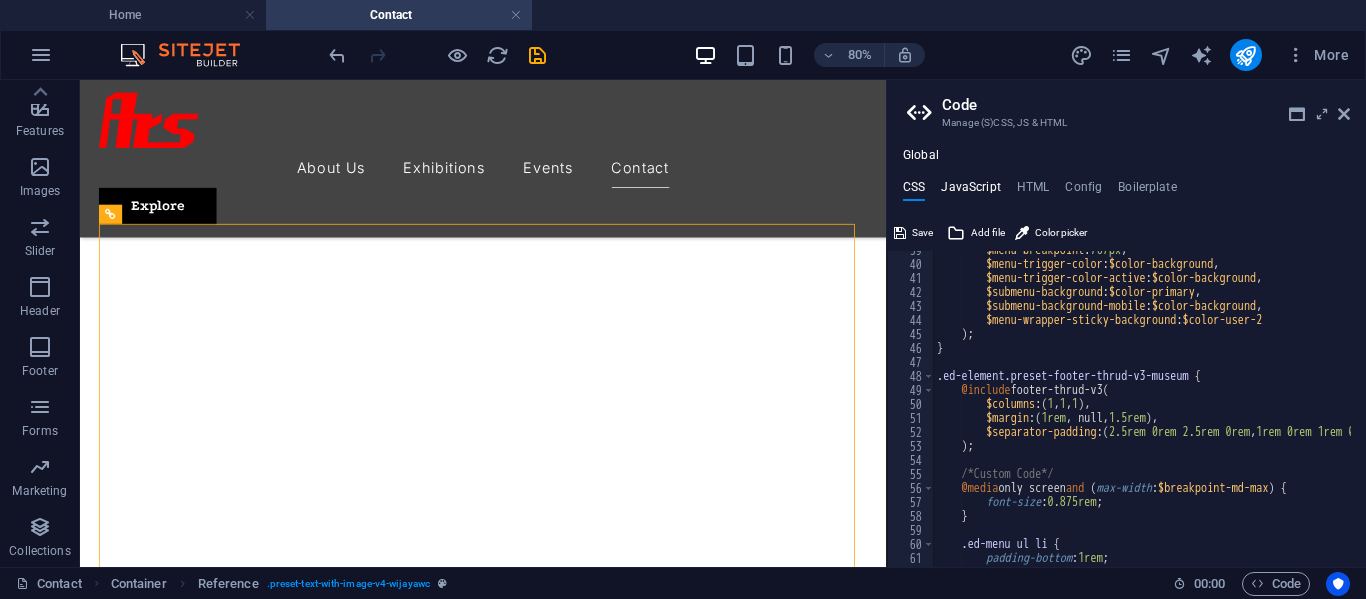 click on "JavaScript" at bounding box center [970, 191] 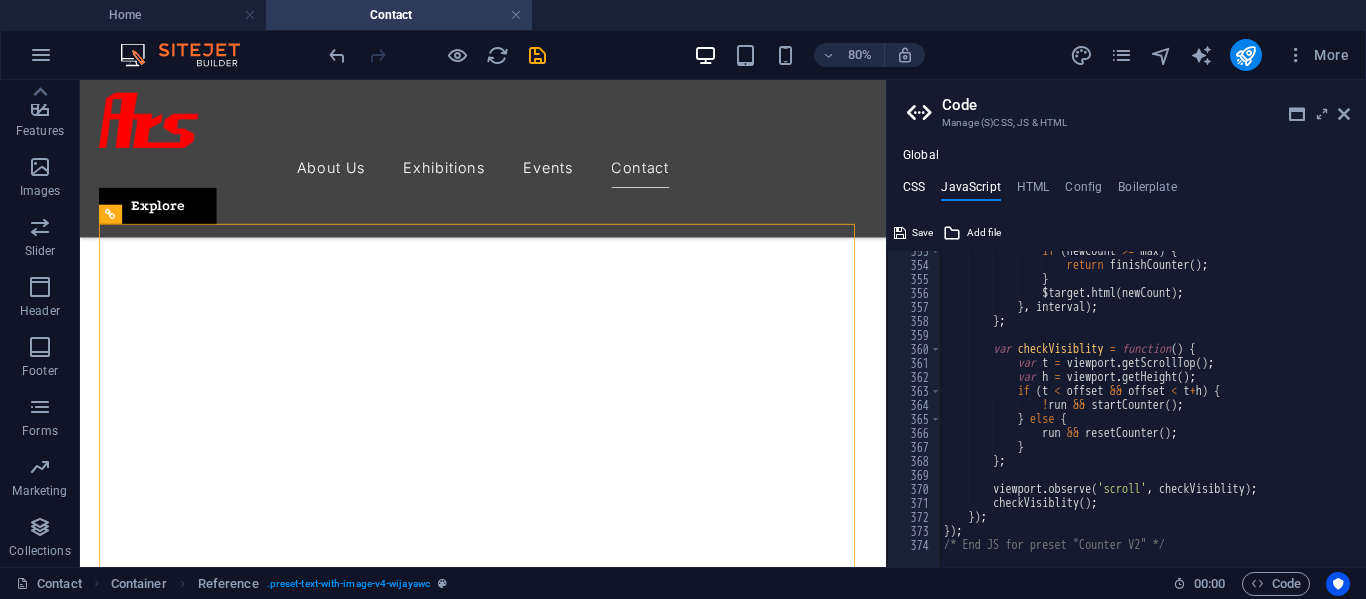 click on "CSS" at bounding box center [914, 191] 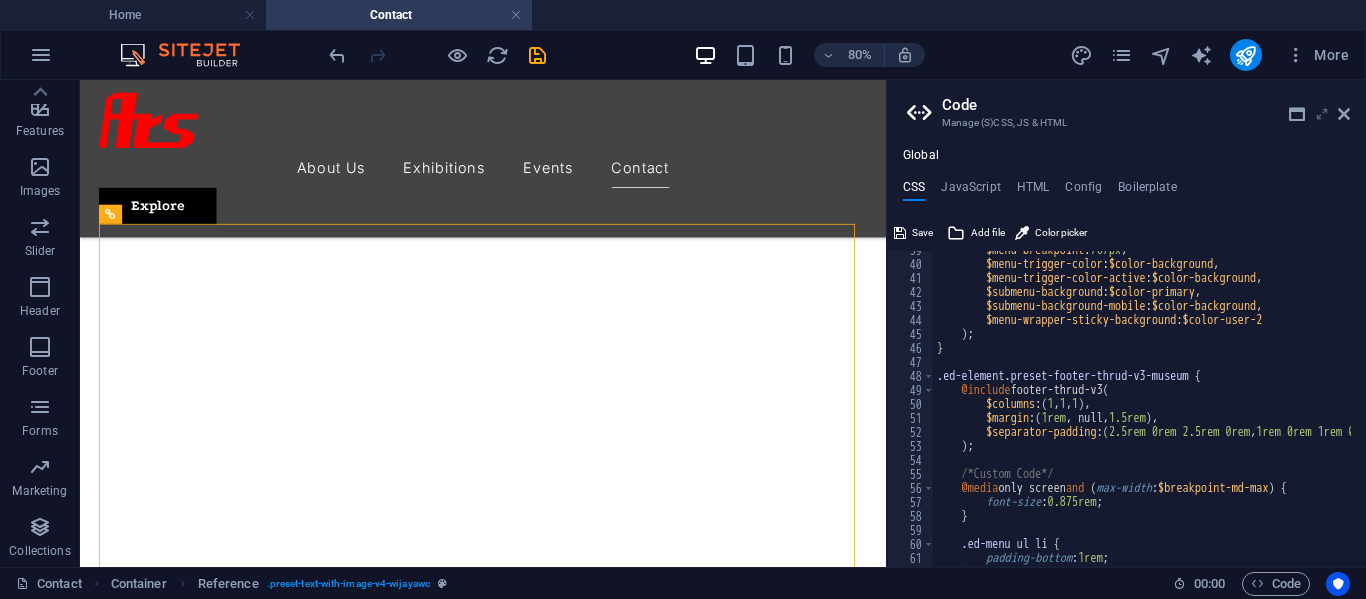 click at bounding box center (1322, 114) 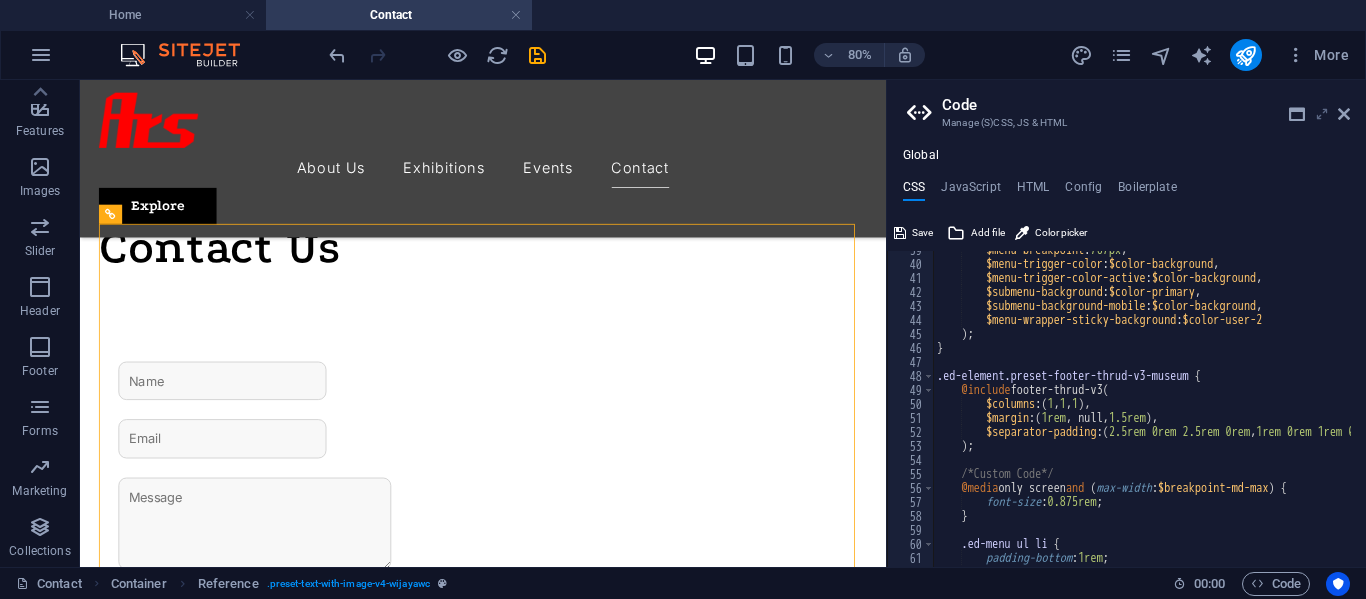 scroll, scrollTop: 0, scrollLeft: 0, axis: both 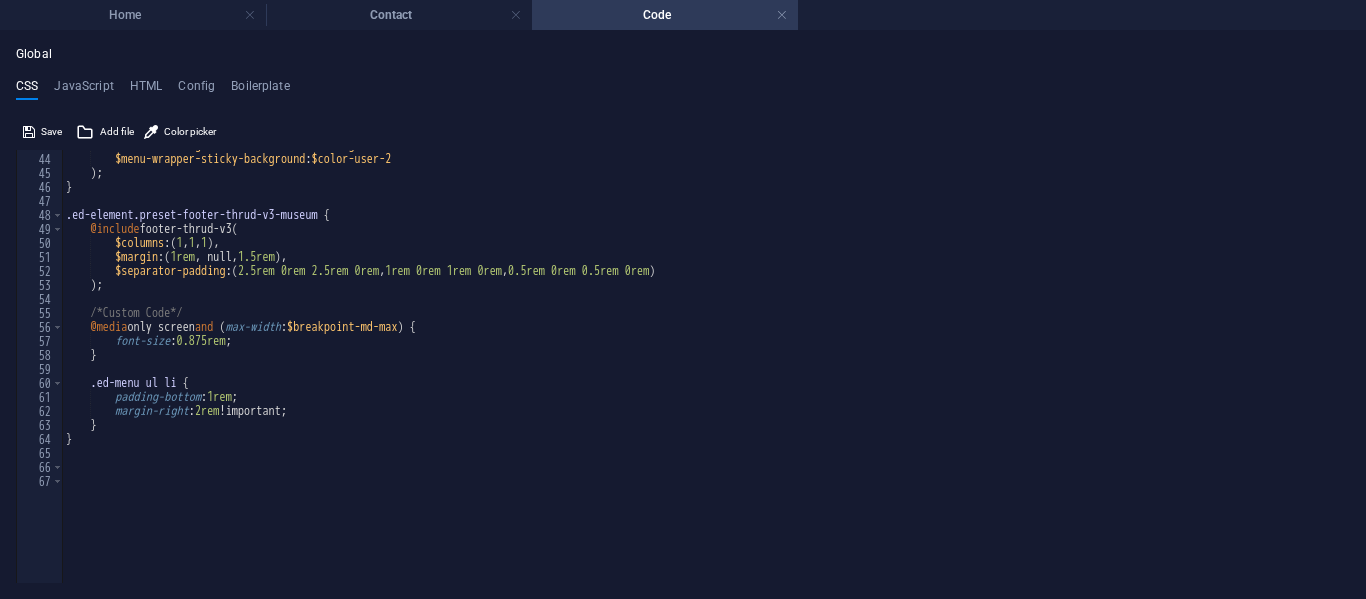 click on "$submenu-background-mobile :  $color-background ,            $menu-wrapper-sticky-background :  $color-user-2      ) ; } .ed-element.preset-footer-thrud-v3-museum   {      @include  footer-thrud-v3 (           $columns :  ( 1 ,  1 ,  1 ) ,            $margin :  ( 1rem , null,  1.5rem ) ,            $separator-padding :  ( 2.5rem   0rem   2.5rem   0rem ,  1rem   0rem   1rem   0rem ,  0.5rem   0rem   0.5rem   0rem )      ) ;      /*Custom Code*/      @media  only screen  and   ( max-width :  $breakpoint-md-max )   {           font-size :  0.875rem ;      }      .ed-menu   ul   li   {           padding-bottom :  1rem ;           margin-right :  2rem  !important;      } }" at bounding box center [698, 302] 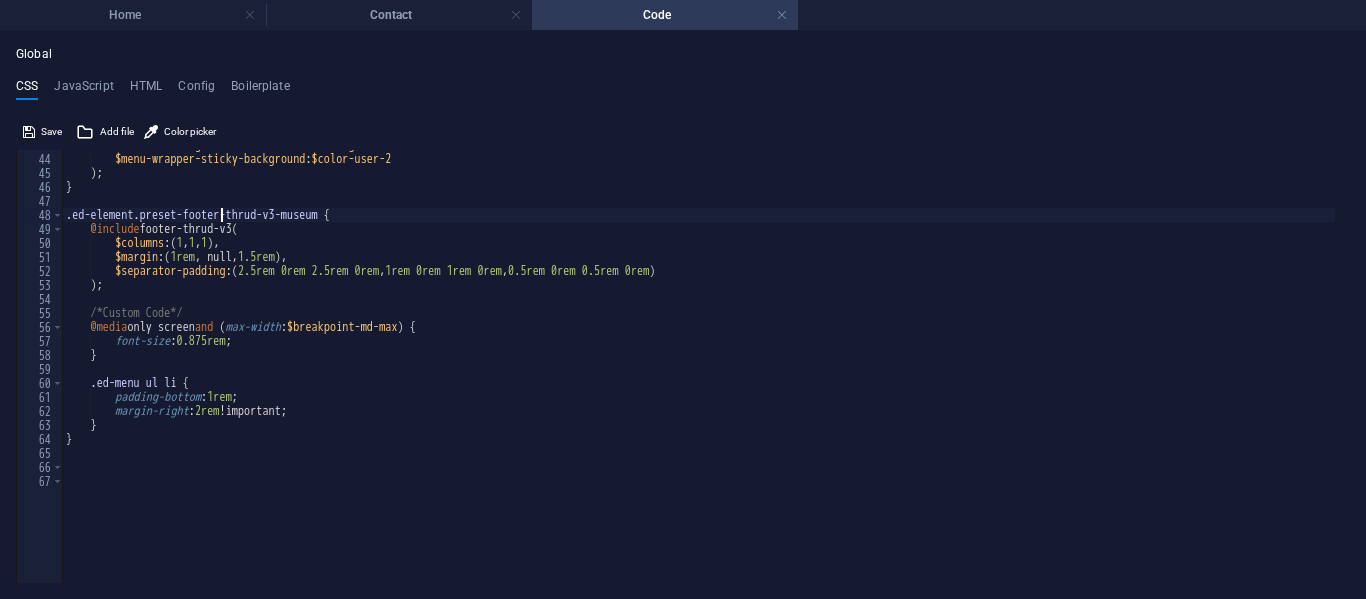 click on "$submenu-background-mobile :  $color-background ,            $menu-wrapper-sticky-background :  $color-user-2      ) ; } .ed-element.preset-footer-thrud-v3-museum   {      @include  footer-thrud-v3 (           $columns :  ( 1 ,  1 ,  1 ) ,            $margin :  ( 1rem , null,  1.5rem ) ,            $separator-padding :  ( 2.5rem   0rem   2.5rem   0rem ,  1rem   0rem   1rem   0rem ,  0.5rem   0rem   0.5rem   0rem )      ) ;      /*Custom Code*/      @media  only screen  and   ( max-width :  $breakpoint-md-max )   {           font-size :  0.875rem ;      }      .ed-menu   ul   li   {           padding-bottom :  1rem ;           margin-right :  2rem  !important;      } }" at bounding box center [698, 302] 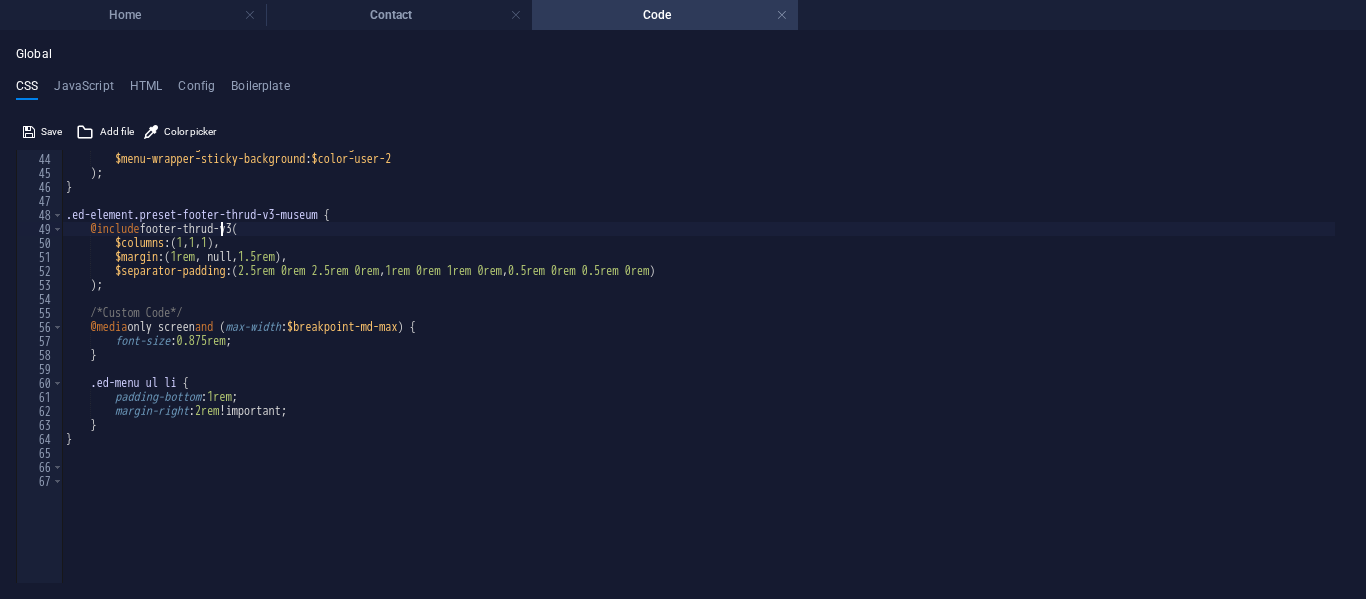 click on "$submenu-background-mobile :  $color-background ,            $menu-wrapper-sticky-background :  $color-user-2      ) ; } .ed-element.preset-footer-thrud-v3-museum   {      @include  footer-thrud-v3 (           $columns :  ( 1 ,  1 ,  1 ) ,            $margin :  ( 1rem , null,  1.5rem ) ,            $separator-padding :  ( 2.5rem   0rem   2.5rem   0rem ,  1rem   0rem   1rem   0rem ,  0.5rem   0rem   0.5rem   0rem )      ) ;      /*Custom Code*/      @media  only screen  and   ( max-width :  $breakpoint-md-max )   {           font-size :  0.875rem ;      }      .ed-menu   ul   li   {           padding-bottom :  1rem ;           margin-right :  2rem  !important;      } }" at bounding box center [698, 302] 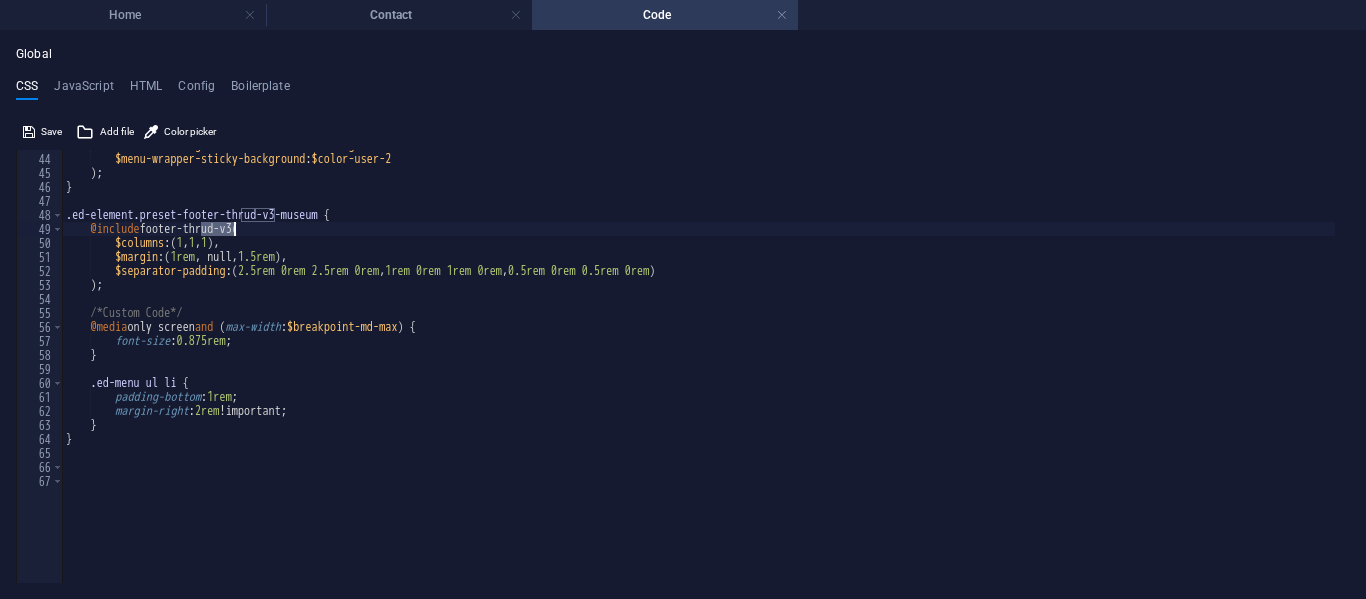 click on "$submenu-background-mobile :  $color-background ,            $menu-wrapper-sticky-background :  $color-user-2      ) ; } .ed-element.preset-footer-thrud-v3-museum   {      @include  footer-thrud-v3 (           $columns :  ( 1 ,  1 ,  1 ) ,            $margin :  ( 1rem , null,  1.5rem ) ,            $separator-padding :  ( 2.5rem   0rem   2.5rem   0rem ,  1rem   0rem   1rem   0rem ,  0.5rem   0rem   0.5rem   0rem )      ) ;      /*Custom Code*/      @media  only screen  and   ( max-width :  $breakpoint-md-max )   {           font-size :  0.875rem ;      }      .ed-menu   ul   li   {           padding-bottom :  1rem ;           margin-right :  2rem  !important;      } }" at bounding box center [698, 302] 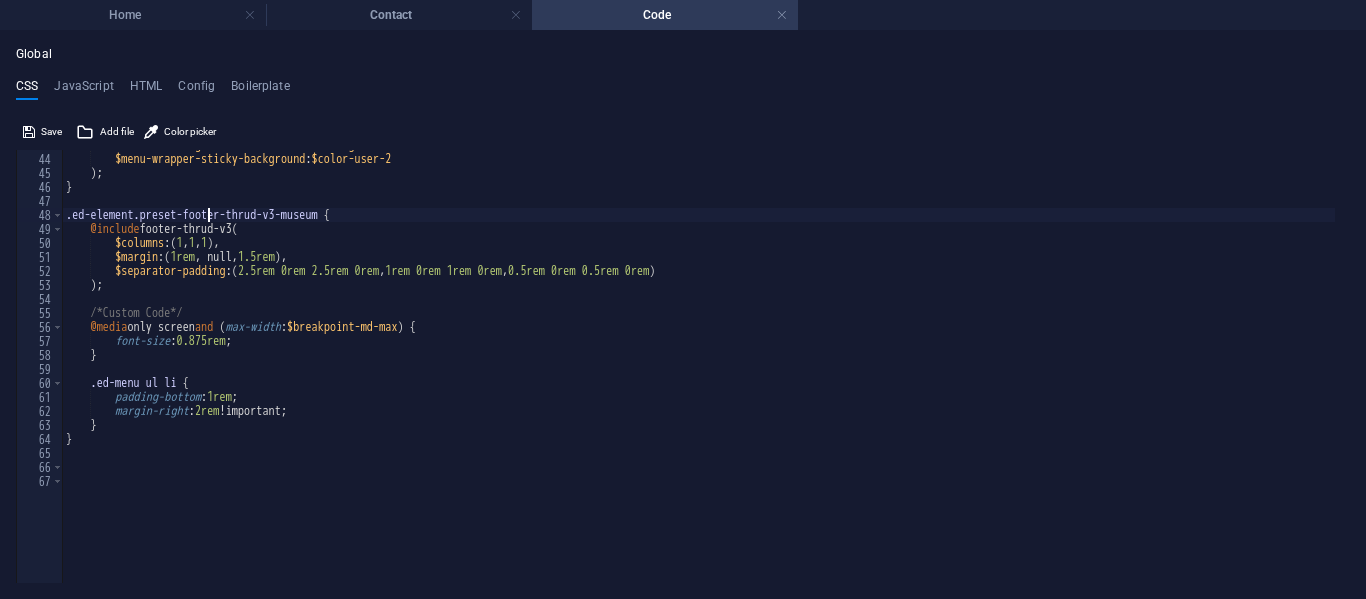 click on "$submenu-background-mobile :  $color-background ,            $menu-wrapper-sticky-background :  $color-user-2      ) ; } .ed-element.preset-footer-thrud-v3-museum   {      @include  footer-thrud-v3 (           $columns :  ( 1 ,  1 ,  1 ) ,            $margin :  ( 1rem , null,  1.5rem ) ,            $separator-padding :  ( 2.5rem   0rem   2.5rem   0rem ,  1rem   0rem   1rem   0rem ,  0.5rem   0rem   0.5rem   0rem )      ) ;      /*Custom Code*/      @media  only screen  and   ( max-width :  $breakpoint-md-max )   {           font-size :  0.875rem ;      }      .ed-menu   ul   li   {           padding-bottom :  1rem ;           margin-right :  2rem  !important;      } }" at bounding box center [698, 302] 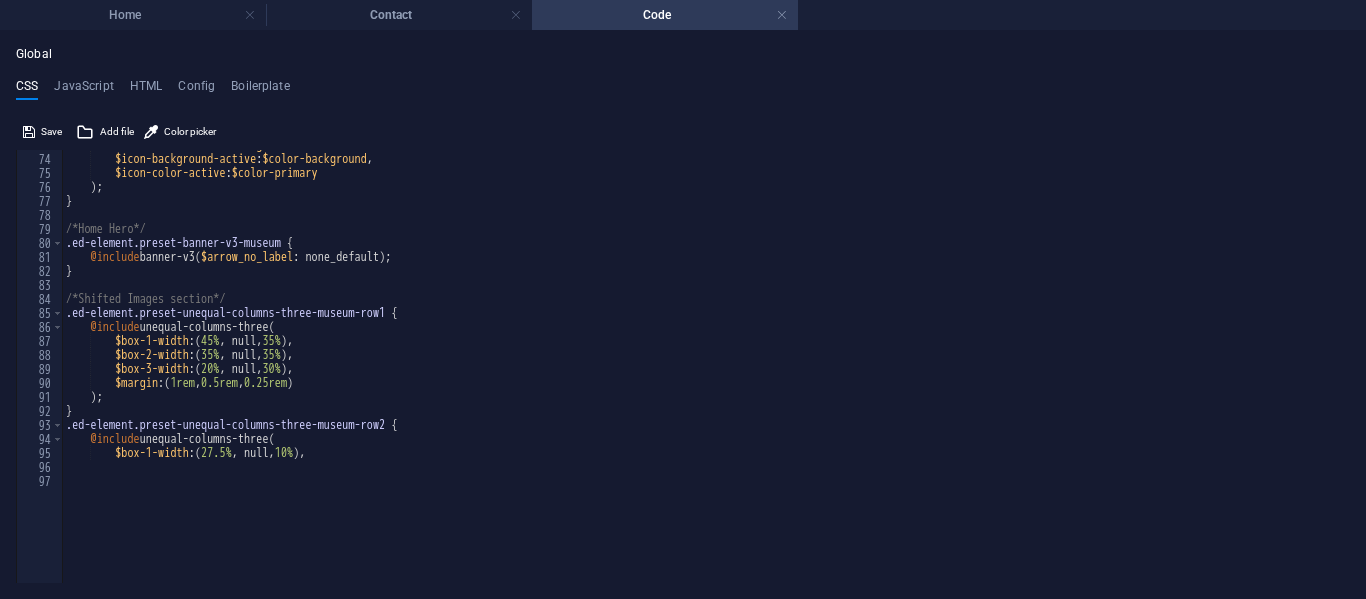 scroll, scrollTop: 900, scrollLeft: 0, axis: vertical 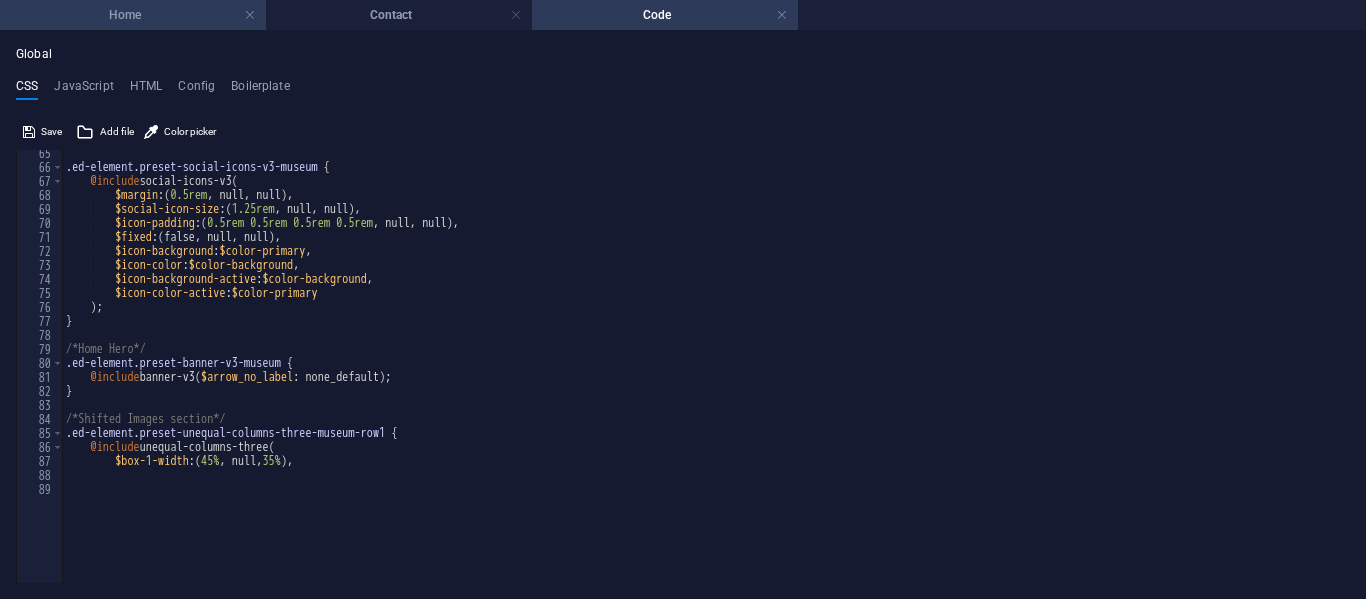 click on "Home" at bounding box center (133, 15) 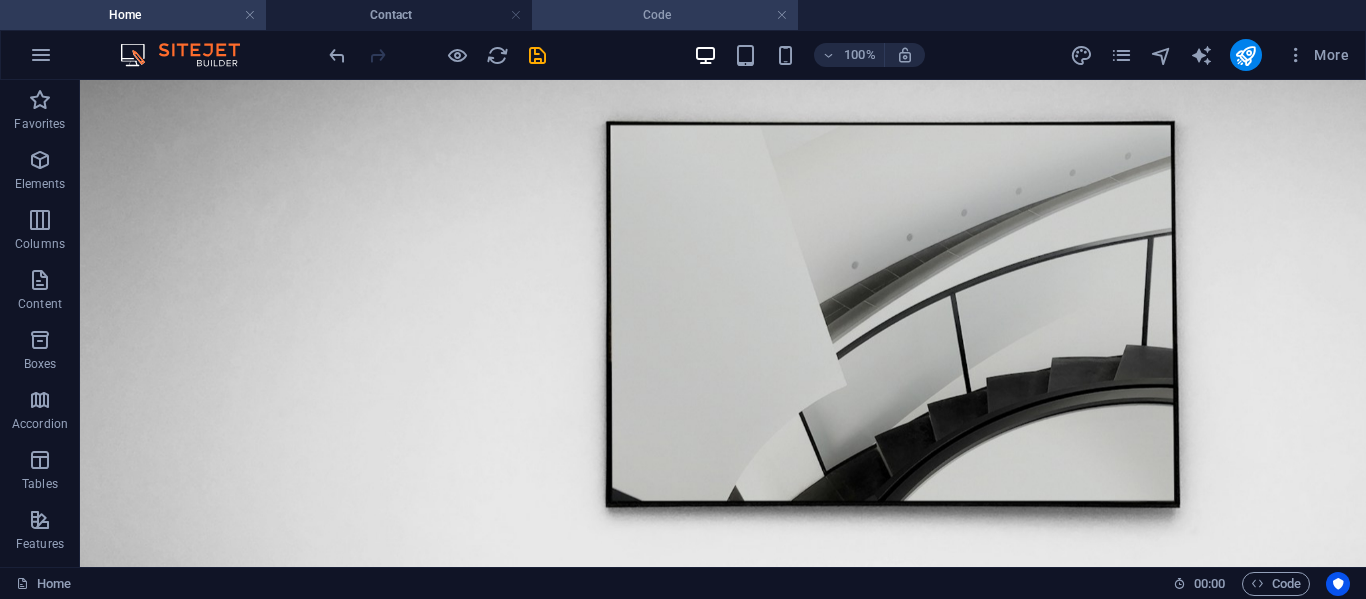 click on "Code" at bounding box center (665, 15) 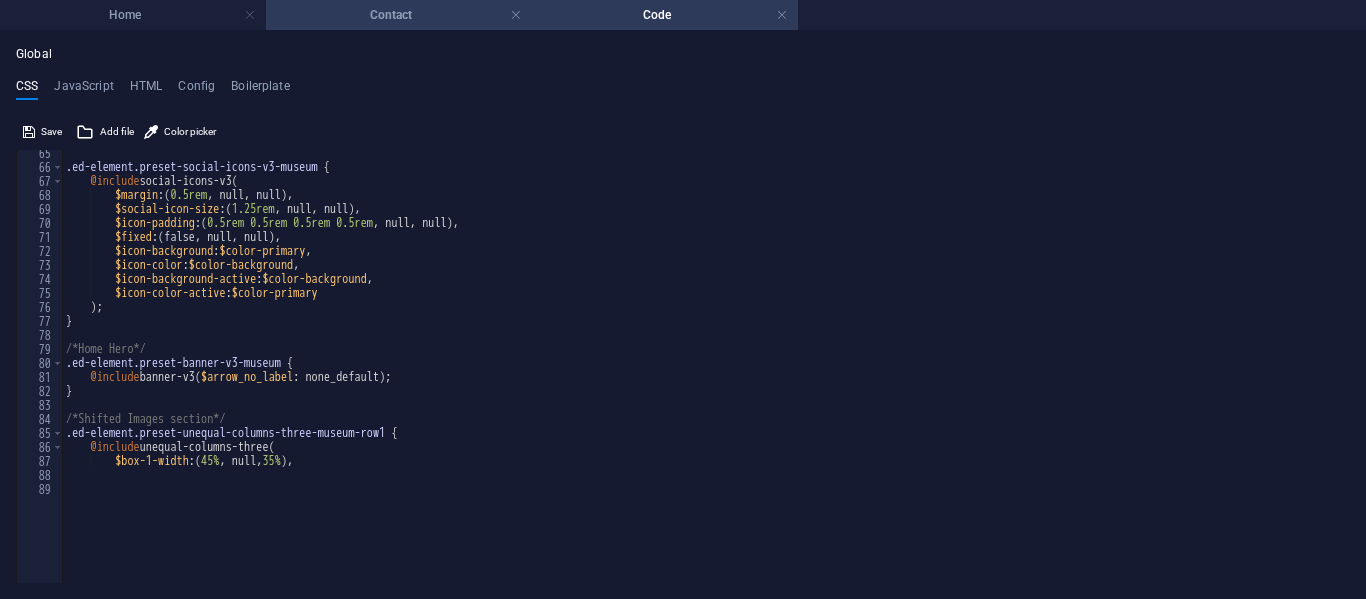 click on "Contact" at bounding box center [399, 15] 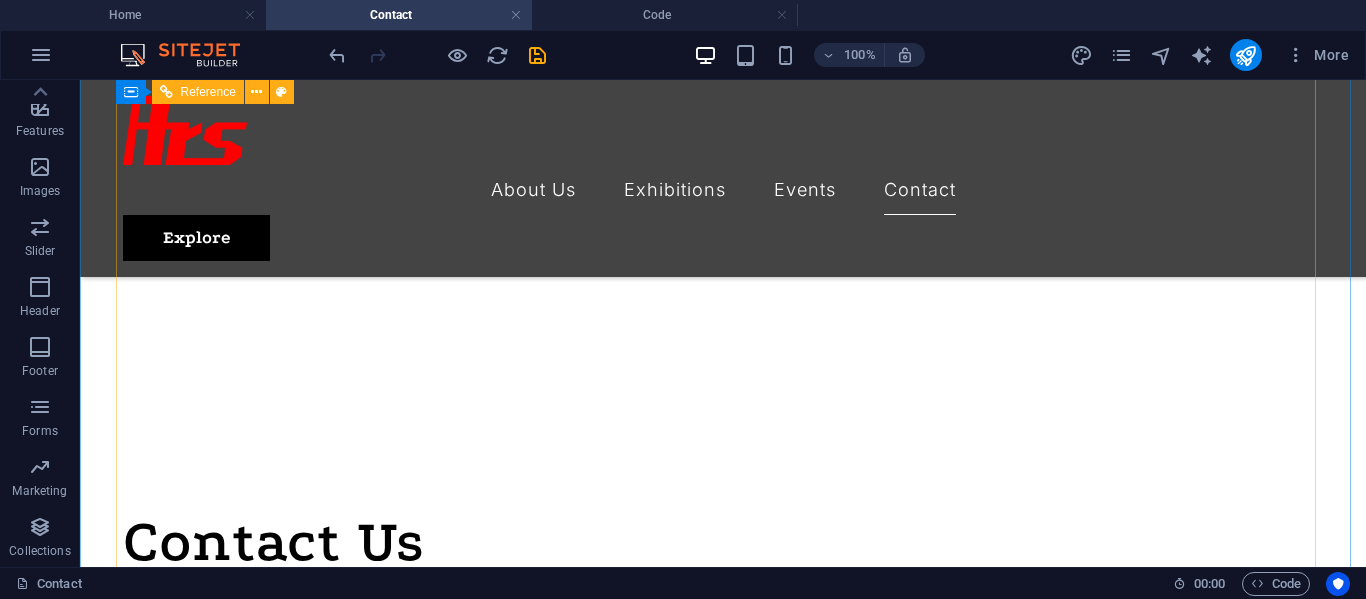 scroll, scrollTop: 700, scrollLeft: 0, axis: vertical 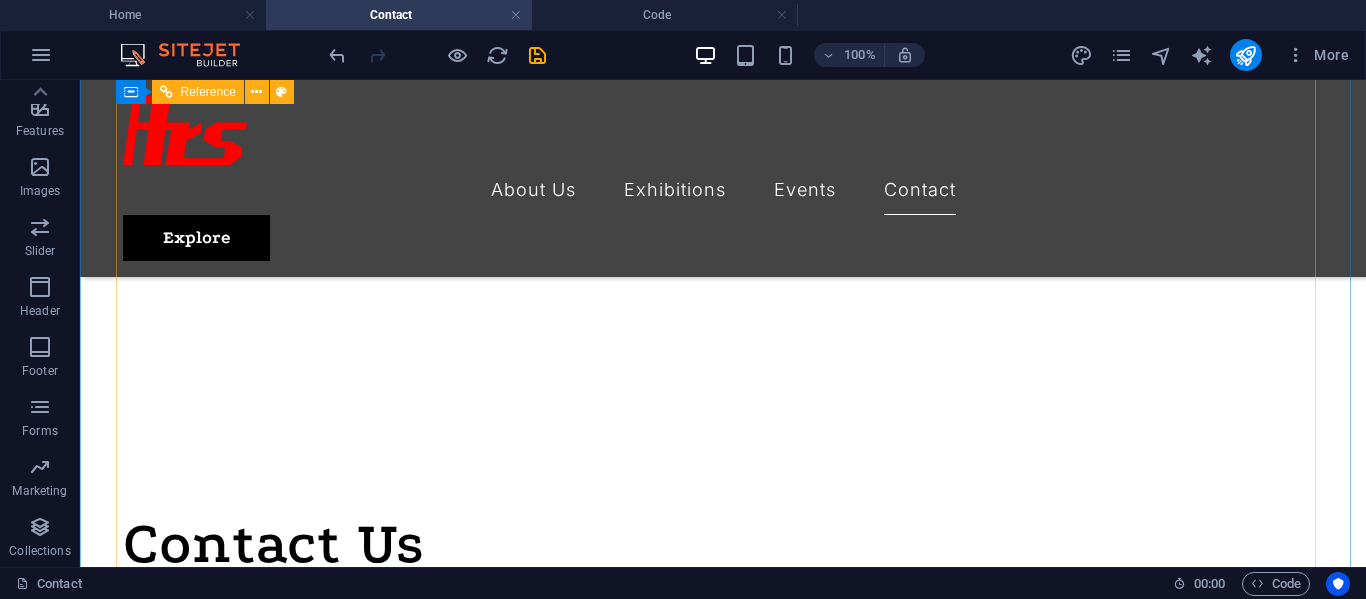click at bounding box center [723, 1597] 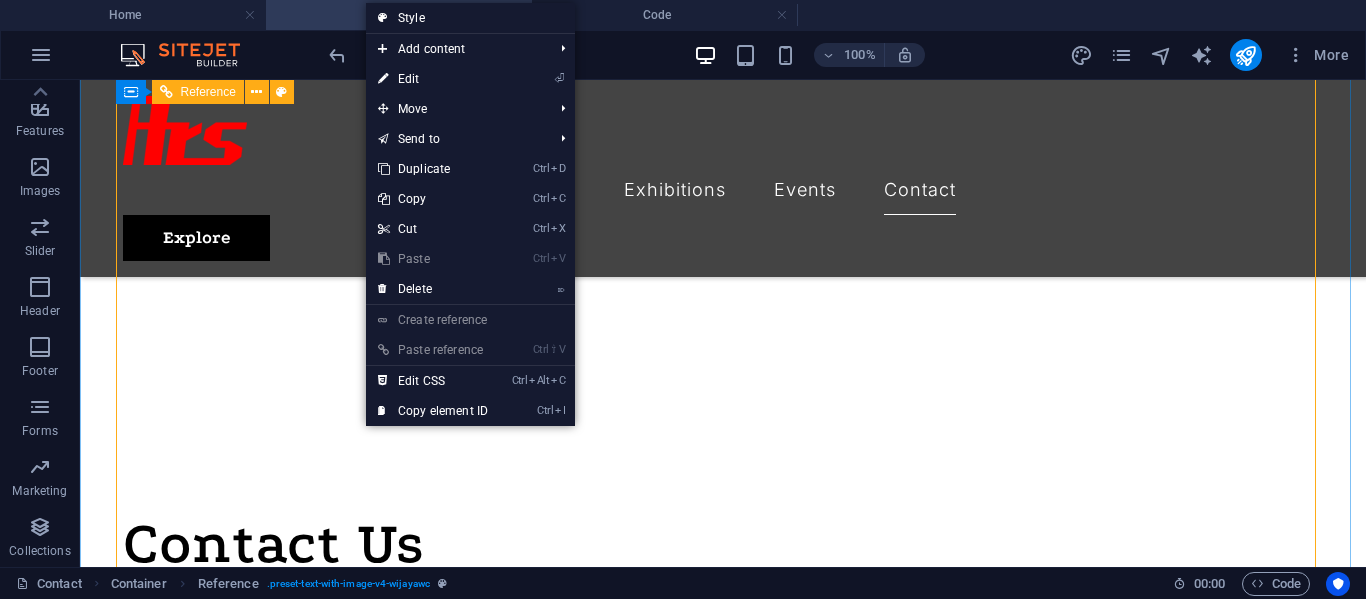 click at bounding box center (723, 1597) 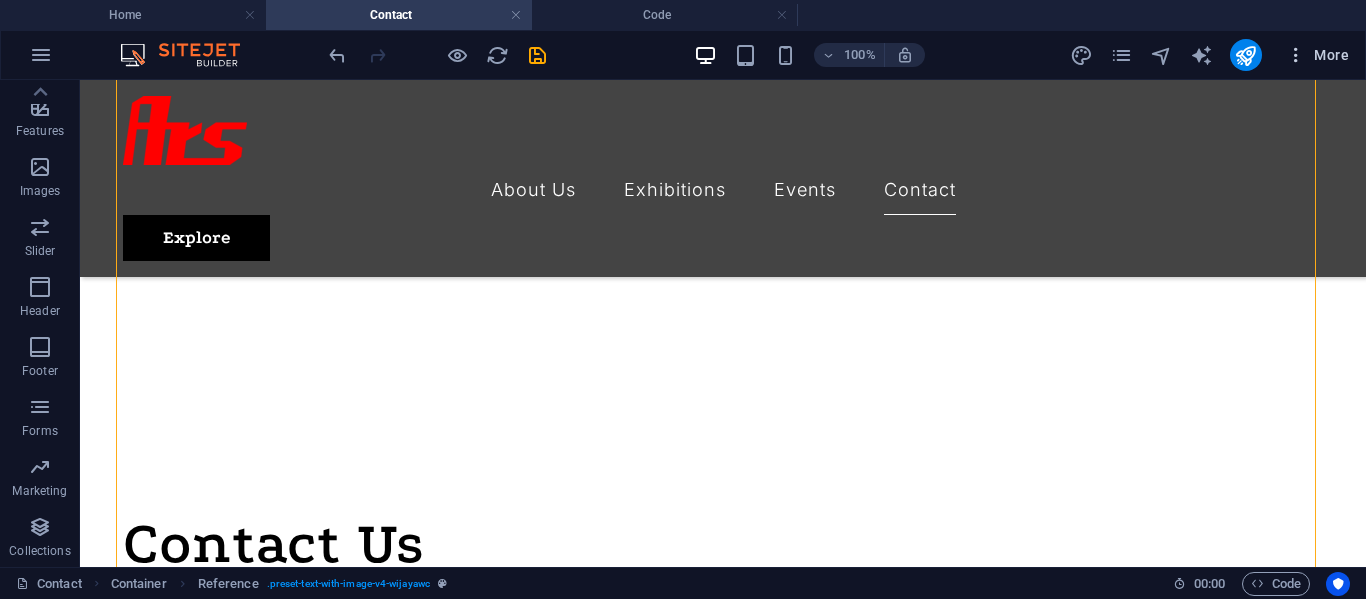 click at bounding box center (1296, 55) 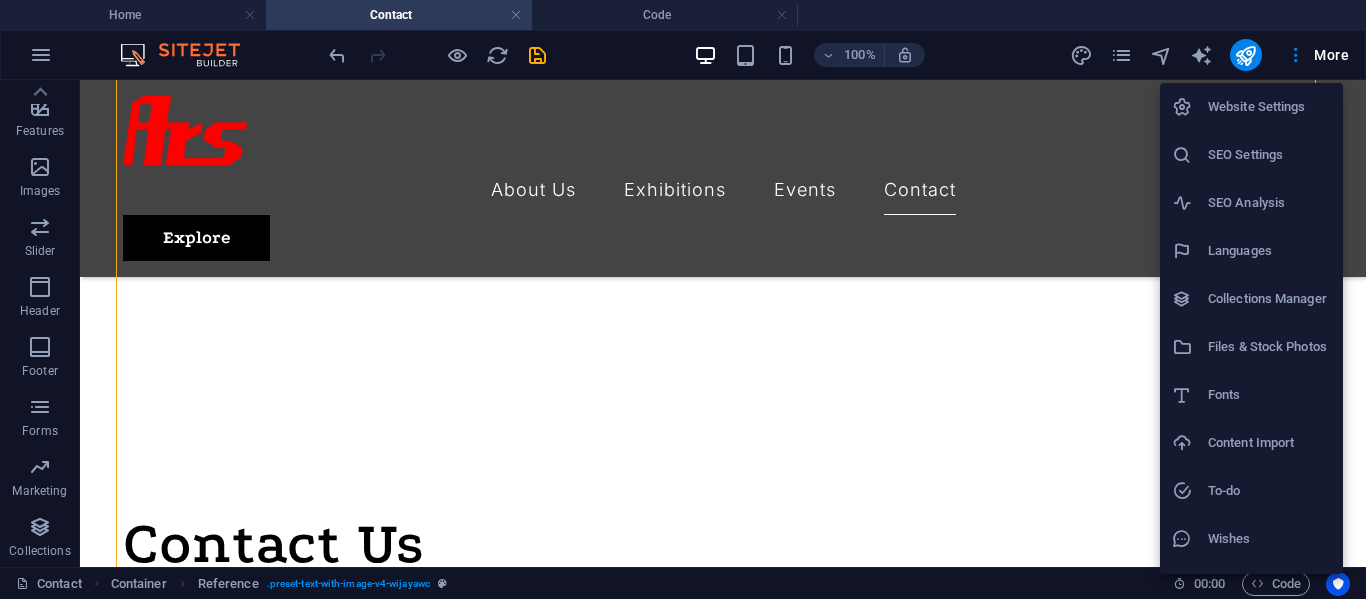 click on "Files & Stock Photos" at bounding box center (1269, 347) 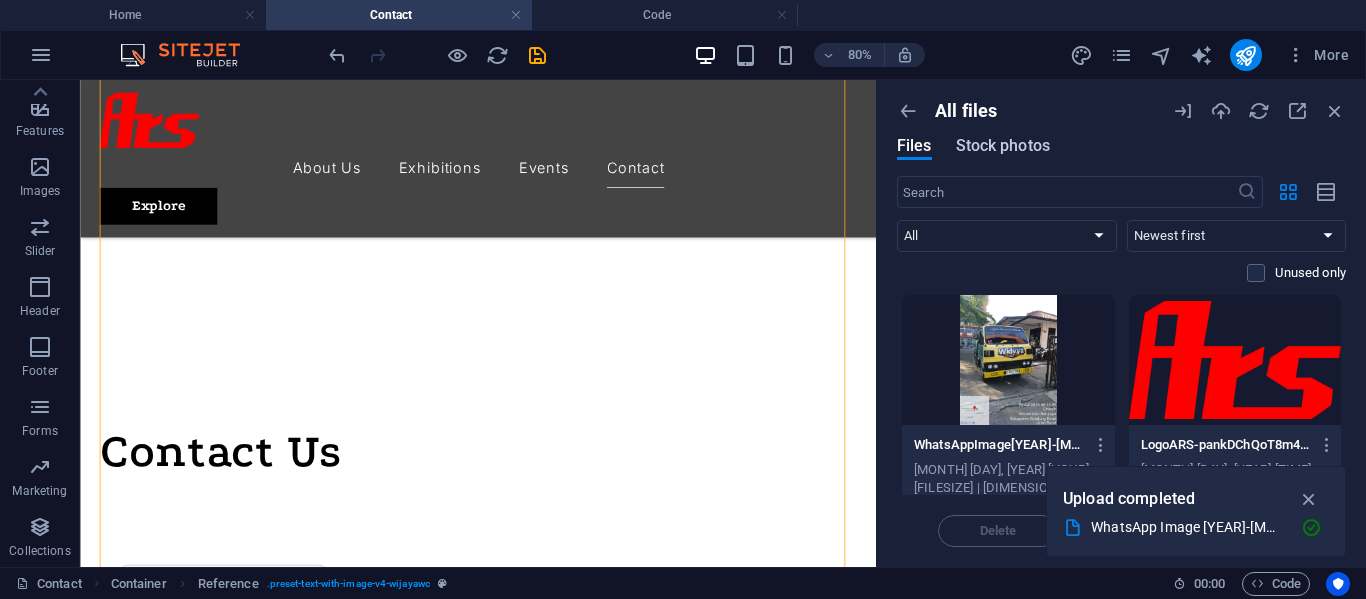 click on "Stock photos" at bounding box center (1003, 146) 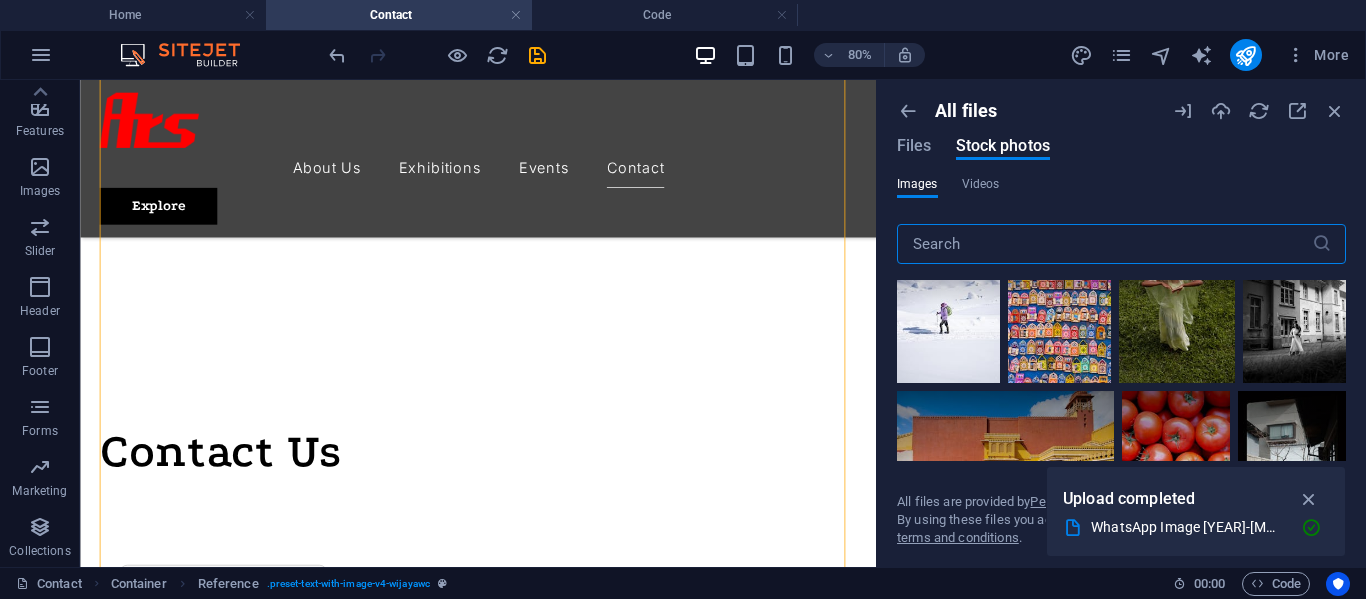 scroll, scrollTop: 200, scrollLeft: 0, axis: vertical 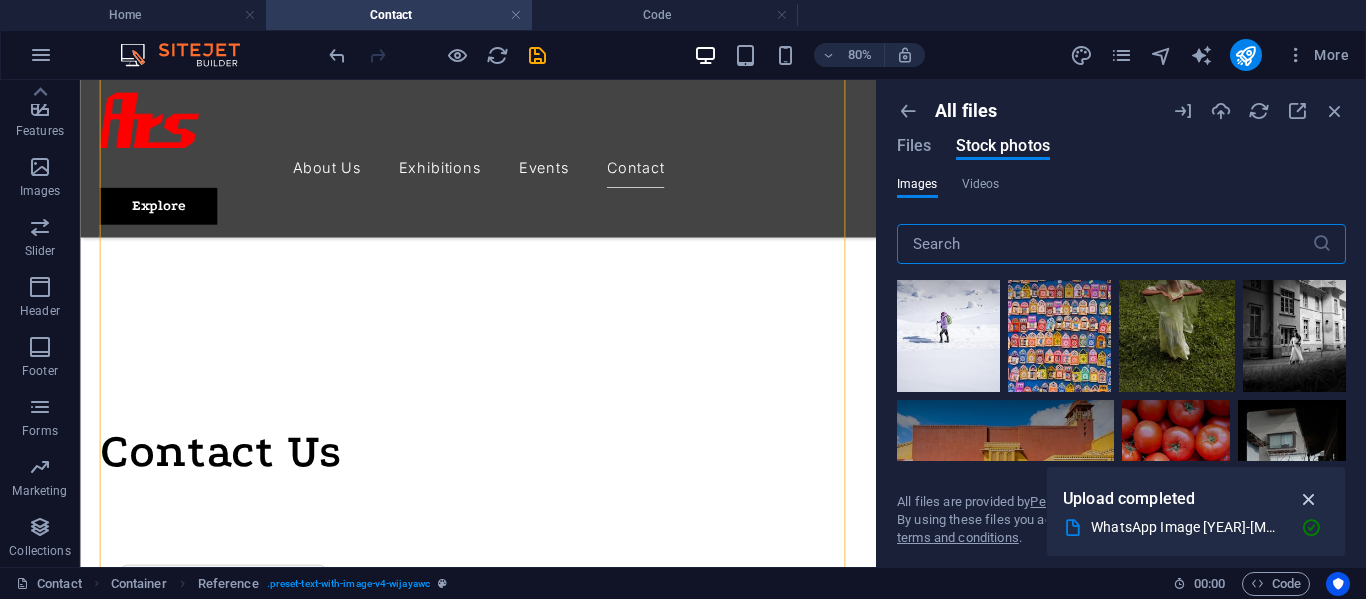 click at bounding box center (1309, 499) 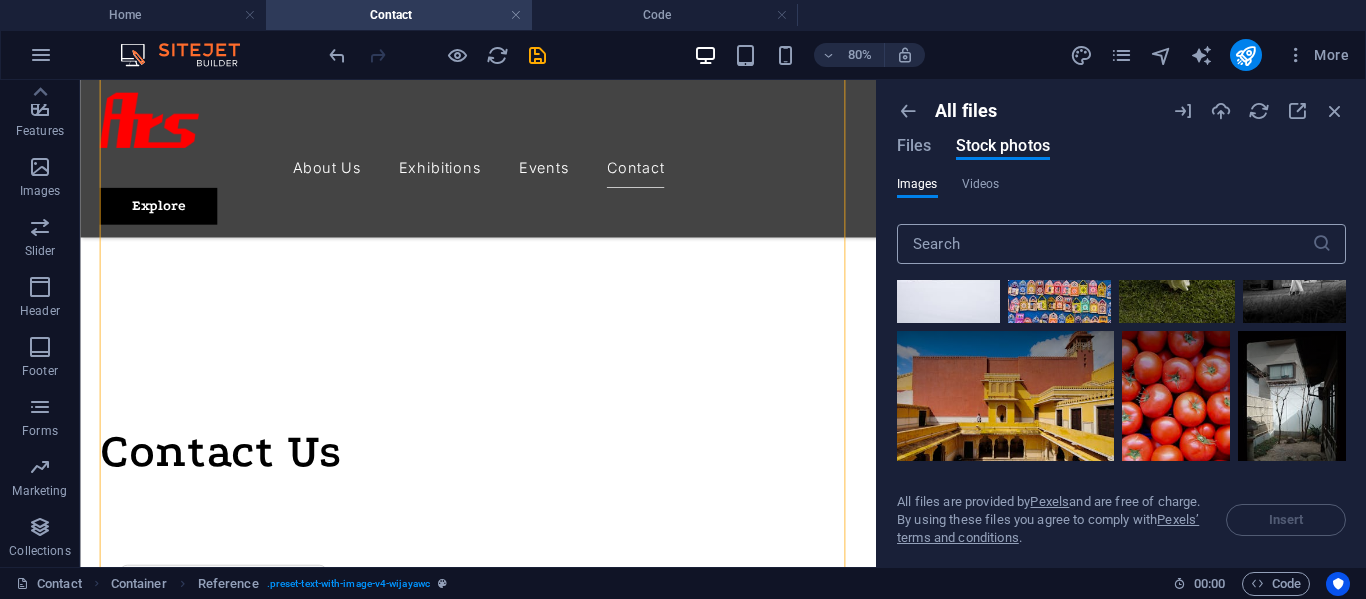 scroll, scrollTop: 100, scrollLeft: 0, axis: vertical 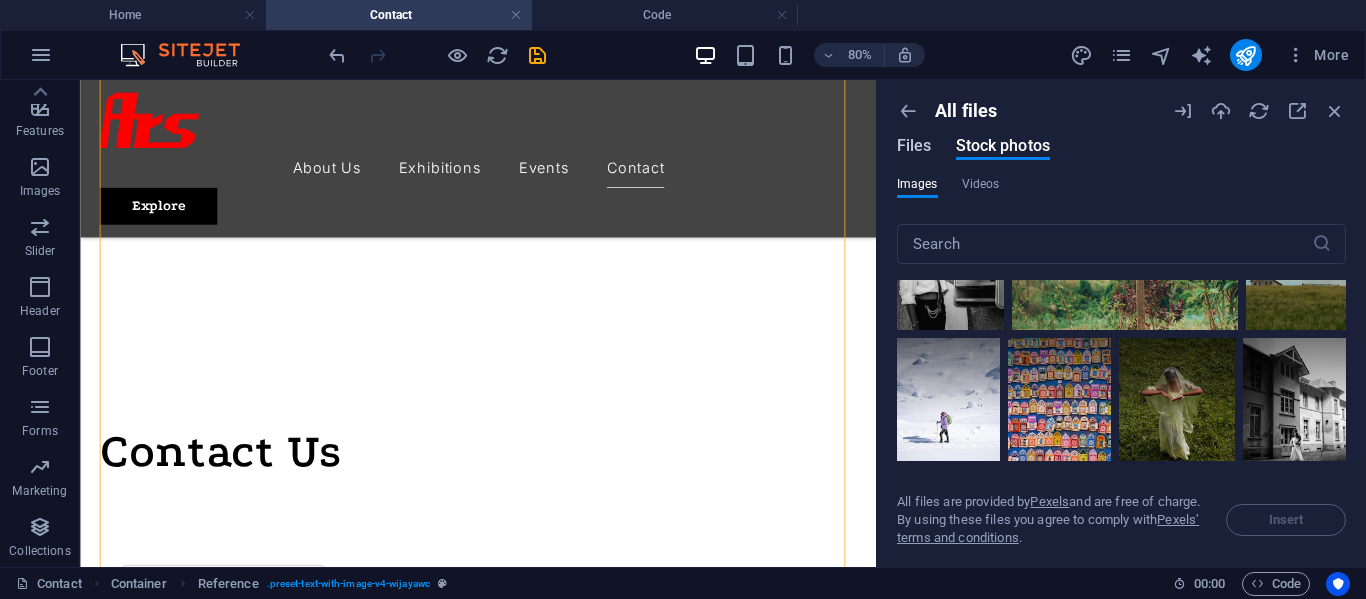 click on "Files" at bounding box center [914, 146] 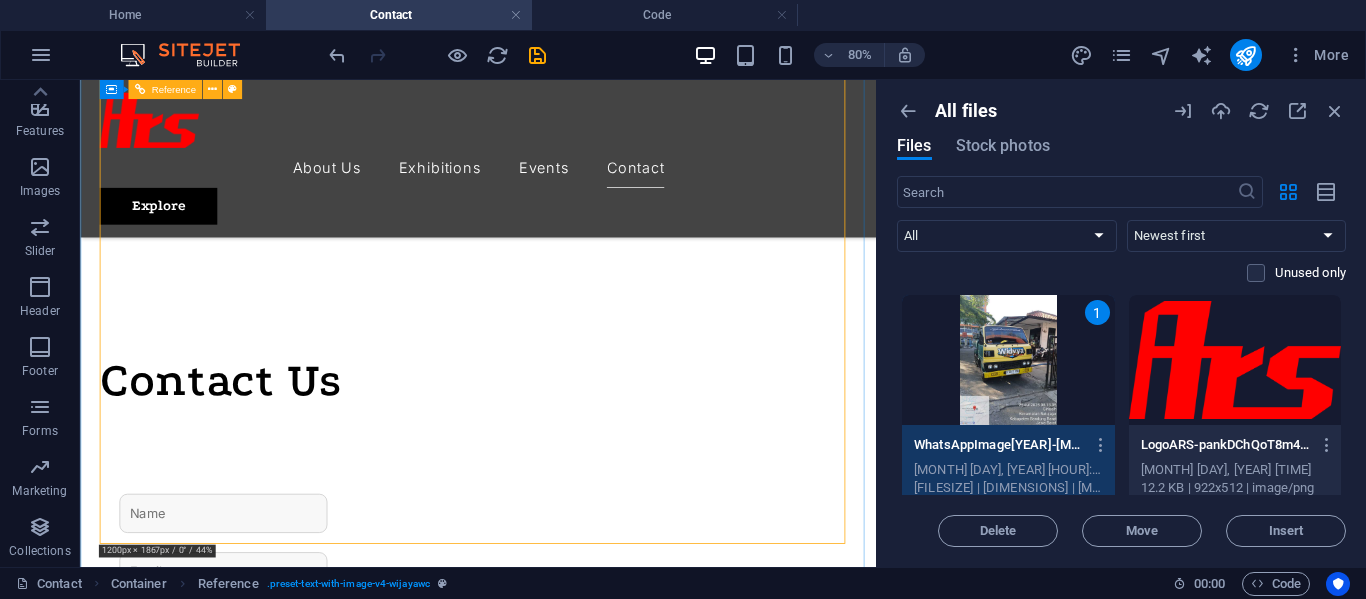 scroll, scrollTop: 800, scrollLeft: 0, axis: vertical 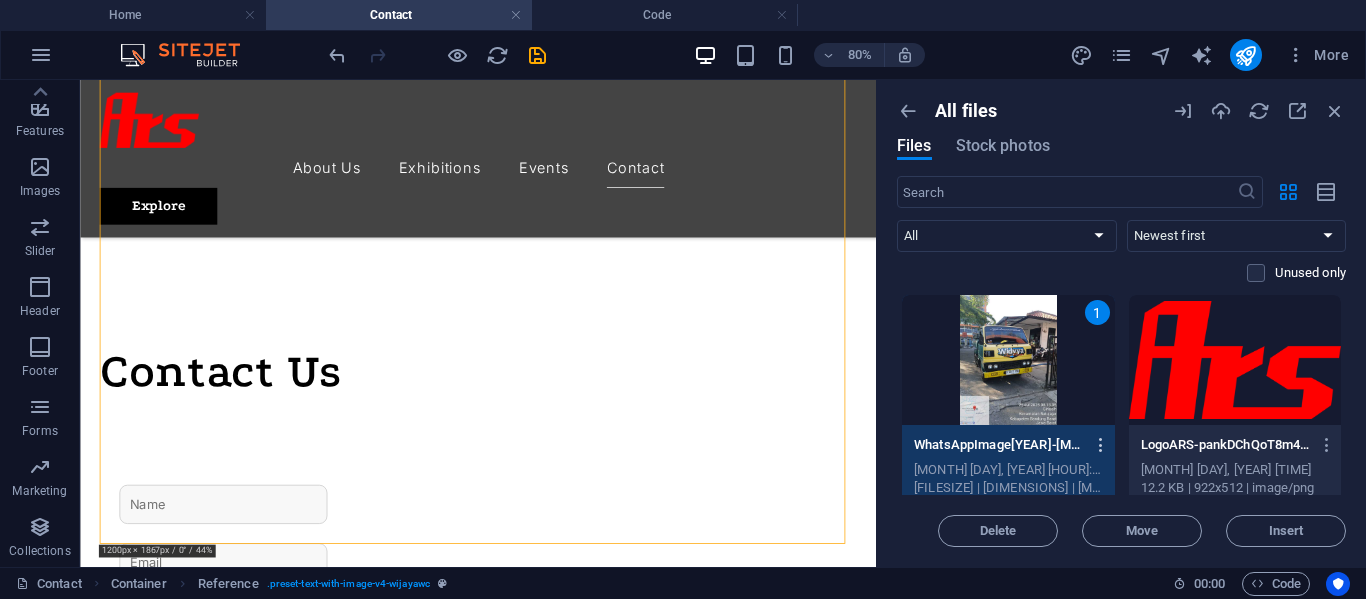 click at bounding box center [1101, 445] 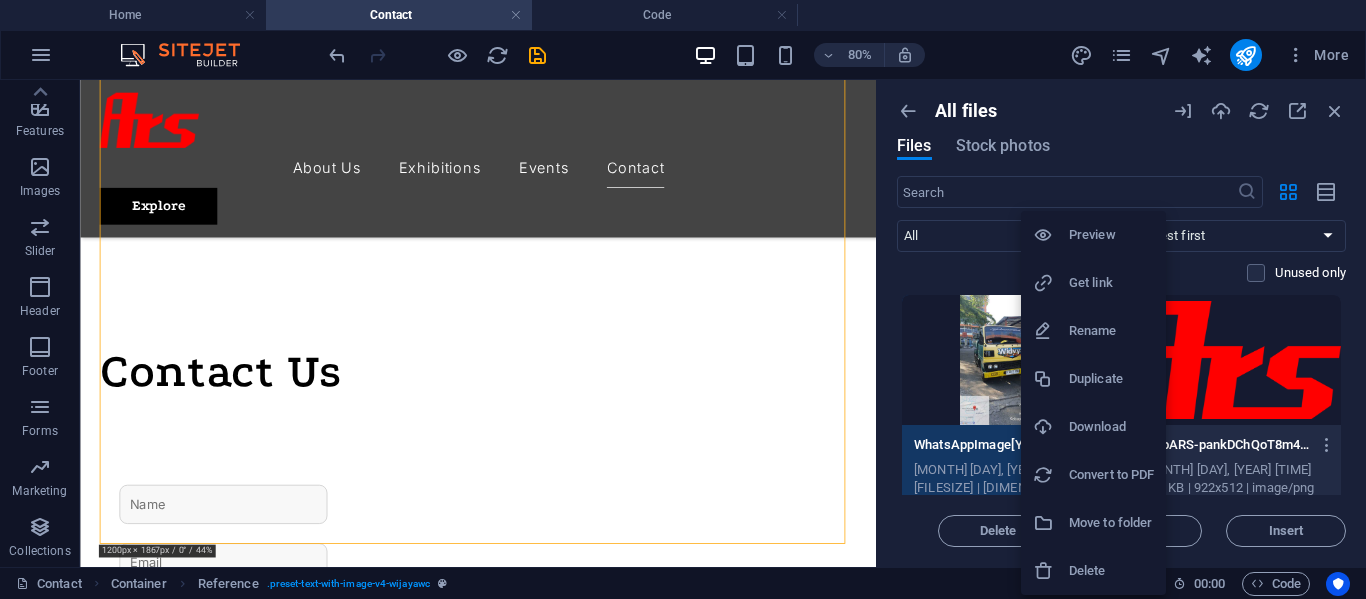 click on "Delete" at bounding box center [1111, 571] 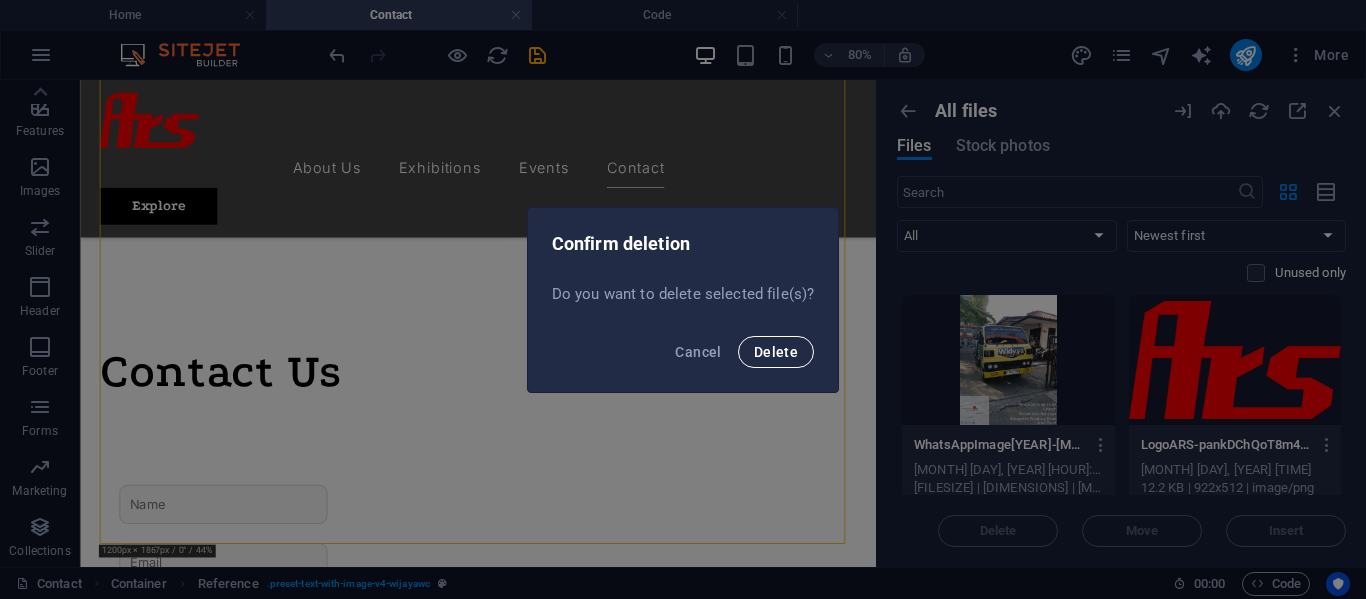 click on "Delete" at bounding box center [776, 352] 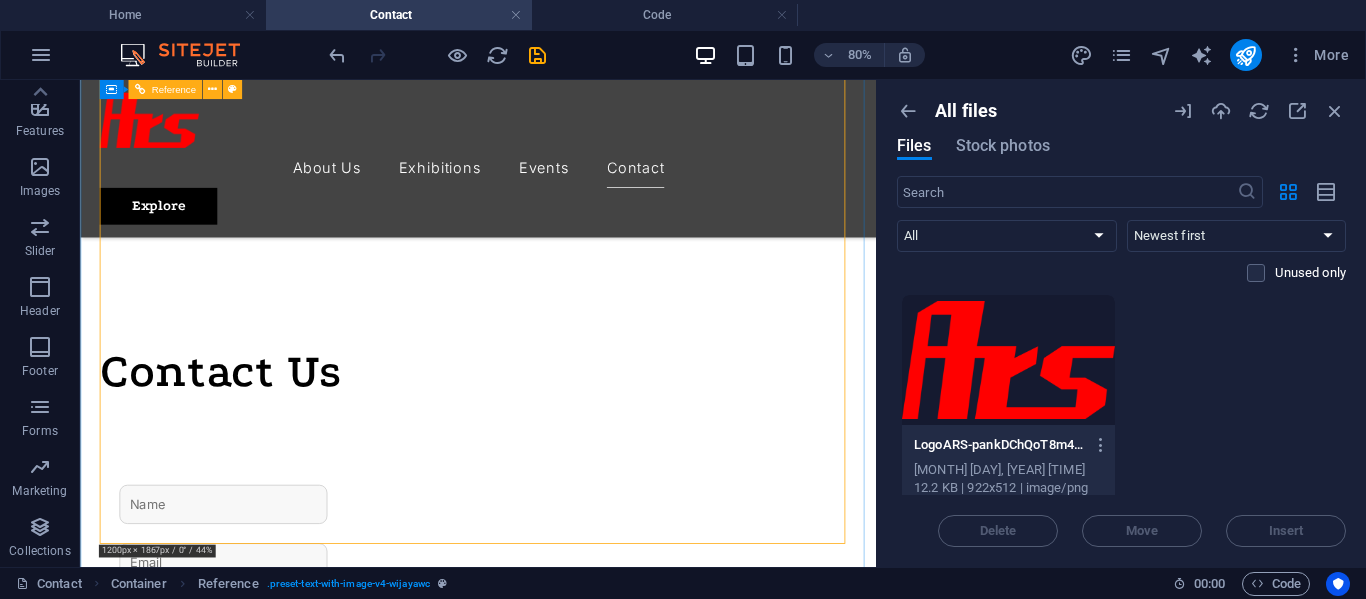 click at bounding box center [577, 1510] 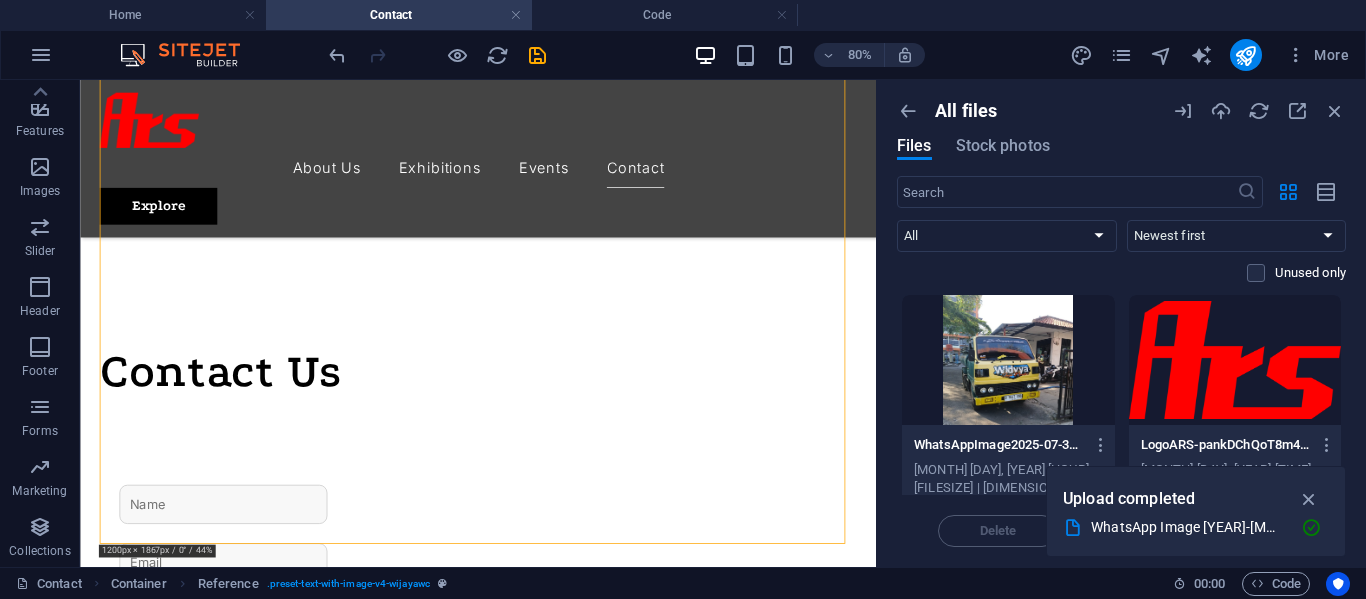 click at bounding box center (1008, 360) 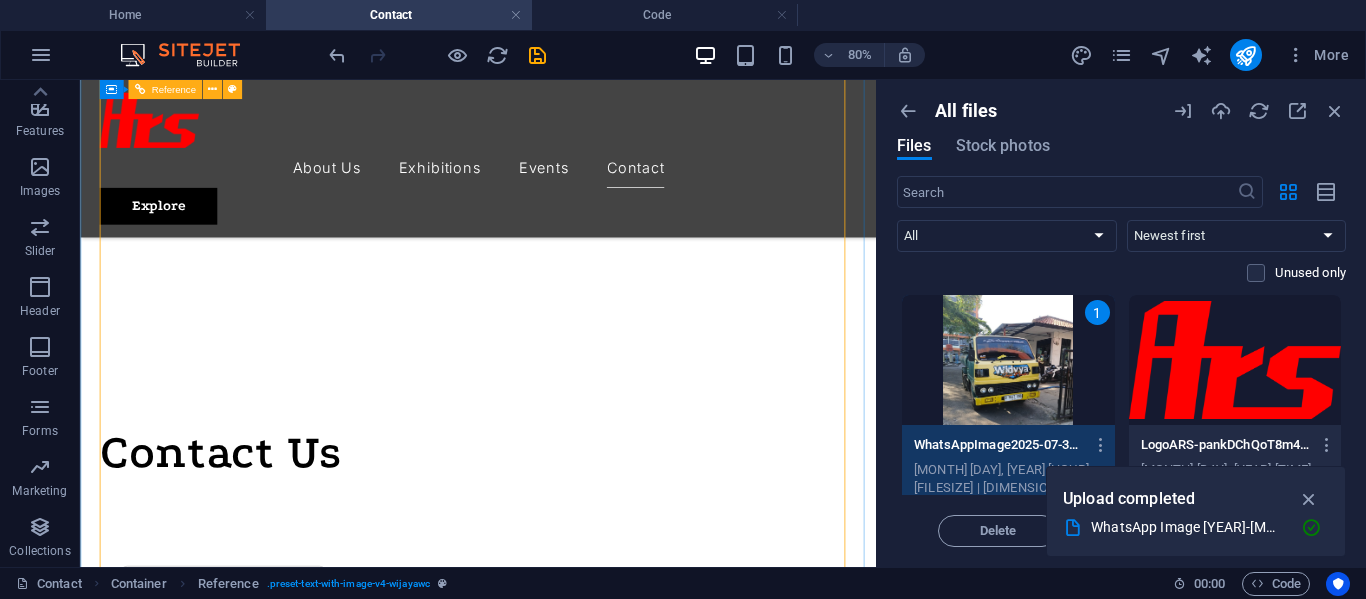 scroll, scrollTop: 700, scrollLeft: 0, axis: vertical 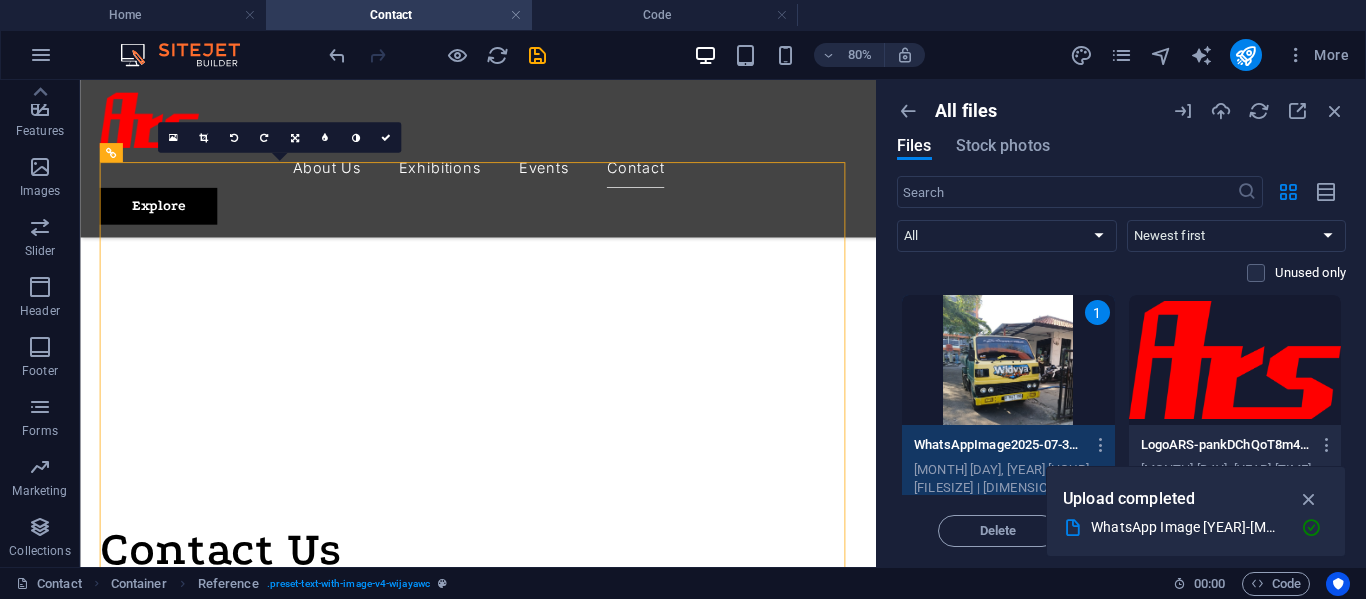 drag, startPoint x: 1065, startPoint y: 410, endPoint x: 978, endPoint y: 397, distance: 87.965904 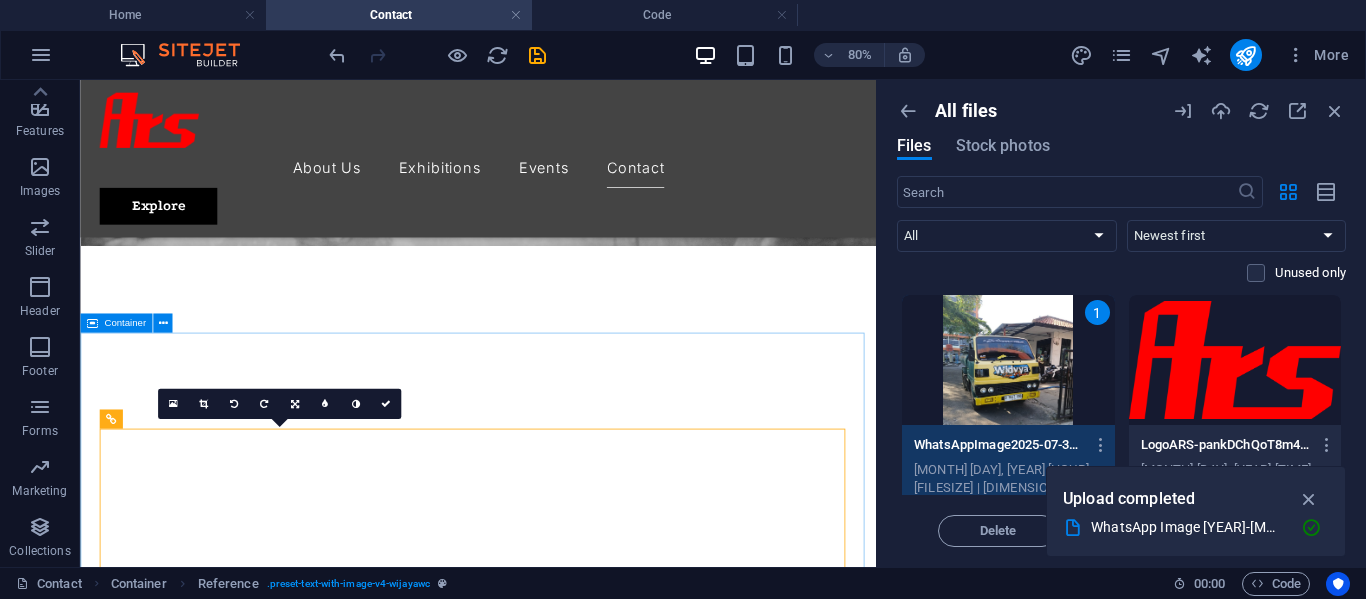 scroll, scrollTop: 77, scrollLeft: 0, axis: vertical 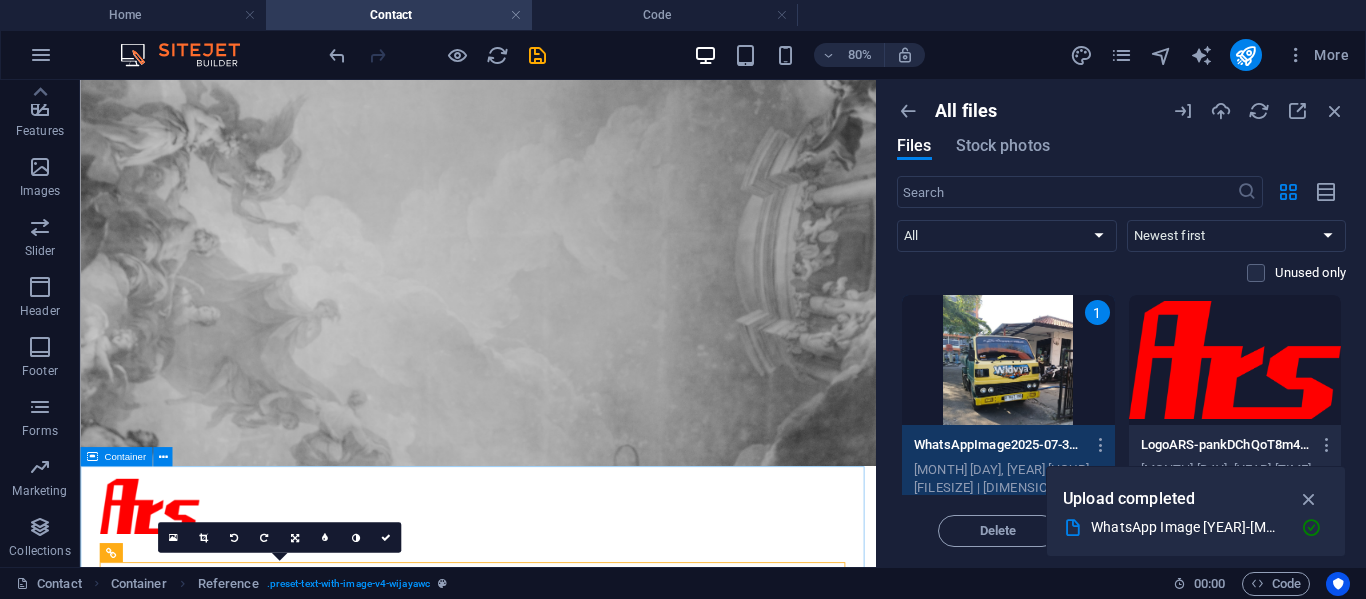 click on "Contact Us   I have read and understand the privacy policy. Unreadable? Load new Submit message" at bounding box center [577, 1988] 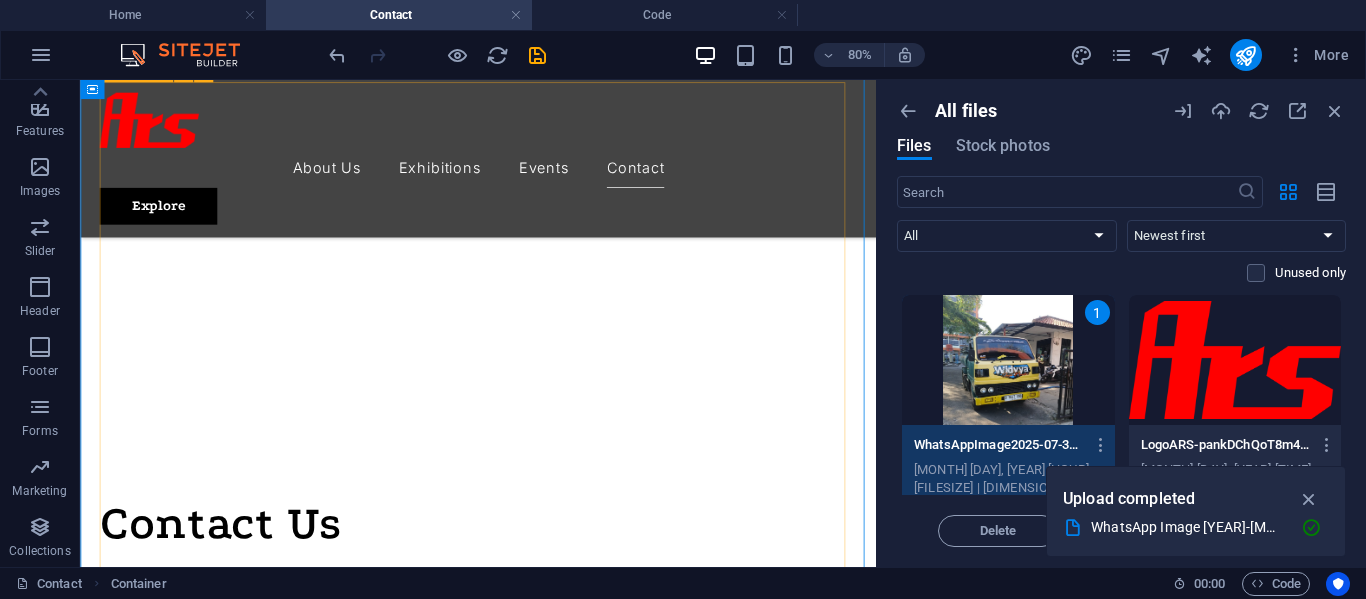 scroll, scrollTop: 577, scrollLeft: 0, axis: vertical 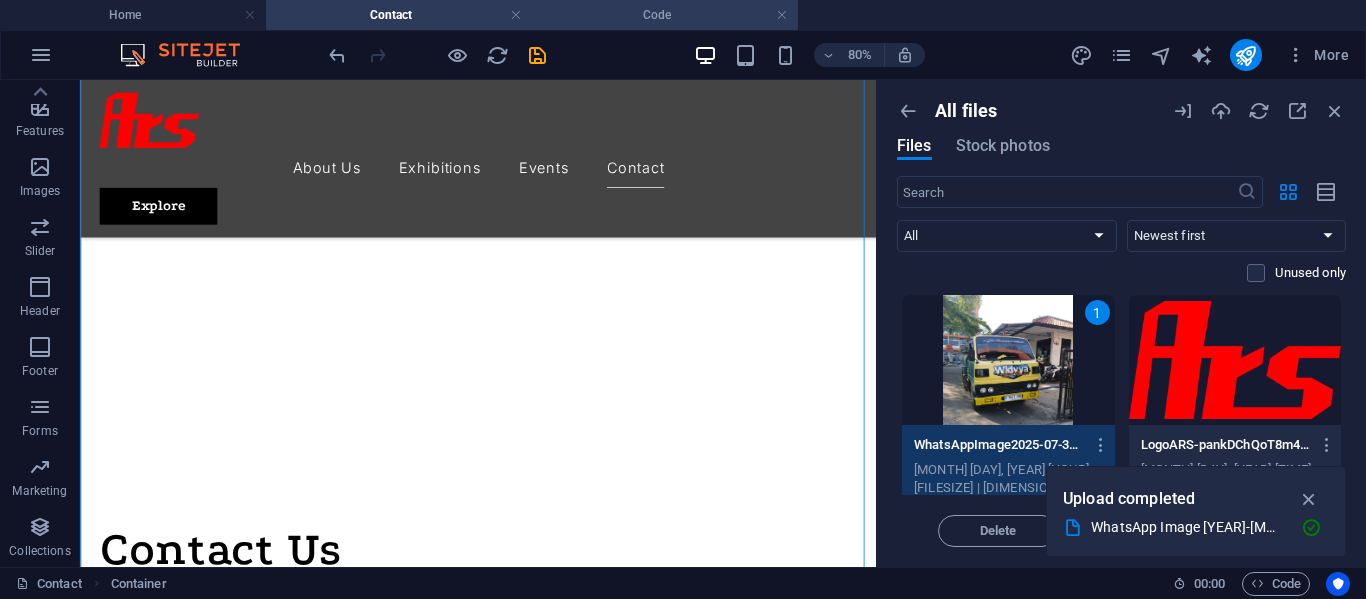 click on "Code" at bounding box center [665, 15] 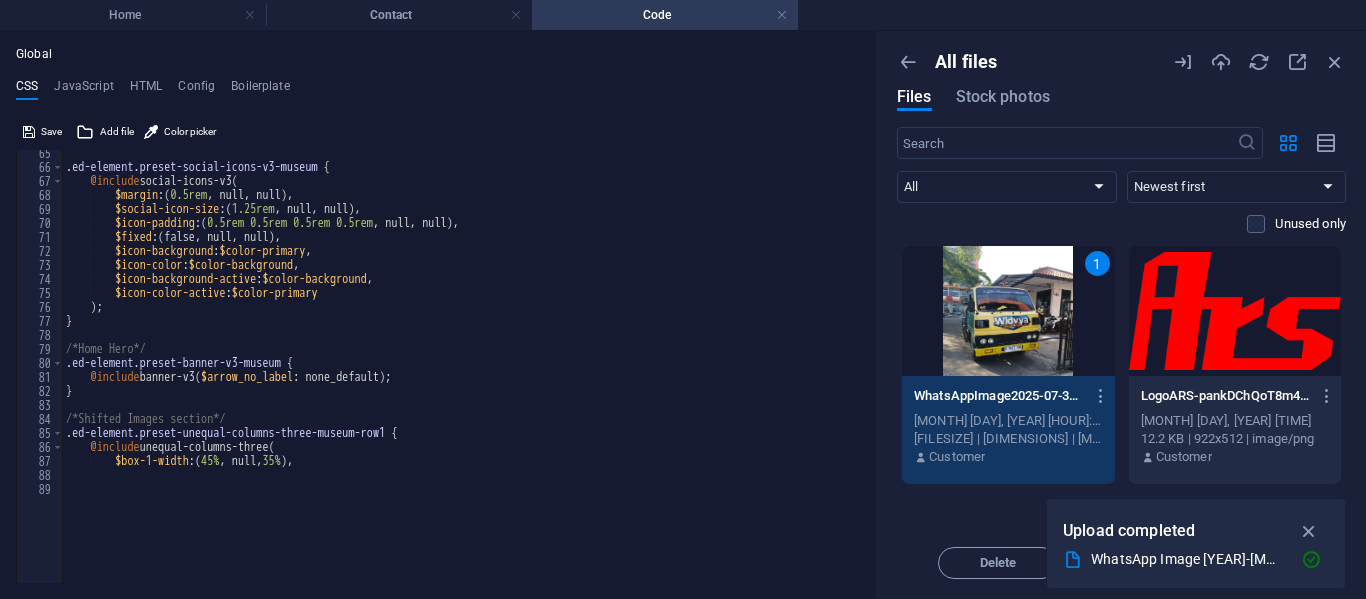 scroll, scrollTop: 0, scrollLeft: 0, axis: both 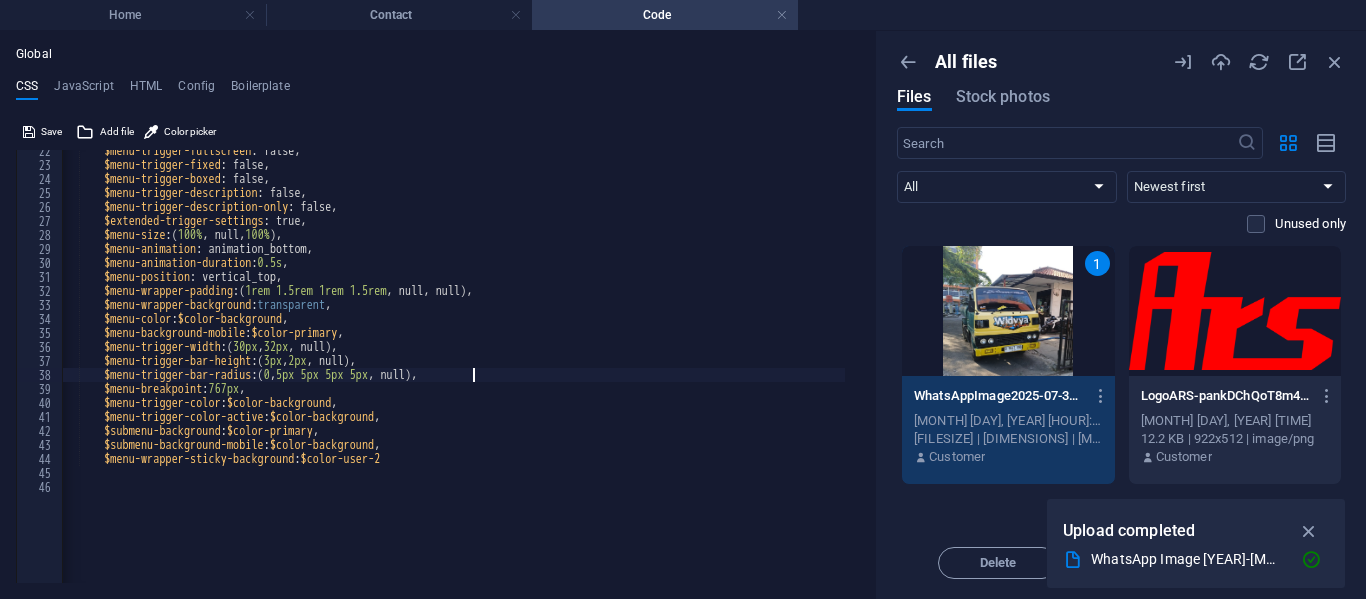 click on "$menu-trigger-fullscreen : false,            $menu-trigger-fixed : false,            $menu-trigger-boxed : false,            $menu-trigger-description : false,            $menu-trigger-description-only : false,            $extended-trigger-settings : true,            $menu-size :  ( 100% , null,  100% ) ,            $menu-animation : animation_bottom,            $menu-animation-duration :  0.5s ,            $menu-position : vertical_top,            $menu-wrapper-padding :  ( 1rem   1.5rem   1rem   1.5rem , null, null ) ,            $menu-wrapper-background :  transparent ,            $menu-color :  $color-background ,            $menu-background-mobile :  $color-primary ,            $menu-trigger-width :  ( 30px ,  32px , null ) ,            $menu-trigger-bar-height :  ( 3px ,  2px , null ) ,            $menu-trigger-bar-radius :  ( 0 ,  5px   5px   5px   5px , null ) ,            $menu-breakpoint :  767px ,            $menu-trigger-color :  $color-background ,            $menu-trigger-color-active" at bounding box center [449, 308] 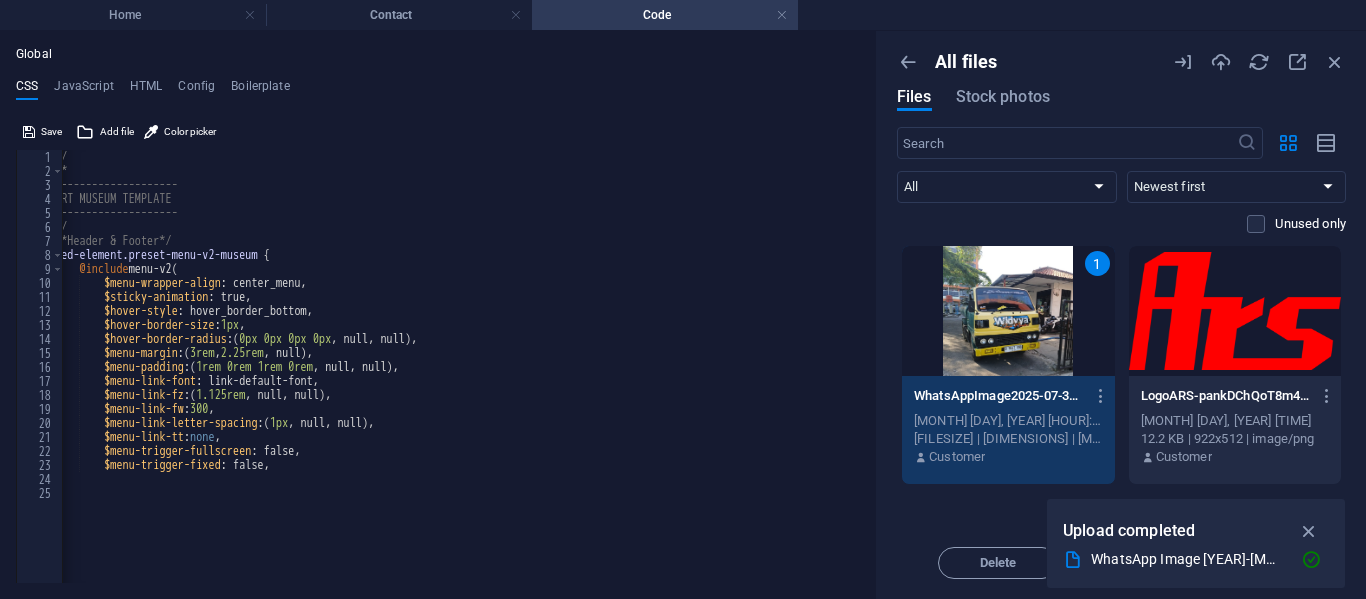 scroll, scrollTop: 0, scrollLeft: 0, axis: both 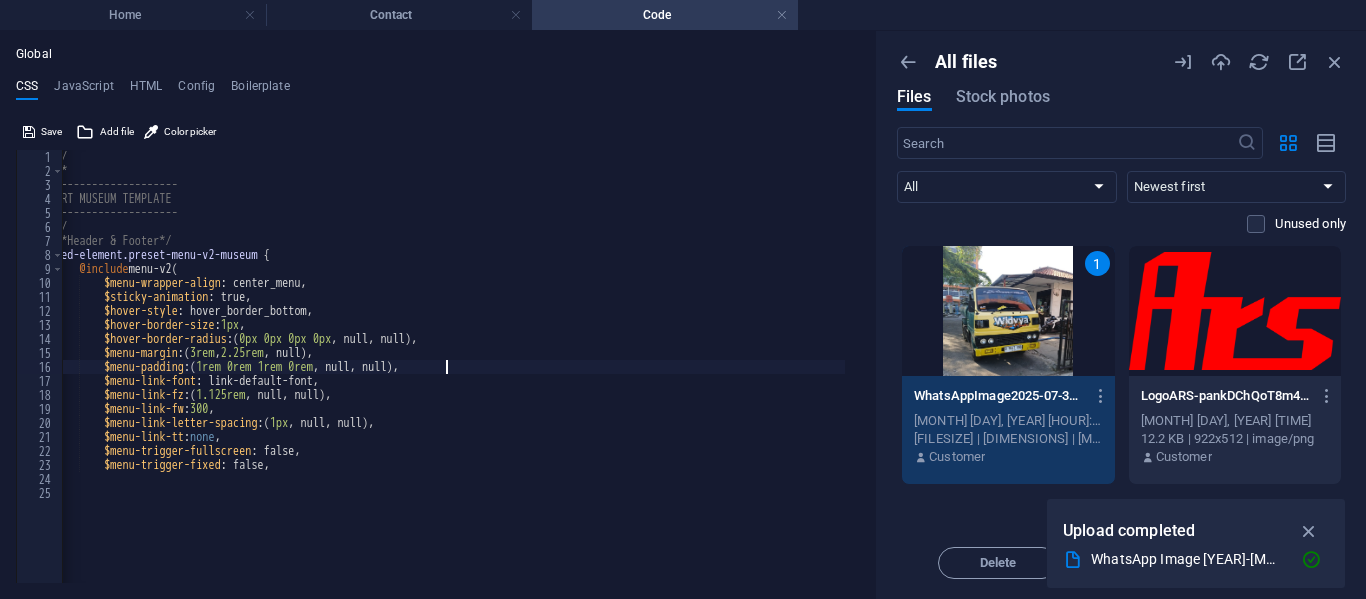 type on "}
}" 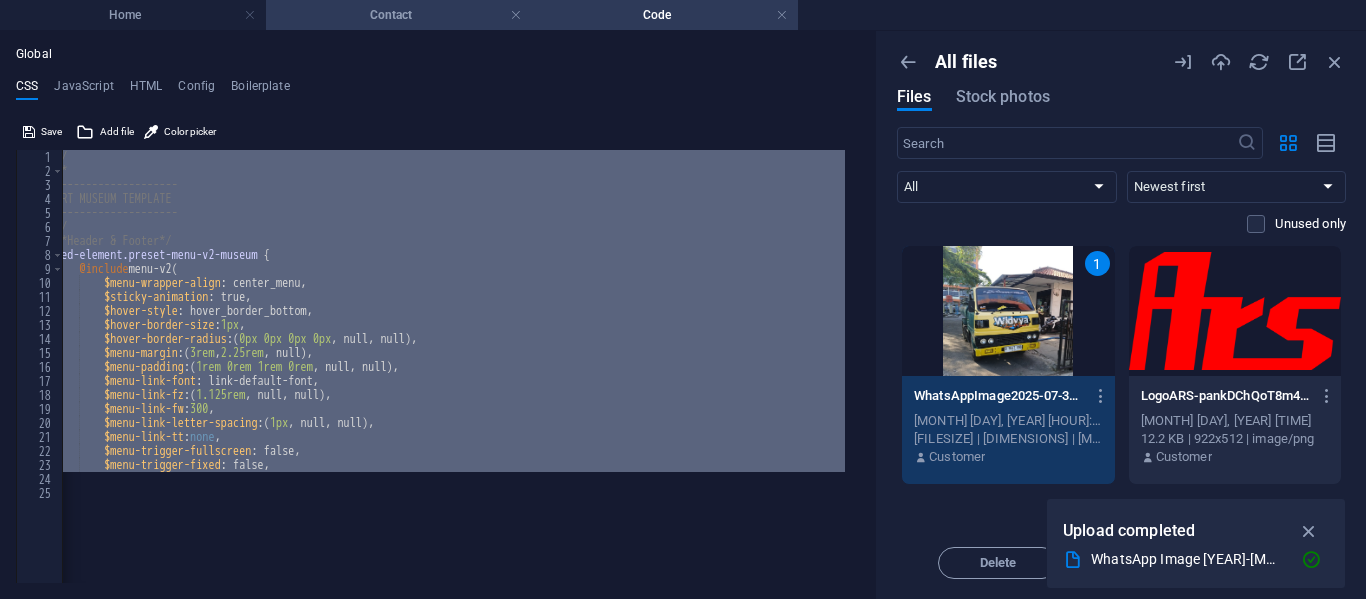click on "Contact" at bounding box center (399, 15) 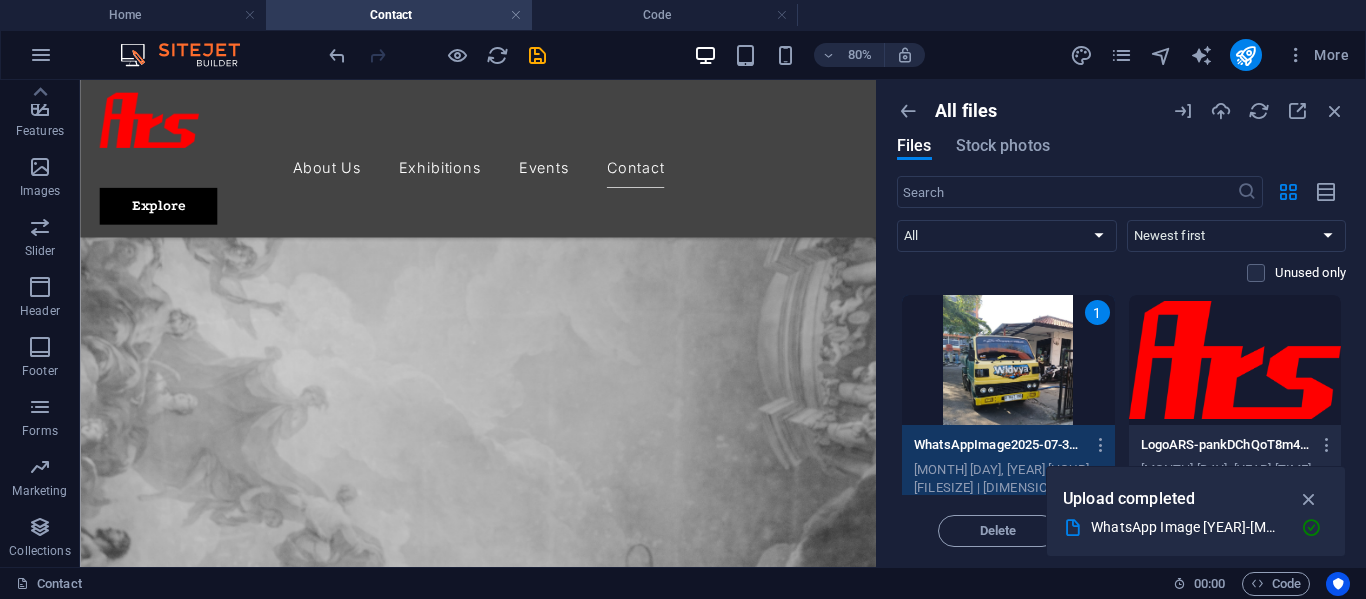 scroll, scrollTop: 577, scrollLeft: 0, axis: vertical 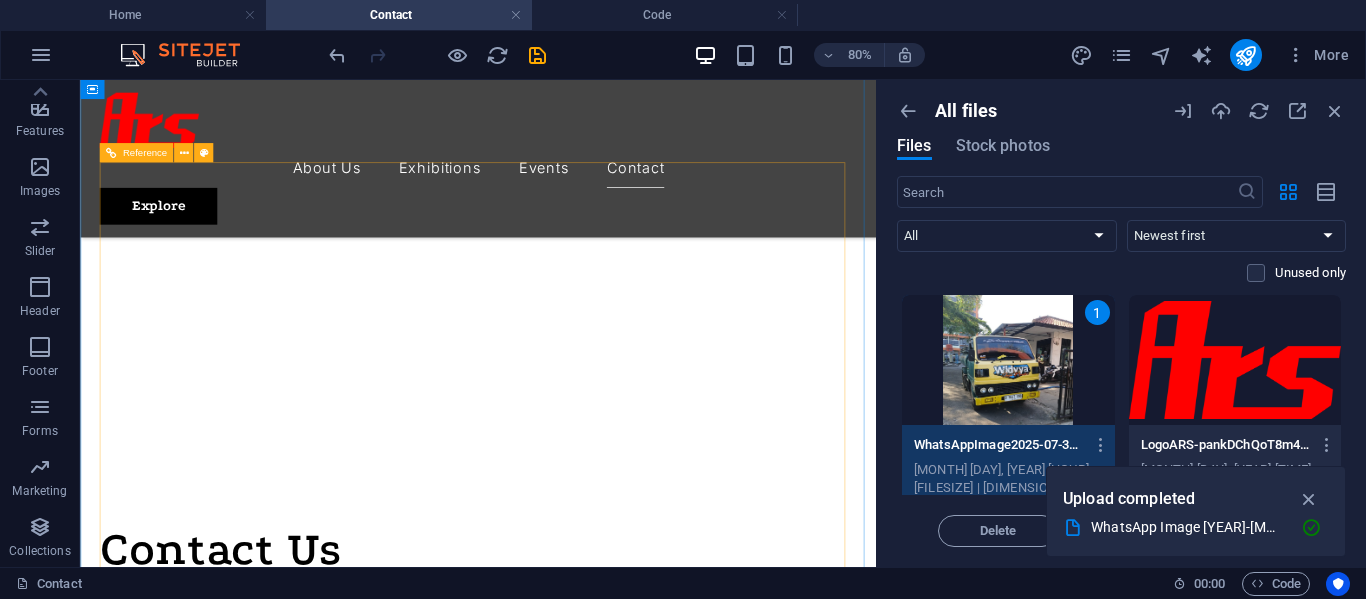 click at bounding box center [577, 833] 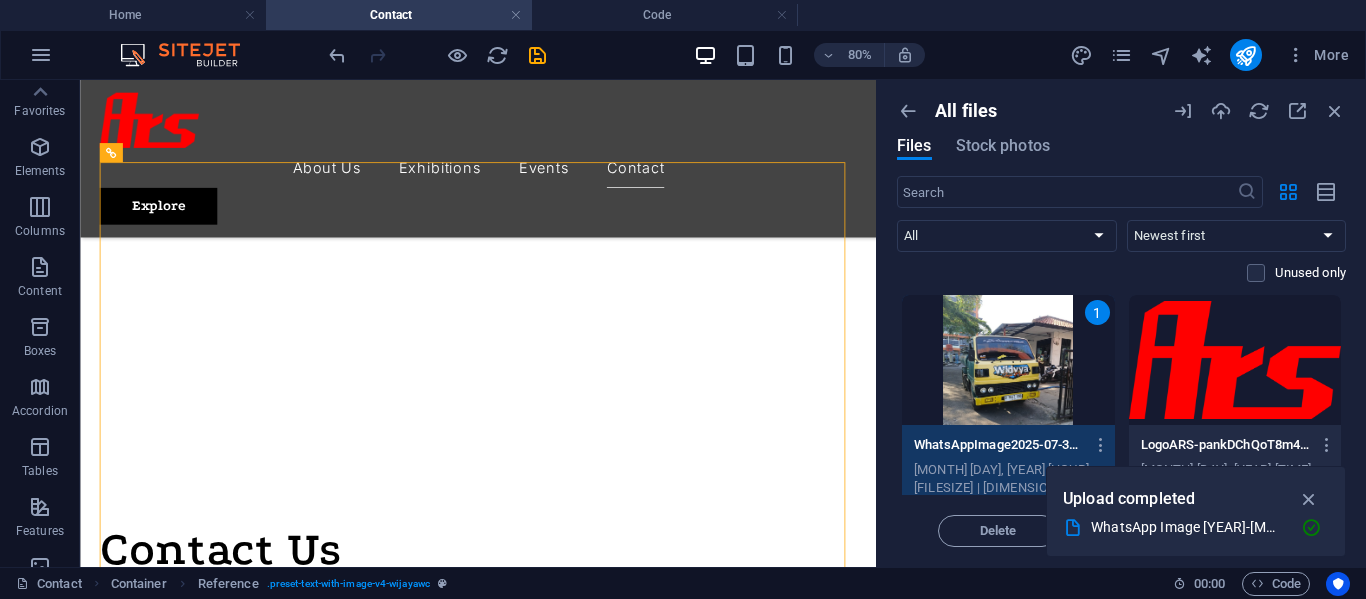 scroll, scrollTop: 0, scrollLeft: 0, axis: both 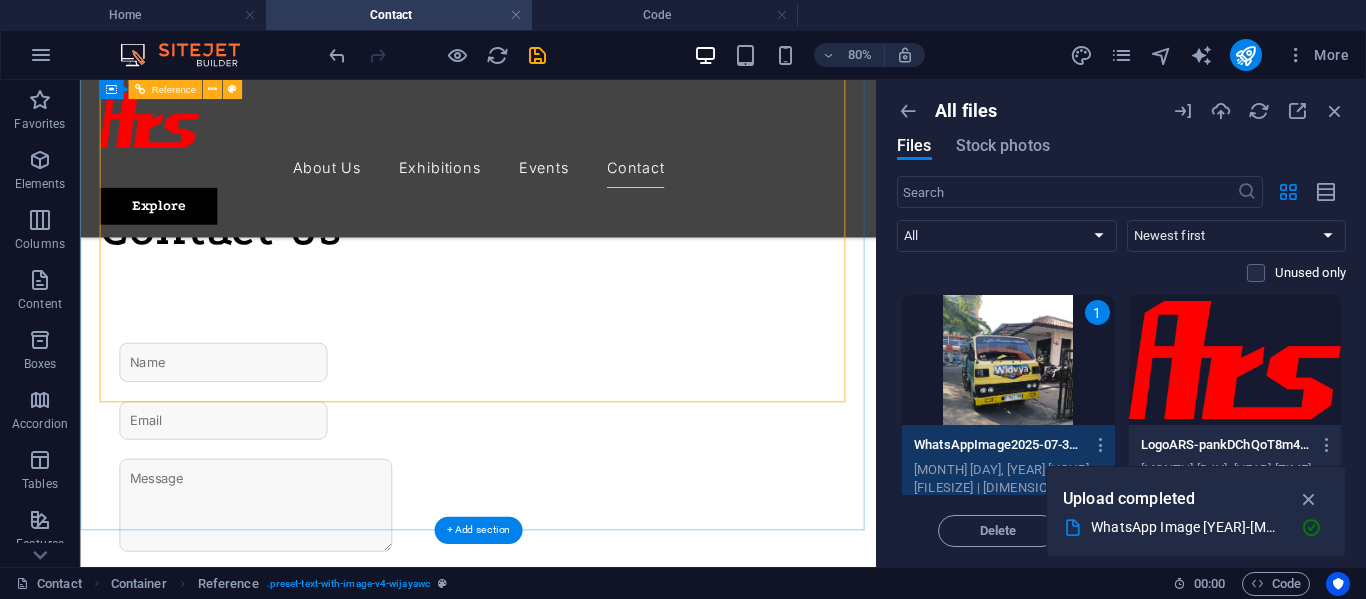 click on "Submit message" at bounding box center [577, 840] 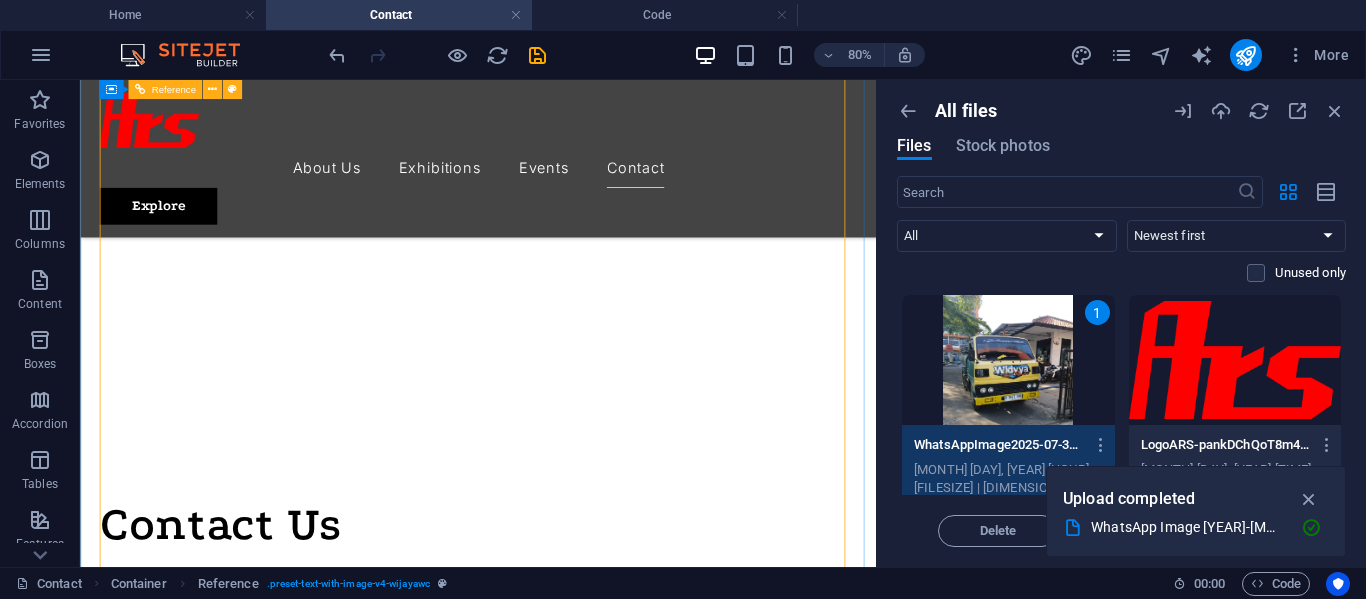 scroll, scrollTop: 477, scrollLeft: 0, axis: vertical 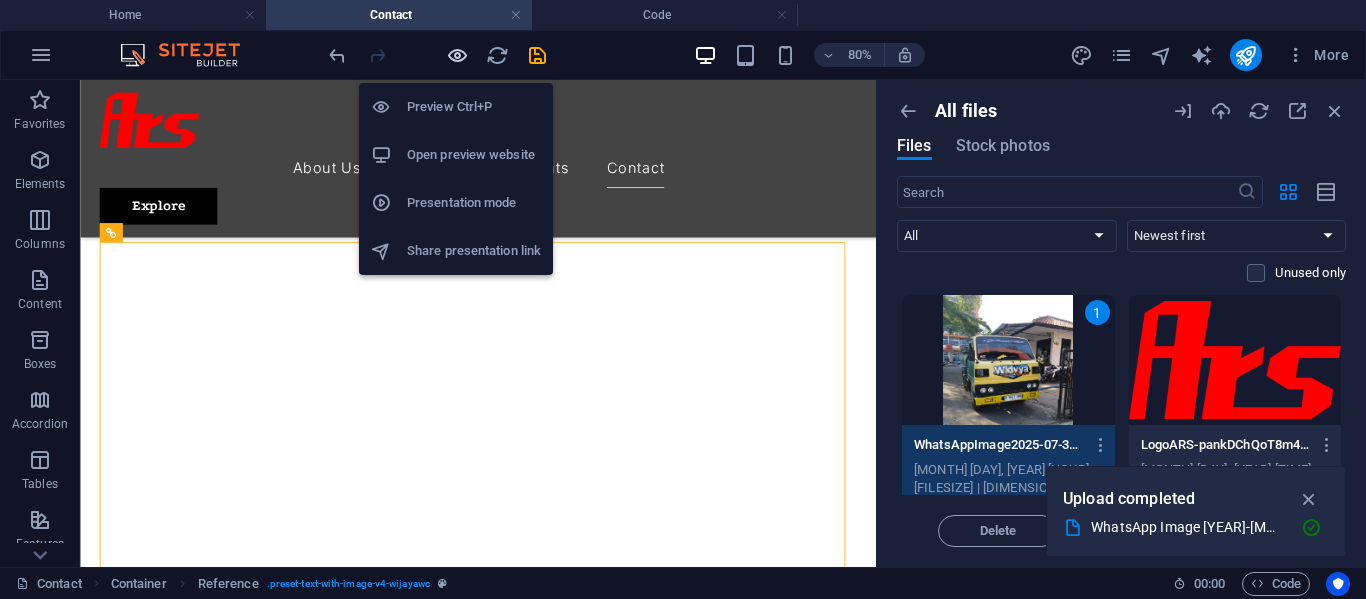 click at bounding box center [457, 55] 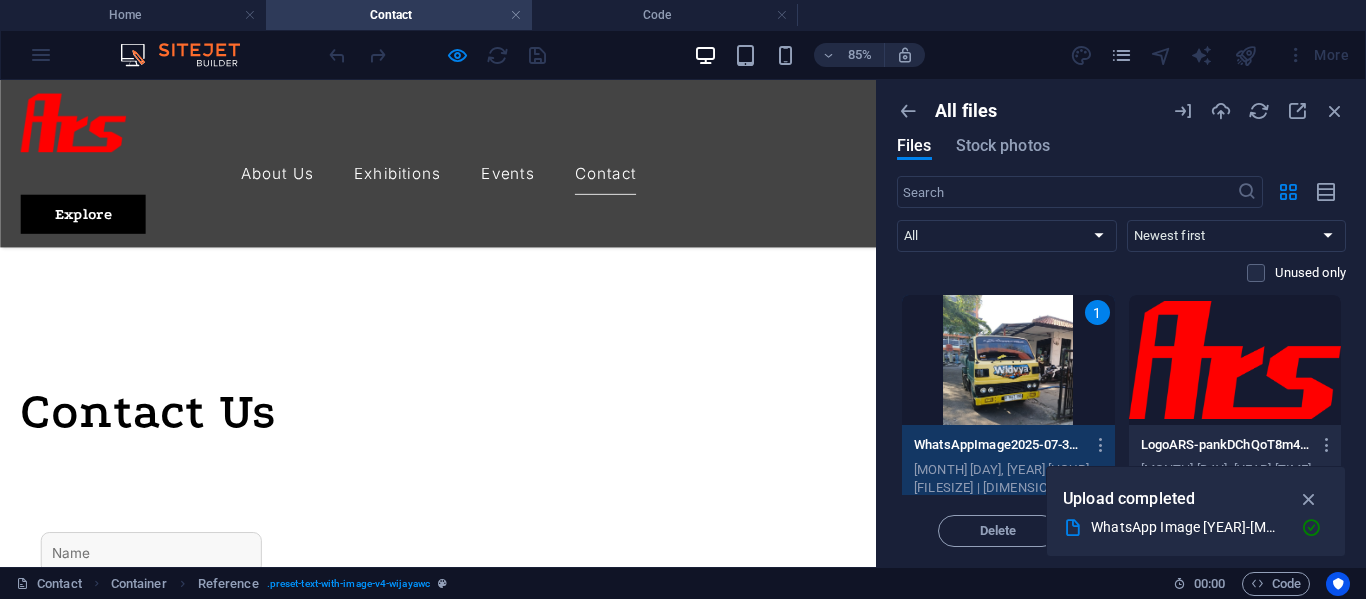scroll, scrollTop: 977, scrollLeft: 0, axis: vertical 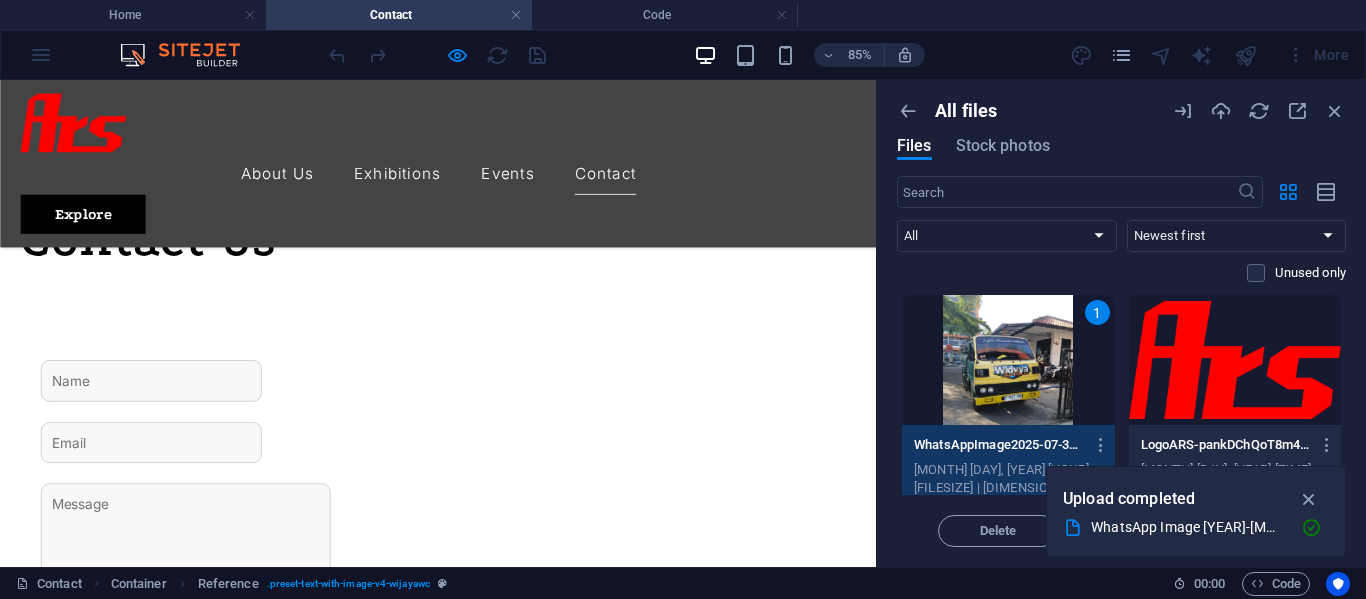 click on "Submit message" at bounding box center (150, 840) 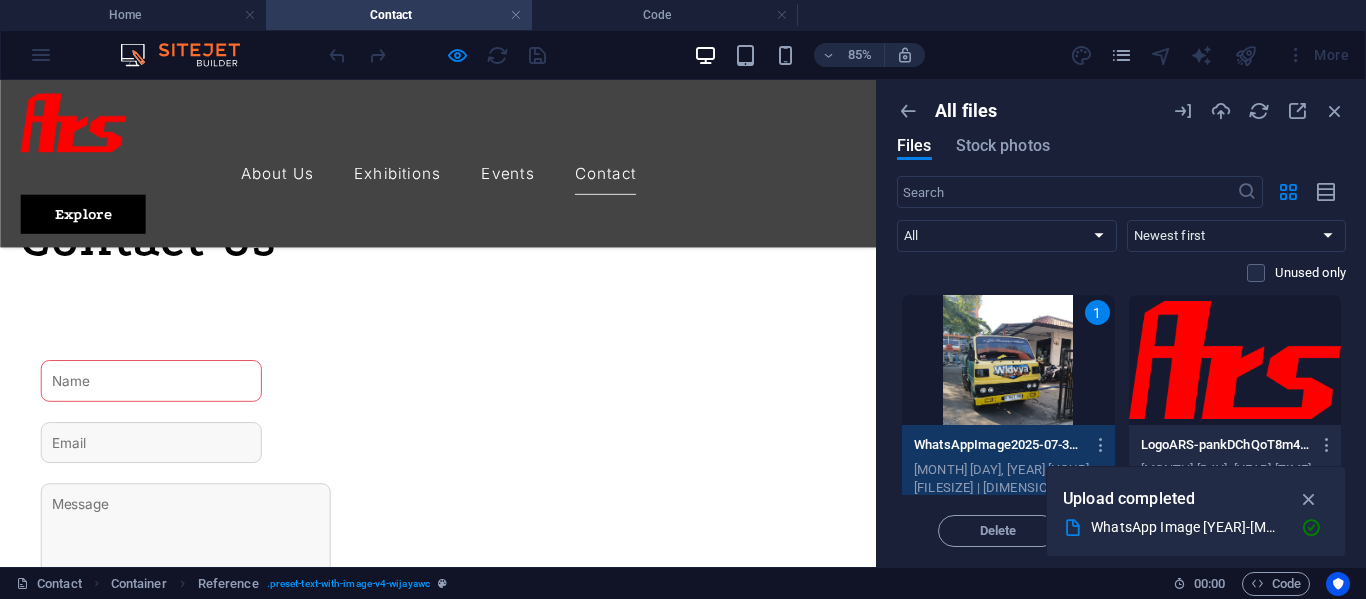 scroll, scrollTop: 852, scrollLeft: 0, axis: vertical 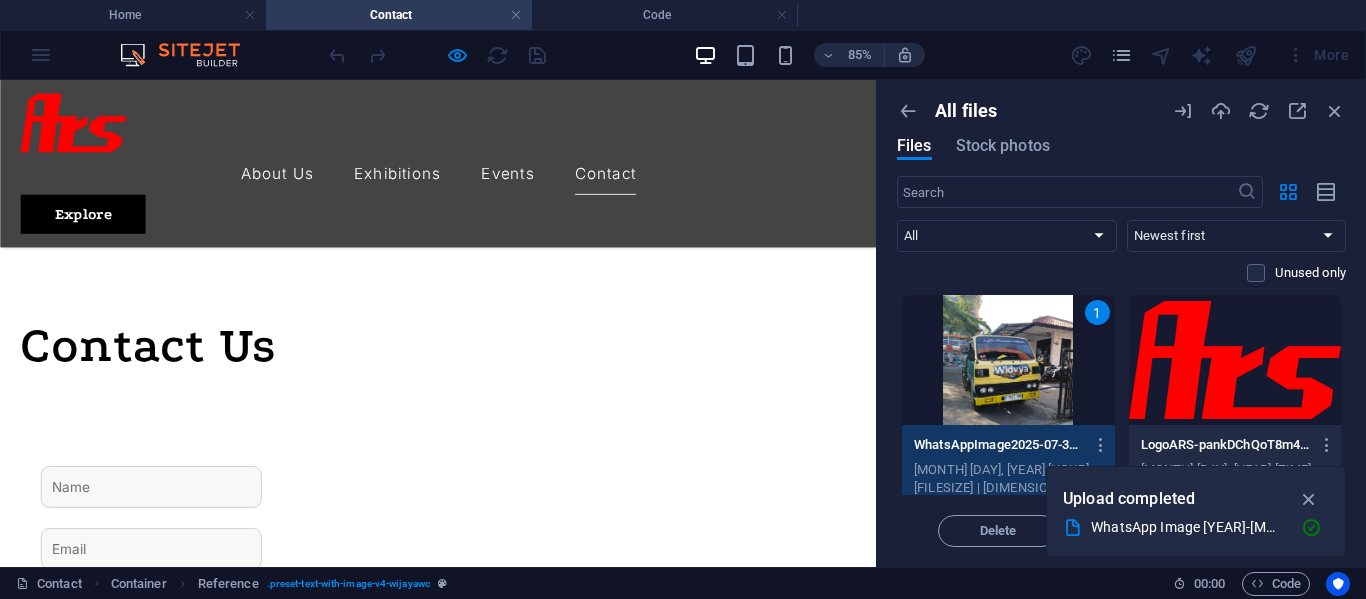 click on "Contact" at bounding box center (712, 190) 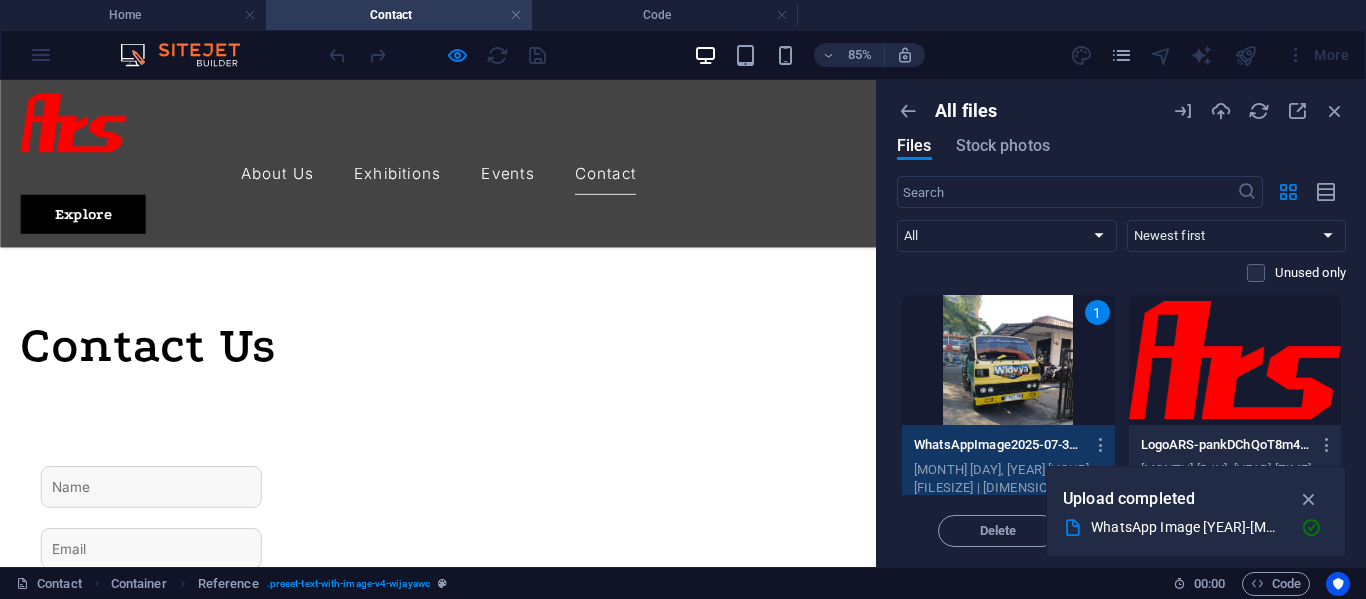 click on "Submit message" at bounding box center [150, 965] 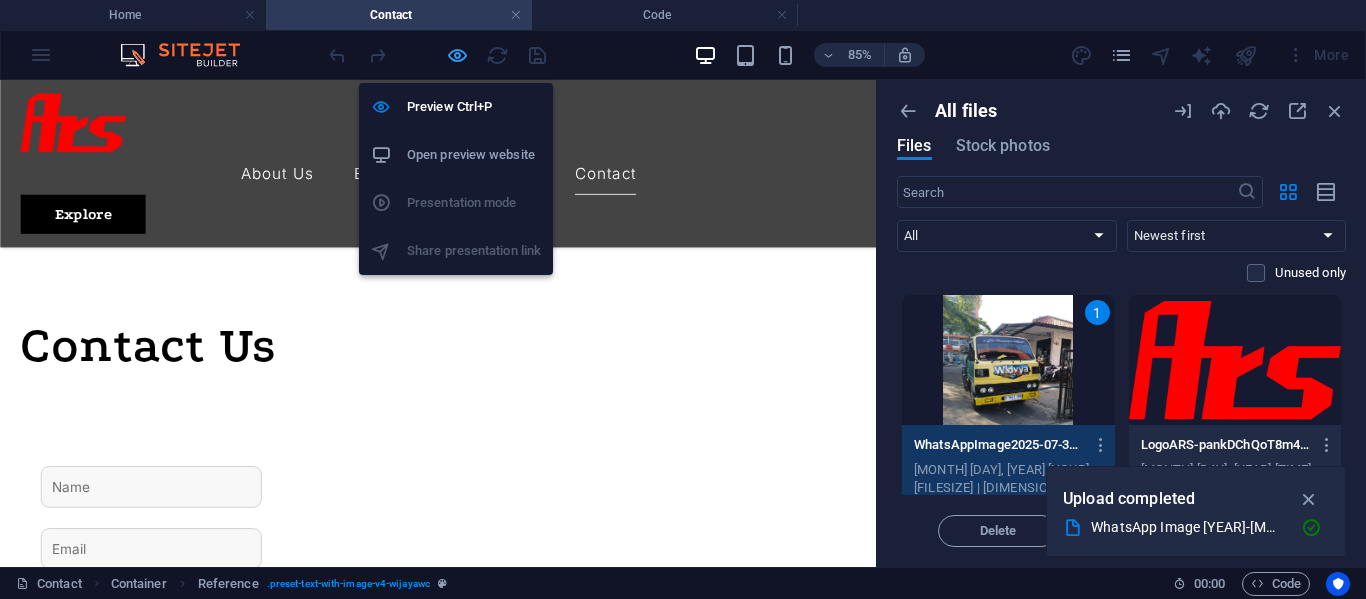 click at bounding box center [457, 55] 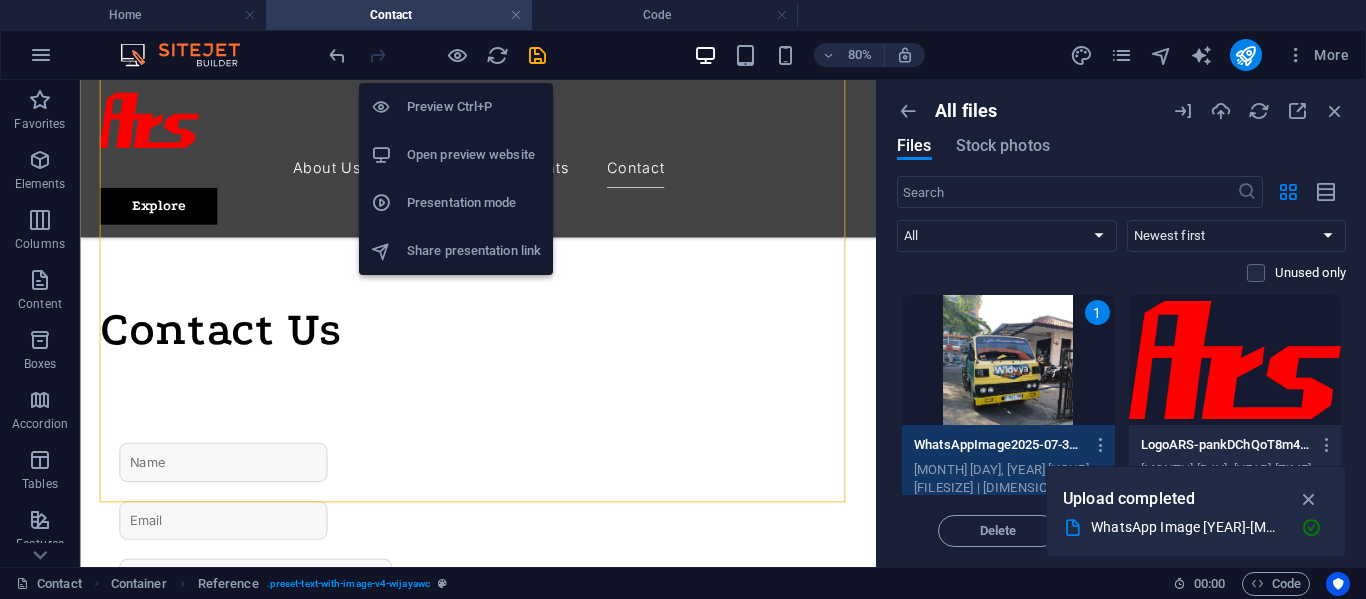 click on "Open preview website" at bounding box center (474, 155) 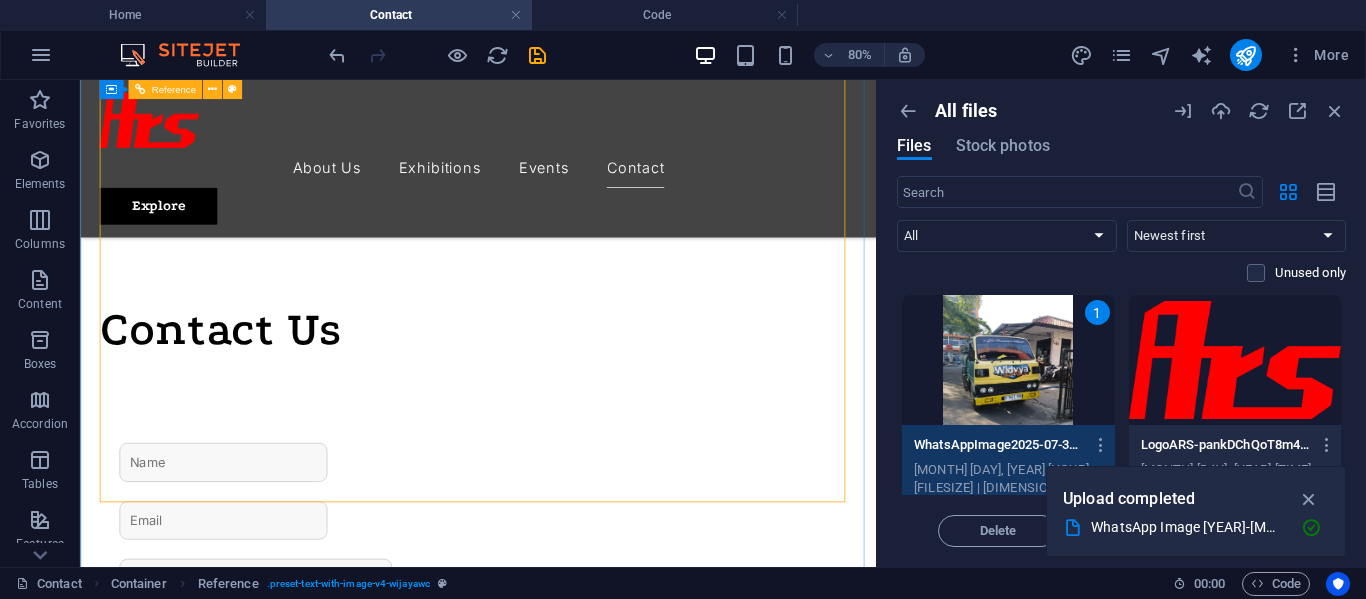 click on "Contact Us   I have read and understand the privacy policy. Unreadable? Load new Submit message" at bounding box center [577, 1097] 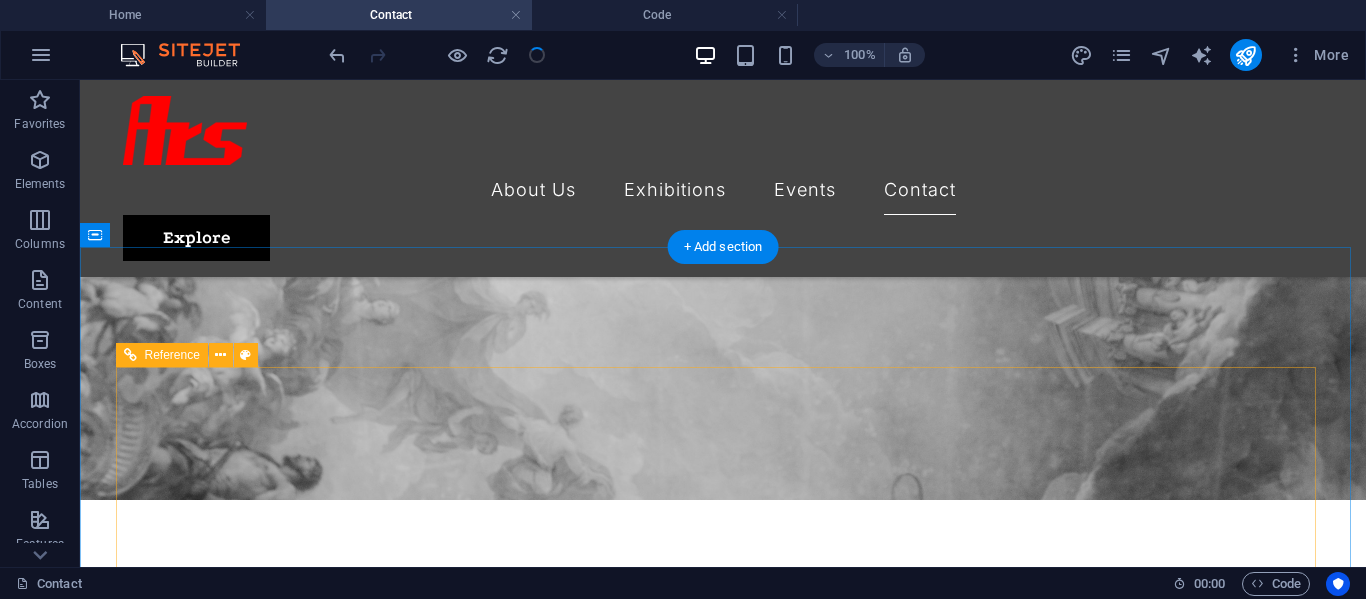 scroll, scrollTop: 400, scrollLeft: 0, axis: vertical 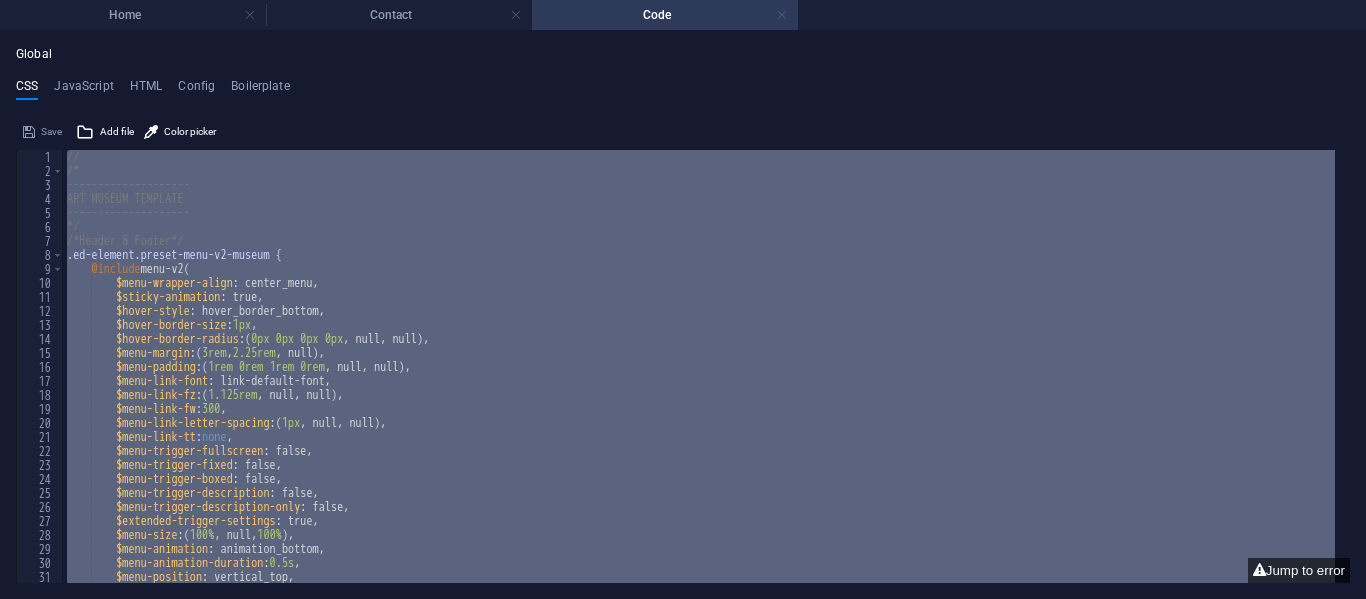 click at bounding box center (782, 15) 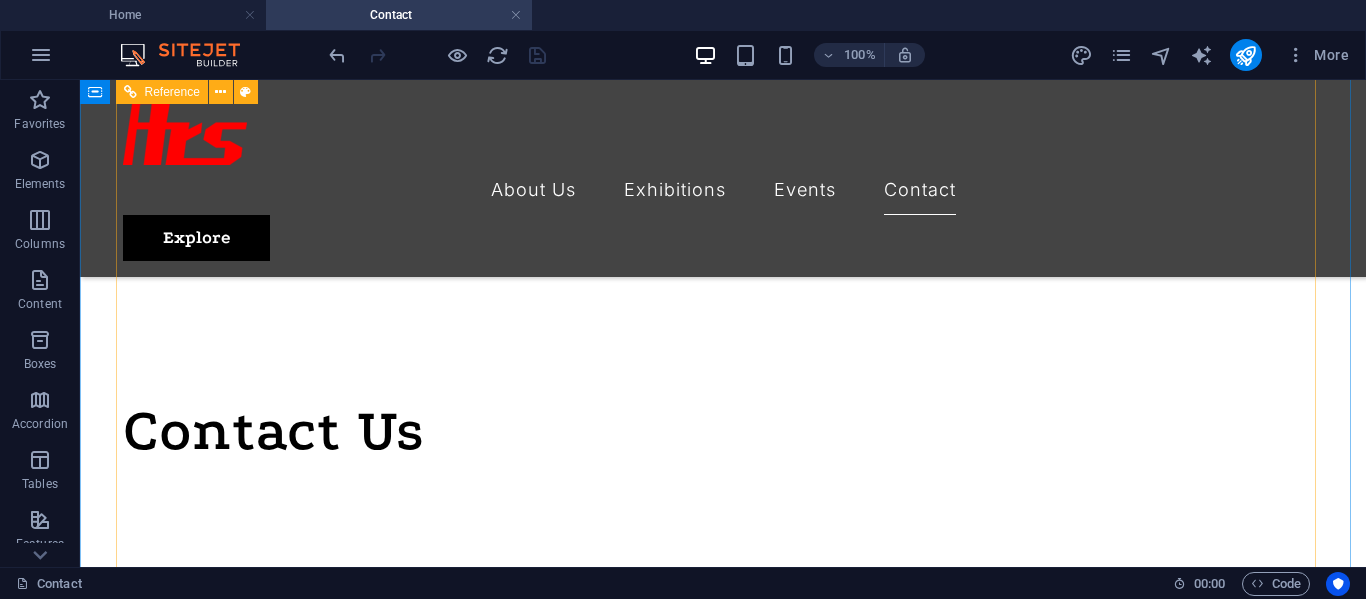 scroll, scrollTop: 1000, scrollLeft: 0, axis: vertical 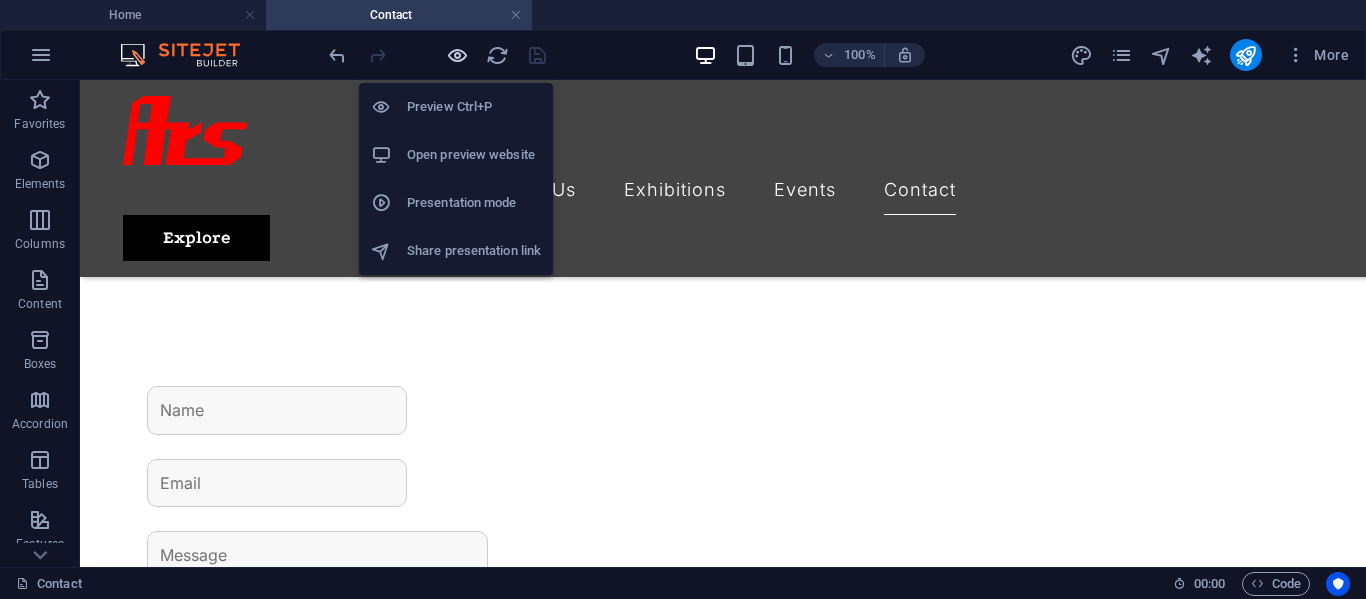 click at bounding box center [457, 55] 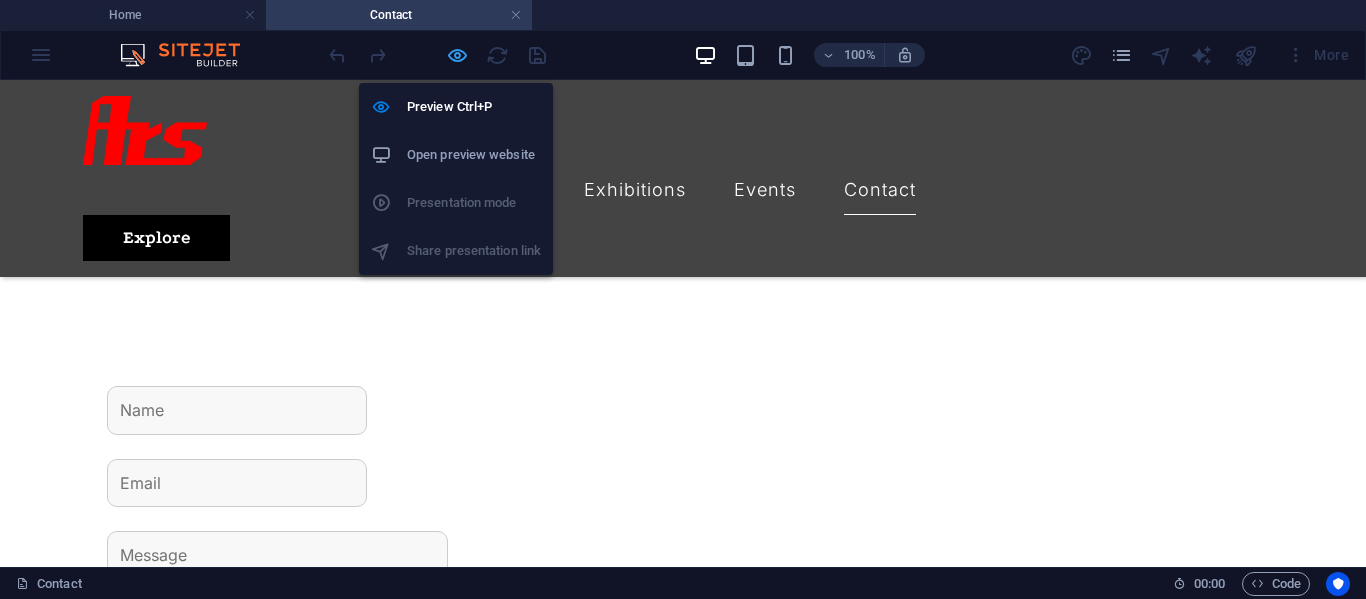 click at bounding box center [457, 55] 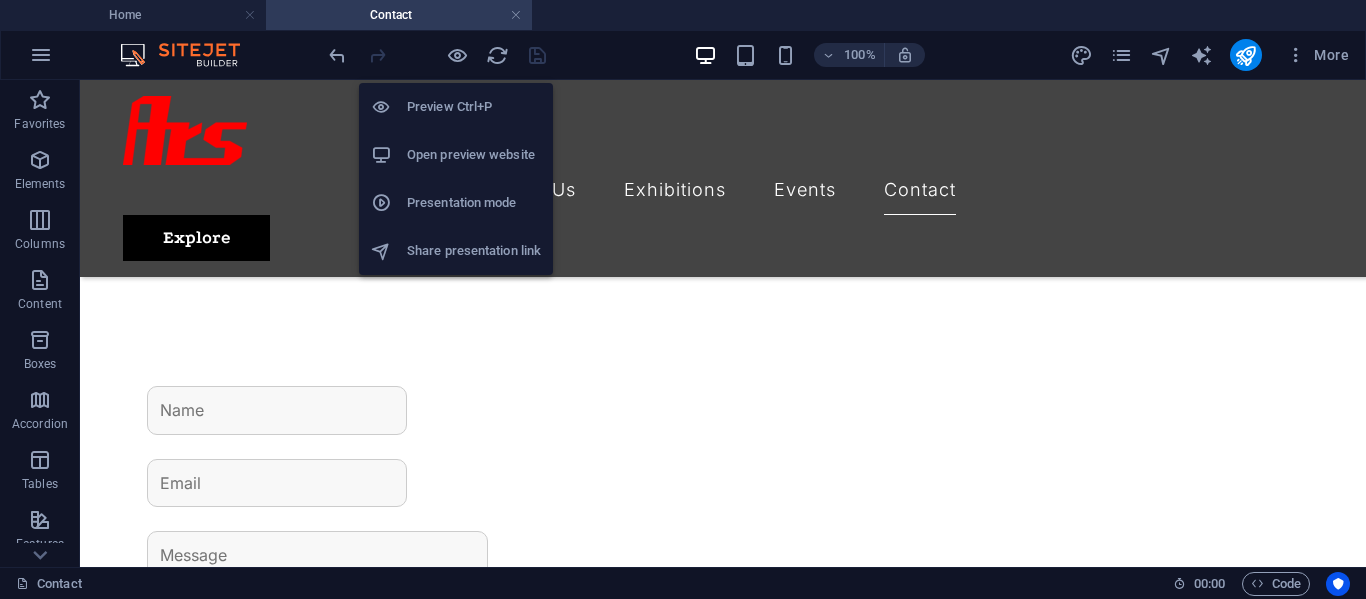 click on "Open preview website" at bounding box center [474, 155] 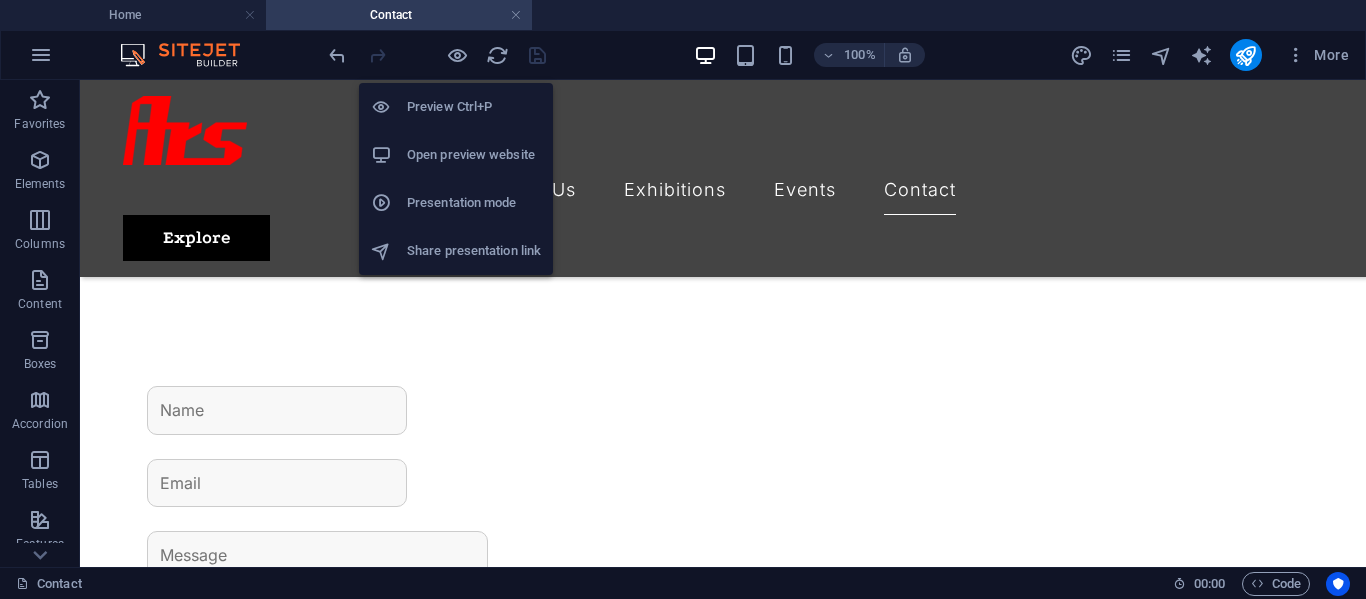 click on "Preview Ctrl+P" at bounding box center [474, 107] 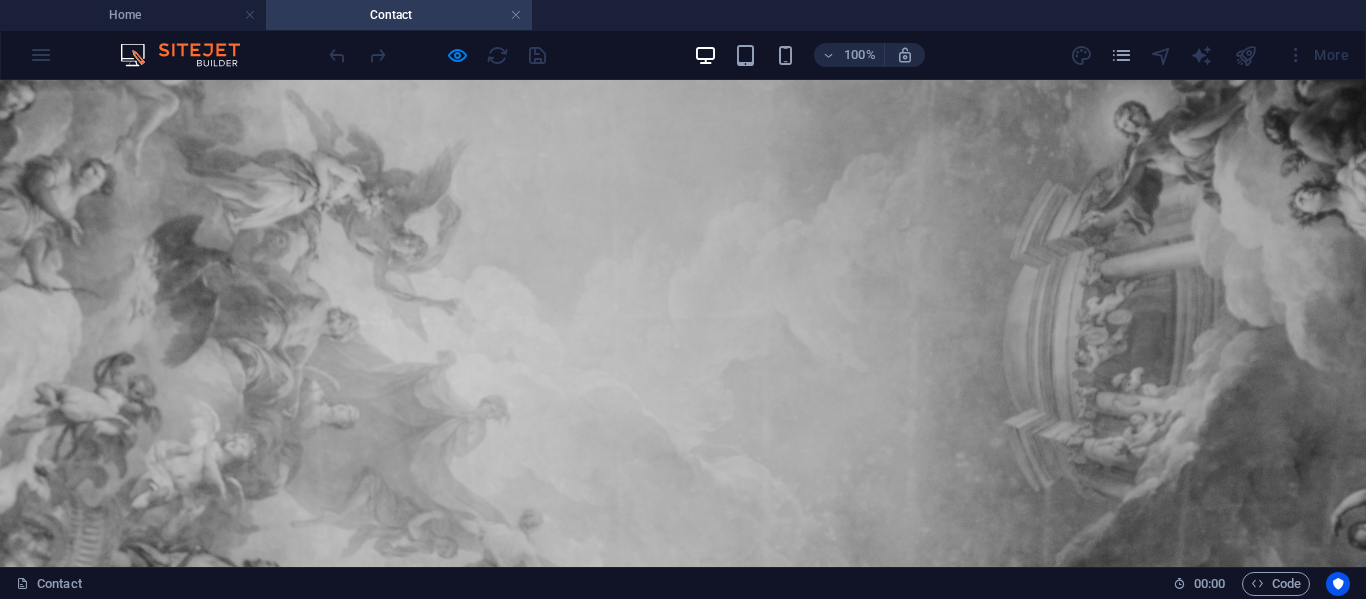 scroll, scrollTop: 0, scrollLeft: 0, axis: both 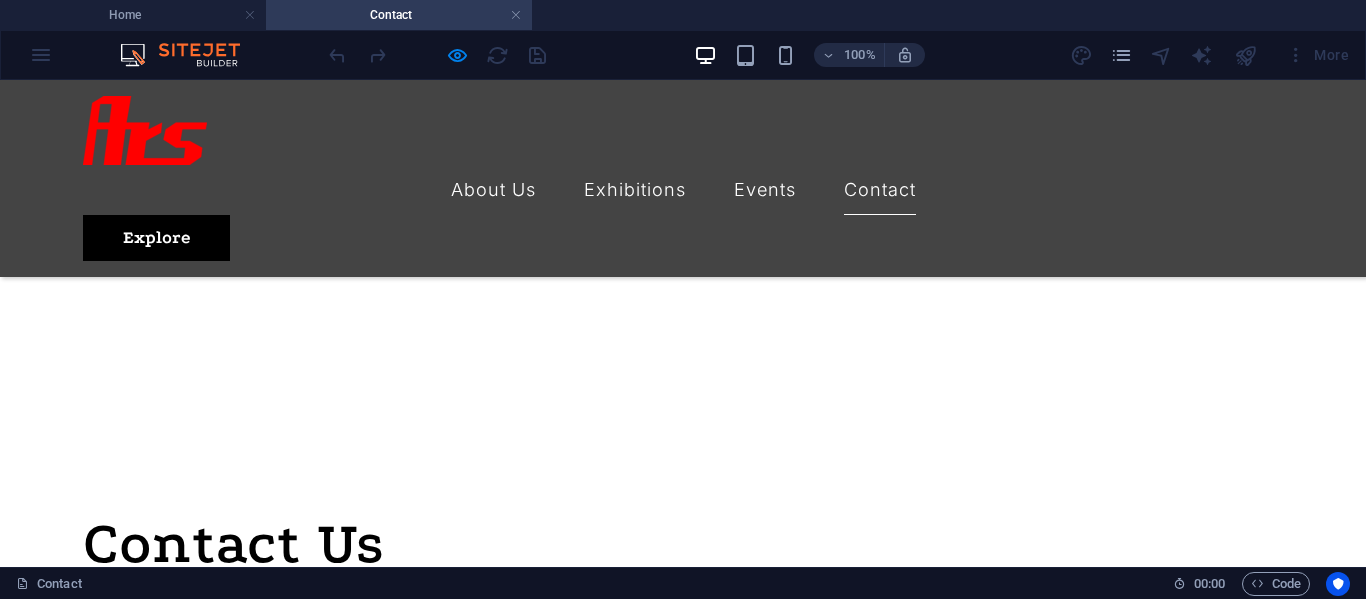 click at bounding box center (683, 1597) 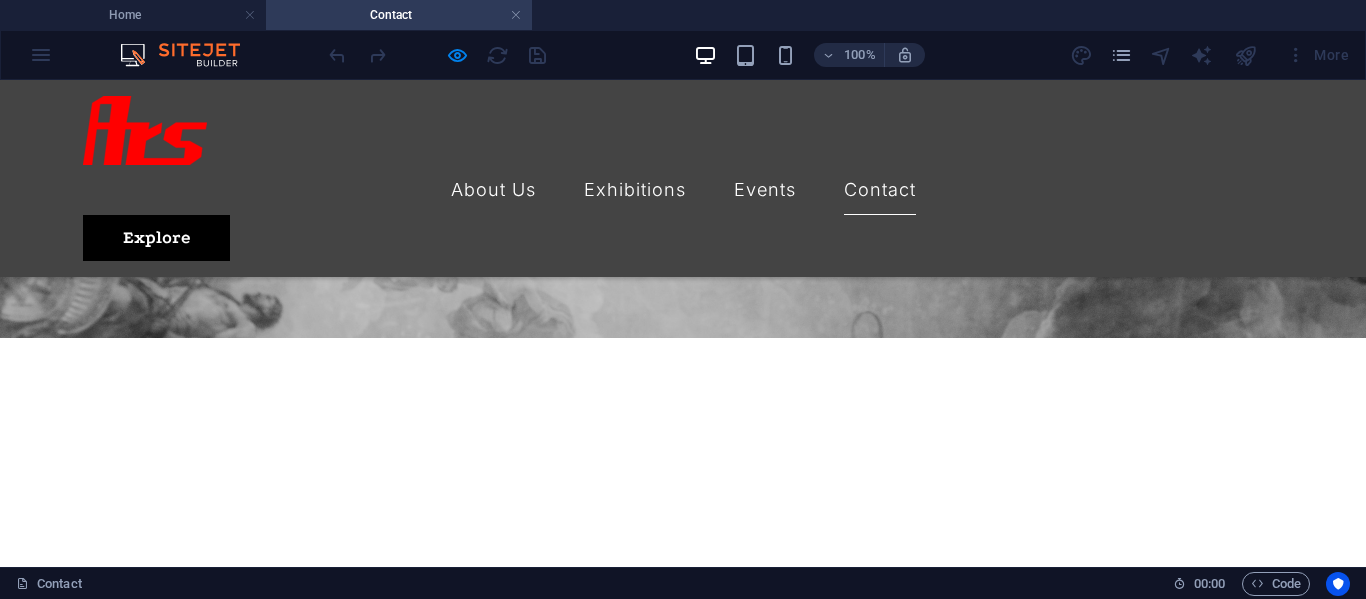 scroll, scrollTop: 300, scrollLeft: 0, axis: vertical 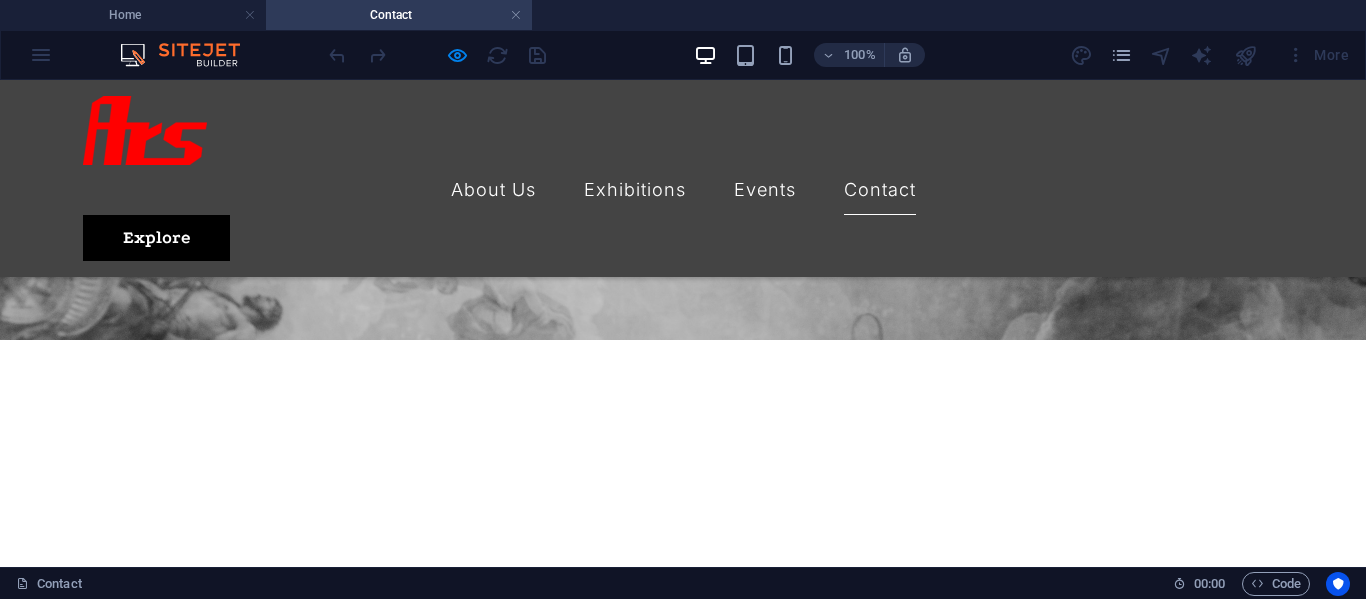 click on "Contact Us   I have read and understand the privacy policy. Unreadable? Load new Submit message" at bounding box center (683, 1657) 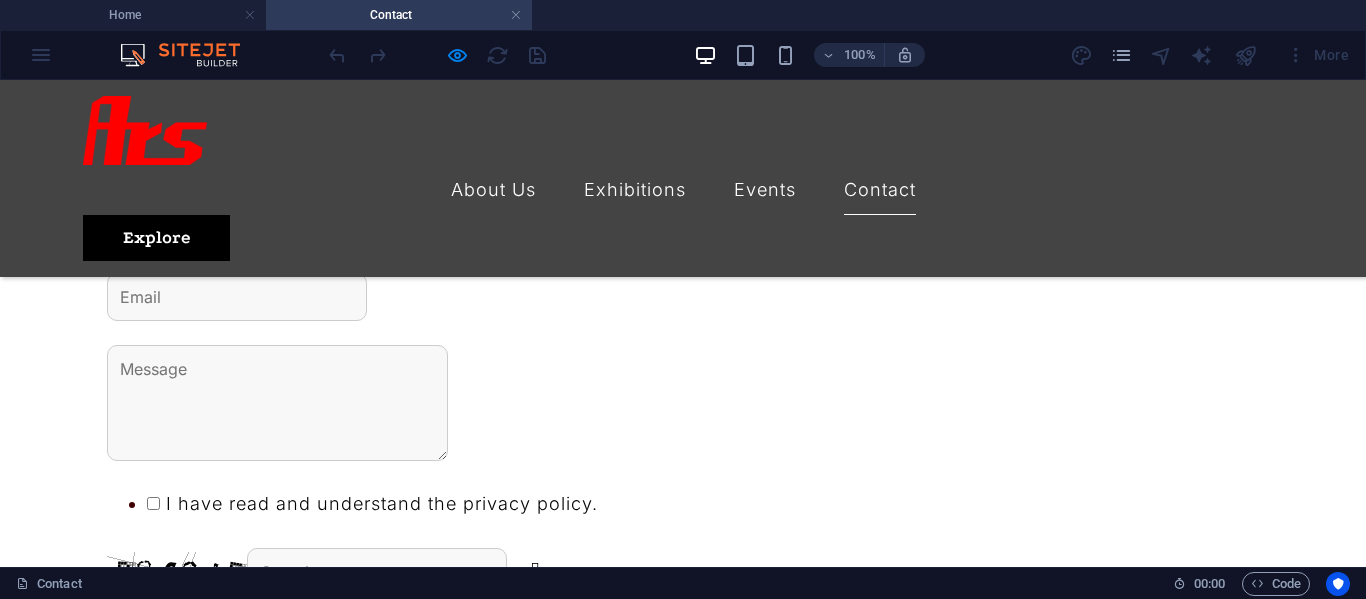 scroll, scrollTop: 1000, scrollLeft: 0, axis: vertical 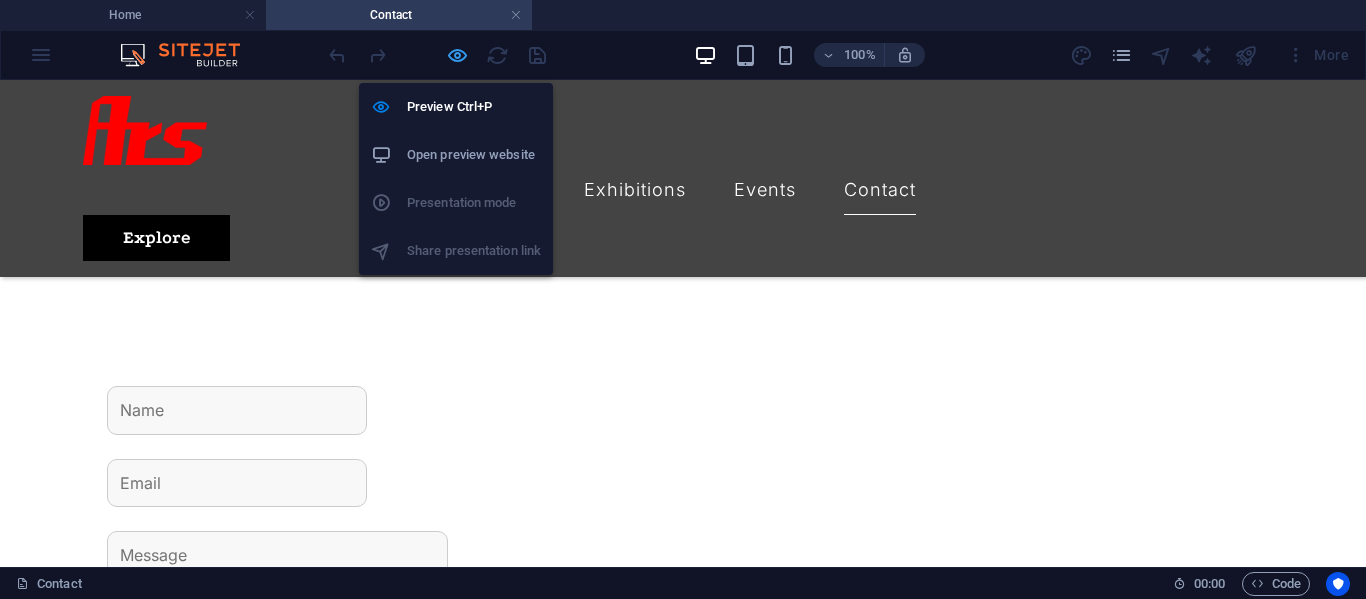 click at bounding box center (457, 55) 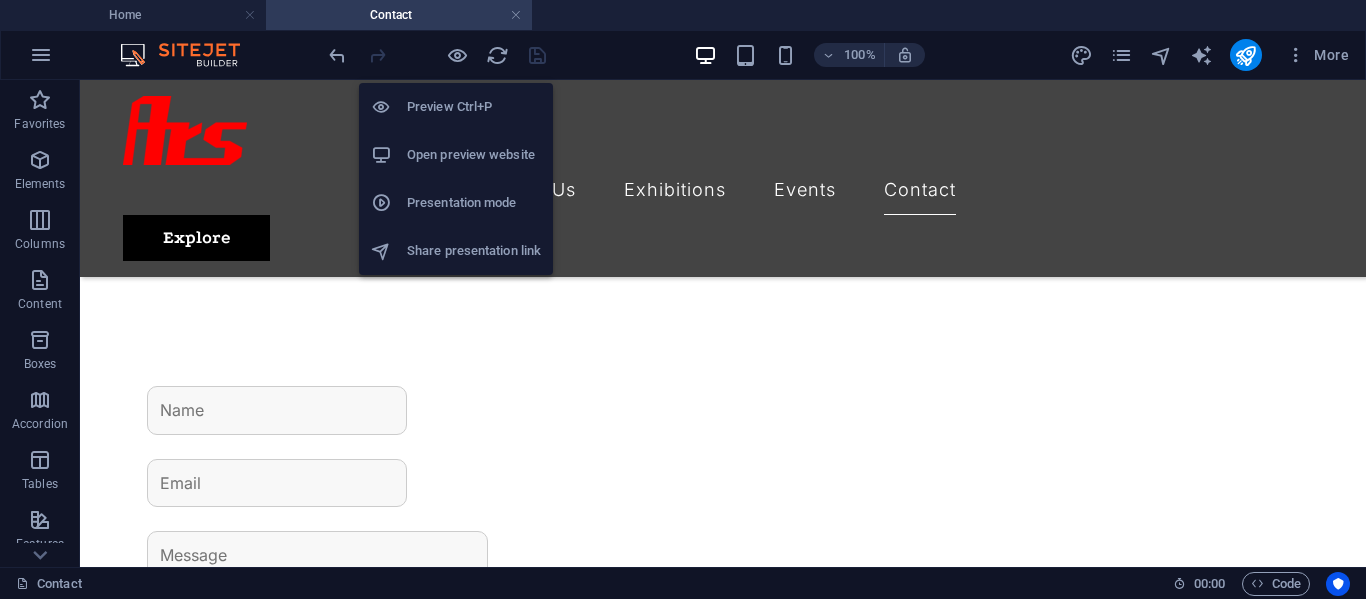 click on "Presentation mode" at bounding box center (474, 203) 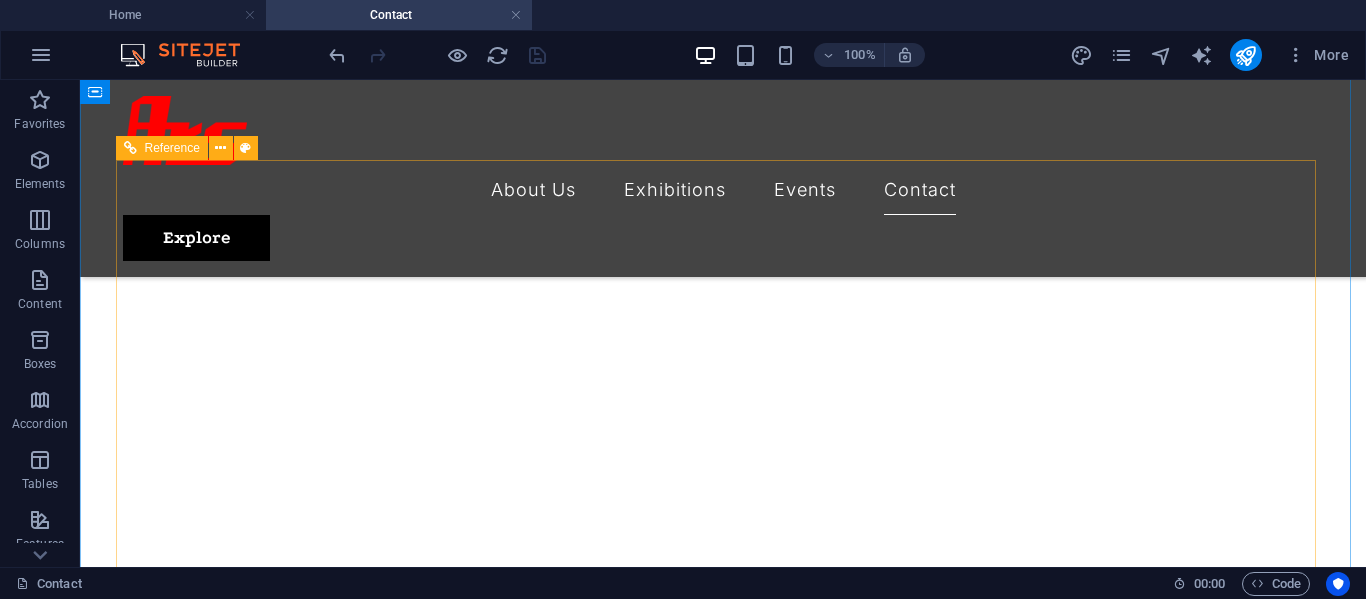 click at bounding box center (723, 1697) 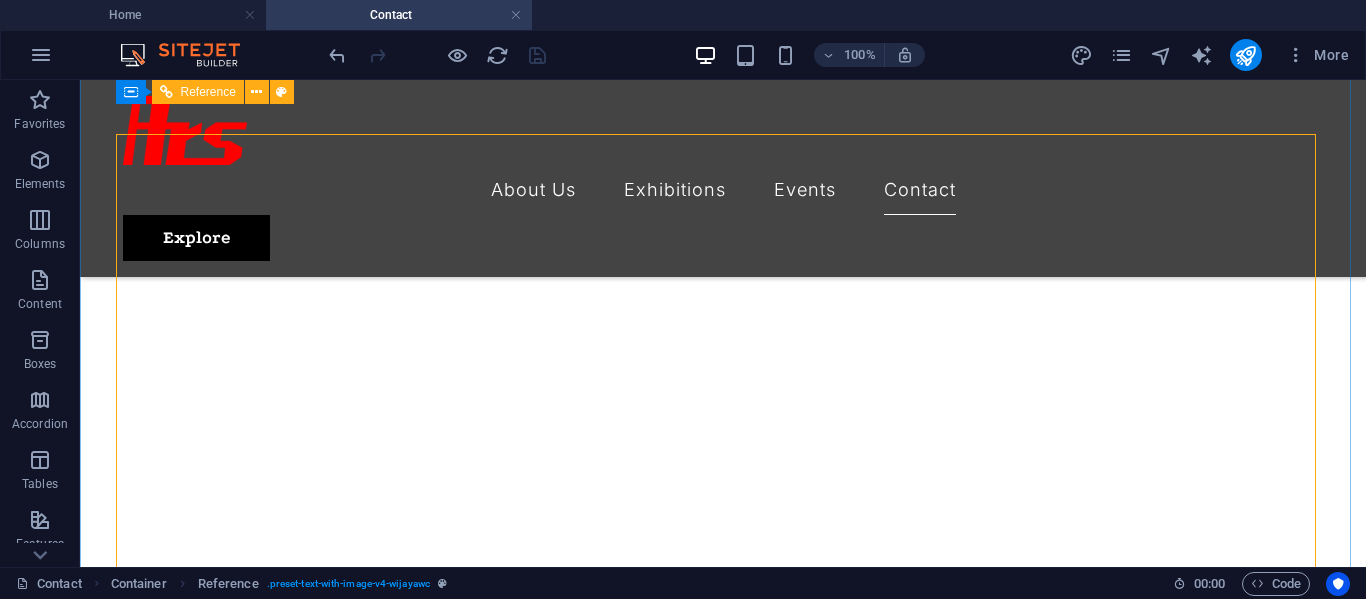 scroll, scrollTop: 400, scrollLeft: 0, axis: vertical 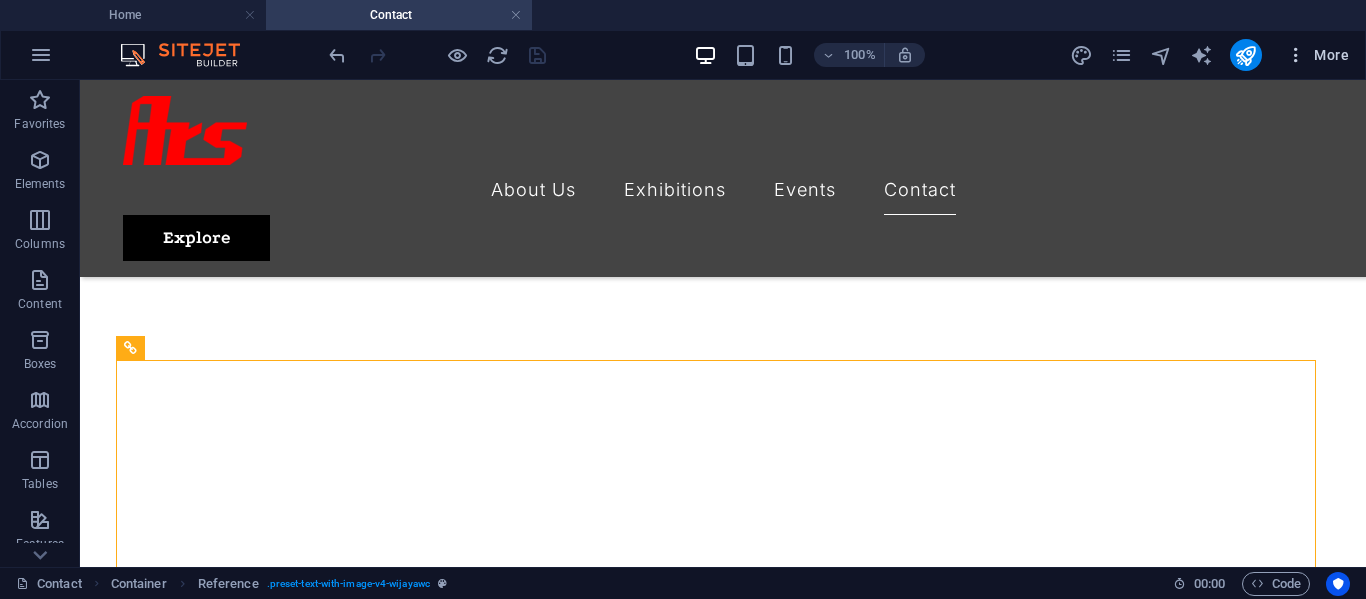 click on "More" at bounding box center (1317, 55) 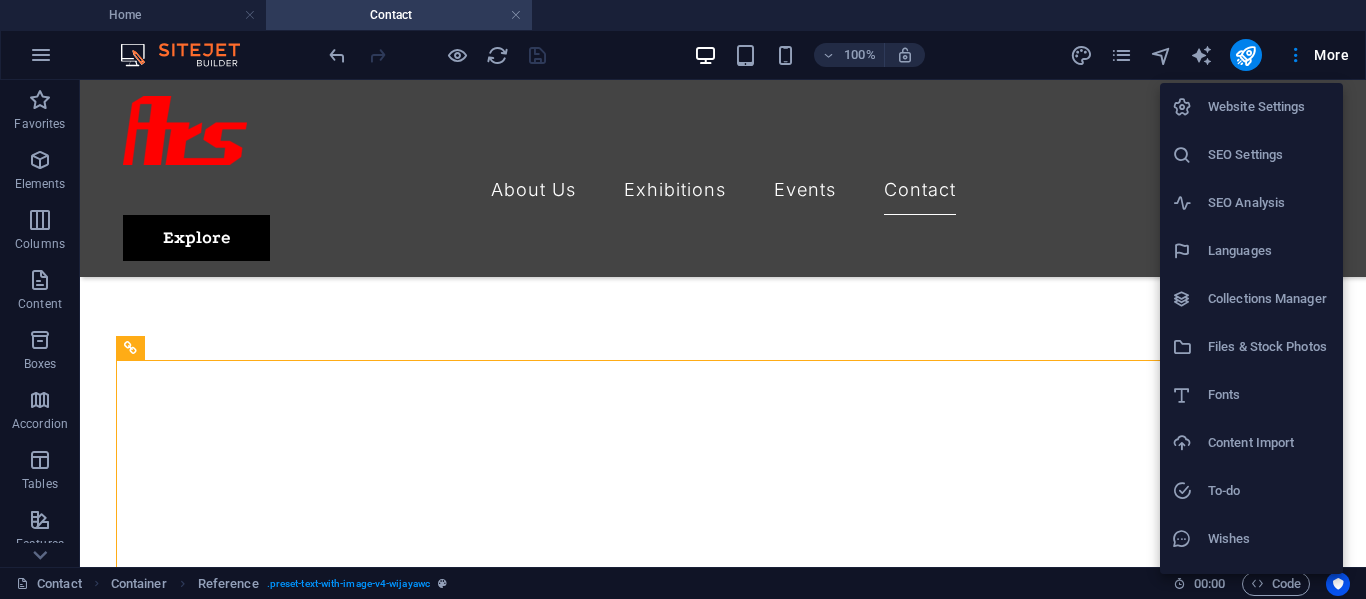 click on "Files & Stock Photos" at bounding box center (1269, 347) 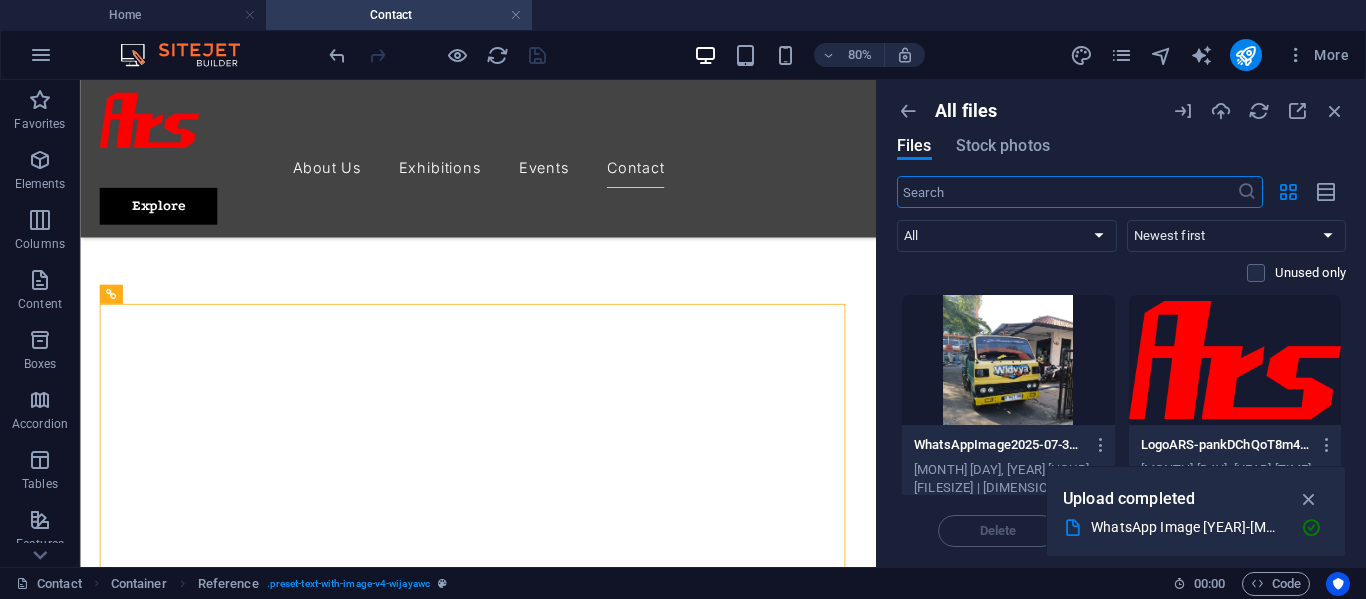 scroll, scrollTop: 39, scrollLeft: 0, axis: vertical 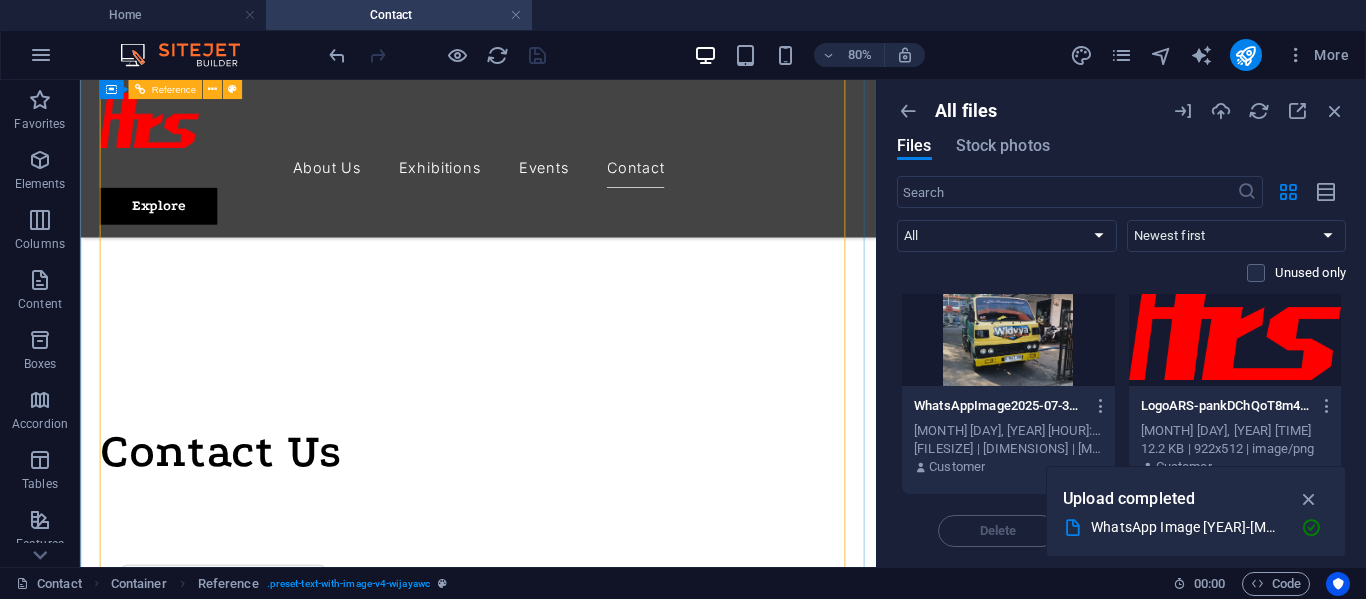 click at bounding box center (577, 1610) 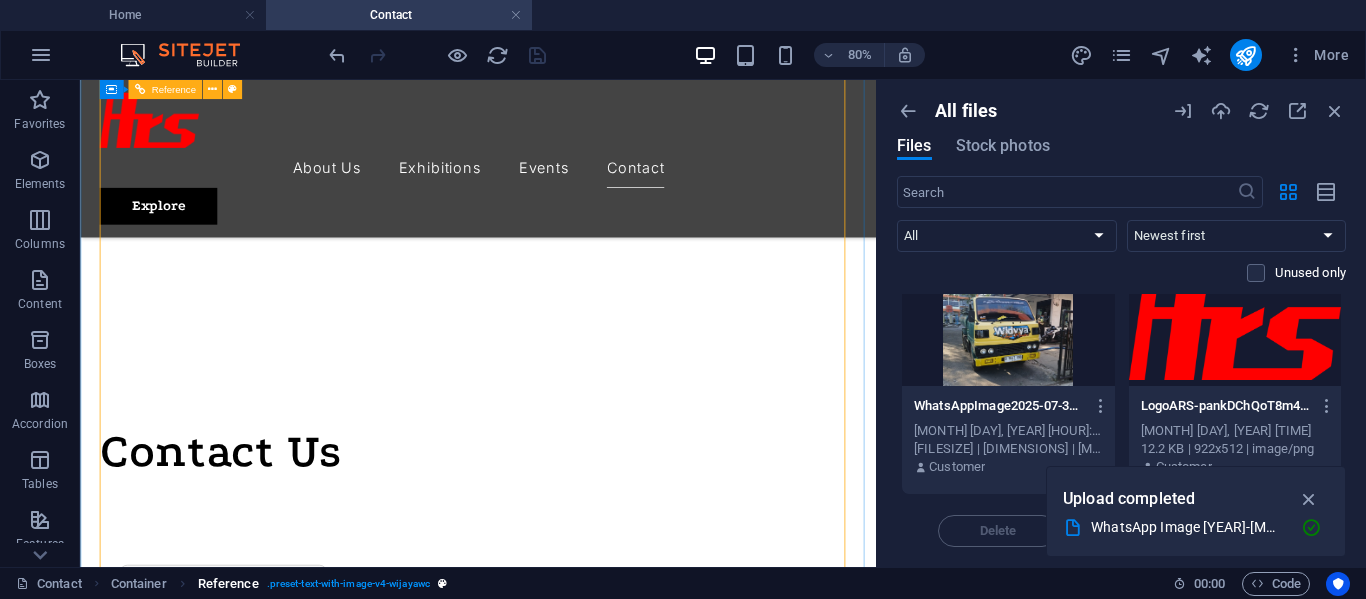 click on ". preset-text-with-image-v4-wijayawc" at bounding box center (348, 584) 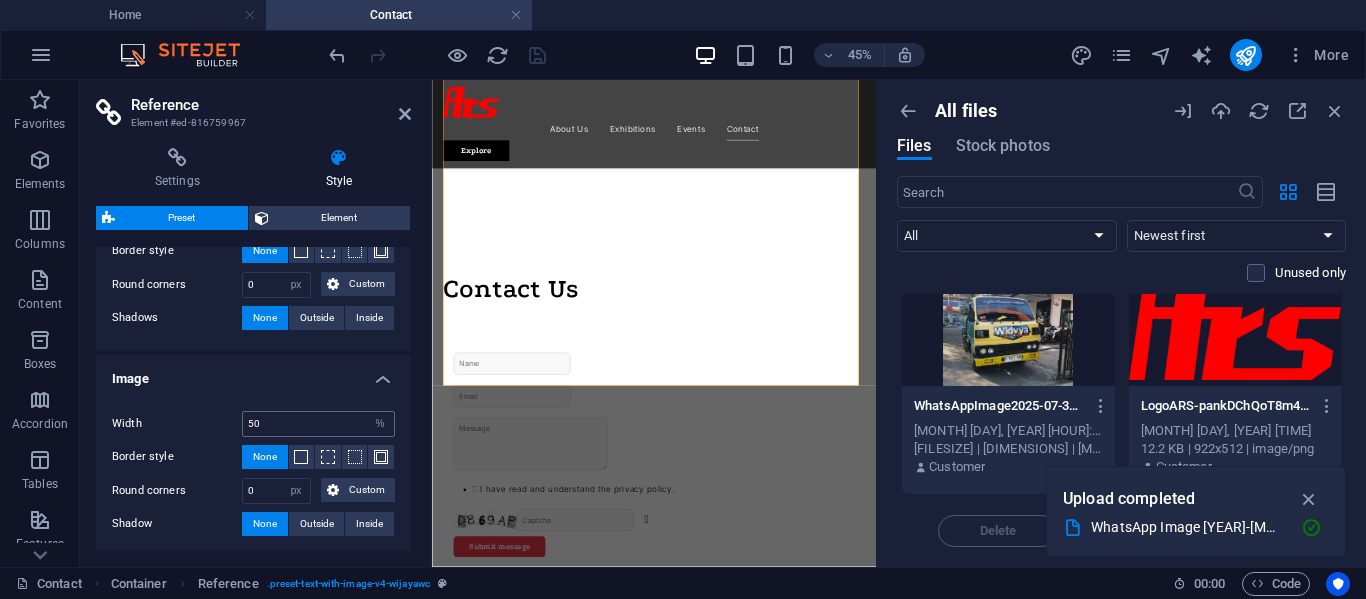 scroll, scrollTop: 486, scrollLeft: 0, axis: vertical 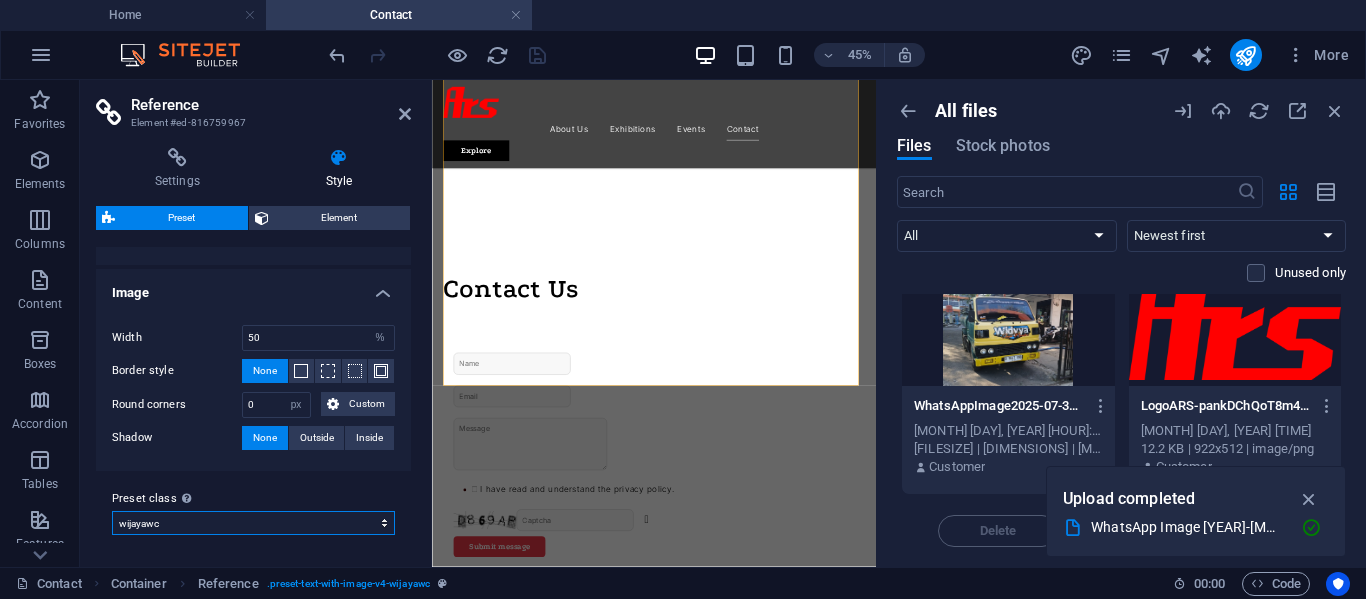 click on "wijayawc Add preset class" at bounding box center [253, 523] 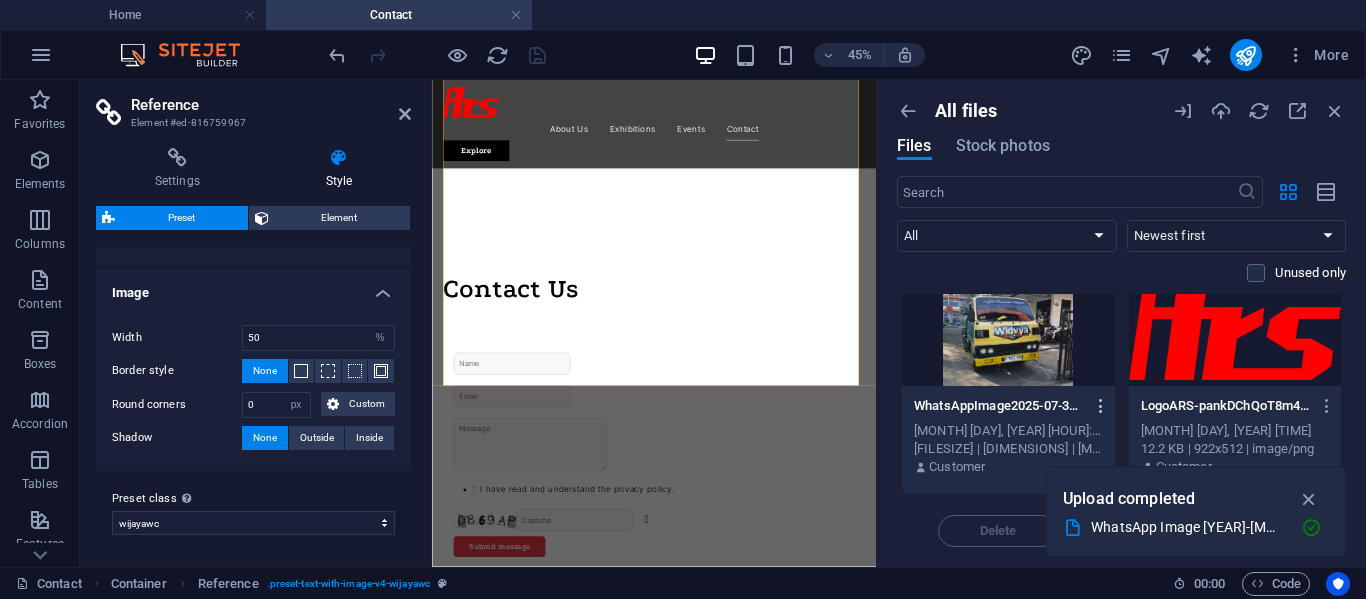 click at bounding box center (1101, 406) 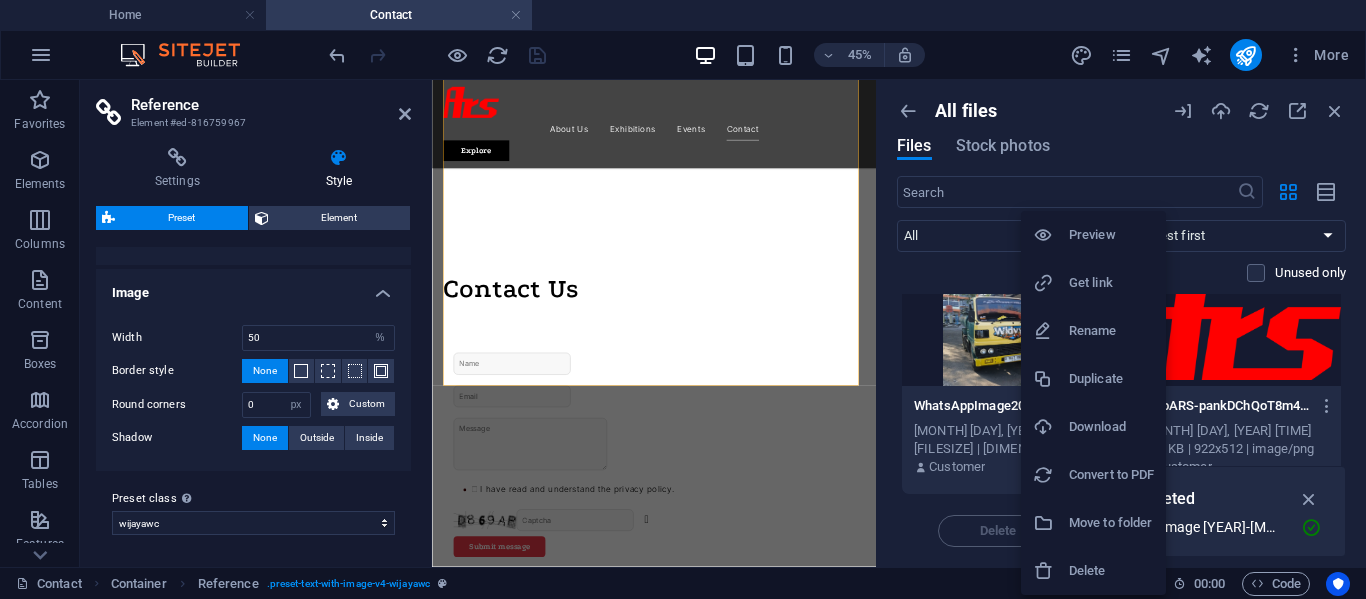 click on "Get link" at bounding box center (1111, 283) 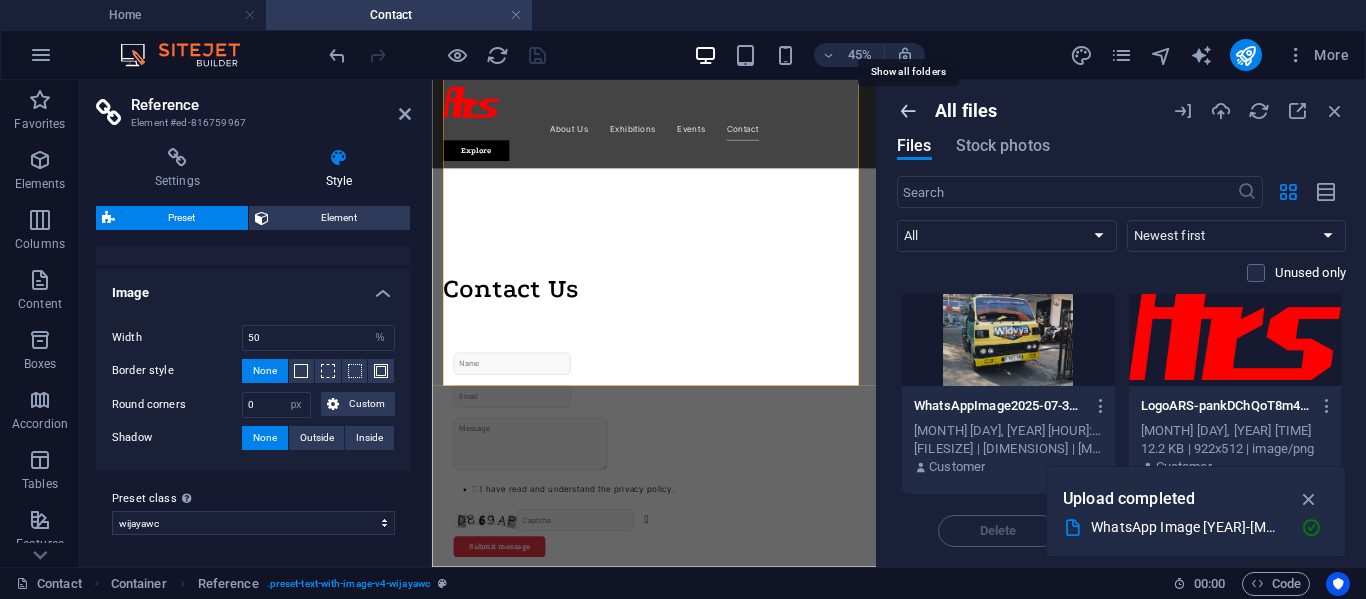 click at bounding box center [908, 111] 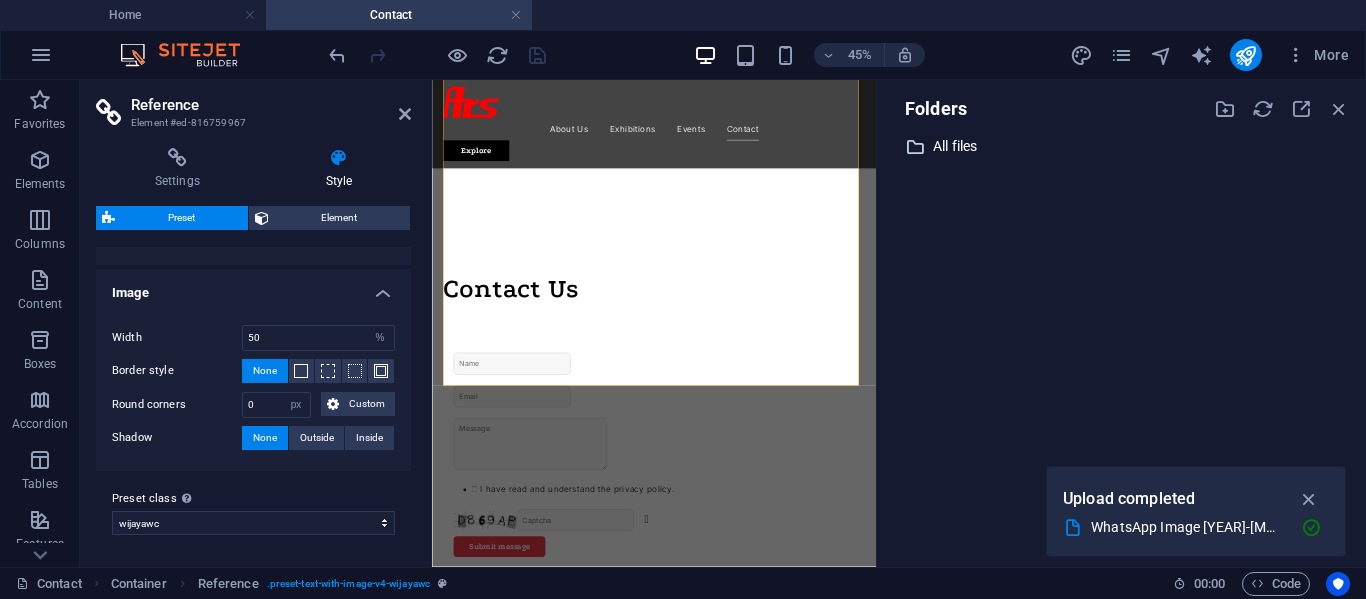 click on "All files" at bounding box center [1123, 146] 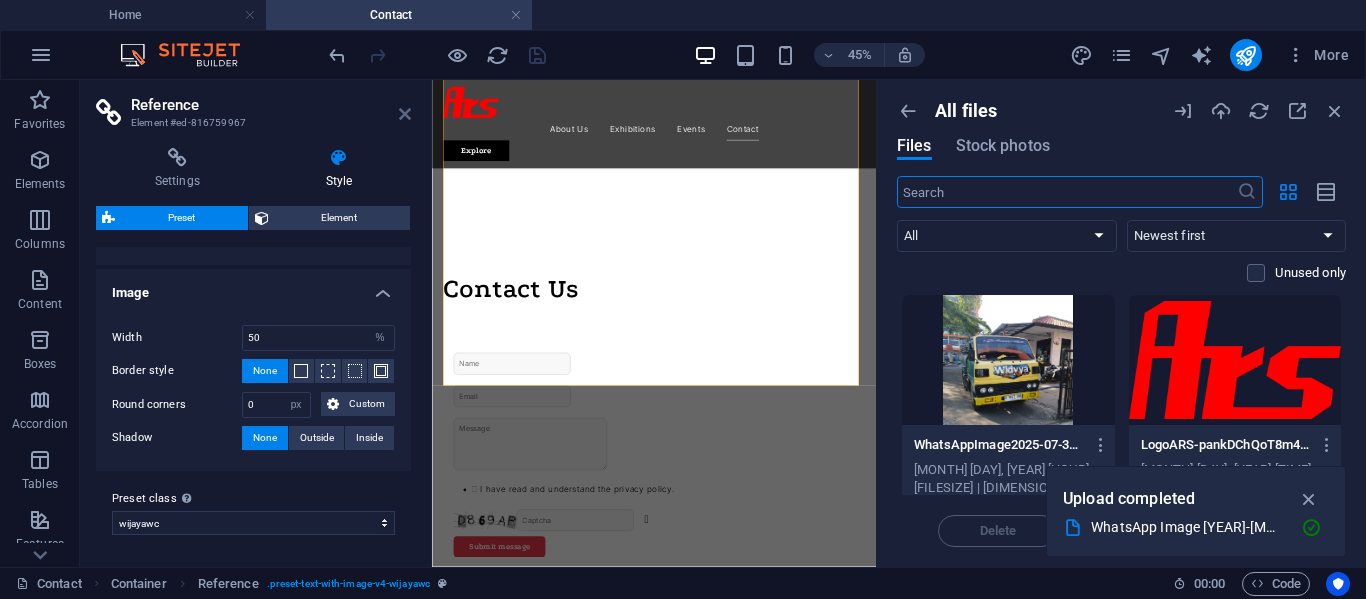 click at bounding box center (405, 114) 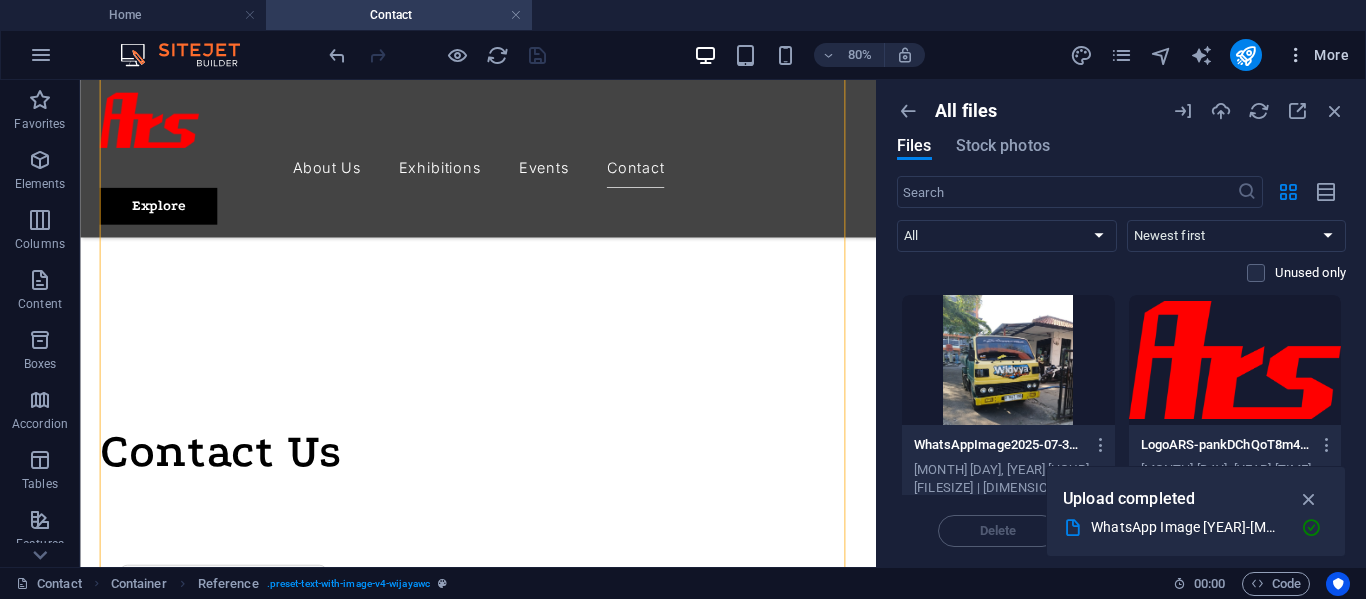 click on "More" at bounding box center (1317, 55) 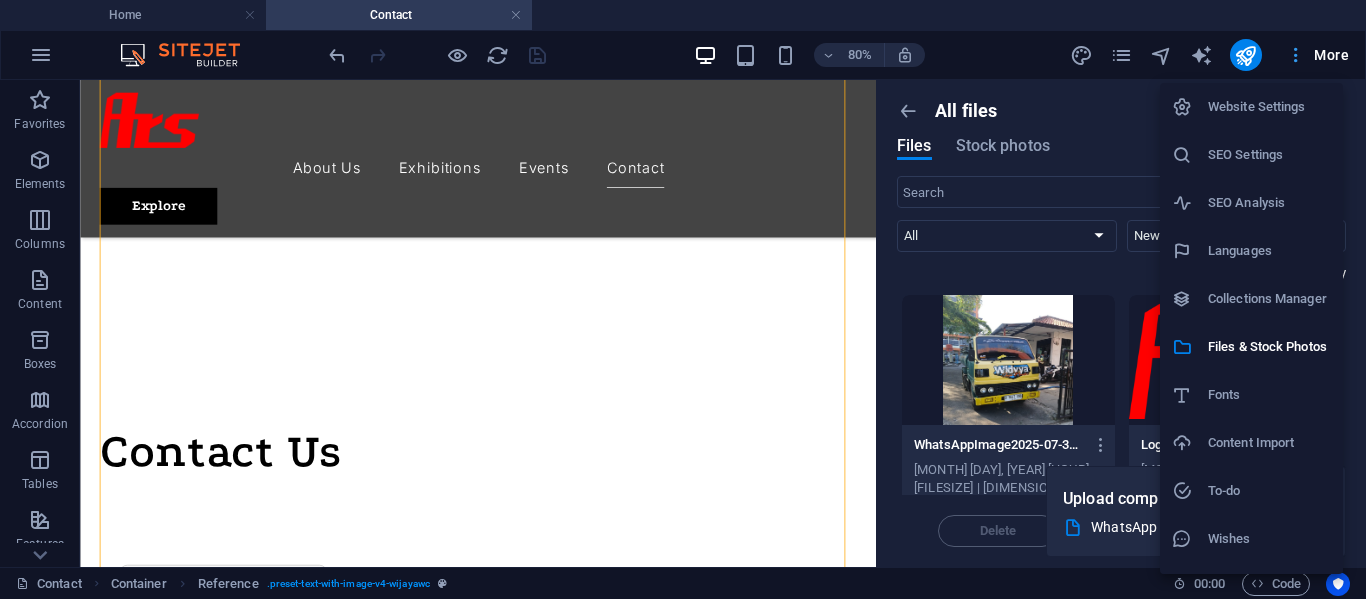 click at bounding box center (683, 299) 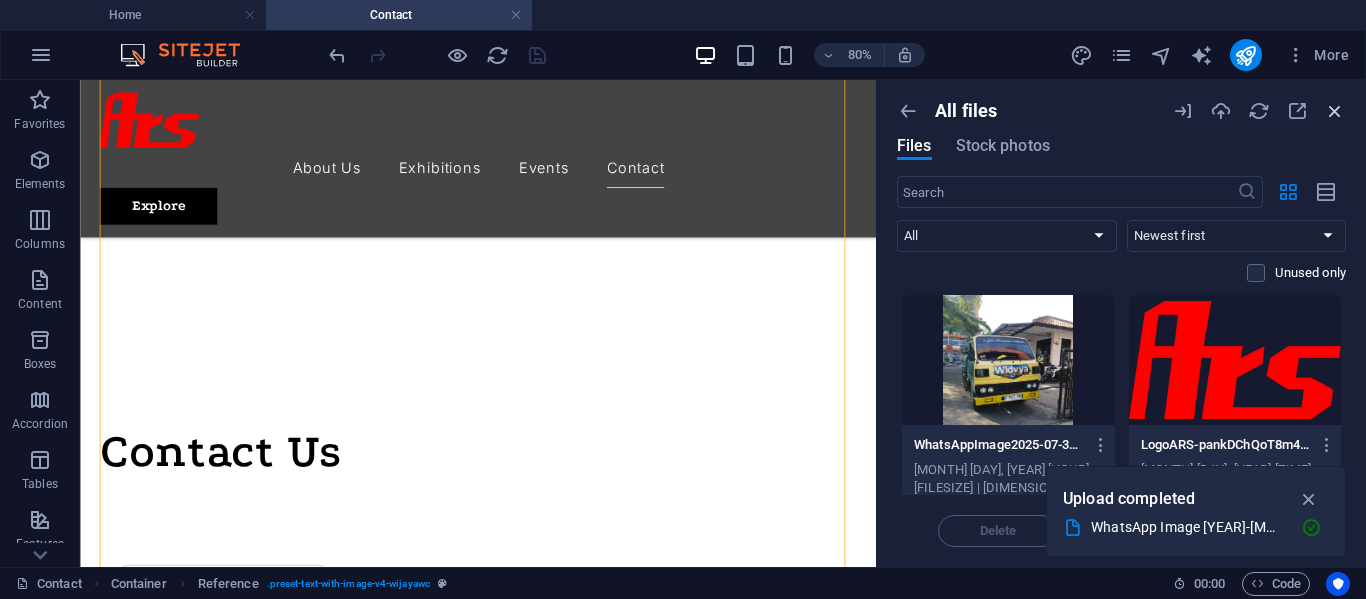 click at bounding box center (1335, 111) 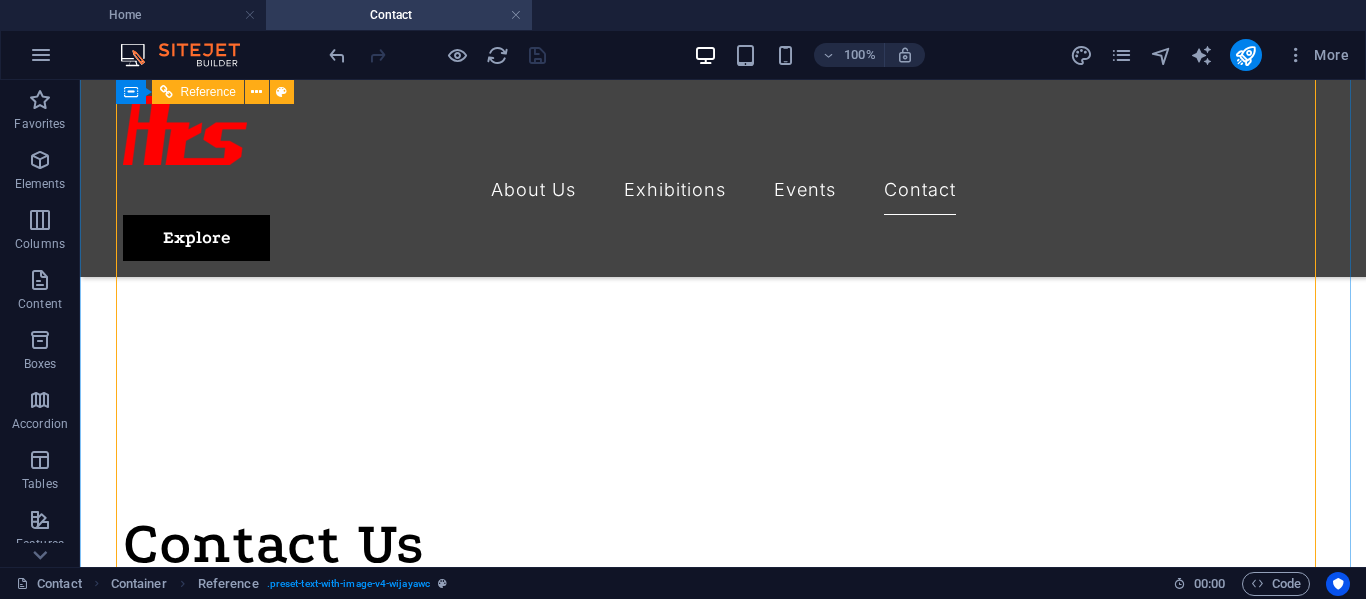 click at bounding box center [723, 1610] 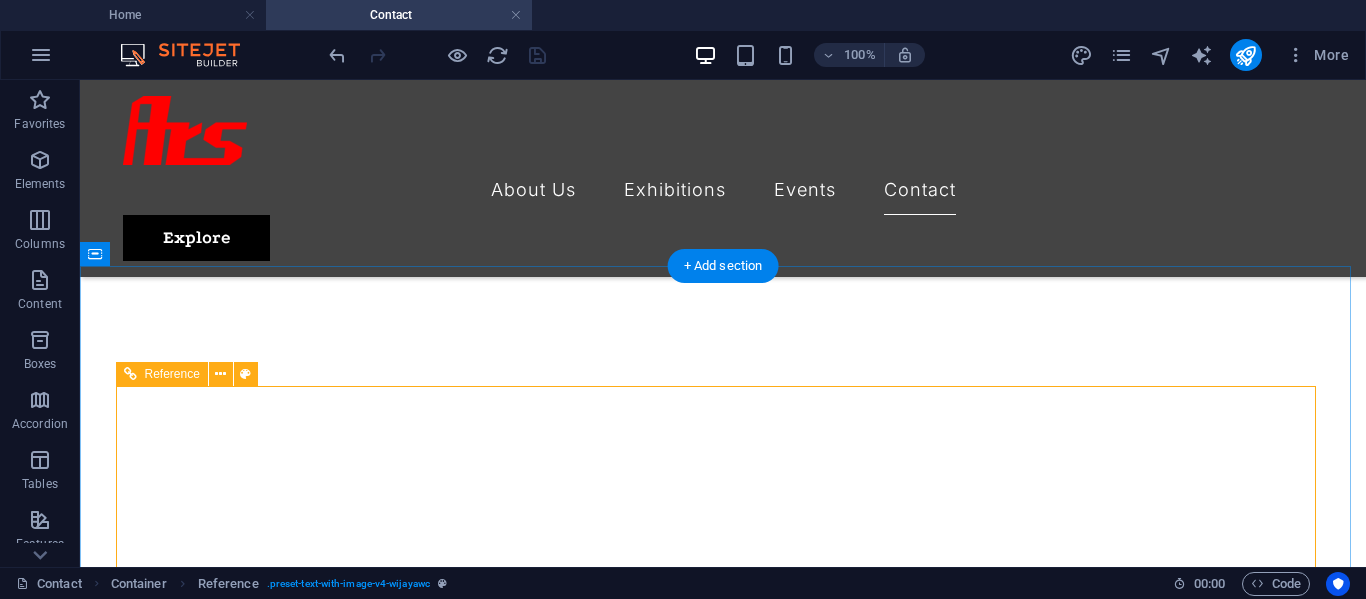 scroll, scrollTop: 400, scrollLeft: 0, axis: vertical 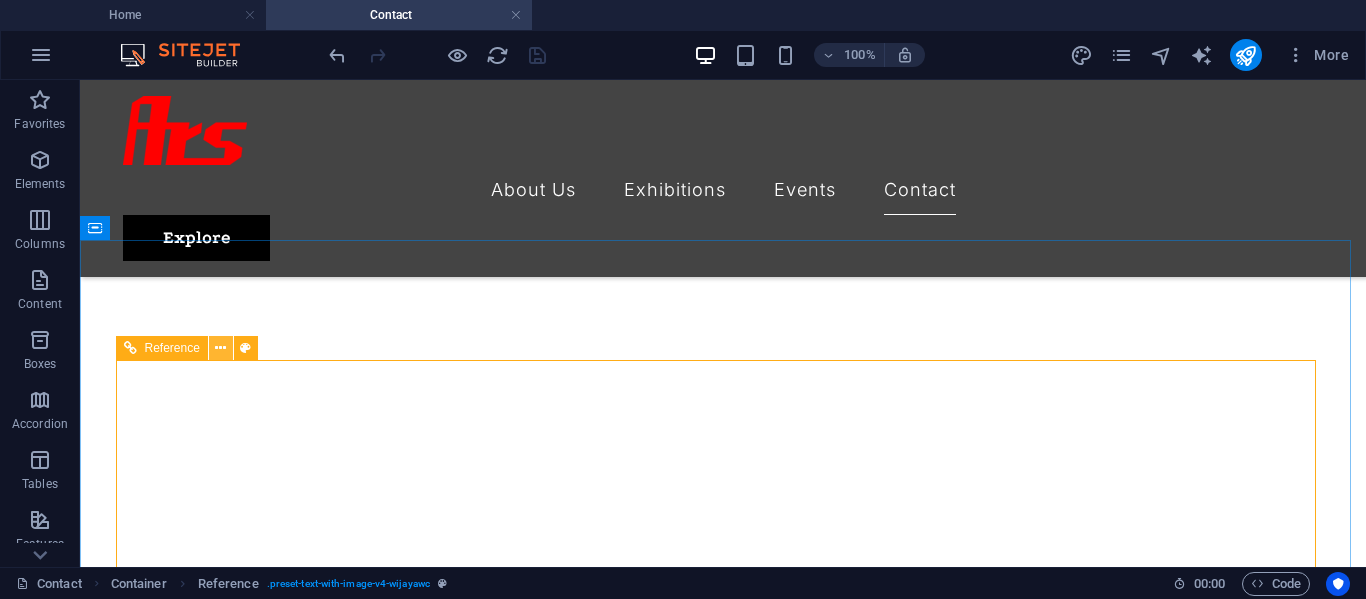 click at bounding box center (221, 348) 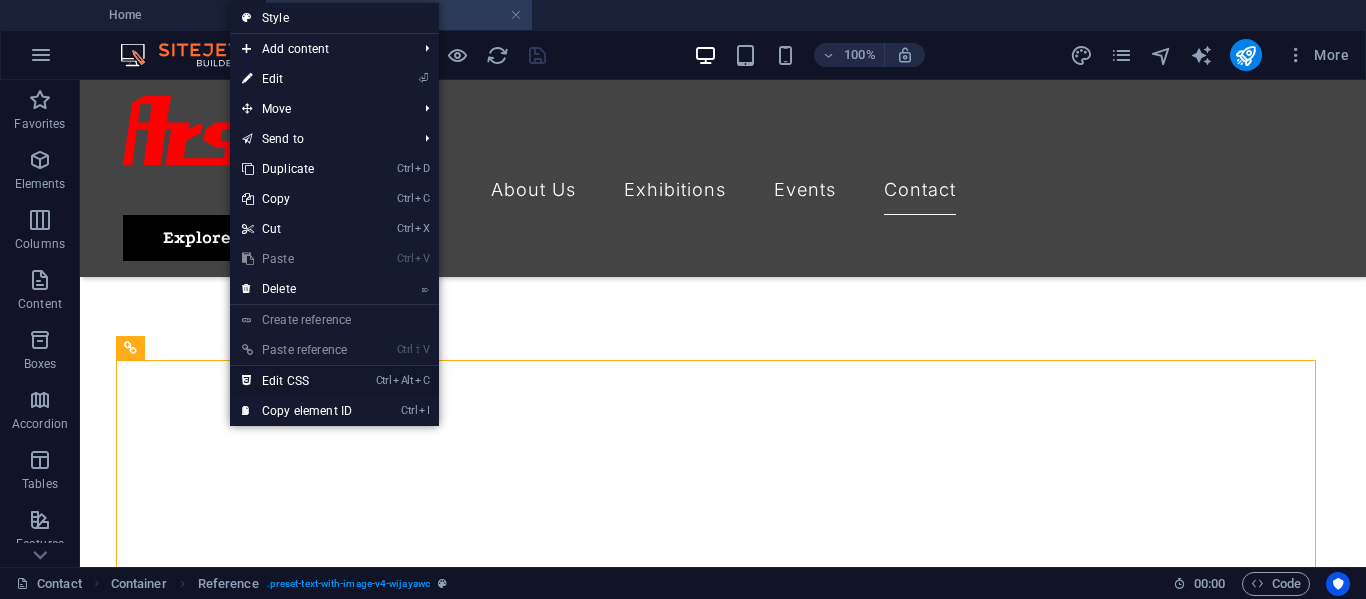 click on "Ctrl Alt C  Edit CSS" at bounding box center [297, 381] 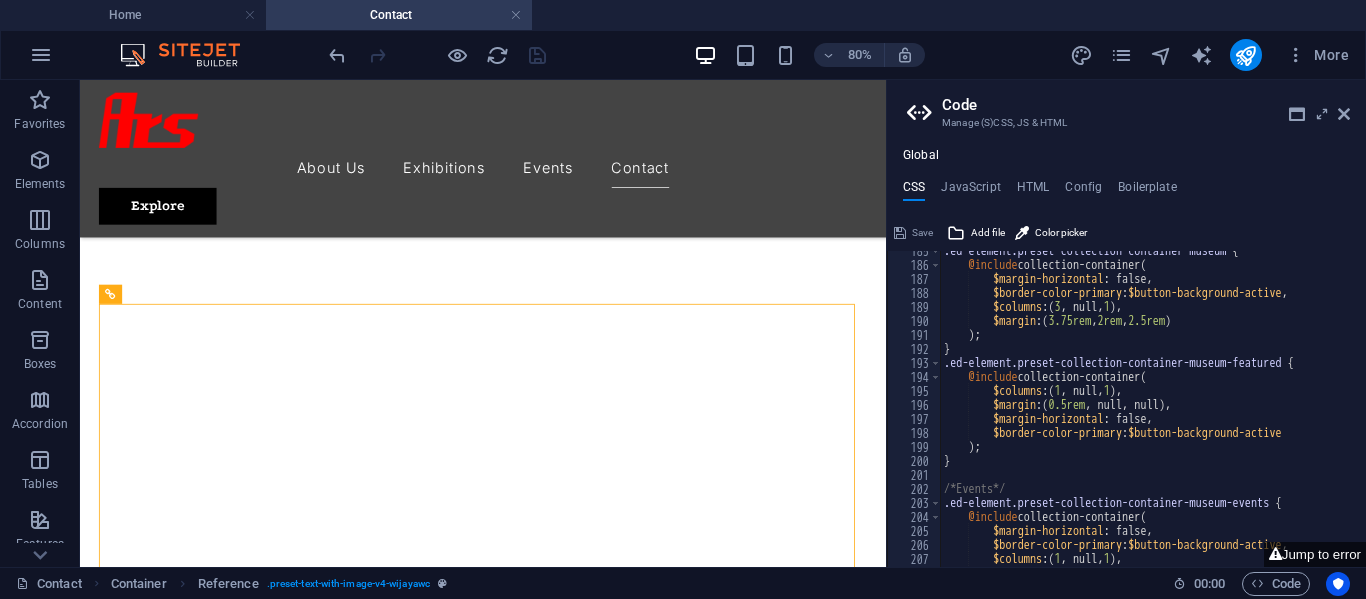 scroll, scrollTop: 2807, scrollLeft: 0, axis: vertical 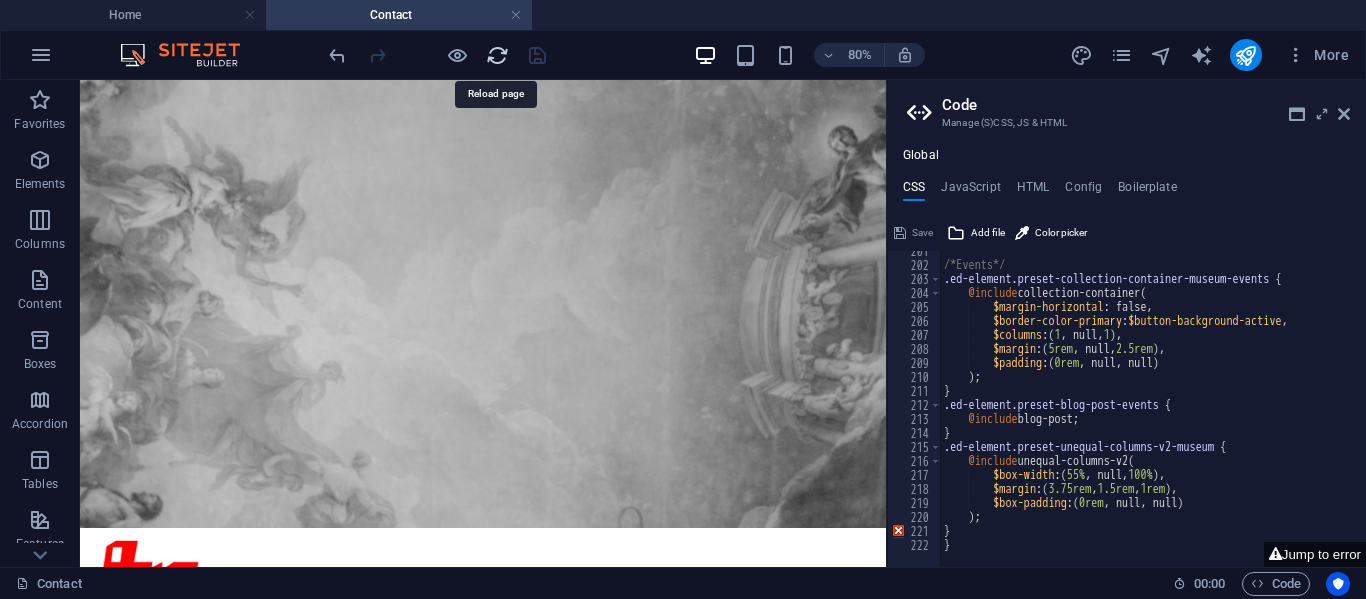 click at bounding box center (497, 55) 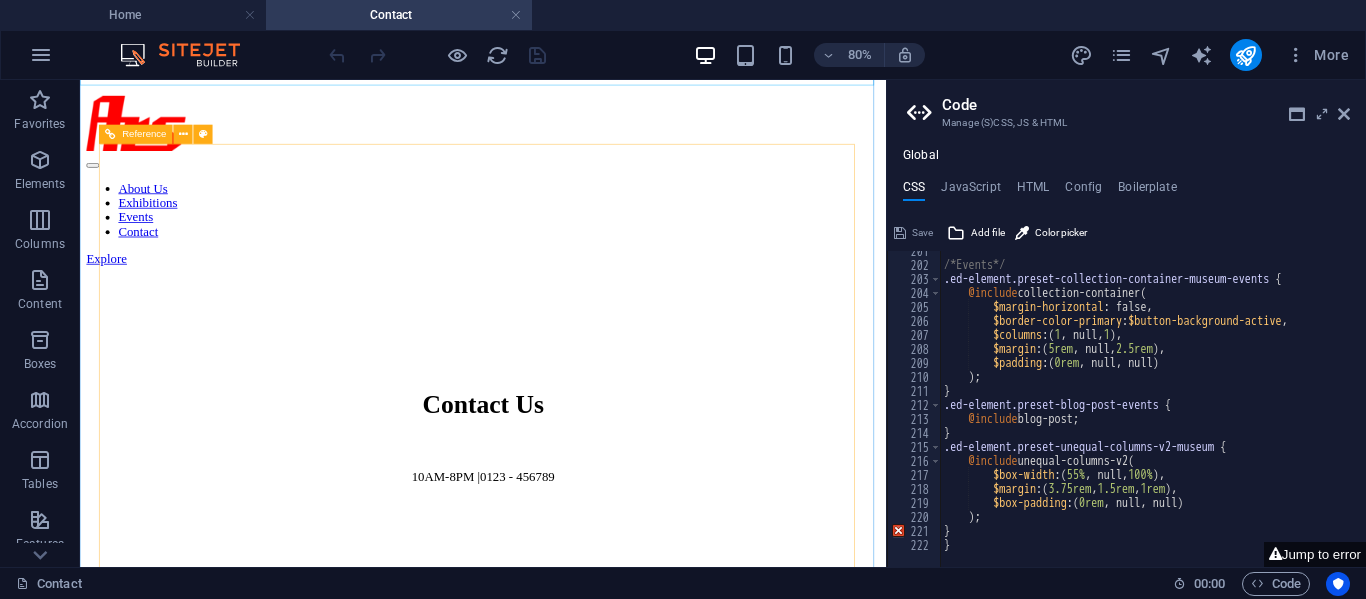 scroll, scrollTop: 600, scrollLeft: 0, axis: vertical 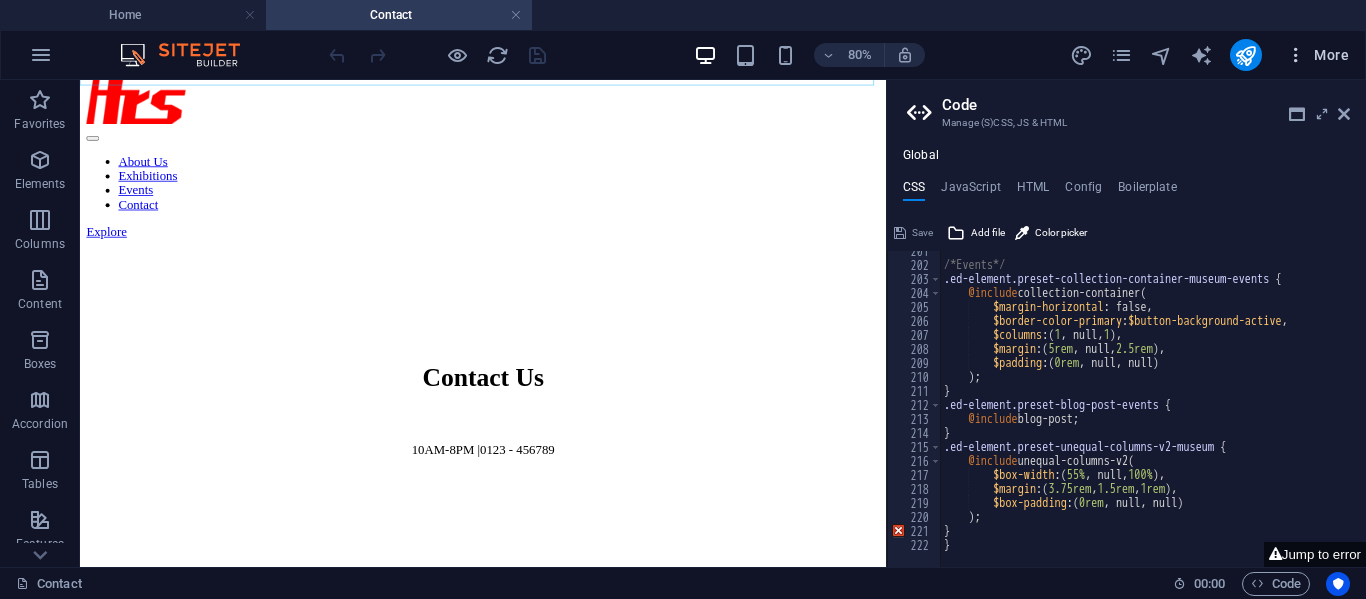click on "More" at bounding box center [1317, 55] 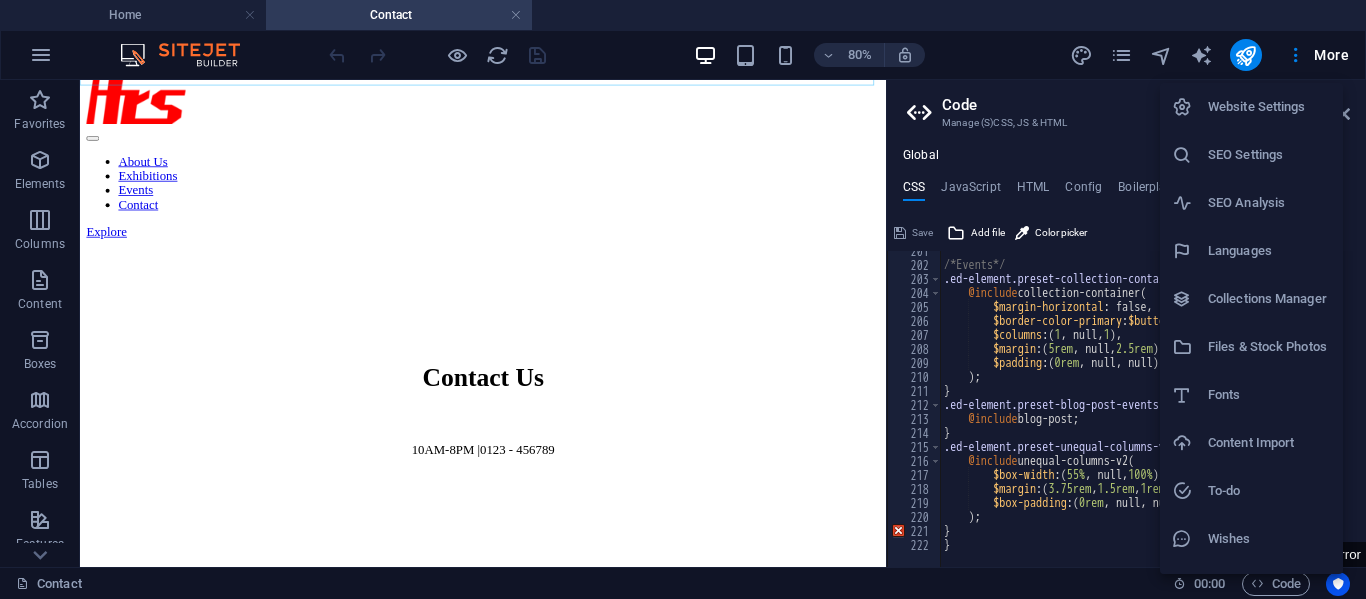 scroll, scrollTop: 37, scrollLeft: 0, axis: vertical 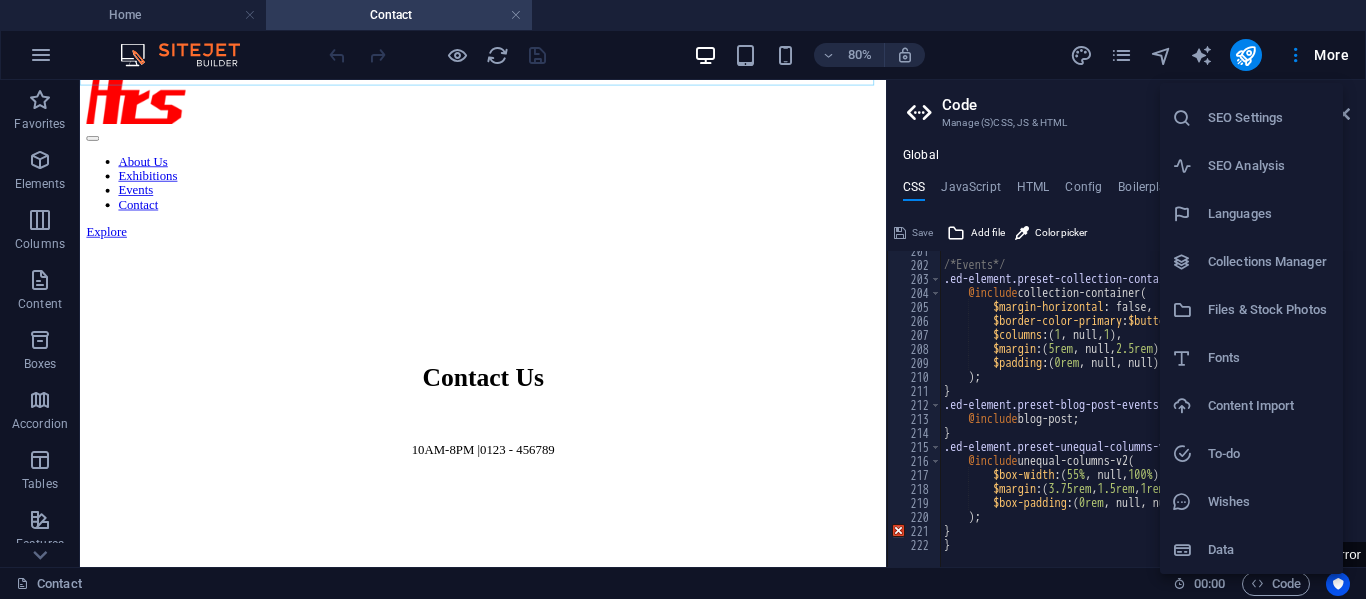 click on "Files & Stock Photos" at bounding box center [1269, 310] 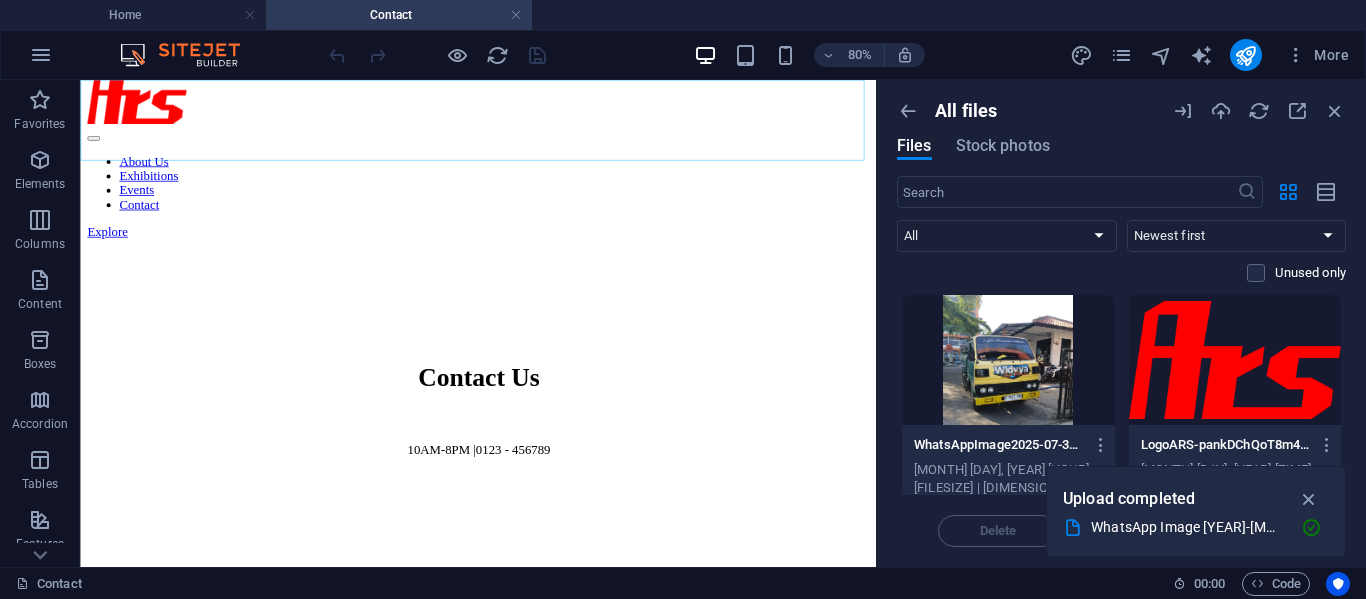 click at bounding box center (1008, 360) 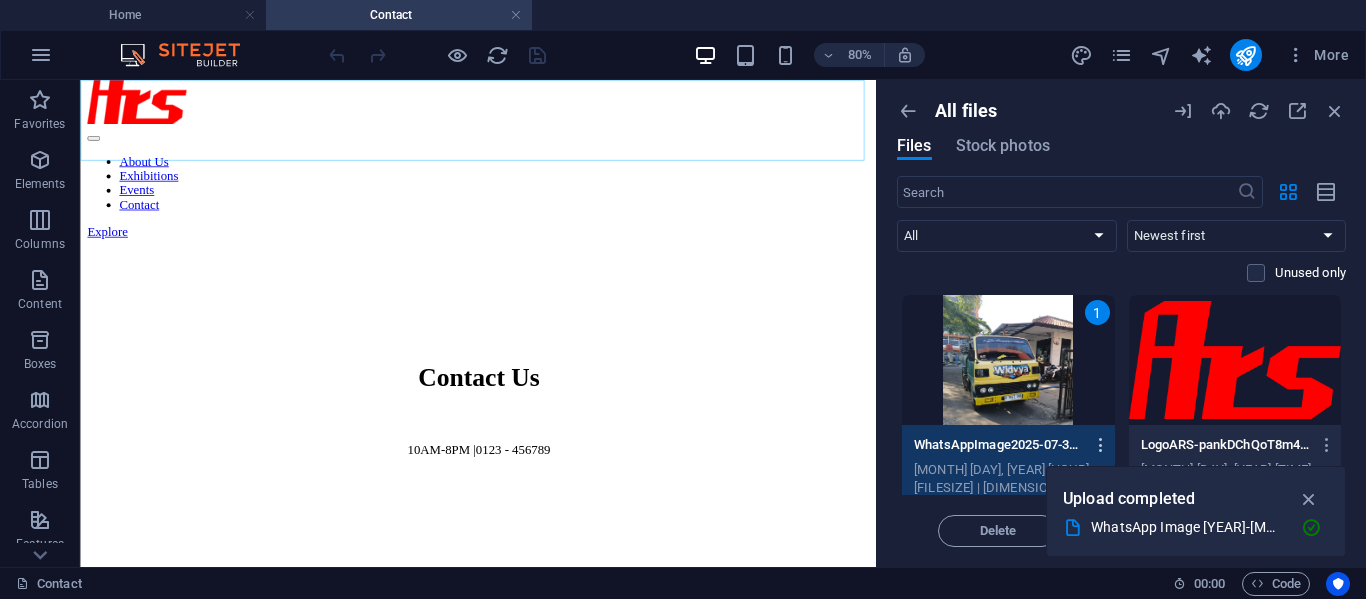 click at bounding box center (1101, 445) 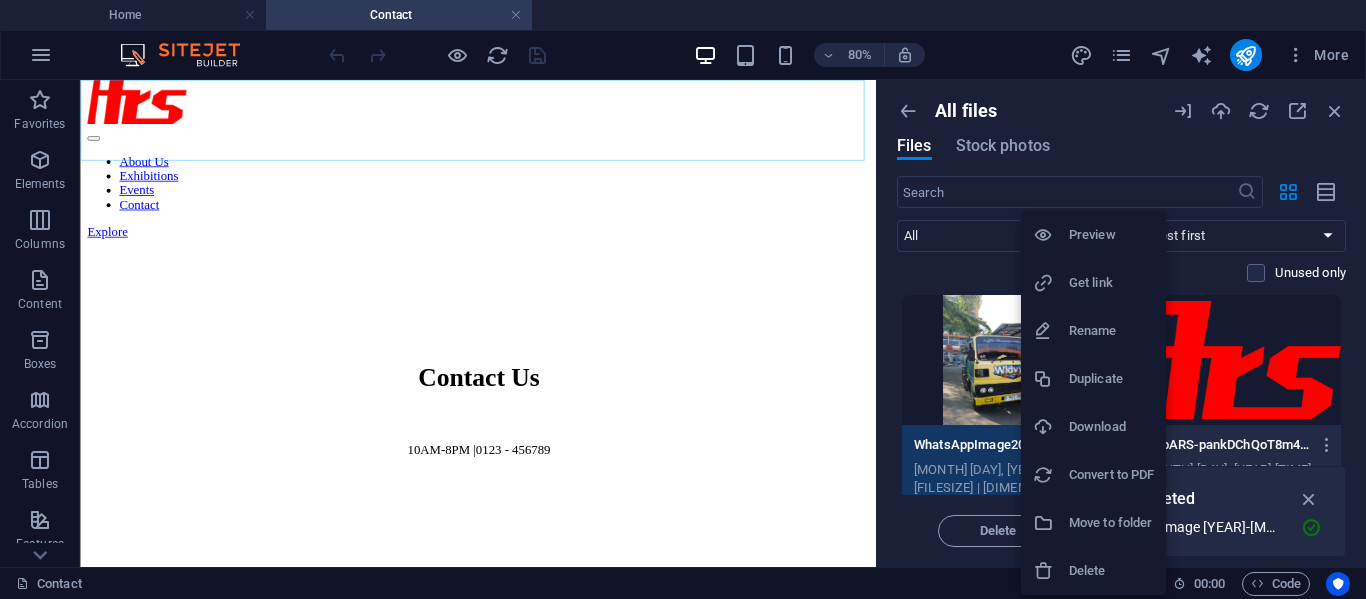 click at bounding box center [683, 299] 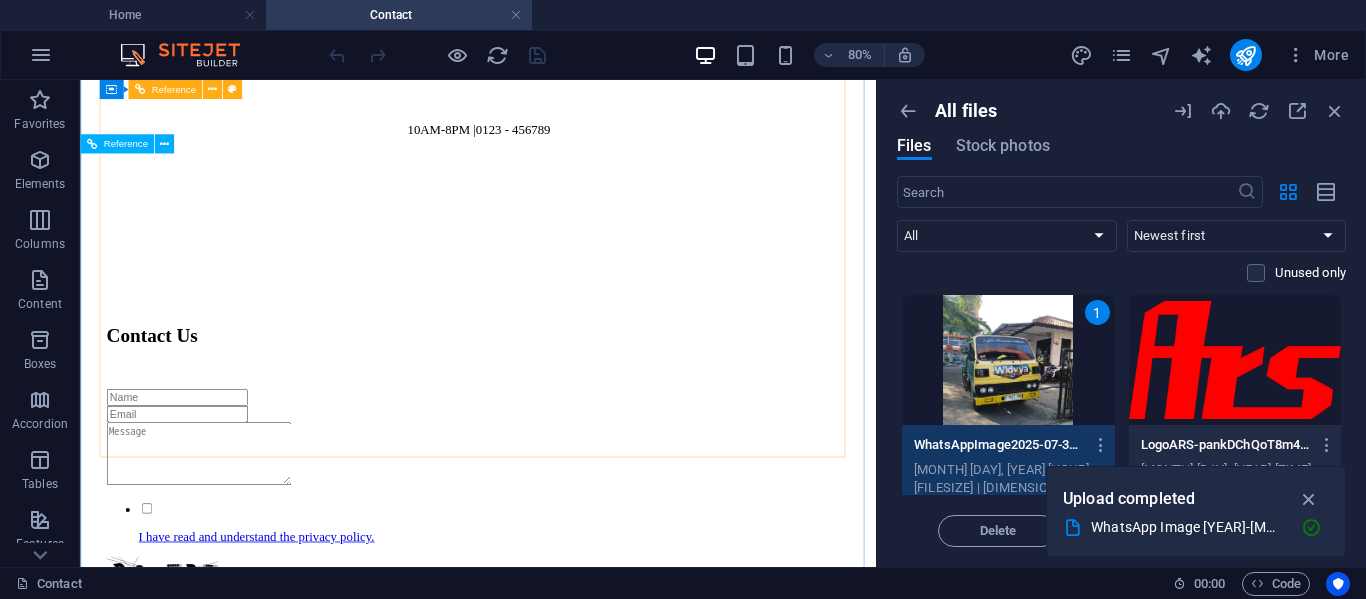 scroll, scrollTop: 700, scrollLeft: 0, axis: vertical 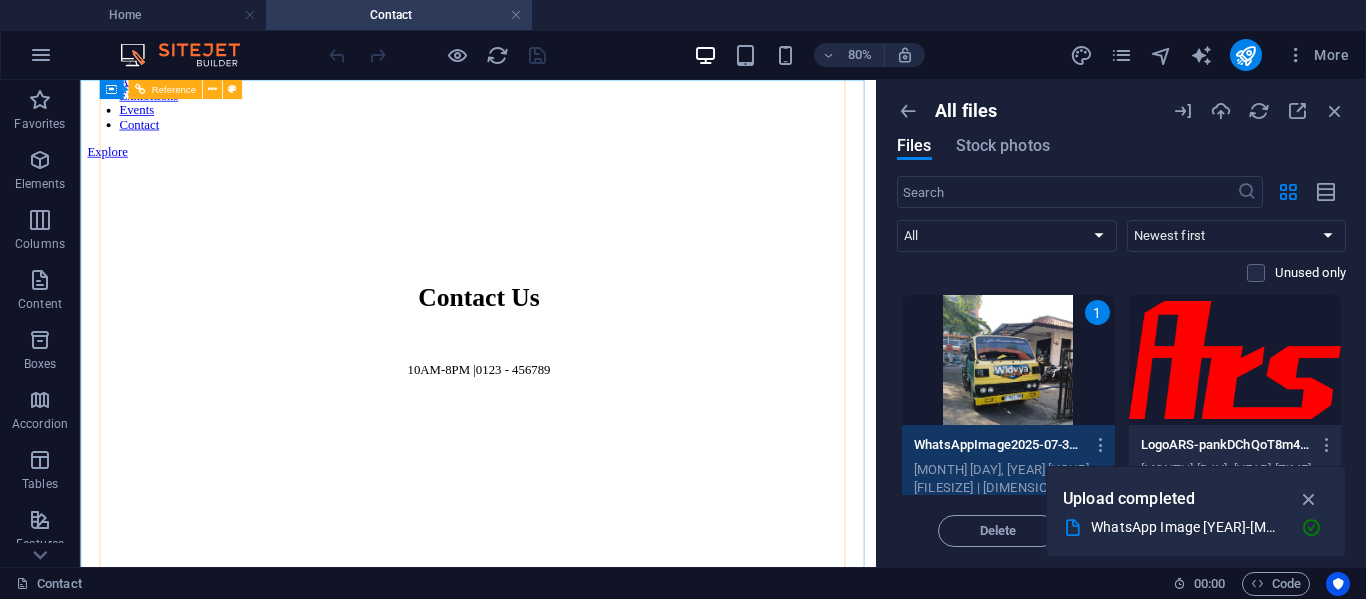 click at bounding box center [577, 1106] 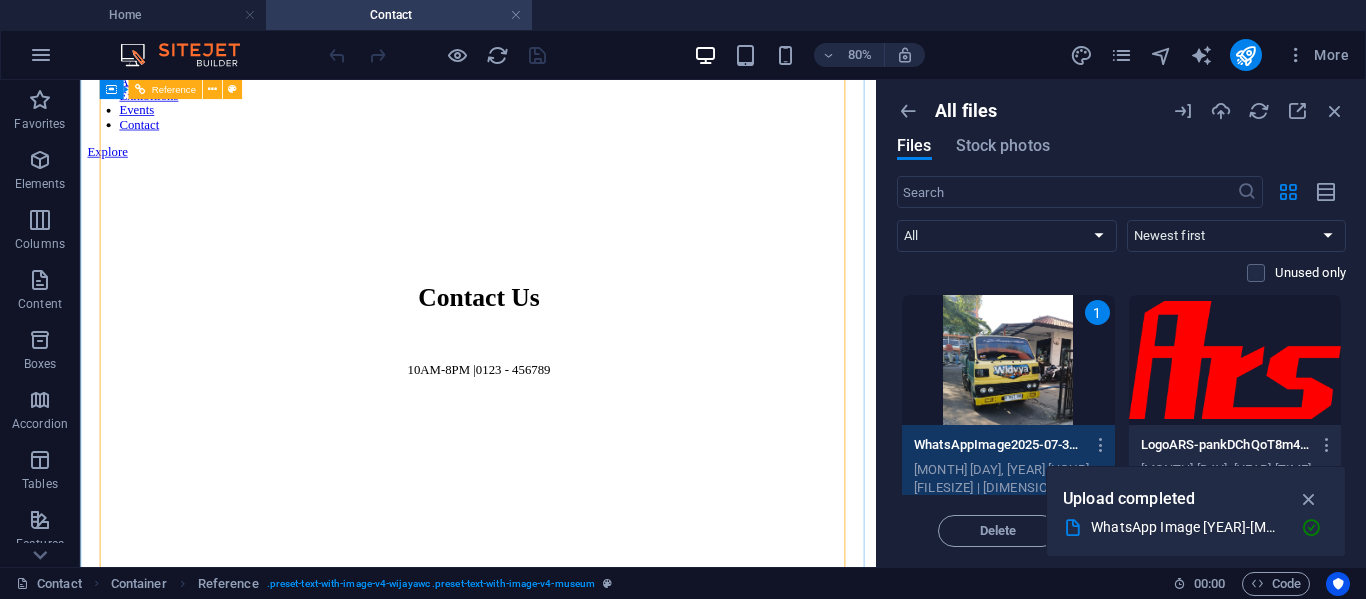 click at bounding box center (577, 1106) 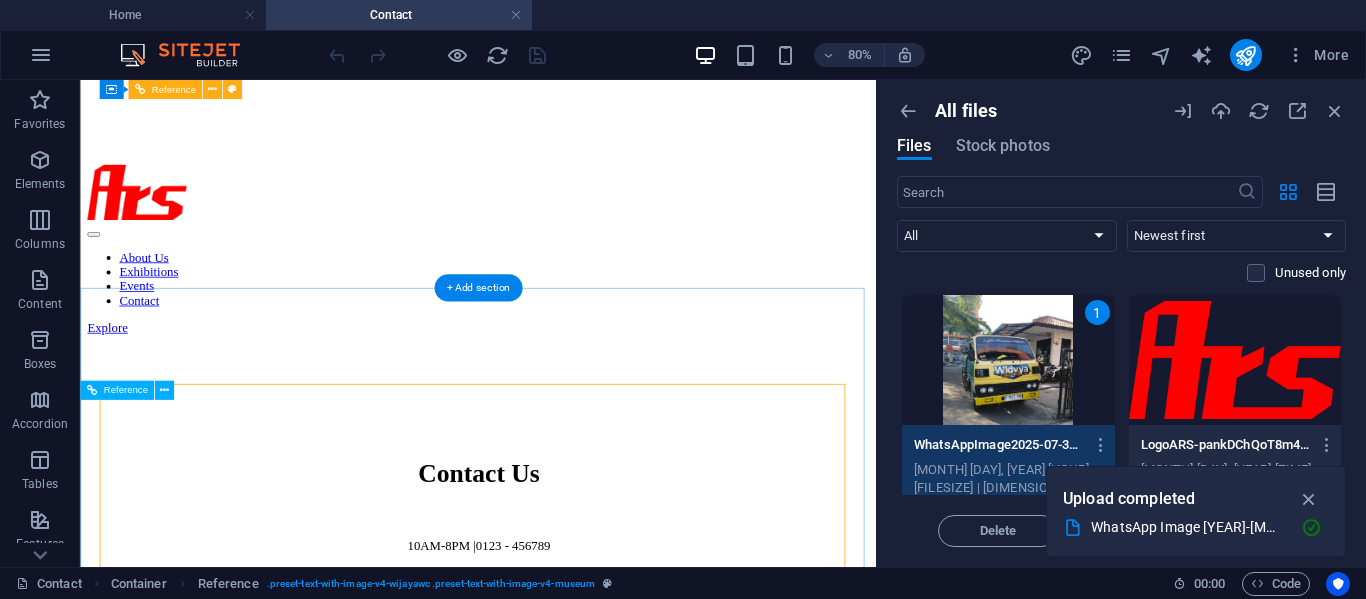 scroll, scrollTop: 300, scrollLeft: 0, axis: vertical 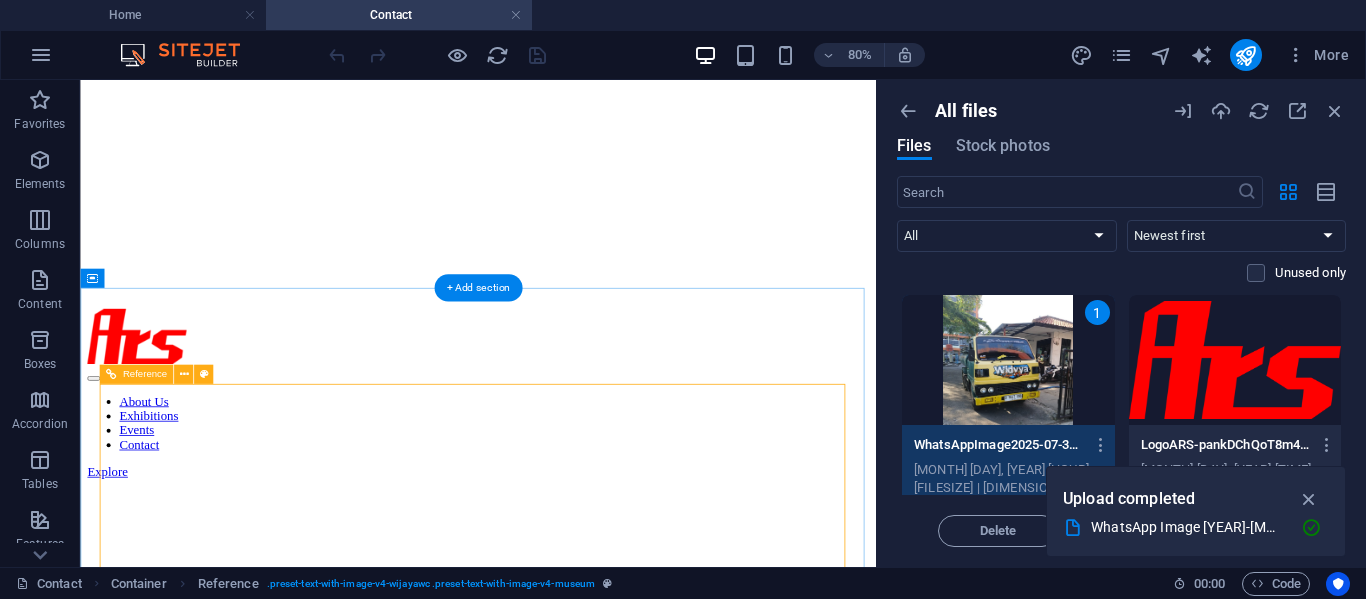 click at bounding box center (577, 1506) 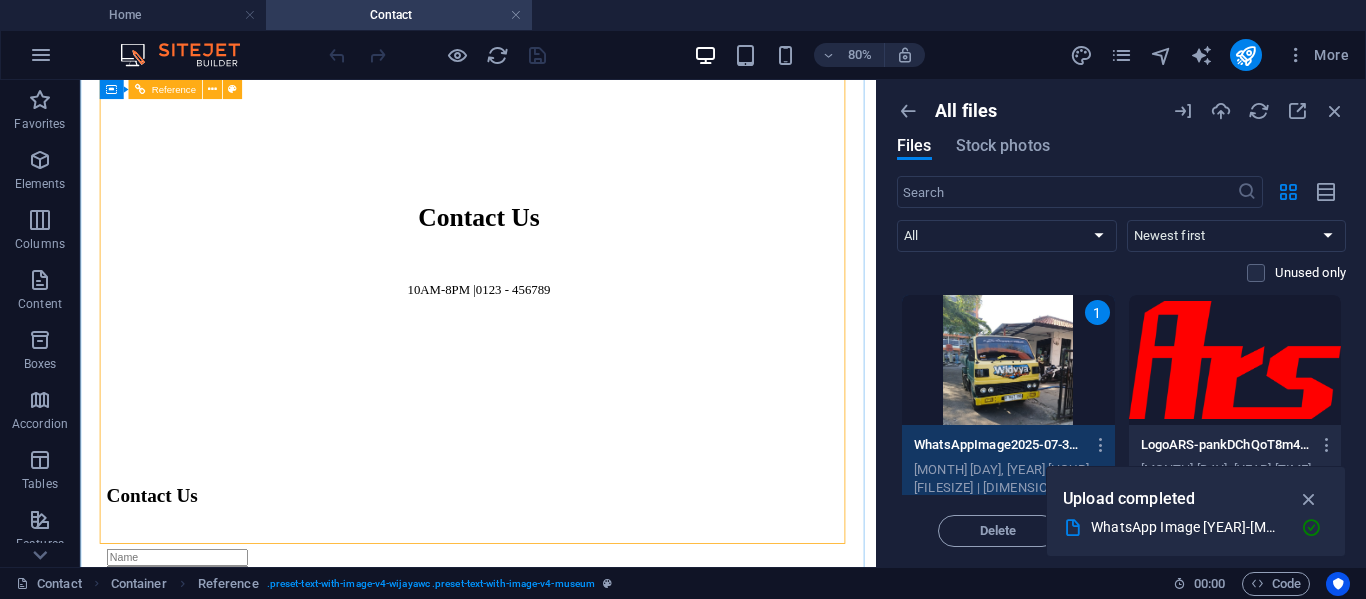 click at bounding box center (577, 1006) 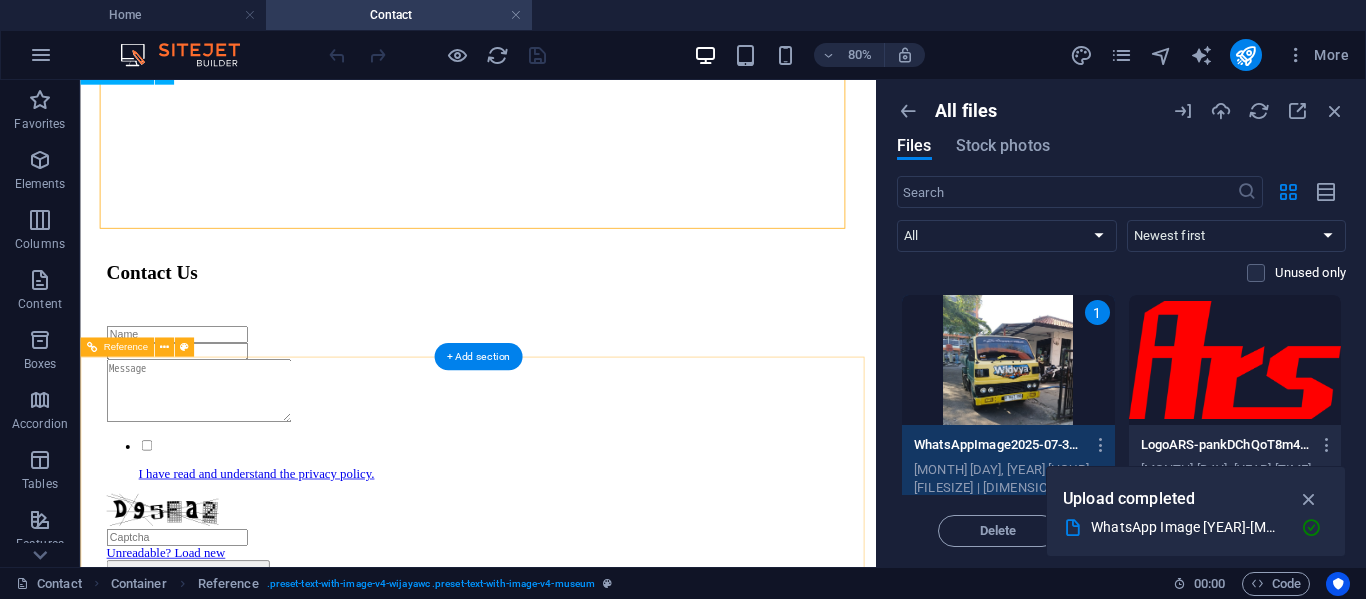 scroll, scrollTop: 900, scrollLeft: 0, axis: vertical 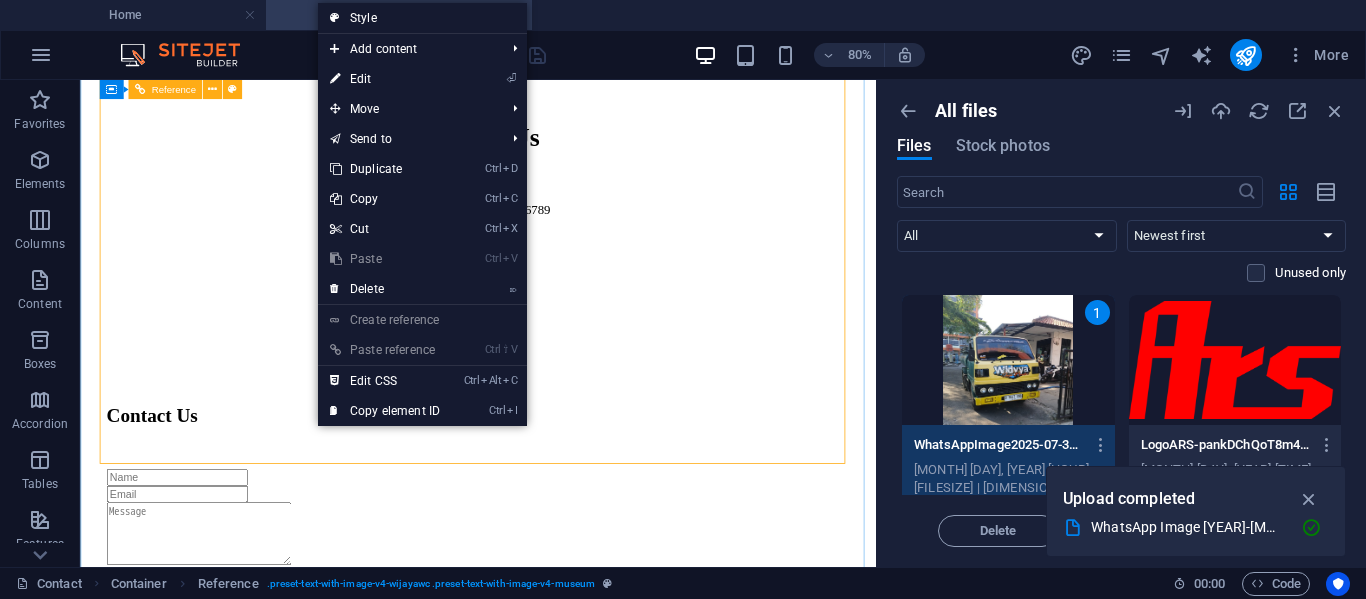 click at bounding box center [577, 906] 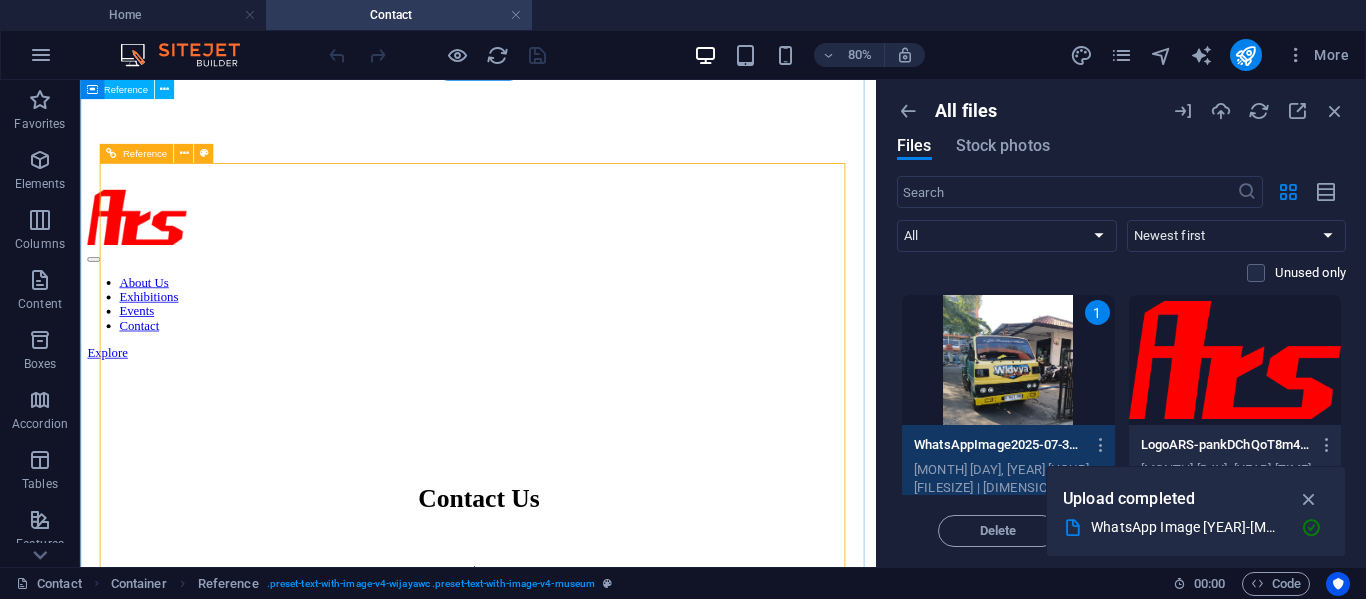 scroll, scrollTop: 400, scrollLeft: 0, axis: vertical 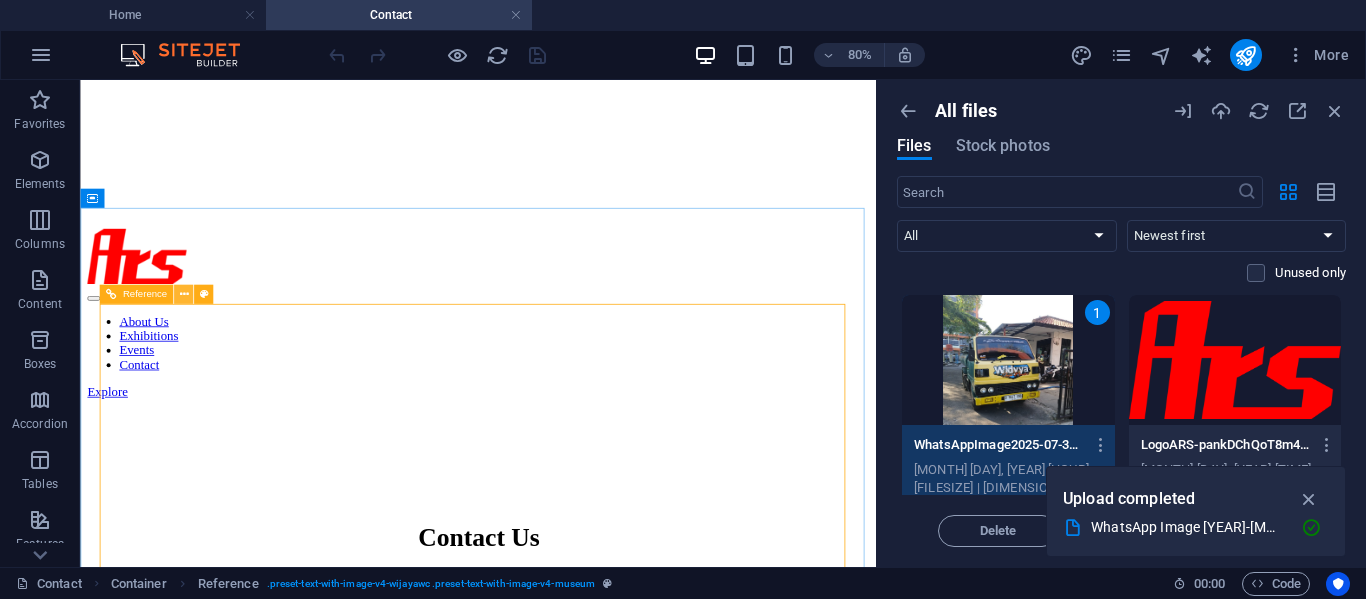 click at bounding box center [183, 294] 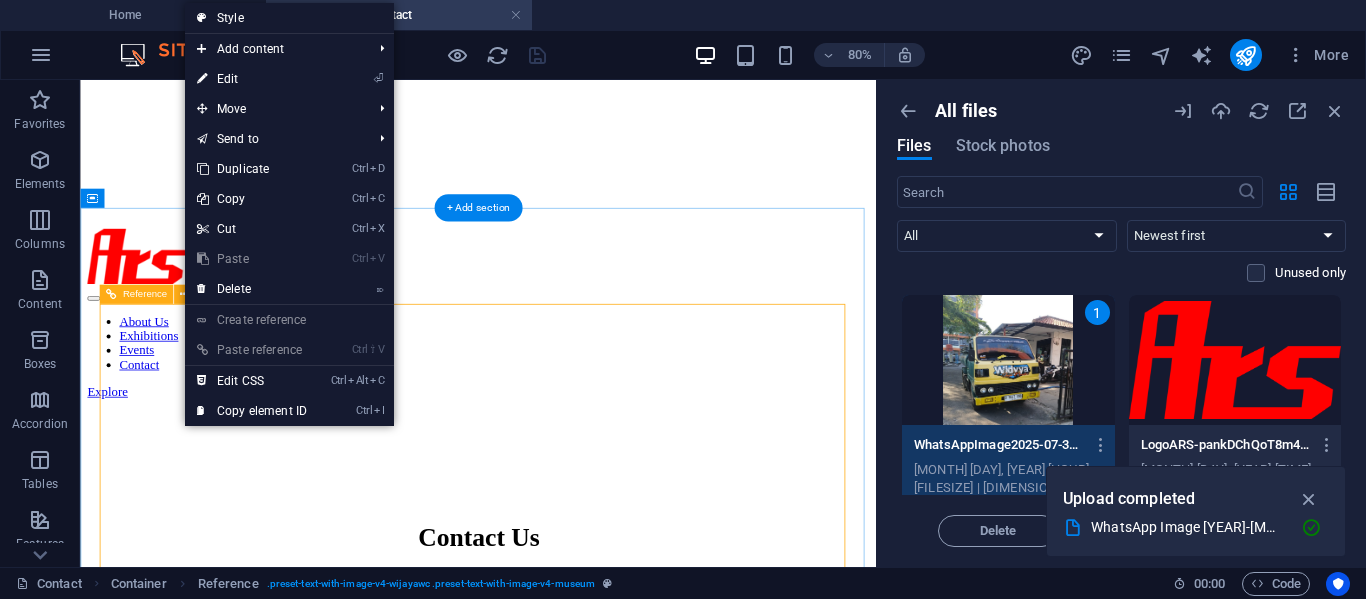 click at bounding box center [577, 1406] 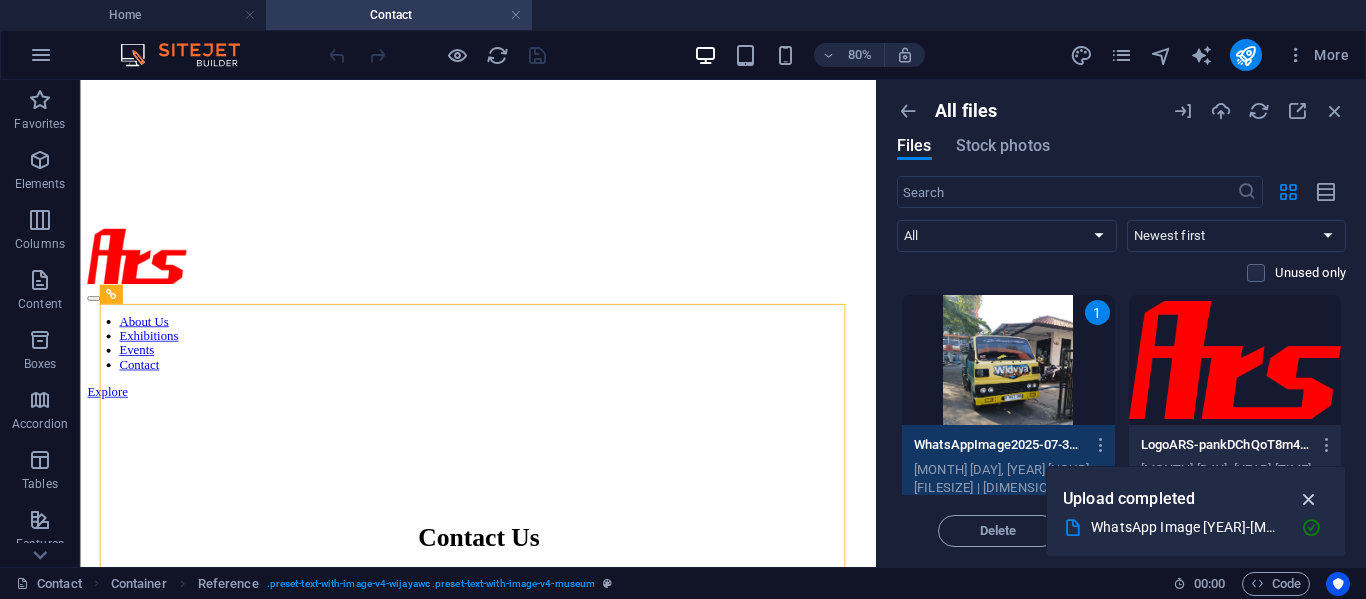 click at bounding box center [1309, 499] 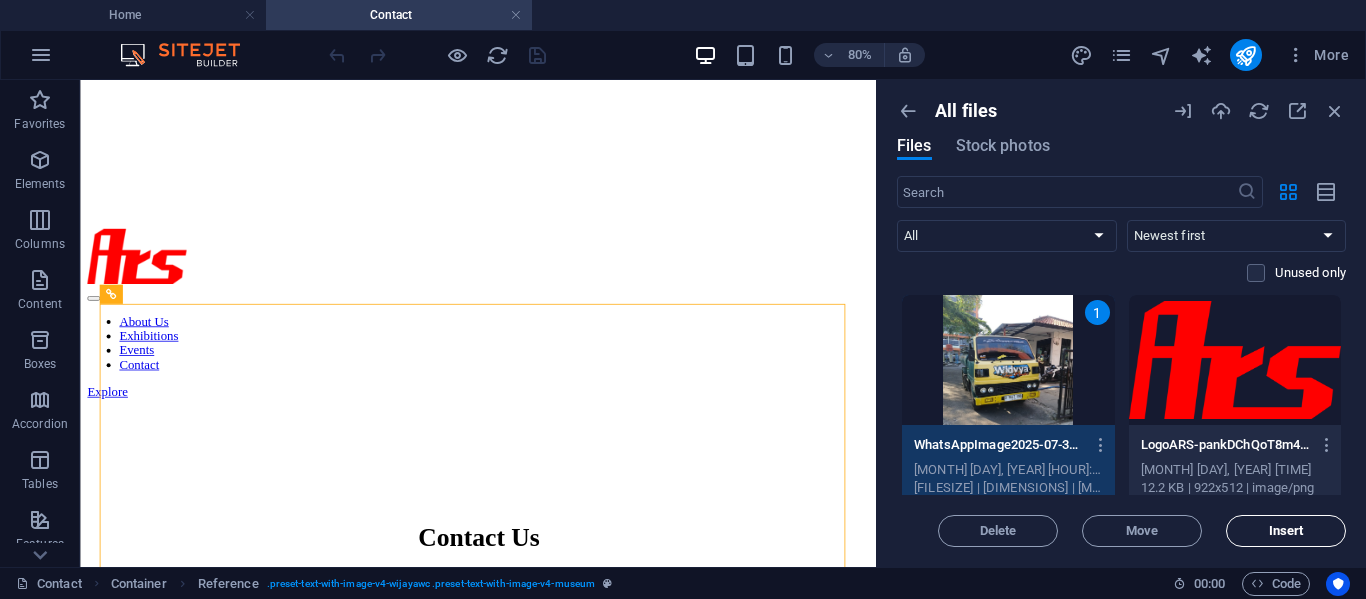 click on "Insert" at bounding box center [1286, 531] 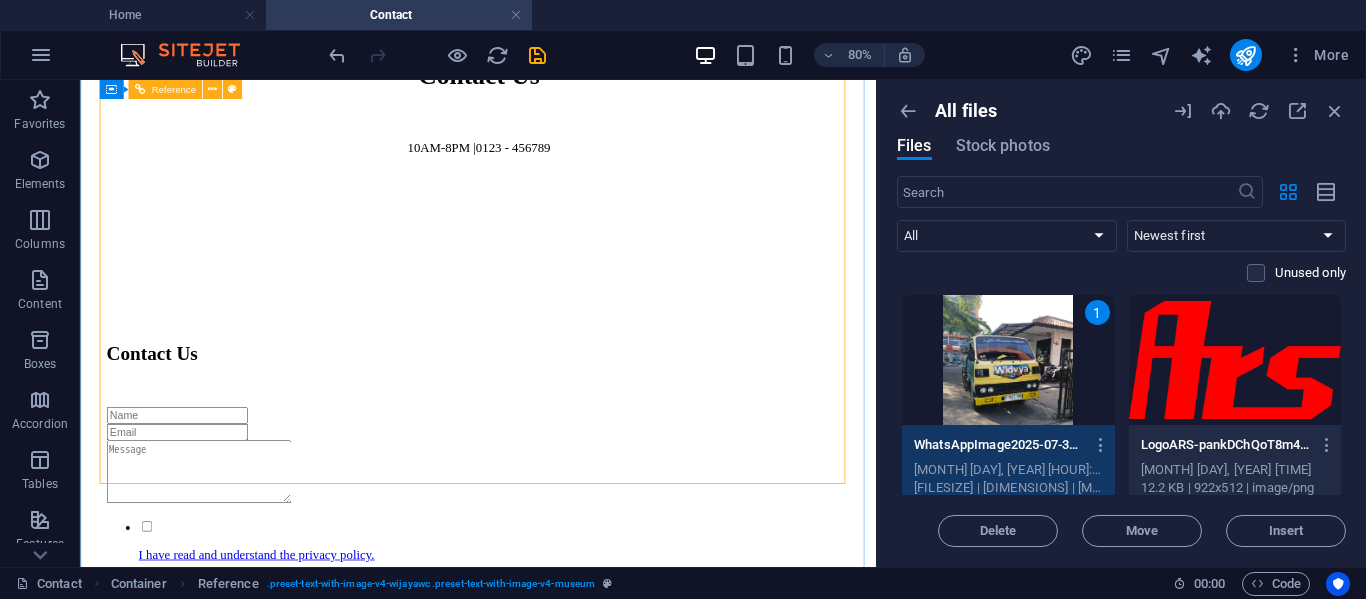 scroll, scrollTop: 1243, scrollLeft: 0, axis: vertical 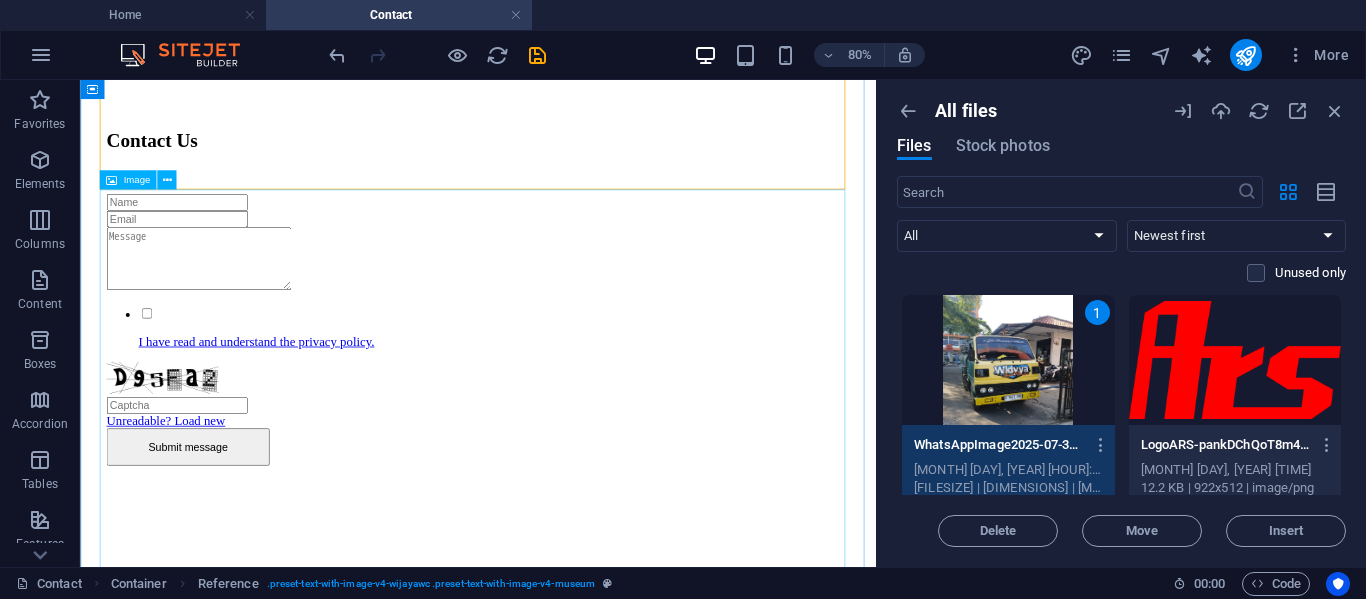 type 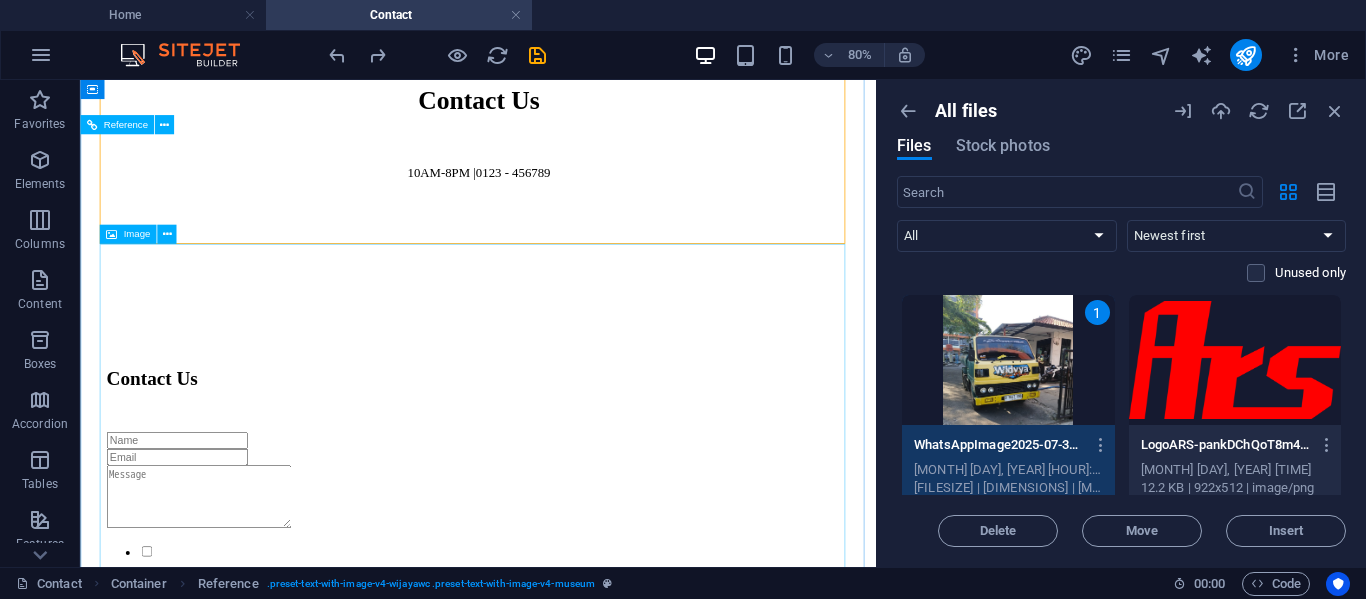 scroll, scrollTop: 943, scrollLeft: 0, axis: vertical 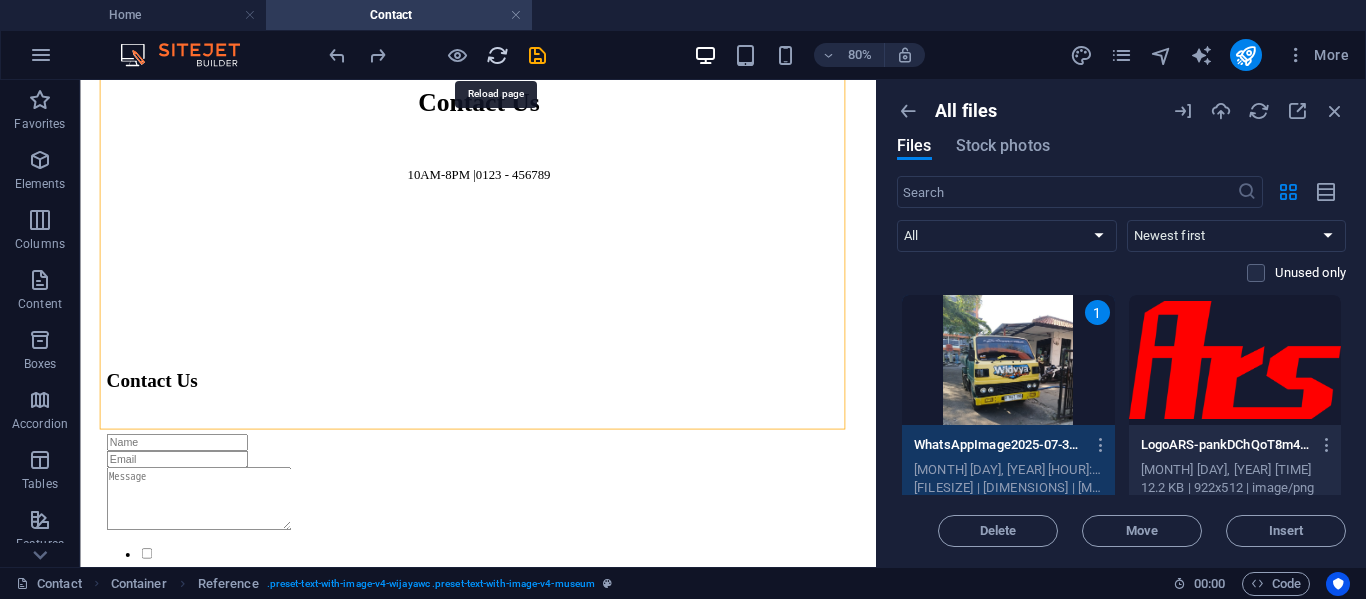 click at bounding box center (497, 55) 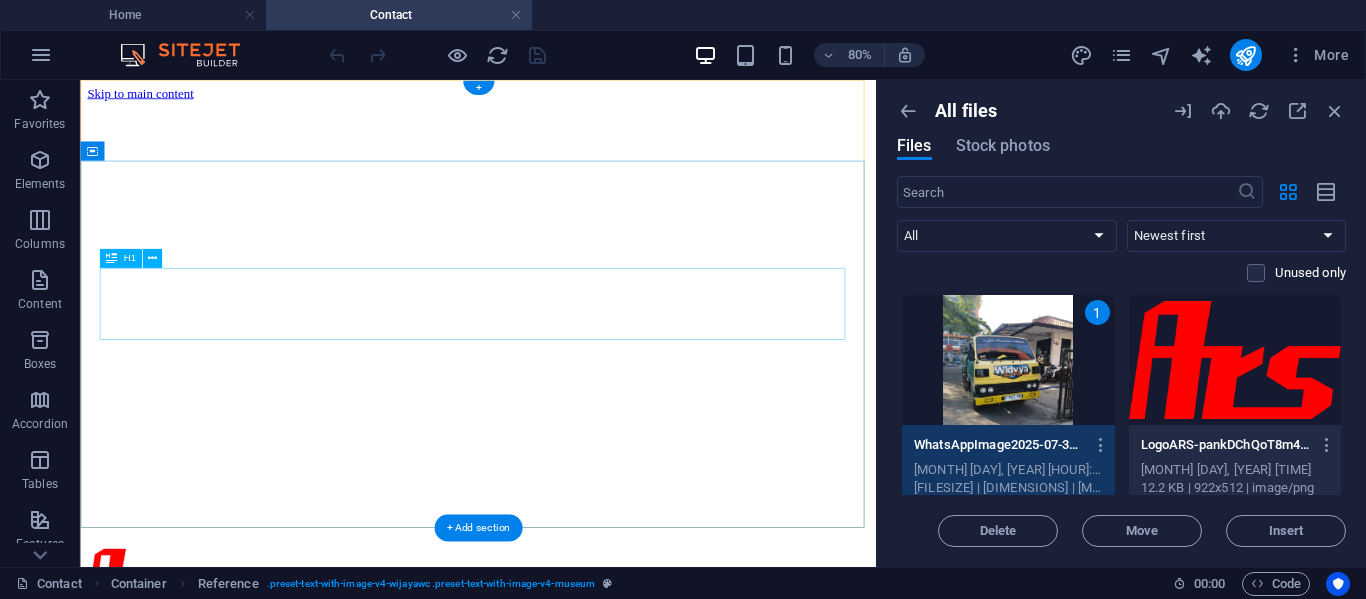 scroll, scrollTop: 0, scrollLeft: 0, axis: both 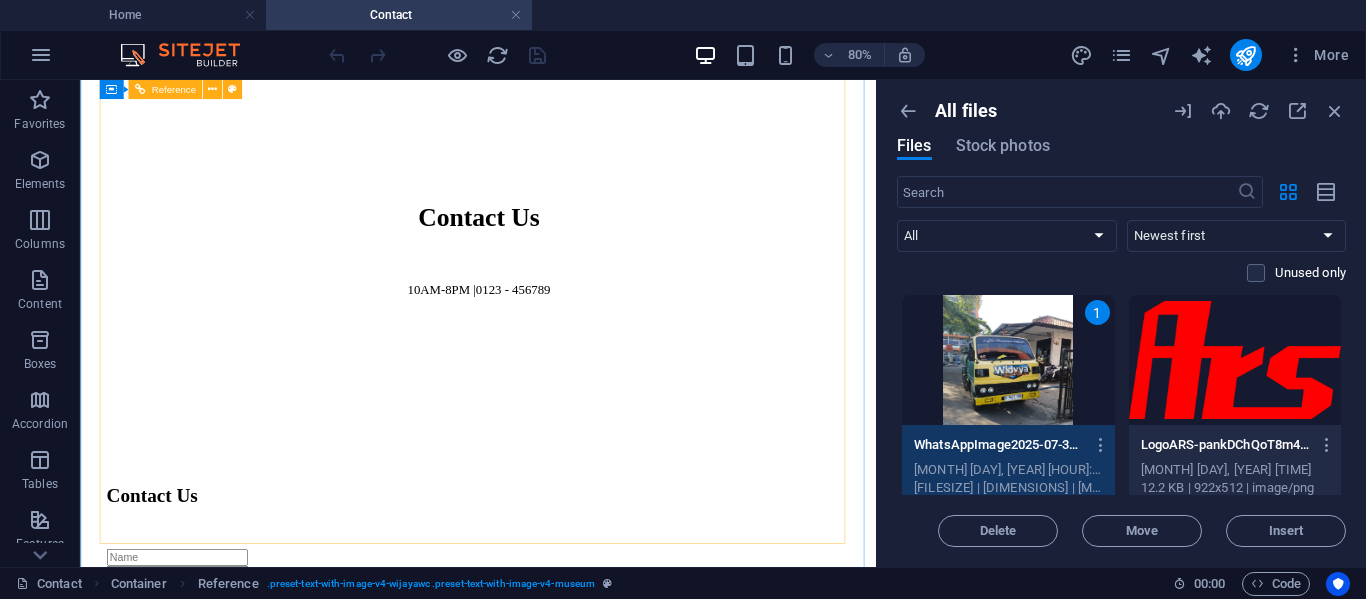 click at bounding box center (577, 1006) 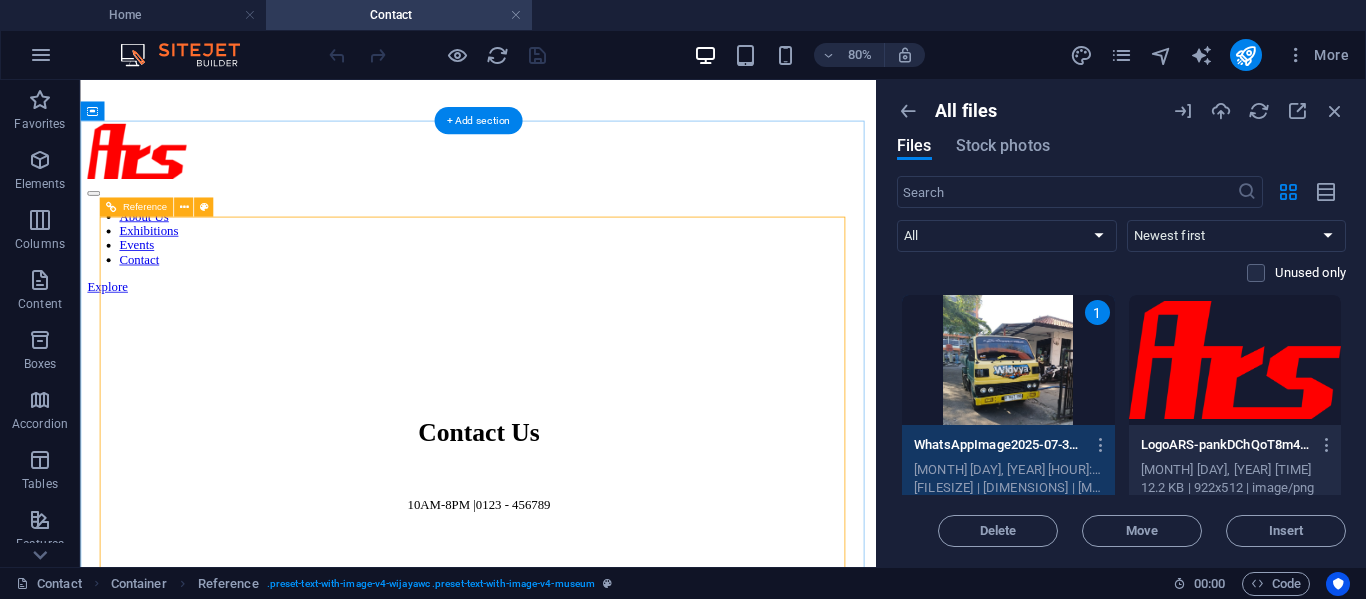 scroll, scrollTop: 500, scrollLeft: 0, axis: vertical 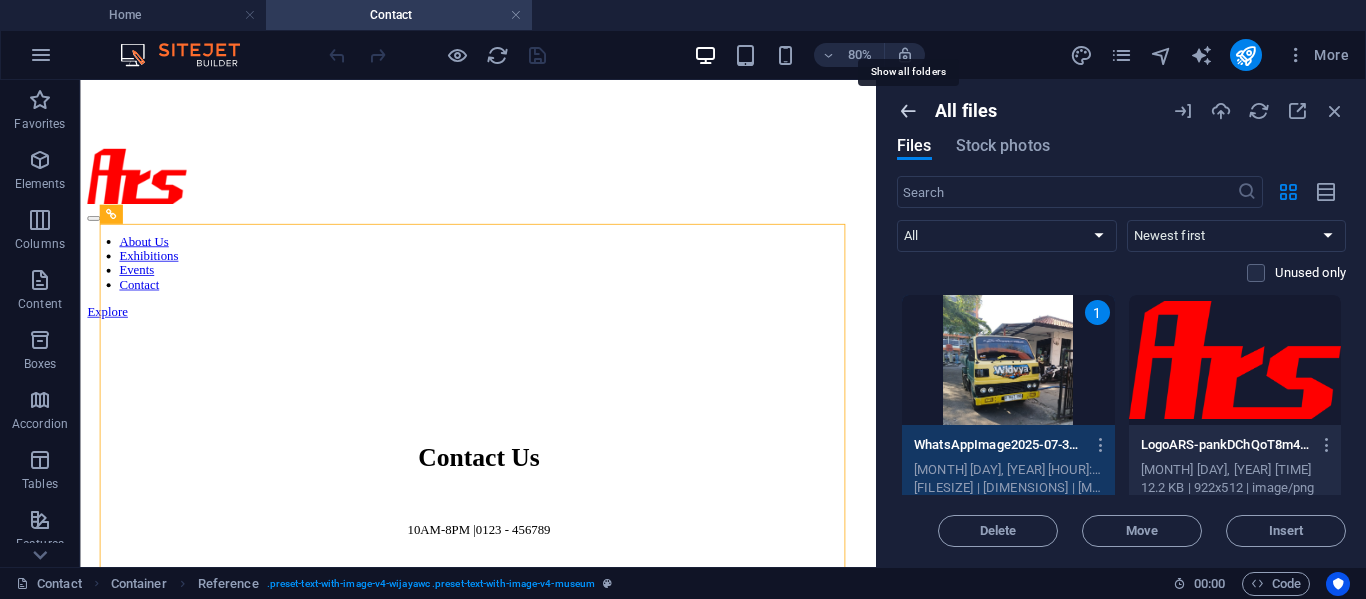 click at bounding box center (908, 111) 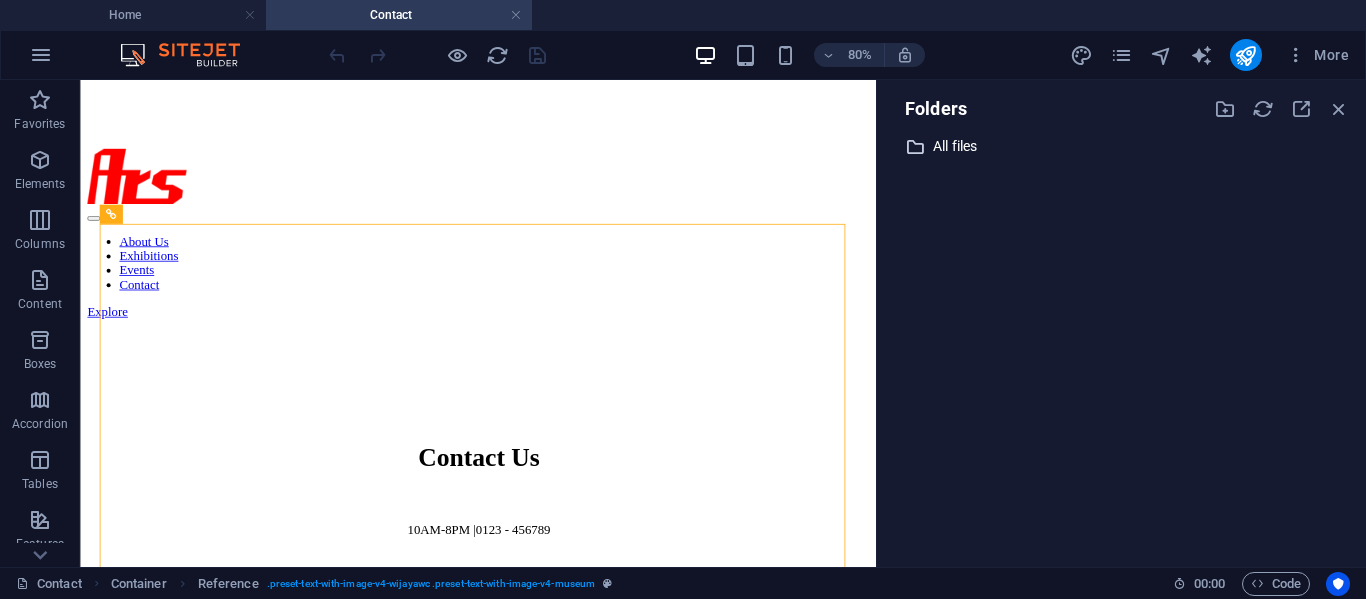 click on "All files" at bounding box center (1123, 146) 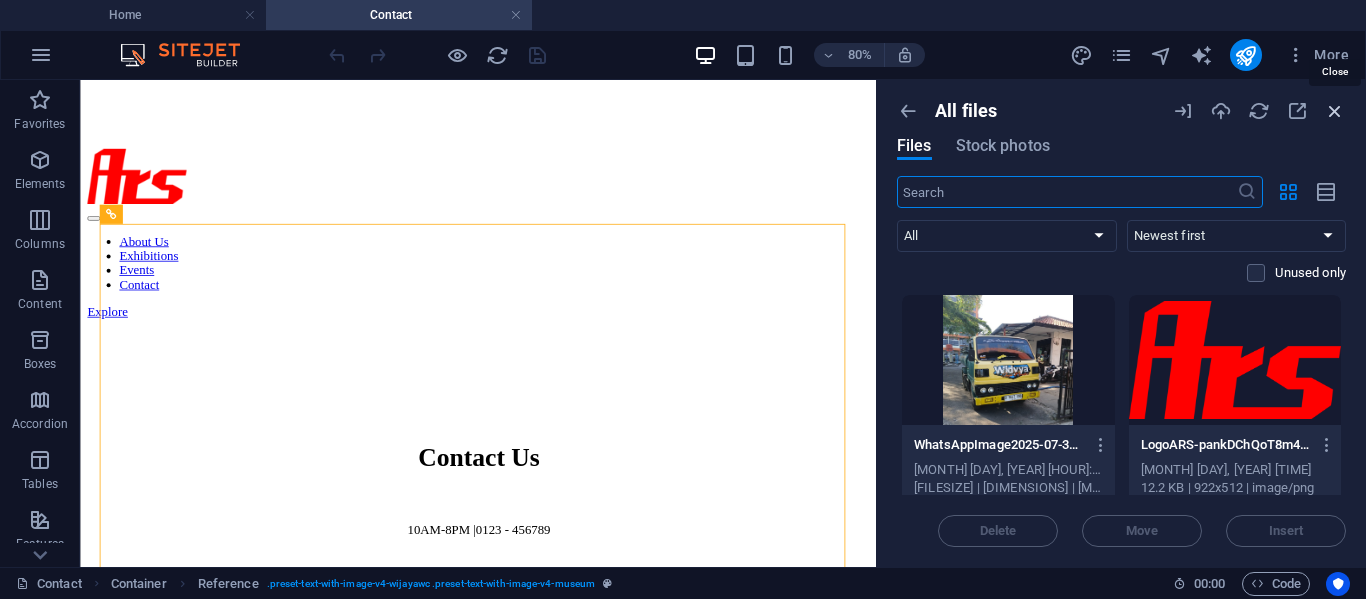 drag, startPoint x: 1330, startPoint y: 112, endPoint x: 1233, endPoint y: 43, distance: 119.03781 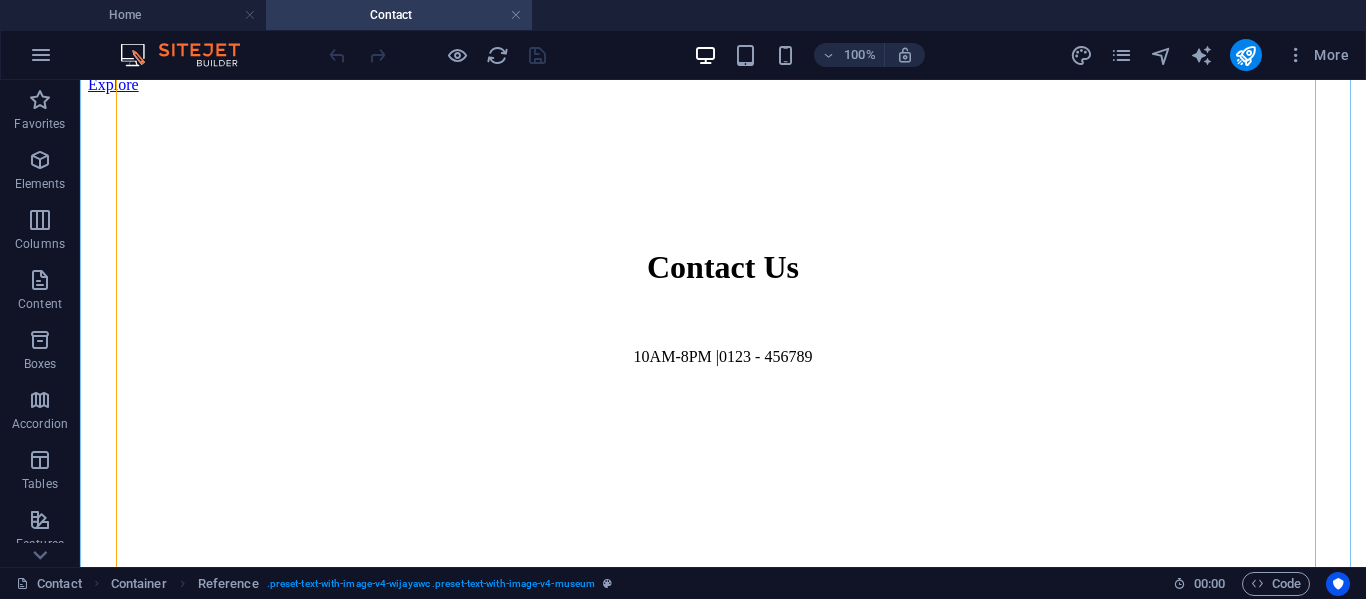scroll, scrollTop: 800, scrollLeft: 0, axis: vertical 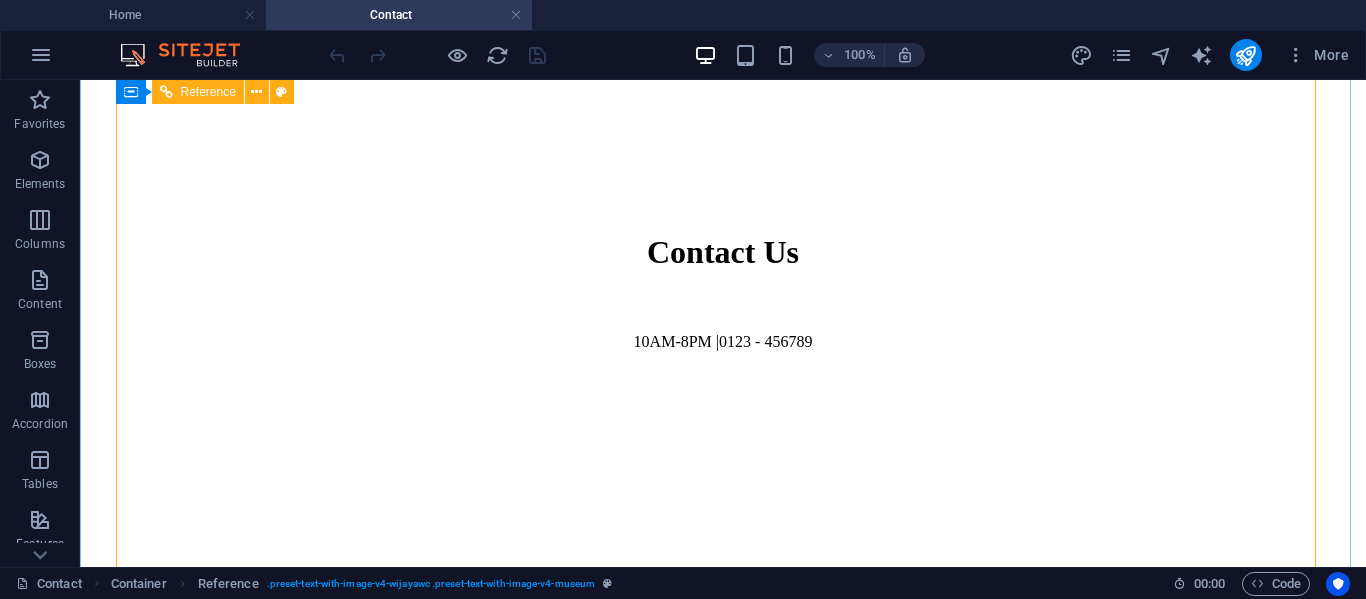 click at bounding box center (723, 1006) 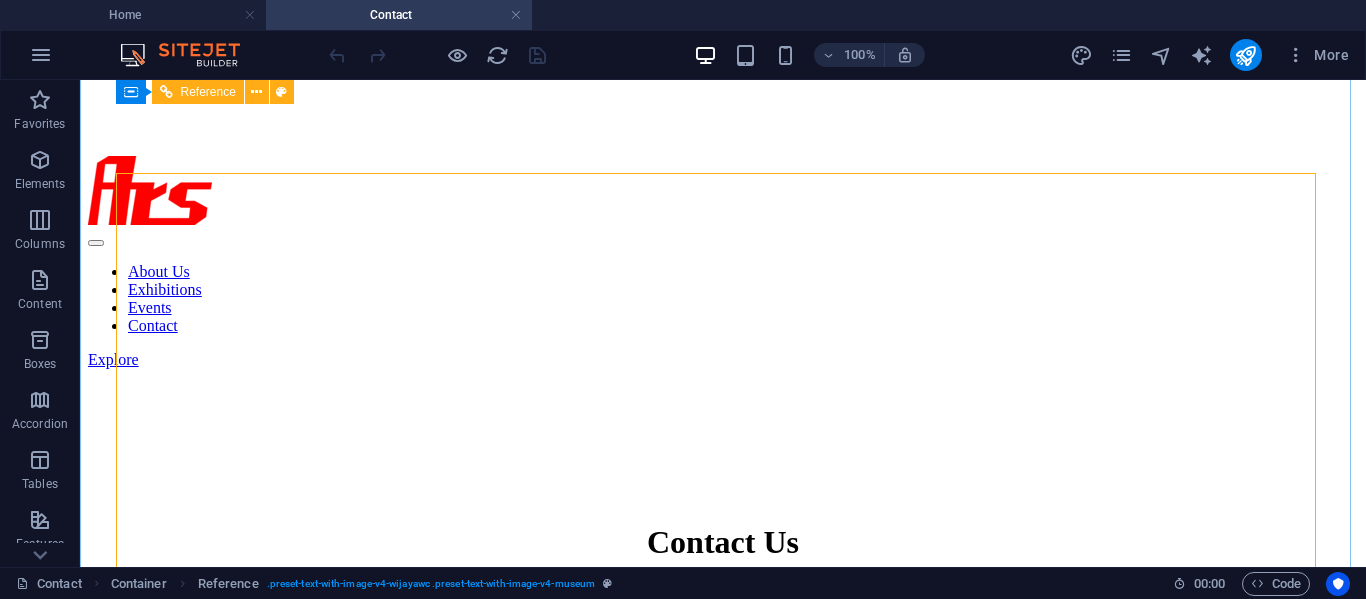 scroll, scrollTop: 500, scrollLeft: 0, axis: vertical 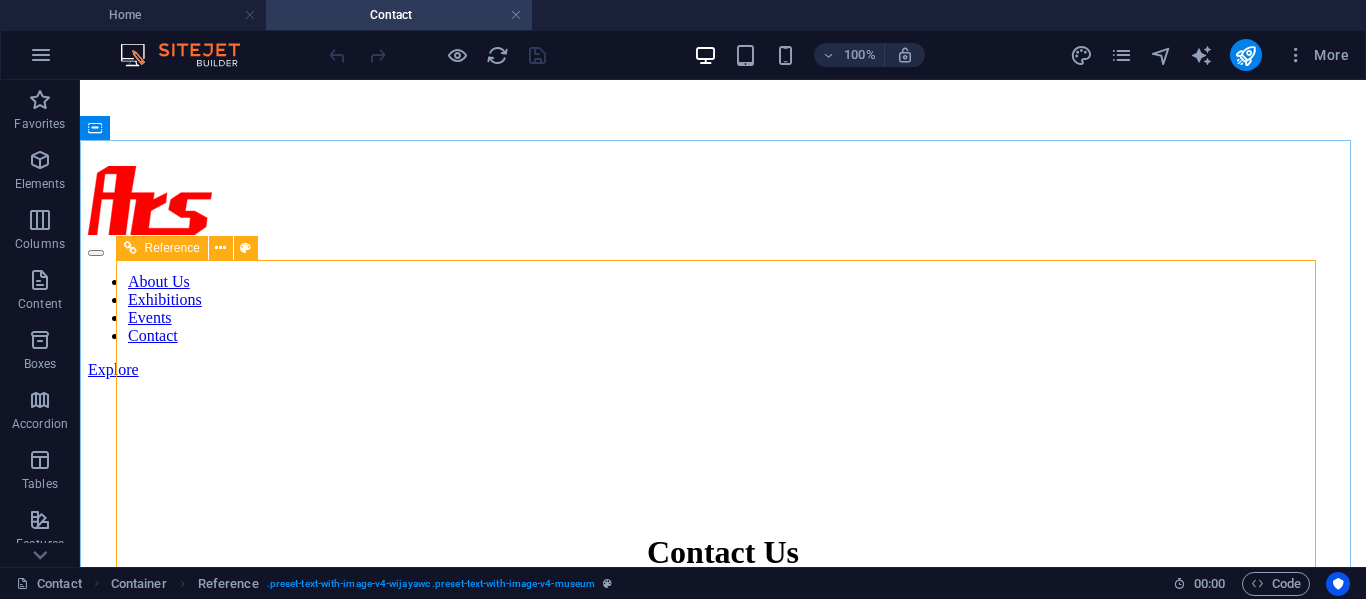 click on "Reference" at bounding box center (172, 248) 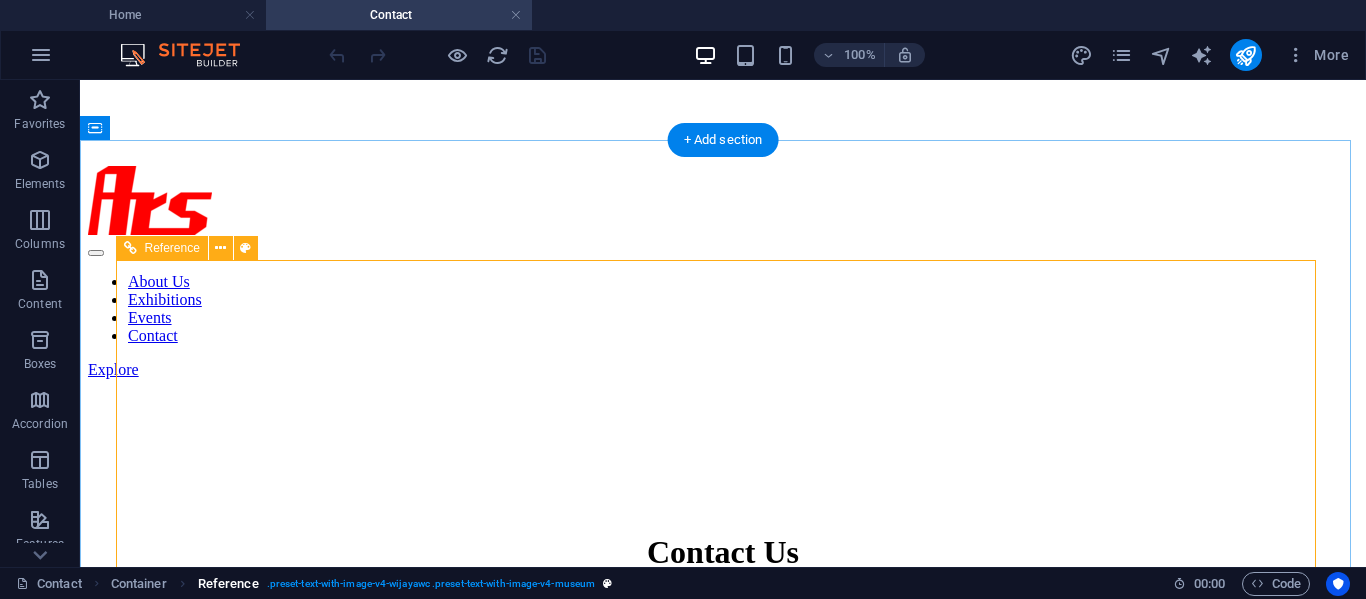 click on ". preset-text-with-image-v4-wijayawc .preset-text-with-image-v4-museum" at bounding box center [431, 584] 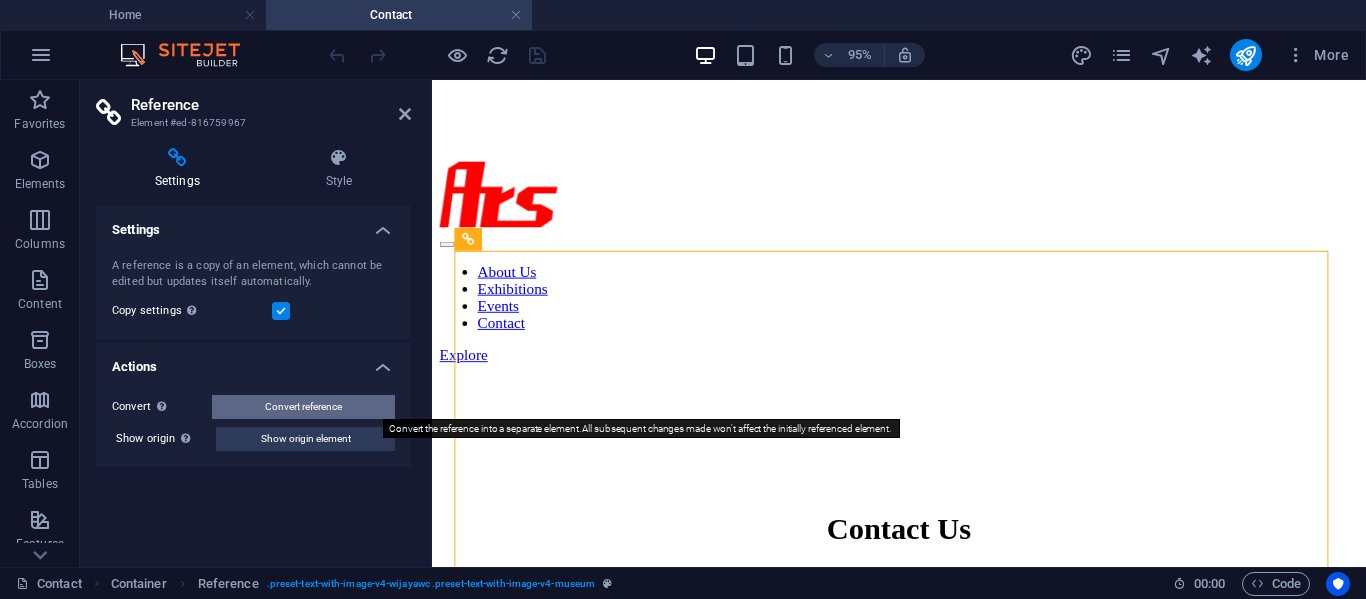 click on "Convert reference" at bounding box center (303, 407) 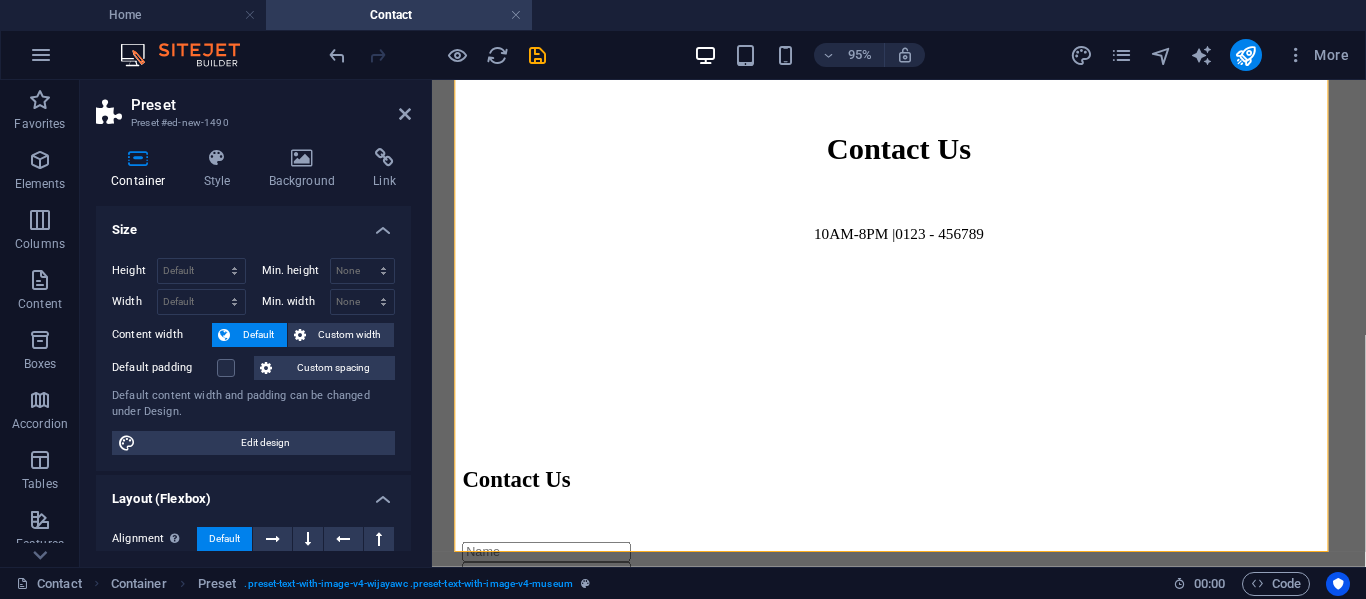 scroll, scrollTop: 600, scrollLeft: 0, axis: vertical 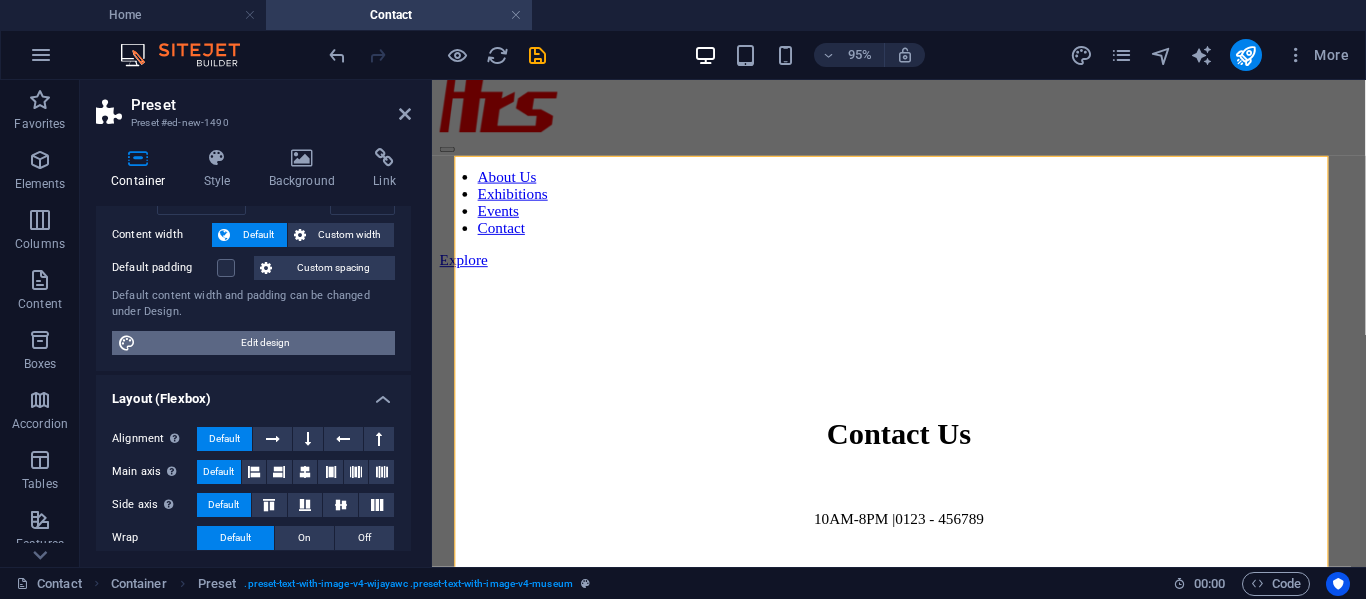 click on "Edit design" at bounding box center (265, 343) 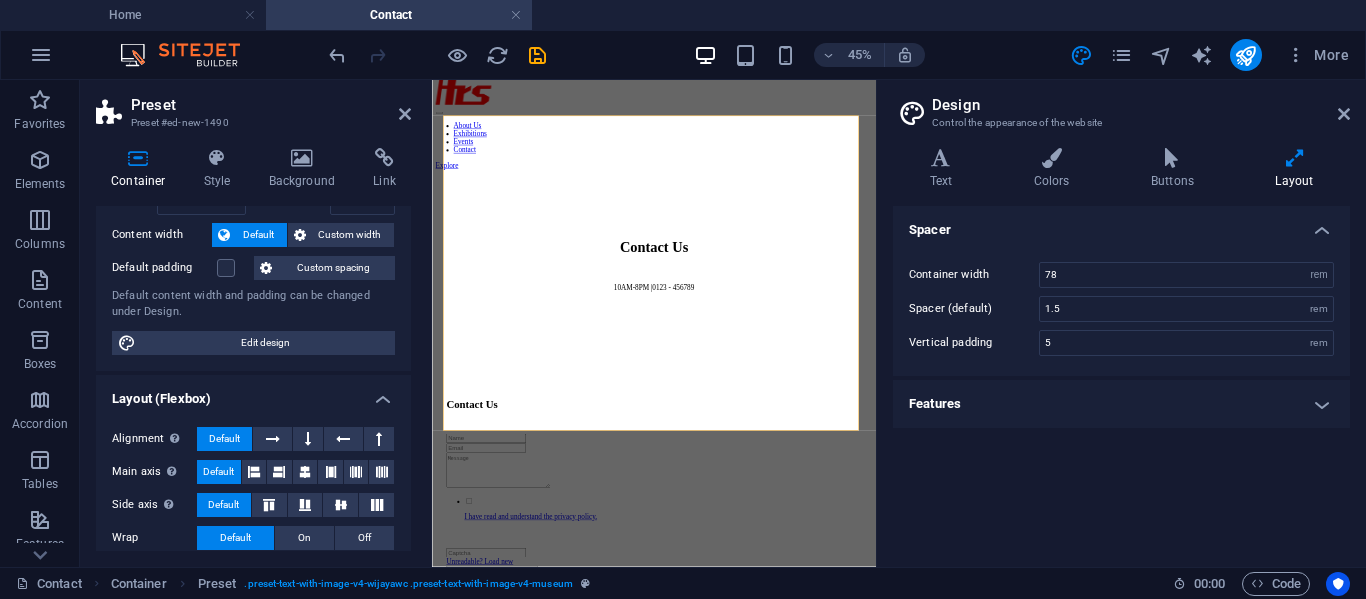 click on "Features" at bounding box center (1121, 404) 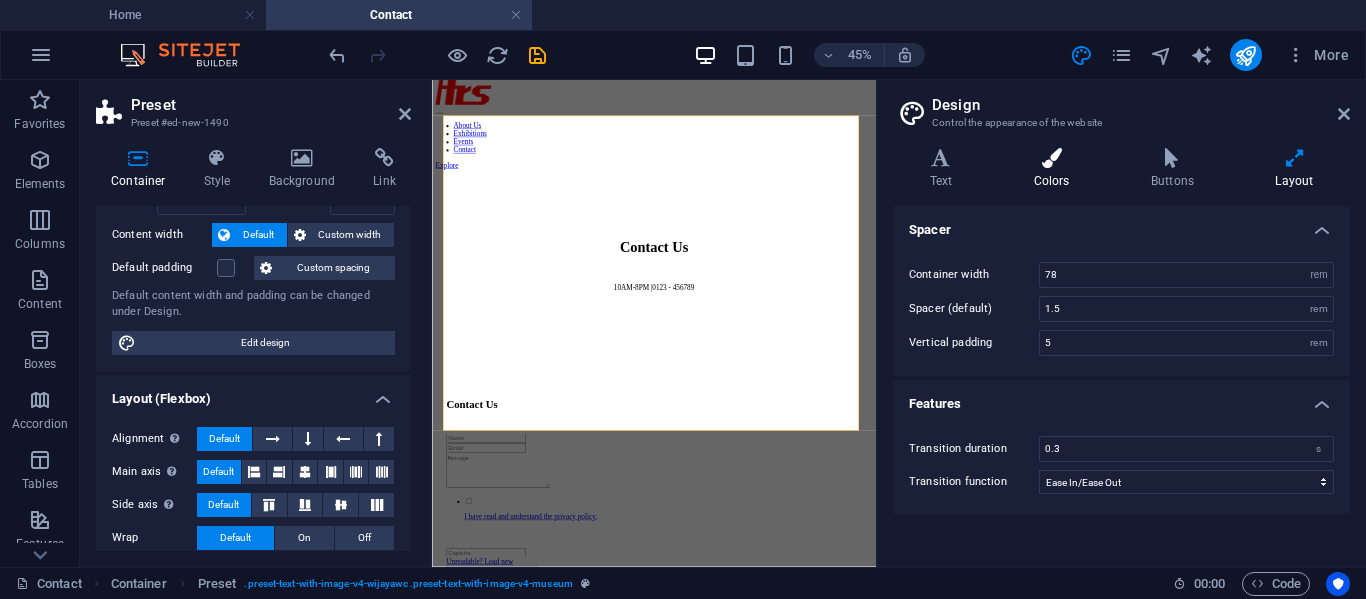 click on "Colors" at bounding box center [1055, 169] 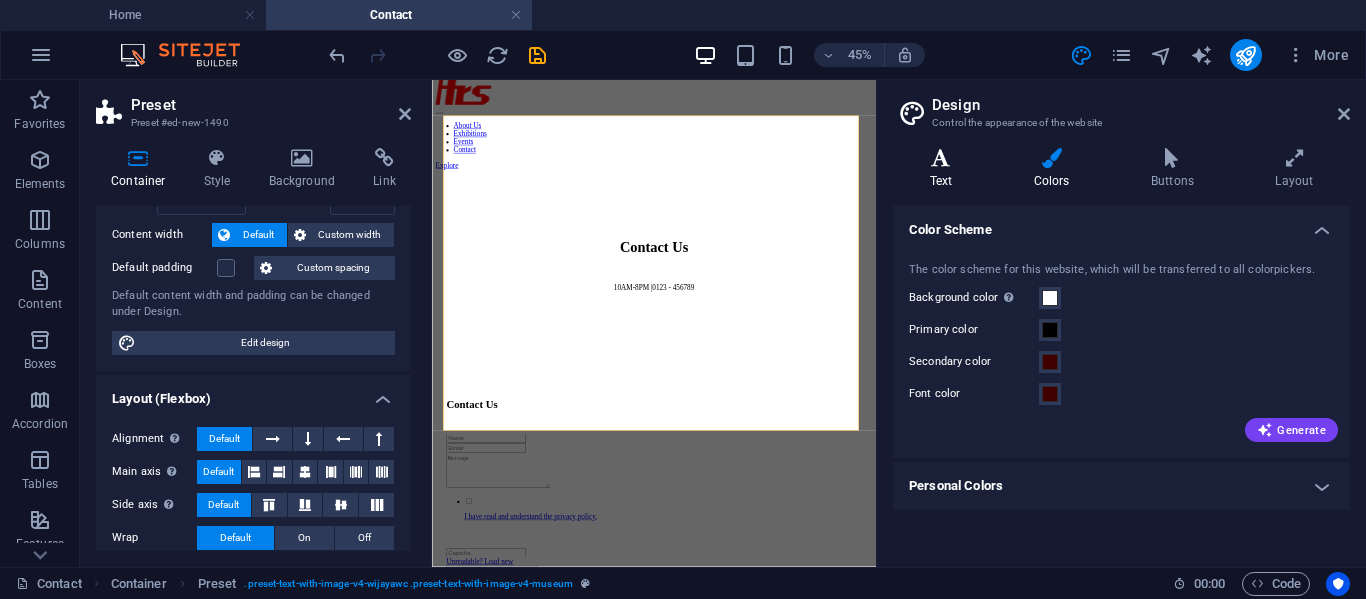 click on "Text" at bounding box center [945, 169] 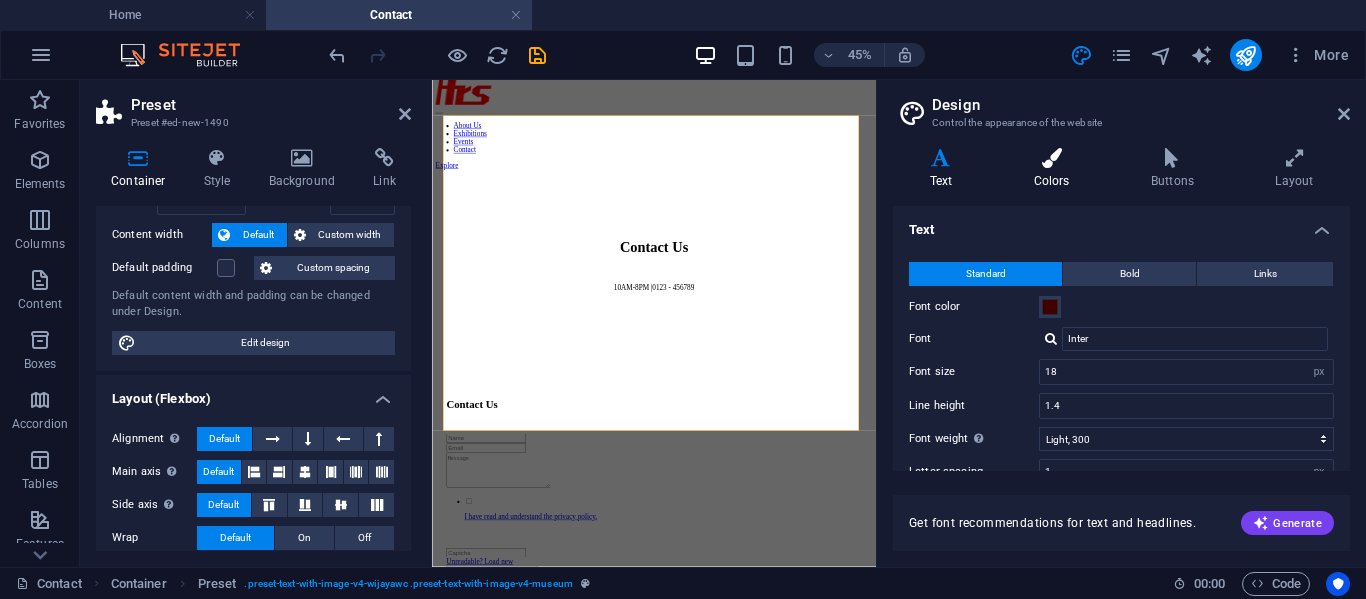 click on "Colors" at bounding box center (1055, 169) 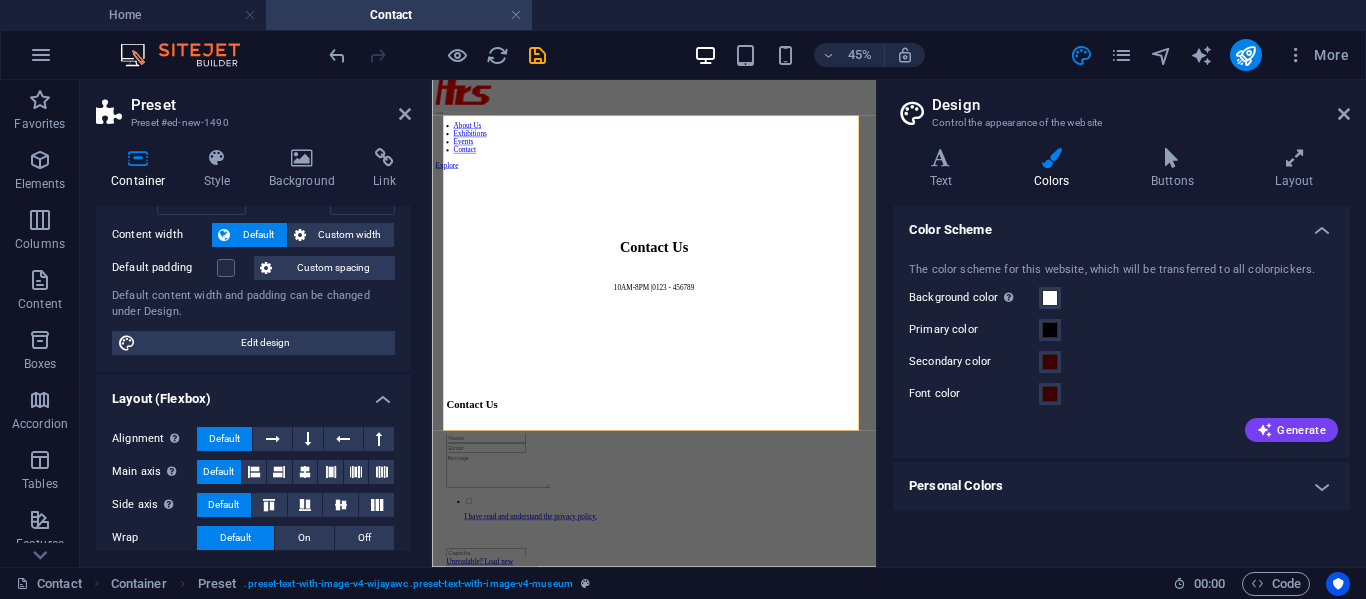 click on "Personal Colors" at bounding box center [1121, 486] 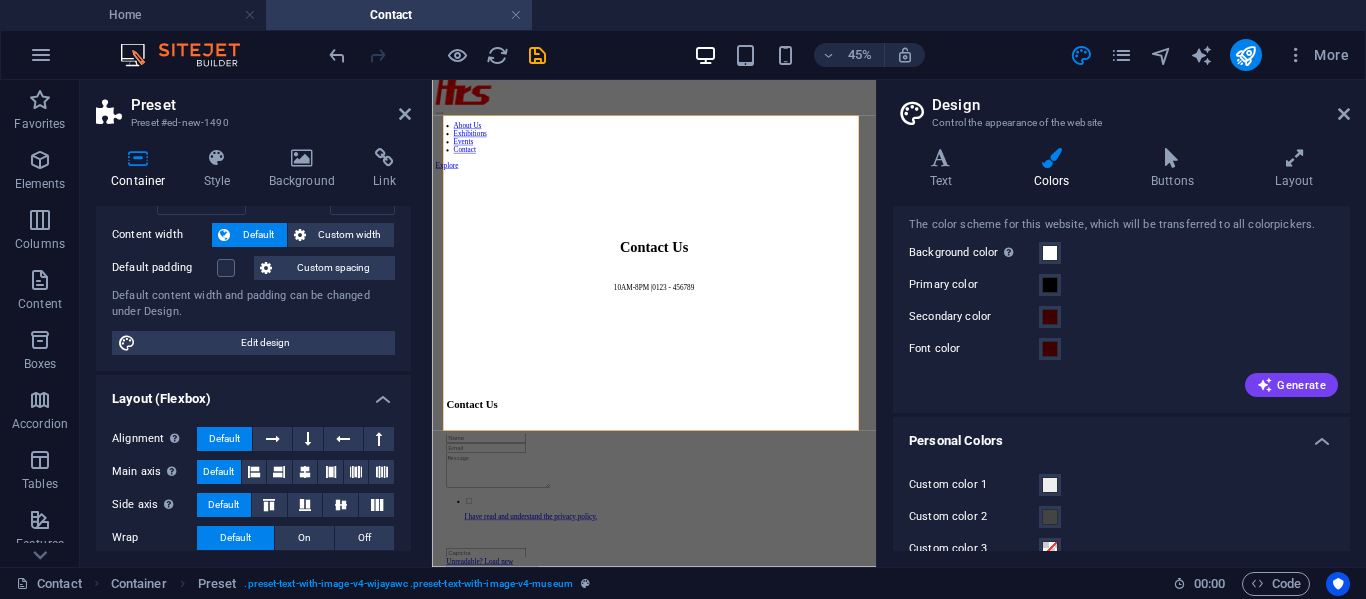 scroll, scrollTop: 0, scrollLeft: 0, axis: both 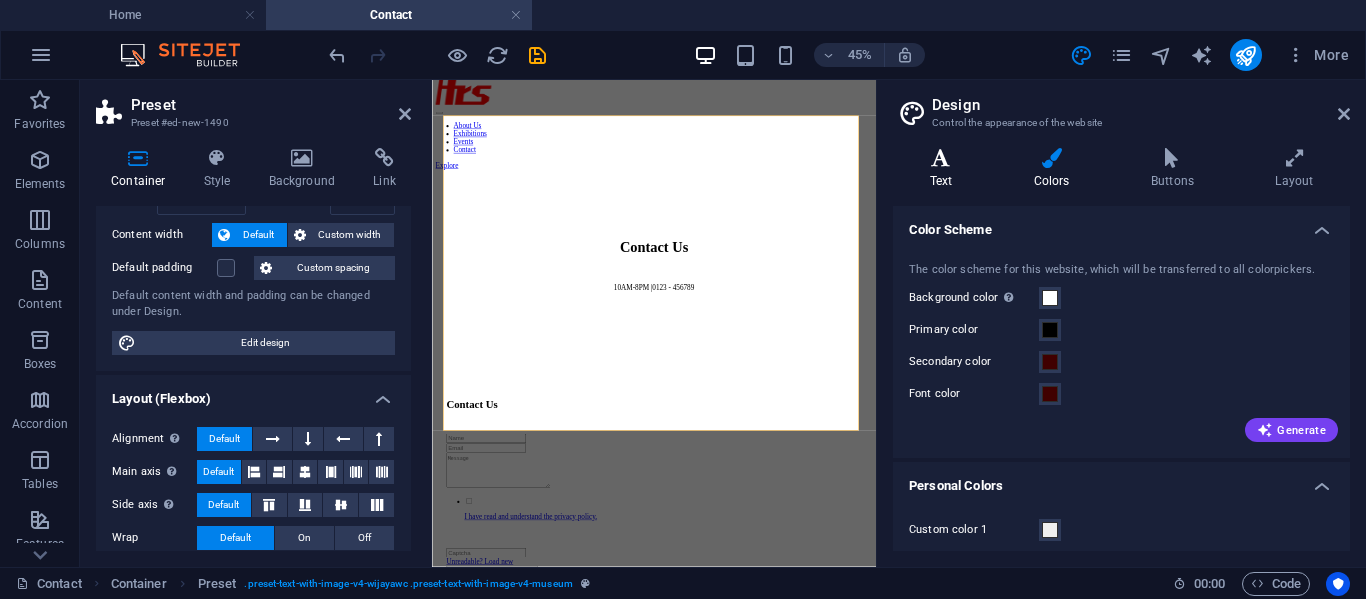 click at bounding box center [941, 158] 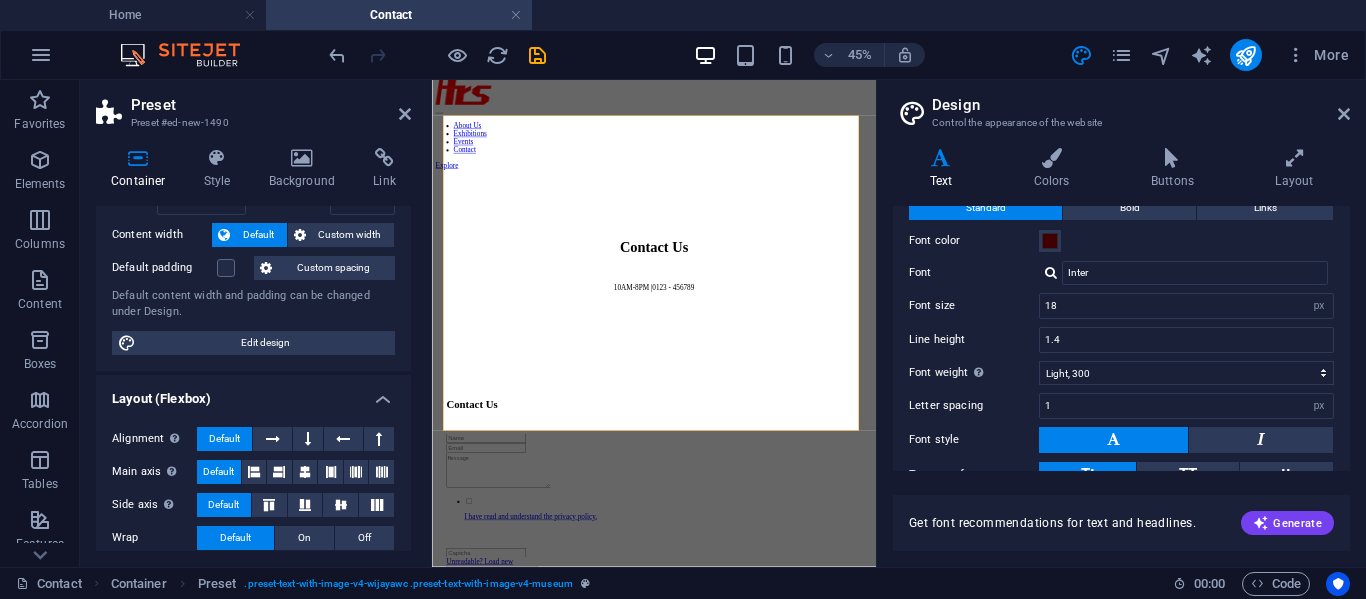 scroll, scrollTop: 0, scrollLeft: 0, axis: both 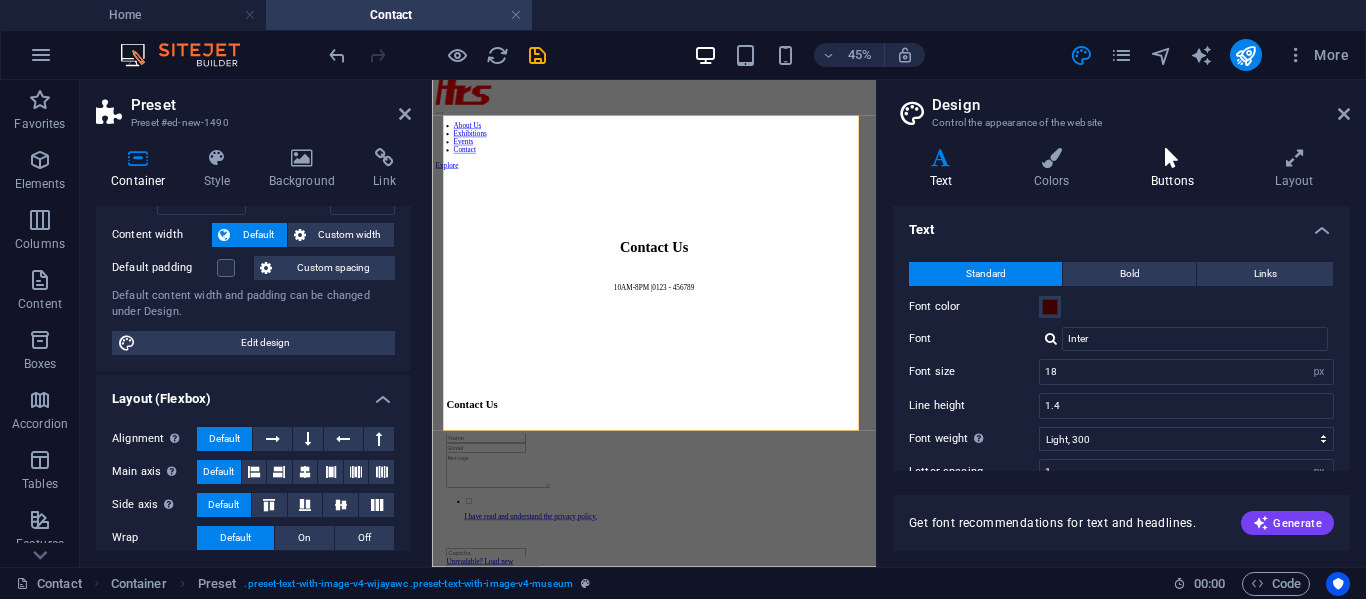 click on "Buttons" at bounding box center [1176, 169] 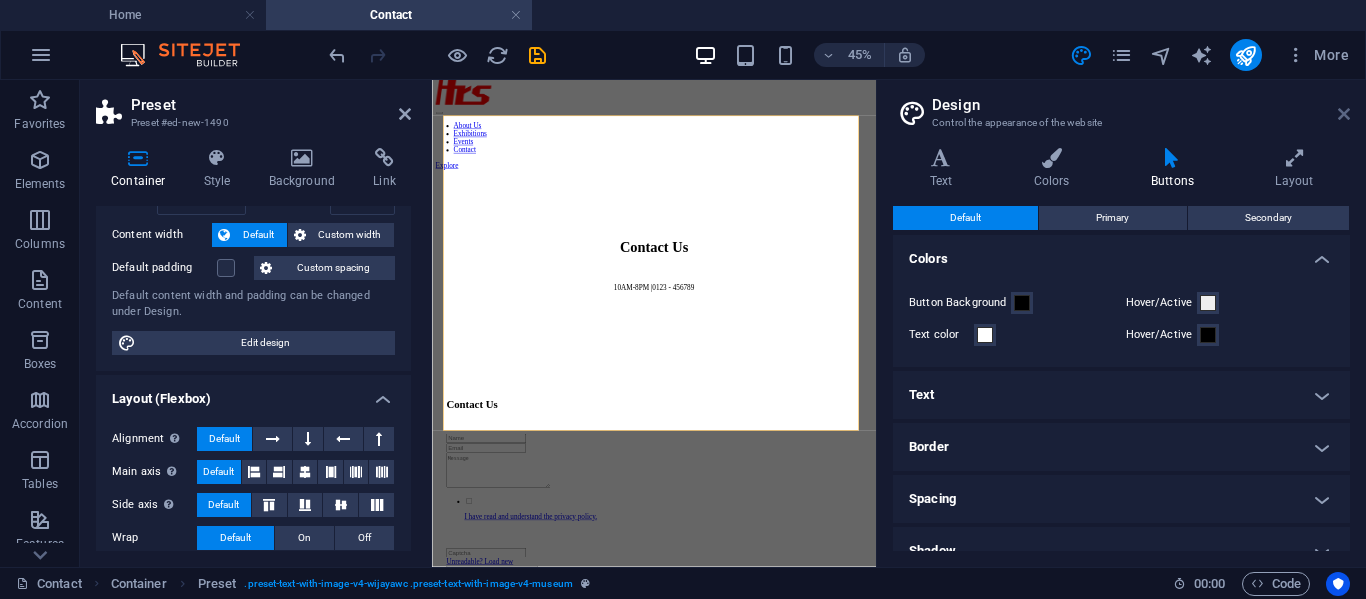 click at bounding box center [1344, 114] 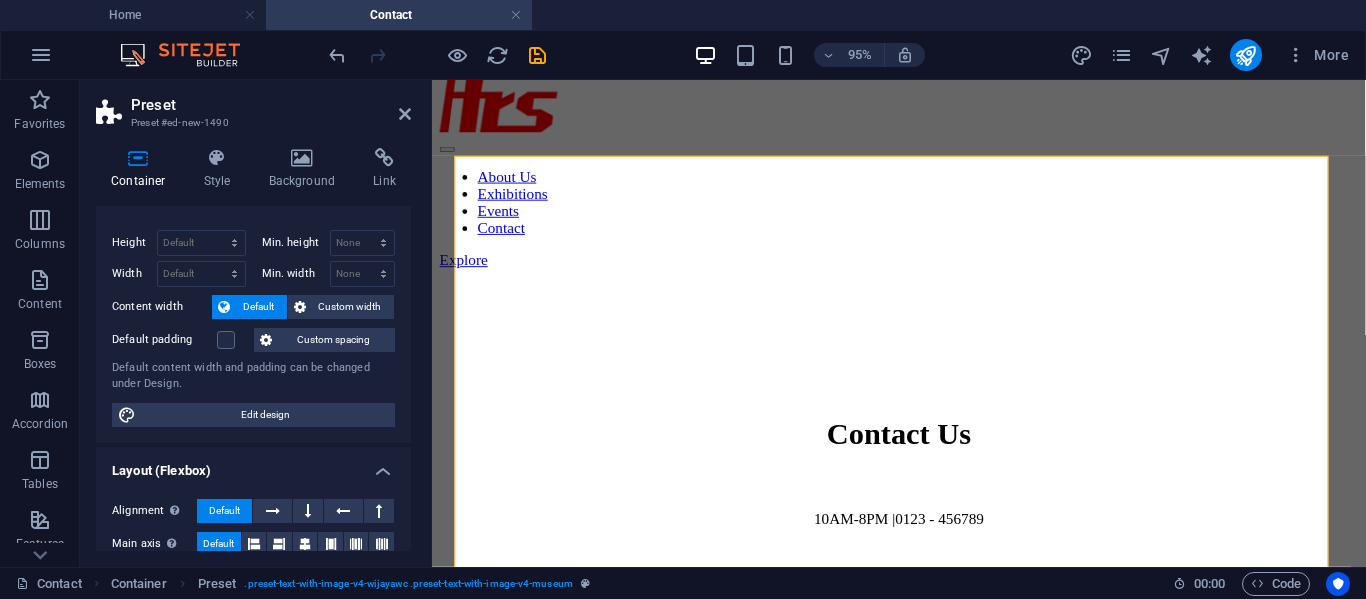 scroll, scrollTop: 0, scrollLeft: 0, axis: both 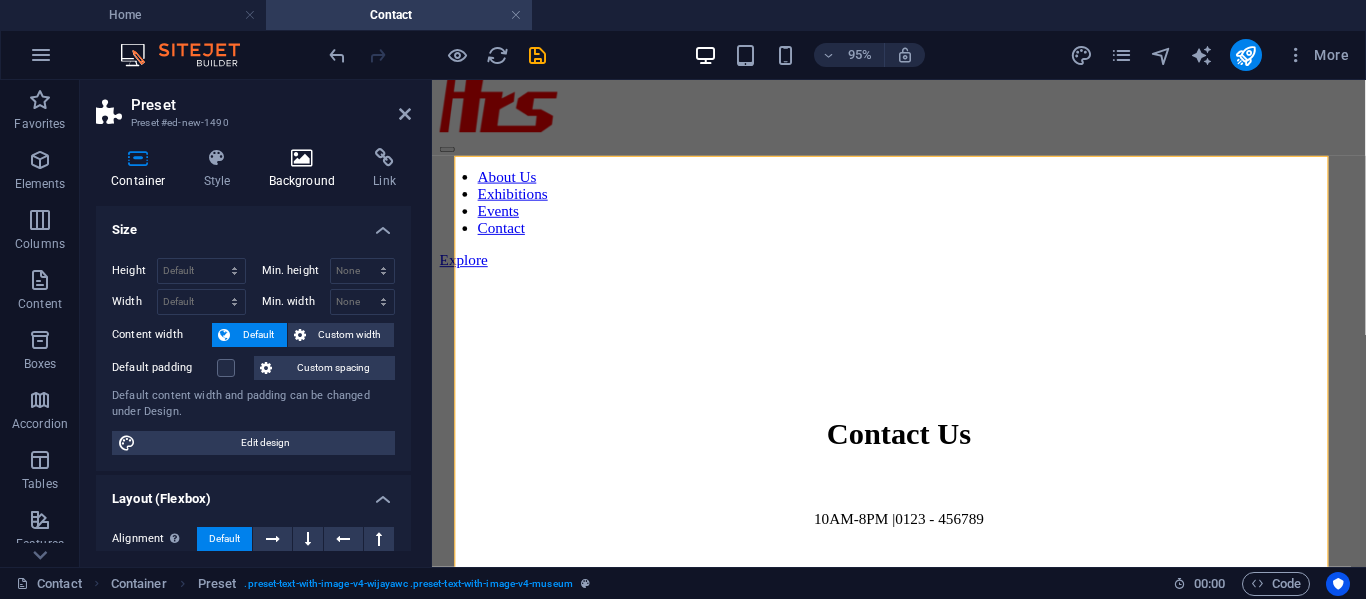 click at bounding box center [302, 158] 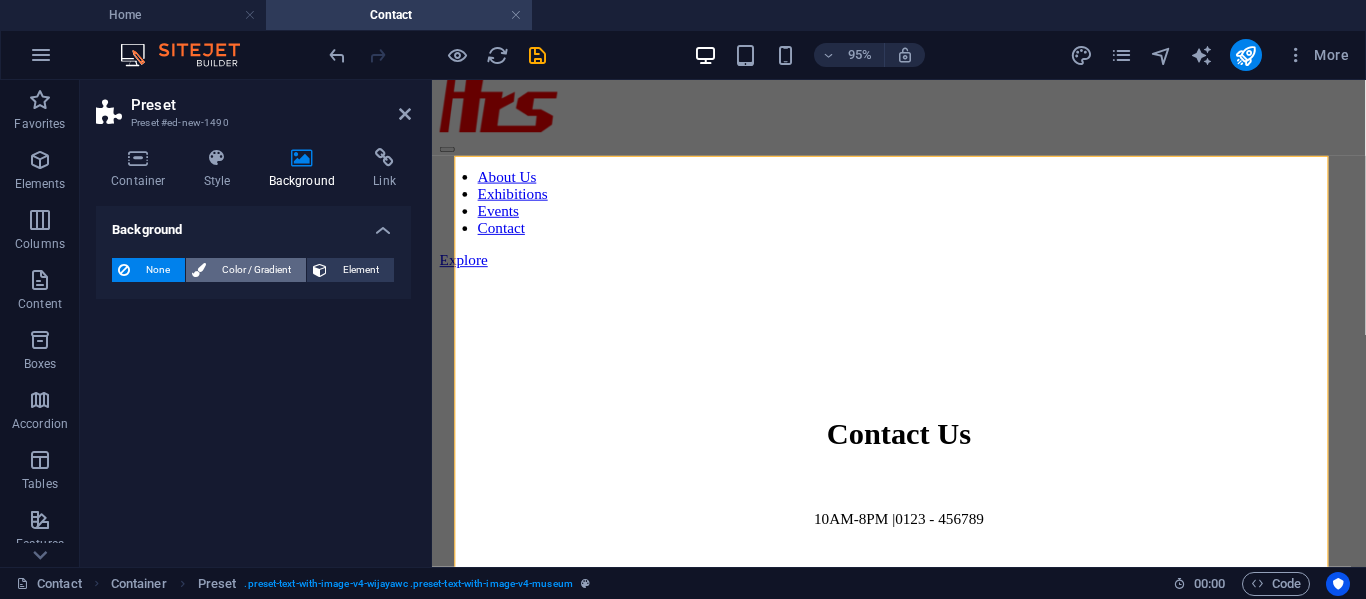click on "Color / Gradient" at bounding box center (256, 270) 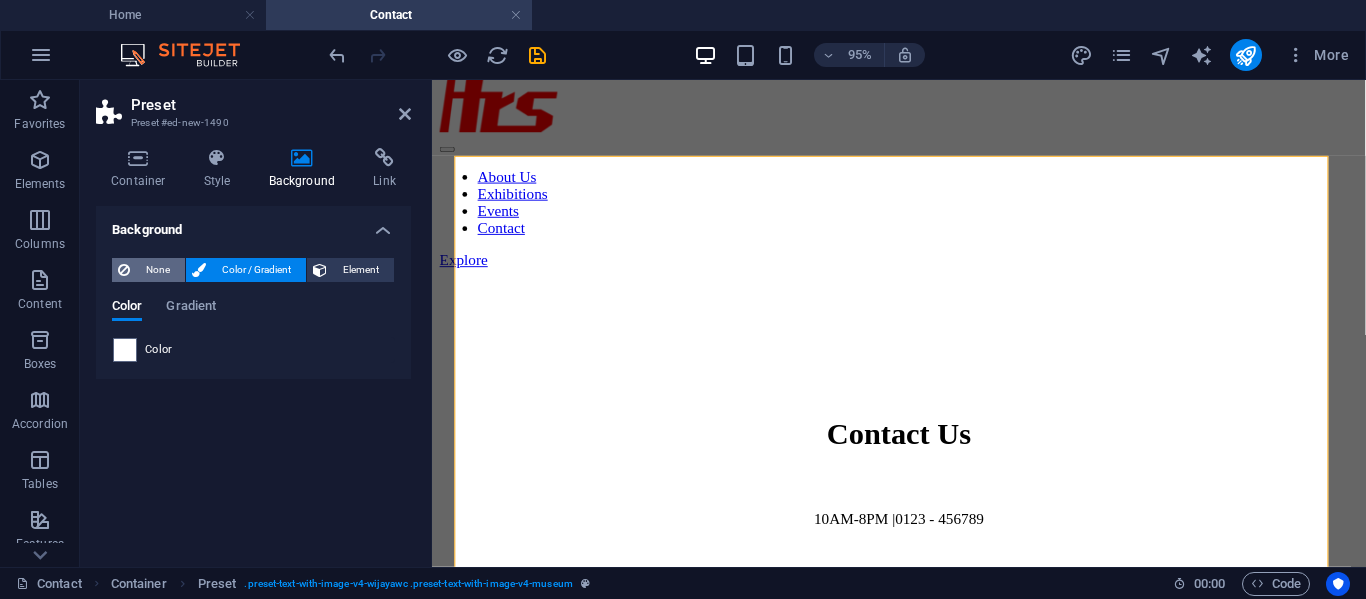 click on "None" at bounding box center [157, 270] 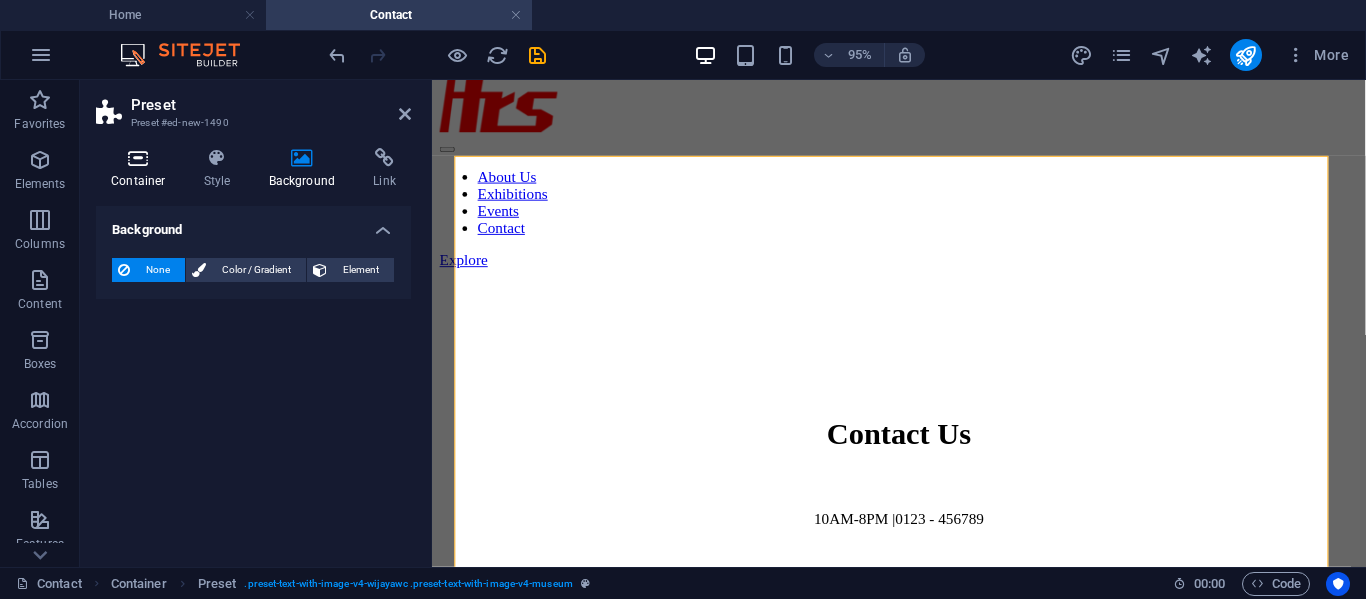 click at bounding box center [138, 158] 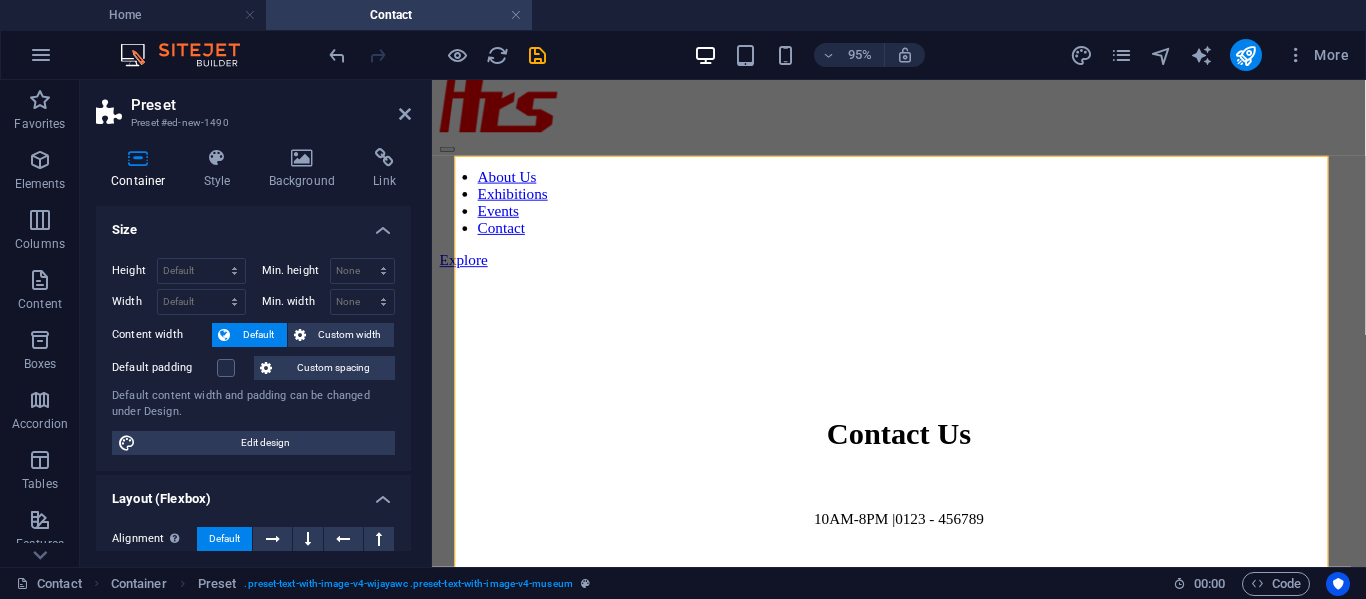 click on "Preset Preset #ed-new-1490
Container Style Background Link Size Height Default px rem % vh vw Min. height None px rem % vh vw Width Default px rem % em vh vw Min. width None px rem % vh vw Content width Default Custom width Width Default px rem % em vh vw Min. width None px rem % vh vw Default padding Custom spacing Default content width and padding can be changed under Design. Edit design Layout (Flexbox) Alignment Determines the flex direction. Default Main axis Determine how elements should behave along the main axis inside this container (justify content). Default Side axis Control the vertical direction of the element inside of the container (align items). Default Wrap Default On Off Fill Controls the distances and direction of elements on the y-axis across several lines (align content). Default Accessibility ARIA helps assistive technologies (like screen readers) to understand the role, state, and behavior of web elements Role The ARIA role defines the purpose of an element.  None Alert" at bounding box center (256, 323) 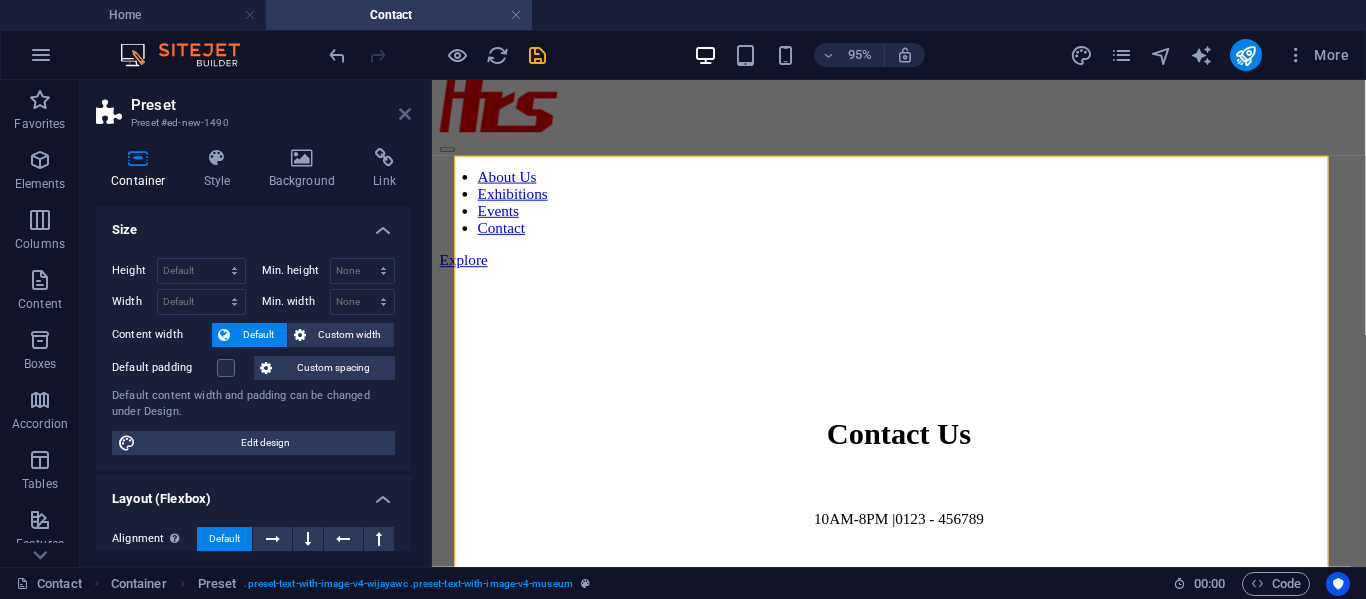 click at bounding box center [405, 114] 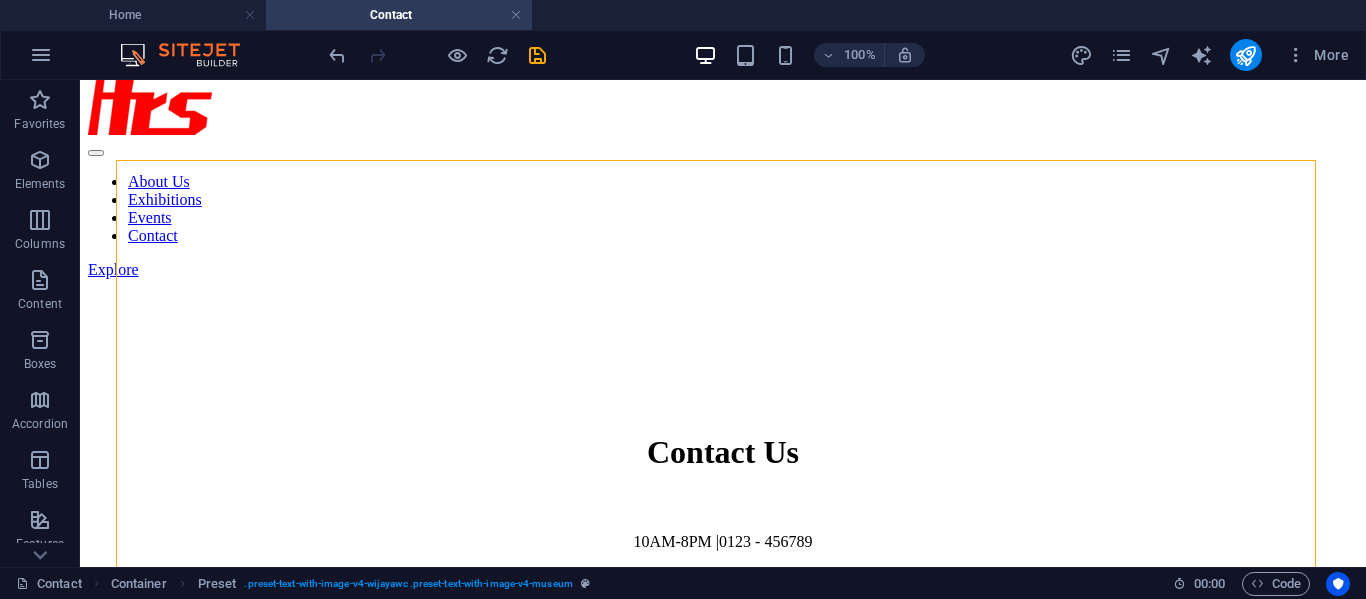 click at bounding box center [723, 1206] 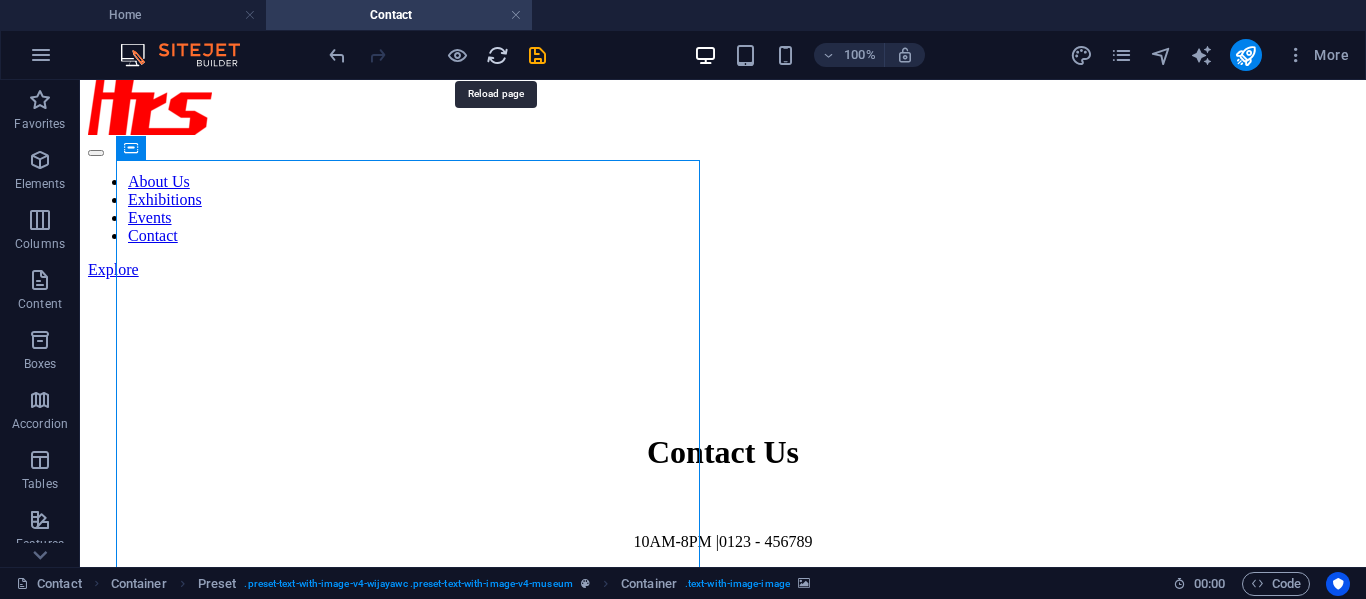 click at bounding box center (497, 55) 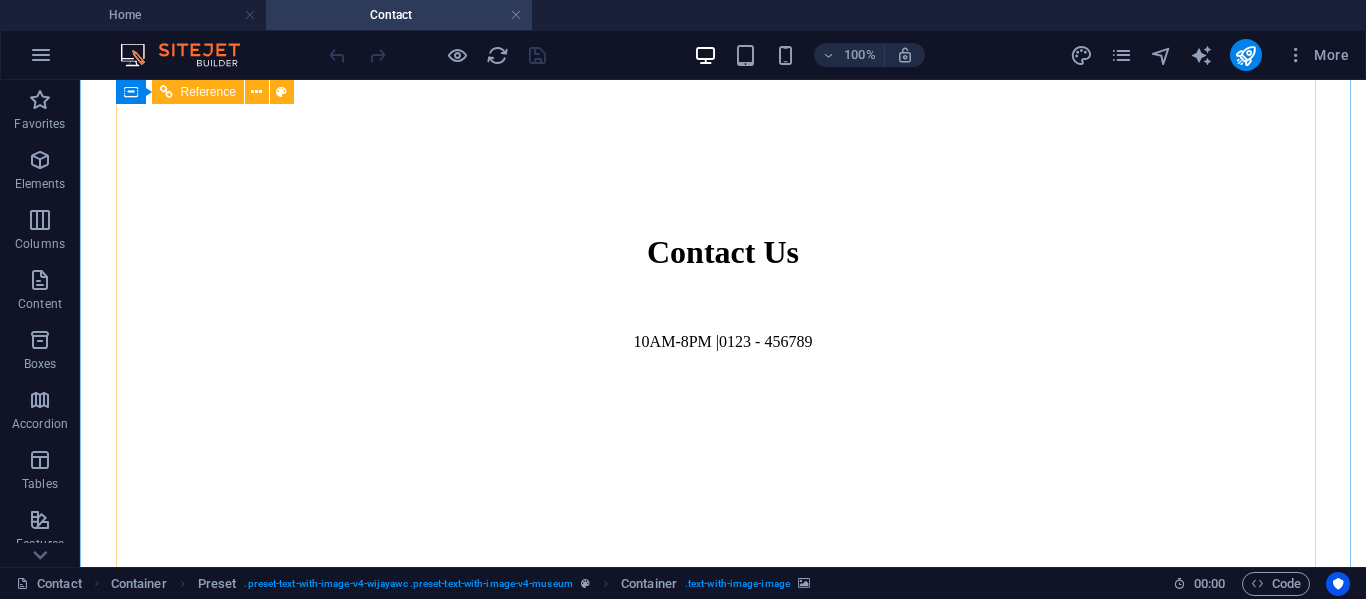 scroll, scrollTop: 500, scrollLeft: 0, axis: vertical 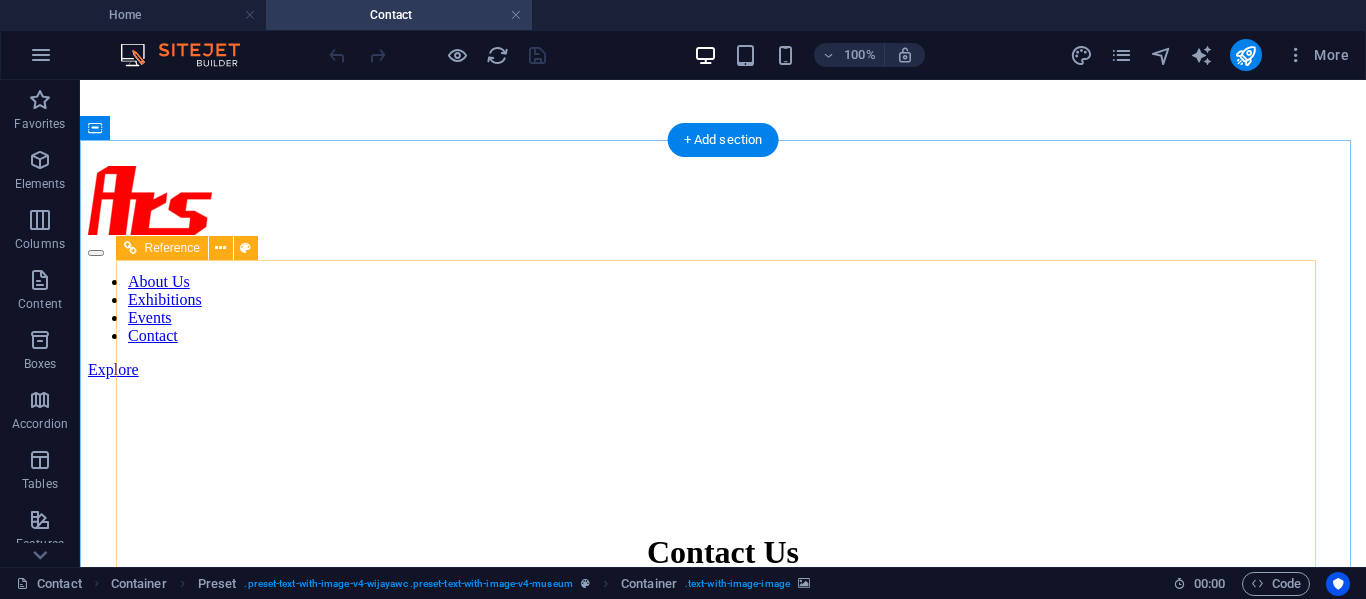 click at bounding box center (723, 1306) 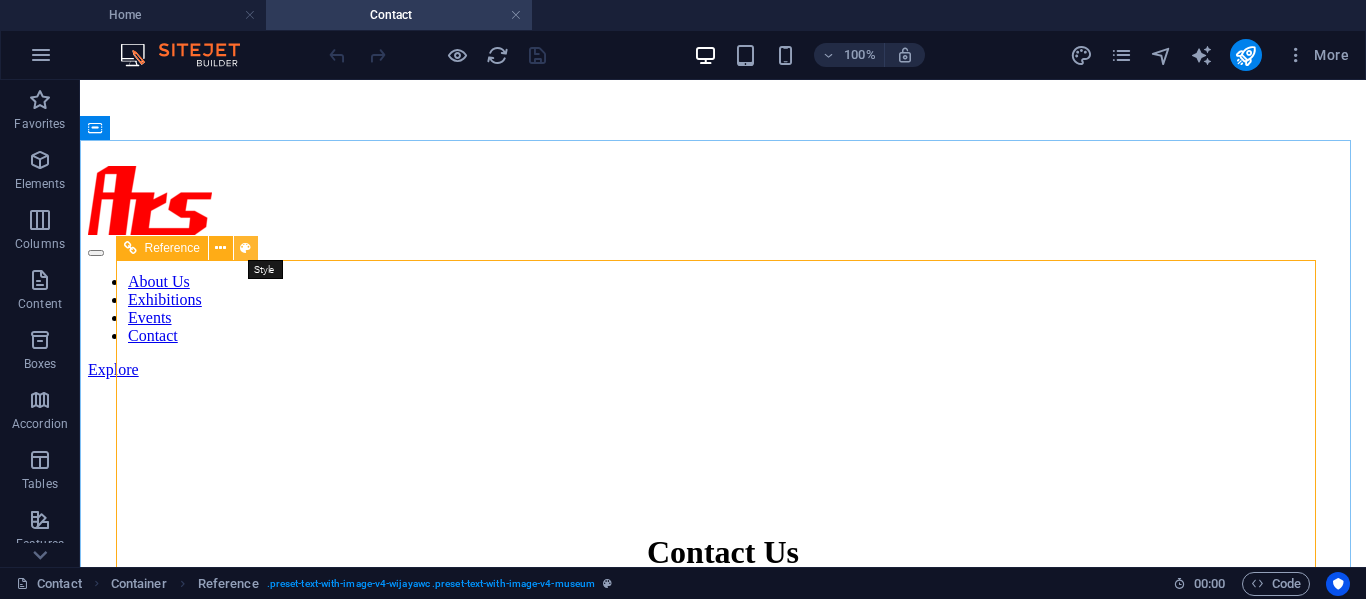 click at bounding box center (245, 248) 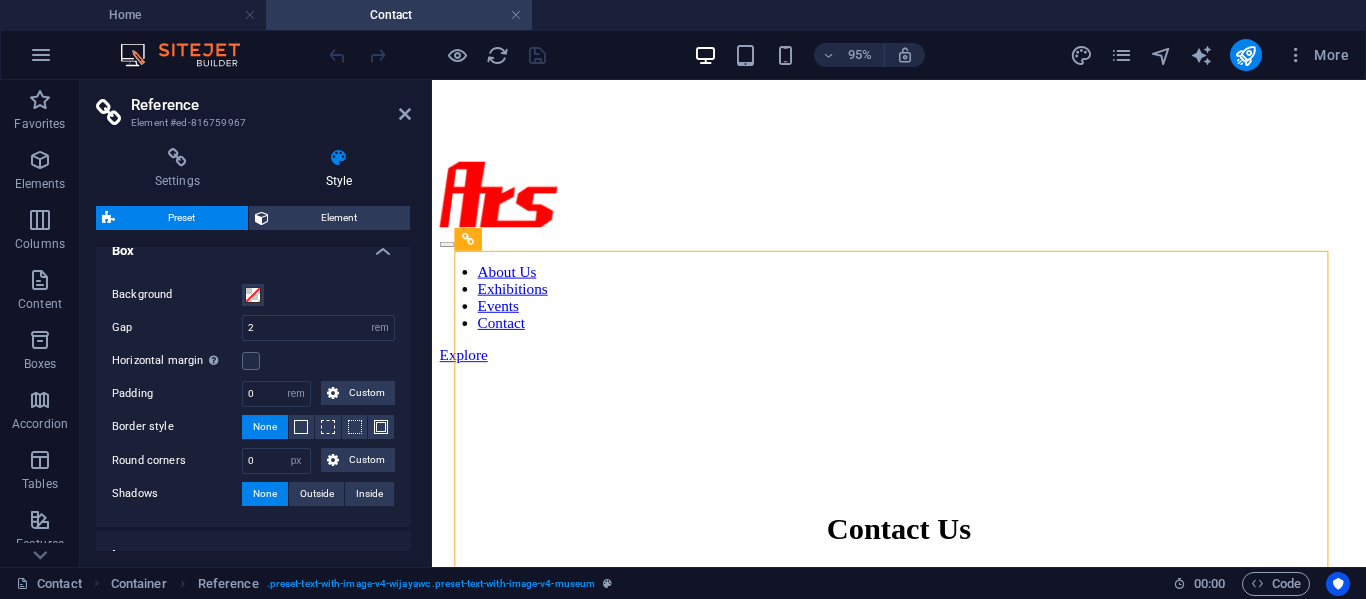 scroll, scrollTop: 300, scrollLeft: 0, axis: vertical 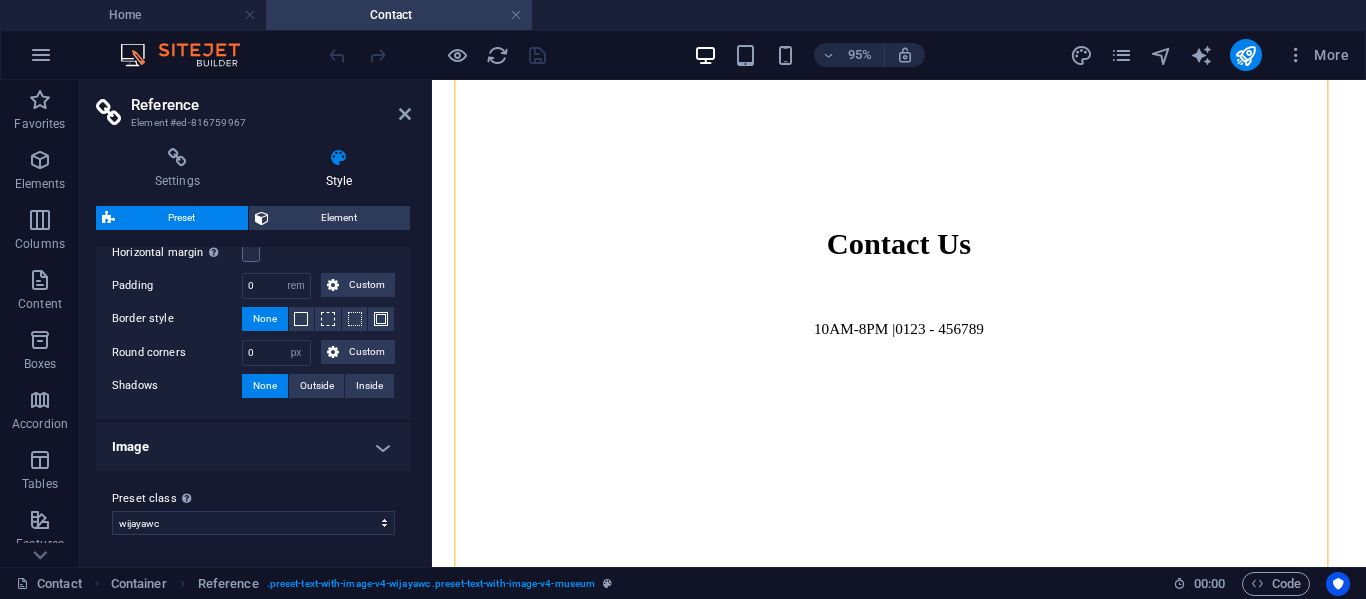click on "Image" at bounding box center [253, 447] 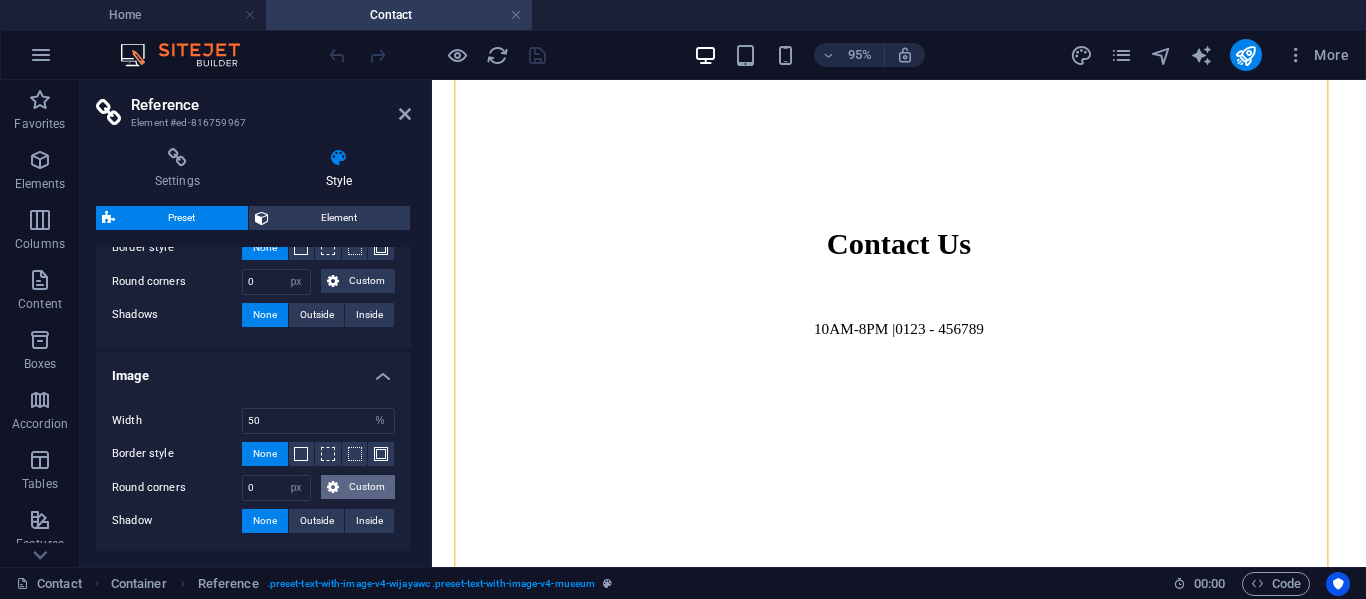 scroll, scrollTop: 486, scrollLeft: 0, axis: vertical 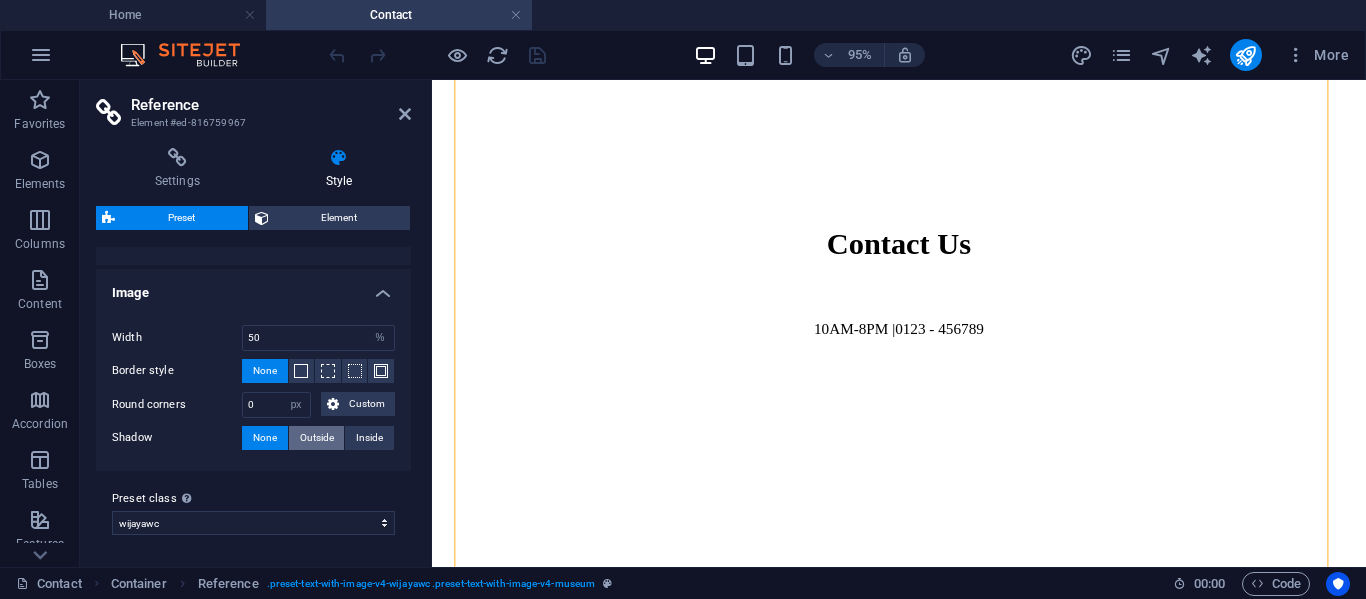 click on "Outside" at bounding box center (317, 438) 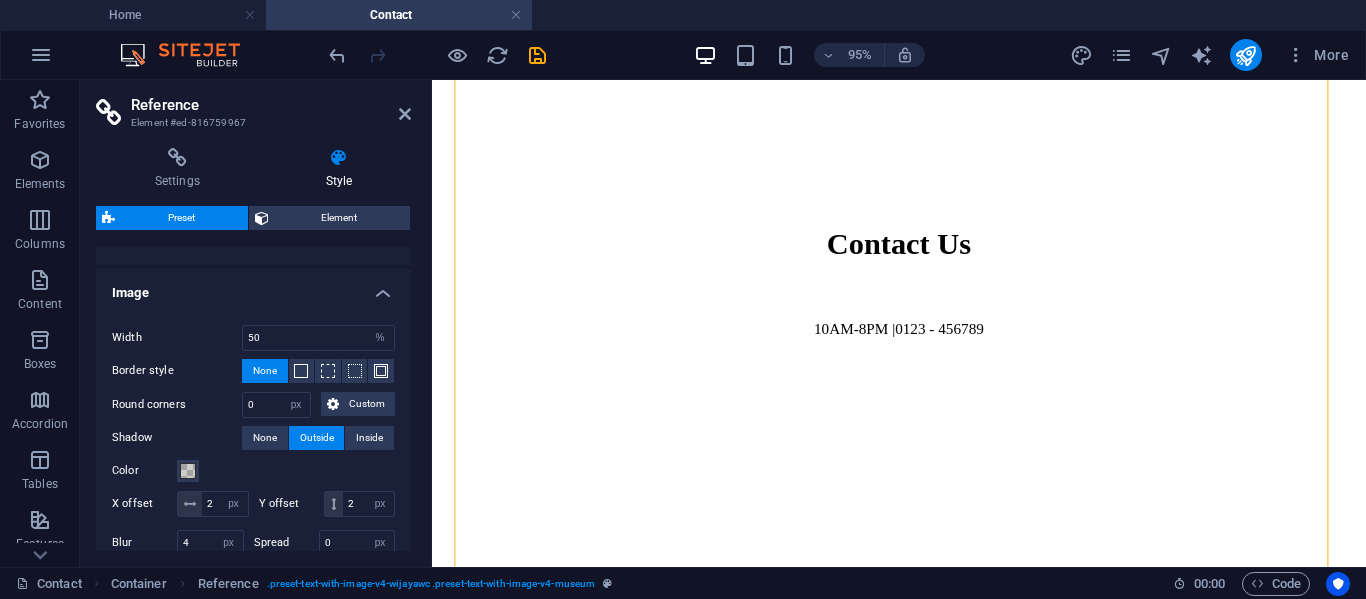 type on "2" 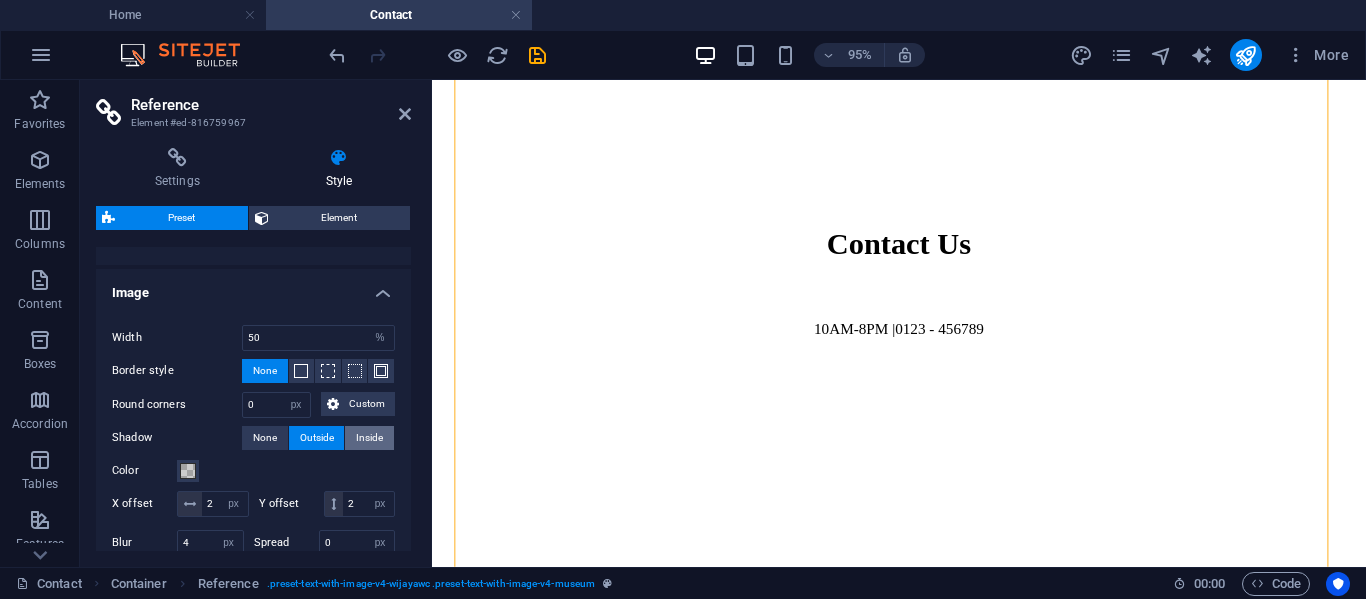 click on "Inside" at bounding box center (369, 438) 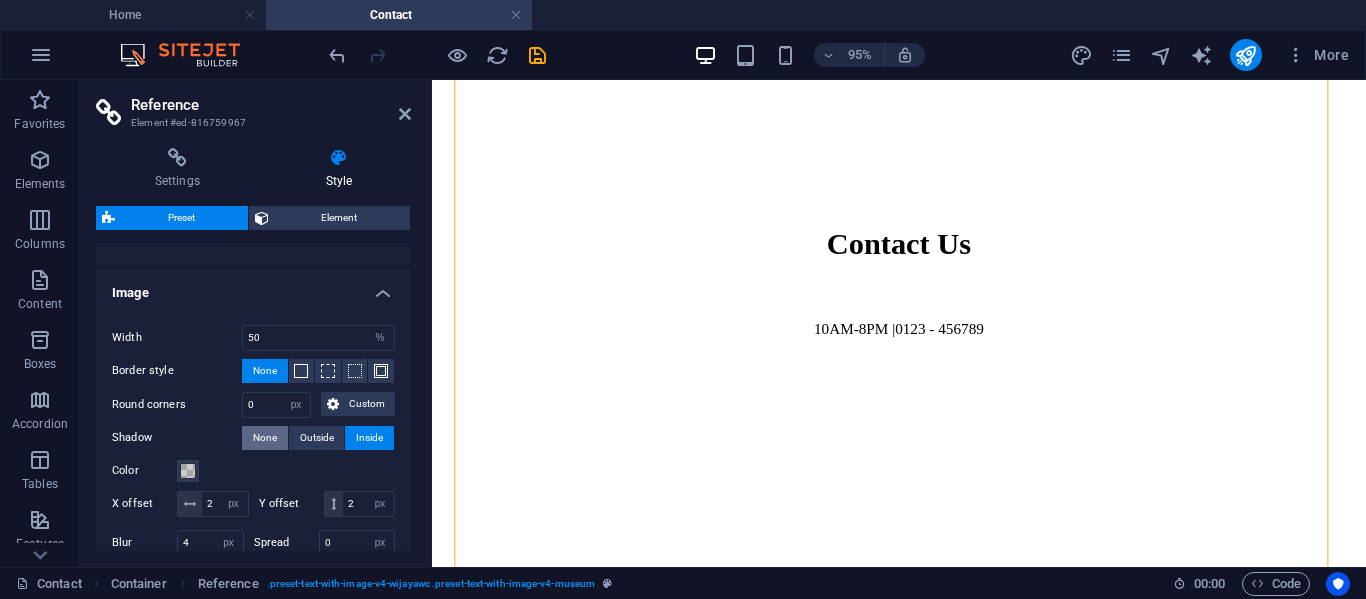 click on "None" at bounding box center (265, 438) 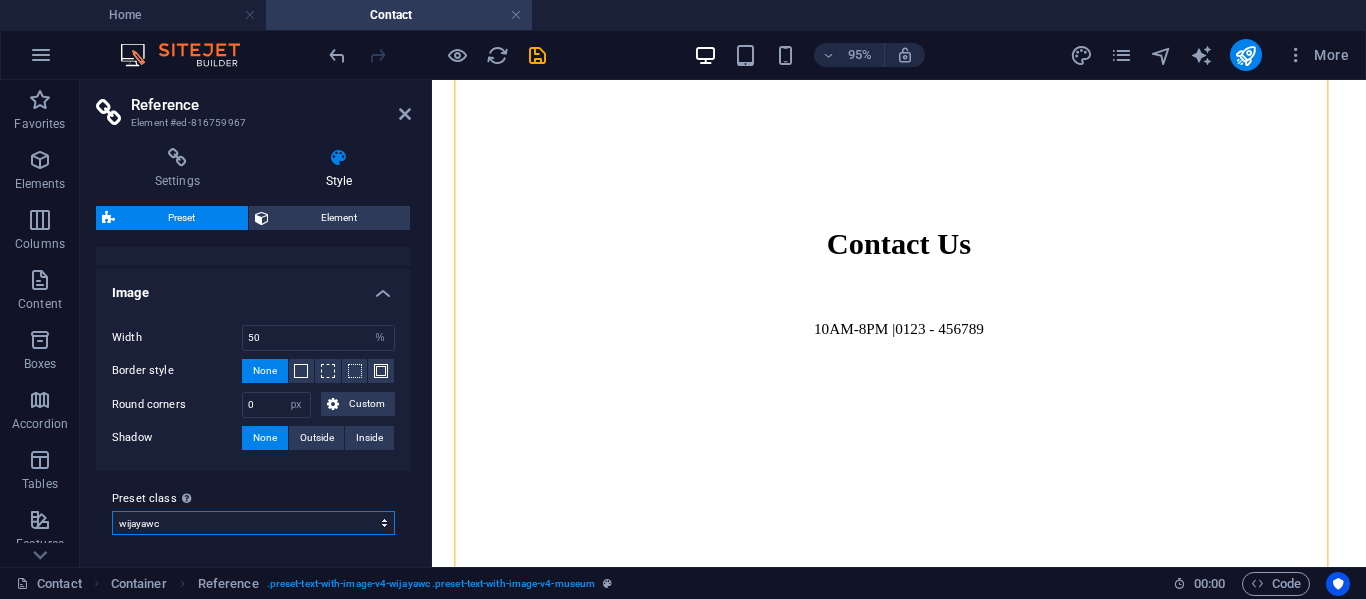 click on "wijayawc Add preset class" at bounding box center (253, 523) 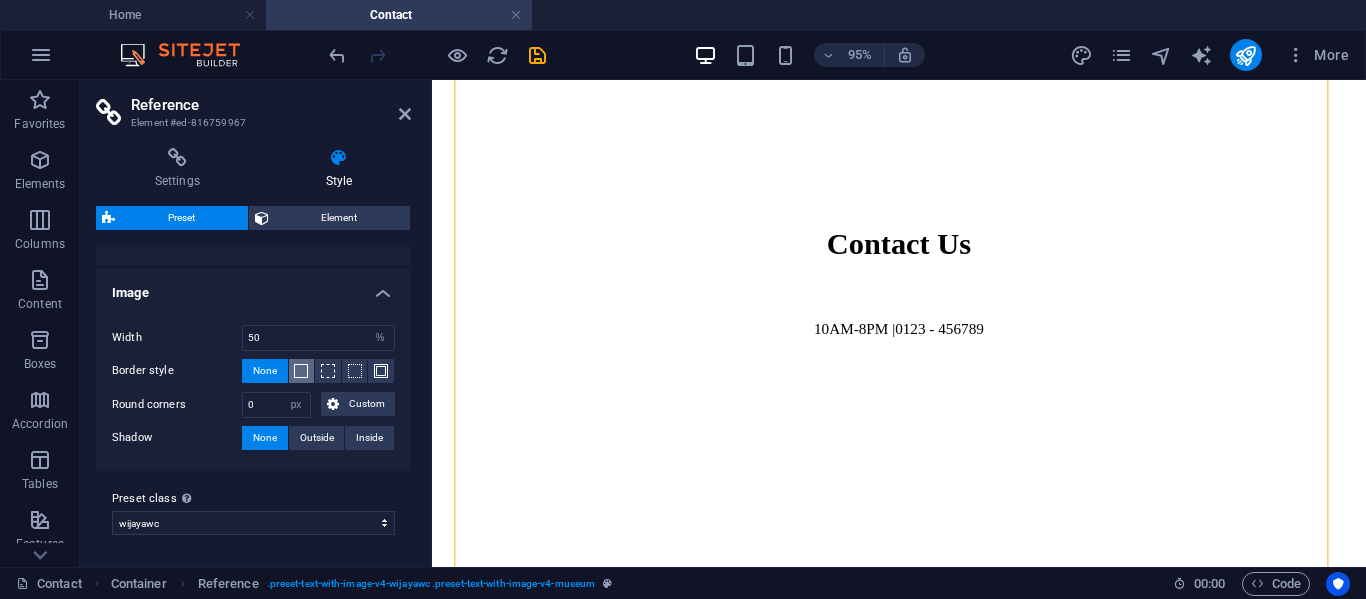 click at bounding box center [302, 371] 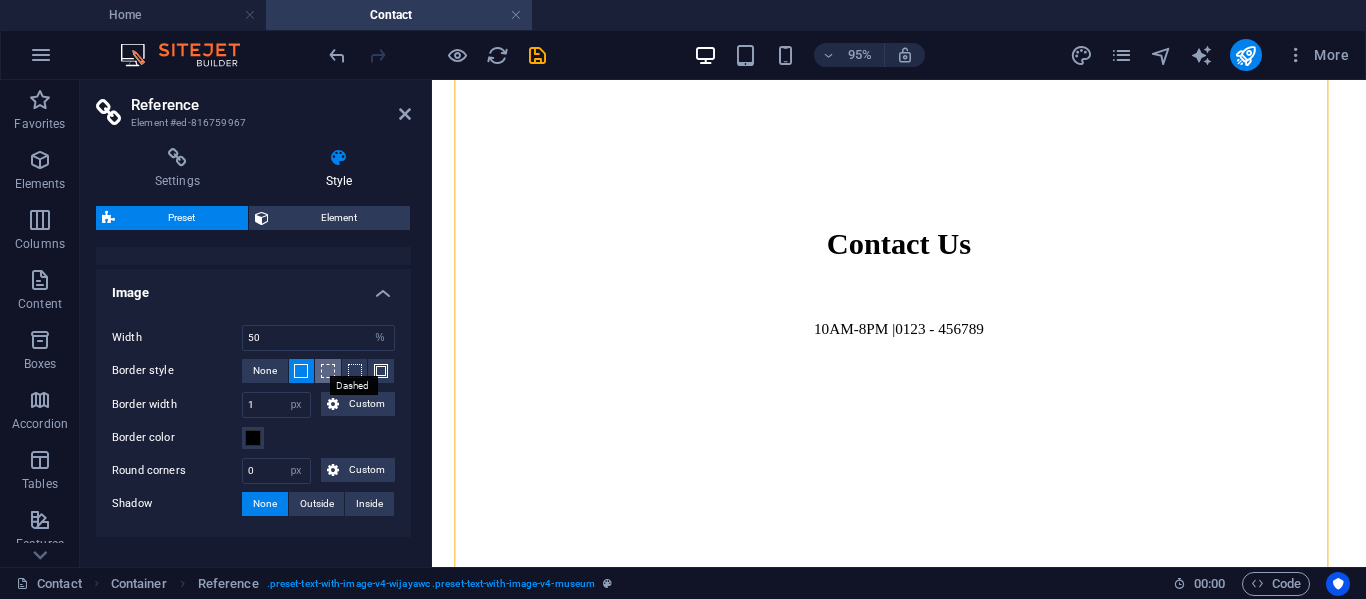 click at bounding box center [328, 371] 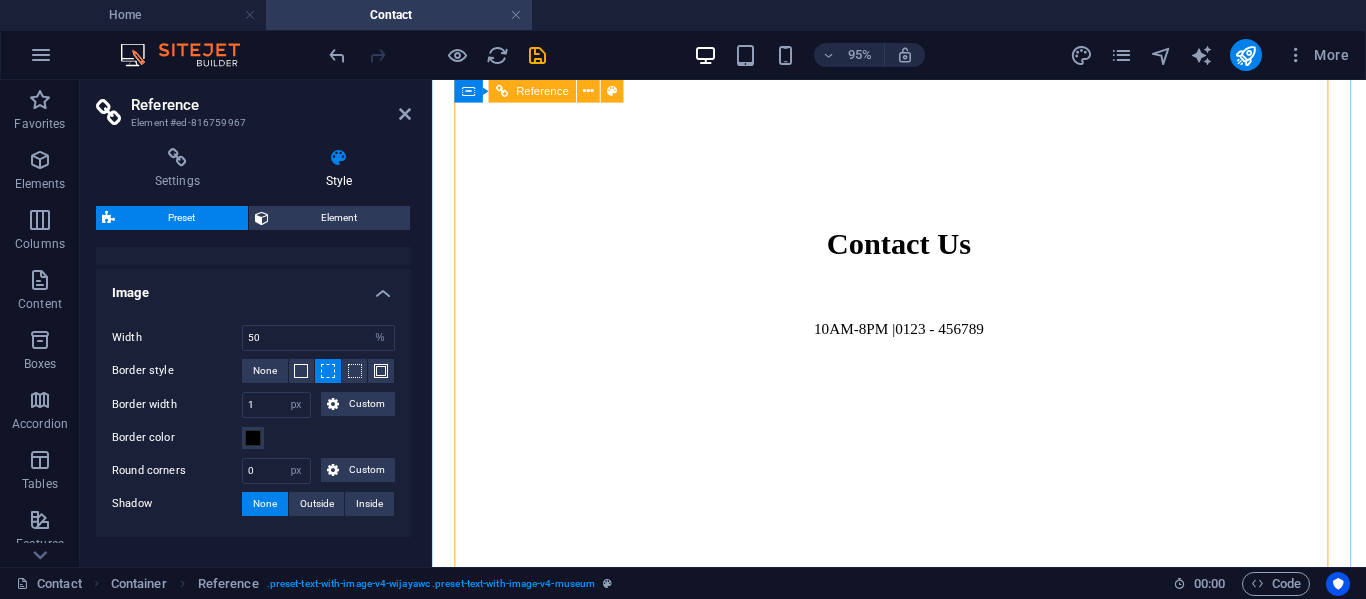 click at bounding box center (923, 1006) 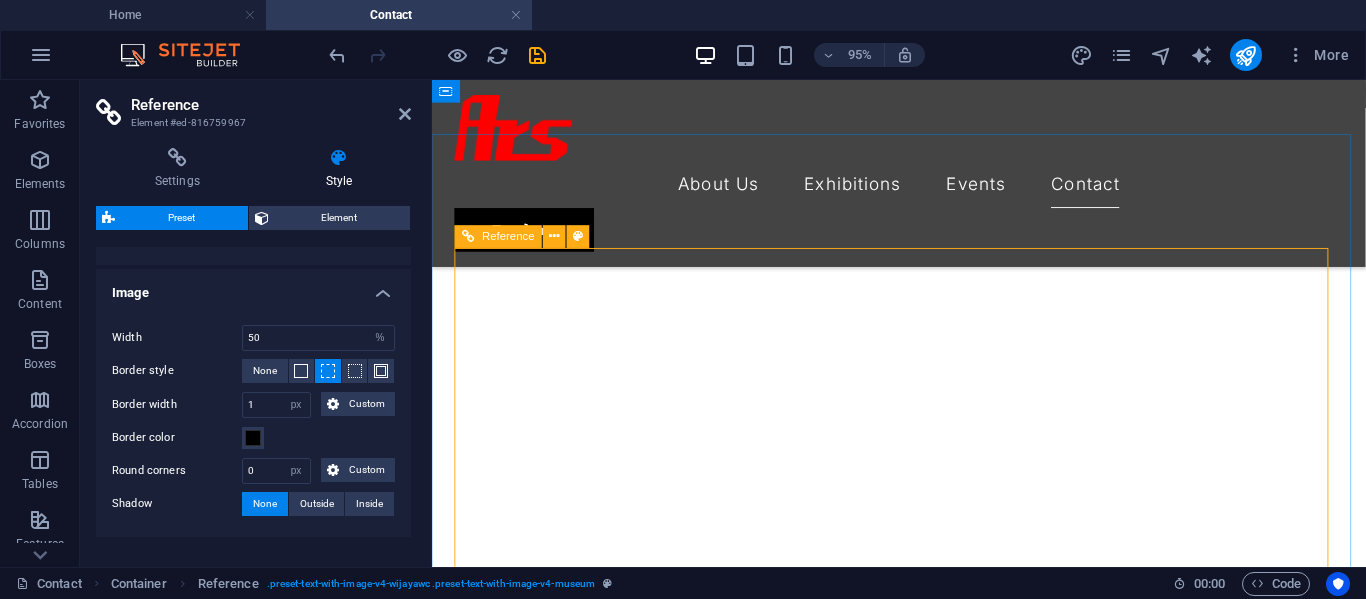 scroll, scrollTop: 500, scrollLeft: 0, axis: vertical 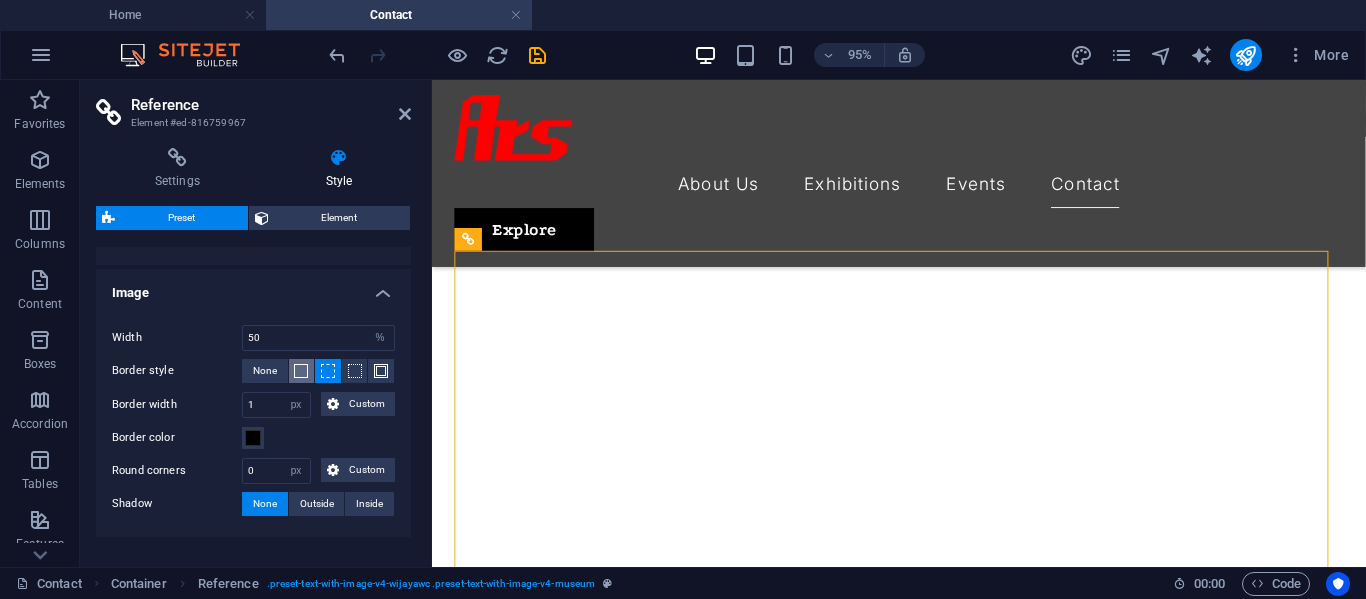 click at bounding box center (301, 371) 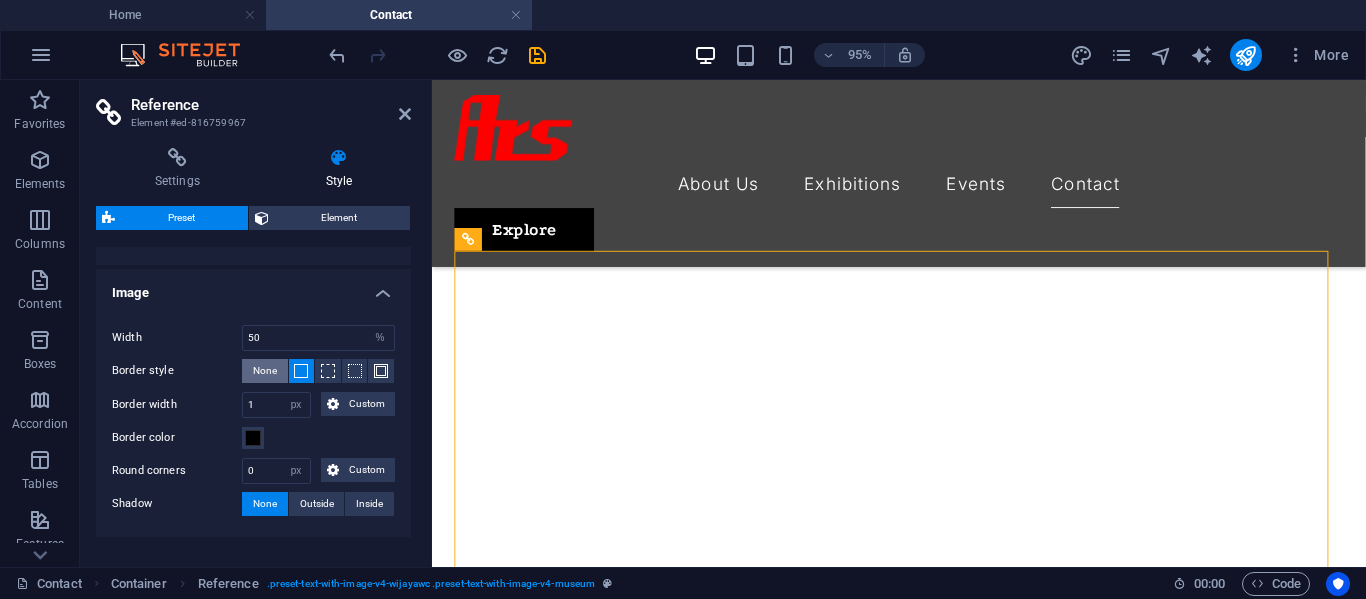 click on "None" at bounding box center (265, 371) 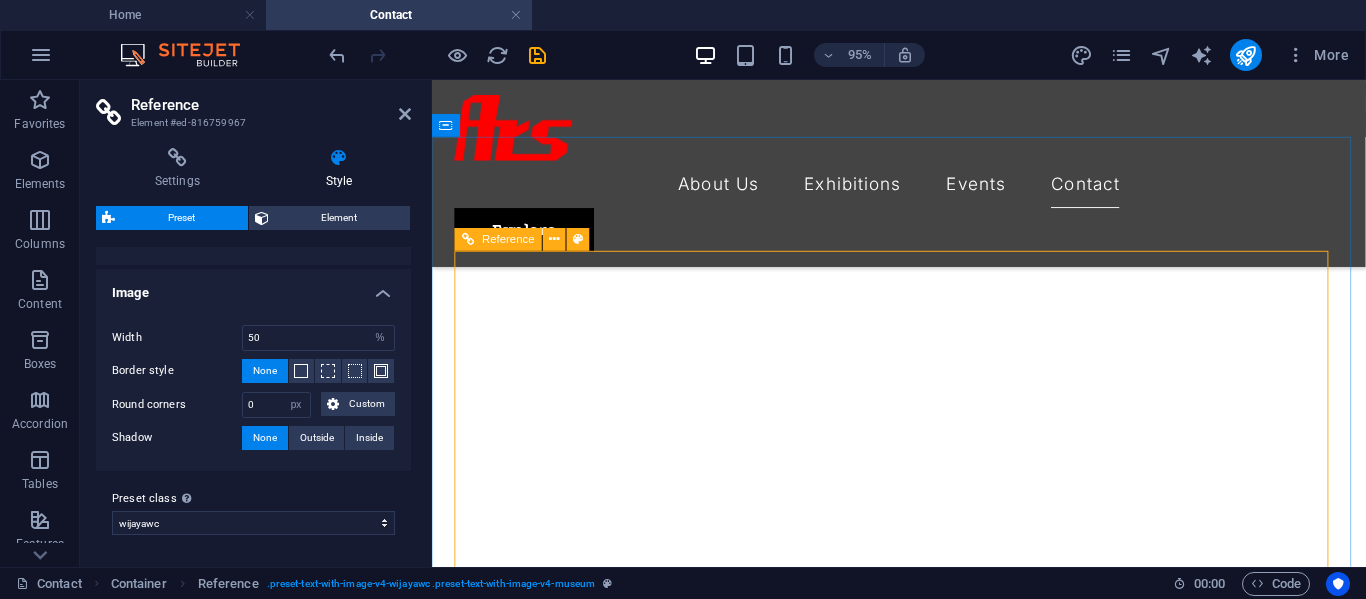 click at bounding box center [923, 790] 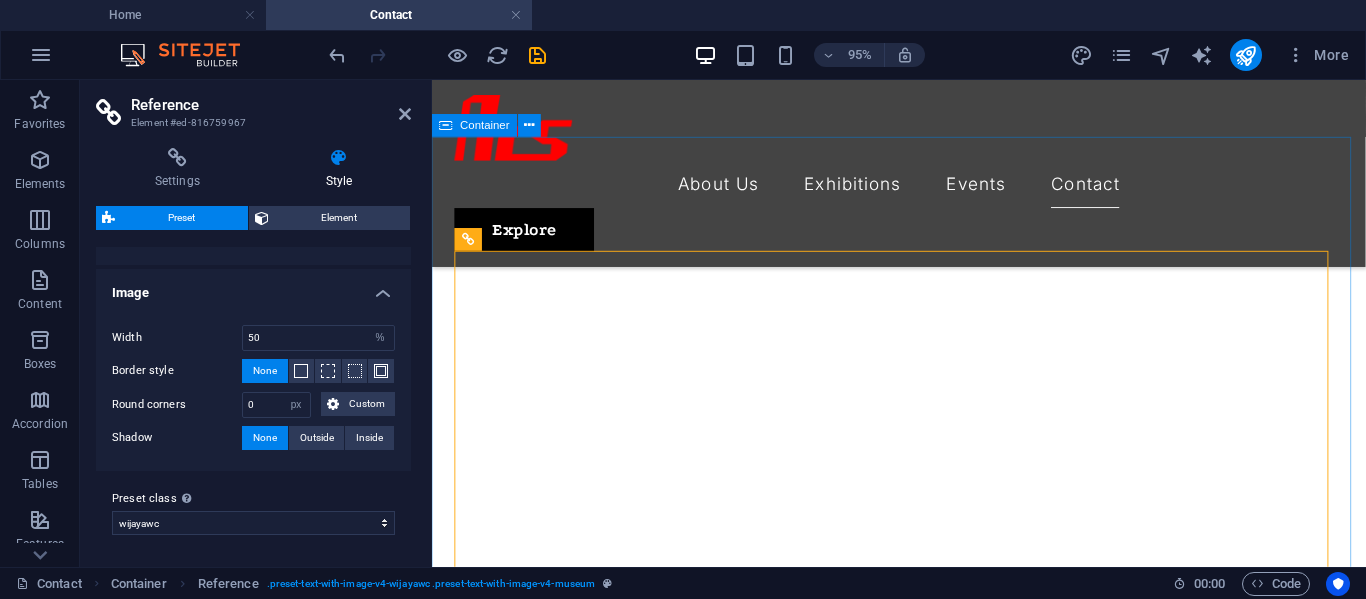 click on "Contact Us   I have read and understand the privacy policy. Unreadable? Load new Submit message" at bounding box center (923, 1470) 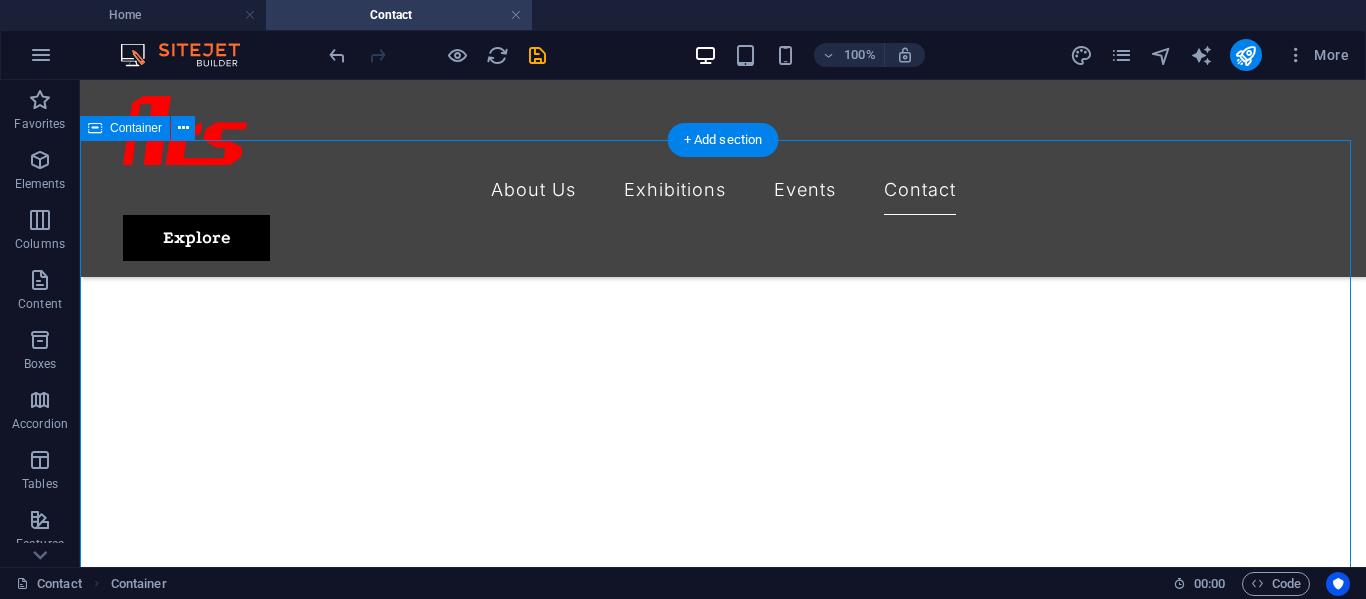 click on "Contact Us   I have read and understand the privacy policy. Unreadable? Load new Submit message" at bounding box center (723, 1470) 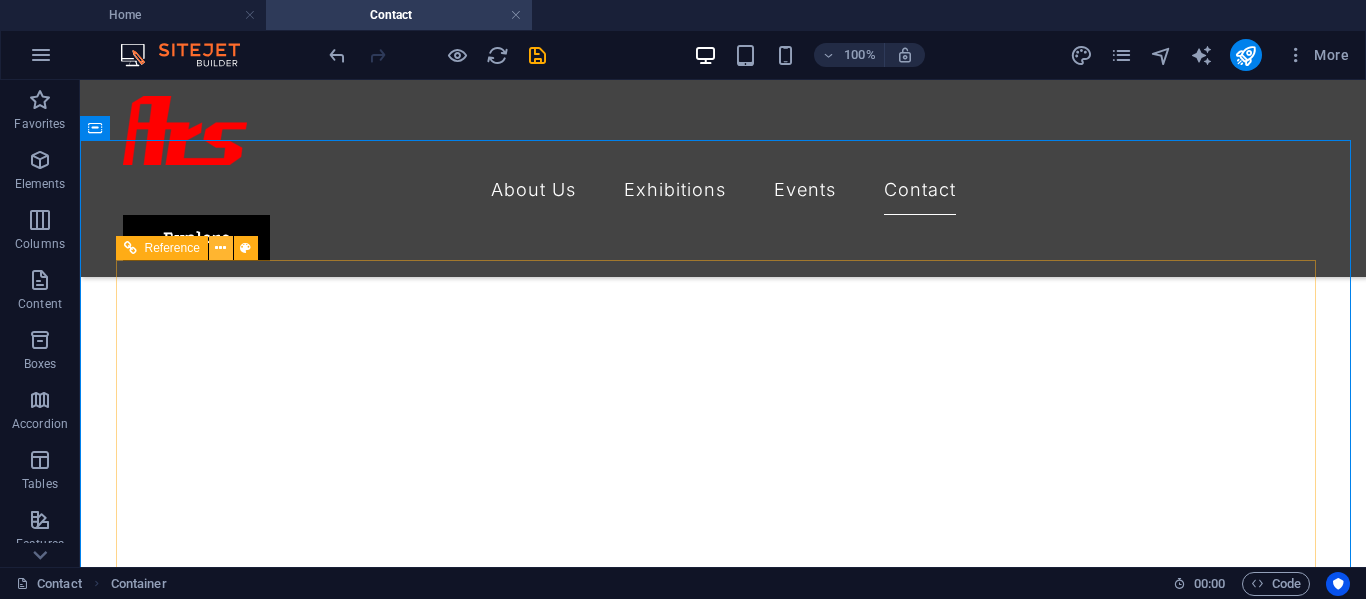 click at bounding box center [220, 248] 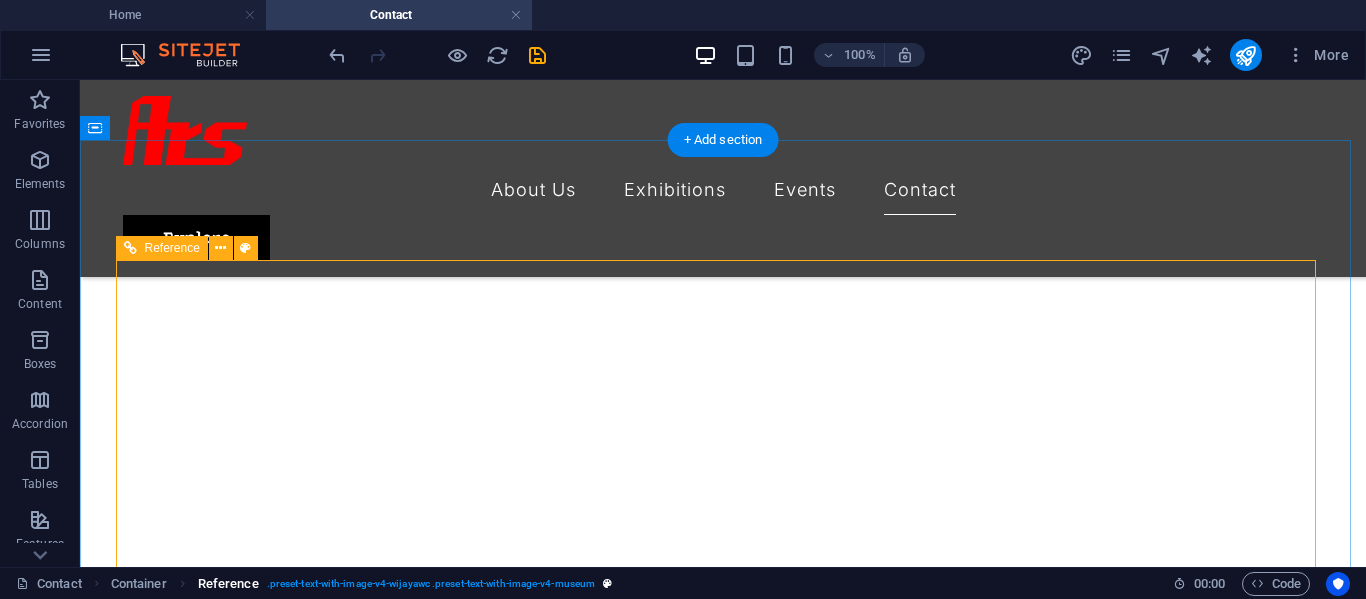 click on ". preset-text-with-image-v4-wijayawc .preset-text-with-image-v4-museum" at bounding box center (431, 584) 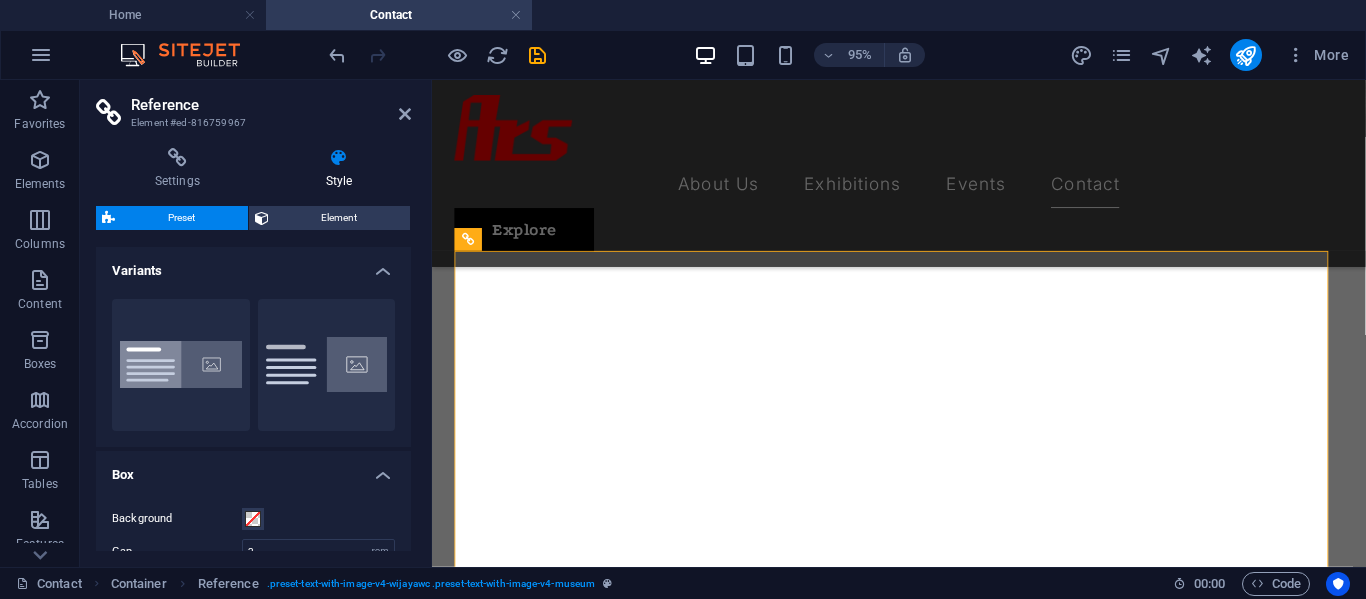 scroll, scrollTop: 486, scrollLeft: 0, axis: vertical 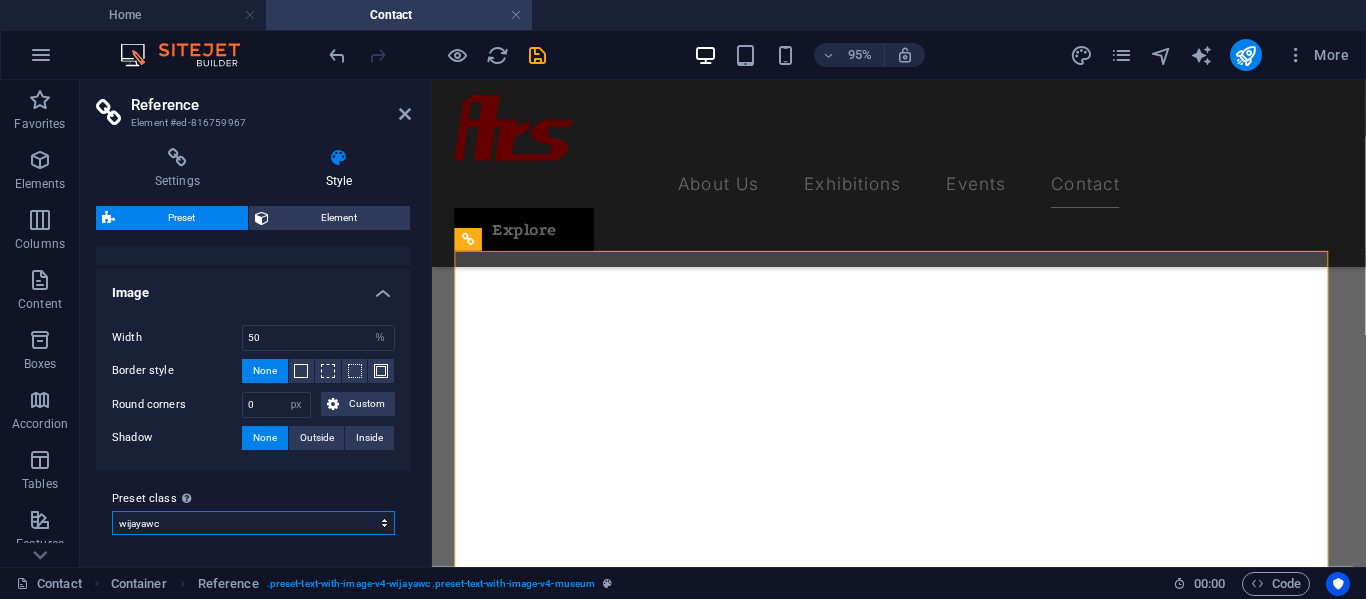 click on "wijayawc Add preset class" at bounding box center (253, 523) 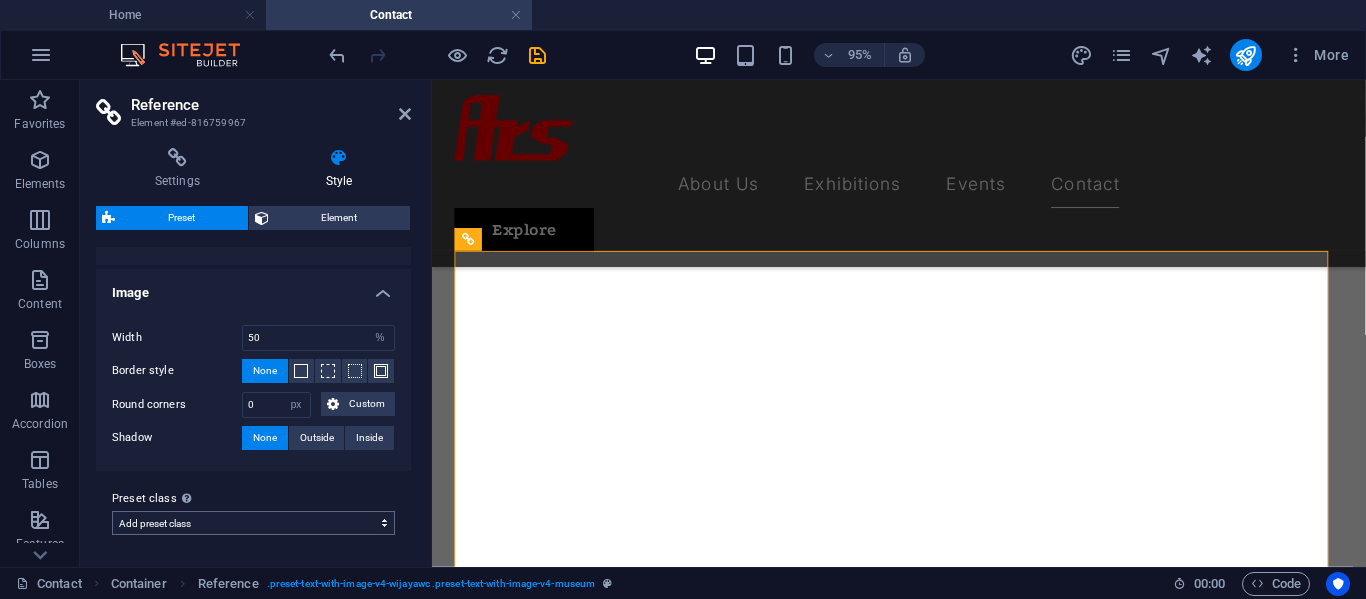click on "wijayawc Add preset class" at bounding box center (253, 523) 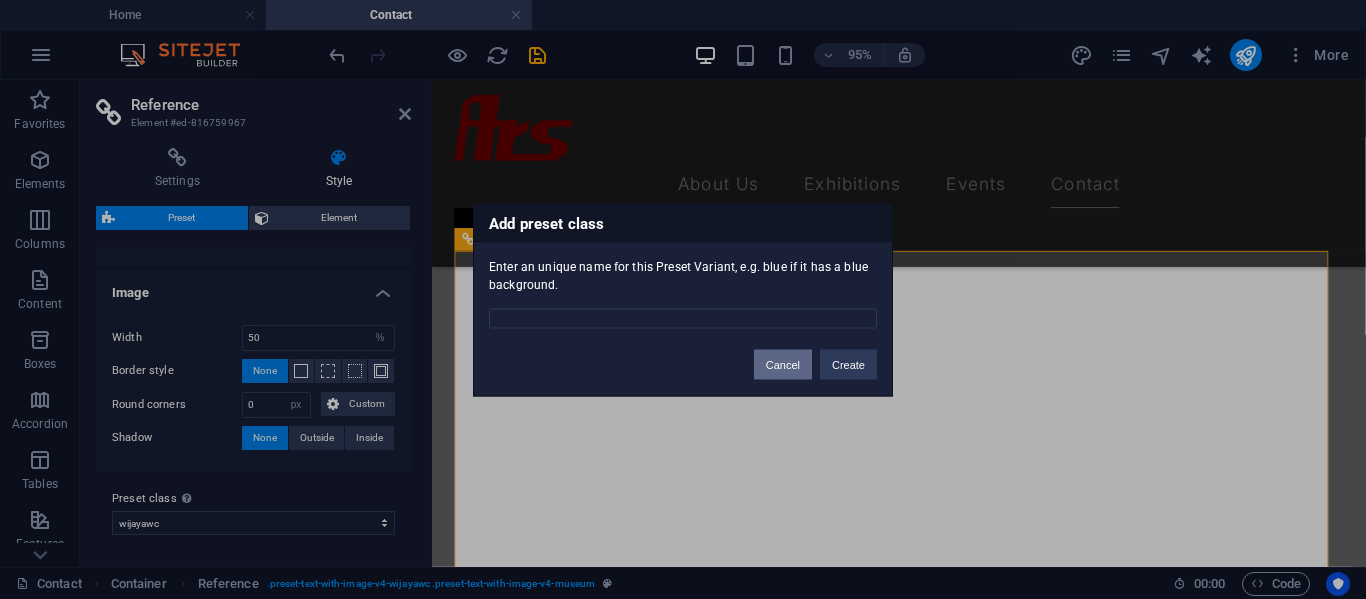 drag, startPoint x: 759, startPoint y: 365, endPoint x: 346, endPoint y: 299, distance: 418.24036 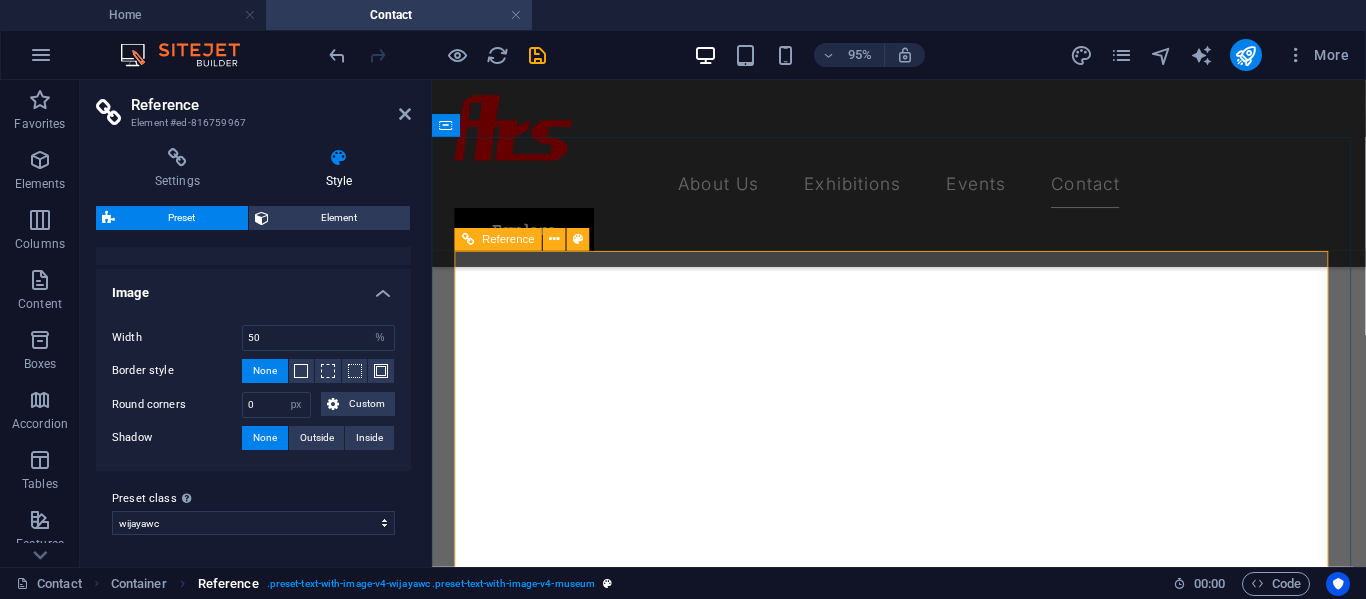 click on ". preset-text-with-image-v4-wijayawc .preset-text-with-image-v4-museum" at bounding box center [431, 584] 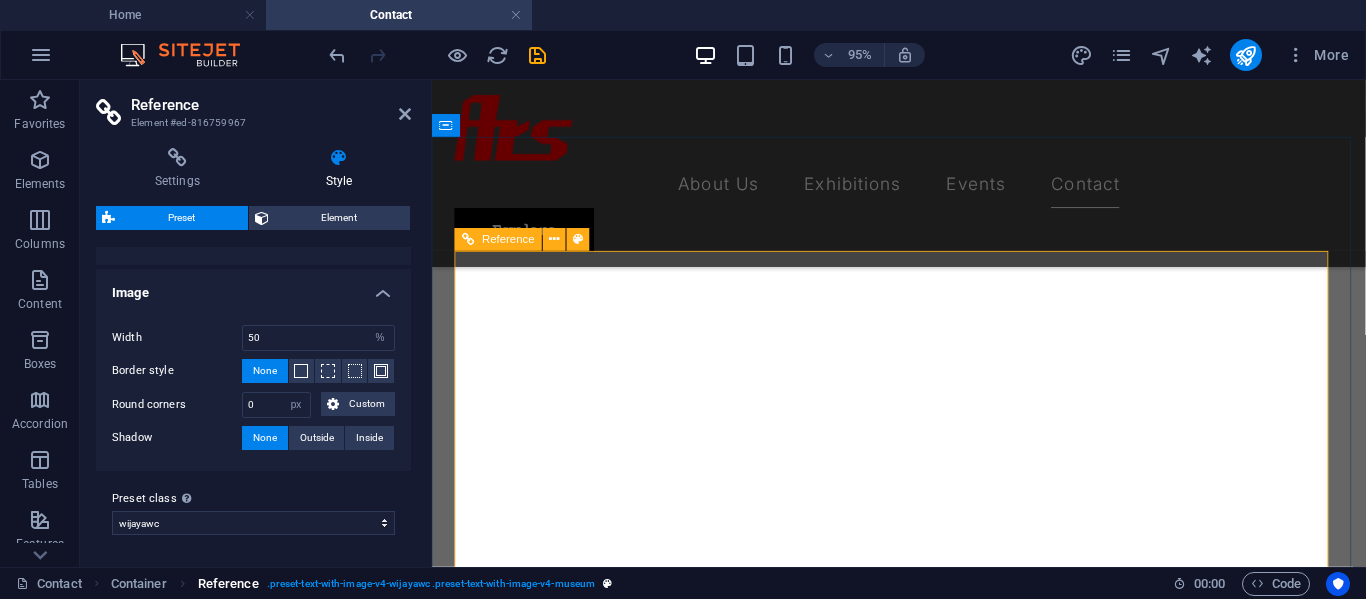 click on ". preset-text-with-image-v4-wijayawc .preset-text-with-image-v4-museum" at bounding box center [431, 584] 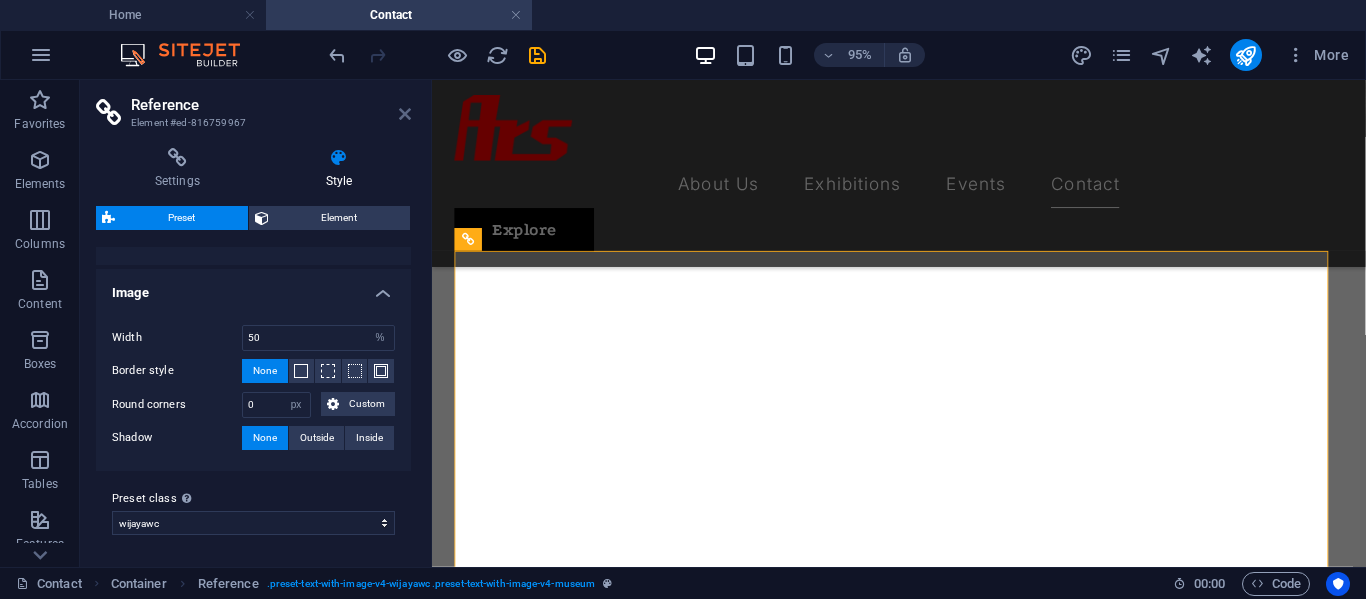 click at bounding box center (405, 114) 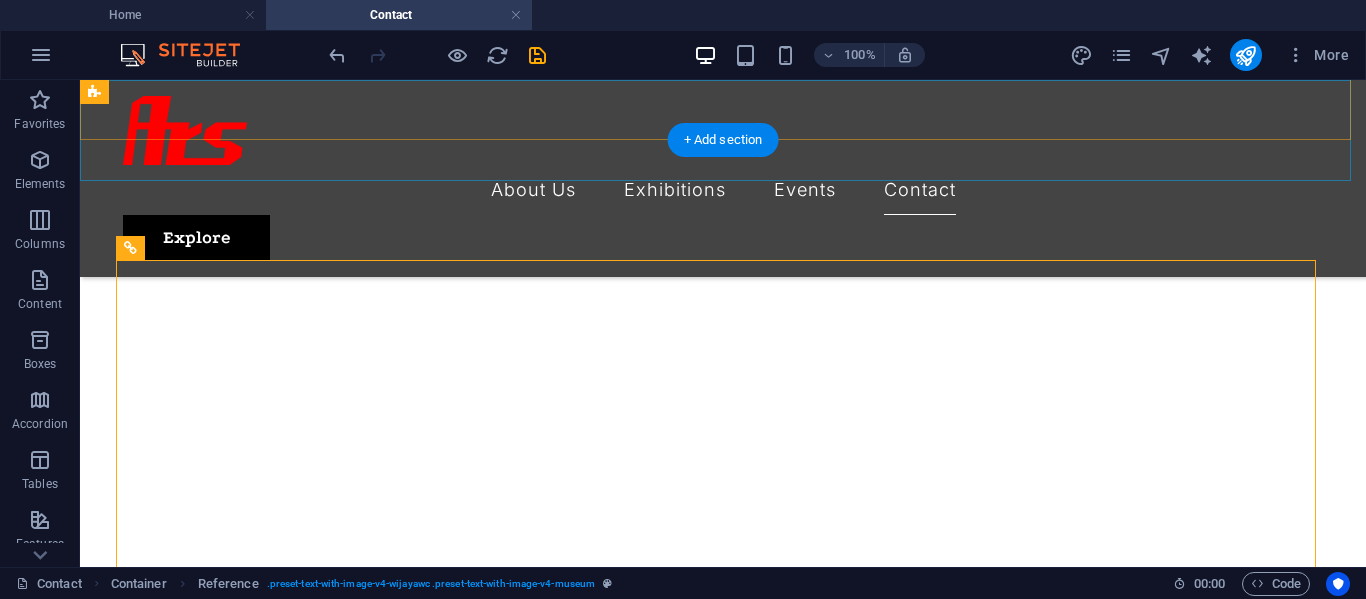 click on "About Us Exhibitions Events Contact Explore" at bounding box center (723, 178) 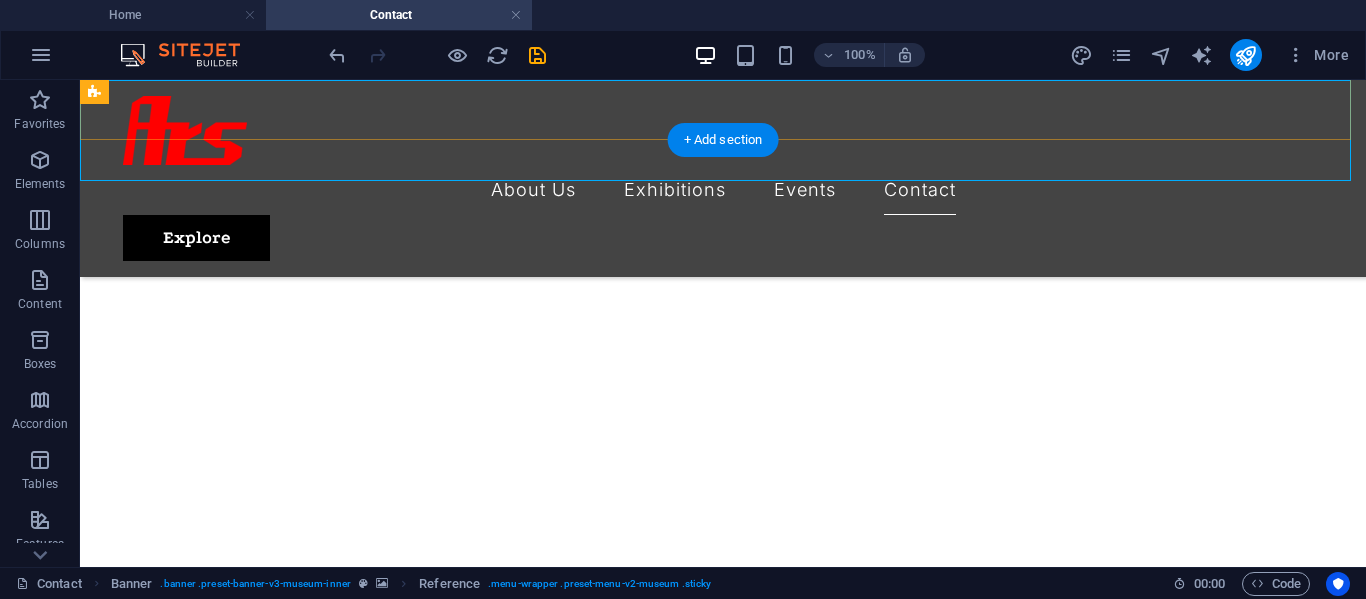 click on "About Us Exhibitions Events Contact Explore" at bounding box center (723, 178) 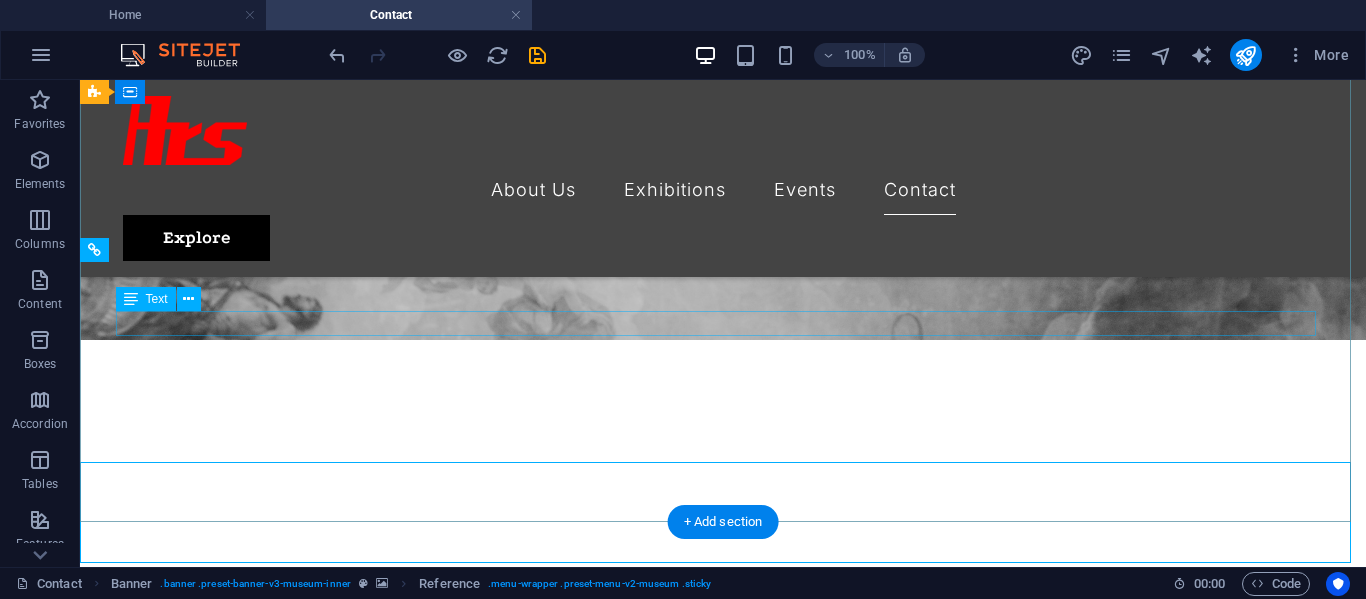 scroll, scrollTop: 0, scrollLeft: 0, axis: both 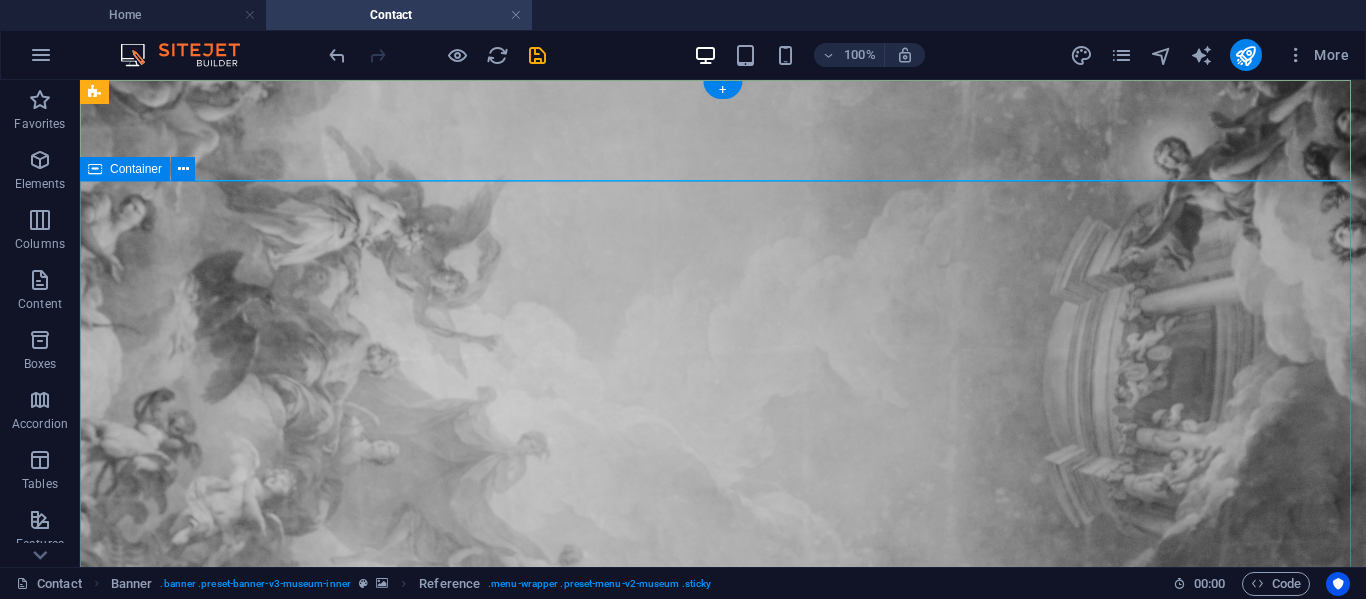 click on "Contact Us 10AM-8PM |  0123 - 456789" at bounding box center [723, 1013] 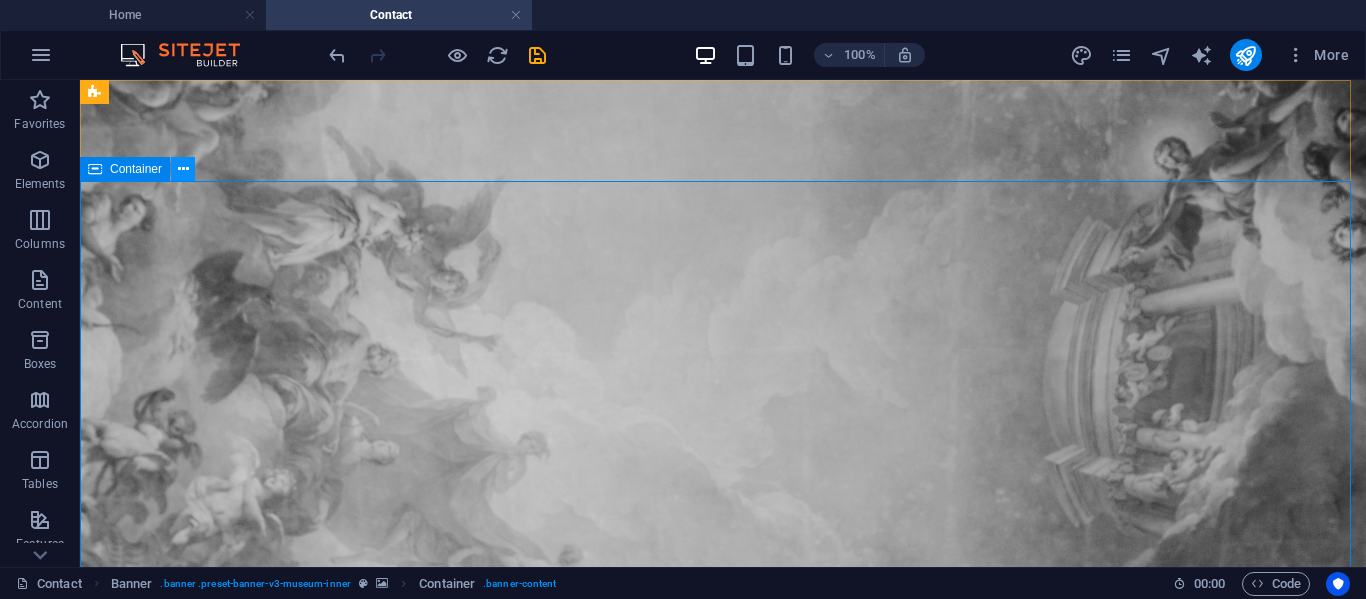 click at bounding box center [183, 169] 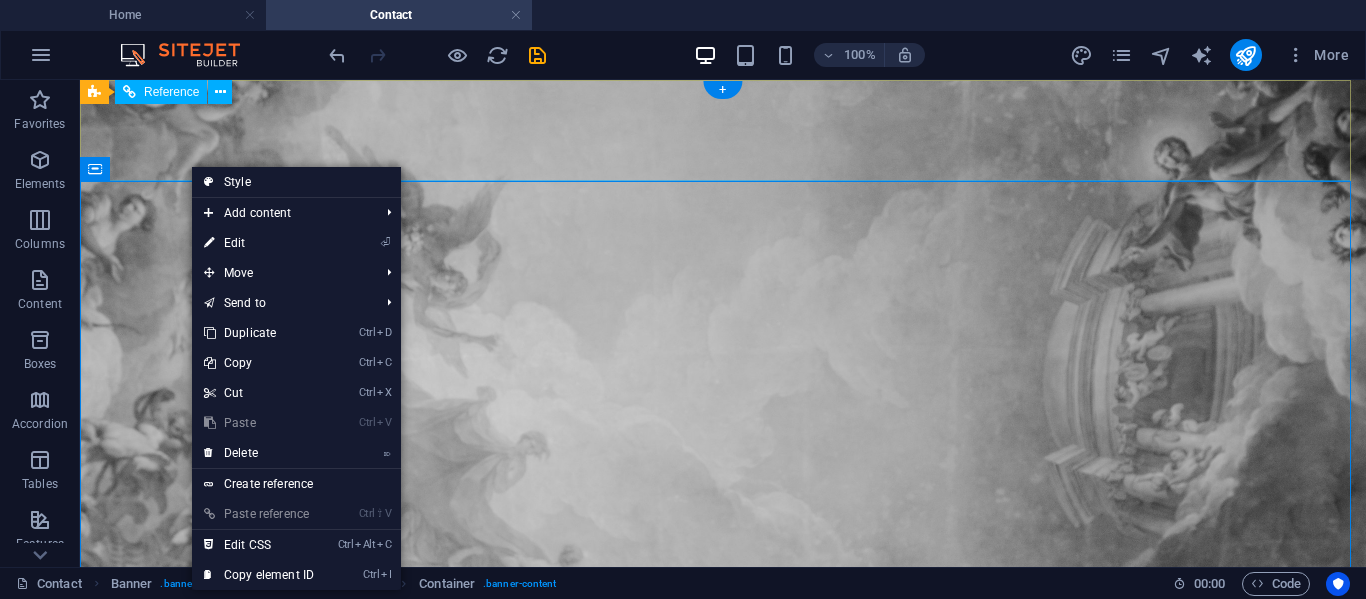 click on "About Us Exhibitions Events Contact" at bounding box center (723, 750) 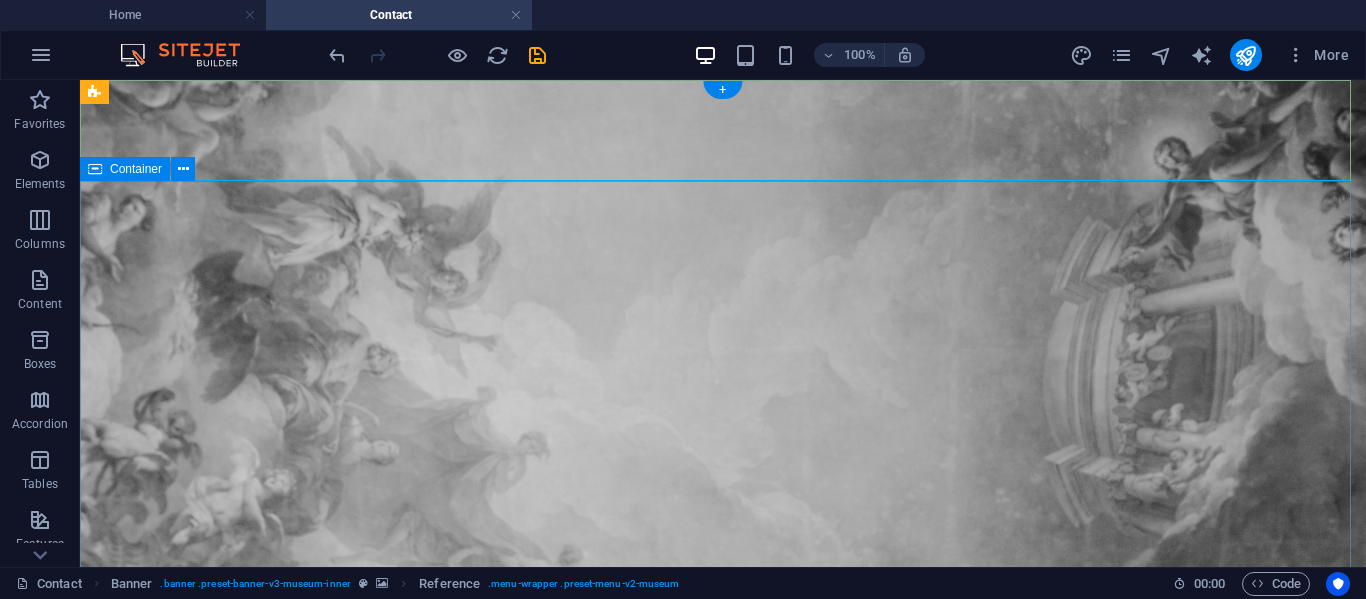 click on "Contact Us 10AM-8PM |  0123 - 456789" at bounding box center (723, 1013) 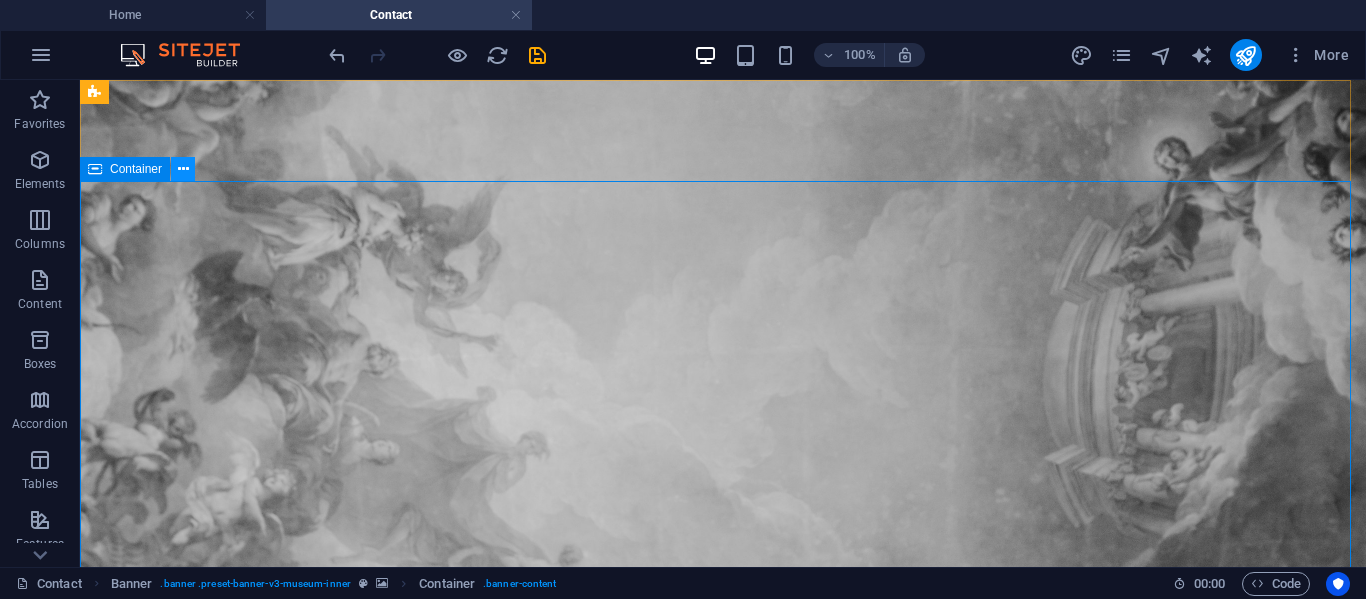 click at bounding box center (183, 169) 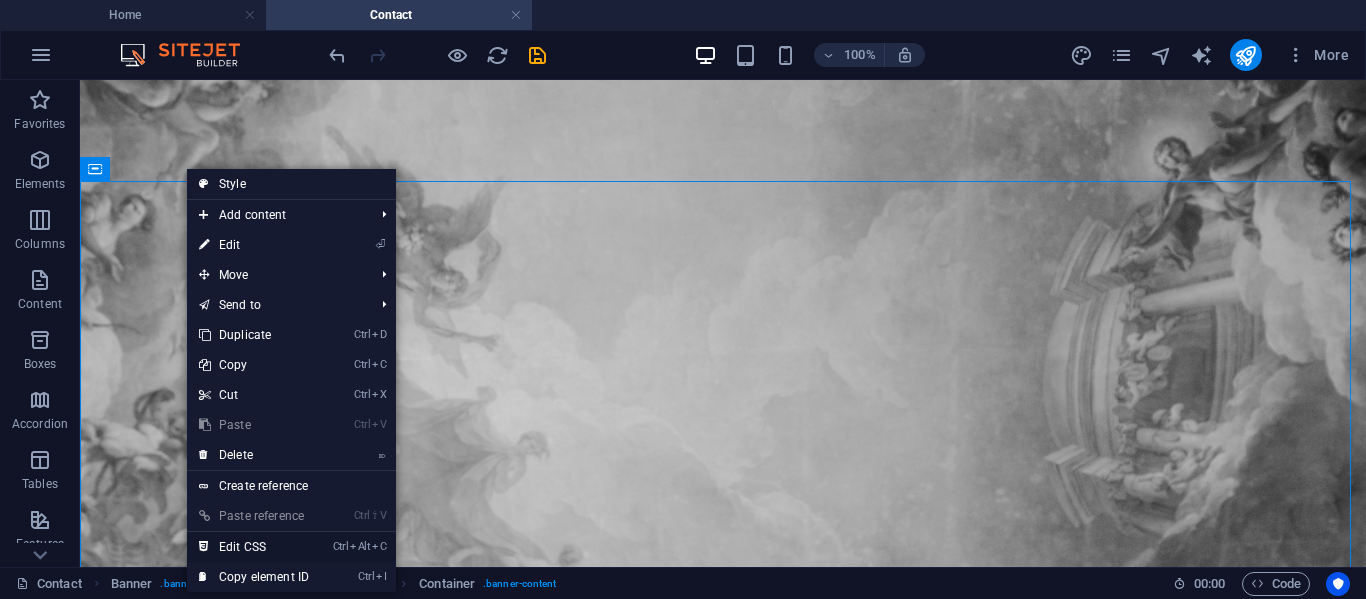 drag, startPoint x: 264, startPoint y: 537, endPoint x: 257, endPoint y: 576, distance: 39.623226 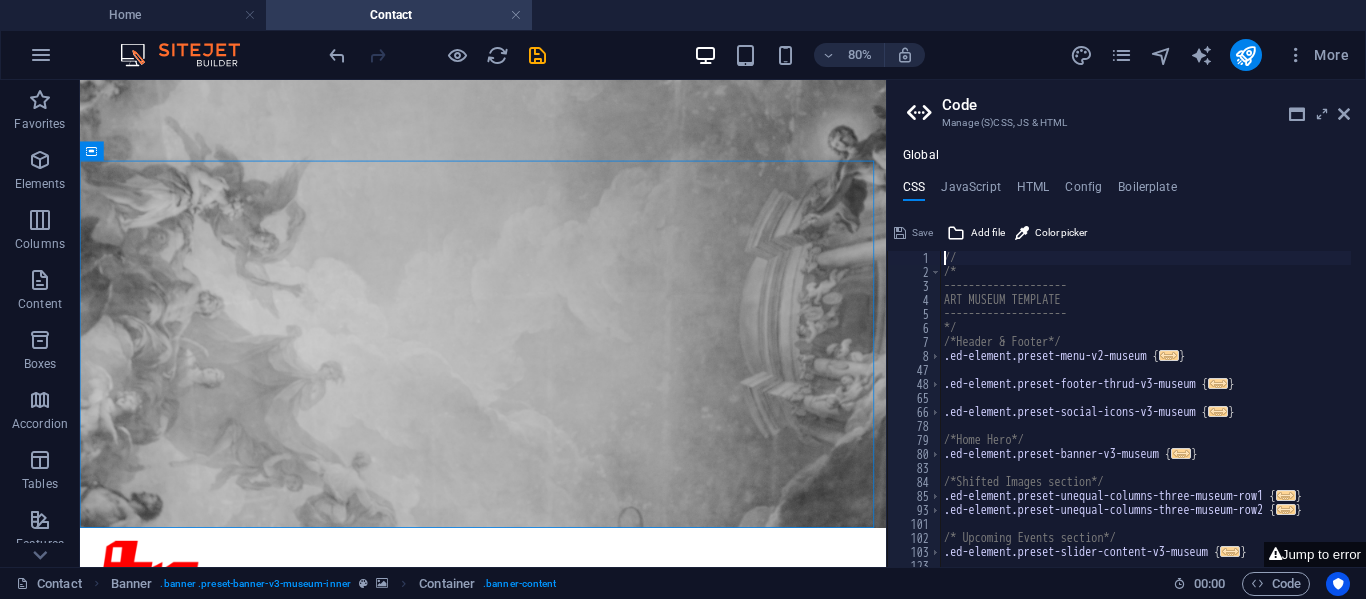 scroll, scrollTop: 0, scrollLeft: 0, axis: both 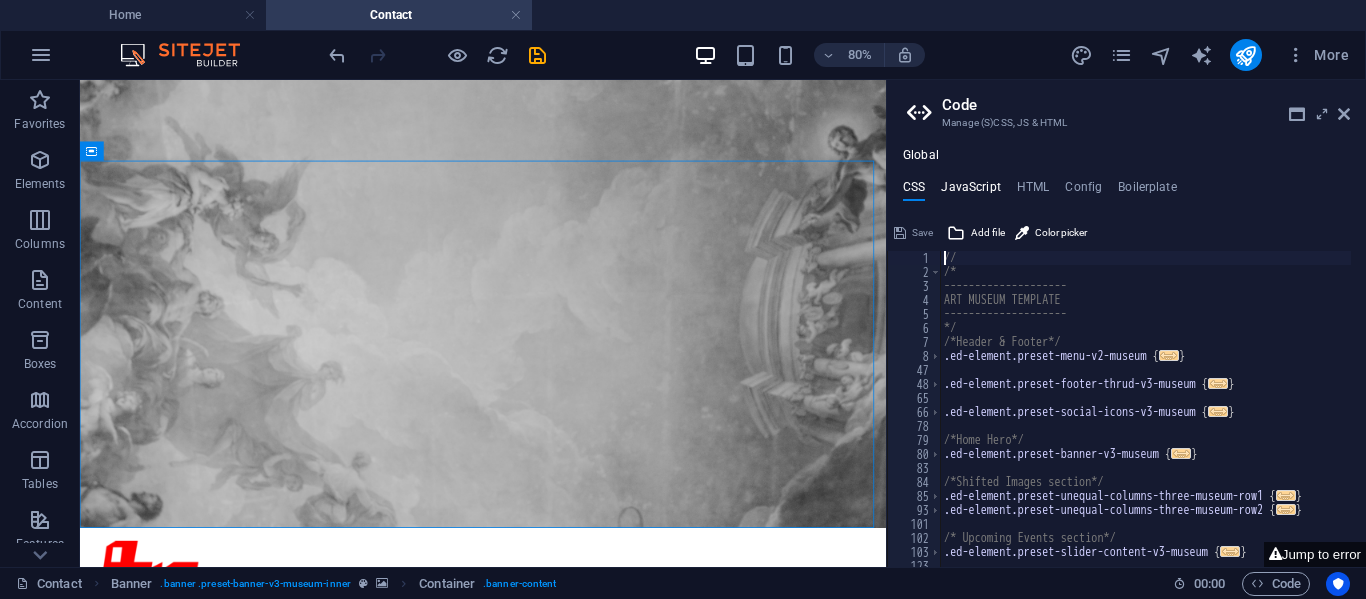 click on "JavaScript" at bounding box center [970, 191] 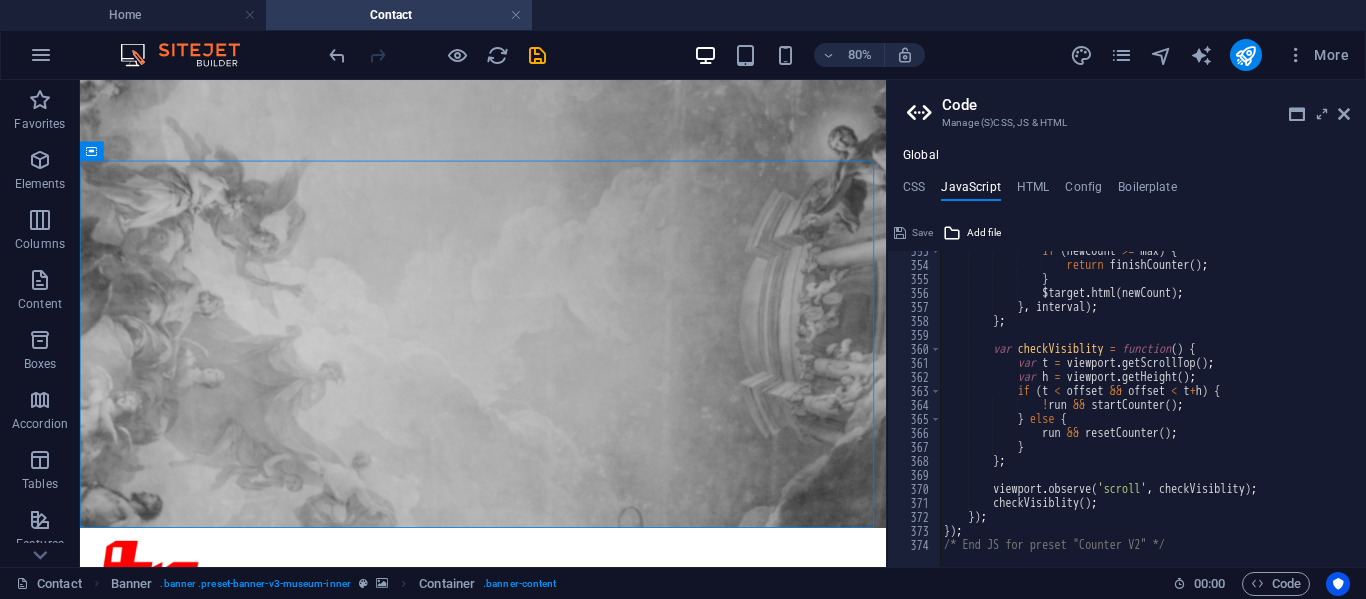 scroll, scrollTop: 4935, scrollLeft: 0, axis: vertical 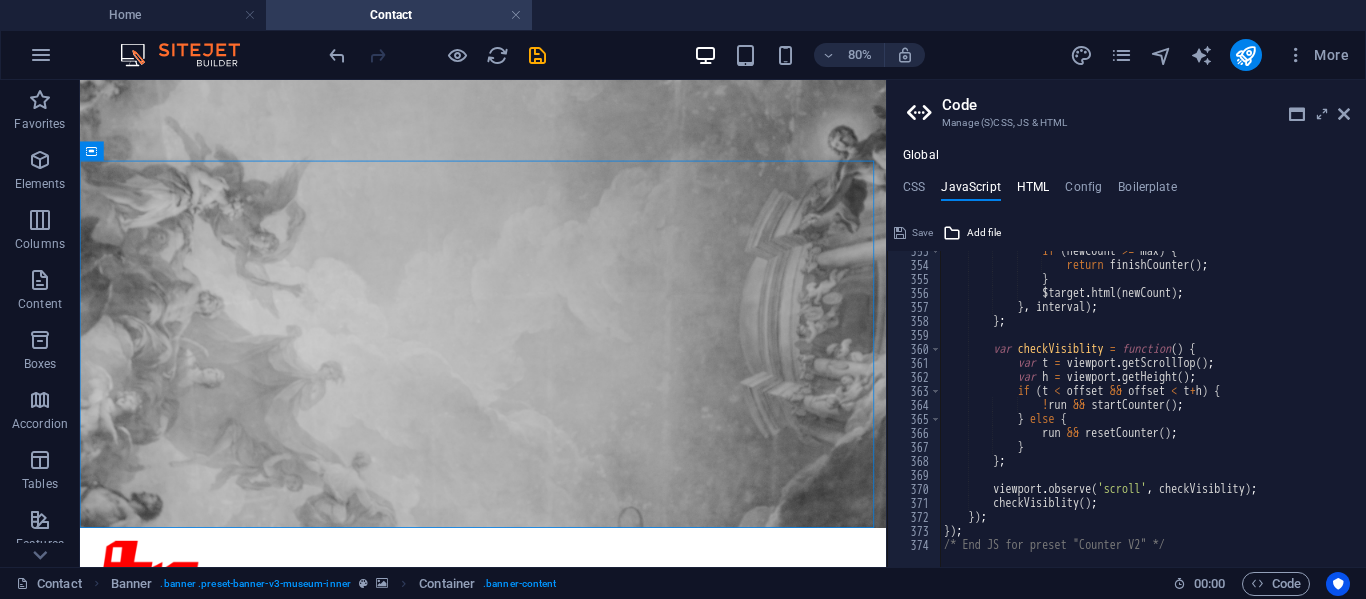 click on "HTML" at bounding box center [1033, 191] 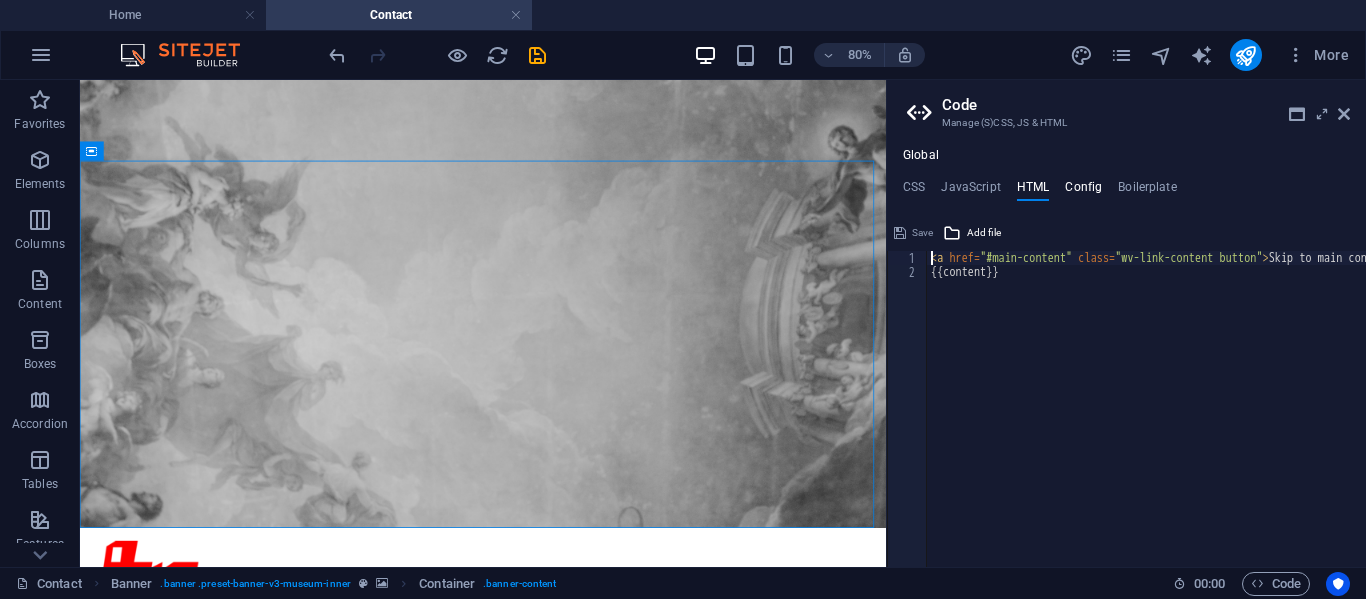 click on "Config" at bounding box center (1083, 191) 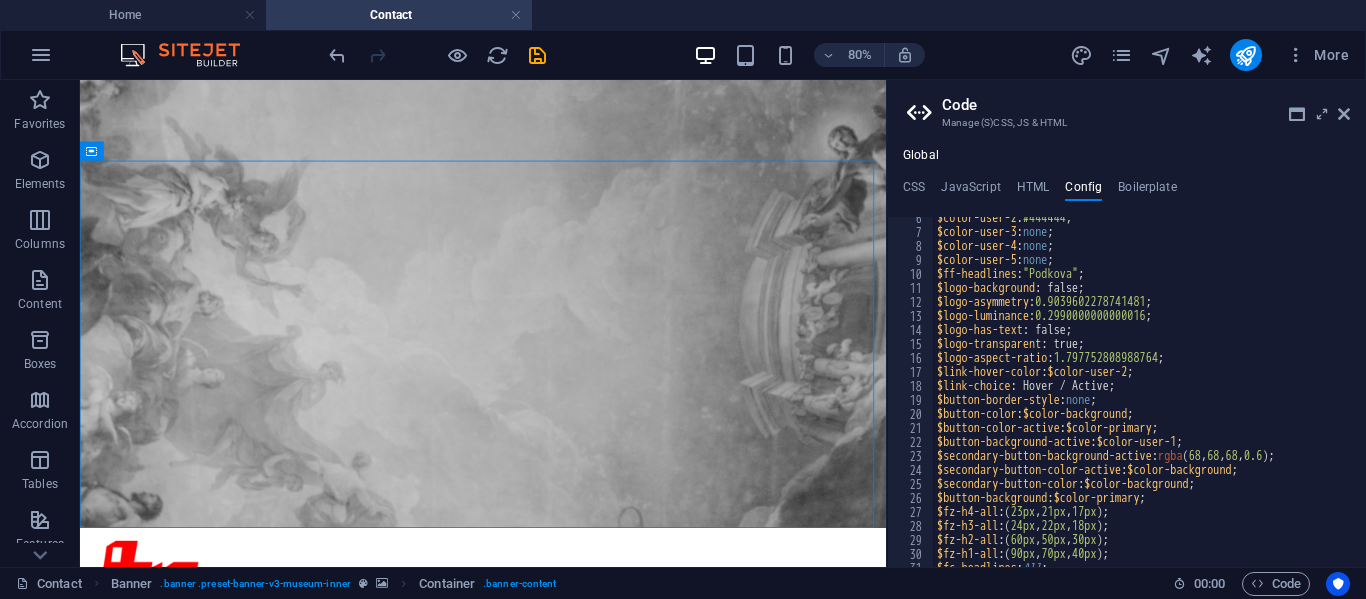 scroll, scrollTop: 0, scrollLeft: 0, axis: both 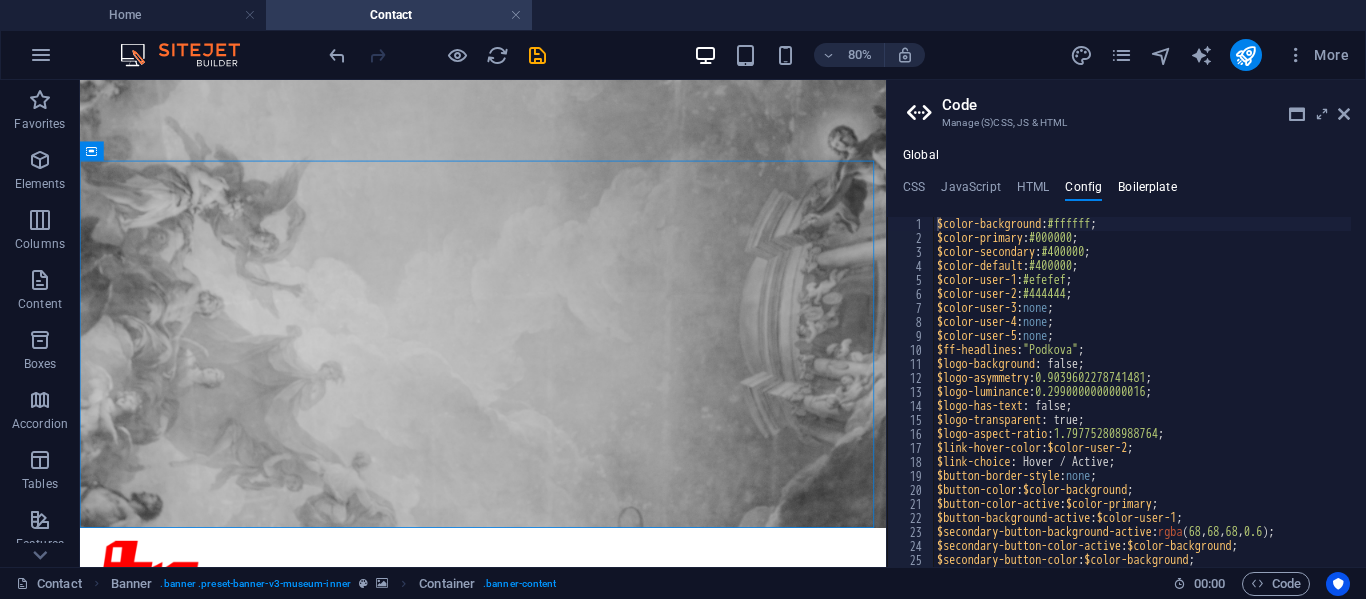 click on "Boilerplate" at bounding box center [1147, 191] 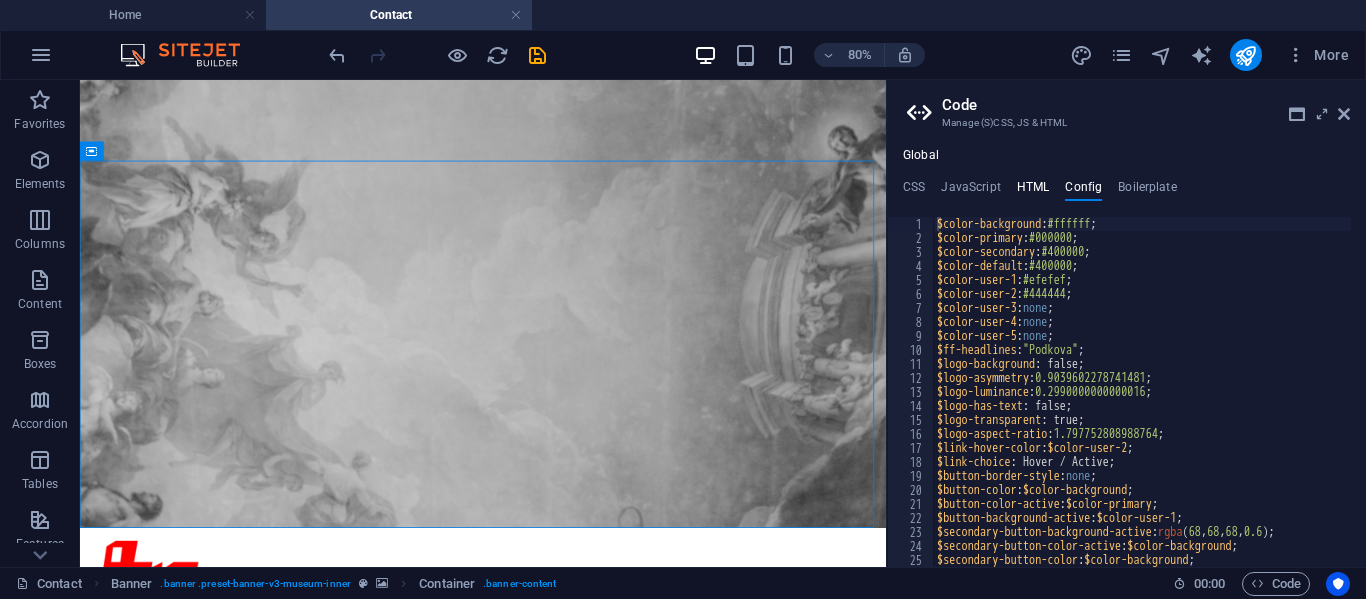 scroll, scrollTop: 511, scrollLeft: 0, axis: vertical 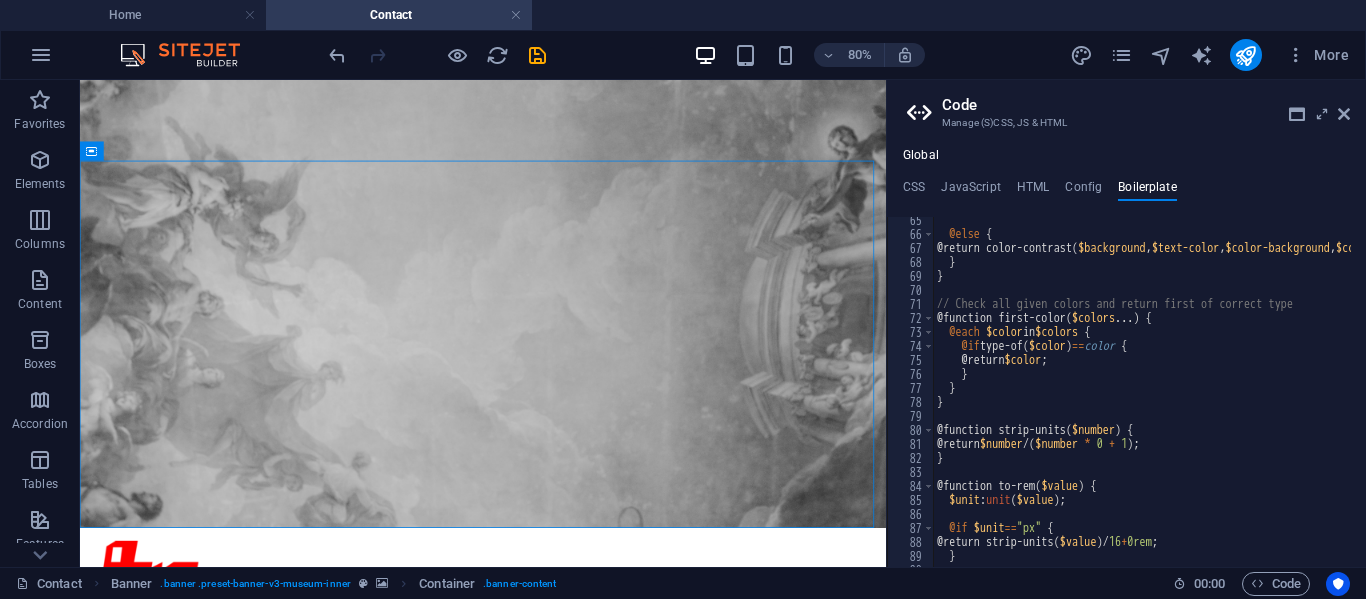 click on "CSS JavaScript HTML Config Boilerplate" at bounding box center (1126, 191) 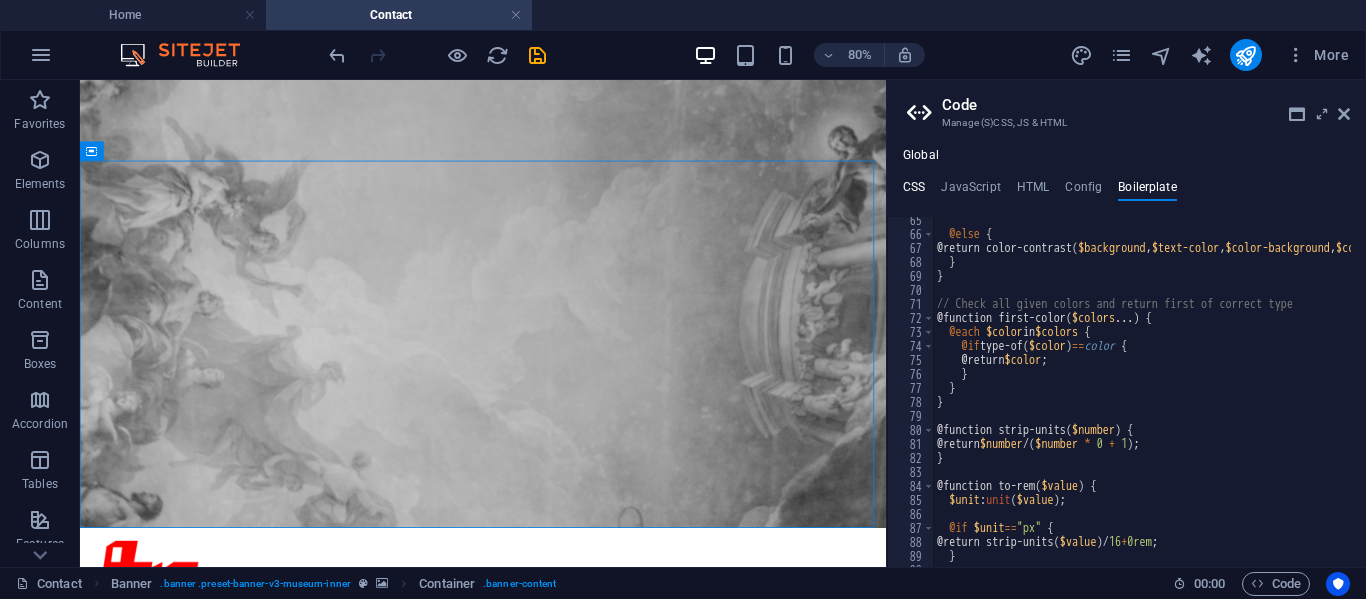 click on "CSS" at bounding box center [914, 191] 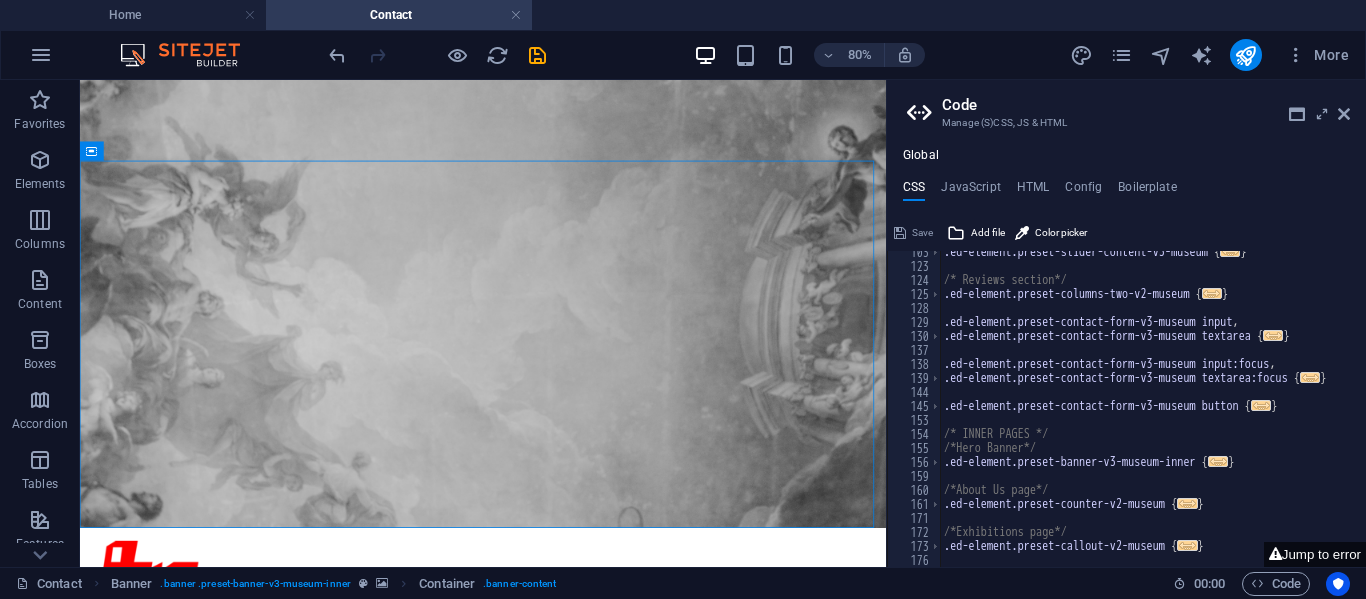 scroll, scrollTop: 468, scrollLeft: 0, axis: vertical 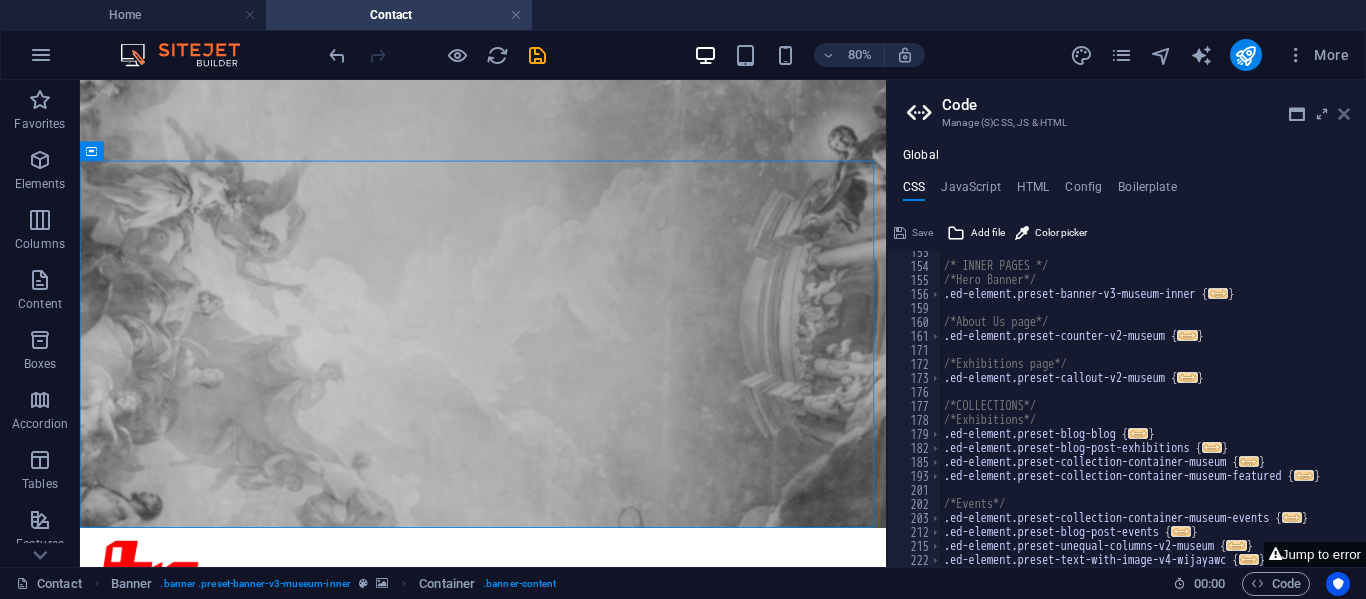 drag, startPoint x: 1337, startPoint y: 116, endPoint x: 1254, endPoint y: 39, distance: 113.216606 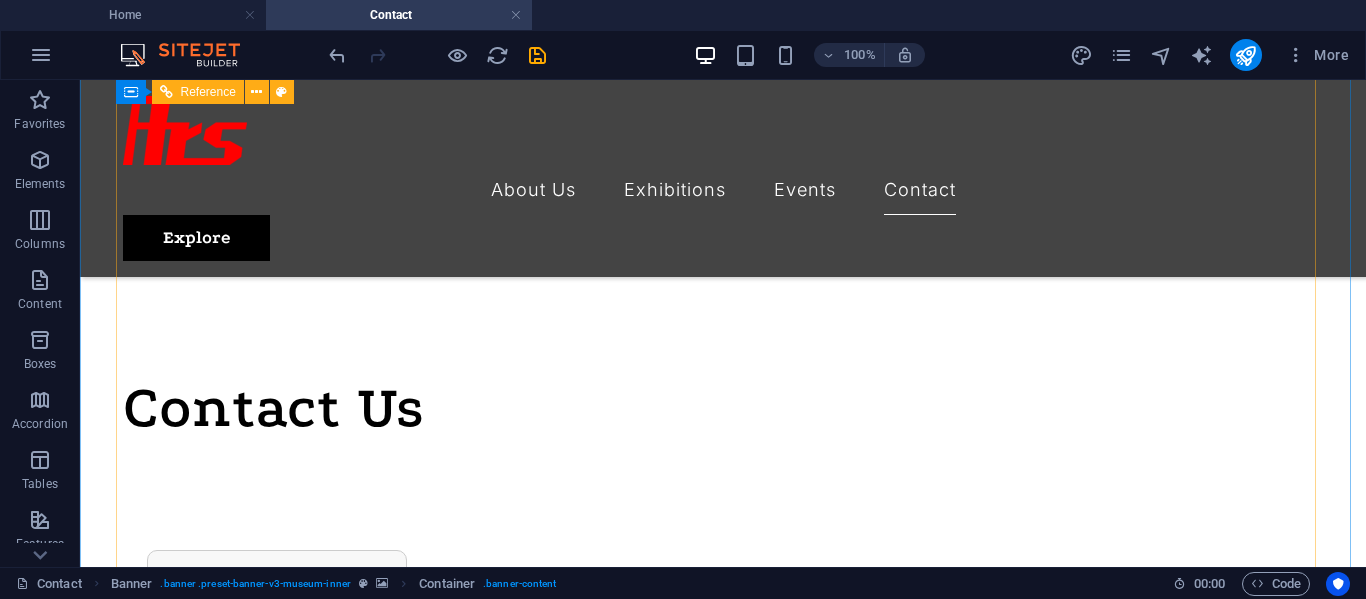 scroll, scrollTop: 700, scrollLeft: 0, axis: vertical 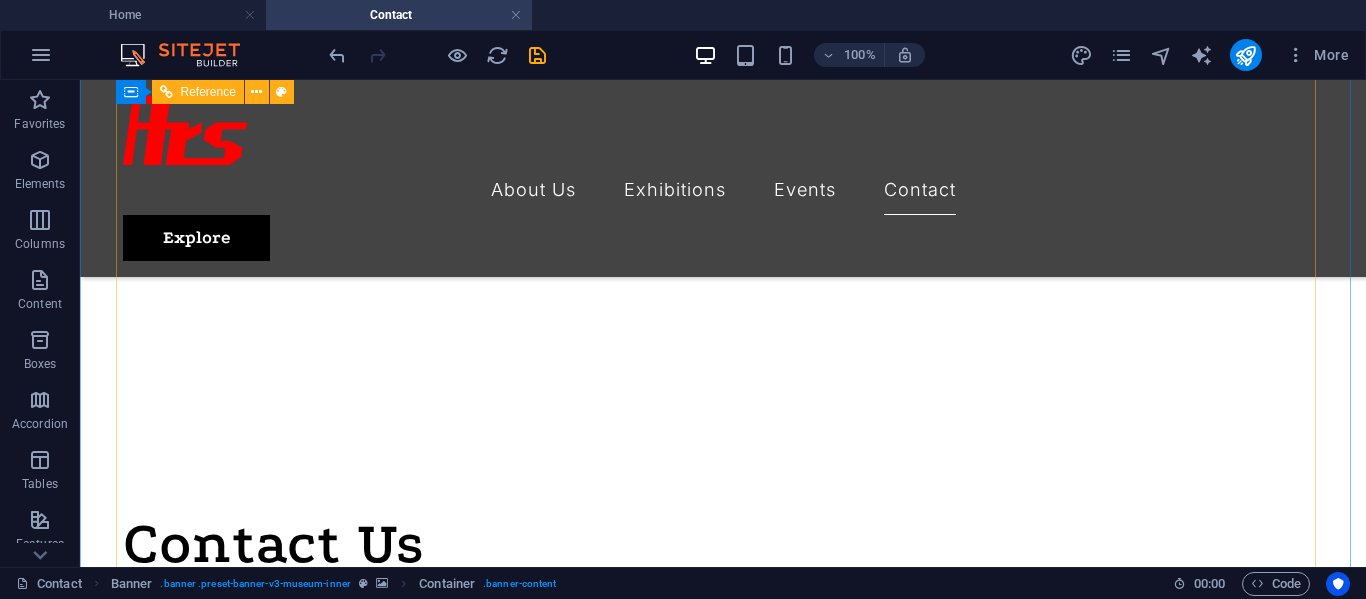 click at bounding box center (723, 1598) 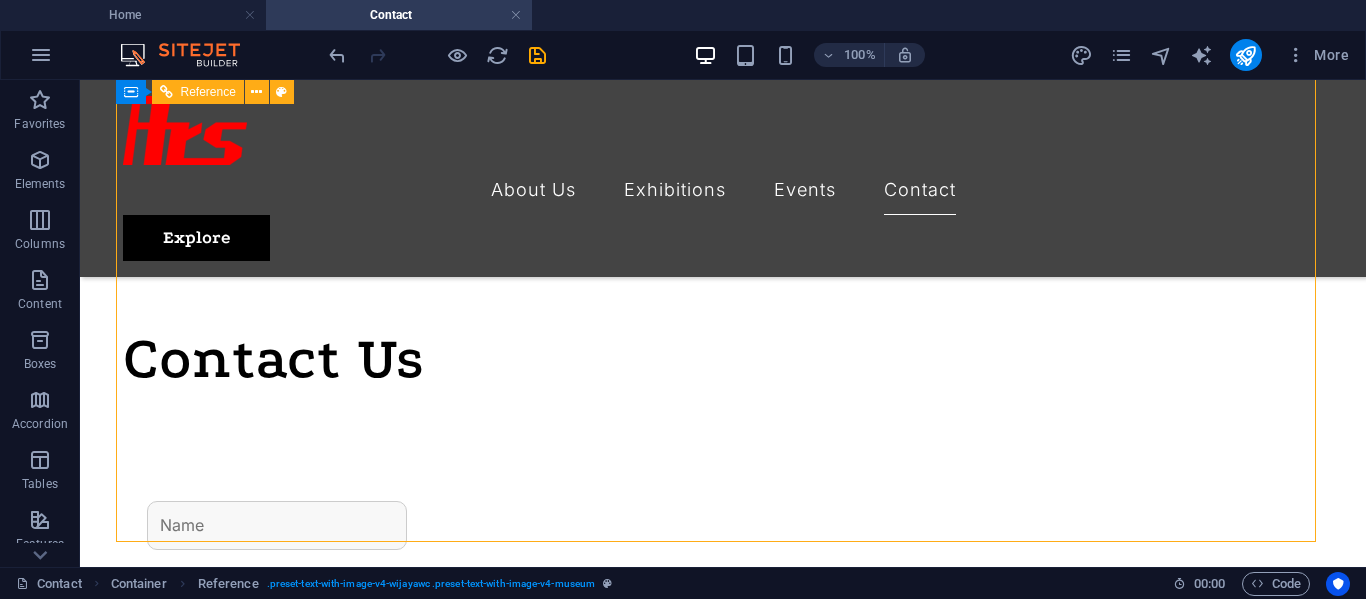 scroll, scrollTop: 900, scrollLeft: 0, axis: vertical 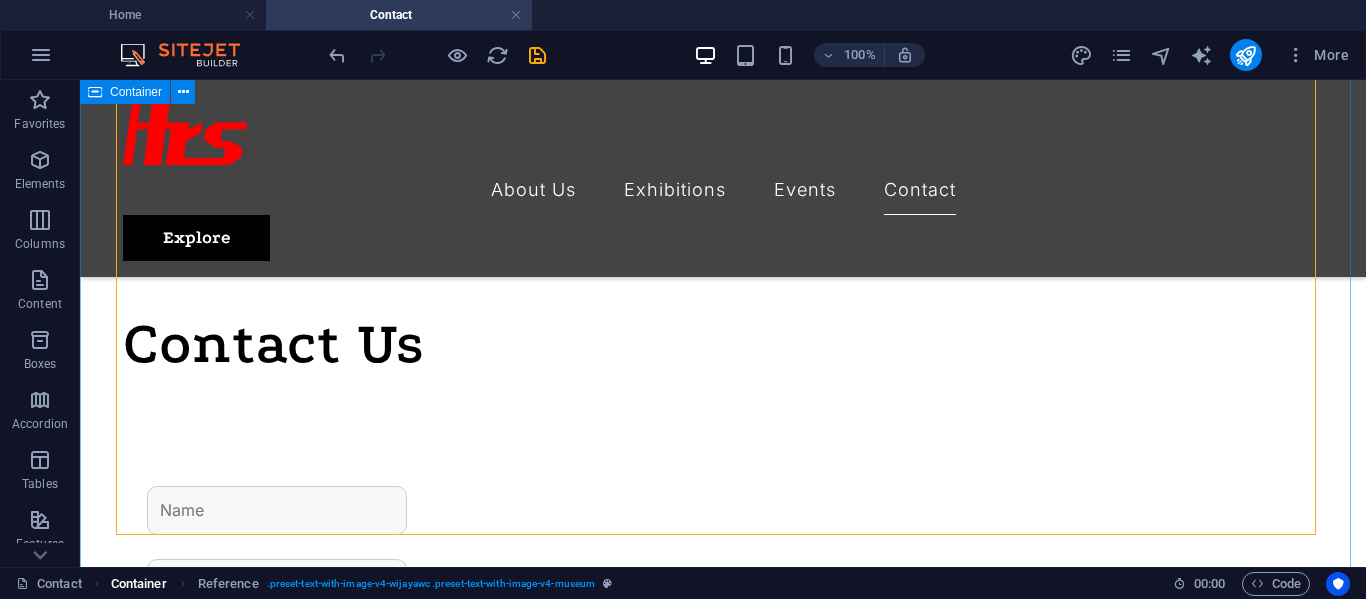click on "Container" at bounding box center (139, 584) 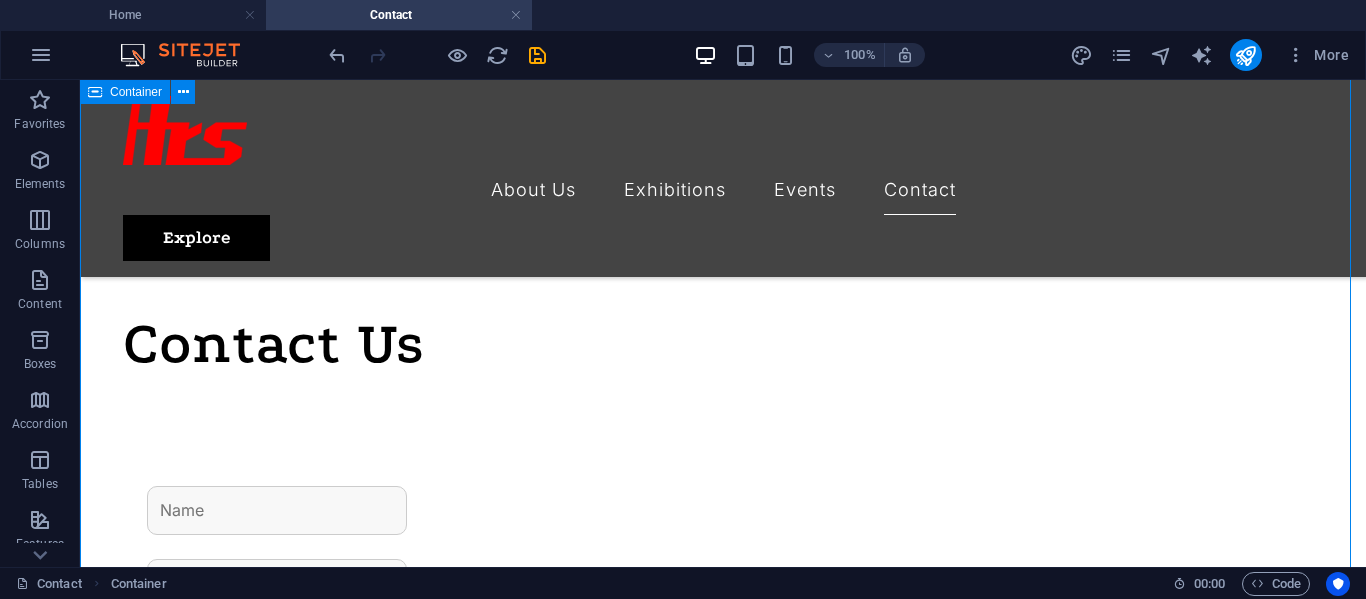 click on "Contact Us   I have read and understand the privacy policy. Unreadable? Load new Submit message" at bounding box center [723, 1057] 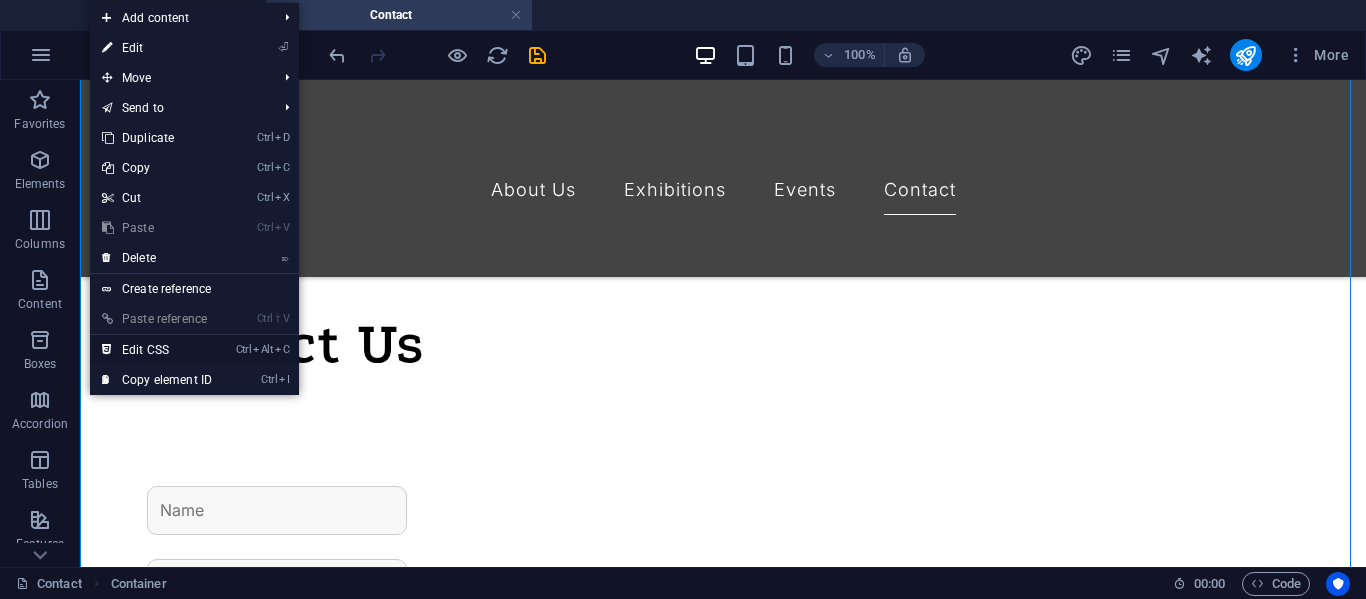 click on "Ctrl Alt C  Edit CSS" at bounding box center [157, 350] 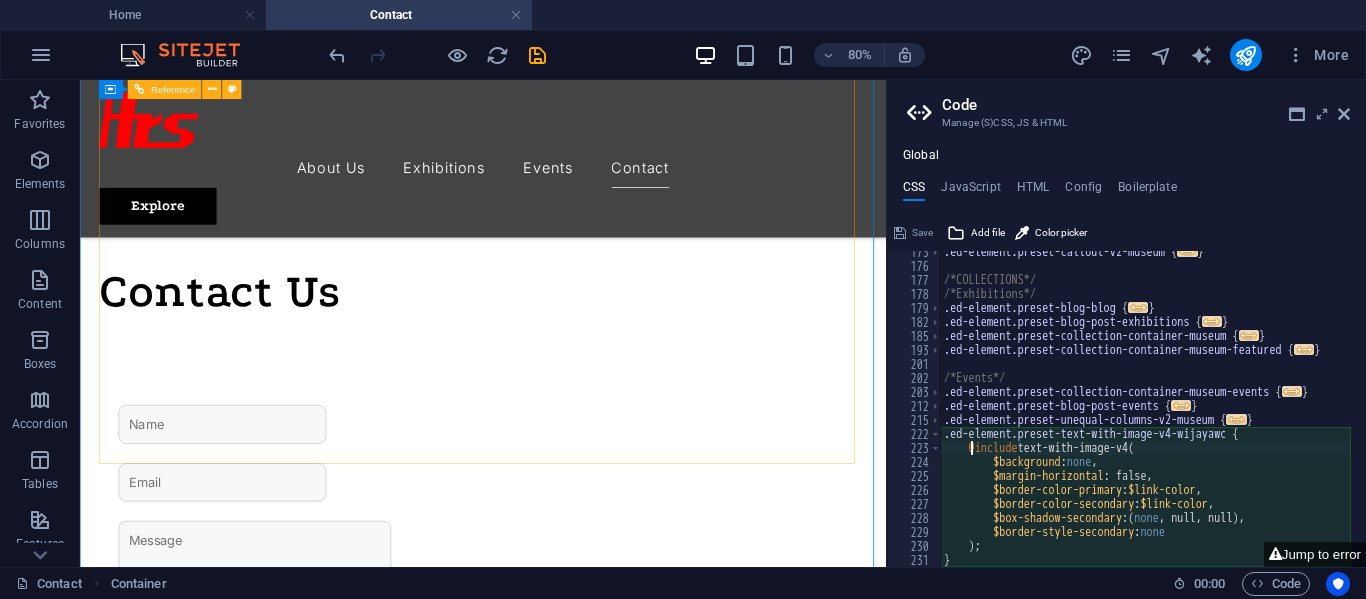 scroll, scrollTop: 594, scrollLeft: 0, axis: vertical 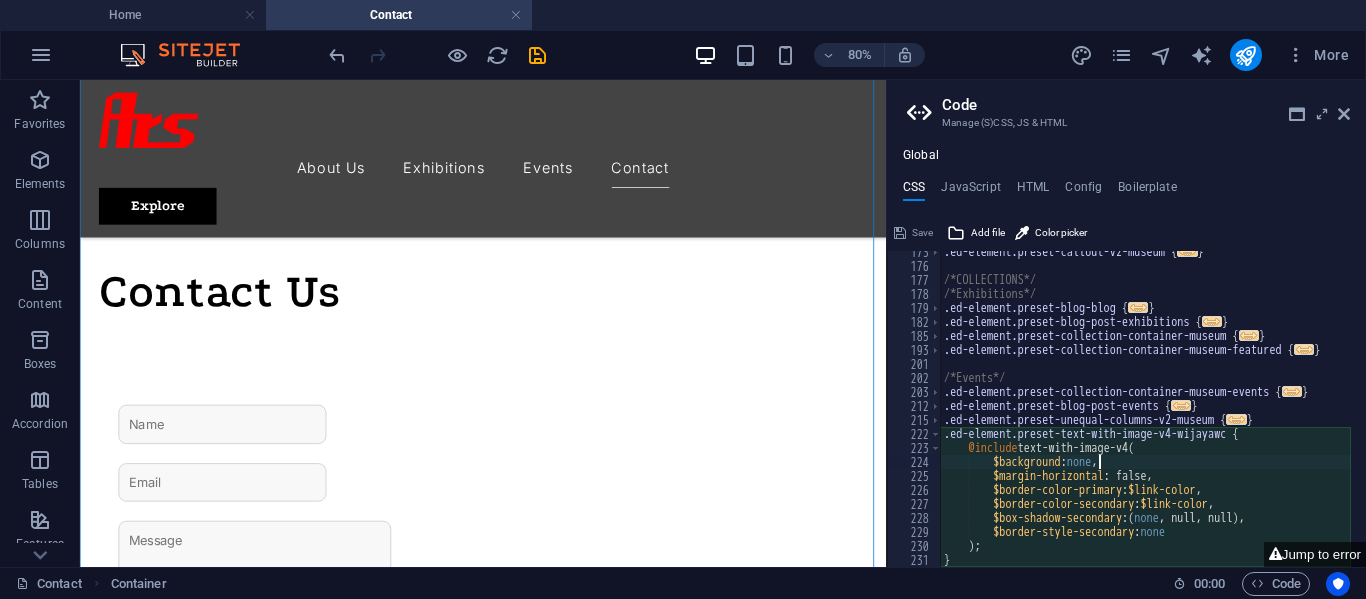click on ".ed-element.preset-callout-v2-museum   { ... } /*COLLECTIONS*/ /*Exhibitions*/ .ed-element.preset-blog-blog   { ... } .ed-element.preset-blog-post-exhibitions   { ... } .ed-element.preset-collection-container-museum   { ... } .ed-element.preset-collection-container-museum-featured   { ... } /*Events*/ .ed-element.preset-collection-container-museum-events   { ... } .ed-element.preset-blog-post-events   { ... } .ed-element.preset-unequal-columns-v2-museum   { ... } .ed-element.preset-text-with-image-v4-wijayawc   {      @include  text-with-image-v4 (           $background :  none ,            $margin-horizontal : false,            $border-color-primary :  $link-color ,            $border-color-secondary :  $link-color ,            $box-shadow-secondary :  ( none , null, null ) ,            $border-style-secondary :  none      ) ; }" at bounding box center (1145, 417) 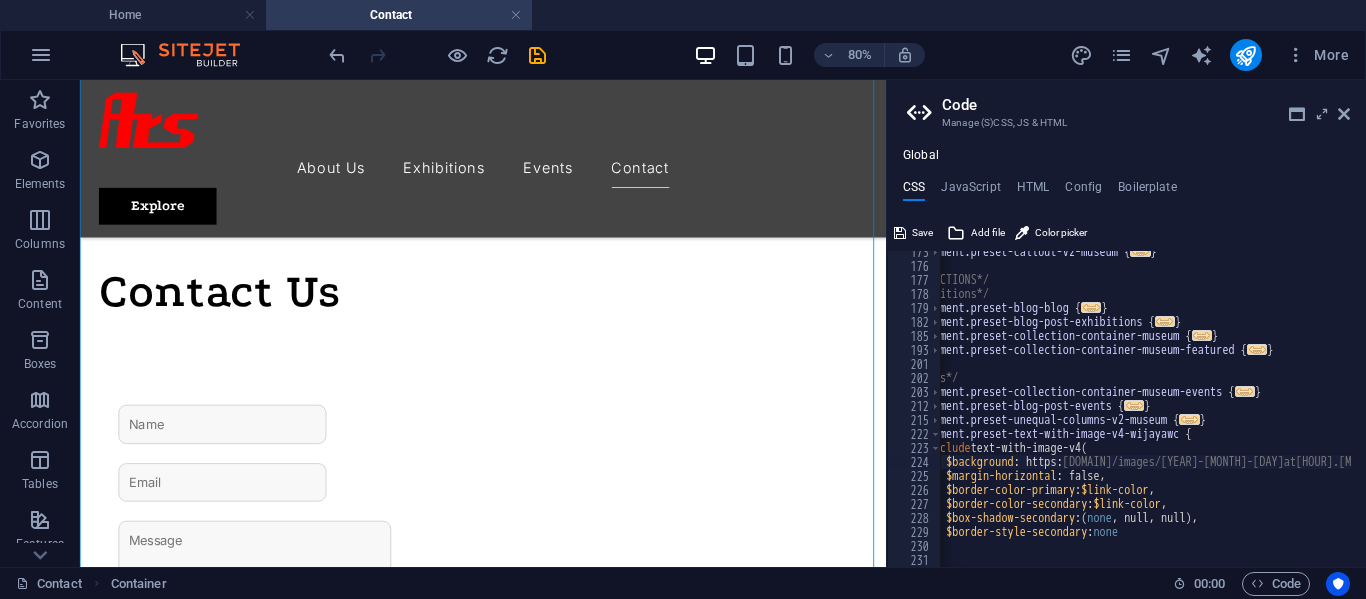 scroll, scrollTop: 0, scrollLeft: 0, axis: both 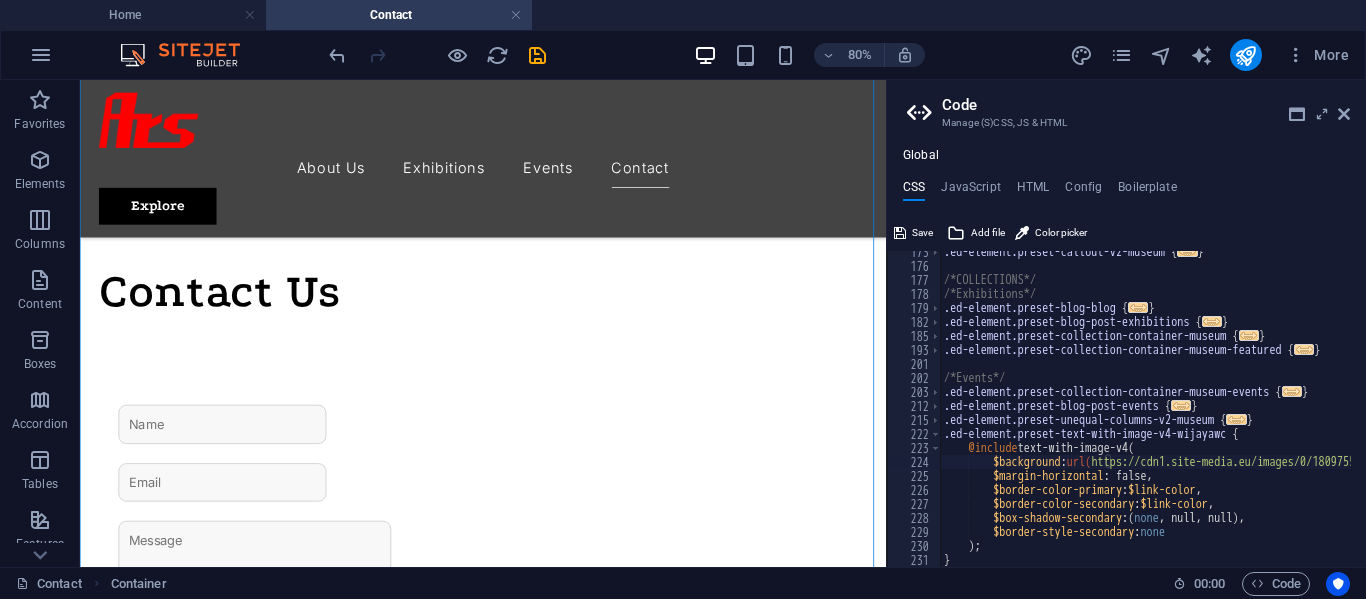 click on ".ed-element.preset-callout-v2-museum   { ... } /*COLLECTIONS*/ /*Exhibitions*/ .ed-element.preset-blog-blog   { ... } .ed-element.preset-blog-post-exhibitions   { ... } .ed-element.preset-collection-container-museum   { ... } .ed-element.preset-collection-container-museum-featured   { ... } /*Events*/ .ed-element.preset-collection-container-museum-events   { ... } .ed-element.preset-blog-post-events   { ... } .ed-element.preset-unequal-columns-v2-museum   { ... } .ed-element.preset-text-with-image-v4-wijayawc   {      @include  text-with-image-v4 (           $background :  url( https://cdn1.site-media.eu/images/0/18097555/WhatsAppImage2025-07-31at11.14.182-xLIGlZOISRUUquVVMGtPfQ.jpeg ) ,            $margin-horizontal : false,            $border-color-primary :  $link-color ,            $border-color-secondary :  $link-color ,            $box-shadow-secondary :  ( none , null, null ) ,            $border-style-secondary :  none      ) ; }" at bounding box center (1399, 409) 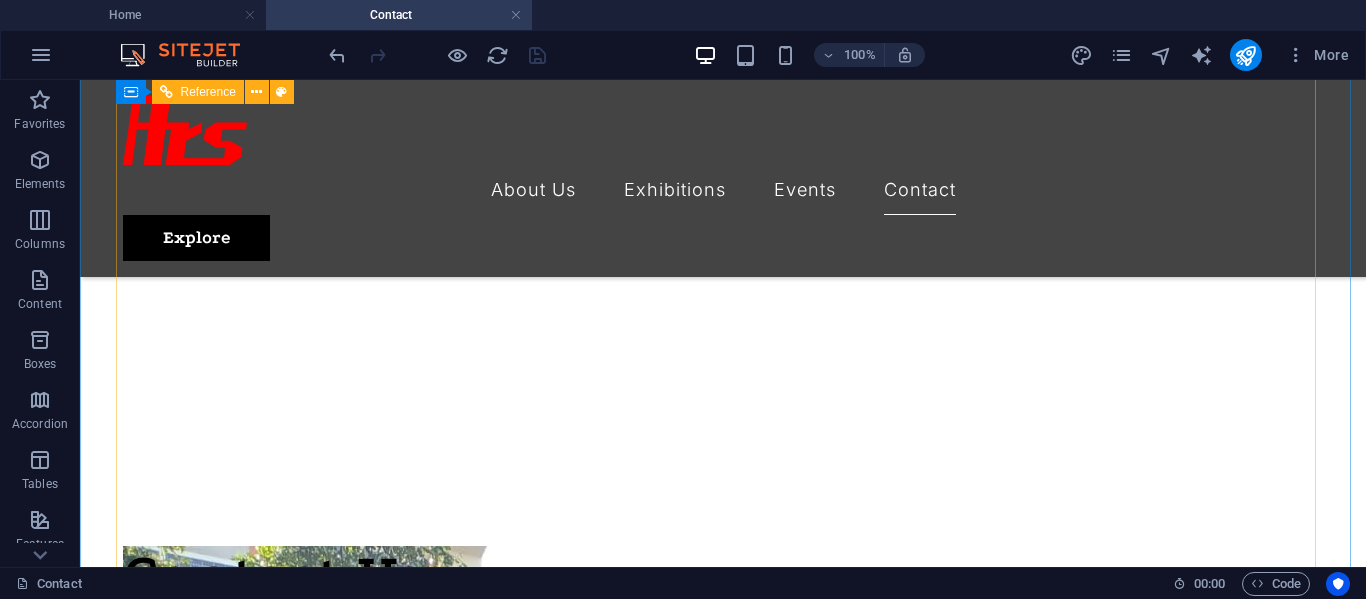 scroll, scrollTop: 600, scrollLeft: 0, axis: vertical 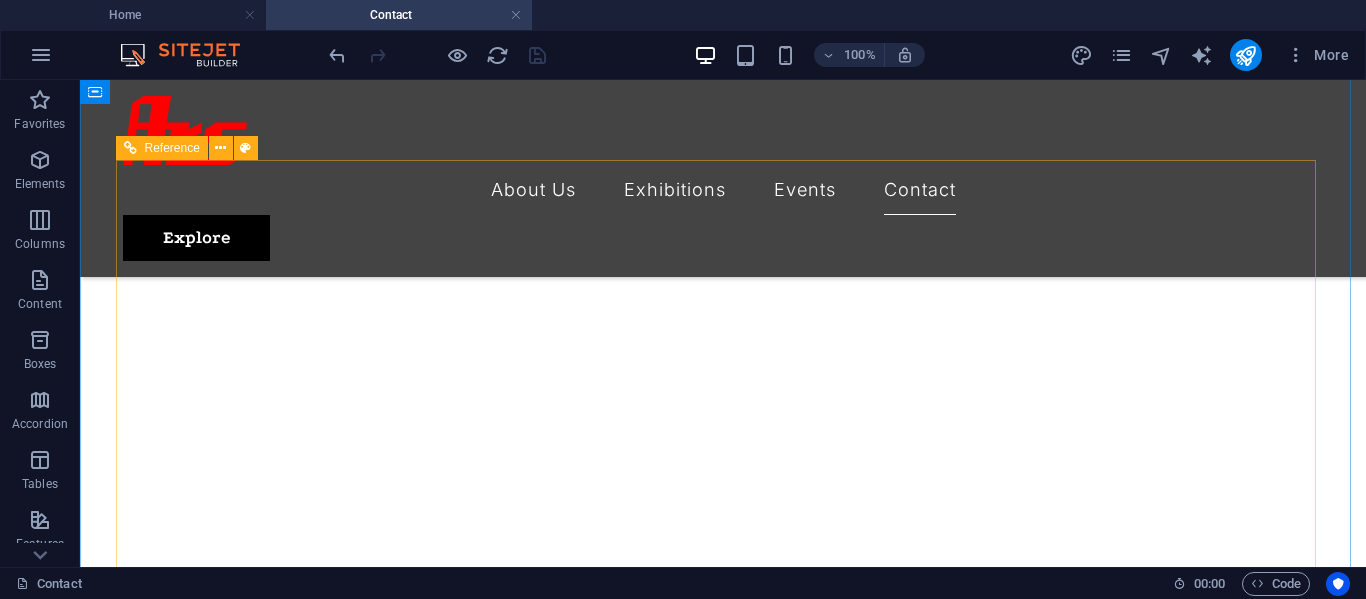 click at bounding box center [723, 1698] 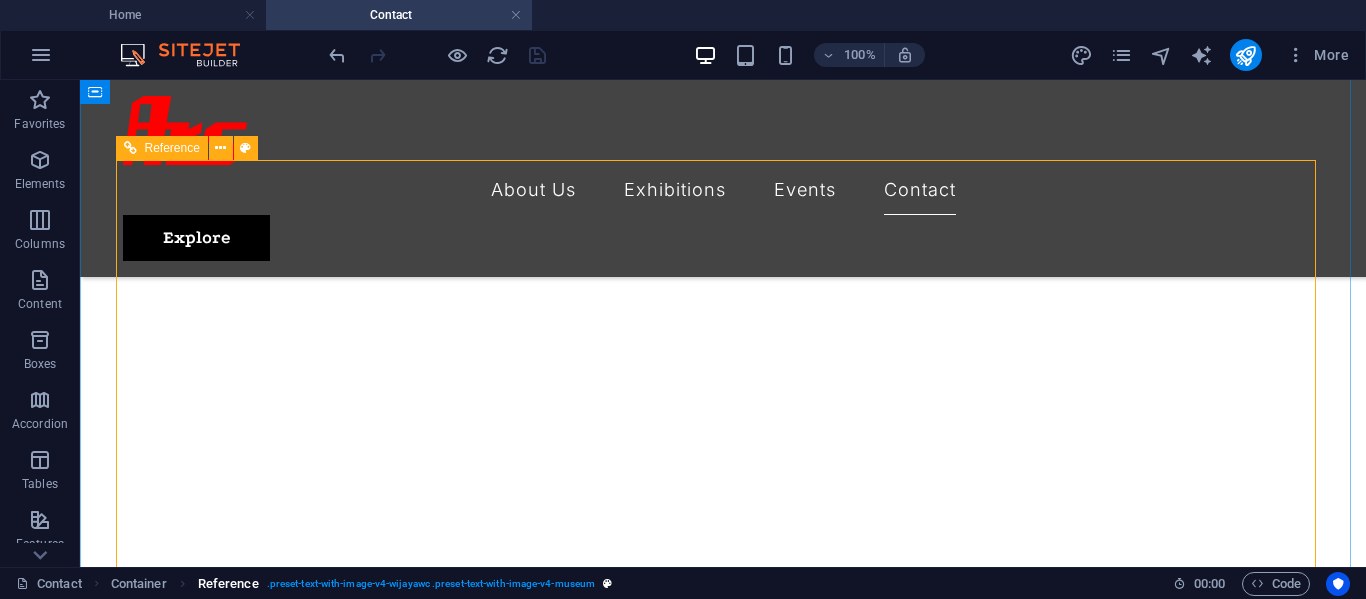 click on ". preset-text-with-image-v4-wijayawc .preset-text-with-image-v4-museum" at bounding box center [431, 584] 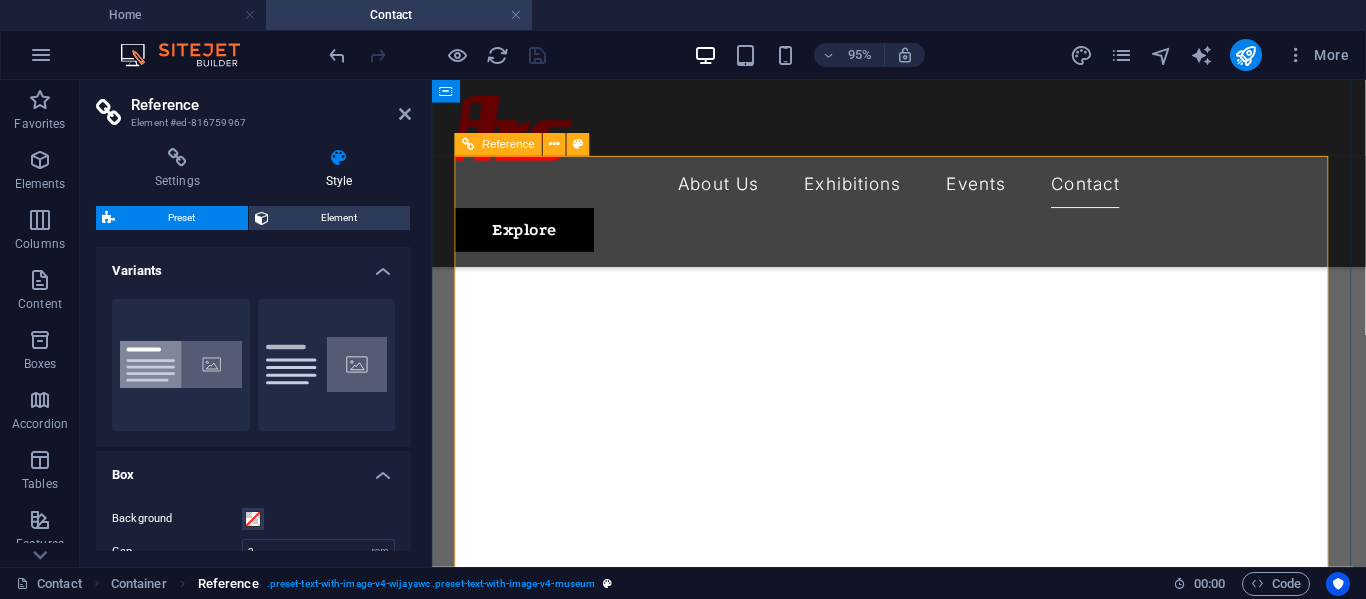 click on ". preset-text-with-image-v4-wijayawc .preset-text-with-image-v4-museum" at bounding box center [431, 584] 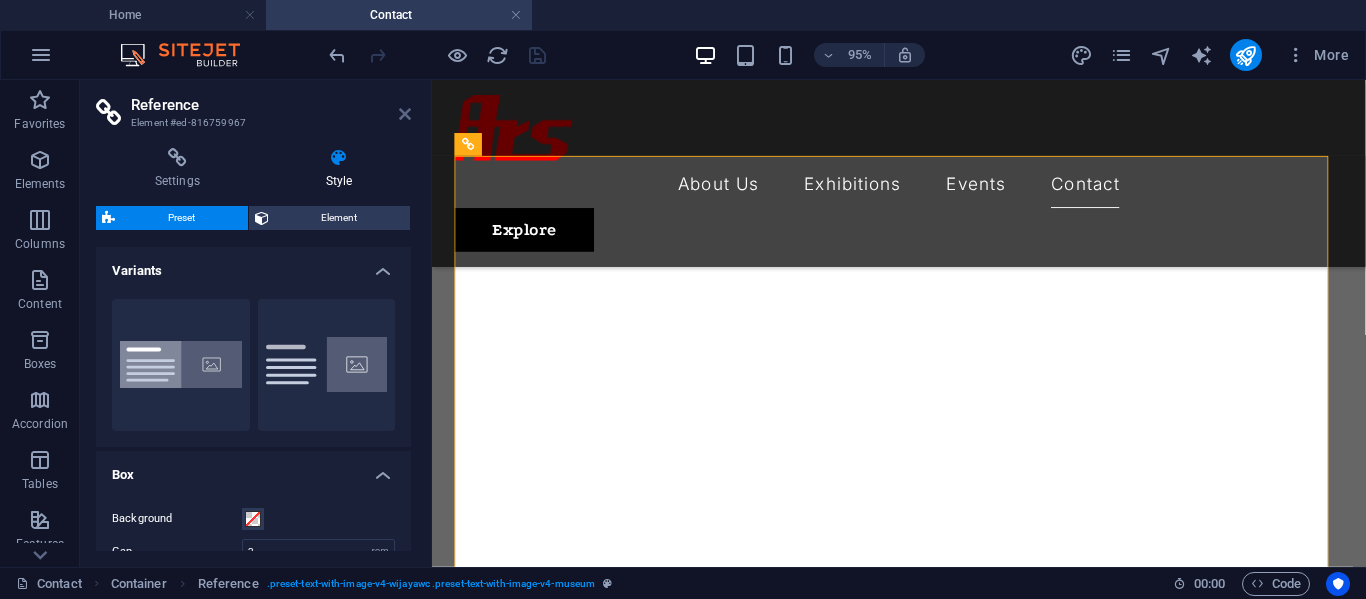 click at bounding box center (405, 114) 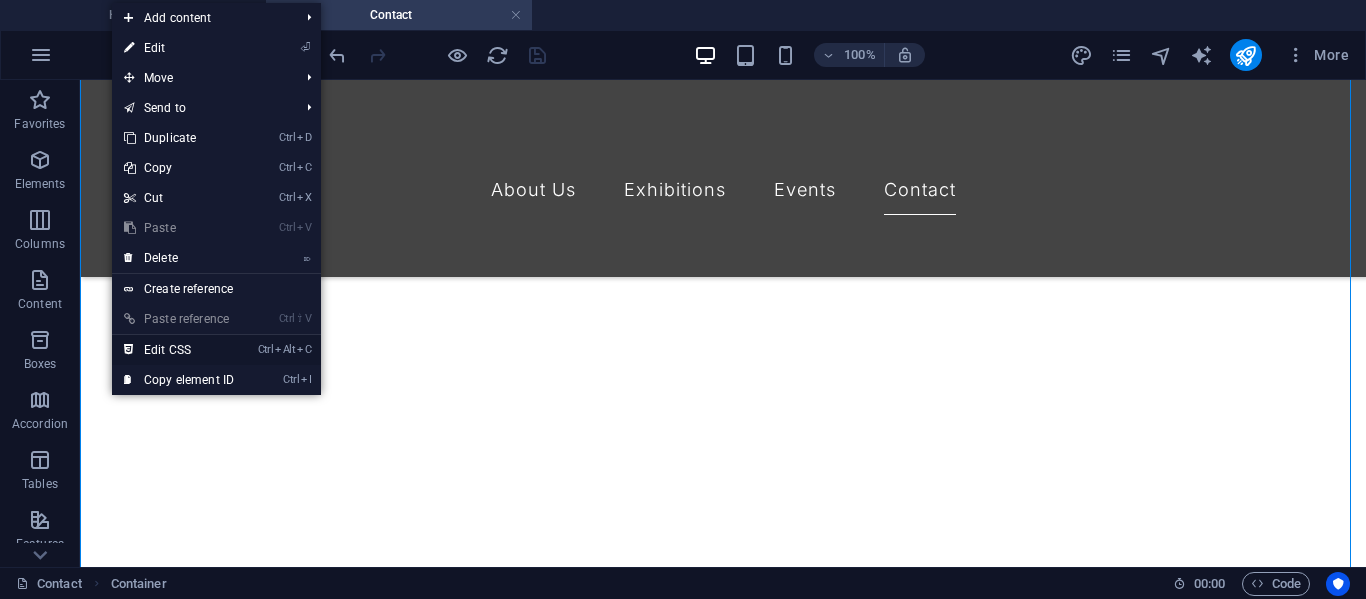 drag, startPoint x: 158, startPoint y: 343, endPoint x: 98, endPoint y: 330, distance: 61.39218 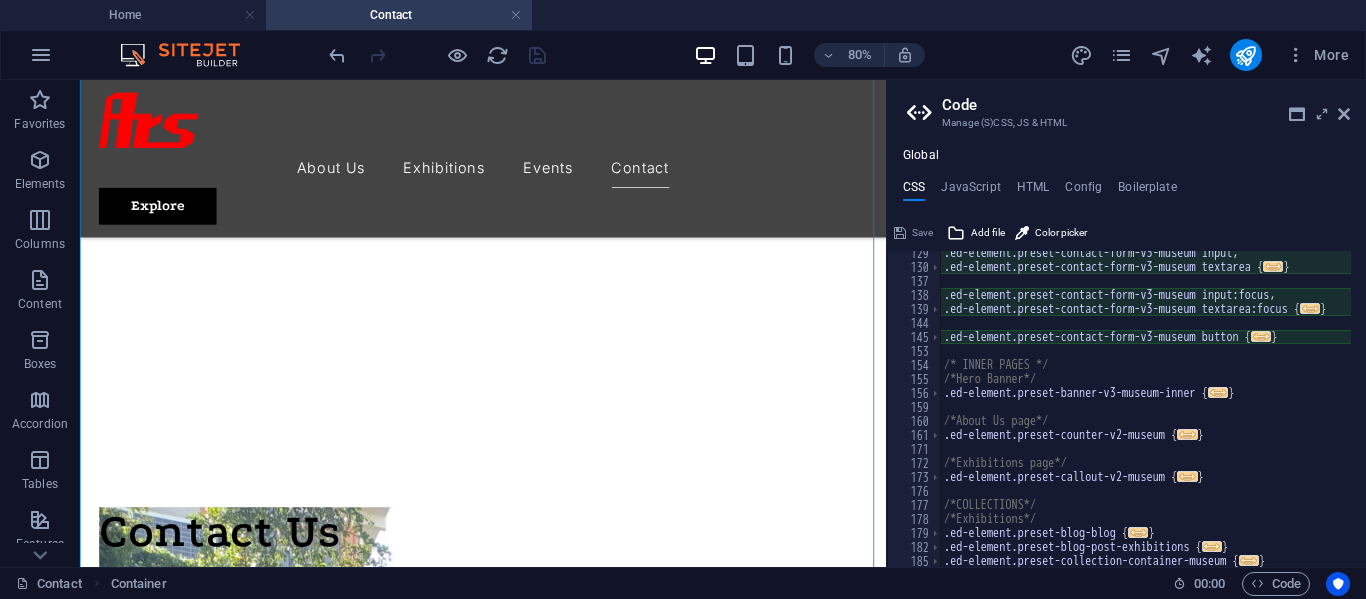 scroll, scrollTop: 309, scrollLeft: 0, axis: vertical 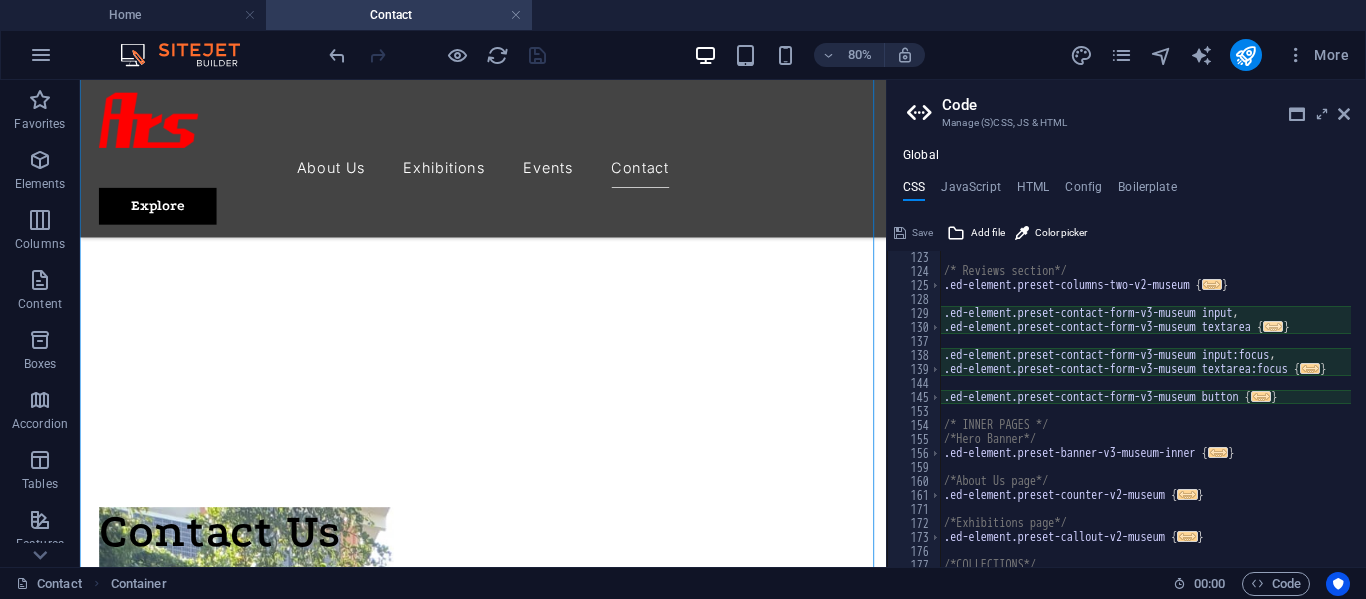 click on "..." at bounding box center (1273, 326) 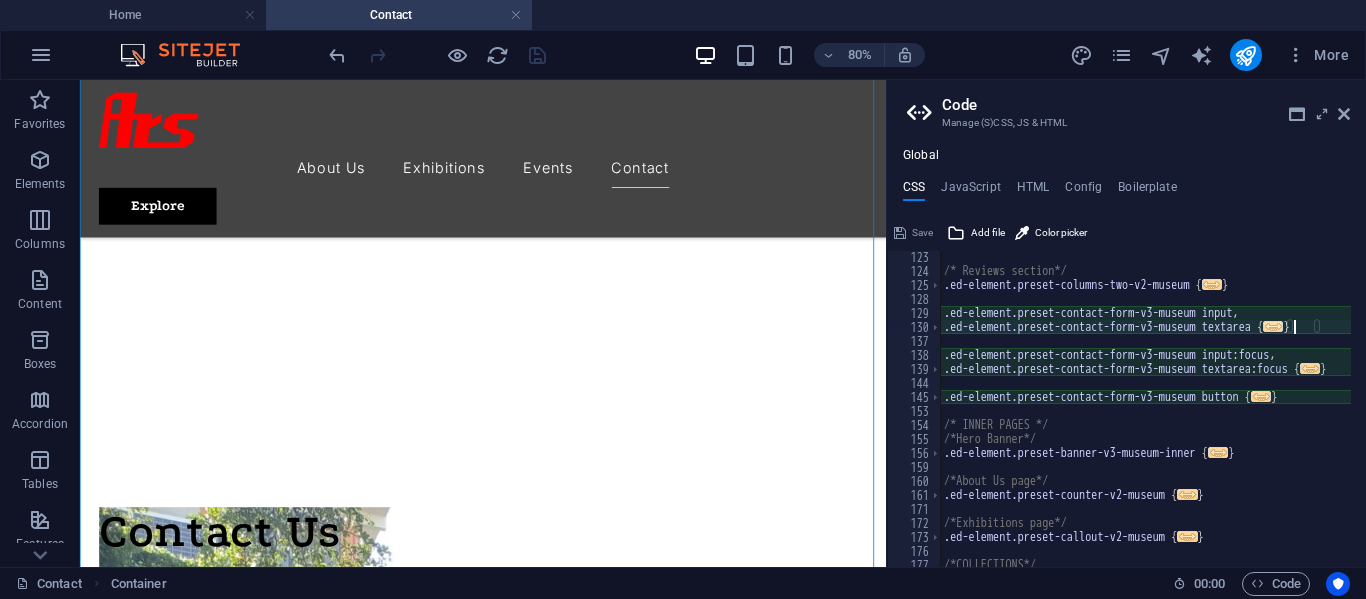 click on "..." at bounding box center (1273, 326) 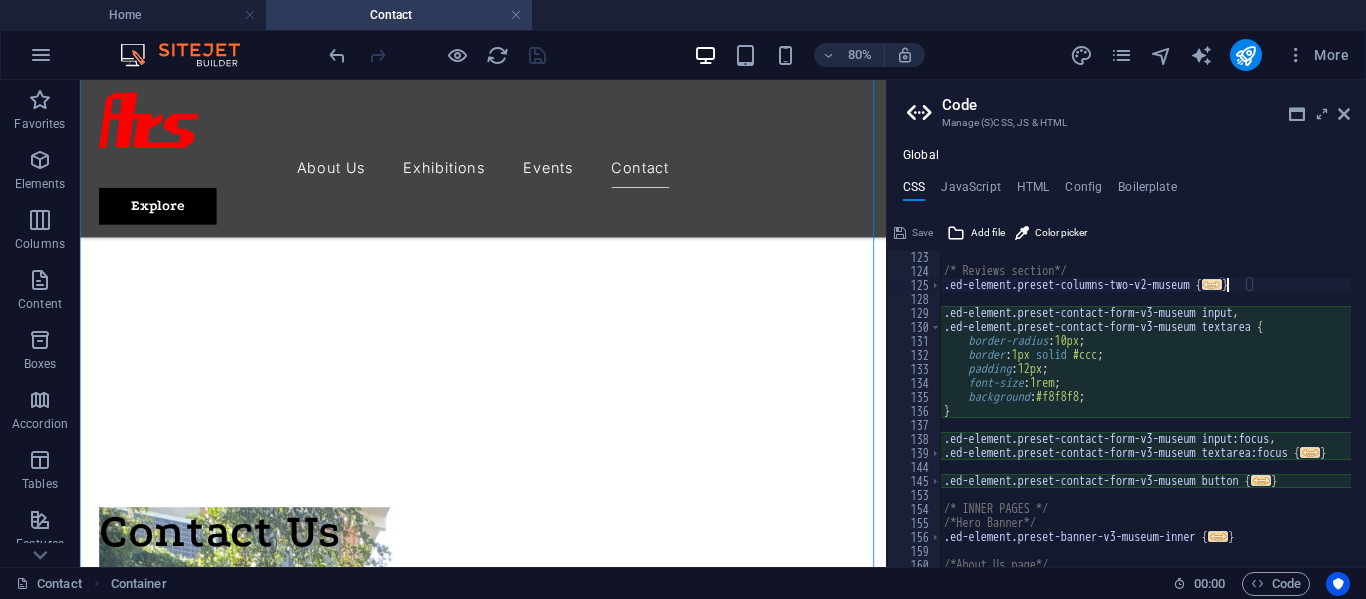 click on "..." at bounding box center (1212, 284) 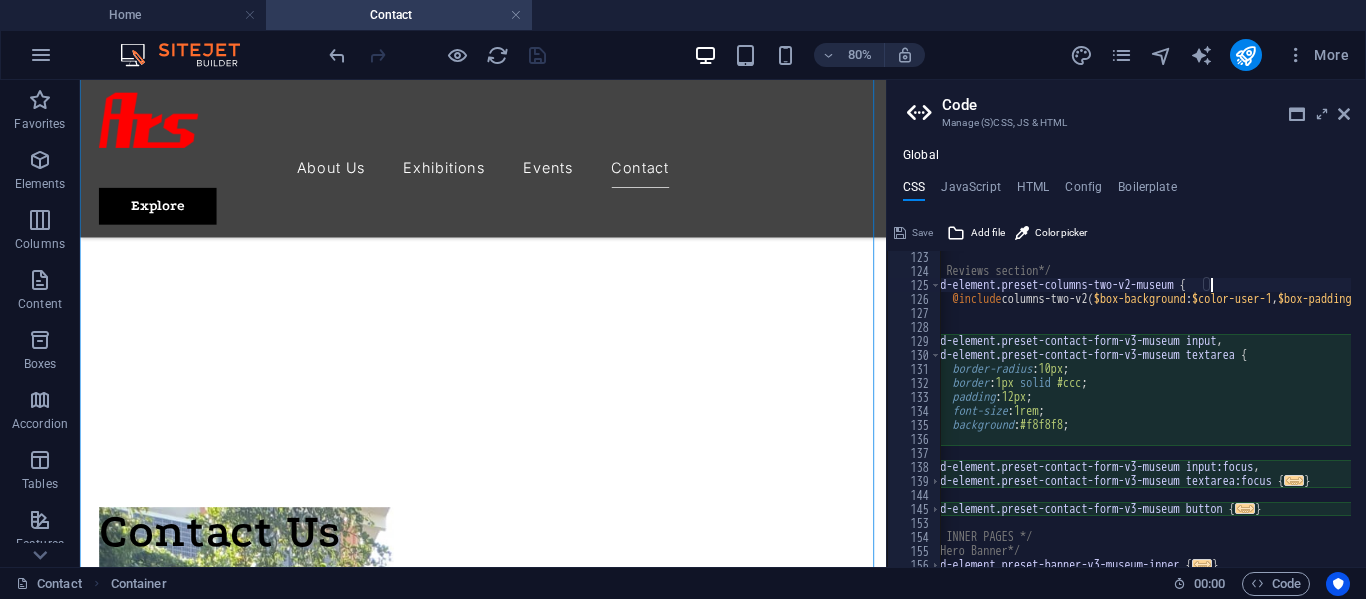 scroll, scrollTop: 0, scrollLeft: 0, axis: both 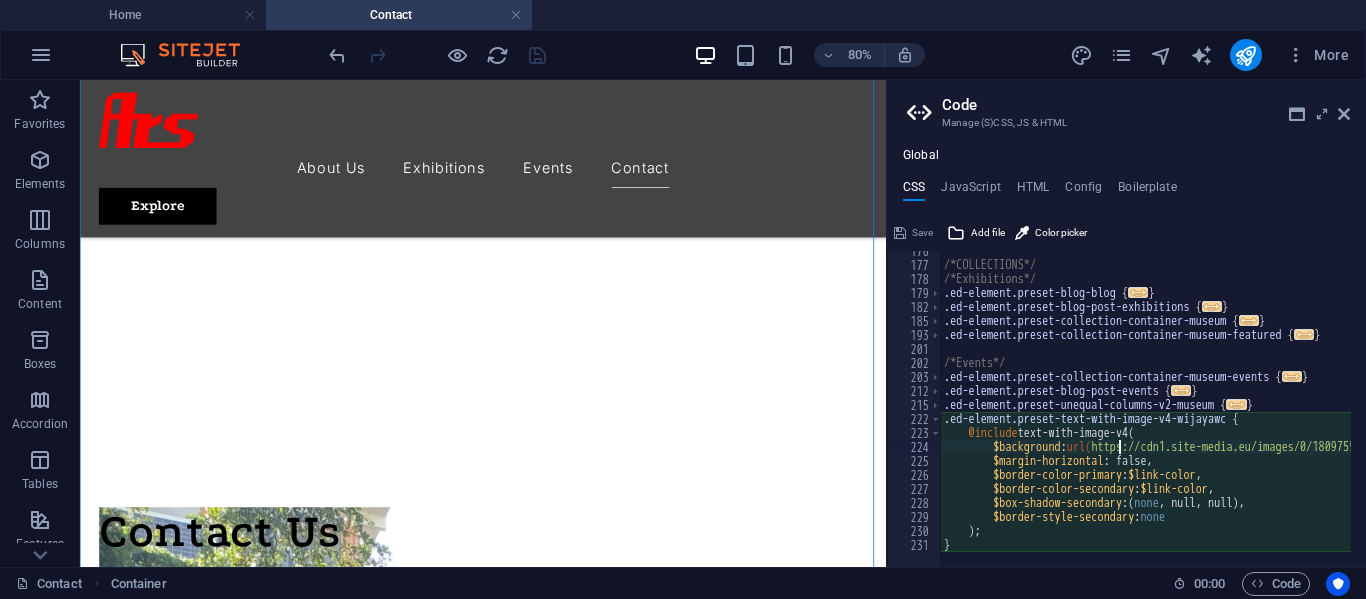 click on "/*COLLECTIONS*/ /*Exhibitions*/ .ed-element.preset-blog-blog   { ... } .ed-element.preset-blog-post-exhibitions   { ... } .ed-element.preset-collection-container-museum   { ... } .ed-element.preset-collection-container-museum-featured   { ... } /*Events*/ .ed-element.preset-collection-container-museum-events   { ... } .ed-element.preset-blog-post-events   { ... } .ed-element.preset-unequal-columns-v2-museum   { ... } .ed-element.preset-text-with-image-v4-wijayawc   {      @include  text-with-image-v4 (           $background :  url( https://cdn1.site-media.eu/images/0/18097555/WhatsAppImage2025-07-31at11.14.182-xLIGlZOISRUUquVVMGtPfQ.jpeg ) ,            $margin-horizontal : false,            $border-color-primary :  $link-color ,            $border-color-secondary :  $link-color ,            $box-shadow-secondary :  ( none , null, null ) ,            $border-style-secondary :  none      ) ; }" at bounding box center [1399, 408] 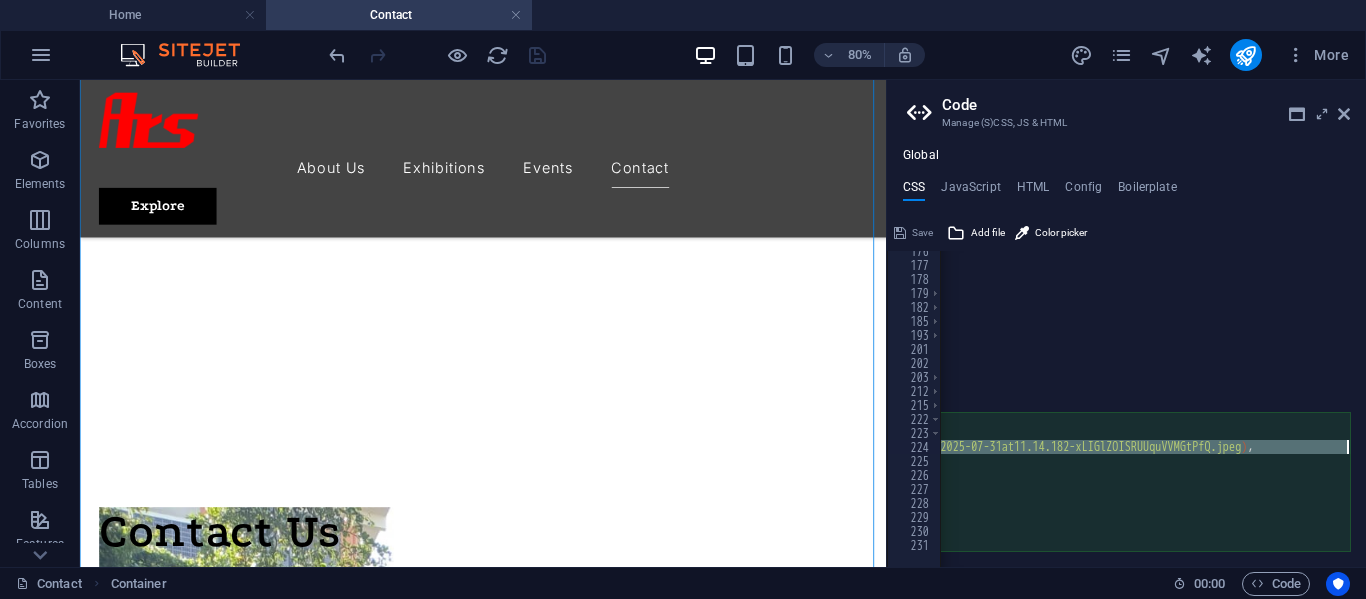 scroll, scrollTop: 0, scrollLeft: 507, axis: horizontal 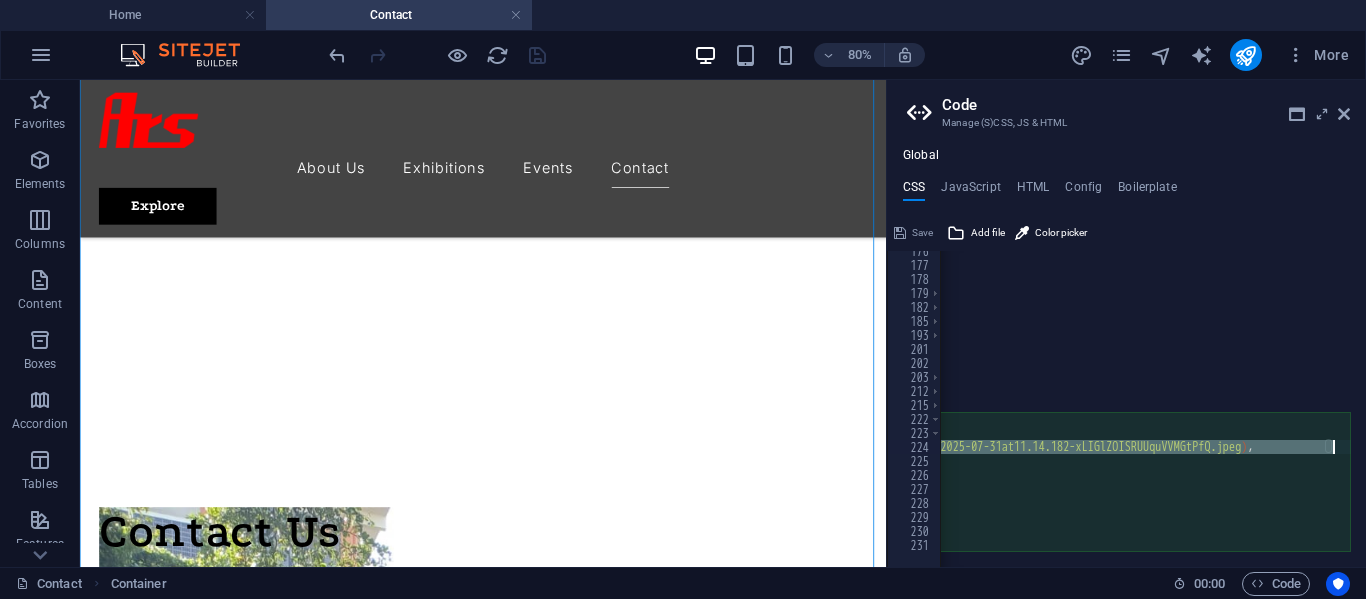 drag, startPoint x: 1085, startPoint y: 447, endPoint x: 1330, endPoint y: 445, distance: 245.00816 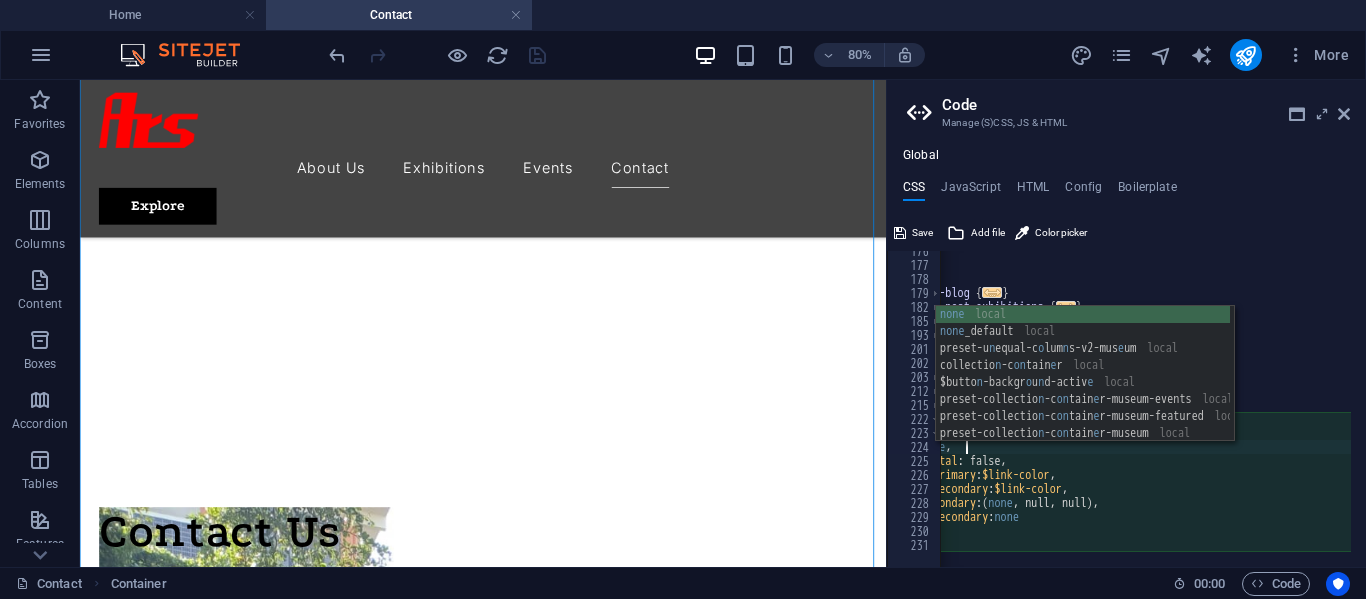 scroll, scrollTop: 0, scrollLeft: 18, axis: horizontal 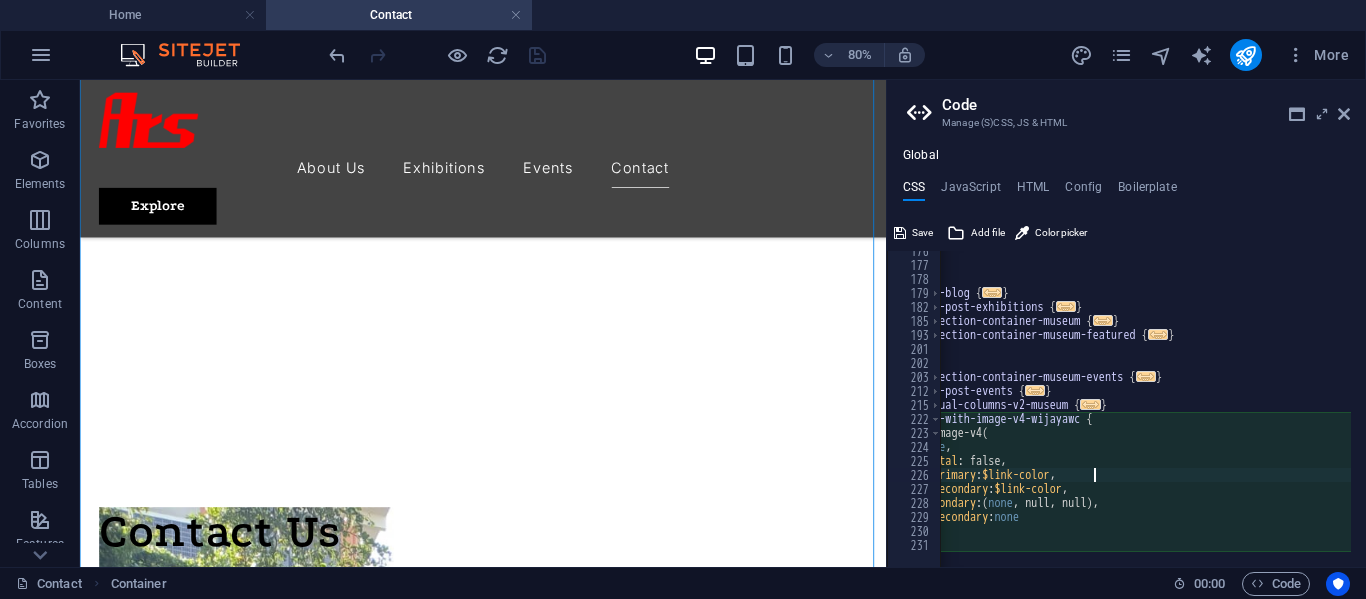 click on "/*COLLECTIONS*/ /*Exhibitions*/ .ed-element.preset-blog-blog   { ... } .ed-element.preset-blog-post-exhibitions   { ... } .ed-element.preset-collection-container-museum   { ... } .ed-element.preset-collection-container-museum-featured   { ... } /*Events*/ .ed-element.preset-collection-container-museum-events   { ... } .ed-element.preset-blog-post-events   { ... } .ed-element.preset-unequal-columns-v2-museum   { ... } .ed-element.preset-text-with-image-v4-wijayawc   {      @include  text-with-image-v4 (           $background :  none ,            $margin-horizontal : false,            $border-color-primary :  $link-color ,            $border-color-secondary :  $link-color ,            $box-shadow-secondary :  ( none , null, null ) ,            $border-style-secondary :  none      ) ; }" at bounding box center (1192, 408) 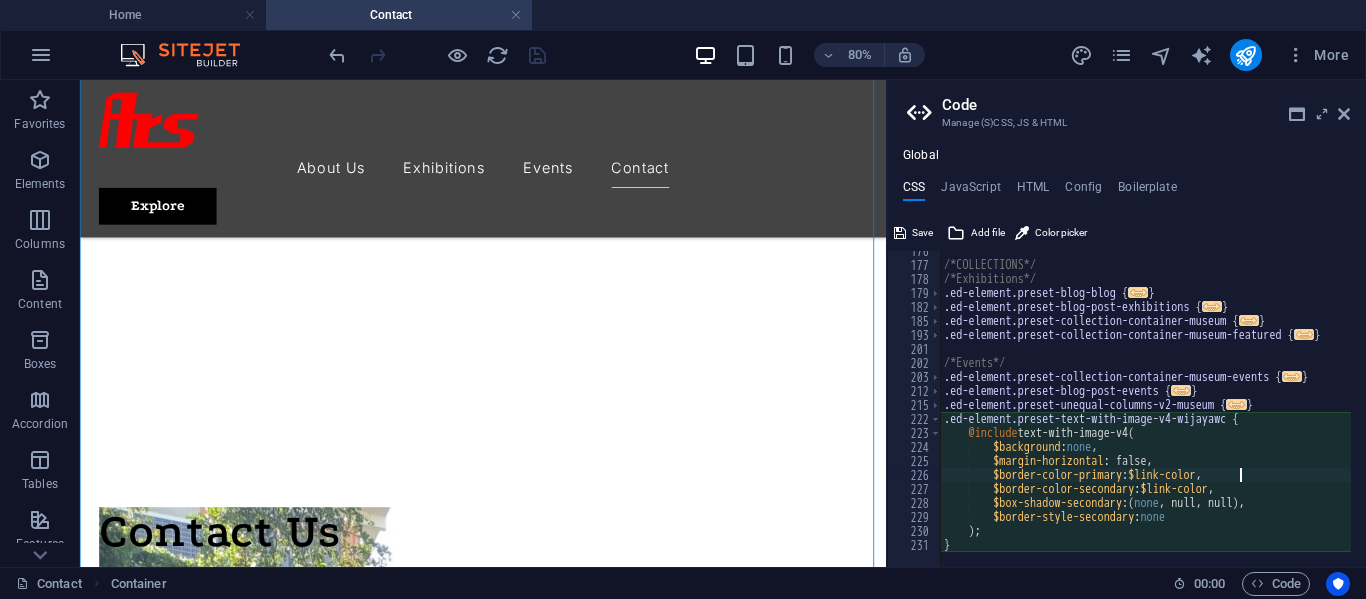 scroll, scrollTop: 0, scrollLeft: 0, axis: both 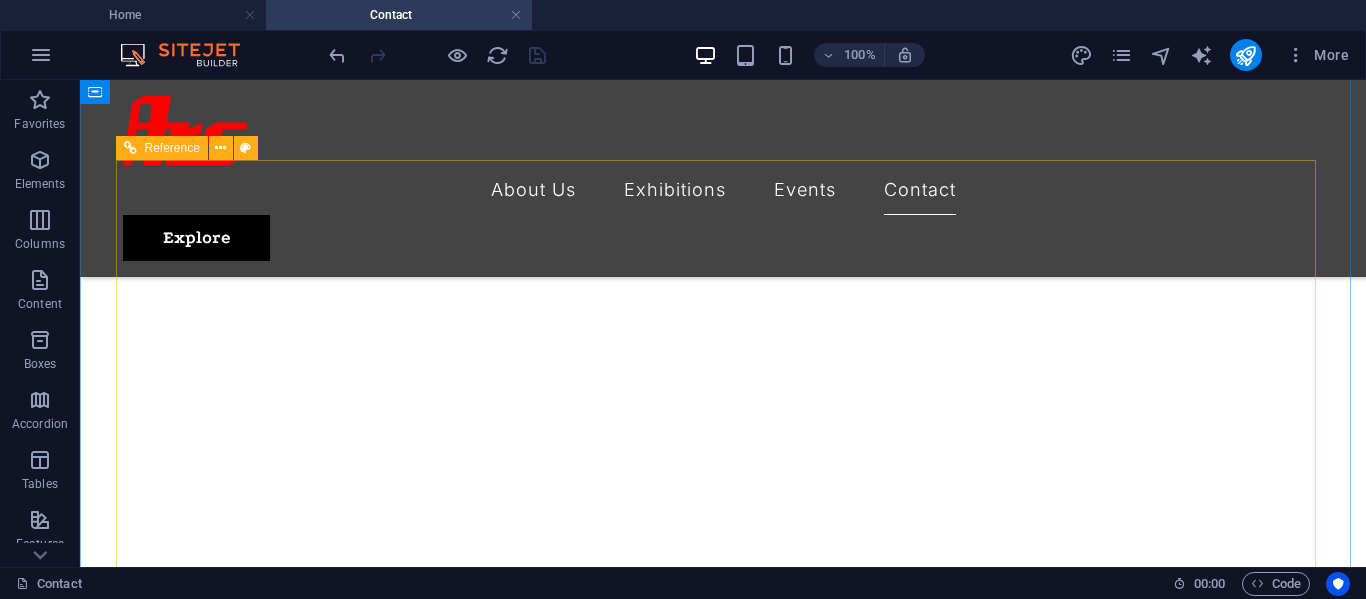 click at bounding box center [723, 1698] 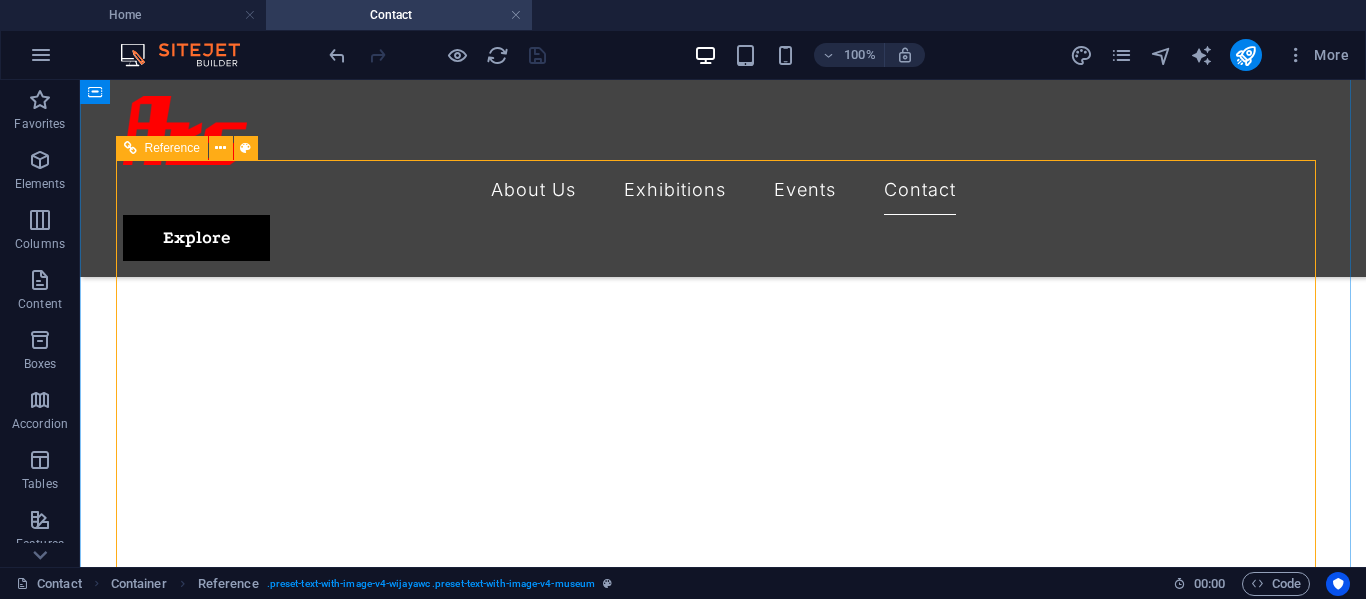 click on "Reference" at bounding box center (162, 148) 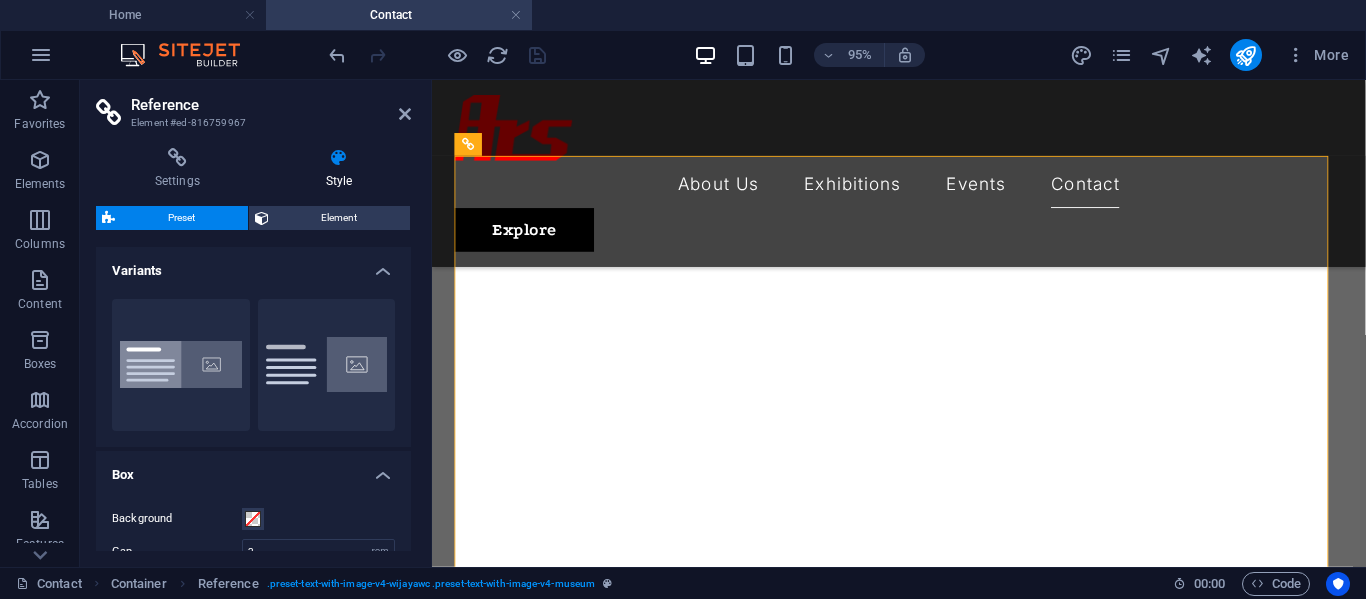 click on "Element #ed-816759967" at bounding box center [251, 123] 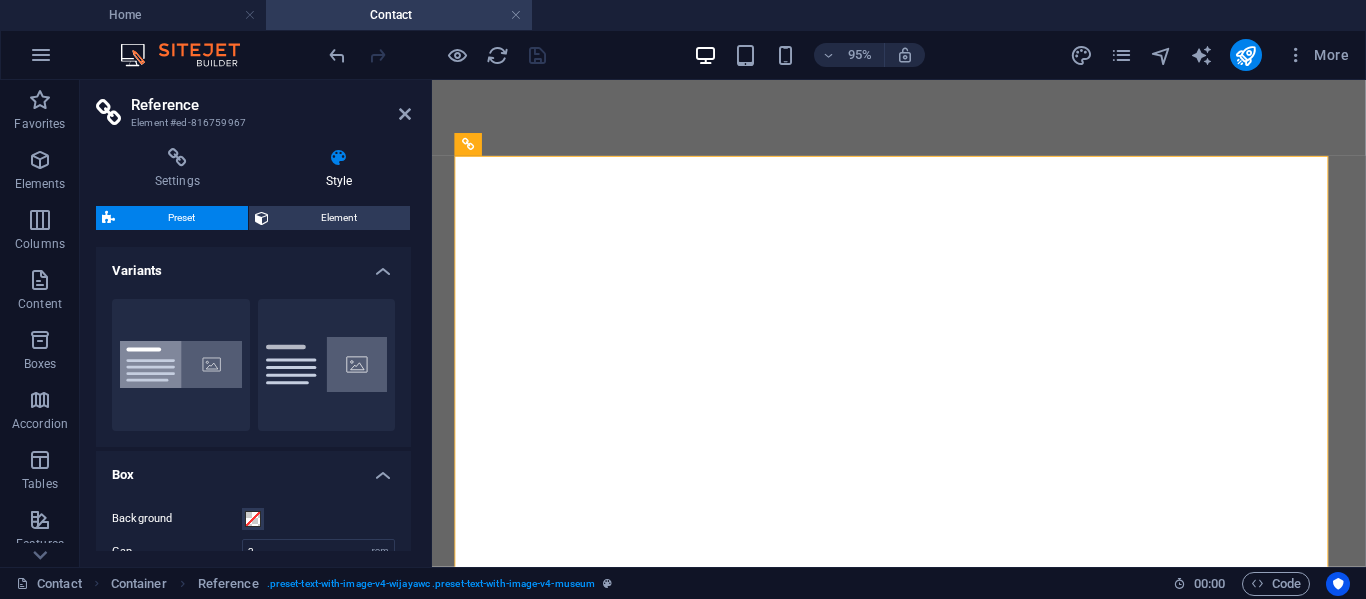 select on "rem" 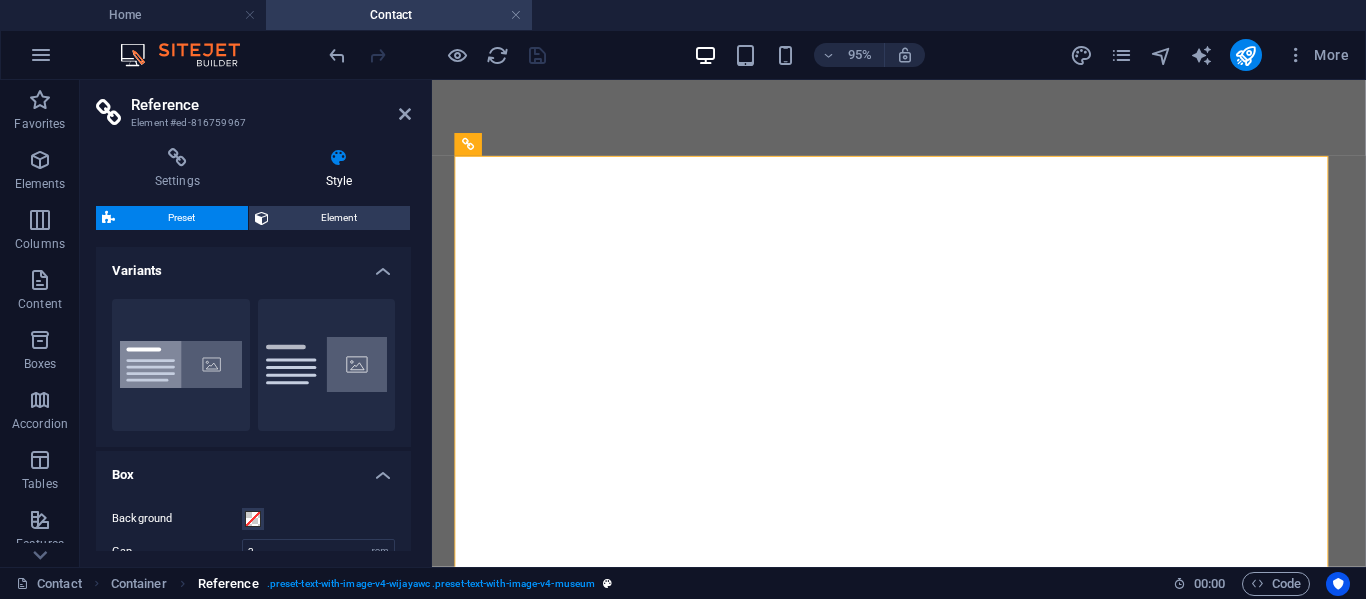 scroll, scrollTop: 0, scrollLeft: 0, axis: both 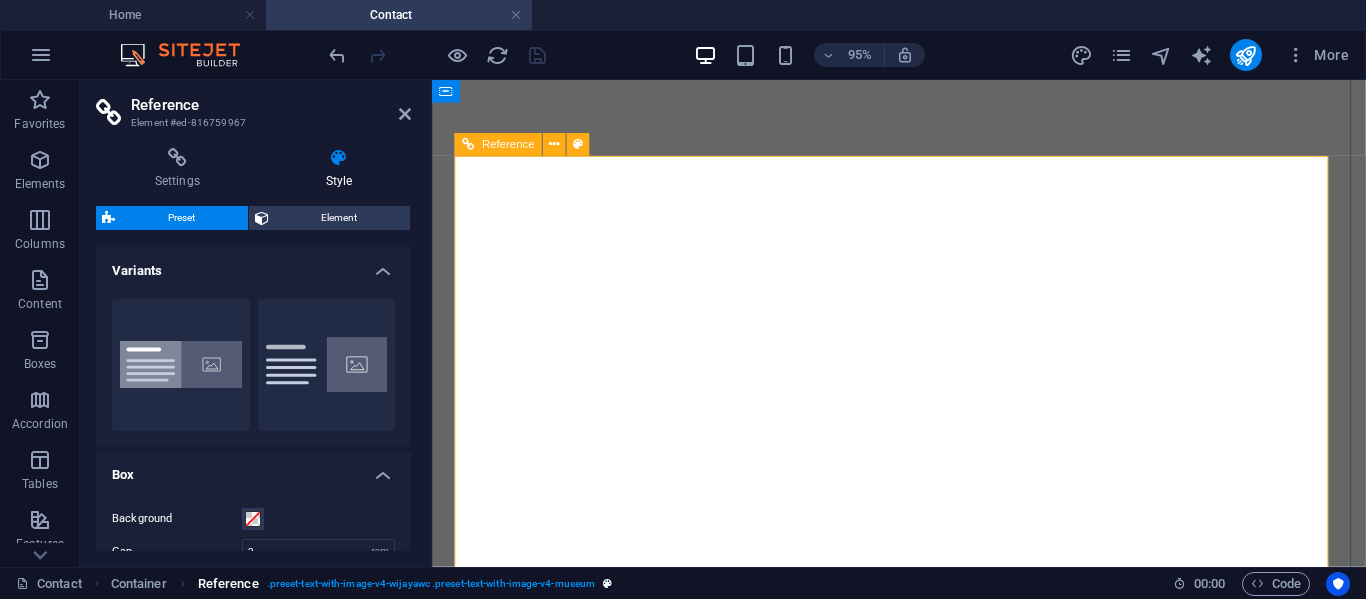 click on ". preset-text-with-image-v4-wijayawc .preset-text-with-image-v4-museum" at bounding box center [431, 584] 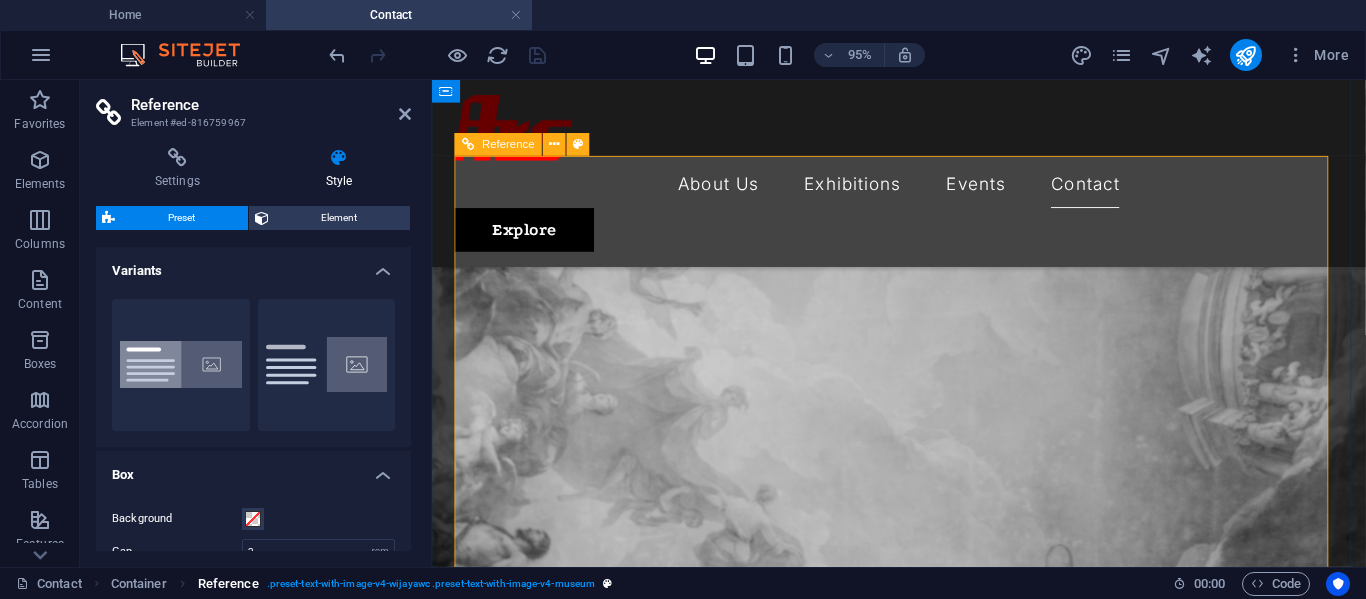 scroll, scrollTop: 0, scrollLeft: 0, axis: both 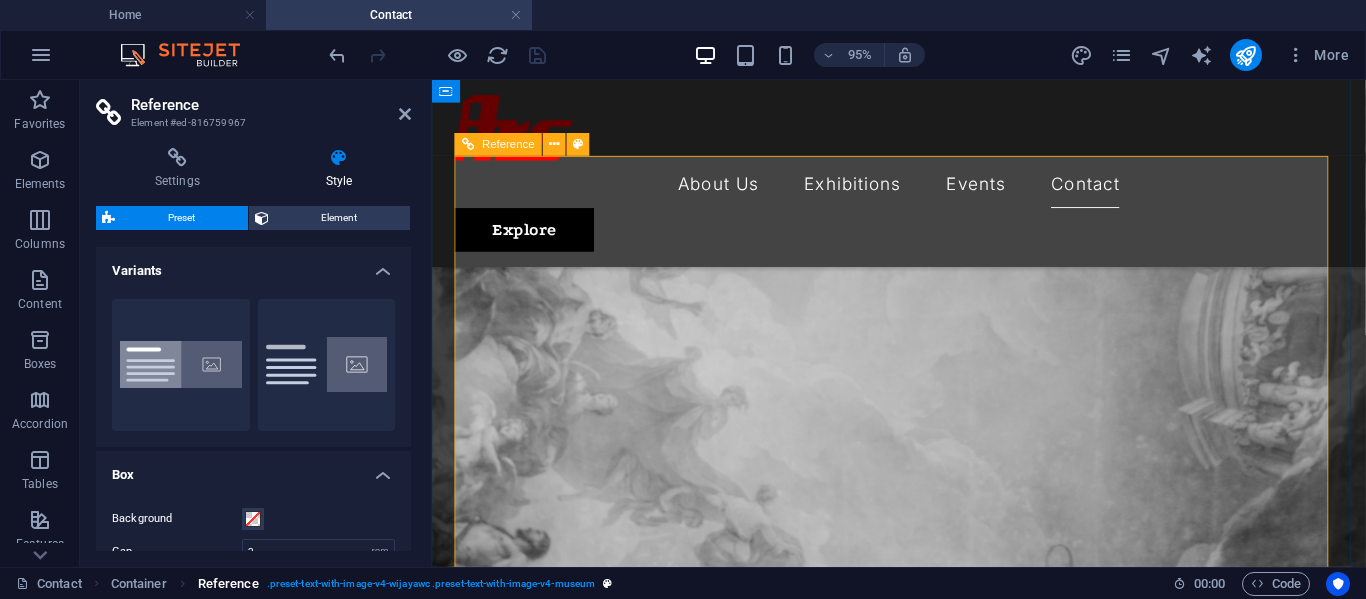 click on ". preset-text-with-image-v4-wijayawc .preset-text-with-image-v4-museum" at bounding box center (431, 584) 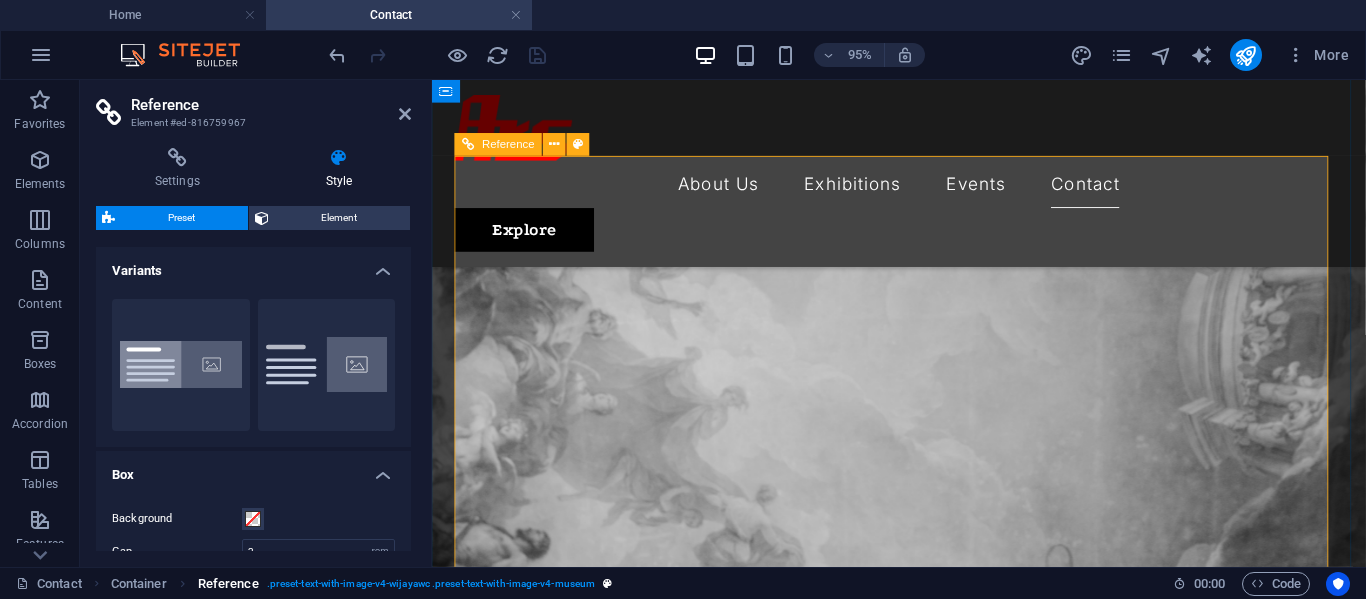 scroll, scrollTop: 0, scrollLeft: 0, axis: both 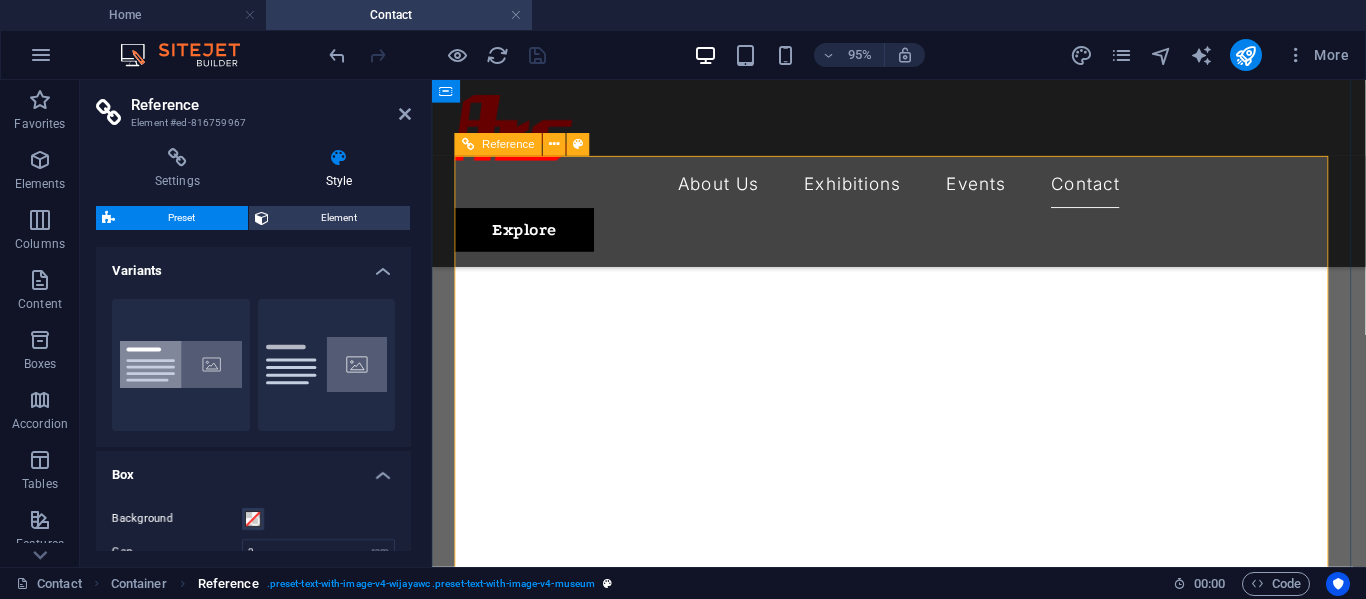 click on ". preset-text-with-image-v4-wijayawc .preset-text-with-image-v4-museum" at bounding box center [431, 584] 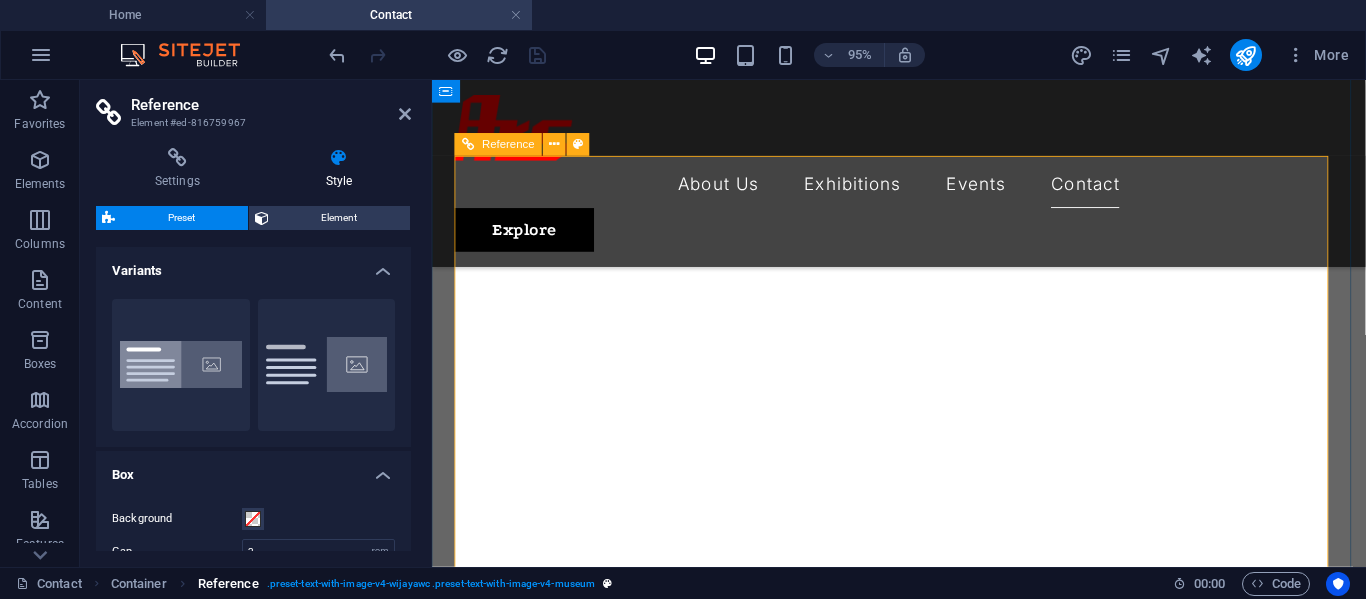 click on ". preset-text-with-image-v4-wijayawc .preset-text-with-image-v4-museum" at bounding box center (431, 584) 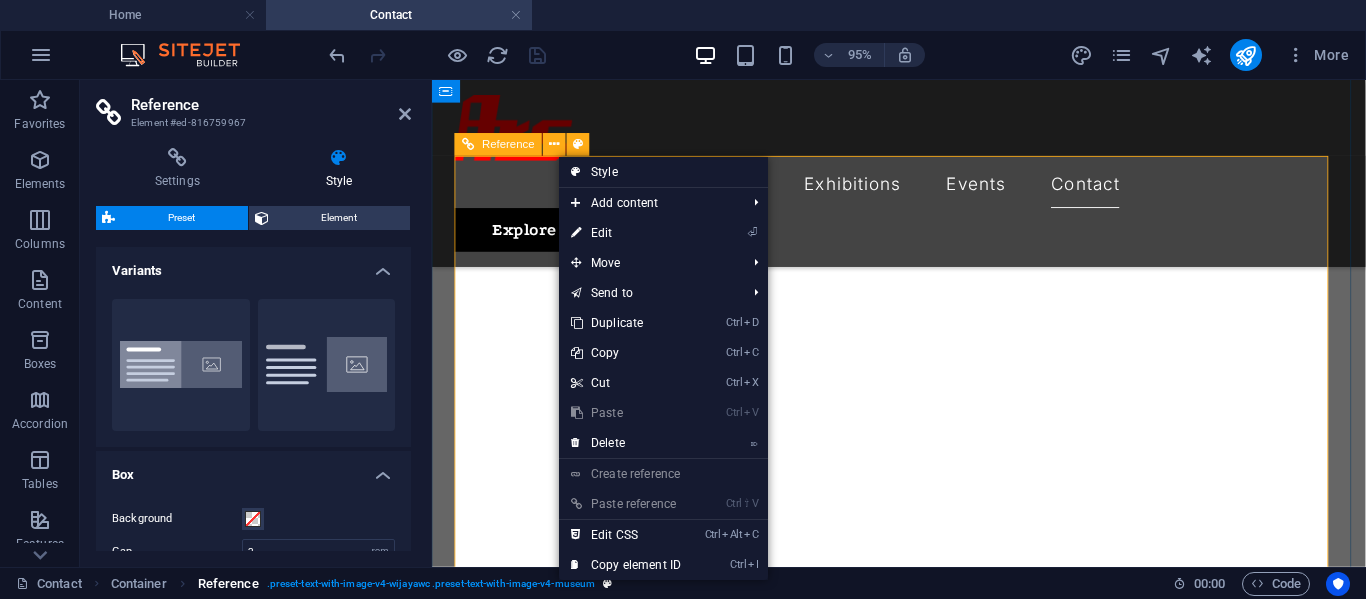 click on ". preset-text-with-image-v4-wijayawc .preset-text-with-image-v4-museum" at bounding box center [431, 584] 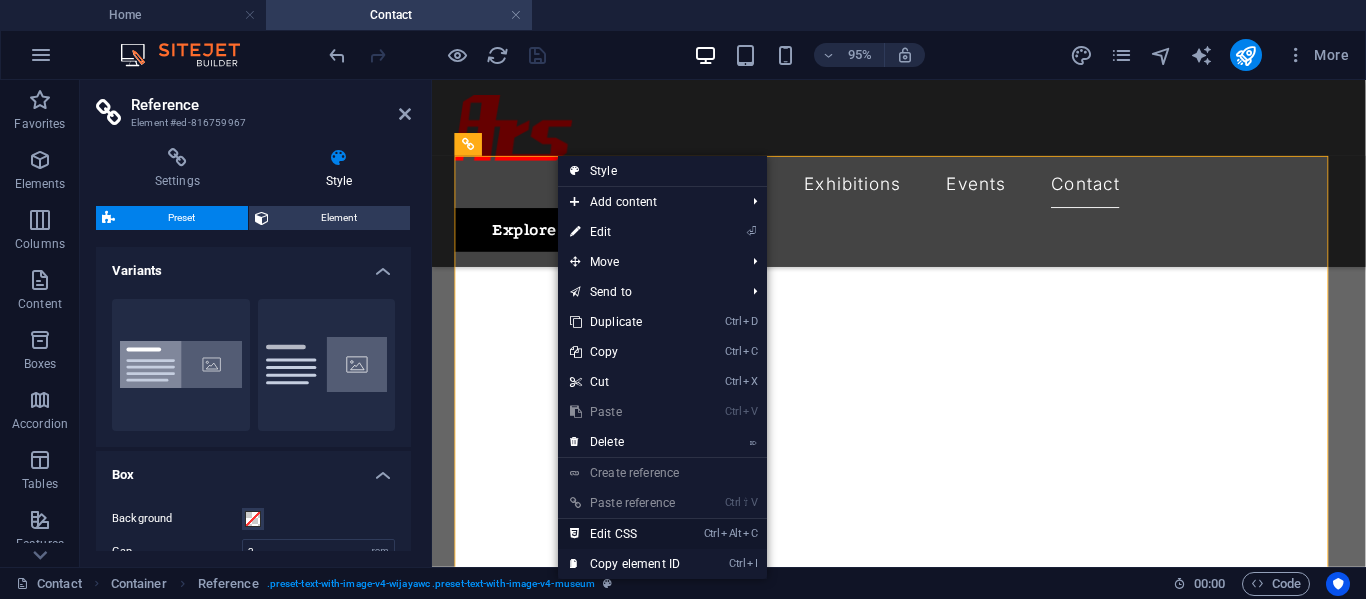 click on "Ctrl Alt C  Edit CSS" at bounding box center (625, 534) 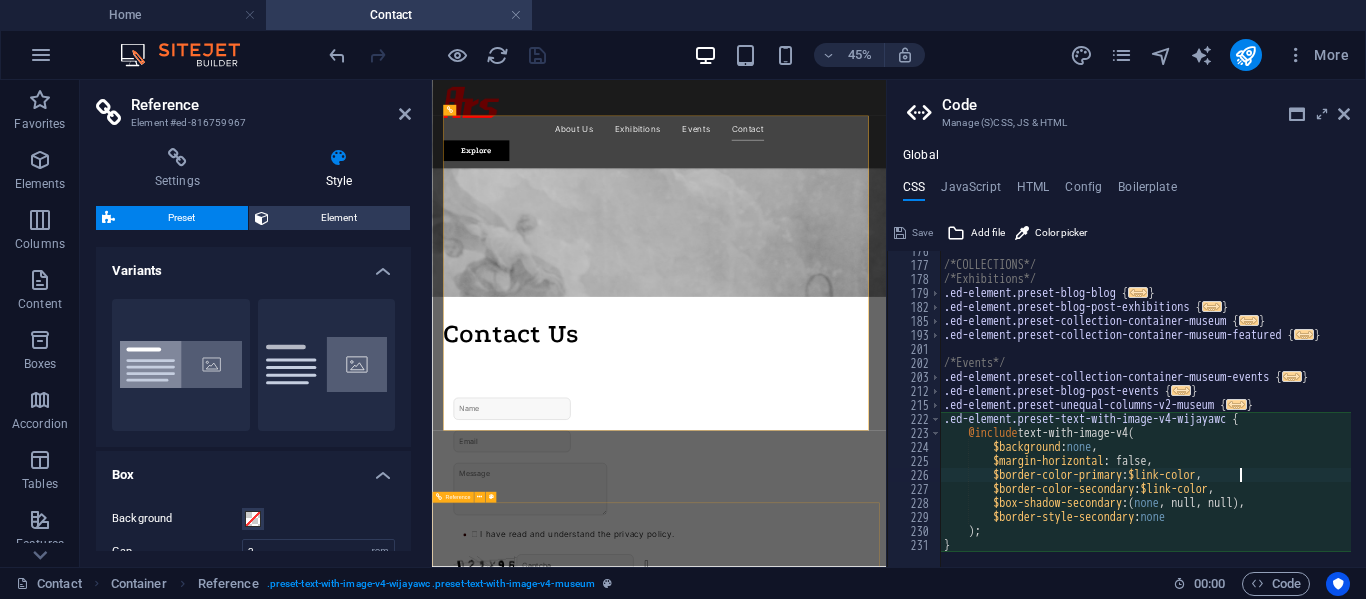 scroll, scrollTop: 721, scrollLeft: 0, axis: vertical 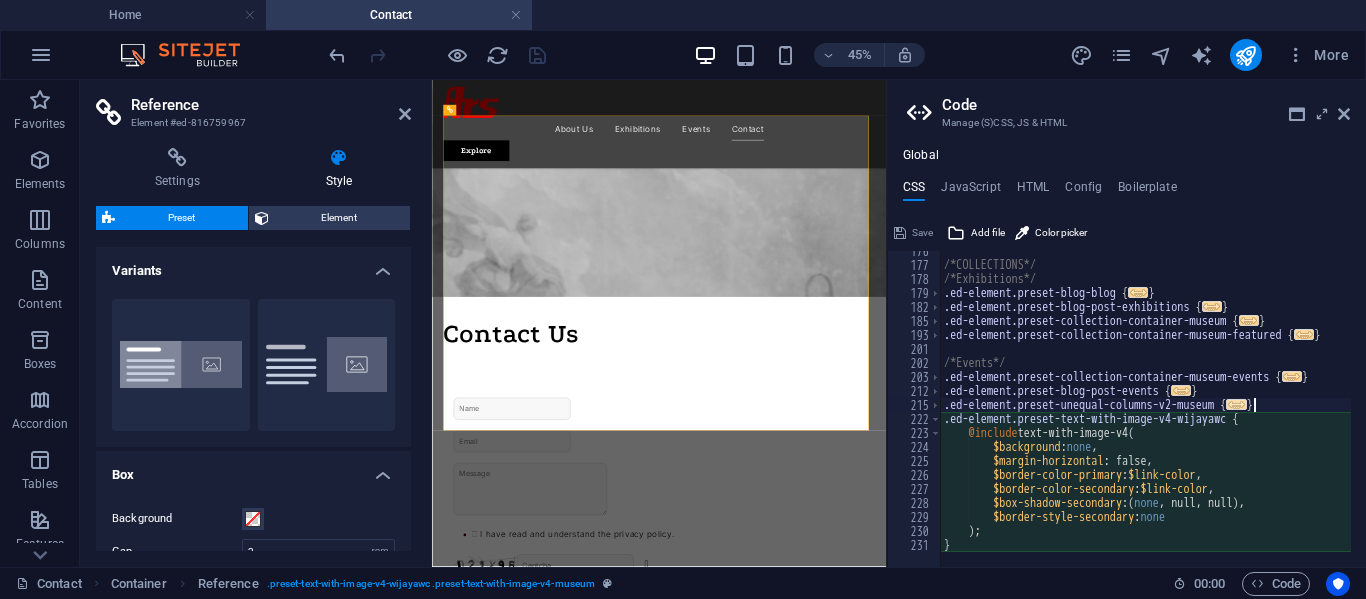 click on "..." at bounding box center [1237, 404] 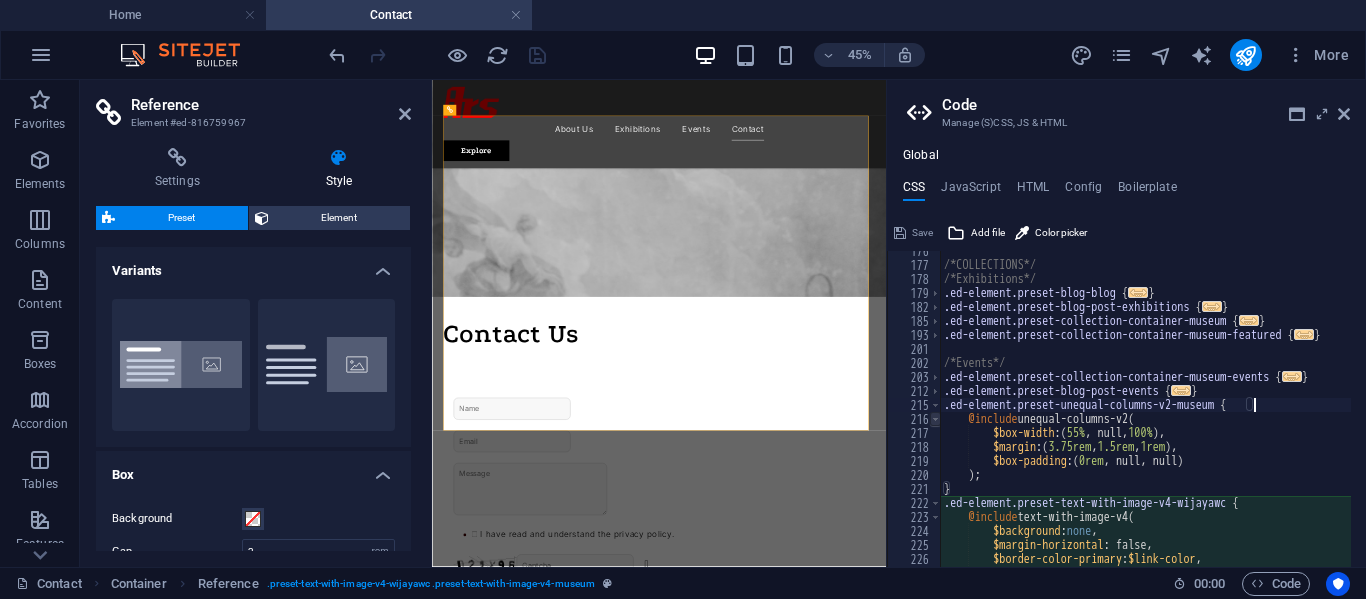 click at bounding box center [935, 419] 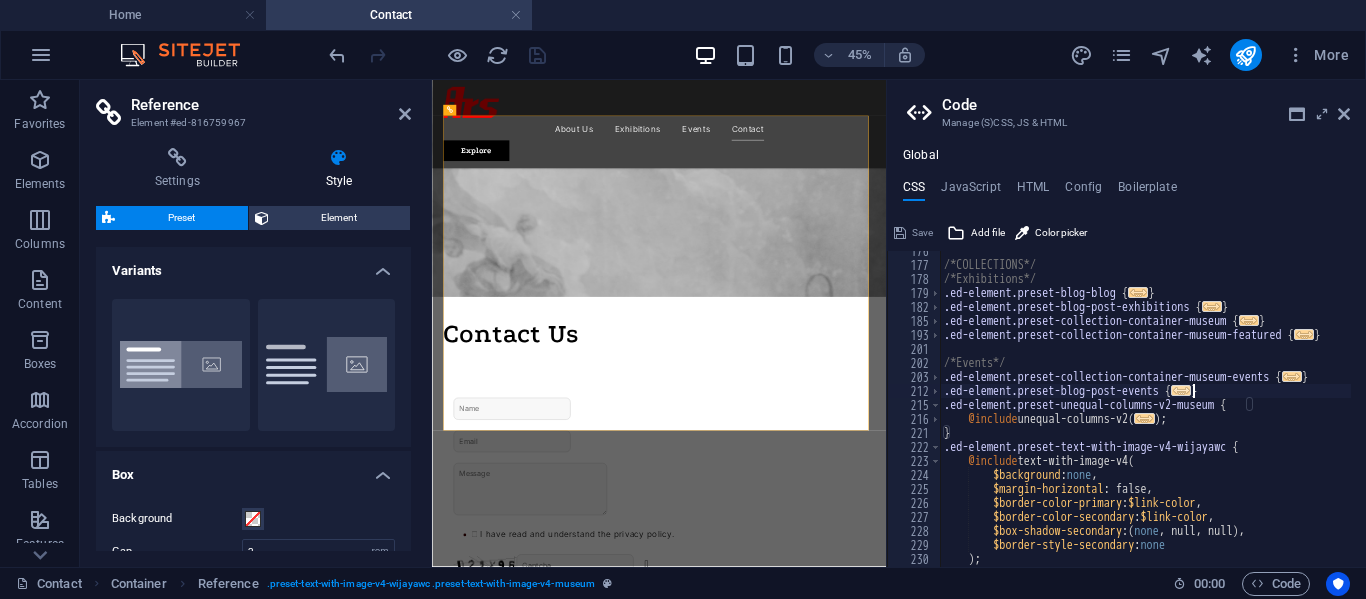 click on "..." at bounding box center (1181, 390) 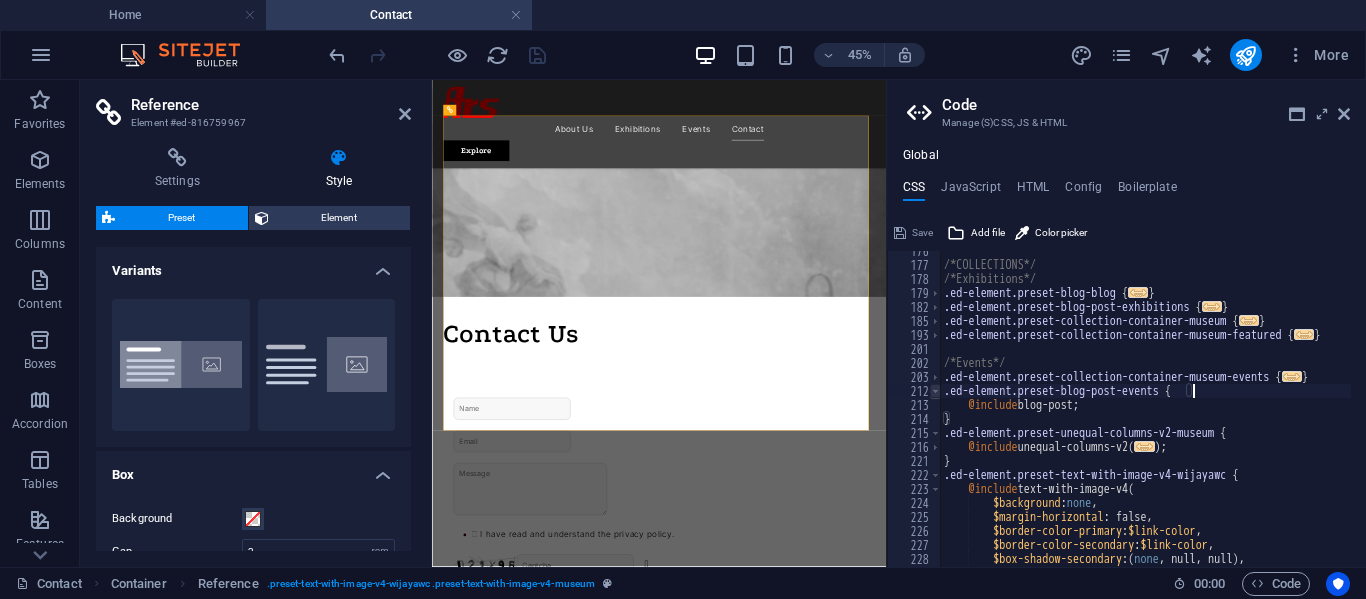 click at bounding box center [935, 391] 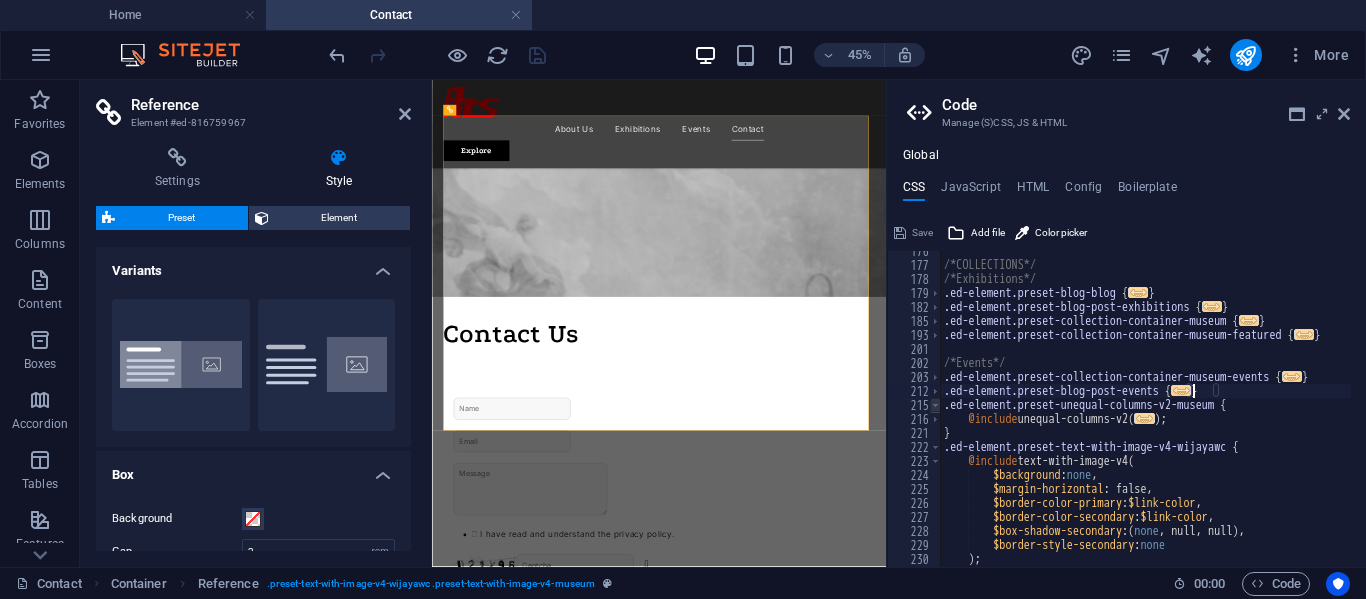 click at bounding box center (935, 405) 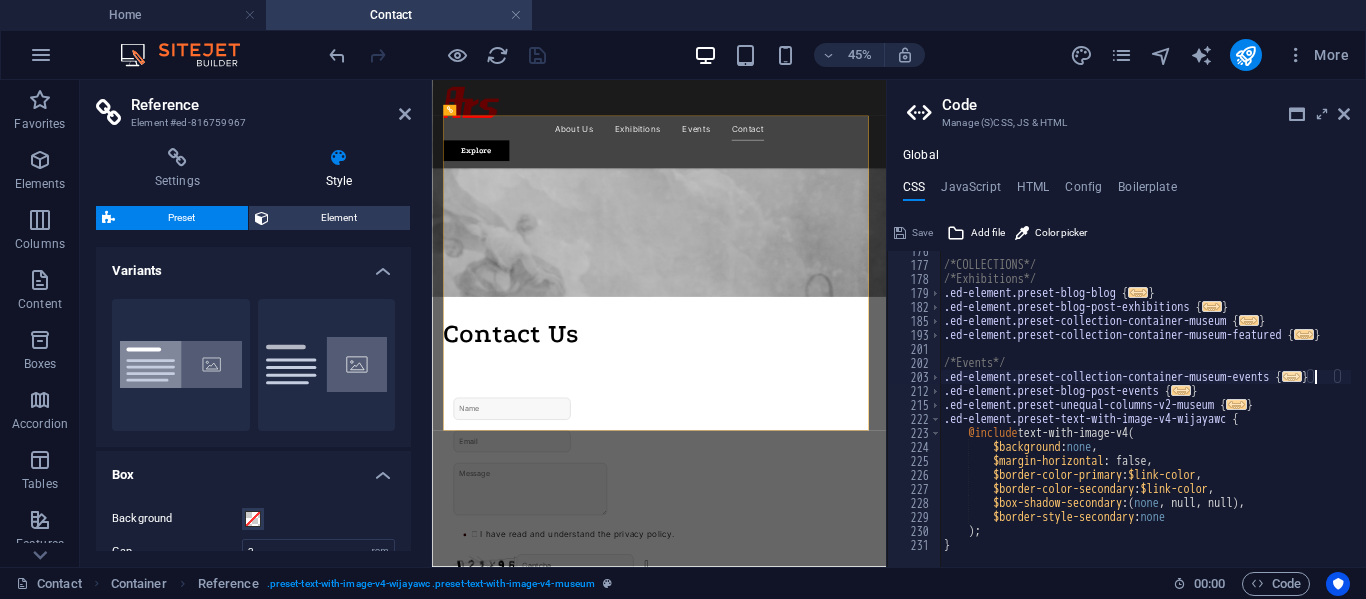 click on "..." at bounding box center [1292, 376] 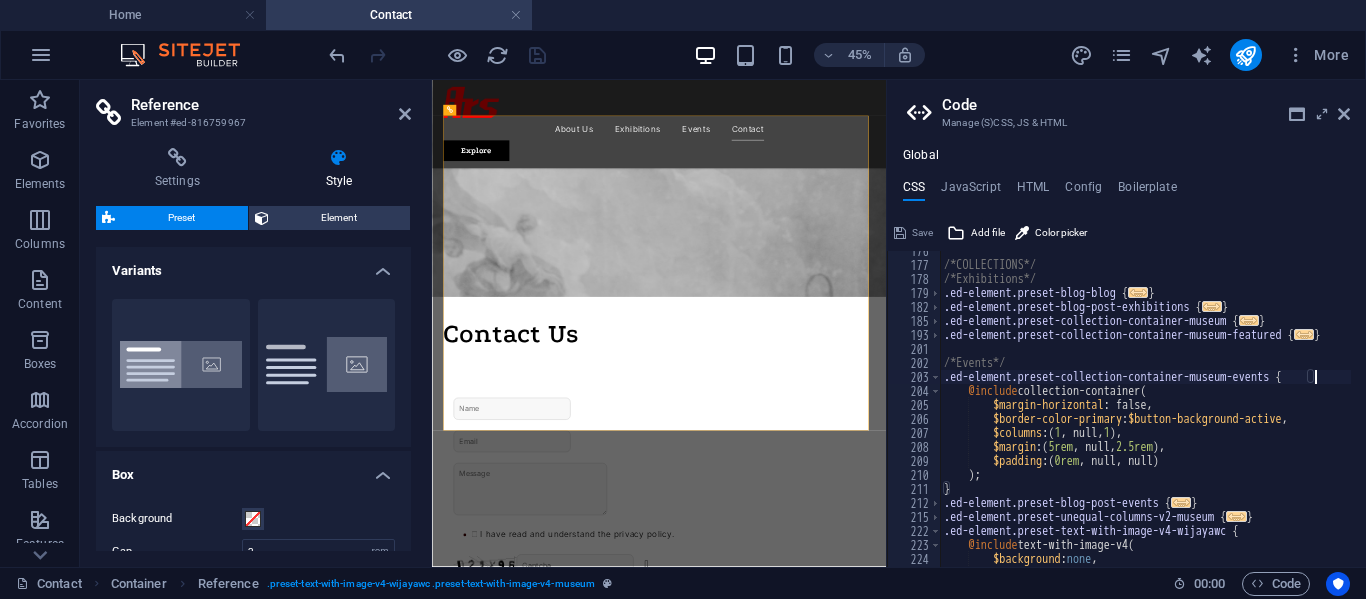 click on "/*COLLECTIONS*/ /*Exhibitions*/ .ed-element.preset-blog-blog   { ... } .ed-element.preset-blog-post-exhibitions   { ... } .ed-element.preset-collection-container-museum   { ... } .ed-element.preset-collection-container-museum-featured   { ... } /*Events*/ .ed-element.preset-collection-container-museum-events   {      @include  collection-container (           $margin-horizontal : false,            $border-color-primary :  $button-background-active ,            $columns :  ( 1 , null,  1 ) ,            $margin :  ( 5rem , null,  2.5rem ) ,            $padding :  ( 0rem , null, null )      ) ; } .ed-element.preset-blog-post-events   { ... } .ed-element.preset-unequal-columns-v2-museum   { ... } .ed-element.preset-text-with-image-v4-wijayawc   {      @include  text-with-image-v4 (           $background :  none ," at bounding box center (1338, 408) 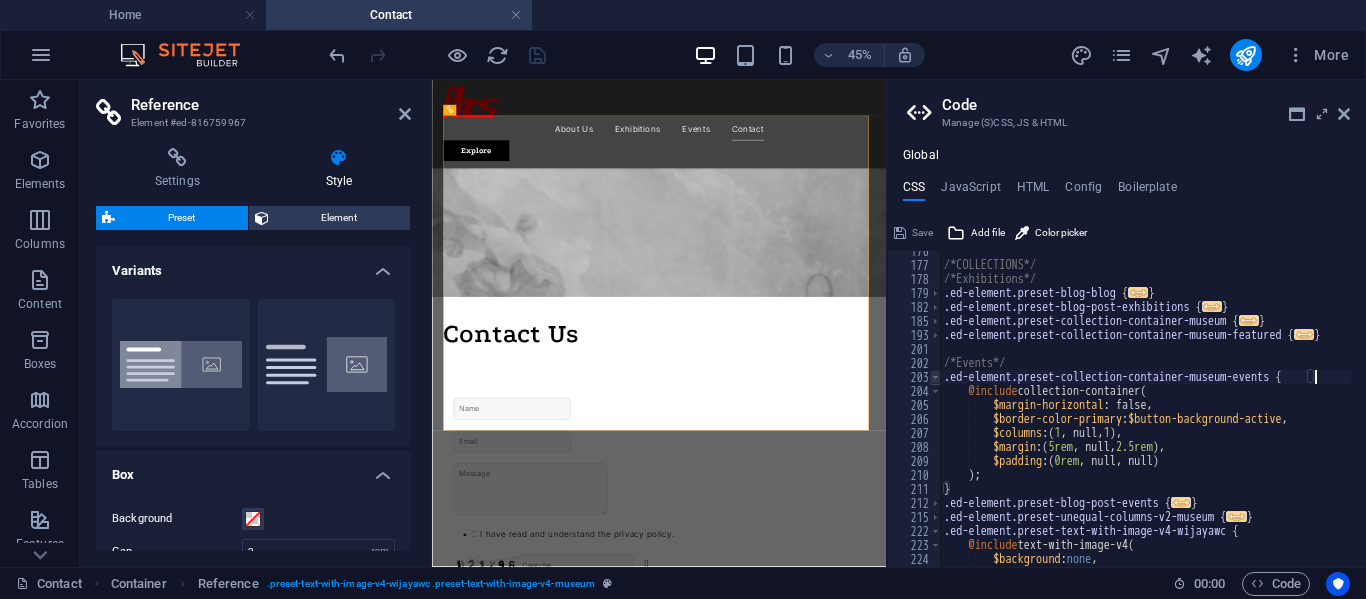 click at bounding box center (935, 377) 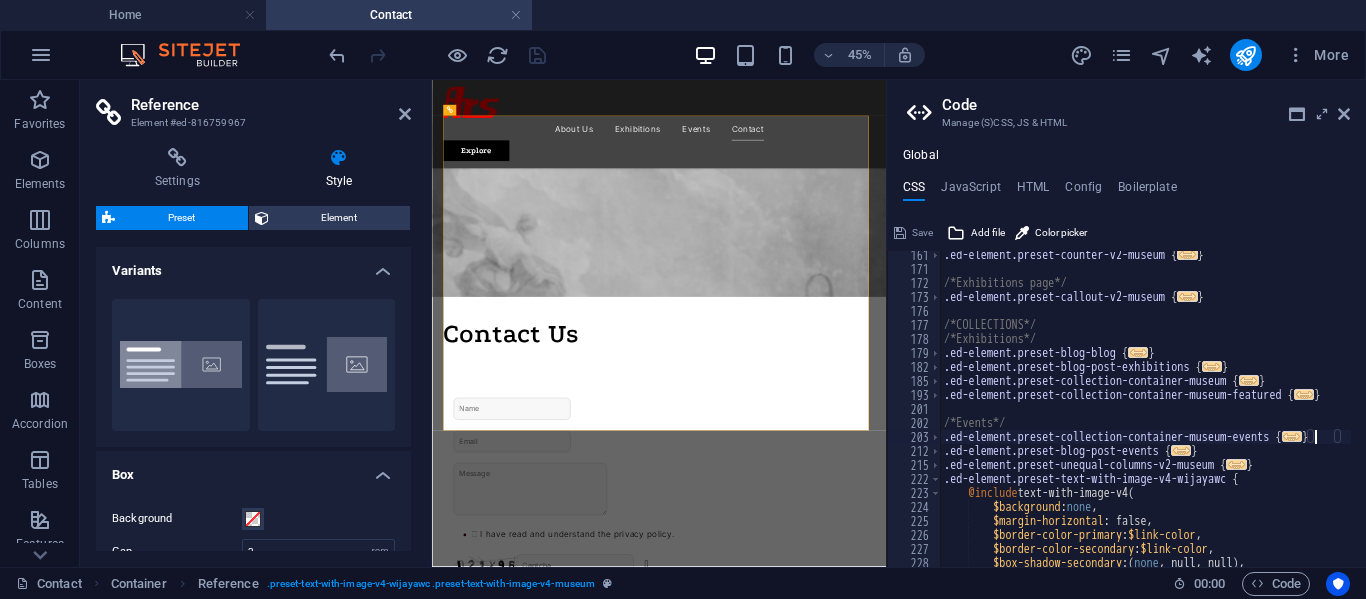 scroll, scrollTop: 661, scrollLeft: 0, axis: vertical 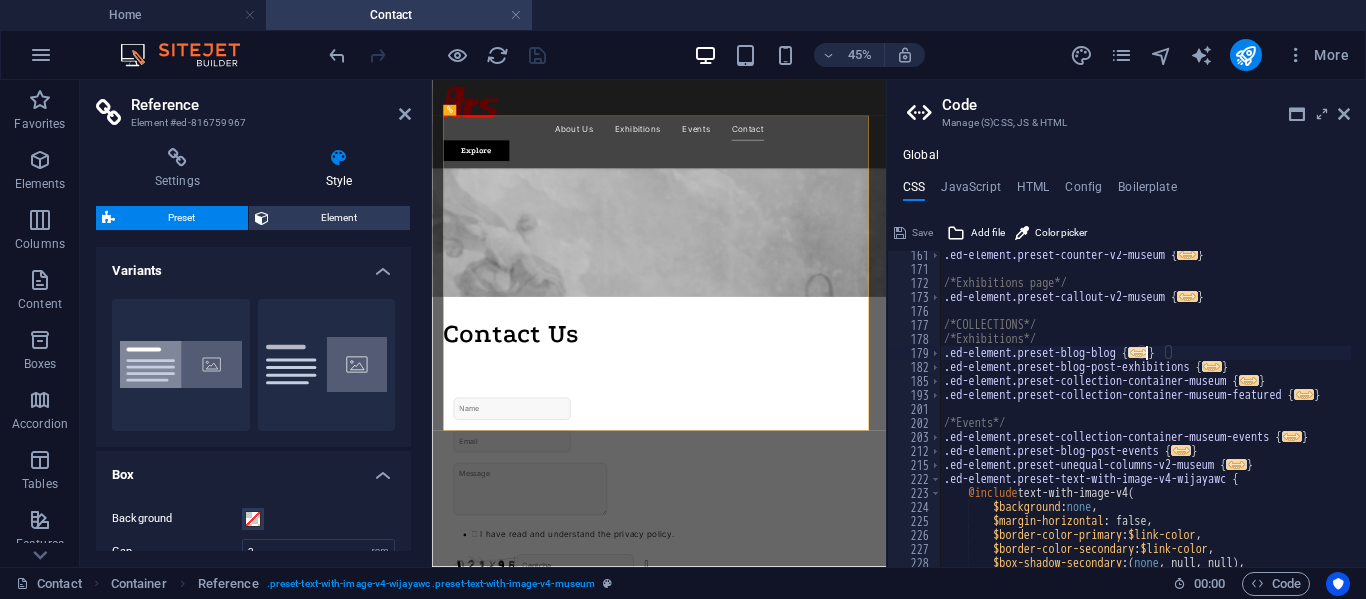 click on "..." at bounding box center (1138, 352) 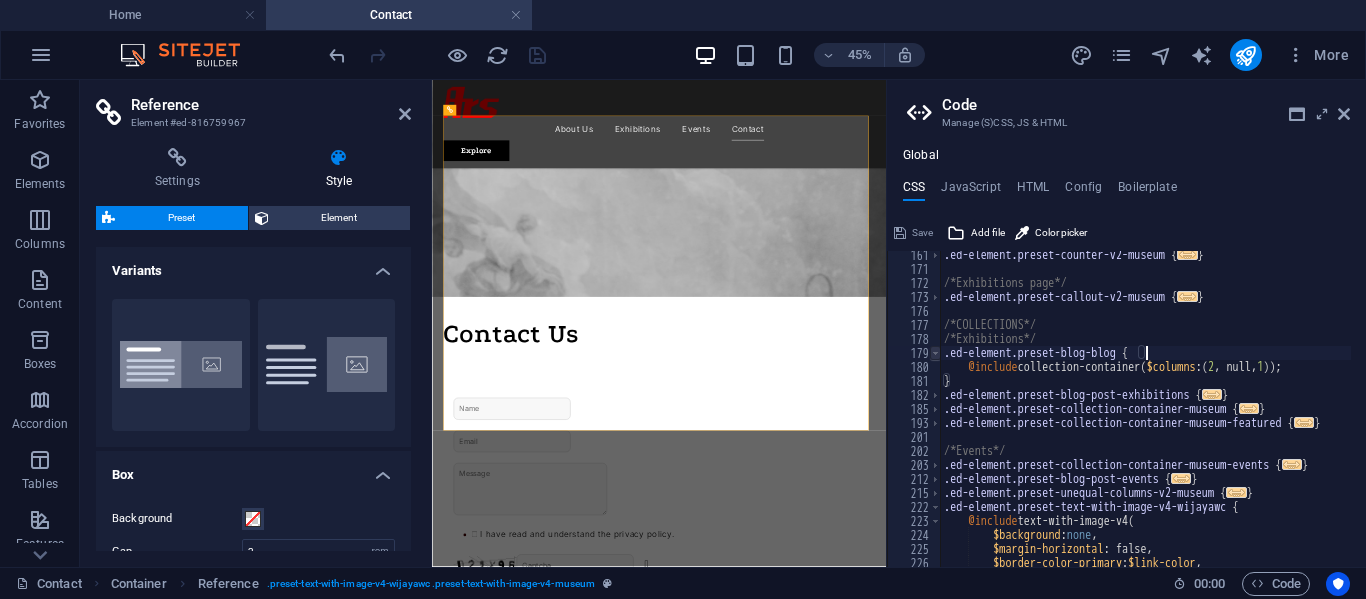 click at bounding box center (935, 353) 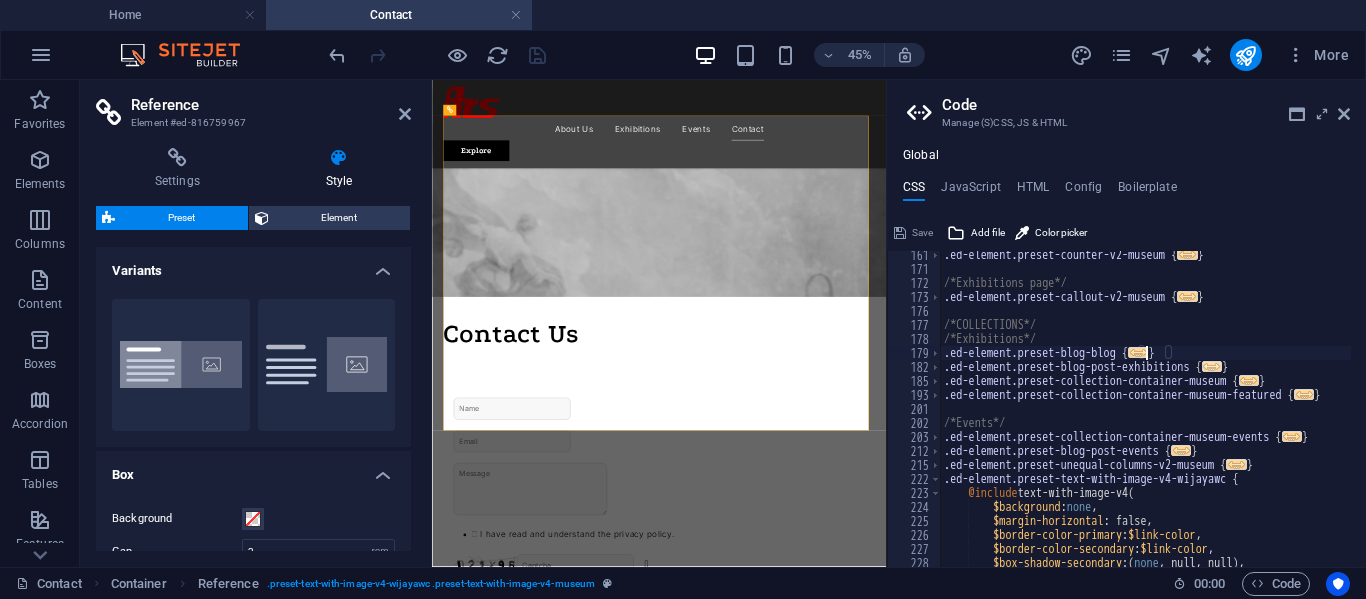 click on "..." at bounding box center (1212, 366) 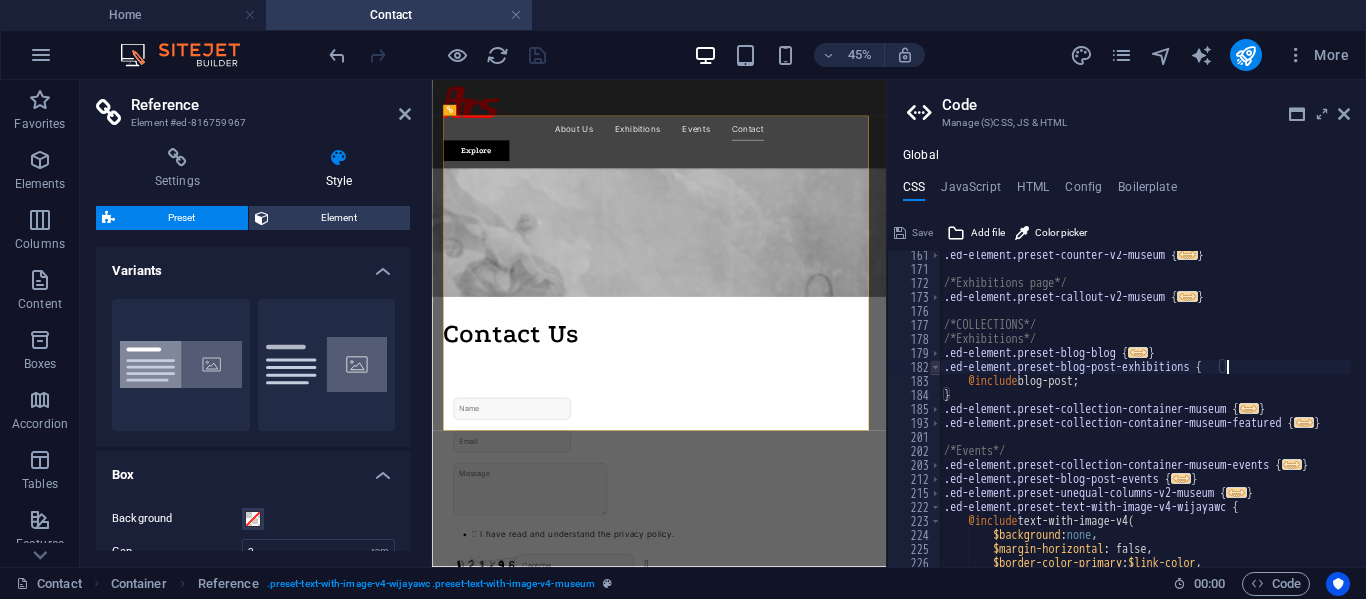 click at bounding box center [935, 367] 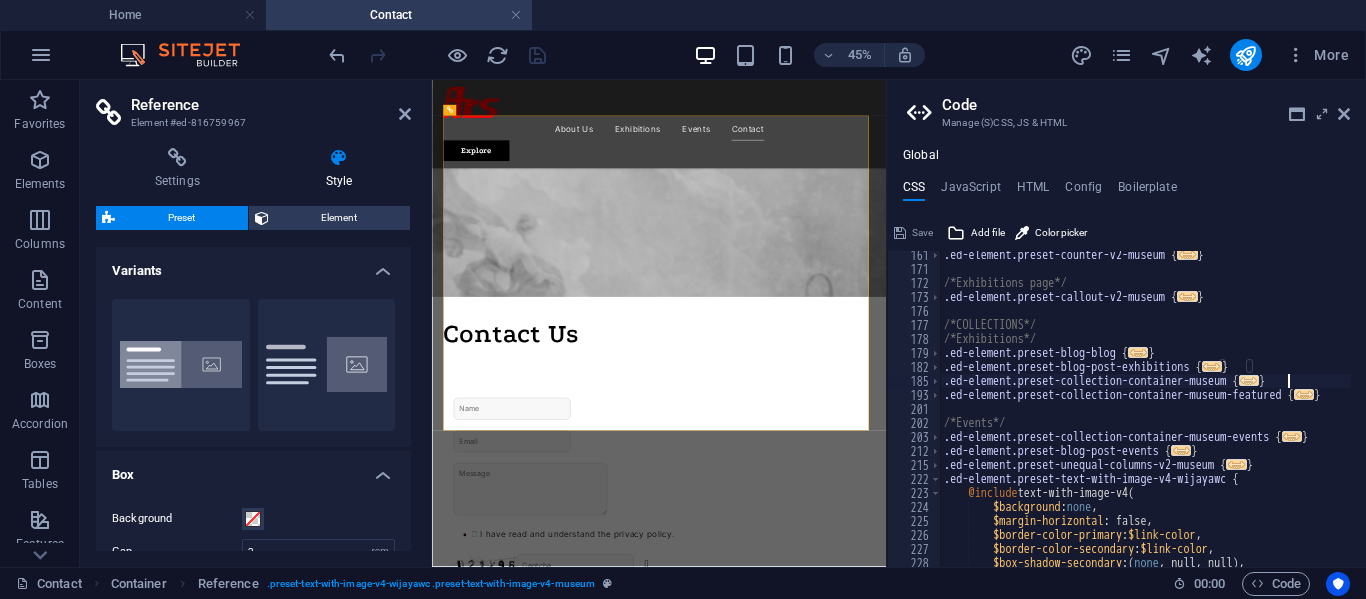 click on "..." at bounding box center [1249, 380] 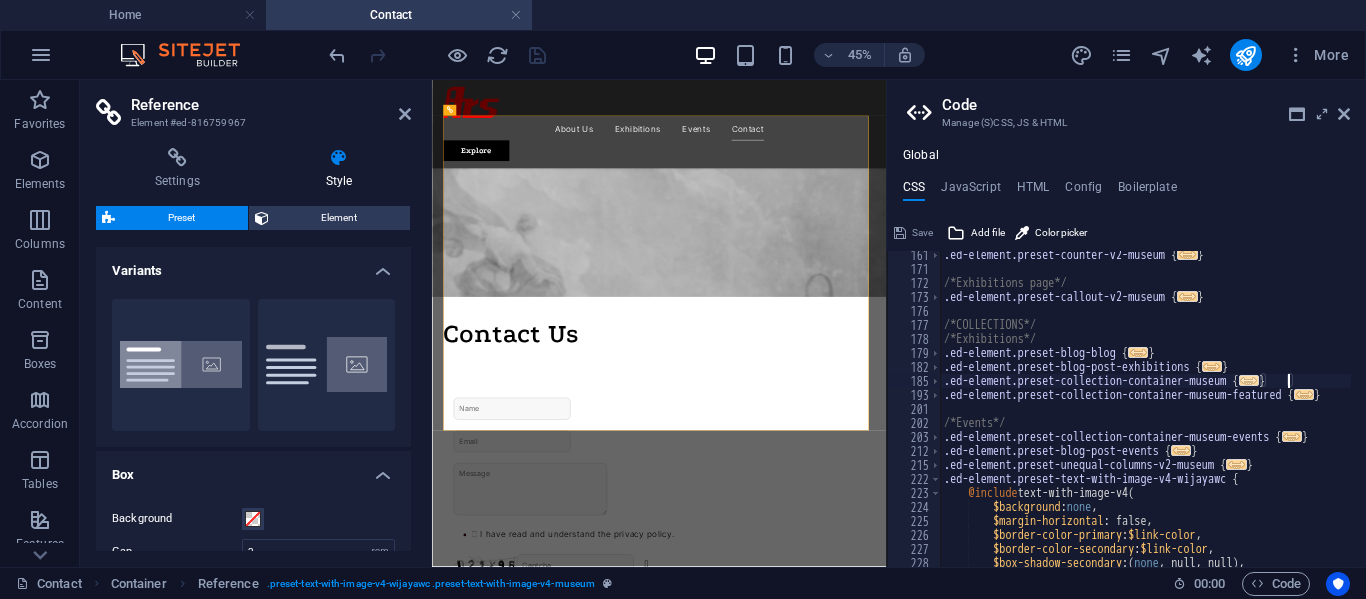click on "..." at bounding box center [1249, 380] 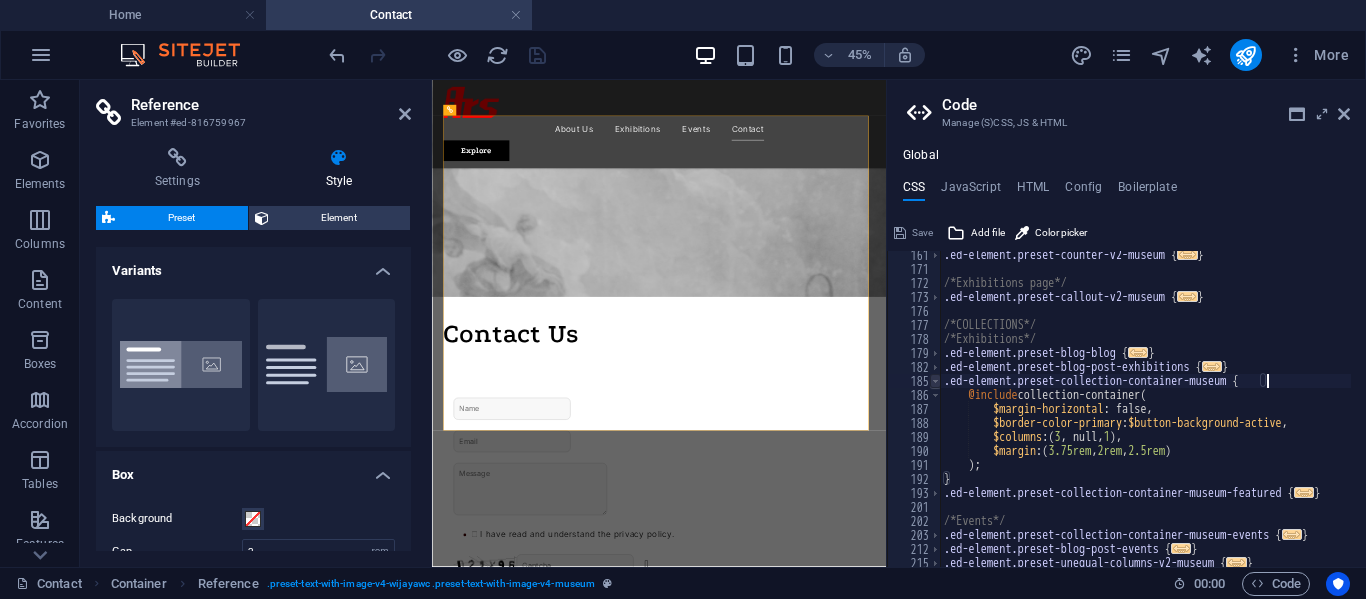 click at bounding box center [935, 381] 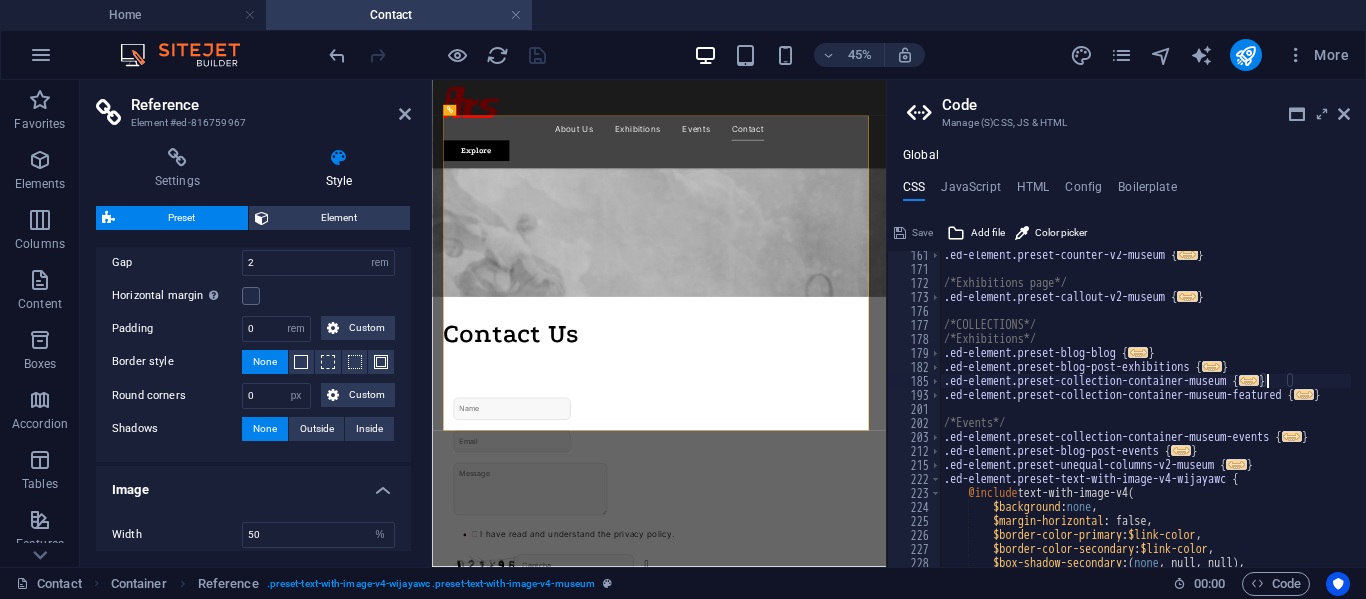scroll, scrollTop: 300, scrollLeft: 0, axis: vertical 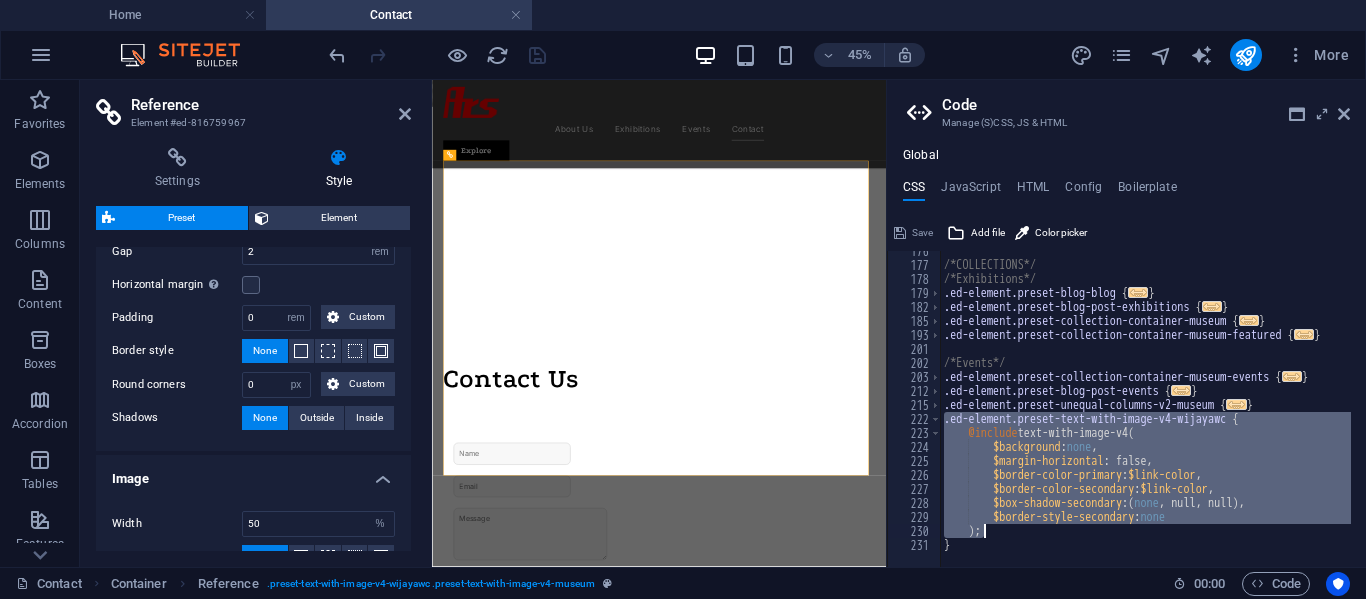drag, startPoint x: 945, startPoint y: 421, endPoint x: 1008, endPoint y: 537, distance: 132.00378 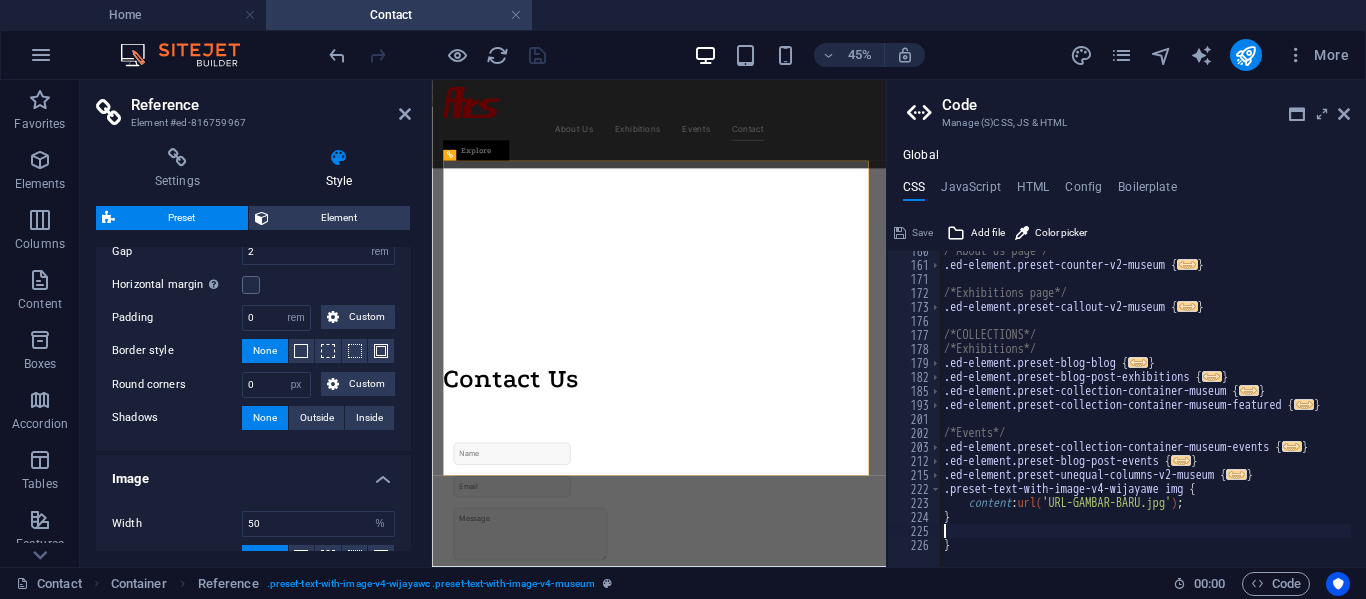 scroll, scrollTop: 651, scrollLeft: 0, axis: vertical 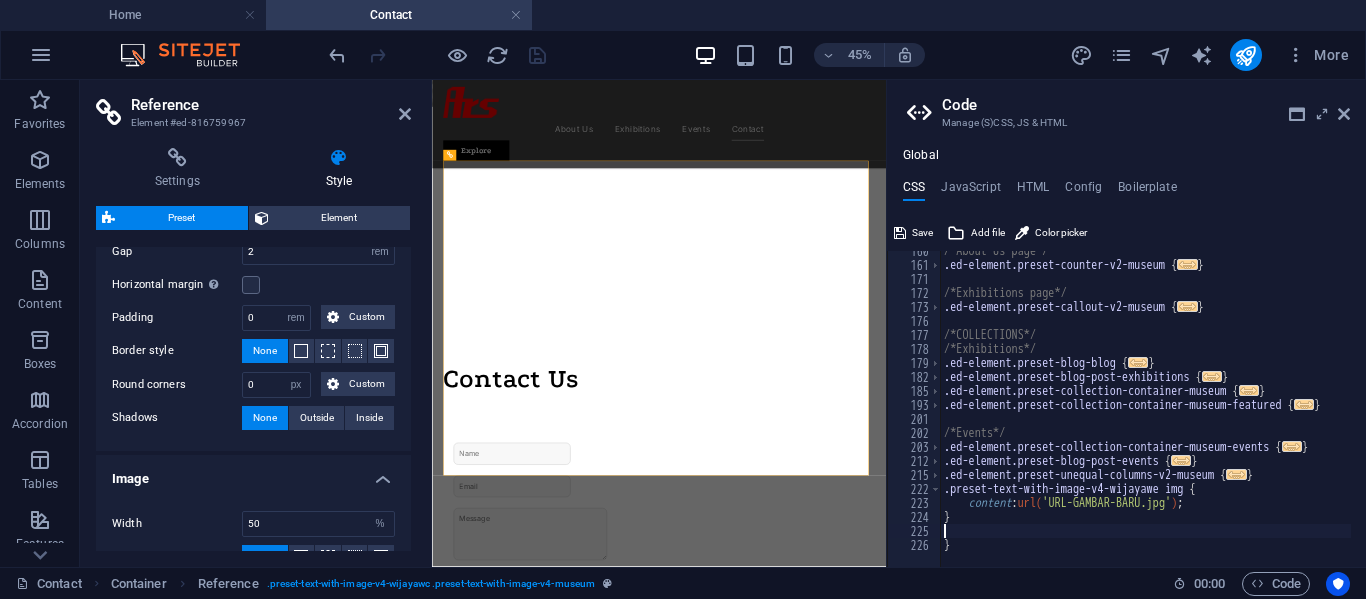 click on "/*About Us page*/ .ed-element.preset-counter-v2-museum   { ... } /*Exhibitions page*/ .ed-element.preset-callout-v2-museum   { ... } /*COLLECTIONS*/ /*Exhibitions*/ .ed-element.preset-blog-blog   { ... } .ed-element.preset-blog-post-exhibitions   { ... } .ed-element.preset-collection-container-museum   { ... } .ed-element.preset-collection-container-museum-featured   { ... } /*Events*/ .ed-element.preset-collection-container-museum-events   { ... } .ed-element.preset-blog-post-events   { ... } .ed-element.preset-unequal-columns-v2-museum   { ... } .preset-text-with-image-v4-wijayawe   img   {      content :  url( 'URL-GAMBAR-BARU.jpg' ) ; } }" at bounding box center (1338, 408) 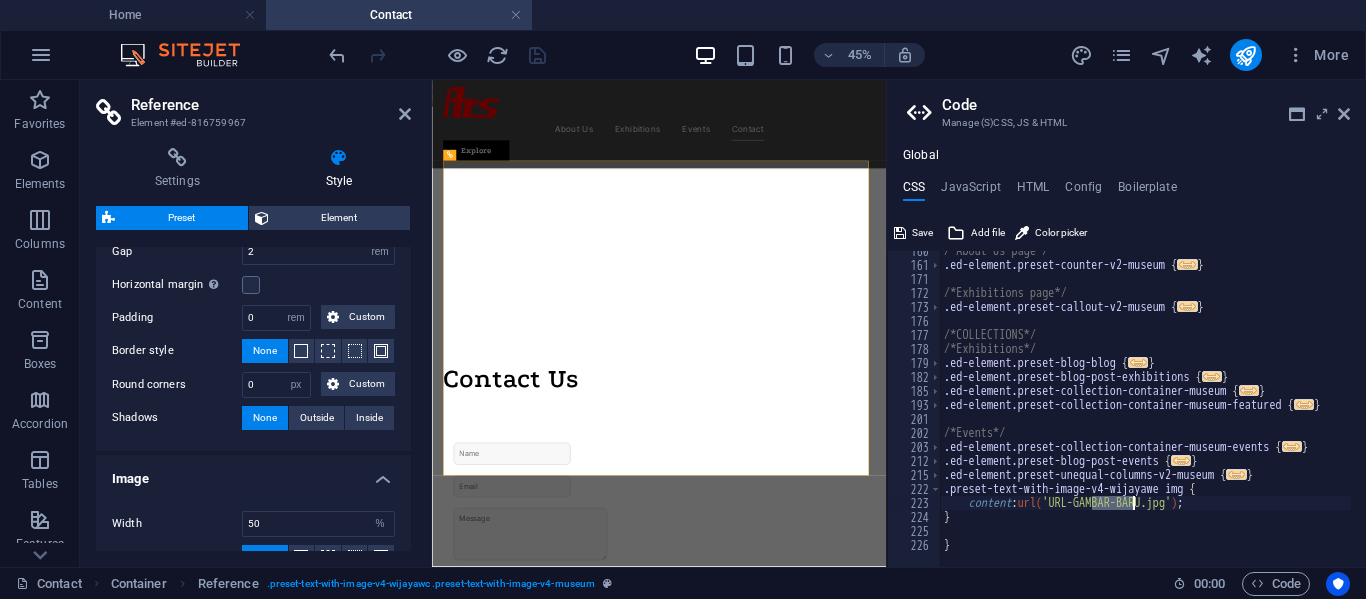 click on "/*About Us page*/ .ed-element.preset-counter-v2-museum   { ... } /*Exhibitions page*/ .ed-element.preset-callout-v2-museum   { ... } /*COLLECTIONS*/ /*Exhibitions*/ .ed-element.preset-blog-blog   { ... } .ed-element.preset-blog-post-exhibitions   { ... } .ed-element.preset-collection-container-museum   { ... } .ed-element.preset-collection-container-museum-featured   { ... } /*Events*/ .ed-element.preset-collection-container-museum-events   { ... } .ed-element.preset-blog-post-events   { ... } .ed-element.preset-unequal-columns-v2-museum   { ... } .preset-text-with-image-v4-wijayawe   img   {      content :  url( 'URL-GAMBAR-BARU.jpg' ) ; } }" at bounding box center (1338, 408) 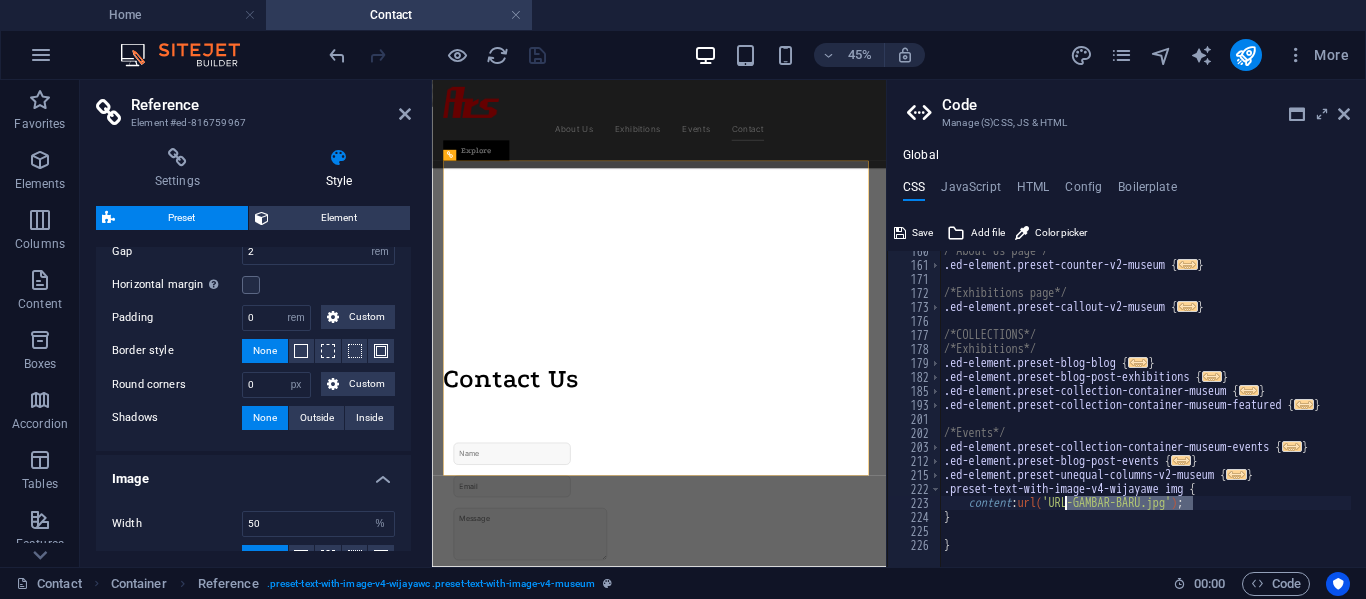 drag, startPoint x: 1192, startPoint y: 506, endPoint x: 1067, endPoint y: 500, distance: 125.14392 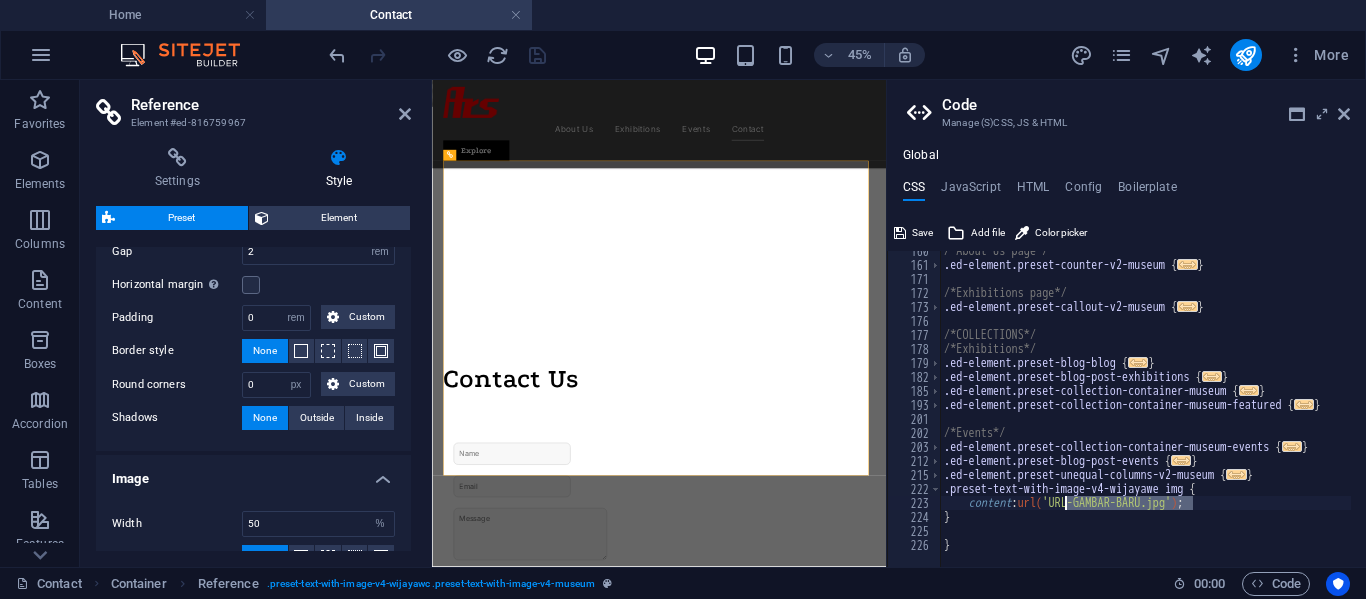 click on "/*About Us page*/ .ed-element.preset-counter-v2-museum   { ... } /*Exhibitions page*/ .ed-element.preset-callout-v2-museum   { ... } /*COLLECTIONS*/ /*Exhibitions*/ .ed-element.preset-blog-blog   { ... } .ed-element.preset-blog-post-exhibitions   { ... } .ed-element.preset-collection-container-museum   { ... } .ed-element.preset-collection-container-museum-featured   { ... } /*Events*/ .ed-element.preset-collection-container-museum-events   { ... } .ed-element.preset-blog-post-events   { ... } .ed-element.preset-unequal-columns-v2-museum   { ... } .preset-text-with-image-v4-wijayawe   img   {      content :  url( 'URL-GAMBAR-BARU.jpg' ) ; } }" at bounding box center (1338, 408) 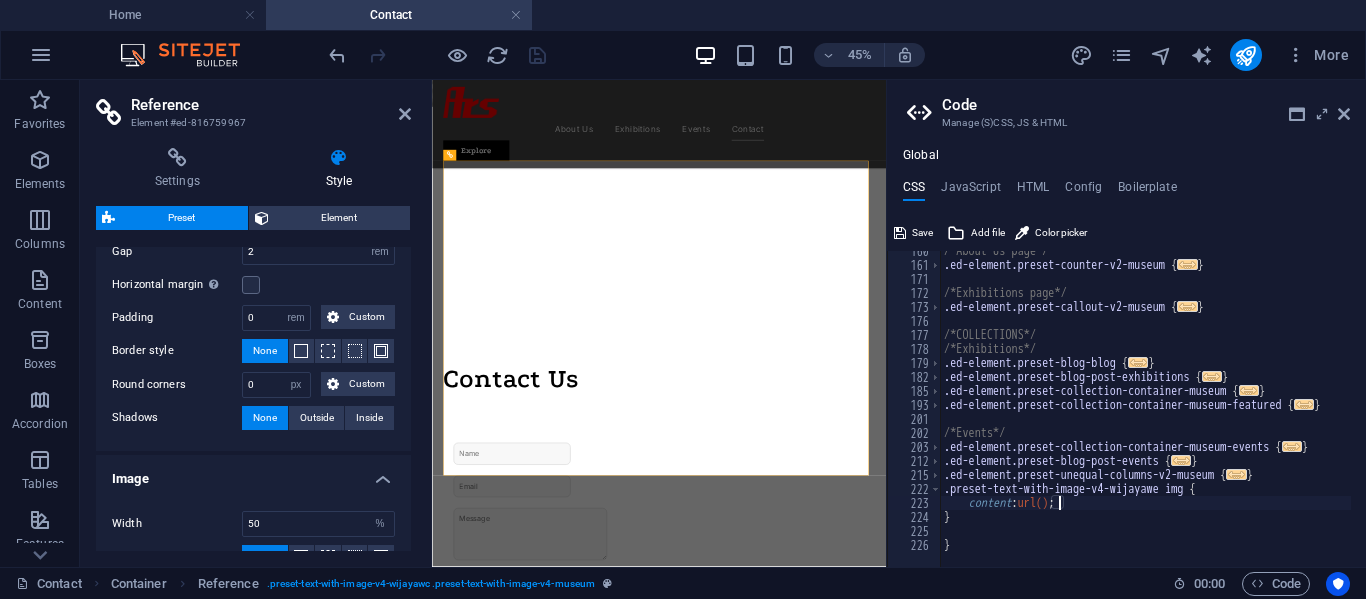 paste on "textarea:focus" 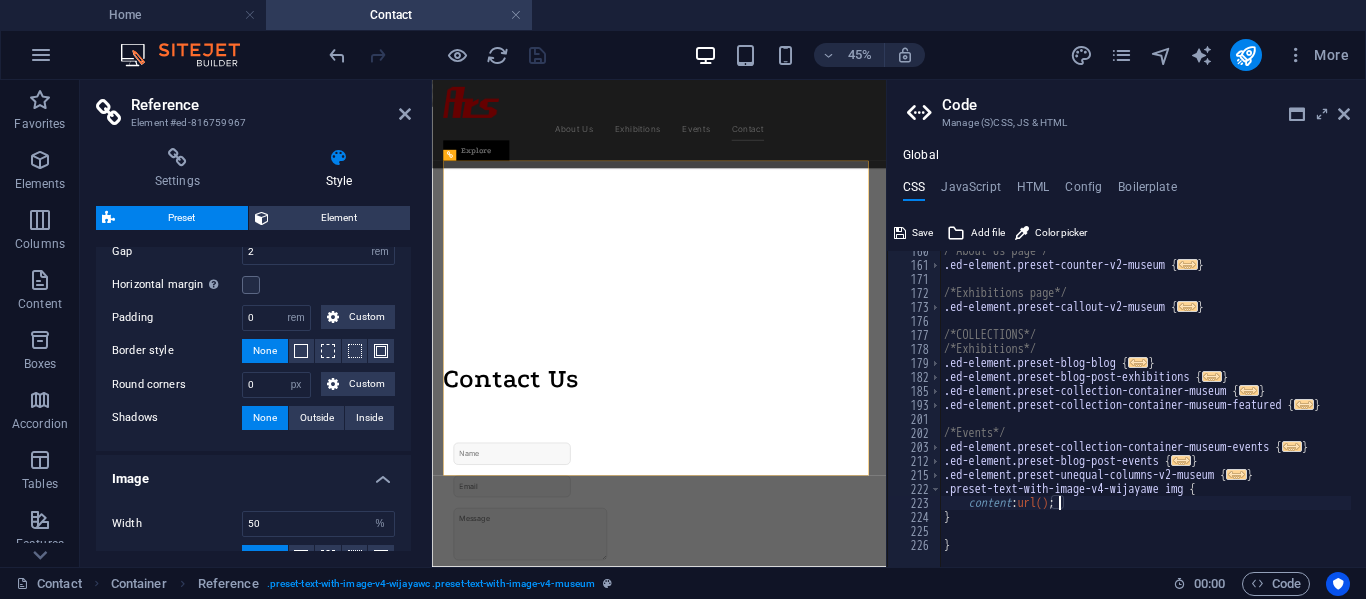 scroll, scrollTop: 0, scrollLeft: 436, axis: horizontal 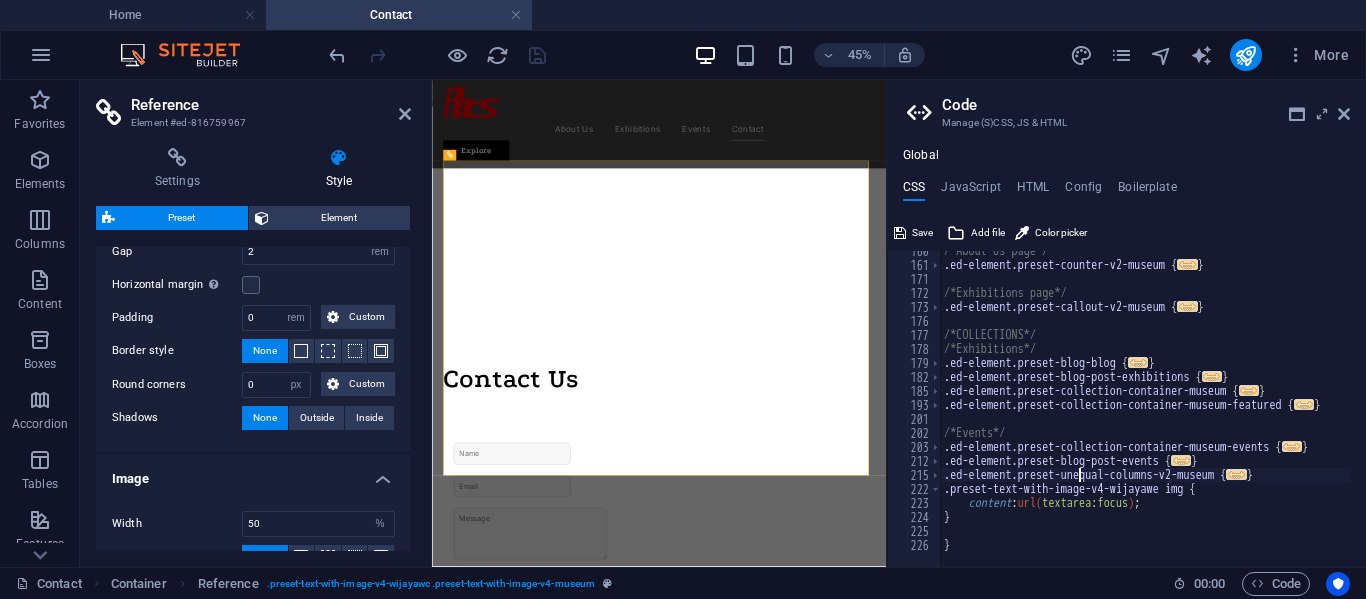 click on "/*About Us page*/ .ed-element.preset-counter-v2-museum   { ... } /*Exhibitions page*/ .ed-element.preset-callout-v2-museum   { ... } /*COLLECTIONS*/ /*Exhibitions*/ .ed-element.preset-blog-blog   { ... } .ed-element.preset-blog-post-exhibitions   { ... } .ed-element.preset-collection-container-museum   { ... } .ed-element.preset-collection-container-museum-featured   { ... } /*Events*/ .ed-element.preset-collection-container-museum-events   { ... } .ed-element.preset-blog-post-events   { ... } .ed-element.preset-unequal-columns-v2-museum   { ... } .preset-text-with-image-v4-wijayawe   img   {      content :  url( https://cdn1.site-media.eu/images/0/18097555/WhatsAppImage2025-07-31at11.14.182-xLIGlZOISRUUquVVMGtPfQ.jpeg ) ; } }" at bounding box center (1368, 408) 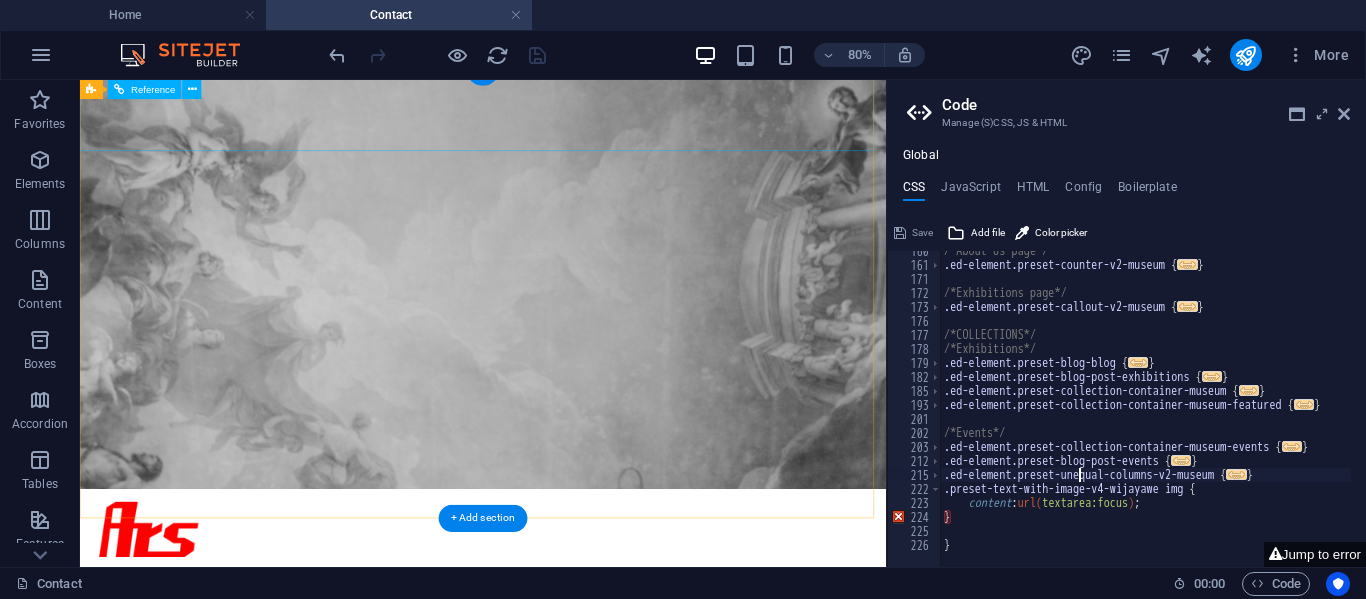 scroll, scrollTop: 0, scrollLeft: 0, axis: both 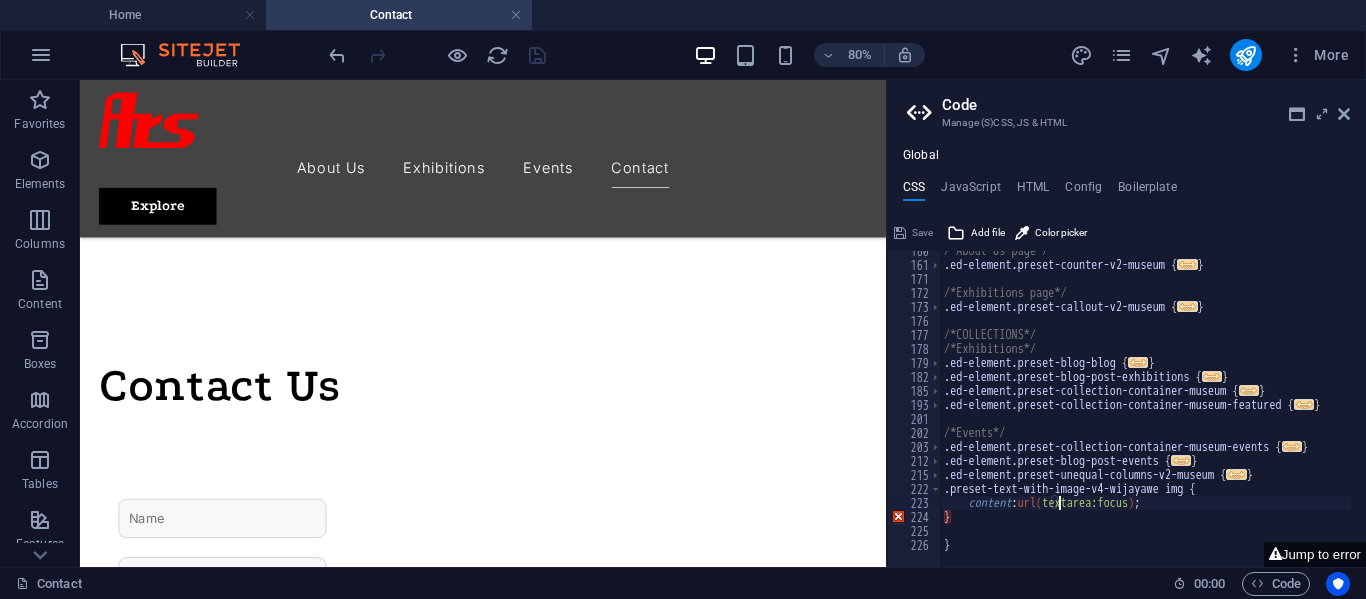 click on "/*About Us page*/ .ed-element.preset-counter-v2-museum   { ... } /*Exhibitions page*/ .ed-element.preset-callout-v2-museum   { ... } /*COLLECTIONS*/ /*Exhibitions*/ .ed-element.preset-blog-blog   { ... } .ed-element.preset-blog-post-exhibitions   { ... } .ed-element.preset-collection-container-museum   { ... } .ed-element.preset-collection-container-museum-featured   { ... } /*Events*/ .ed-element.preset-collection-container-museum-events   { ... } .ed-element.preset-blog-post-events   { ... } .ed-element.preset-unequal-columns-v2-museum   { ... } .preset-text-with-image-v4-wijayawe   img   {      content :  url( https://cdn1.site-media.eu/images/0/18097555/WhatsAppImage2025-07-31at11.14.182-xLIGlZOISRUUquVVMGtPfQ.jpeg ) ; } }" at bounding box center (1368, 408) 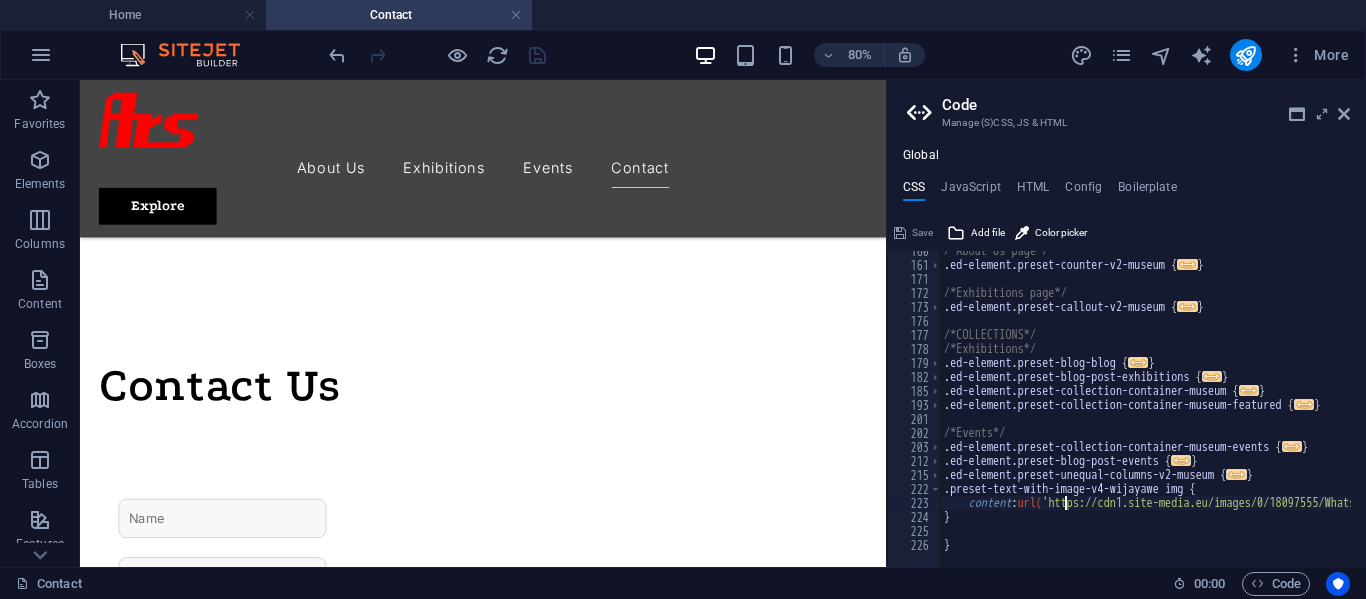 scroll, scrollTop: 0, scrollLeft: 9, axis: horizontal 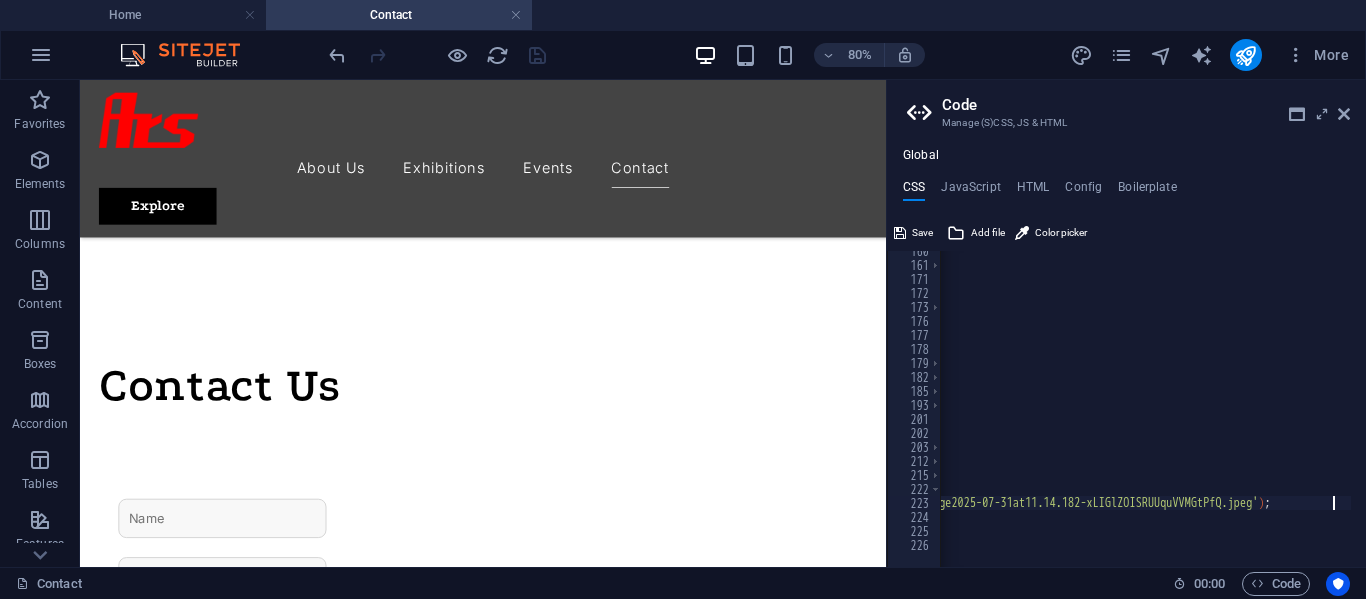 drag, startPoint x: 1333, startPoint y: 502, endPoint x: 1350, endPoint y: 531, distance: 33.61547 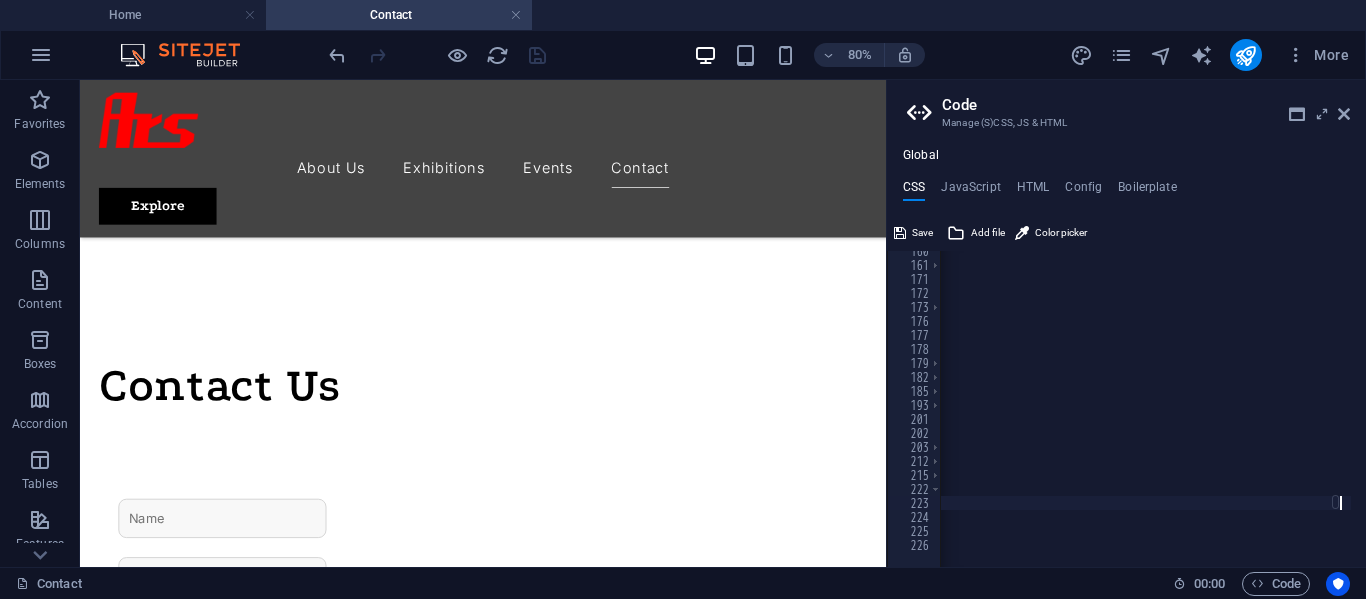 scroll, scrollTop: 0, scrollLeft: 69, axis: horizontal 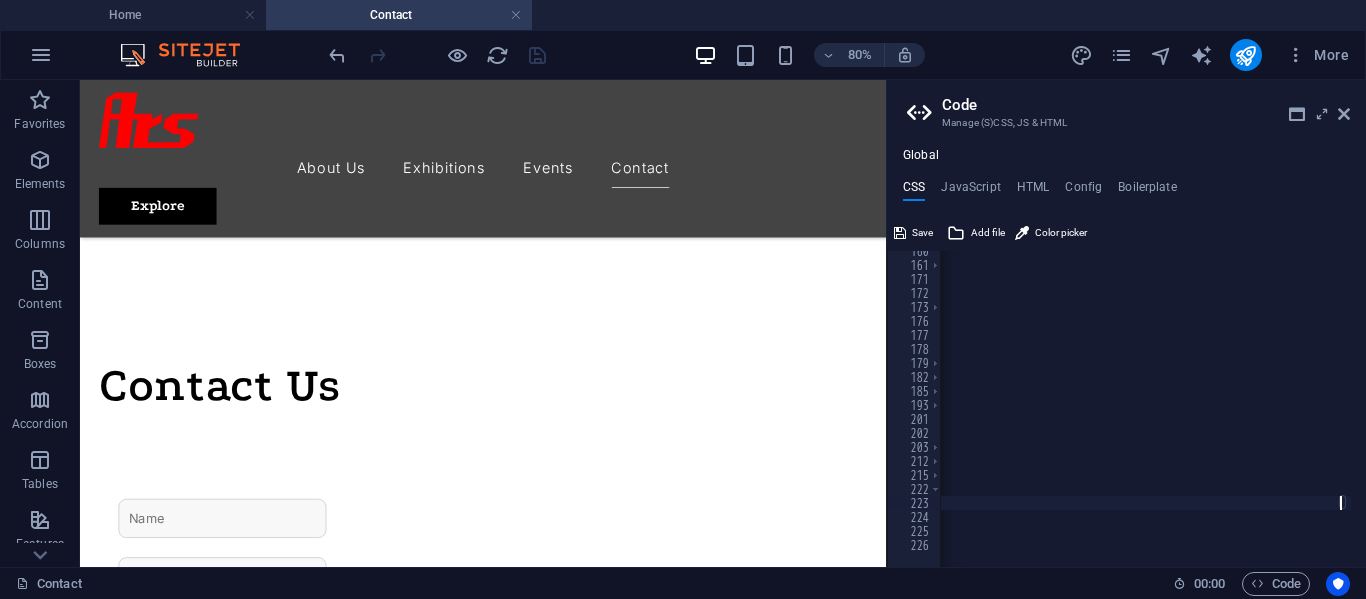 type on "textarea:focus" 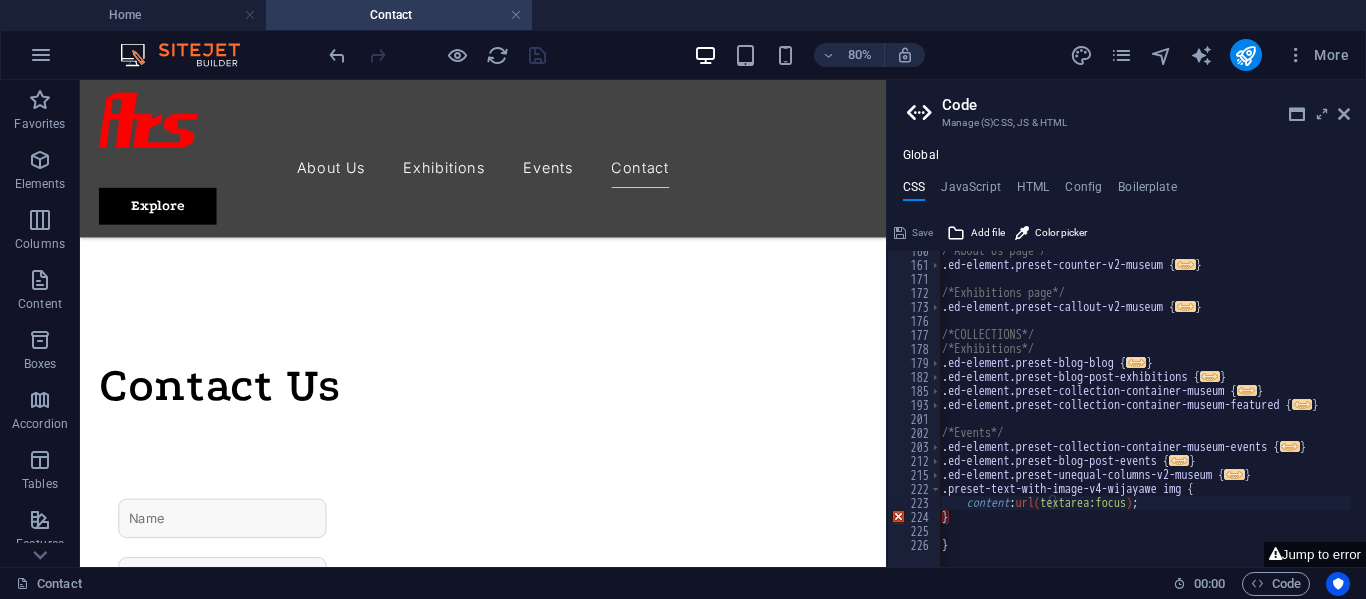 scroll, scrollTop: 0, scrollLeft: 22, axis: horizontal 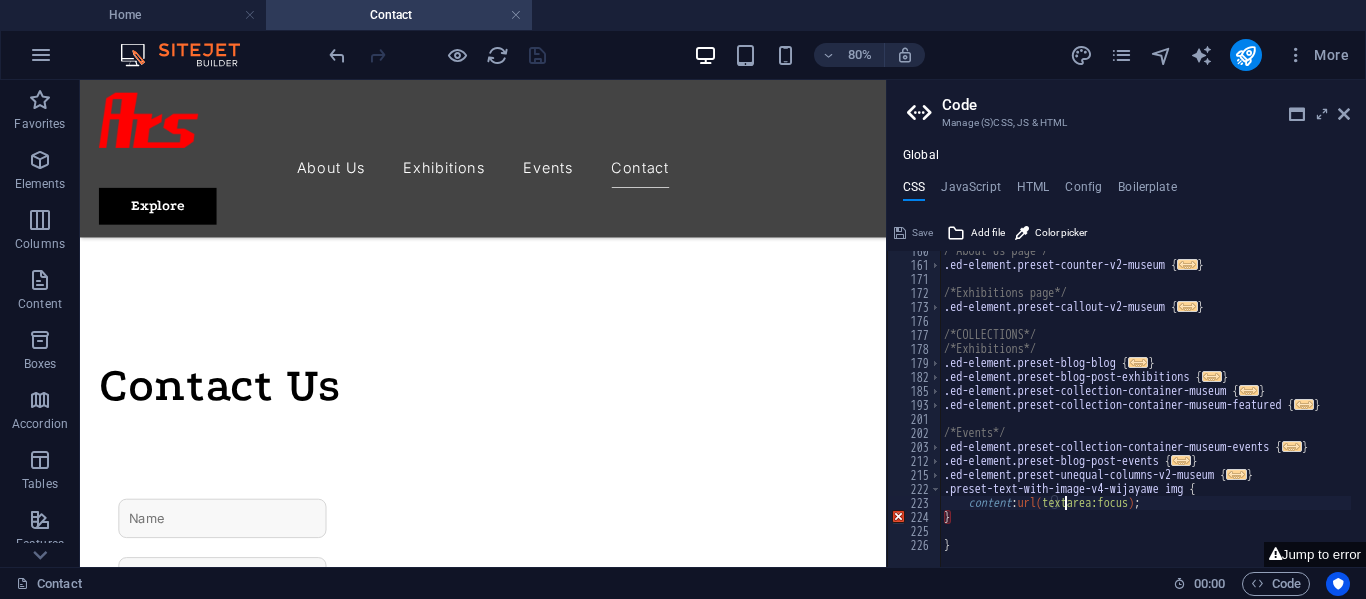 drag, startPoint x: 1063, startPoint y: 504, endPoint x: 1076, endPoint y: 538, distance: 36.40055 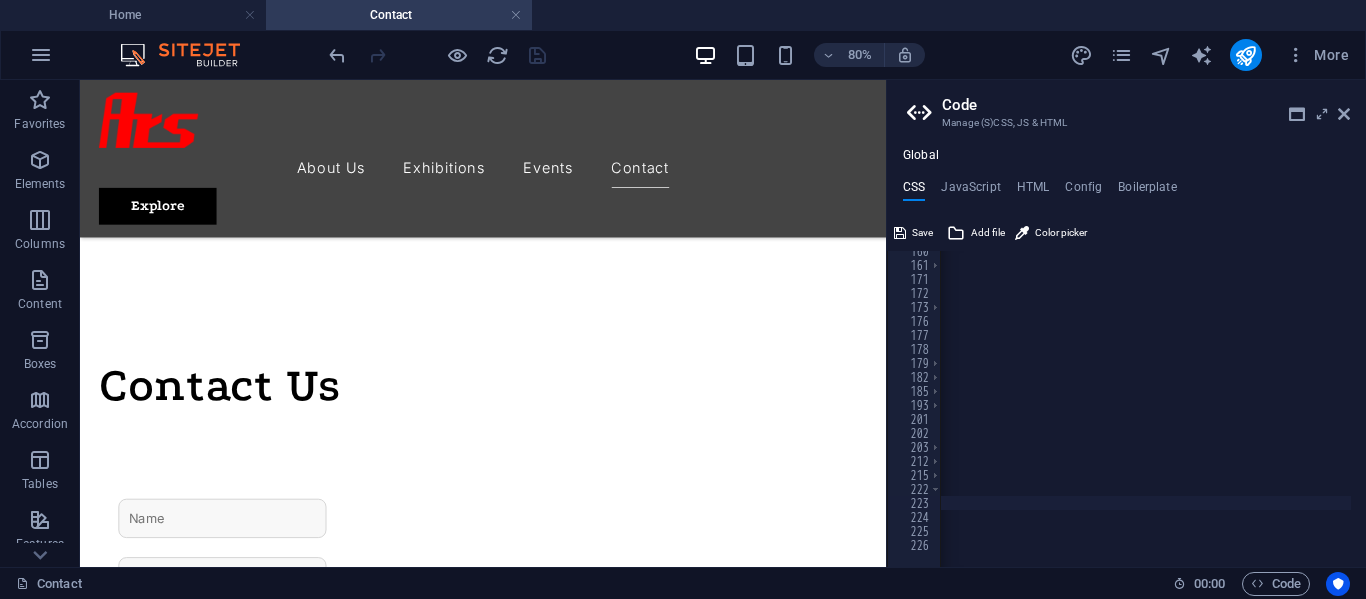scroll, scrollTop: 0, scrollLeft: 453, axis: horizontal 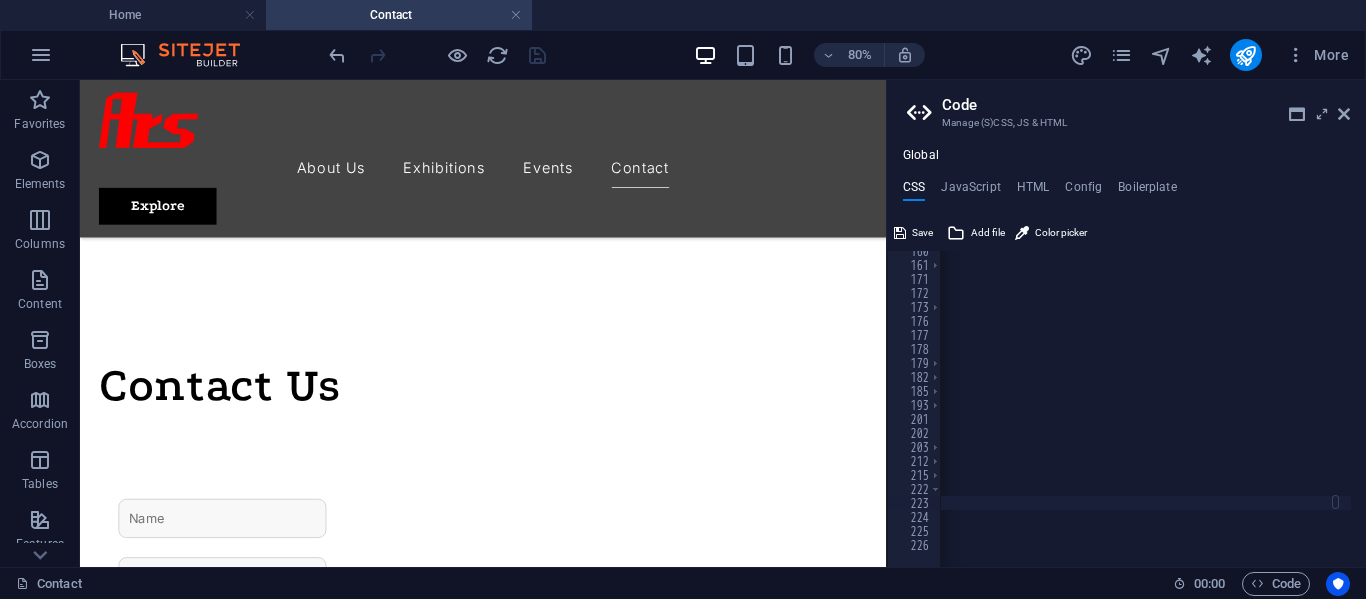 click on "/*About Us page*/ .ed-element.preset-counter-v2-museum   { ... } /*Exhibitions page*/ .ed-element.preset-callout-v2-museum   { ... } /*COLLECTIONS*/ /*Exhibitions*/ .ed-element.preset-blog-blog   { ... } .ed-element.preset-blog-post-exhibitions   { ... } .ed-element.preset-collection-container-museum   { ... } .ed-element.preset-collection-container-museum-featured   { ... } /*Events*/ .ed-element.preset-collection-container-museum-events   { ... } .ed-element.preset-blog-post-events   { ... } .ed-element.preset-unequal-columns-v2-museum   { ... } .preset-text-with-image-v4-wijayawe   img   {      content :  url( https://cdn1.site-media.eu/images/0/18097555/WhatsAppImage2025-07-31at11.14.182-xLIGlZOISRUUquVVMGtPfQ.jpeg' ) ; } }" at bounding box center (919, 408) 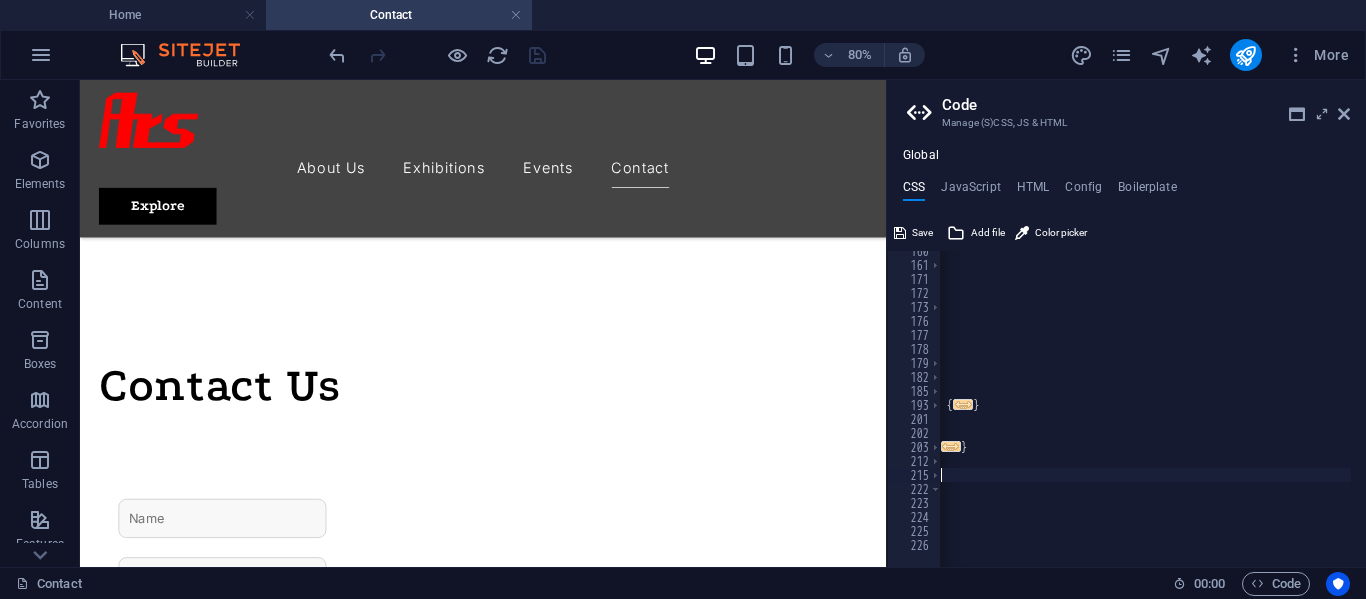 click on "/*About Us page*/ .ed-element.preset-counter-v2-museum   { ... } /*Exhibitions page*/ .ed-element.preset-callout-v2-museum   { ... } /*COLLECTIONS*/ /*Exhibitions*/ .ed-element.preset-blog-blog   { ... } .ed-element.preset-blog-post-exhibitions   { ... } .ed-element.preset-collection-container-museum   { ... } .ed-element.preset-collection-container-museum-featured   { ... } /*Events*/ .ed-element.preset-collection-container-museum-events   { ... } .ed-element.preset-blog-post-events   { ... } .ed-element.preset-unequal-columns-v2-museum   { ... } .preset-text-with-image-v4-wijayawe   img   {      content :  url( https://cdn1.site-media.eu/images/0/18097555/WhatsAppImage2025-07-31at11.14.182-xLIGlZOISRUUquVVMGtPfQ.jpeg ) ; } }" at bounding box center (1027, 408) 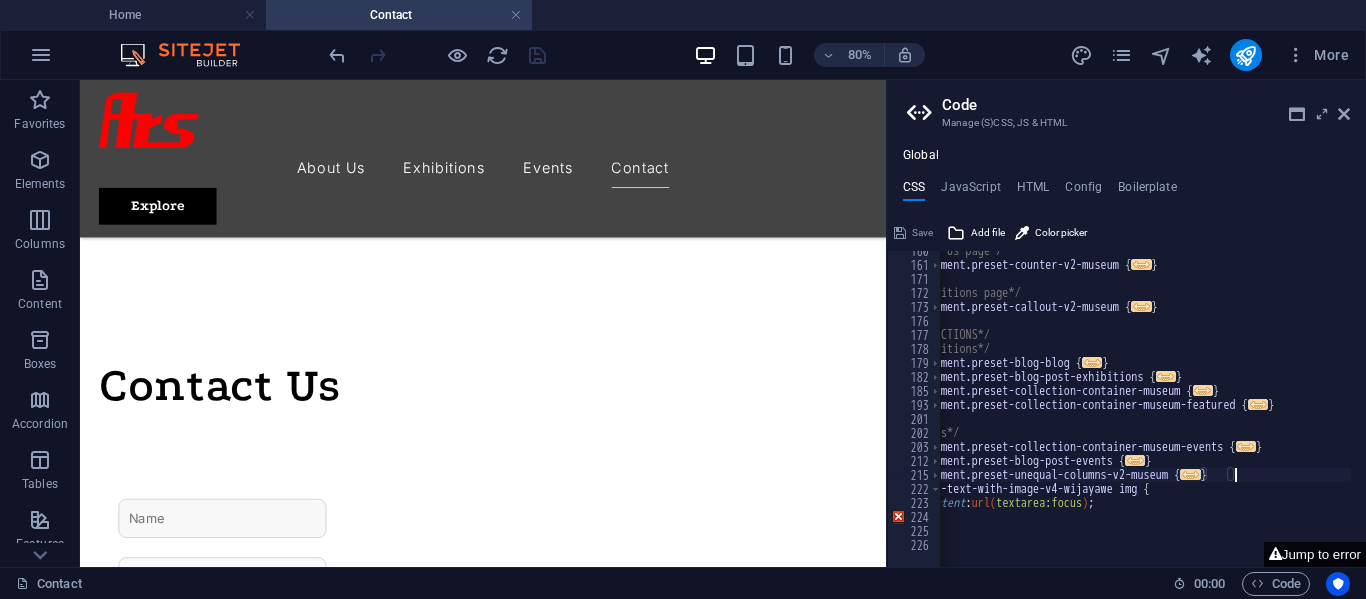 scroll, scrollTop: 0, scrollLeft: 360, axis: horizontal 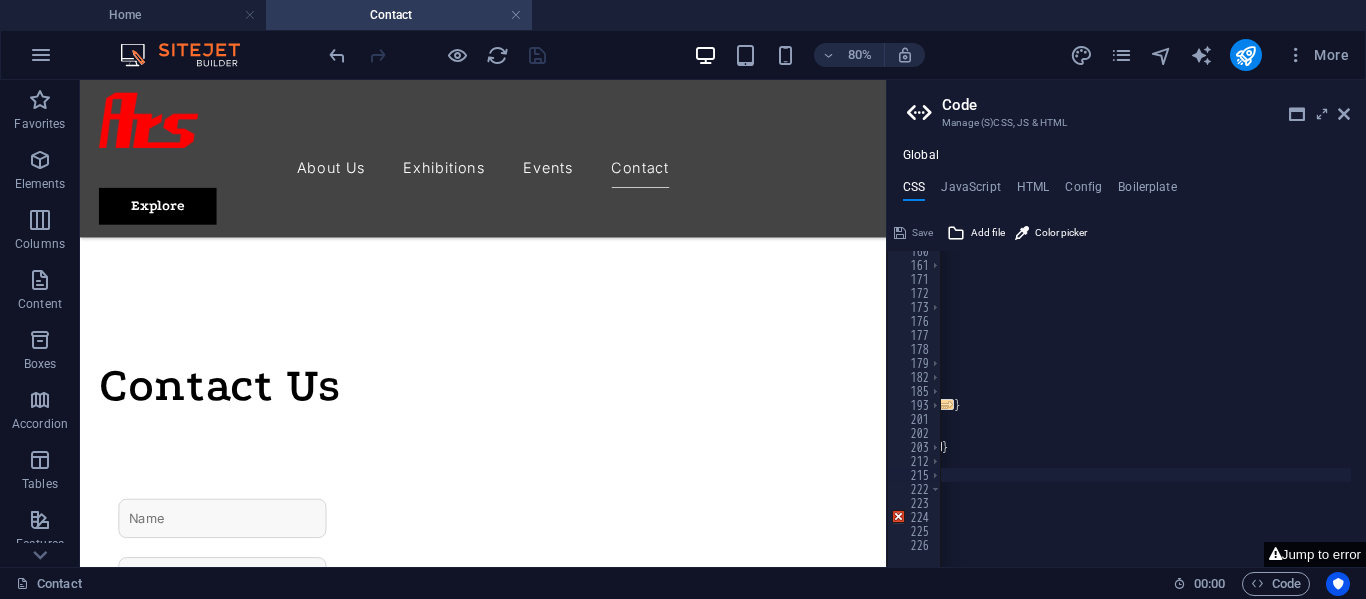 click on "Jump to error" at bounding box center (1315, 554) 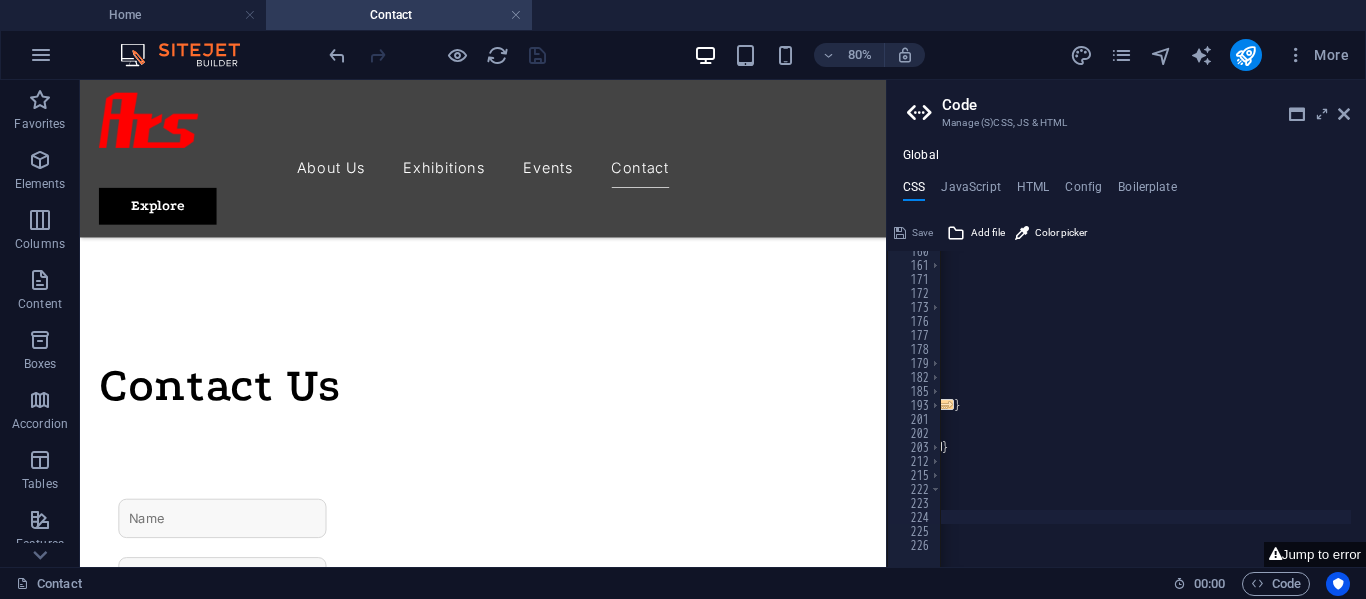 scroll, scrollTop: 0, scrollLeft: 0, axis: both 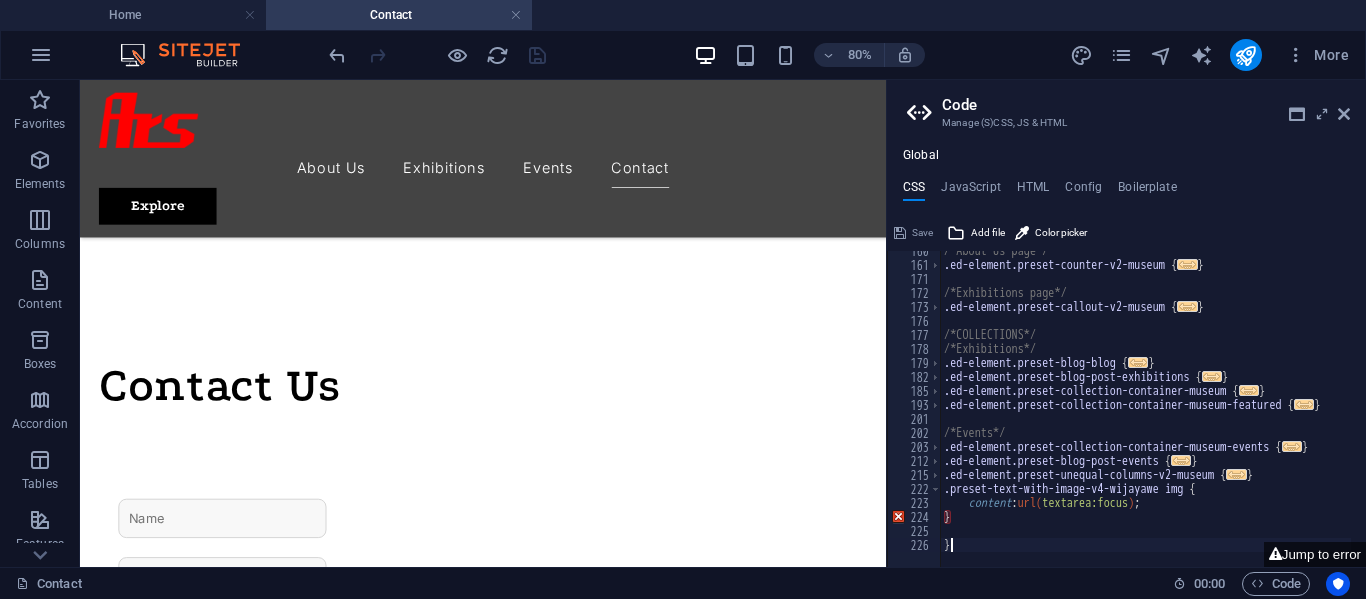 click on "/*About Us page*/ .ed-element.preset-counter-v2-museum   { ... } /*Exhibitions page*/ .ed-element.preset-callout-v2-museum   { ... } /*COLLECTIONS*/ /*Exhibitions*/ .ed-element.preset-blog-blog   { ... } .ed-element.preset-blog-post-exhibitions   { ... } .ed-element.preset-collection-container-museum   { ... } .ed-element.preset-collection-container-museum-featured   { ... } /*Events*/ .ed-element.preset-collection-container-museum-events   { ... } .ed-element.preset-blog-post-events   { ... } .ed-element.preset-unequal-columns-v2-museum   { ... } .preset-text-with-image-v4-wijayawe   img   {      content :  url( https://cdn1.site-media.eu/images/0/18097555/WhatsAppImage2025-07-31at11.14.182-xLIGlZOISRUUquVVMGtPfQ.jpeg ) ; } }" at bounding box center (1368, 408) 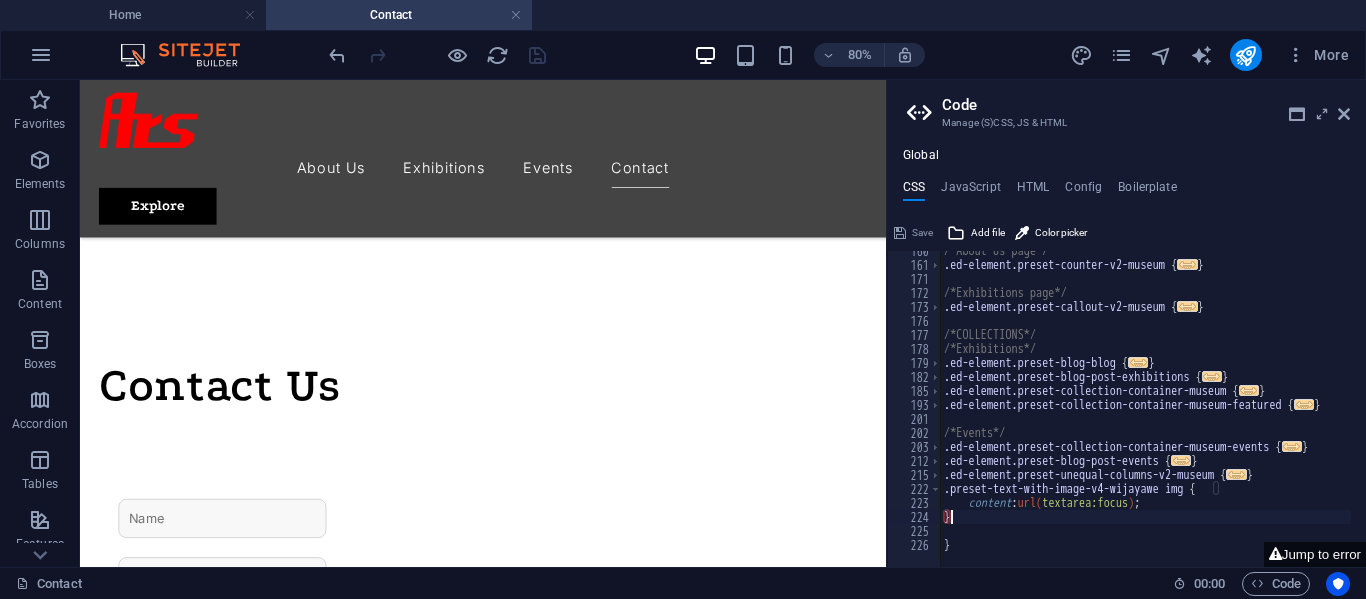 click on "/*About Us page*/ .ed-element.preset-counter-v2-museum   { ... } /*Exhibitions page*/ .ed-element.preset-callout-v2-museum   { ... } /*COLLECTIONS*/ /*Exhibitions*/ .ed-element.preset-blog-blog   { ... } .ed-element.preset-blog-post-exhibitions   { ... } .ed-element.preset-collection-container-museum   { ... } .ed-element.preset-collection-container-museum-featured   { ... } /*Events*/ .ed-element.preset-collection-container-museum-events   { ... } .ed-element.preset-blog-post-events   { ... } .ed-element.preset-unequal-columns-v2-museum   { ... } .preset-text-with-image-v4-wijayawe   img   {      content :  url( https://cdn1.site-media.eu/images/0/18097555/WhatsAppImage2025-07-31at11.14.182-xLIGlZOISRUUquVVMGtPfQ.jpeg ) ; } }" at bounding box center (1368, 408) 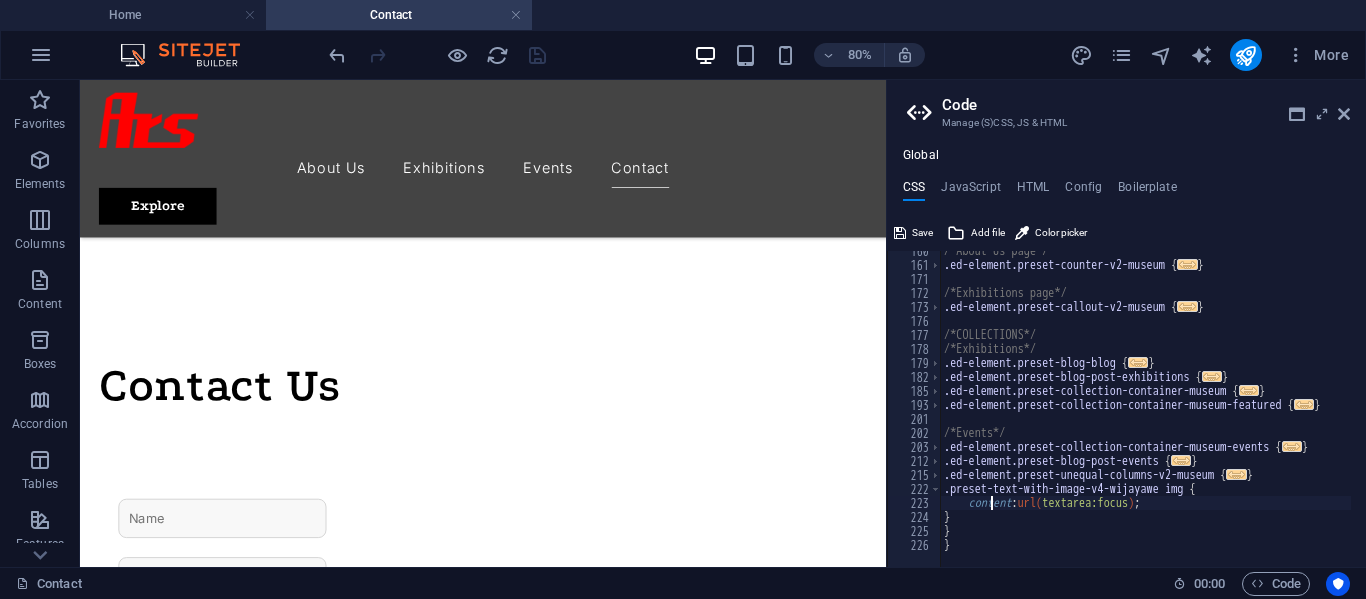 click on "/*About Us page*/ .ed-element.preset-counter-v2-museum   { ... } /*Exhibitions page*/ .ed-element.preset-callout-v2-museum   { ... } /*COLLECTIONS*/ /*Exhibitions*/ .ed-element.preset-blog-blog   { ... } .ed-element.preset-blog-post-exhibitions   { ... } .ed-element.preset-collection-container-museum   { ... } .ed-element.preset-collection-container-museum-featured   { ... } /*Events*/ .ed-element.preset-collection-container-museum-events   { ... } .ed-element.preset-blog-post-events   { ... } .ed-element.preset-unequal-columns-v2-museum   { ... } .preset-text-with-image-v4-wijayawe   img   {      content :  url( https://cdn1.site-media.eu/images/0/18097555/WhatsAppImage2025-07-31at11.14.182-xLIGlZOISRUUquVVMGtPfQ.jpeg ) ; } } }" at bounding box center (1368, 408) 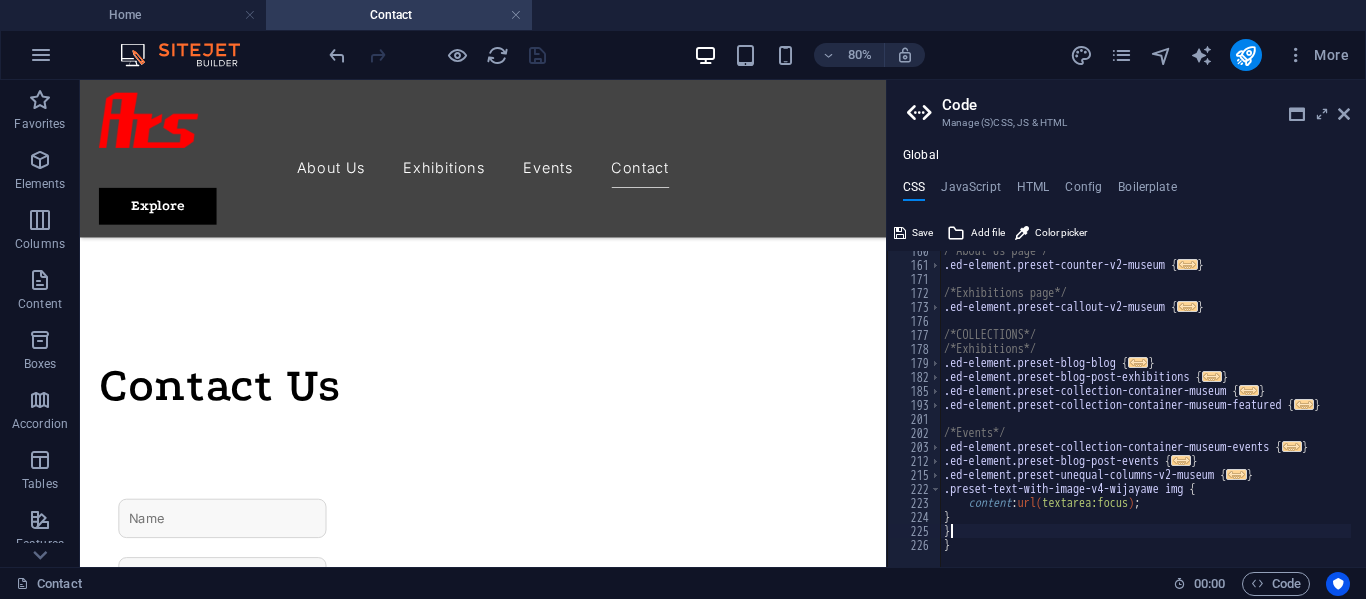 type on "}" 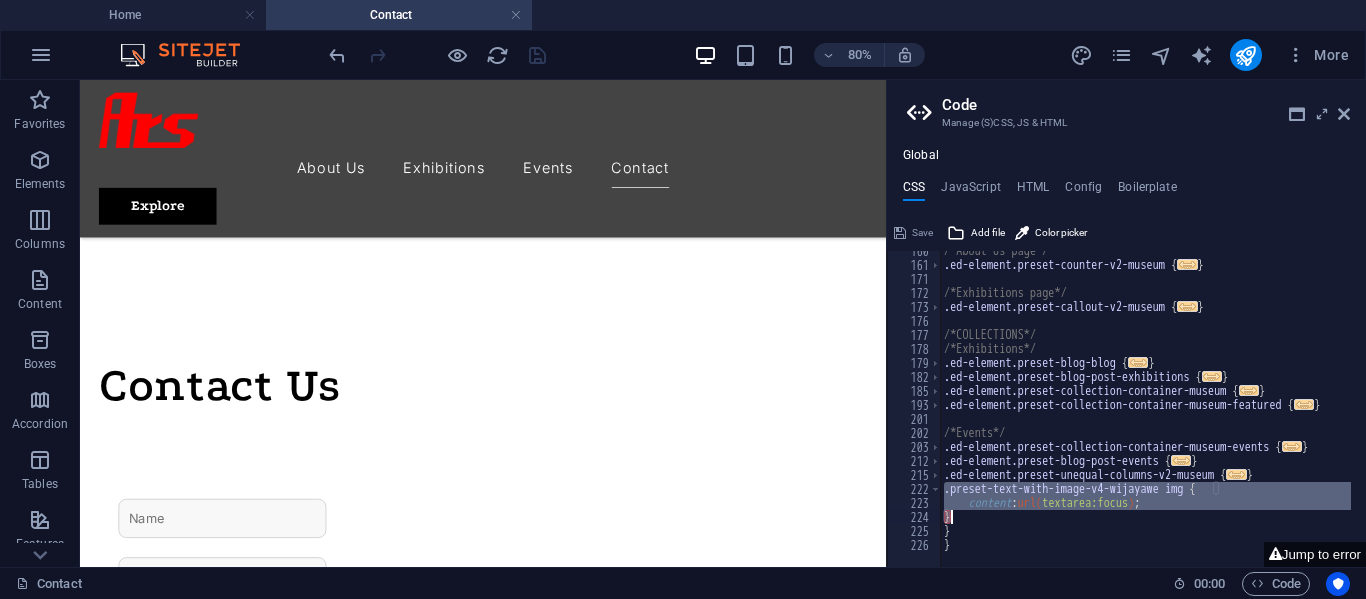 drag, startPoint x: 944, startPoint y: 492, endPoint x: 972, endPoint y: 514, distance: 35.608986 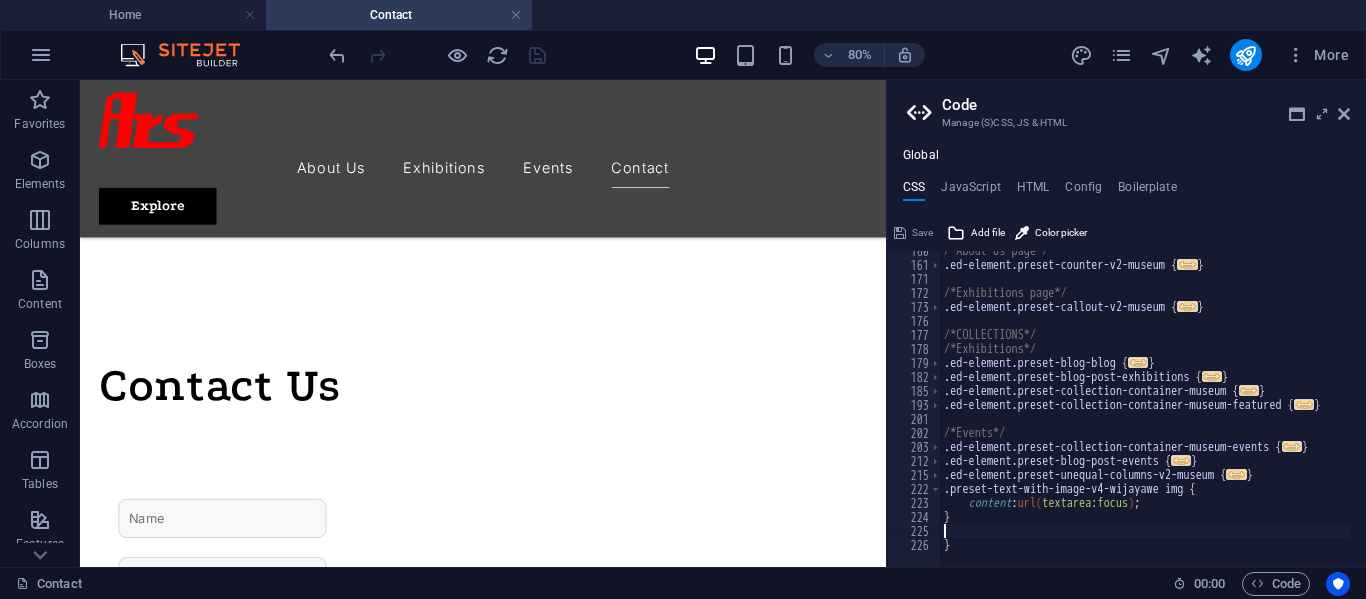 scroll, scrollTop: 637, scrollLeft: 0, axis: vertical 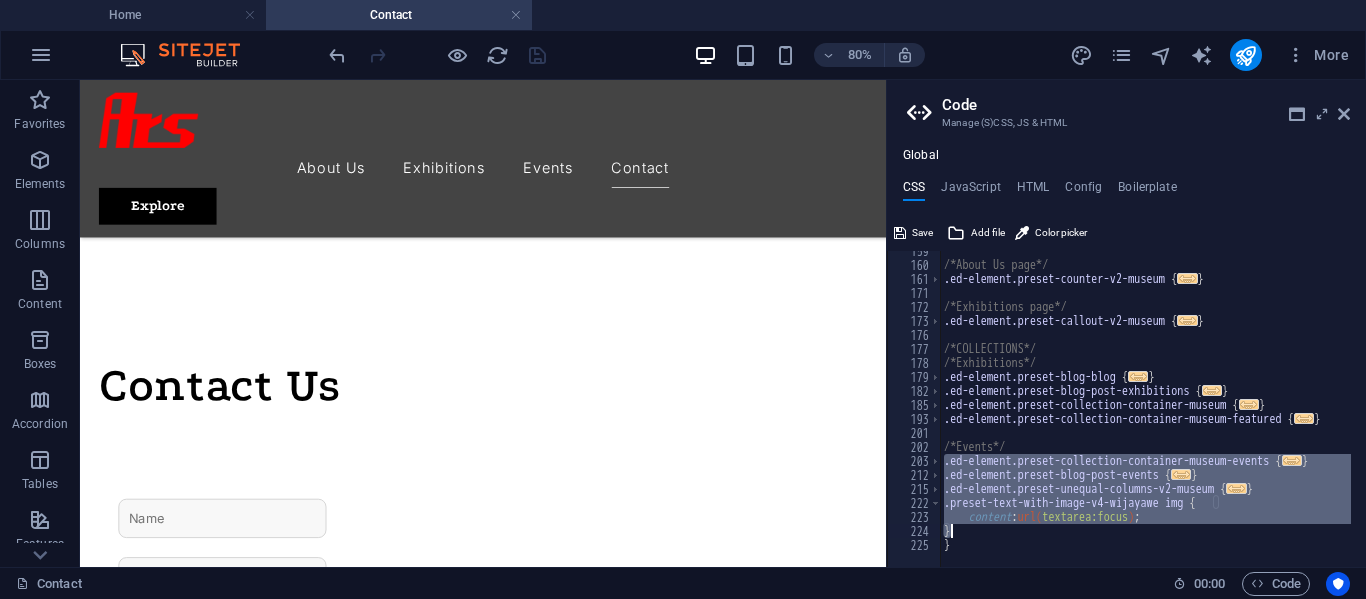 drag, startPoint x: 946, startPoint y: 471, endPoint x: 958, endPoint y: 532, distance: 62.169125 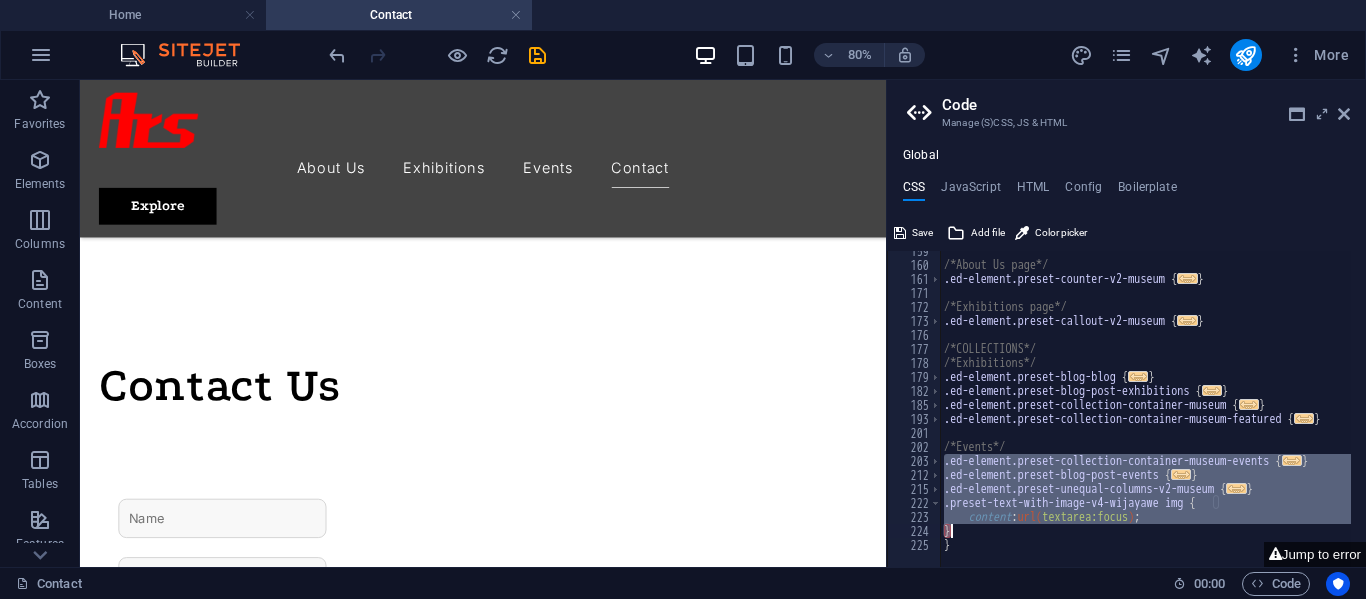 click on "/*About Us page*/ .ed-element.preset-counter-v2-museum   { ... } /*Exhibitions page*/ .ed-element.preset-callout-v2-museum   { ... } /*COLLECTIONS*/ /*Exhibitions*/ .ed-element.preset-blog-blog   { ... } .ed-element.preset-blog-post-exhibitions   { ... } .ed-element.preset-collection-container-museum   { ... } .ed-element.preset-collection-container-museum-featured   { ... } /*Events*/ .ed-element.preset-collection-container-museum-events   { ... } .ed-element.preset-blog-post-events   { ... } .ed-element.preset-unequal-columns-v2-museum   { ... } .preset-text-with-image-v4-wijayawe   img   {      content :  url( https://cdn1.site-media.eu/images/0/18097555/WhatsAppImage2025-07-31at11.14.182-xLIGlZOISRUUquVVMGtPfQ.jpeg ) ; } }" at bounding box center [1145, 409] 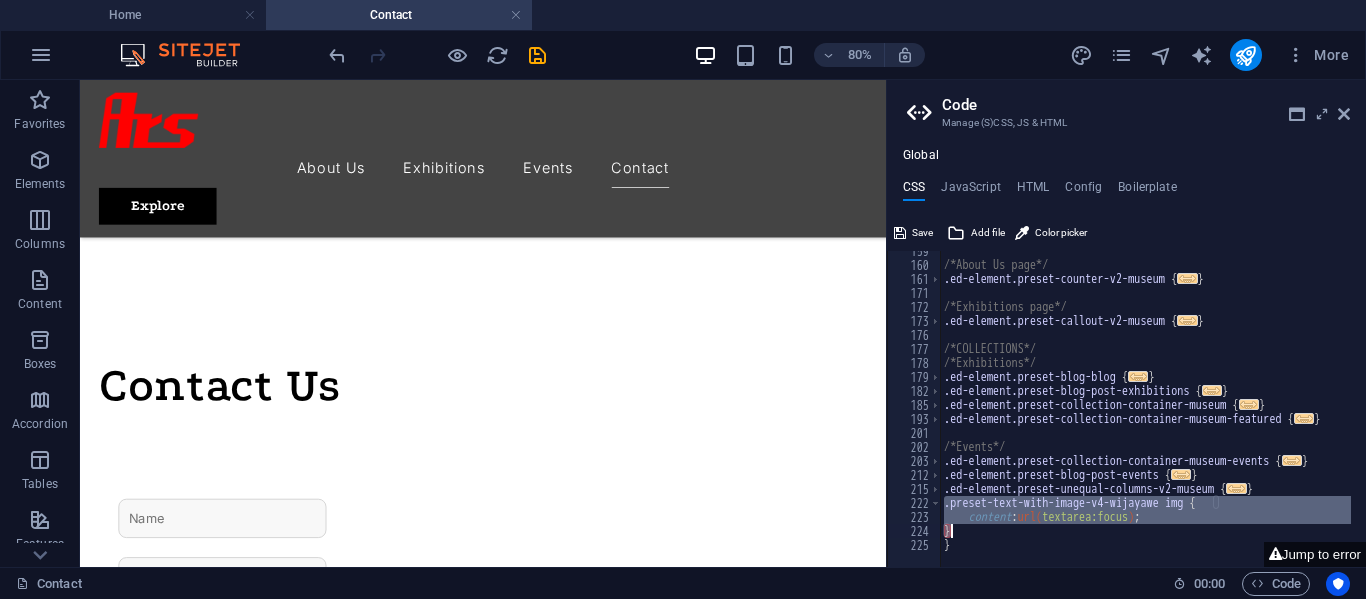 drag, startPoint x: 945, startPoint y: 510, endPoint x: 951, endPoint y: 527, distance: 18.027756 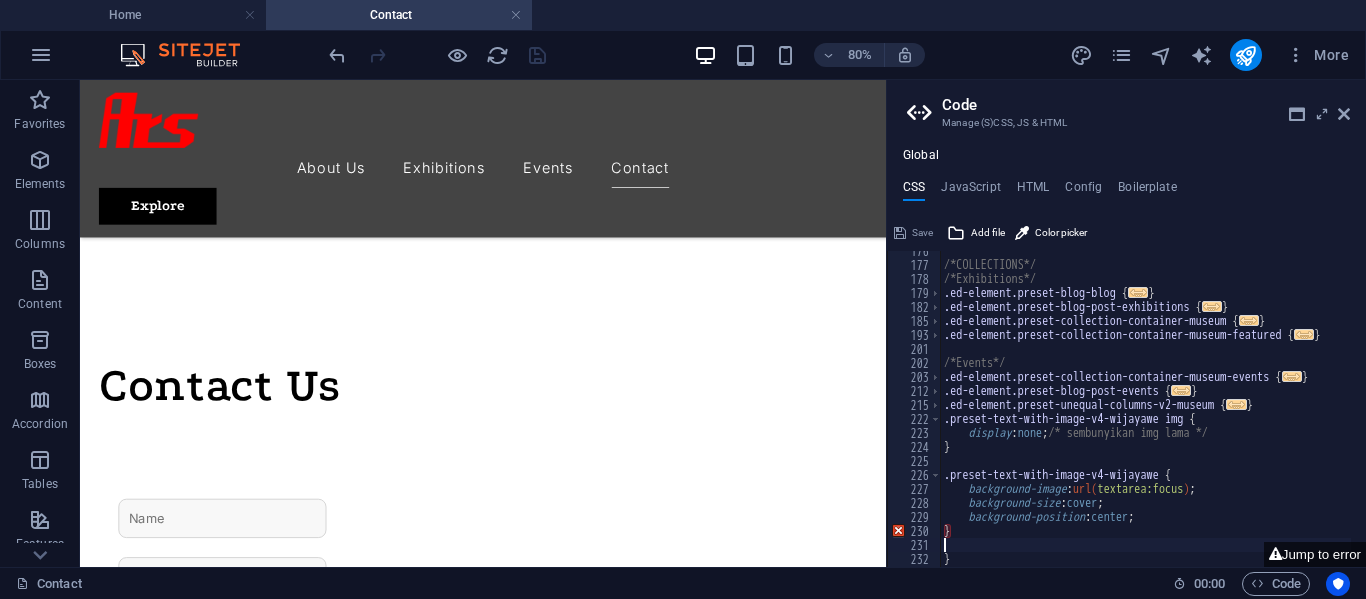 click on "/*COLLECTIONS*/ /*Exhibitions*/ .ed-element.preset-blog-blog   { ... } .ed-element.preset-blog-post-exhibitions   { ... } .ed-element.preset-collection-container-museum   { ... } .ed-element.preset-collection-container-museum-featured   { ... } /*Events*/ .ed-element.preset-collection-container-museum-events   { ... } .ed-element.preset-blog-post-events   { ... } .ed-element.preset-unequal-columns-v2-museum   { ... } .preset-text-with-image-v4-wijayawe   img   {      display :  none ;  /* sembunyikan img lama */ } .preset-text-with-image-v4-wijayawe   {      background-image :  url( "https://cdn1.site-media.eu/images/0/18097555/WhatsAppImage2025-07-31at11.14.182-xLIGlZOISRUUquVVMGtPfQ.jpeg" ) ;      background-size :  cover ;      background-position :  center ; }" at bounding box center [1405, 408] 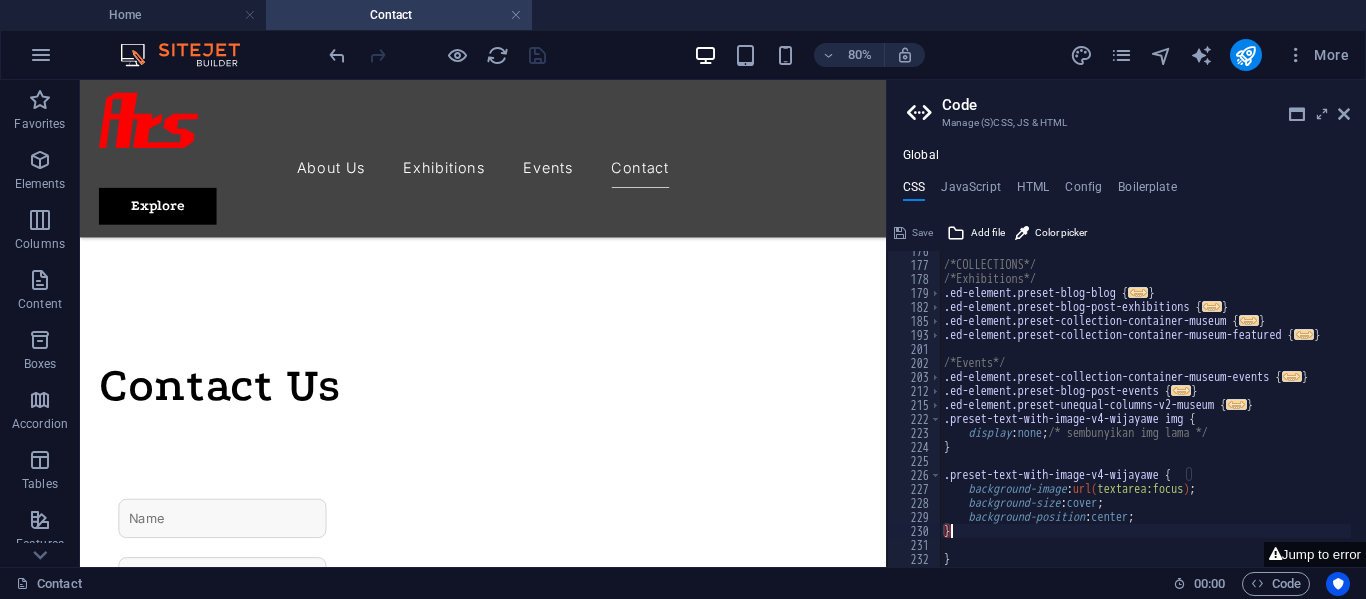 scroll, scrollTop: 735, scrollLeft: 0, axis: vertical 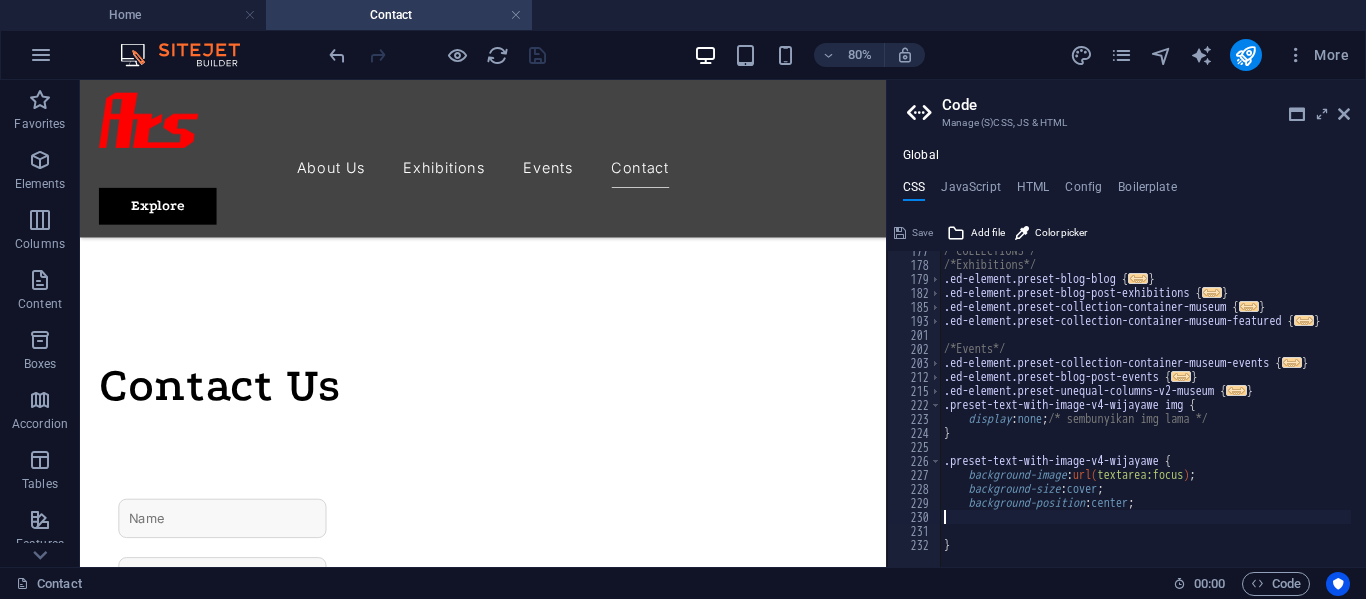 type on "background-position: center;" 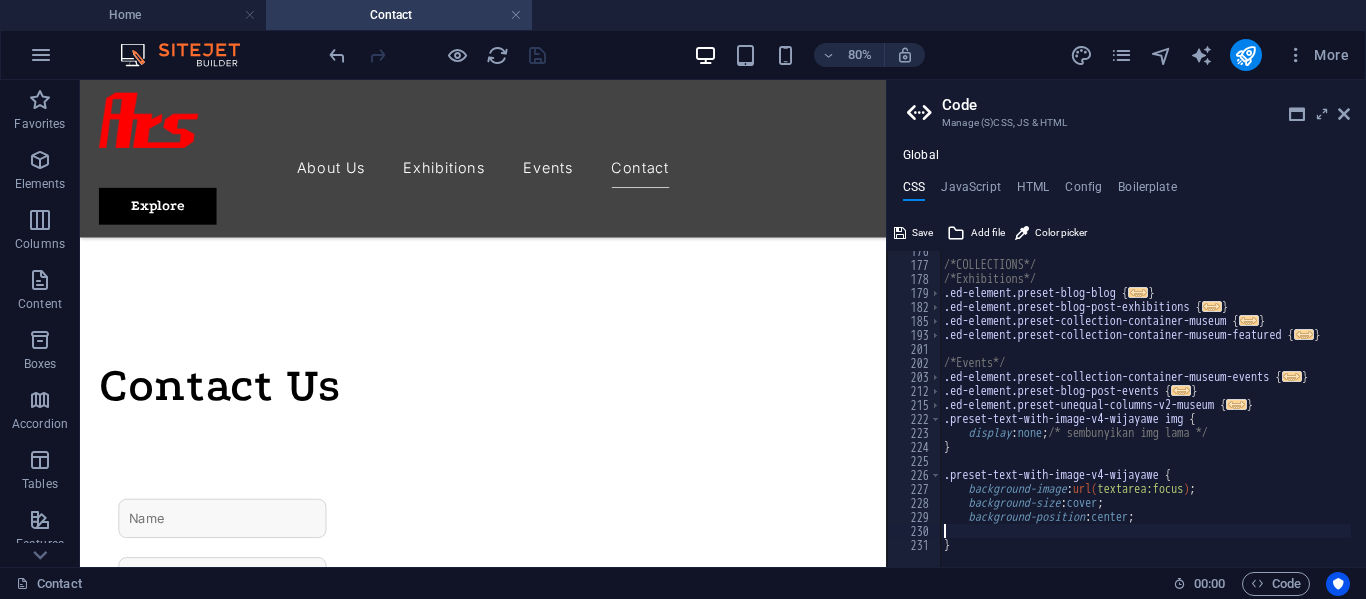 type on "background-position: center;" 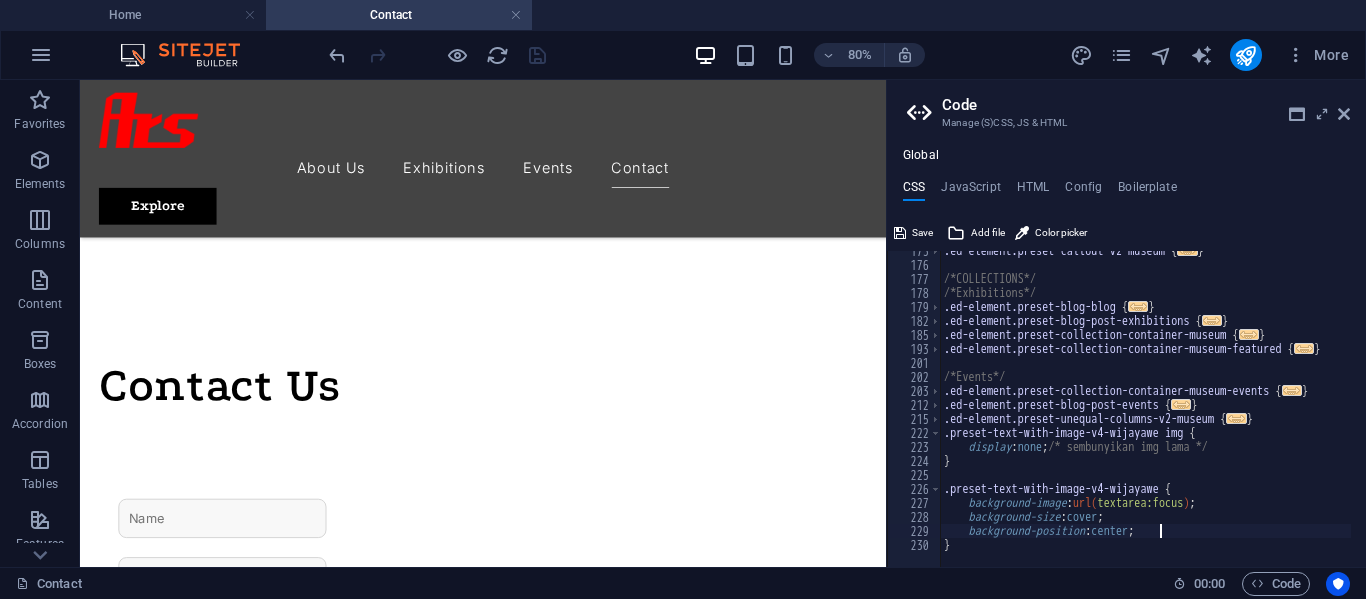 scroll, scrollTop: 707, scrollLeft: 0, axis: vertical 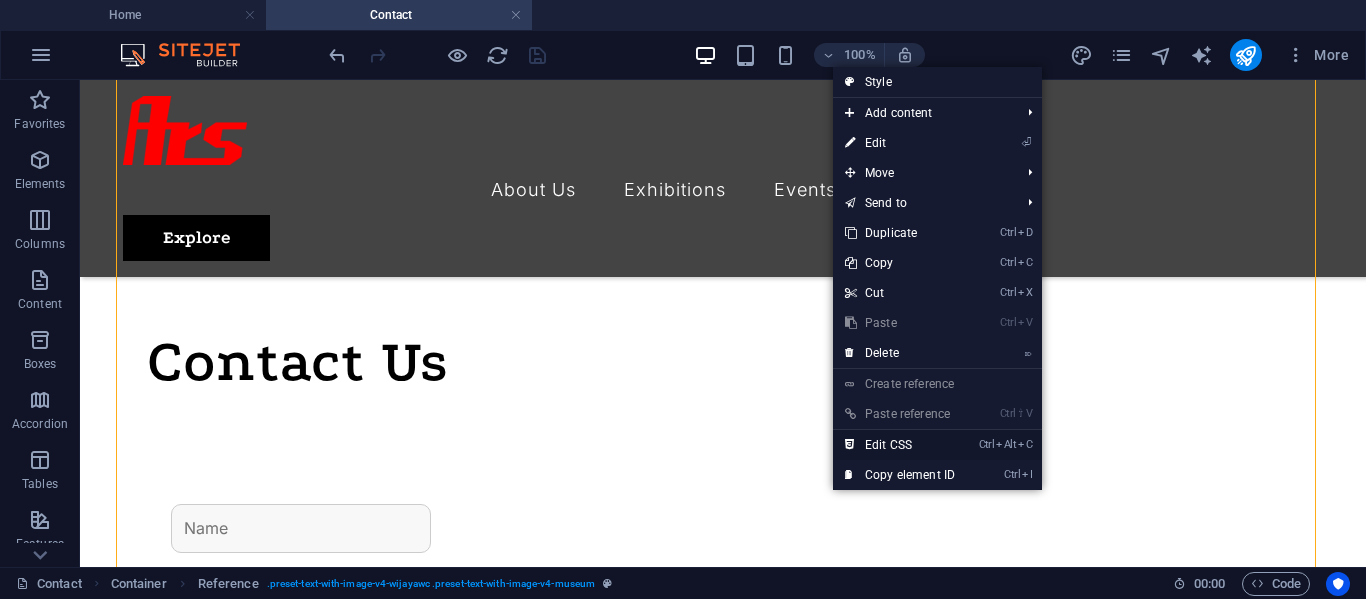 click on "Ctrl Alt C  Edit CSS" at bounding box center (900, 445) 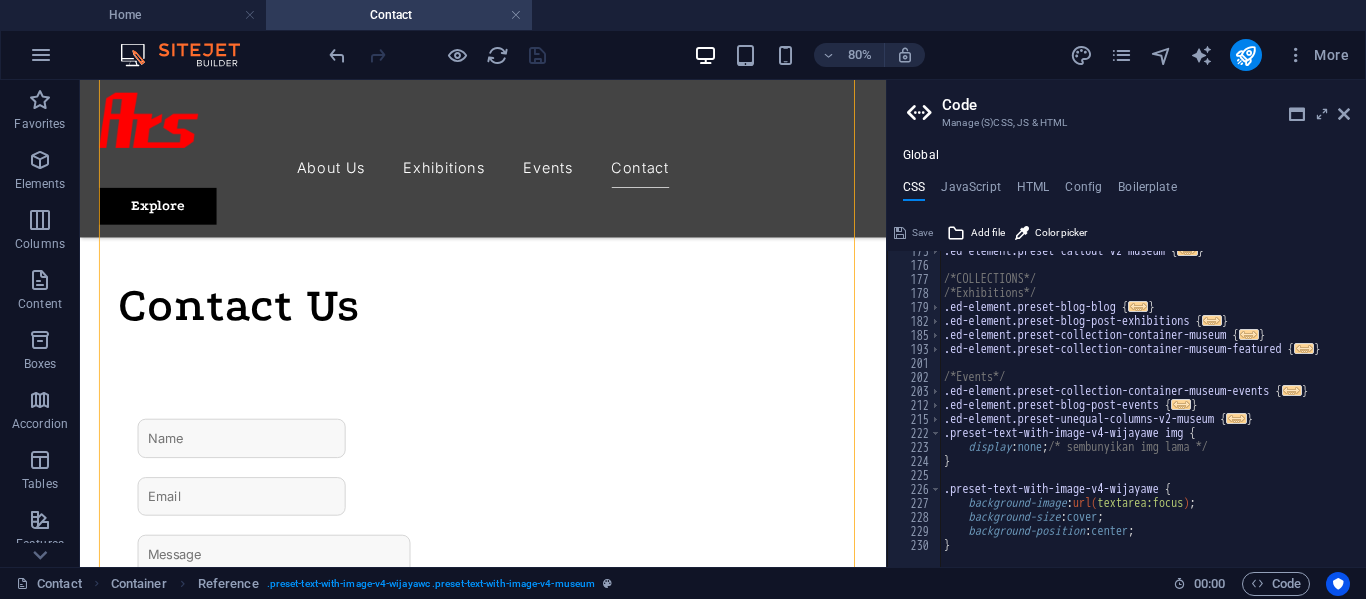 scroll, scrollTop: 707, scrollLeft: 0, axis: vertical 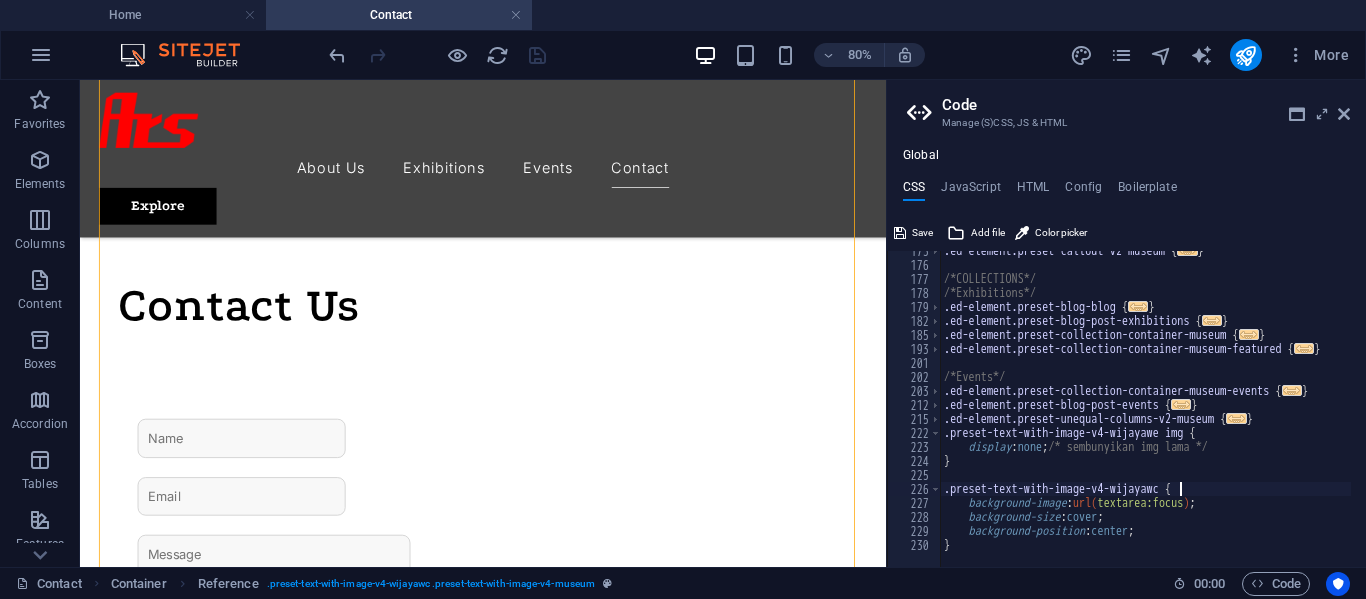 click on "/*About Us page*/ .ed-element.preset-counter-v2-museum   { ... } /*Exhibitions page*/ .ed-element.preset-callout-v2-museum   { ... } /*COLLECTIONS*/ /*Exhibitions*/ .ed-element.preset-blog-blog   { ... } .ed-element.preset-blog-post-exhibitions   { ... } .ed-element.preset-collection-container-museum   { ... } .ed-element.preset-collection-container-museum-featured   { ... } /*Events*/ .ed-element.preset-collection-container-museum-events   { ... } .ed-element.preset-blog-post-events   { ... } .ed-element.preset-unequal-columns-v2-museum   { ... } .preset-text-with-image-v4-wijayawe   img   {      display :  none ;  /* sembunyikan img lama */ } .preset-text-with-image-v4-wijayawc   {      background-image :  url( "https://cdn1.site-media.eu/images/0/18097555/WhatsAppImage2025-07-31at11.14.182-xLIGlZOISRUUquVVMGtPfQ.jpeg" ) ;      background-size :  cover ;      background-position :  center ; }" at bounding box center (1405, 408) 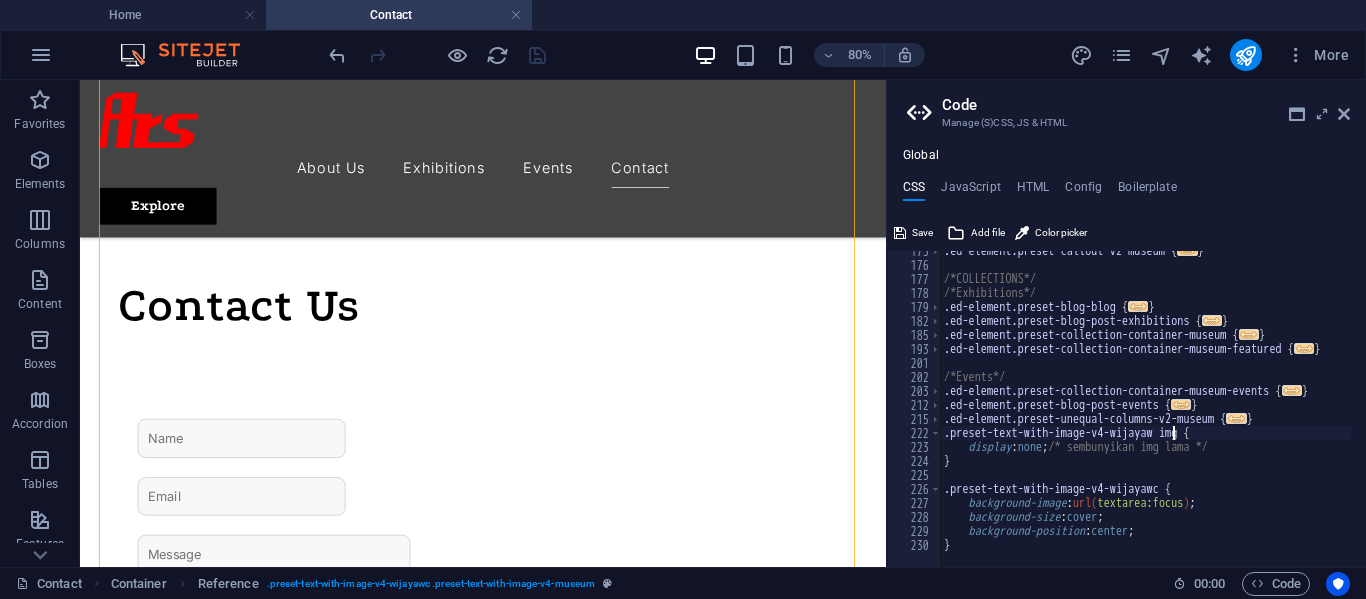 type on ".preset-text-with-image-v4-wijayawc img {" 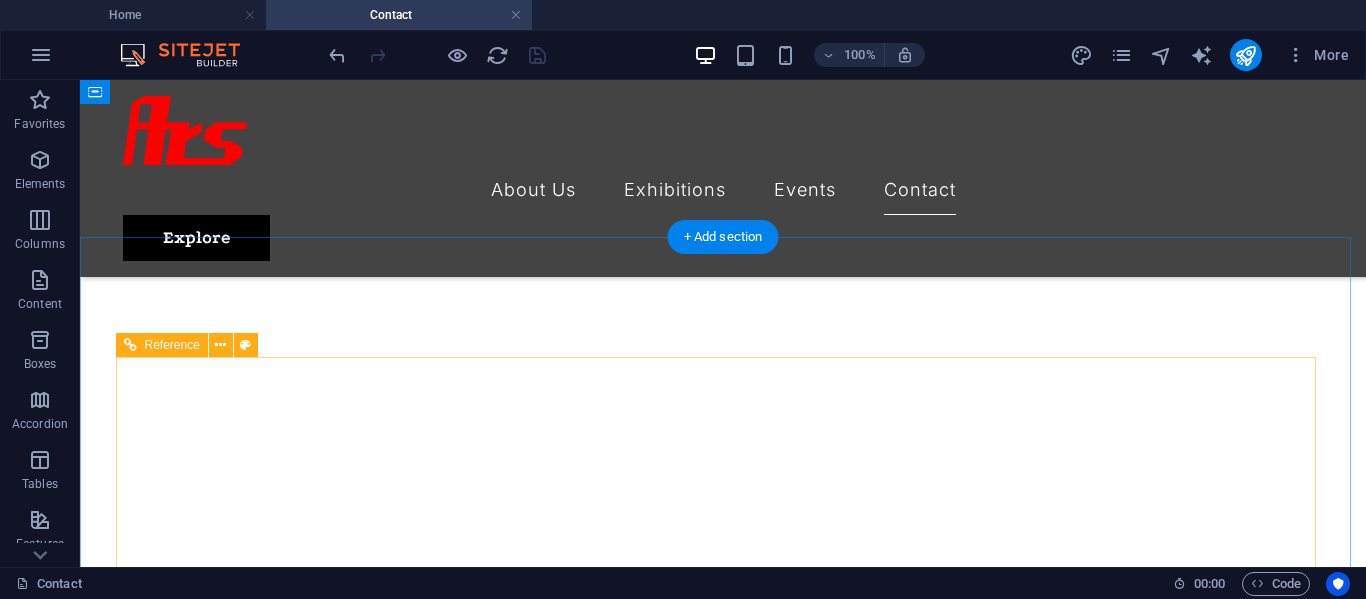 scroll, scrollTop: 382, scrollLeft: 0, axis: vertical 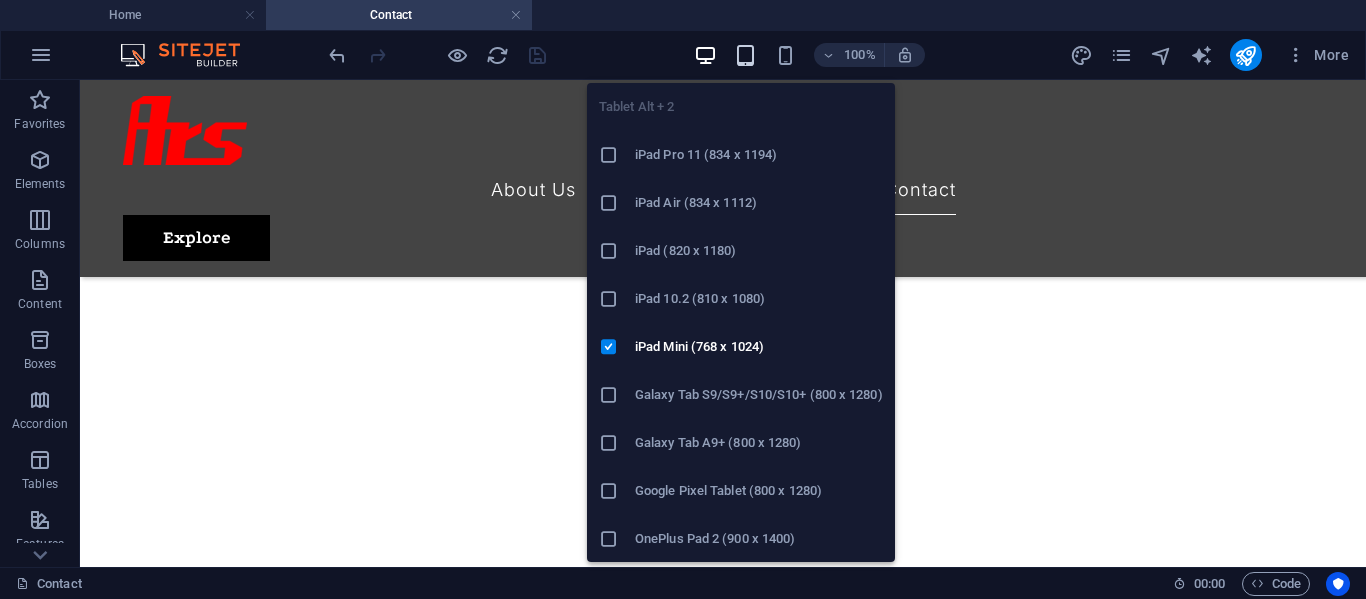 click at bounding box center [745, 55] 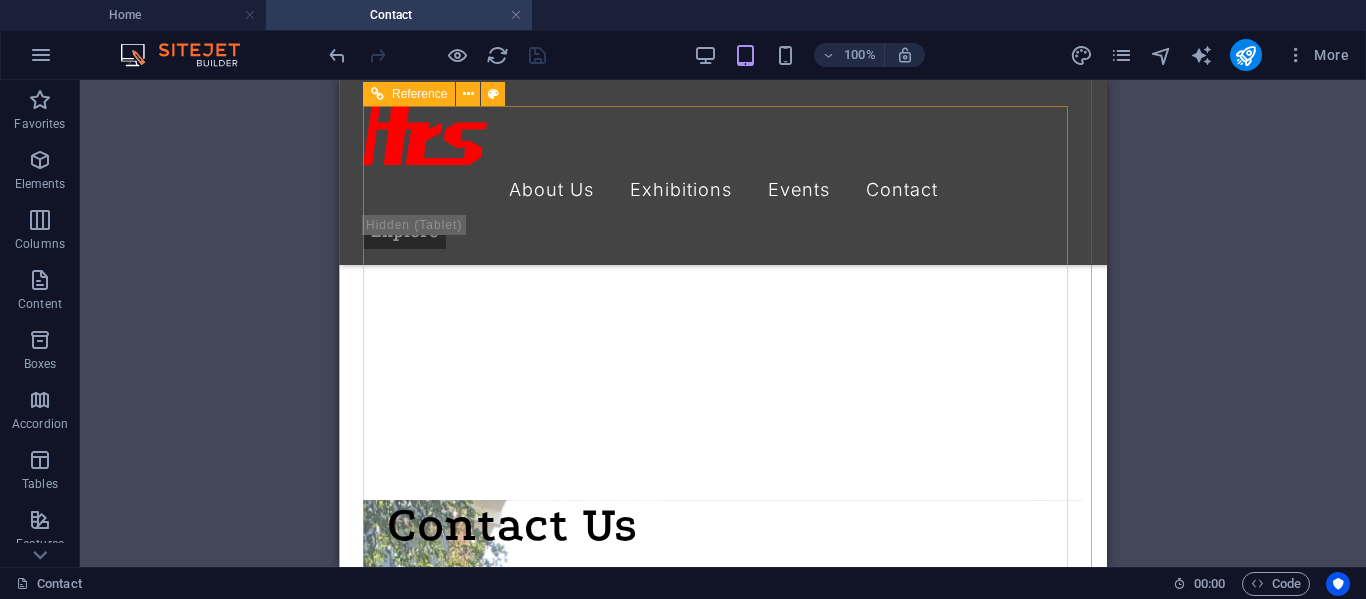 scroll, scrollTop: 582, scrollLeft: 0, axis: vertical 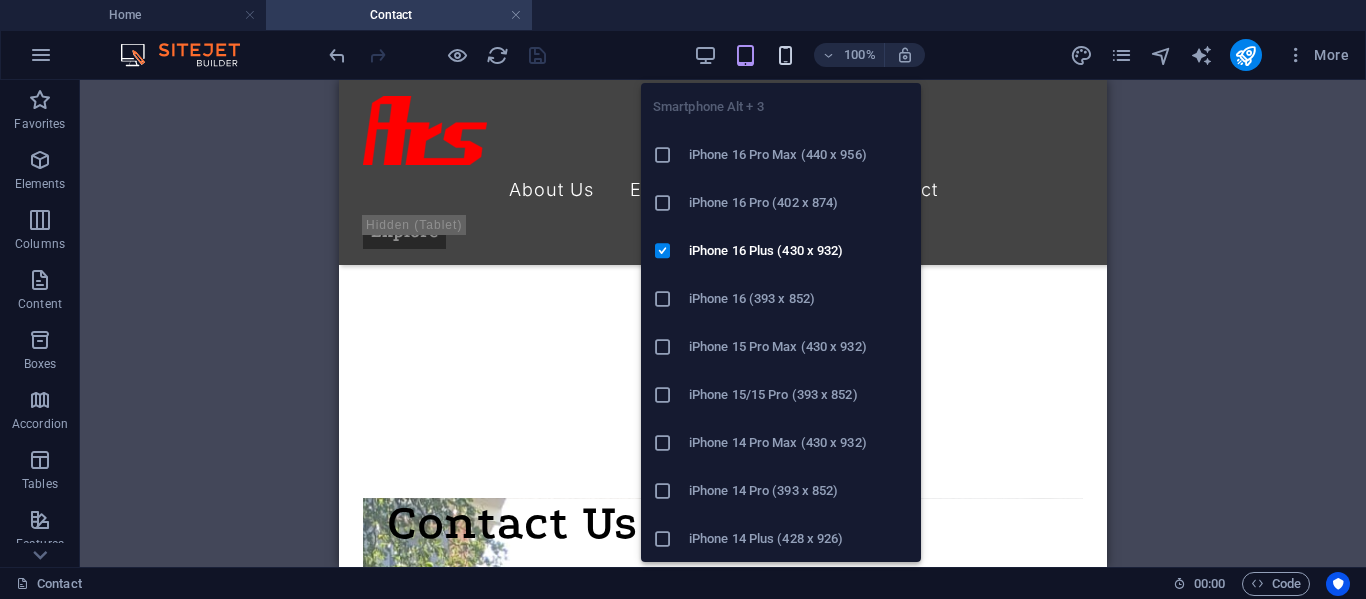 click at bounding box center (785, 55) 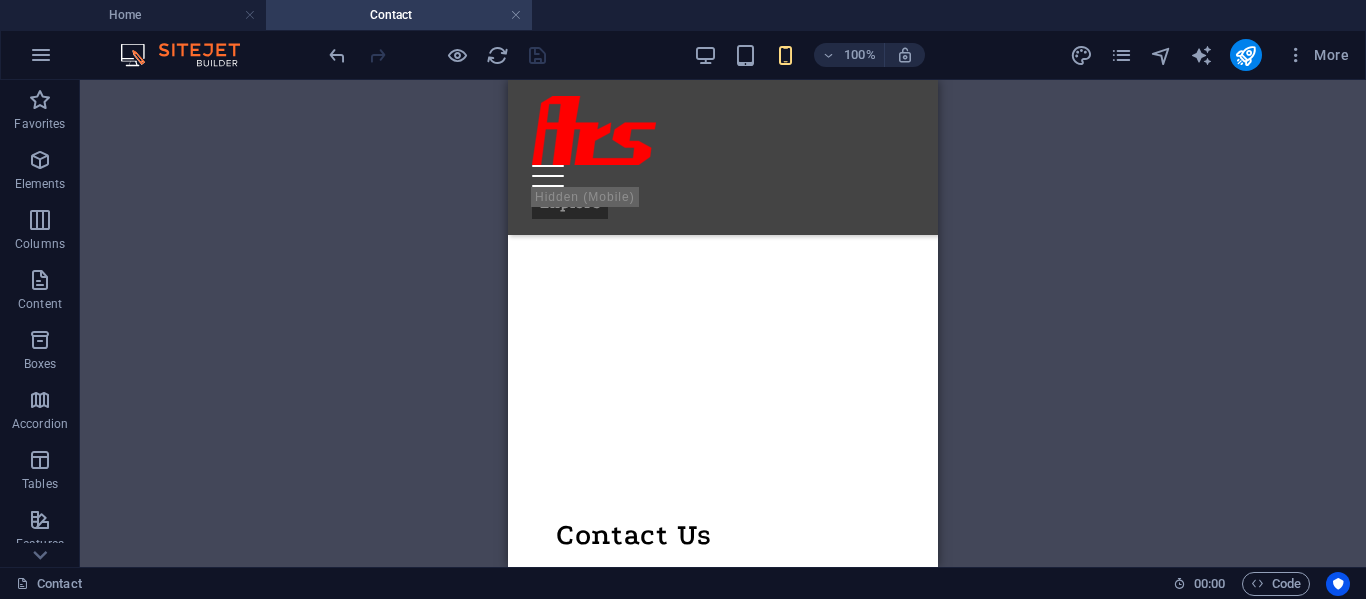 scroll, scrollTop: 602, scrollLeft: 0, axis: vertical 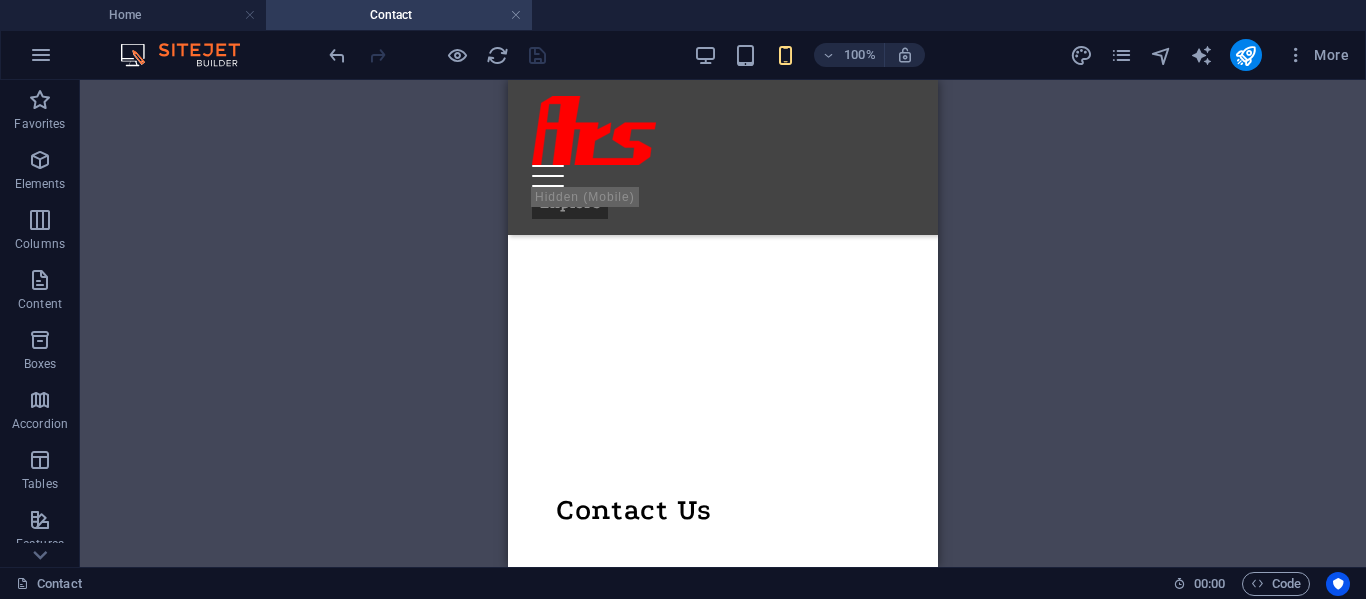 drag, startPoint x: 934, startPoint y: 270, endPoint x: 1455, endPoint y: 355, distance: 527.88824 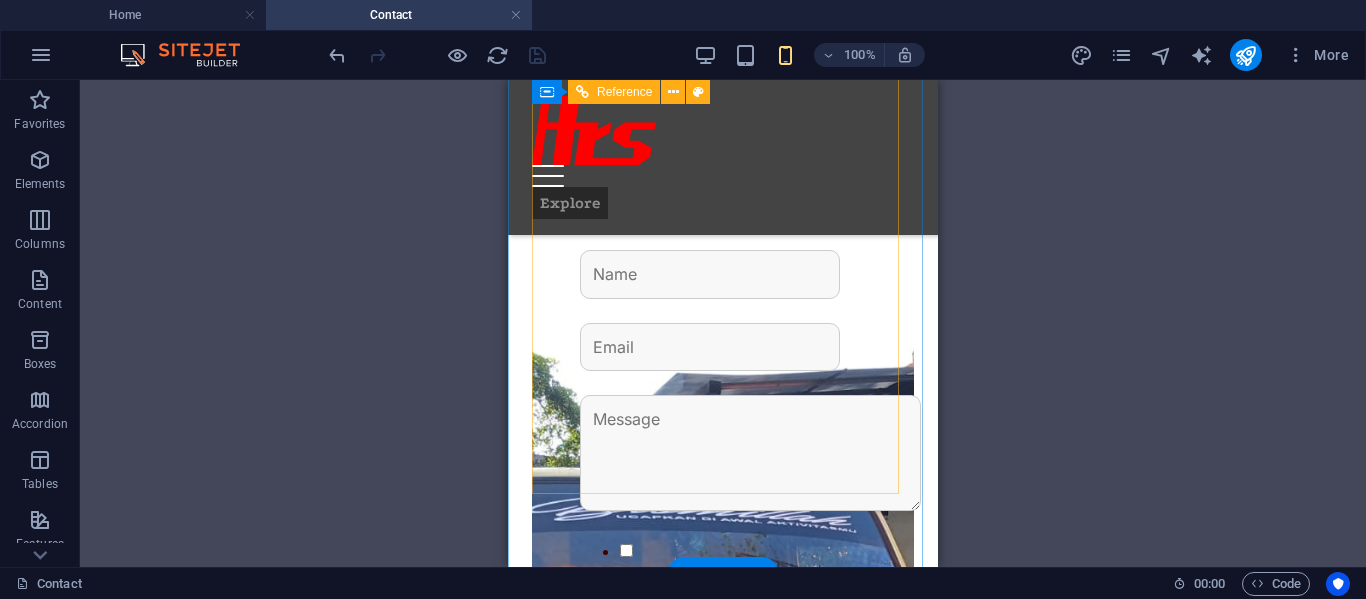 scroll, scrollTop: 802, scrollLeft: 0, axis: vertical 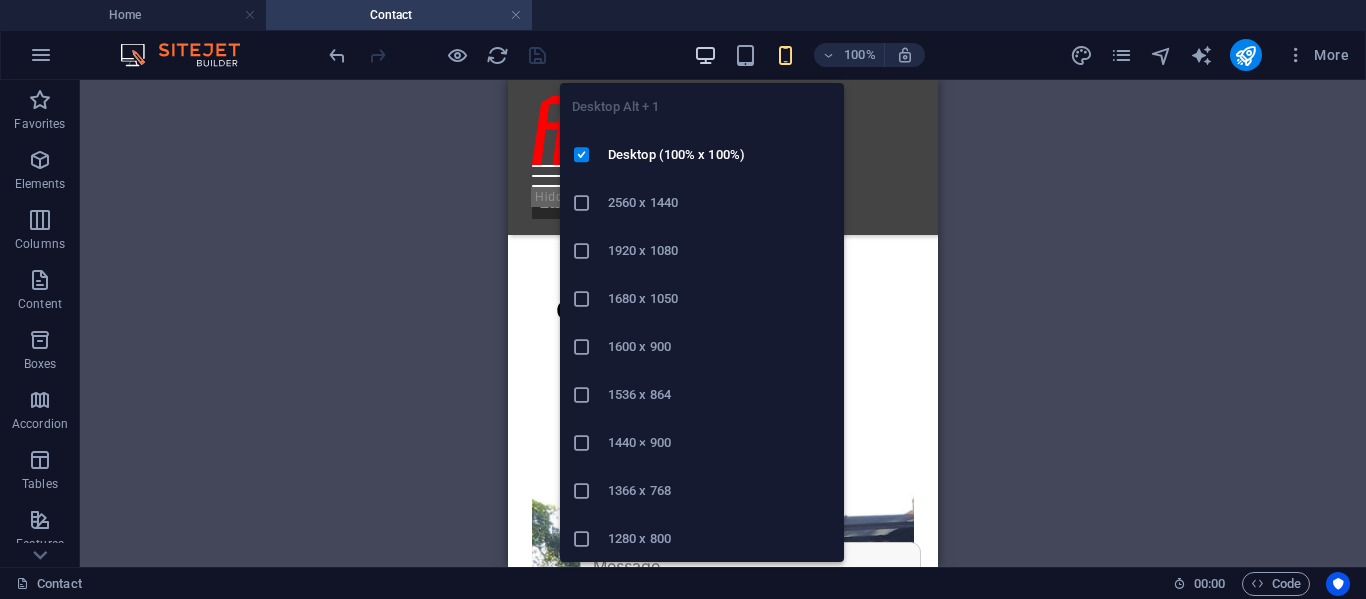 click at bounding box center (705, 55) 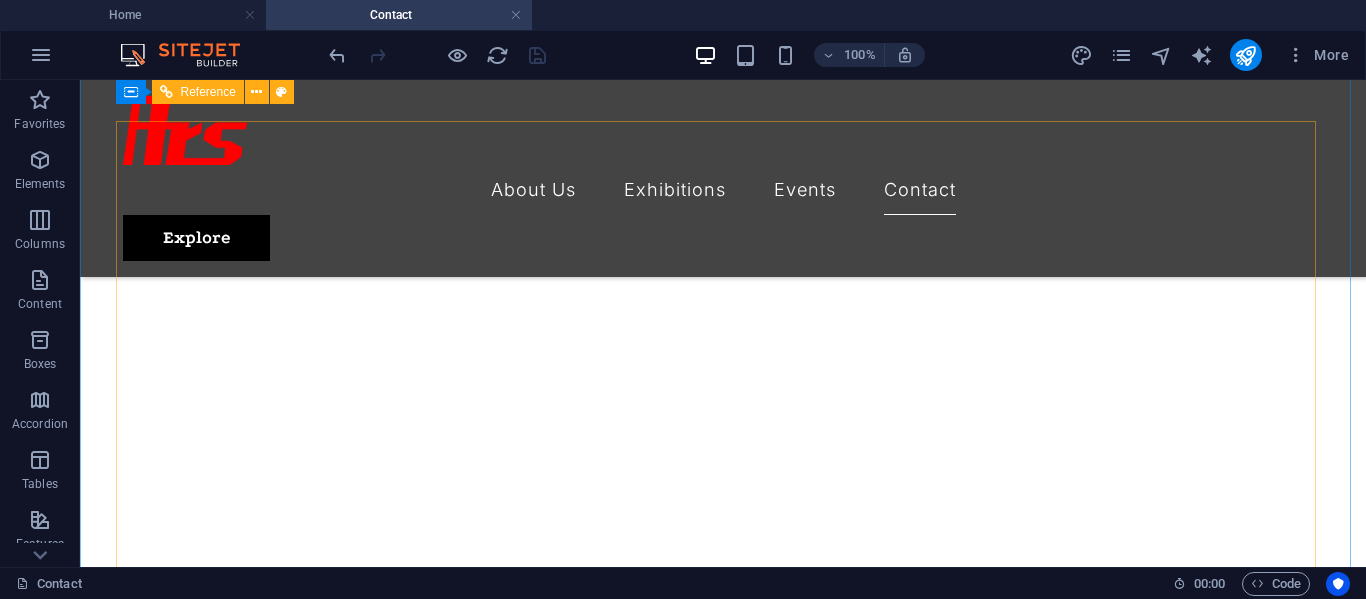 scroll, scrollTop: 602, scrollLeft: 0, axis: vertical 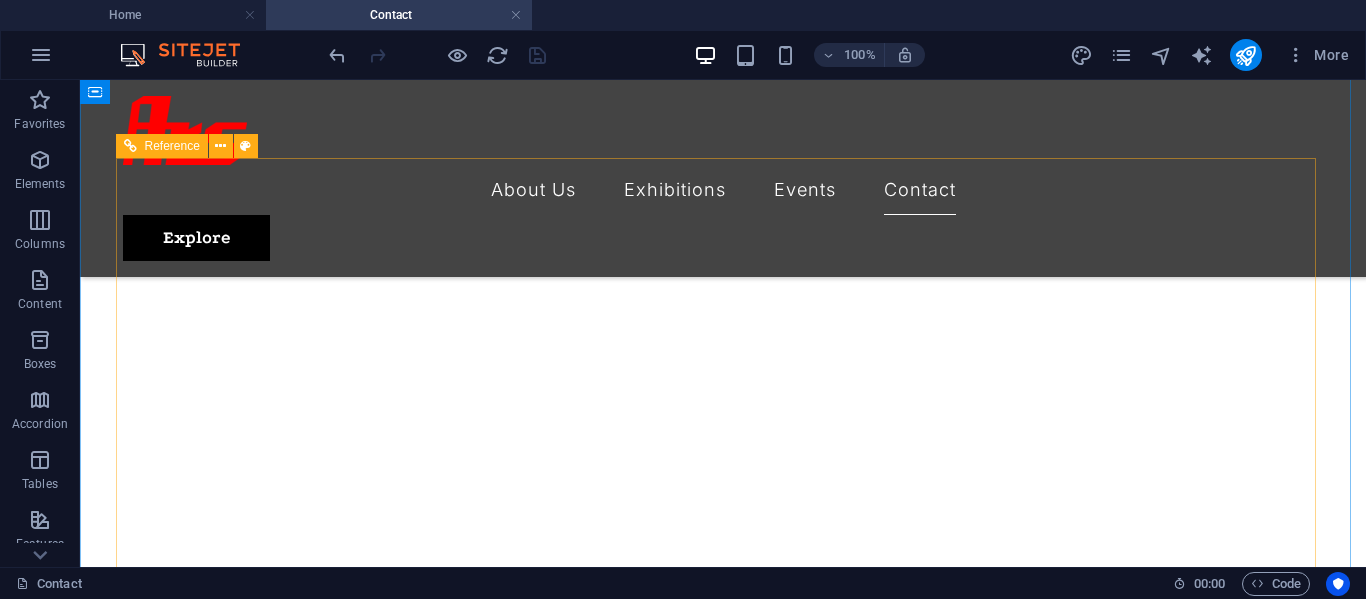 drag, startPoint x: 790, startPoint y: 292, endPoint x: 687, endPoint y: 289, distance: 103.04368 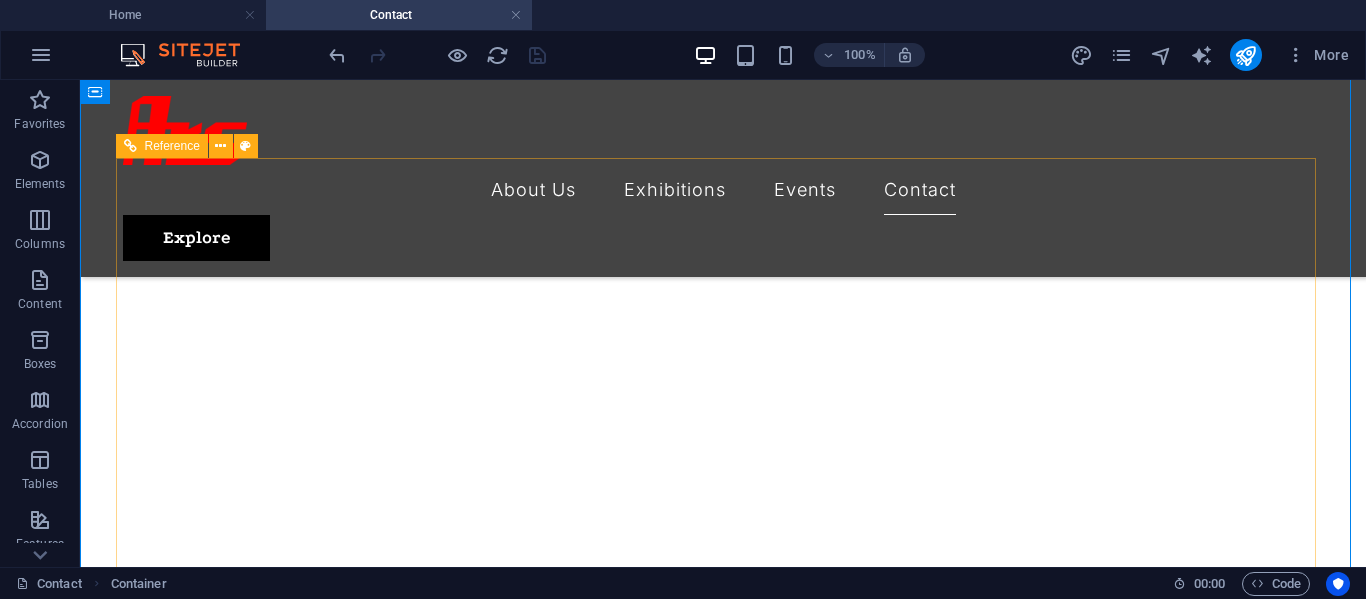 click at bounding box center (723, 1617) 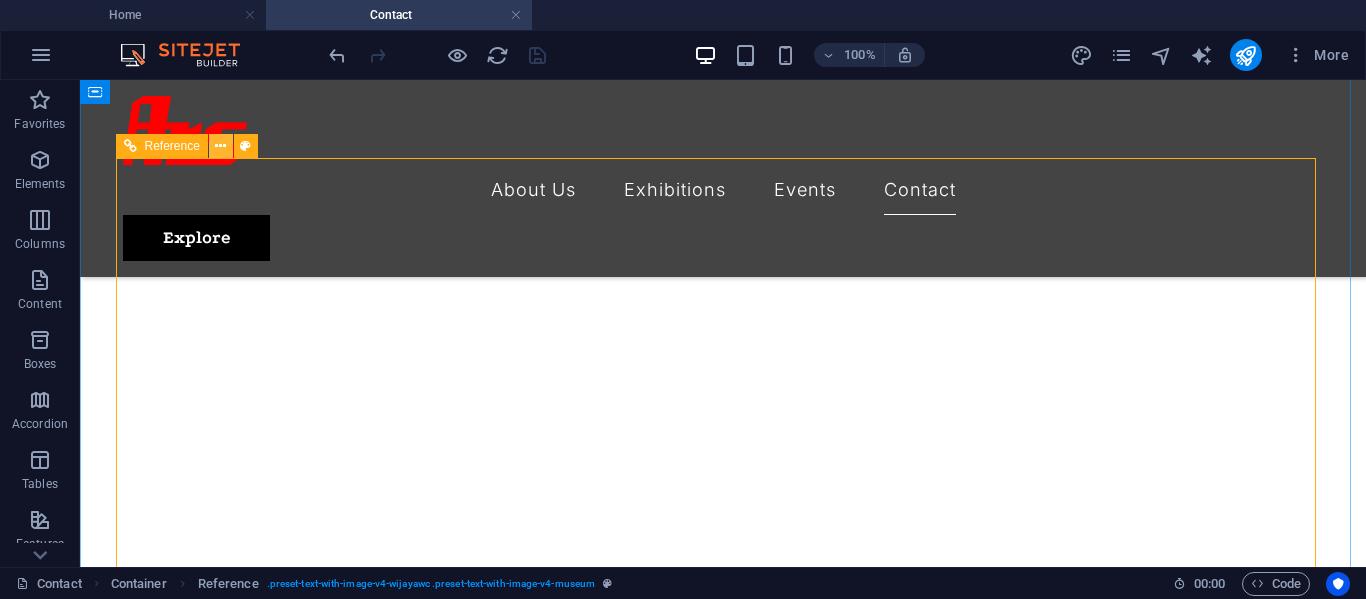 click at bounding box center [220, 146] 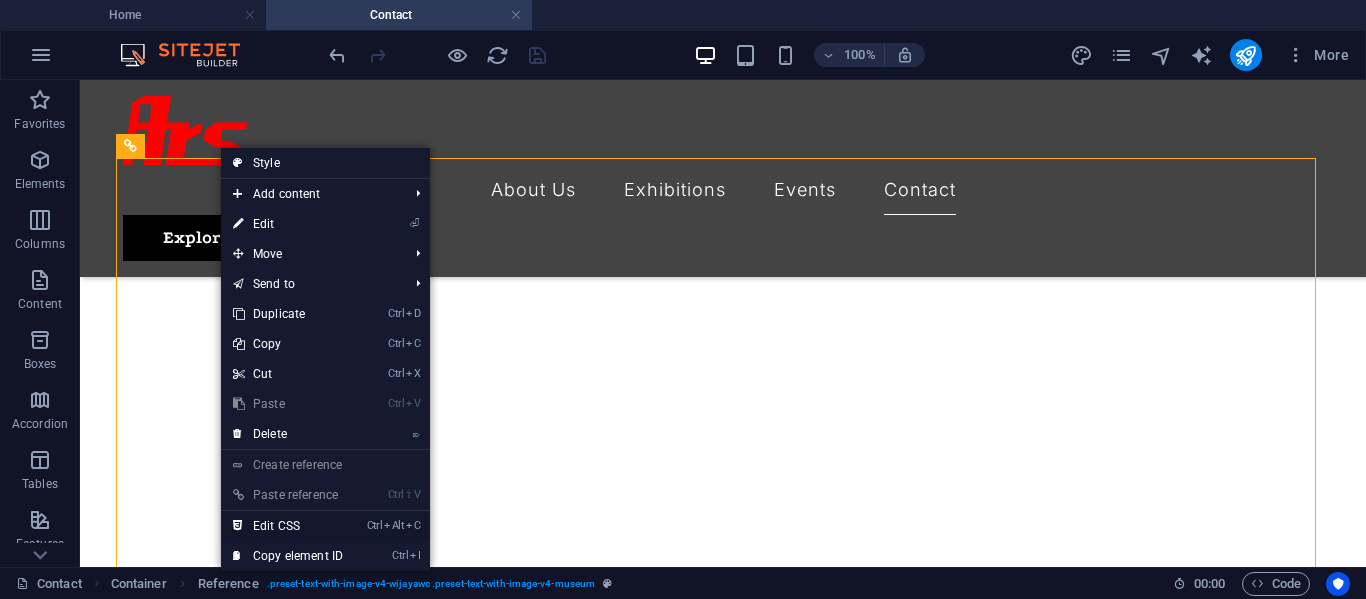 click on "Ctrl Alt C  Edit CSS" at bounding box center [288, 526] 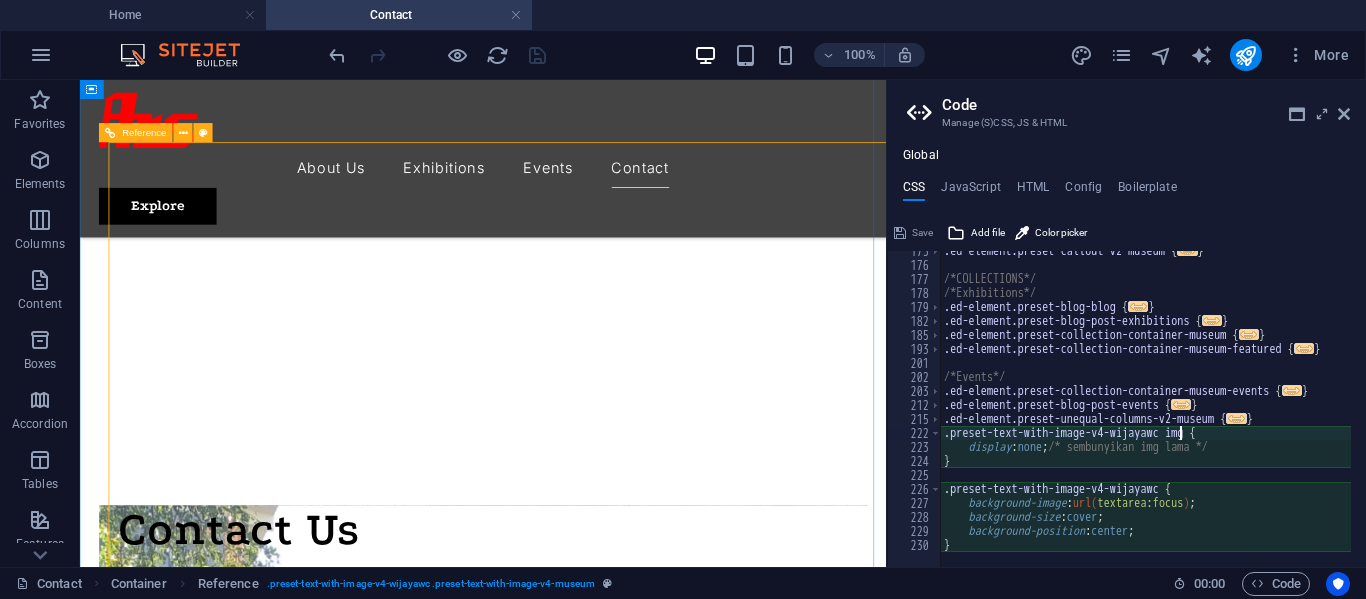 scroll, scrollTop: 707, scrollLeft: 0, axis: vertical 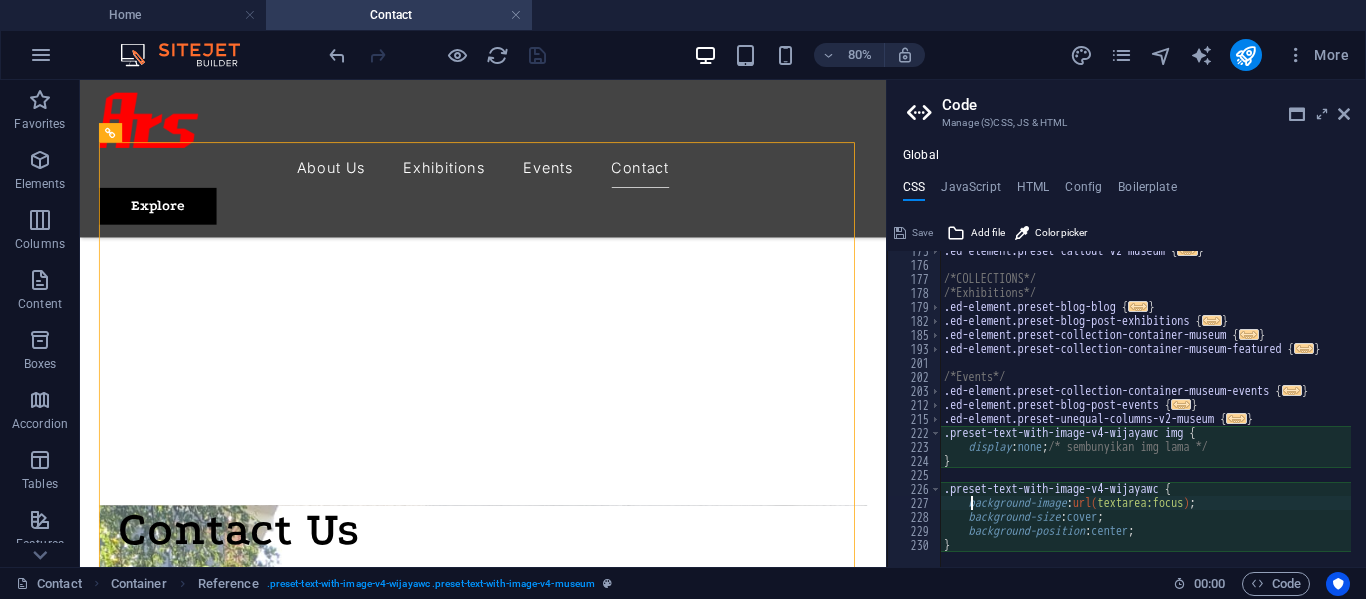 click on "/*COLLECTIONS*/ /*Exhibitions*/ .ed-element.preset-blog-blog   { ... } .ed-element.preset-blog-post-exhibitions   { ... } .ed-element.preset-collection-container-museum   { ... } .ed-element.preset-collection-container-museum-featured   { ... } /*Events*/ .ed-element.preset-collection-container-museum-events   { ... } .ed-element.preset-blog-post-events   { ... } .ed-element.preset-unequal-columns-v2-museum   { ... } .preset-text-with-image-v4-wijayawc   img   {      display :  none ;  /* sembunyikan img lama */ } .preset-text-with-image-v4-wijayawc   {      background-image :  url( "https://cdn1.site-media.eu/images/0/18097555/WhatsAppImage2025-07-31at11.14.182-xLIGlZOISRUUquVVMGtPfQ.jpeg" ) ;      background-size :  cover ;      background-position :  center ; }" at bounding box center (1405, 408) 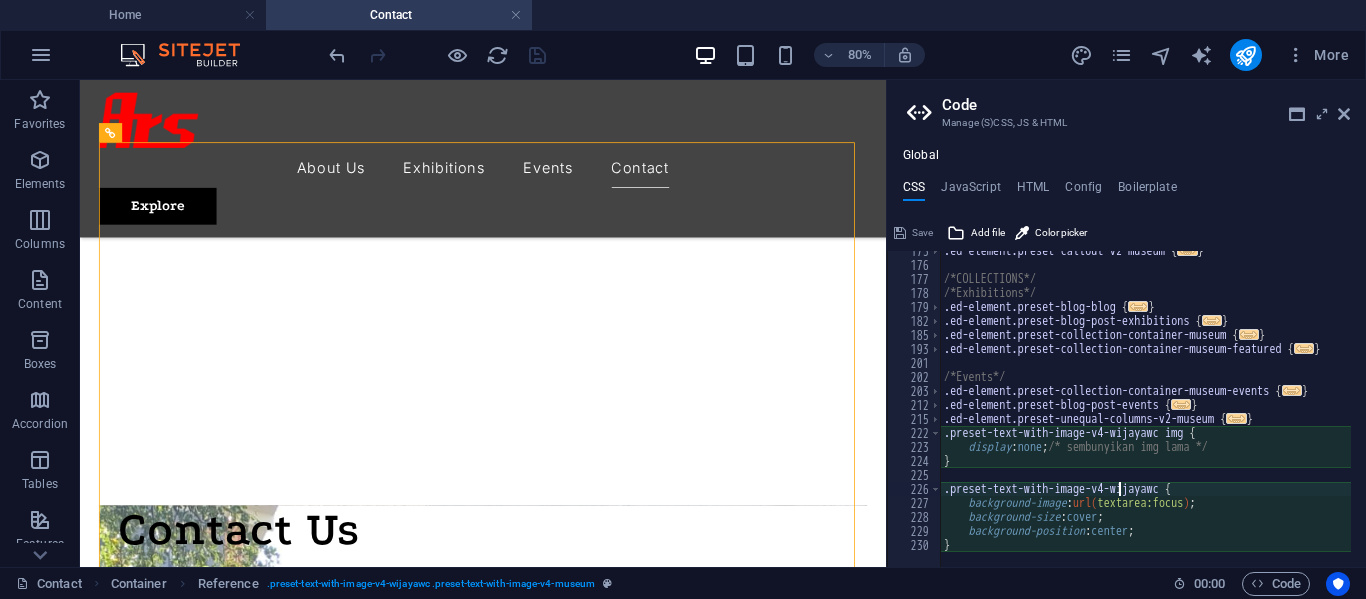 click on "/*COLLECTIONS*/ /*Exhibitions*/ .ed-element.preset-blog-blog   { ... } .ed-element.preset-blog-post-exhibitions   { ... } .ed-element.preset-collection-container-museum   { ... } .ed-element.preset-collection-container-museum-featured   { ... } /*Events*/ .ed-element.preset-collection-container-museum-events   { ... } .ed-element.preset-blog-post-events   { ... } .ed-element.preset-unequal-columns-v2-museum   { ... } .preset-text-with-image-v4-wijayawc   img   {      display :  none ;  /* sembunyikan img lama */ } .preset-text-with-image-v4-wijayawc   {      background-image :  url( "https://cdn1.site-media.eu/images/0/18097555/WhatsAppImage2025-07-31at11.14.182-xLIGlZOISRUUquVVMGtPfQ.jpeg" ) ;      background-size :  cover ;      background-position :  center ; }" at bounding box center (1405, 408) 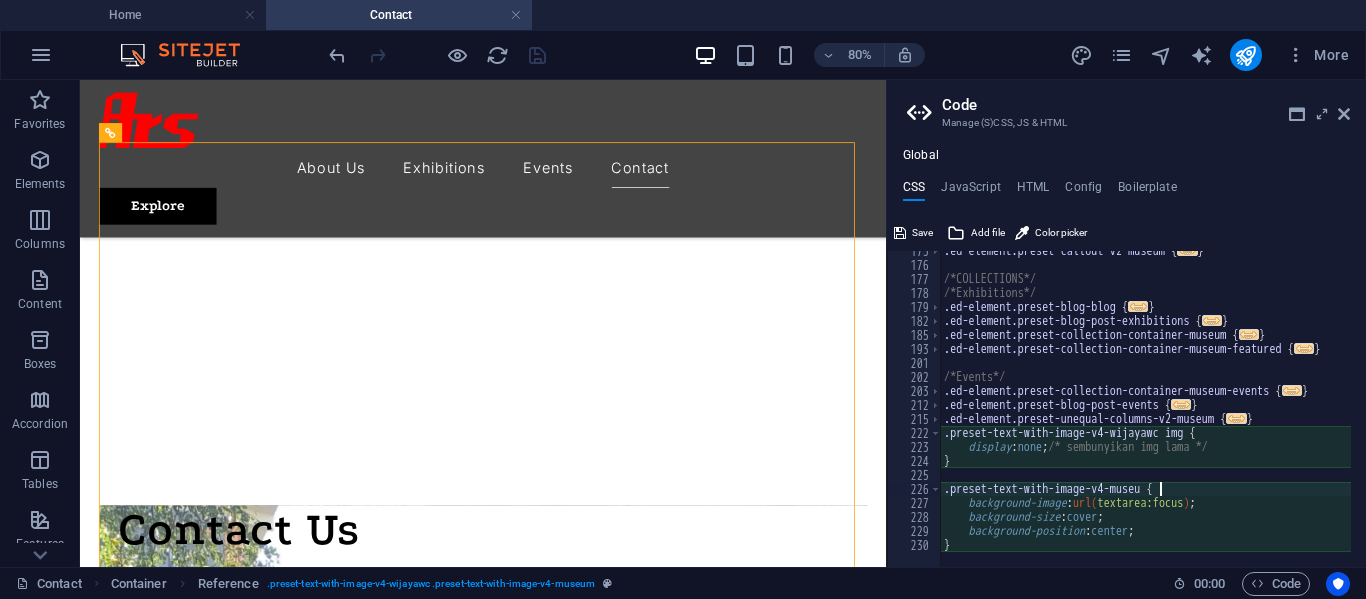 scroll, scrollTop: 0, scrollLeft: 18, axis: horizontal 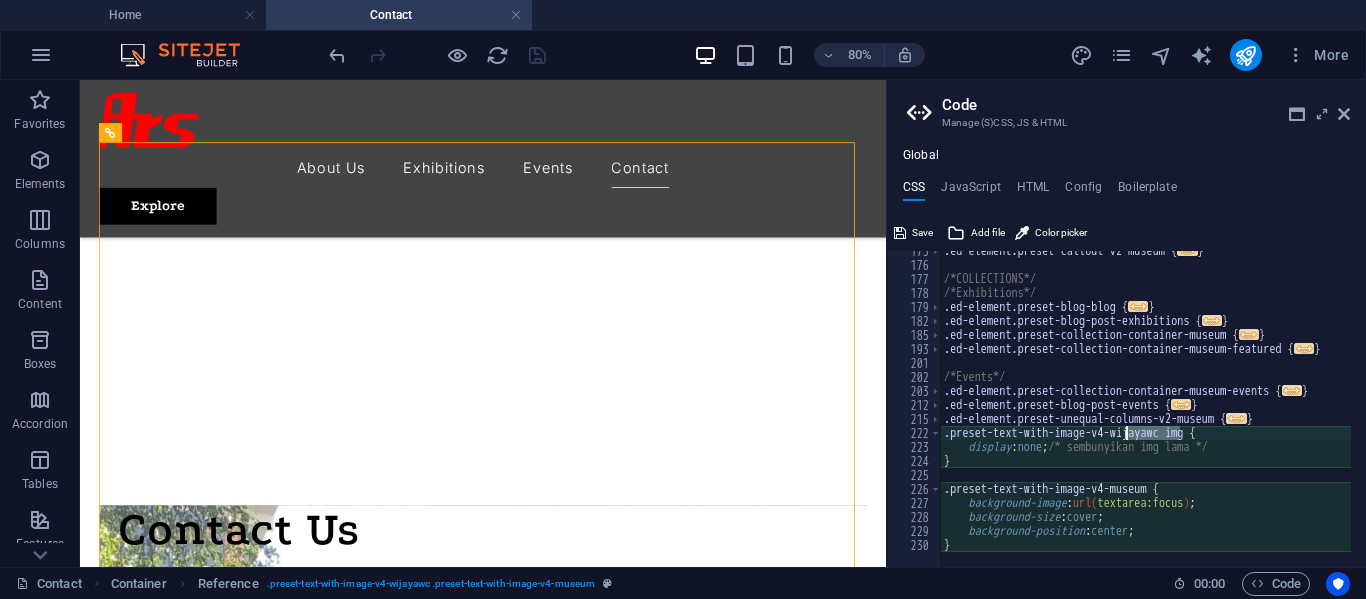 drag, startPoint x: 1182, startPoint y: 434, endPoint x: 1129, endPoint y: 430, distance: 53.15073 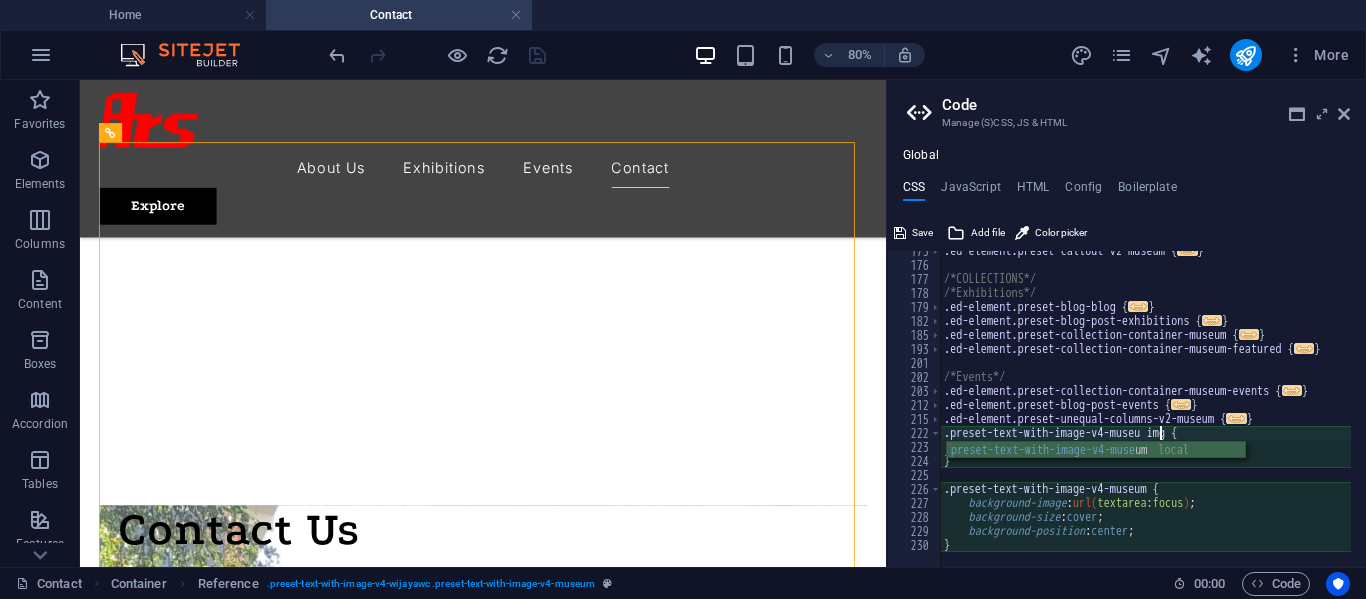 type on ".preset-text-with-image-v4-museum img {" 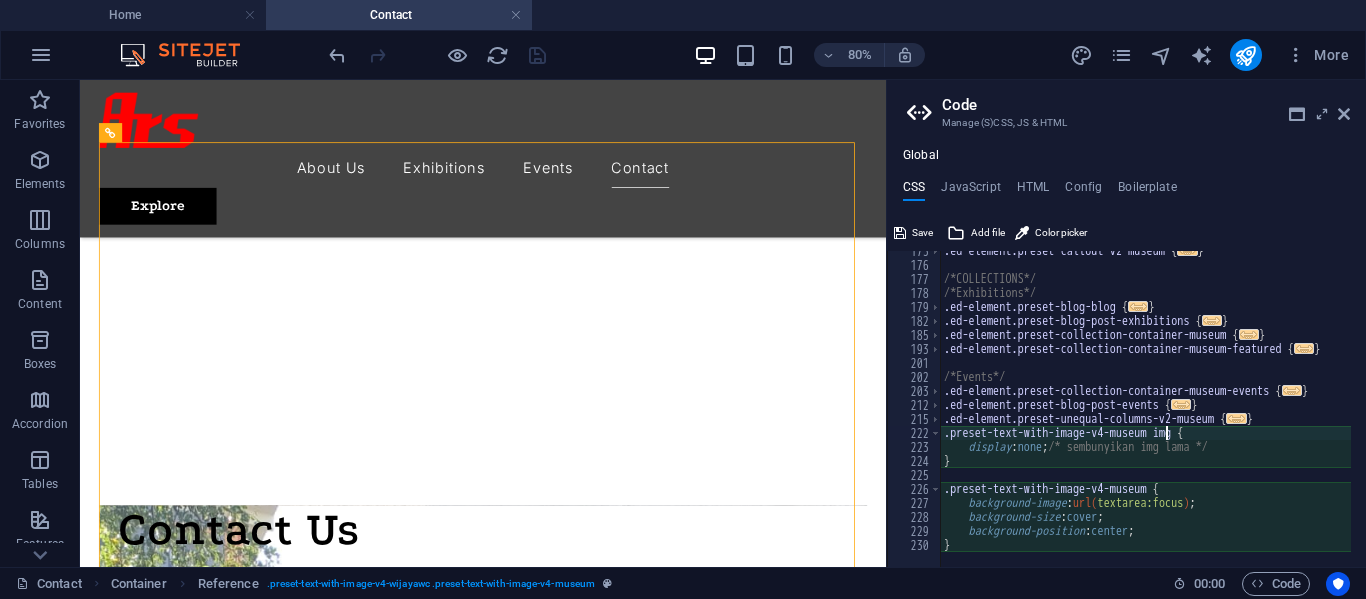 scroll, scrollTop: 0, scrollLeft: 18, axis: horizontal 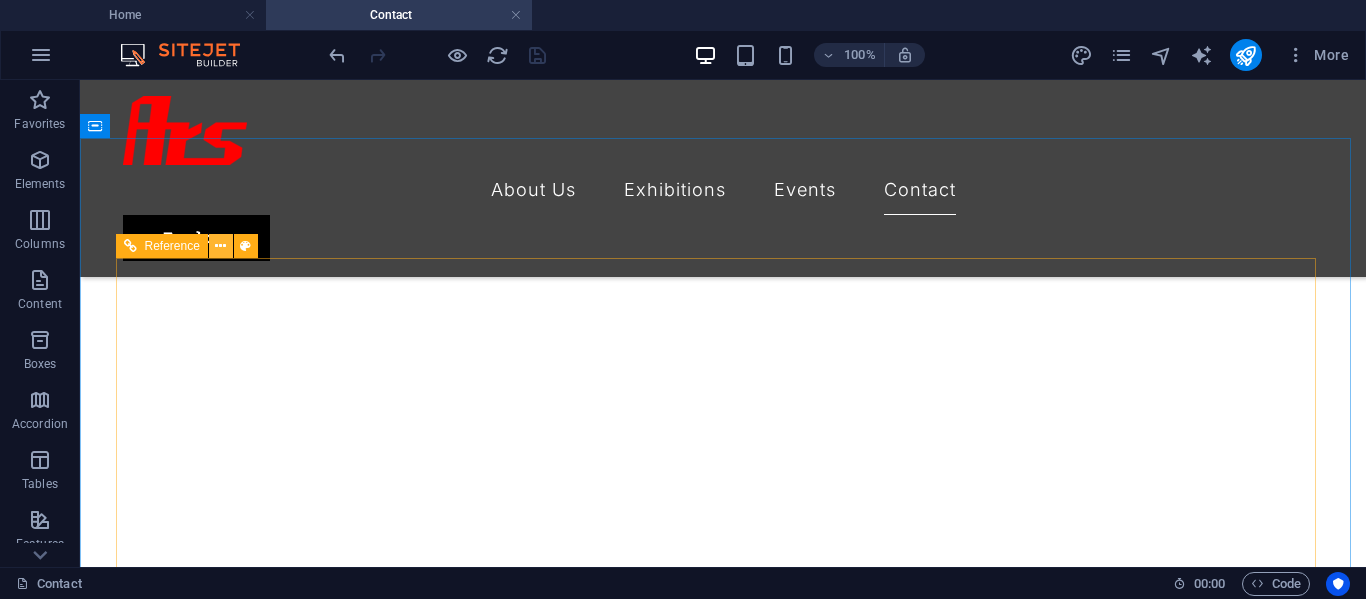 click at bounding box center [220, 246] 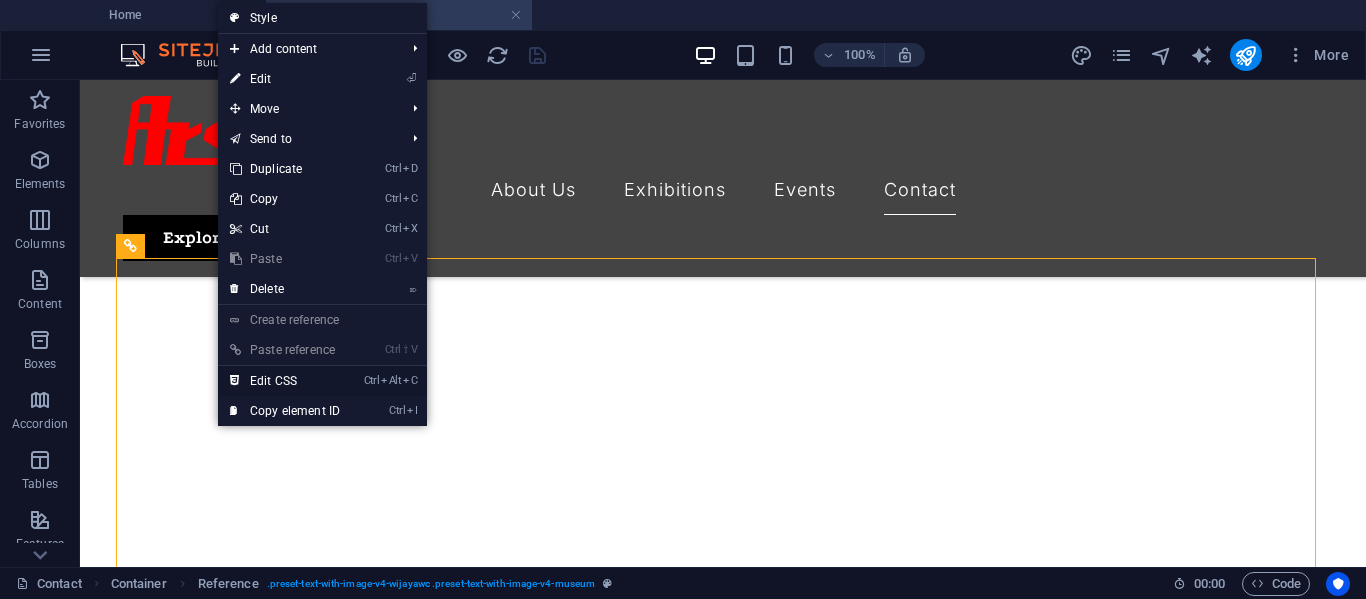 click on "Ctrl Alt C  Edit CSS" at bounding box center (285, 381) 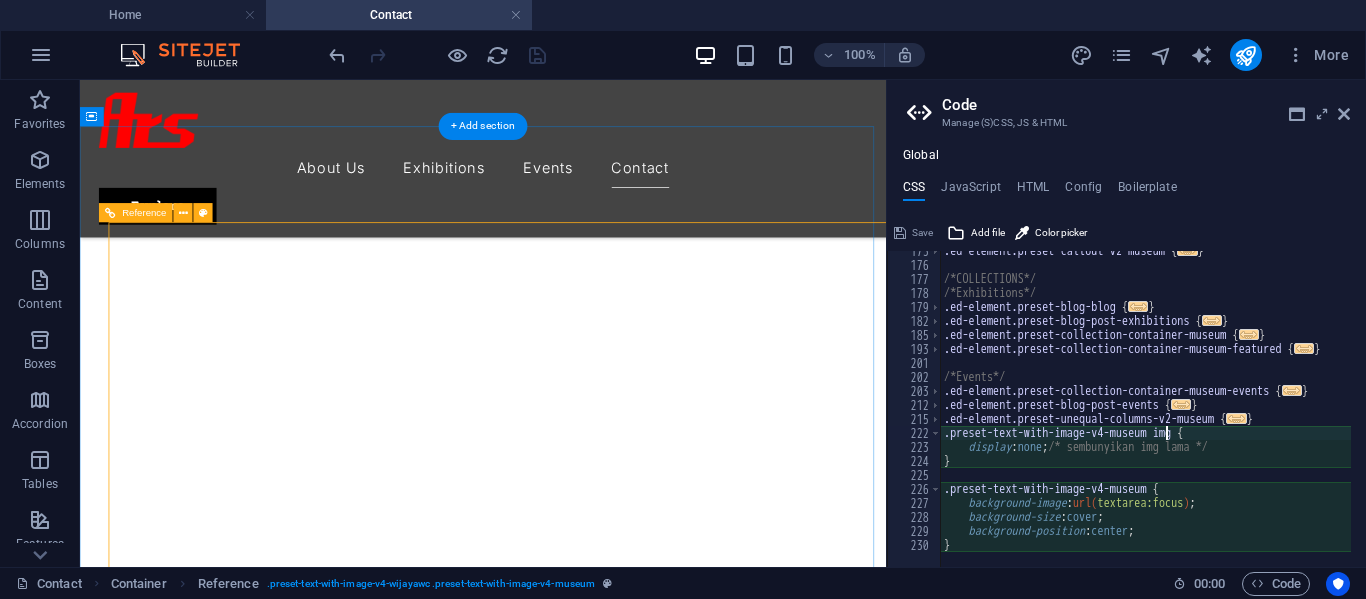 scroll, scrollTop: 707, scrollLeft: 0, axis: vertical 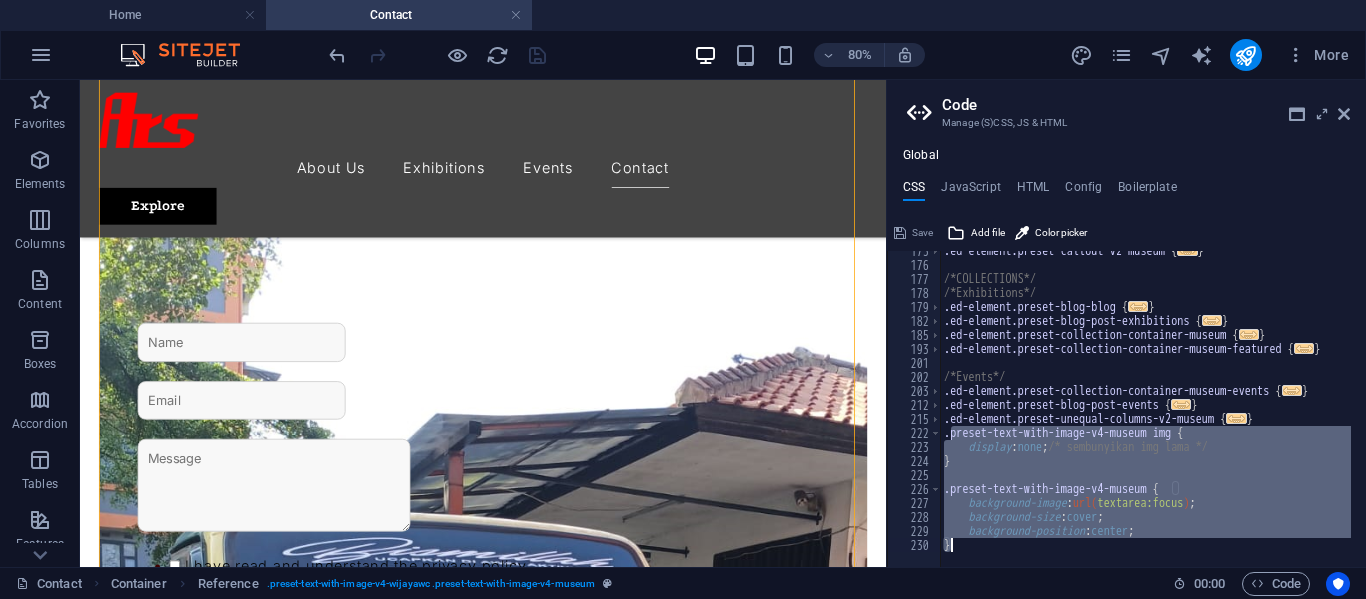 drag, startPoint x: 949, startPoint y: 435, endPoint x: 1185, endPoint y: 539, distance: 257.8992 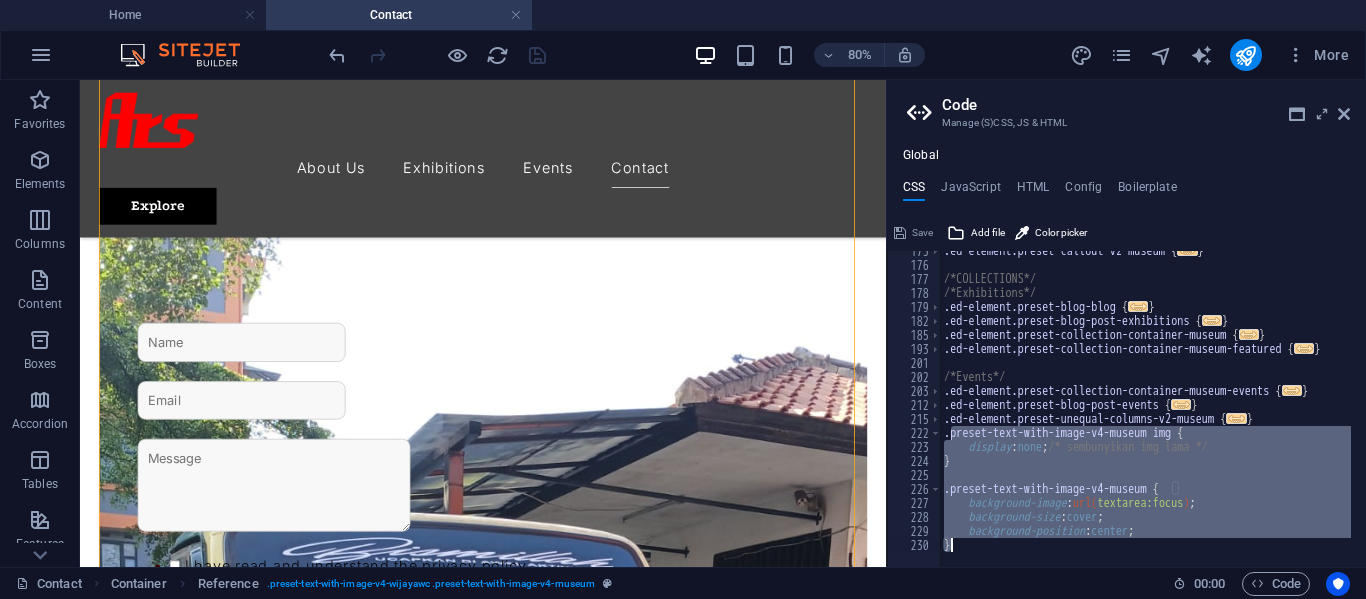 click on "/*About Us page*/ .ed-element.preset-counter-v2-museum   { ... } /*Exhibitions page*/ .ed-element.preset-callout-v2-museum   { ... } /*COLLECTIONS*/ /*Exhibitions*/ .ed-element.preset-blog-blog   { ... } .ed-element.preset-blog-post-exhibitions   { ... } .ed-element.preset-collection-container-museum   { ... } .ed-element.preset-collection-container-museum-featured   { ... } /*Events*/ .ed-element.preset-collection-container-museum-events   { ... } .ed-element.preset-blog-post-events   { ... } .ed-element.preset-unequal-columns-v2-museum   { ... } .preset-text-with-image-v4-museum   img   {      display :  none ;  /* sembunyikan img lama */ } .preset-text-with-image-v4-museum   {      background-image :  url( "https://cdn1.site-media.eu/images/0/18097555/WhatsAppImage2025-07-31at11.14.182-xLIGlZOISRUUquVVMGtPfQ.jpeg" ) ;      background-size :  cover ;      background-position :  center ; }" at bounding box center [1405, 408] 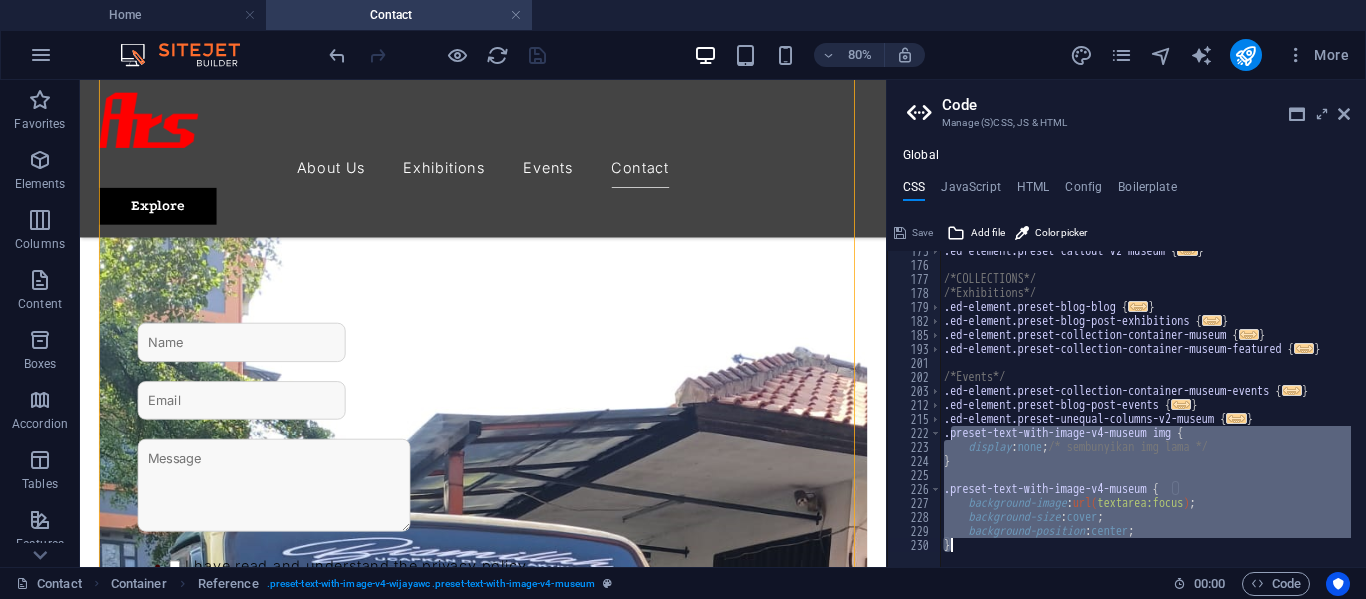 type on "." 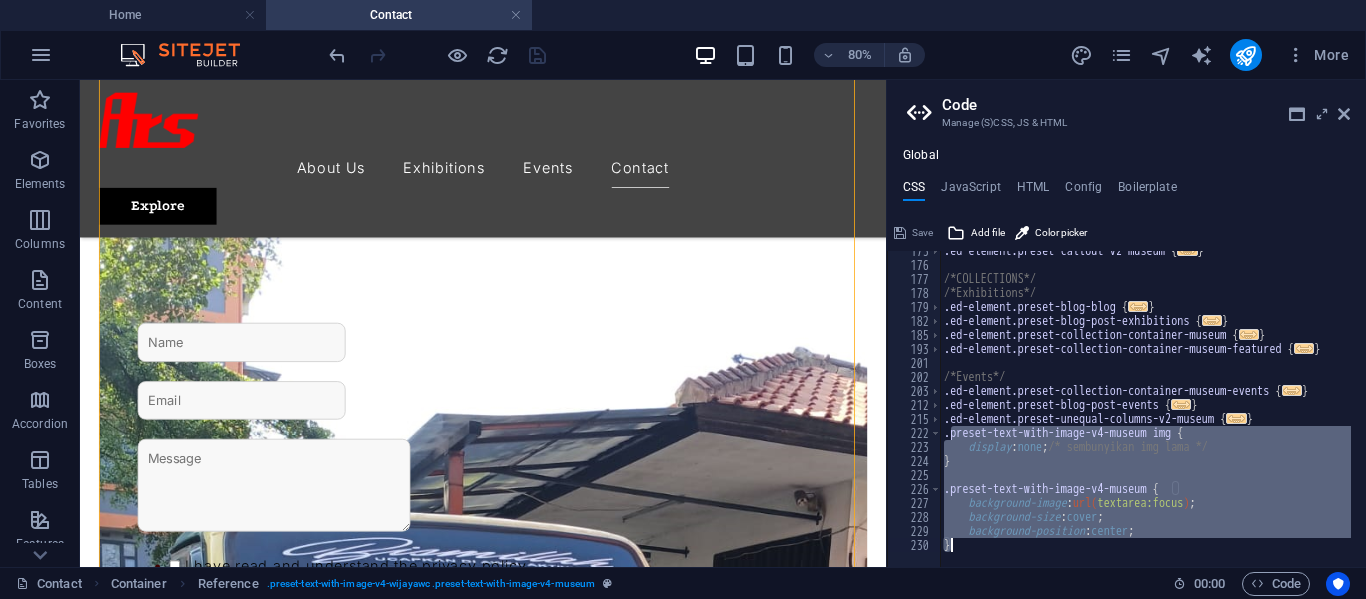 scroll, scrollTop: 595, scrollLeft: 0, axis: vertical 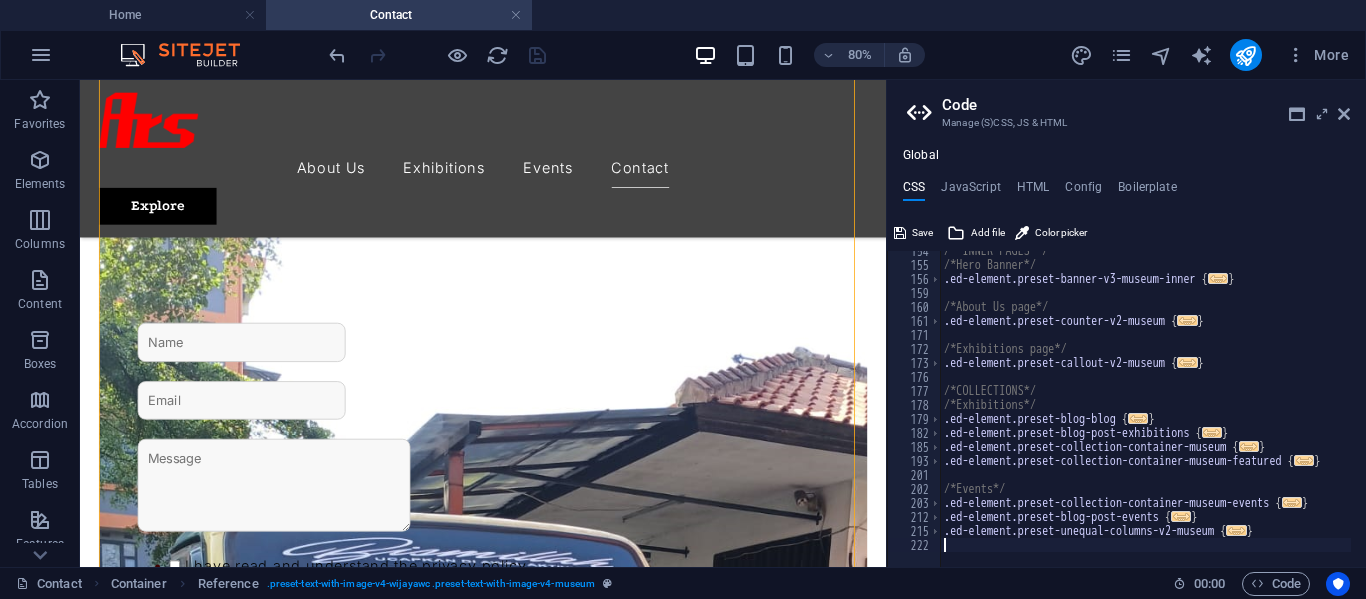 type on "}" 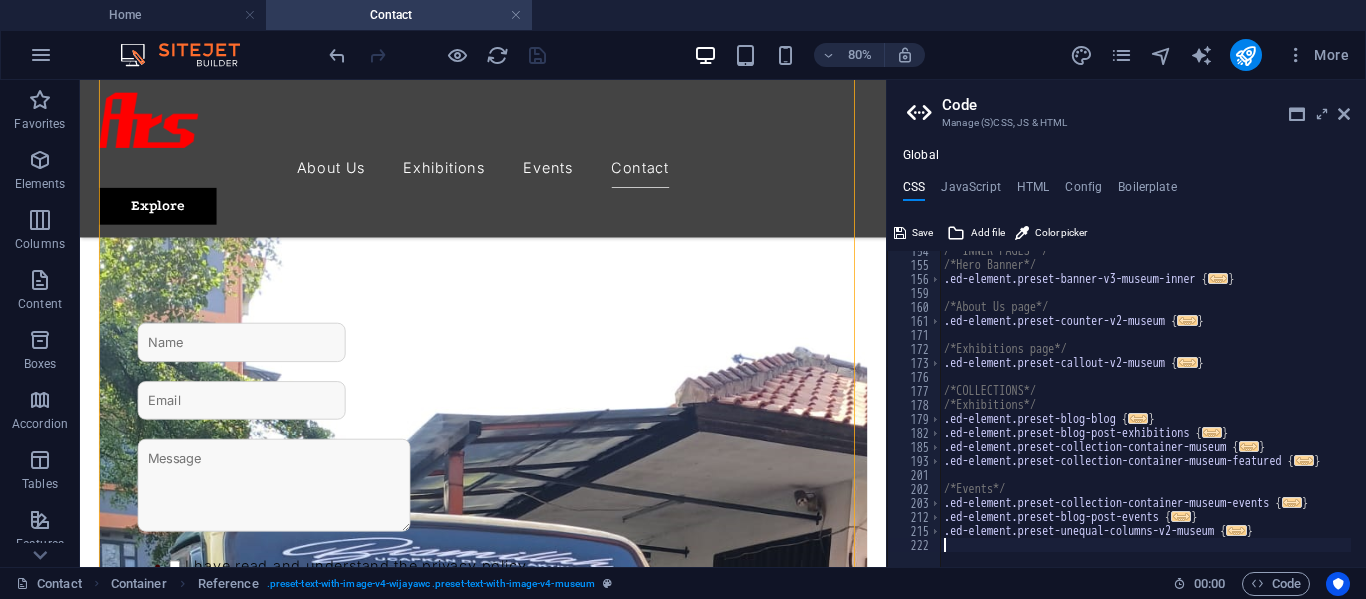 scroll, scrollTop: 581, scrollLeft: 0, axis: vertical 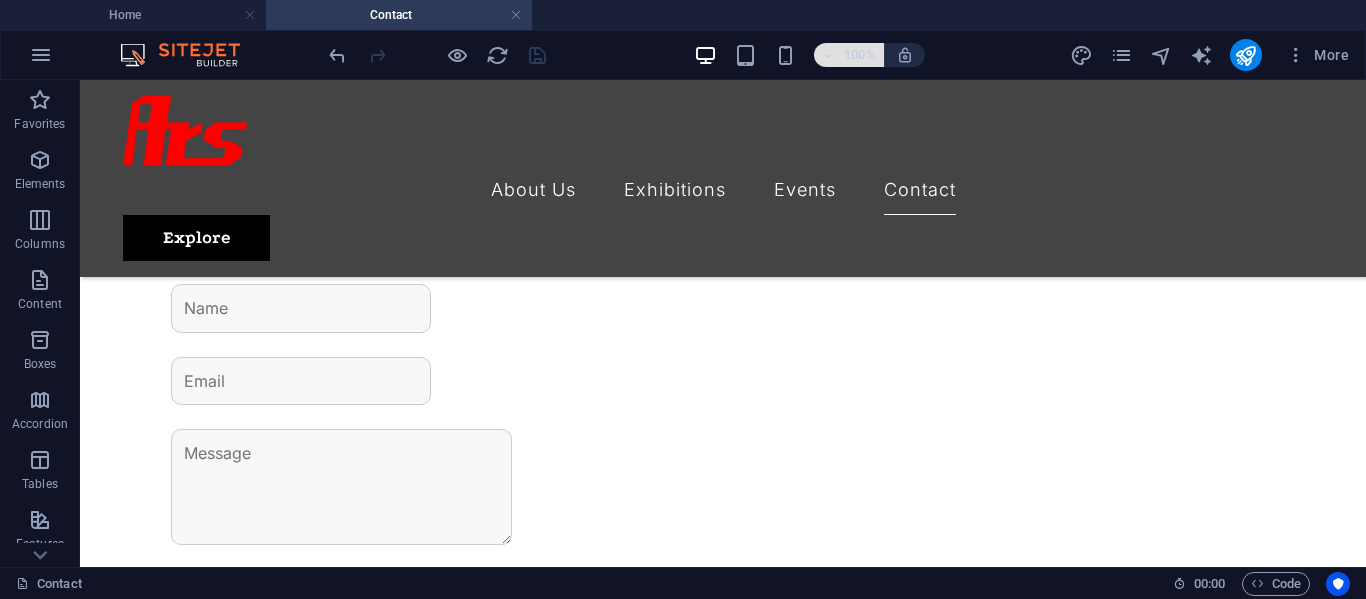 click on "100%" at bounding box center (849, 55) 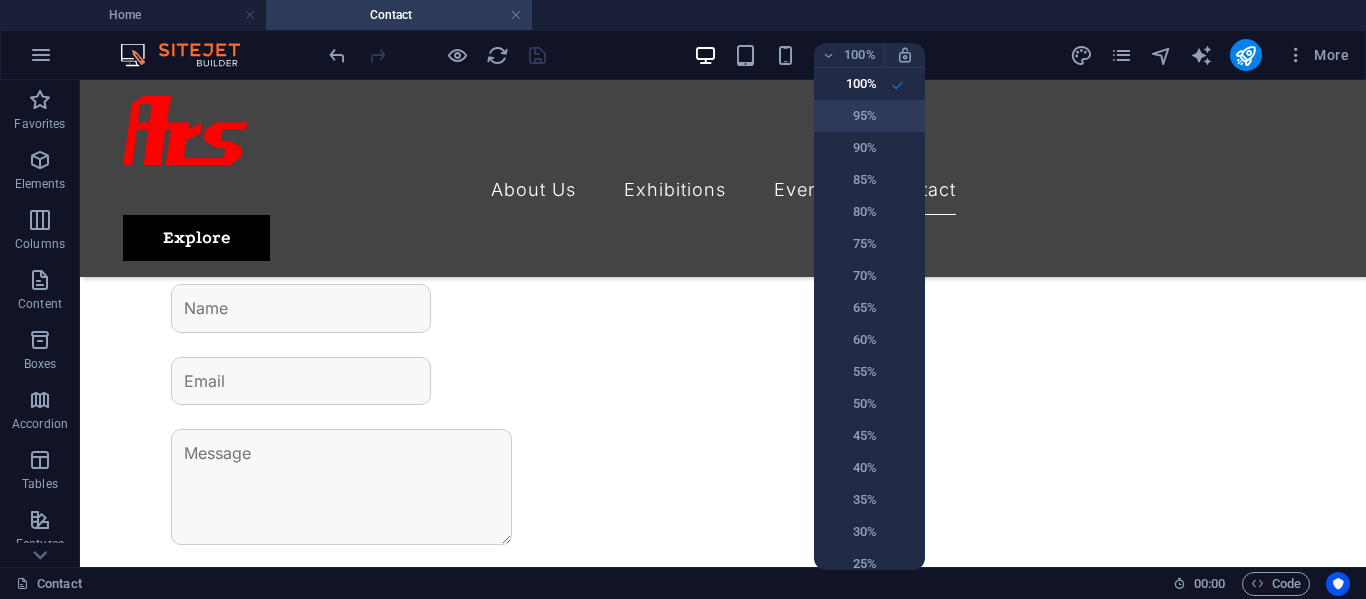 click on "95%" at bounding box center (851, 116) 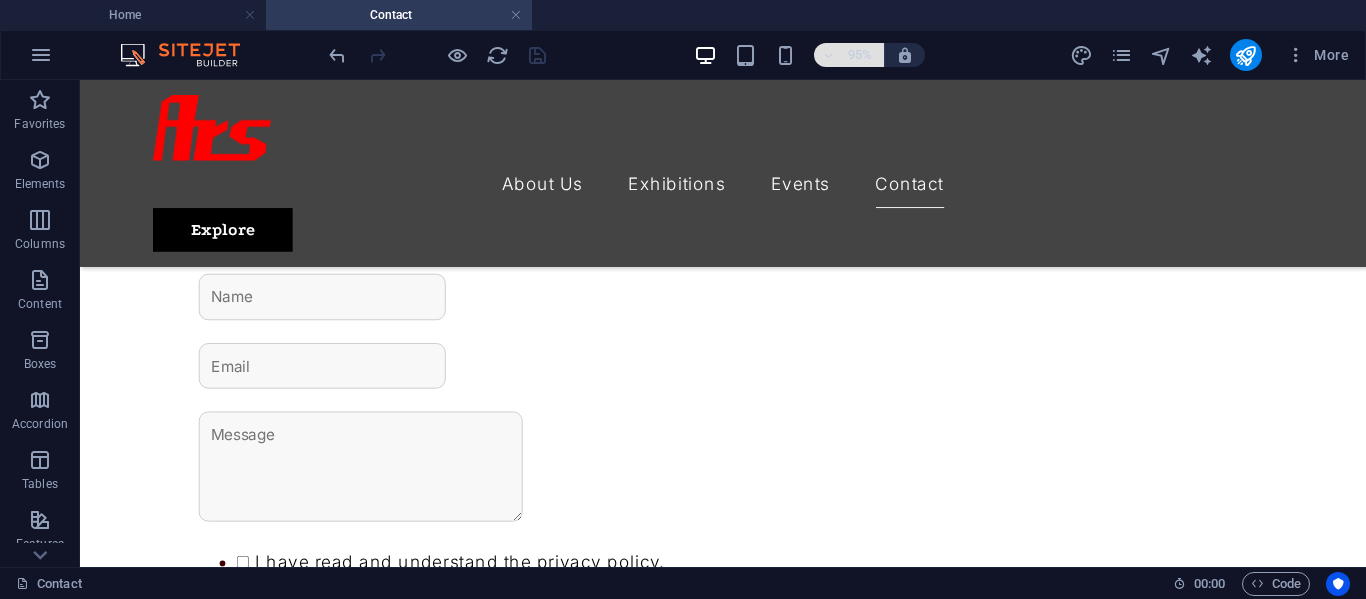 click on "95%" at bounding box center (849, 55) 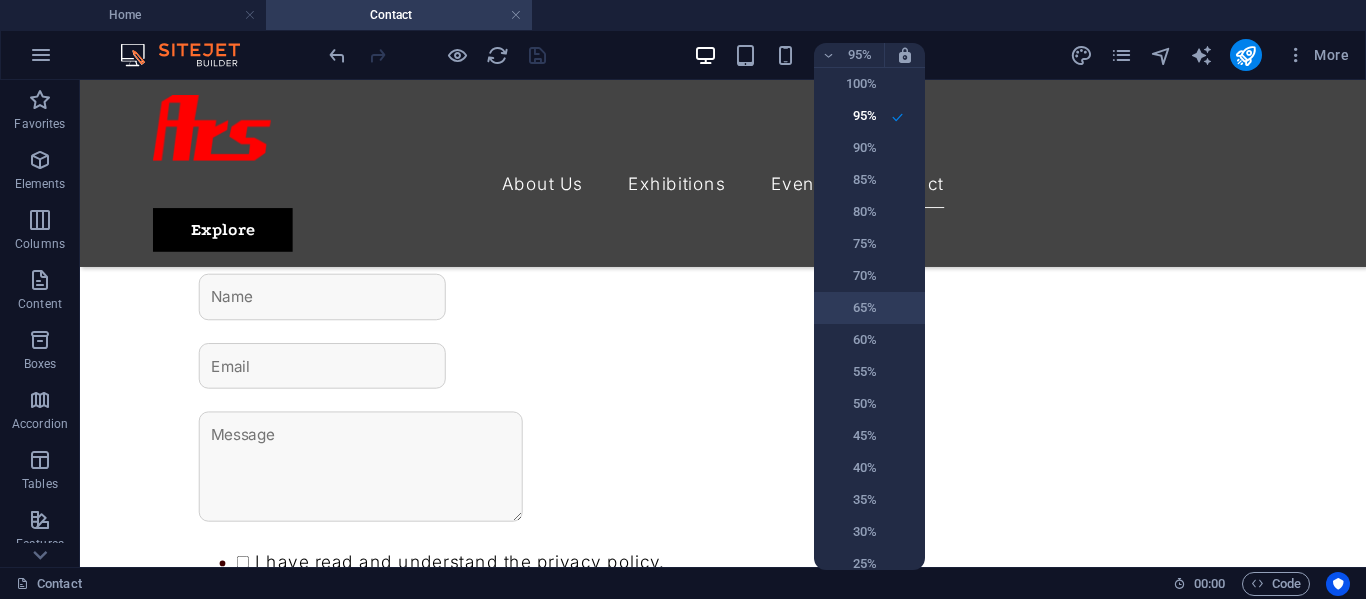 click on "65%" at bounding box center [869, 308] 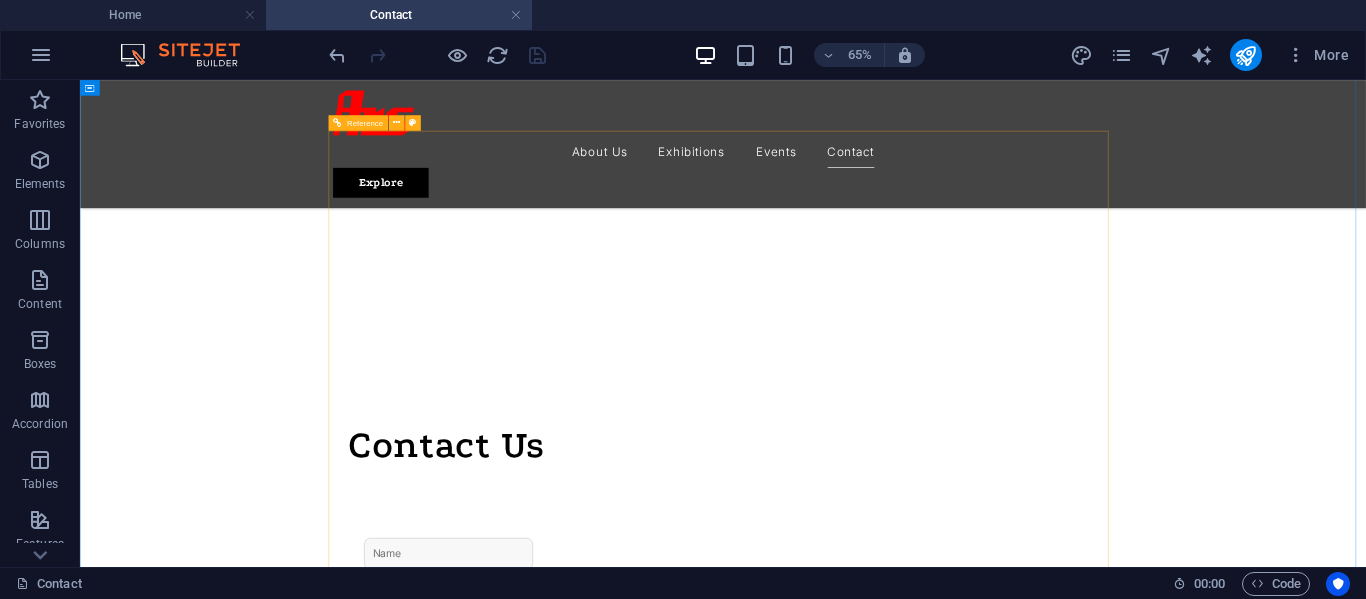 scroll, scrollTop: 502, scrollLeft: 0, axis: vertical 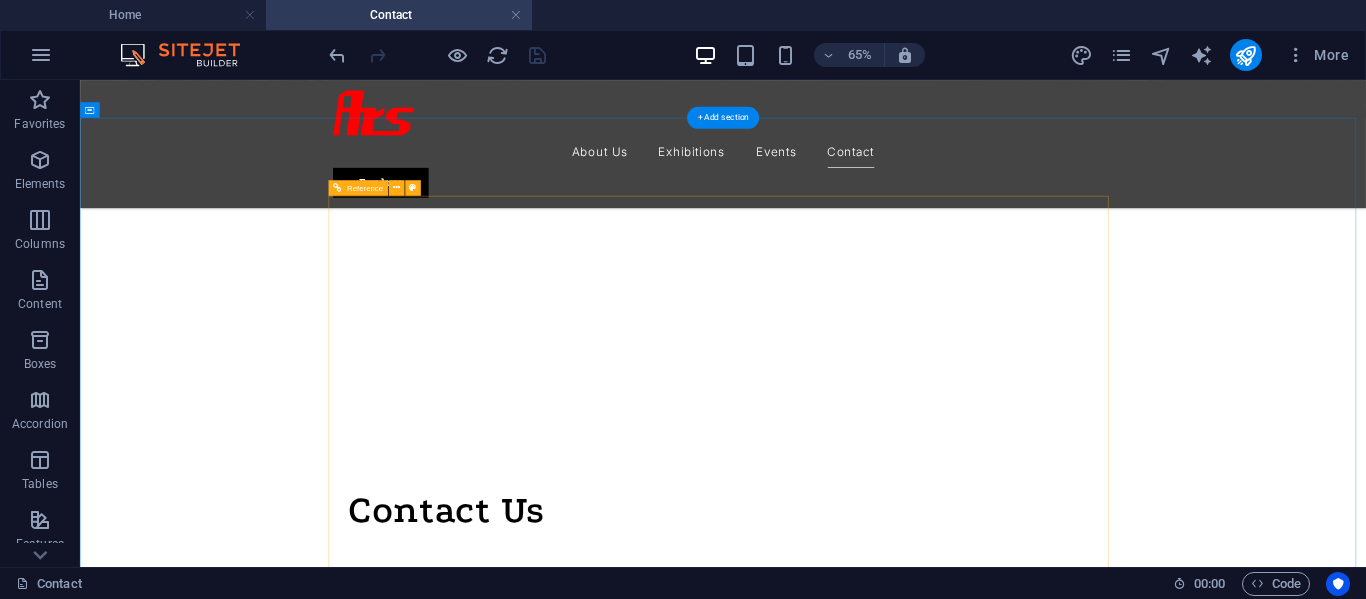 click at bounding box center [1069, 1717] 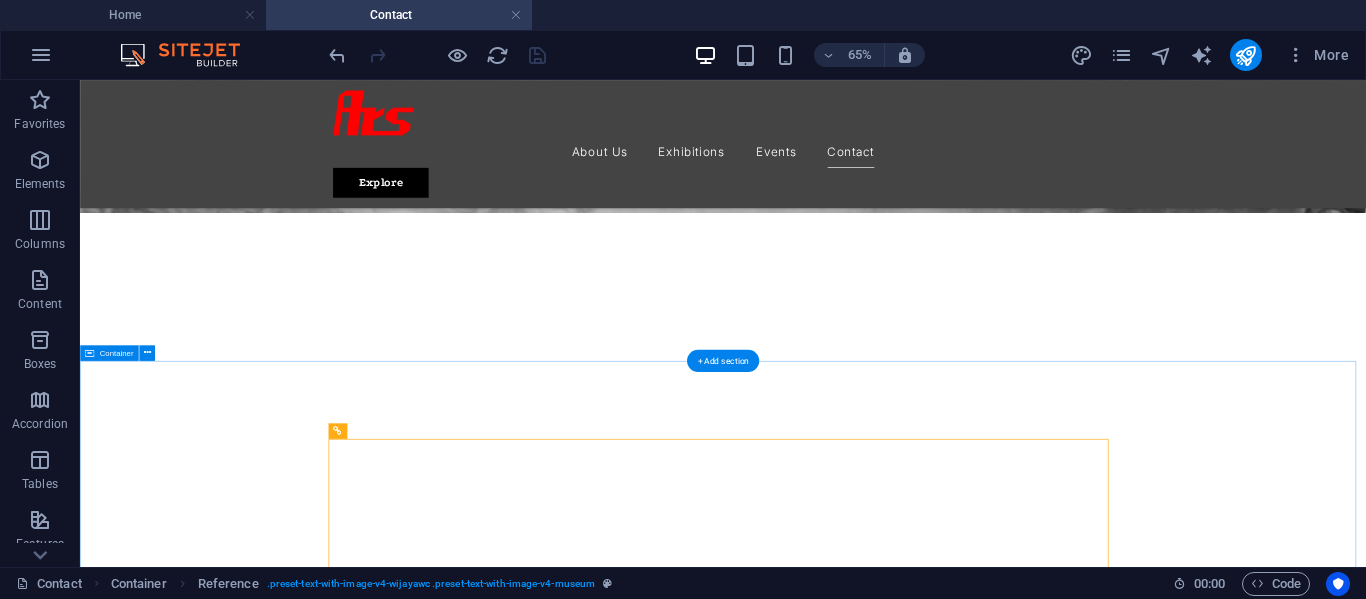 scroll, scrollTop: 102, scrollLeft: 0, axis: vertical 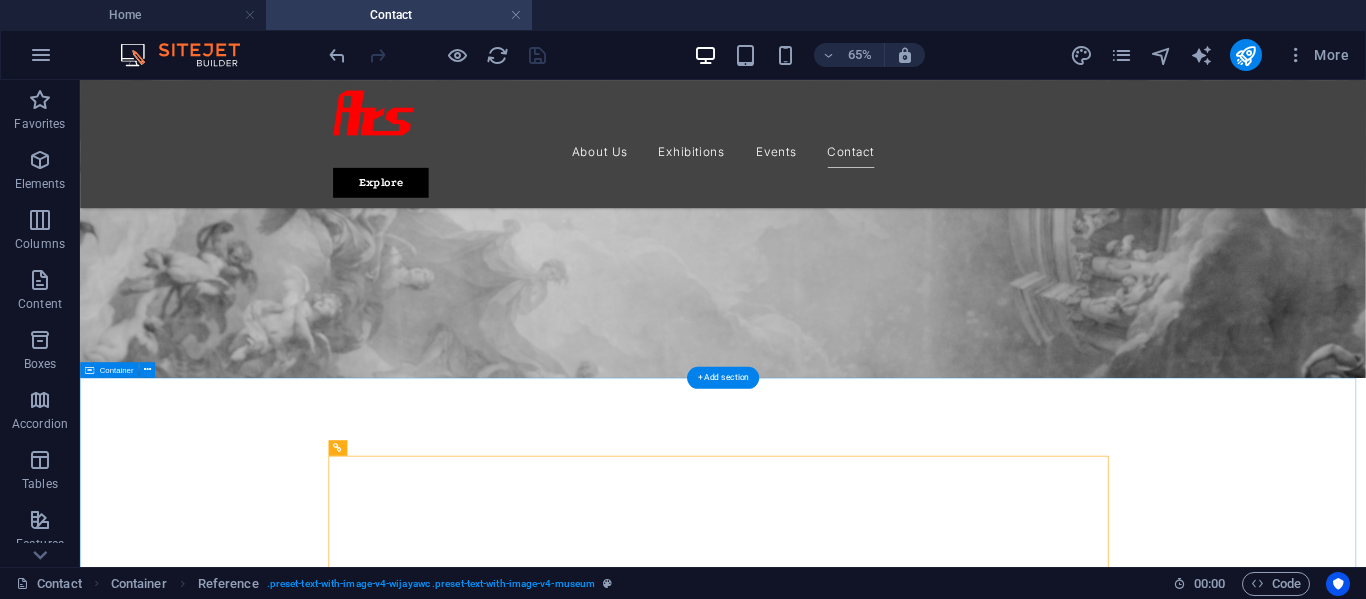click on "Contact Us   I have read and understand the privacy policy. Unreadable? Load new Submit message" at bounding box center [1069, 1784] 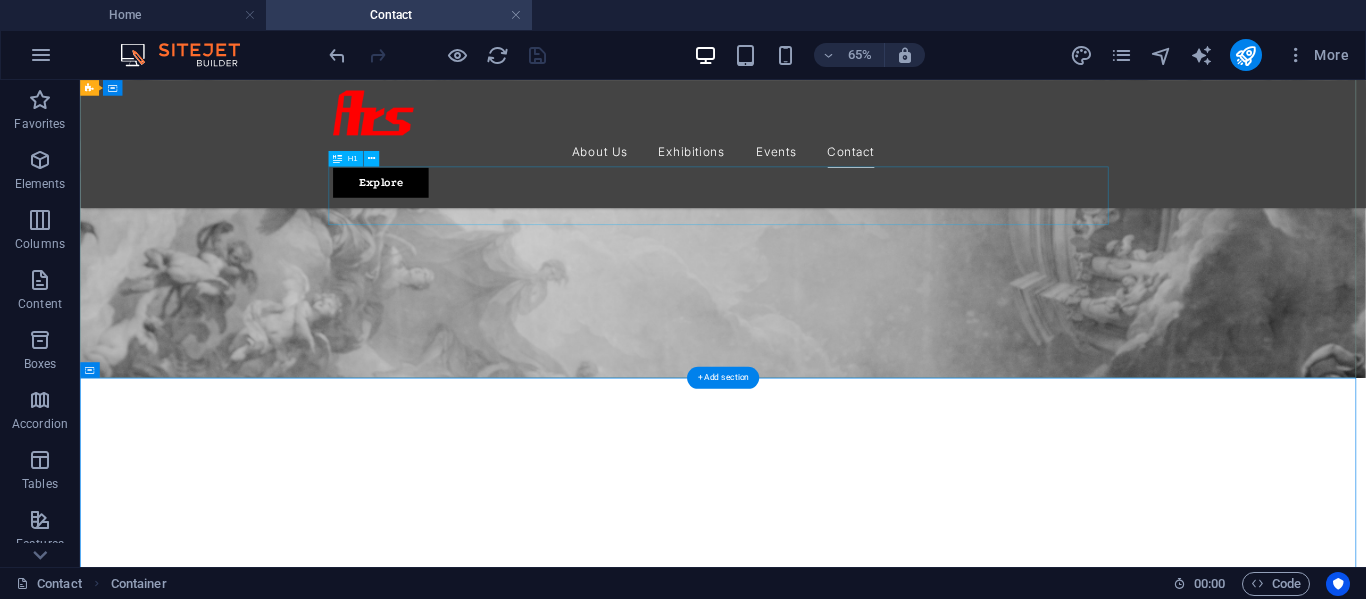 click on "Contact Us" at bounding box center [1069, 818] 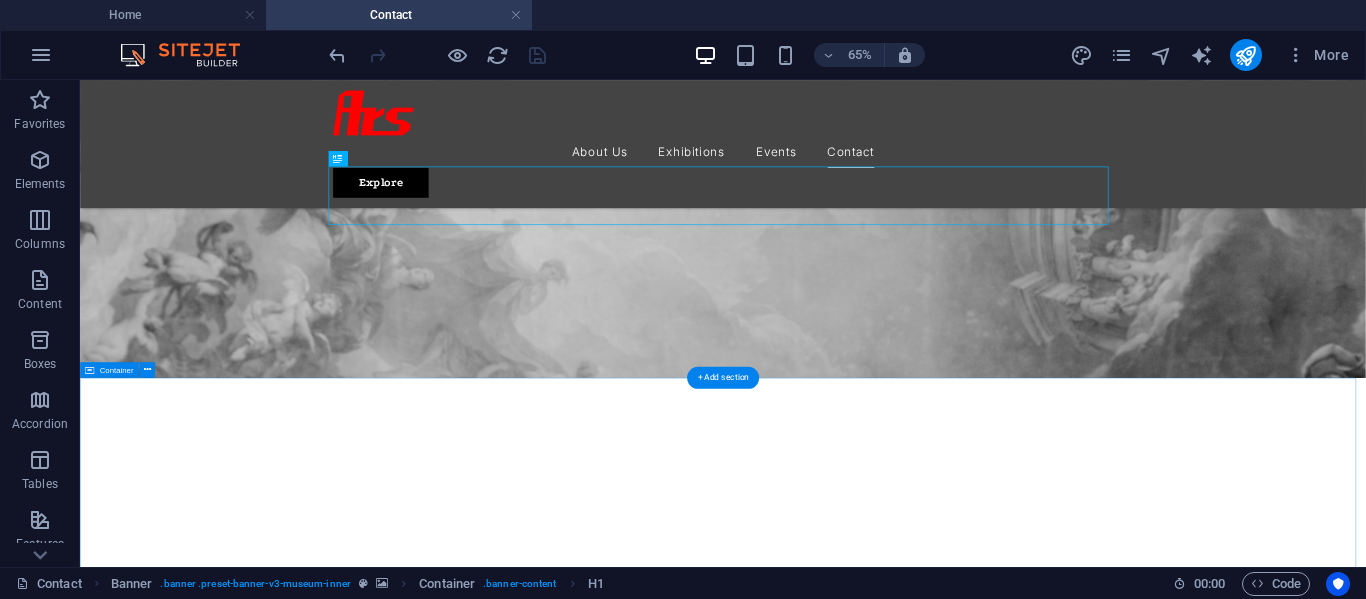 click on "Contact Us   I have read and understand the privacy policy. Unreadable? Load new Submit message" at bounding box center (1069, 1784) 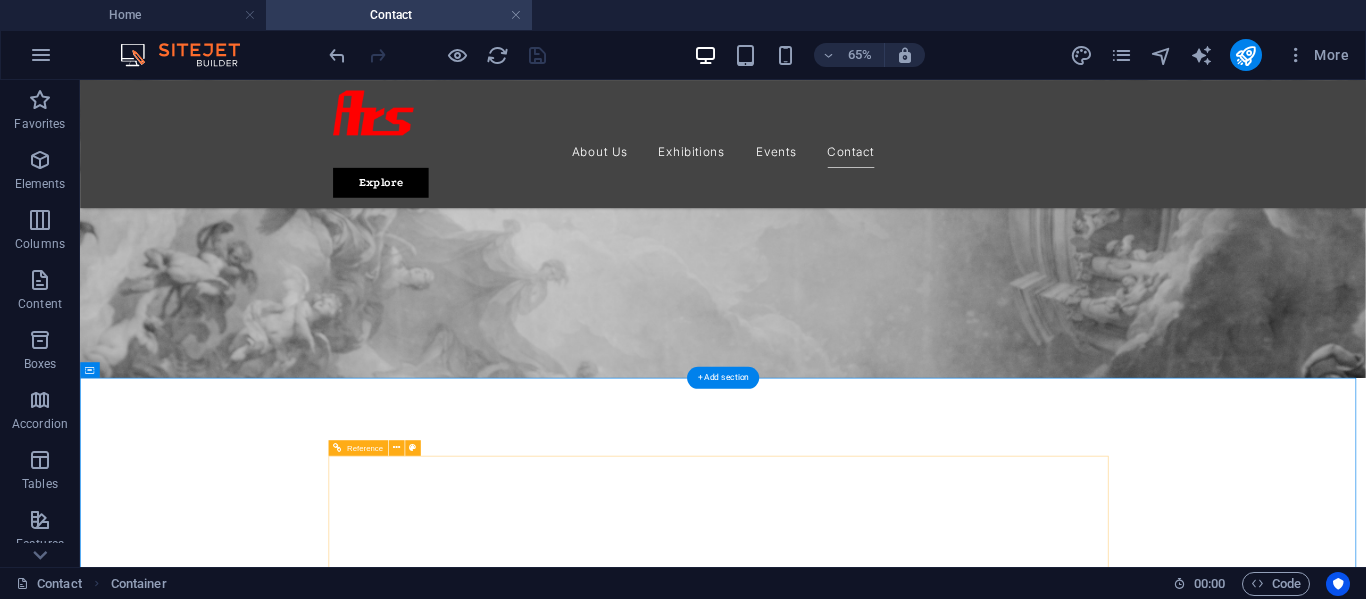 click at bounding box center (1069, 2117) 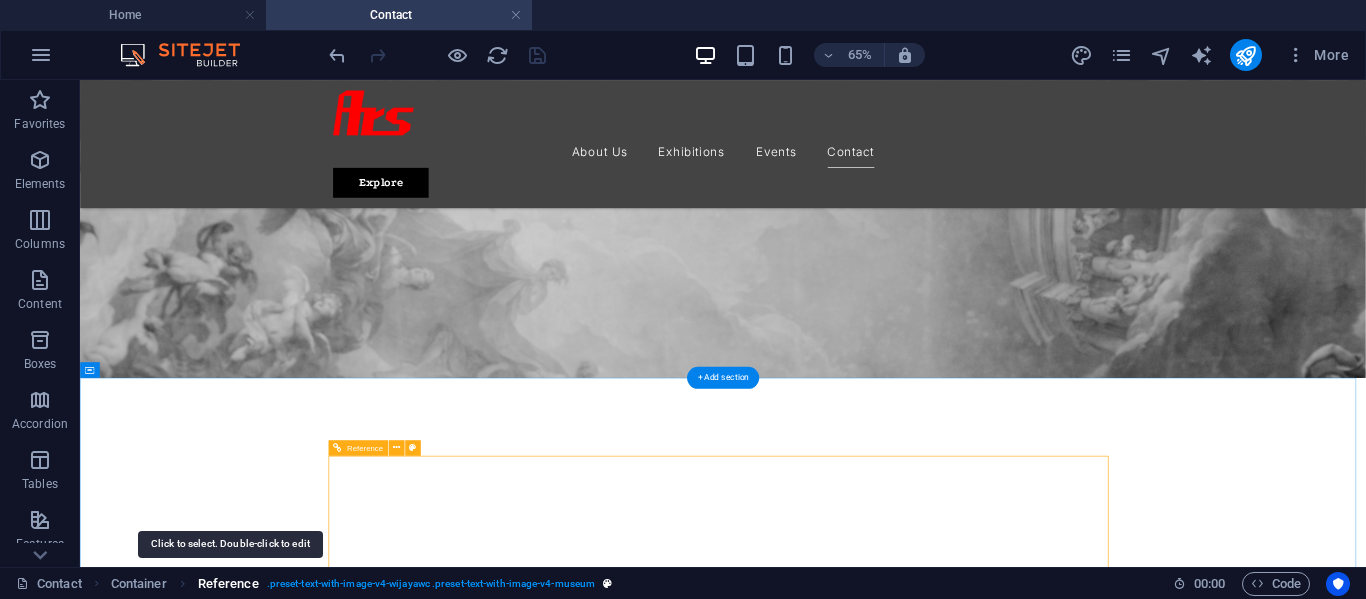 click on "Reference" at bounding box center (228, 584) 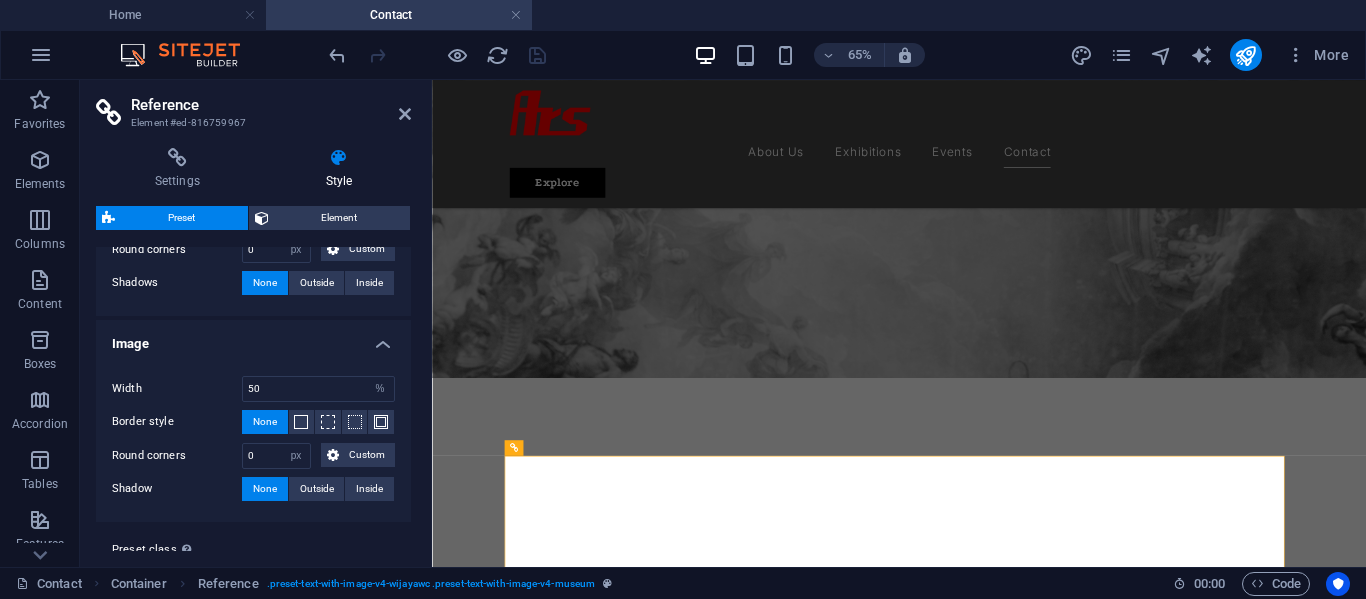 scroll, scrollTop: 486, scrollLeft: 0, axis: vertical 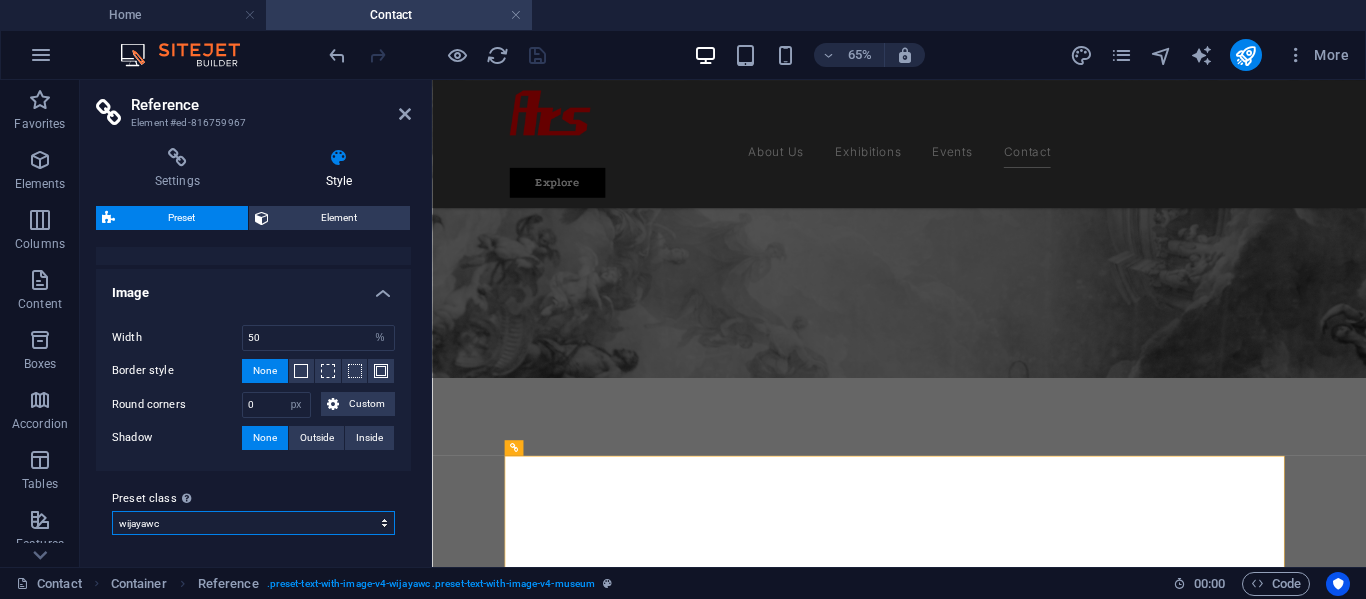 click on "wijayawc Add preset class" at bounding box center (253, 523) 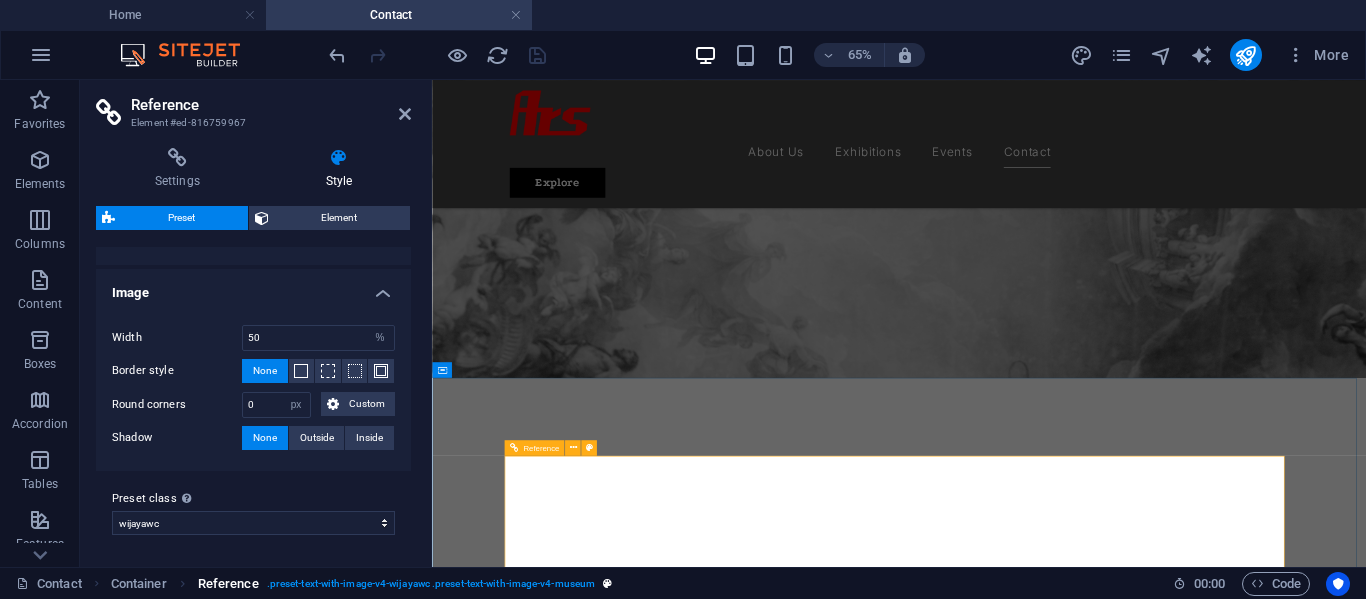 click on ". preset-text-with-image-v4-wijayawc .preset-text-with-image-v4-museum" at bounding box center (431, 584) 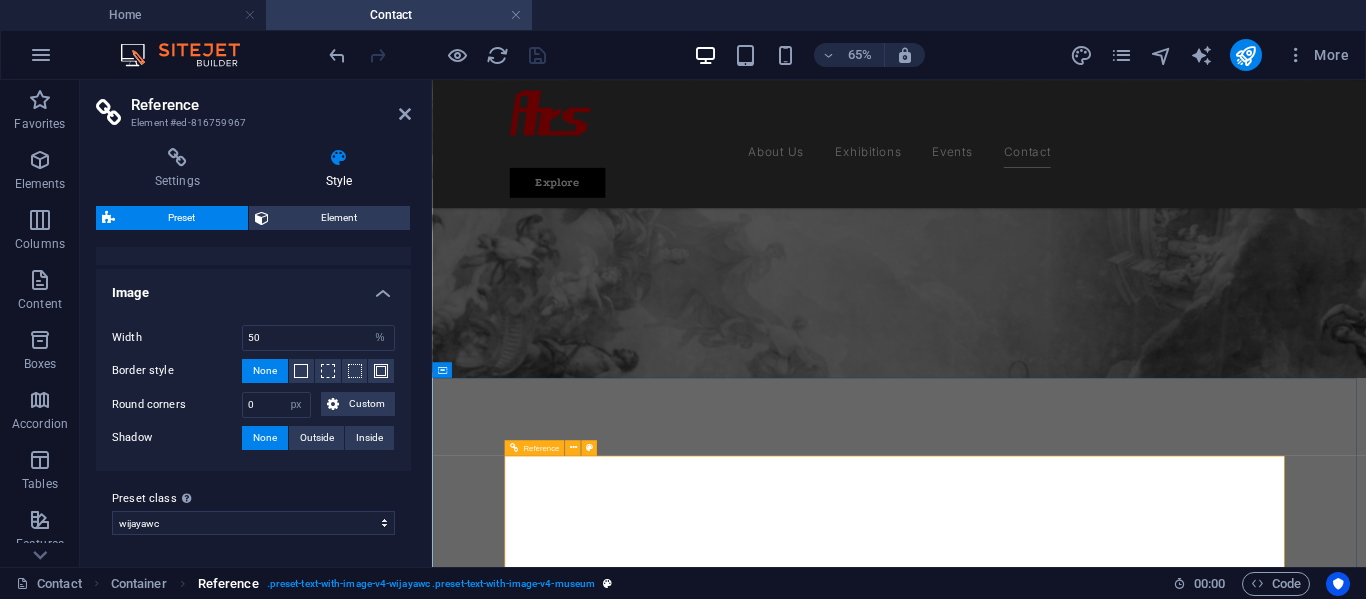 click on ". preset-text-with-image-v4-wijayawc .preset-text-with-image-v4-museum" at bounding box center [431, 584] 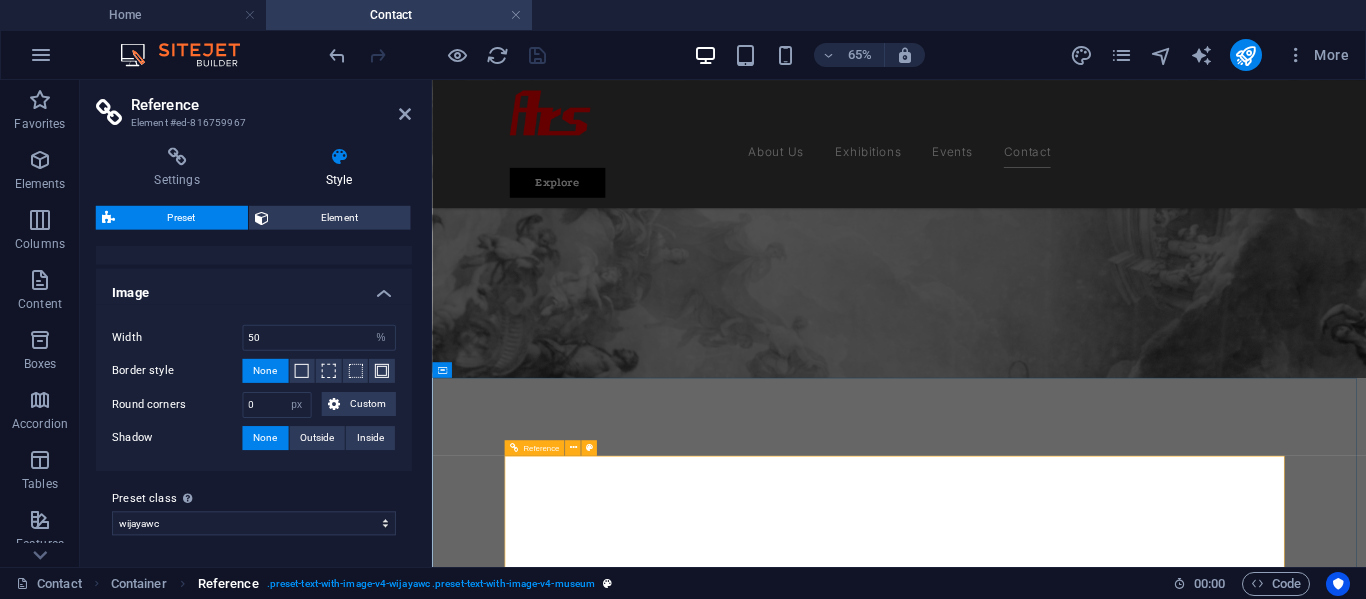 click on ". preset-text-with-image-v4-wijayawc .preset-text-with-image-v4-museum" at bounding box center (431, 584) 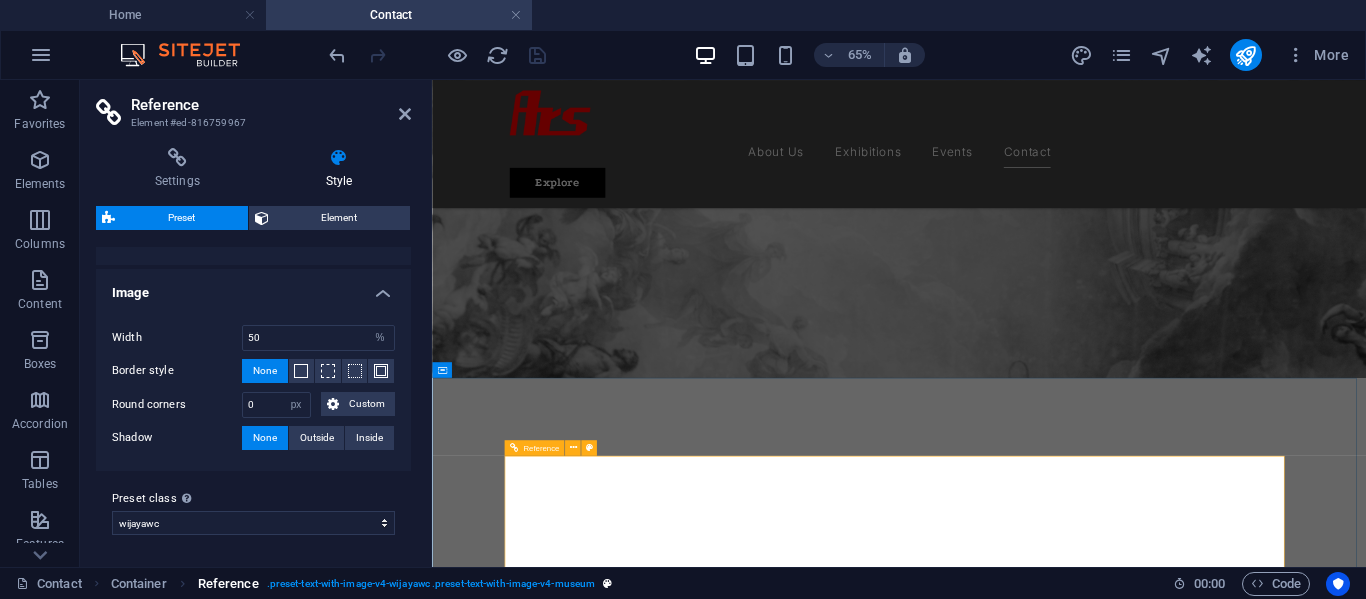 click on ". preset-text-with-image-v4-wijayawc .preset-text-with-image-v4-museum" at bounding box center (431, 584) 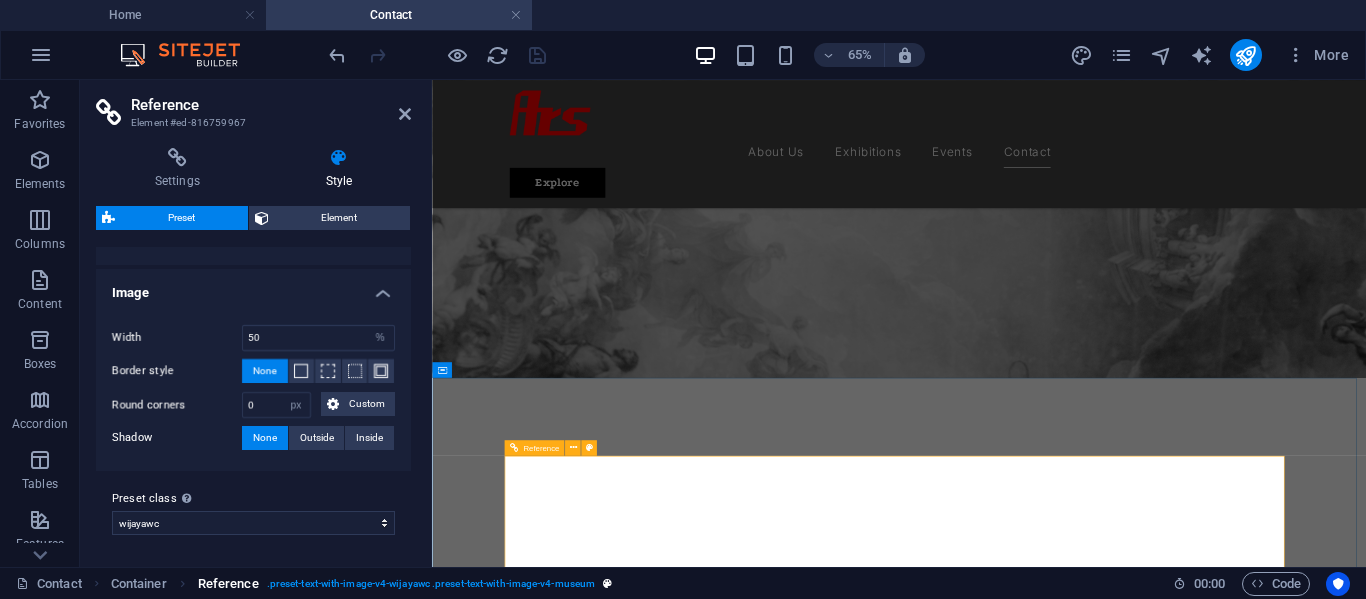 click on ". preset-text-with-image-v4-wijayawc .preset-text-with-image-v4-museum" at bounding box center [431, 584] 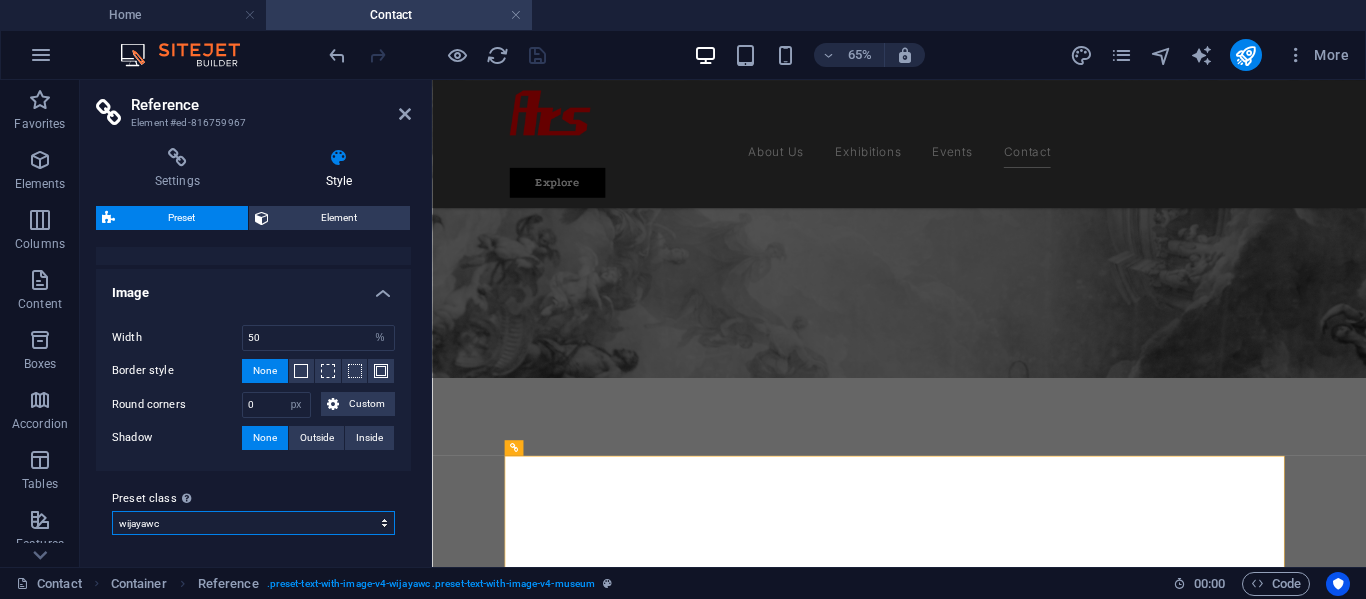 click on "wijayawc Add preset class" at bounding box center [253, 523] 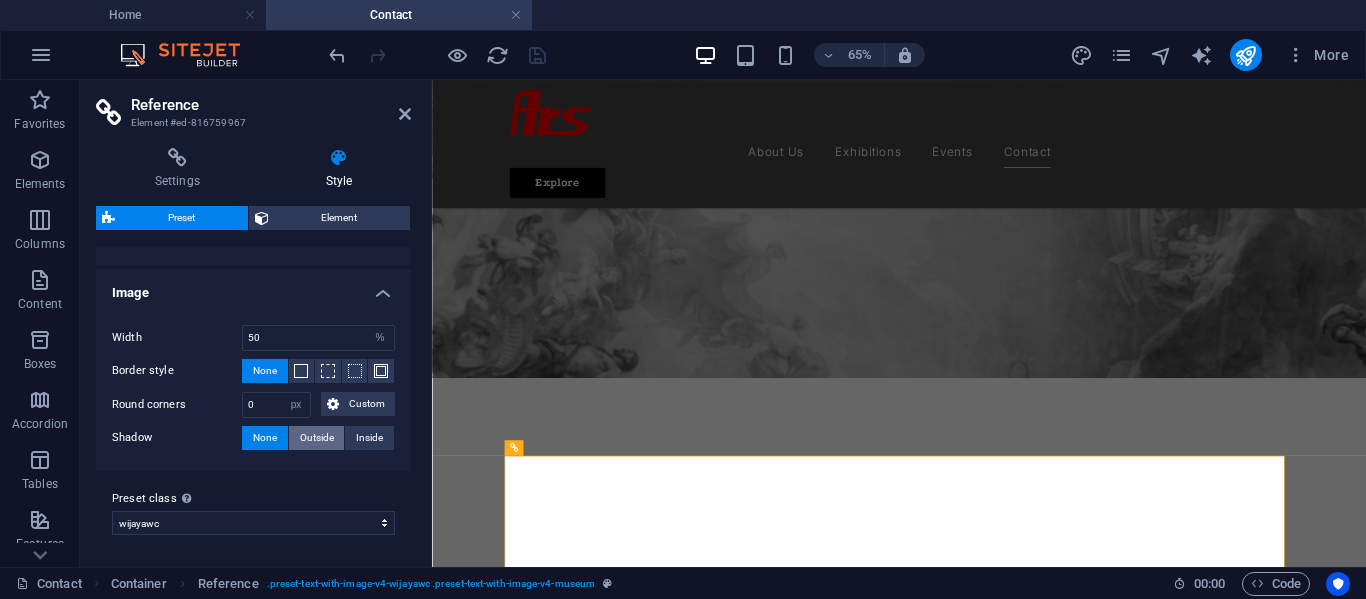 click on "Outside" at bounding box center [317, 438] 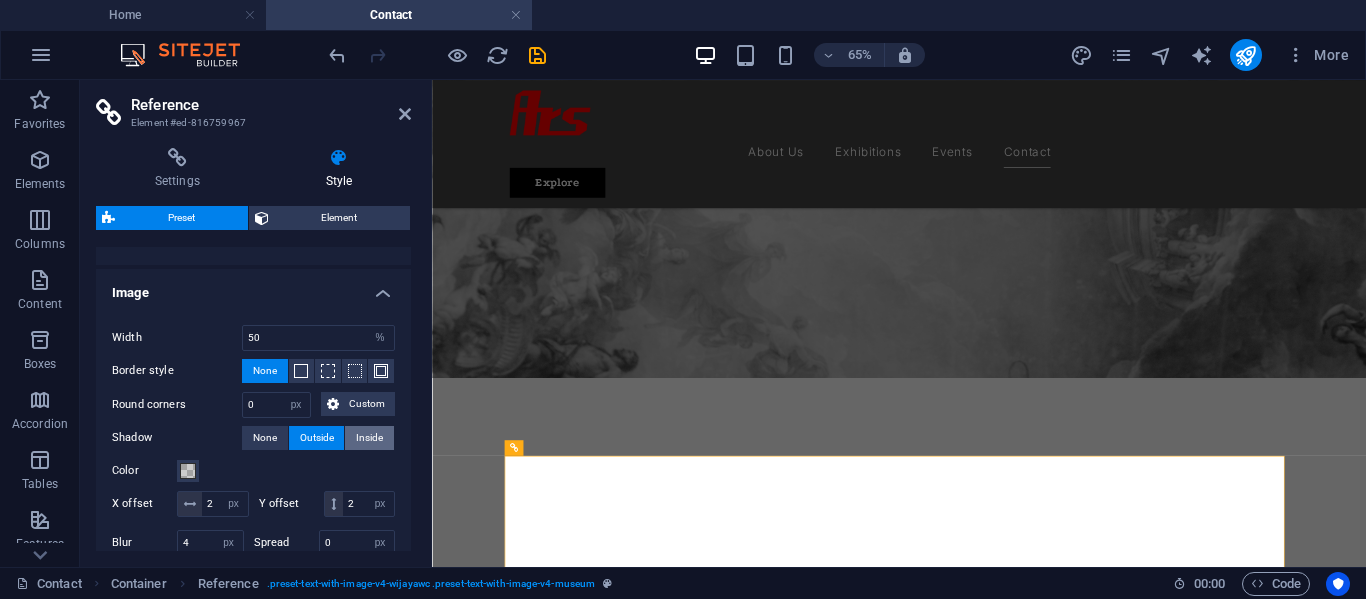 click on "Inside" at bounding box center (369, 438) 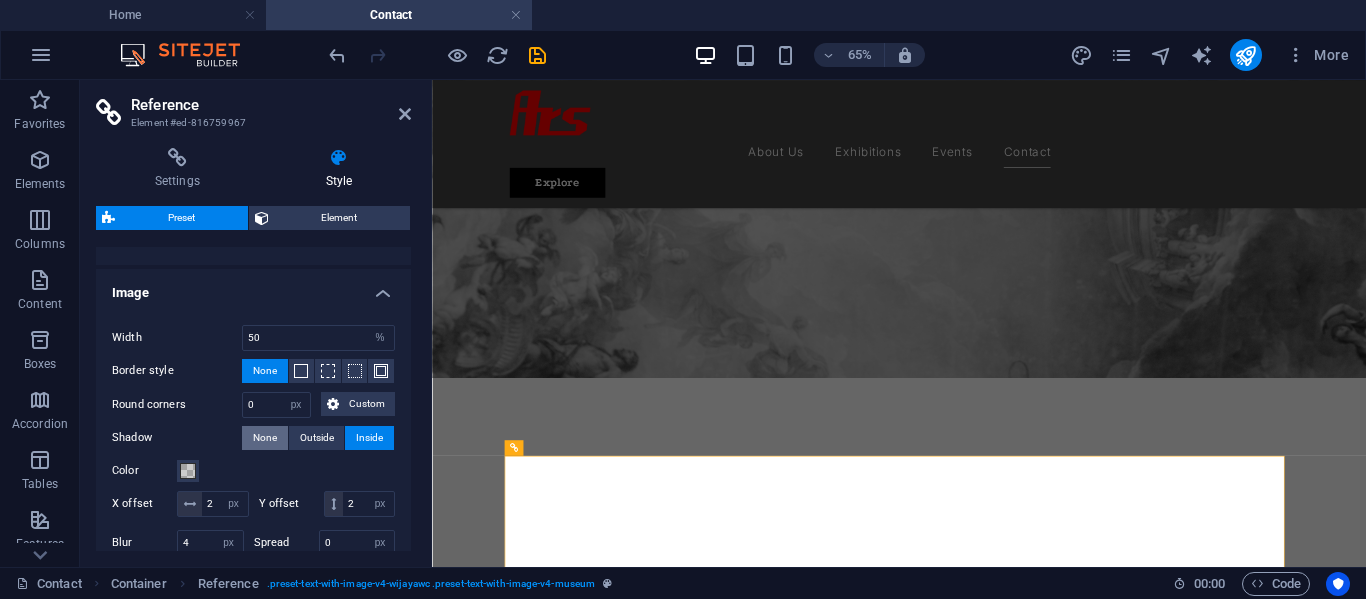 click on "None" at bounding box center [265, 438] 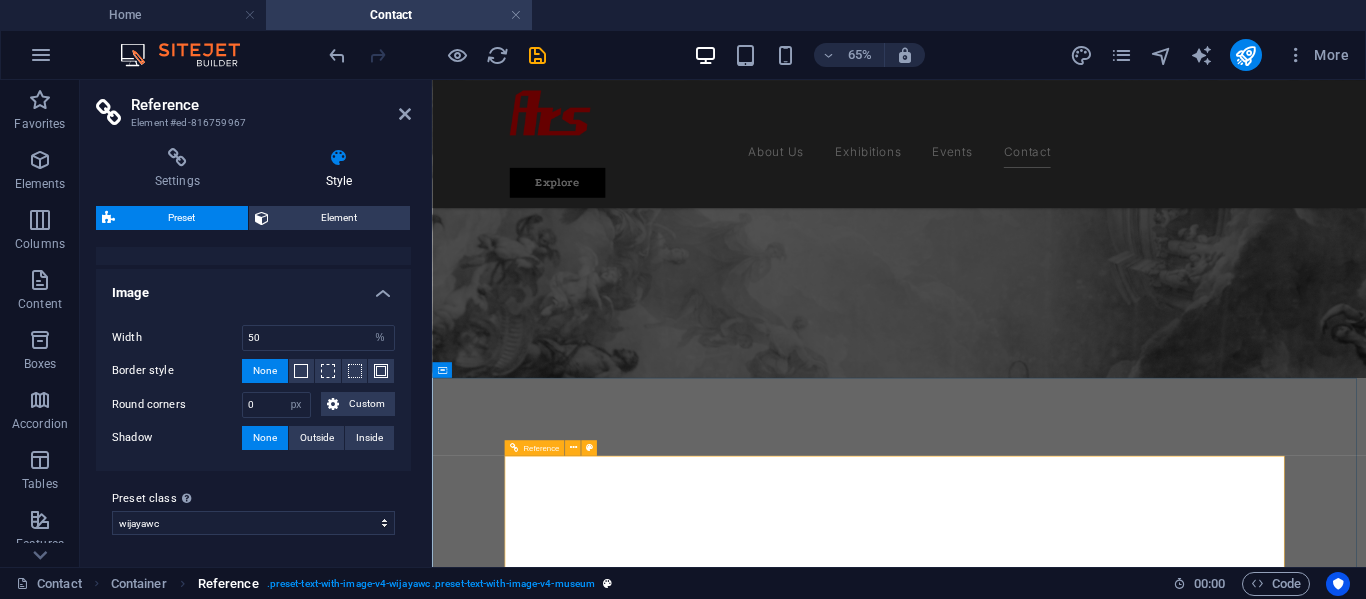 click on ". preset-text-with-image-v4-wijayawc .preset-text-with-image-v4-museum" at bounding box center (431, 584) 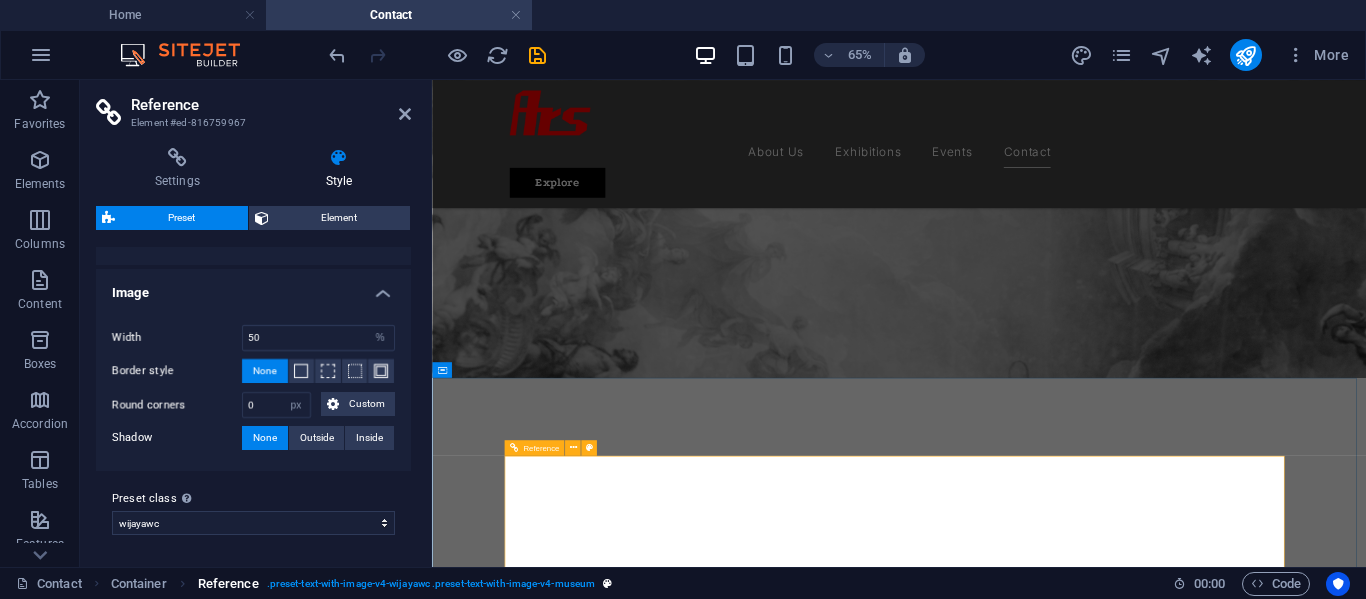 click on ". preset-text-with-image-v4-wijayawc .preset-text-with-image-v4-museum" at bounding box center [431, 584] 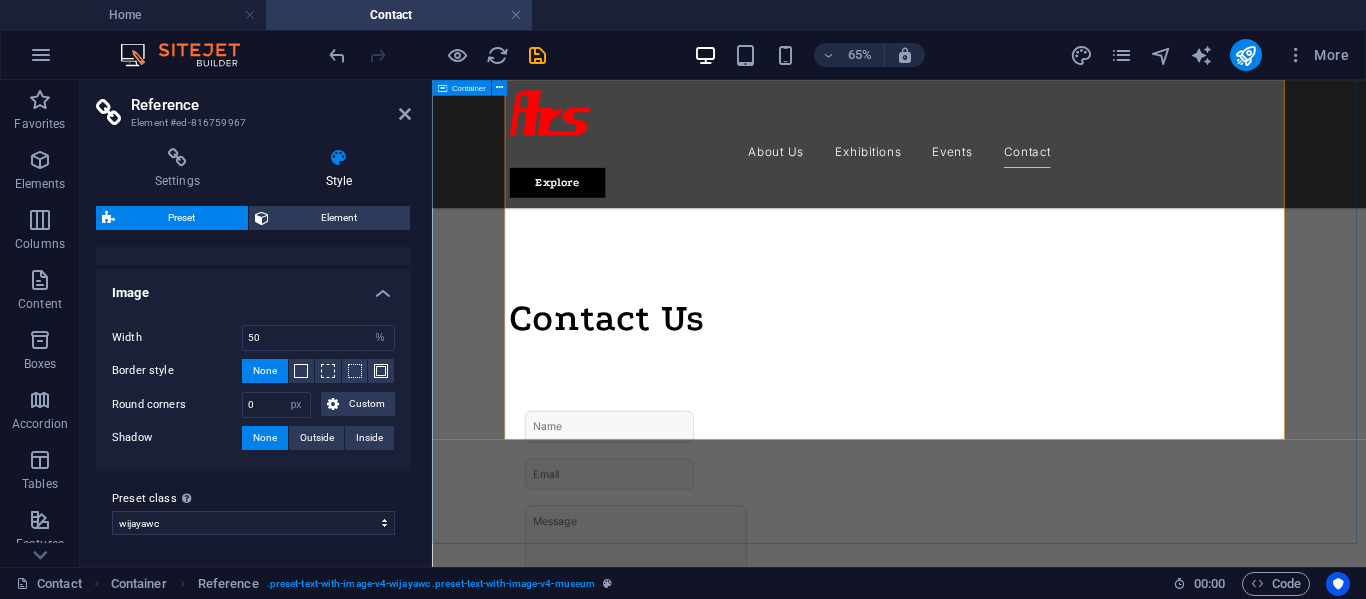 scroll, scrollTop: 802, scrollLeft: 0, axis: vertical 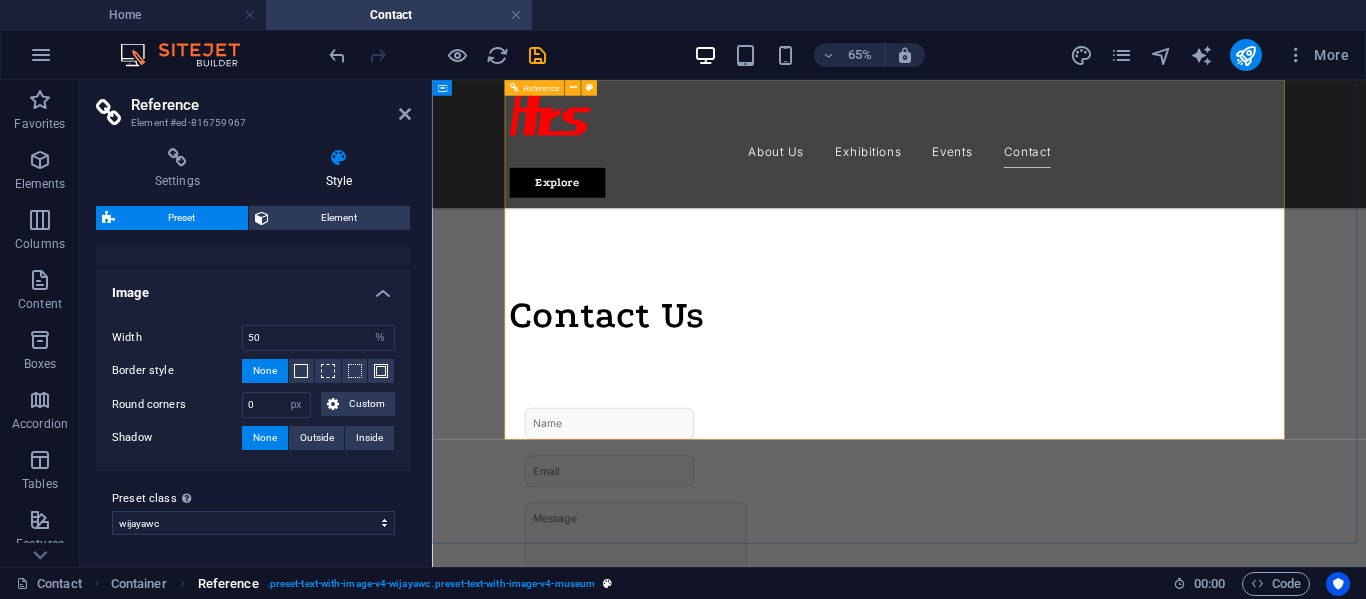 click on ". preset-text-with-image-v4-wijayawc .preset-text-with-image-v4-museum" at bounding box center [431, 584] 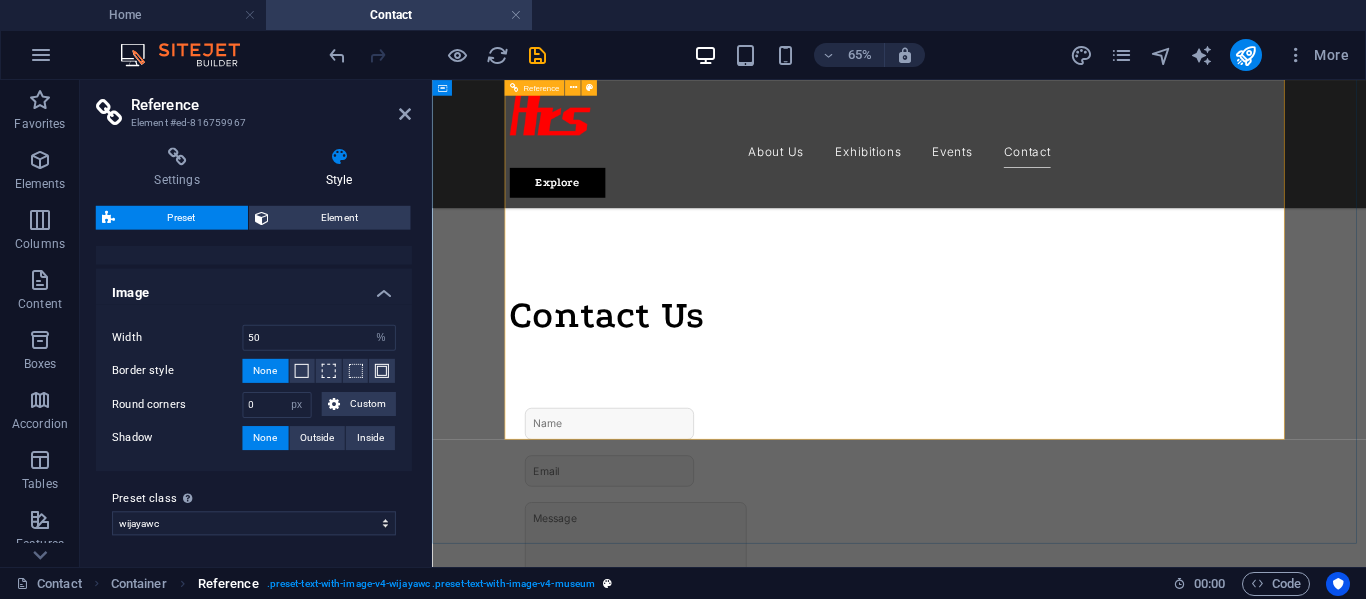 click on ". preset-text-with-image-v4-wijayawc .preset-text-with-image-v4-museum" at bounding box center (431, 584) 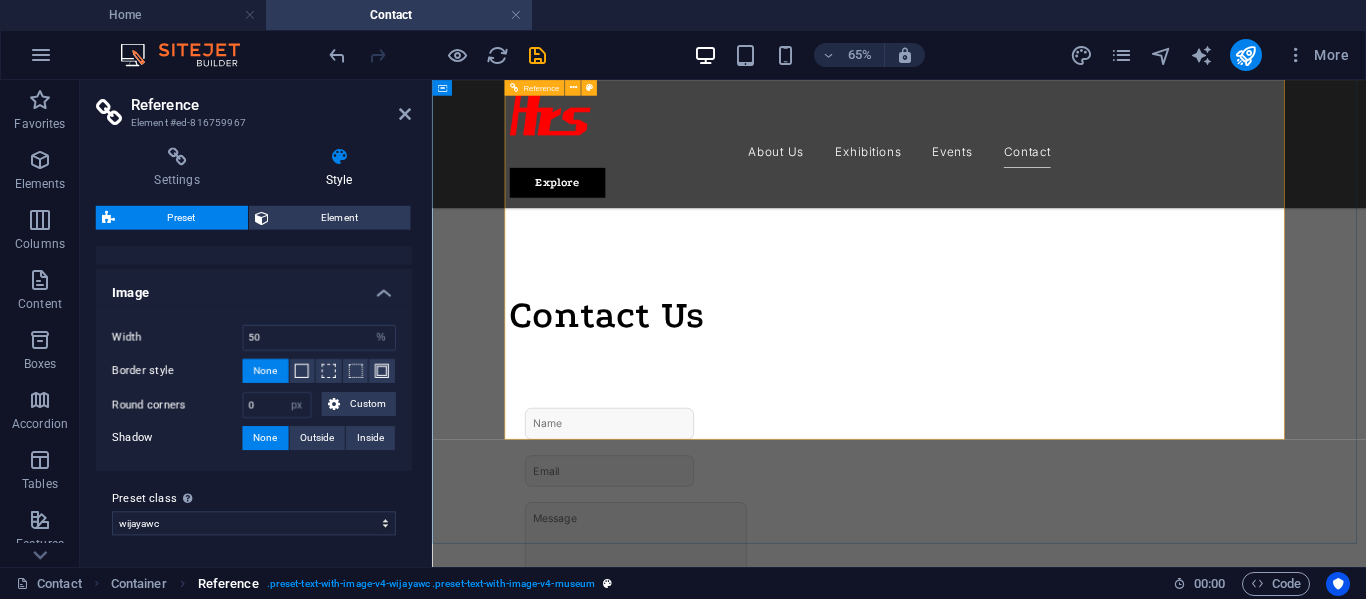 click on ". preset-text-with-image-v4-wijayawc .preset-text-with-image-v4-museum" at bounding box center (431, 584) 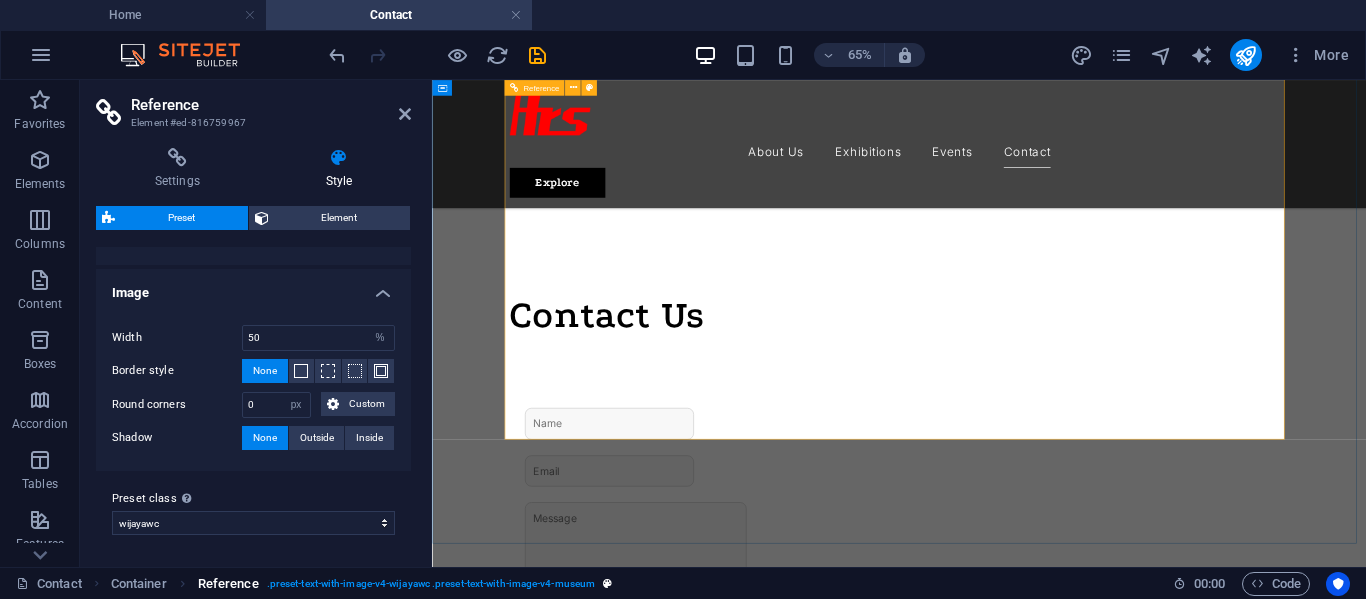 click on ". preset-text-with-image-v4-wijayawc .preset-text-with-image-v4-museum" at bounding box center [431, 584] 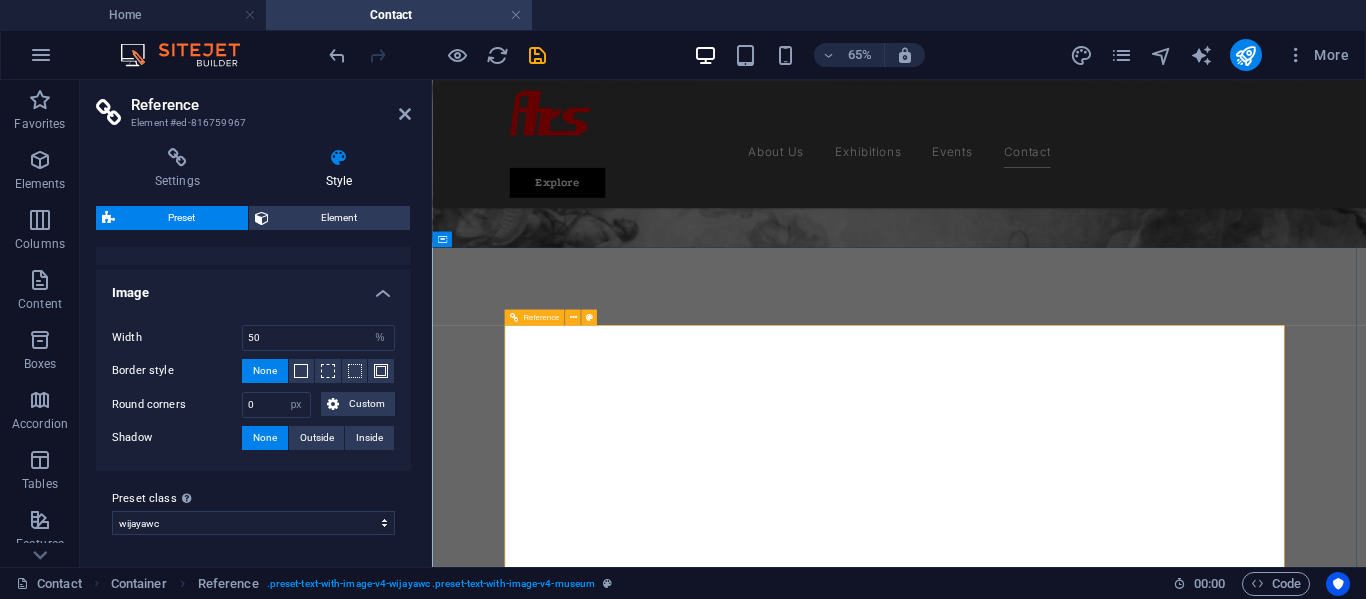scroll, scrollTop: 502, scrollLeft: 0, axis: vertical 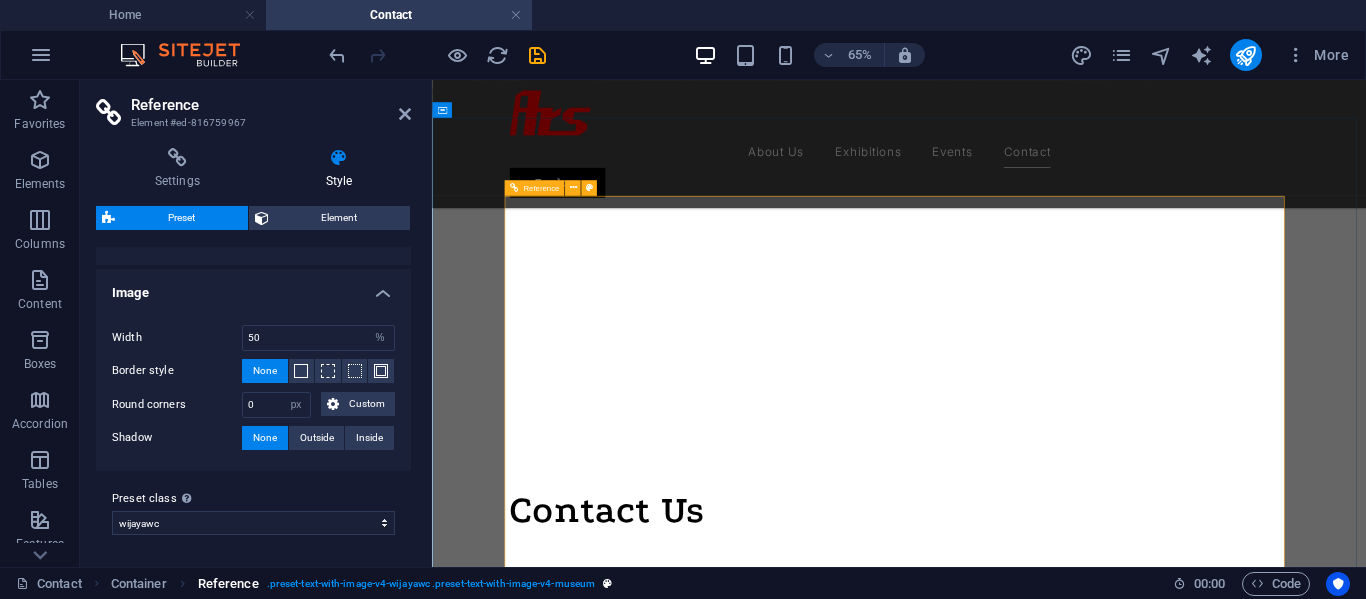click on ". preset-text-with-image-v4-wijayawc .preset-text-with-image-v4-museum" at bounding box center [431, 584] 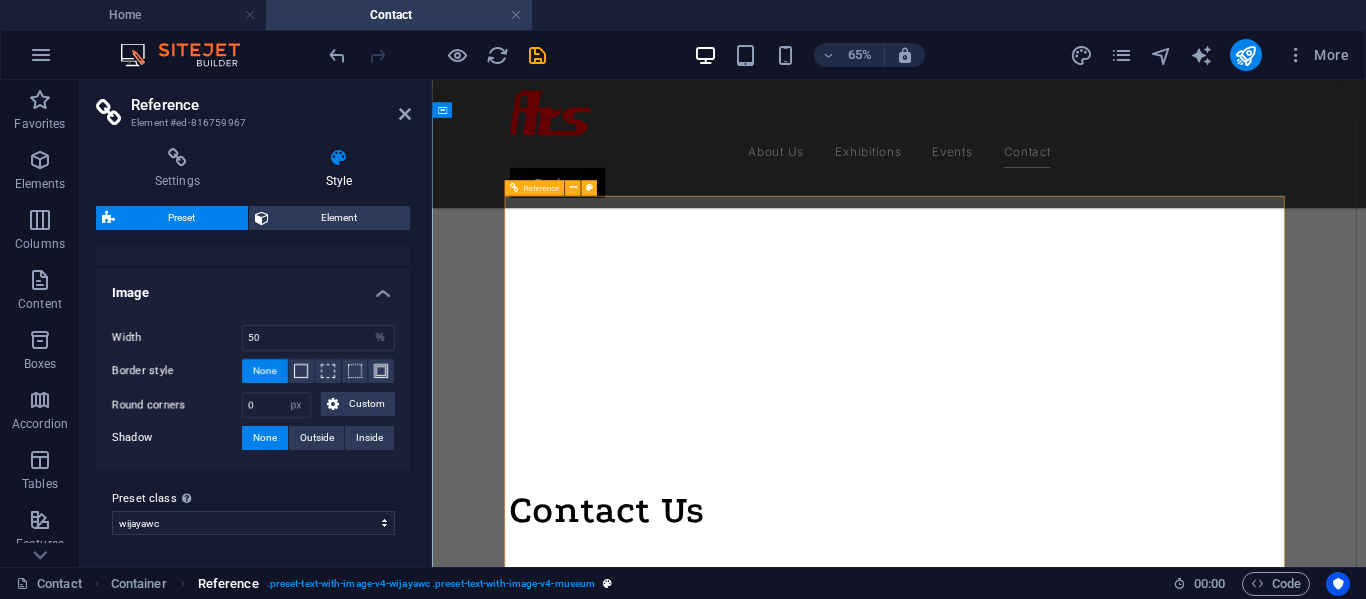 click on ". preset-text-with-image-v4-wijayawc .preset-text-with-image-v4-museum" at bounding box center (431, 584) 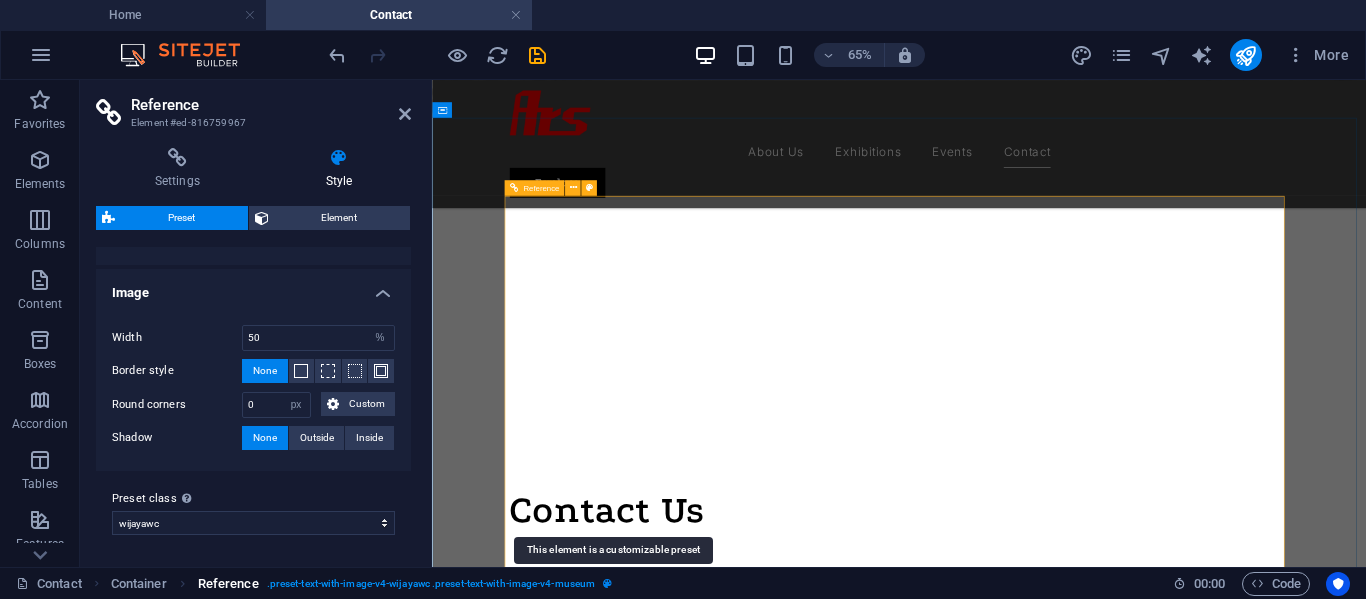 click at bounding box center [607, 583] 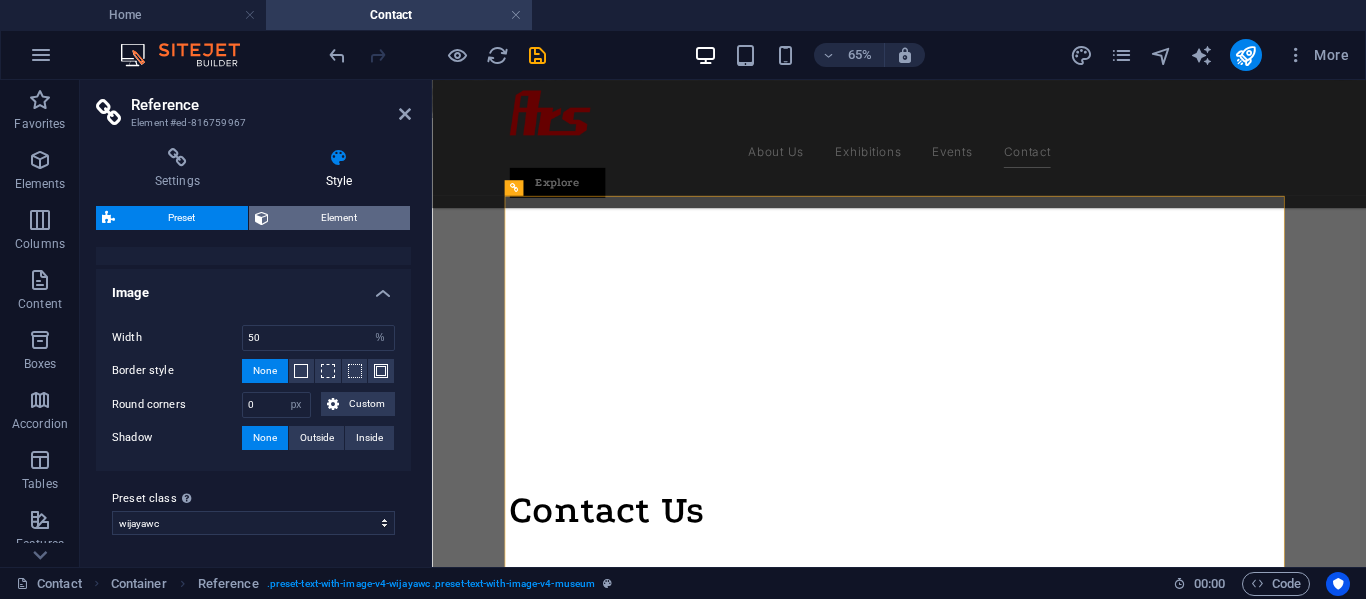 click on "Element" at bounding box center (340, 218) 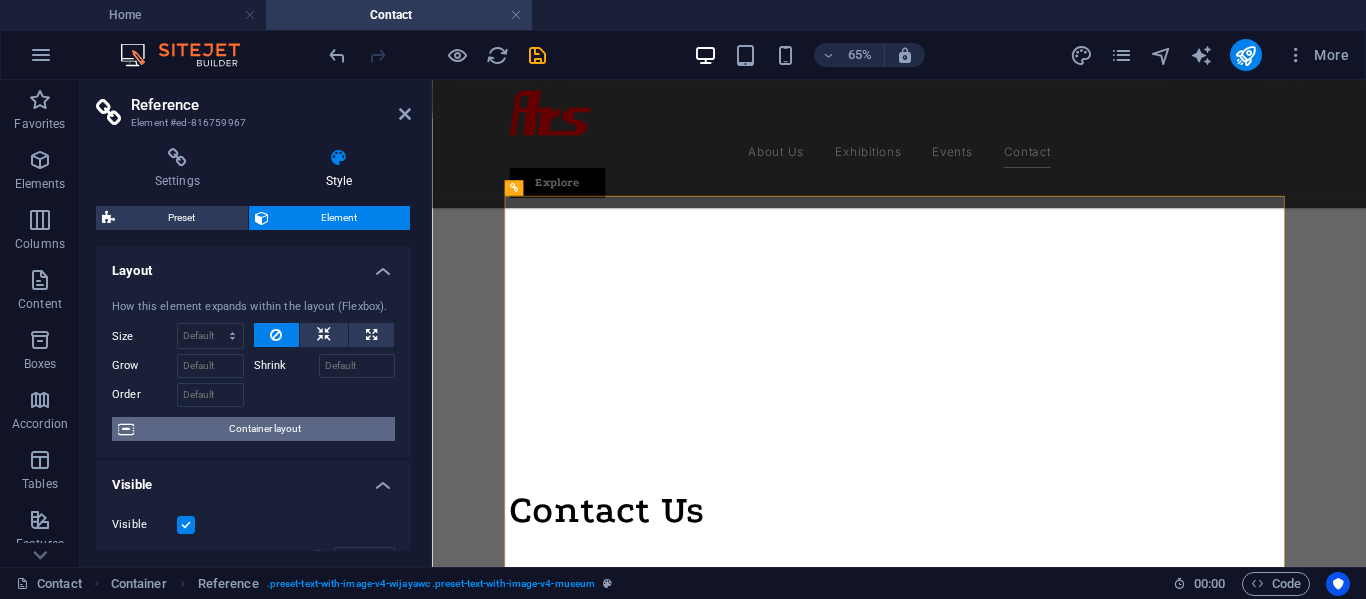click on "Container layout" at bounding box center [264, 429] 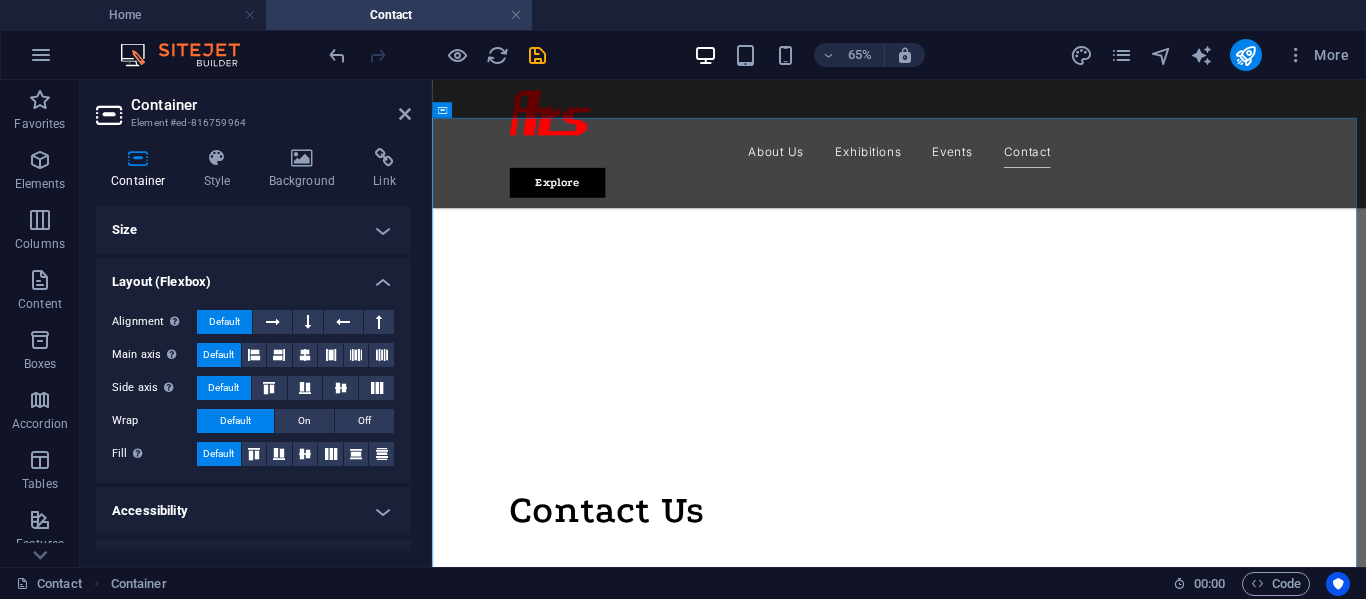 scroll, scrollTop: 36, scrollLeft: 0, axis: vertical 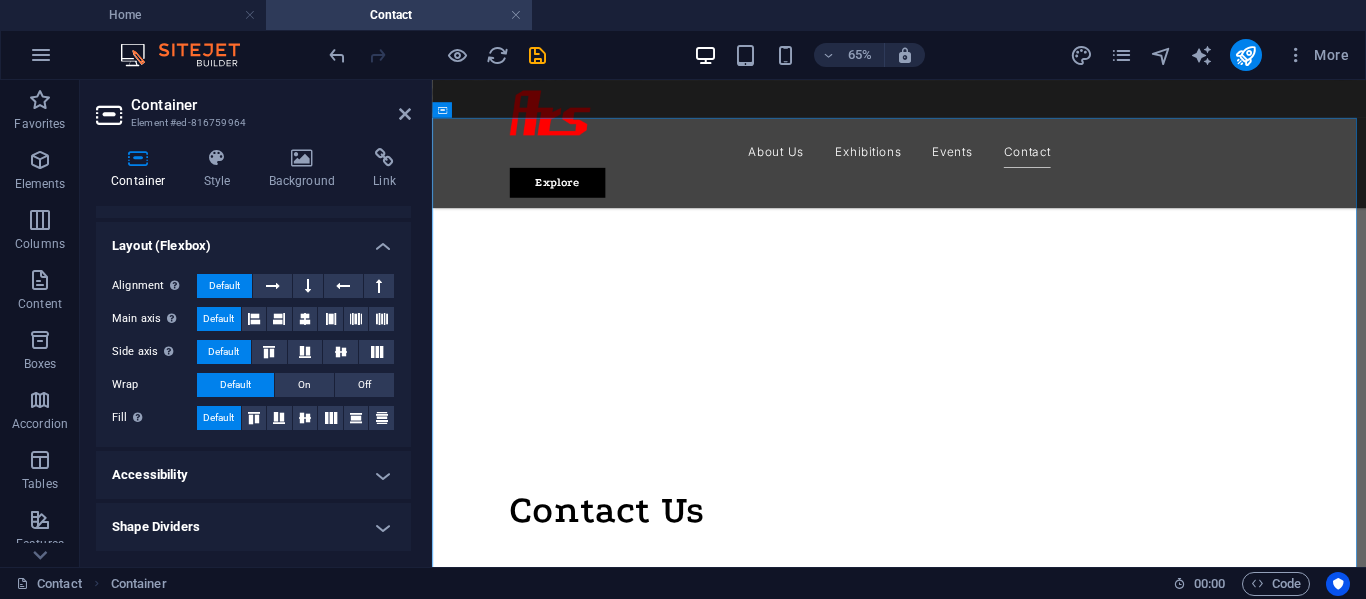 click on "Accessibility" at bounding box center [253, 475] 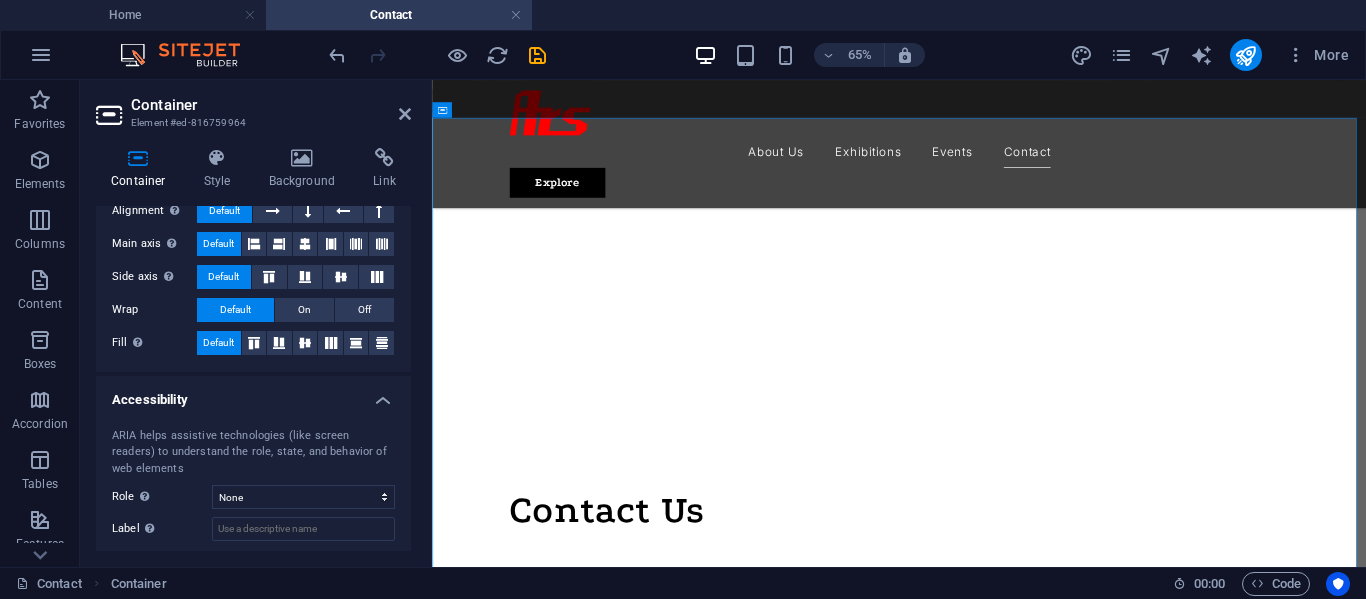 scroll, scrollTop: 169, scrollLeft: 0, axis: vertical 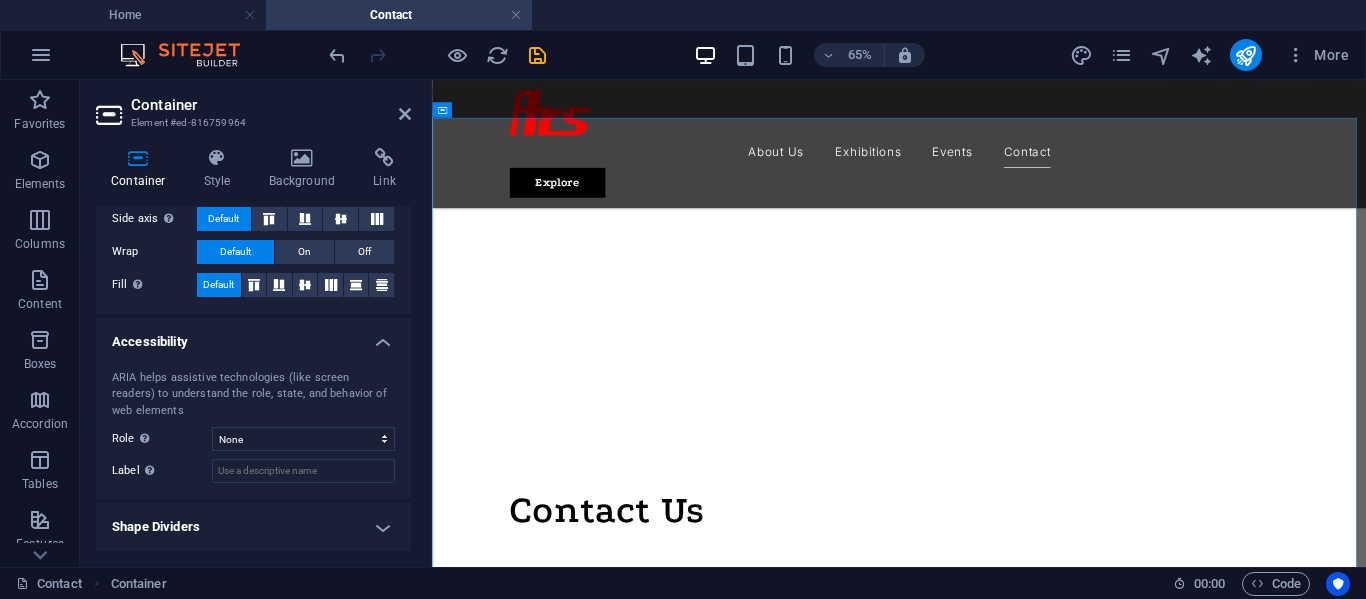 click on "Shape Dividers" at bounding box center (253, 527) 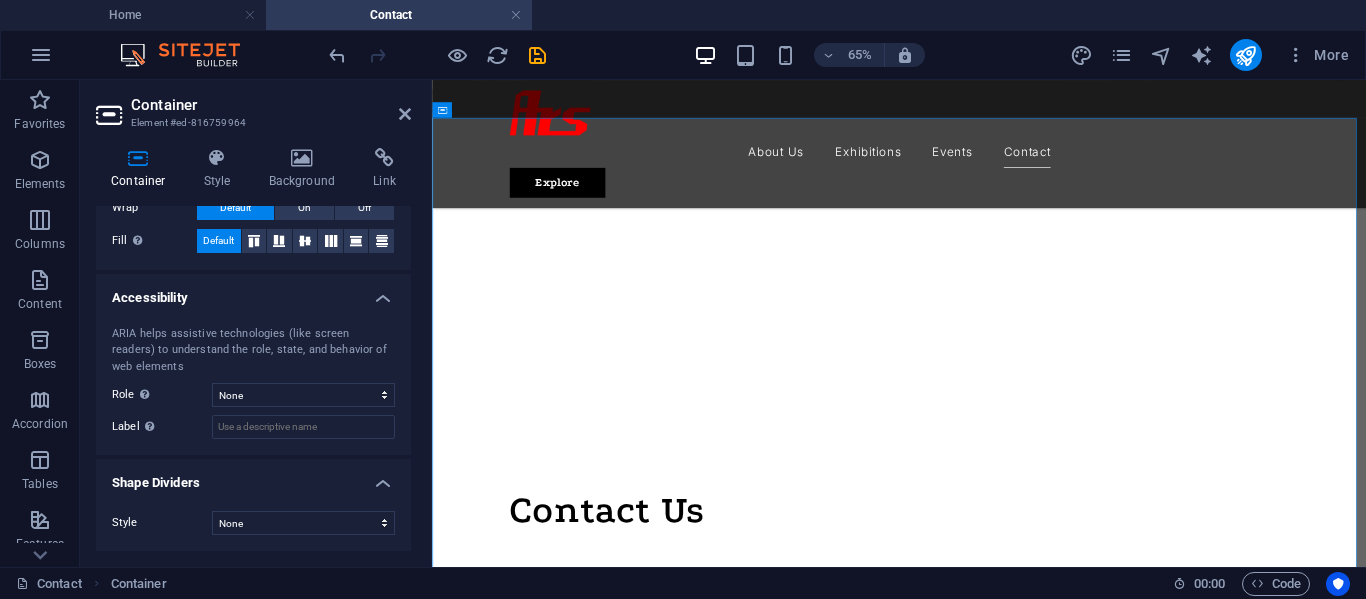 scroll, scrollTop: 0, scrollLeft: 0, axis: both 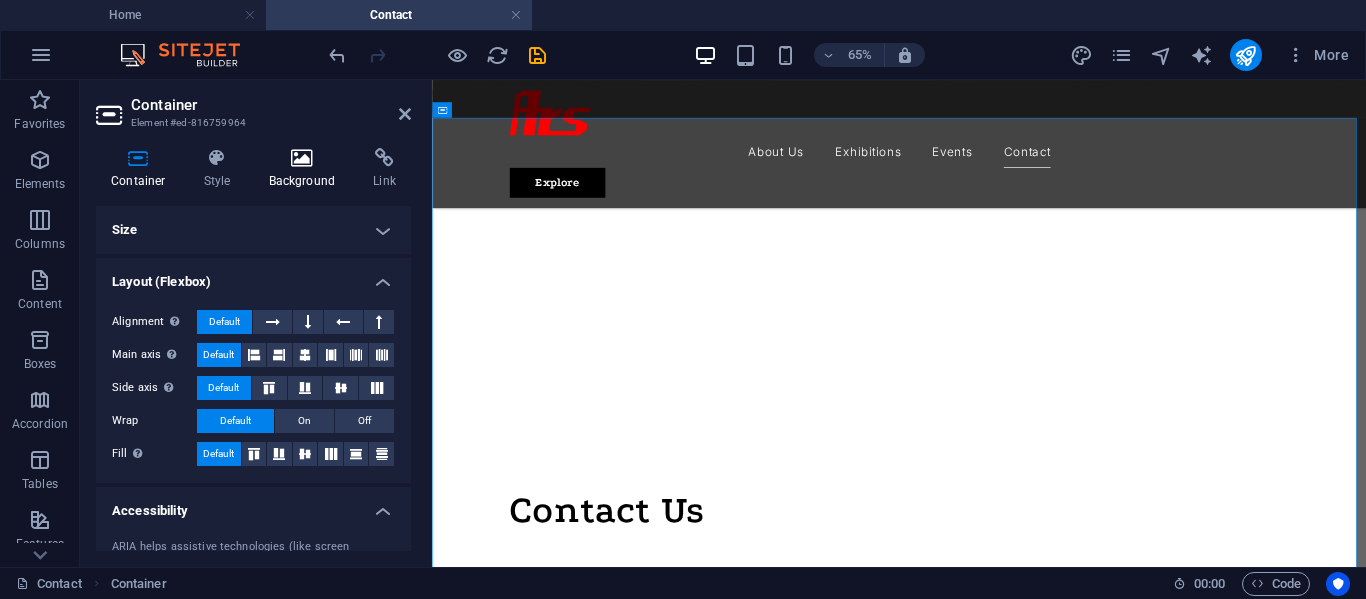 click at bounding box center (302, 158) 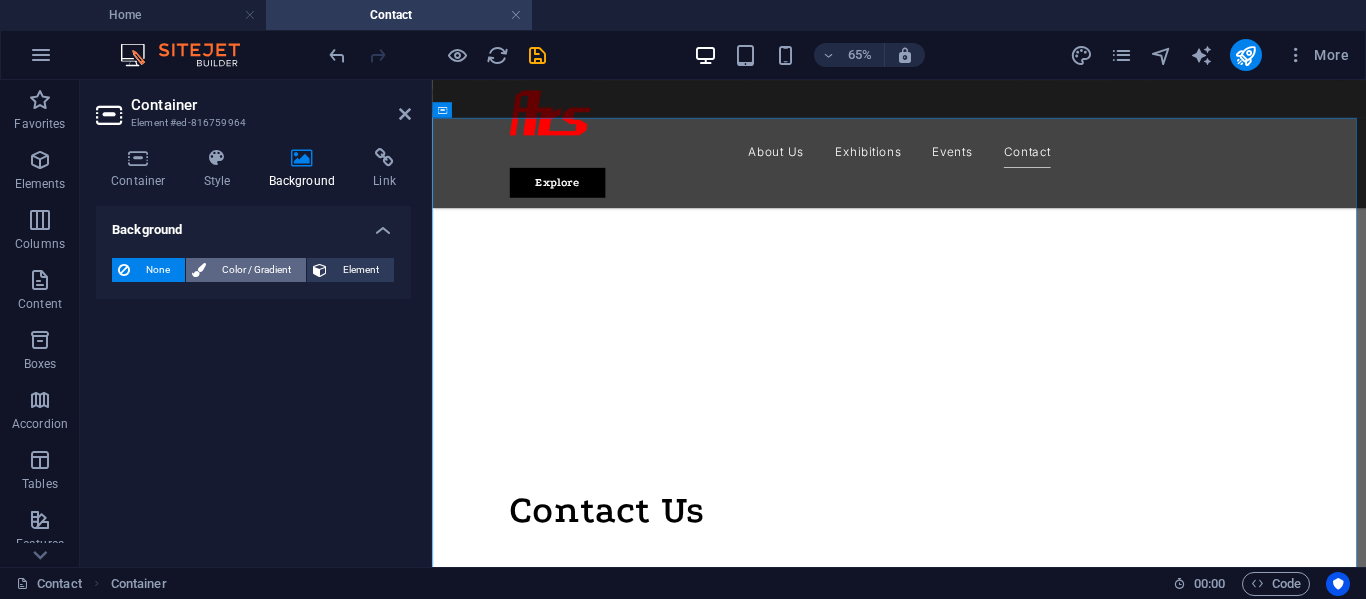 click on "Color / Gradient" at bounding box center [256, 270] 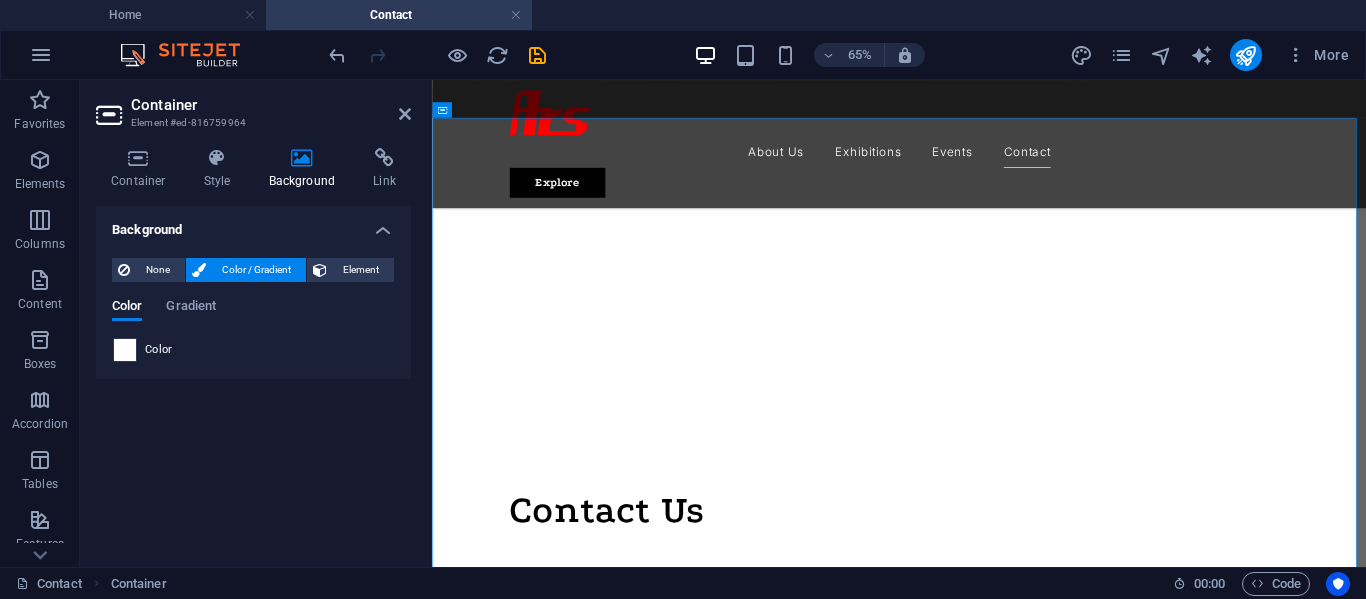 click at bounding box center (125, 350) 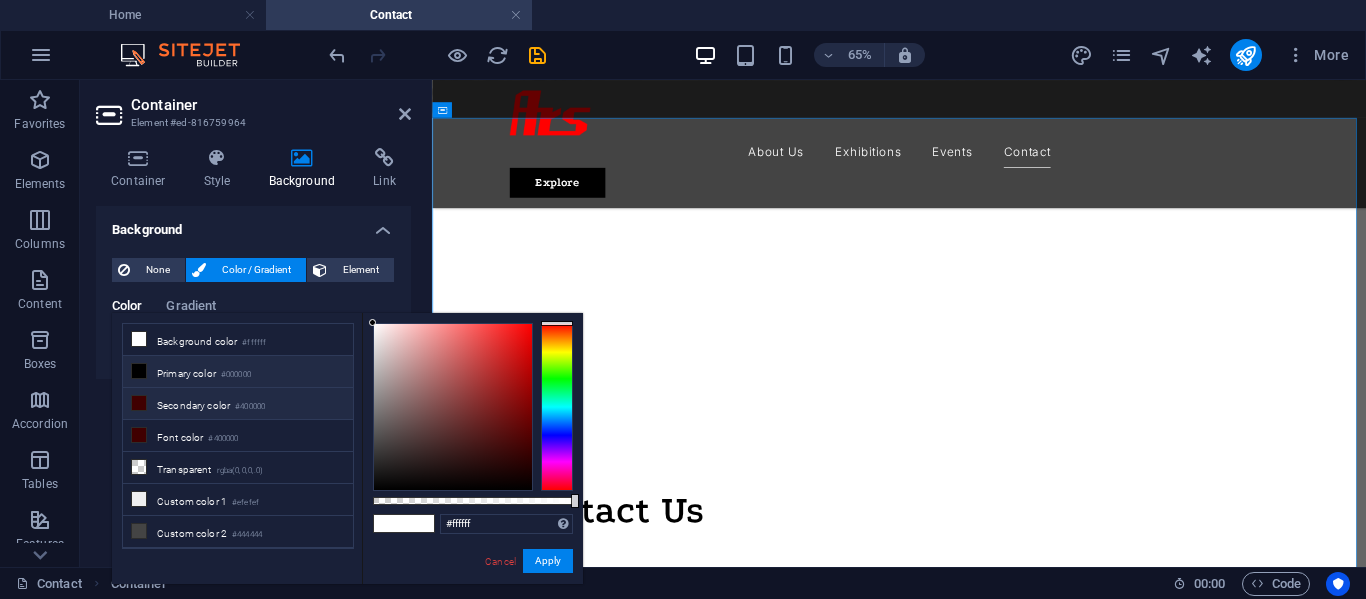 click on "Secondary color
#400000" at bounding box center (238, 404) 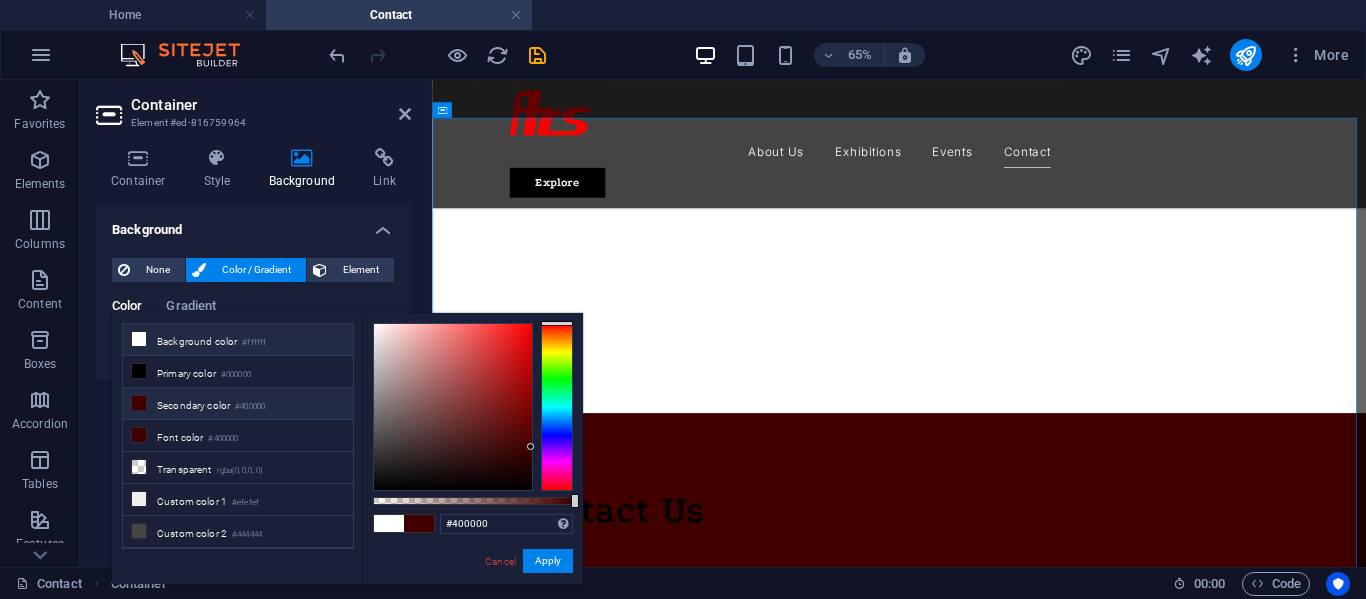 click on "Background color
#ffffff" at bounding box center [238, 340] 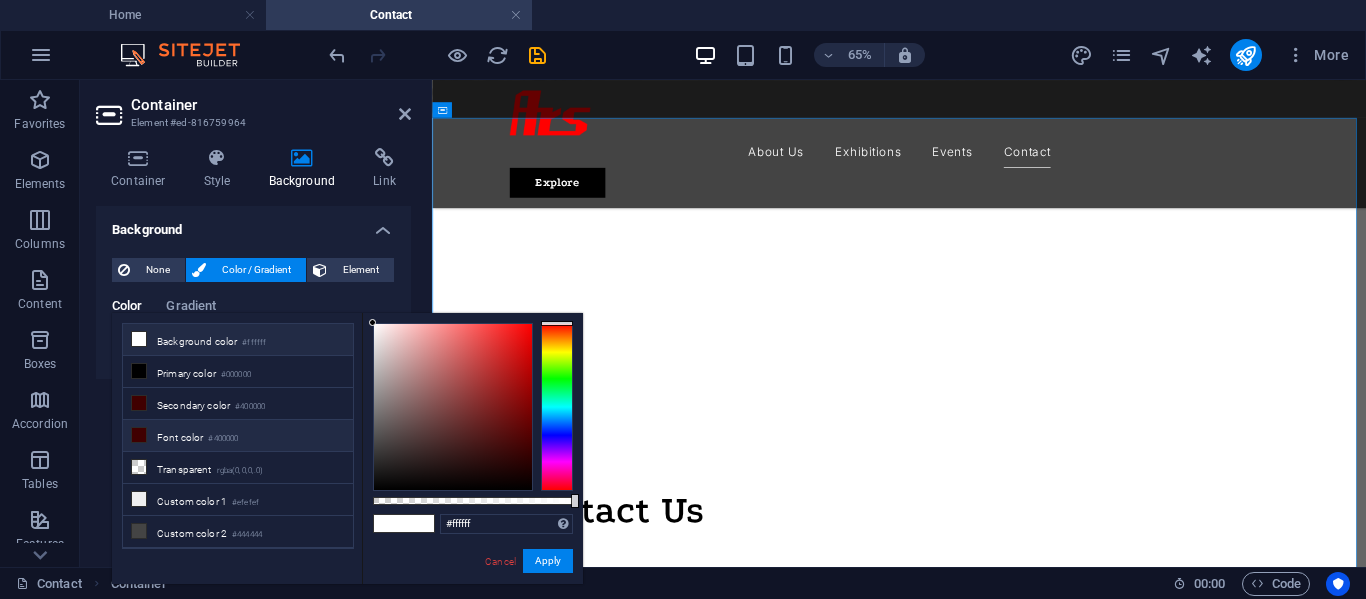 click on "Font color
#400000" at bounding box center [238, 436] 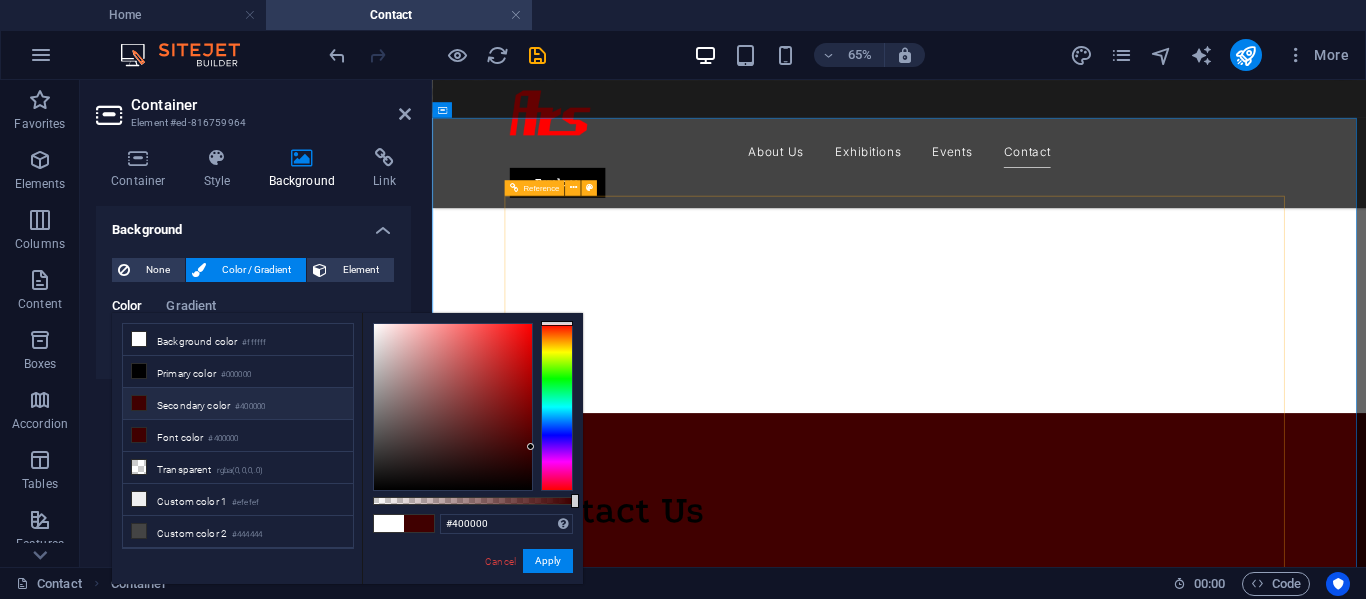 scroll, scrollTop: 502, scrollLeft: 0, axis: vertical 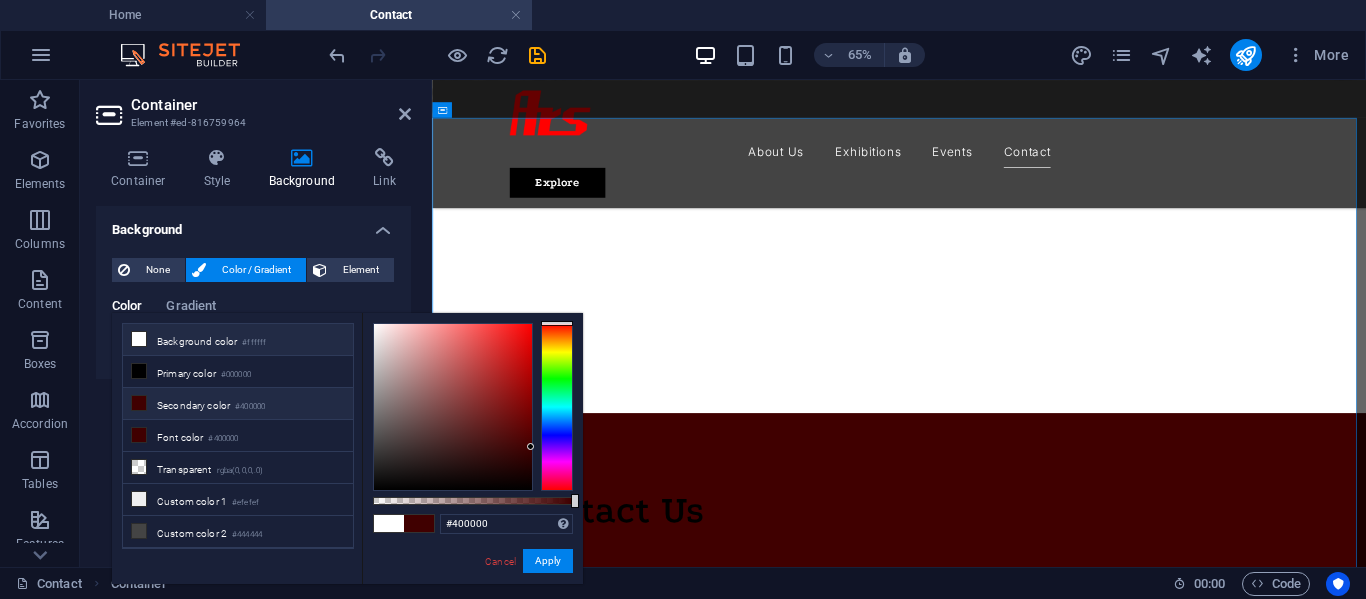 click on "Background color
#ffffff" at bounding box center (238, 340) 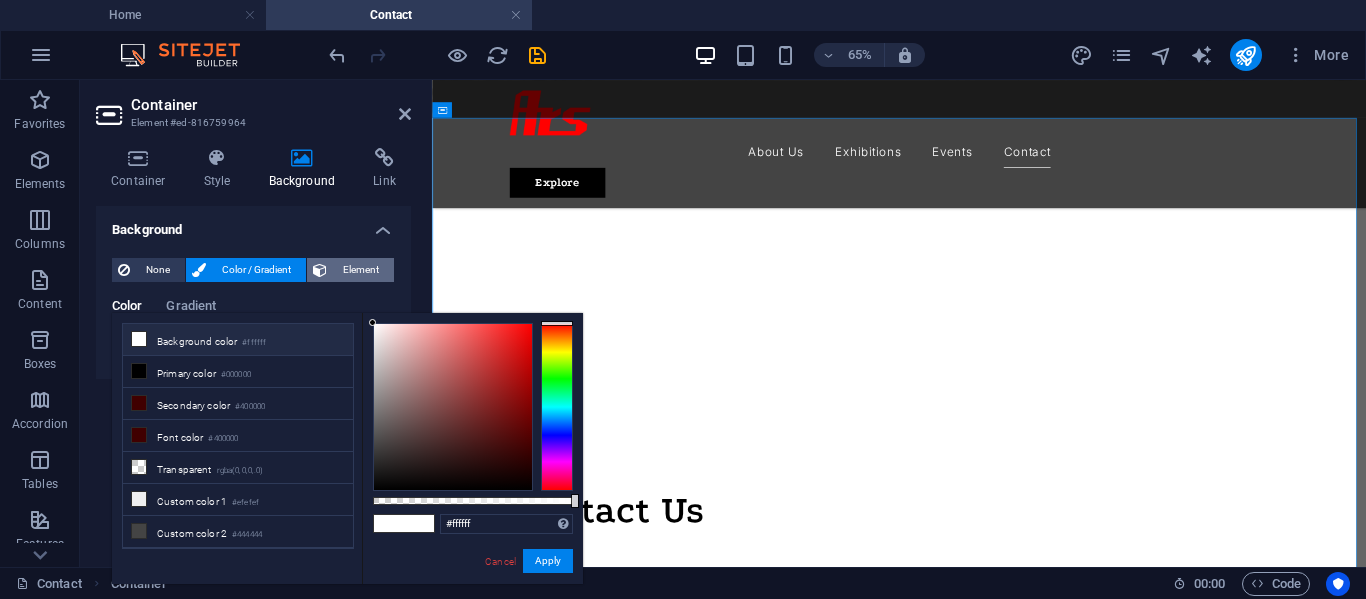 click on "Element" at bounding box center [360, 270] 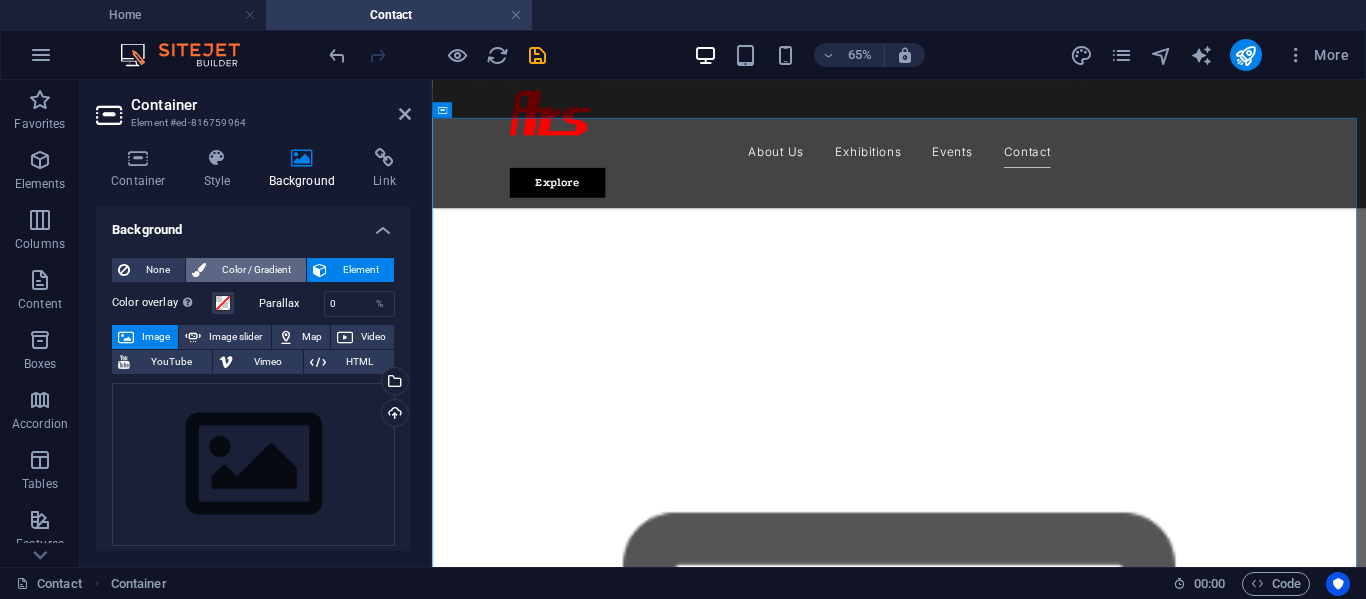 click on "Color / Gradient" at bounding box center (256, 270) 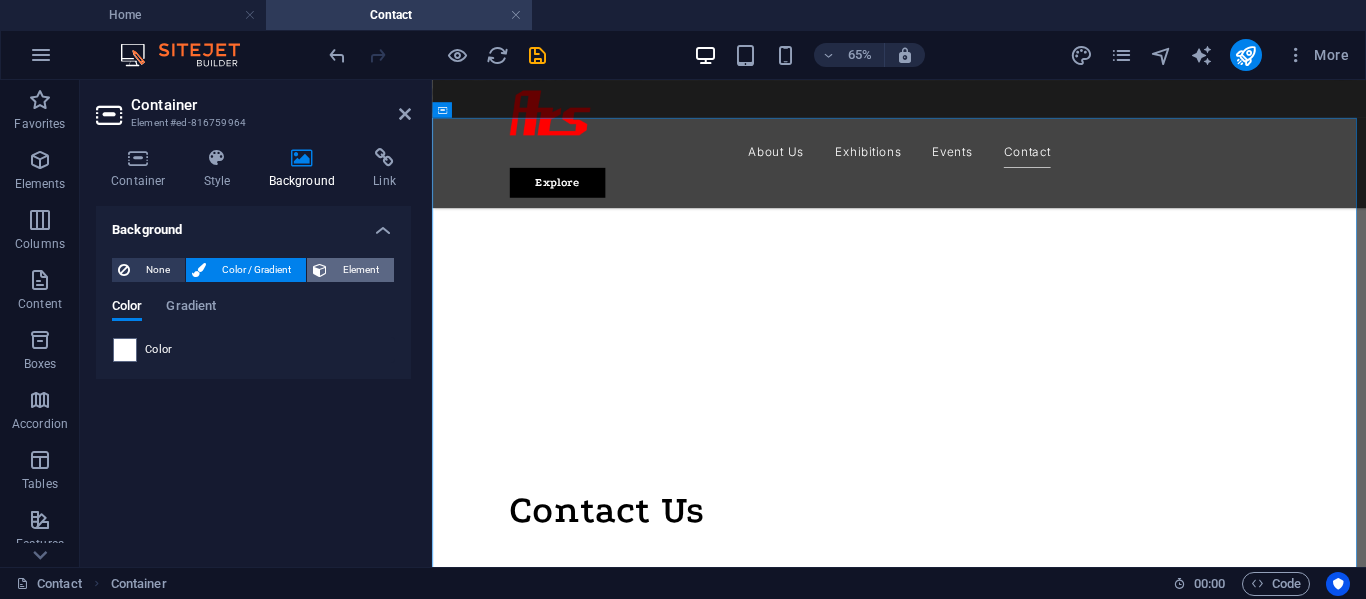 click on "Element" at bounding box center (360, 270) 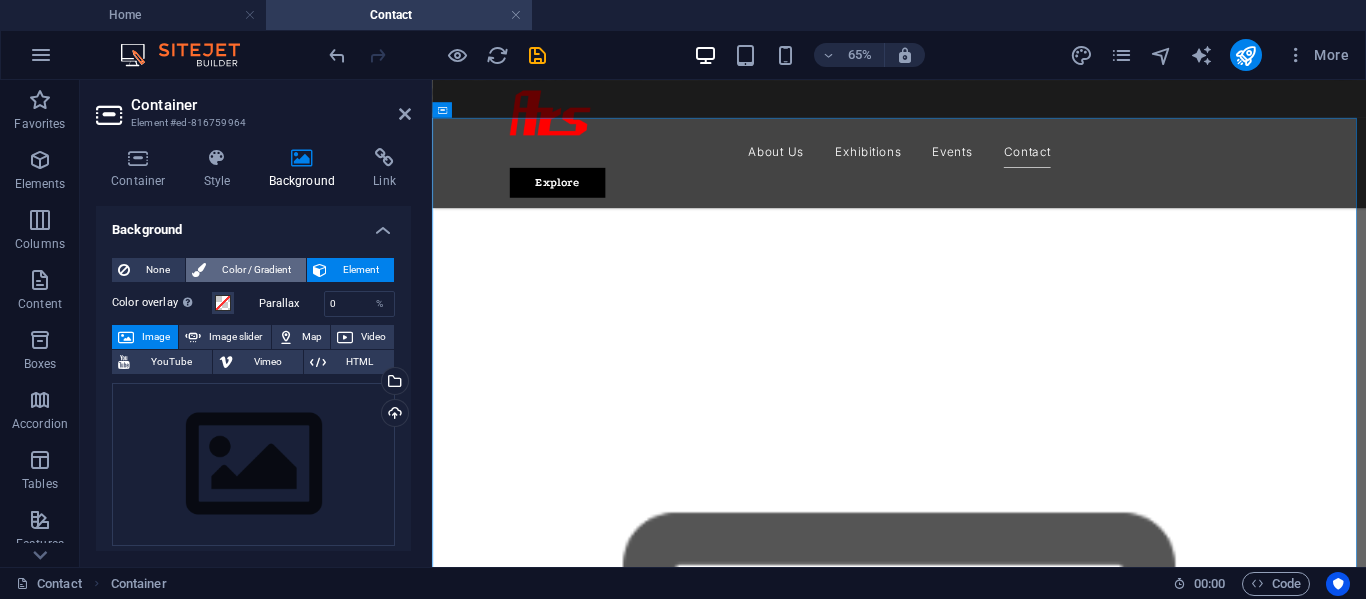 click on "Color / Gradient" at bounding box center [256, 270] 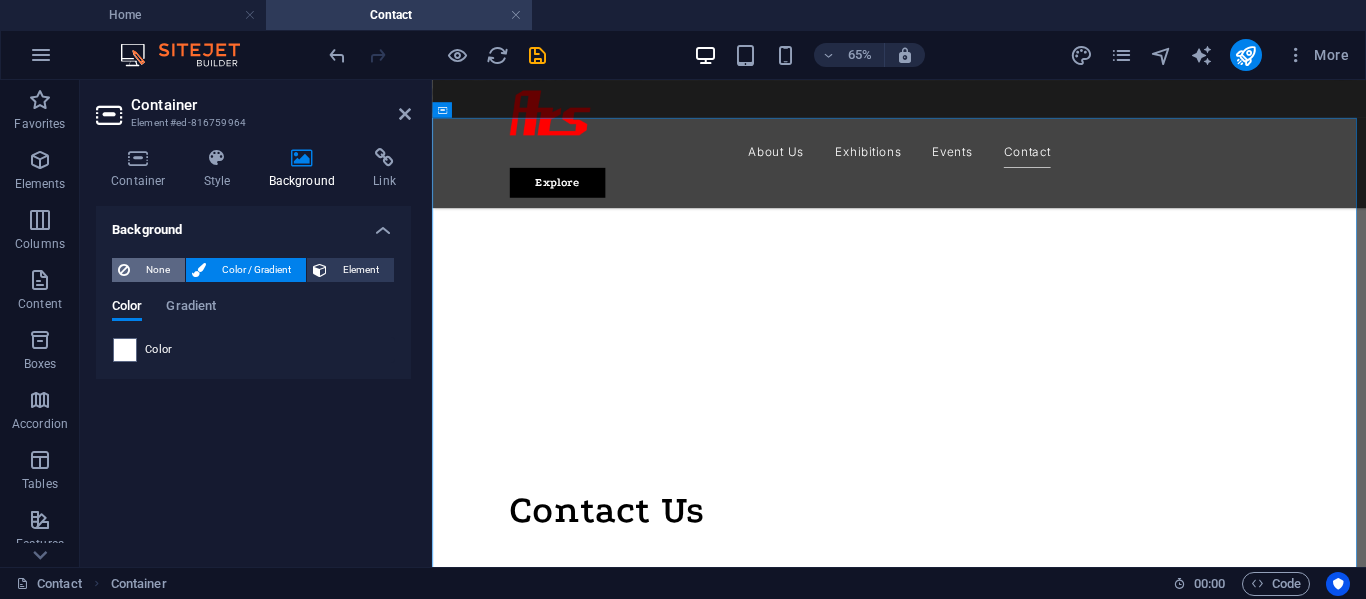 click on "None" at bounding box center (157, 270) 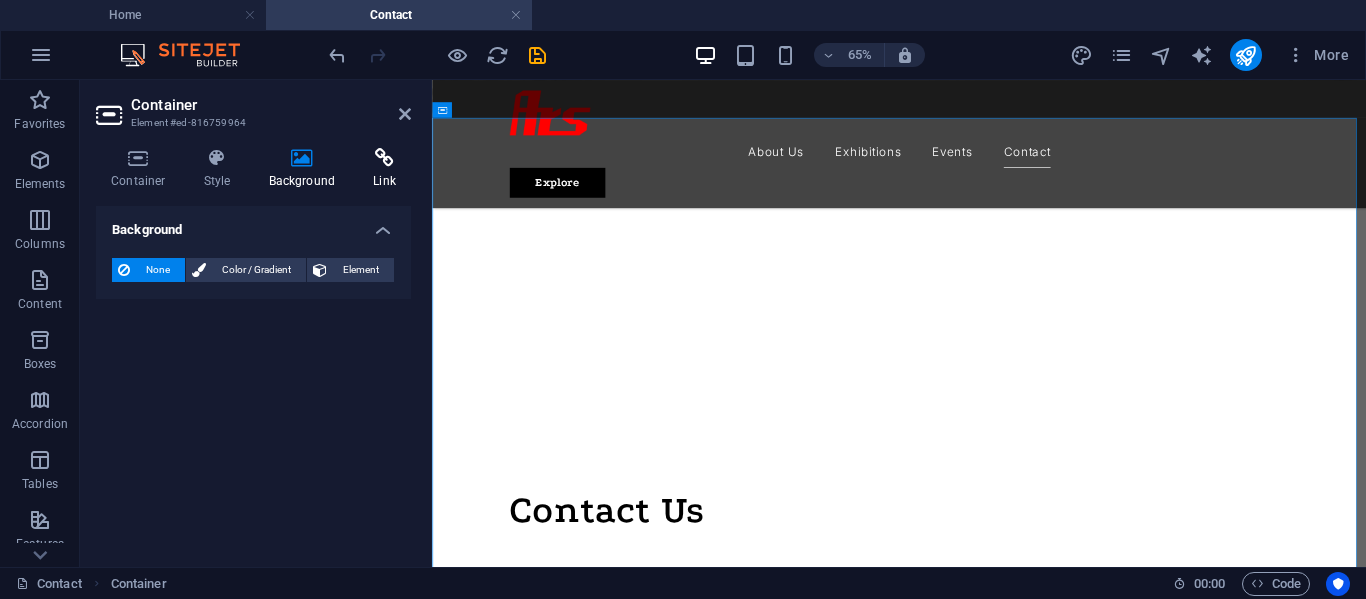 click on "Link" at bounding box center (384, 169) 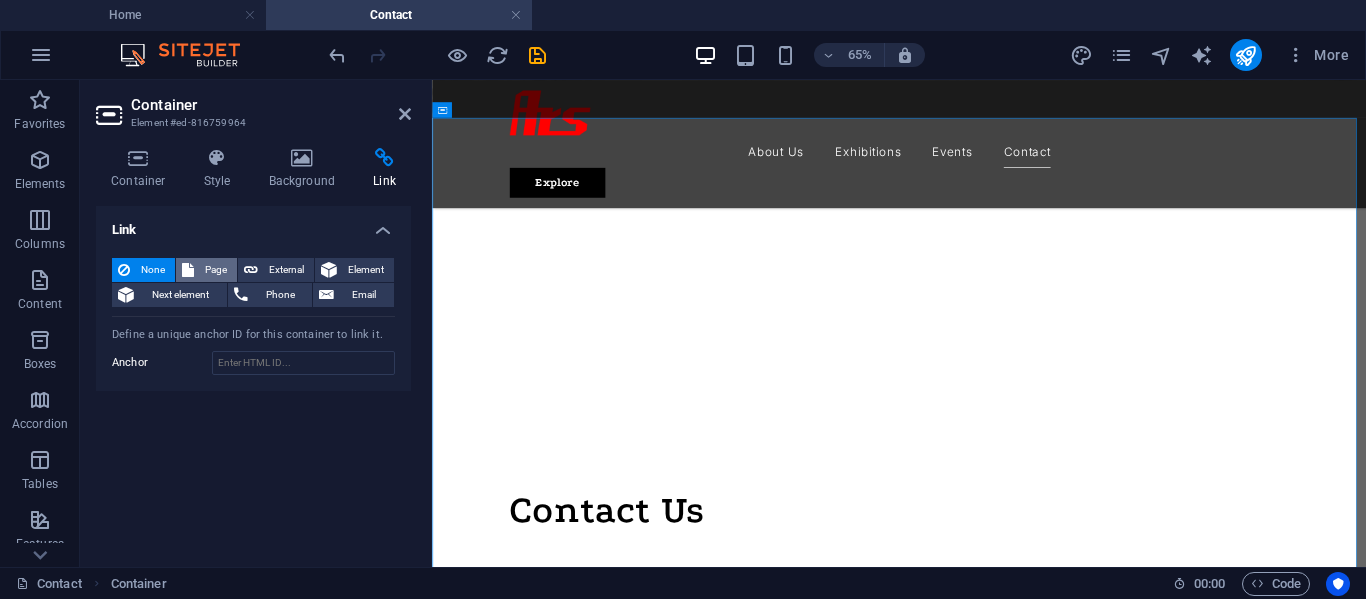 click on "Page" at bounding box center (215, 270) 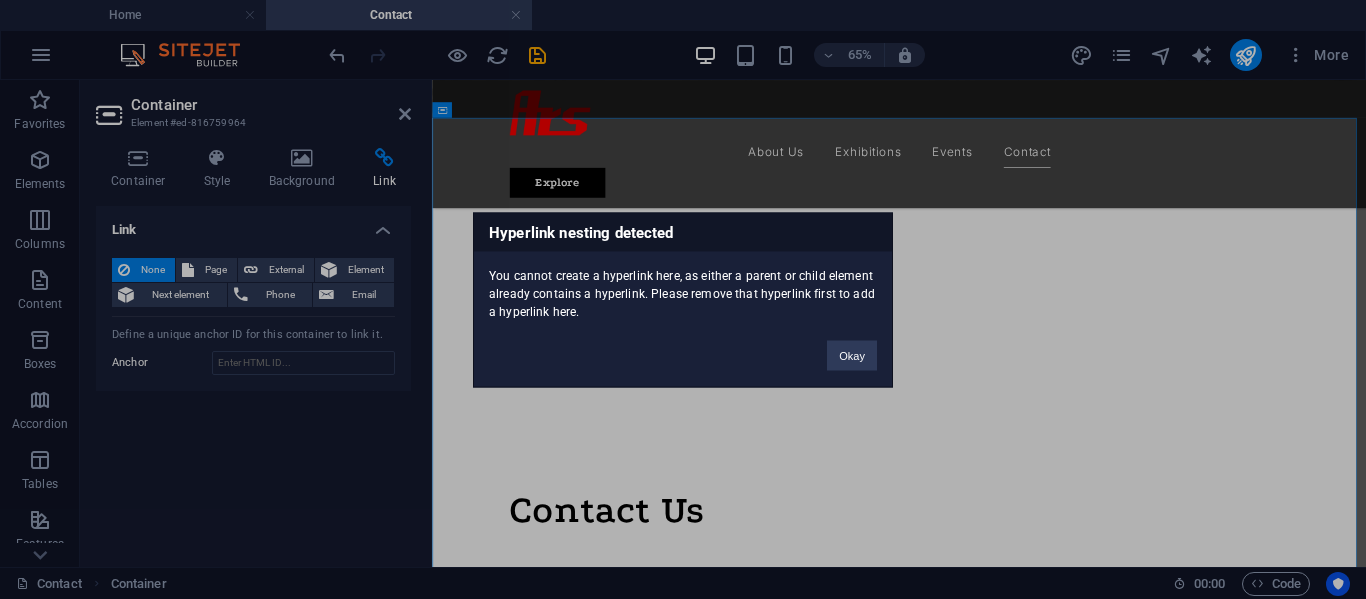 click on "Hyperlink nesting detected You cannot create a hyperlink here, as either a parent or child element already contains a hyperlink. Please remove that hyperlink first to add a hyperlink here. Okay" at bounding box center [683, 299] 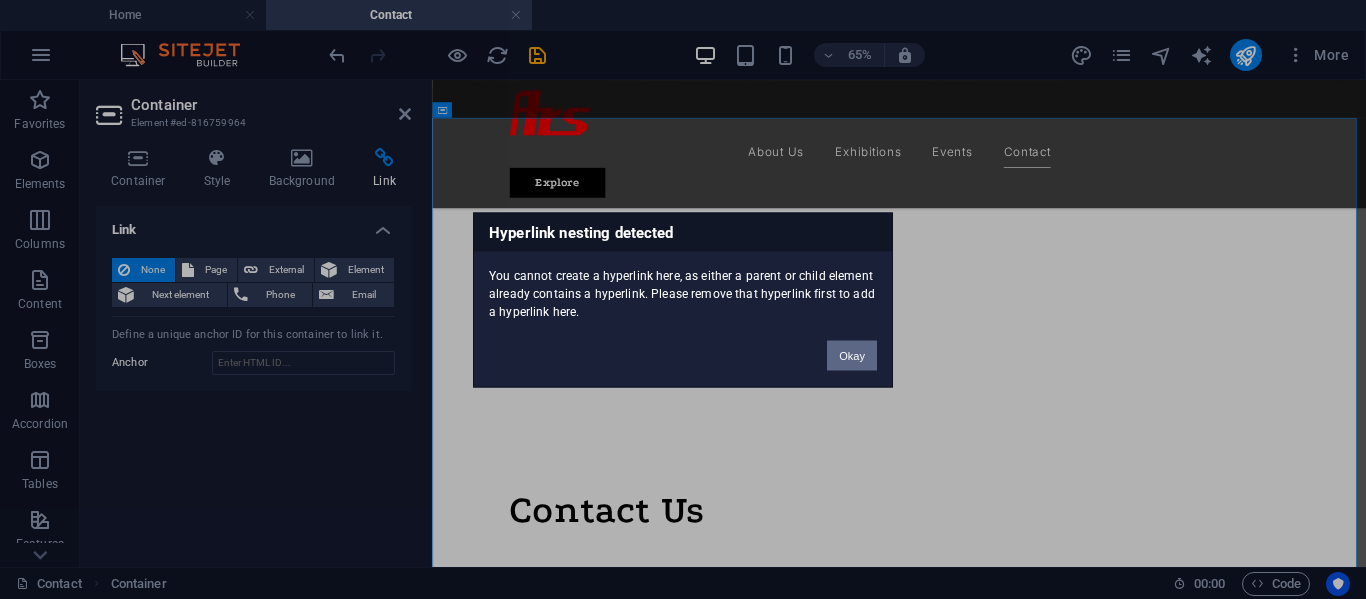 click on "Okay" at bounding box center [852, 355] 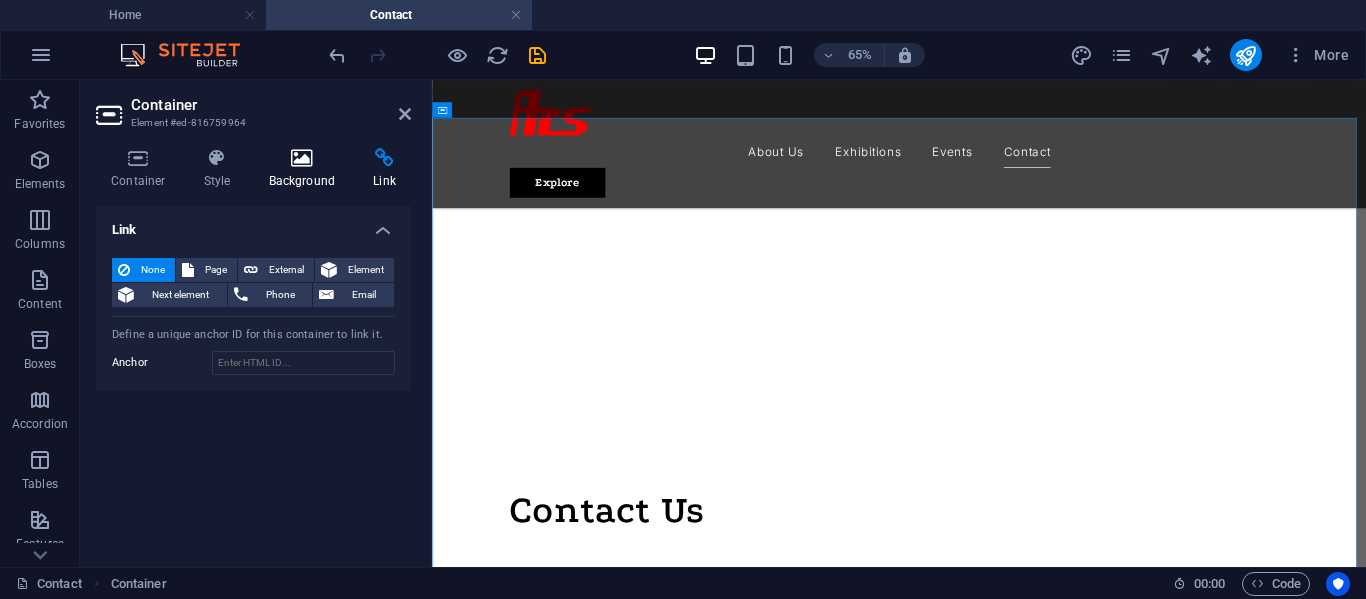click on "Background" at bounding box center (306, 169) 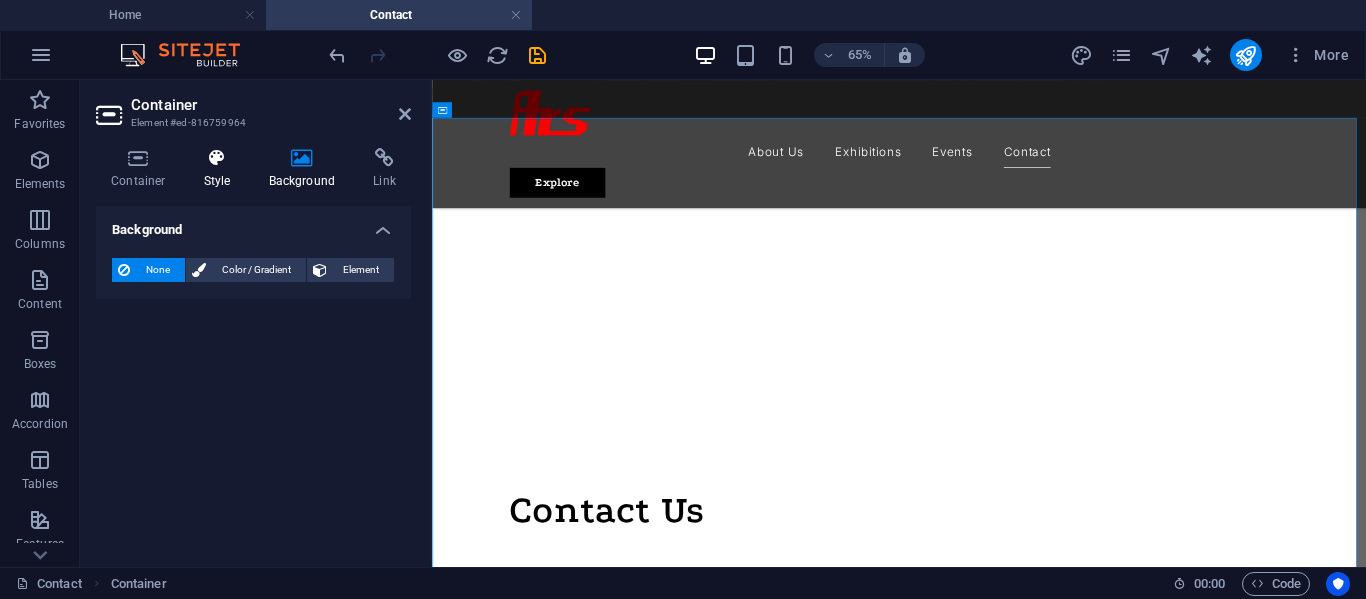 click on "Style" at bounding box center (221, 169) 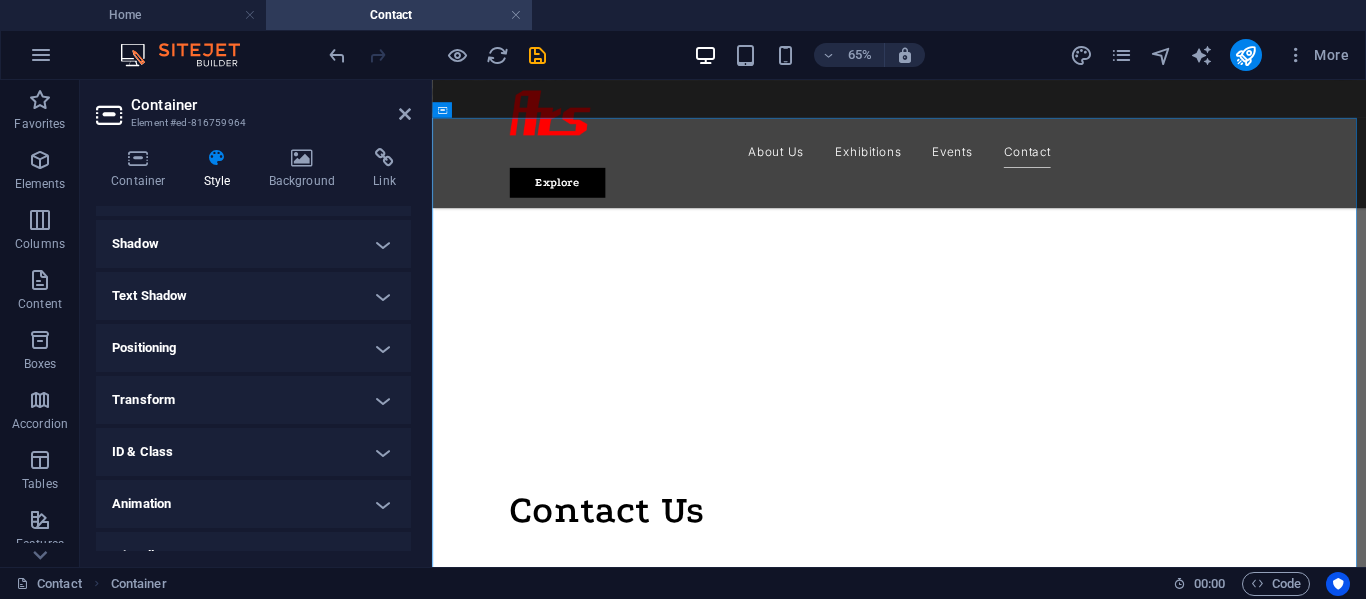 scroll, scrollTop: 286, scrollLeft: 0, axis: vertical 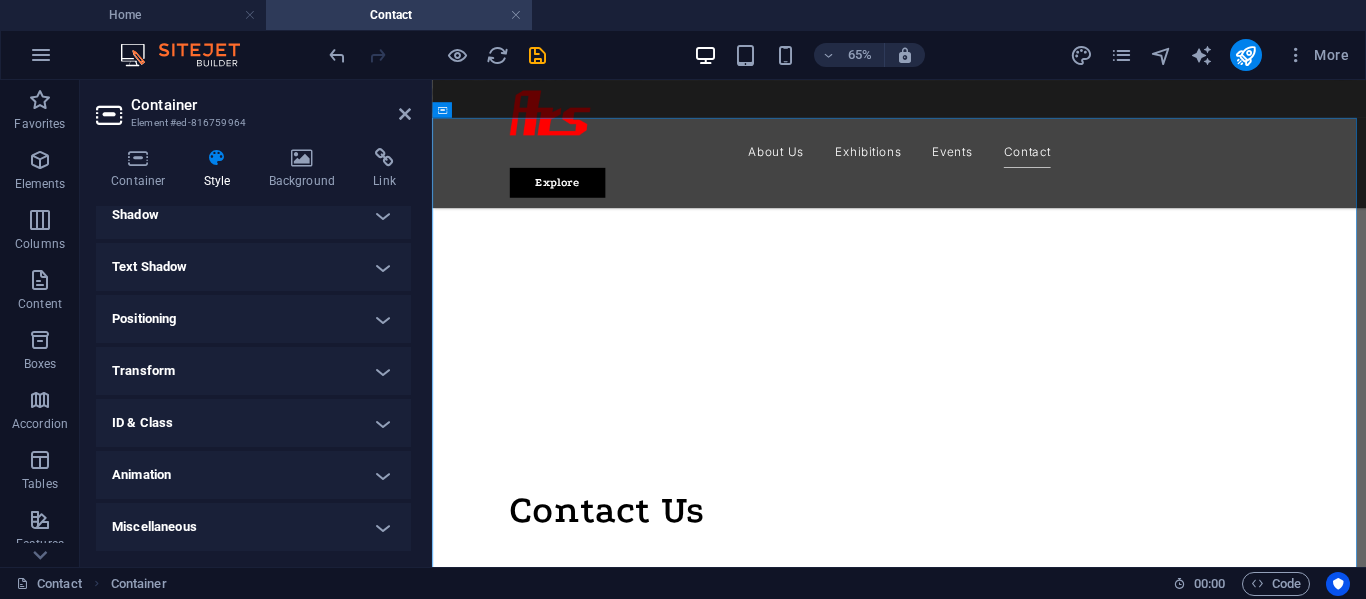 click on "Animation" at bounding box center (253, 475) 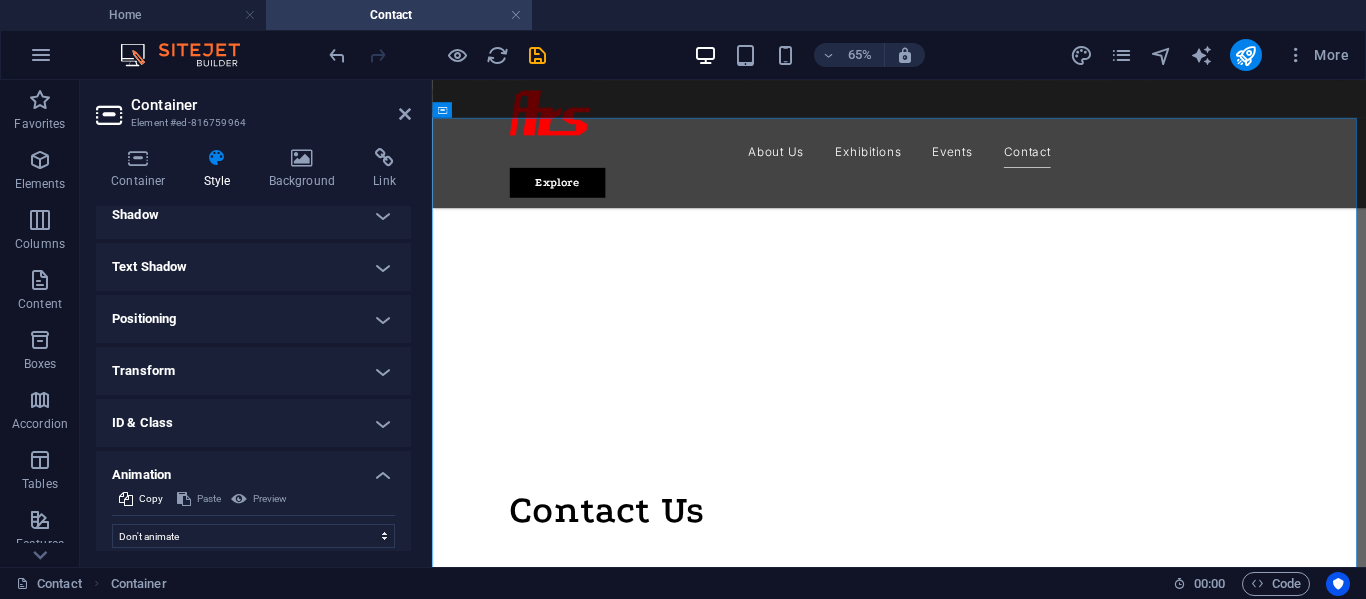 click on "Animation" at bounding box center (253, 469) 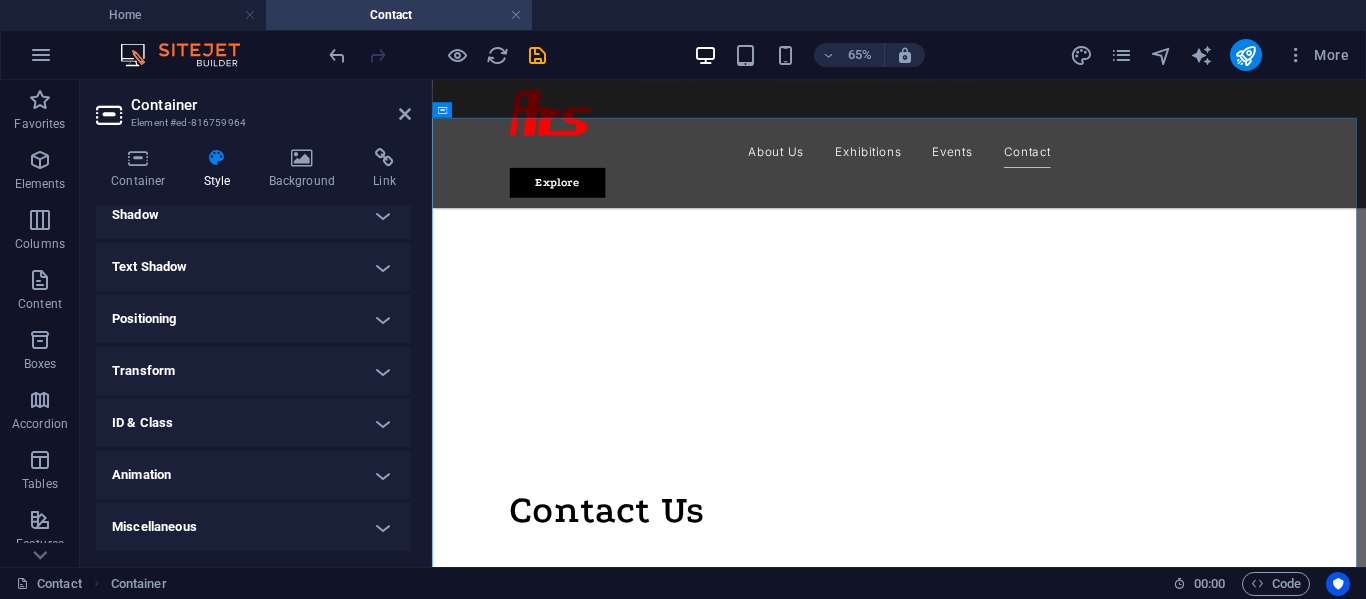 click on "Miscellaneous" at bounding box center (253, 527) 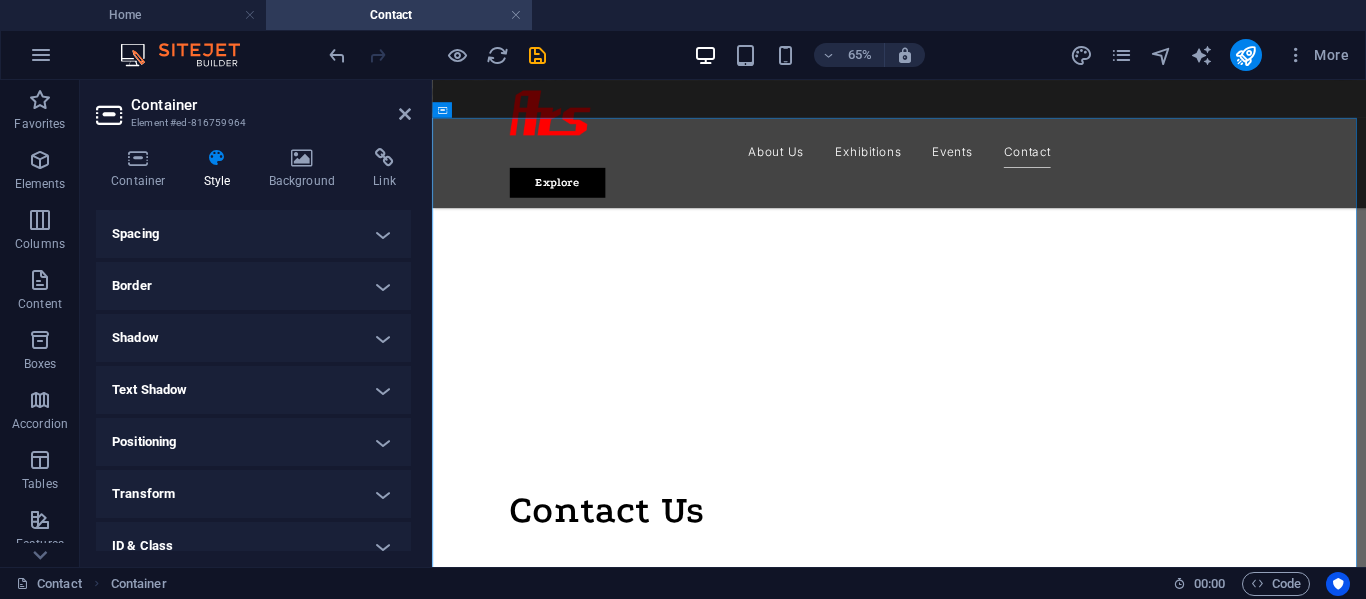 scroll, scrollTop: 0, scrollLeft: 0, axis: both 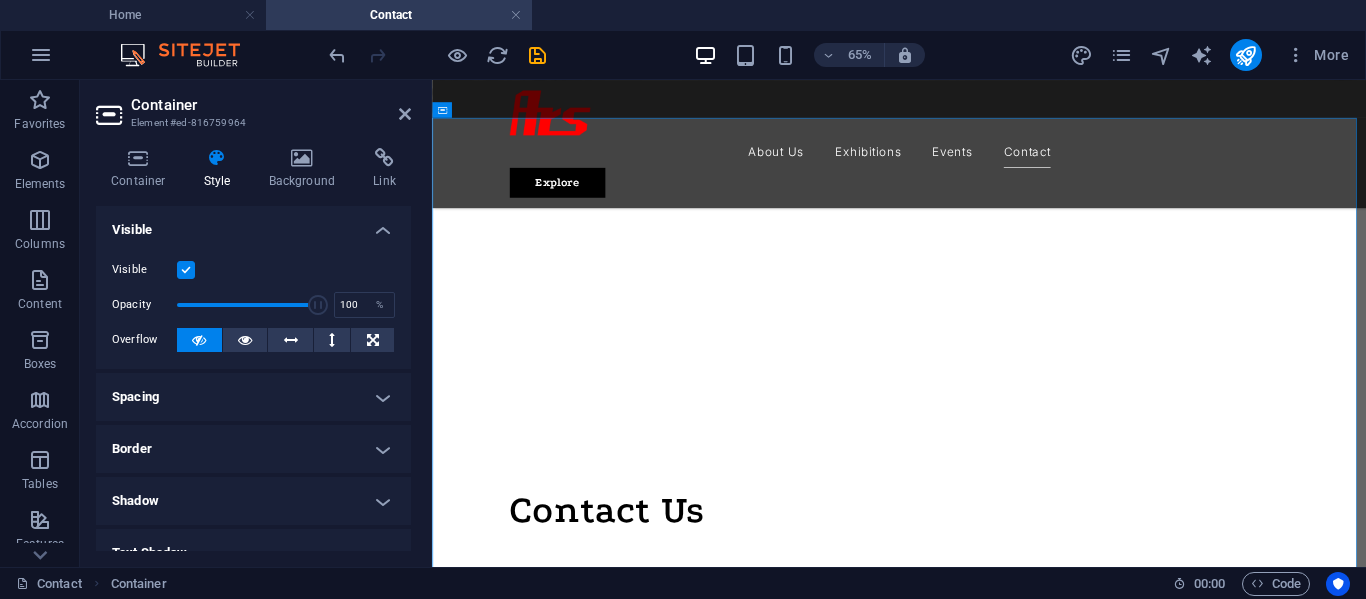 click on "Spacing" at bounding box center [253, 397] 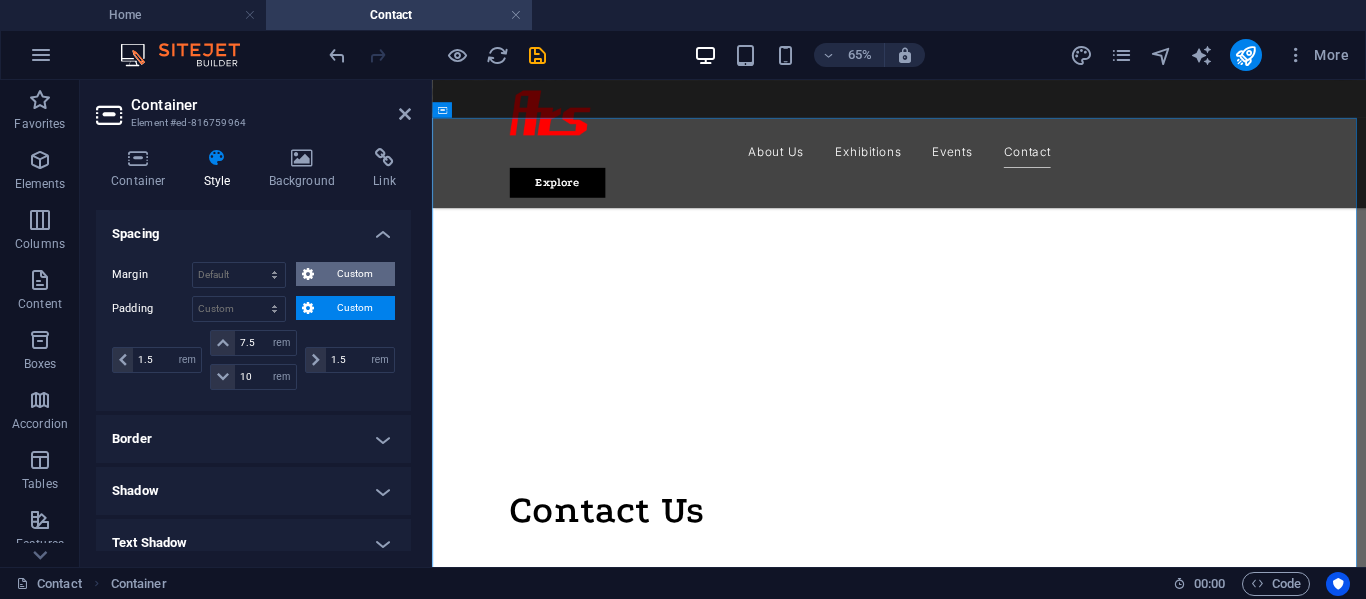 scroll, scrollTop: 100, scrollLeft: 0, axis: vertical 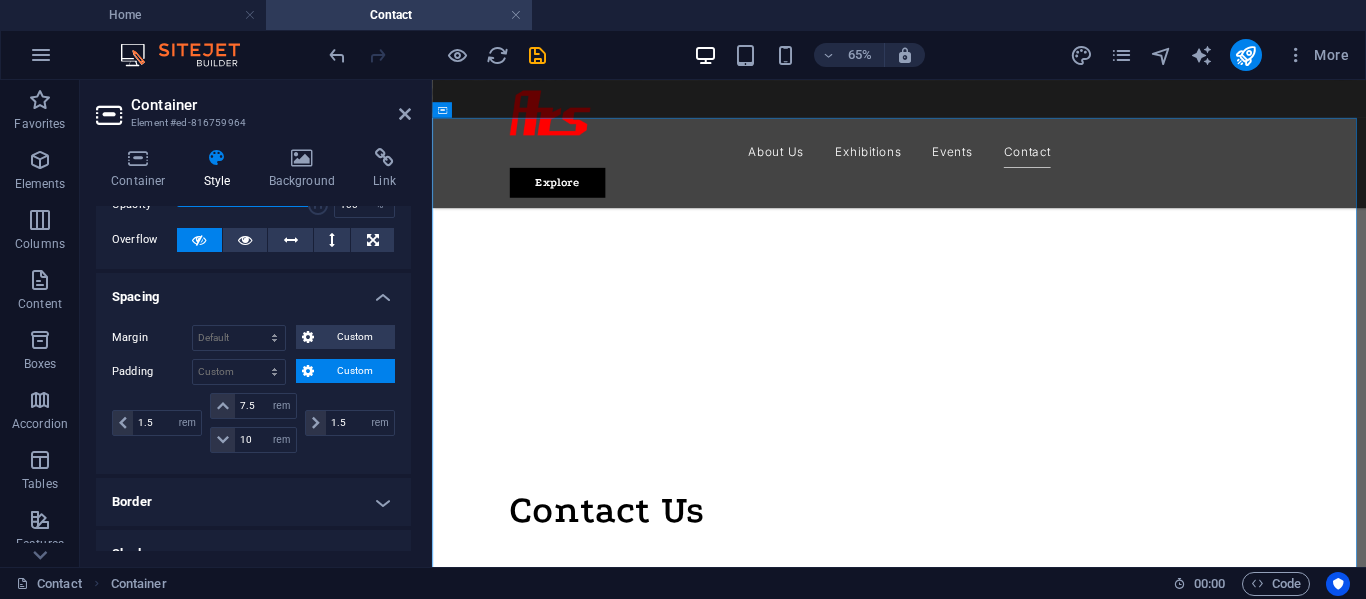 click on "Spacing" at bounding box center [253, 291] 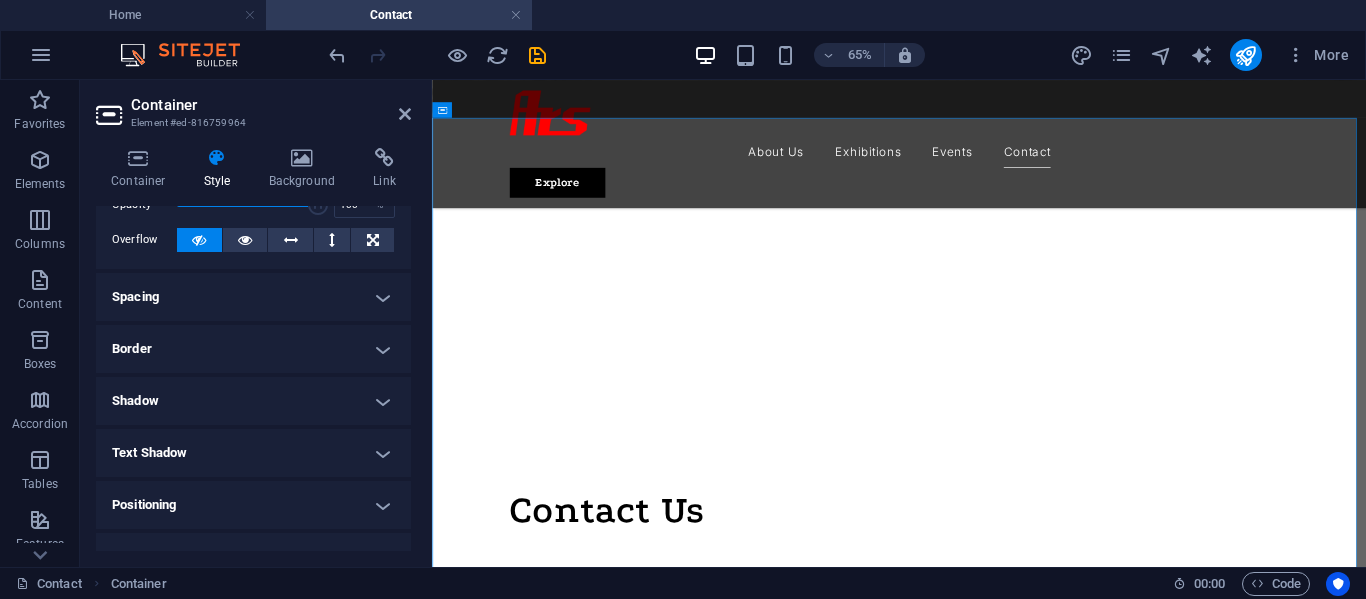 click on "Border" at bounding box center (253, 349) 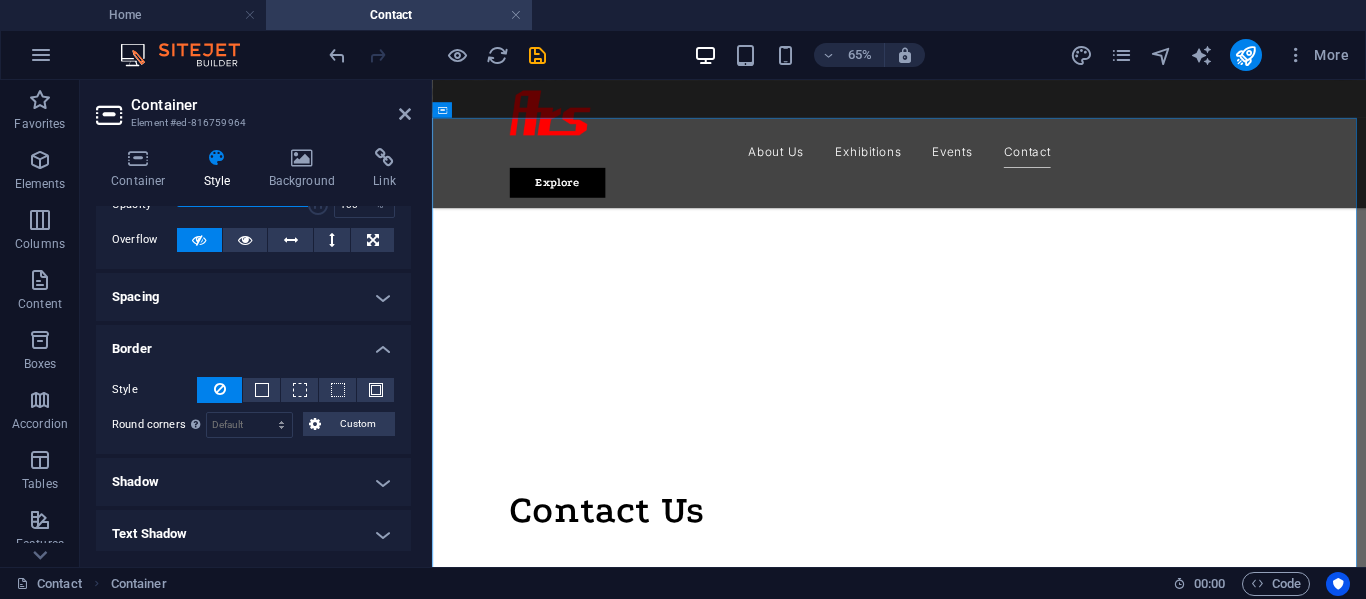 click on "Border" at bounding box center [253, 343] 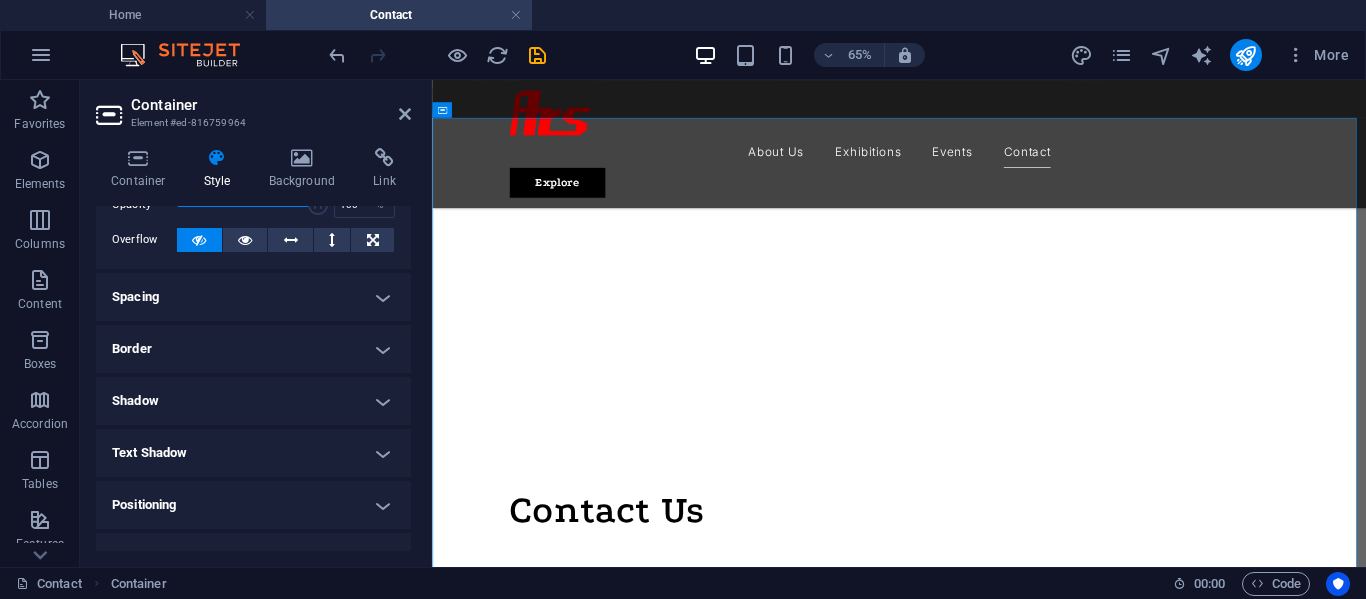 click on "Shadow" at bounding box center [253, 401] 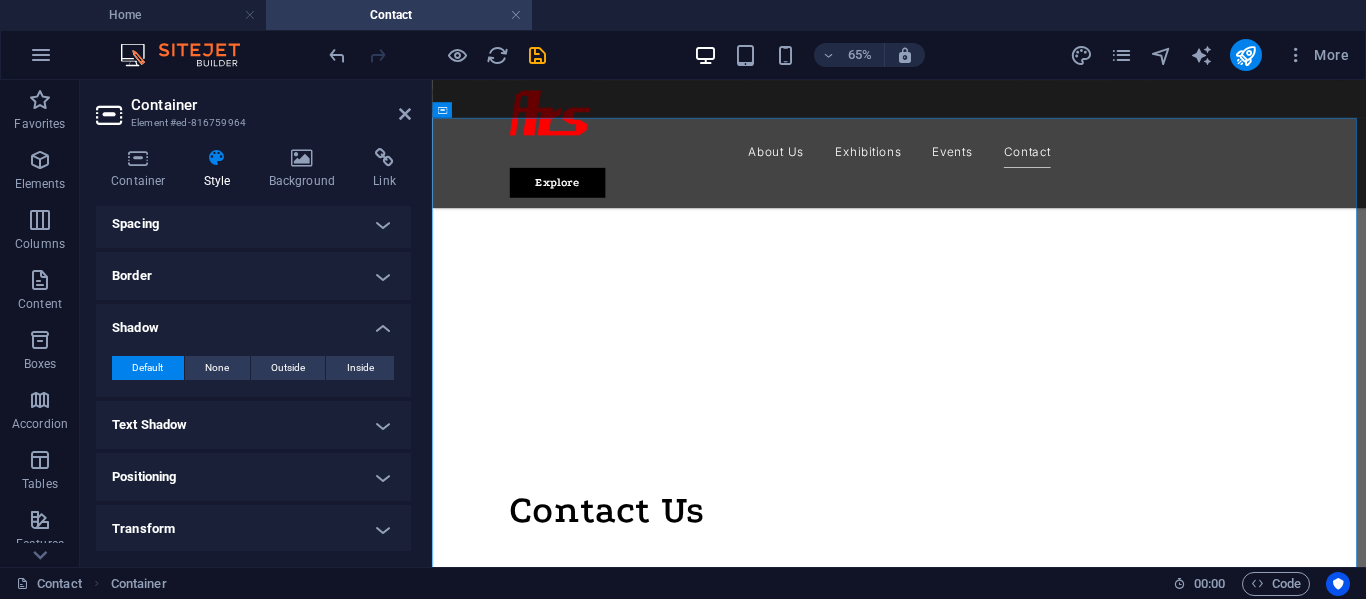 scroll, scrollTop: 200, scrollLeft: 0, axis: vertical 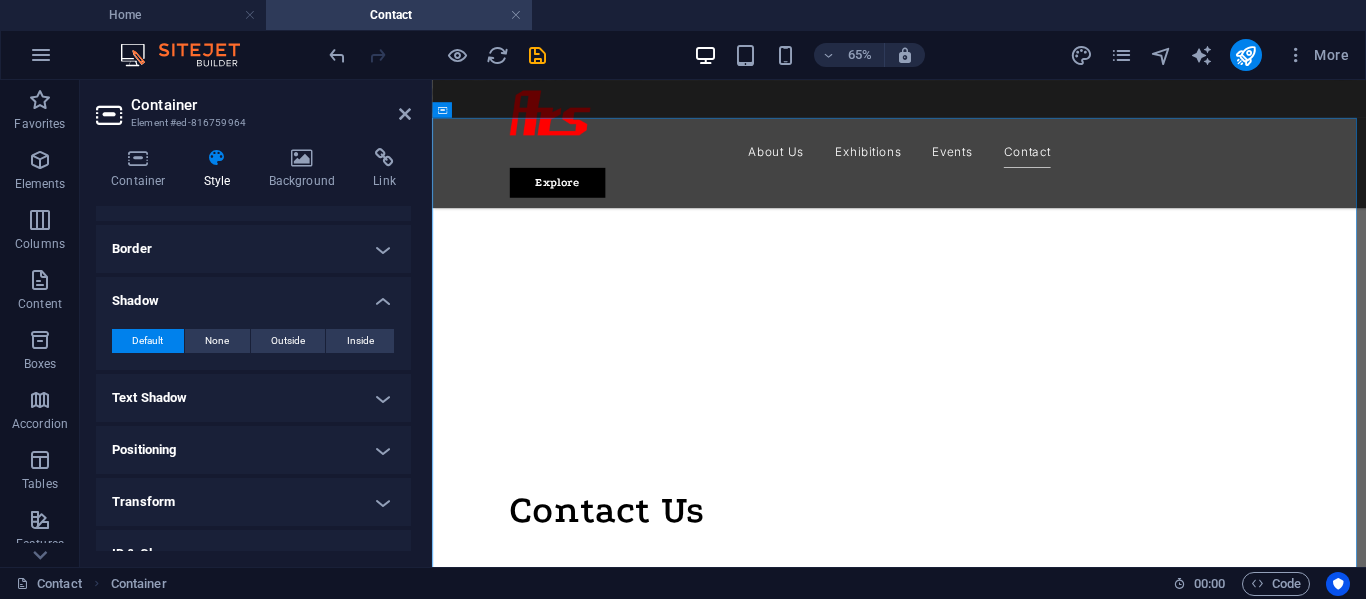 click on "Shadow" at bounding box center [253, 295] 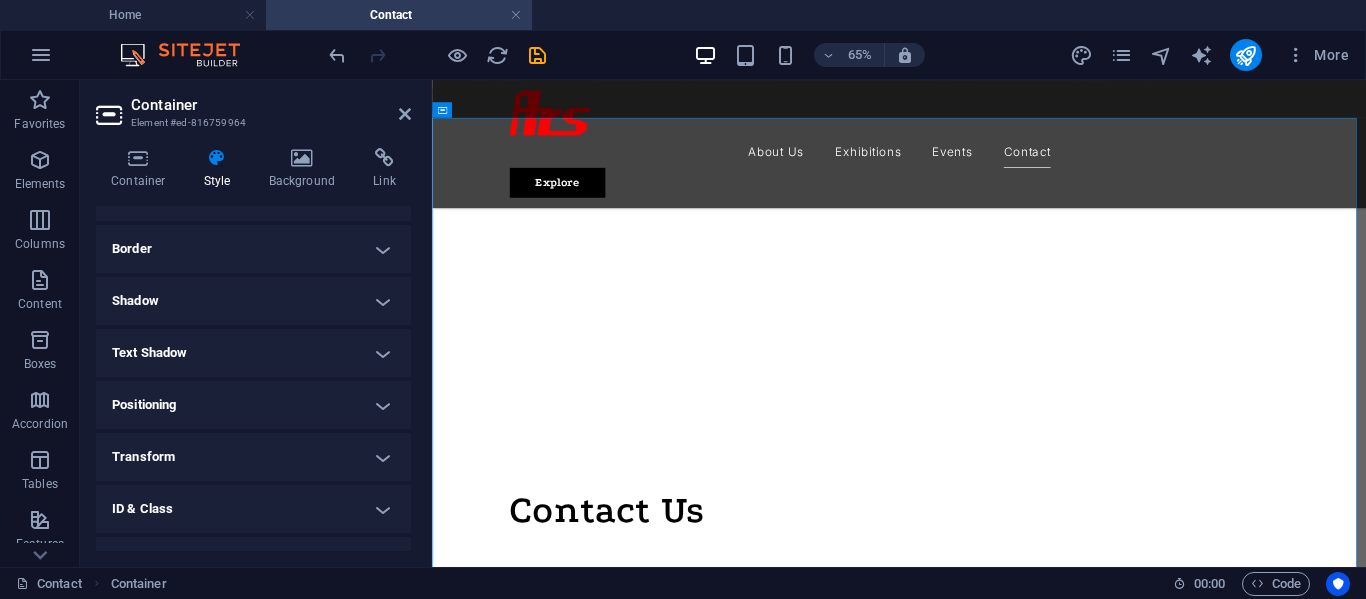 click on "Text Shadow" at bounding box center (253, 353) 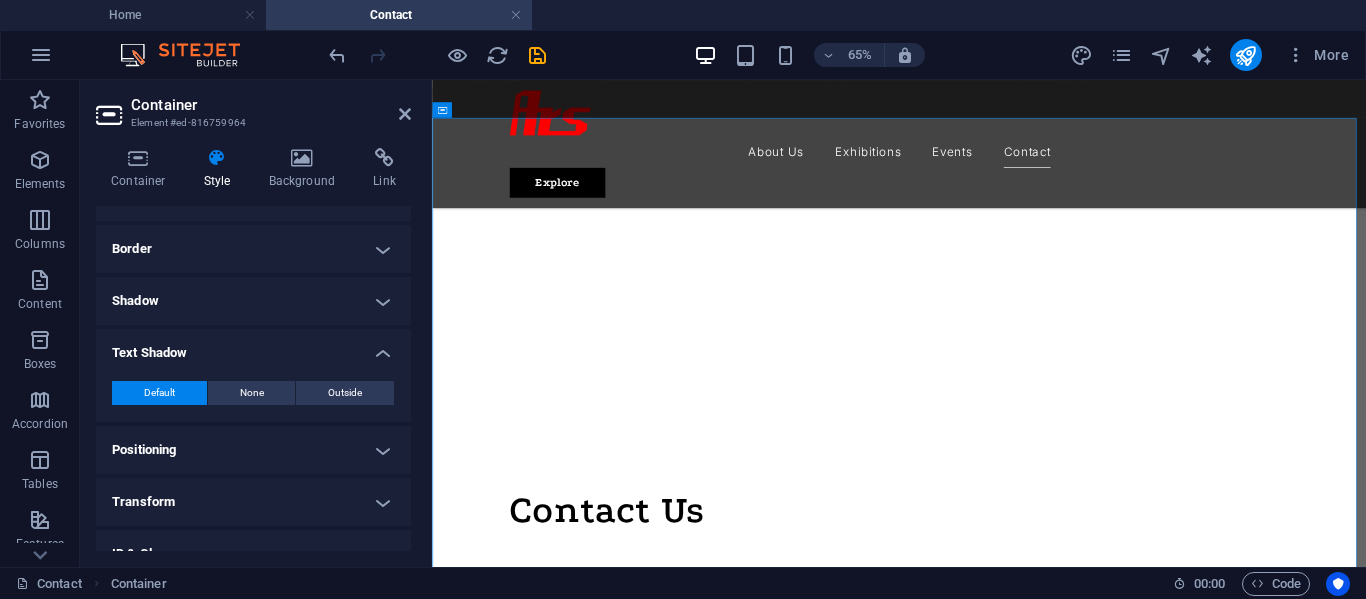 click on "Text Shadow" at bounding box center (253, 347) 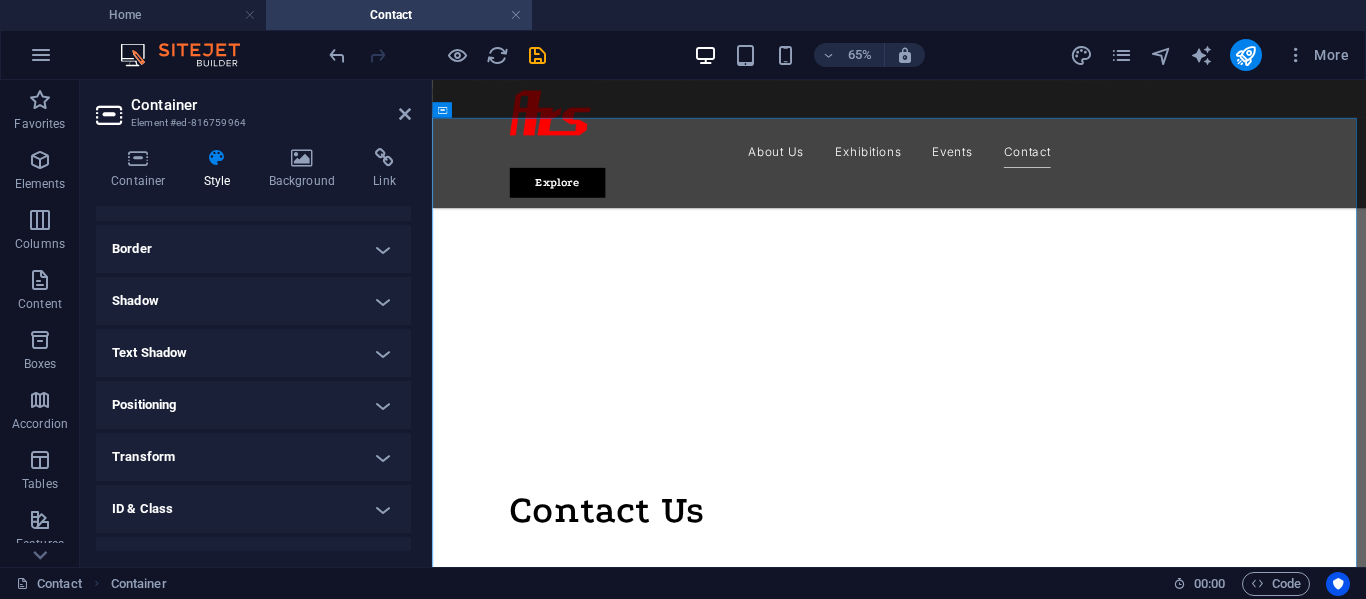 click on "Positioning" at bounding box center [253, 405] 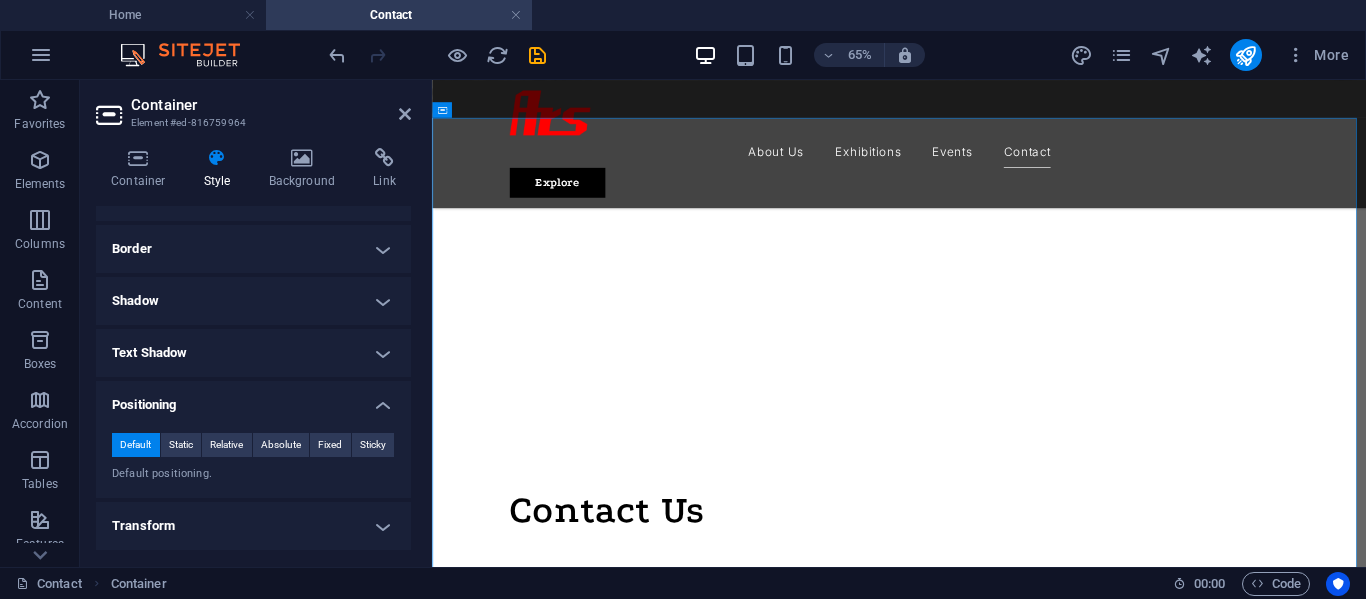 click on "Positioning" at bounding box center (253, 399) 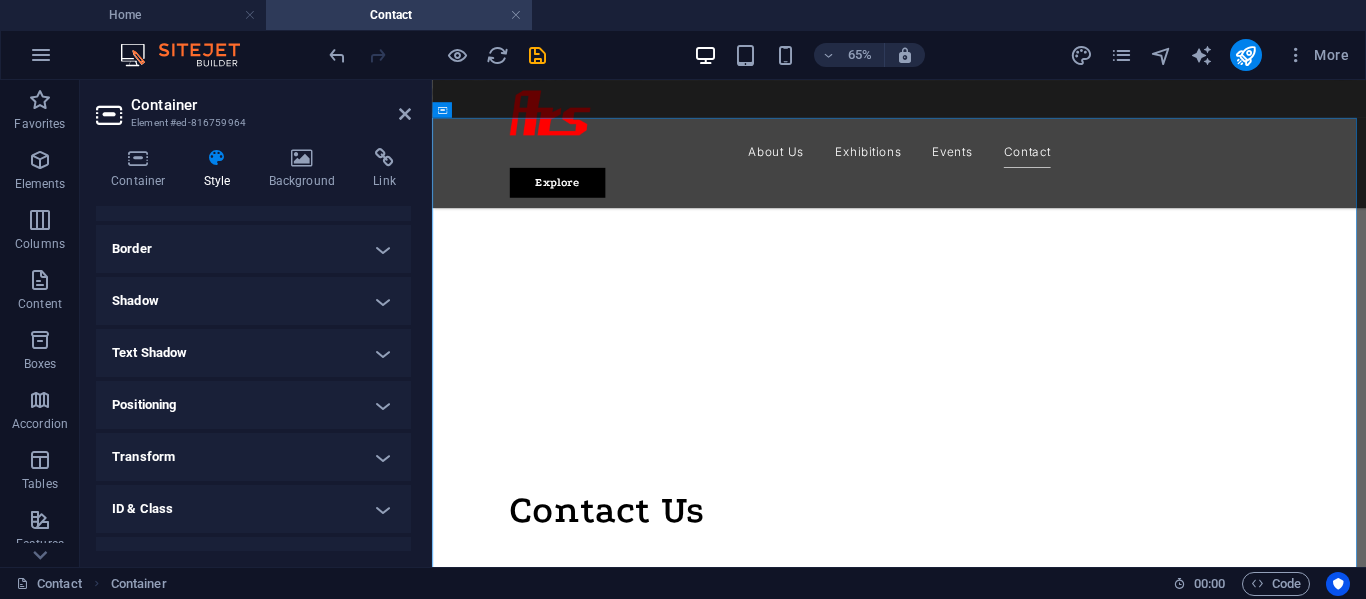 scroll, scrollTop: 0, scrollLeft: 0, axis: both 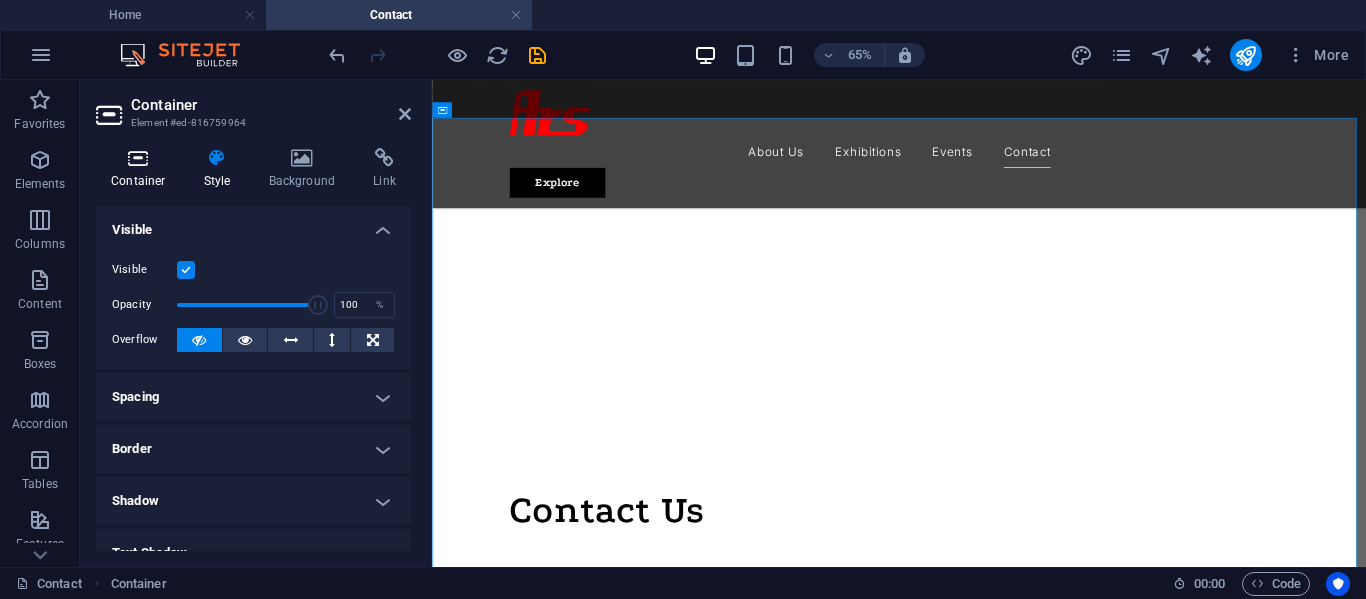 click on "Container" at bounding box center (142, 169) 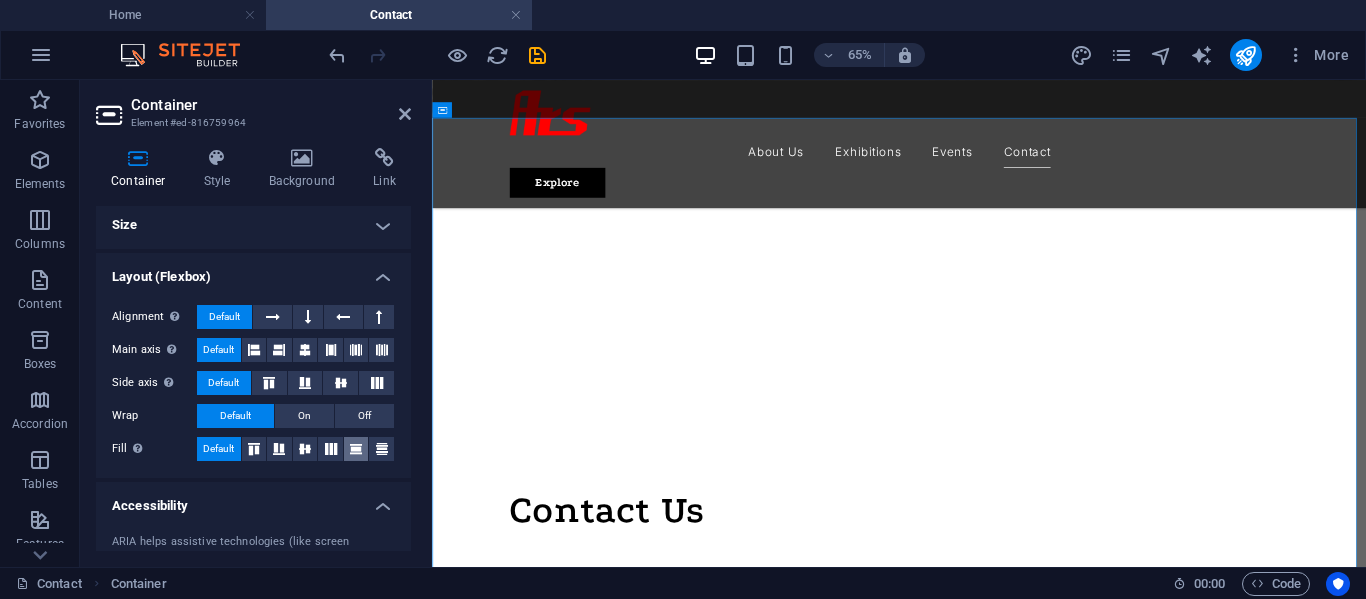 scroll, scrollTop: 0, scrollLeft: 0, axis: both 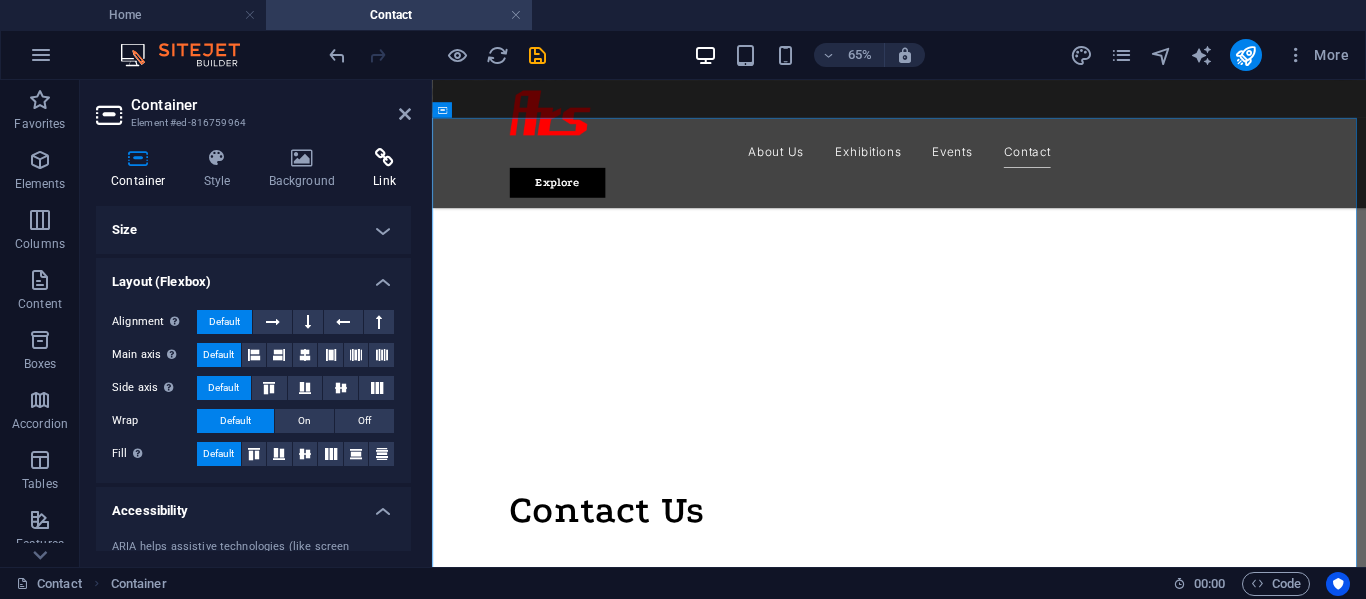 click at bounding box center (384, 158) 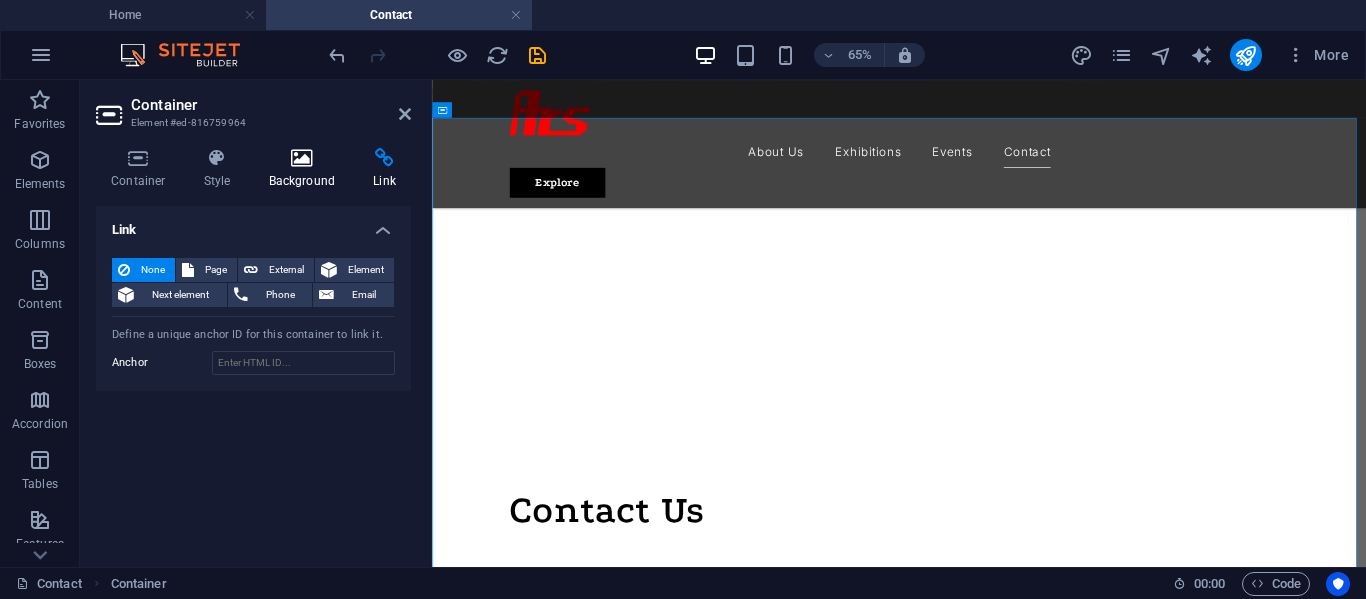 click at bounding box center [302, 158] 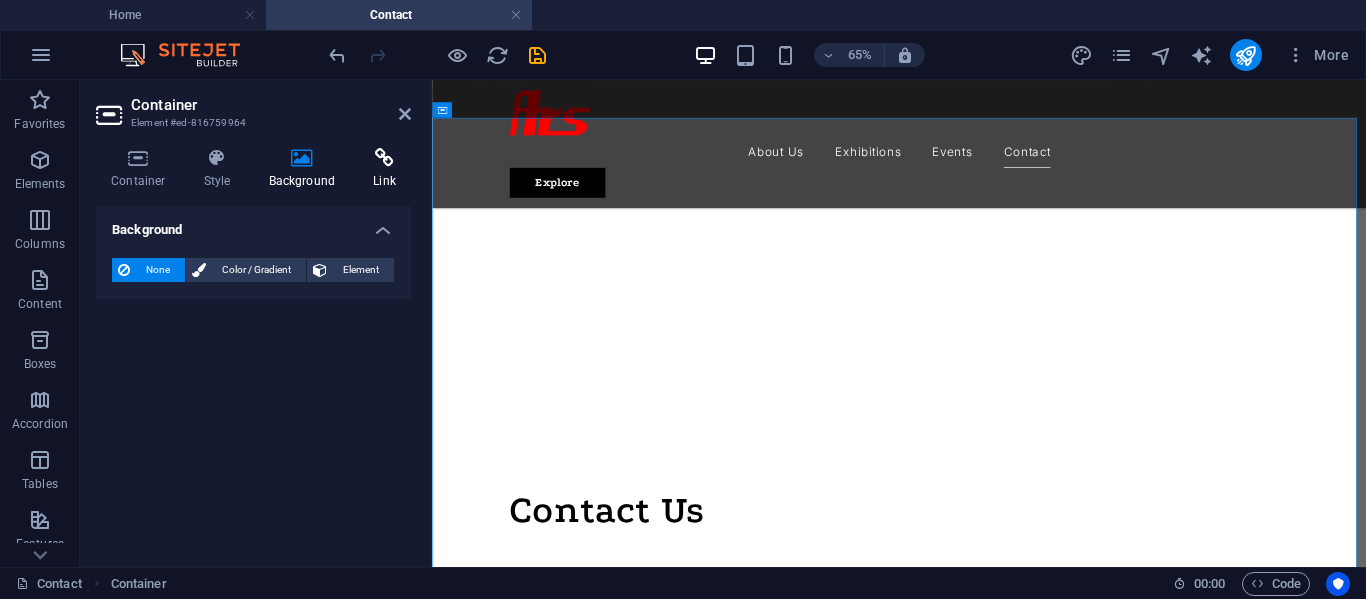 click at bounding box center [384, 158] 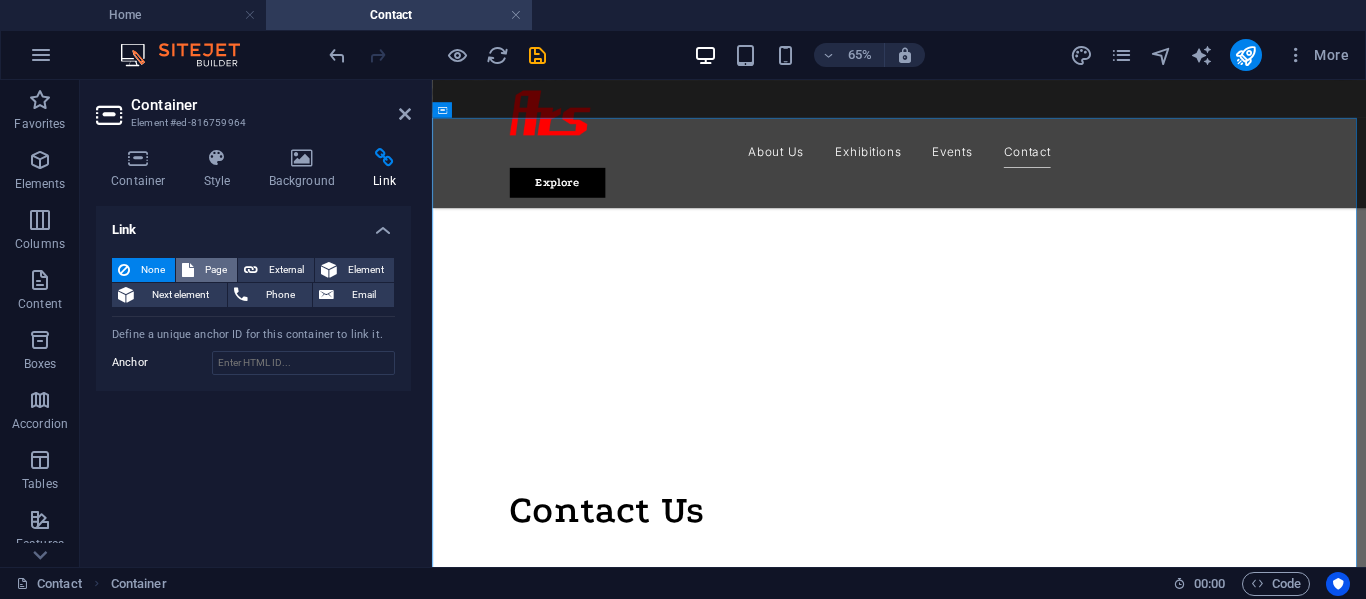 click on "Page" at bounding box center [215, 270] 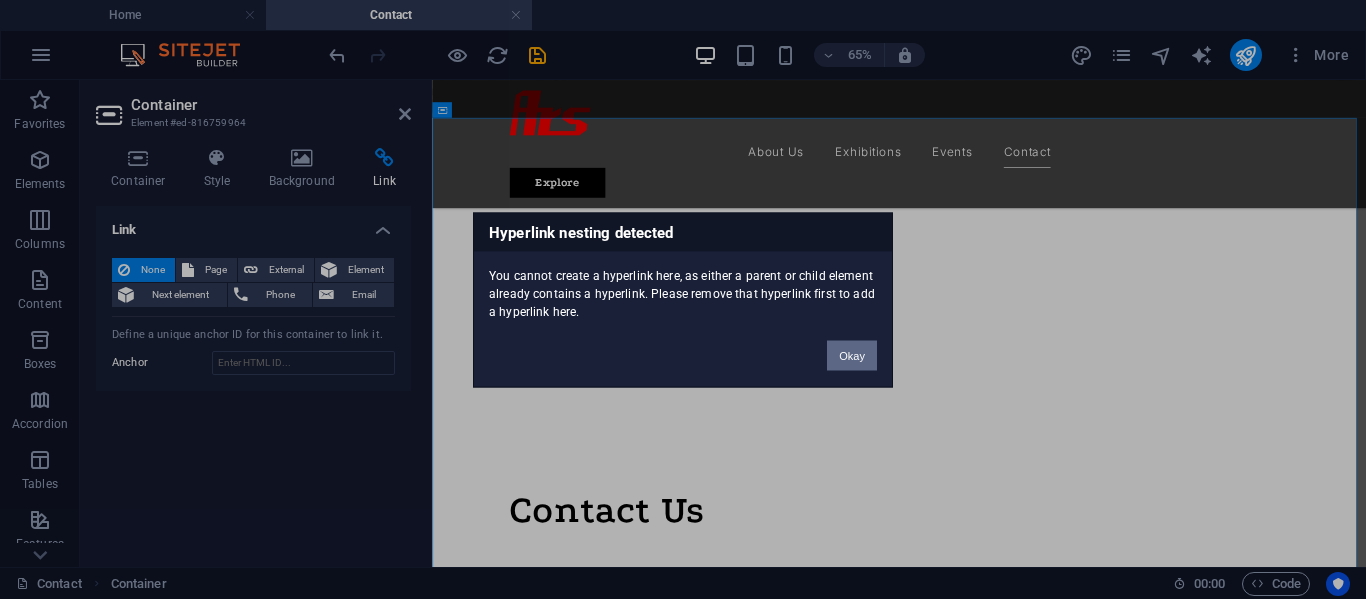 click on "Okay" at bounding box center (852, 355) 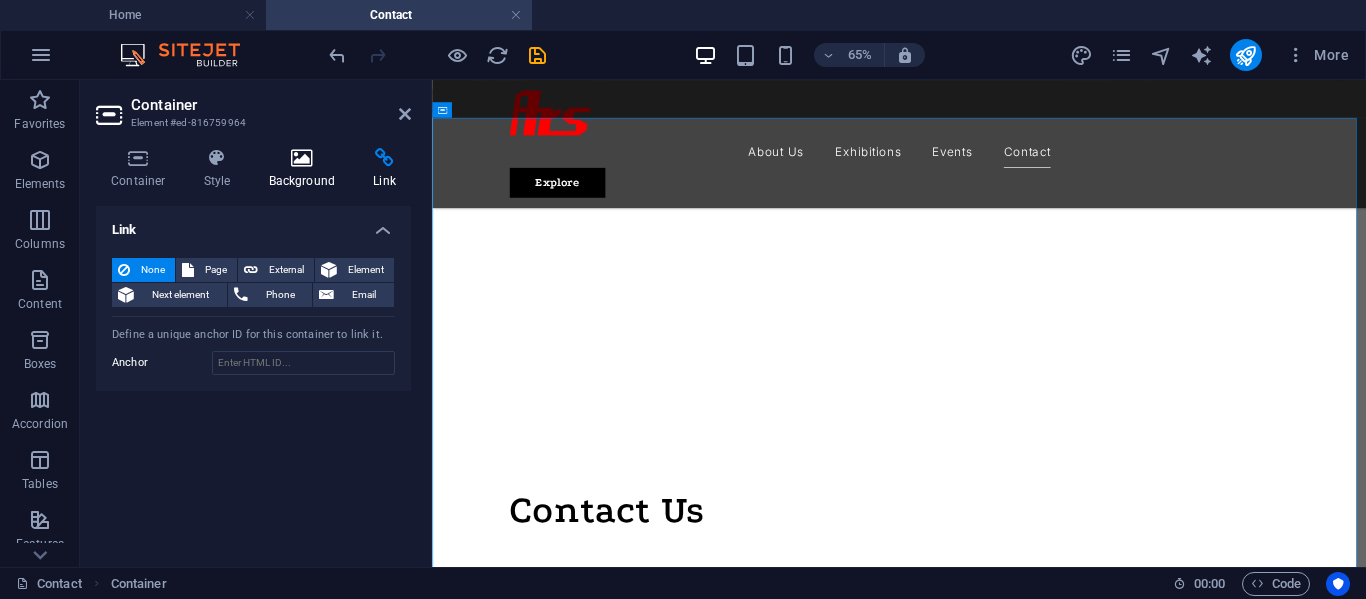 click on "Background" at bounding box center (306, 169) 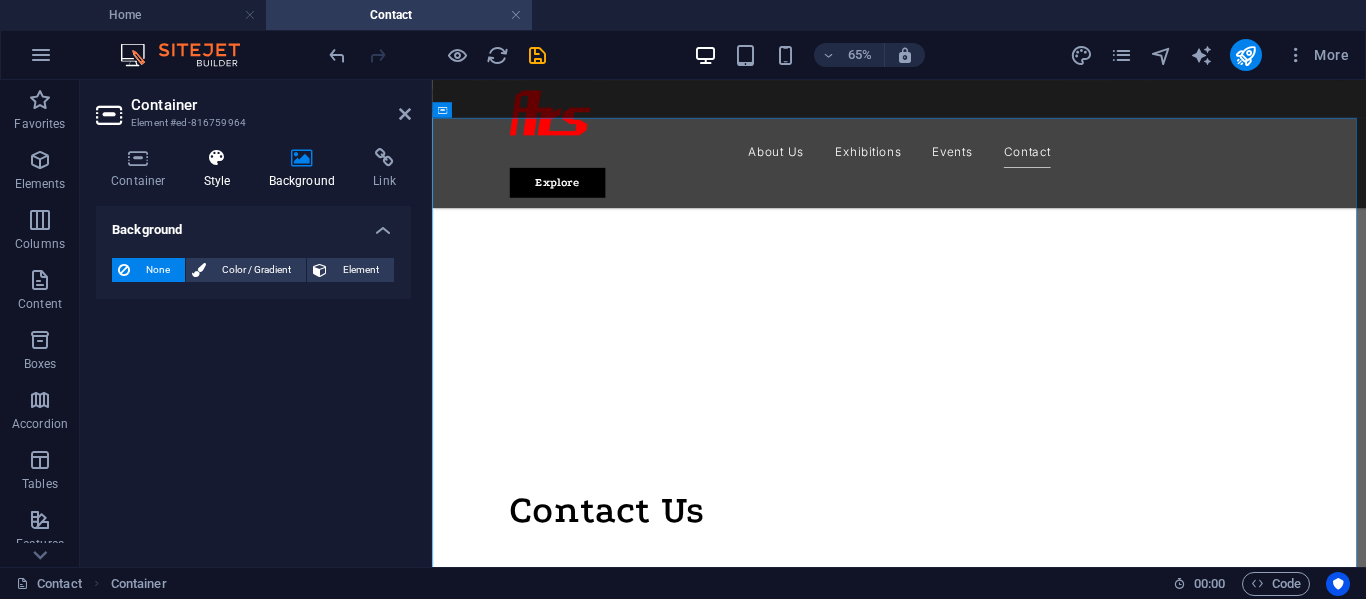 click at bounding box center (217, 158) 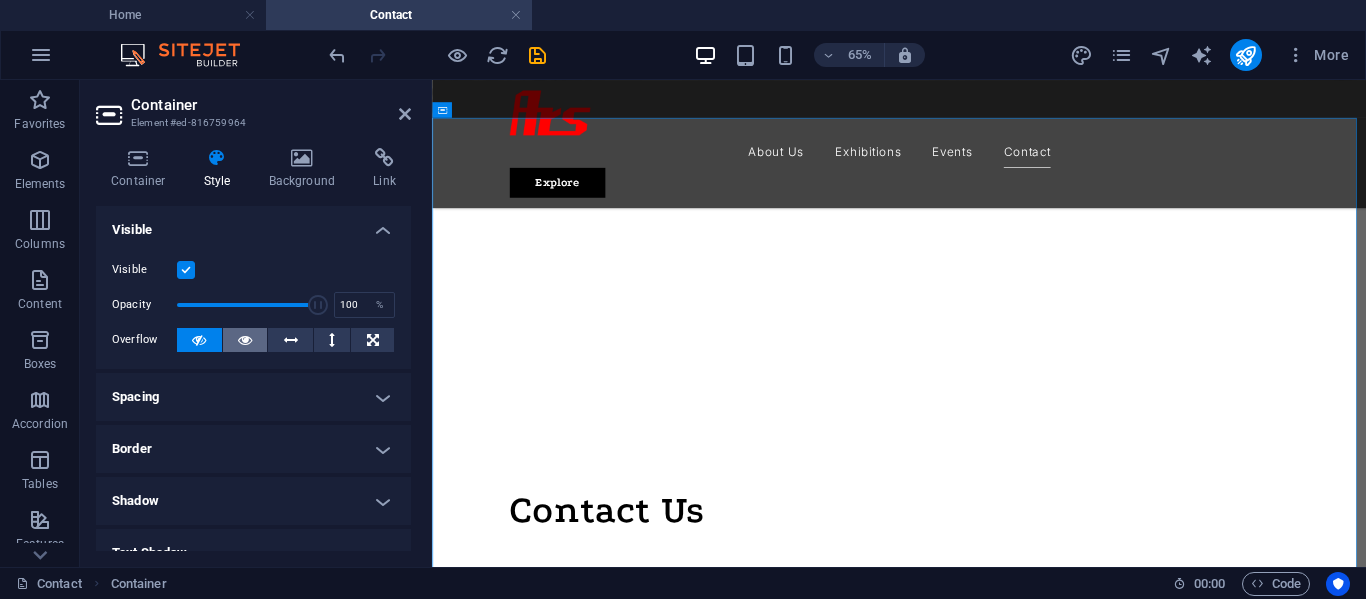 click at bounding box center (245, 340) 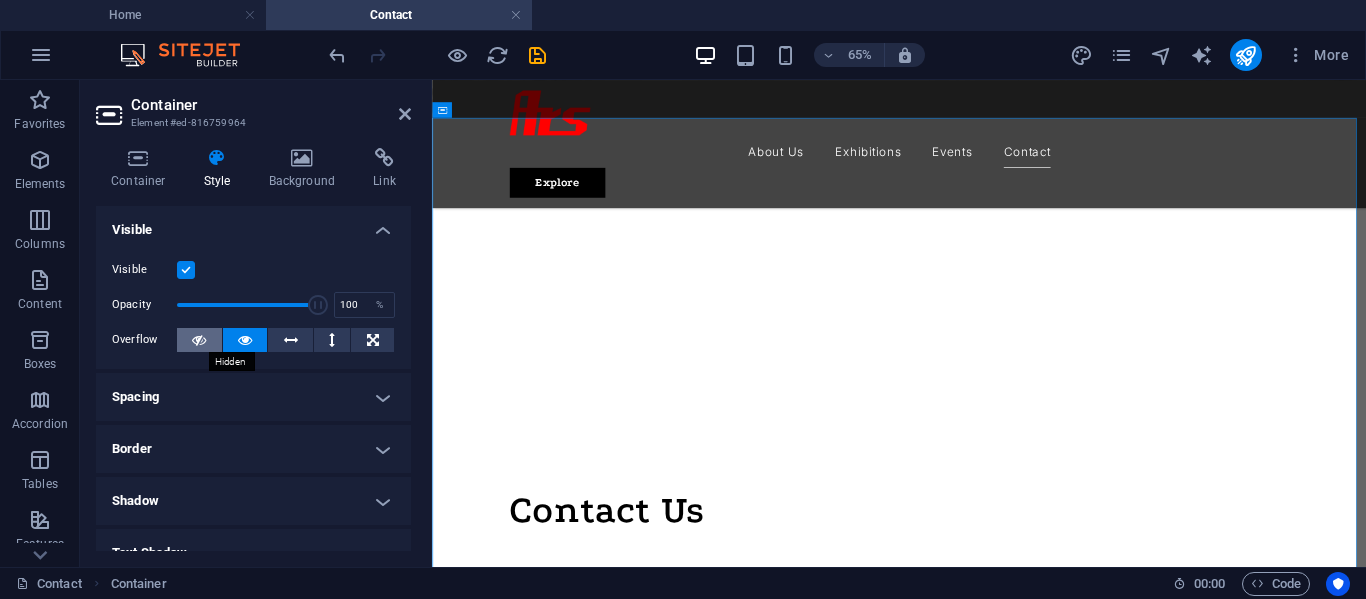 click at bounding box center (199, 340) 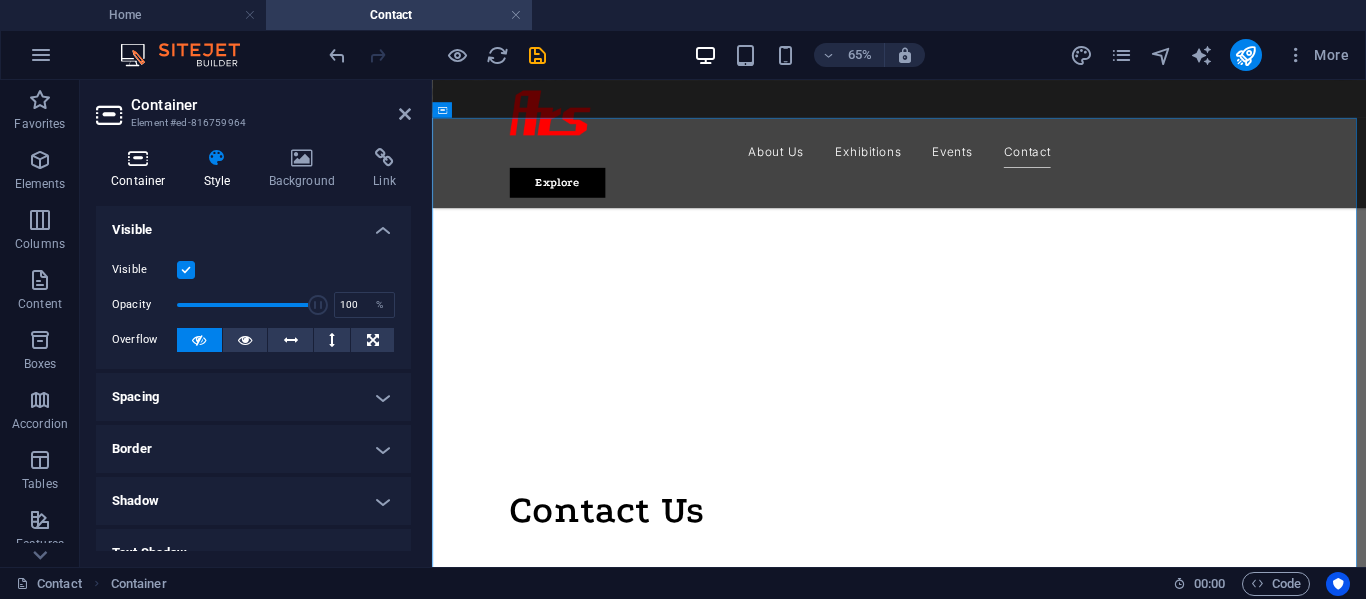 click on "Container" at bounding box center [142, 169] 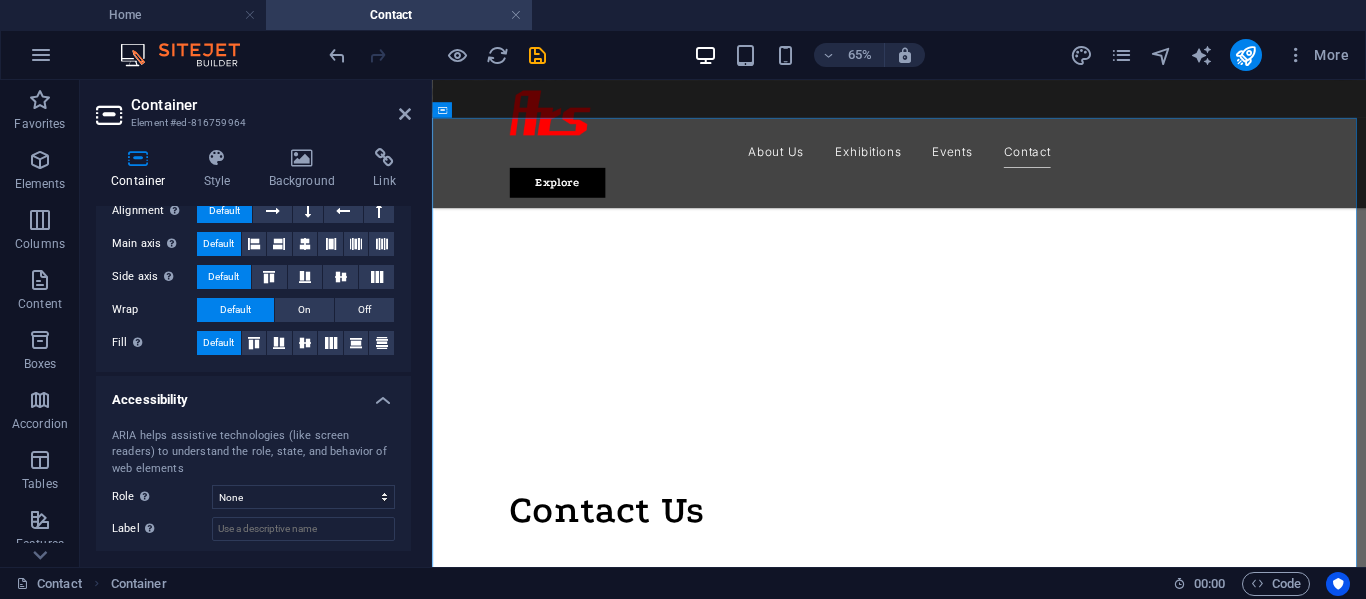 scroll, scrollTop: 0, scrollLeft: 0, axis: both 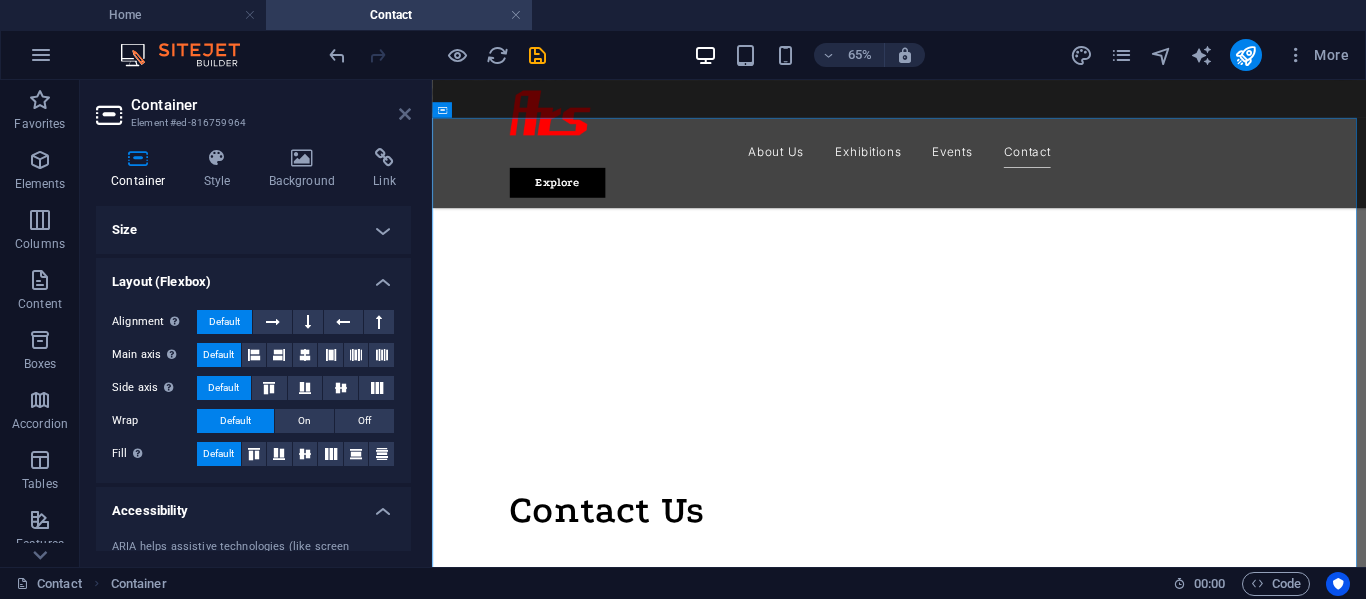 click at bounding box center (405, 114) 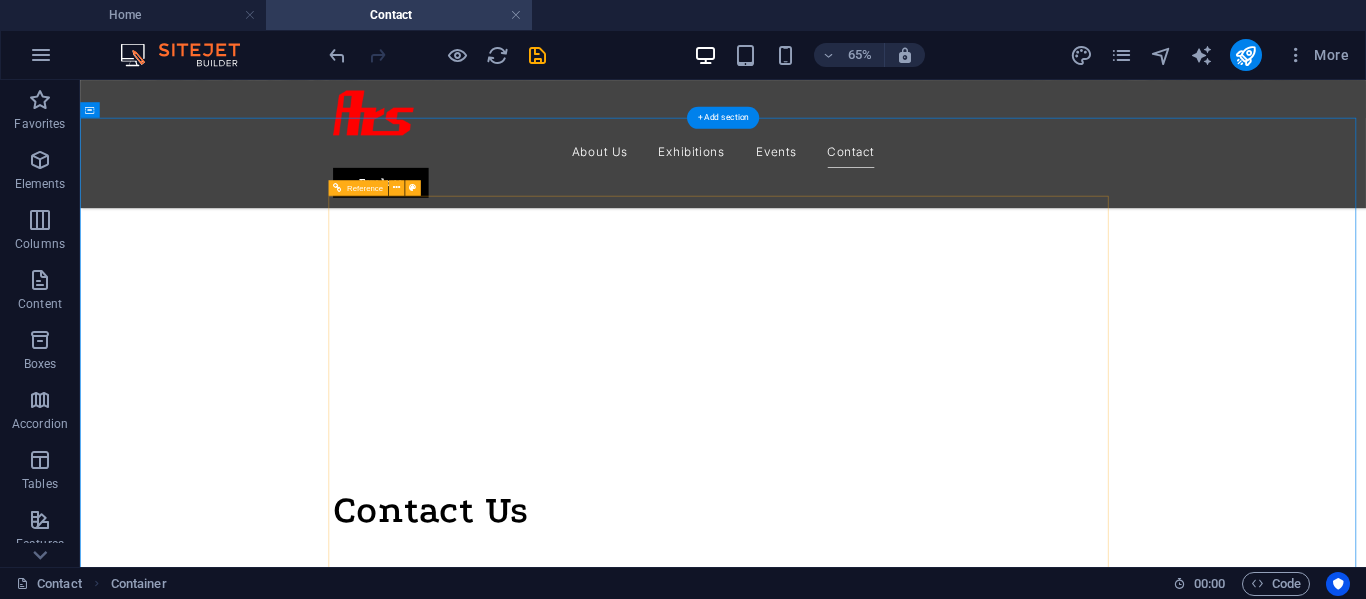 click at bounding box center [1069, 1796] 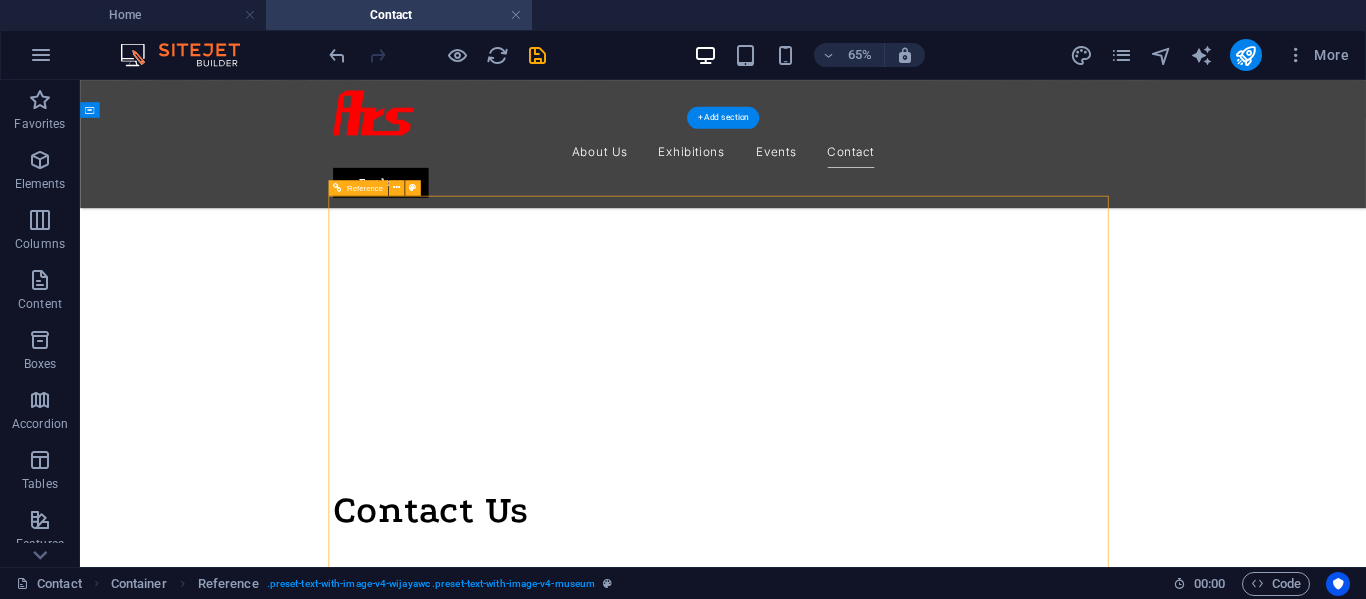 click at bounding box center (1069, 1796) 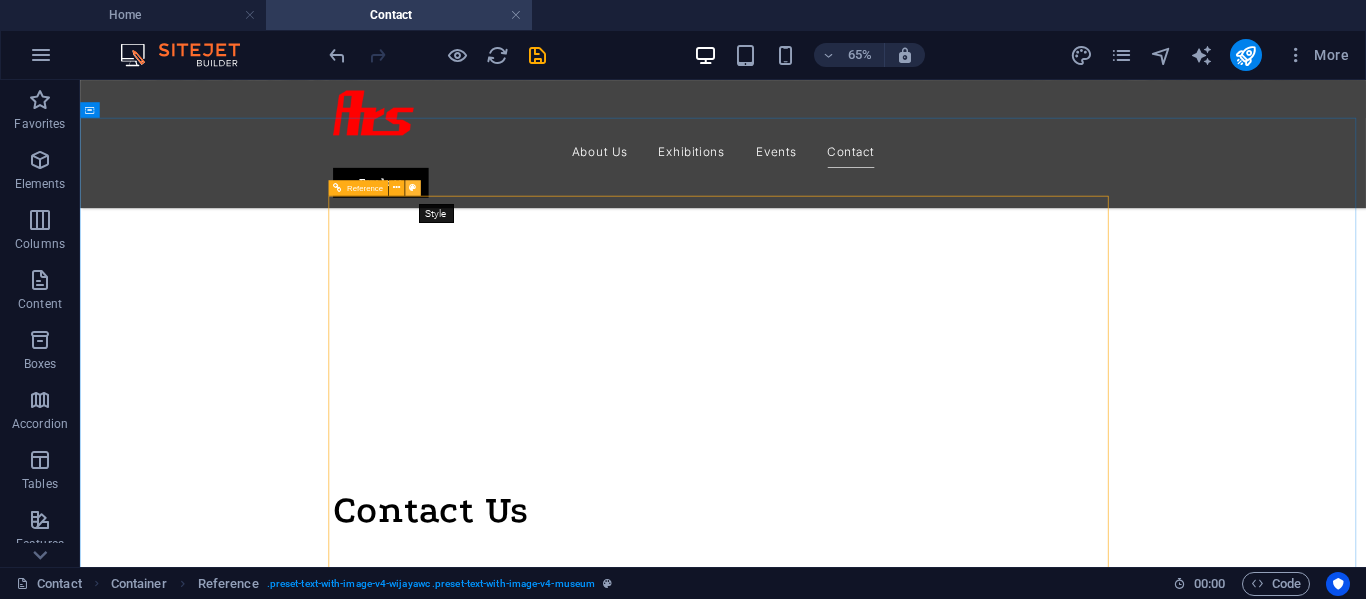 click at bounding box center [412, 188] 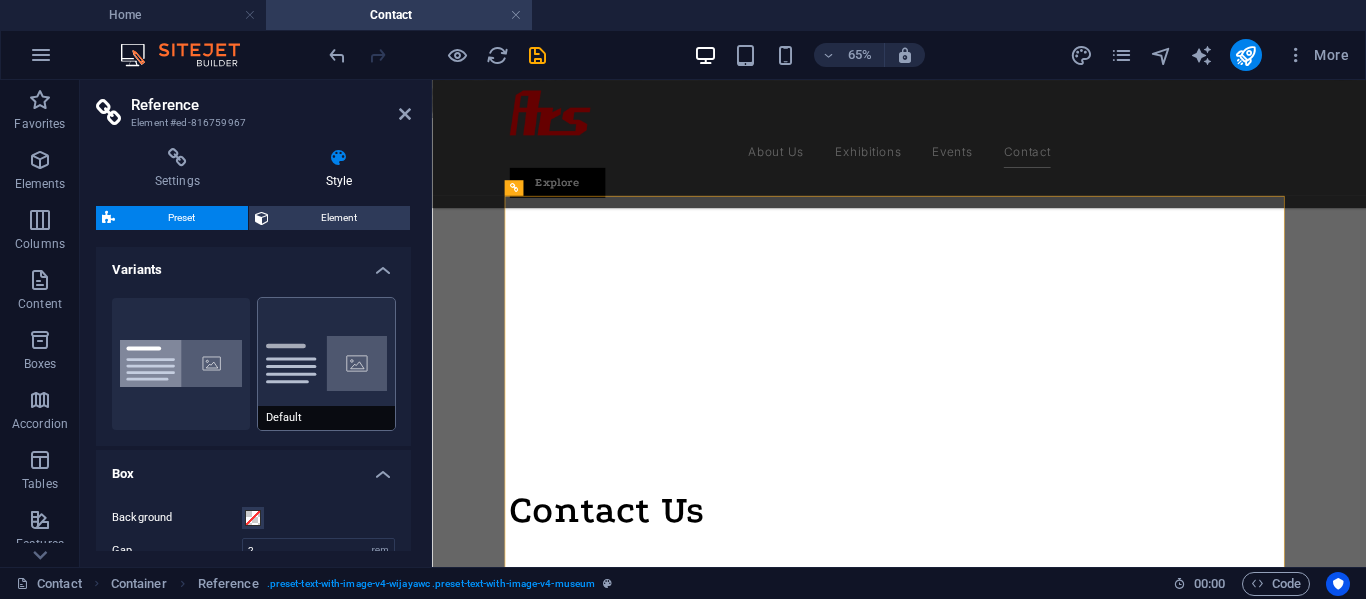 scroll, scrollTop: 0, scrollLeft: 0, axis: both 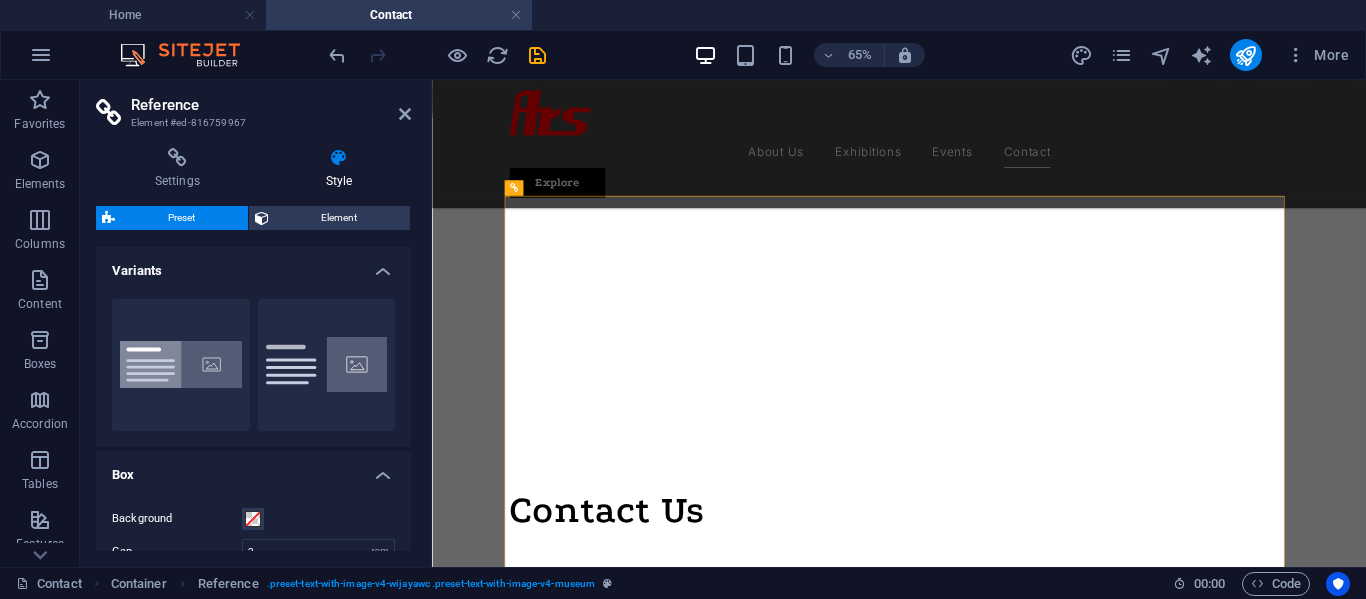 click on "Variants" at bounding box center [253, 265] 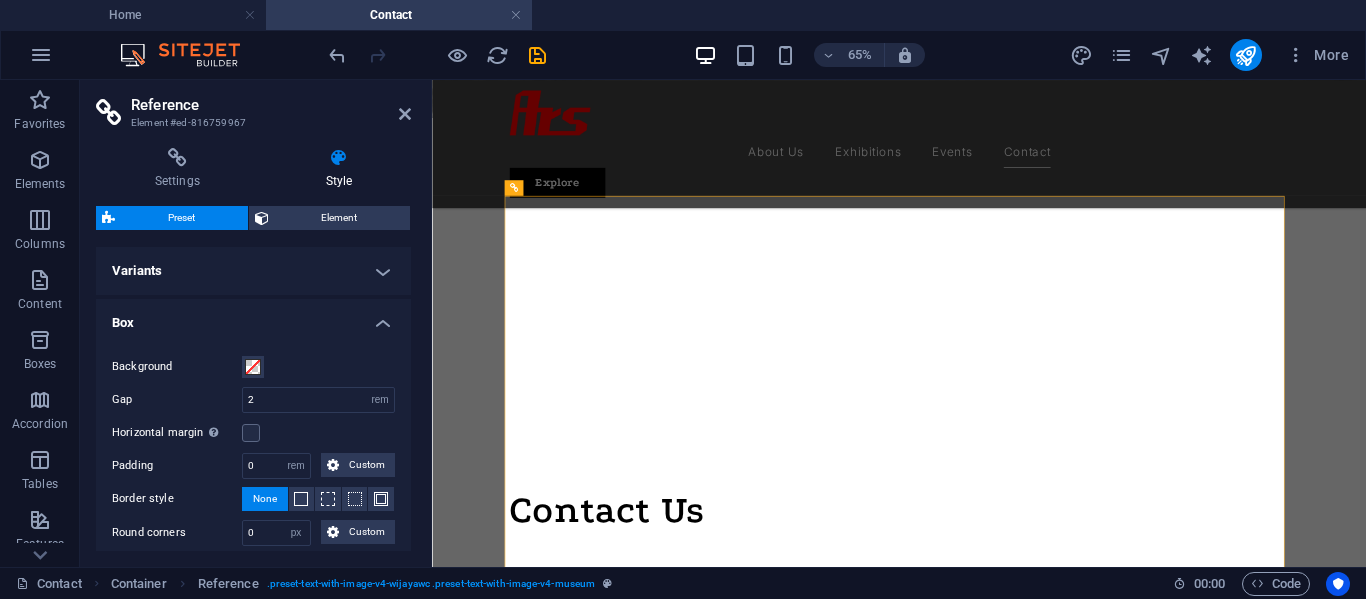 click on "Variants" at bounding box center [253, 271] 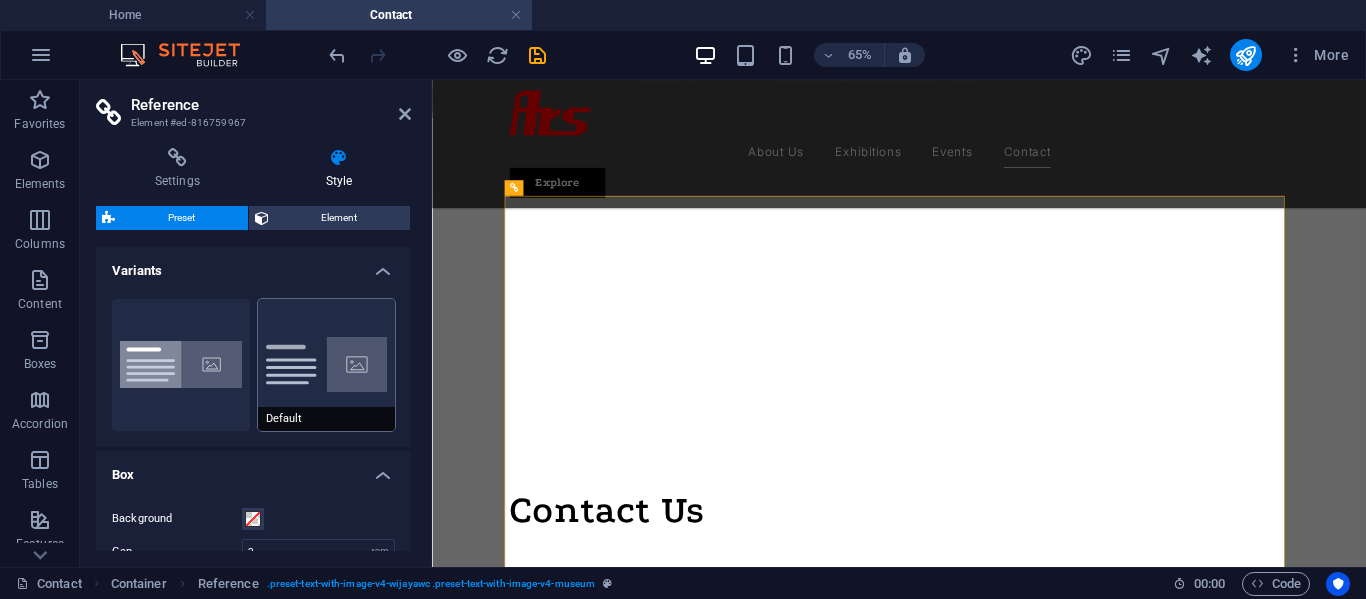 click on "Default" at bounding box center [327, 365] 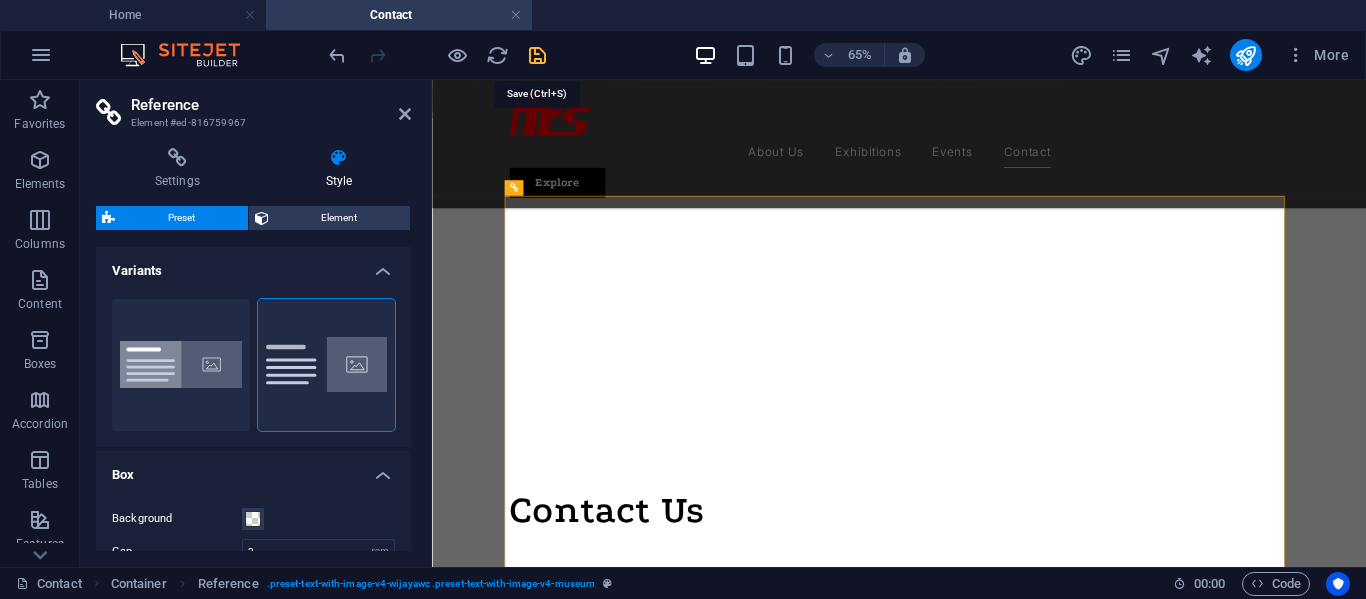 click at bounding box center [537, 55] 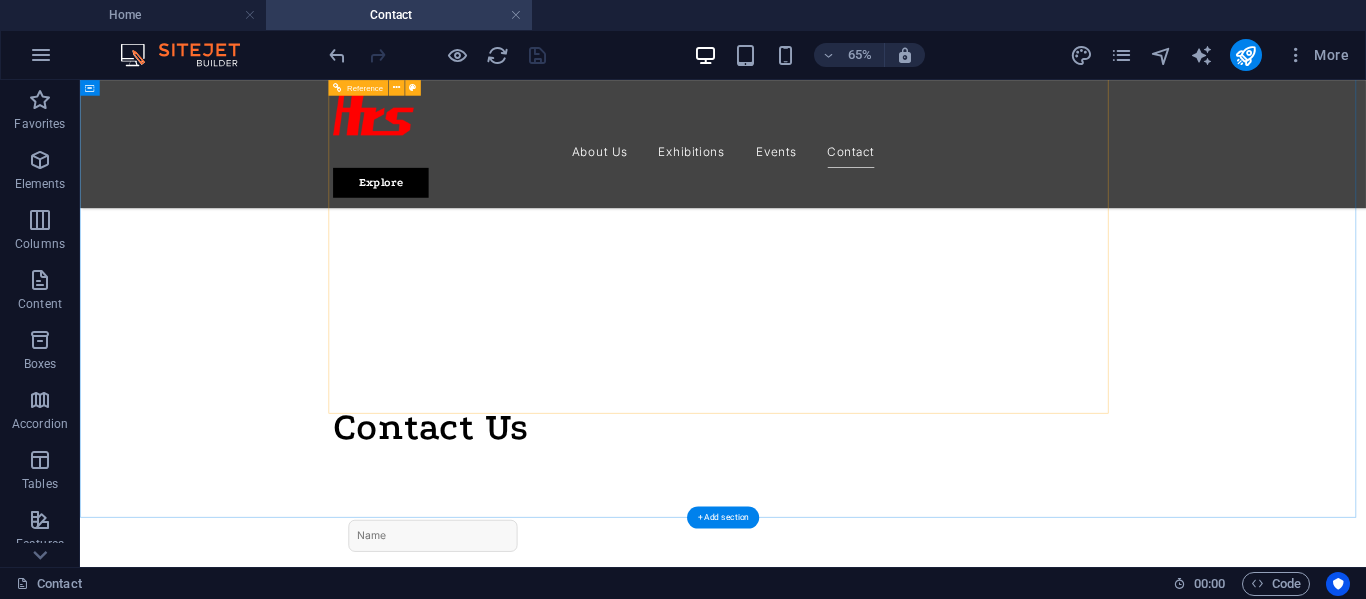 scroll, scrollTop: 602, scrollLeft: 0, axis: vertical 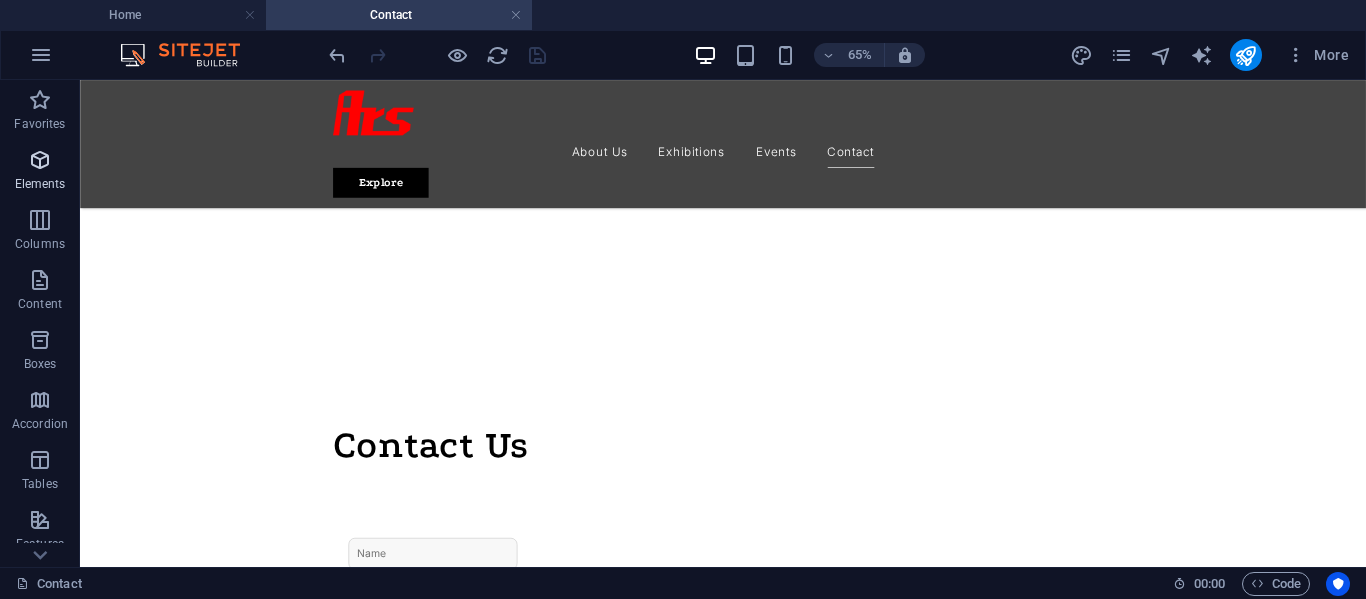 click at bounding box center [40, 160] 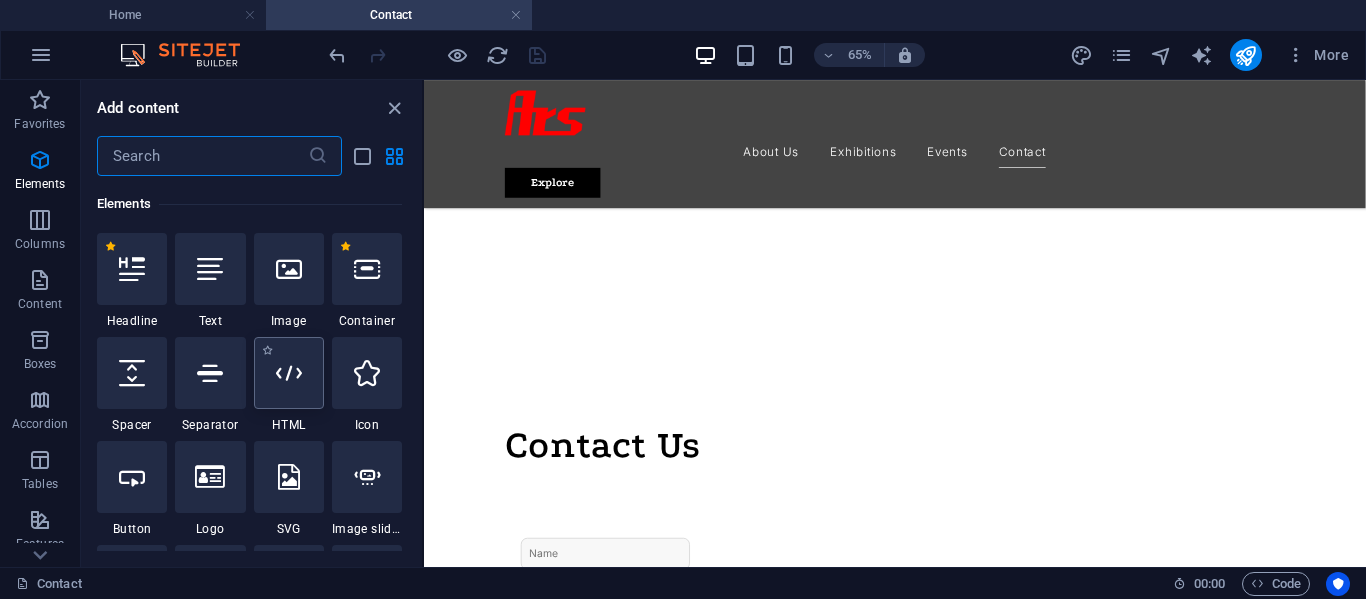 scroll, scrollTop: 0, scrollLeft: 0, axis: both 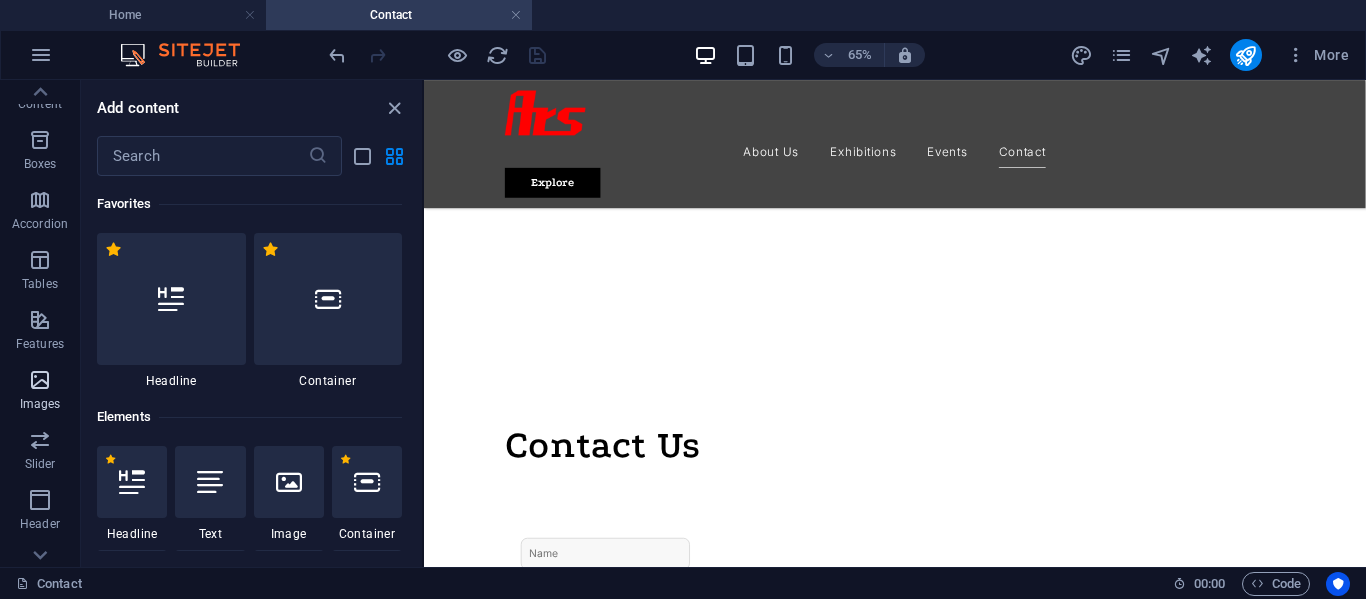 click on "Images" at bounding box center (40, 392) 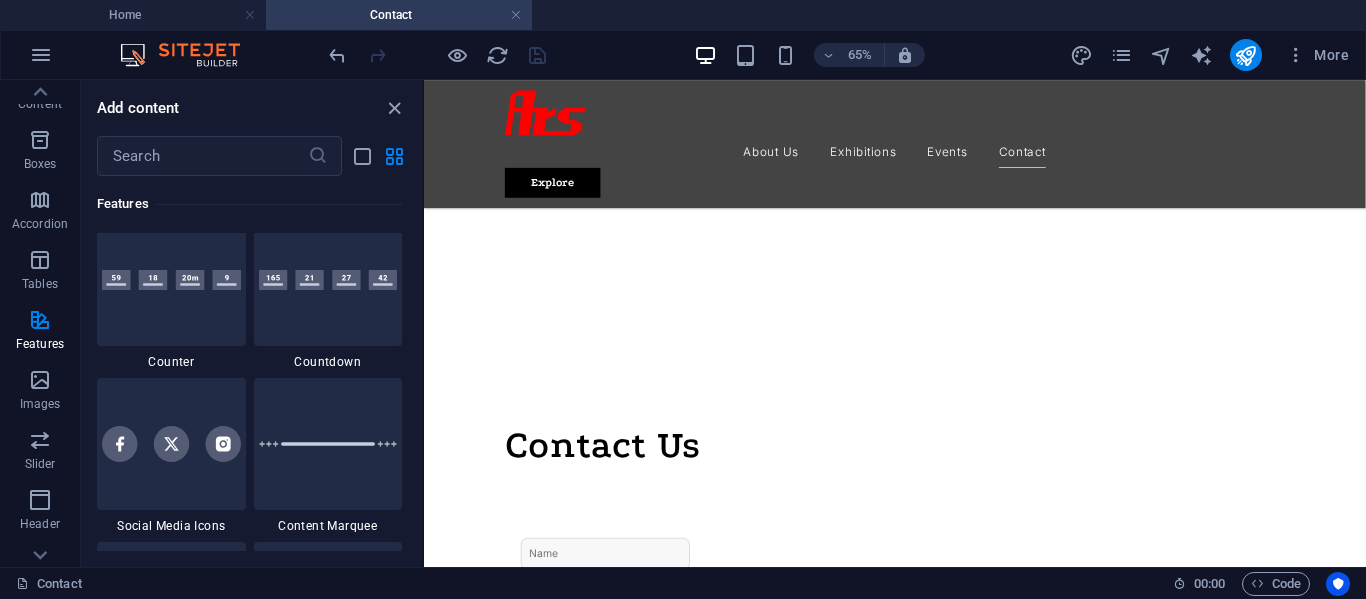 scroll, scrollTop: 8740, scrollLeft: 0, axis: vertical 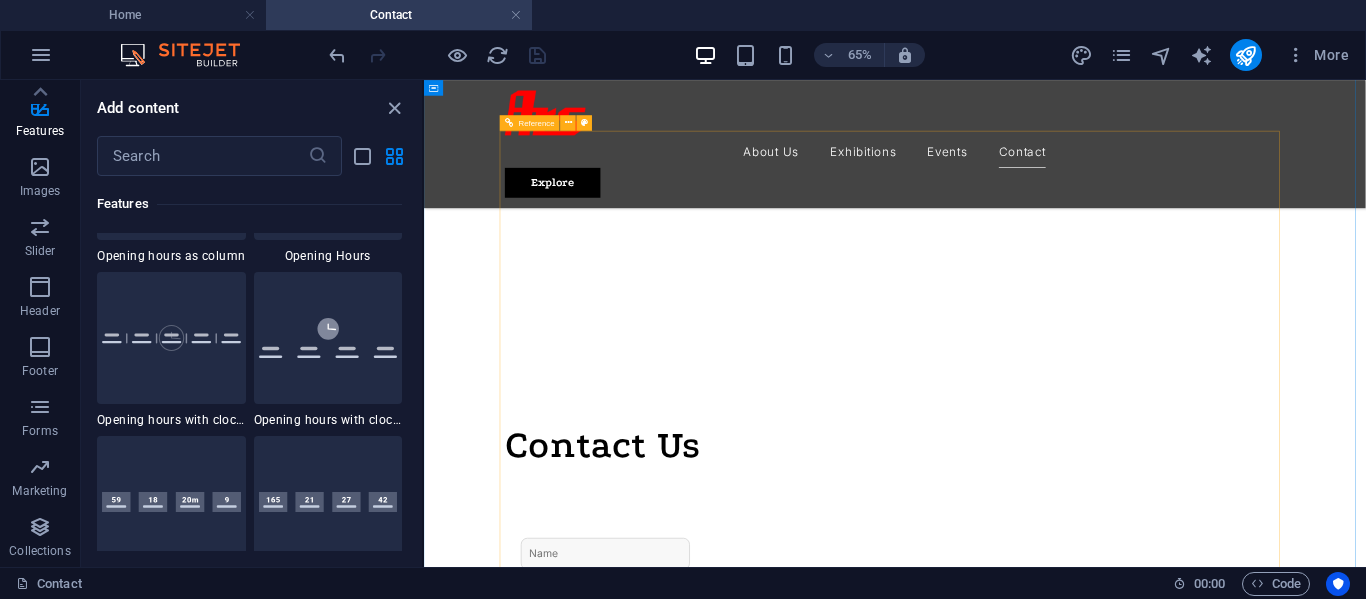 click at bounding box center (1149, 1696) 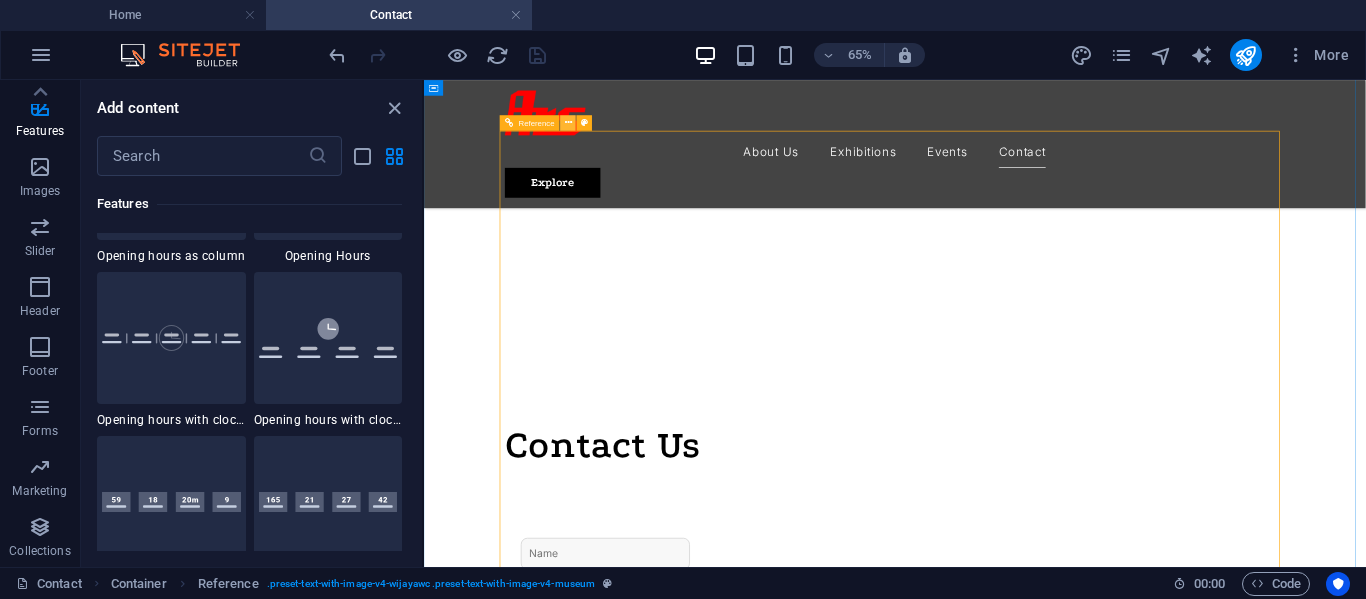 click at bounding box center (568, 123) 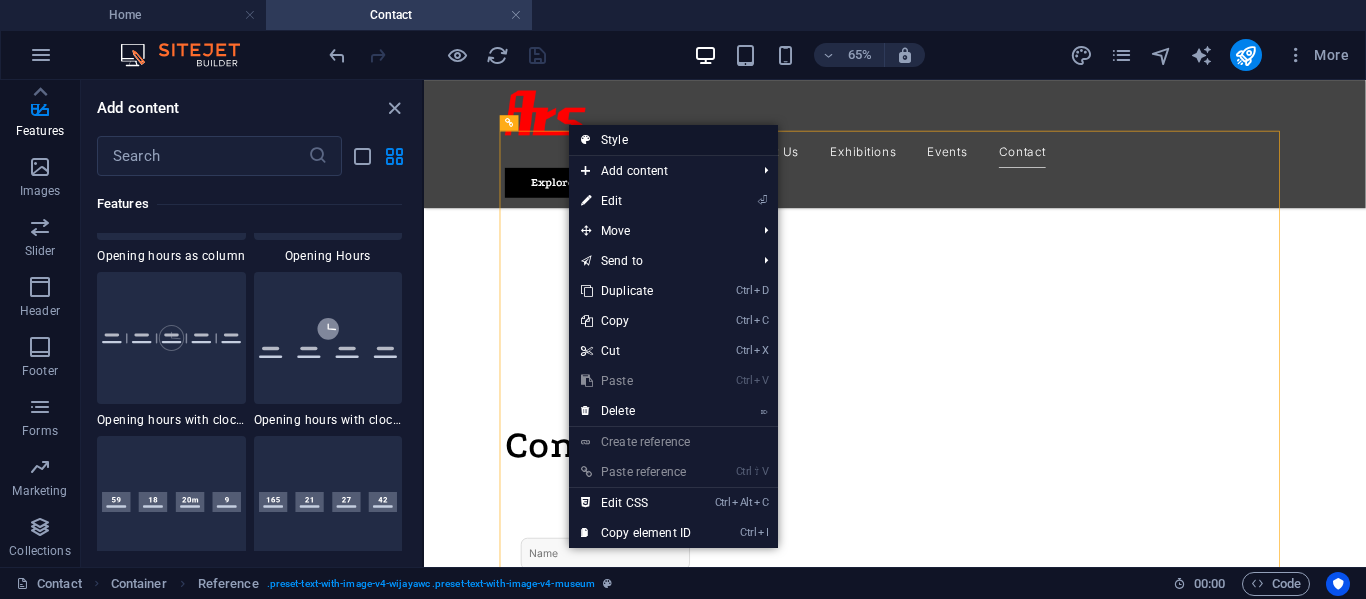 click on "Style" at bounding box center [673, 140] 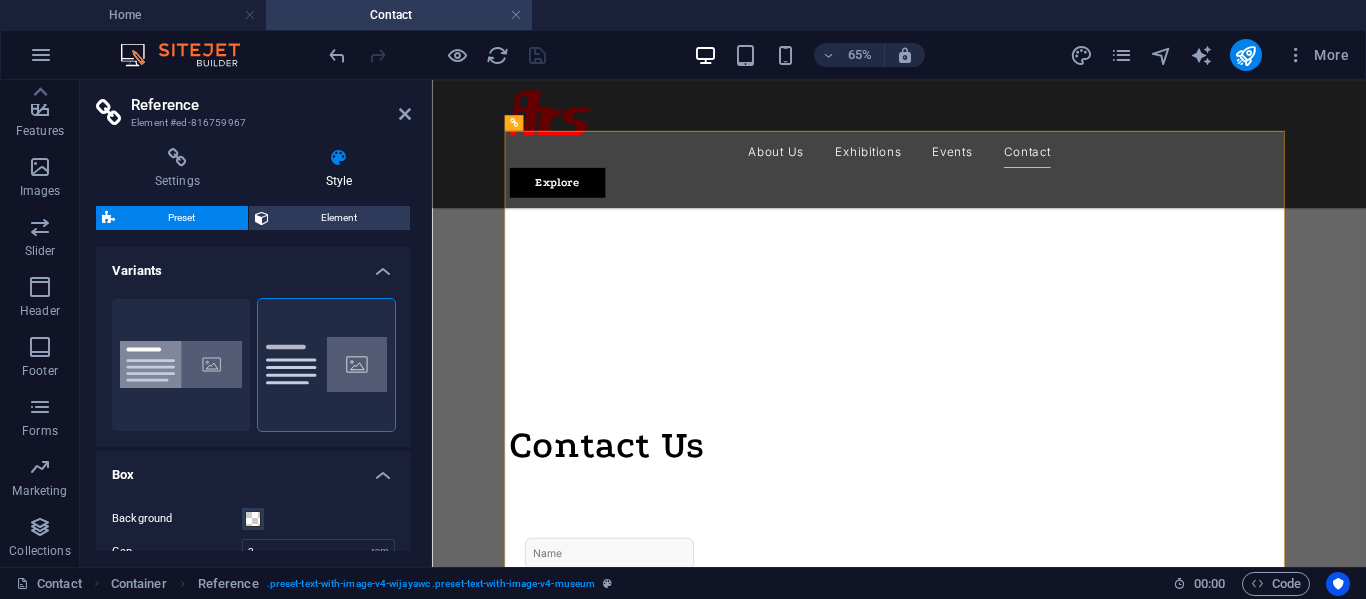 click on "Element #ed-816759967" at bounding box center (251, 123) 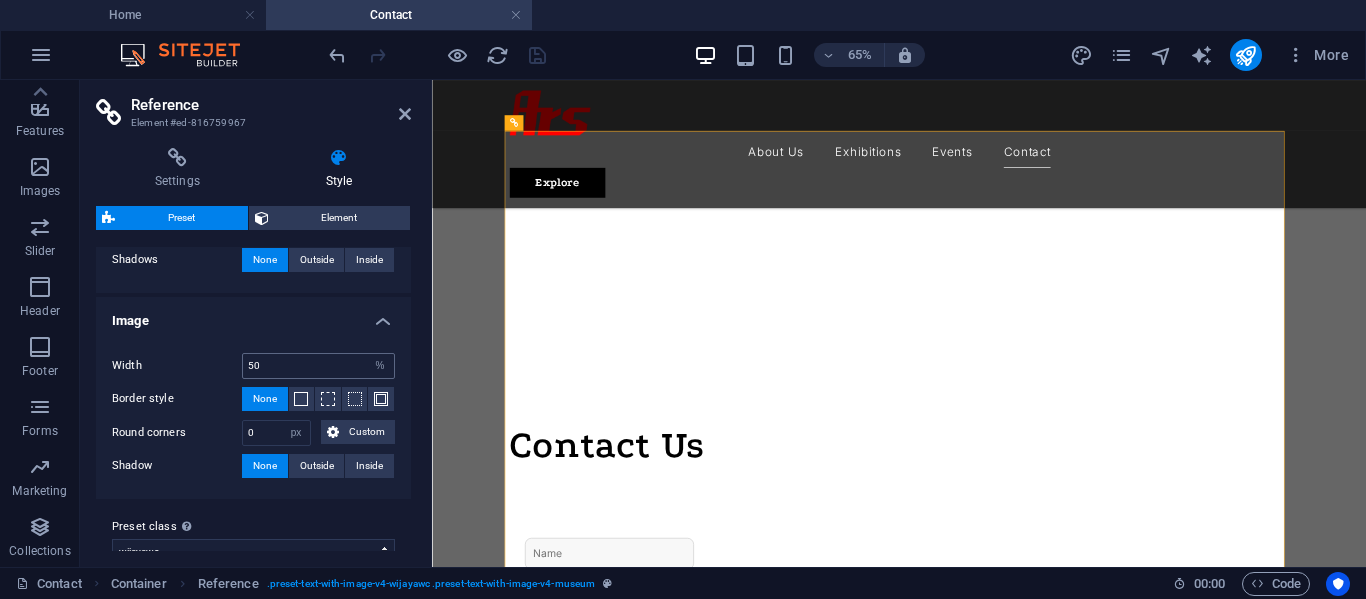 scroll, scrollTop: 486, scrollLeft: 0, axis: vertical 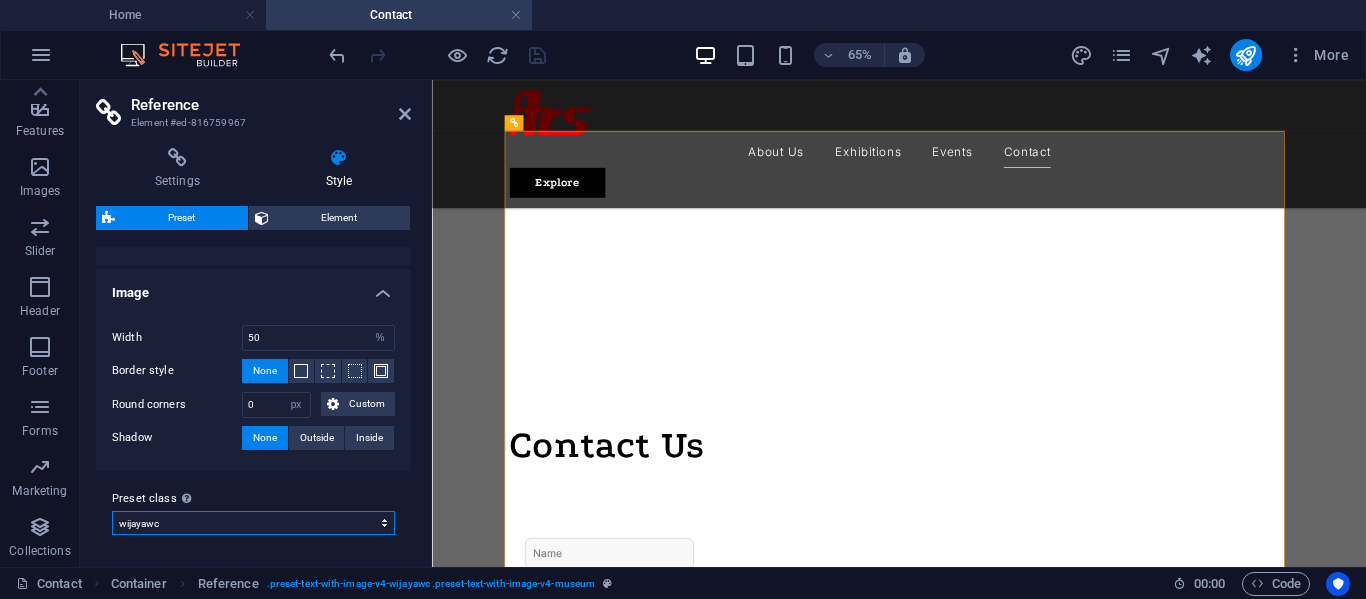 click on "wijayawc Add preset class" at bounding box center [253, 523] 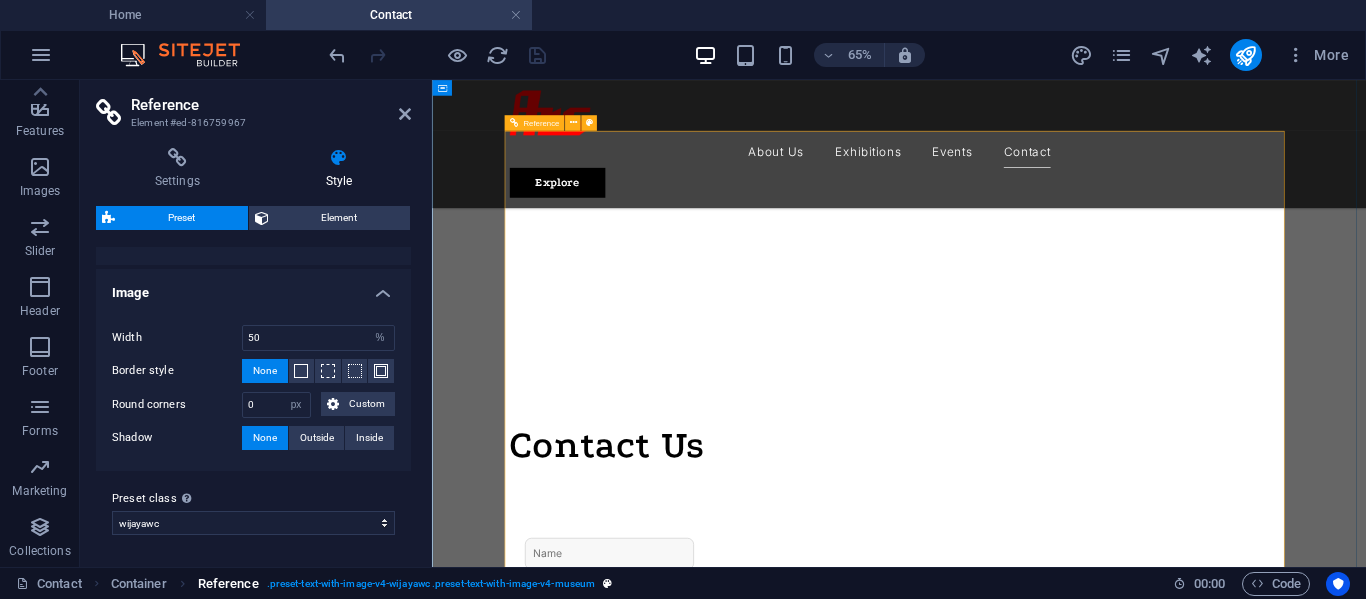 click on ". preset-text-with-image-v4-wijayawc .preset-text-with-image-v4-museum" at bounding box center (431, 584) 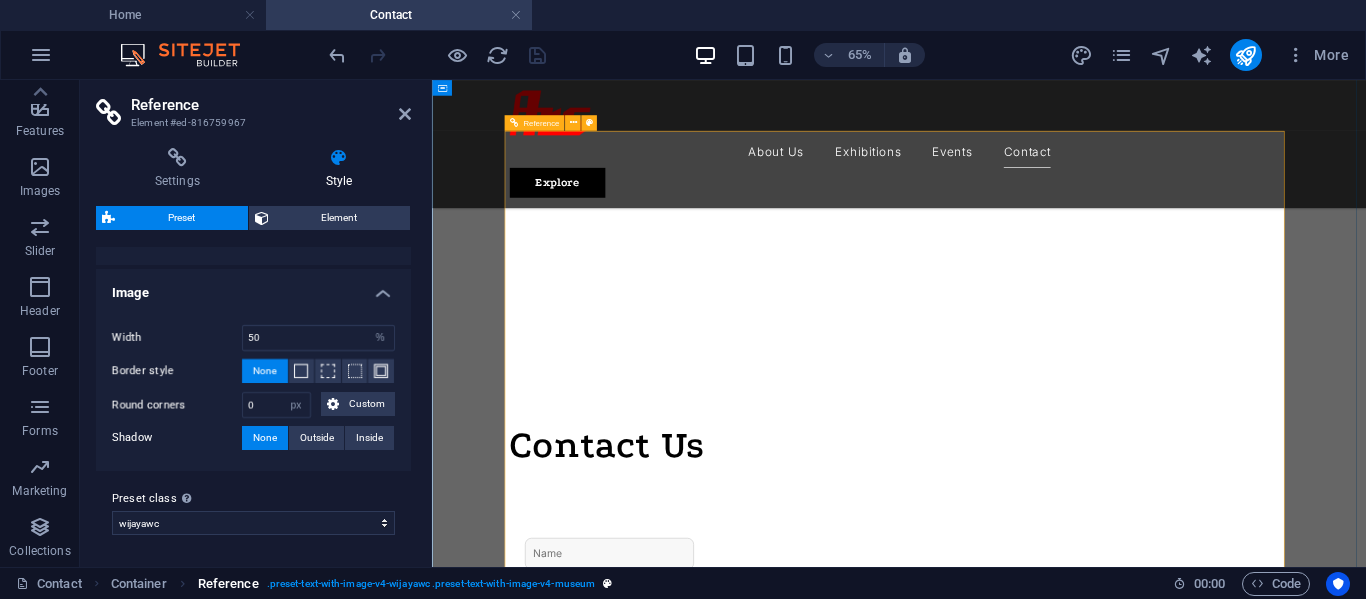 click on ". preset-text-with-image-v4-wijayawc .preset-text-with-image-v4-museum" at bounding box center (431, 584) 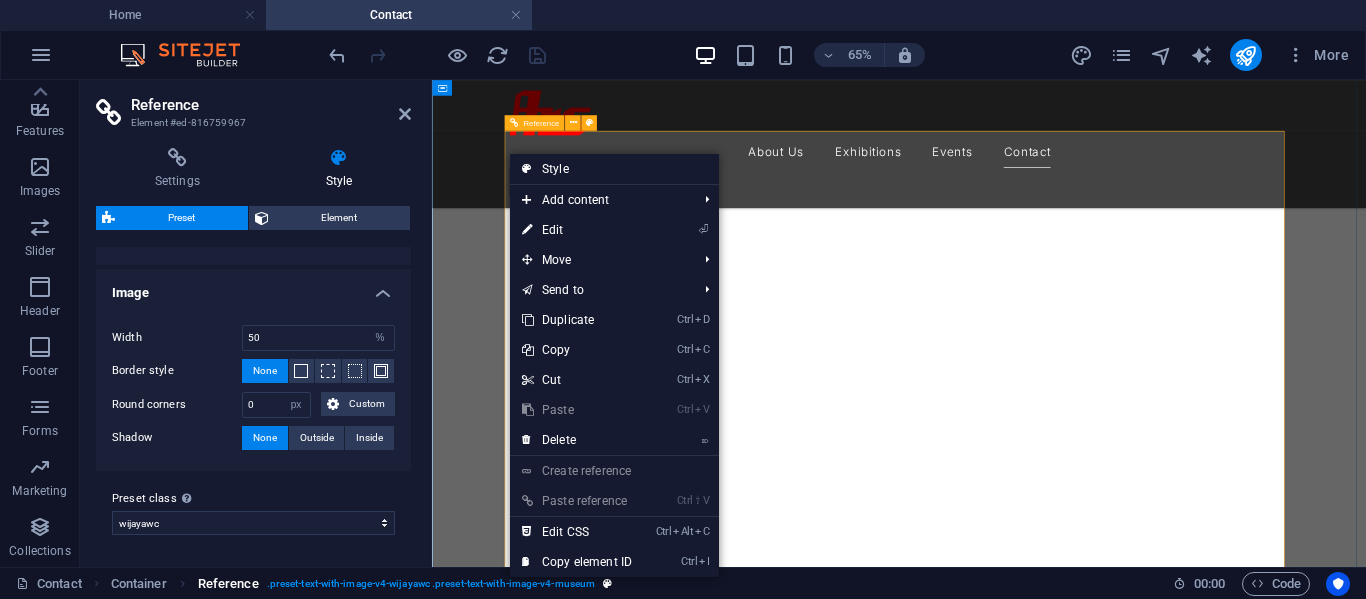 click on ". preset-text-with-image-v4-wijayawc .preset-text-with-image-v4-museum" at bounding box center [431, 584] 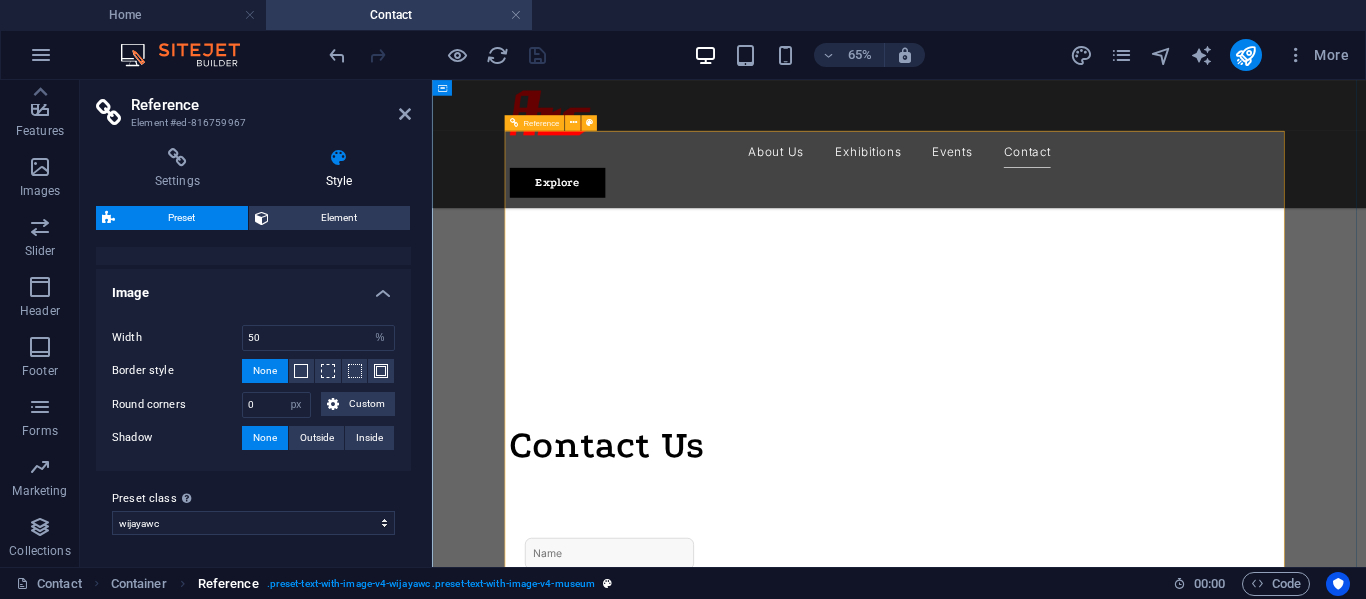 click on ". preset-text-with-image-v4-wijayawc .preset-text-with-image-v4-museum" at bounding box center [431, 584] 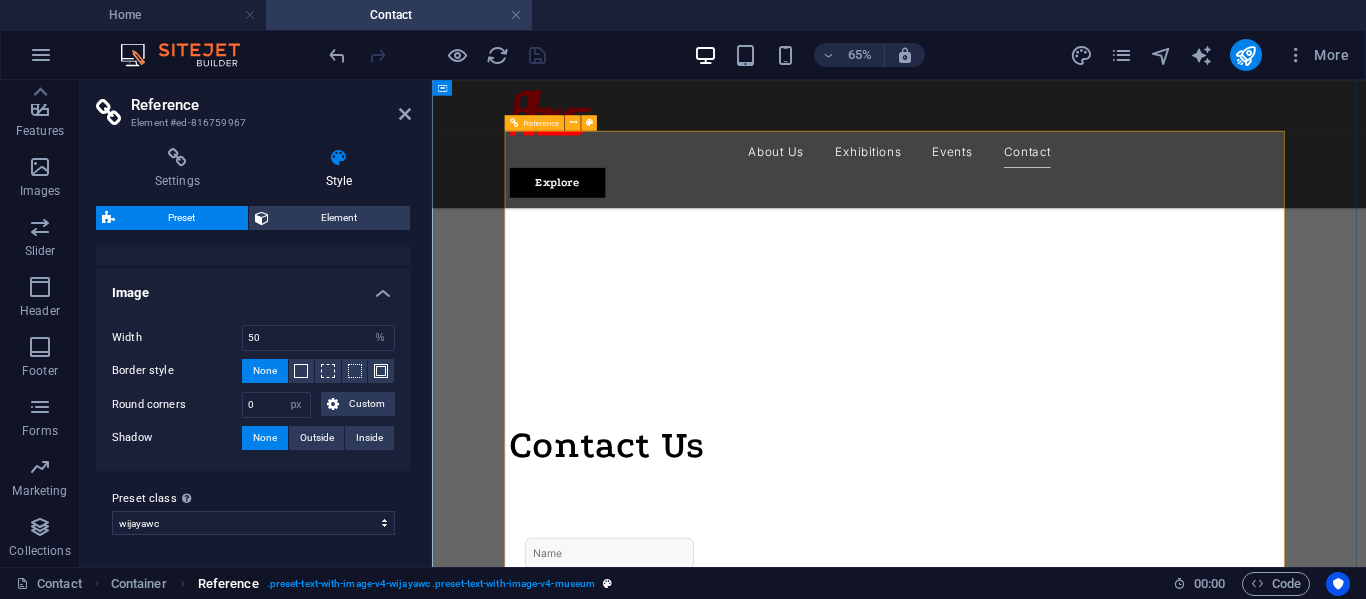 click on ". preset-text-with-image-v4-wijayawc .preset-text-with-image-v4-museum" at bounding box center (431, 584) 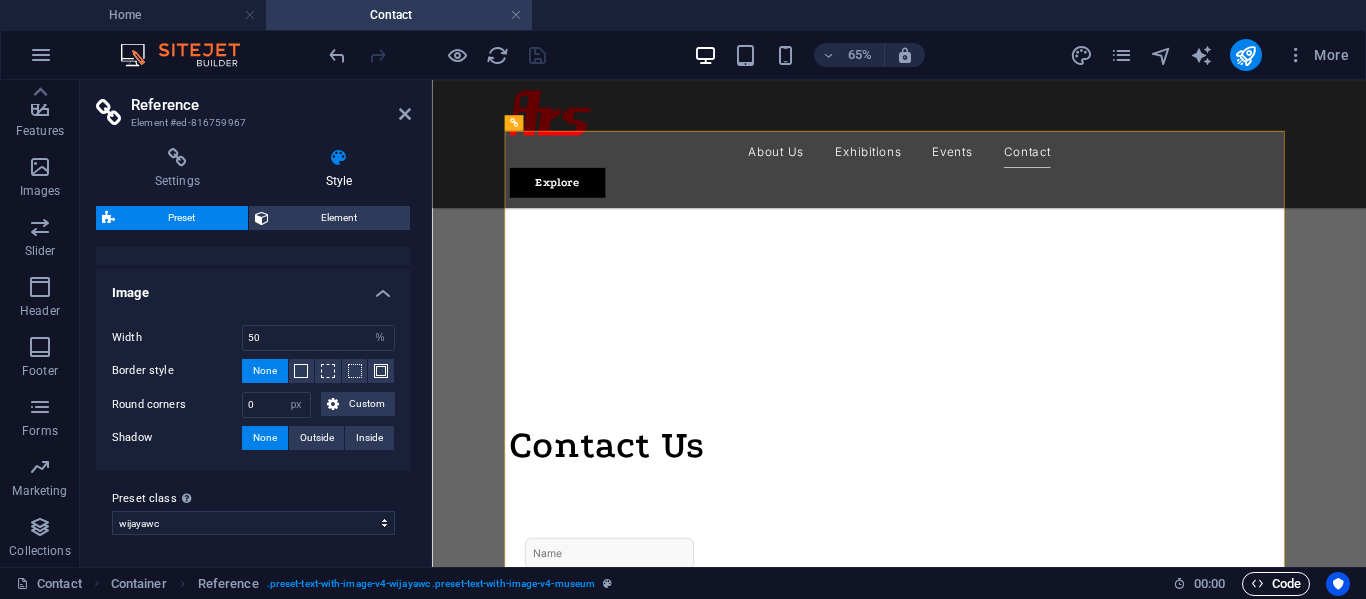 click on "Code" at bounding box center [1276, 584] 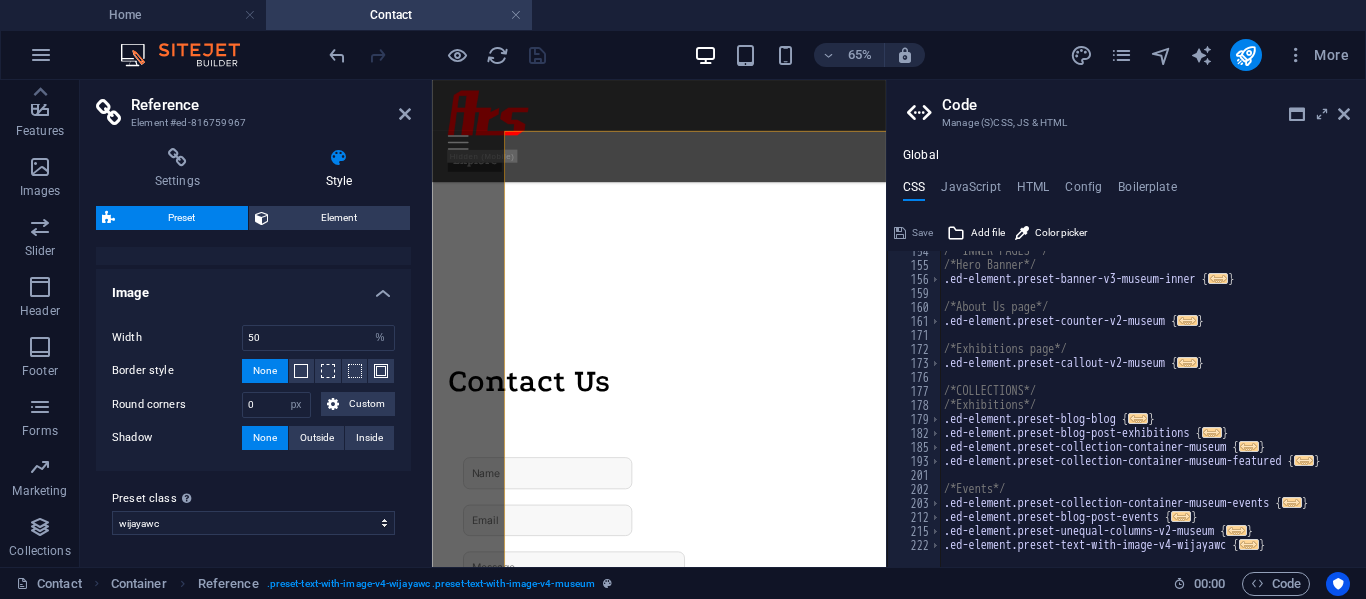 scroll, scrollTop: 468, scrollLeft: 0, axis: vertical 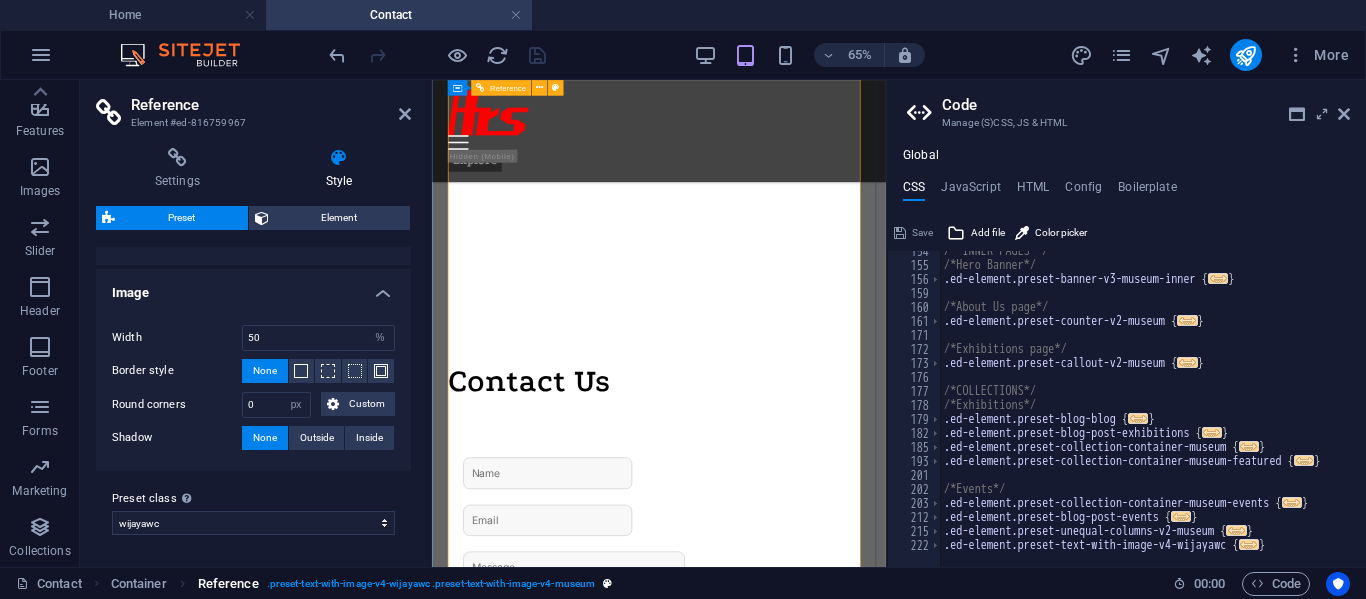 click on ". preset-text-with-image-v4-wijayawc .preset-text-with-image-v4-museum" at bounding box center [431, 584] 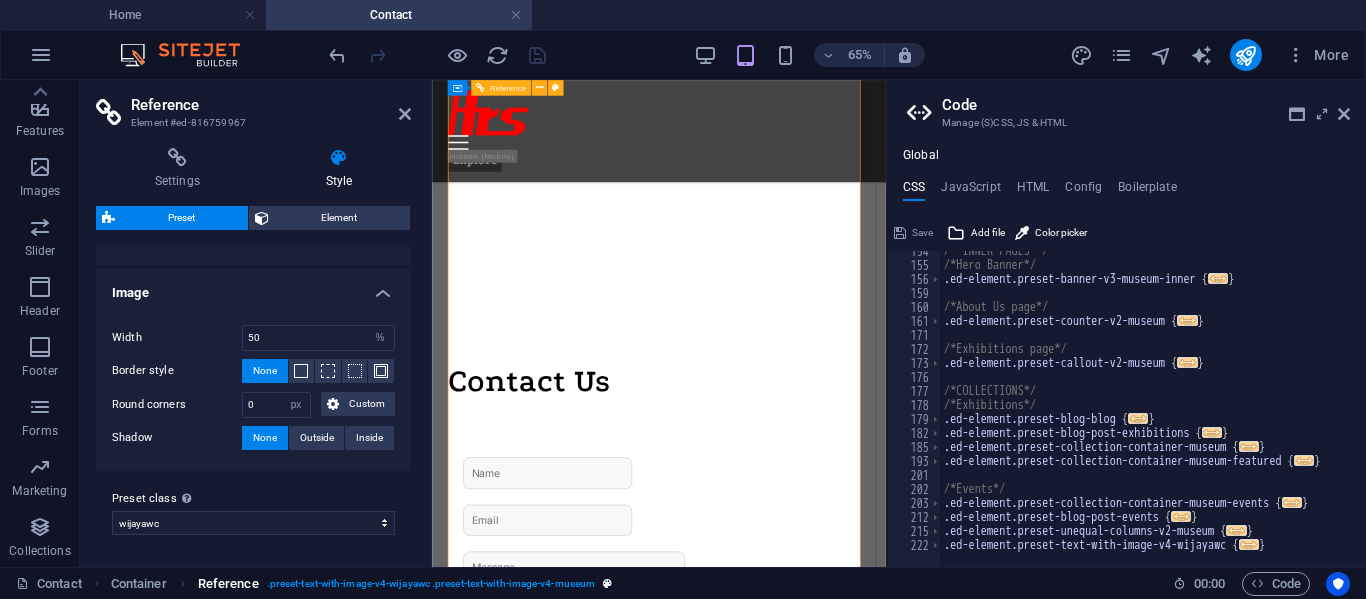 click on ". preset-text-with-image-v4-wijayawc .preset-text-with-image-v4-museum" at bounding box center (431, 584) 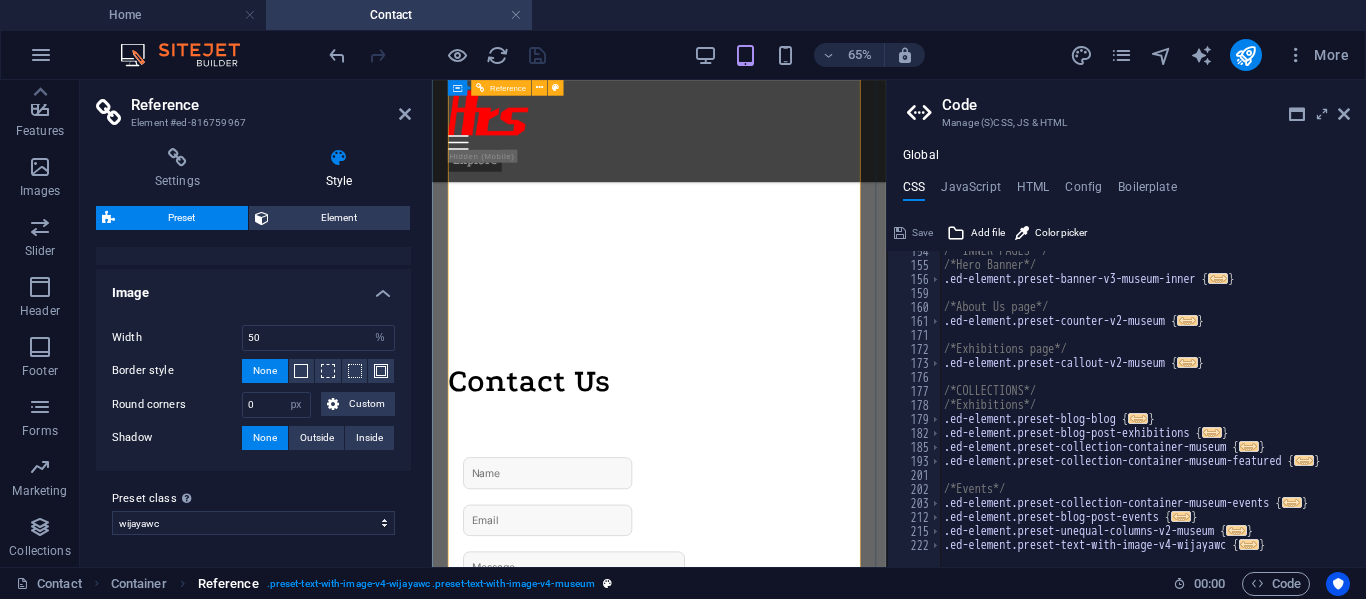 click on ". preset-text-with-image-v4-wijayawc .preset-text-with-image-v4-museum" at bounding box center (431, 584) 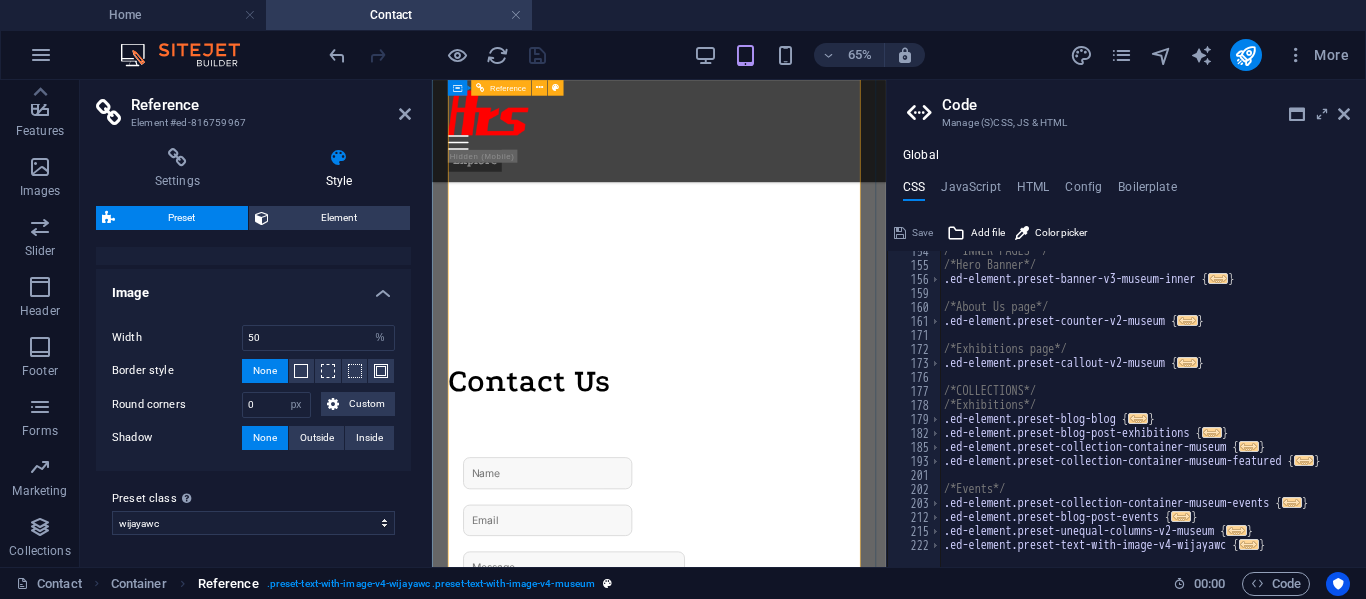 click on ". preset-text-with-image-v4-wijayawc .preset-text-with-image-v4-museum" at bounding box center (431, 584) 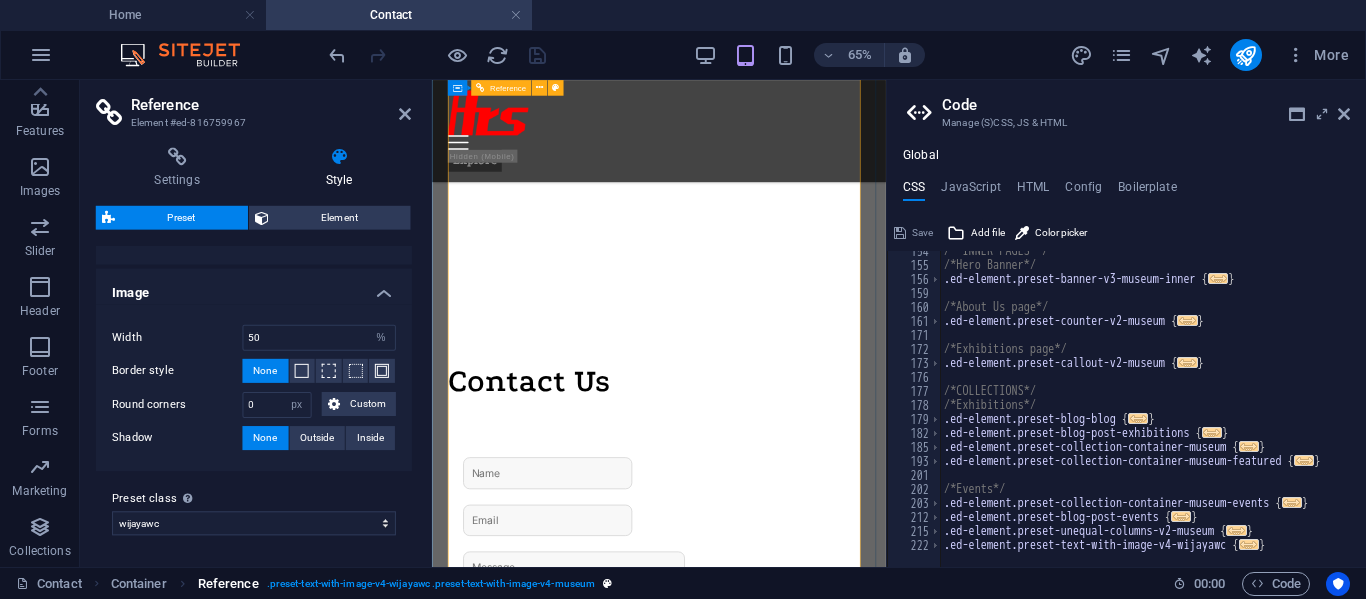 click on ". preset-text-with-image-v4-wijayawc .preset-text-with-image-v4-museum" at bounding box center (431, 584) 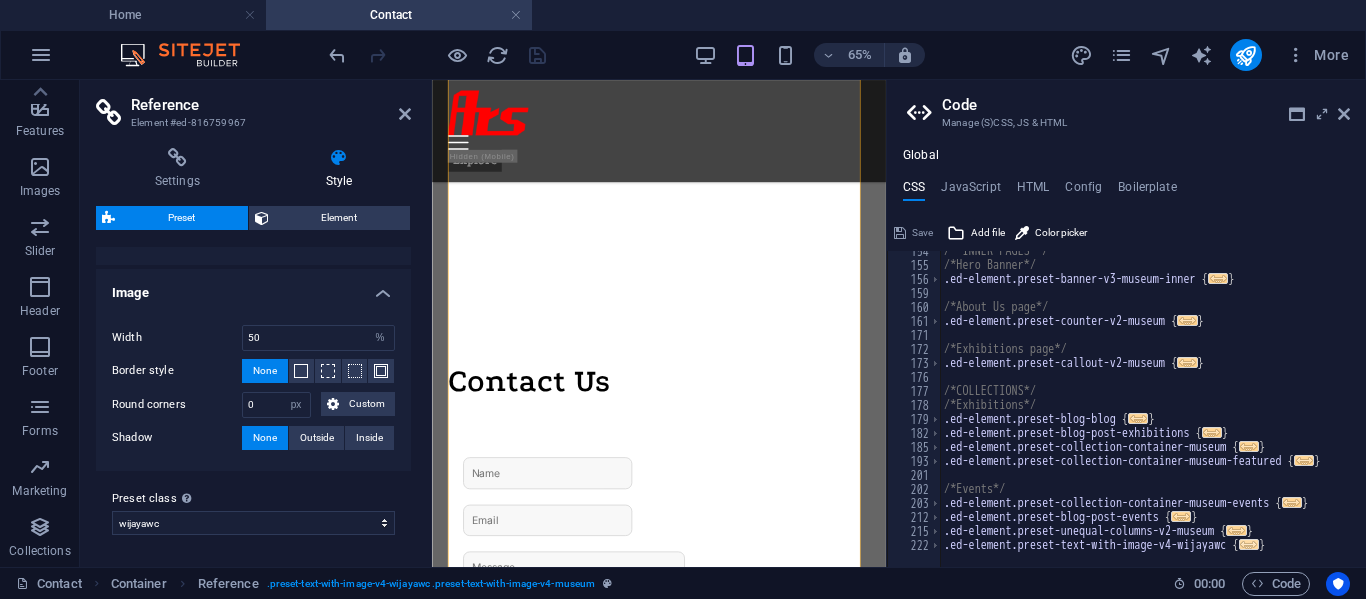 click on "..." at bounding box center (1249, 544) 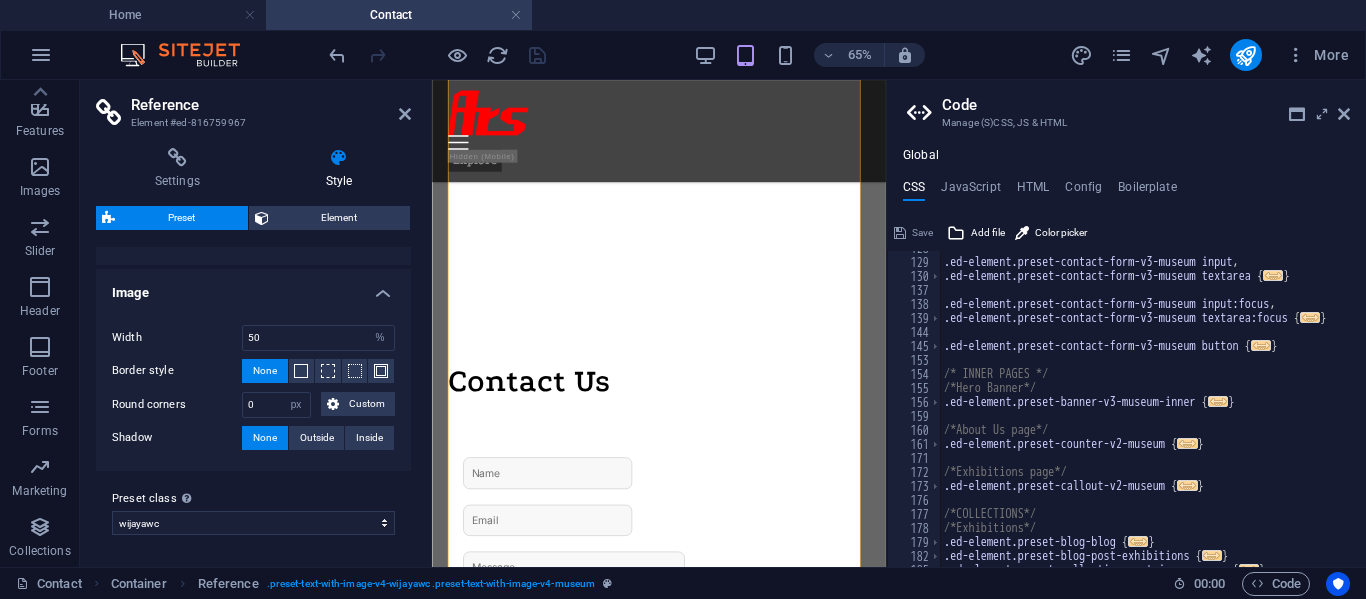 scroll, scrollTop: 496, scrollLeft: 0, axis: vertical 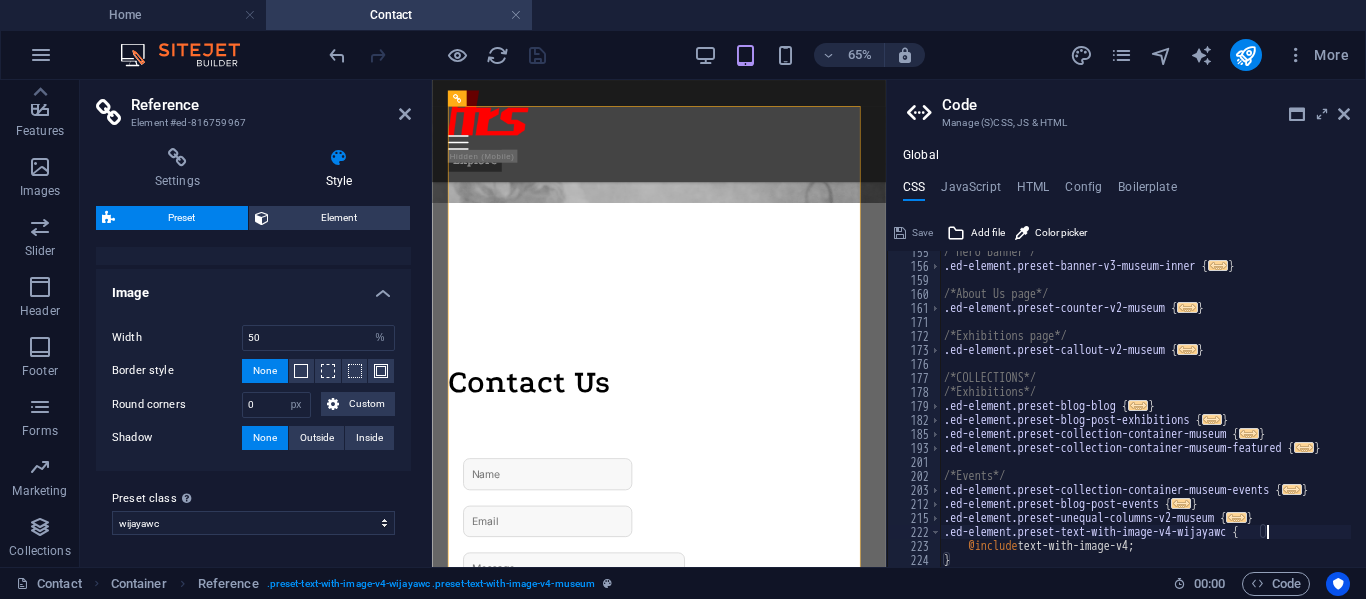 drag, startPoint x: 1124, startPoint y: 490, endPoint x: 1320, endPoint y: 418, distance: 208.80614 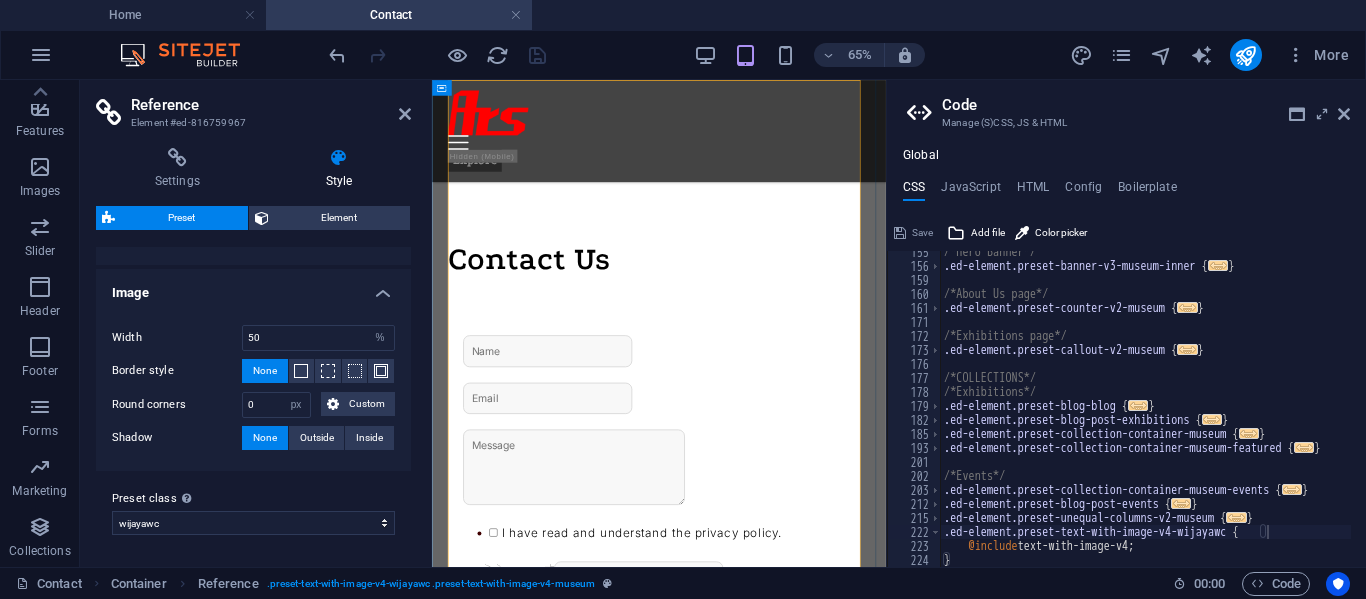 scroll, scrollTop: 560, scrollLeft: 0, axis: vertical 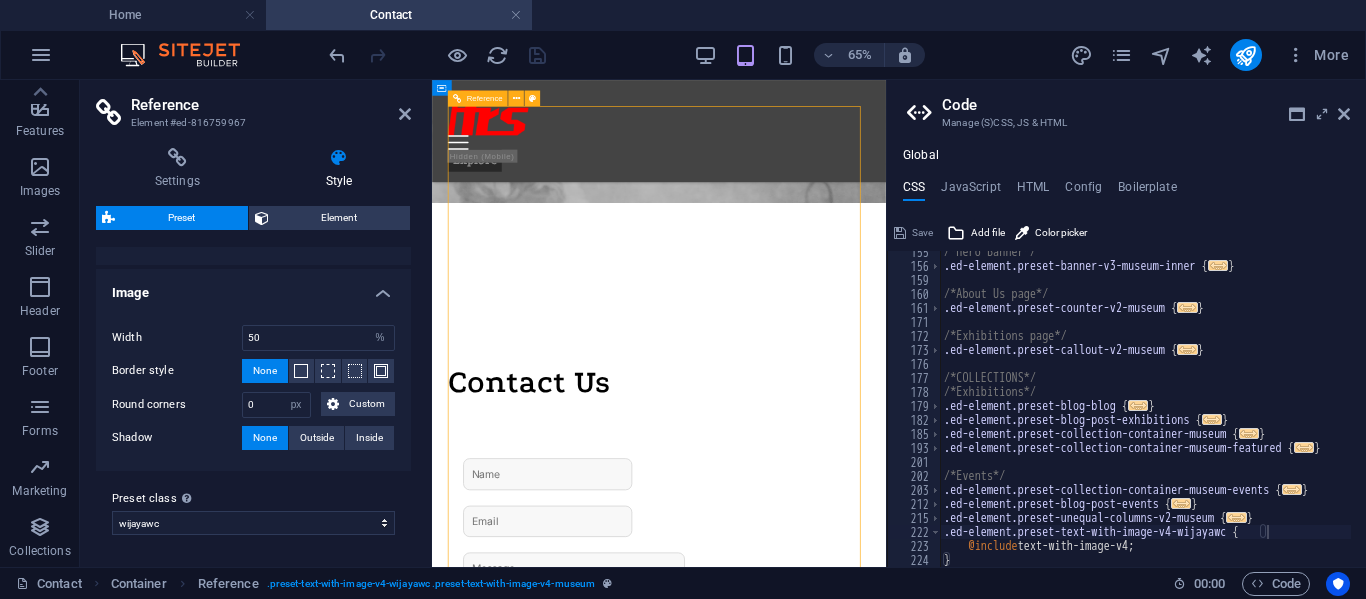 click on "Contact Us   I have read and understand the privacy policy. Unreadable? Load new Submit message" at bounding box center [781, 1080] 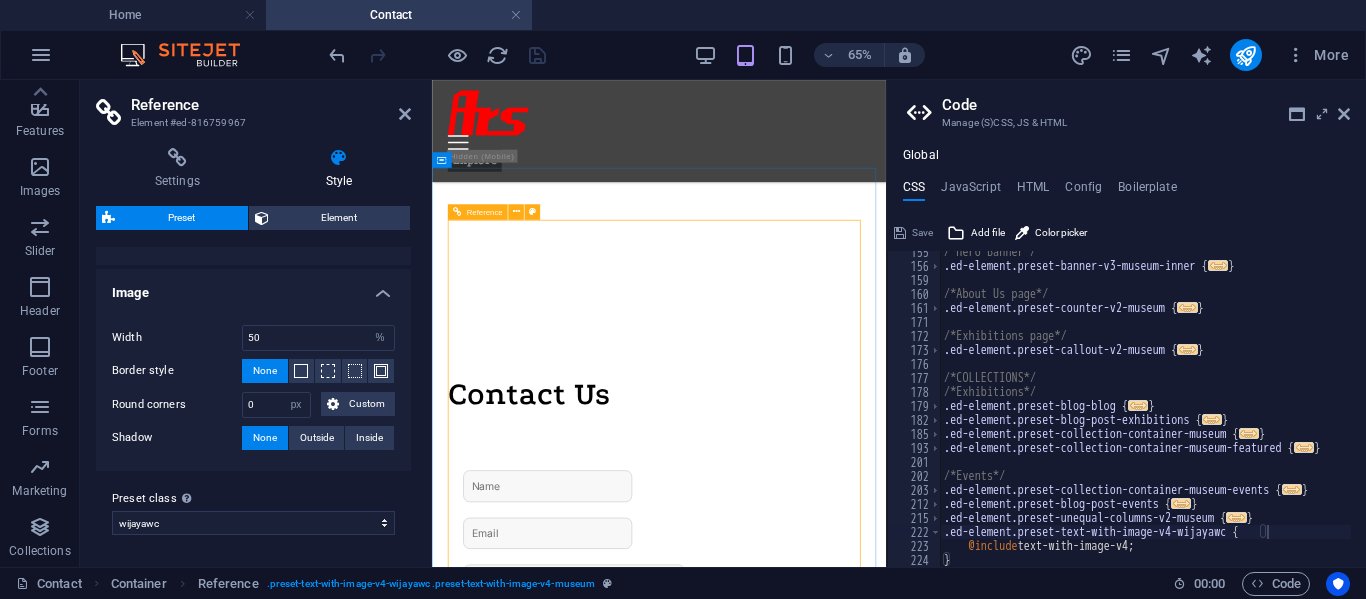 scroll, scrollTop: 560, scrollLeft: 0, axis: vertical 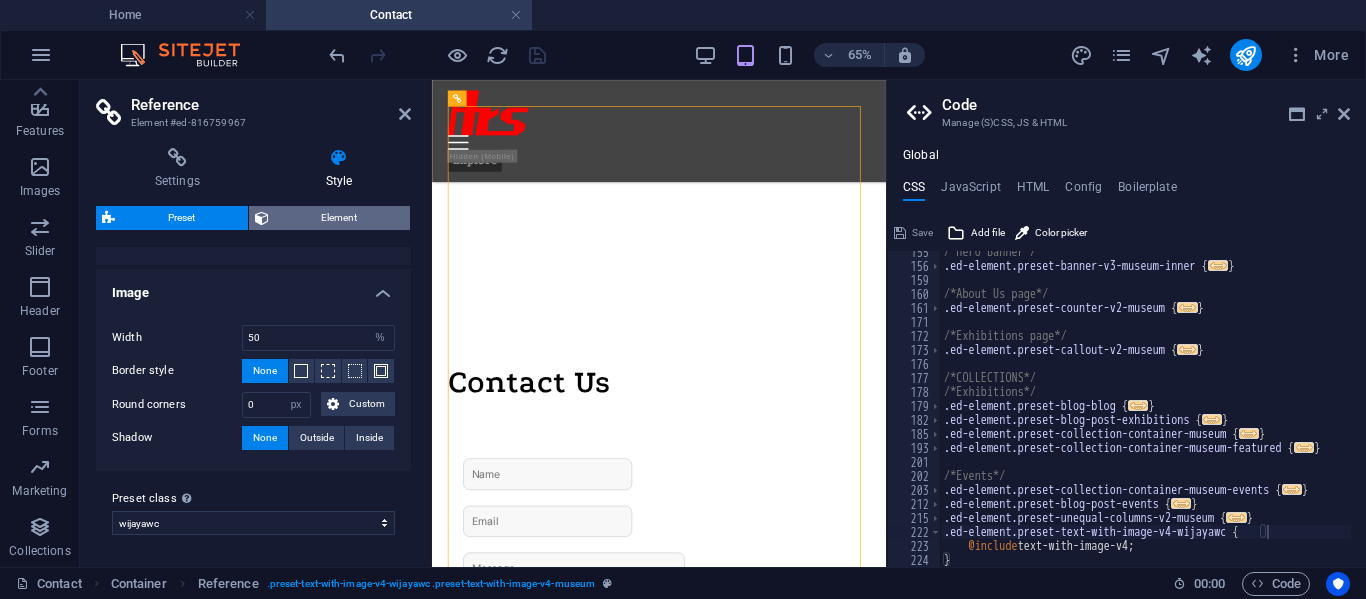 click on "Element" at bounding box center [340, 218] 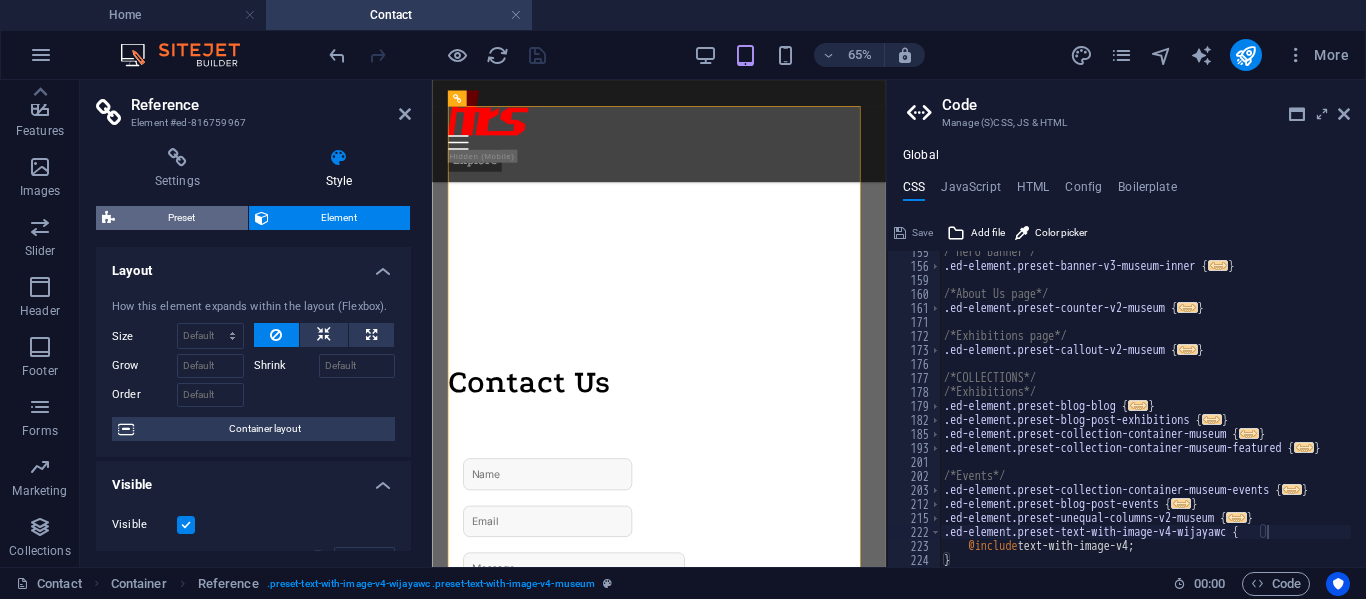 click on "Preset" at bounding box center (181, 218) 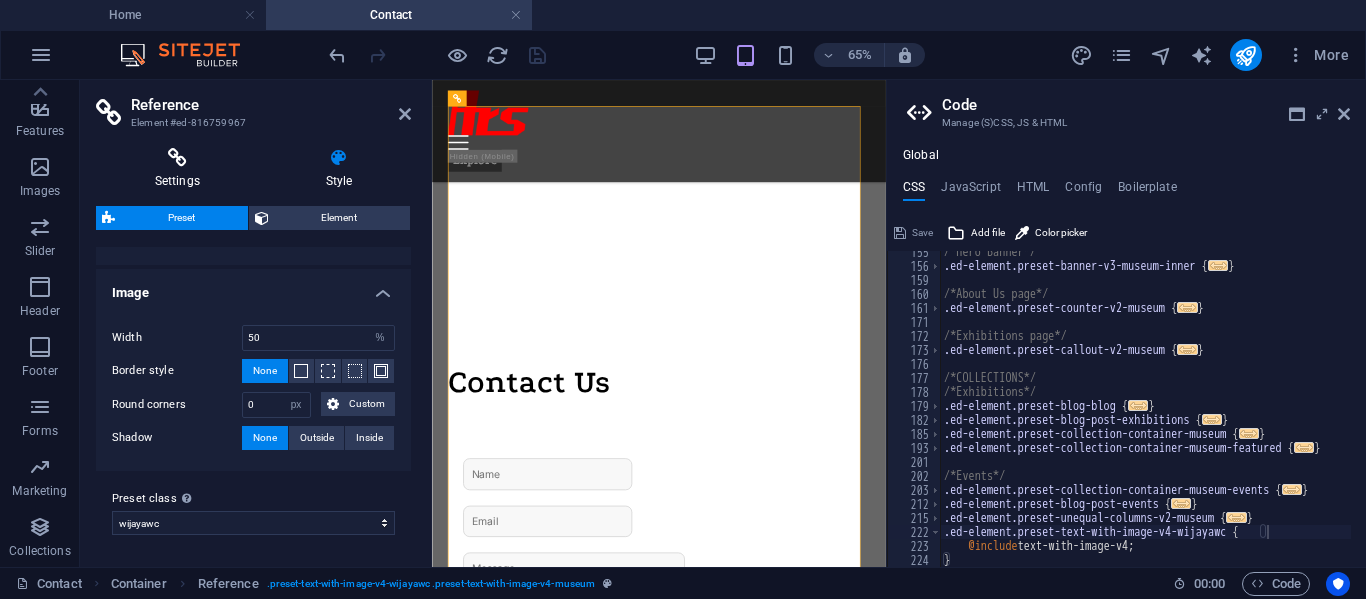 click on "Settings" at bounding box center (181, 169) 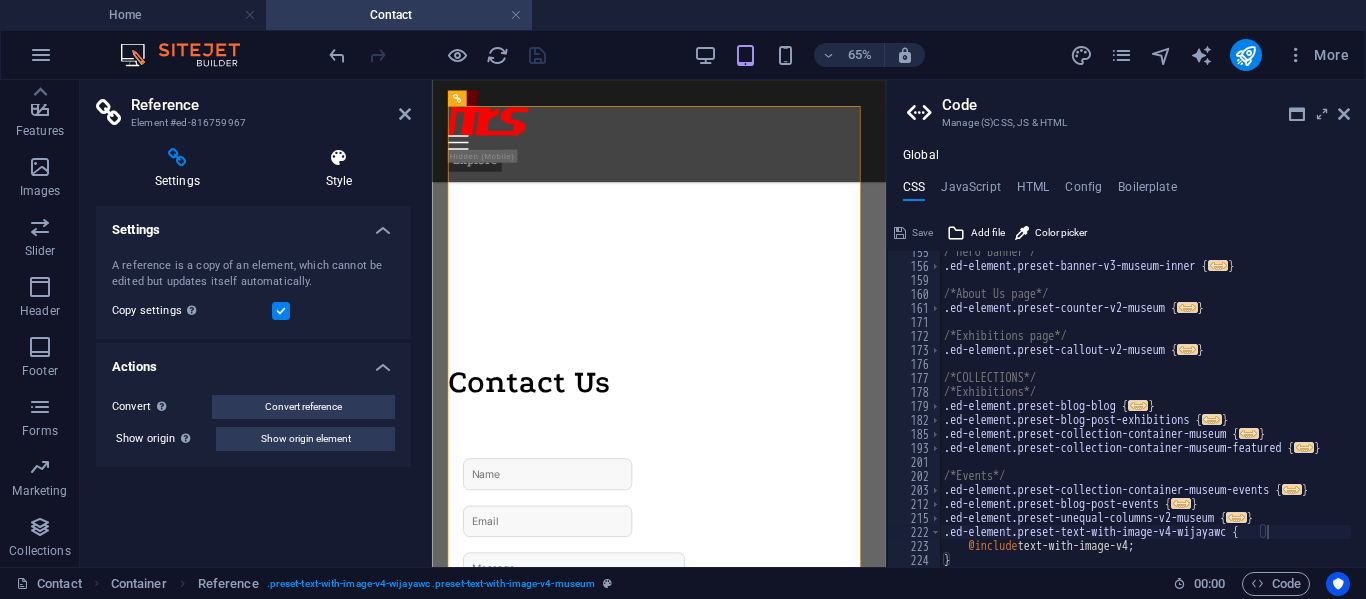 click on "Style" at bounding box center [339, 169] 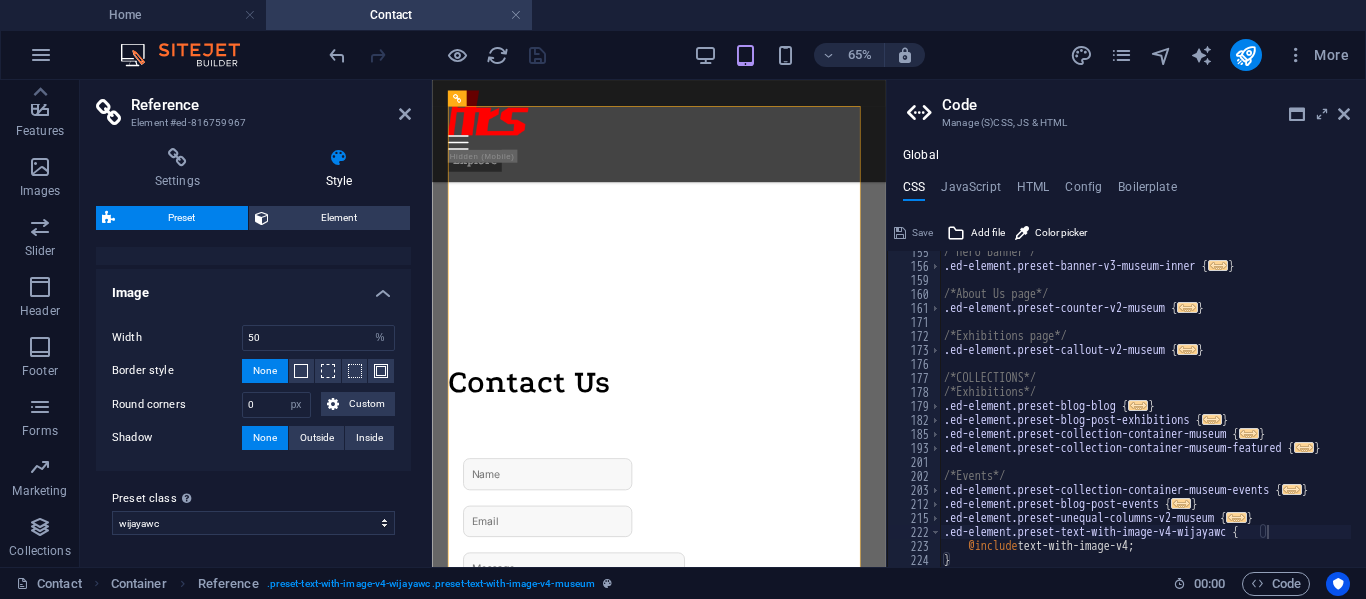 click on "Image" at bounding box center [253, 287] 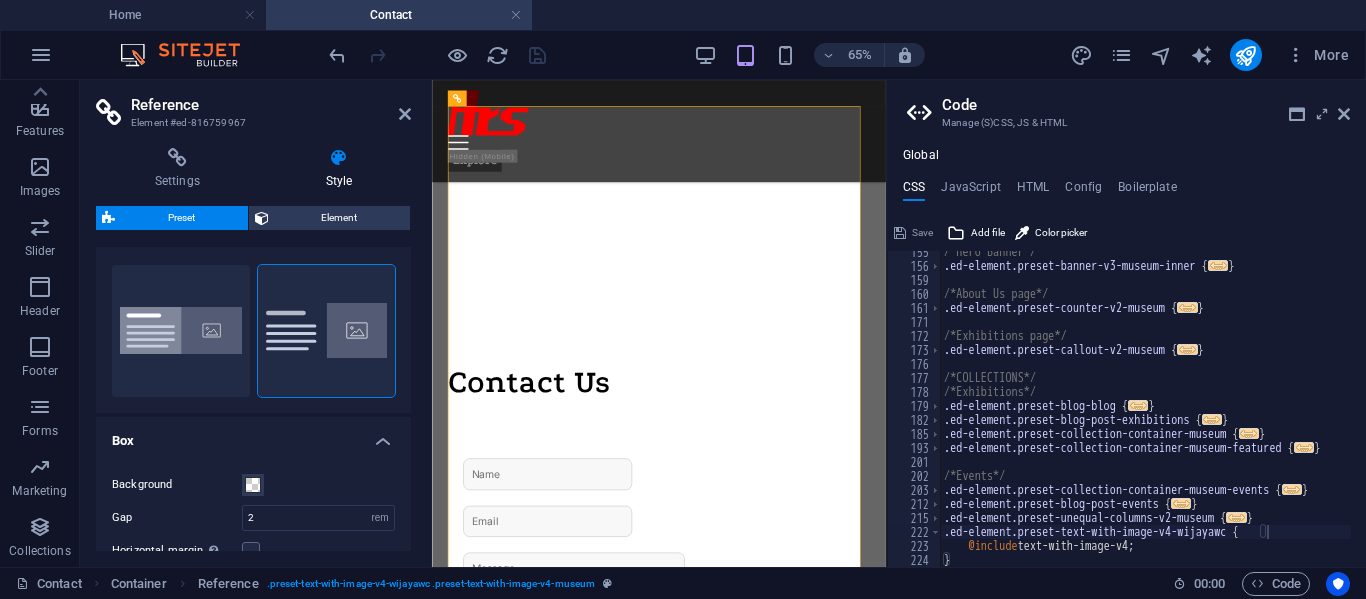 scroll, scrollTop: 32, scrollLeft: 0, axis: vertical 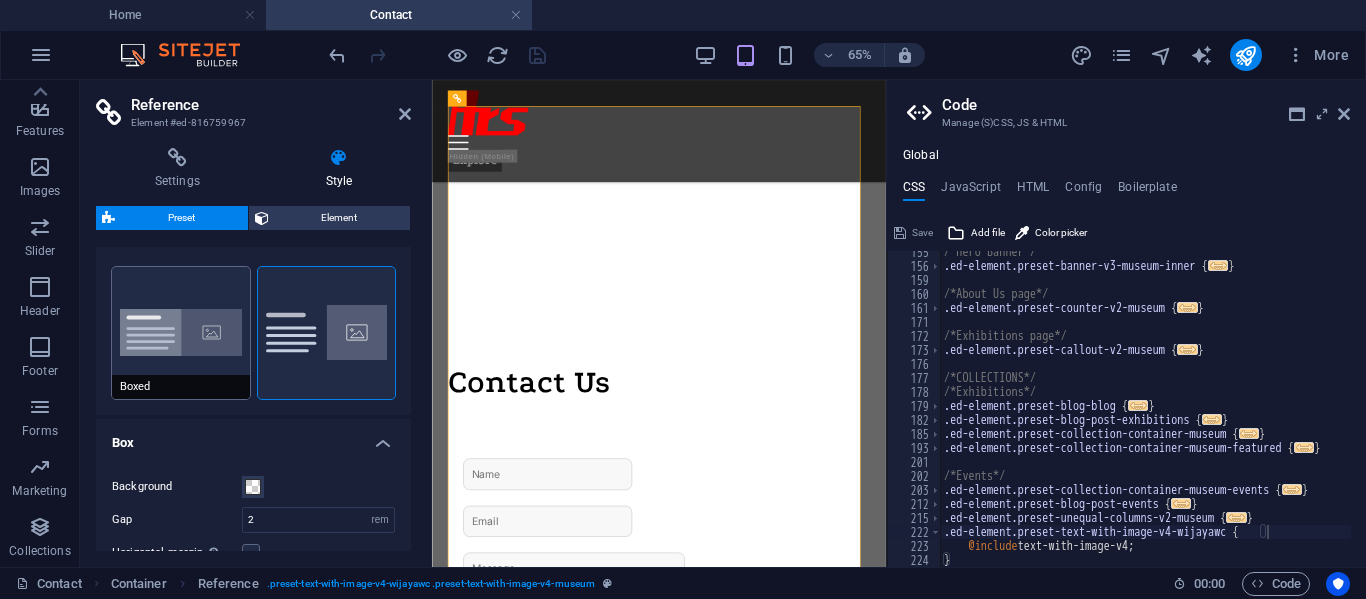 click on "Boxed" at bounding box center (181, 333) 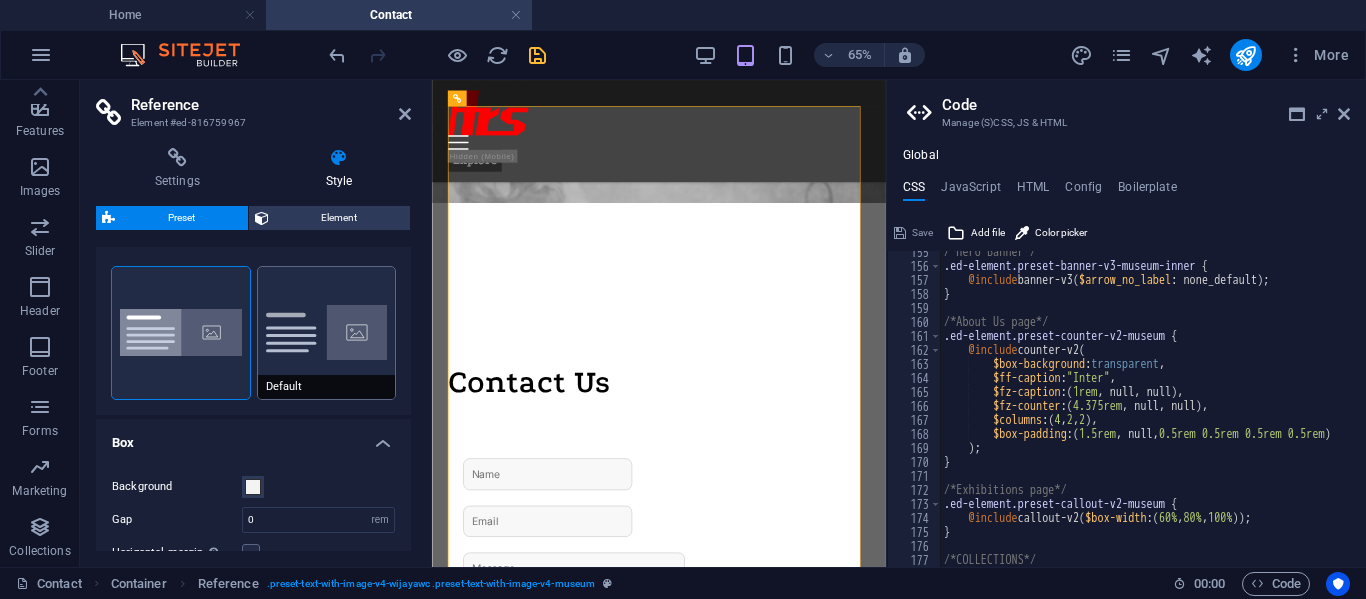 scroll, scrollTop: 468, scrollLeft: 0, axis: vertical 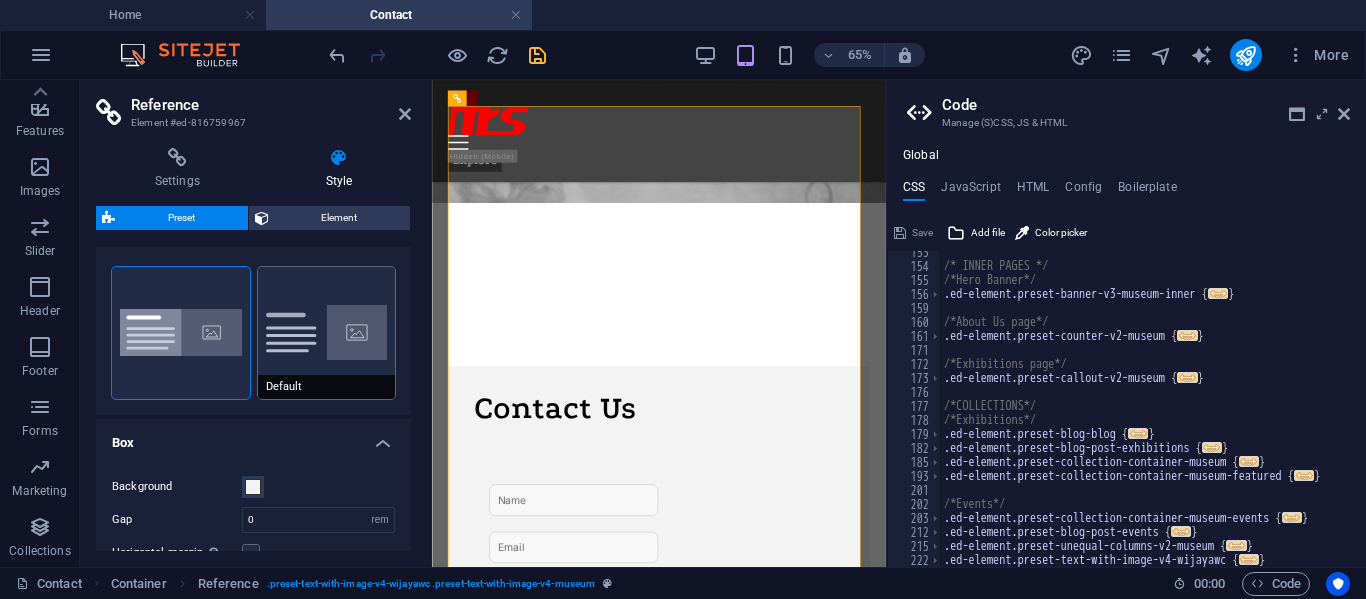 click on "Default" at bounding box center [327, 333] 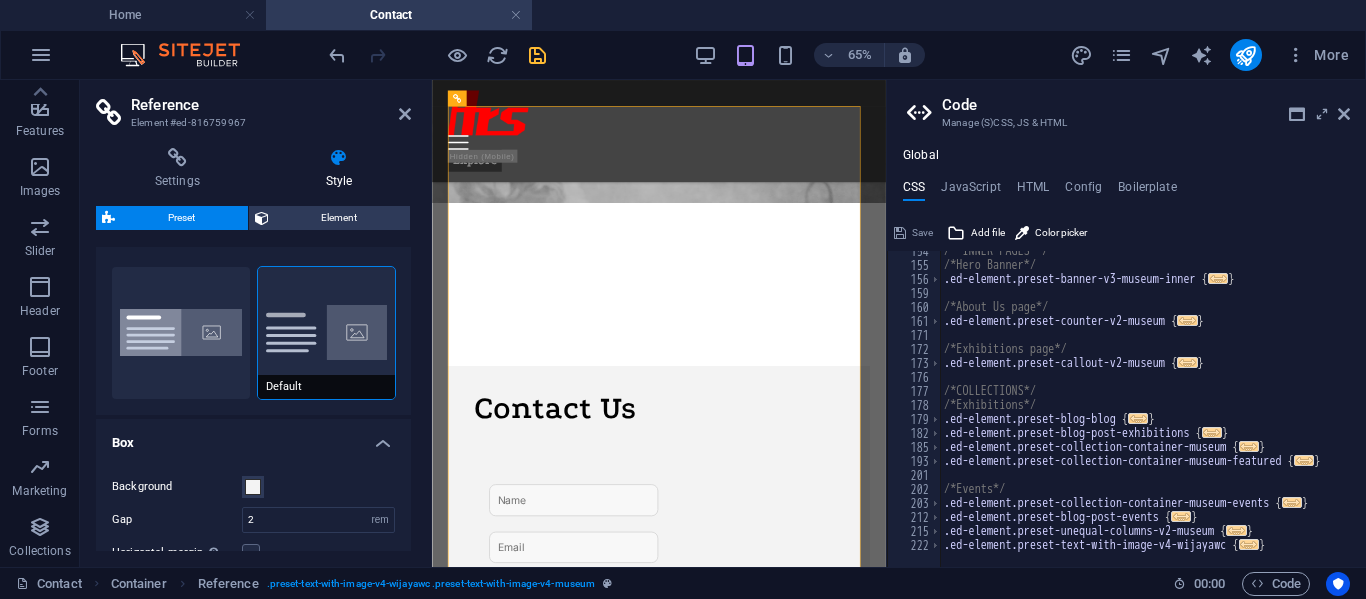 scroll, scrollTop: 468, scrollLeft: 0, axis: vertical 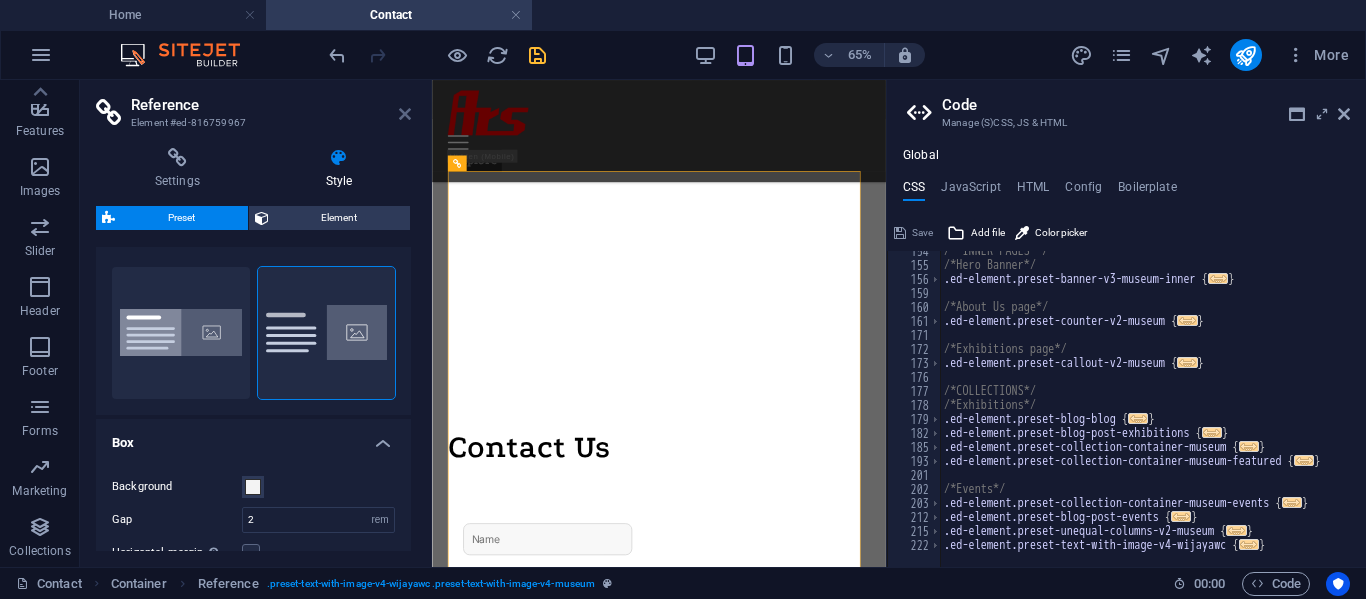 click at bounding box center [405, 114] 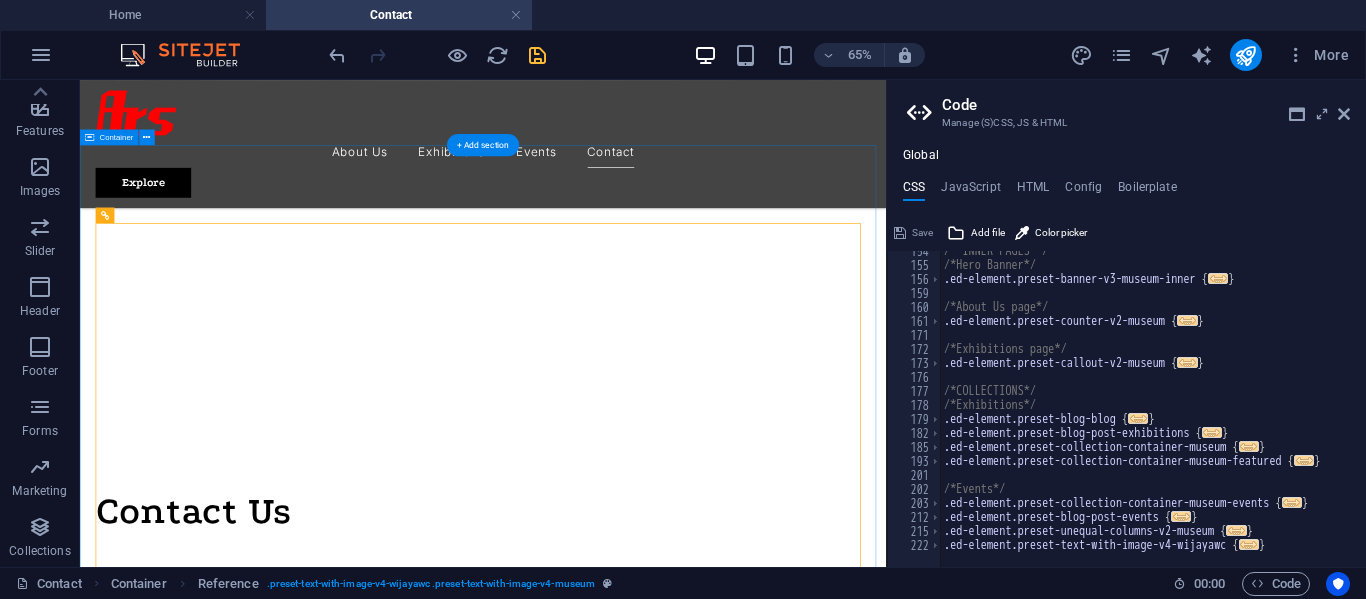 click on "Contact Us   I have read and understand the privacy policy. Unreadable? Load new Submit message" at bounding box center (700, 1382) 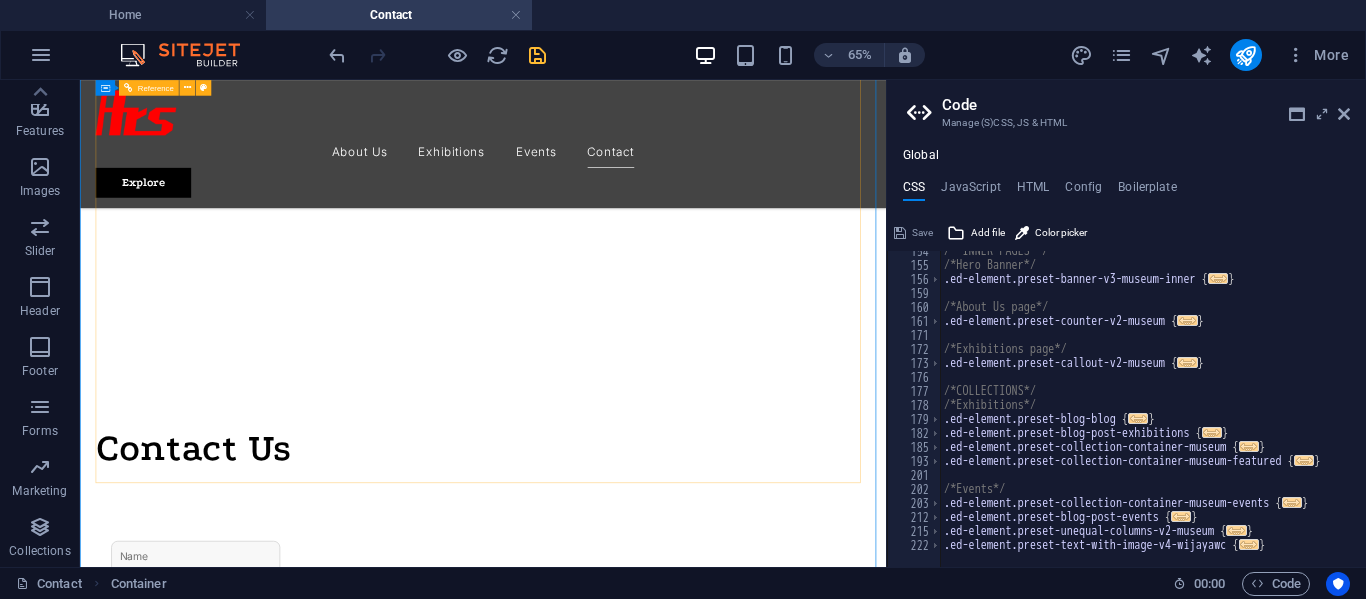 scroll, scrollTop: 560, scrollLeft: 0, axis: vertical 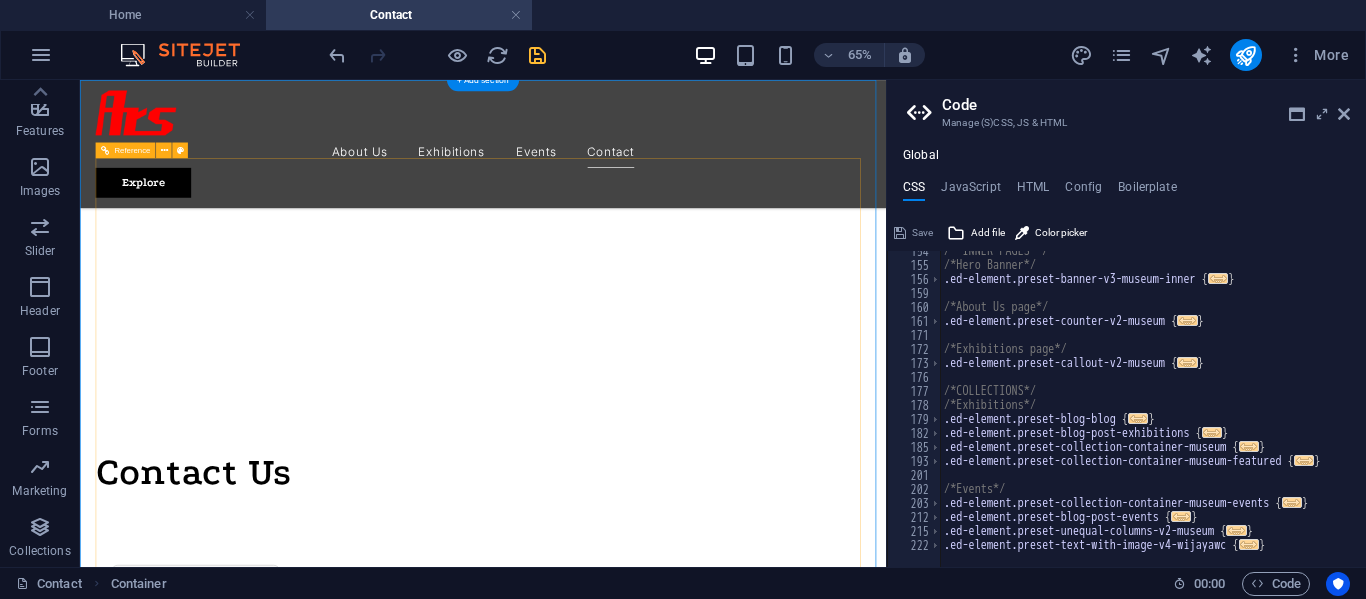 click at bounding box center [700, 1738] 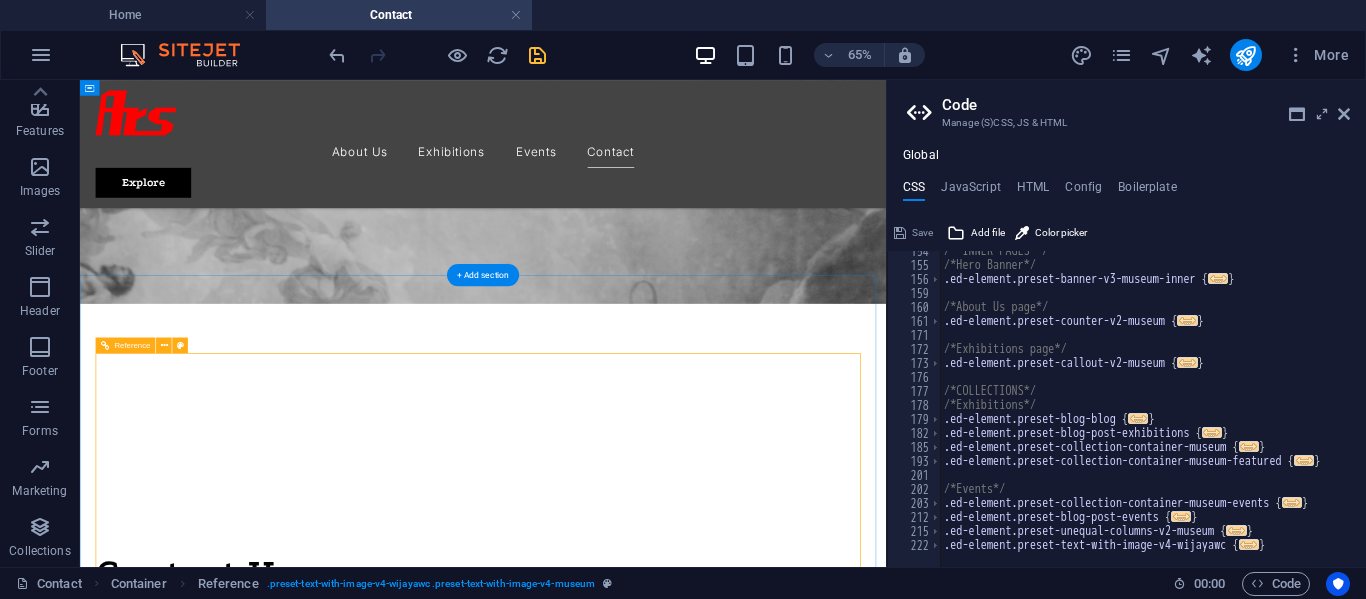 scroll, scrollTop: 260, scrollLeft: 0, axis: vertical 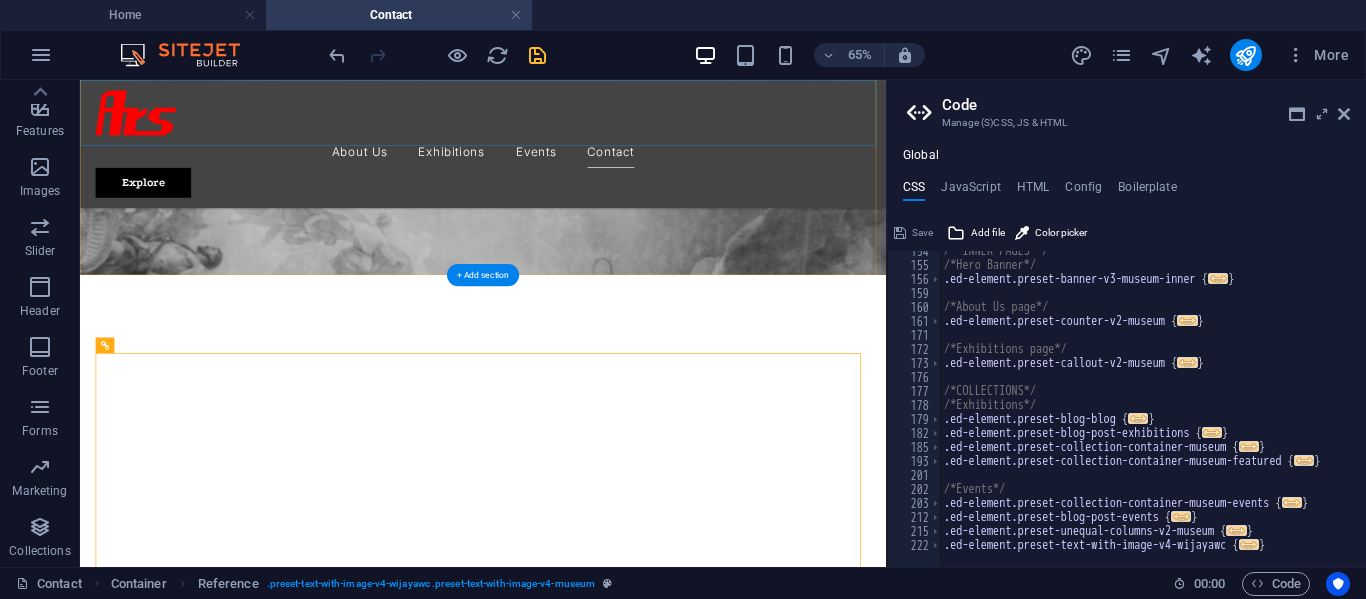click on "About Us Exhibitions Events Contact" at bounding box center [700, 190] 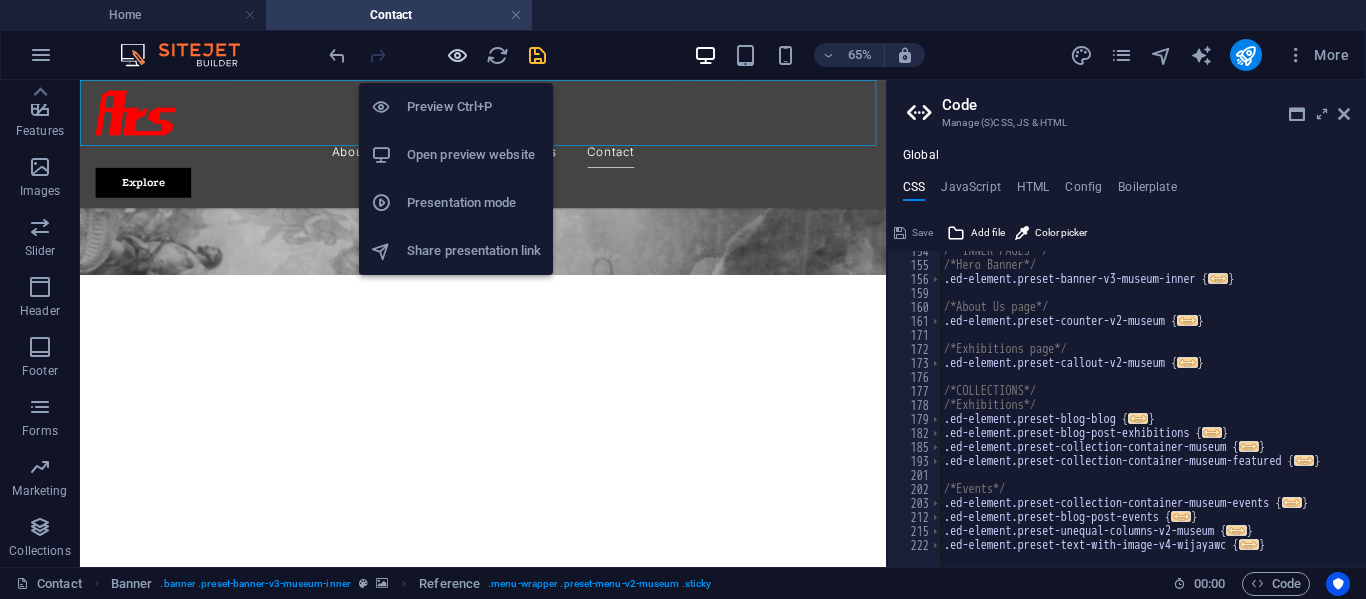 click at bounding box center (457, 55) 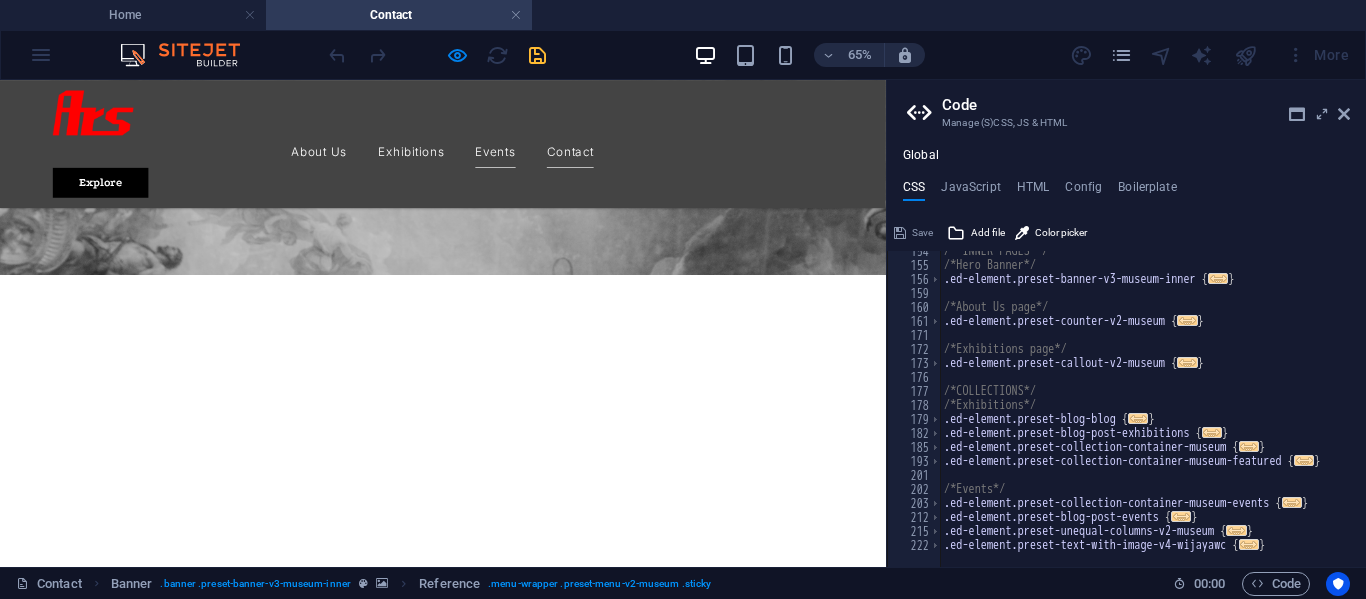 click on "Events" at bounding box center [763, 190] 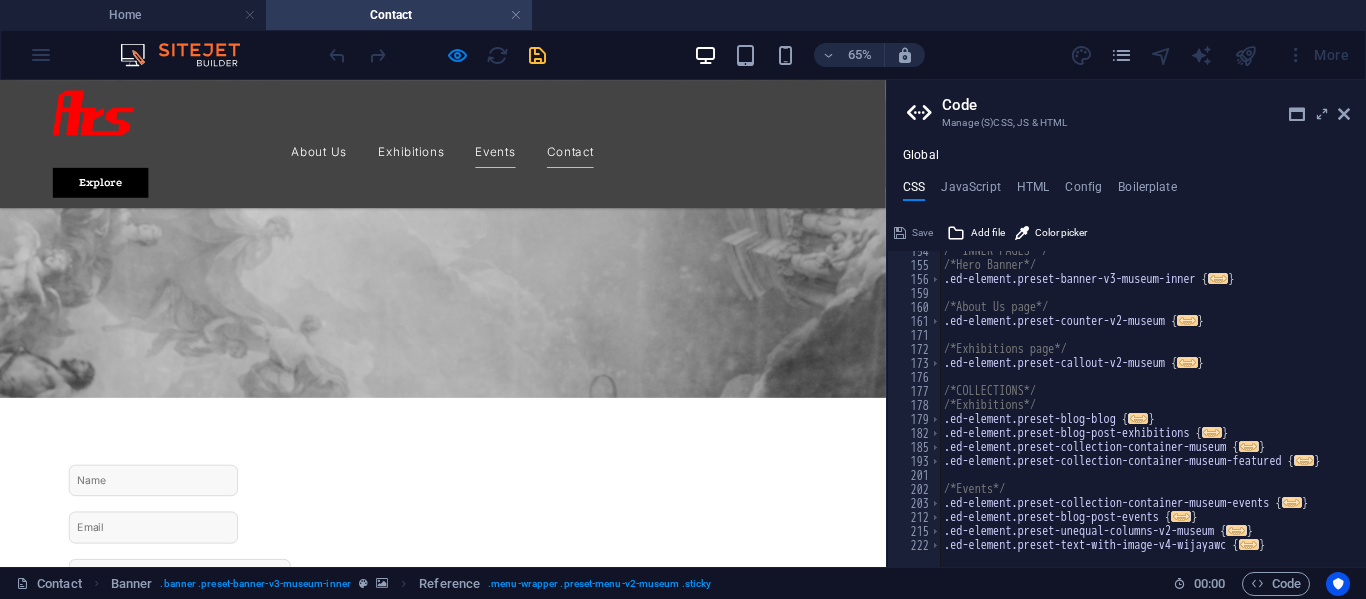 scroll, scrollTop: 0, scrollLeft: 0, axis: both 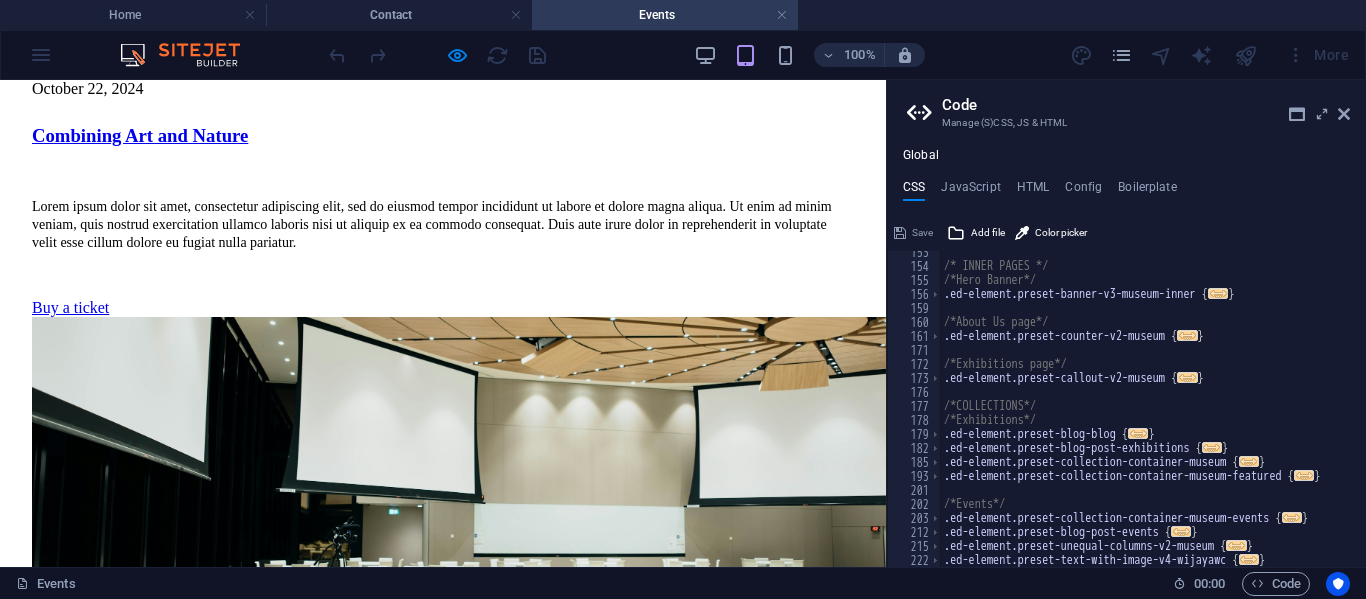 click at bounding box center (443, 2397) 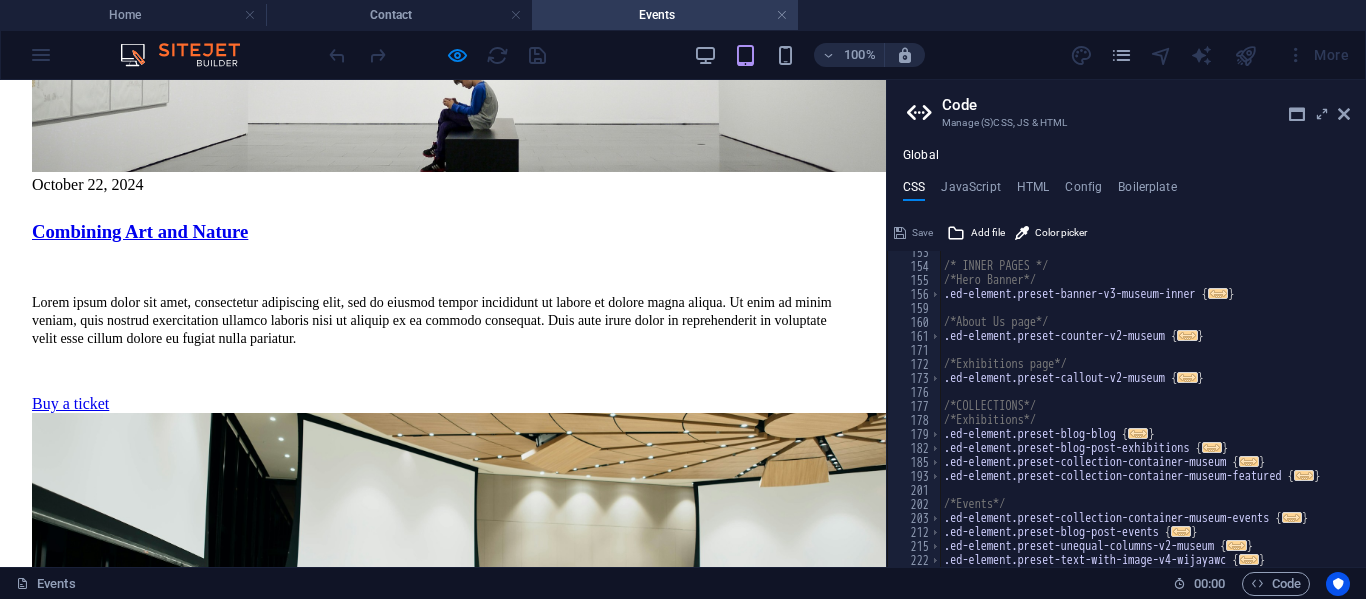 scroll, scrollTop: 3700, scrollLeft: 0, axis: vertical 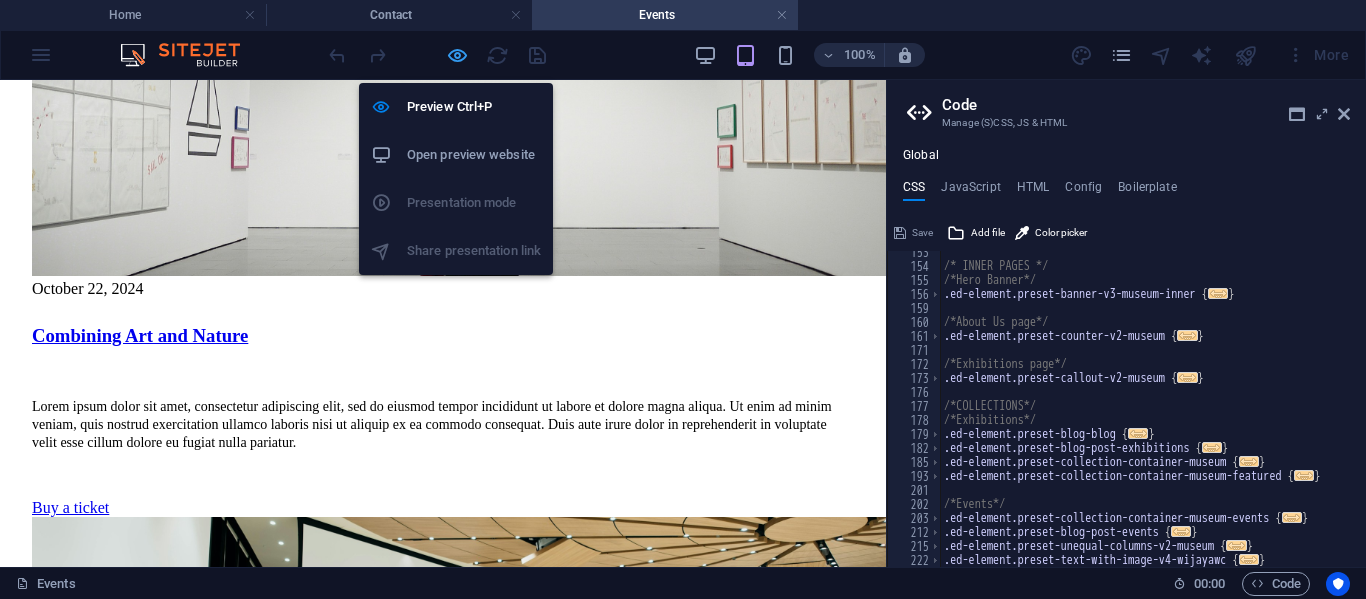 click at bounding box center [457, 55] 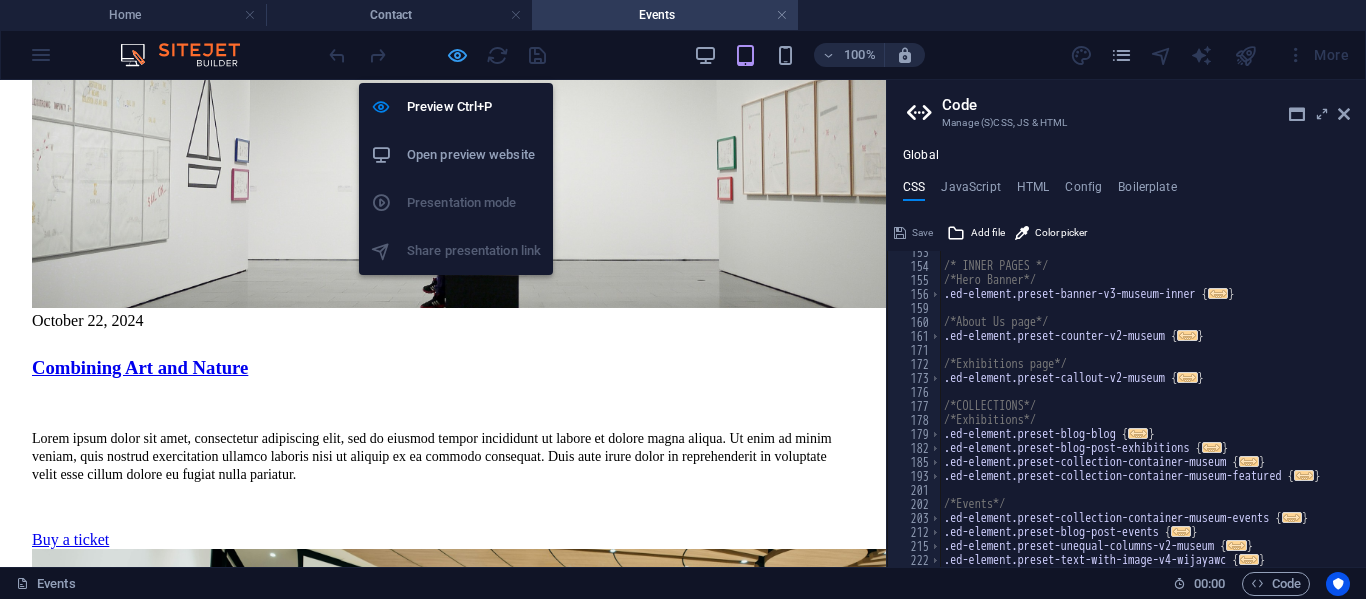 scroll, scrollTop: 3808, scrollLeft: 0, axis: vertical 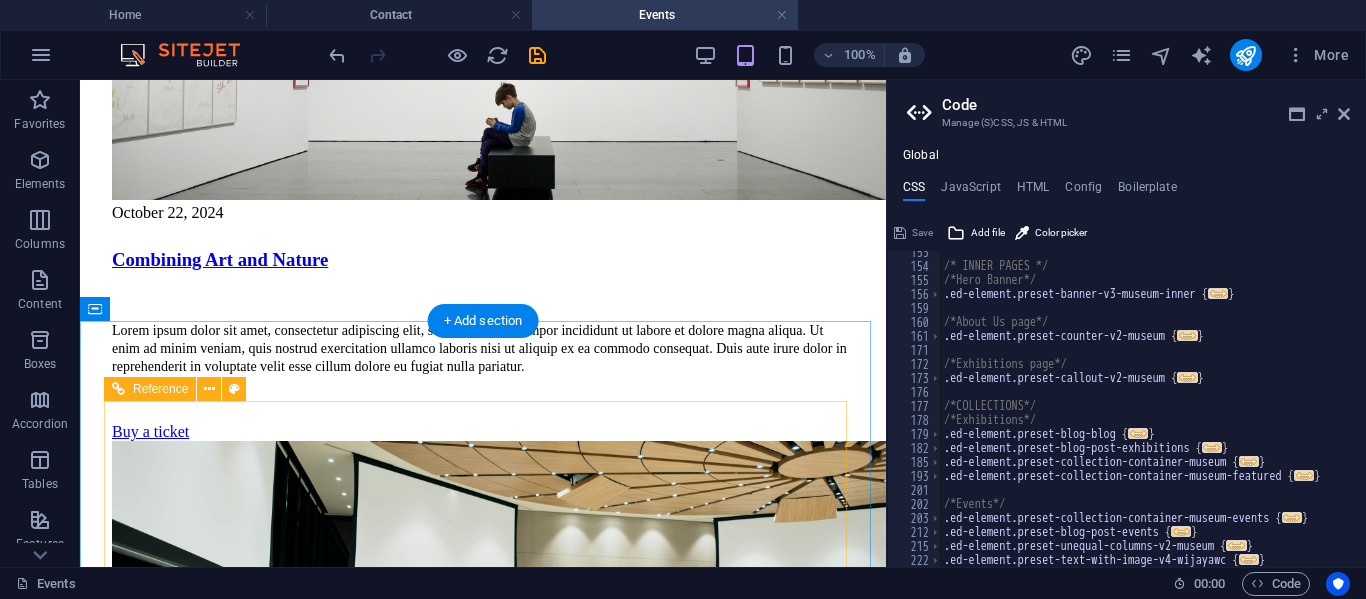 click at bounding box center [483, 2521] 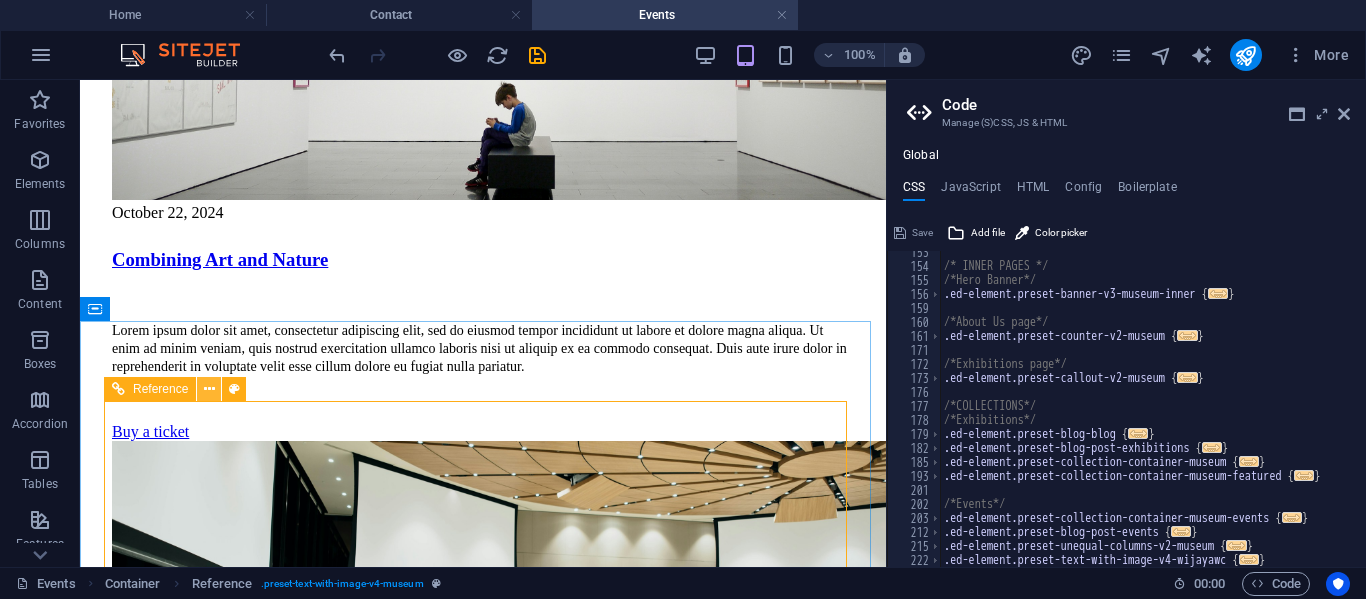 click at bounding box center [209, 389] 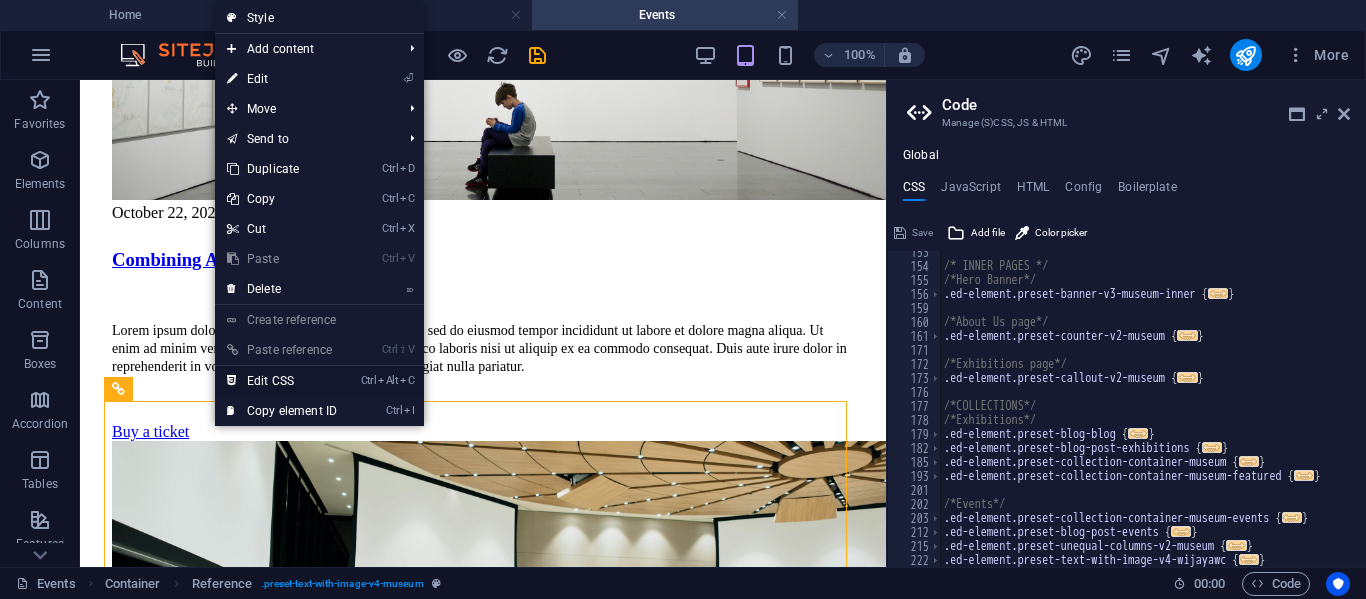 click on "Ctrl Alt C  Edit CSS" at bounding box center [282, 381] 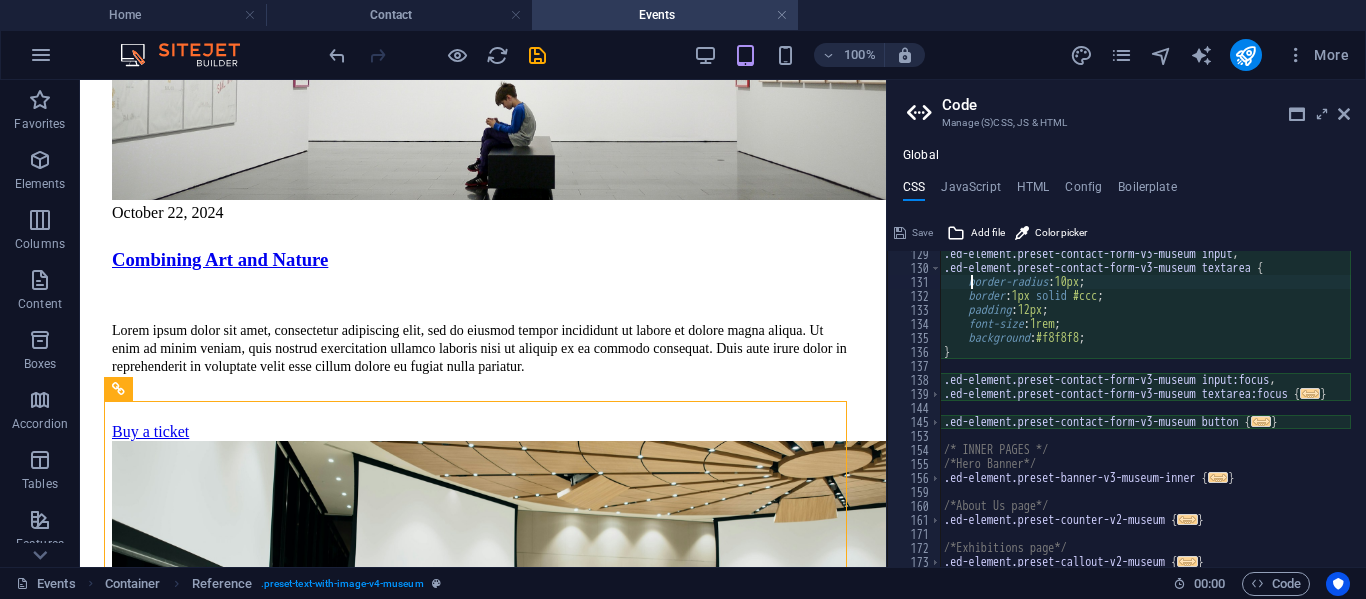 scroll, scrollTop: 428, scrollLeft: 0, axis: vertical 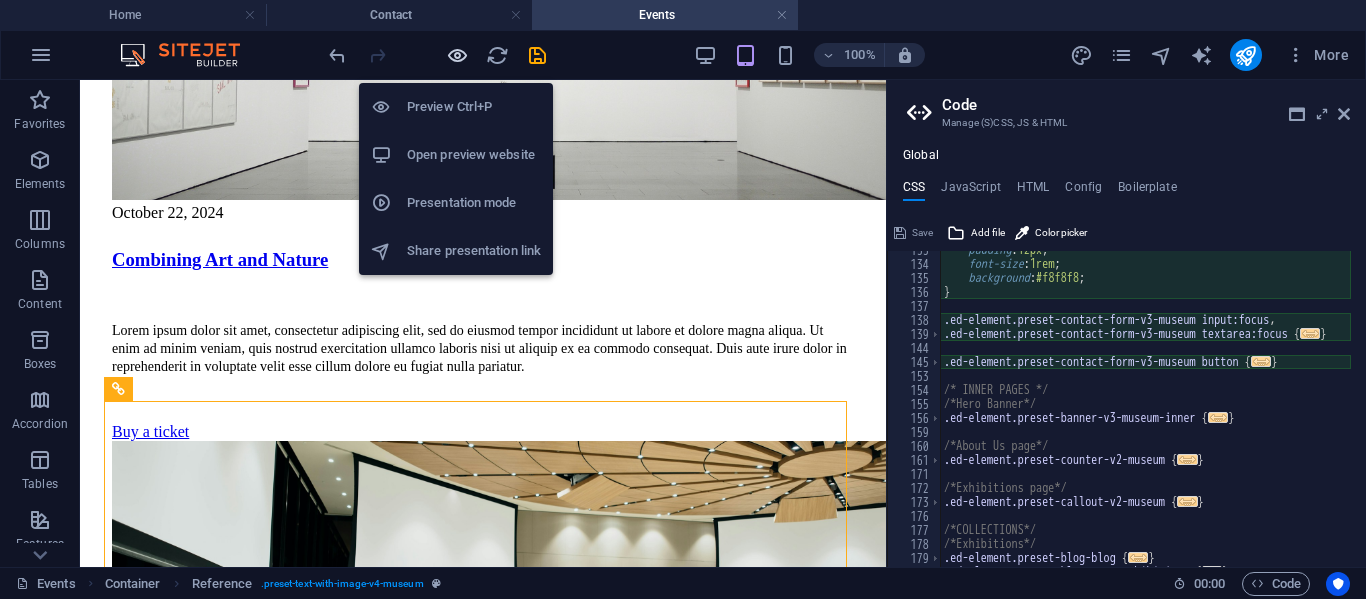 click at bounding box center [457, 55] 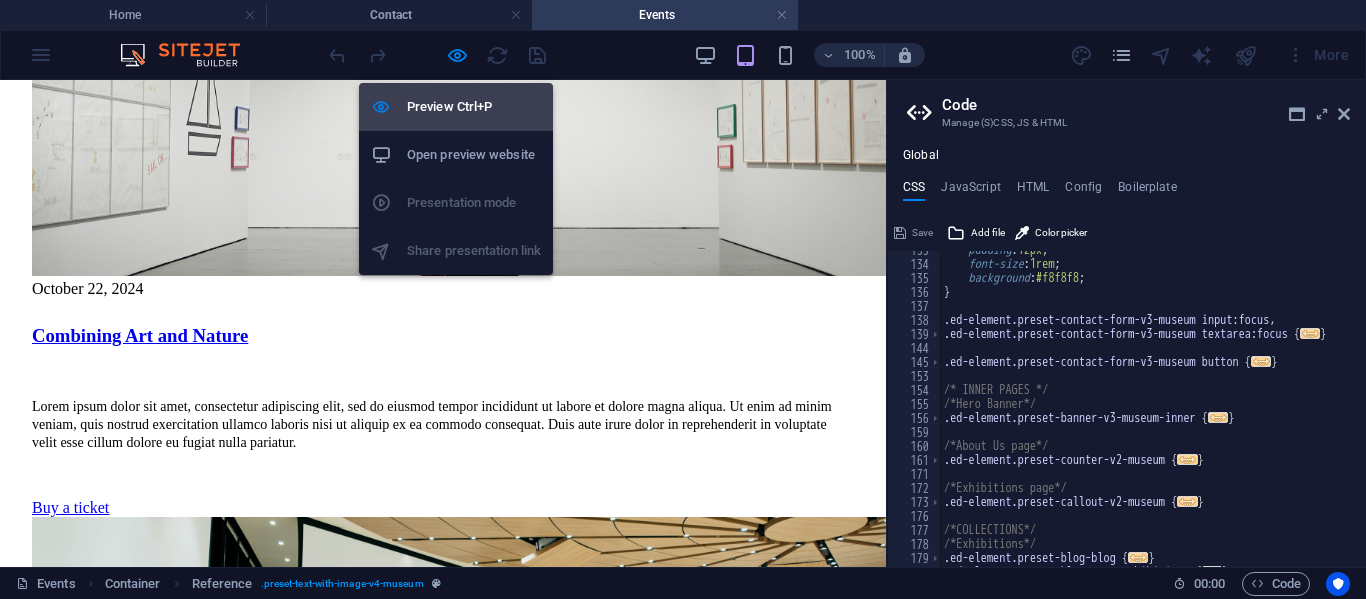 click on "Preview Ctrl+P" at bounding box center [474, 107] 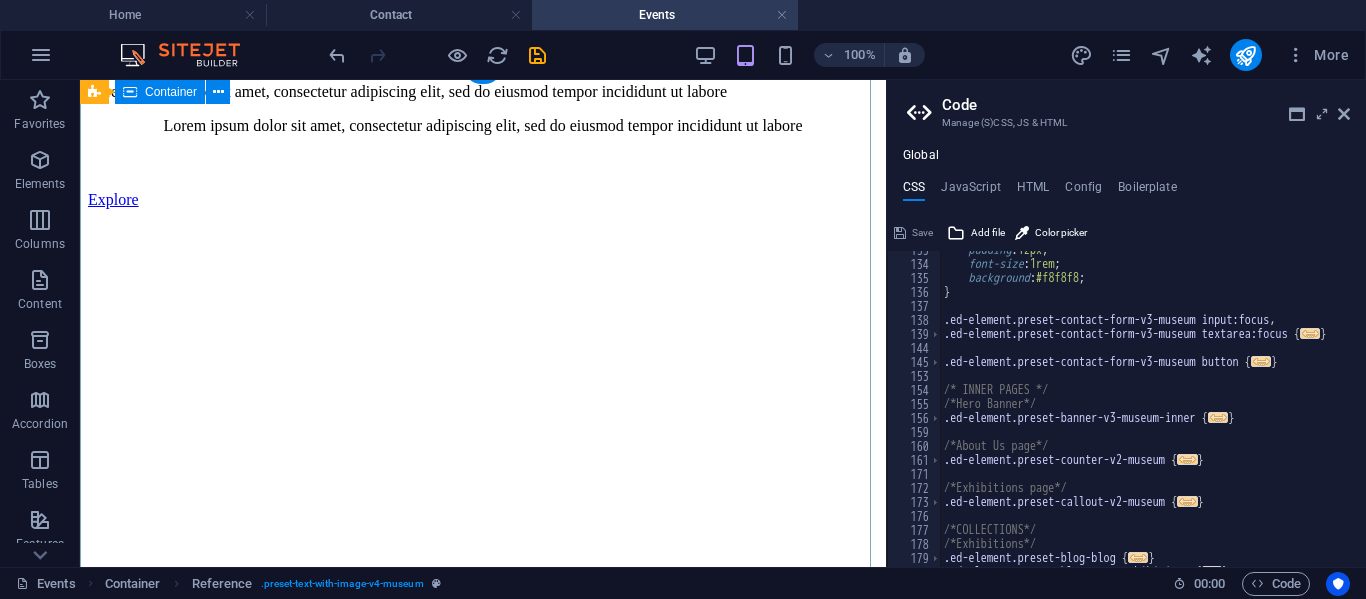 scroll, scrollTop: 0, scrollLeft: 0, axis: both 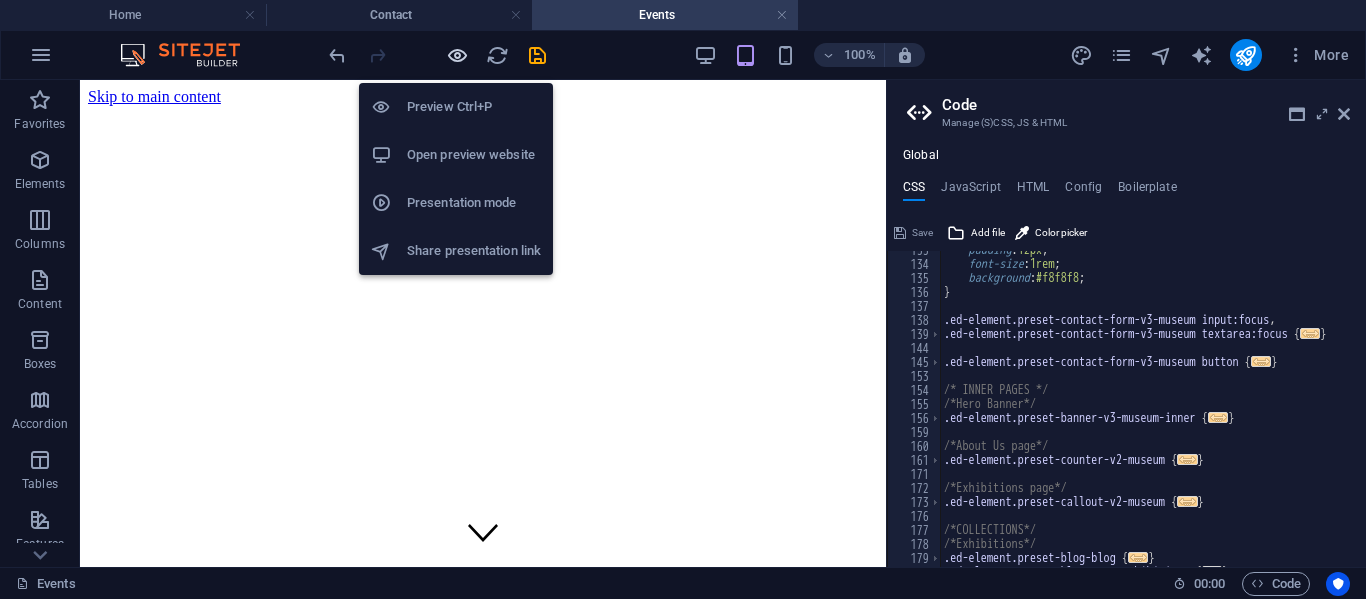 click at bounding box center (457, 55) 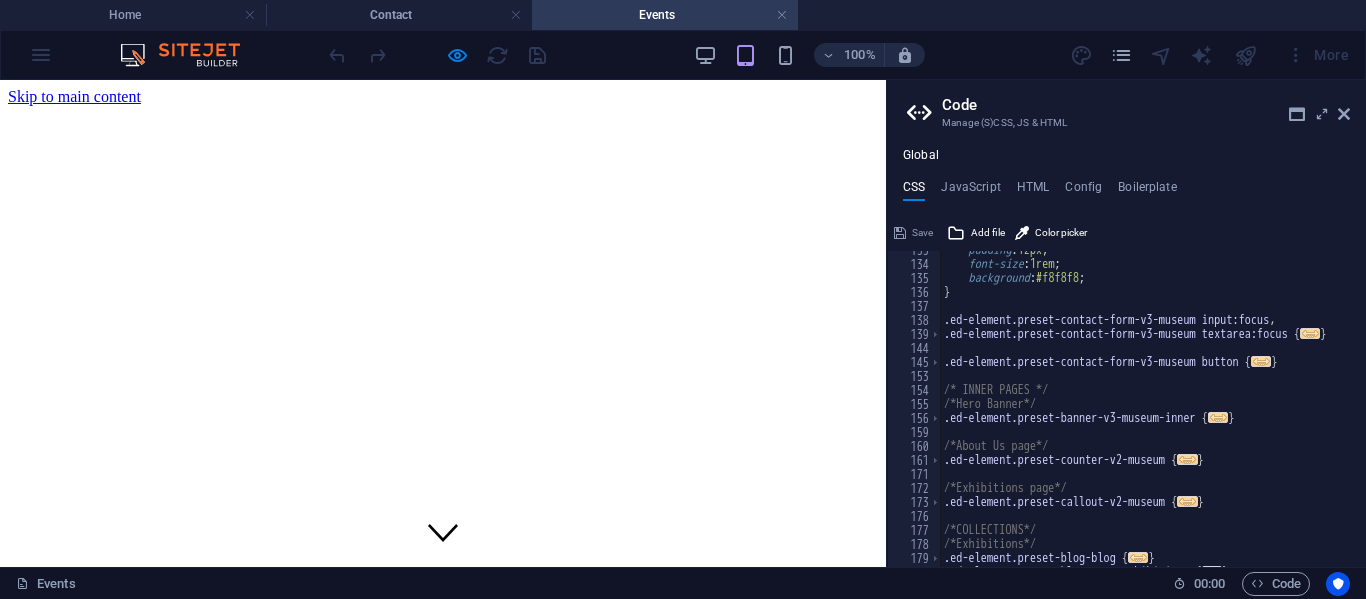 click on "About Us" at bounding box center [79, 741] 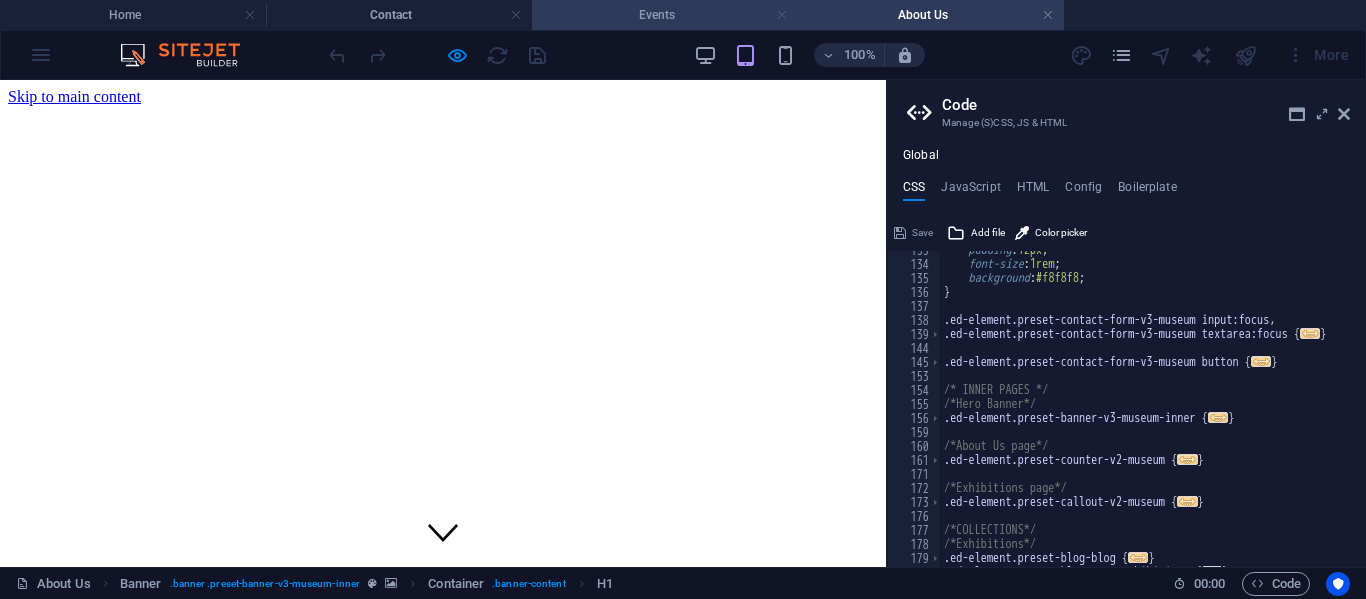 scroll, scrollTop: 0, scrollLeft: 0, axis: both 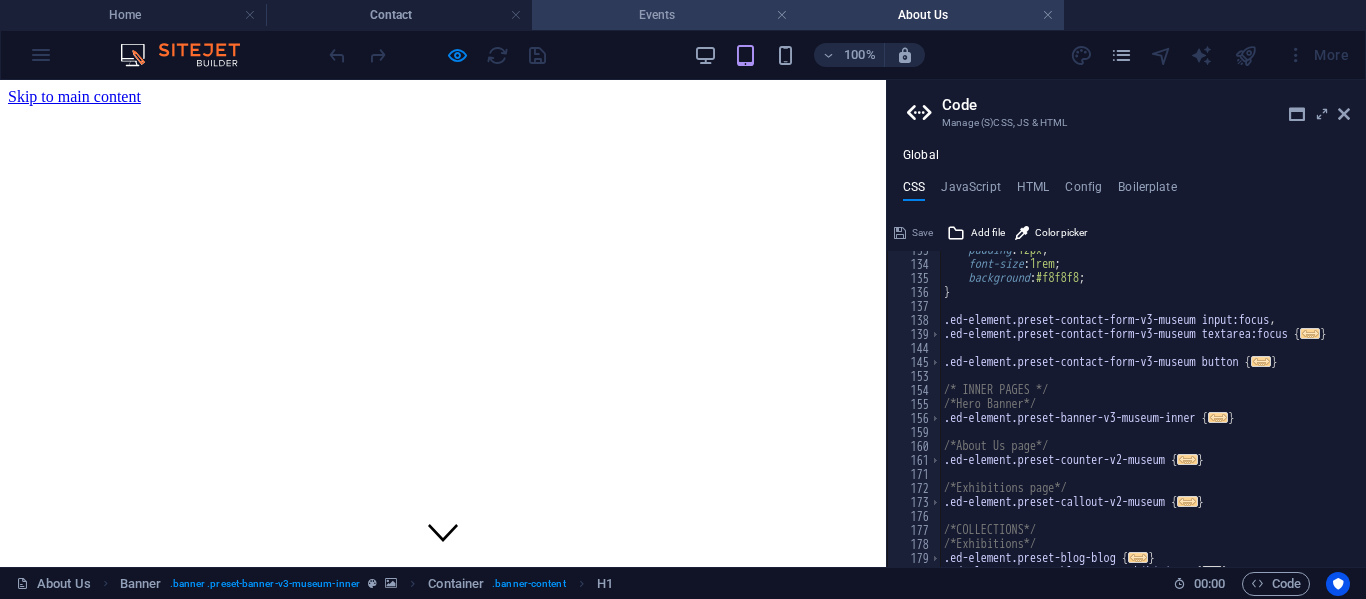 drag, startPoint x: 781, startPoint y: 13, endPoint x: 762, endPoint y: 21, distance: 20.615528 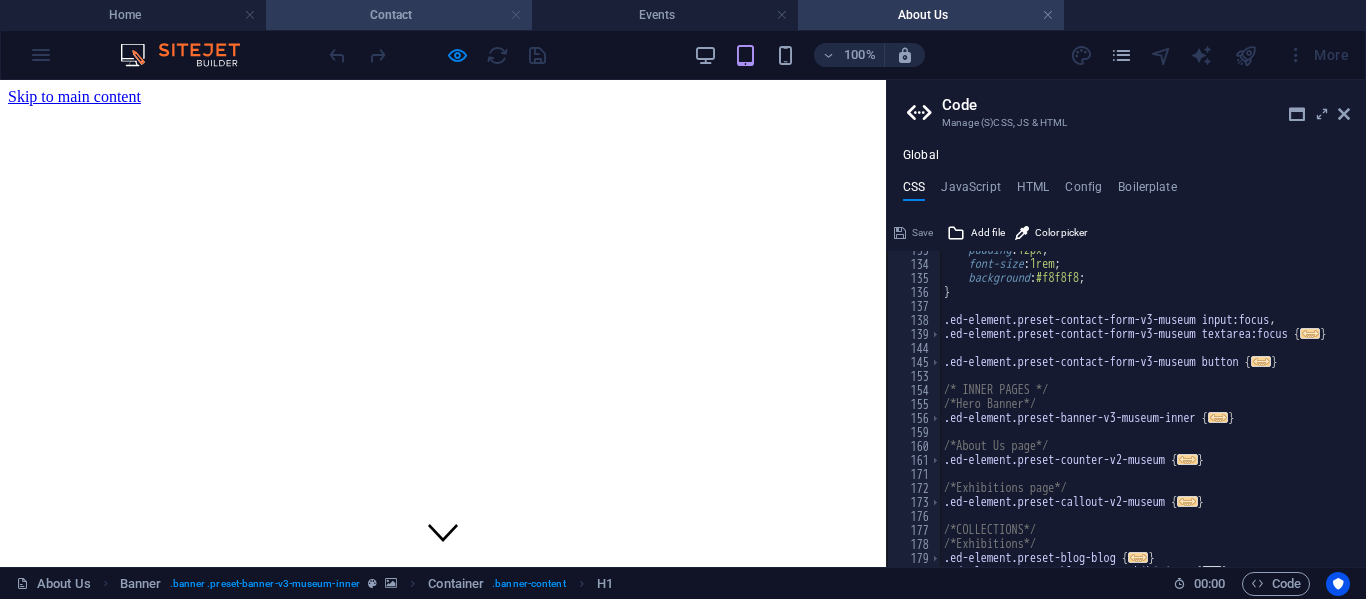 click at bounding box center (516, 15) 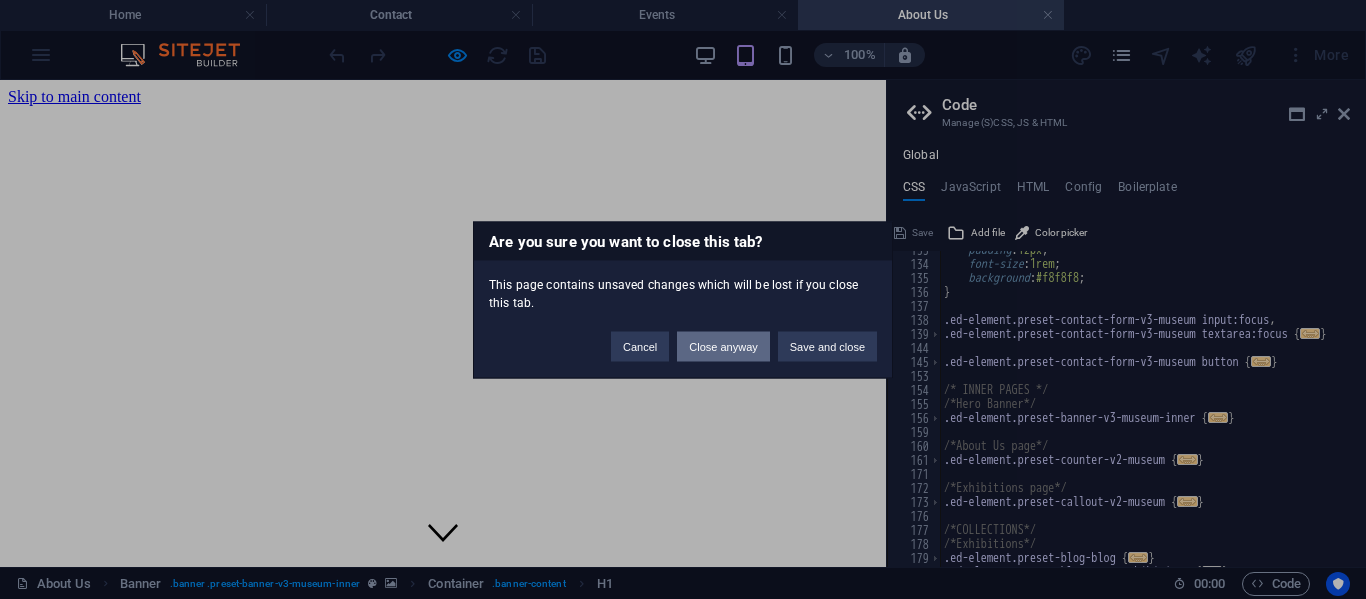 click on "Close anyway" at bounding box center (723, 346) 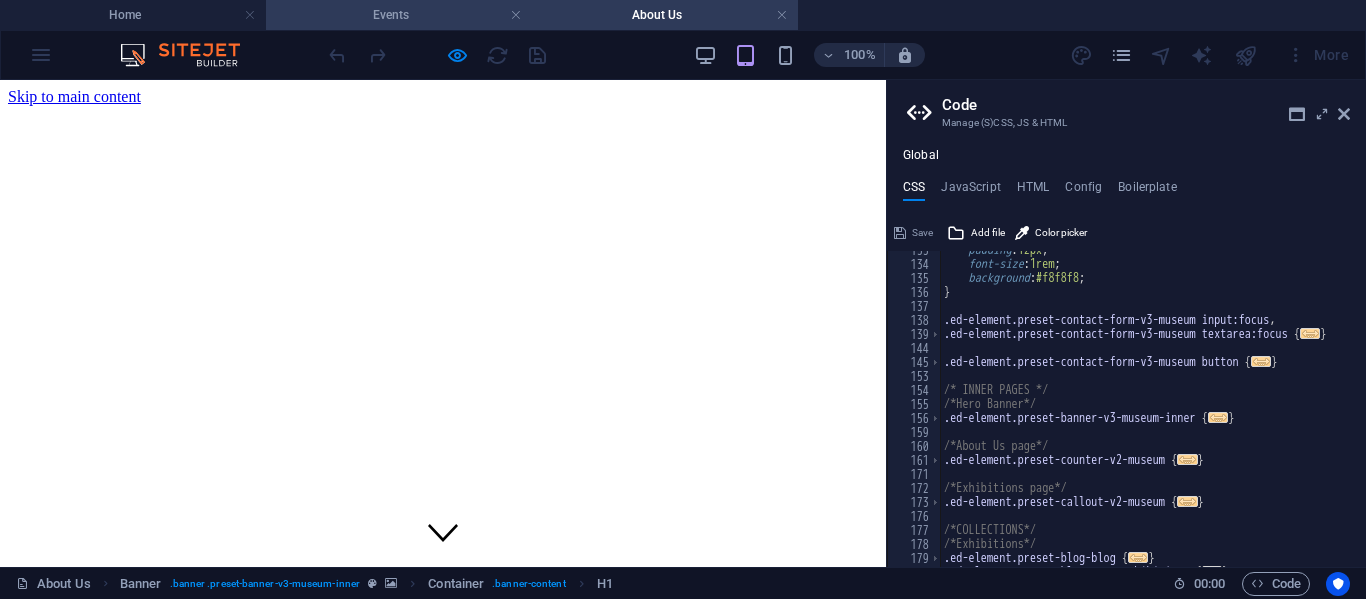 click on "Events" at bounding box center (399, 15) 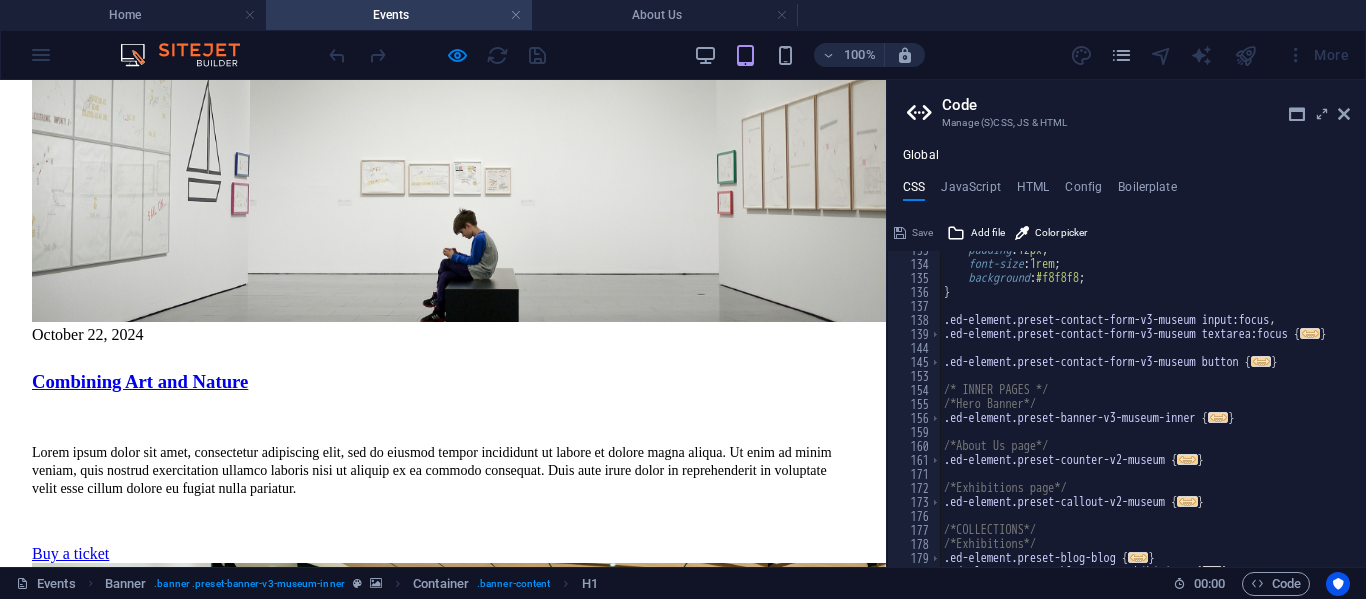 scroll, scrollTop: 3514, scrollLeft: 0, axis: vertical 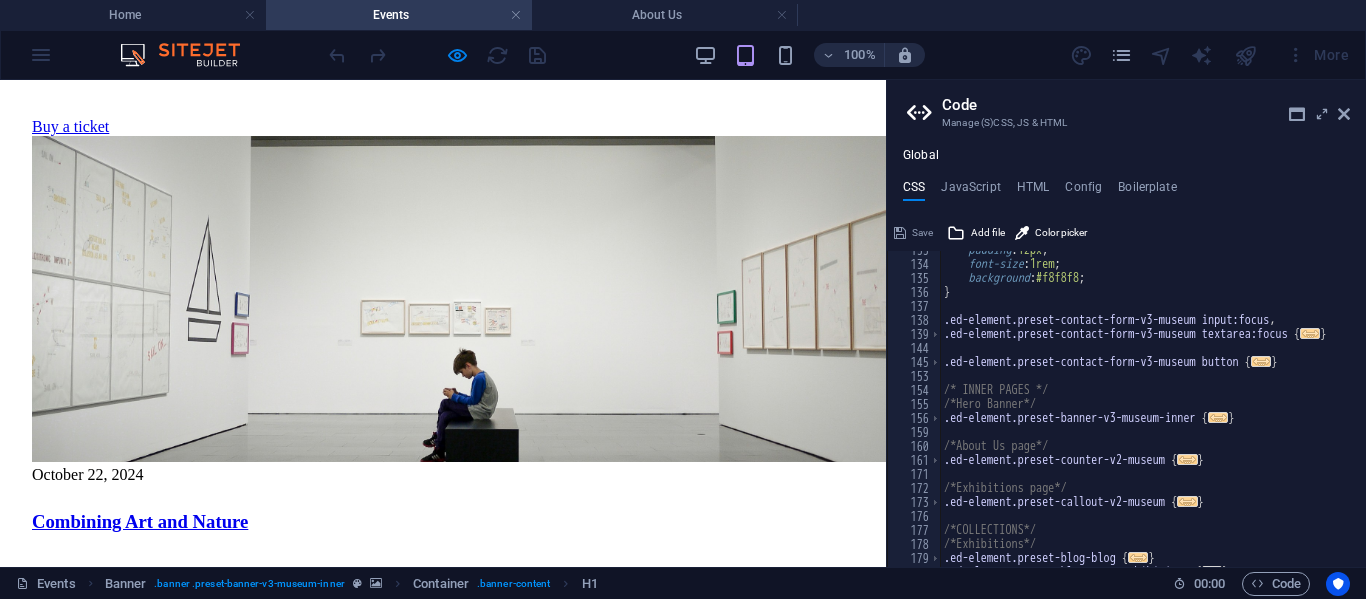click on "Contact Us   I have read and understand the privacy policy. Unreadable? Load new Submit message" at bounding box center (443, 2812) 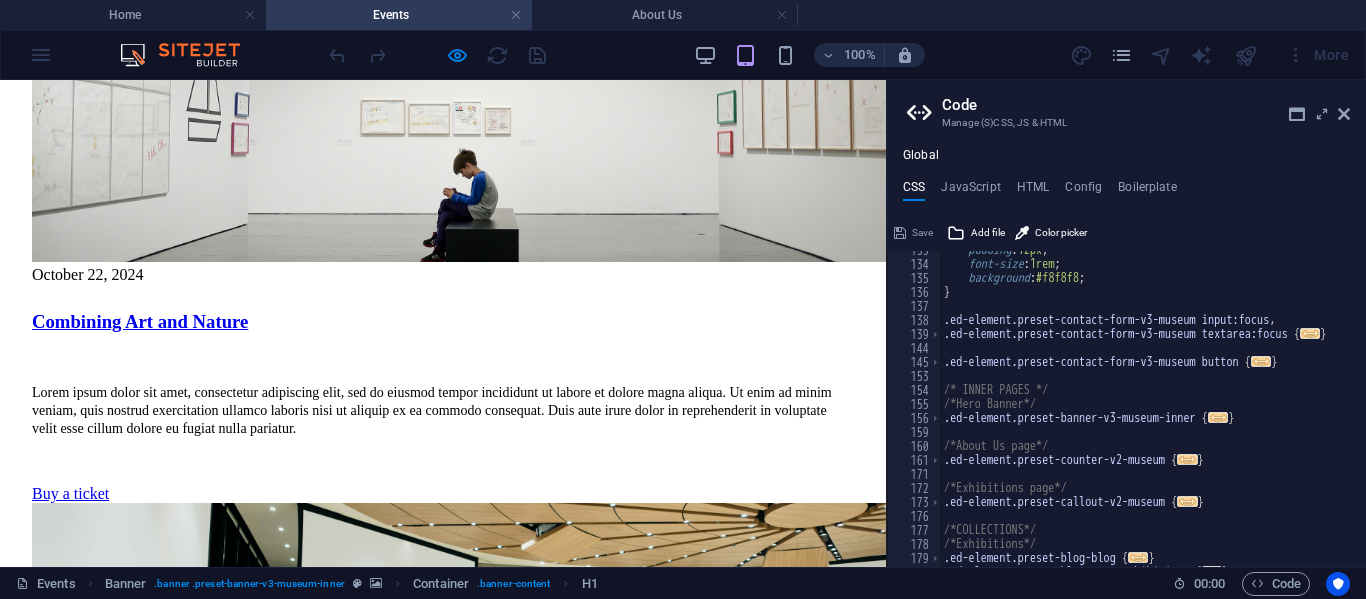 click at bounding box center [443, 2583] 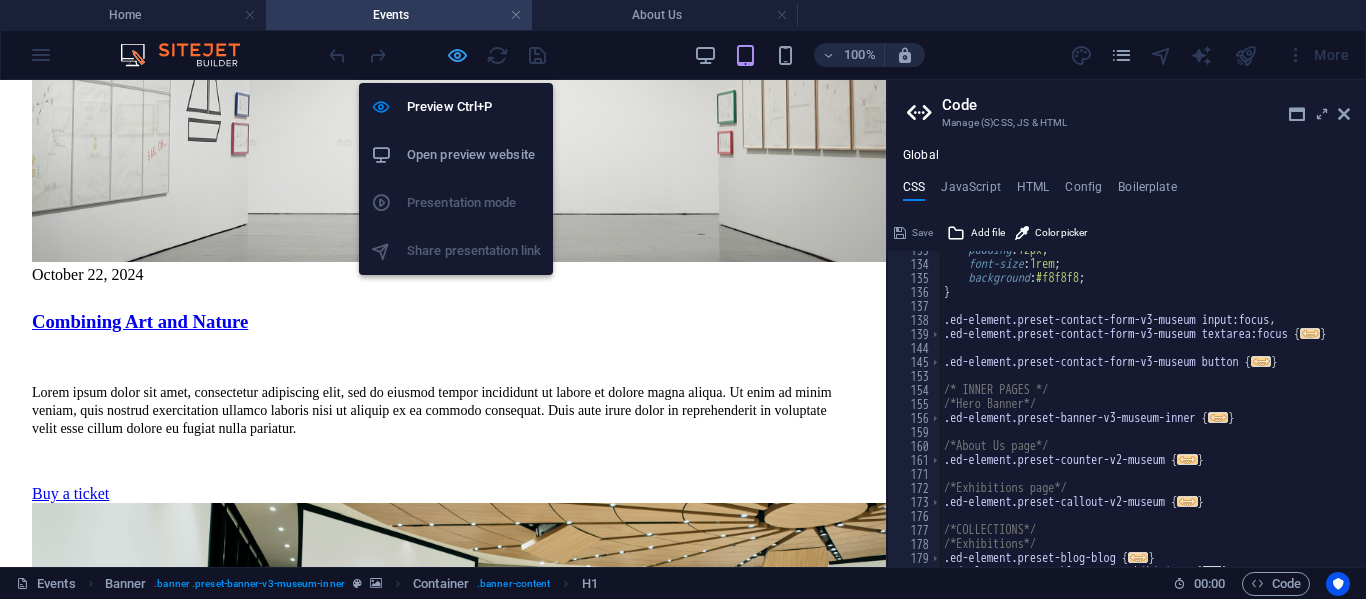 click at bounding box center (457, 55) 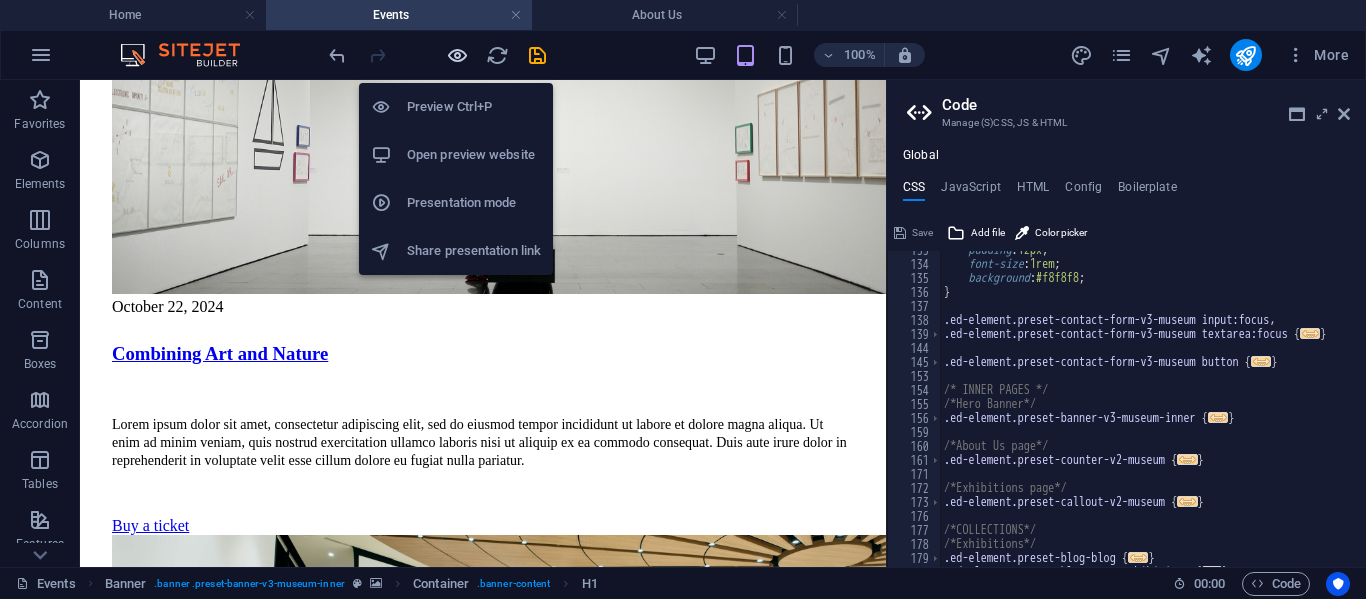 scroll, scrollTop: 3822, scrollLeft: 0, axis: vertical 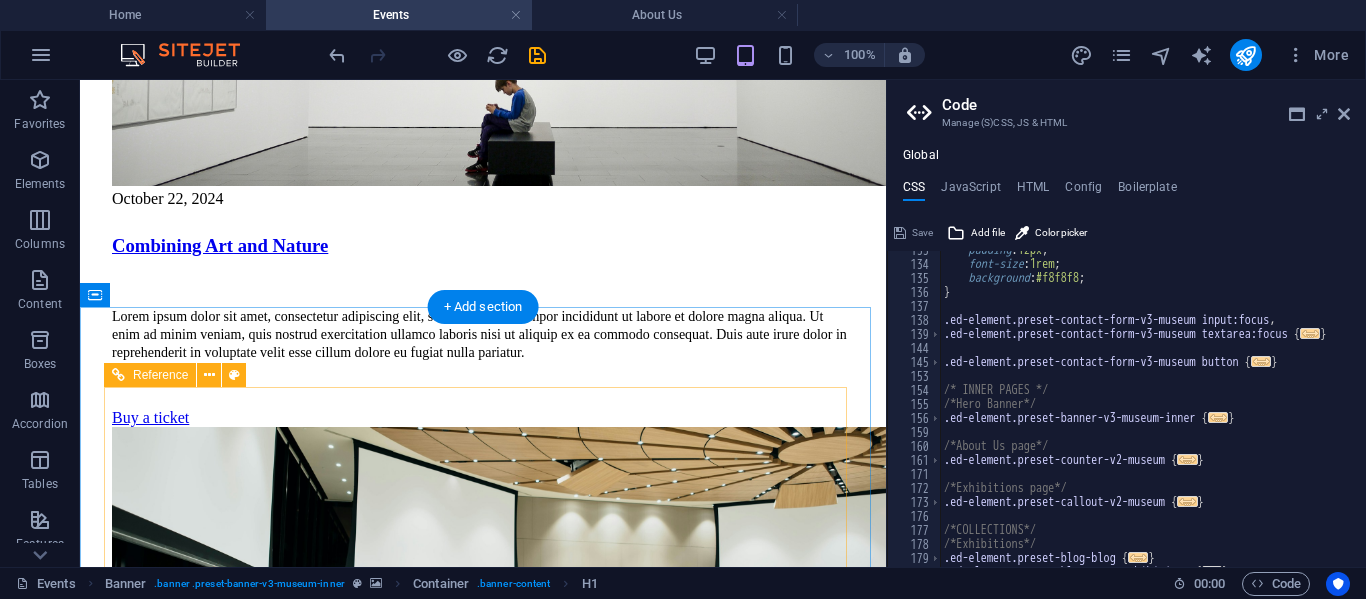click at bounding box center [483, 2507] 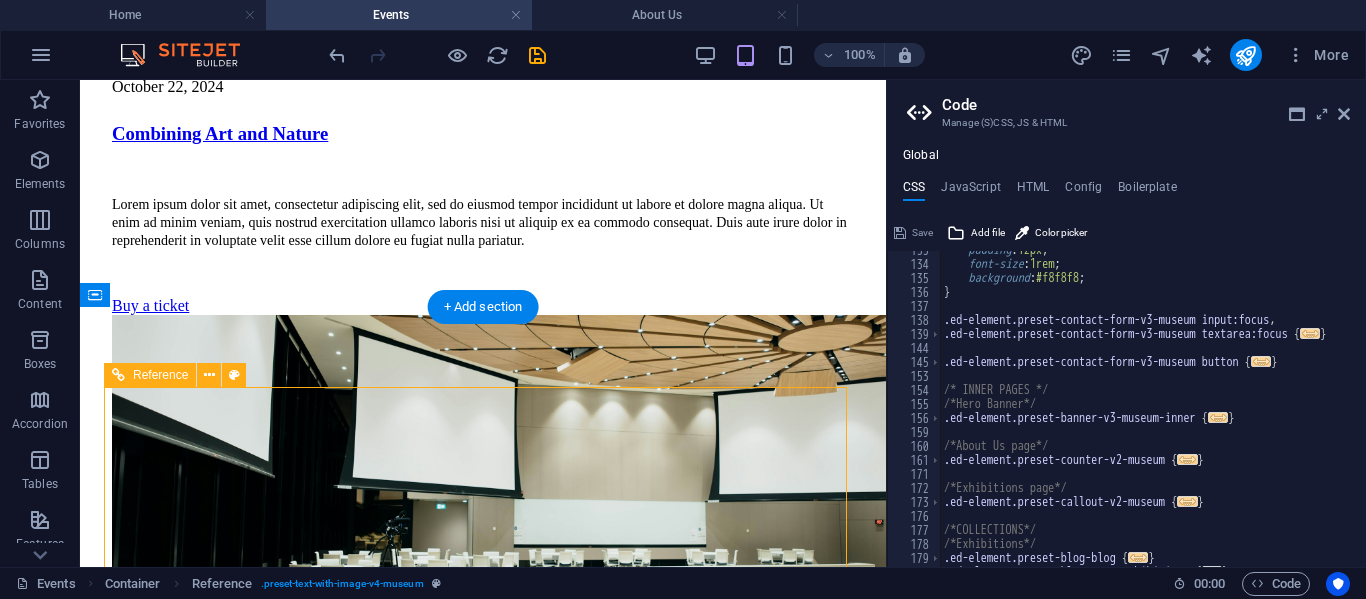 scroll, scrollTop: 4022, scrollLeft: 0, axis: vertical 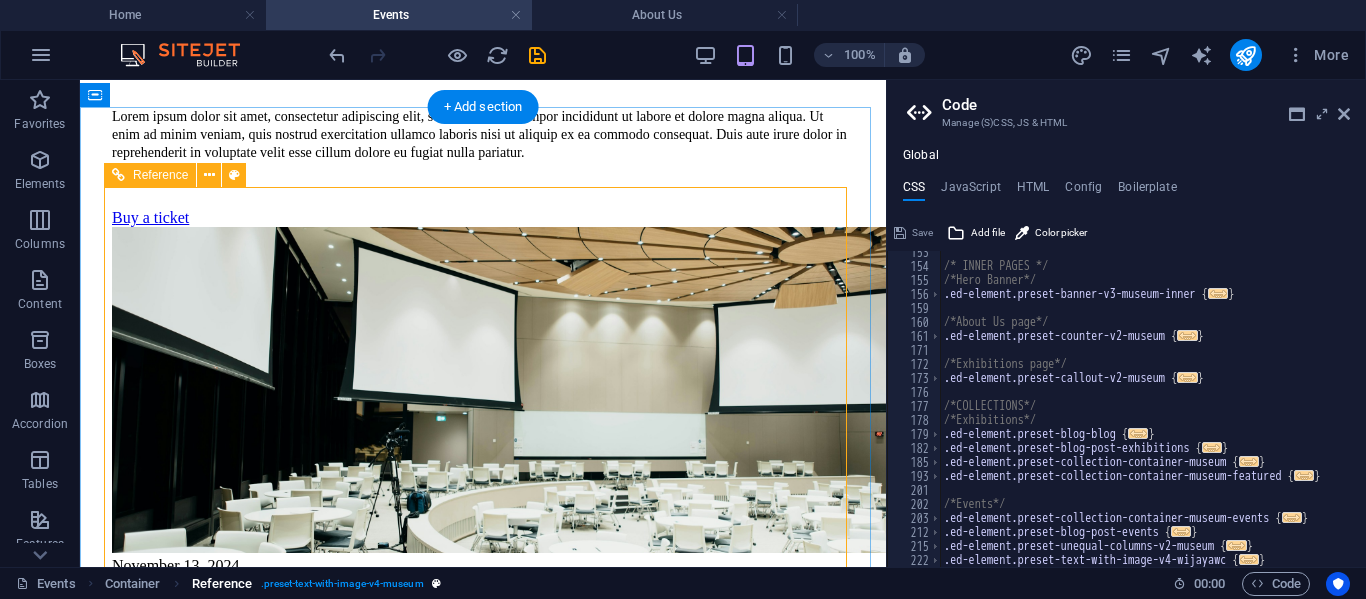 click on ". preset-text-with-image-v4-museum" at bounding box center [342, 584] 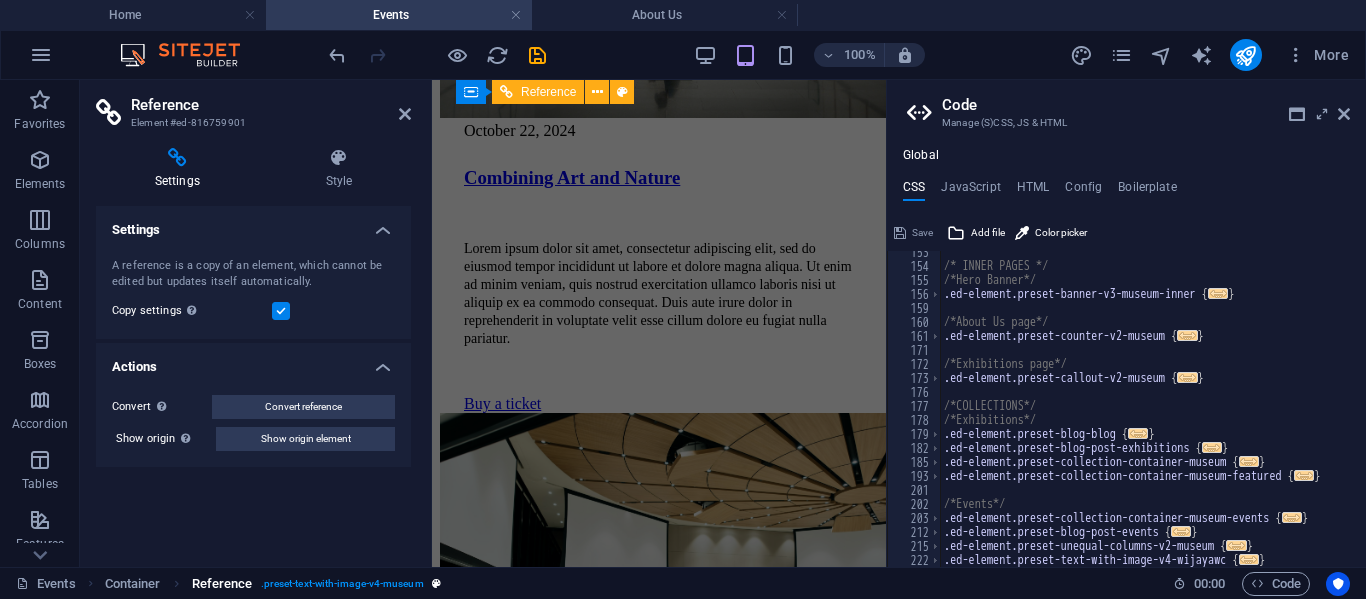 scroll, scrollTop: 5887, scrollLeft: 0, axis: vertical 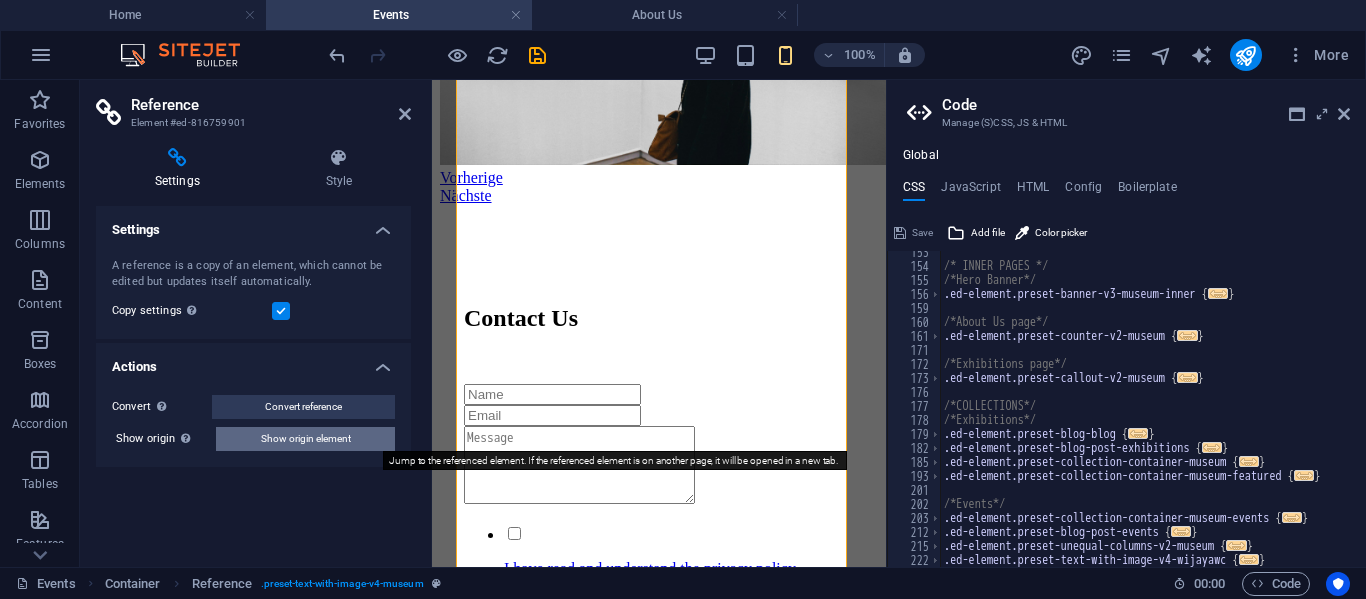 click on "Show origin element" at bounding box center [305, 439] 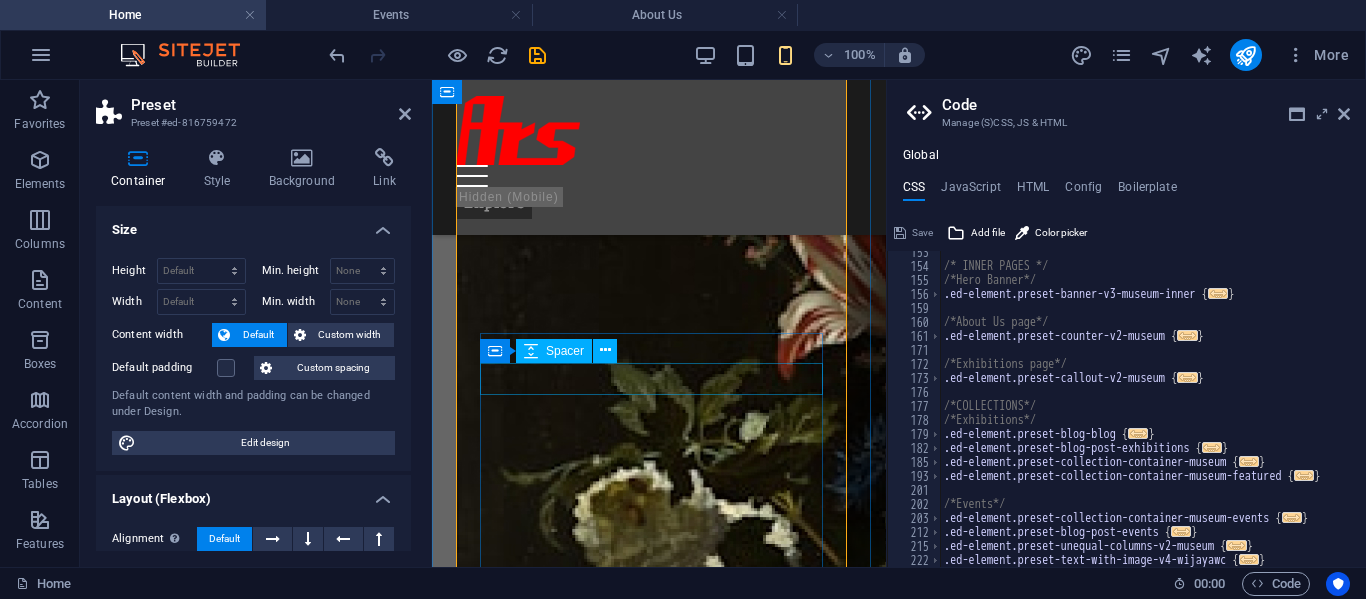 scroll, scrollTop: 6422, scrollLeft: 0, axis: vertical 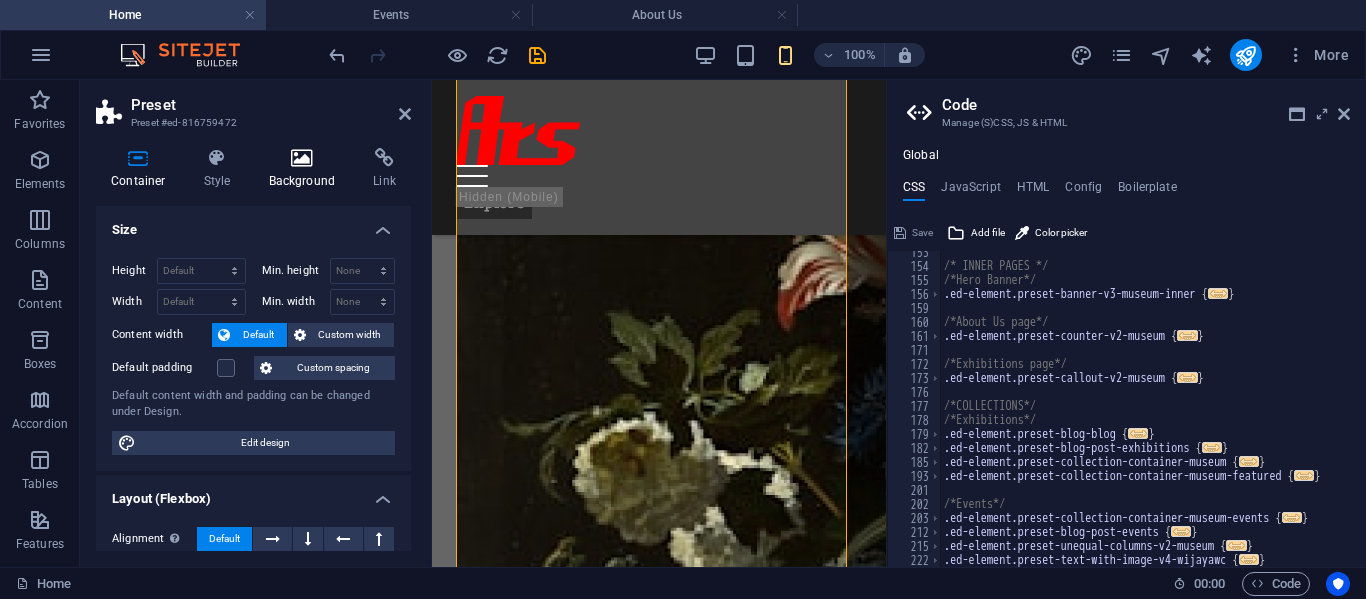 click on "Background" at bounding box center (306, 169) 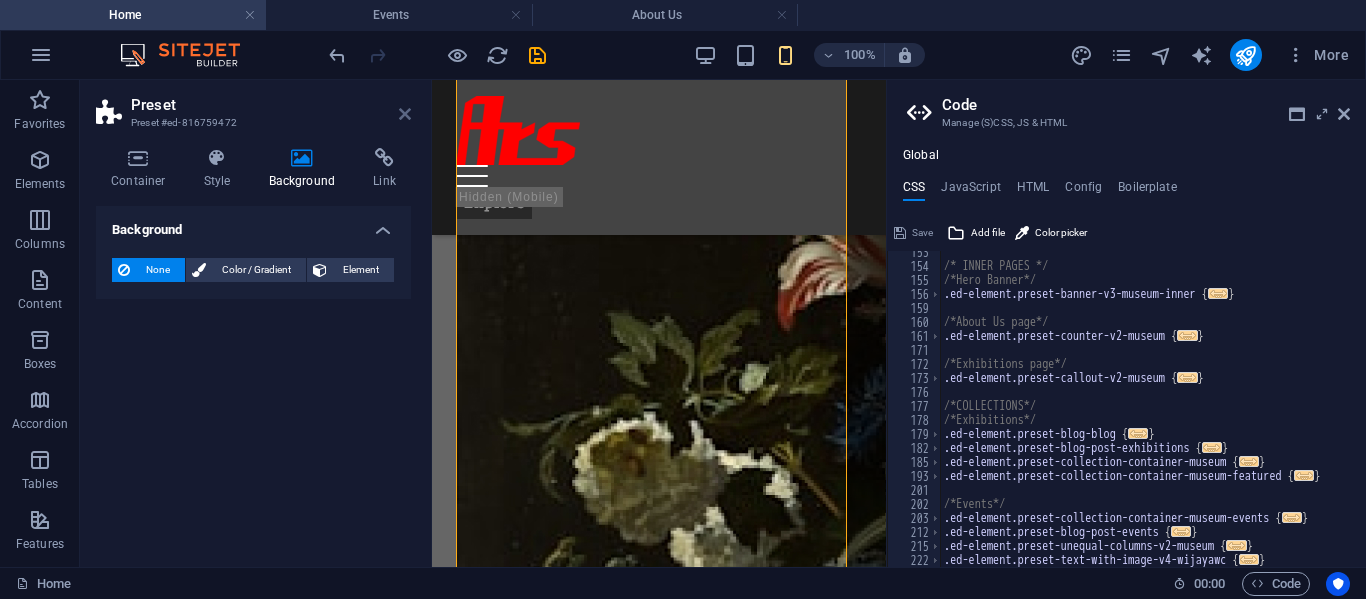 drag, startPoint x: 404, startPoint y: 109, endPoint x: 320, endPoint y: 112, distance: 84.05355 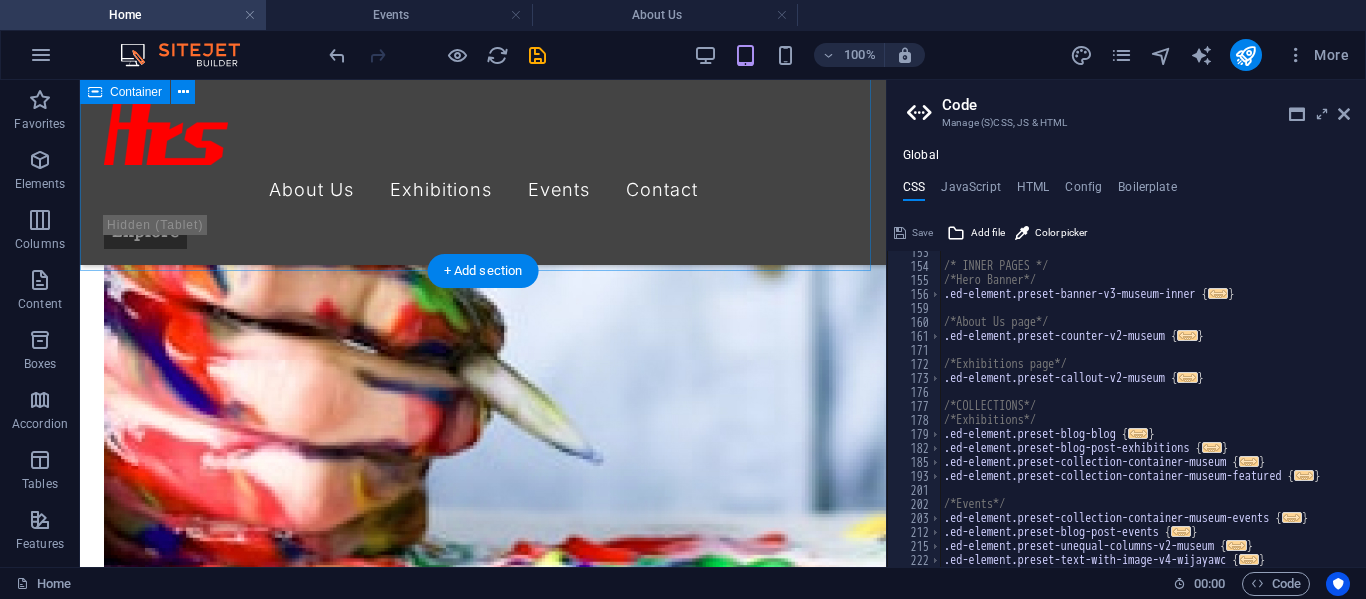 scroll, scrollTop: 2827, scrollLeft: 0, axis: vertical 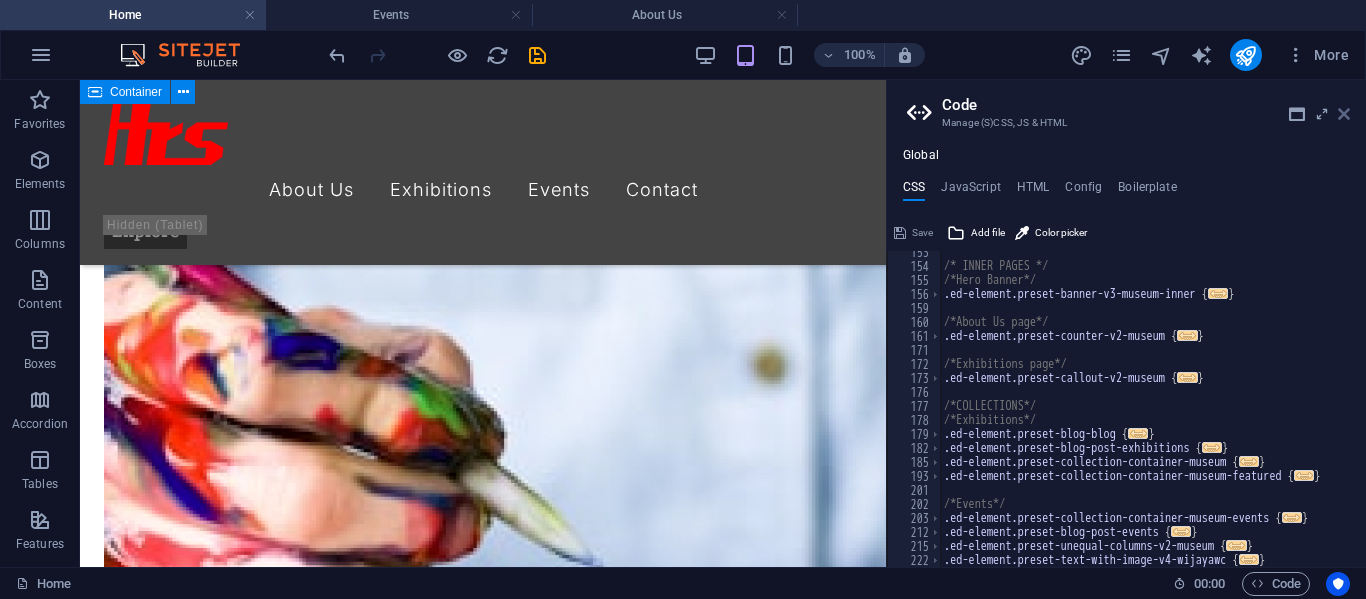 click at bounding box center [1344, 114] 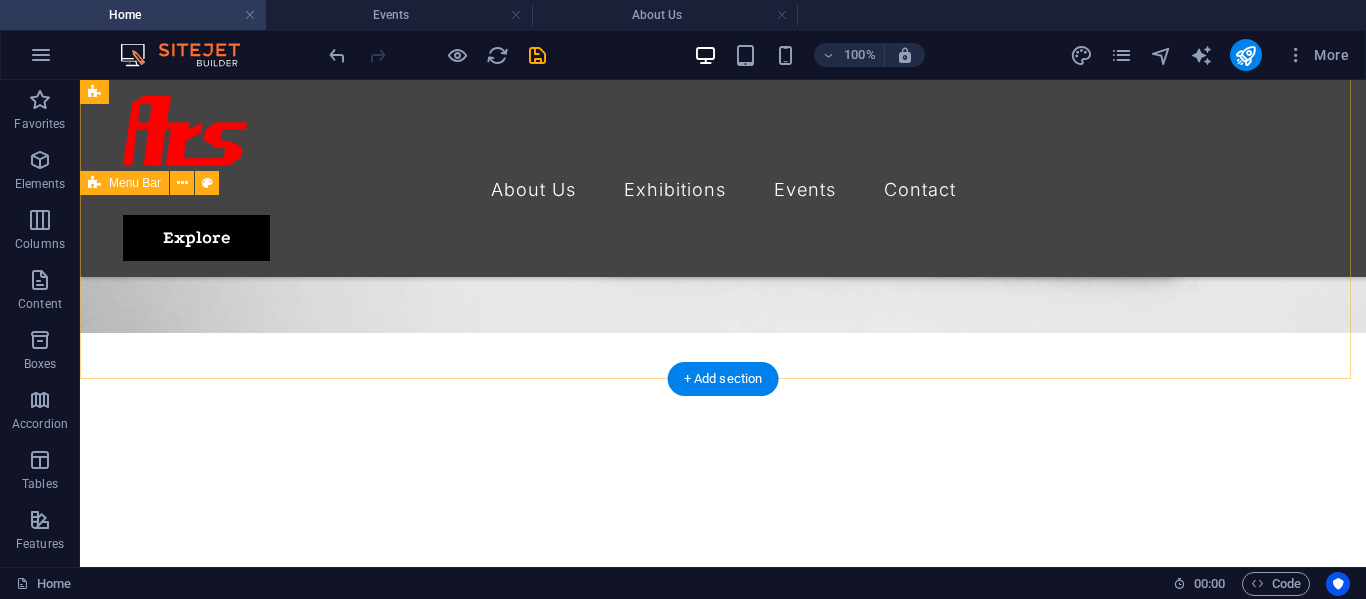 scroll, scrollTop: 0, scrollLeft: 0, axis: both 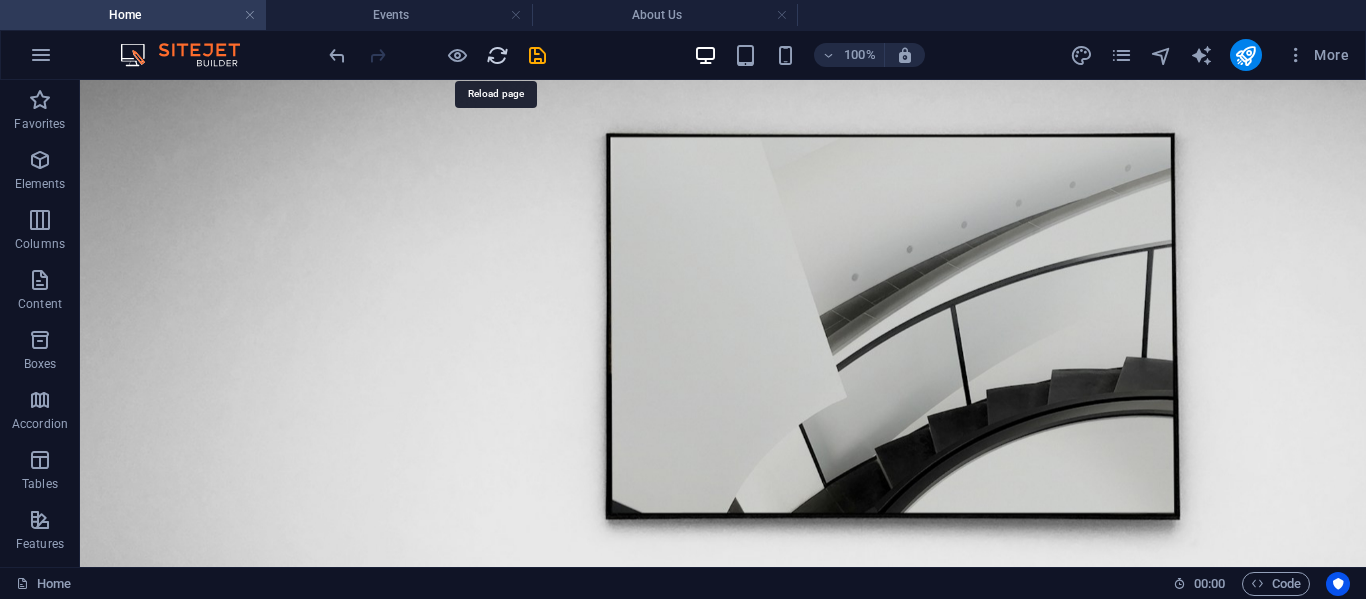 click at bounding box center [497, 55] 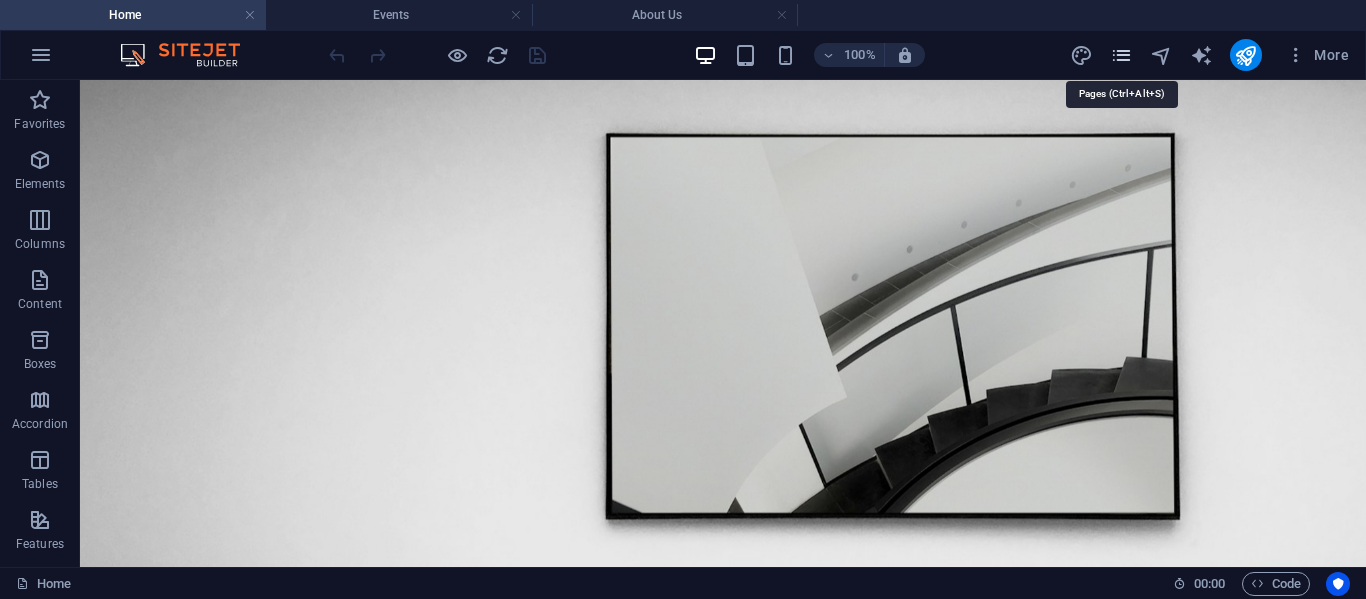click at bounding box center (1121, 55) 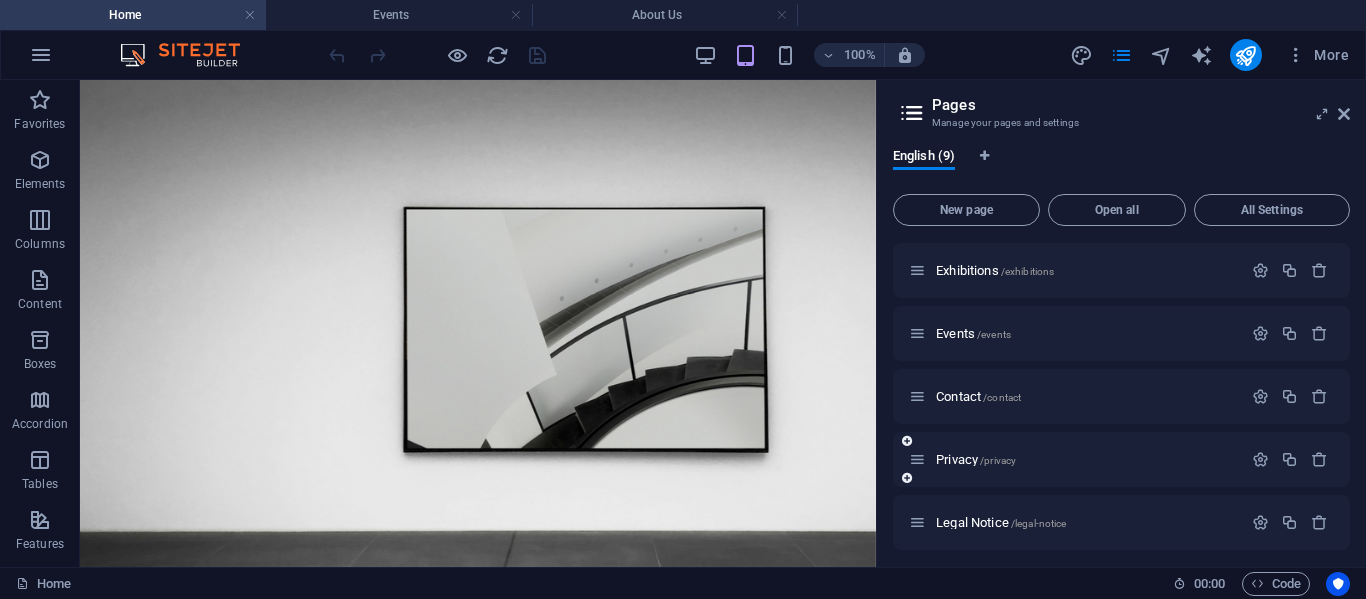 scroll, scrollTop: 200, scrollLeft: 0, axis: vertical 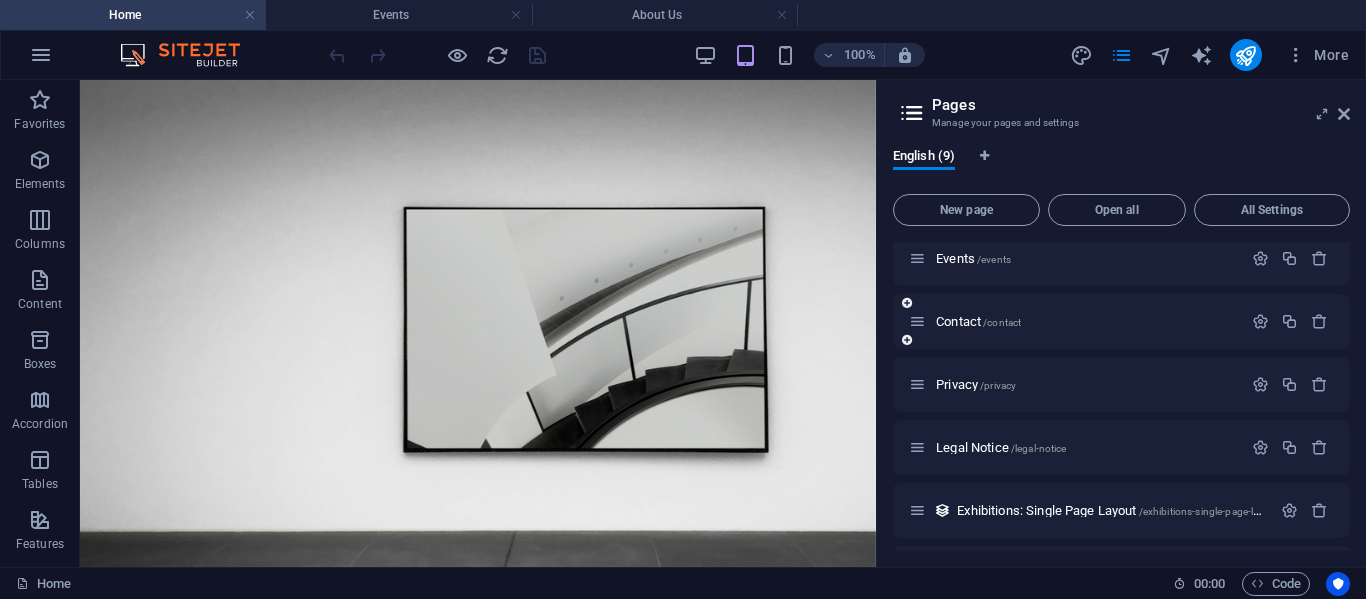 click at bounding box center [917, 321] 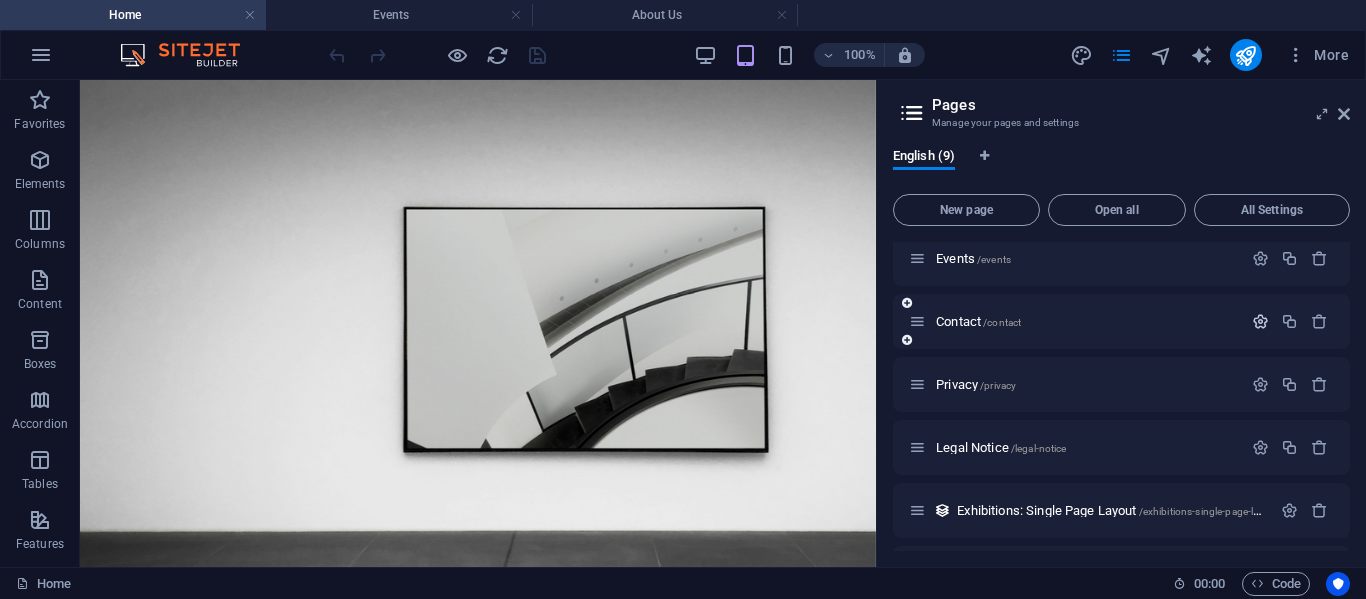 click at bounding box center [1260, 321] 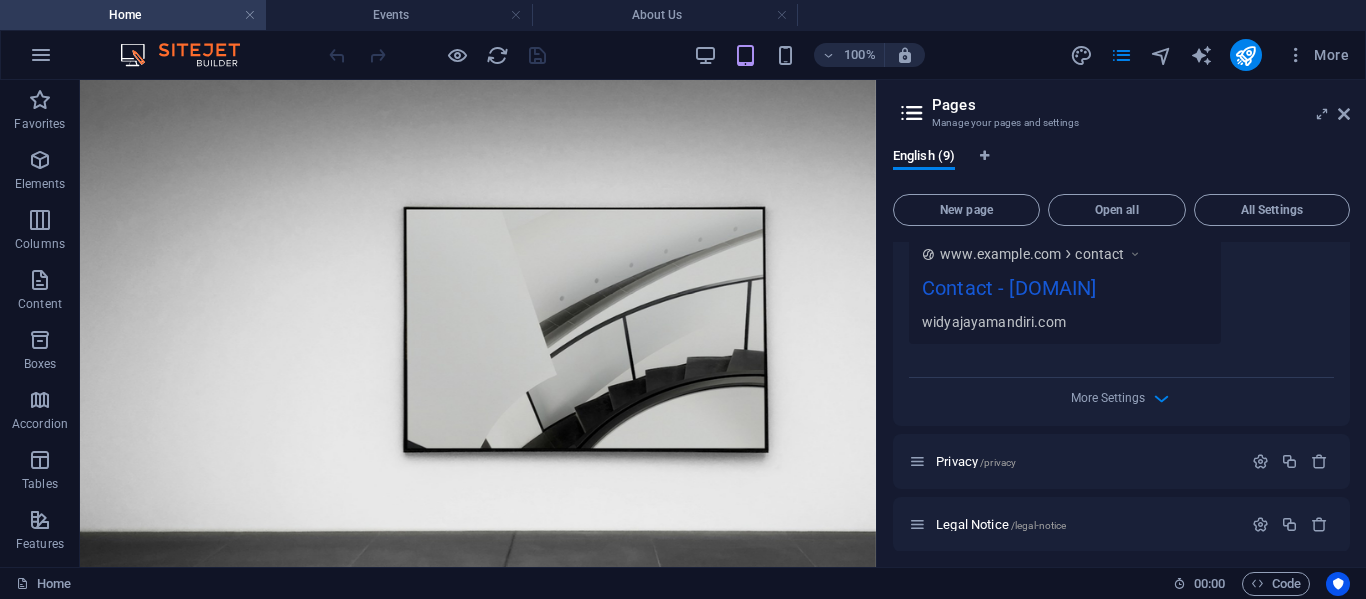 scroll, scrollTop: 900, scrollLeft: 0, axis: vertical 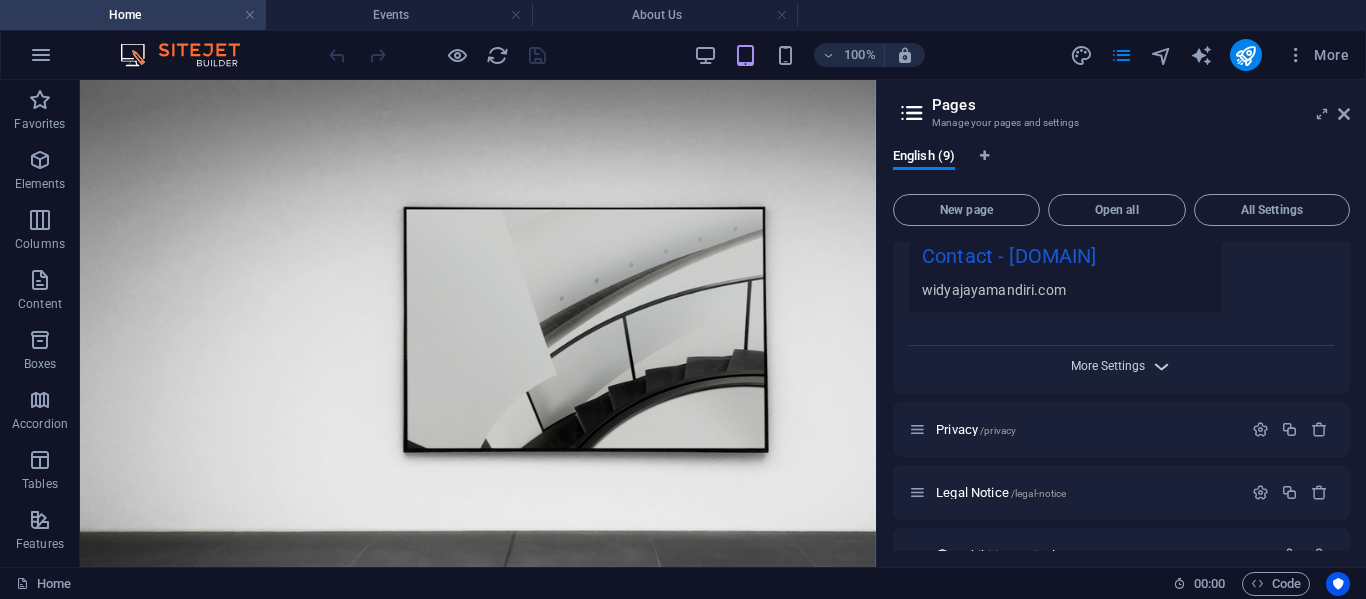 click on "More Settings" at bounding box center [1108, 366] 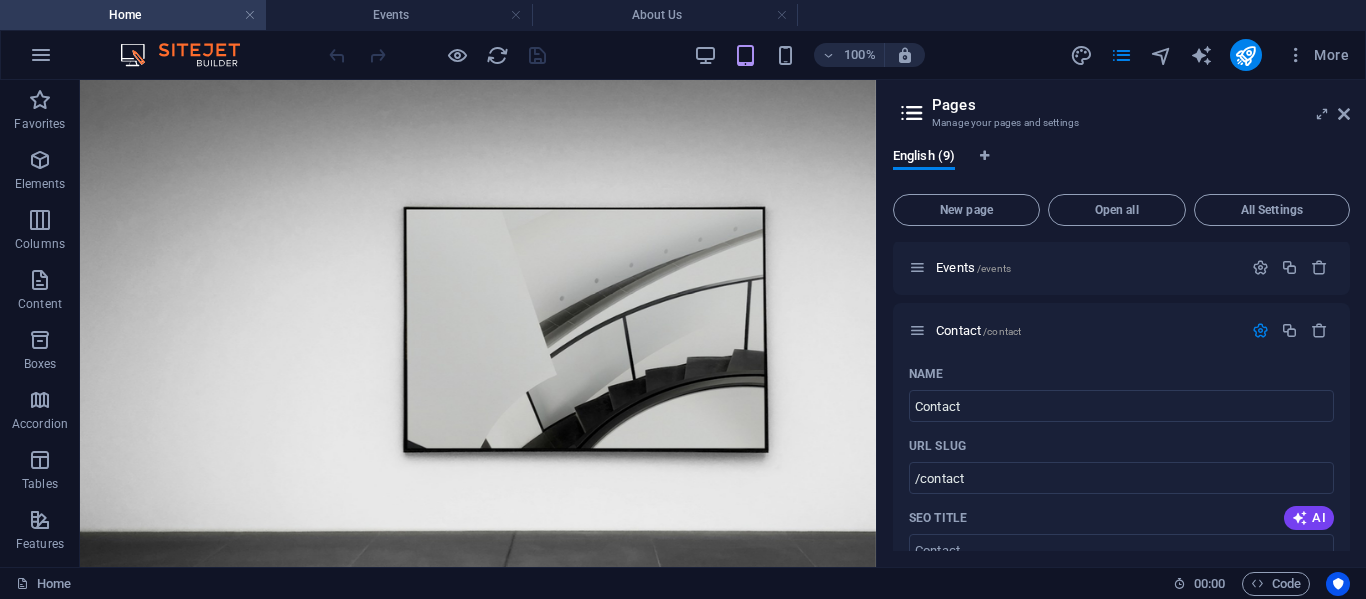 scroll, scrollTop: 0, scrollLeft: 0, axis: both 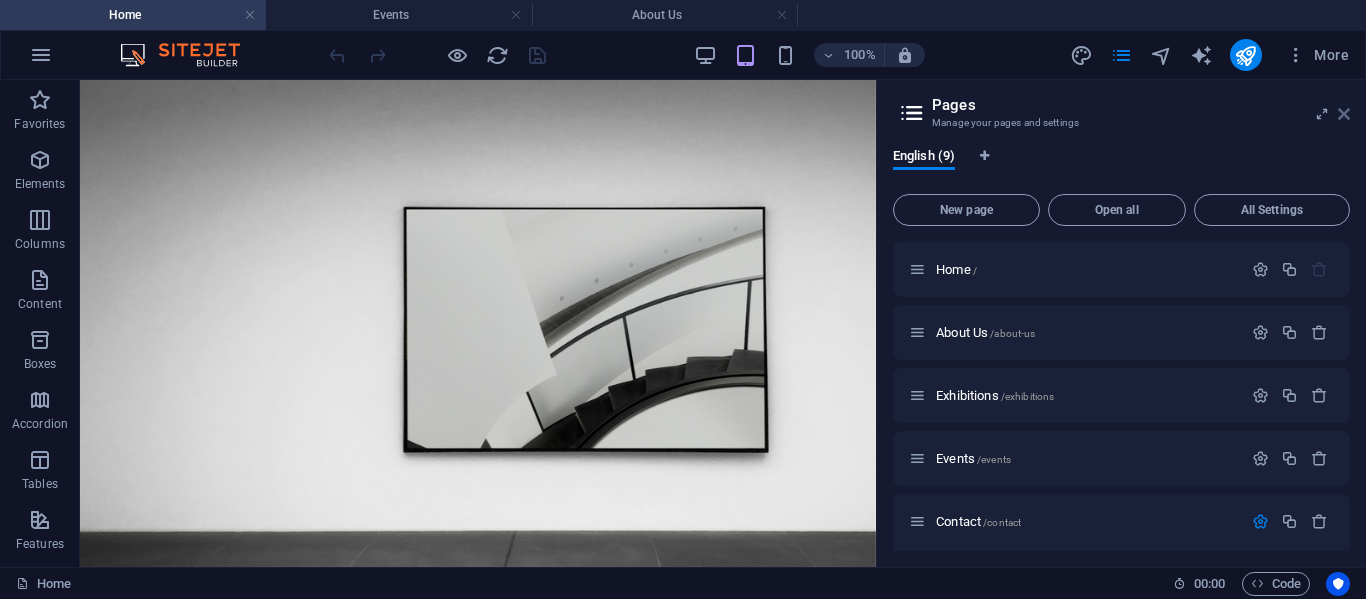 click at bounding box center (1344, 114) 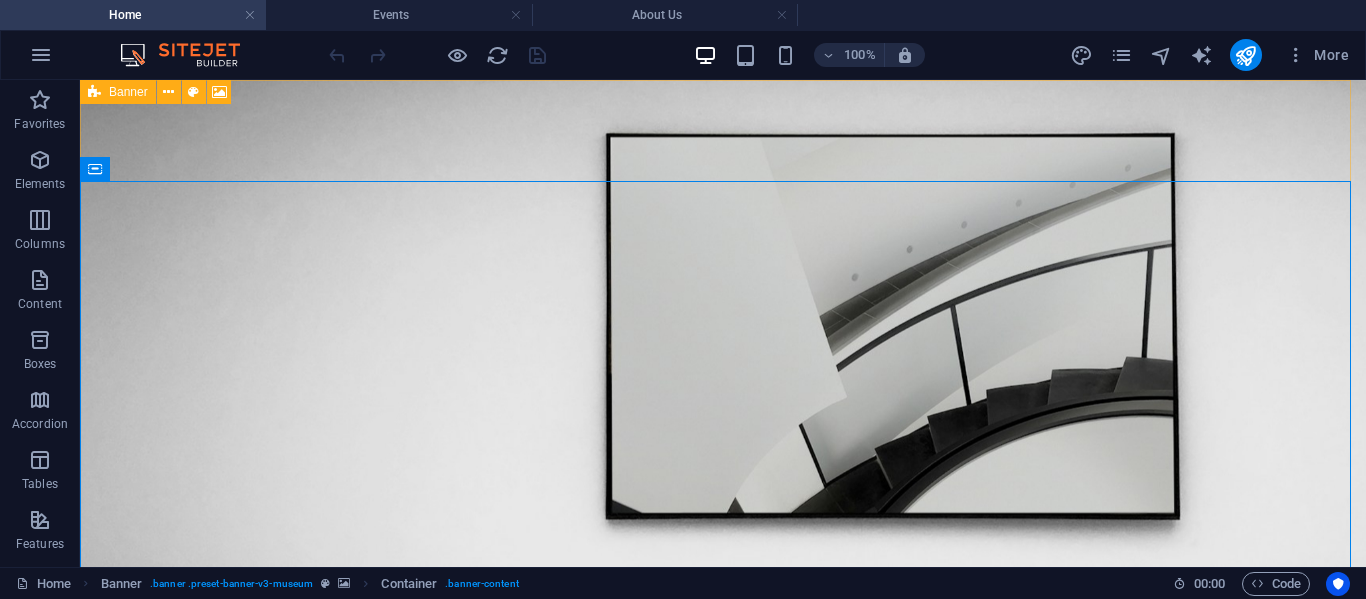 click at bounding box center [94, 92] 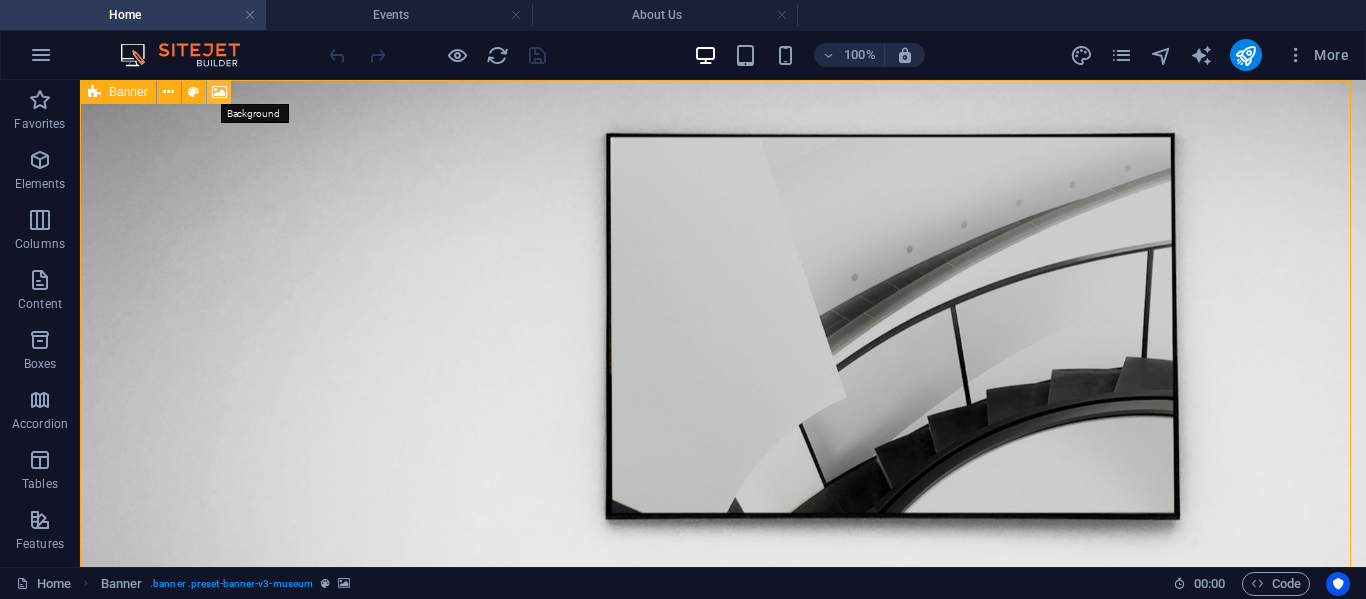 click at bounding box center (219, 92) 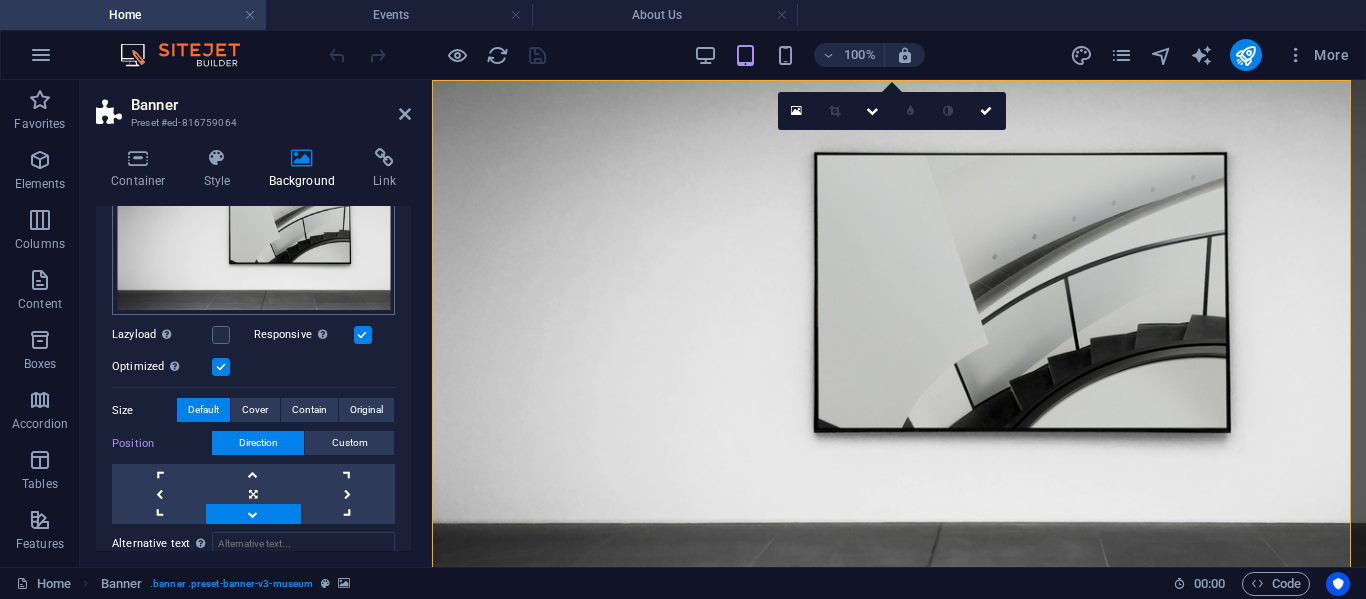 scroll, scrollTop: 0, scrollLeft: 0, axis: both 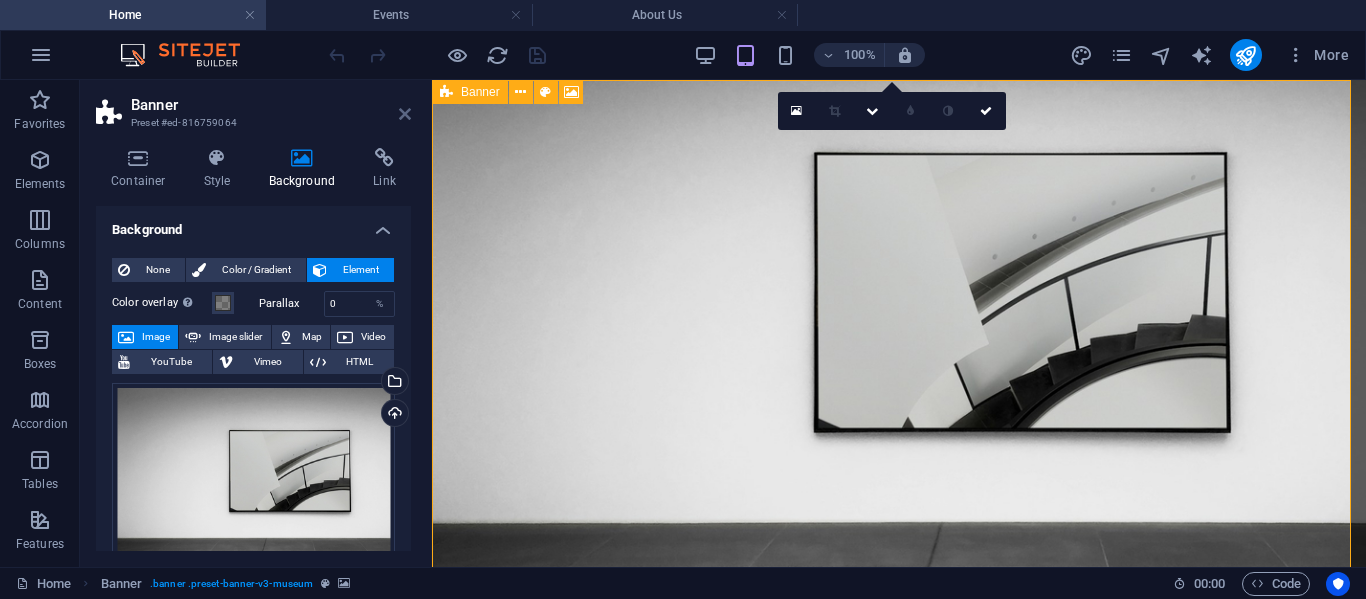 click at bounding box center (405, 114) 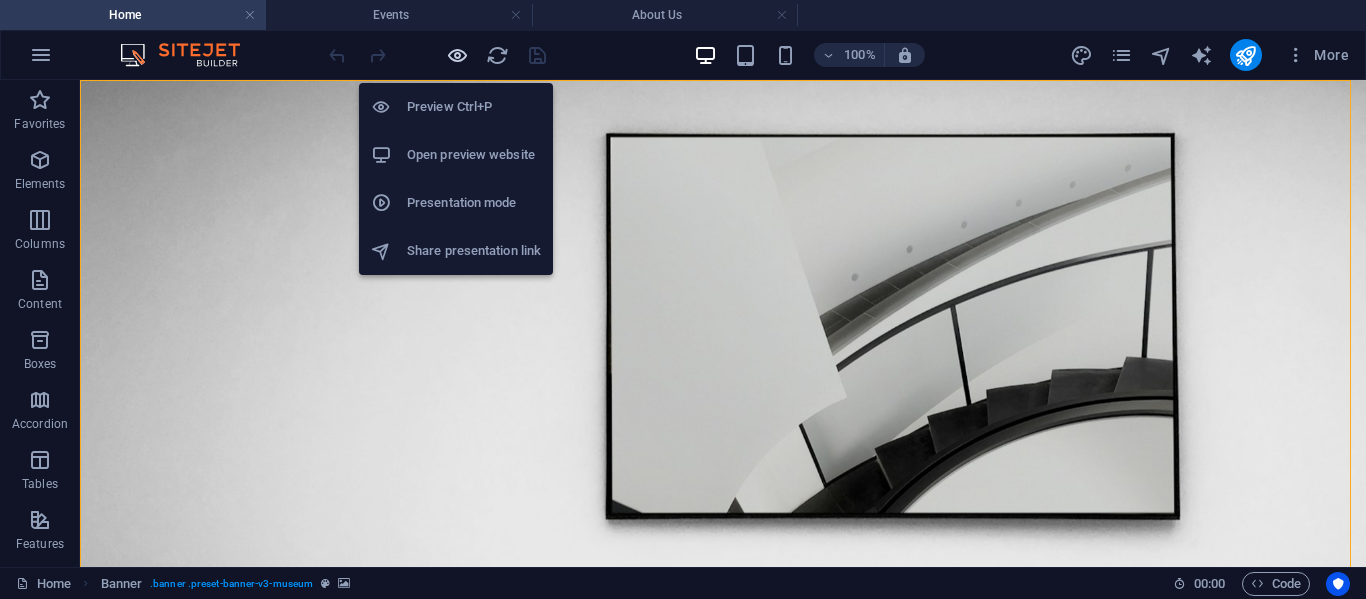 click at bounding box center (457, 55) 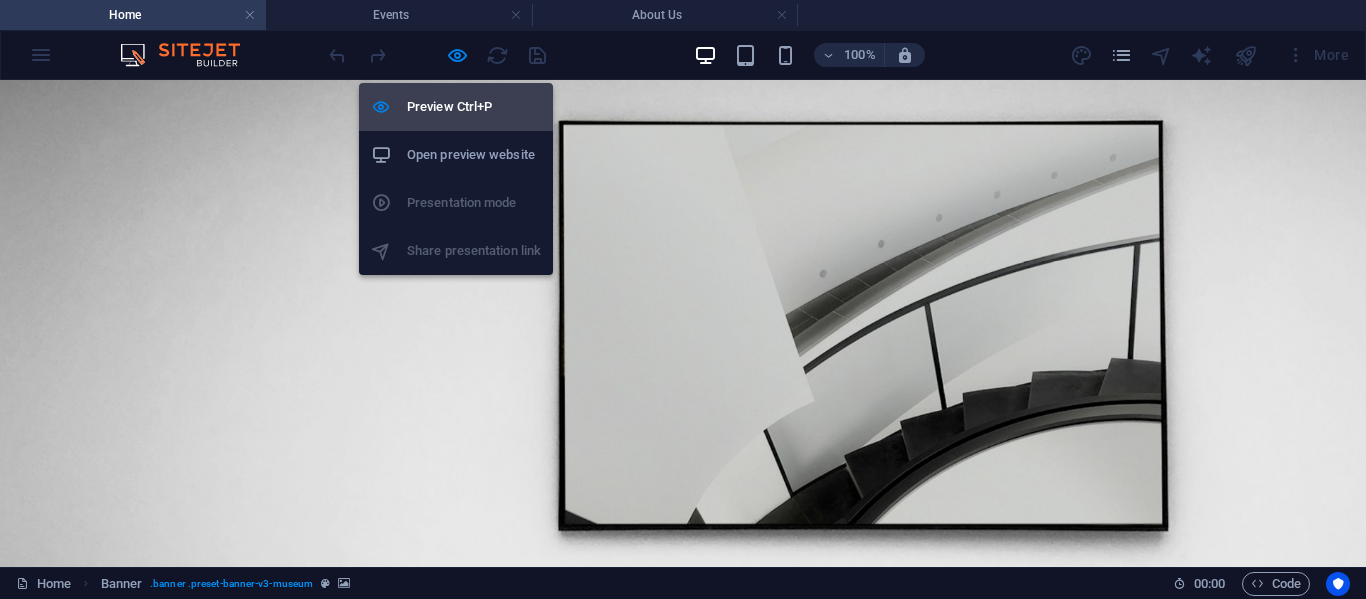 click on "Preview Ctrl+P" at bounding box center (456, 107) 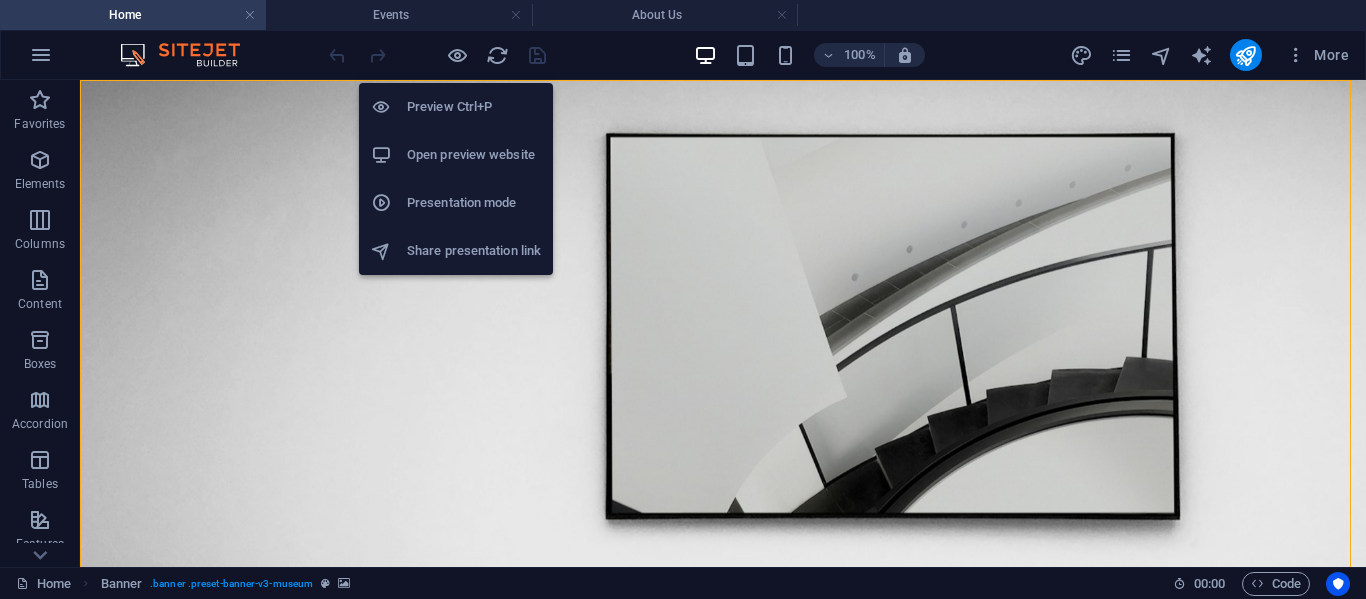 click on "Preview Ctrl+P" at bounding box center (474, 107) 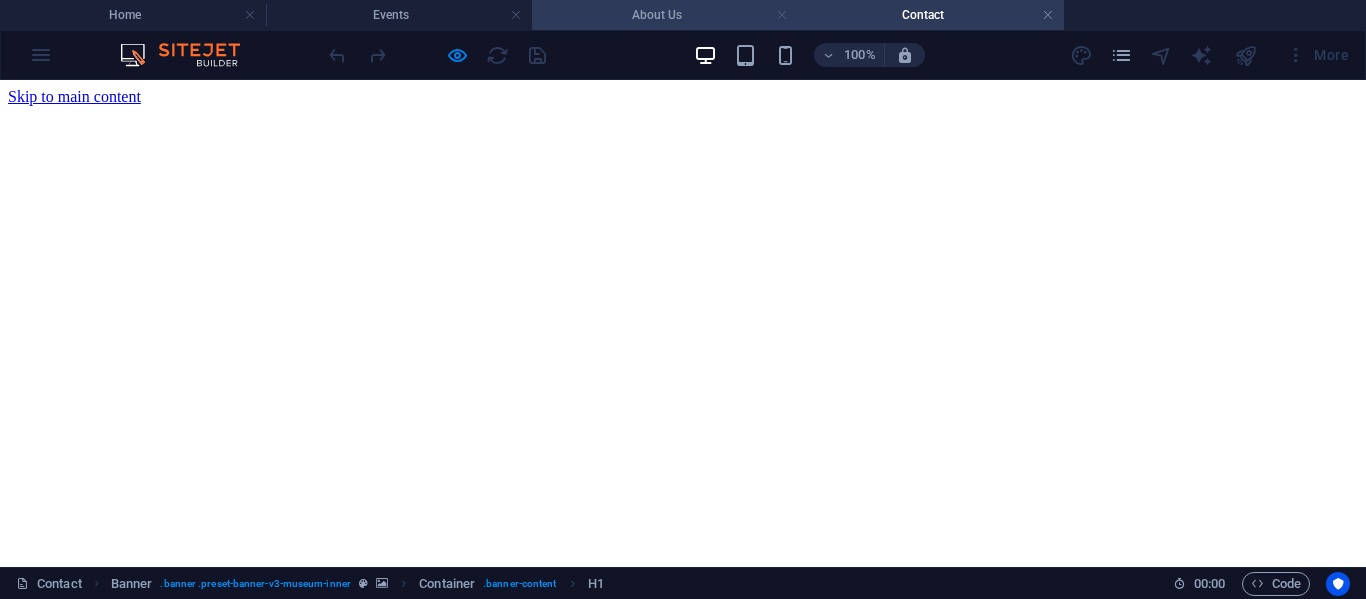 scroll, scrollTop: 0, scrollLeft: 0, axis: both 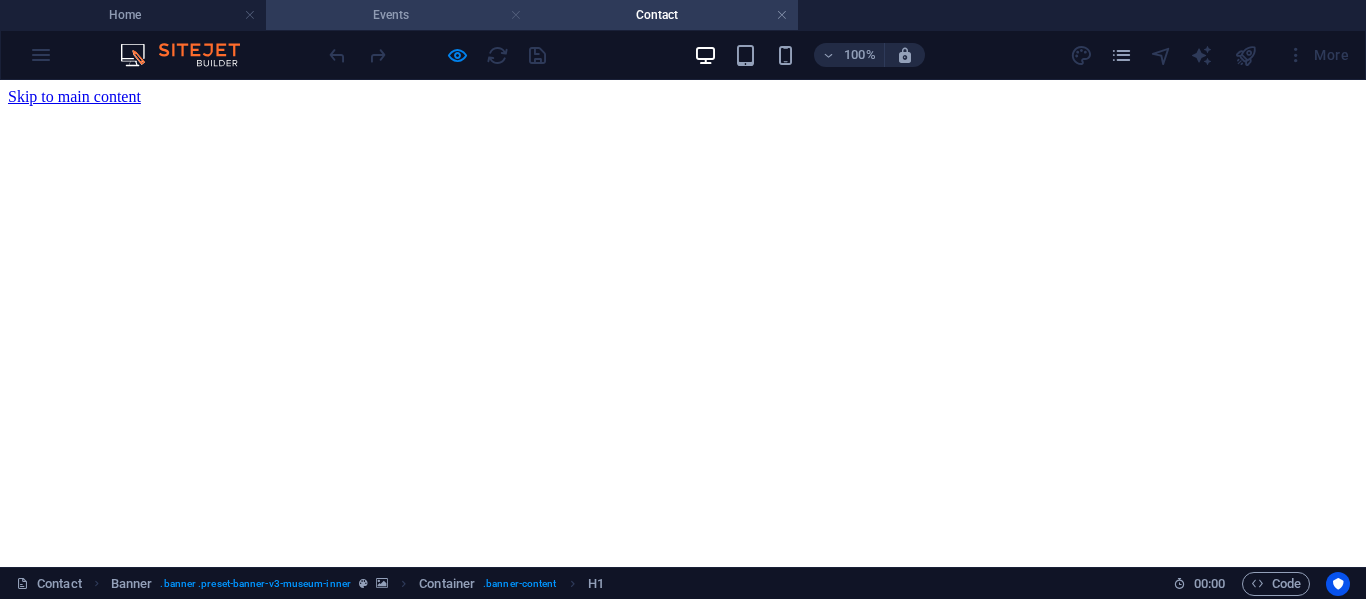 click at bounding box center [516, 15] 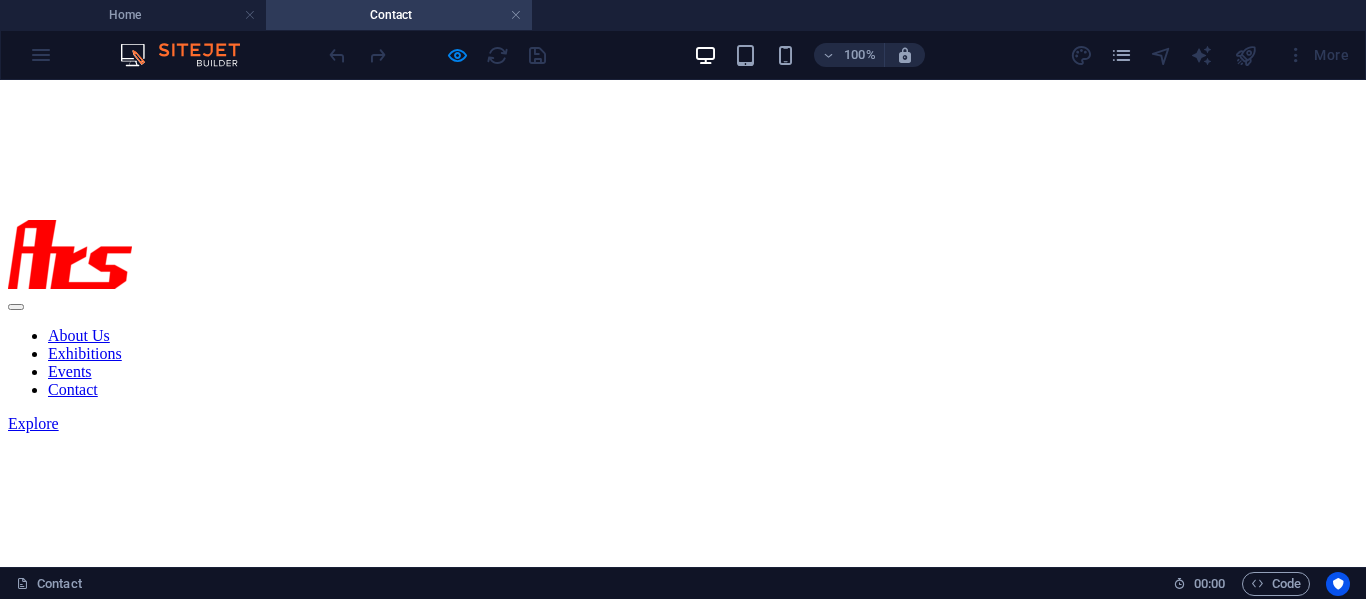 scroll, scrollTop: 400, scrollLeft: 0, axis: vertical 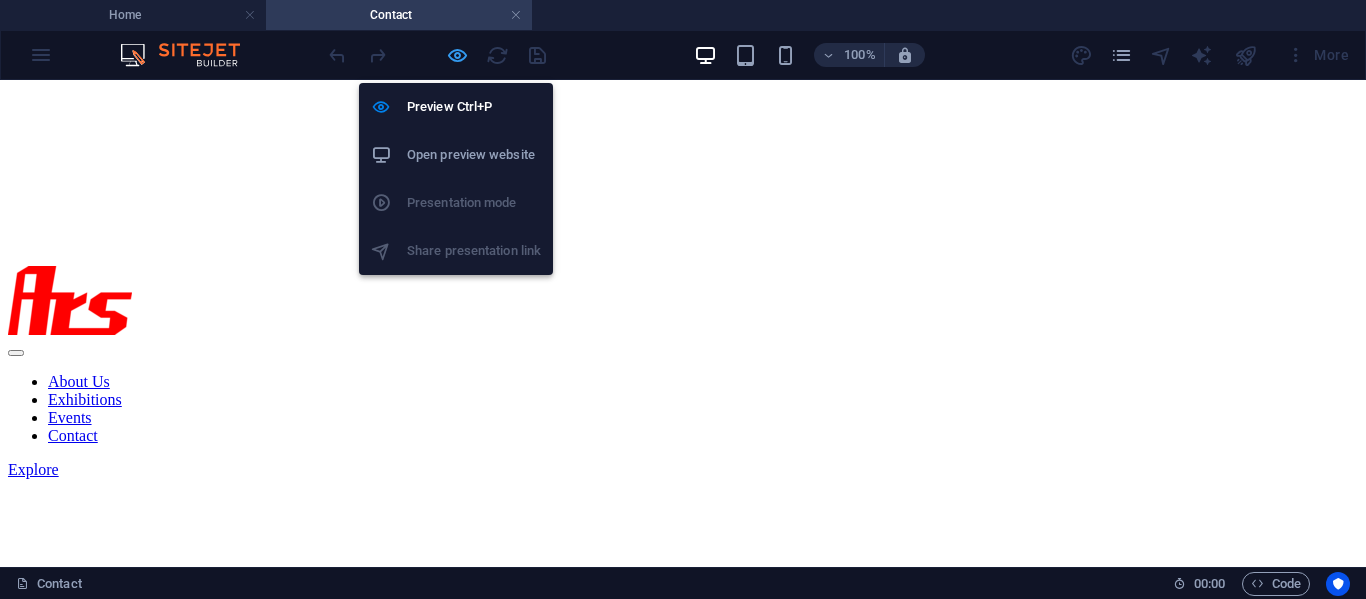 click at bounding box center (457, 55) 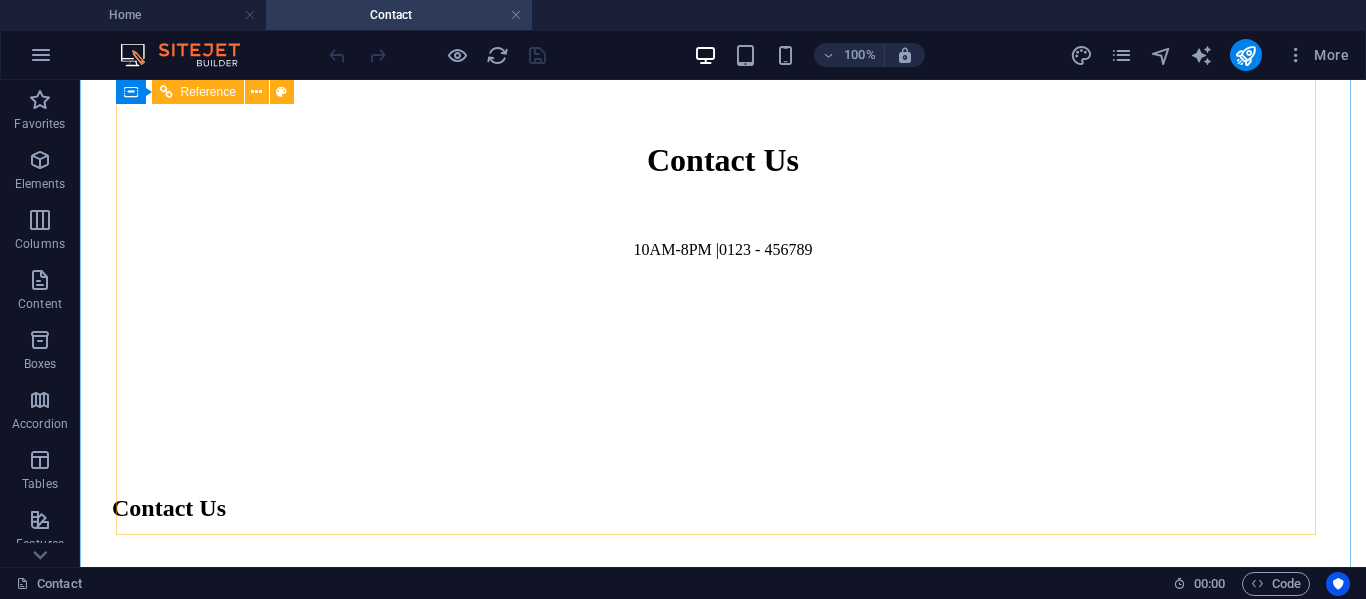 scroll, scrollTop: 900, scrollLeft: 0, axis: vertical 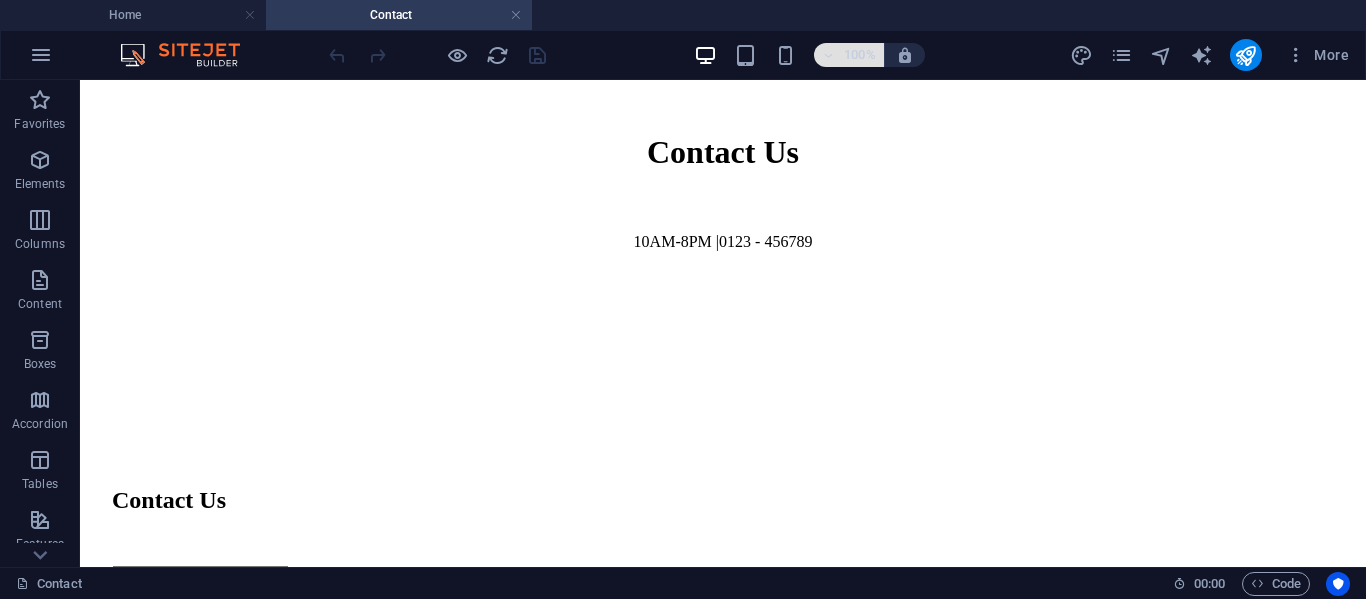 click at bounding box center (829, 55) 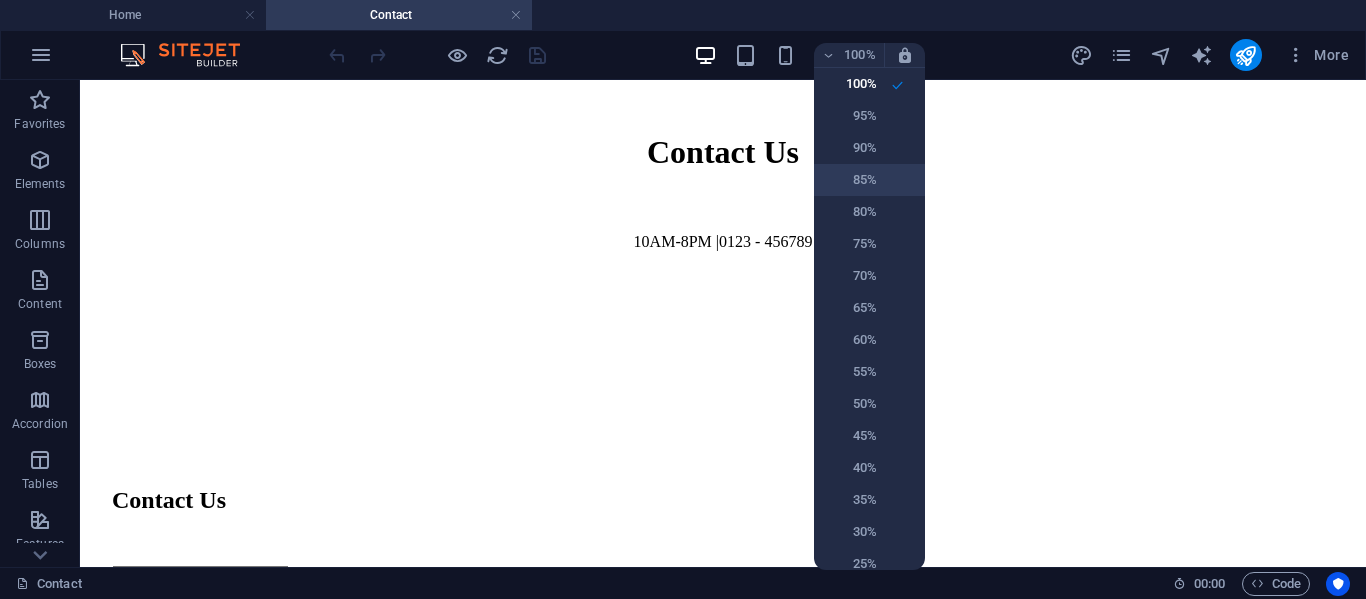click on "85%" at bounding box center (851, 180) 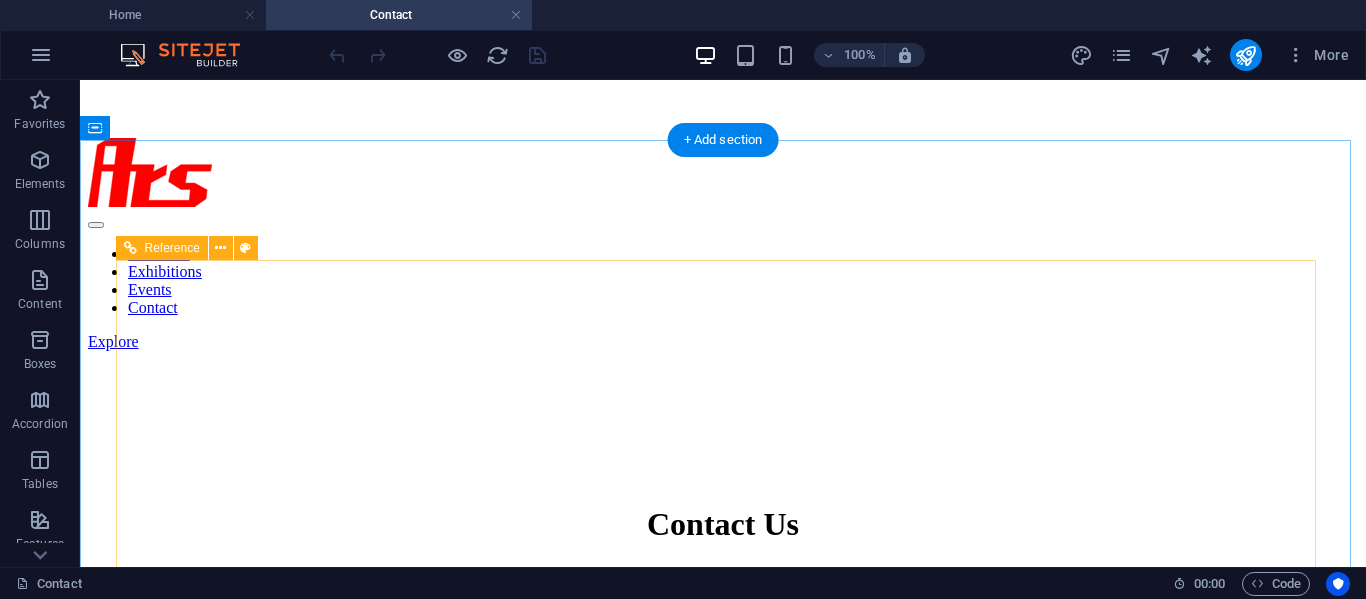 scroll, scrollTop: 500, scrollLeft: 0, axis: vertical 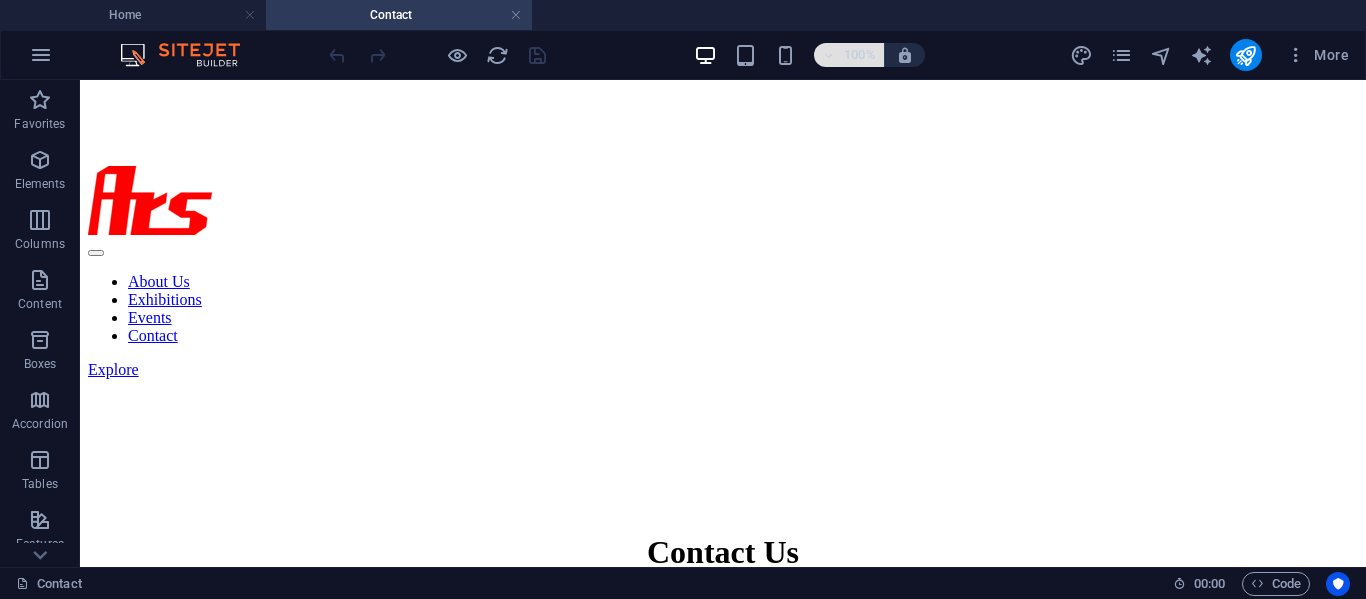 click on "100%" at bounding box center (849, 55) 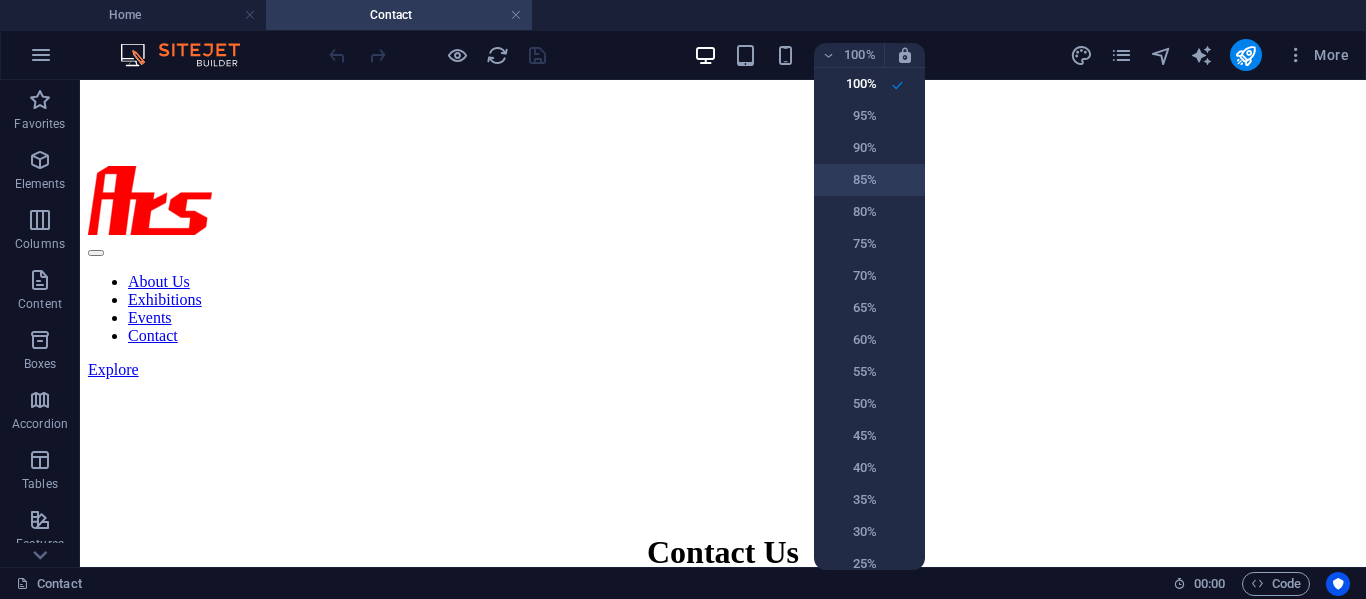 click on "85%" at bounding box center [851, 180] 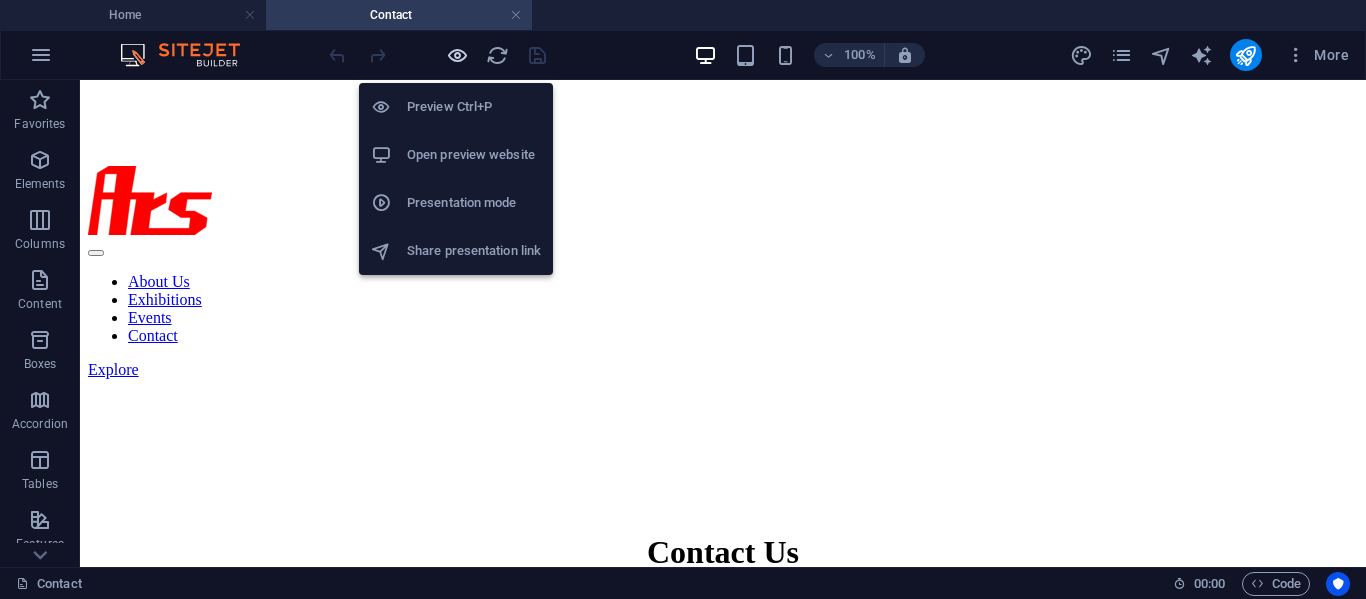 click at bounding box center [457, 55] 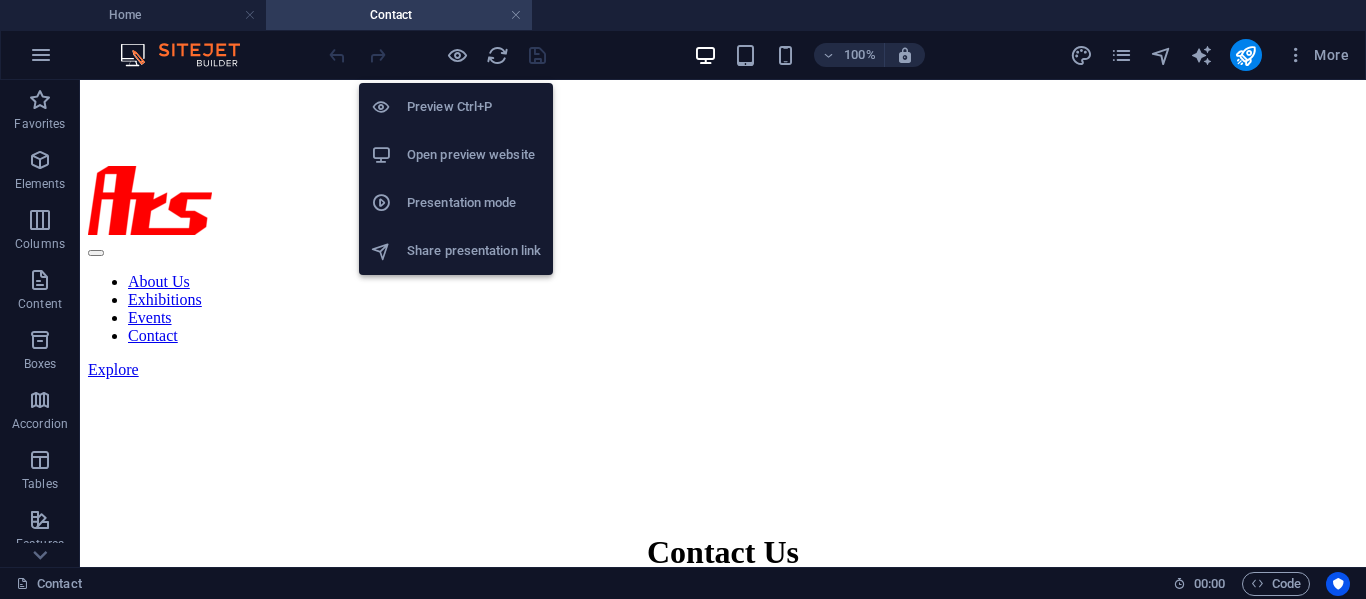 click on "Preview Ctrl+P" at bounding box center [474, 107] 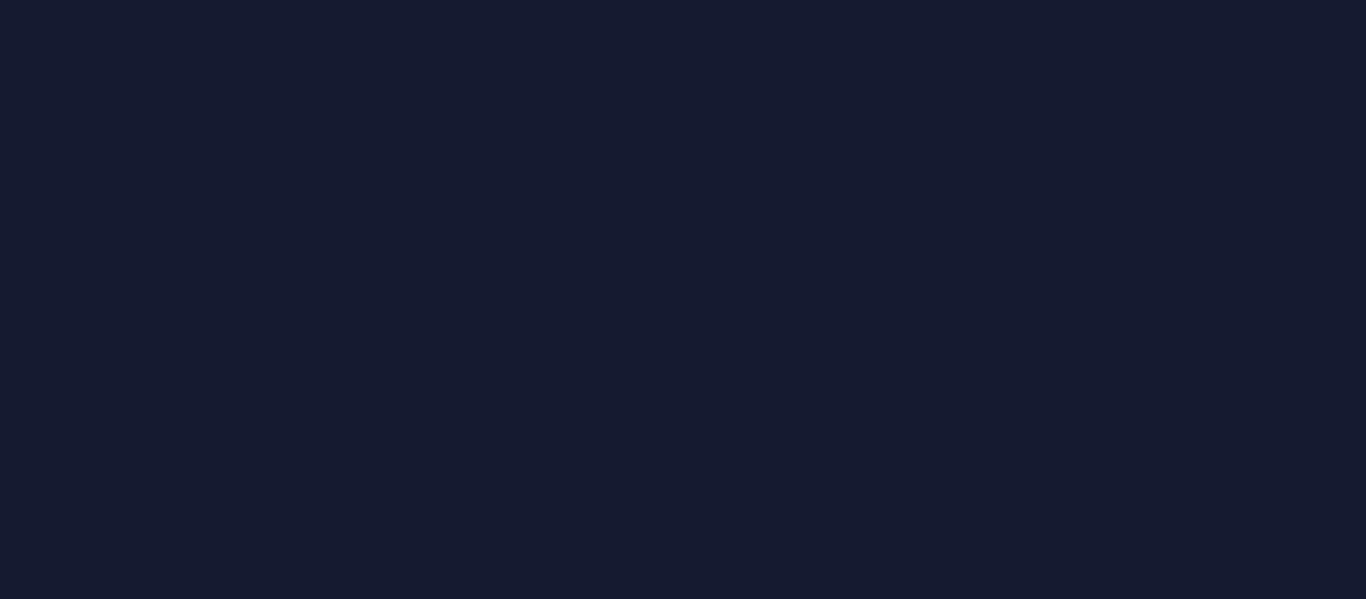 scroll, scrollTop: 0, scrollLeft: 0, axis: both 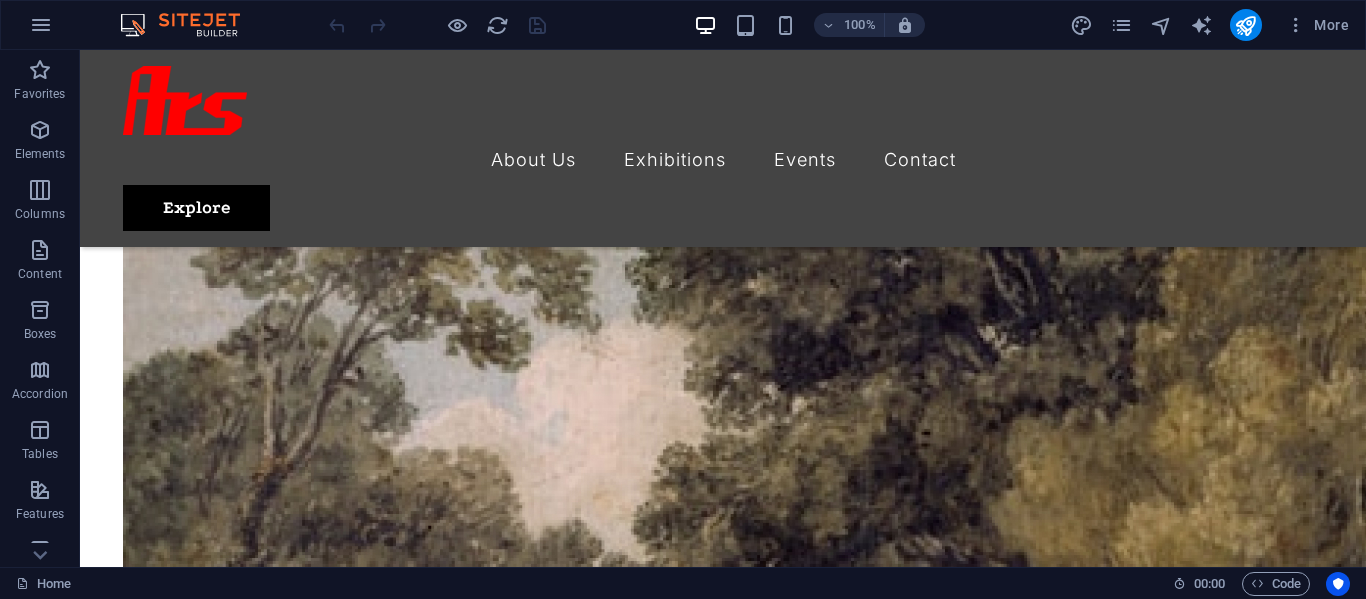 click at bounding box center [723, 10689] 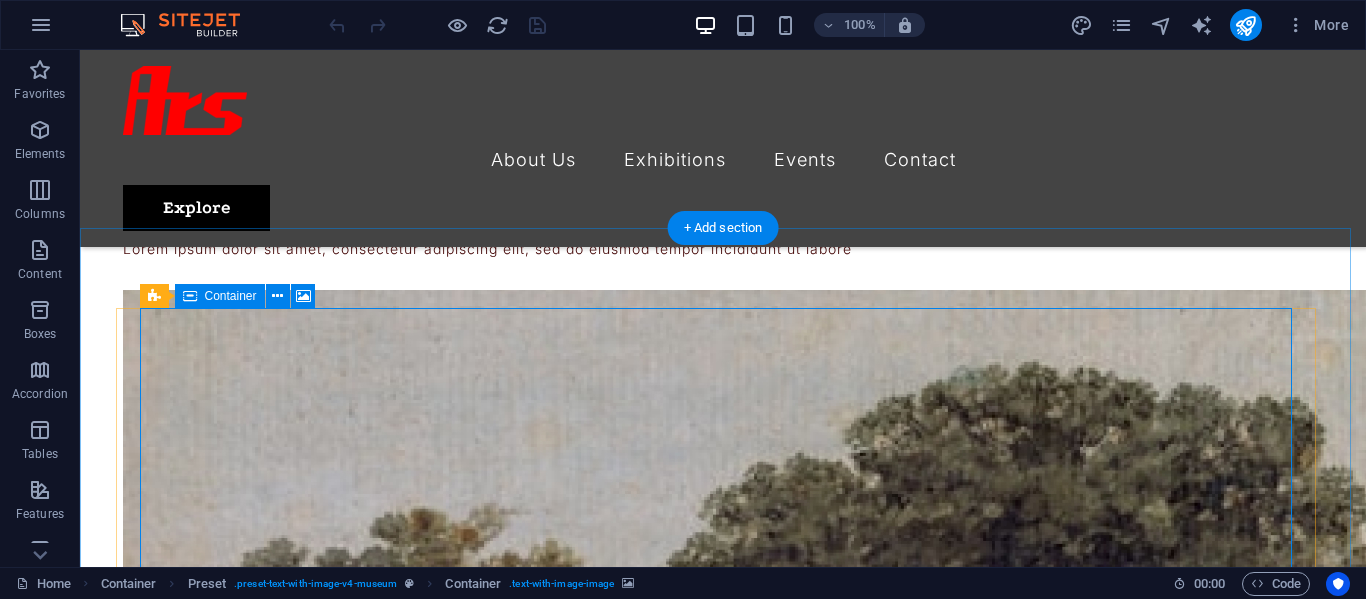 scroll, scrollTop: 4000, scrollLeft: 0, axis: vertical 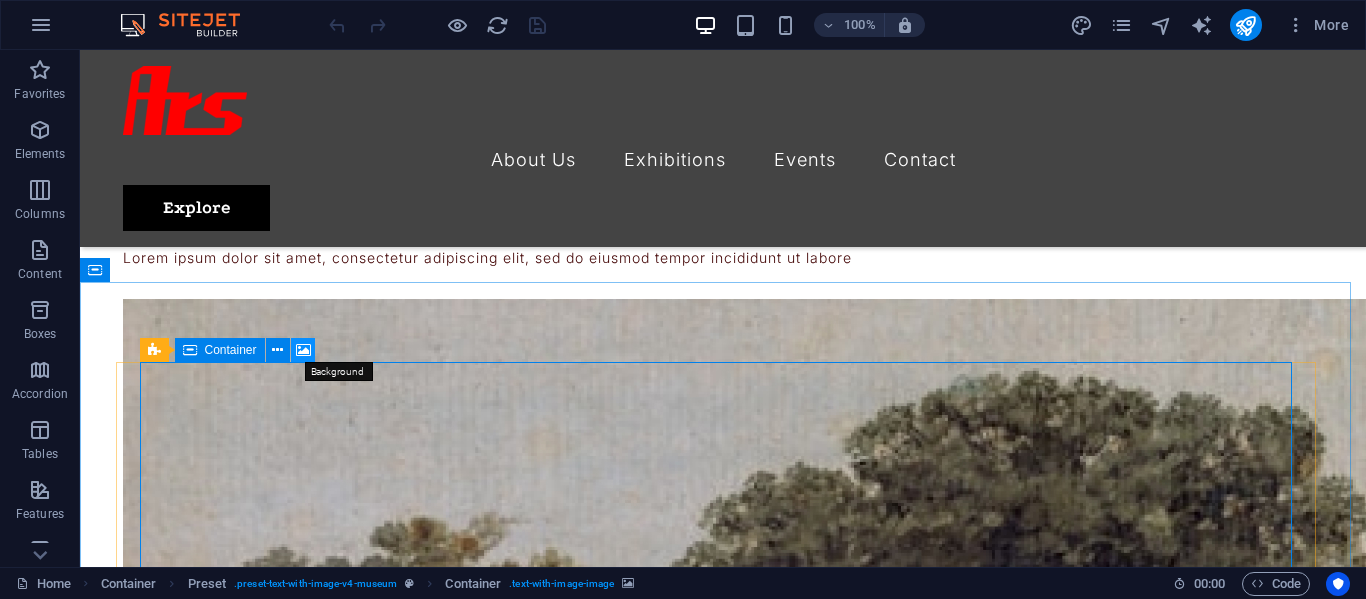 click at bounding box center [303, 350] 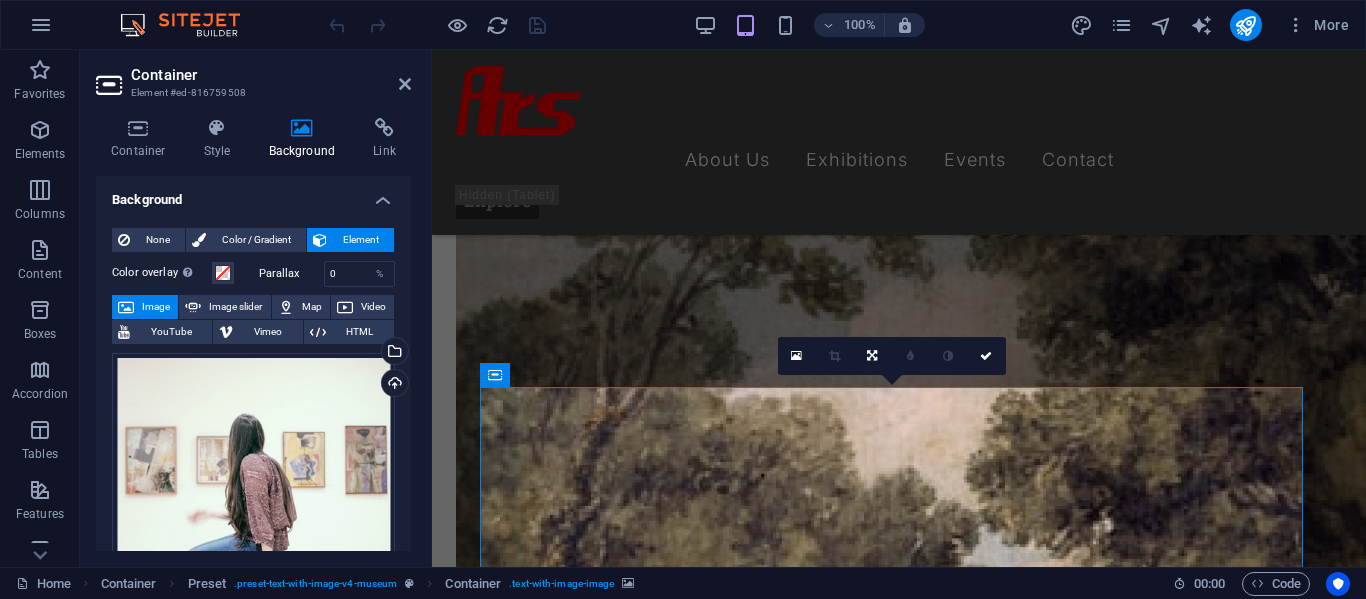 scroll, scrollTop: 3534, scrollLeft: 0, axis: vertical 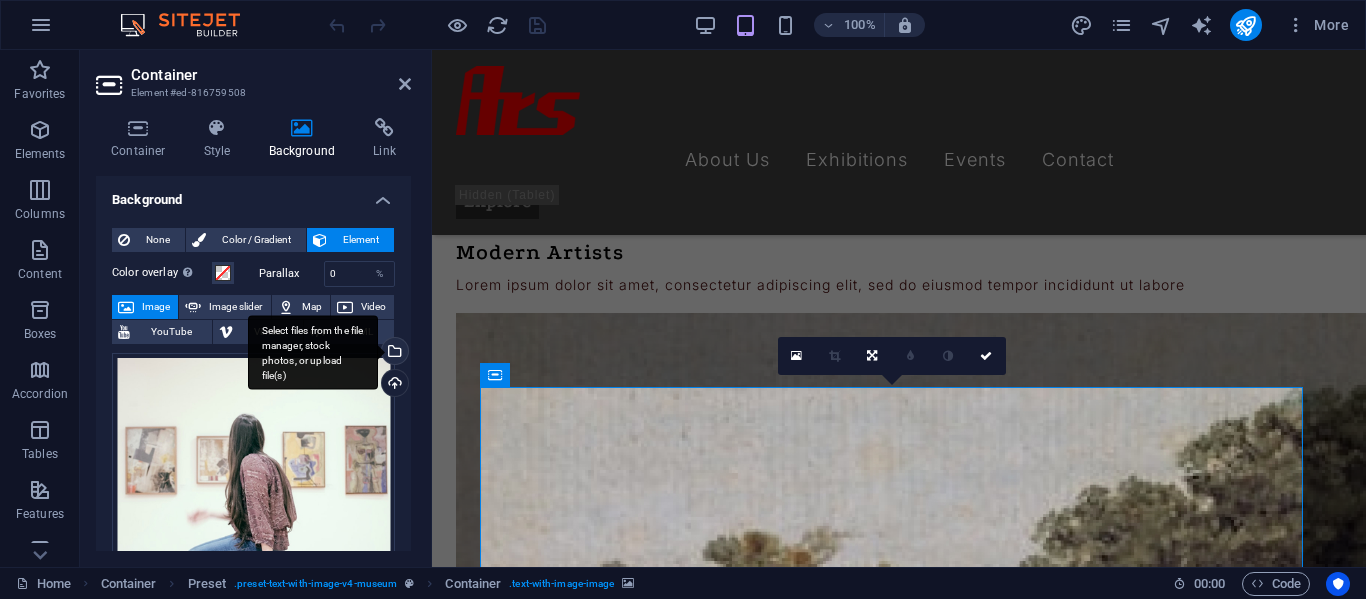 click on "Select files from the file manager, stock photos, or upload file(s)" at bounding box center (393, 353) 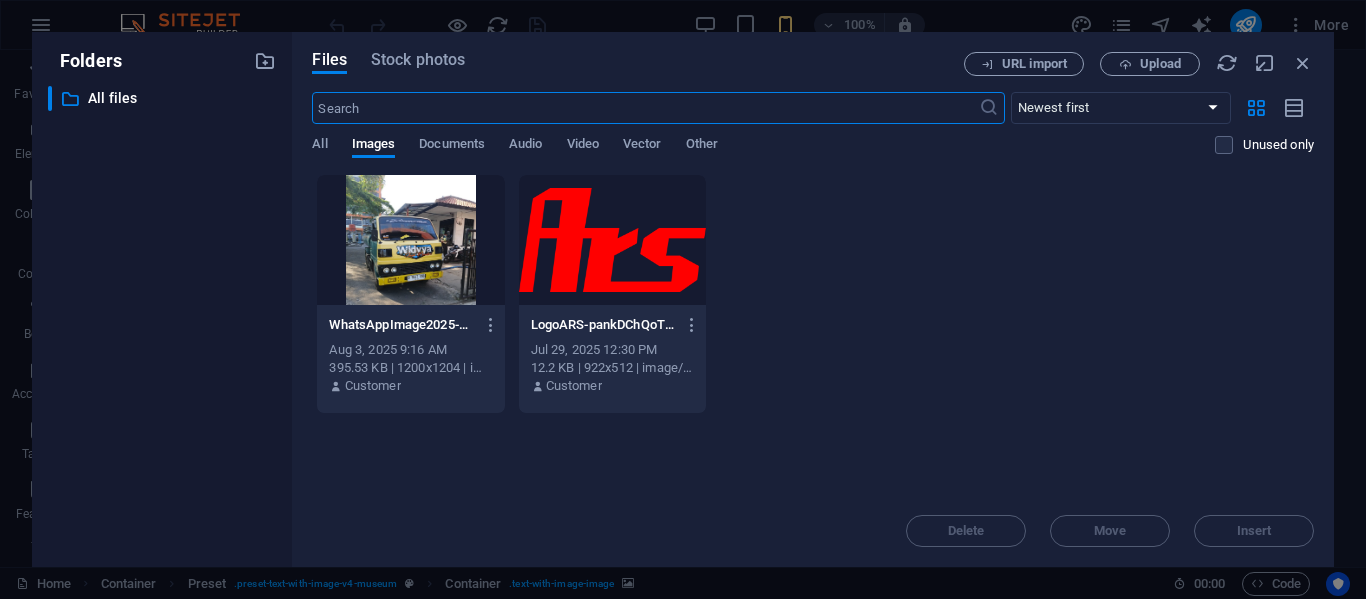 scroll, scrollTop: 6288, scrollLeft: 0, axis: vertical 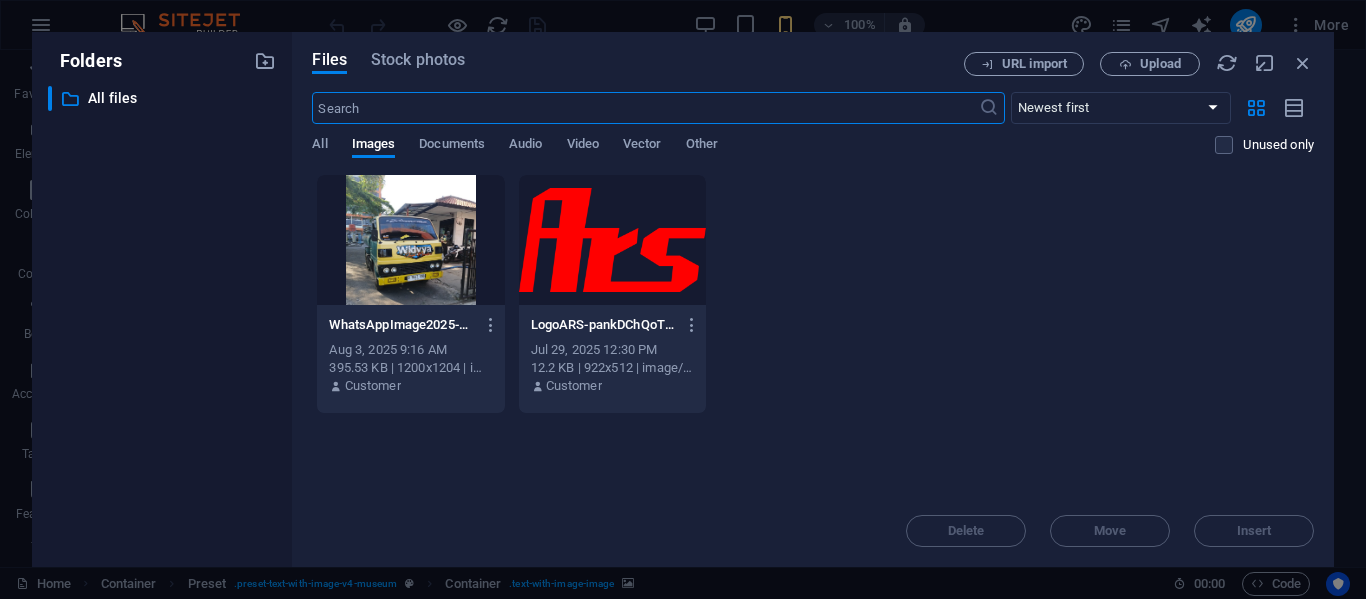 click at bounding box center (410, 240) 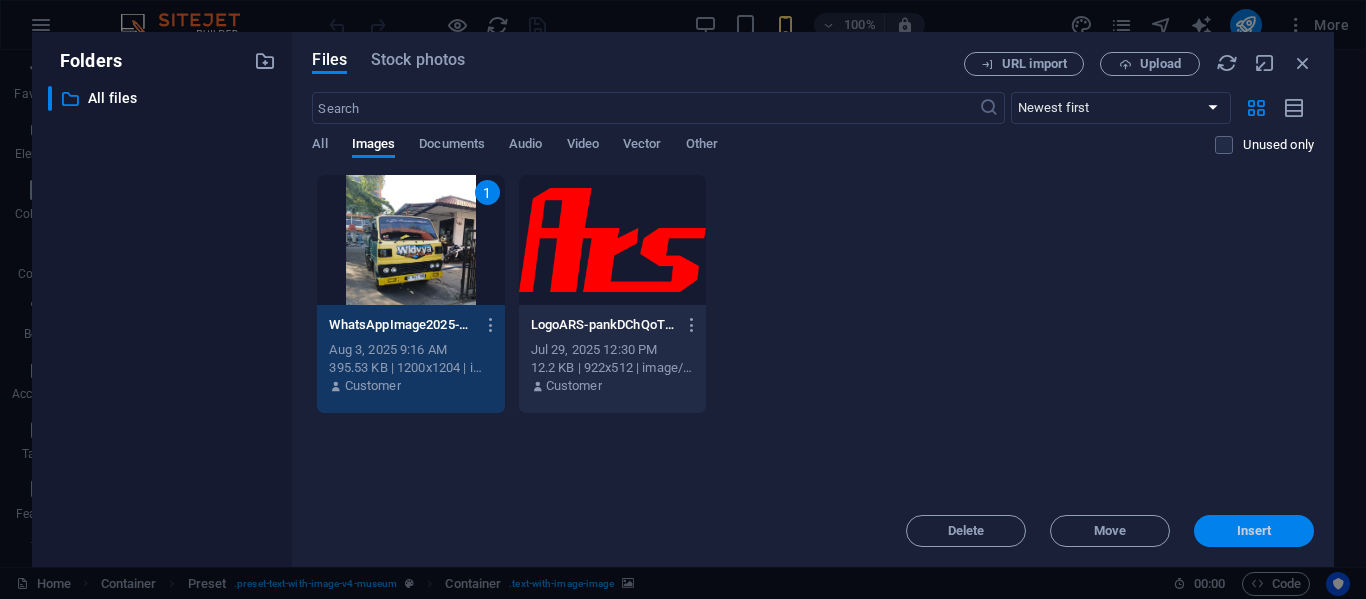 drag, startPoint x: 1259, startPoint y: 528, endPoint x: 827, endPoint y: 478, distance: 434.88388 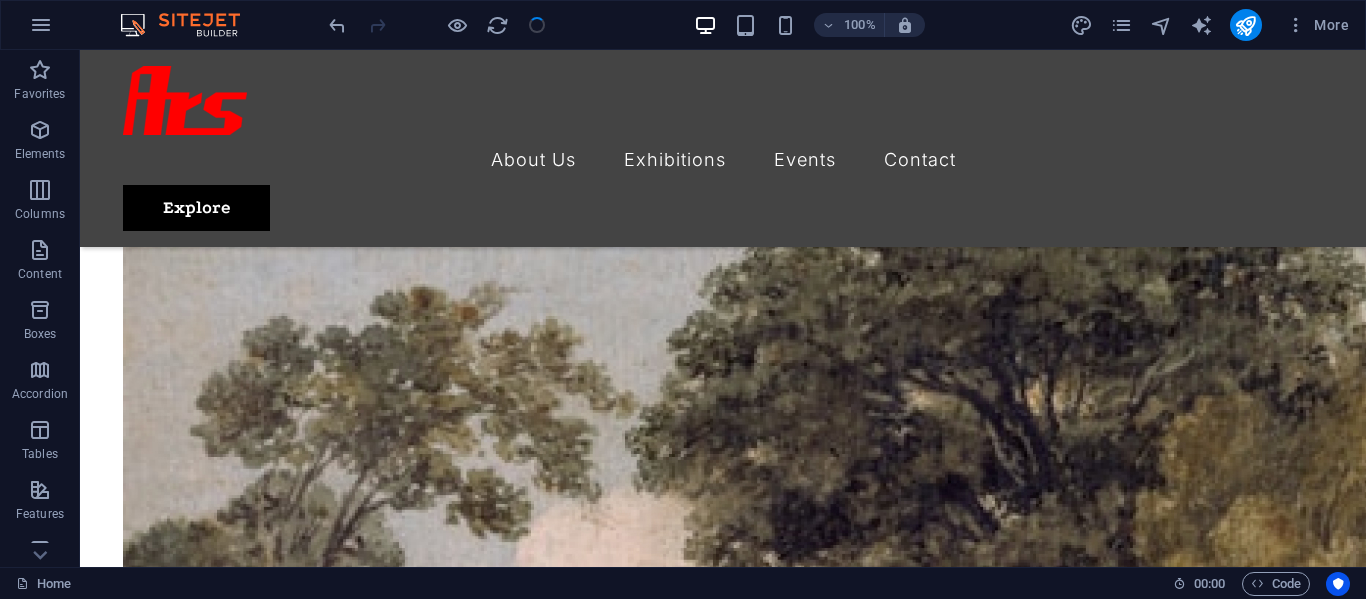 scroll, scrollTop: 4203, scrollLeft: 0, axis: vertical 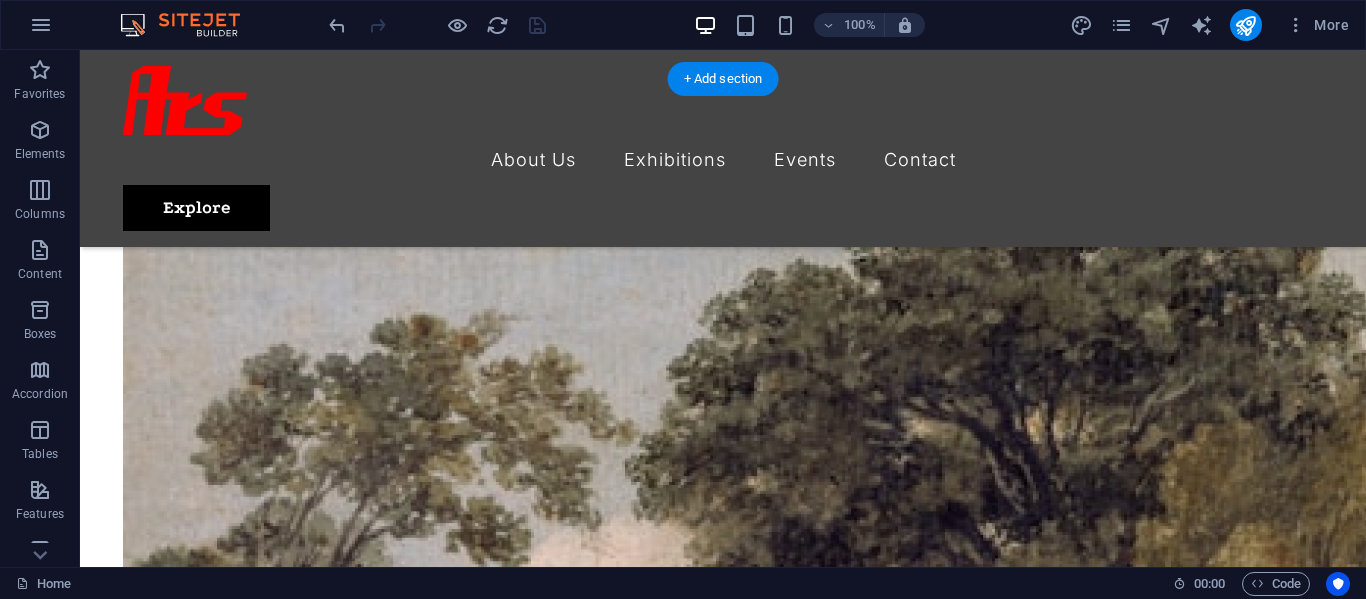 click at bounding box center (723, 10886) 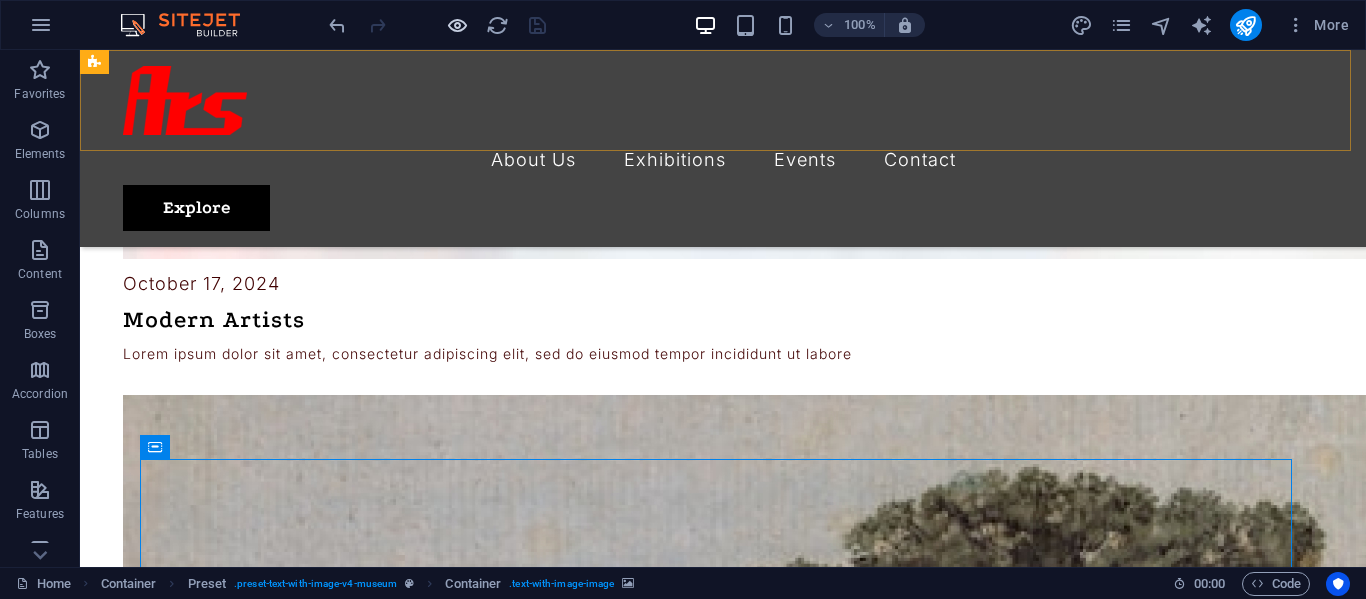 scroll, scrollTop: 3903, scrollLeft: 0, axis: vertical 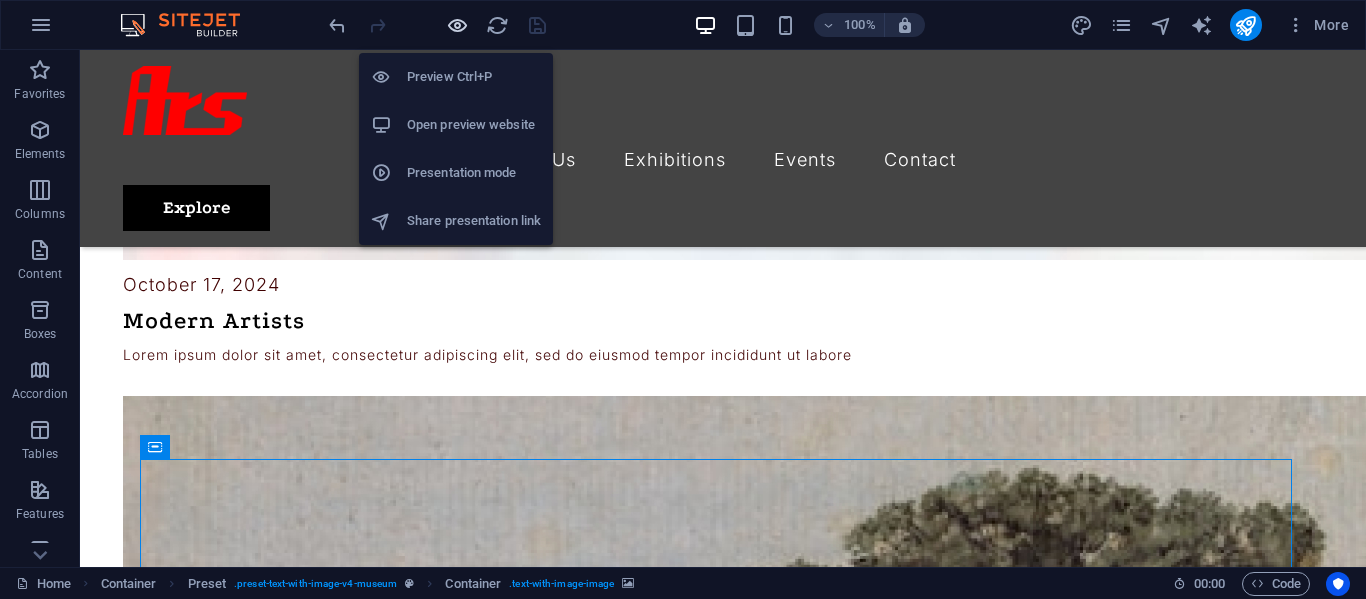 click at bounding box center (457, 25) 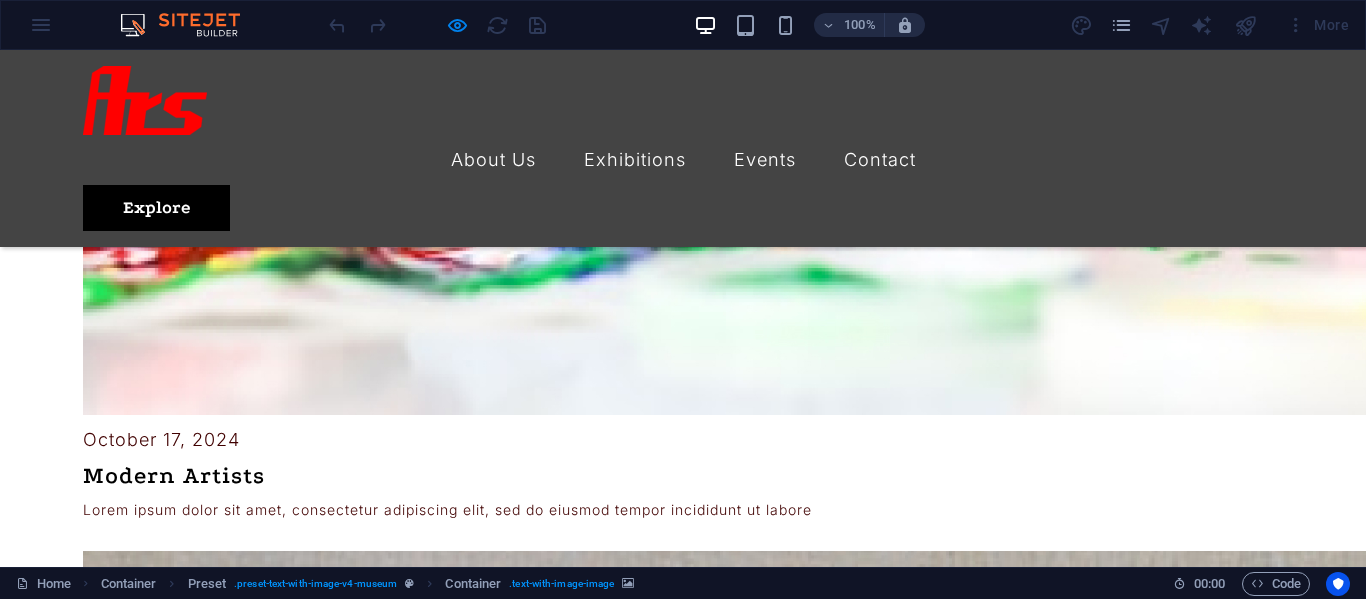scroll, scrollTop: 3792, scrollLeft: 0, axis: vertical 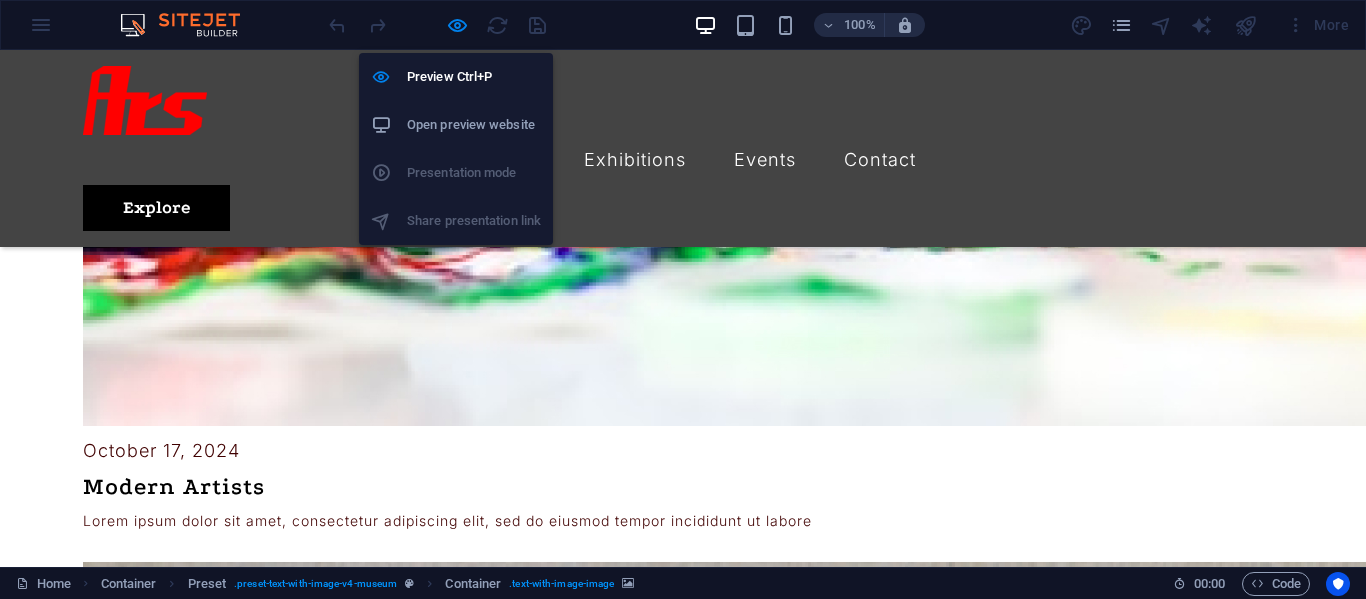 click on "Open preview website" at bounding box center [474, 125] 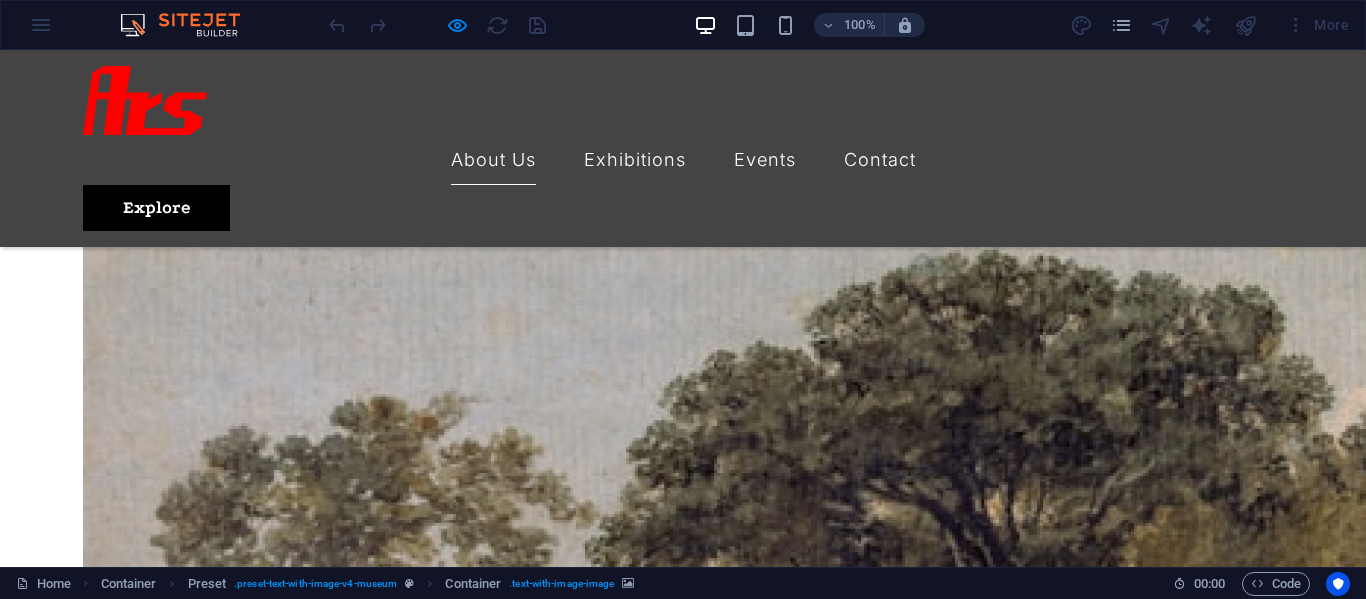 scroll, scrollTop: 4192, scrollLeft: 0, axis: vertical 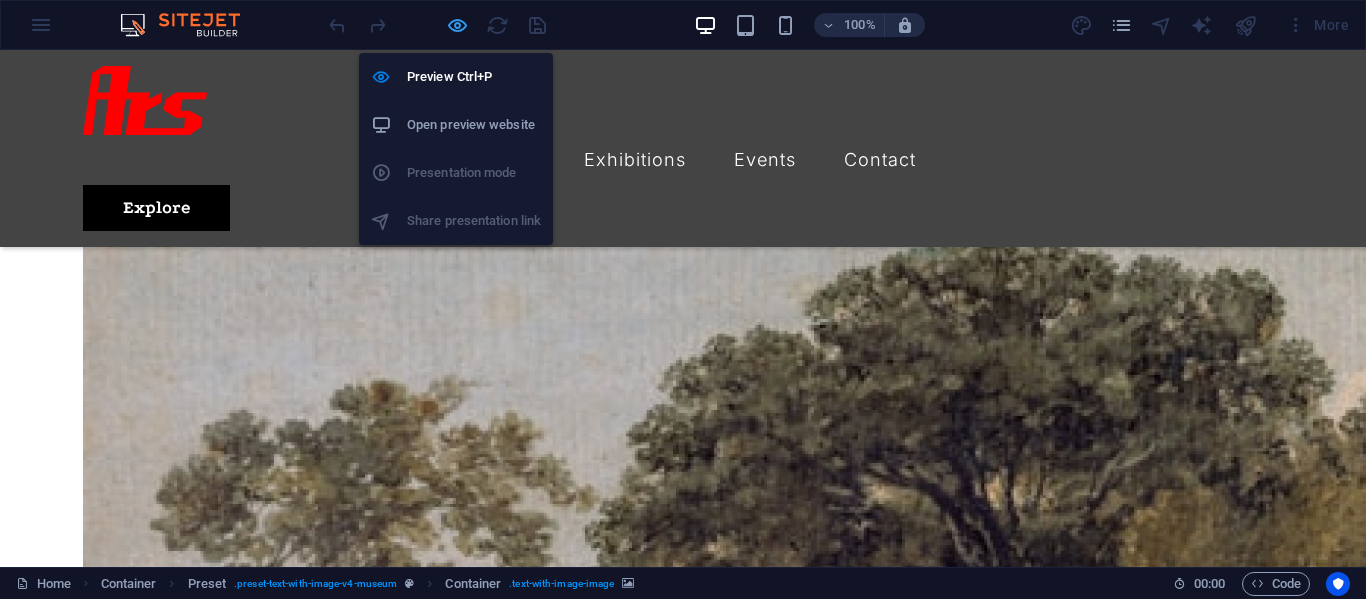 click at bounding box center [457, 25] 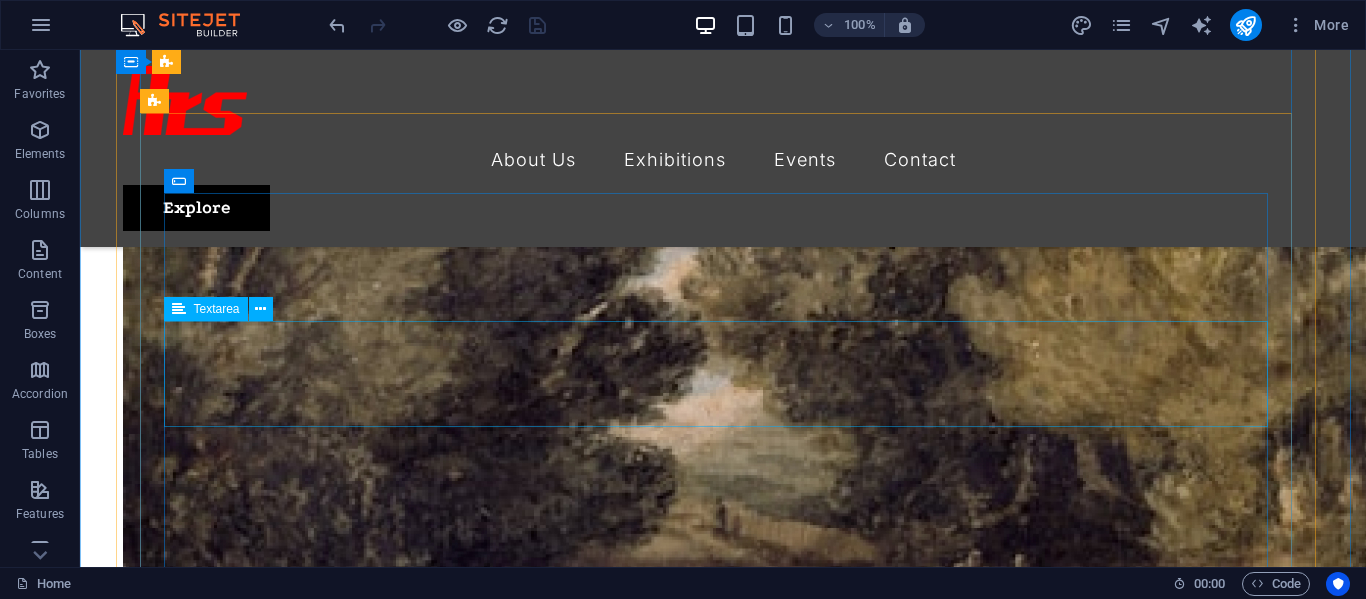 scroll, scrollTop: 4692, scrollLeft: 0, axis: vertical 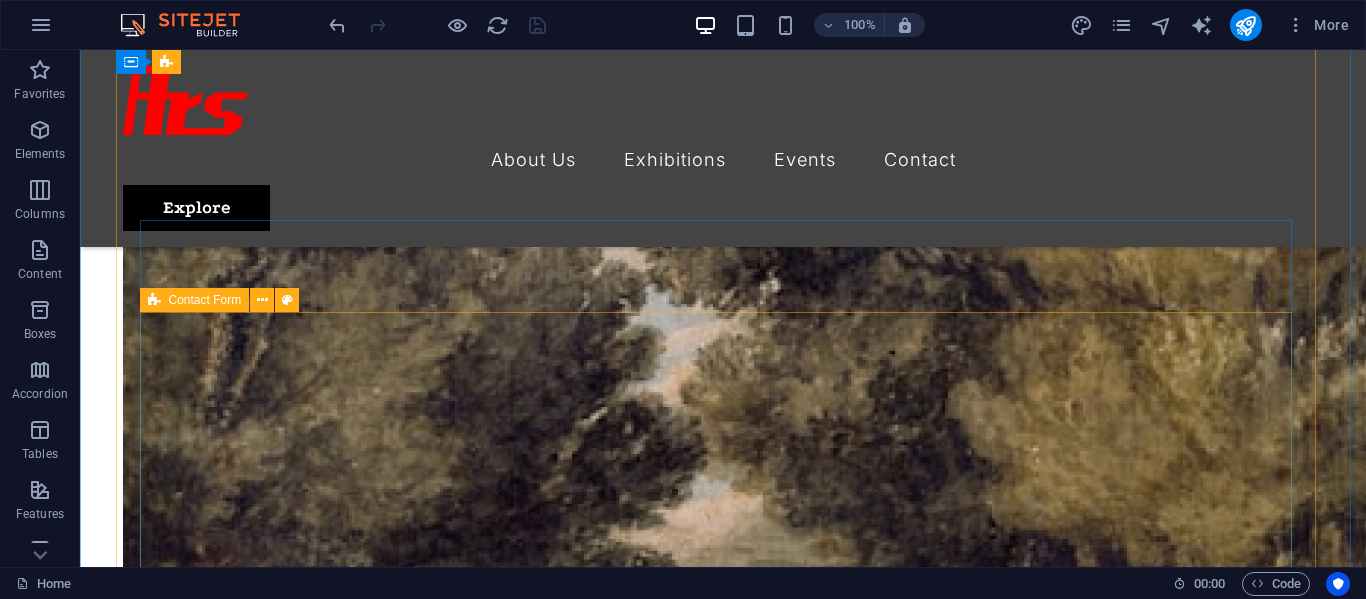click on "I have read and understand the privacy policy. Unreadable? Load new Submit message" at bounding box center [723, 9803] 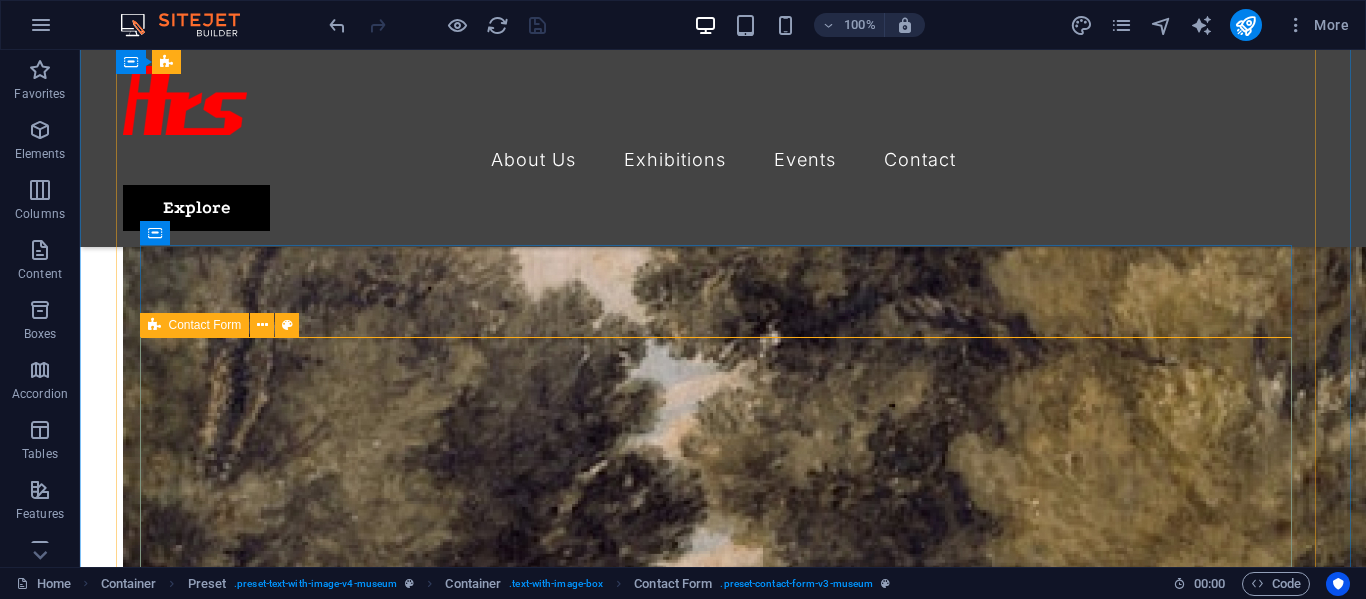 scroll, scrollTop: 4592, scrollLeft: 0, axis: vertical 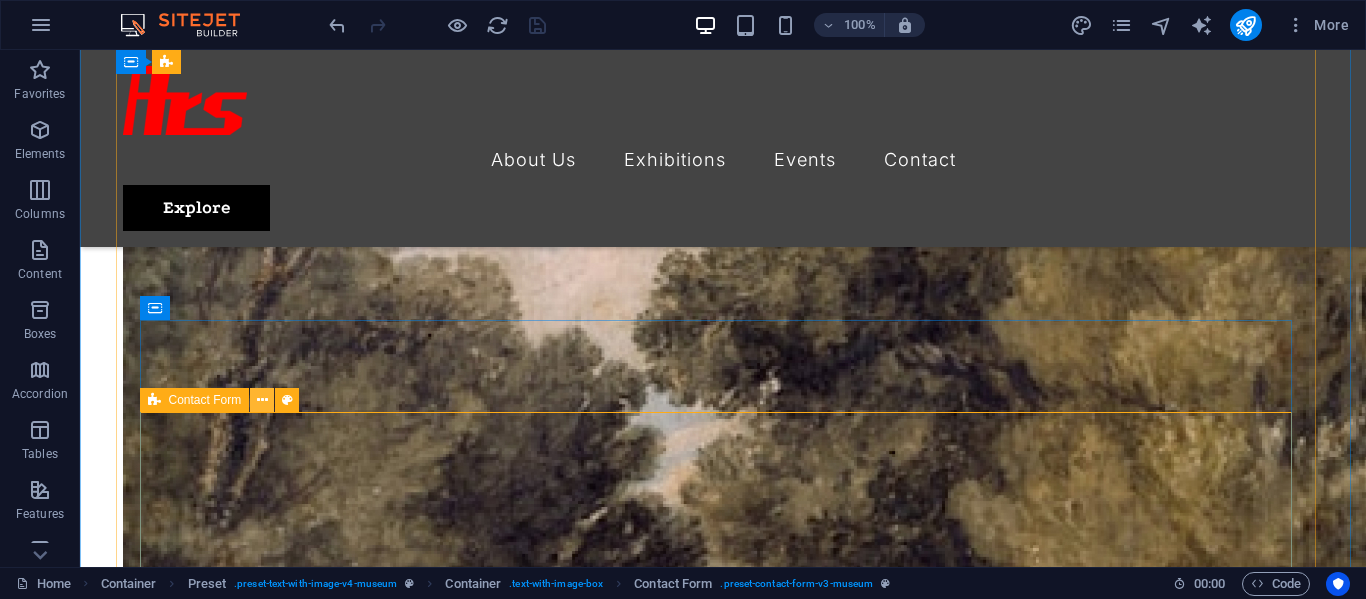 click at bounding box center [262, 400] 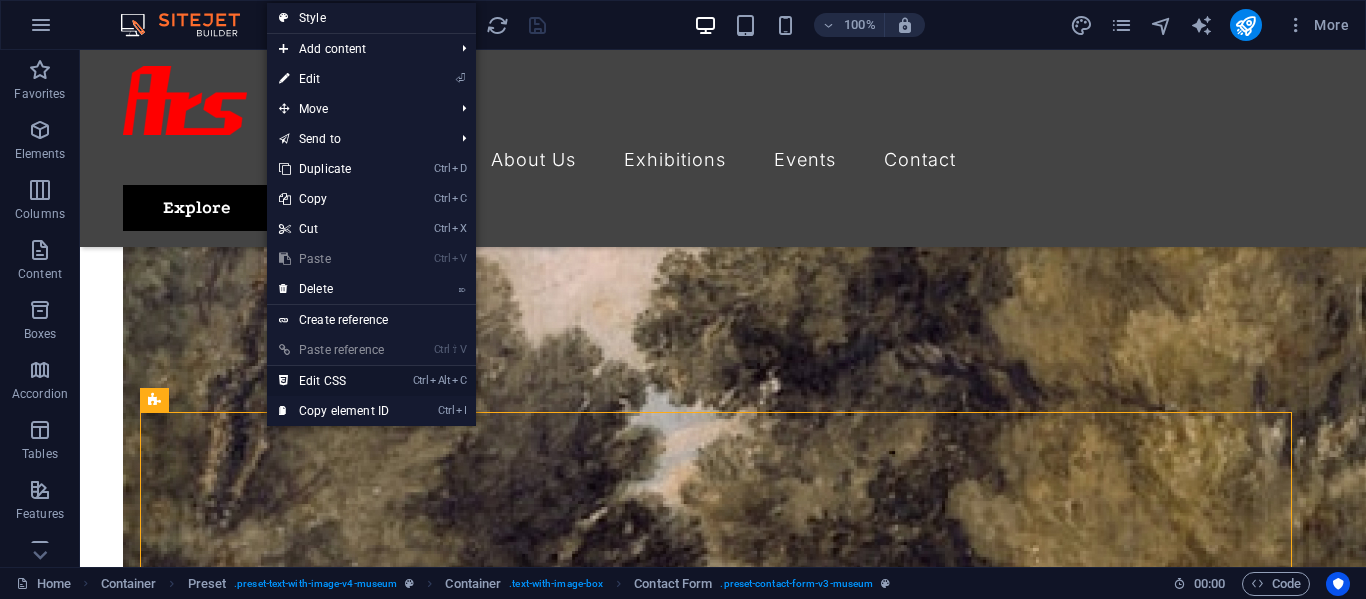 click on "Ctrl Alt C  Edit CSS" at bounding box center [334, 381] 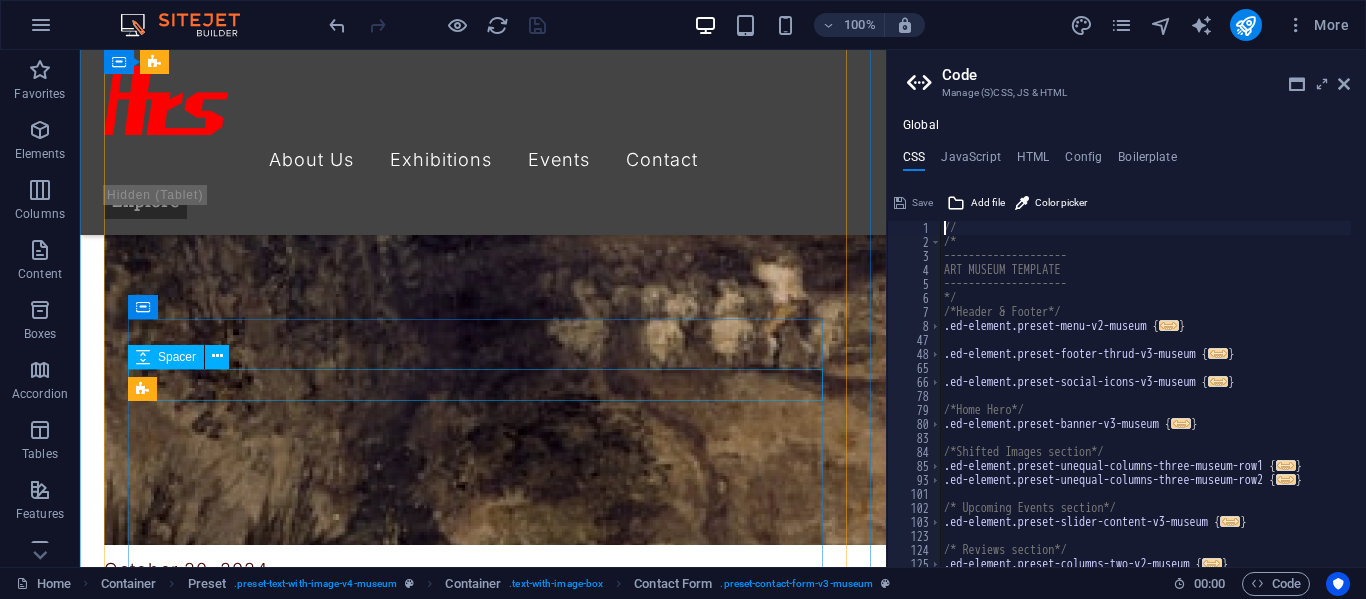 scroll, scrollTop: 3989, scrollLeft: 0, axis: vertical 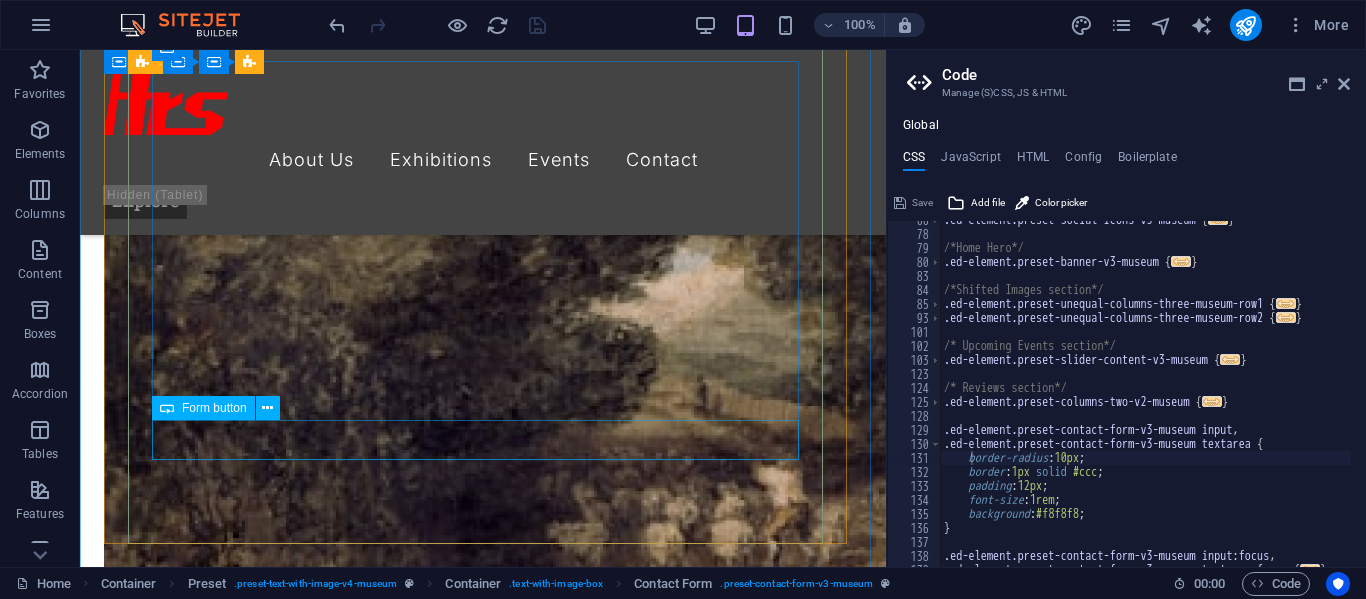 click on "Submit message" at bounding box center [483, 9059] 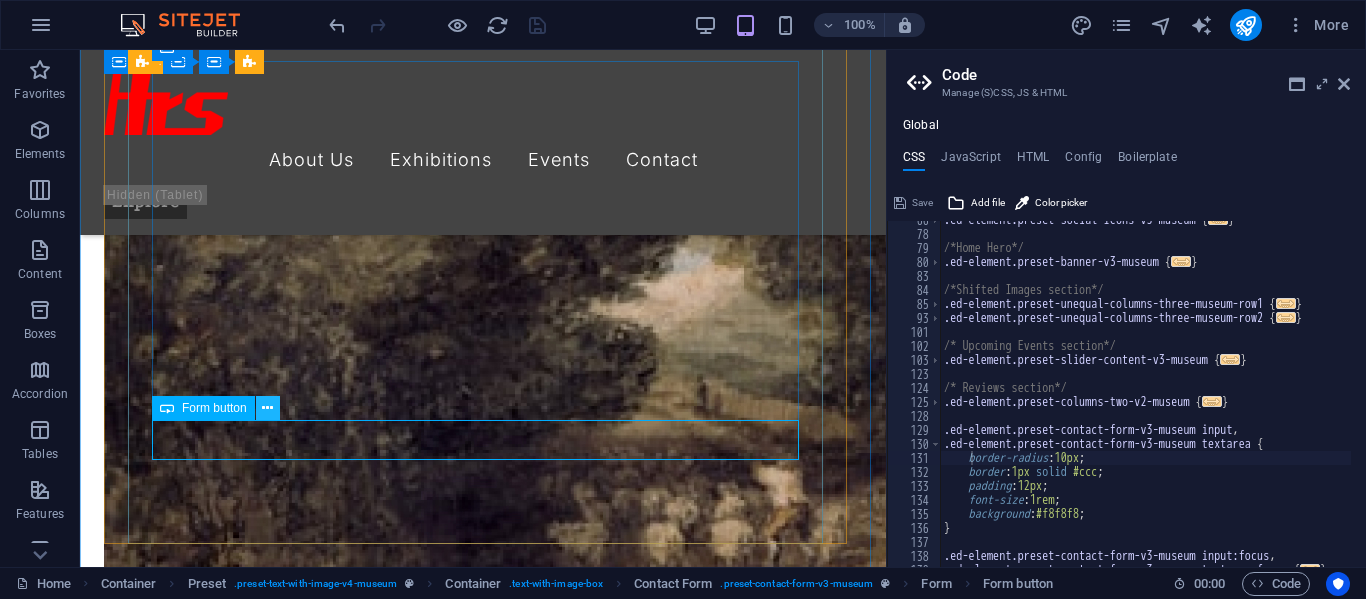 click at bounding box center (267, 408) 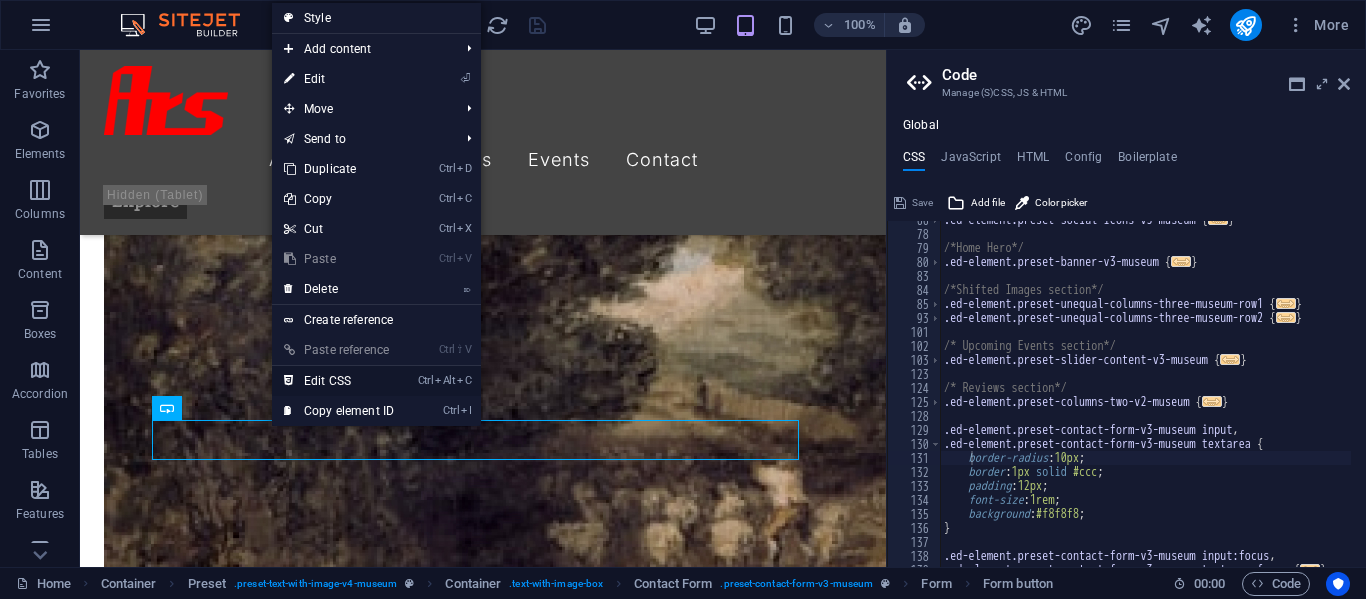 click on "Ctrl Alt C  Edit CSS" at bounding box center (339, 381) 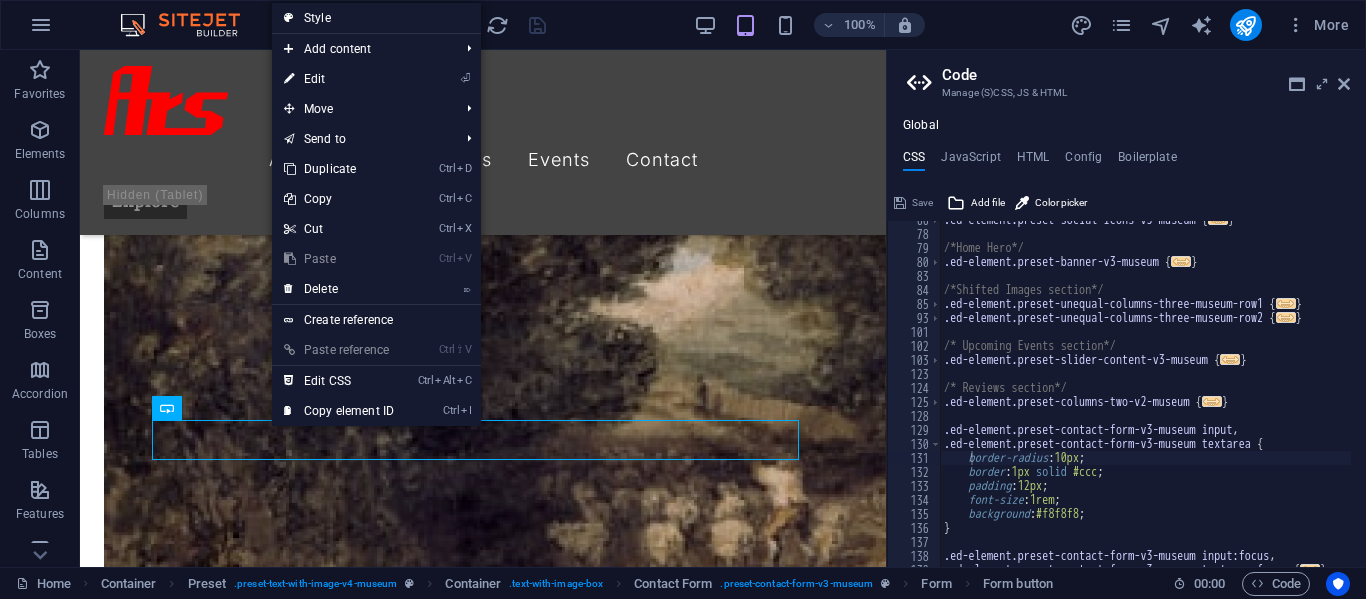 type on "background: #e63946;" 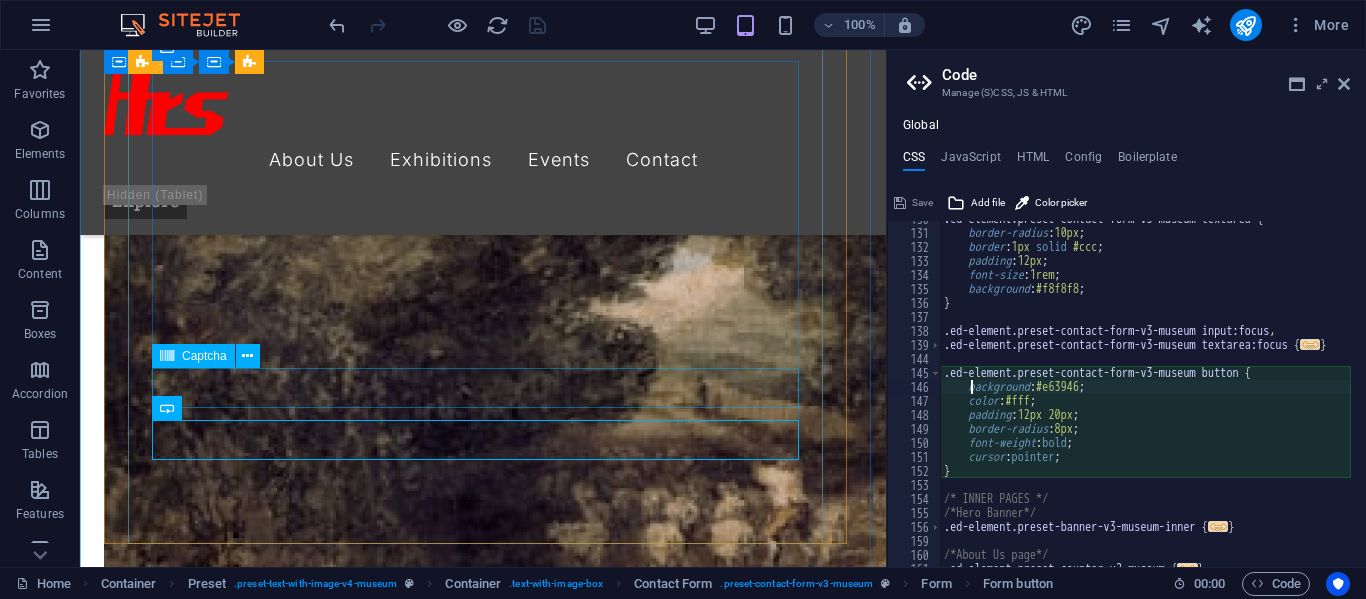 scroll, scrollTop: 387, scrollLeft: 0, axis: vertical 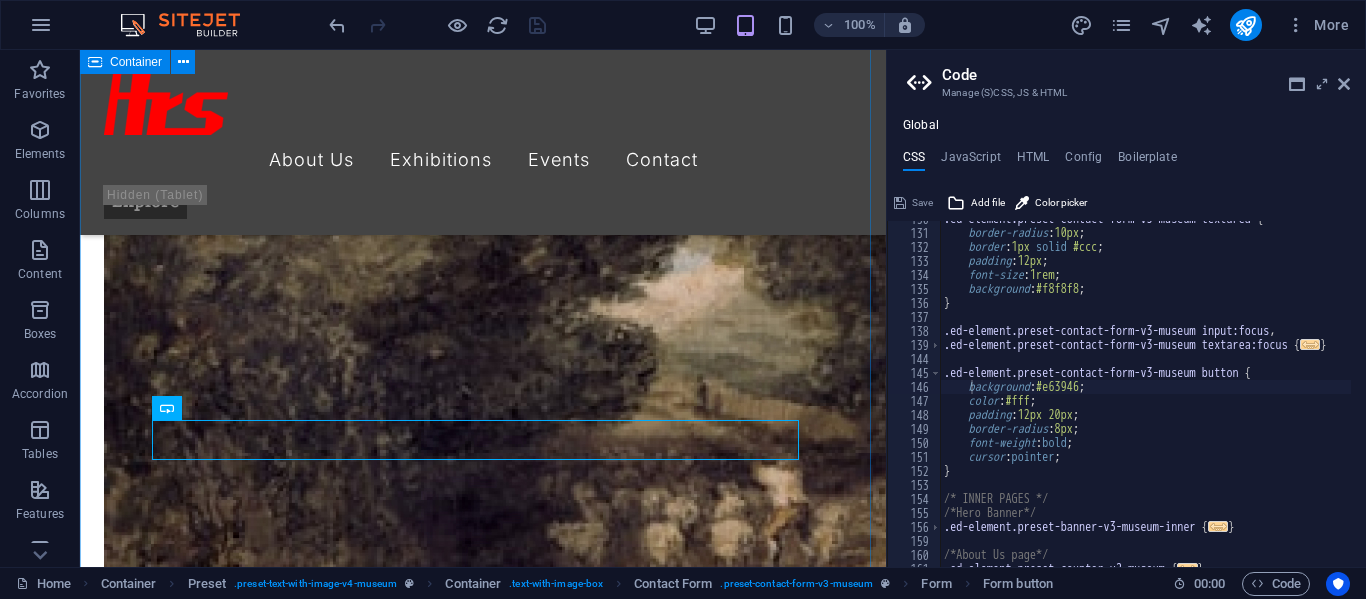 click on "Contact Us   I have read and understand the privacy policy. Unreadable? Load new Submit message Drop content here or  Add elements  Paste clipboard" at bounding box center [483, 9137] 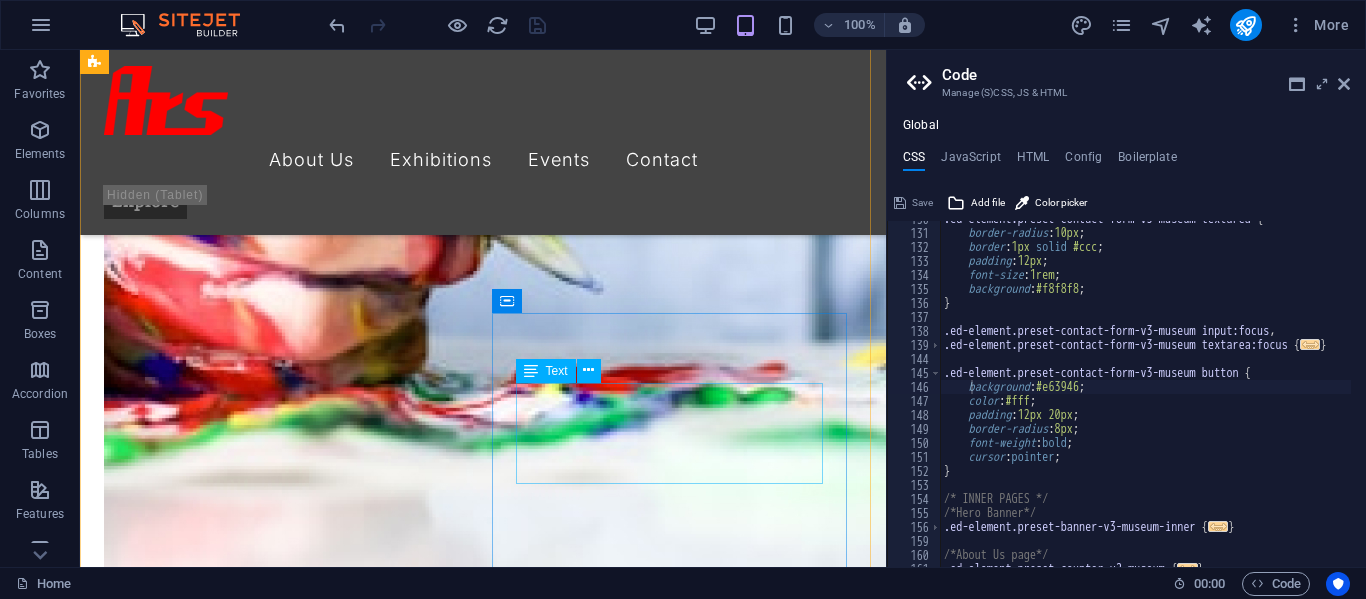 scroll, scrollTop: 2889, scrollLeft: 0, axis: vertical 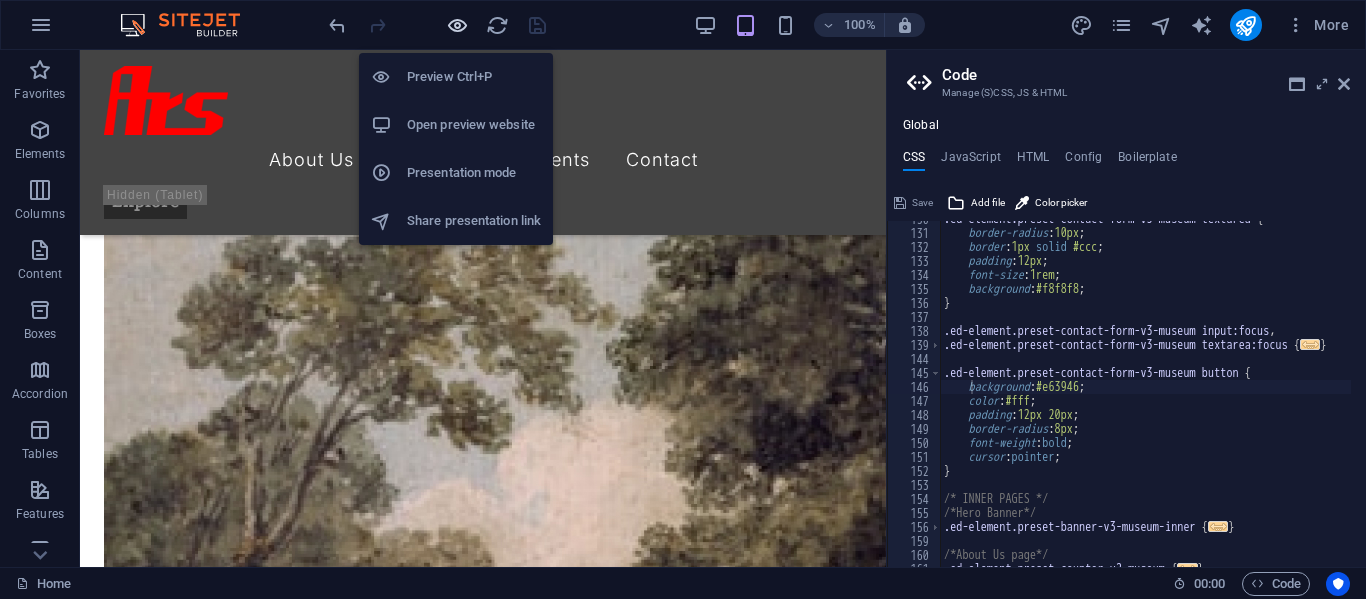 click at bounding box center [457, 25] 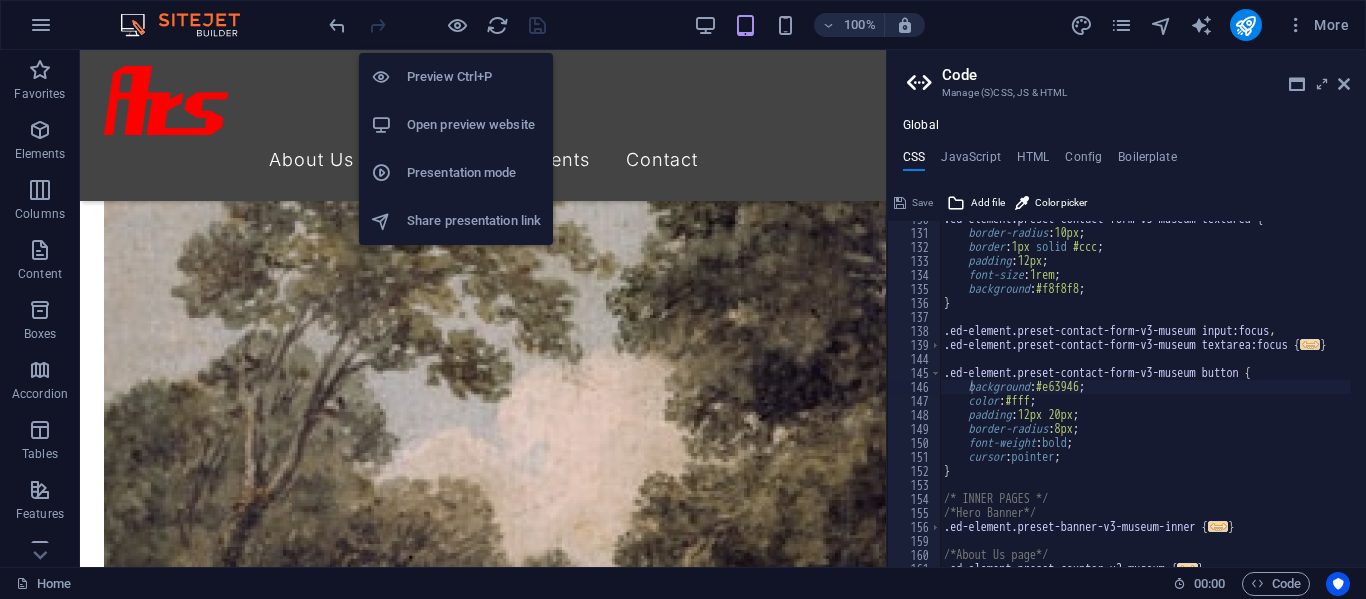 scroll, scrollTop: 3650, scrollLeft: 0, axis: vertical 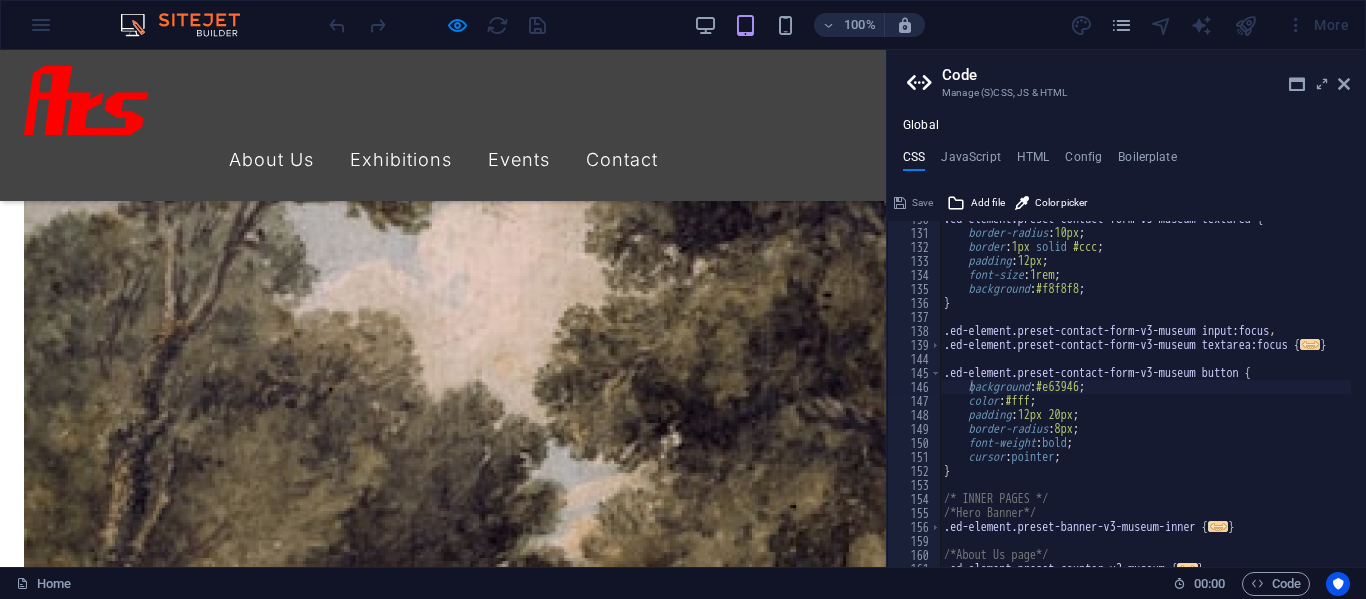 click on "I have read and understand the privacy policy. Unreadable? Load new Submit message" at bounding box center (443, 9220) 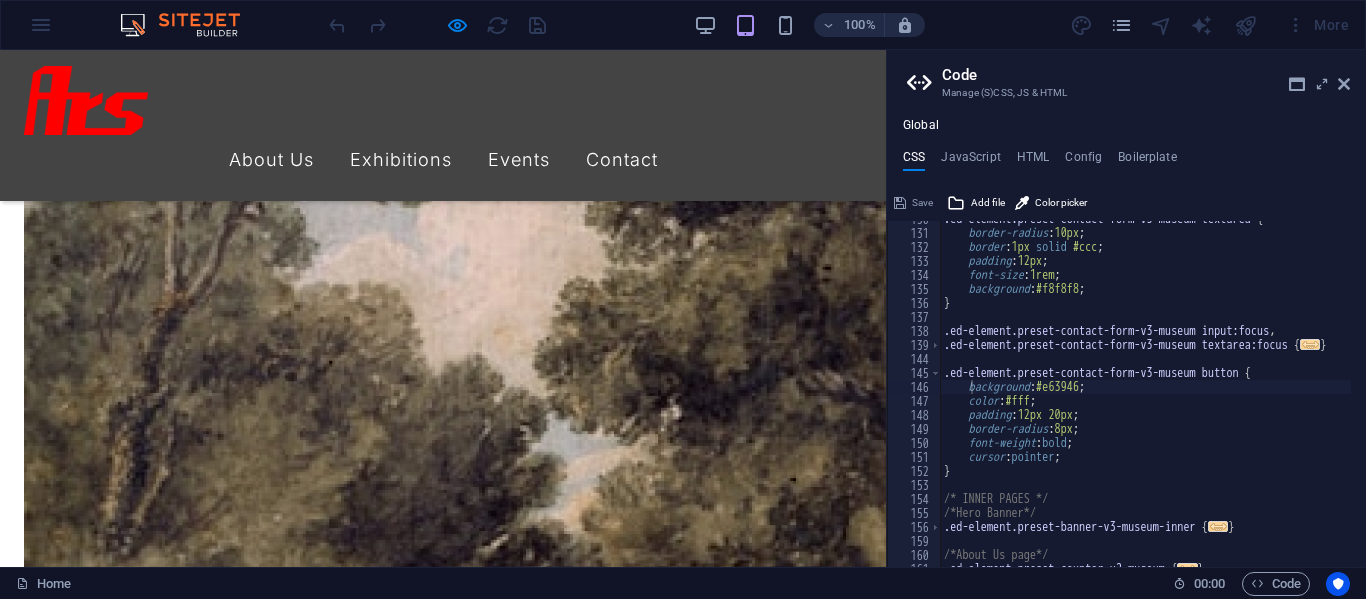 scroll, scrollTop: 4050, scrollLeft: 0, axis: vertical 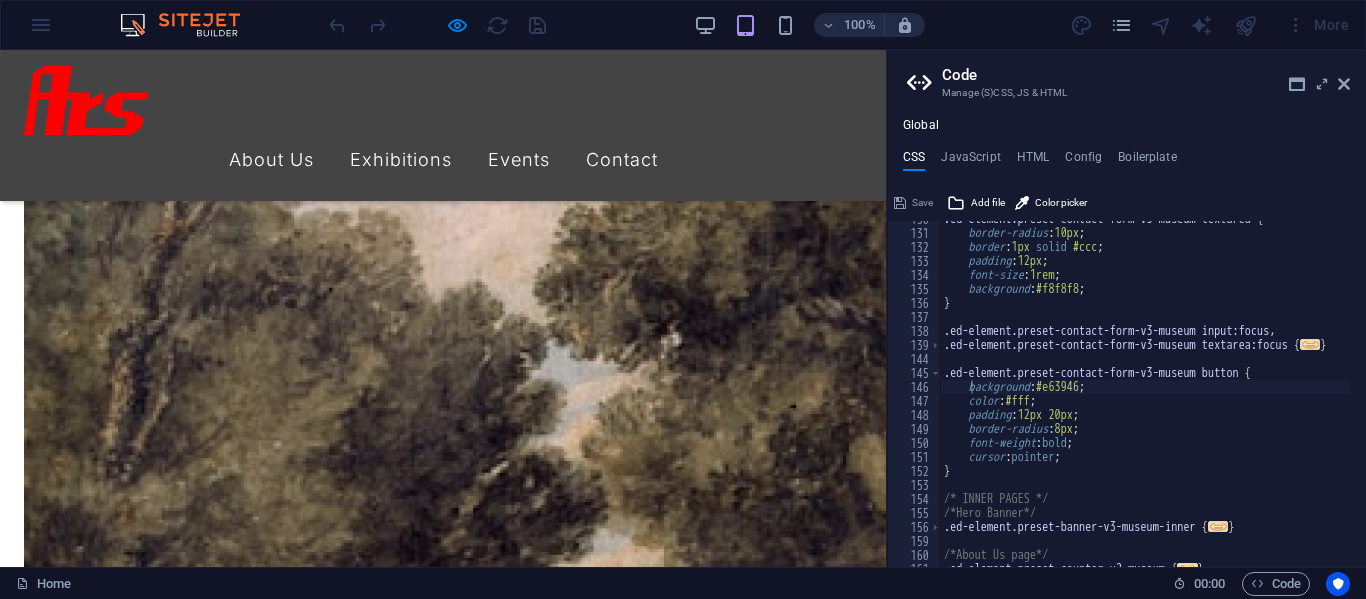 click at bounding box center [202, 8905] 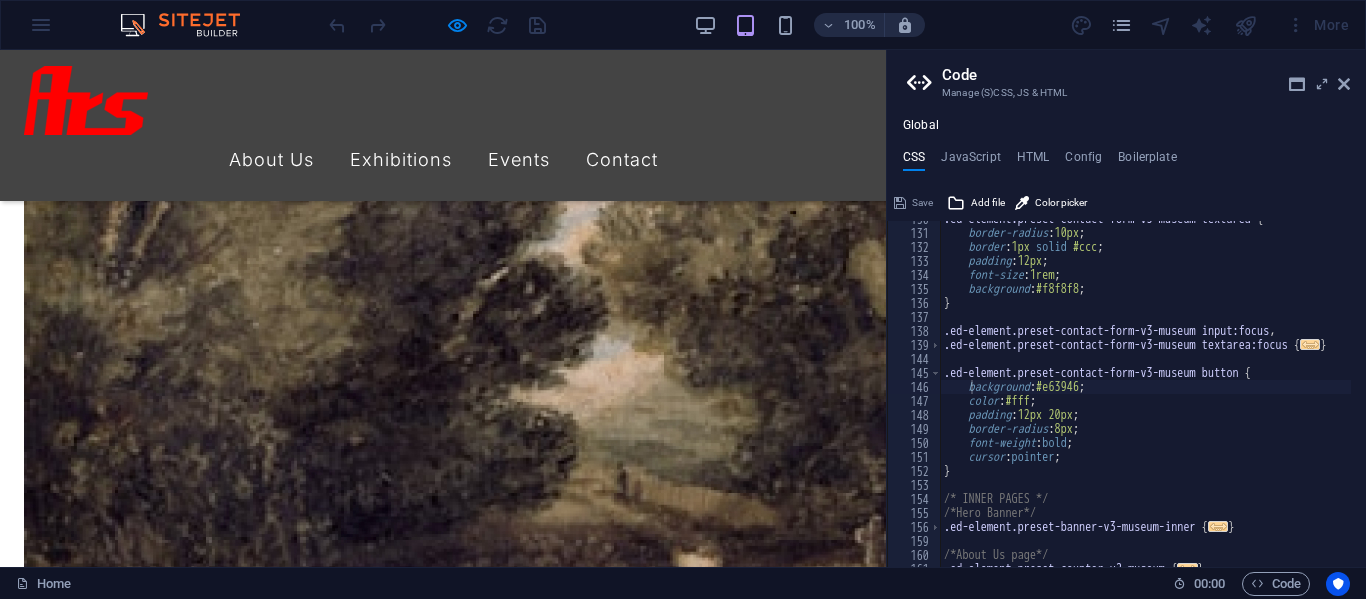 scroll, scrollTop: 4250, scrollLeft: 0, axis: vertical 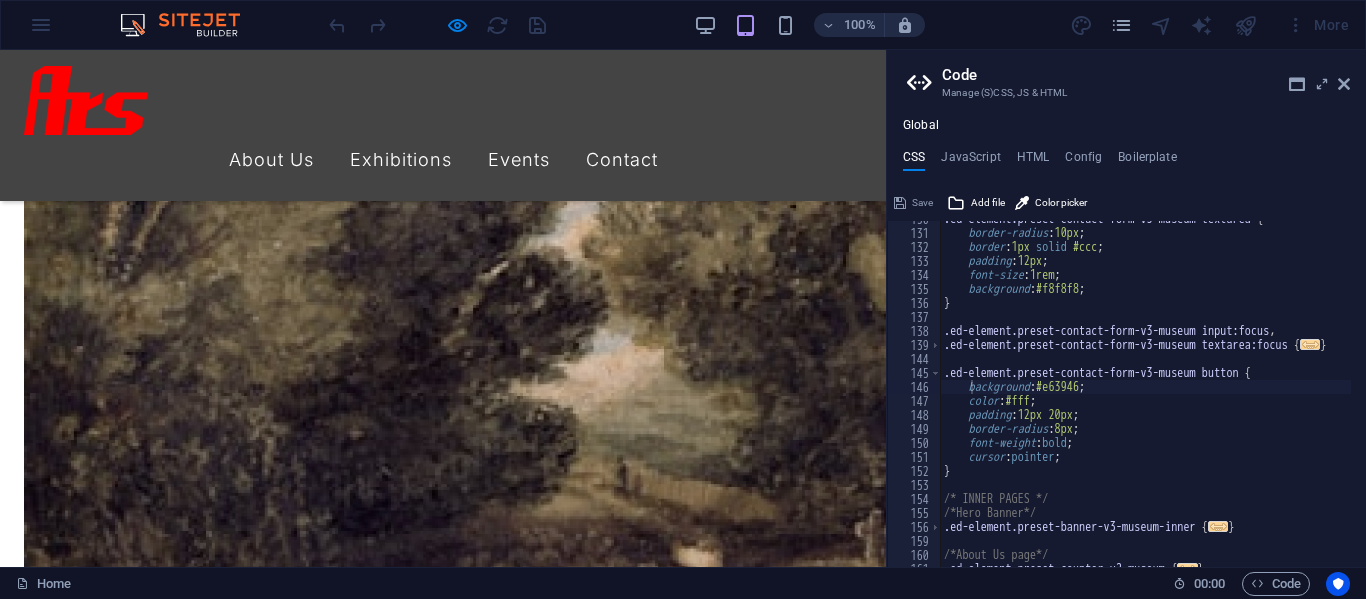 click on "Submit message" at bounding box center [174, 9112] 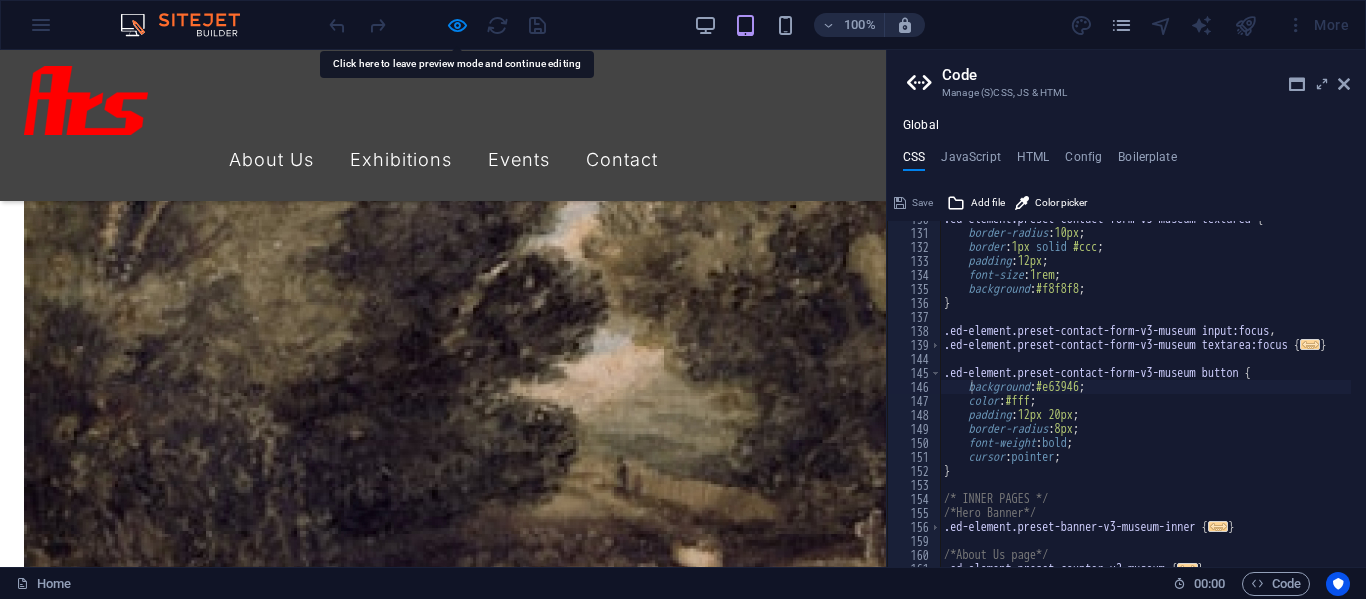 drag, startPoint x: 176, startPoint y: 445, endPoint x: 370, endPoint y: 440, distance: 194.06442 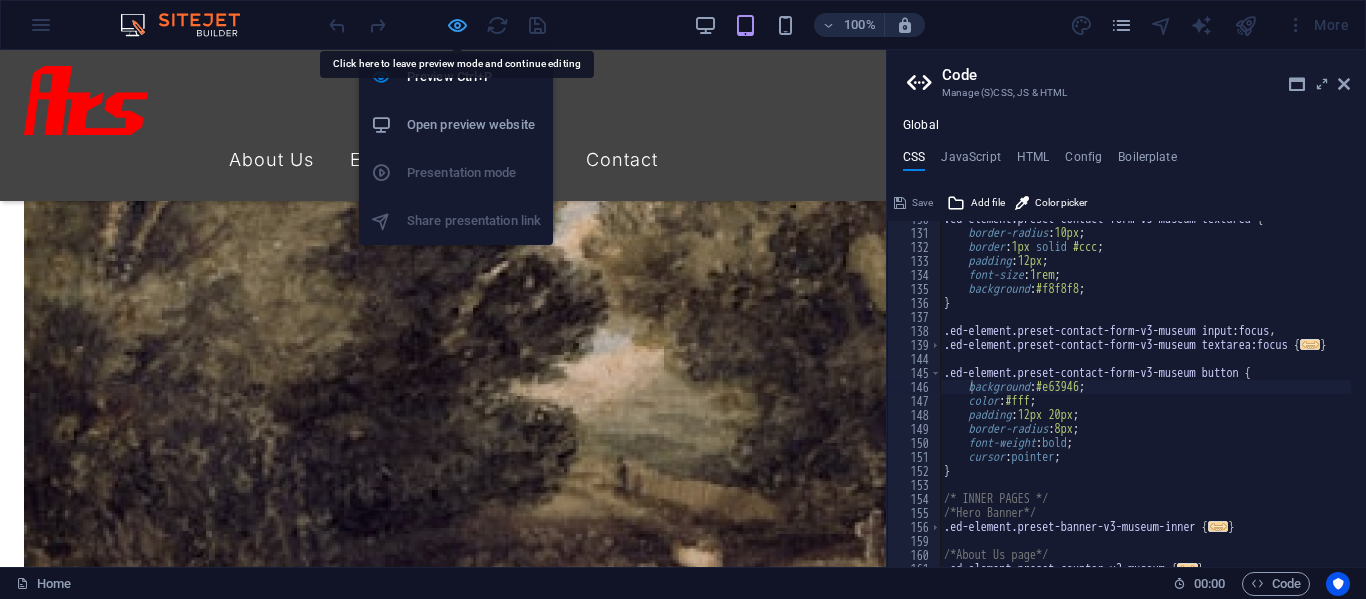 click at bounding box center [457, 25] 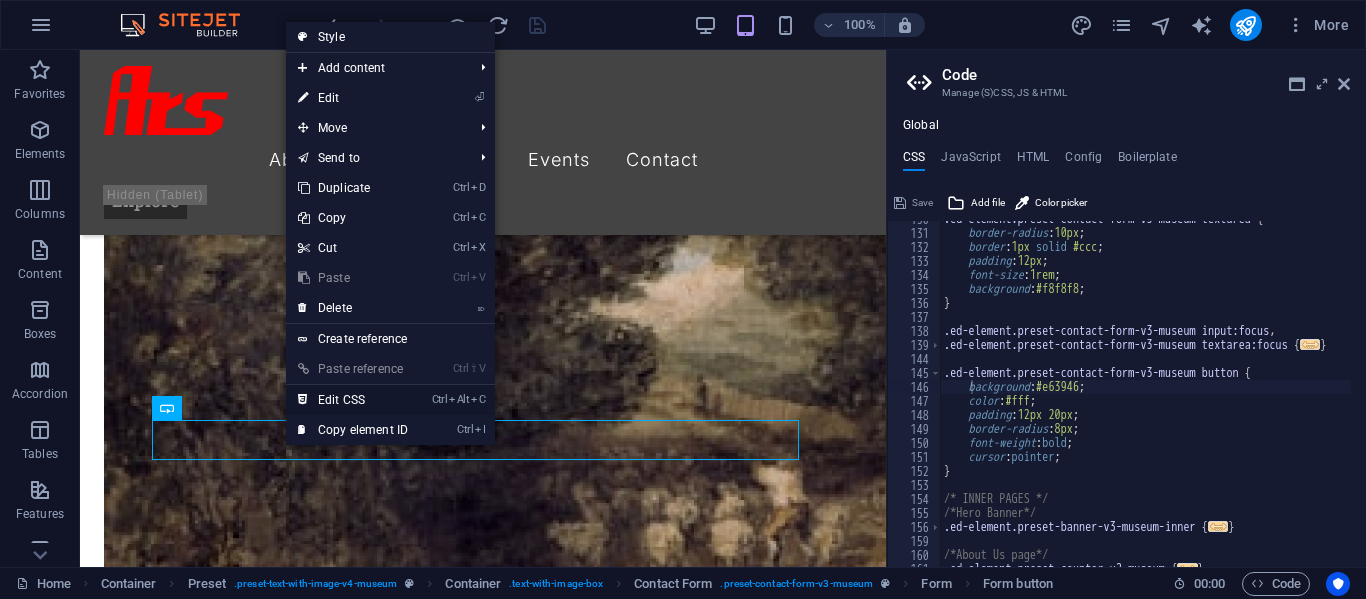 click on "Ctrl Alt C  Edit CSS" at bounding box center (353, 400) 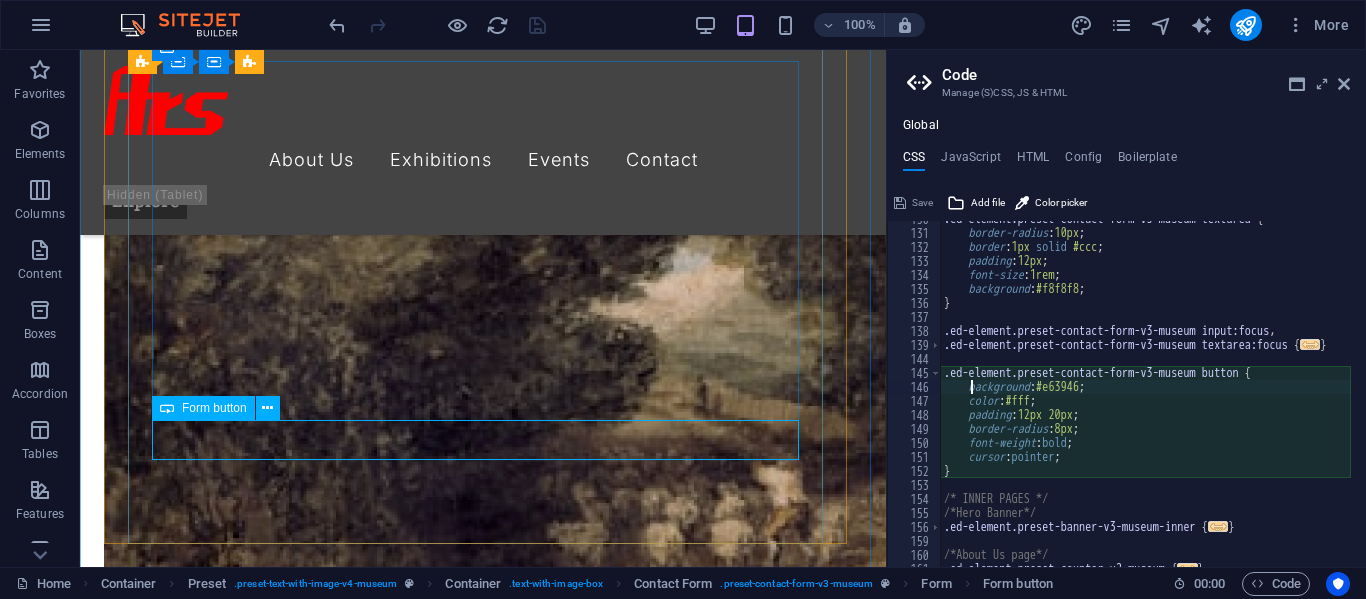 click on "Form button" at bounding box center (214, 408) 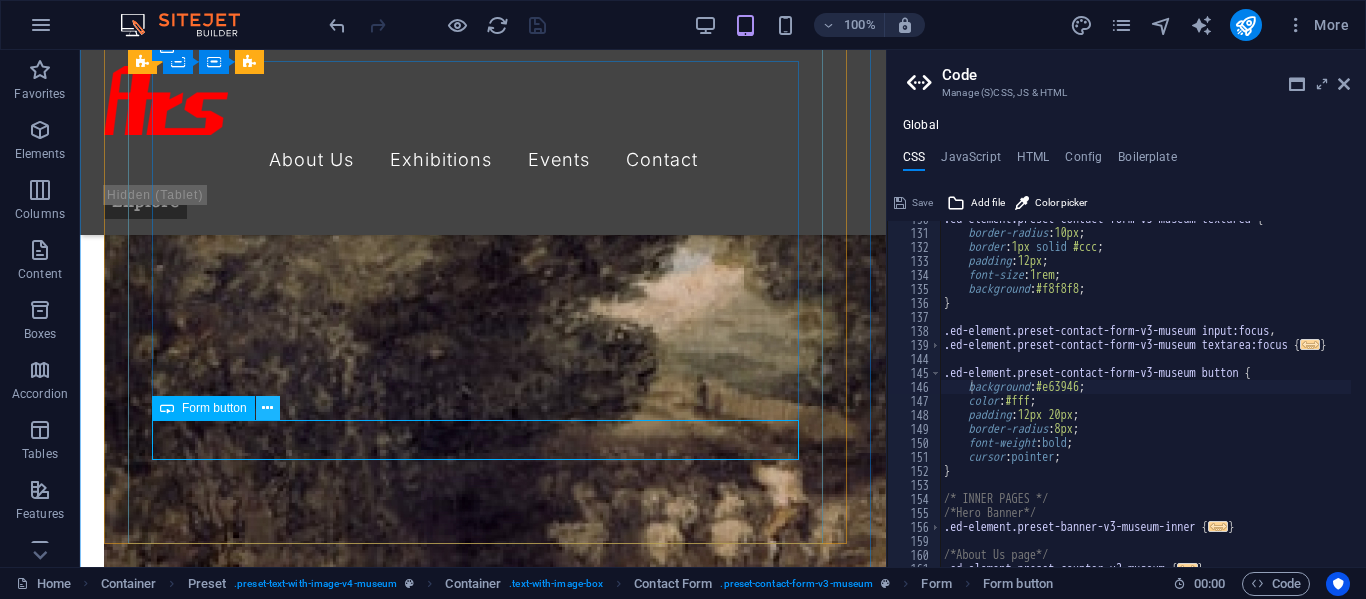 click at bounding box center (267, 408) 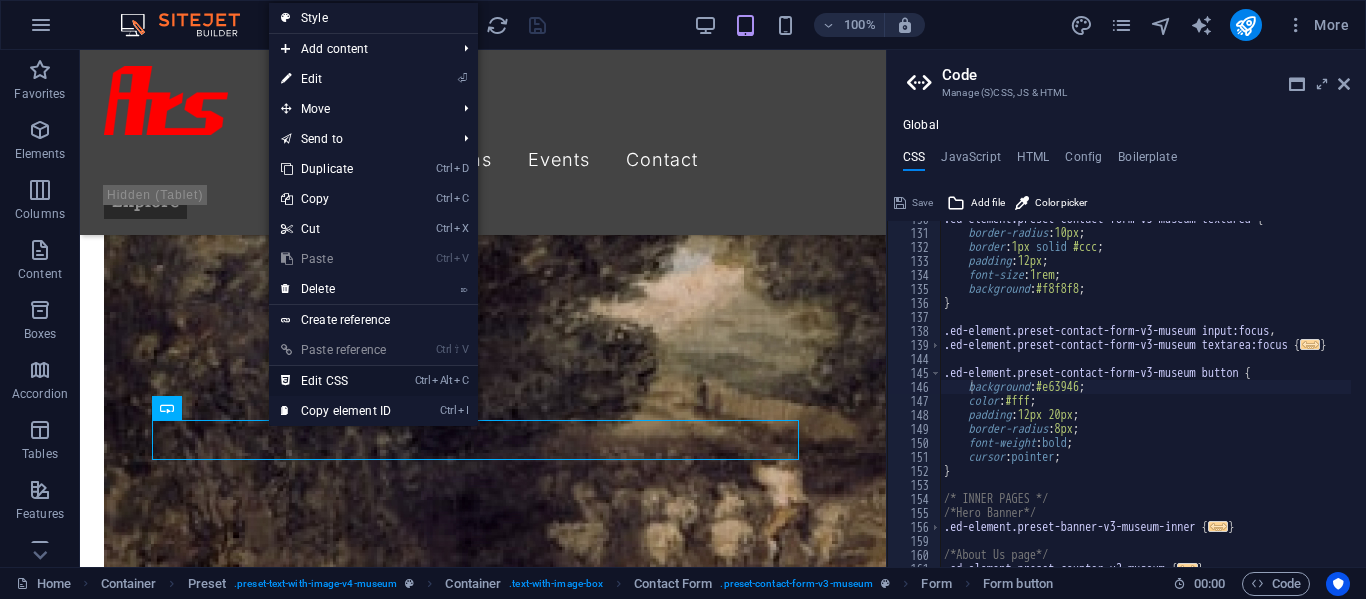 click on "Ctrl Alt C  Edit CSS" at bounding box center [336, 381] 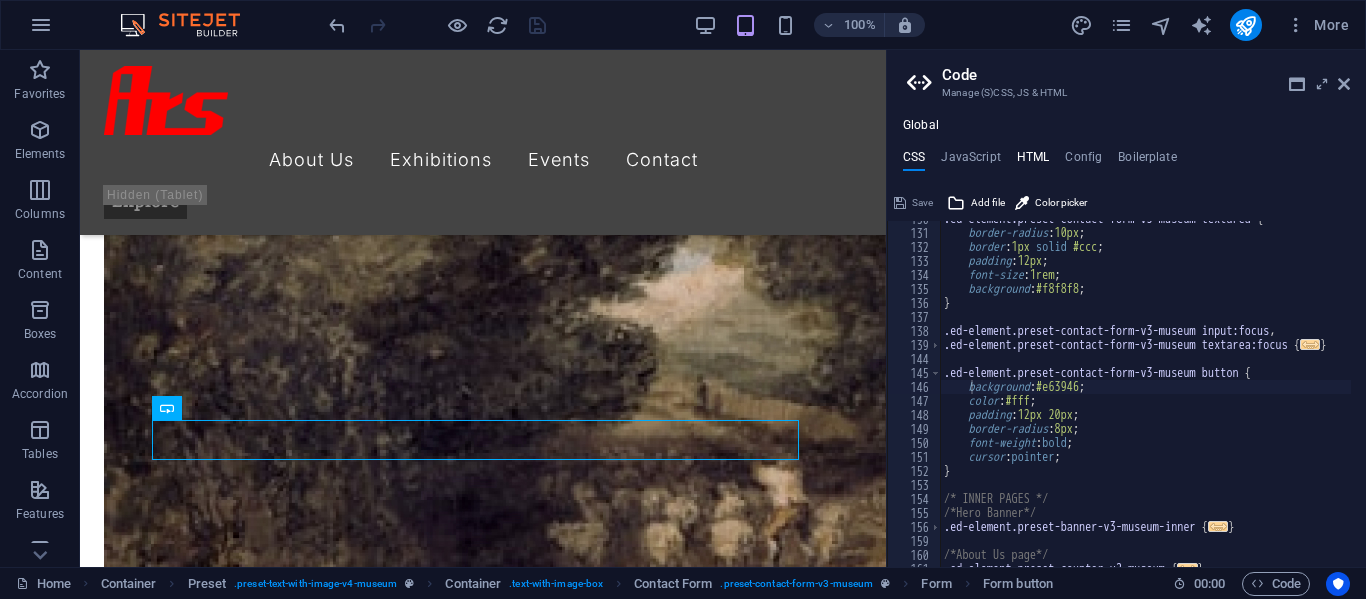 click on "HTML" at bounding box center (1033, 161) 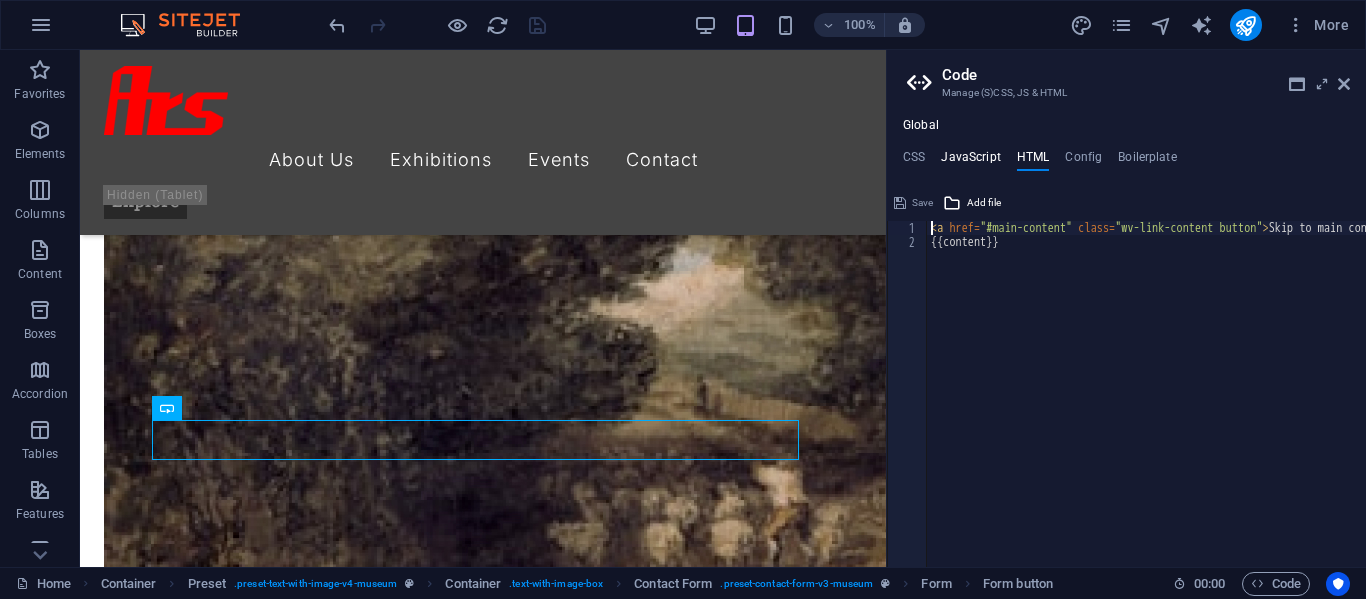 click on "JavaScript" at bounding box center [970, 161] 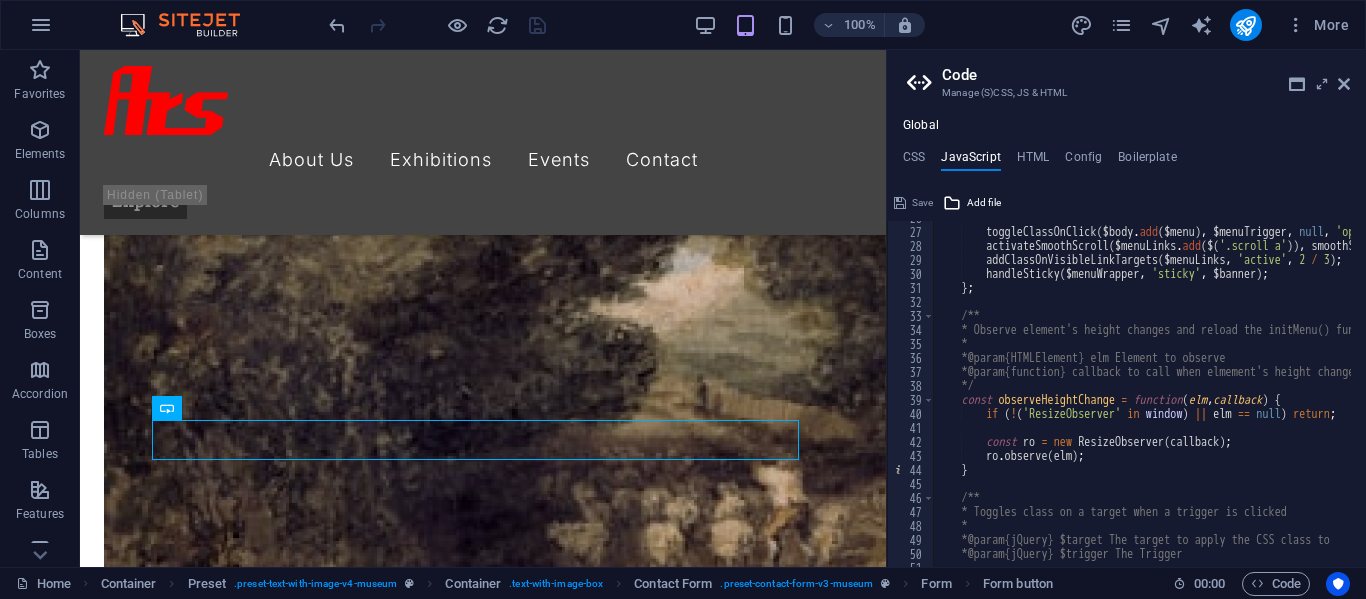 scroll, scrollTop: 60, scrollLeft: 0, axis: vertical 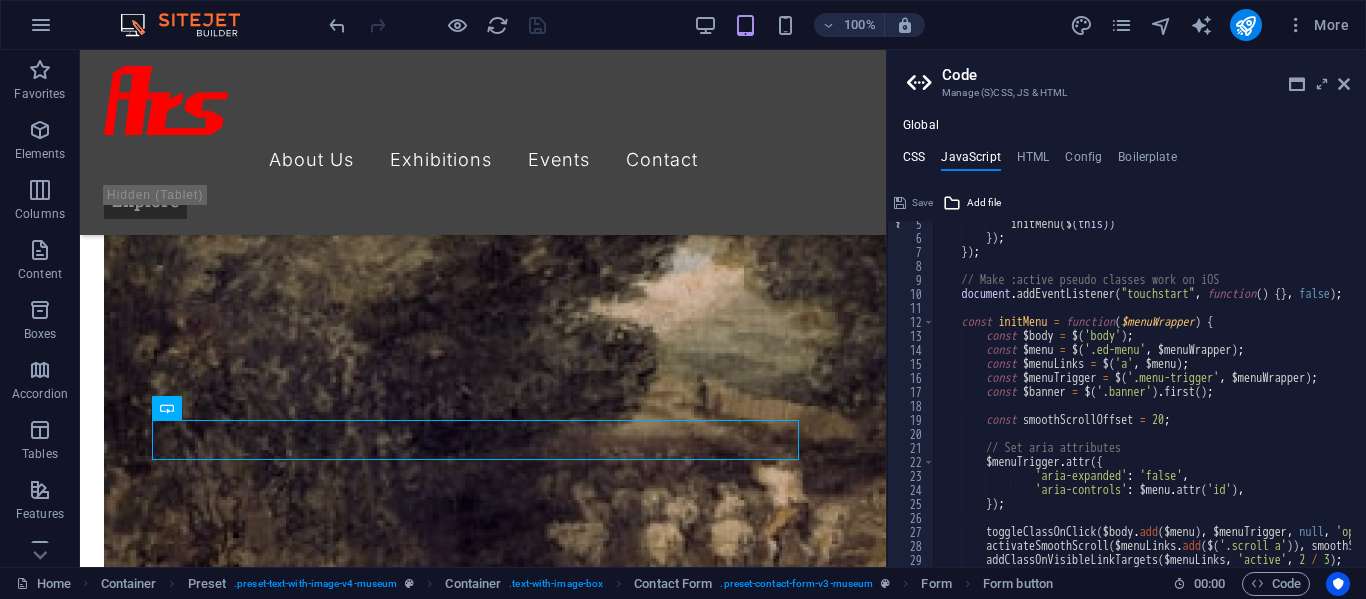 click on "CSS" at bounding box center (914, 161) 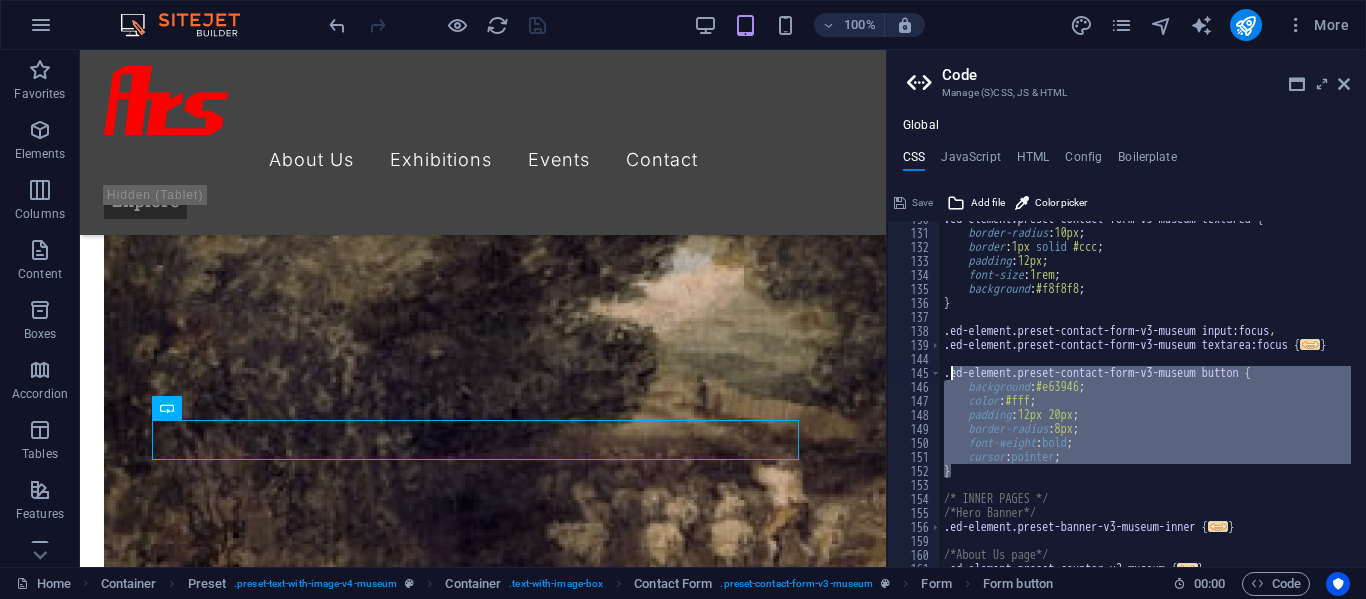 drag, startPoint x: 991, startPoint y: 473, endPoint x: 952, endPoint y: 375, distance: 105.47511 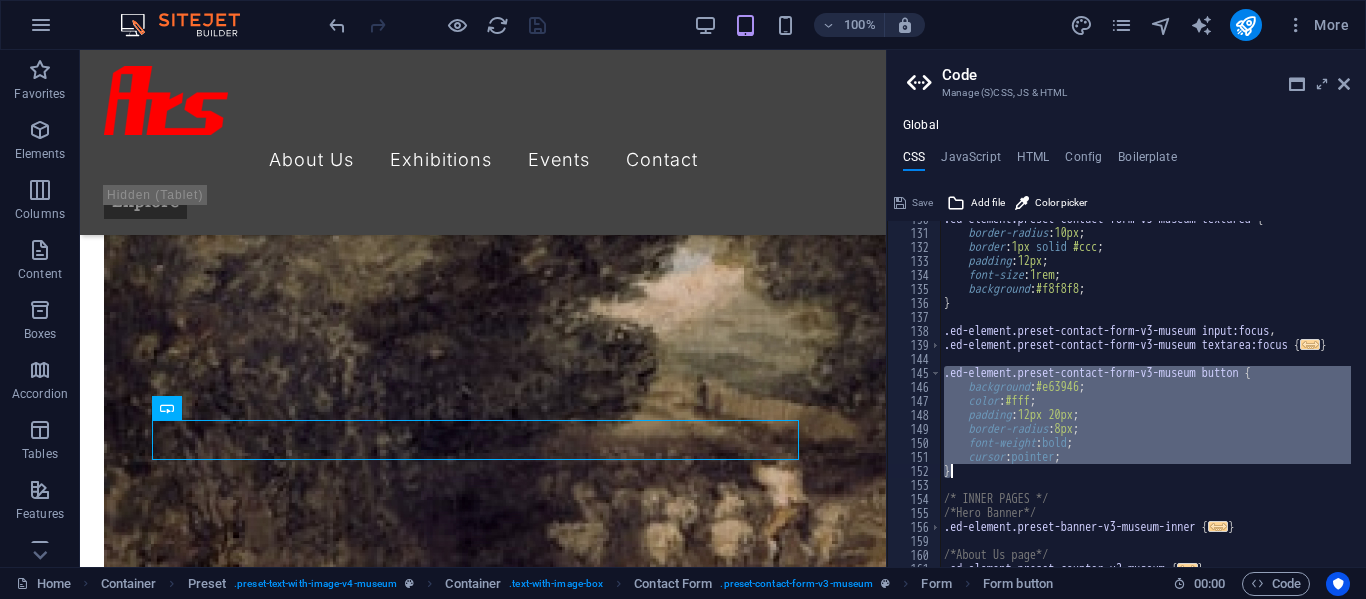 drag, startPoint x: 942, startPoint y: 375, endPoint x: 976, endPoint y: 473, distance: 103.73042 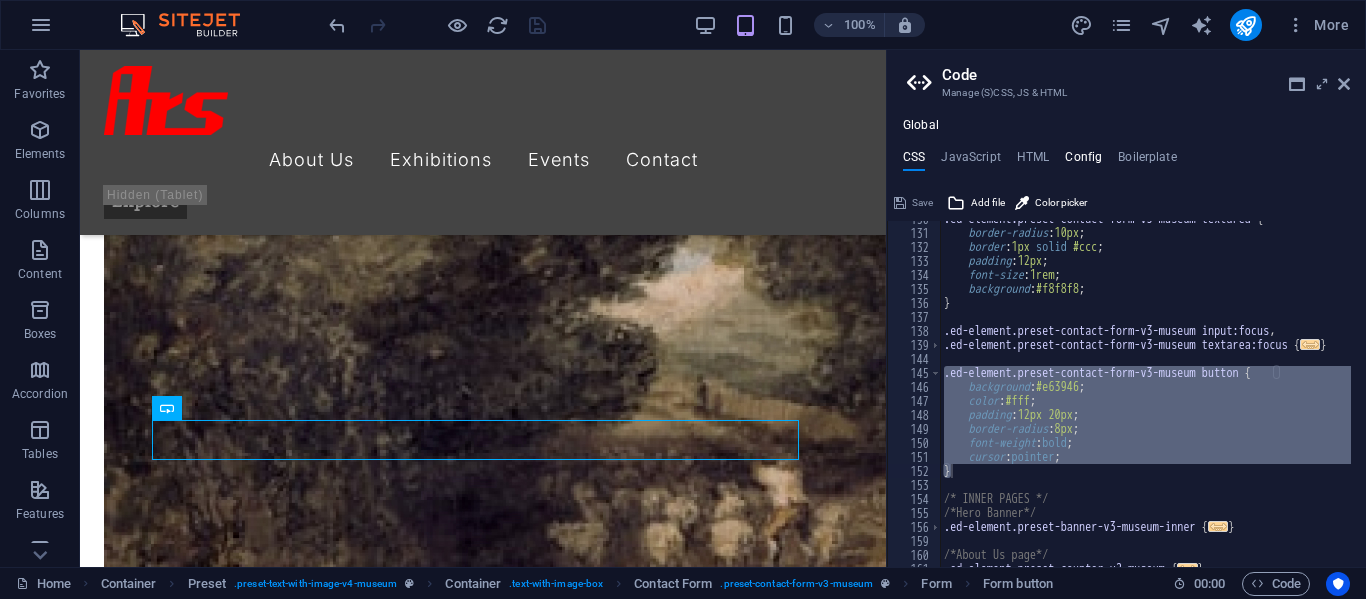 click on "Config" at bounding box center (1083, 161) 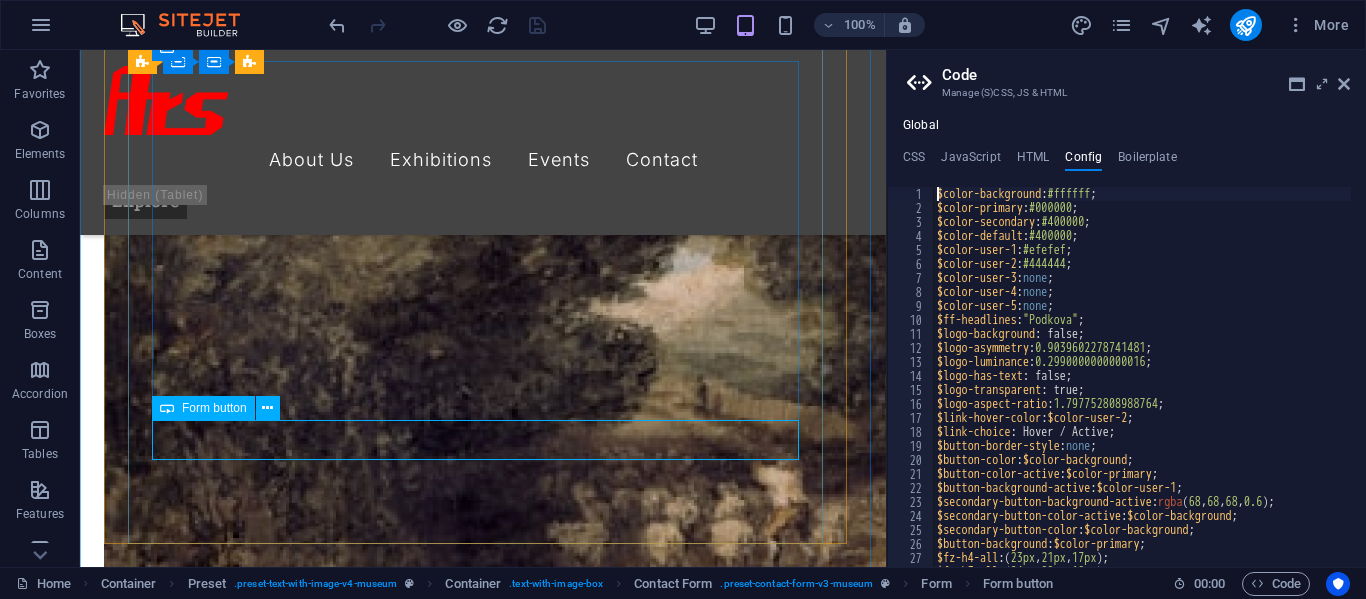 click on "Submit message" at bounding box center (483, 9059) 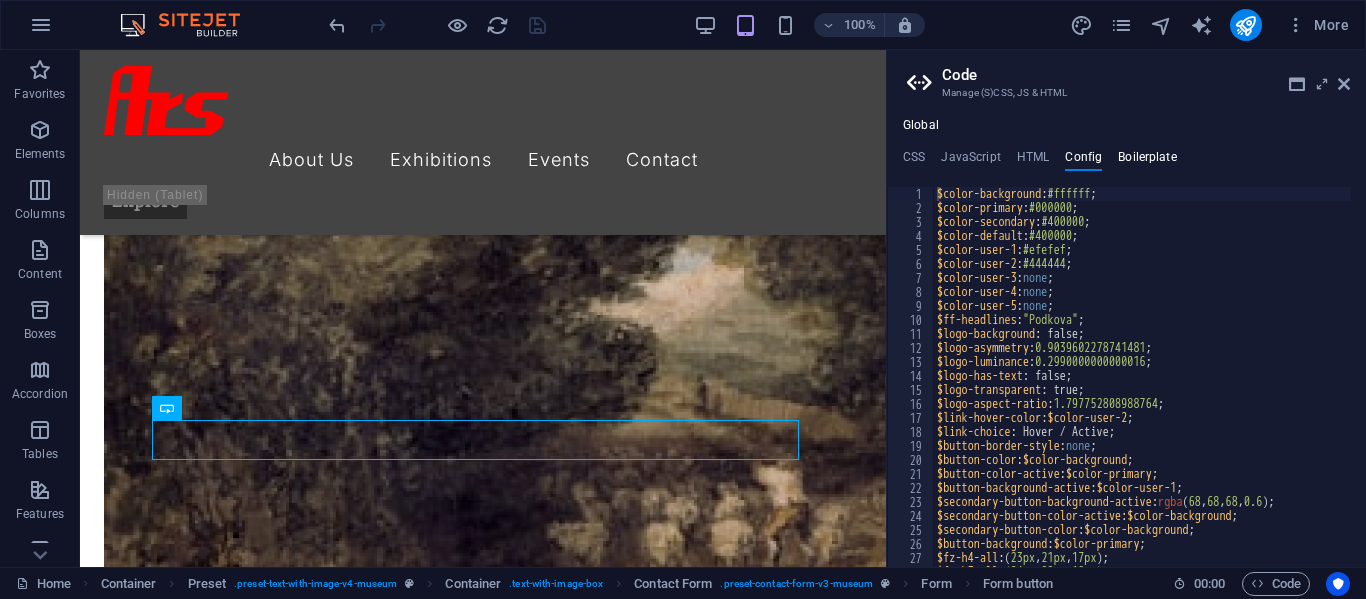 click on "Boilerplate" at bounding box center [1147, 161] 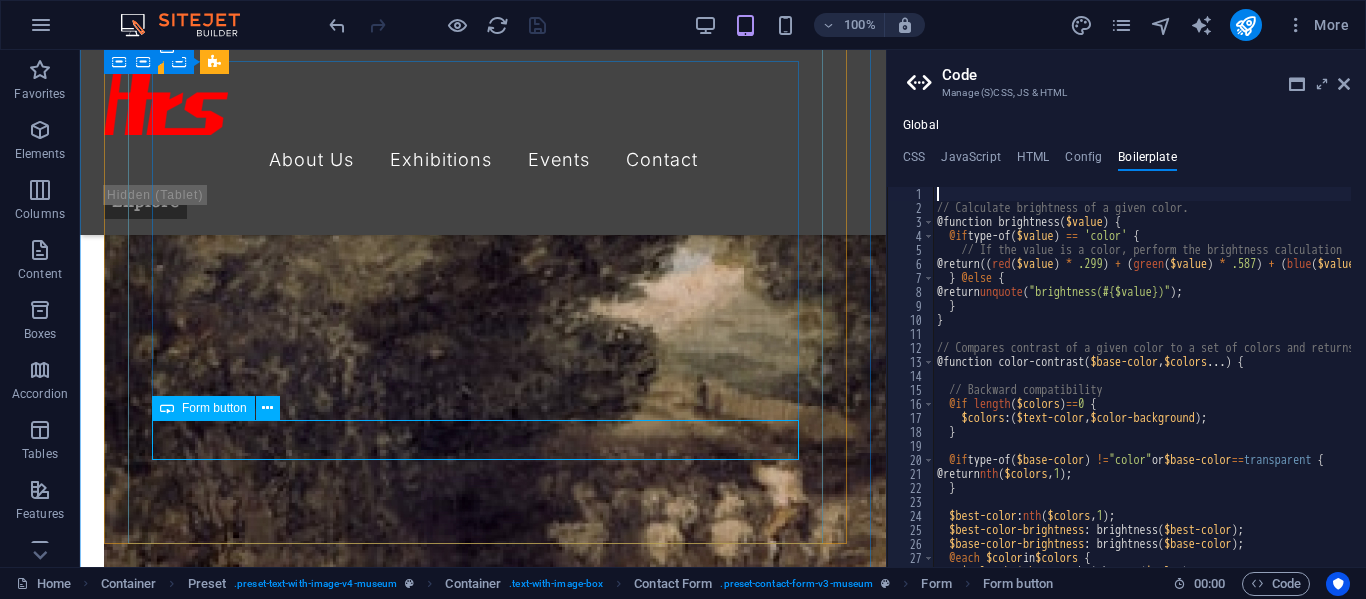 click on "Submit message" at bounding box center (483, 9059) 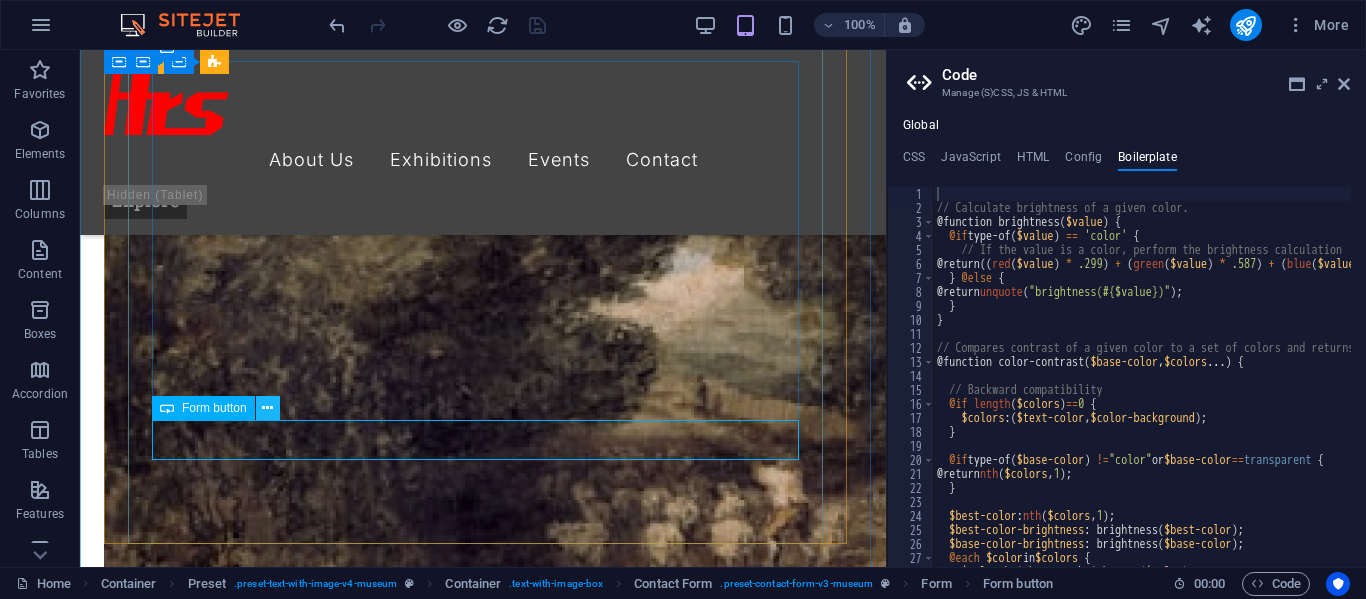 click at bounding box center (267, 408) 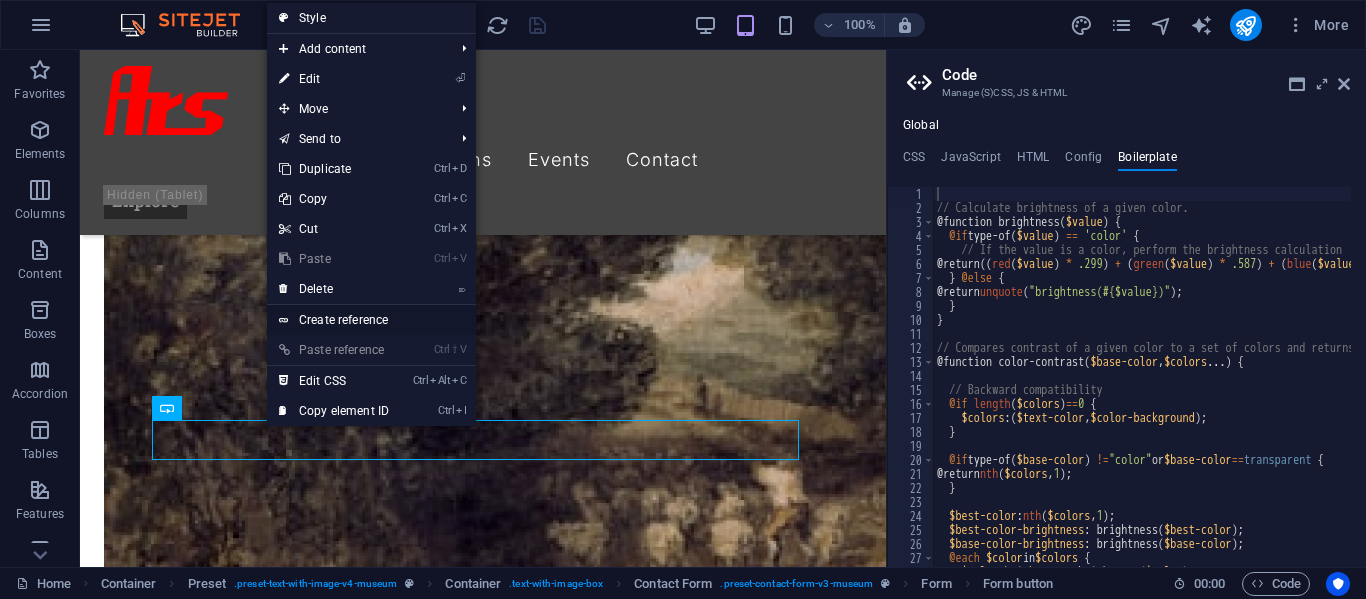 click on "Create reference" at bounding box center [371, 320] 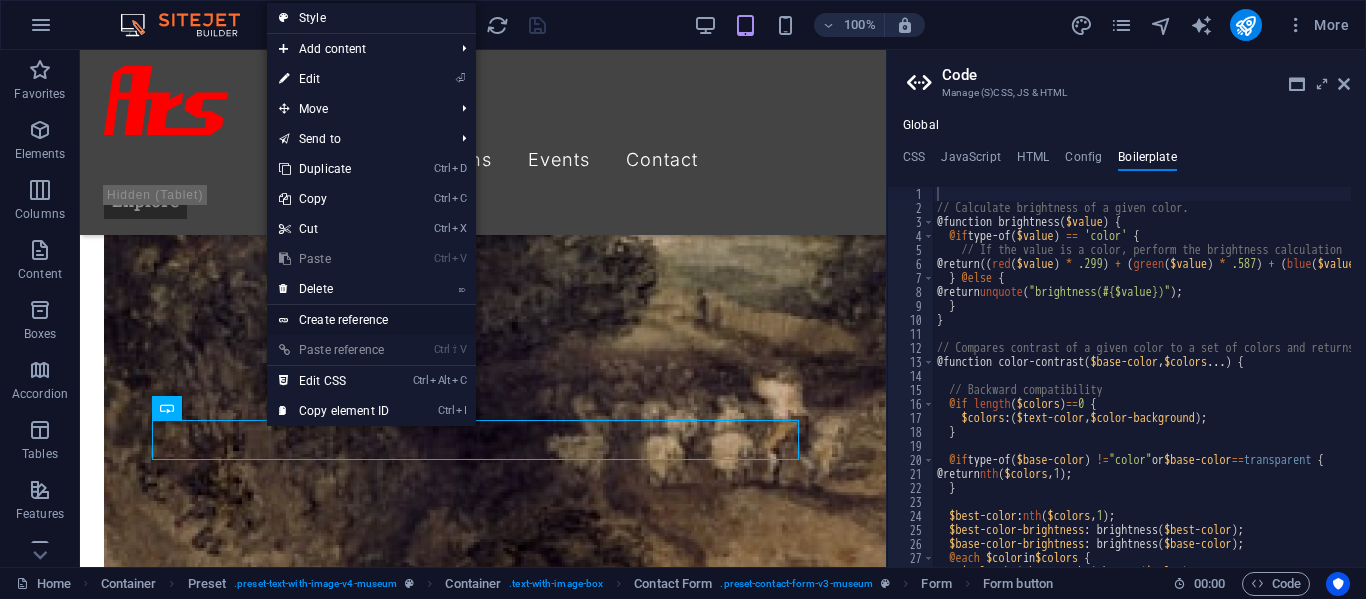 scroll, scrollTop: 6906, scrollLeft: 0, axis: vertical 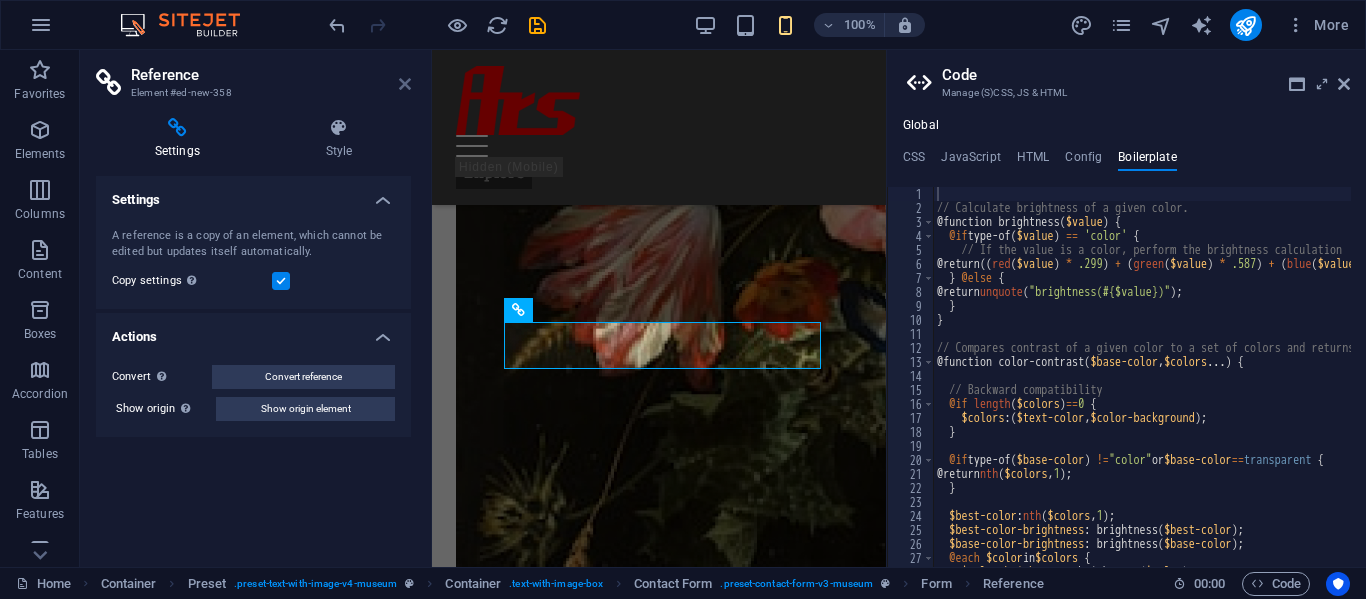 click at bounding box center [405, 84] 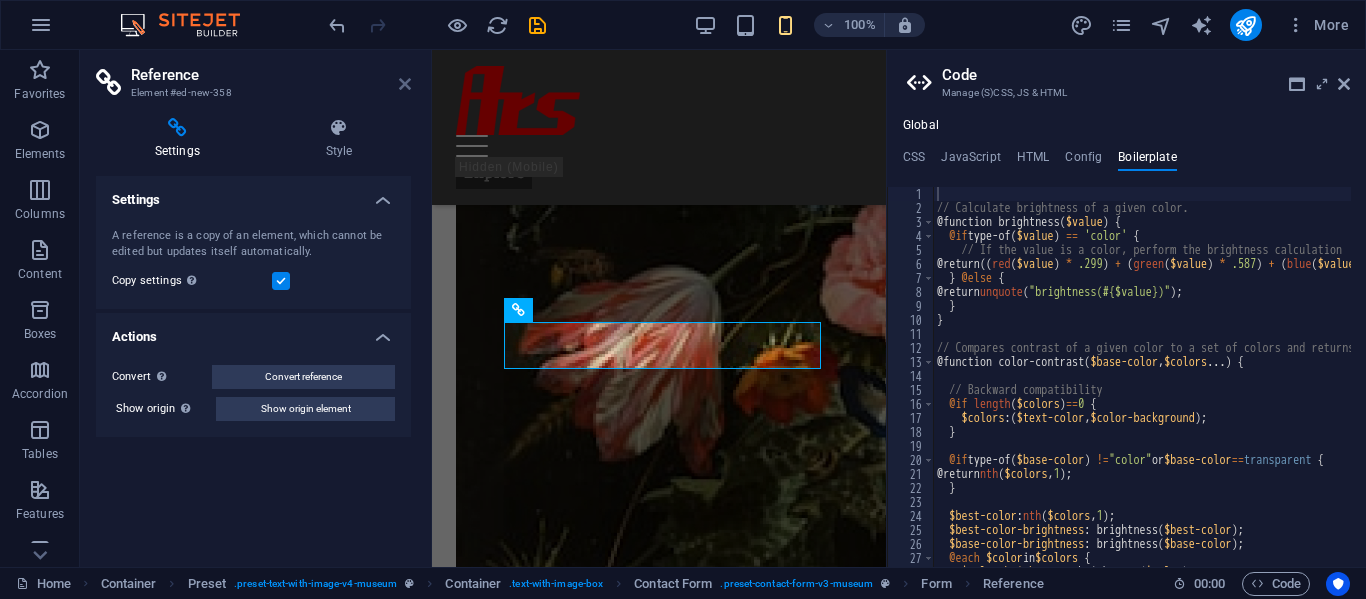 scroll, scrollTop: 4564, scrollLeft: 0, axis: vertical 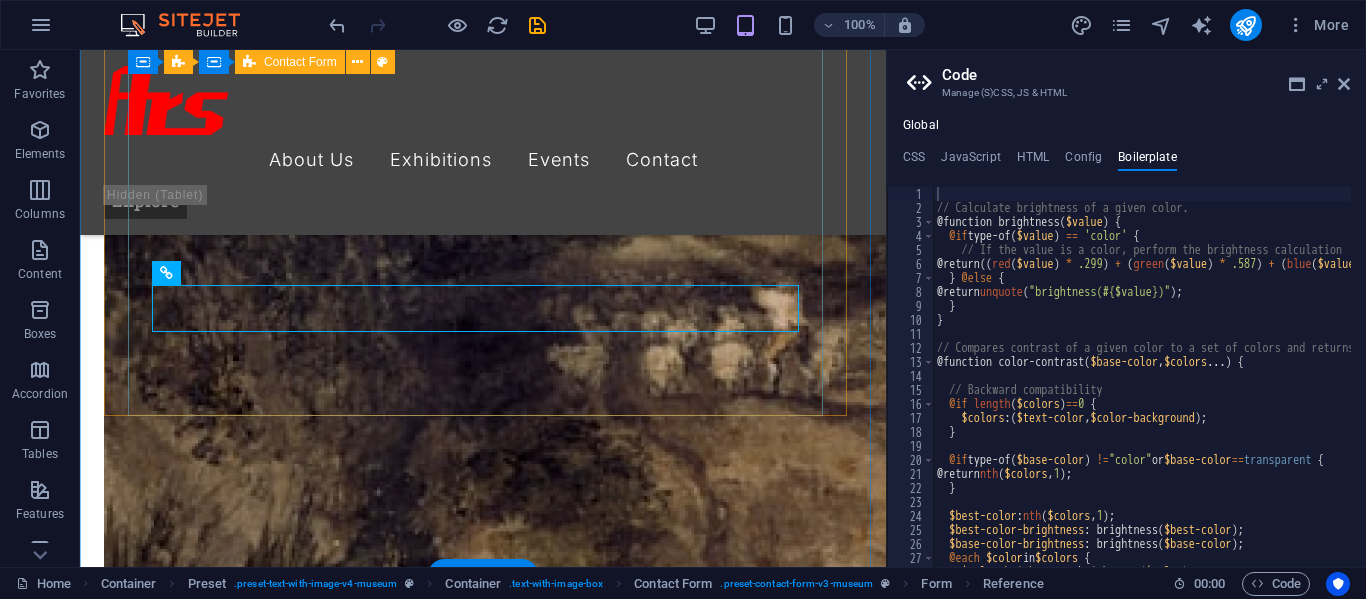 click on "I have read and understand the privacy policy. Unreadable? Load new Submit message Submit message" at bounding box center [483, 8716] 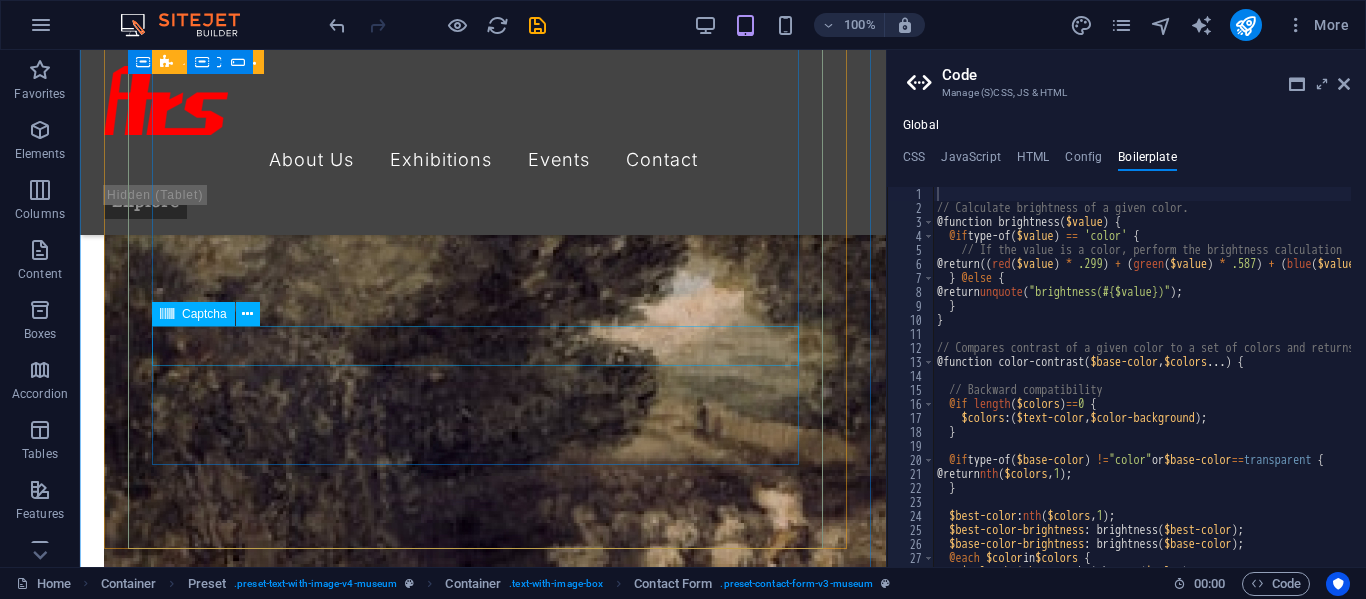 scroll, scrollTop: 4364, scrollLeft: 0, axis: vertical 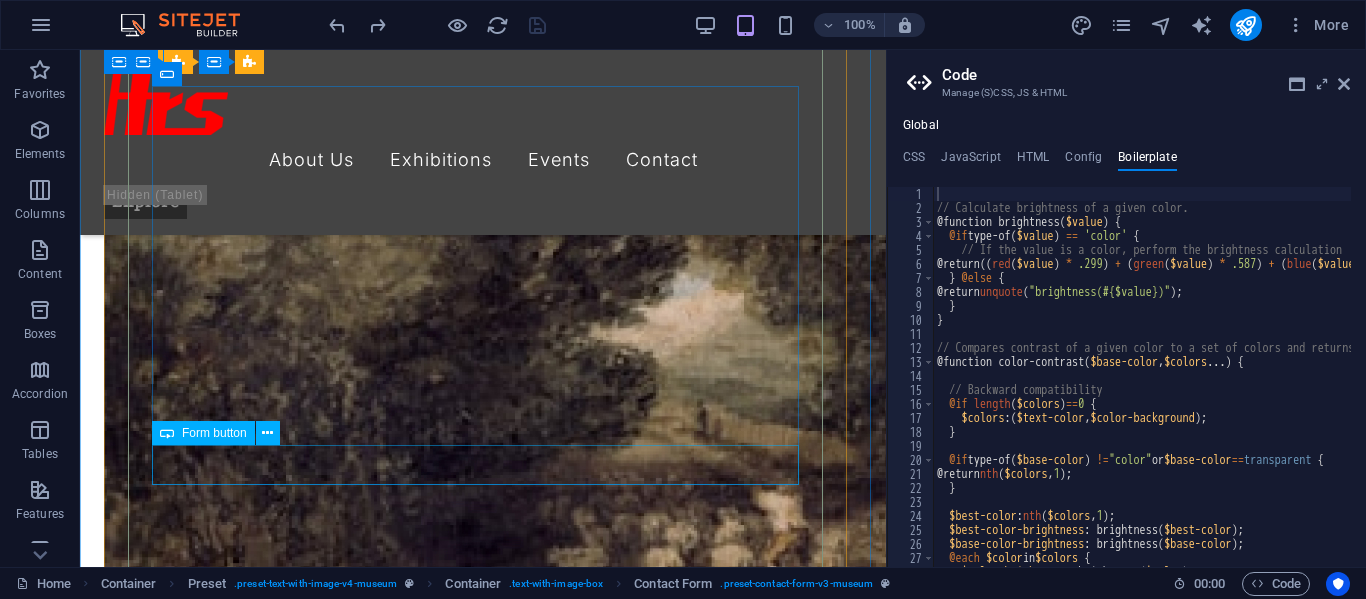 click on "Submit message" at bounding box center [483, 9084] 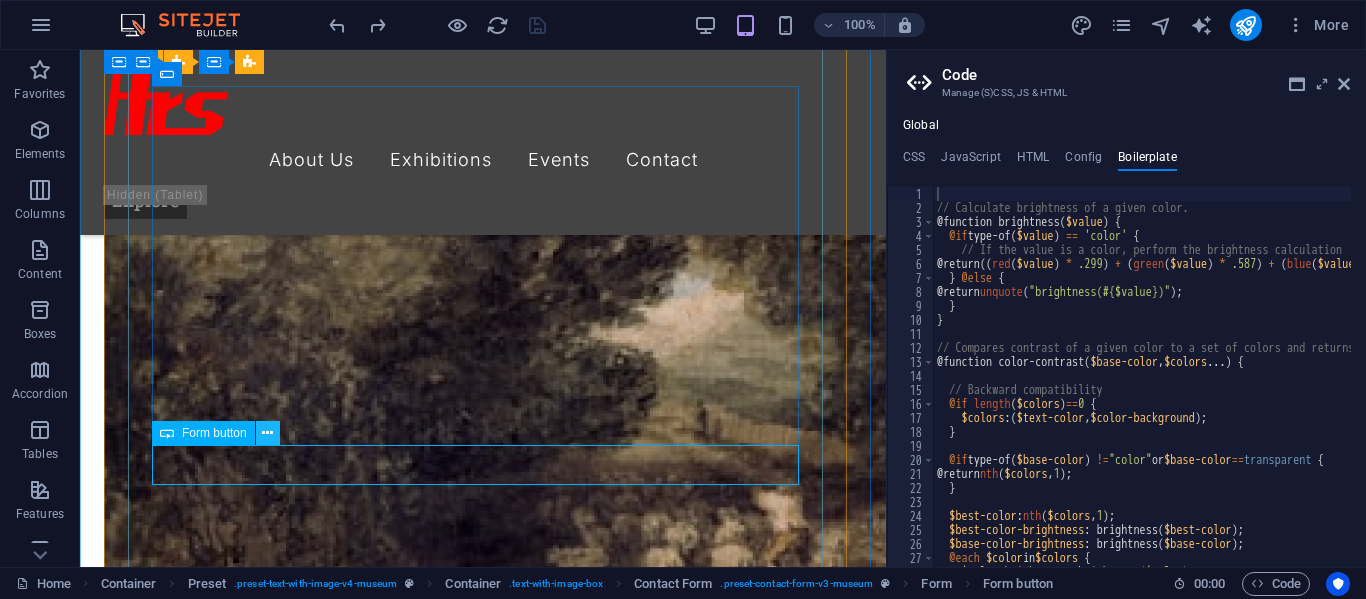 click at bounding box center [267, 433] 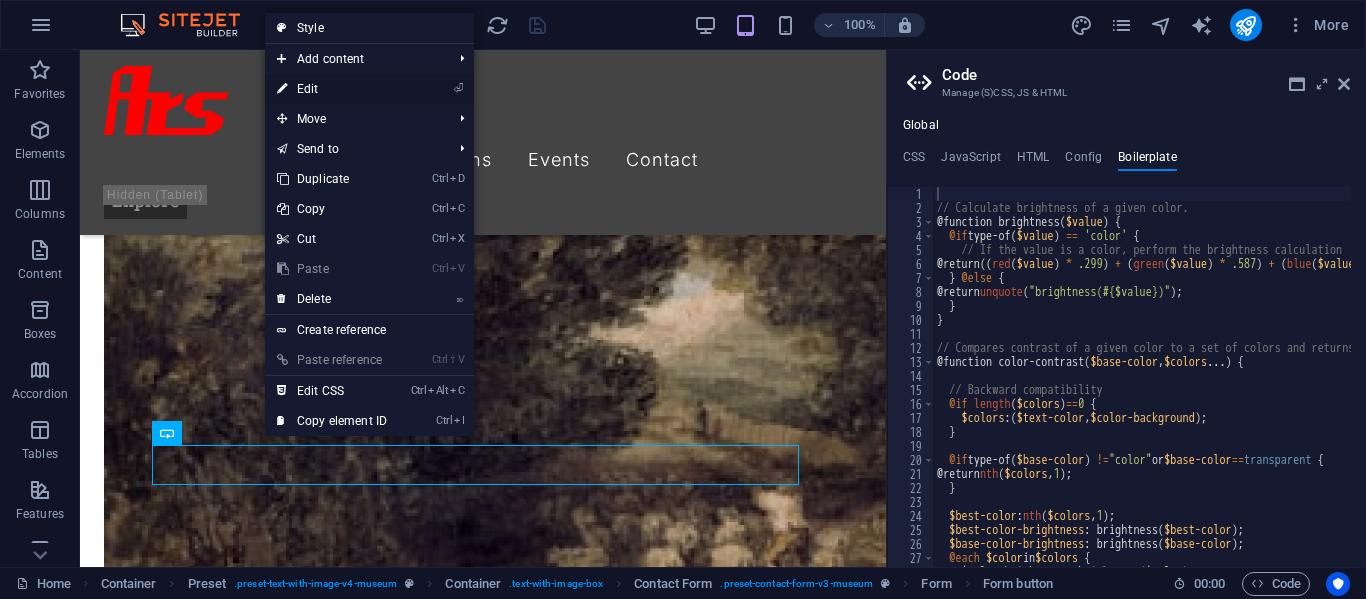 click on "⏎  Edit" at bounding box center (332, 89) 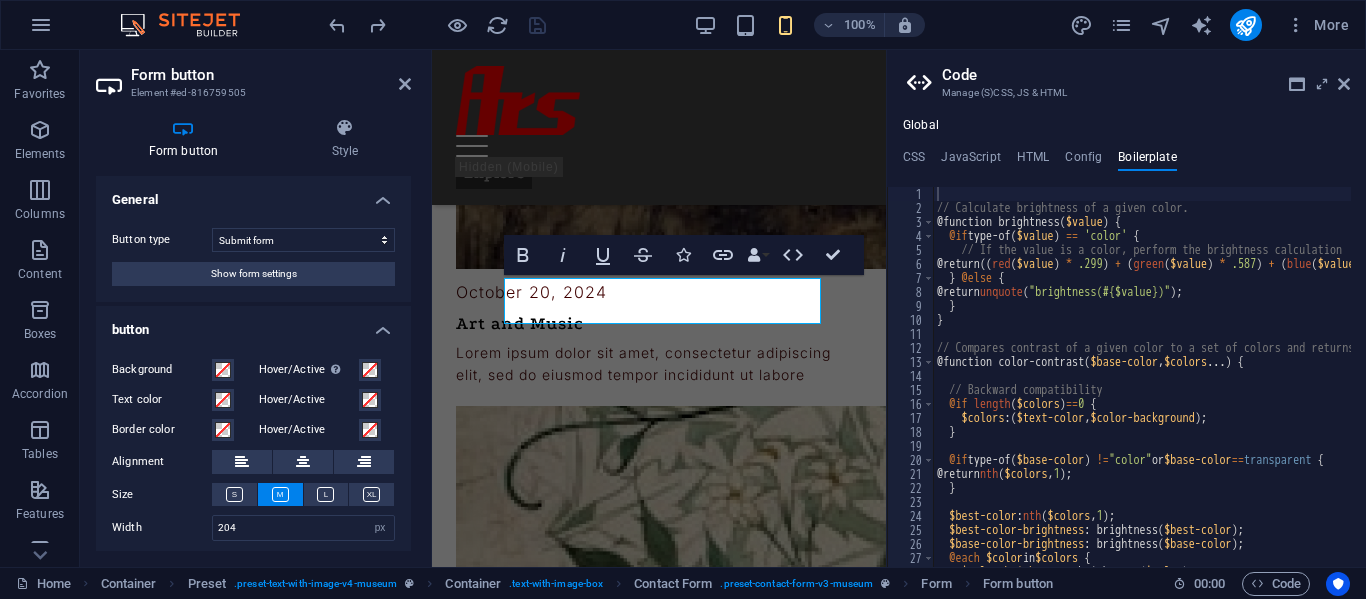 scroll, scrollTop: 6913, scrollLeft: 0, axis: vertical 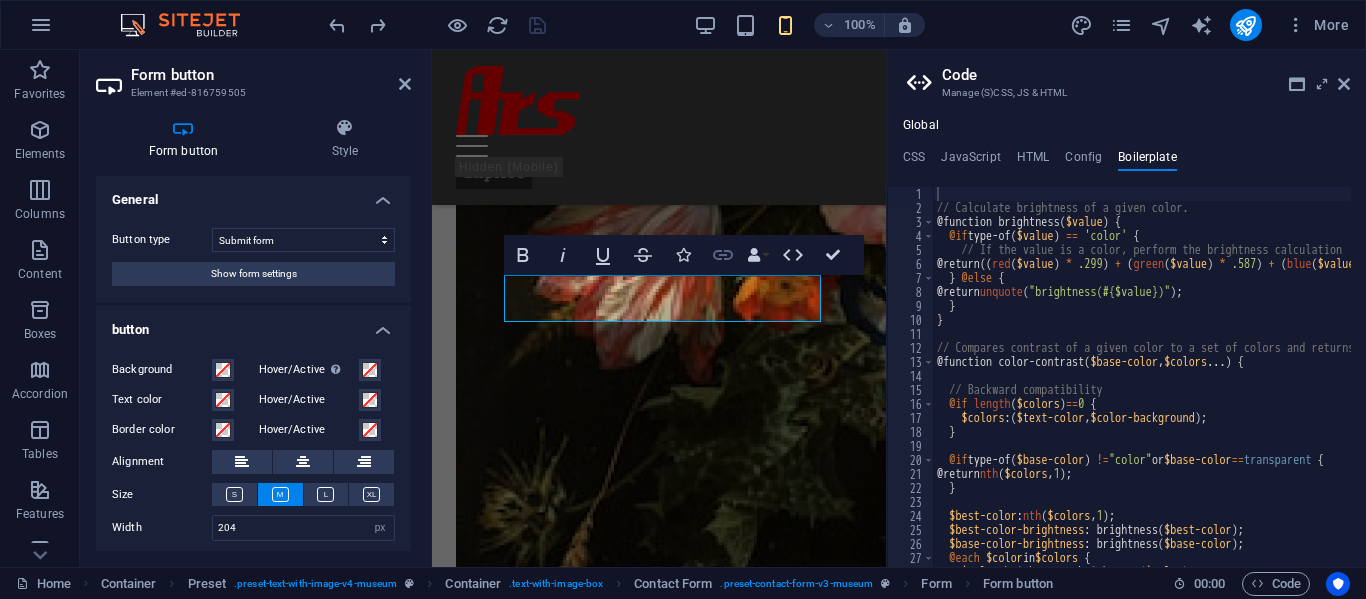 click 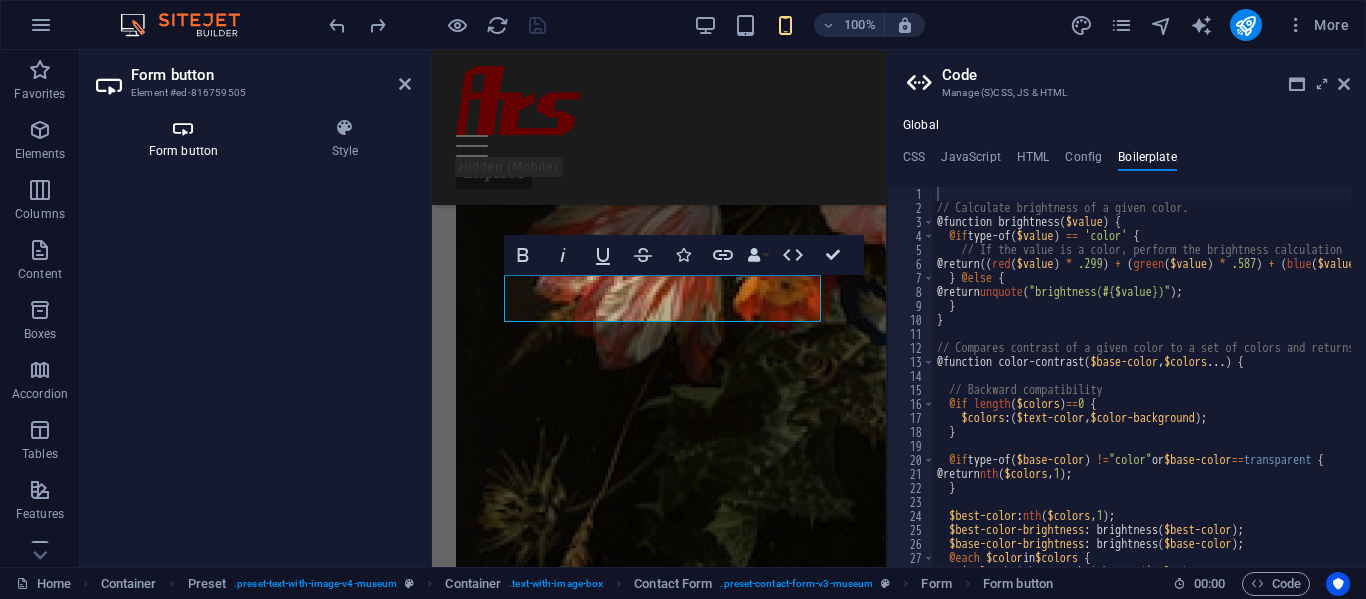 click on "Form button" at bounding box center (187, 139) 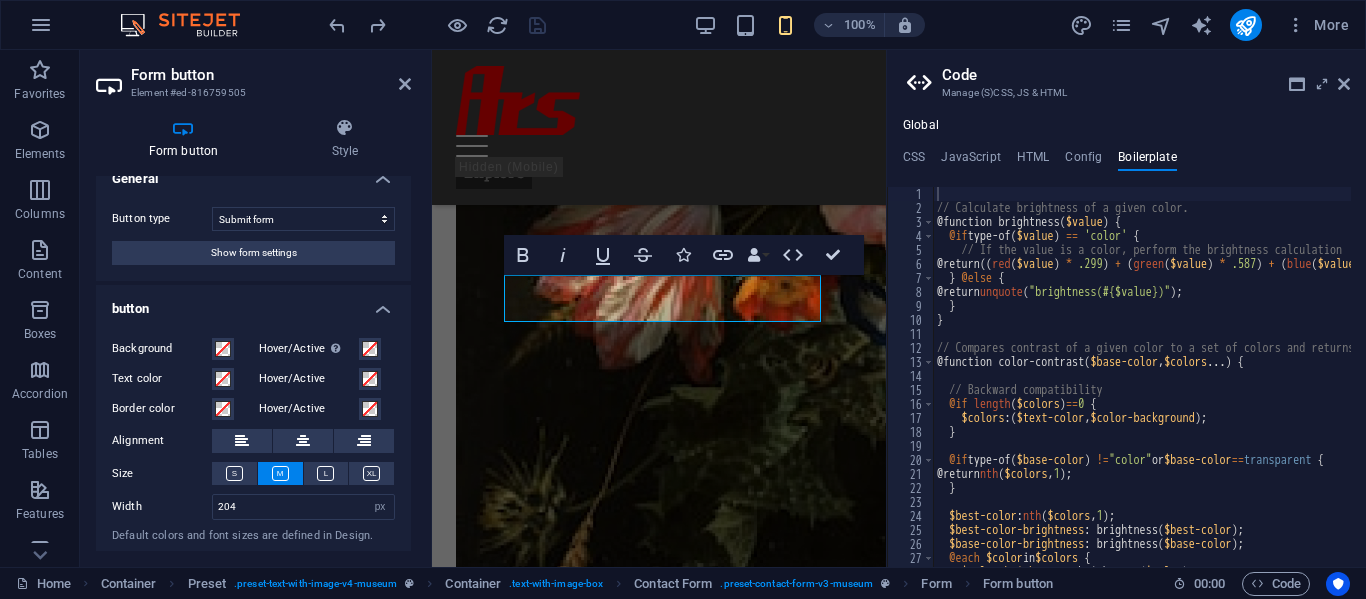 scroll, scrollTop: 0, scrollLeft: 0, axis: both 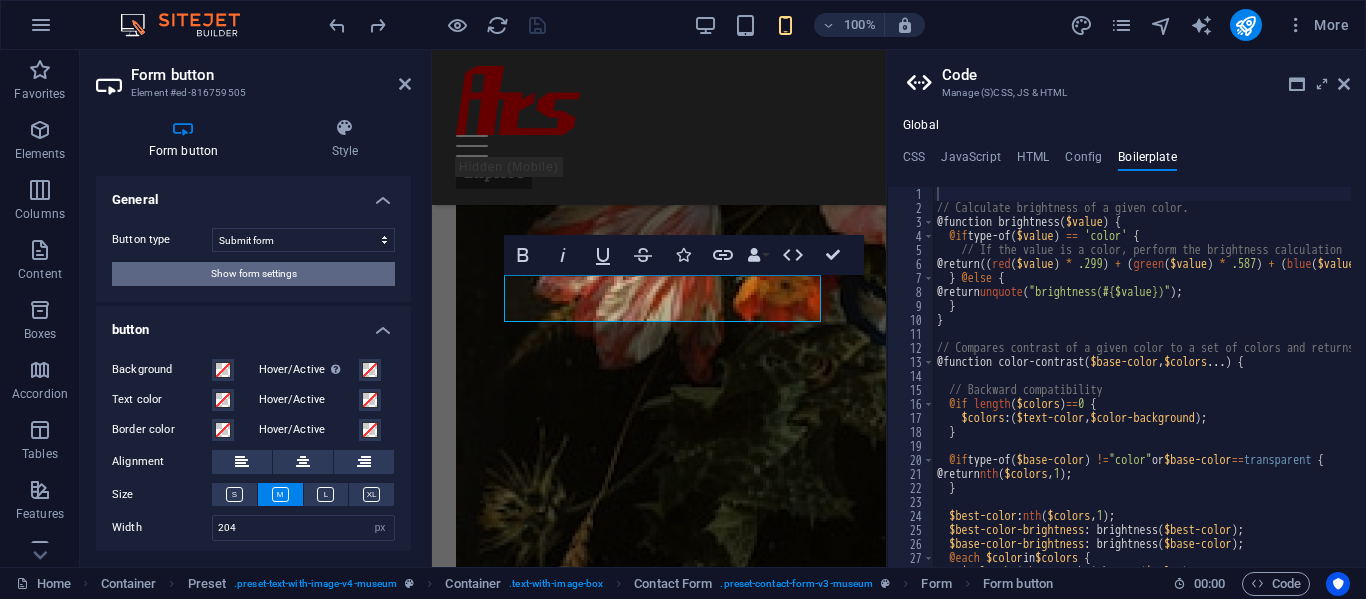 click on "Show form settings" at bounding box center (253, 274) 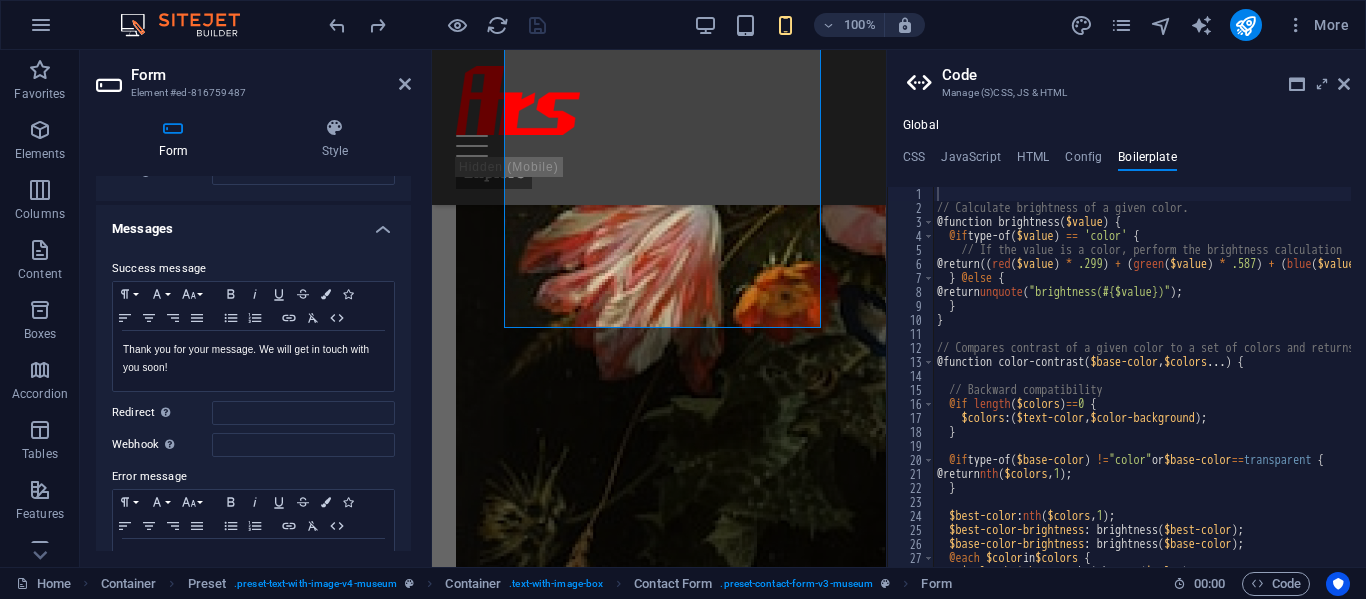scroll, scrollTop: 0, scrollLeft: 0, axis: both 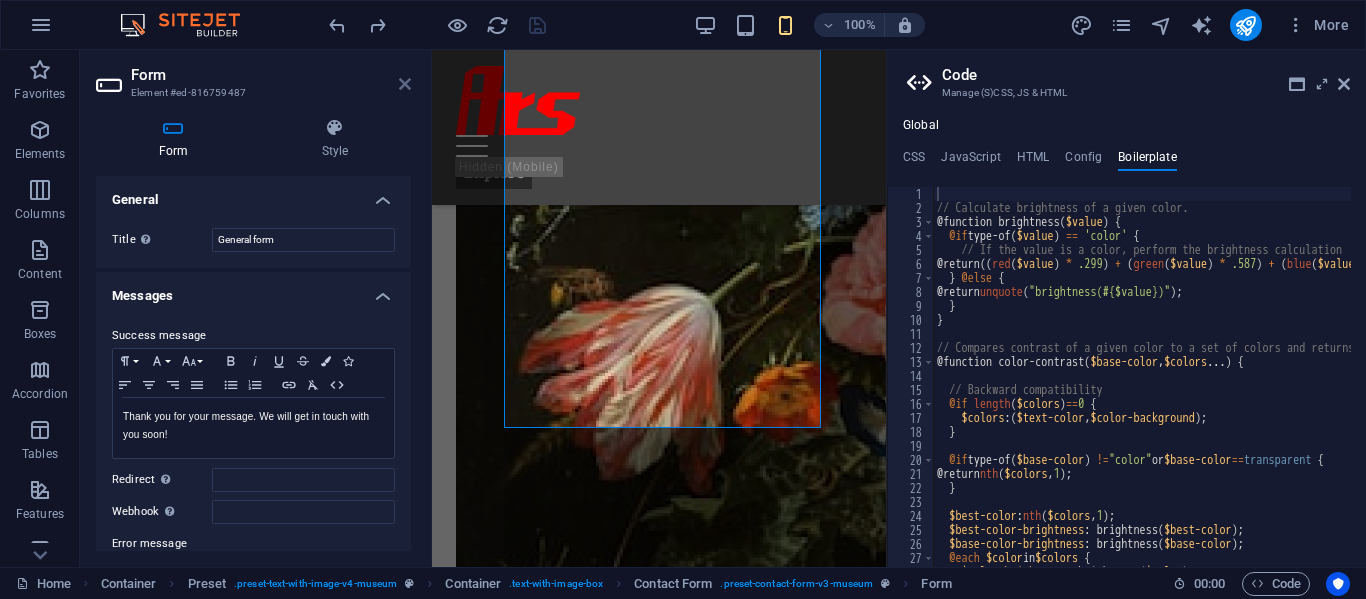 click at bounding box center (405, 84) 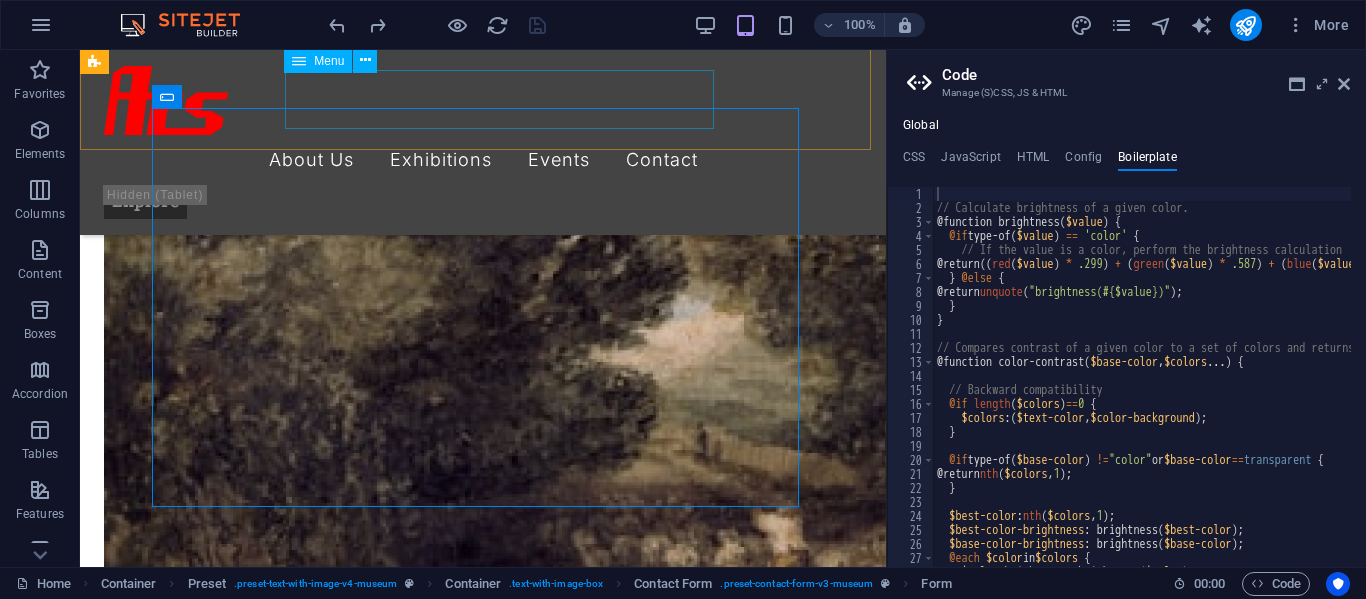 scroll, scrollTop: 4341, scrollLeft: 0, axis: vertical 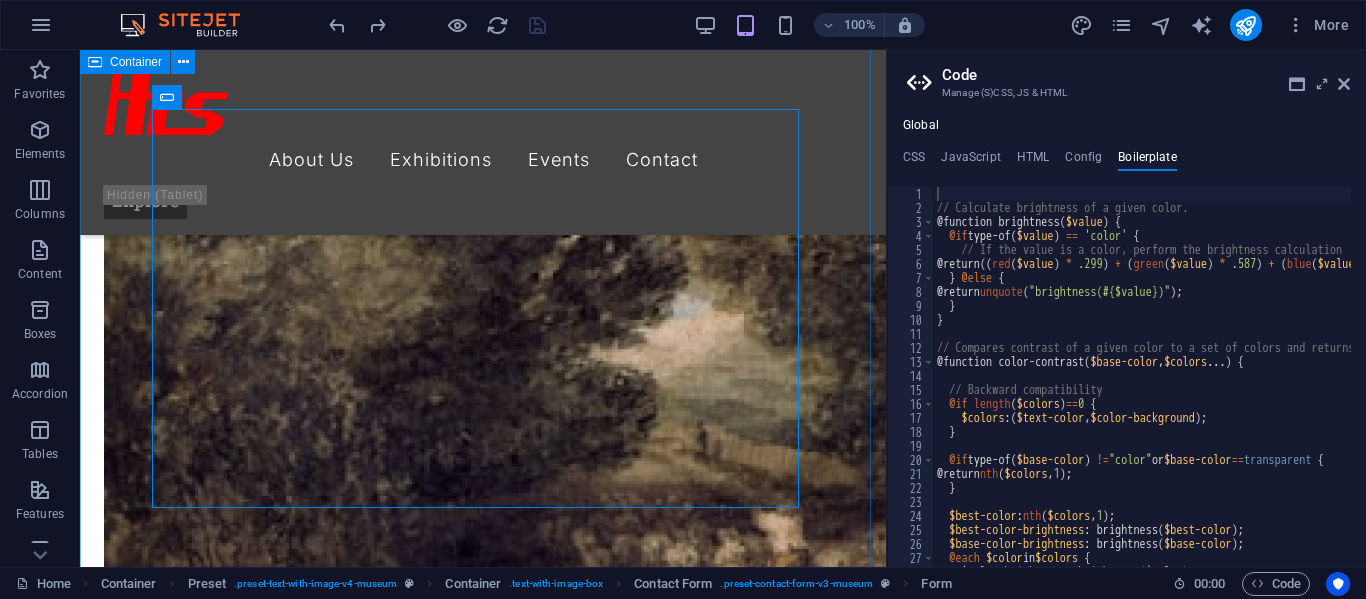 click on "Contact Us   I have read and understand the privacy policy. Unreadable? Load new Submit message Drop content here or  Add elements  Paste clipboard" at bounding box center [483, 9183] 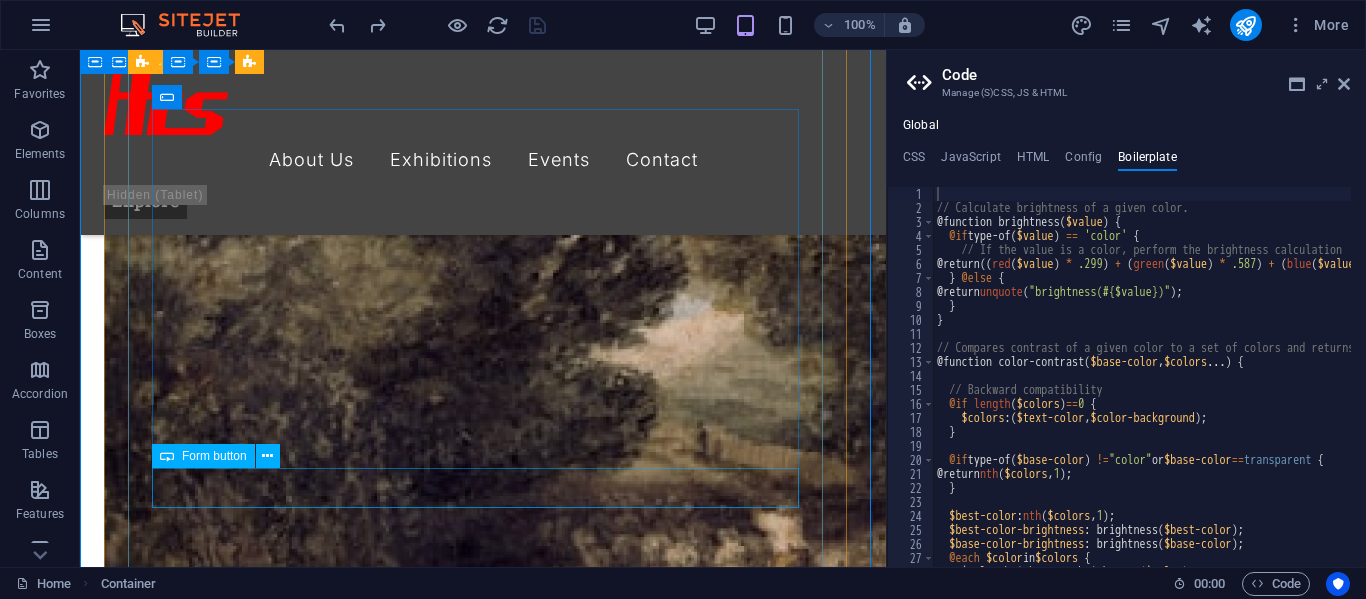 click on "Submit message" at bounding box center (483, 9105) 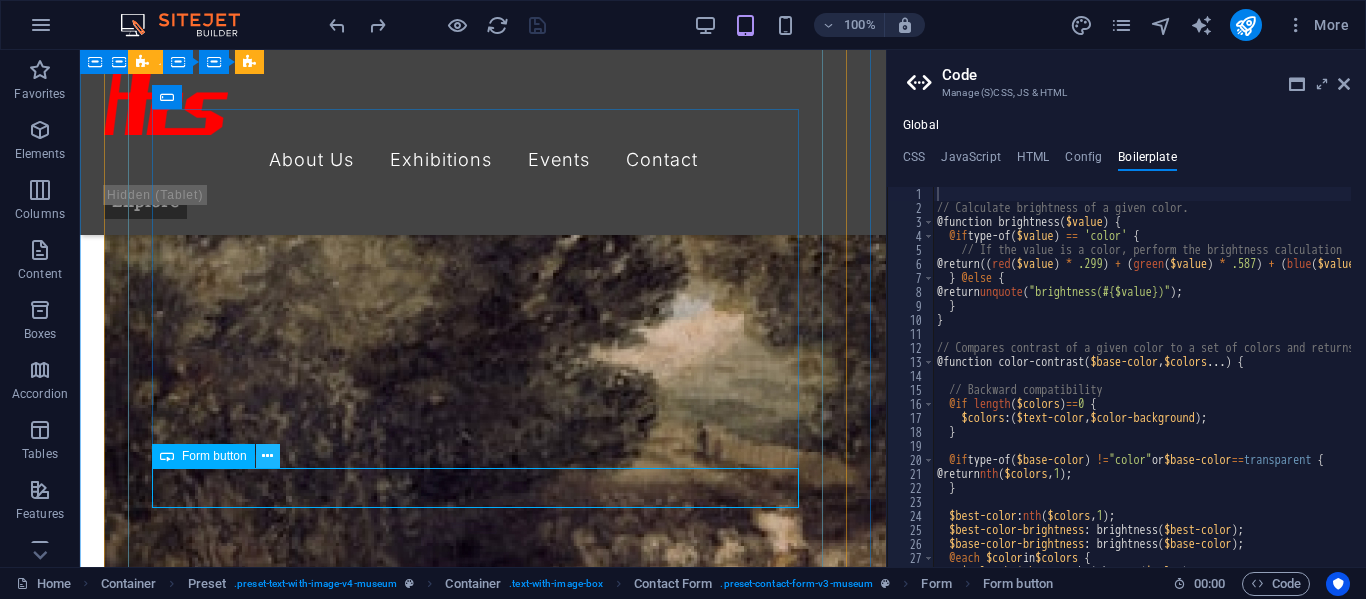 click at bounding box center [267, 456] 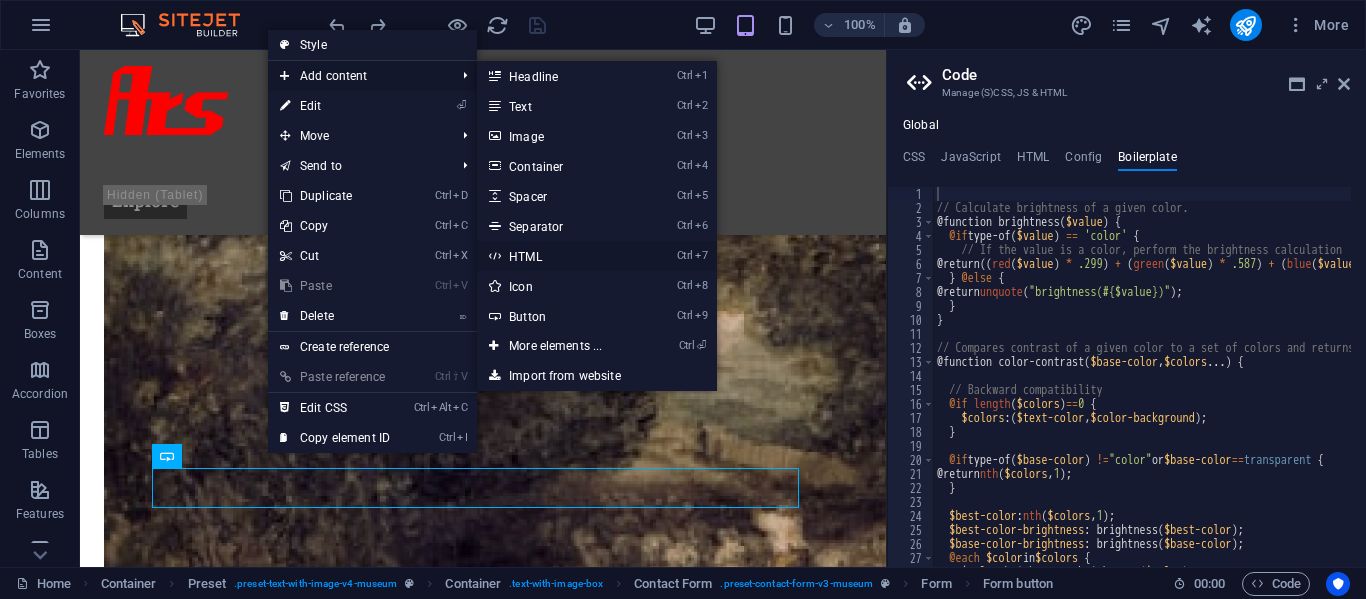 click on "Ctrl 7  HTML" at bounding box center (559, 256) 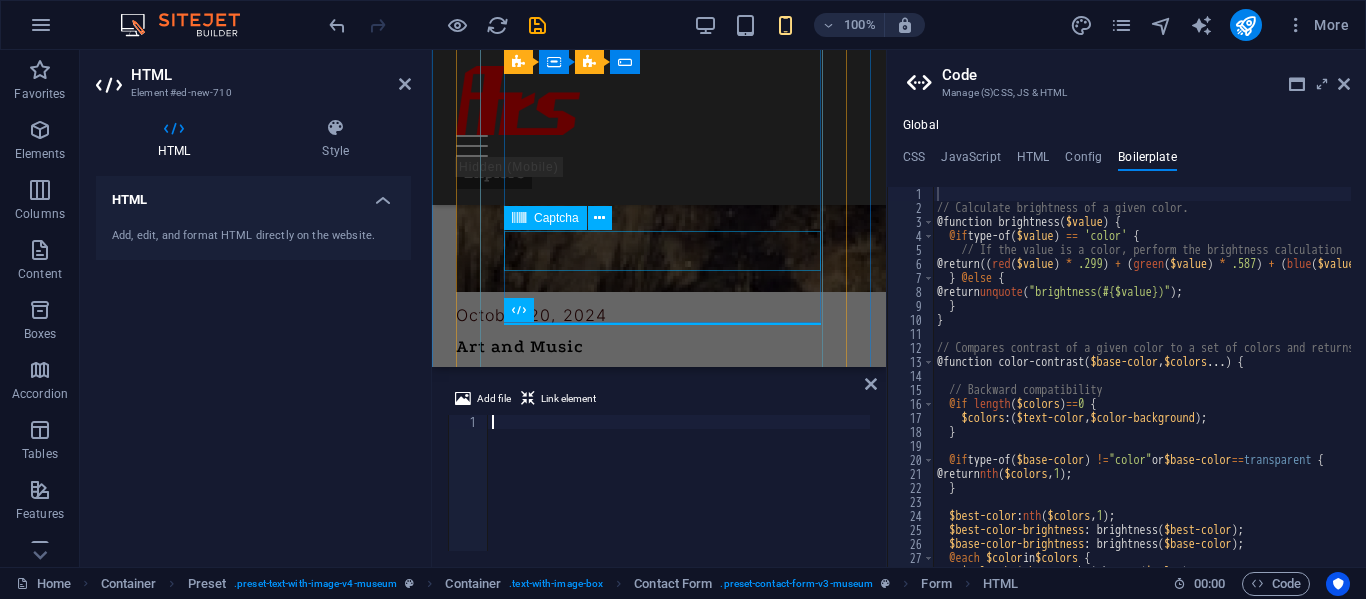 scroll, scrollTop: 6906, scrollLeft: 0, axis: vertical 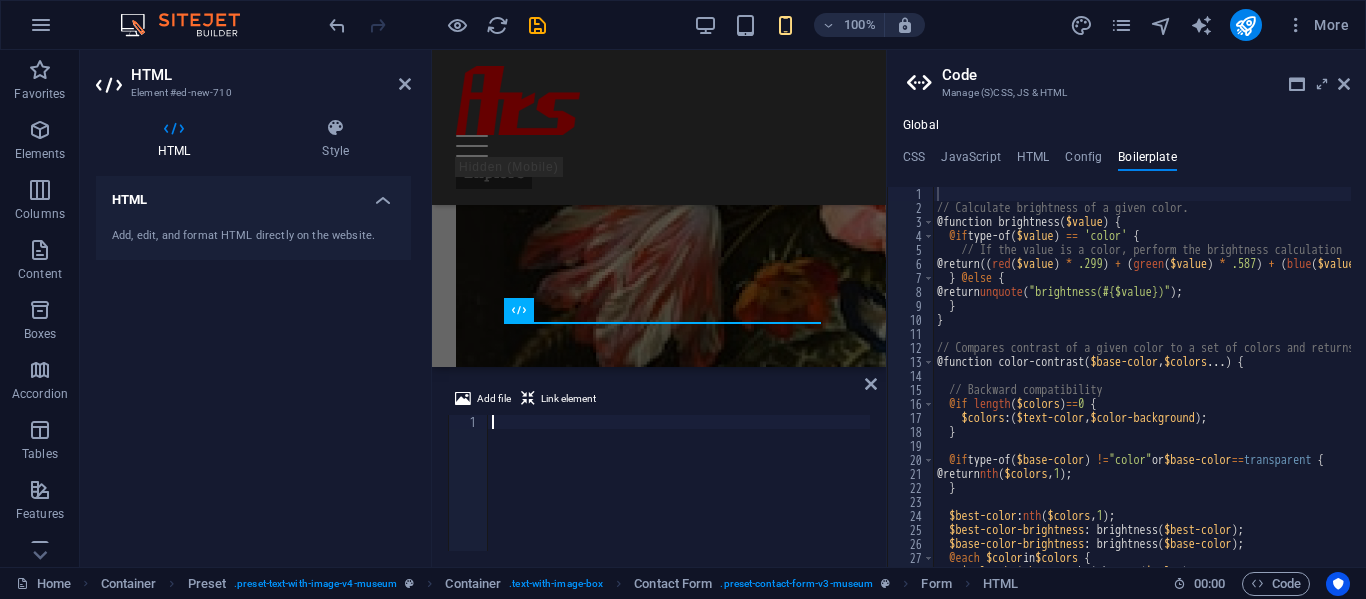 click at bounding box center [679, 497] 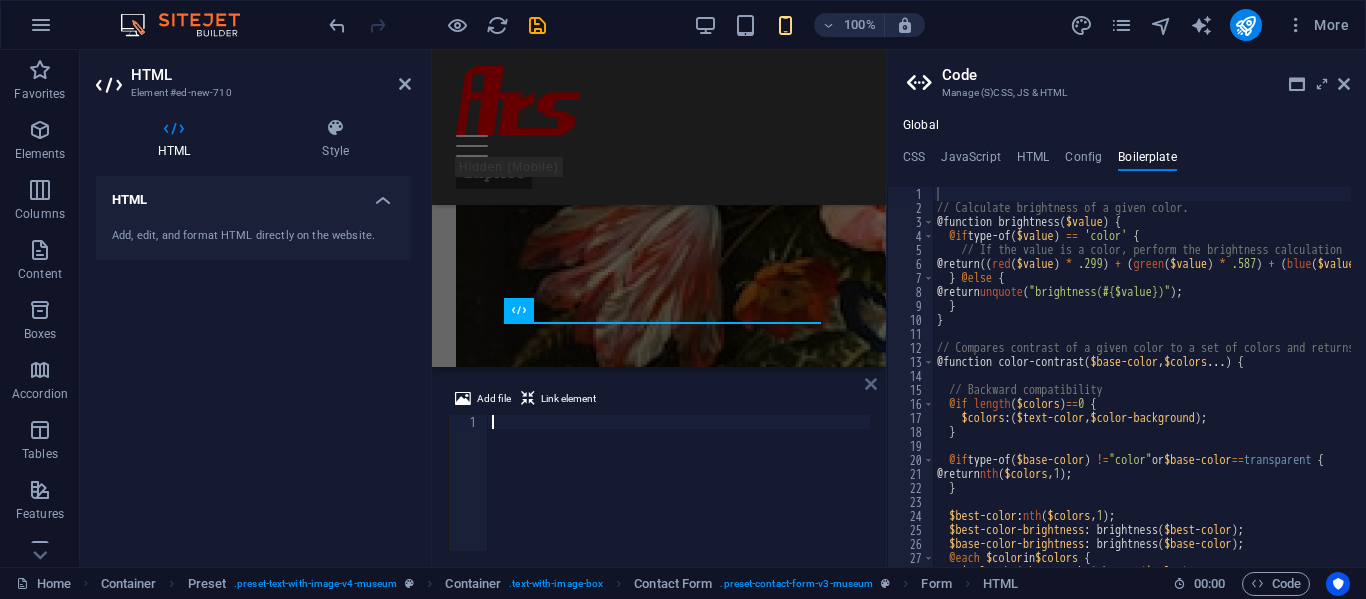click at bounding box center (871, 384) 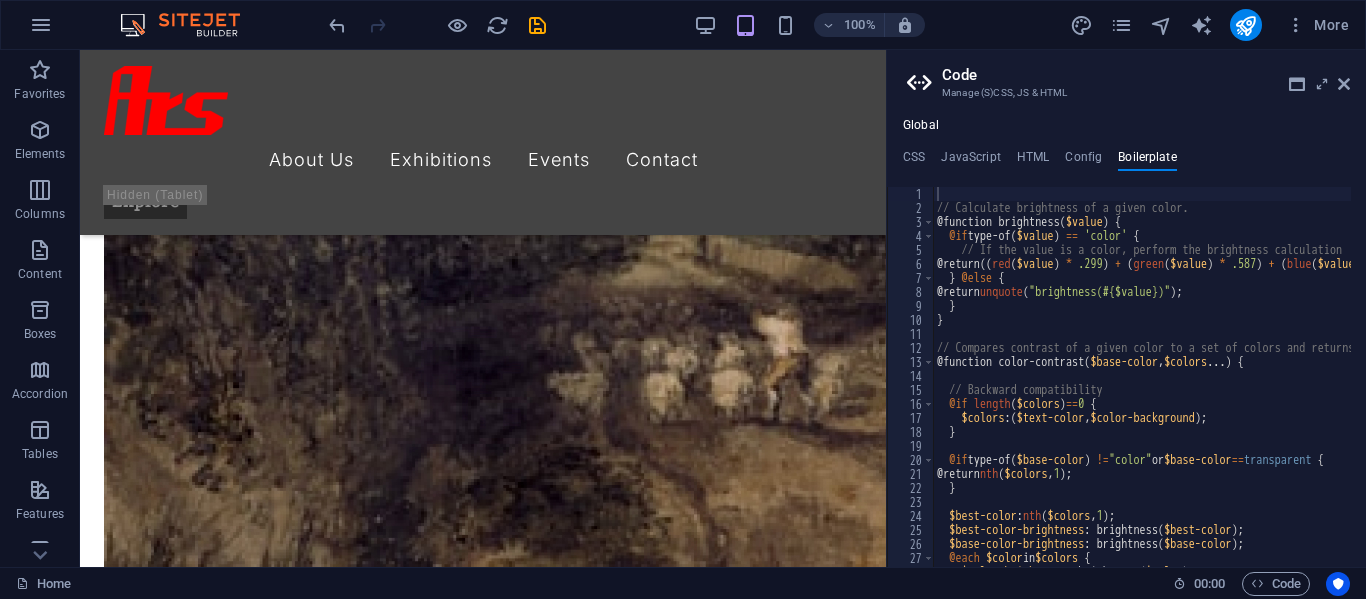 scroll, scrollTop: 4541, scrollLeft: 0, axis: vertical 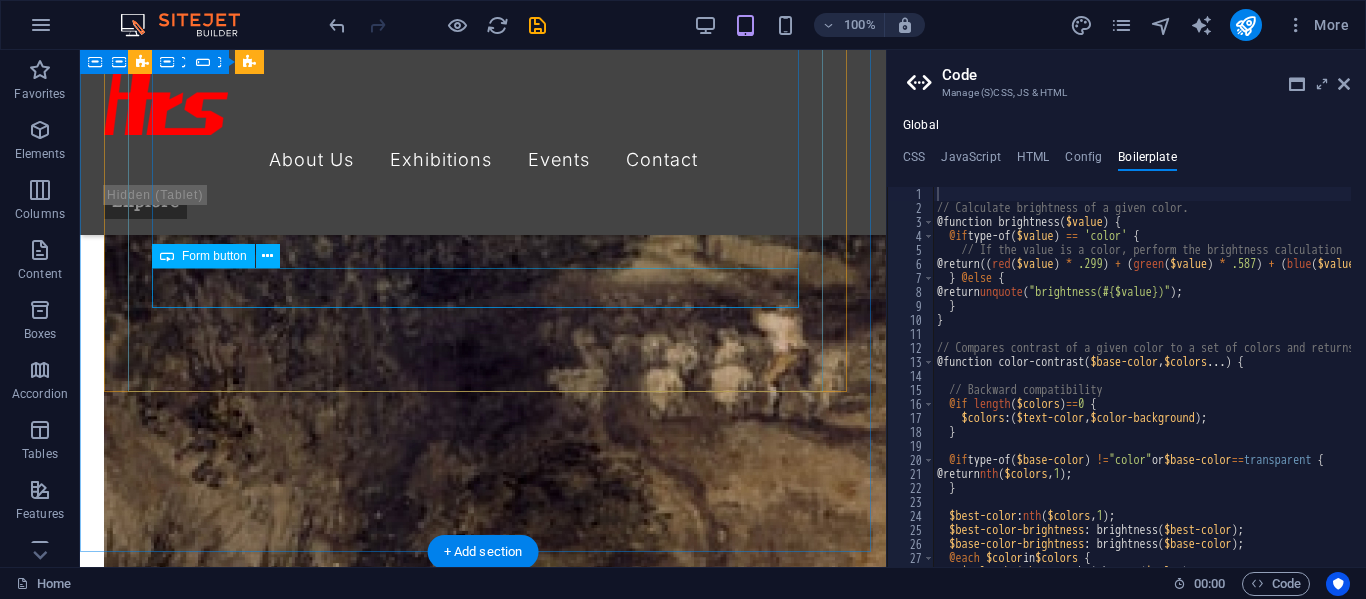click on "Submit message" at bounding box center [483, 8905] 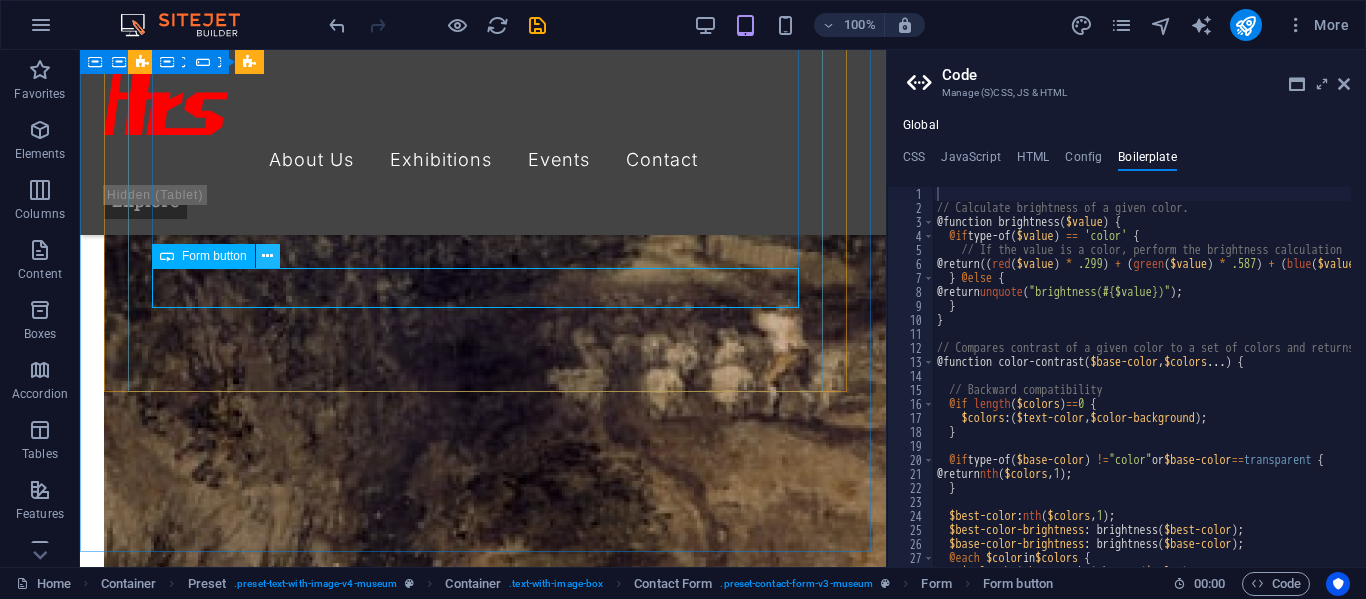 click at bounding box center (267, 256) 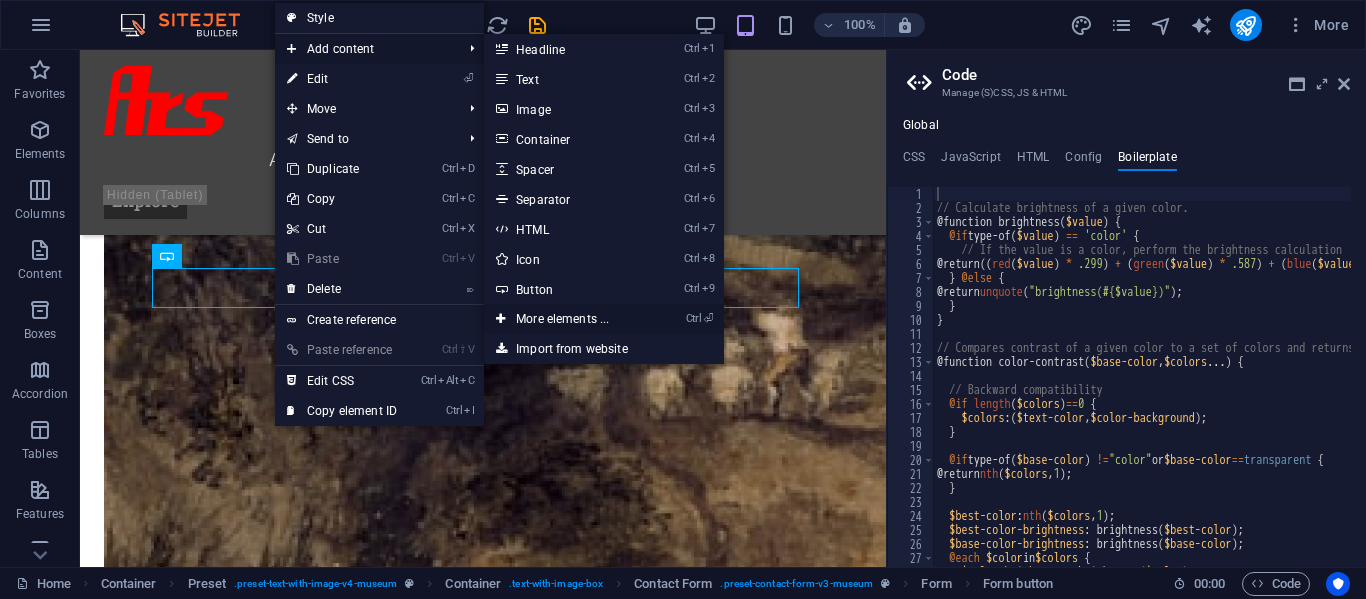 click on "Ctrl ⏎  More elements ..." at bounding box center (566, 319) 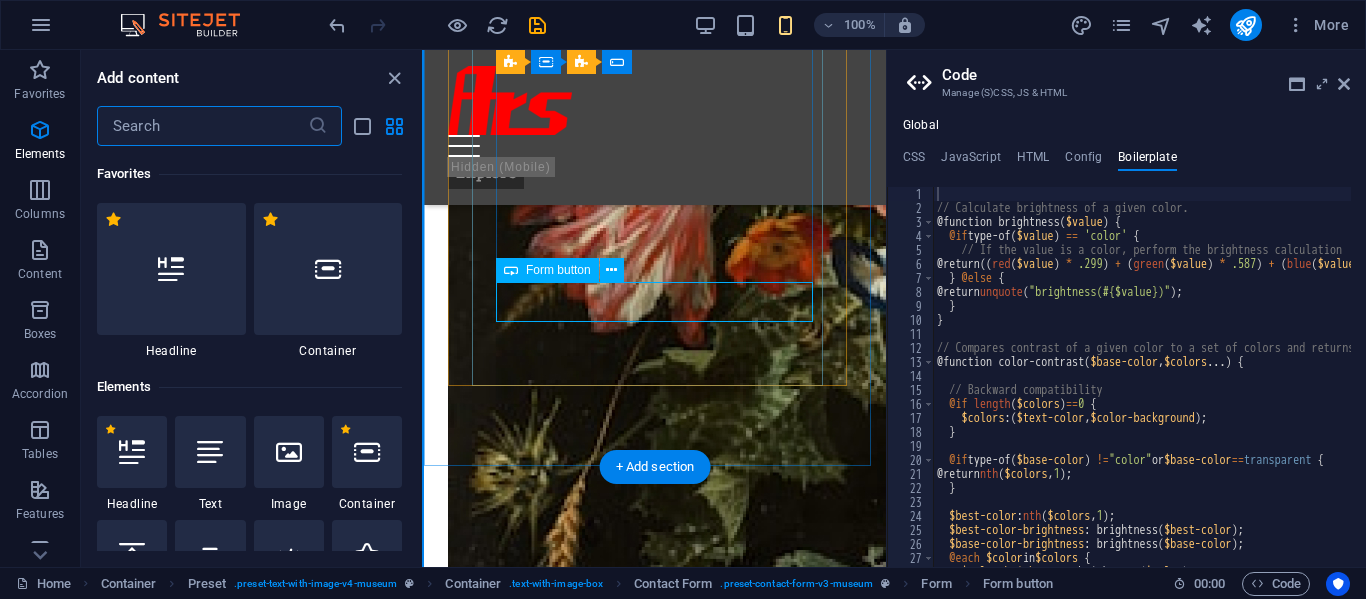 scroll, scrollTop: 6954, scrollLeft: 0, axis: vertical 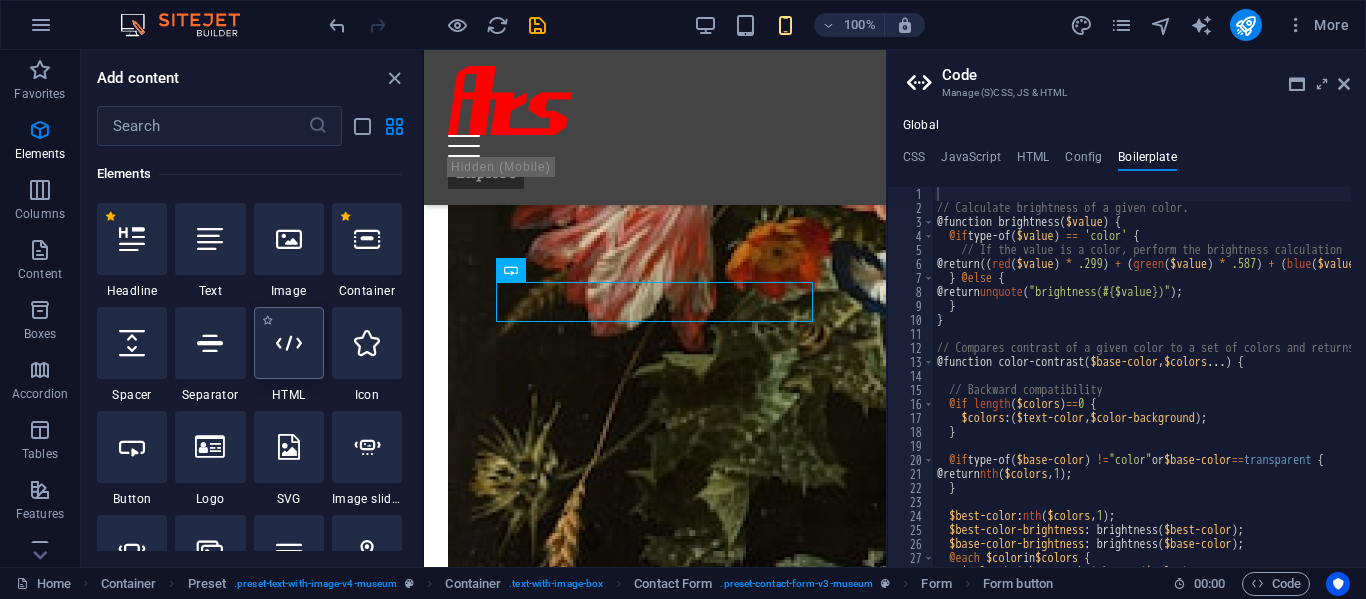 click at bounding box center [289, 343] 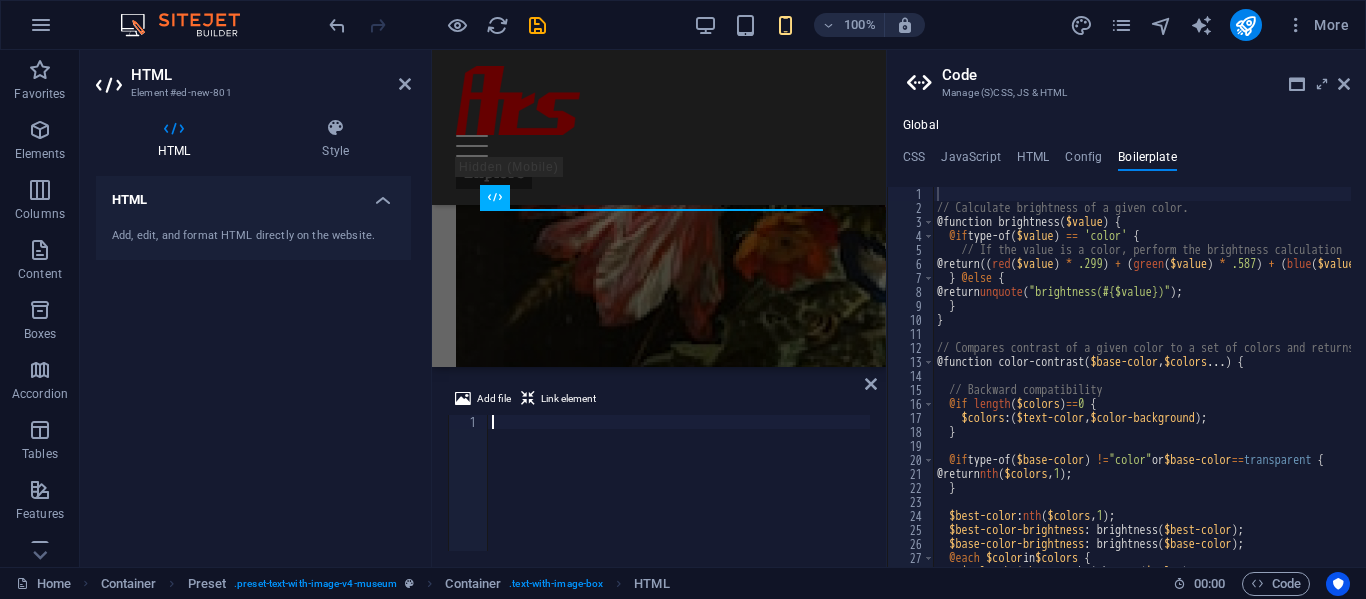scroll, scrollTop: 6499, scrollLeft: 0, axis: vertical 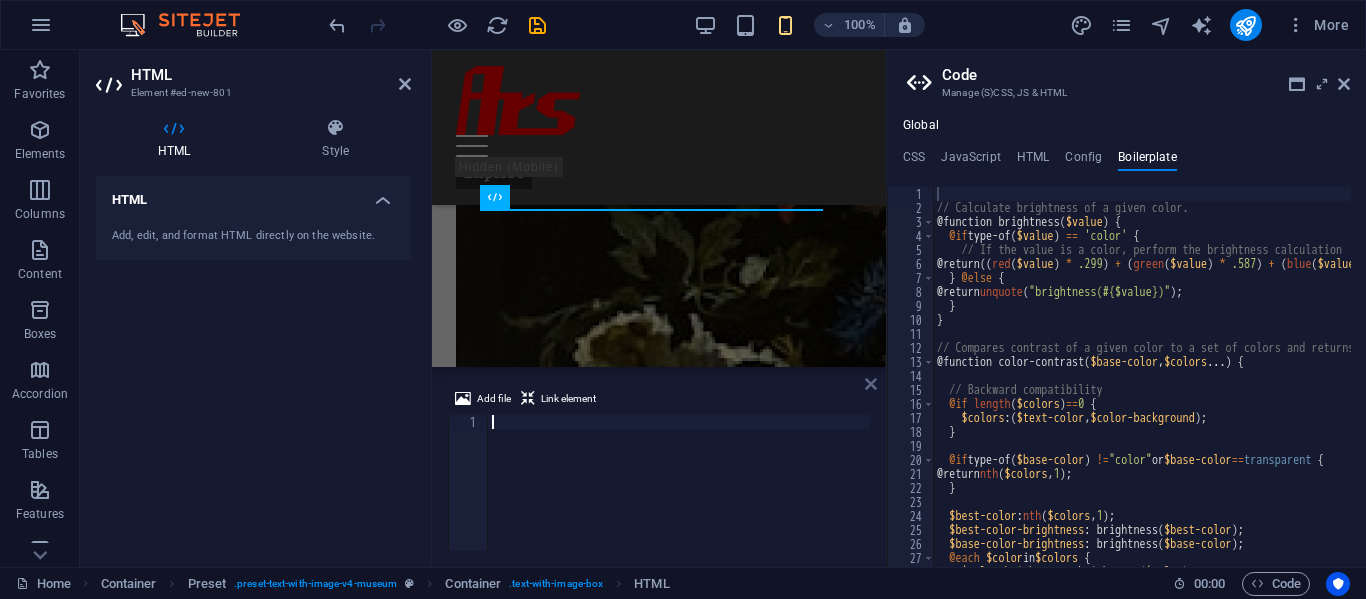 click at bounding box center [871, 384] 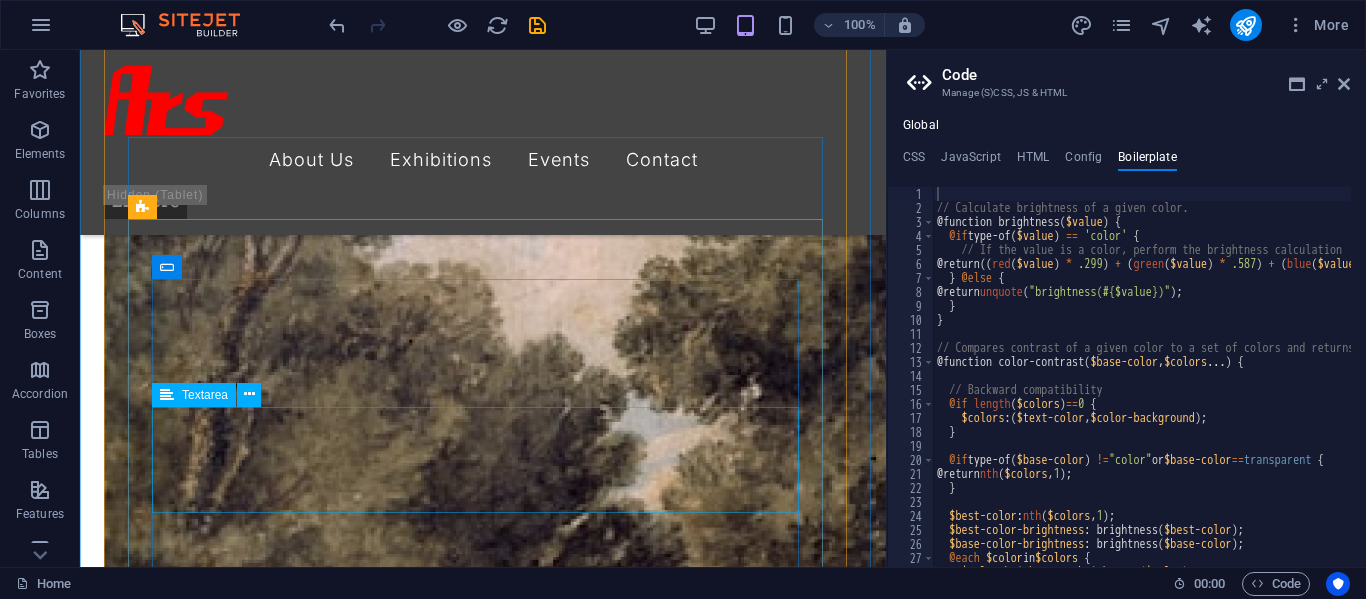 scroll, scrollTop: 3999, scrollLeft: 0, axis: vertical 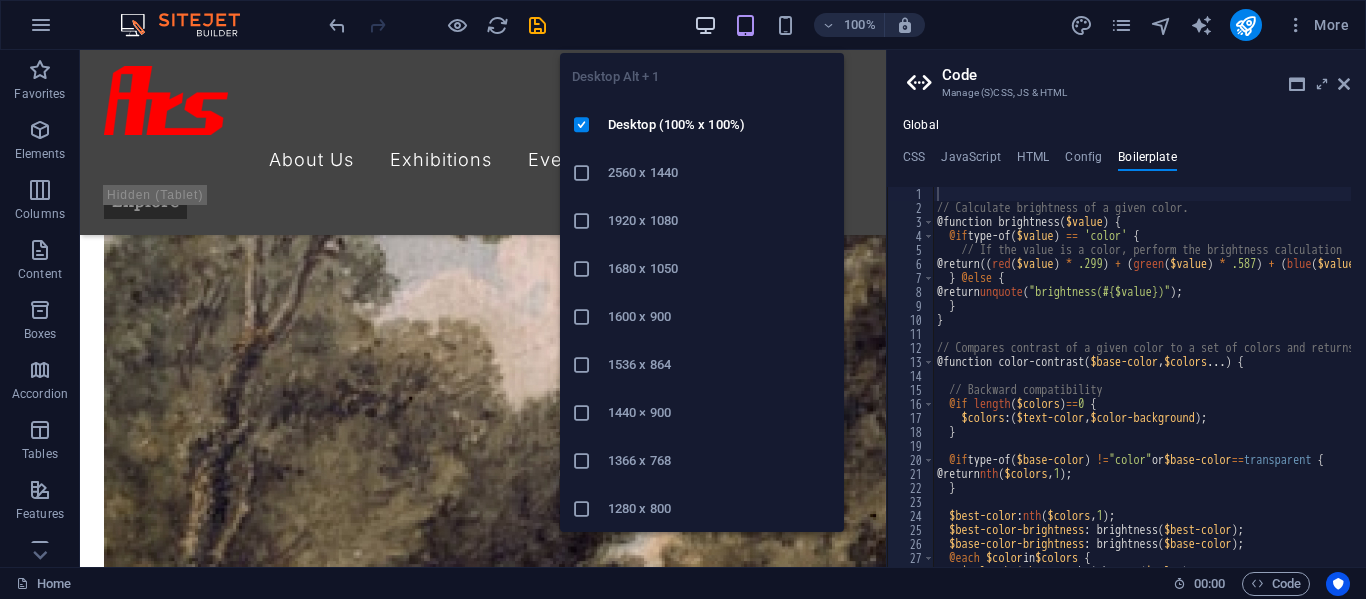 click at bounding box center (705, 25) 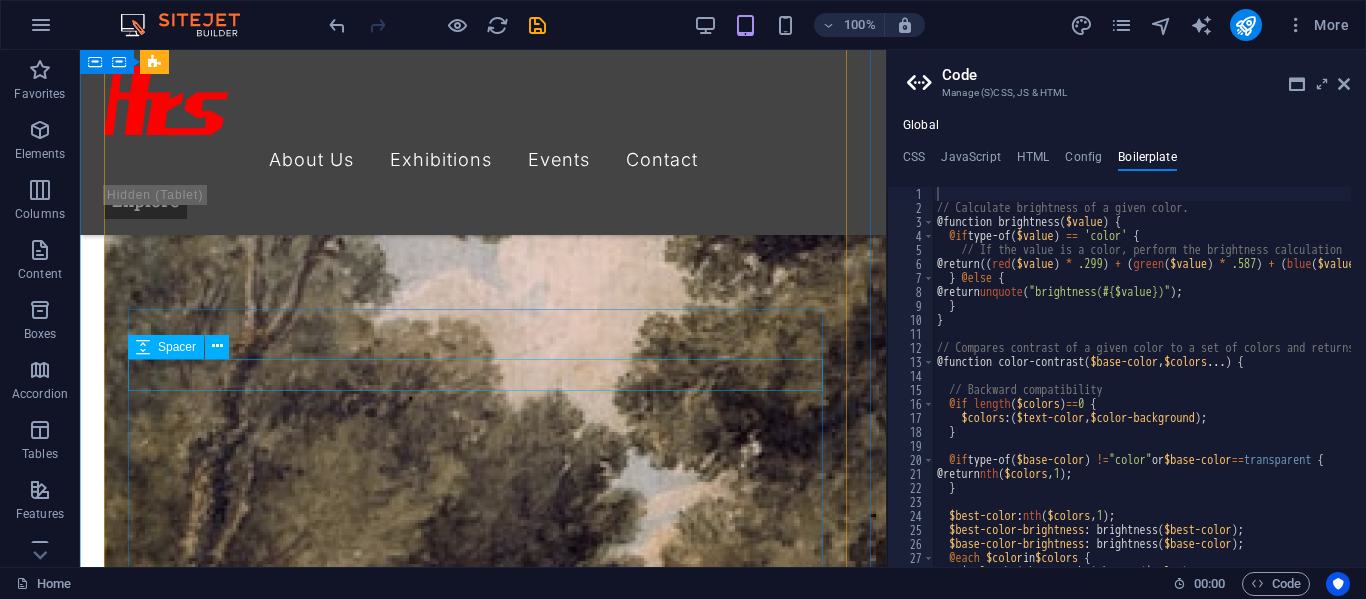 drag, startPoint x: 527, startPoint y: 366, endPoint x: 527, endPoint y: 161, distance: 205 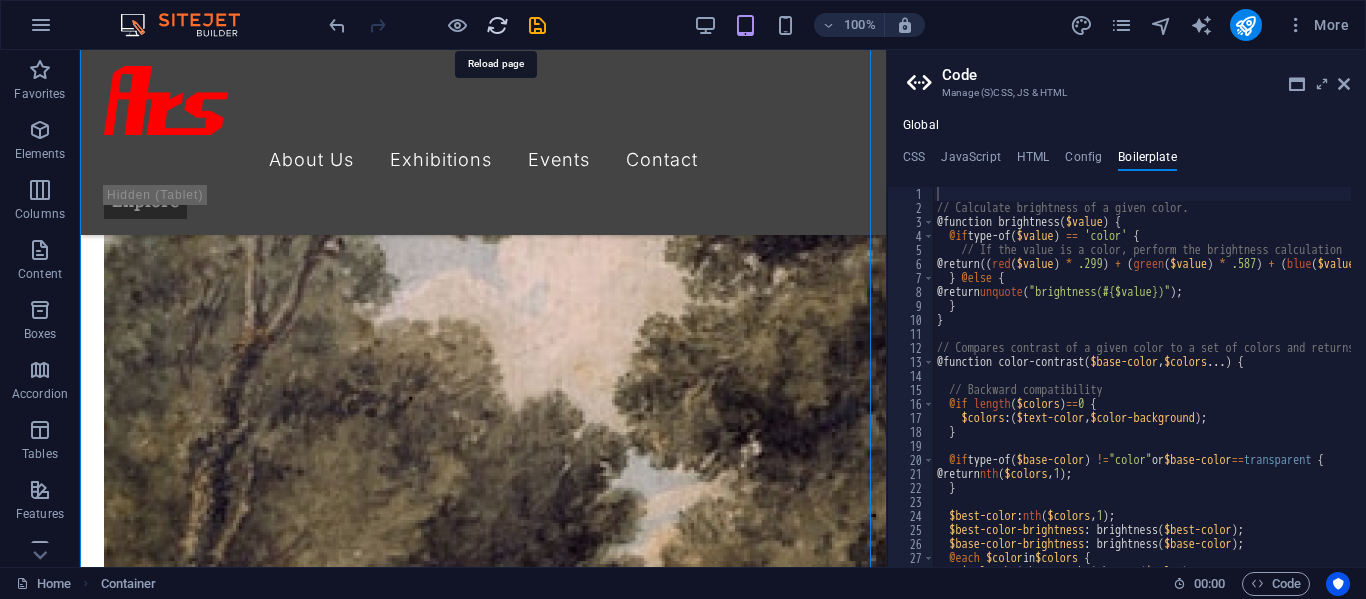 drag, startPoint x: 498, startPoint y: 27, endPoint x: 677, endPoint y: 21, distance: 179.10052 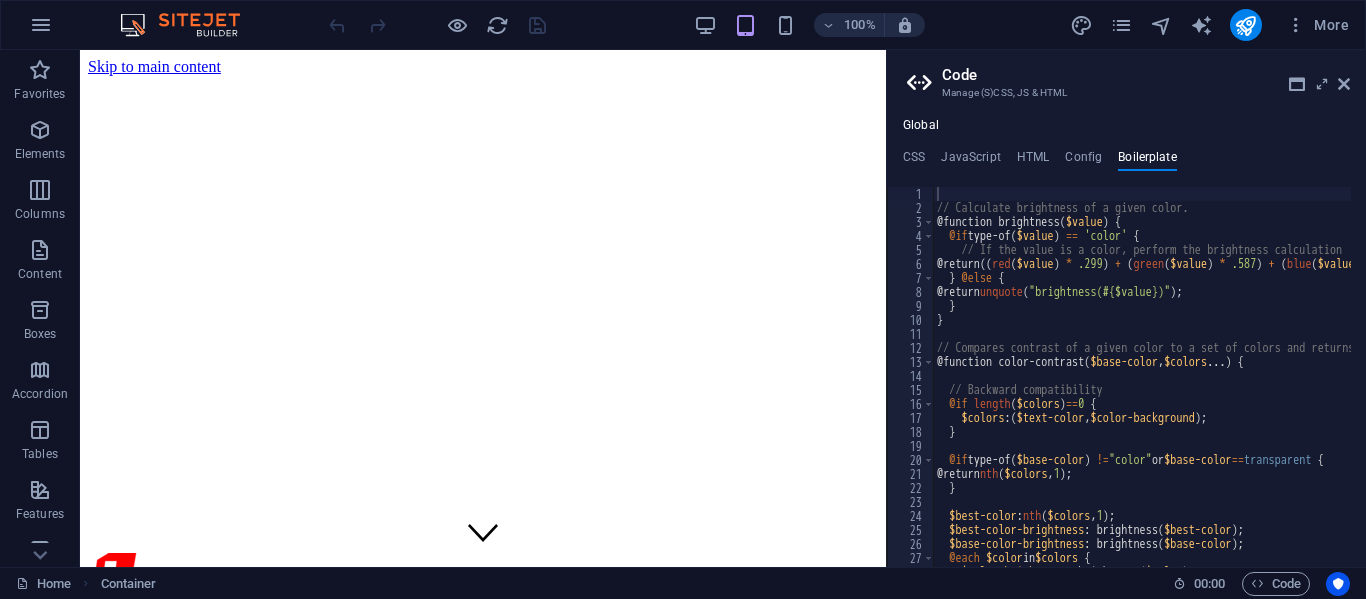 scroll, scrollTop: 0, scrollLeft: 0, axis: both 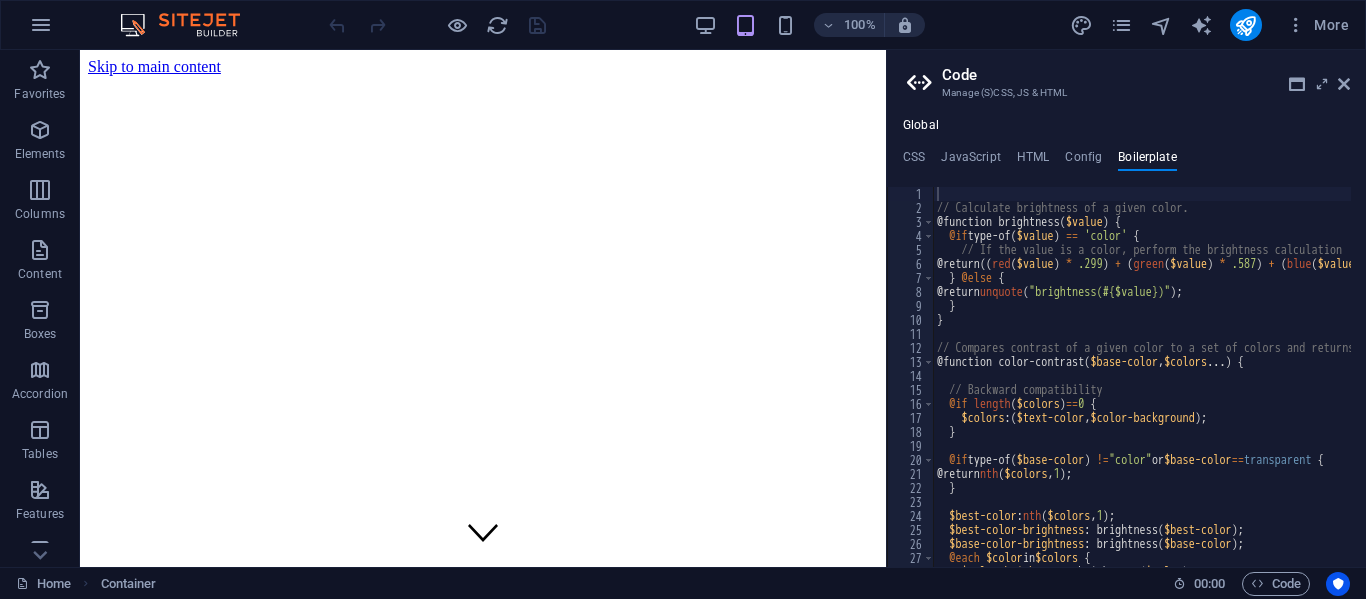 click on "About Us Exhibitions Events Contact" at bounding box center (483, 772) 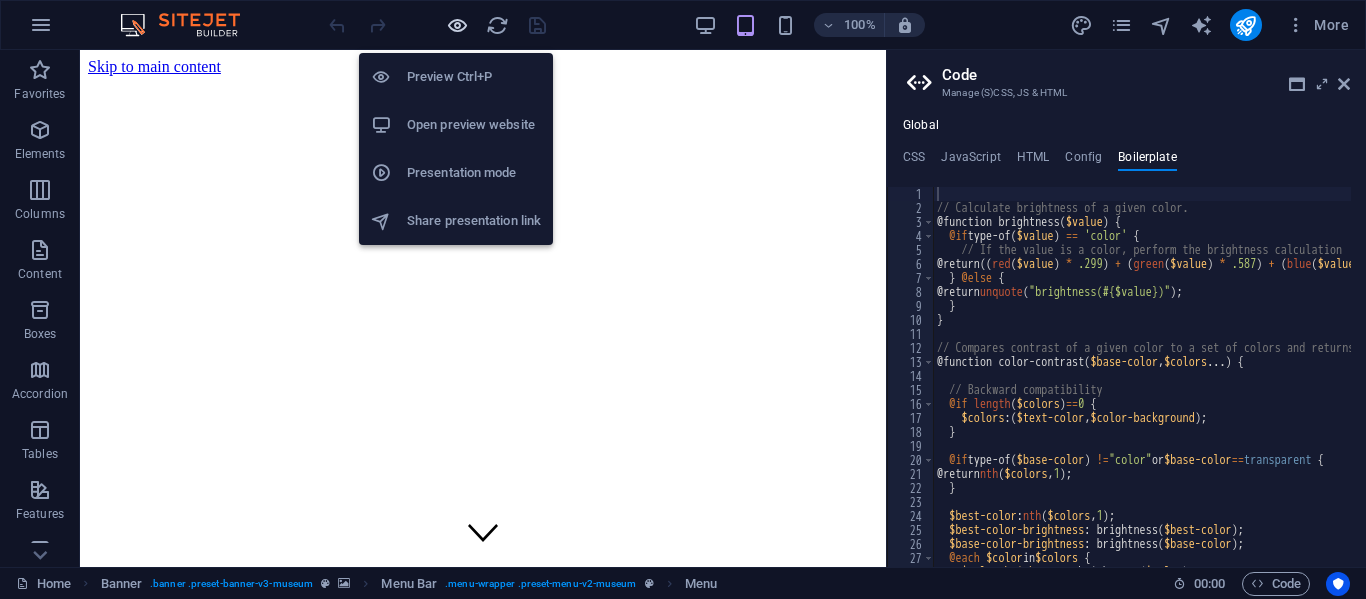 click at bounding box center (457, 25) 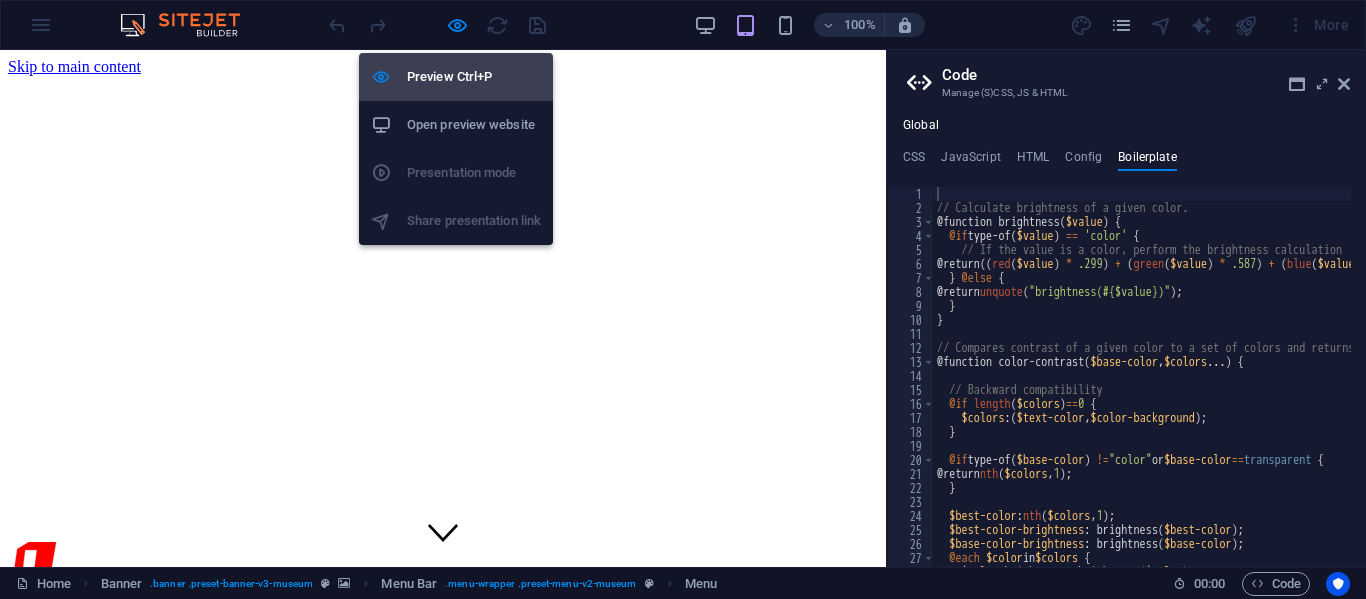 click on "Preview Ctrl+P" at bounding box center (474, 77) 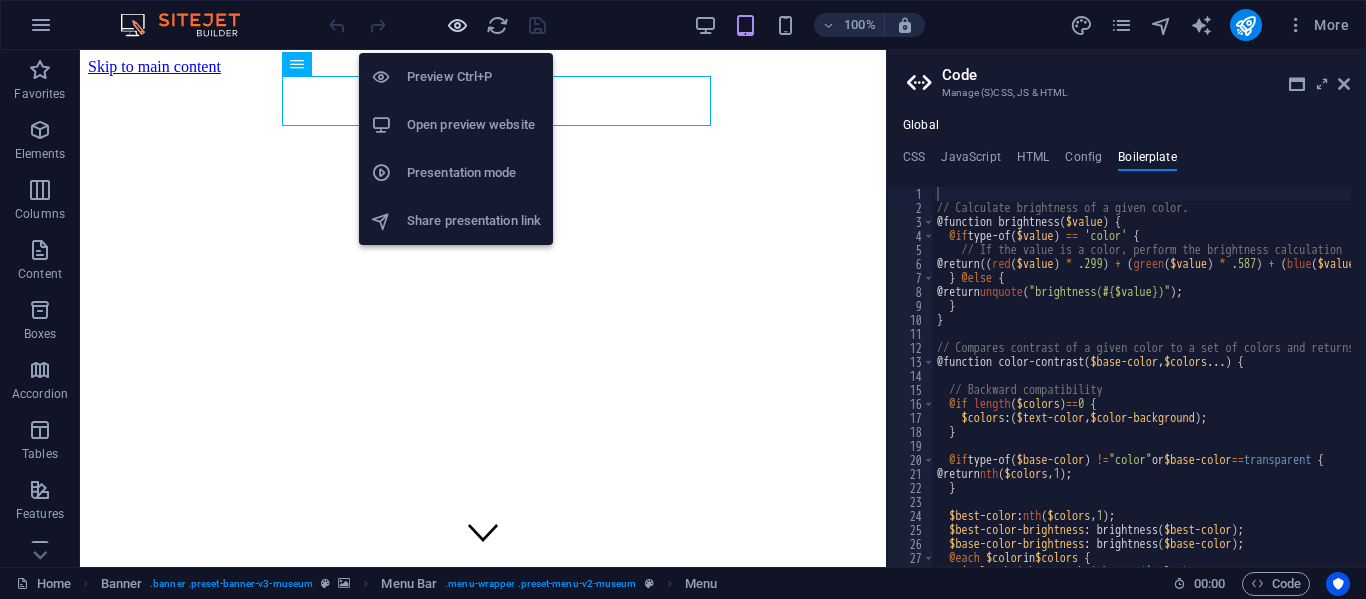click at bounding box center (457, 25) 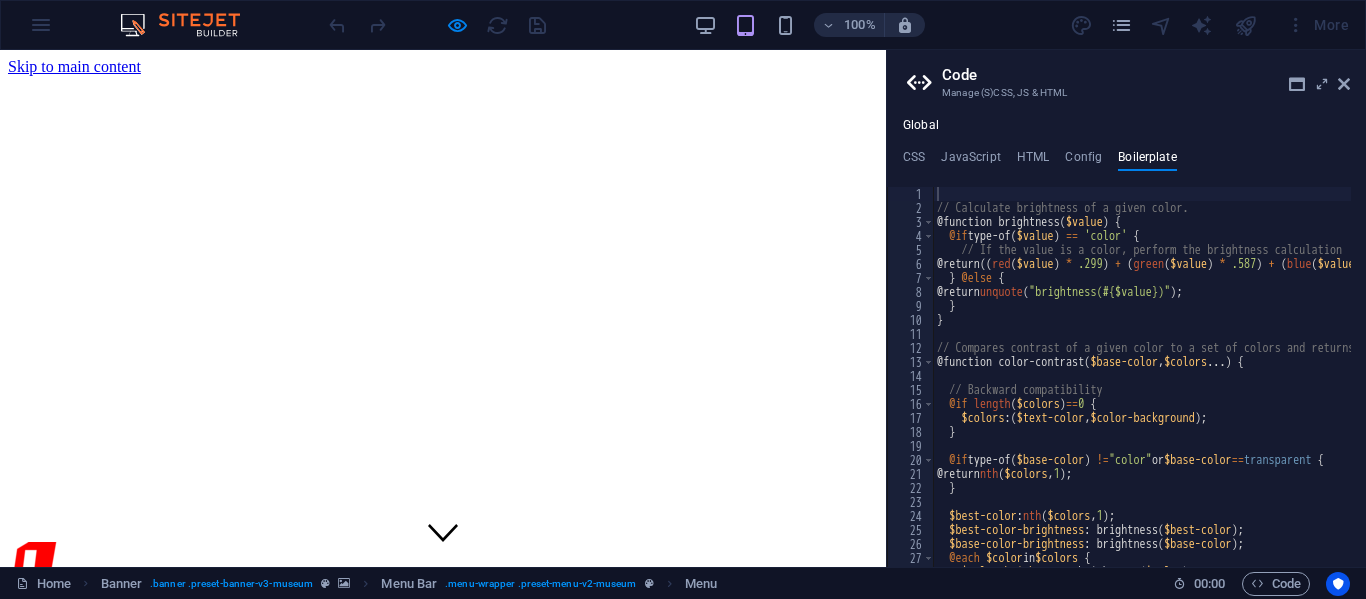 click on "Exhibitions" at bounding box center (85, 675) 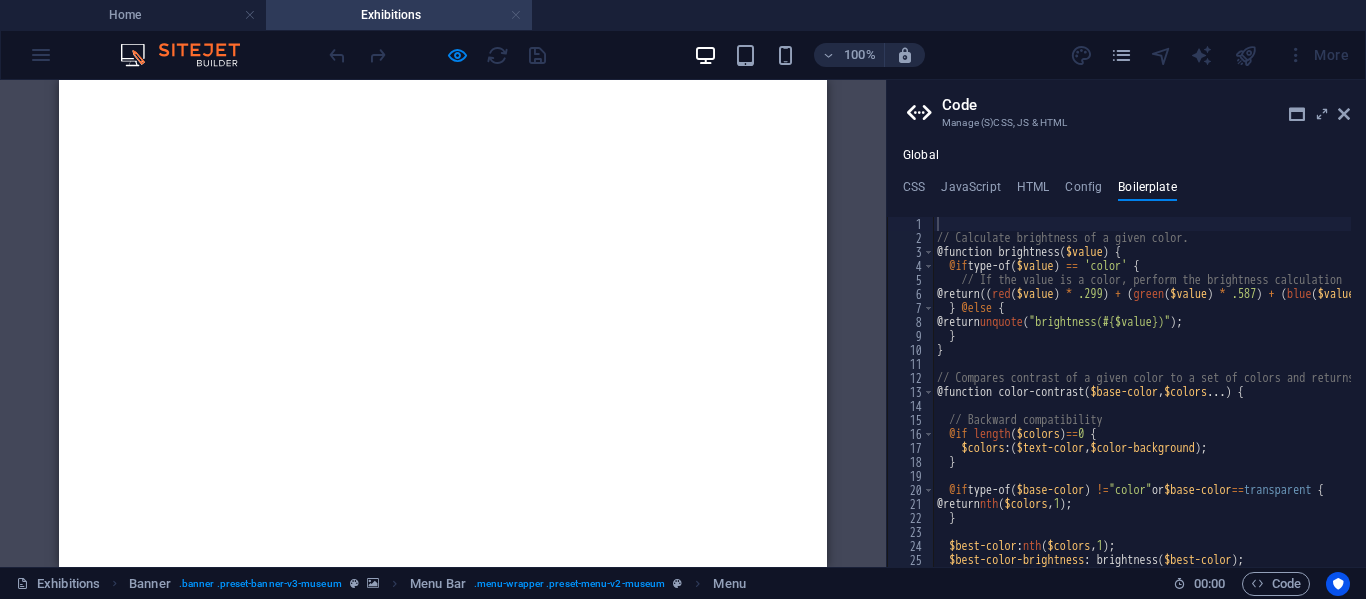 click at bounding box center [516, 15] 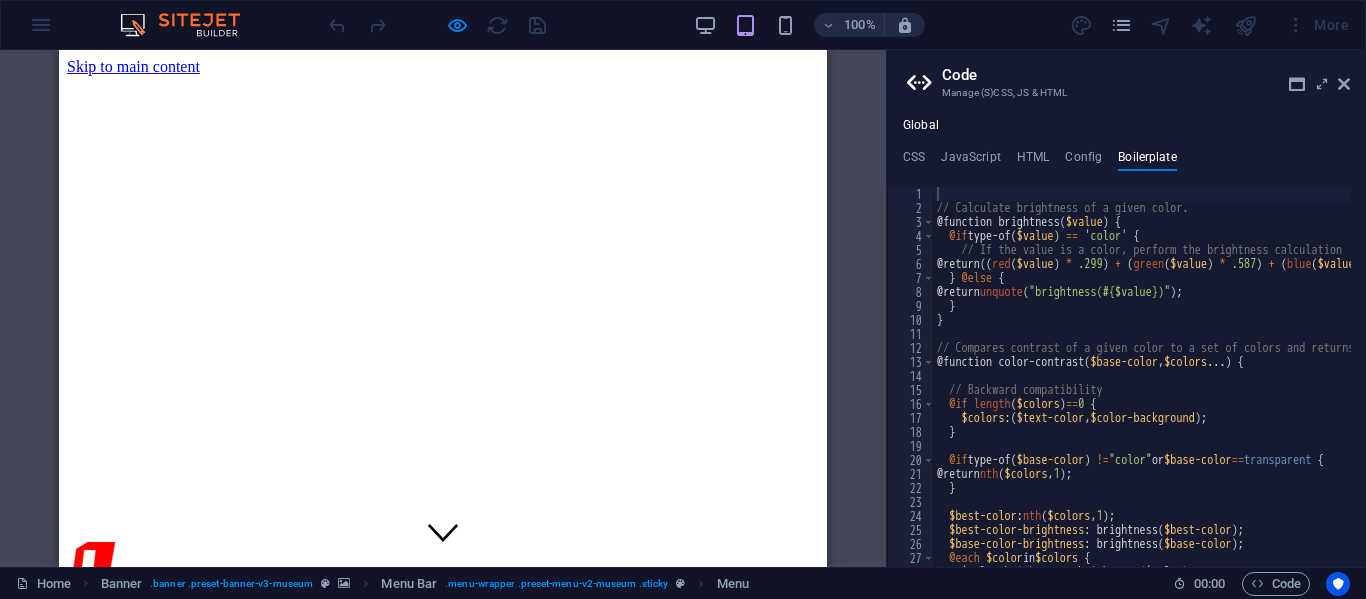 click on "Events" at bounding box center [129, 693] 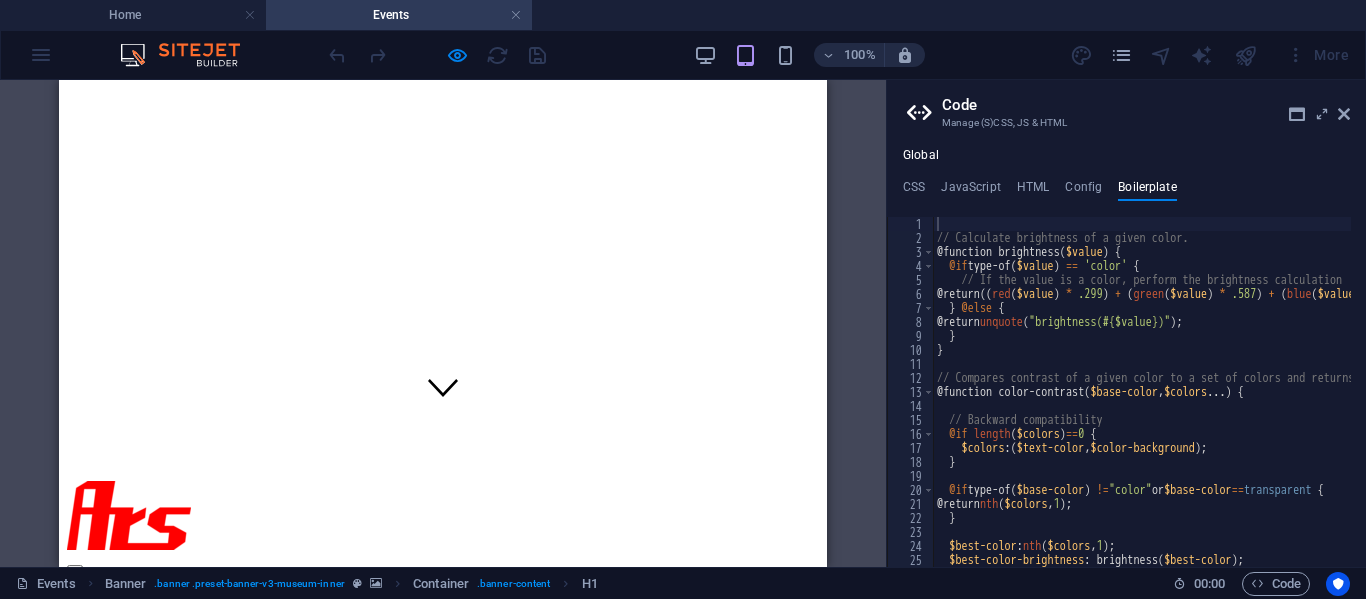 scroll, scrollTop: 0, scrollLeft: 0, axis: both 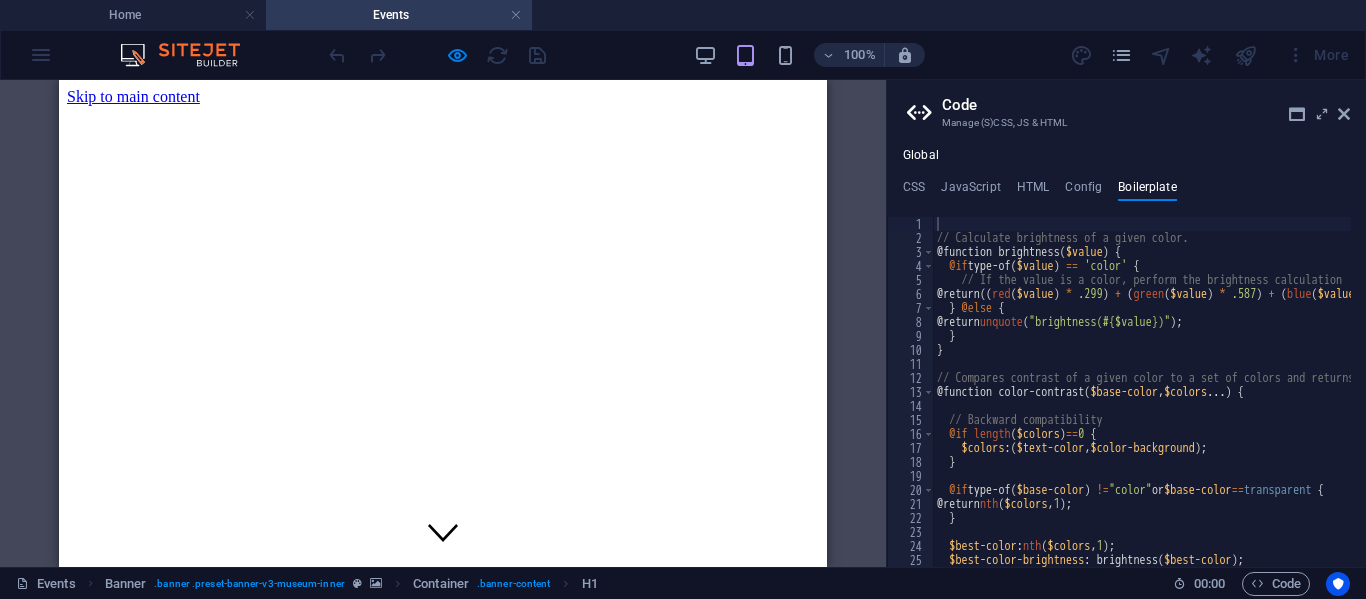 click on "Explore" at bounding box center (443, 1076) 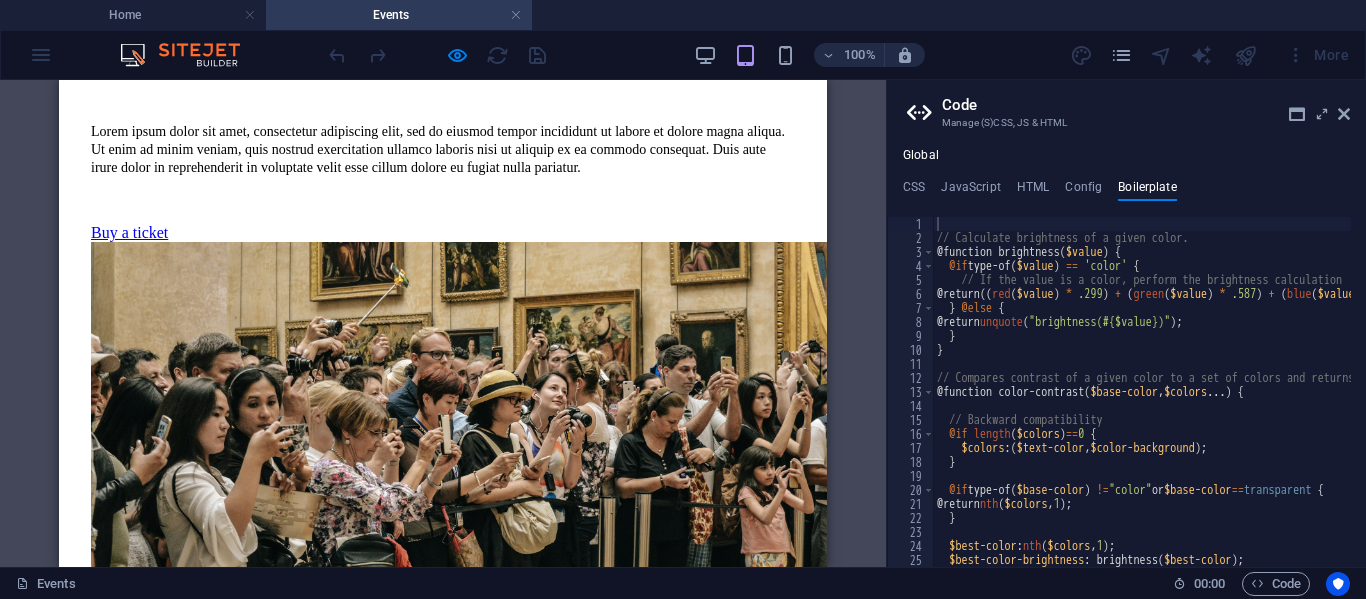scroll, scrollTop: 4600, scrollLeft: 0, axis: vertical 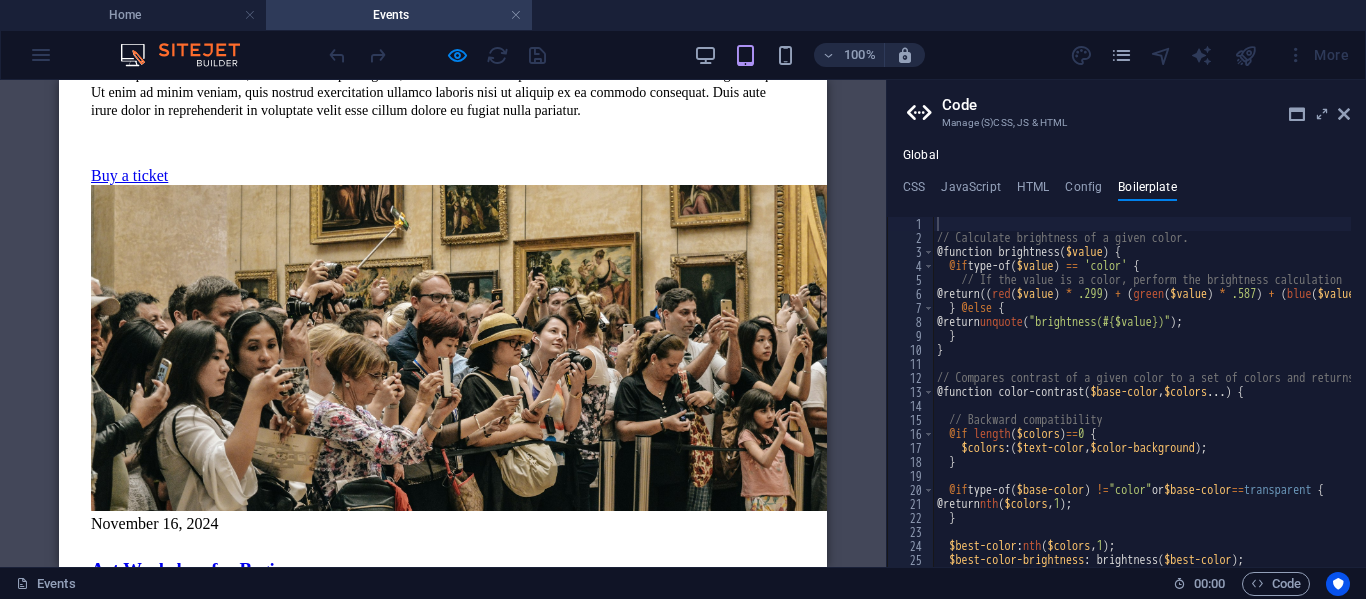 click on "Submit message" at bounding box center (443, 1673) 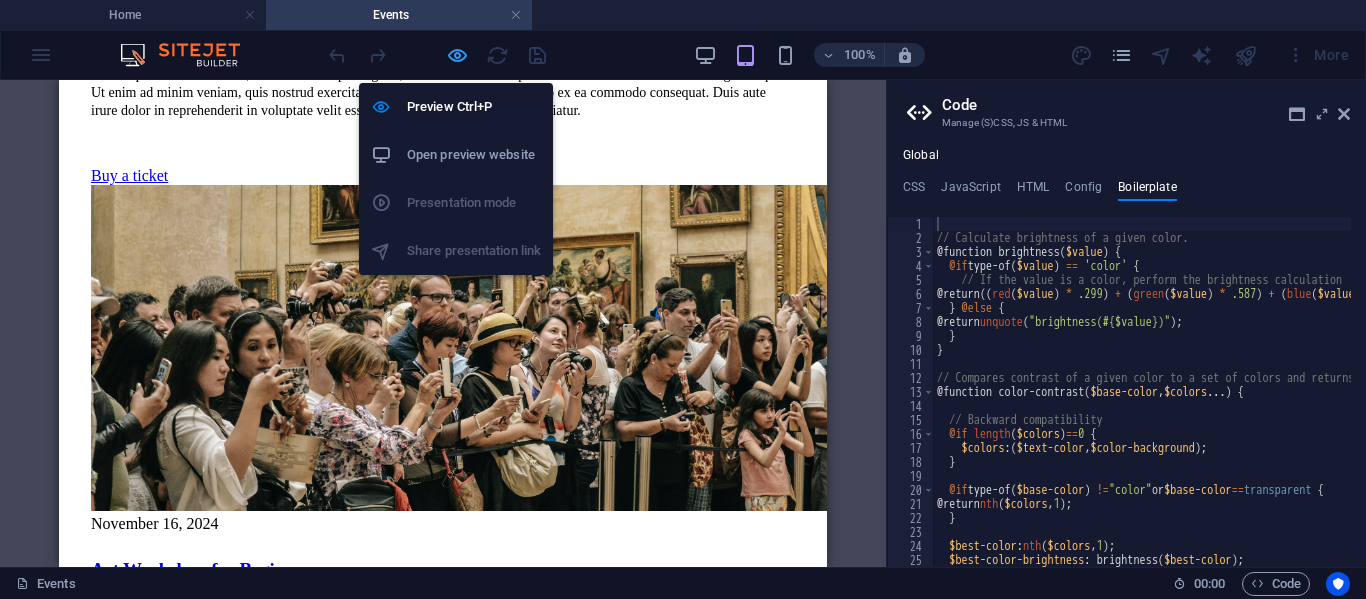 click at bounding box center (457, 55) 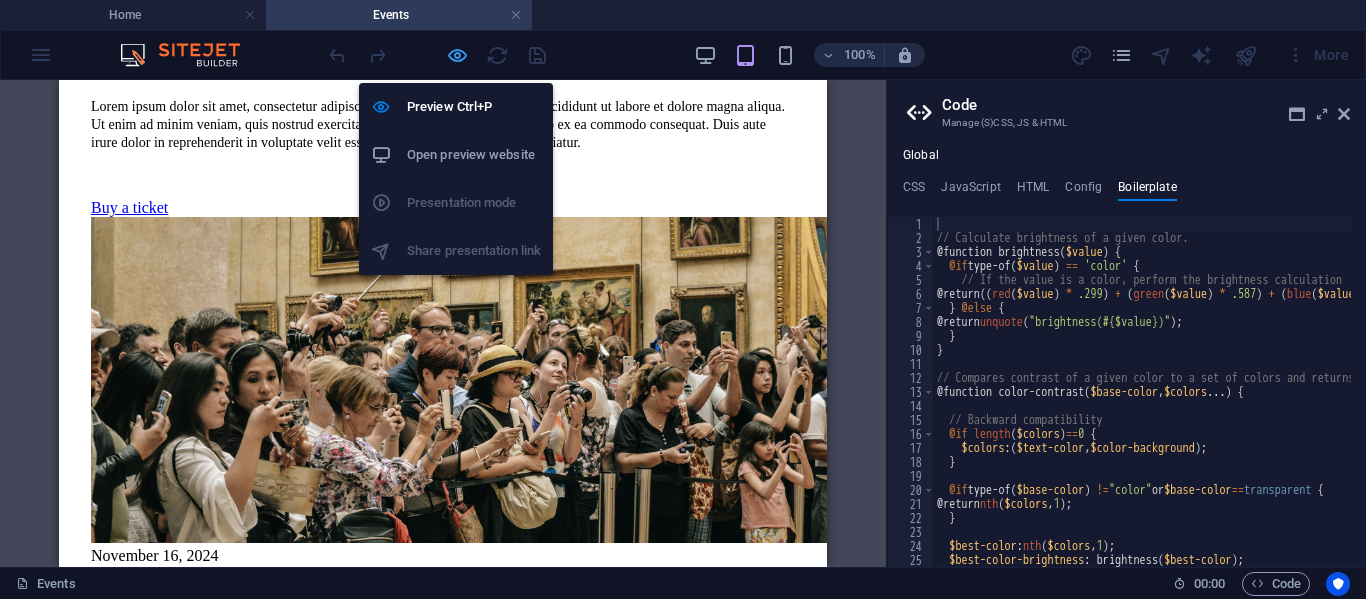 scroll, scrollTop: 4823, scrollLeft: 0, axis: vertical 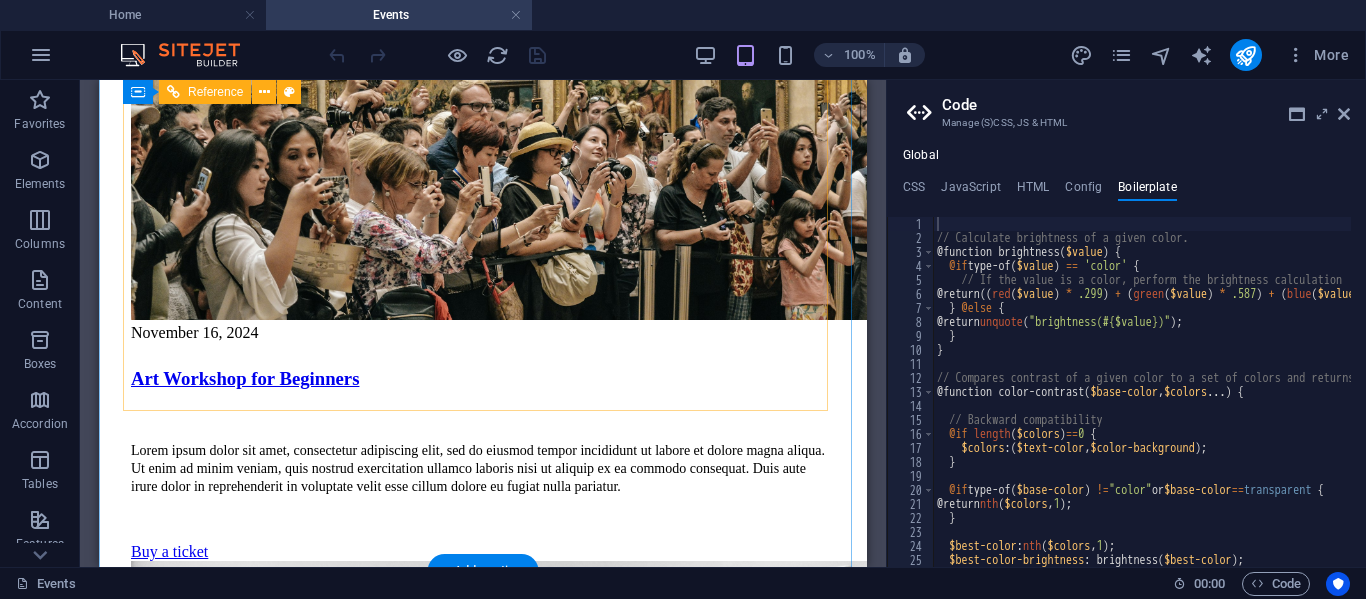 drag, startPoint x: 324, startPoint y: 306, endPoint x: 314, endPoint y: 272, distance: 35.44009 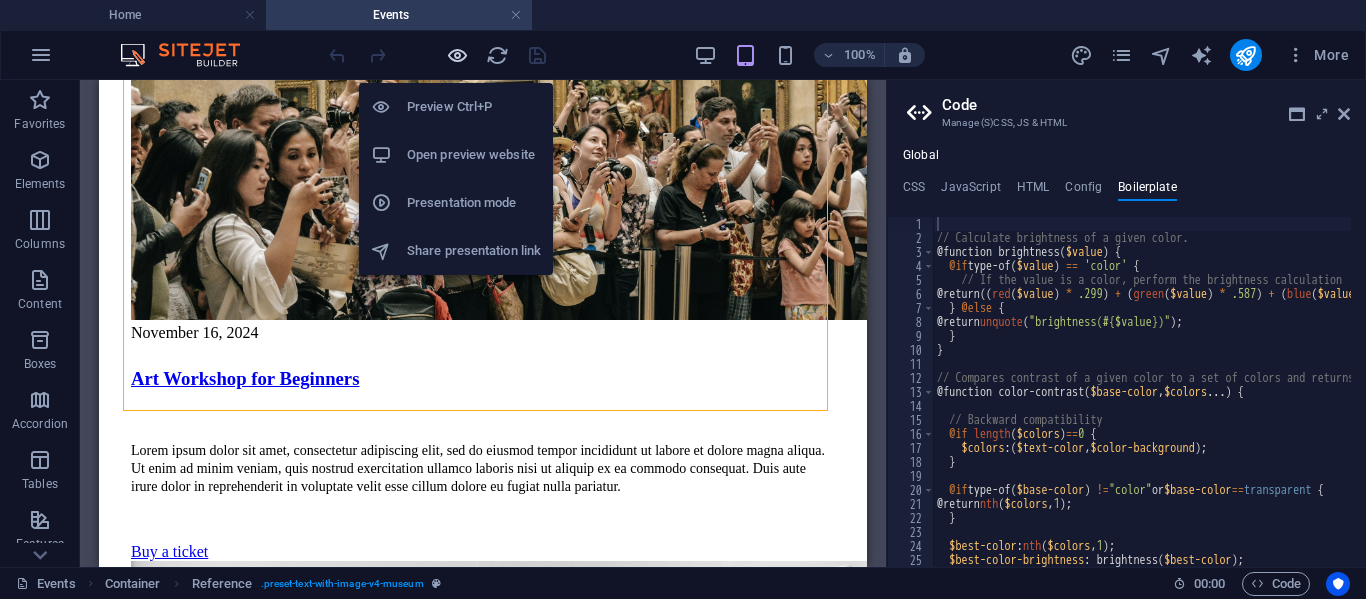 click at bounding box center (457, 55) 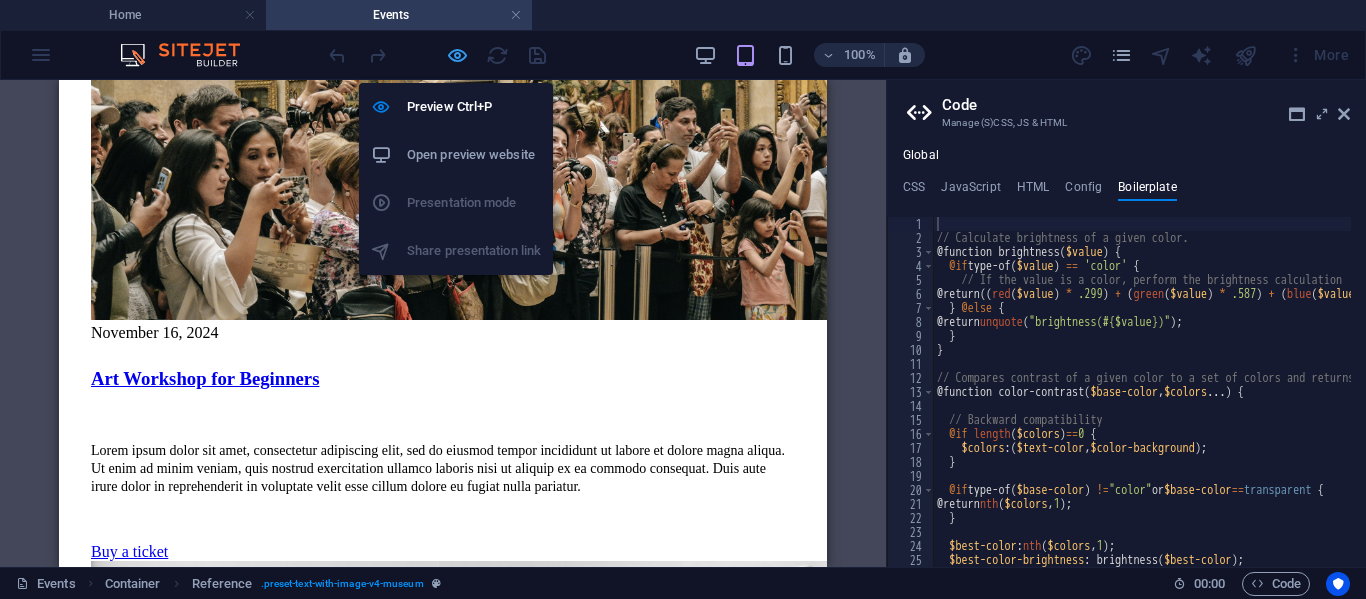 scroll, scrollTop: 4600, scrollLeft: 0, axis: vertical 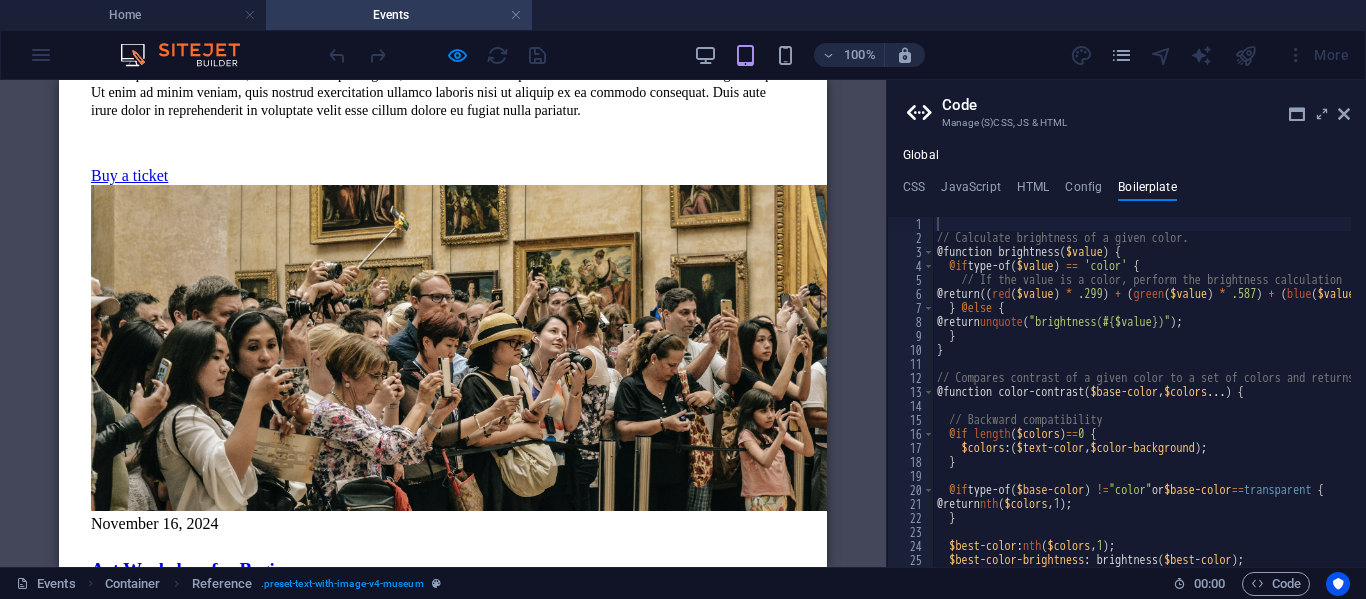 click on "Submit message" at bounding box center [193, 1673] 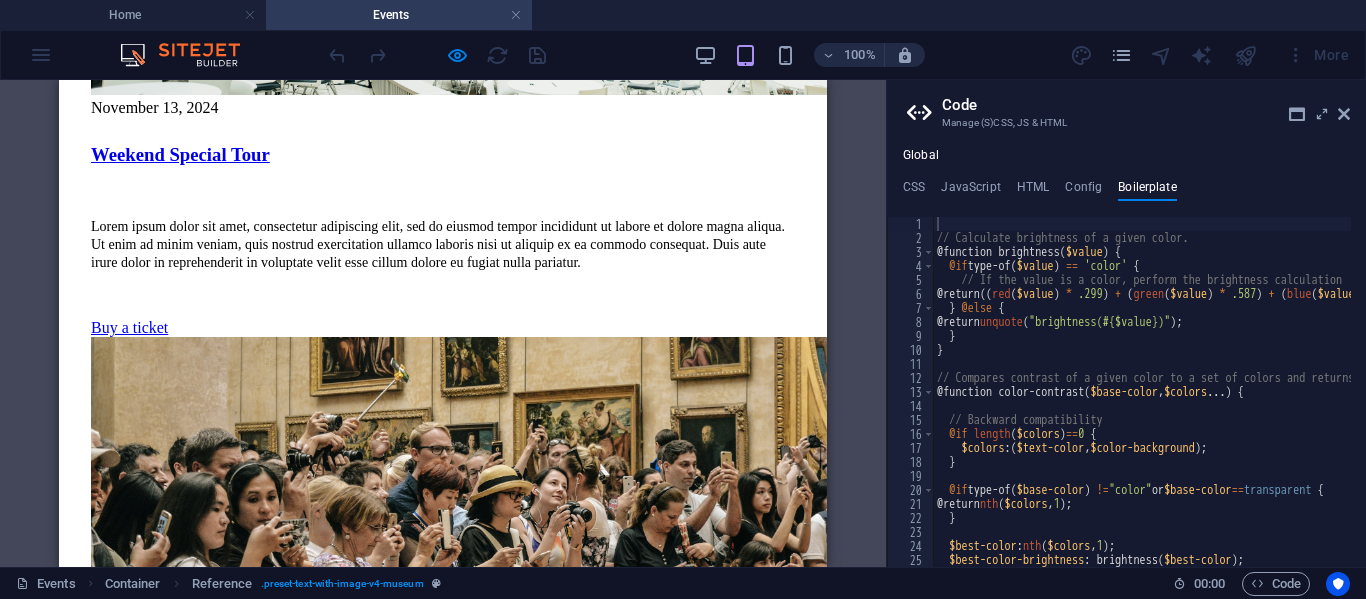 click on "About Us" at bounding box center (138, -3707) 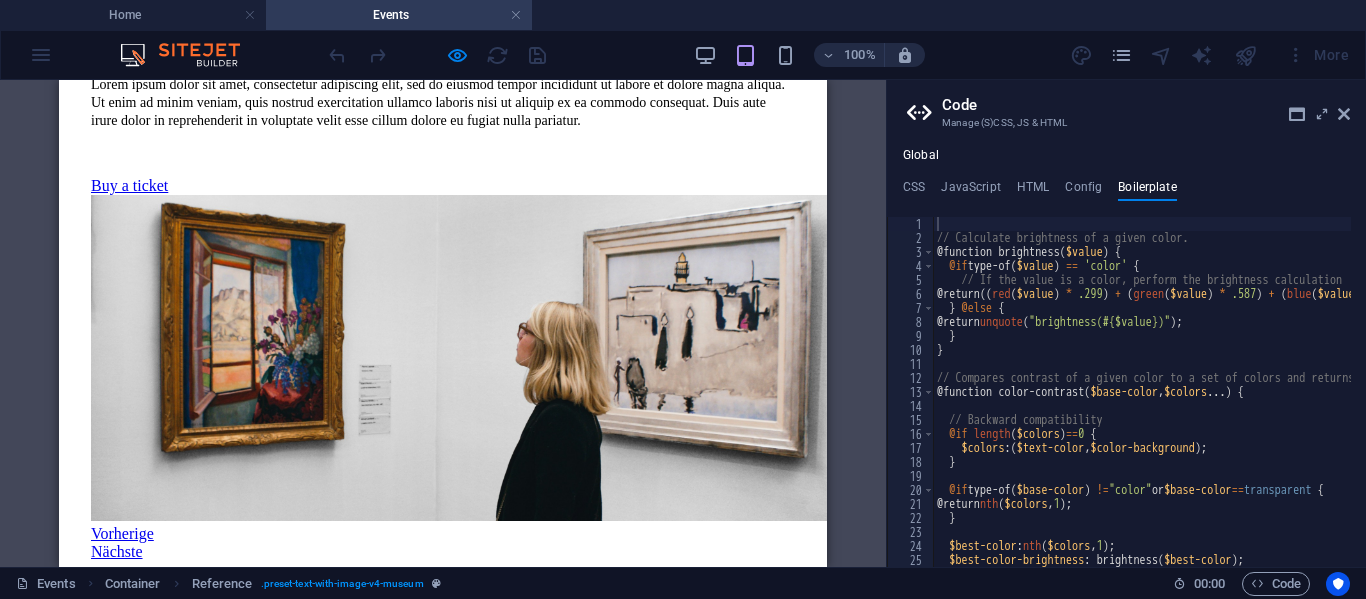 scroll, scrollTop: 0, scrollLeft: 0, axis: both 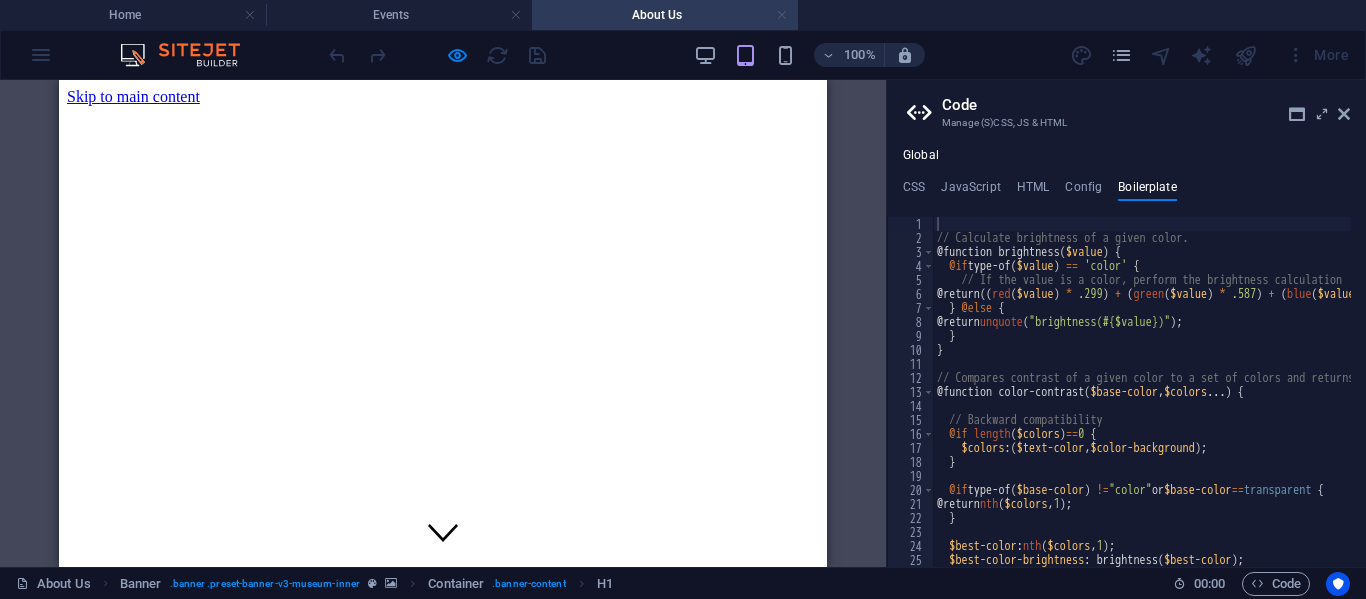 click at bounding box center [782, 15] 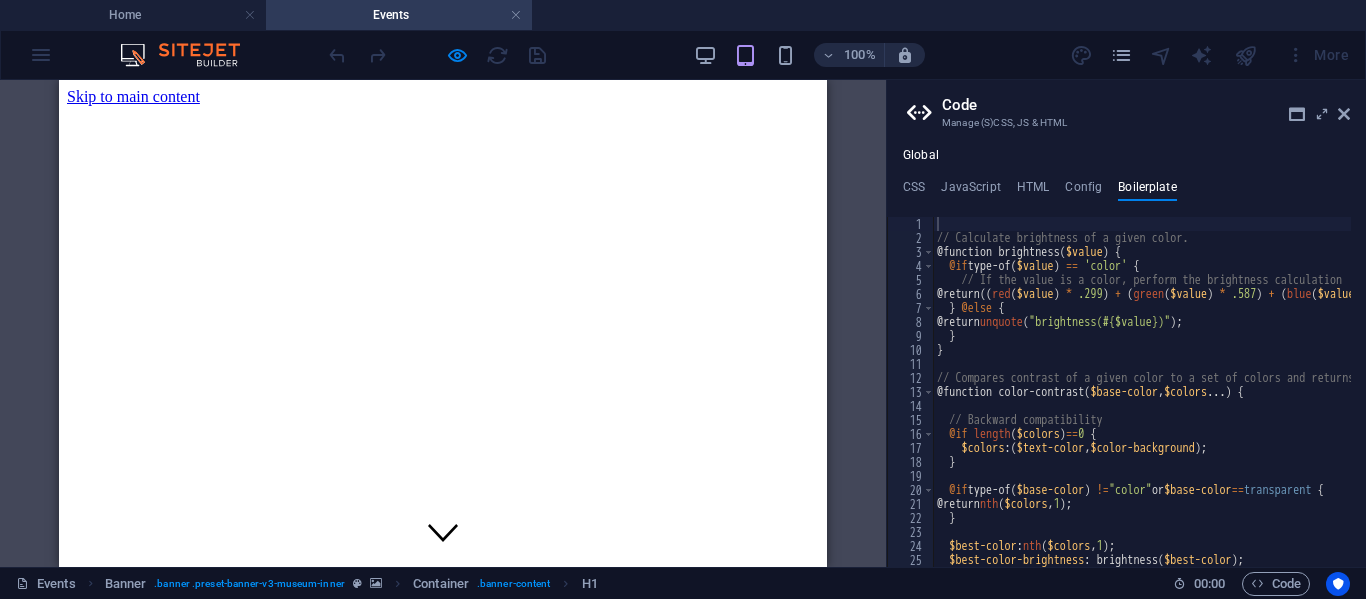 scroll, scrollTop: 4448, scrollLeft: 0, axis: vertical 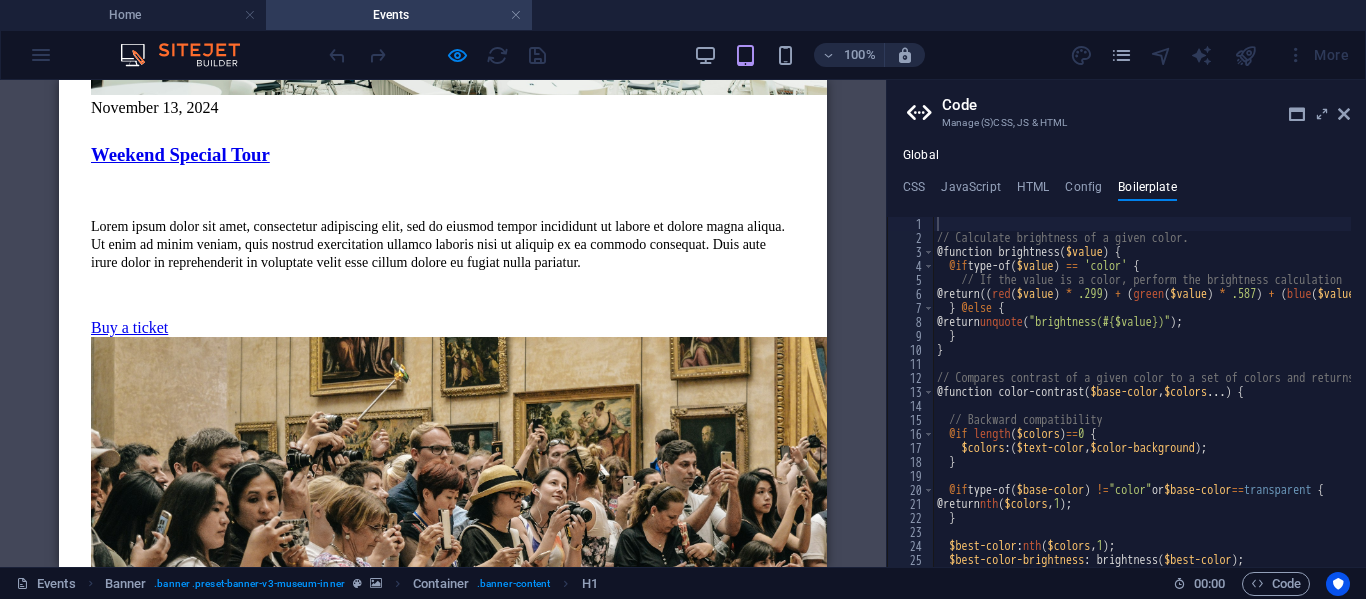 click on "Submit message" at bounding box center [193, 1825] 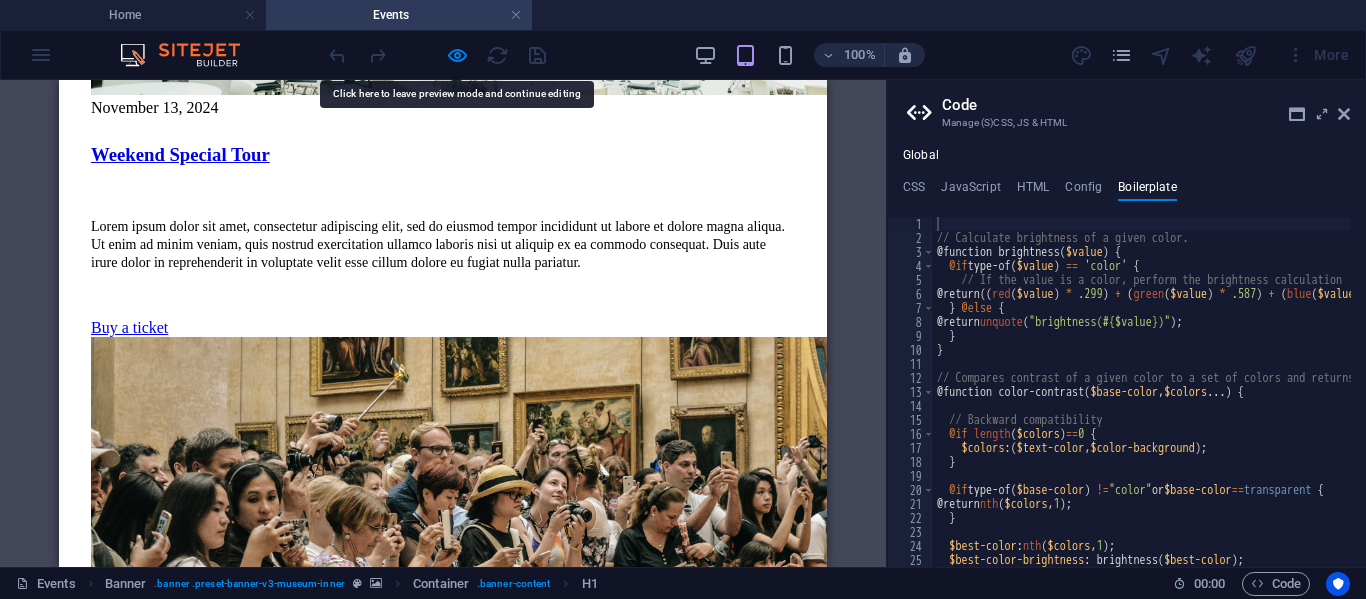 click on "Submit message" at bounding box center (193, 1825) 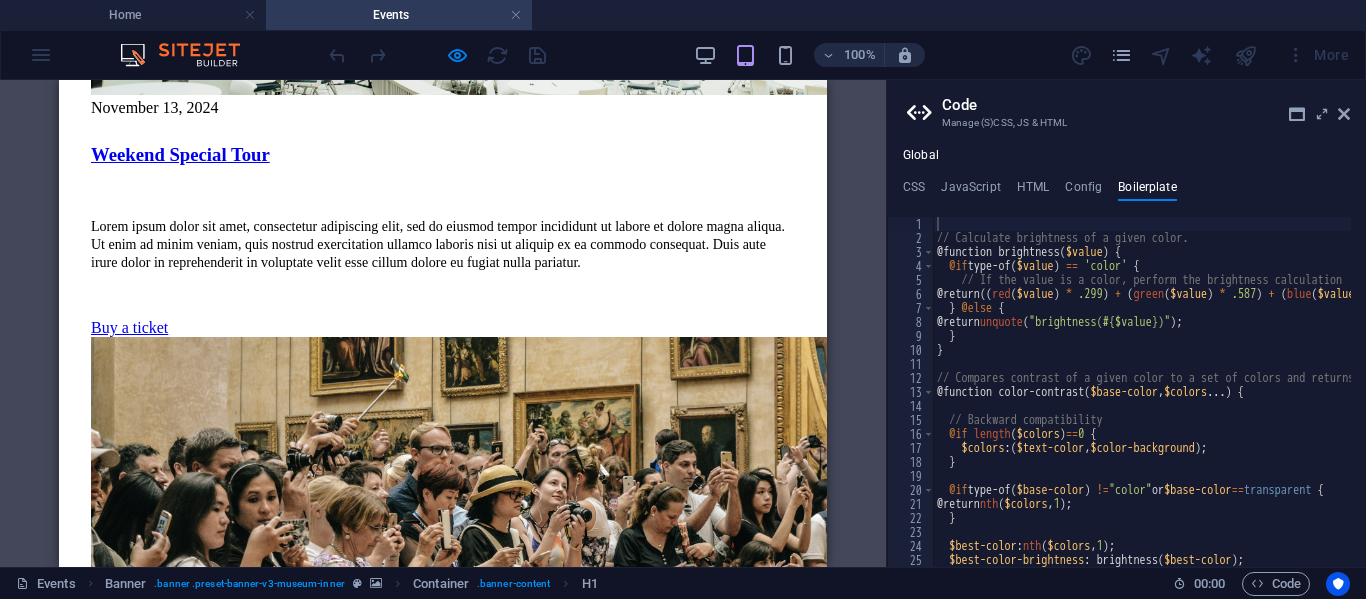 type on "3P98FD" 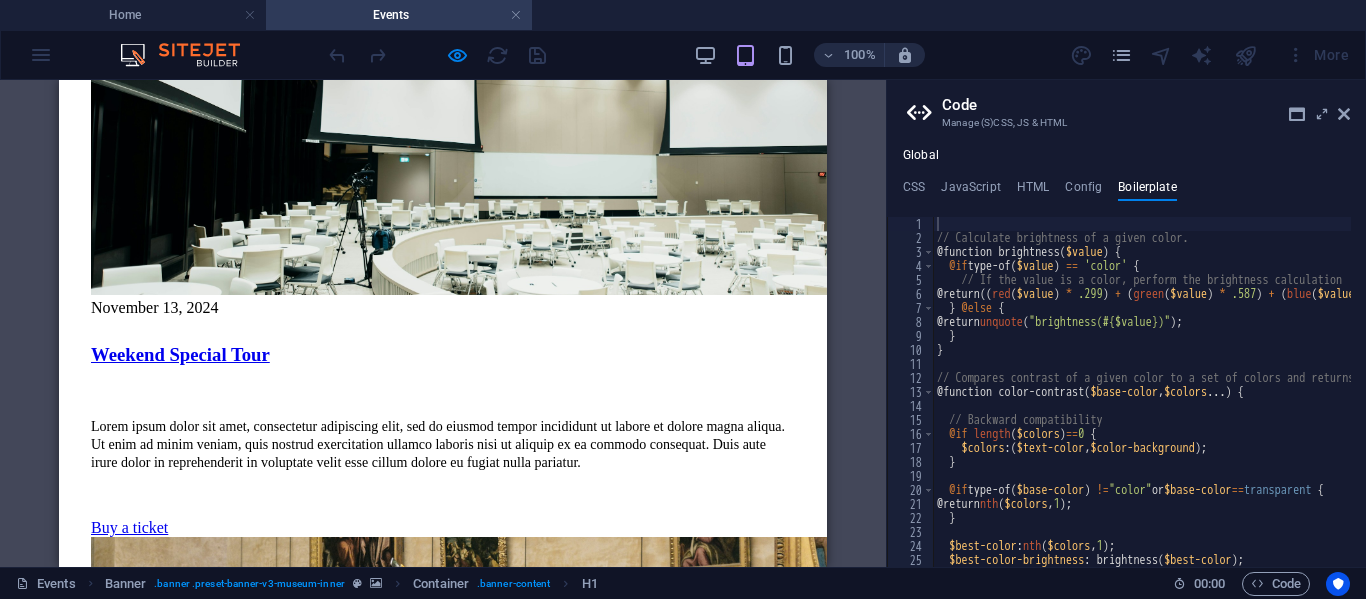 scroll, scrollTop: 4148, scrollLeft: 0, axis: vertical 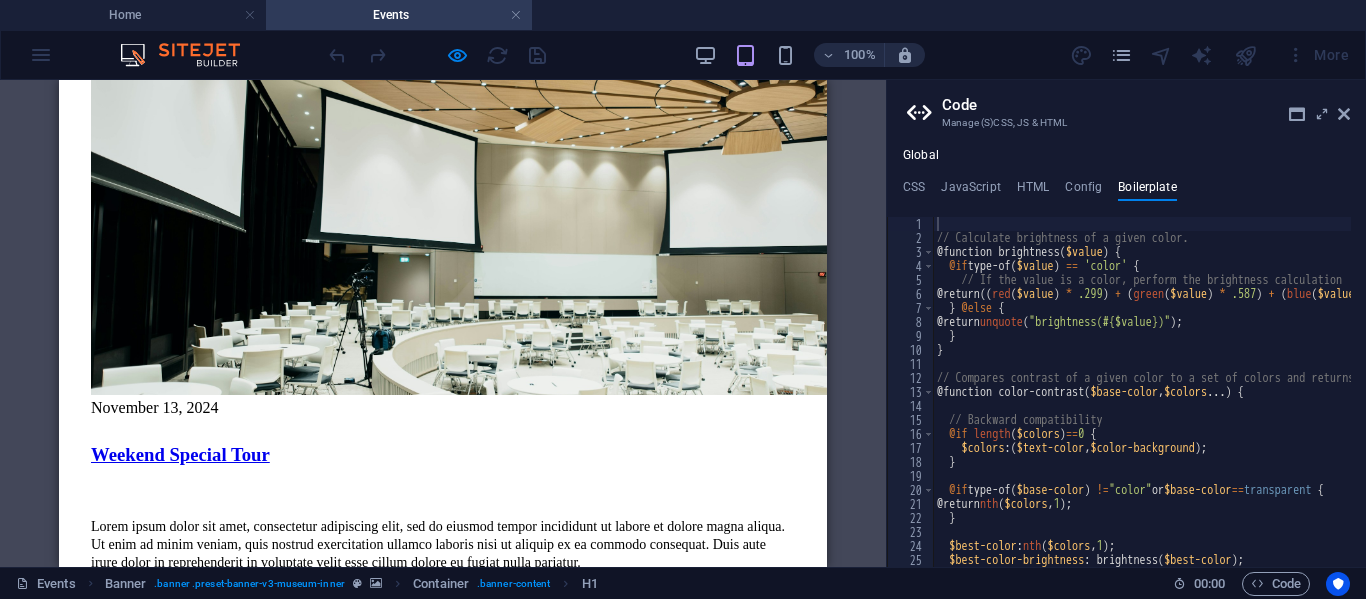 type on "Andrian" 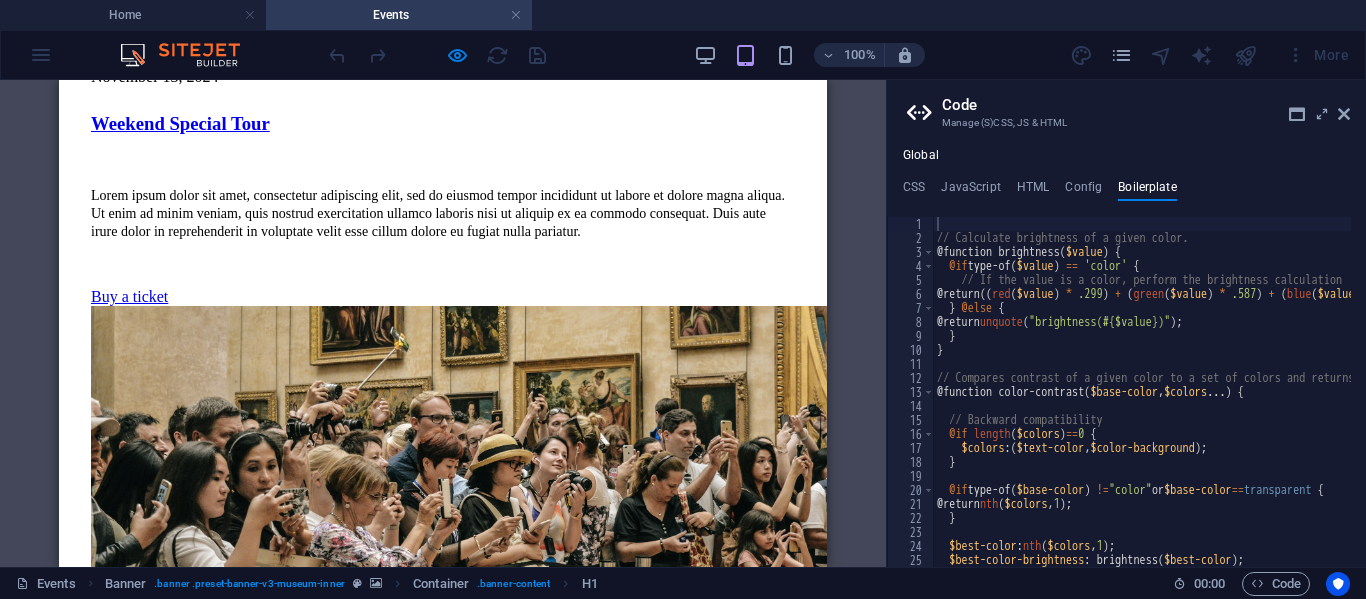 scroll, scrollTop: 4448, scrollLeft: 0, axis: vertical 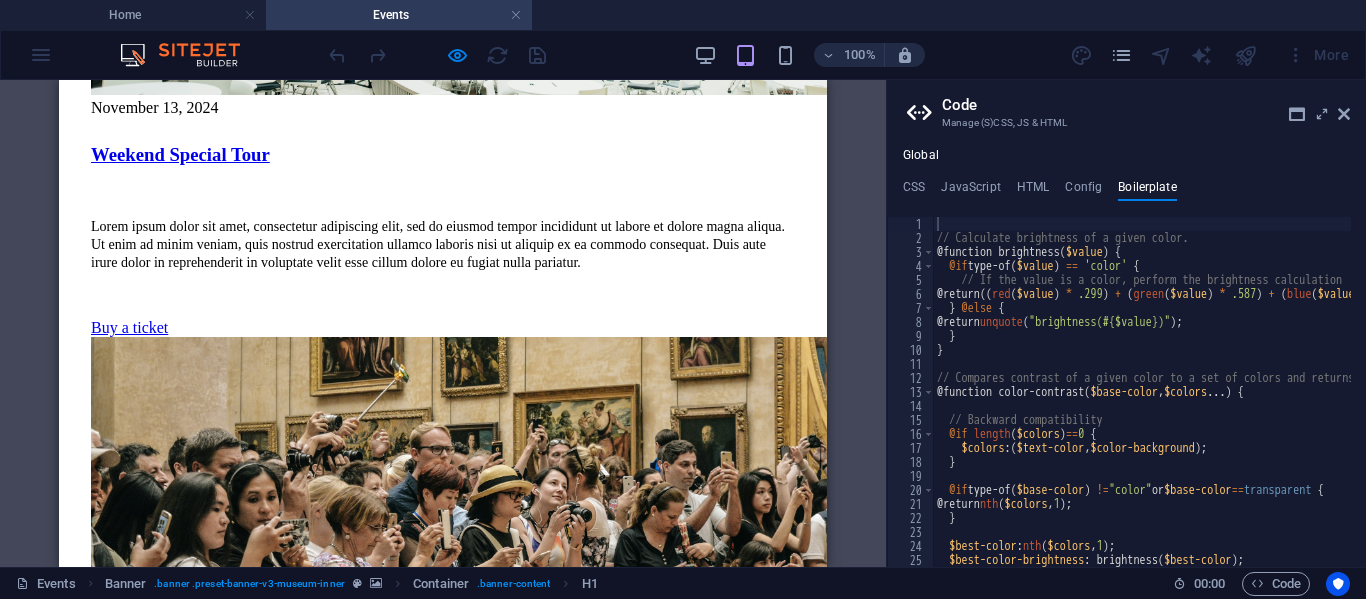 type on "TEST" 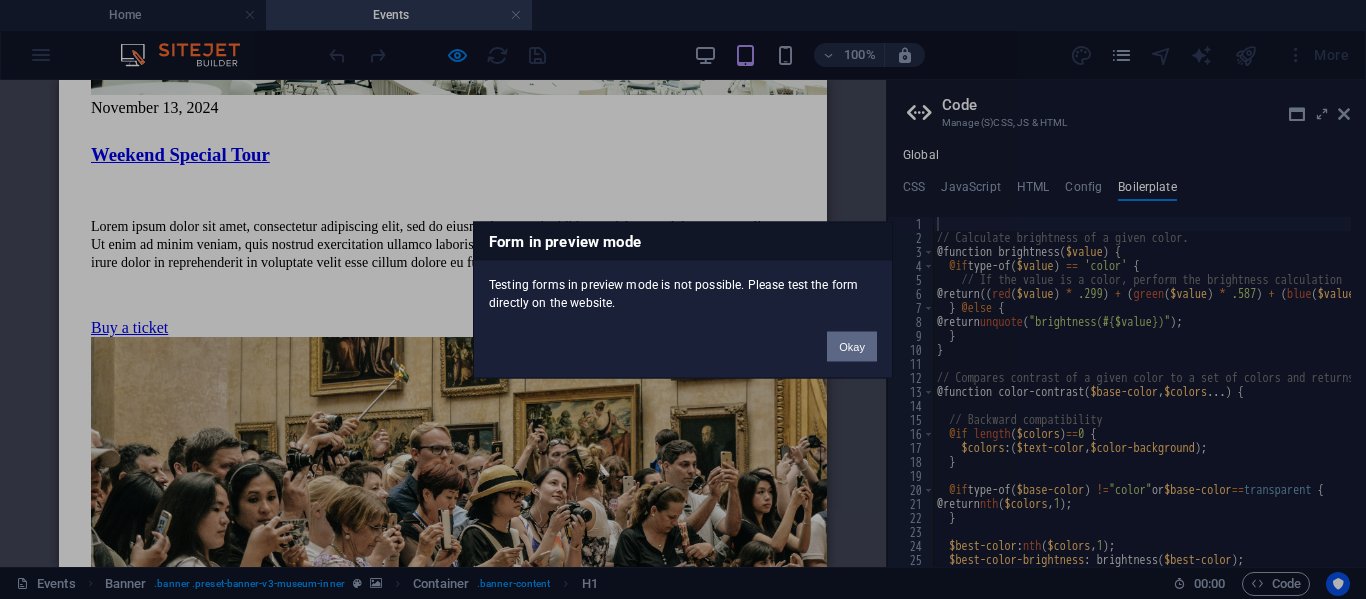 click on "Okay" at bounding box center [852, 346] 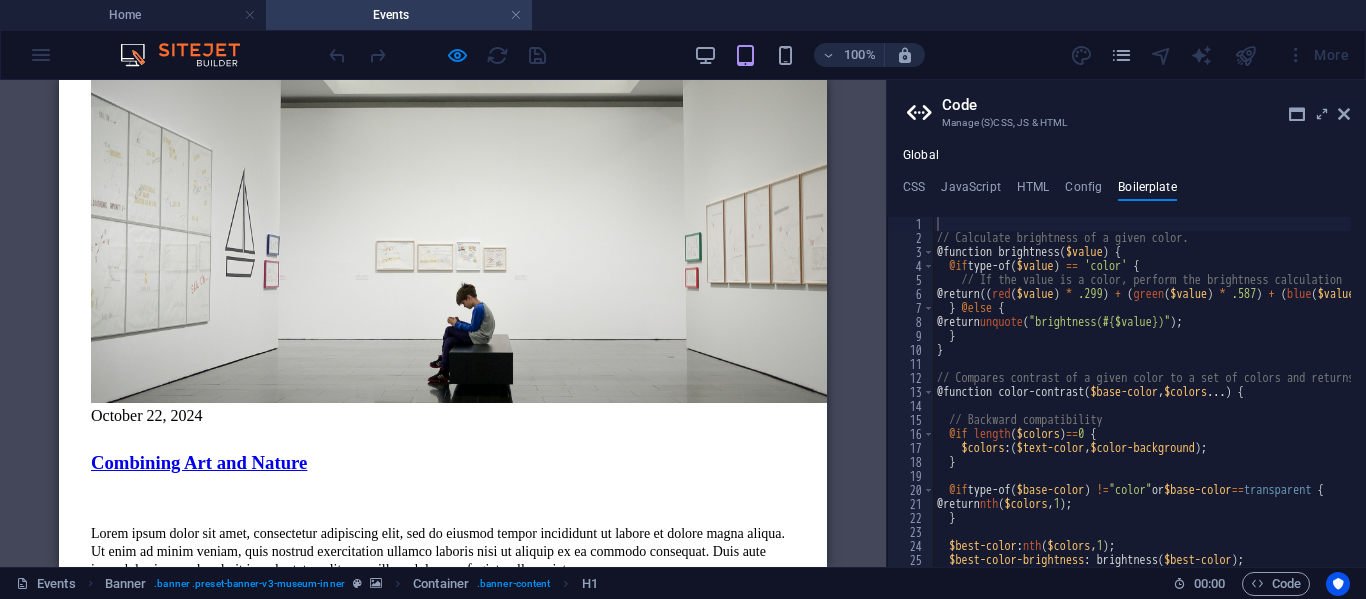 scroll, scrollTop: 3548, scrollLeft: 0, axis: vertical 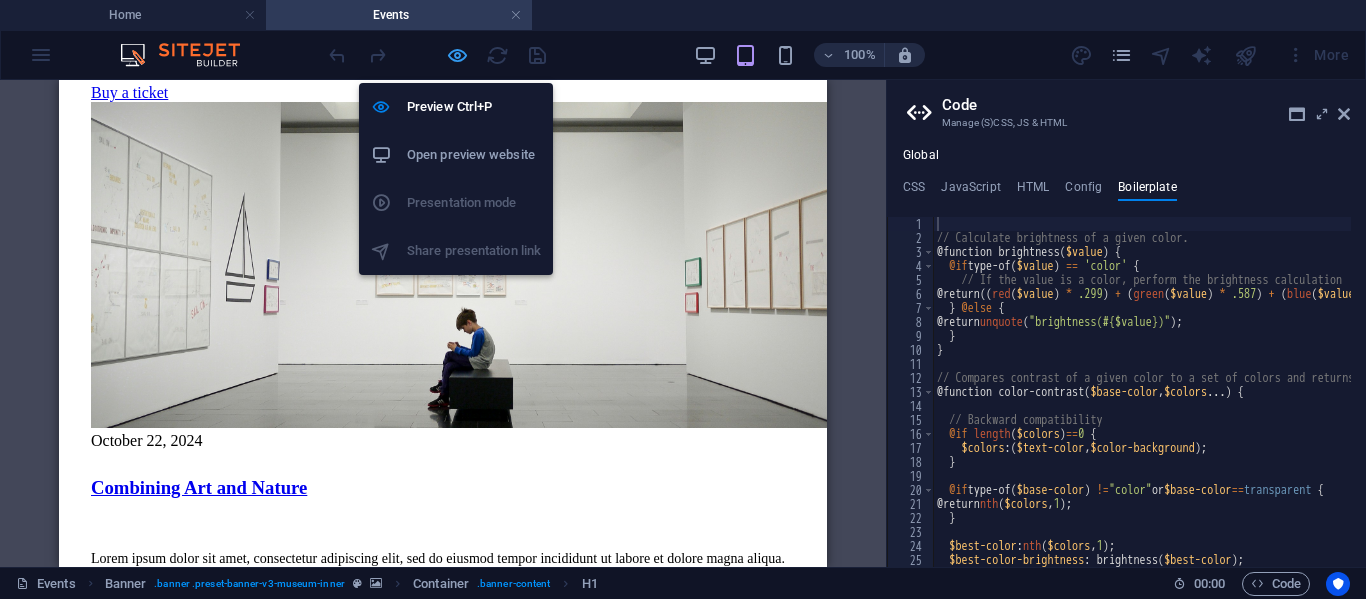 click at bounding box center [457, 55] 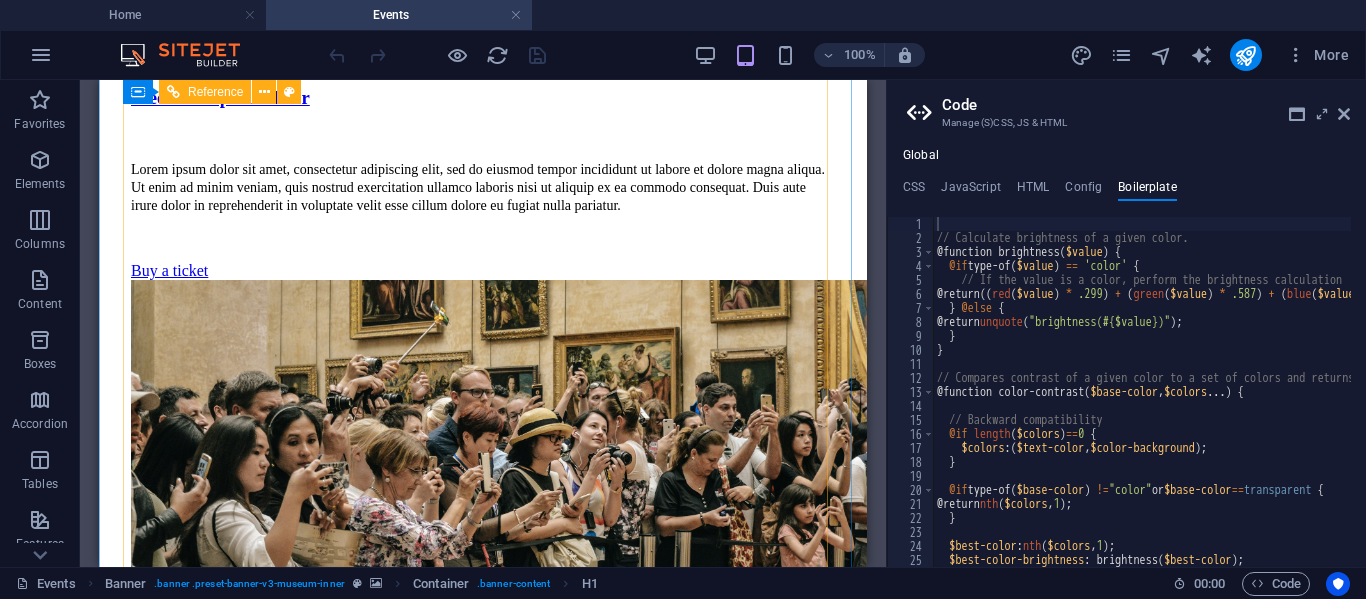 scroll, scrollTop: 4644, scrollLeft: 0, axis: vertical 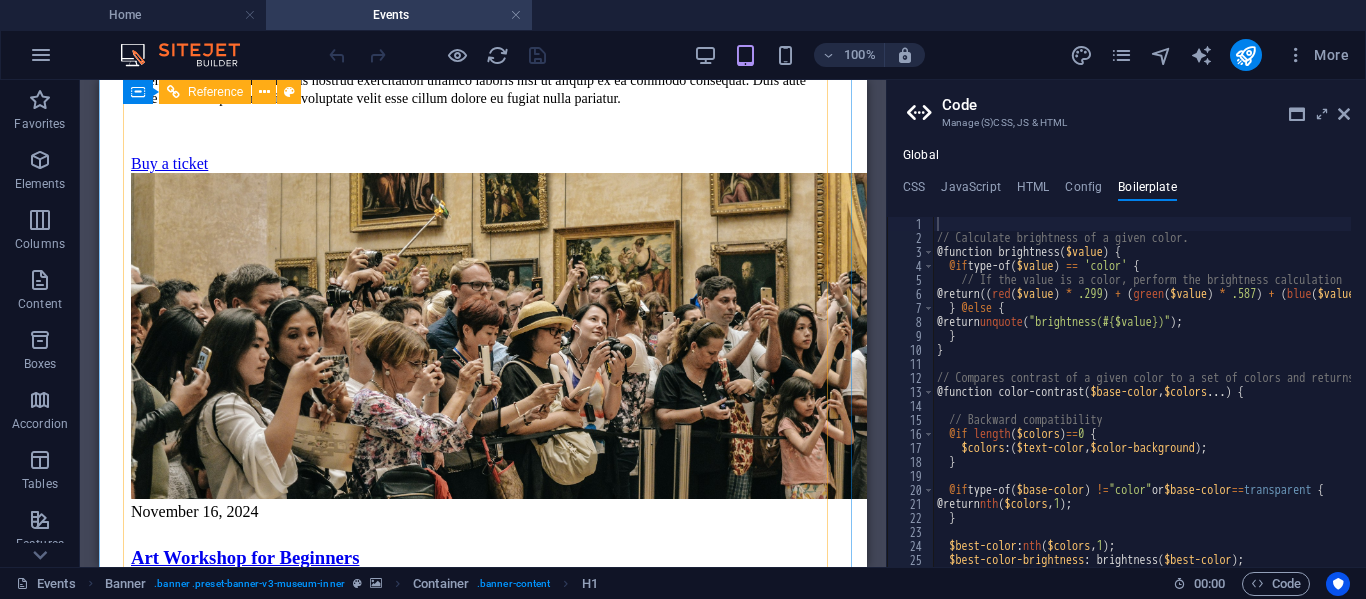 click on "Submit message" at bounding box center (483, 1661) 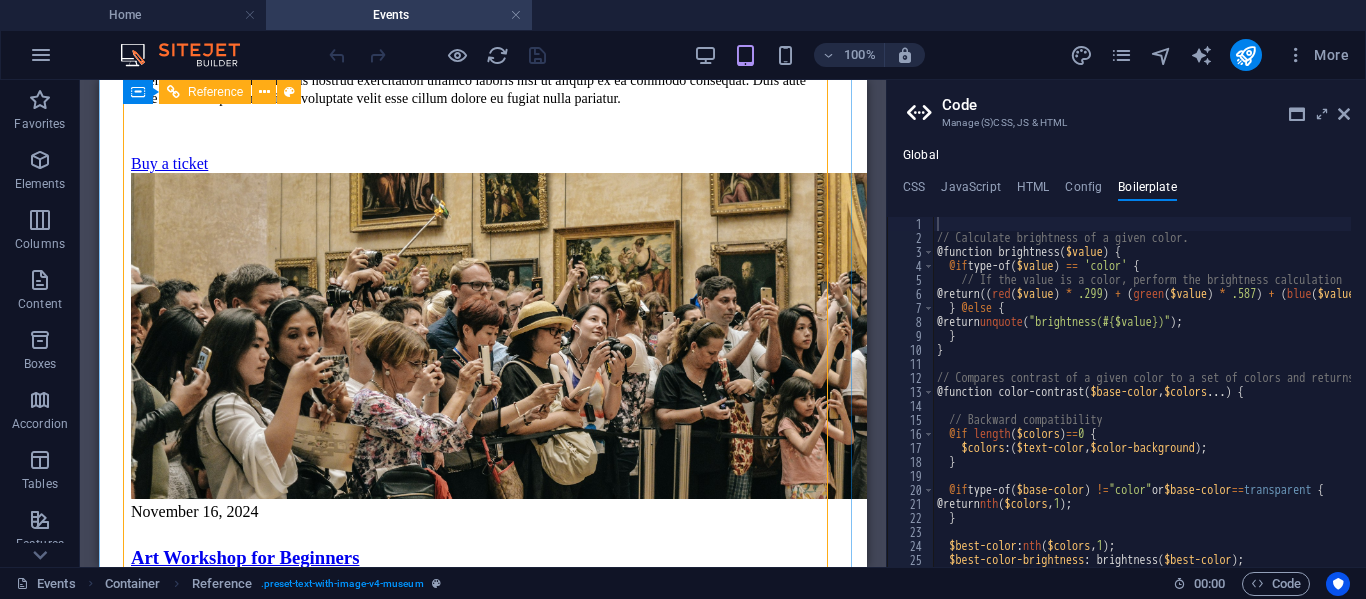 click on "Submit message" at bounding box center (483, 1661) 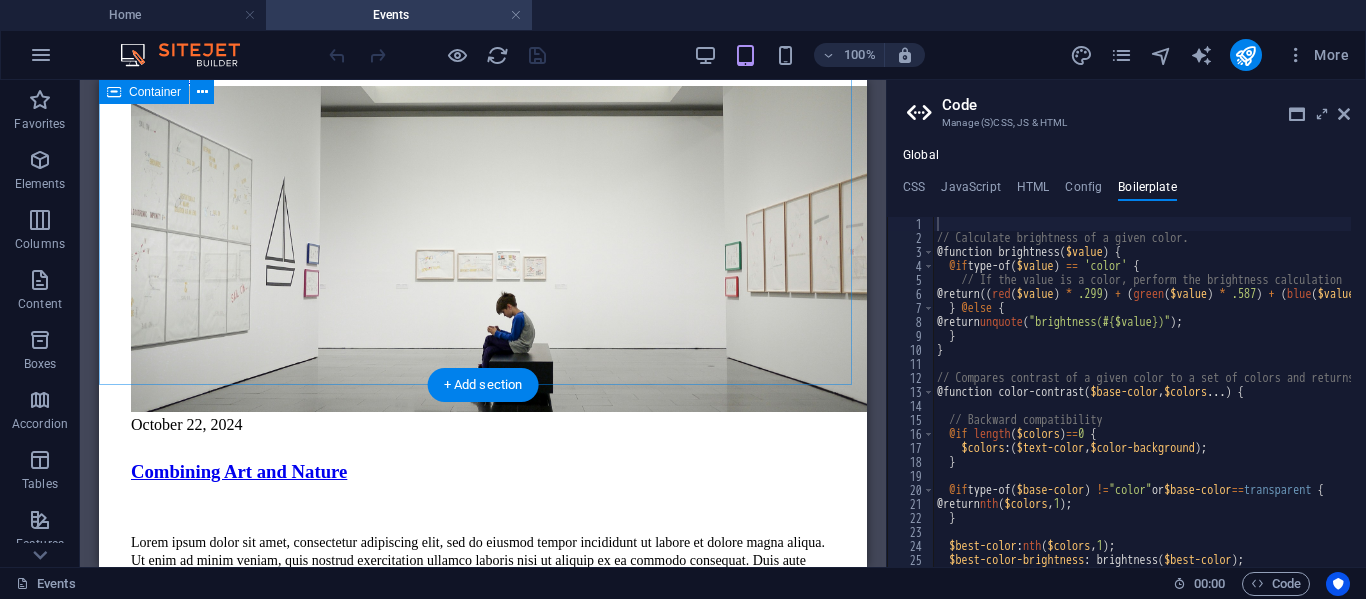 scroll, scrollTop: 3844, scrollLeft: 0, axis: vertical 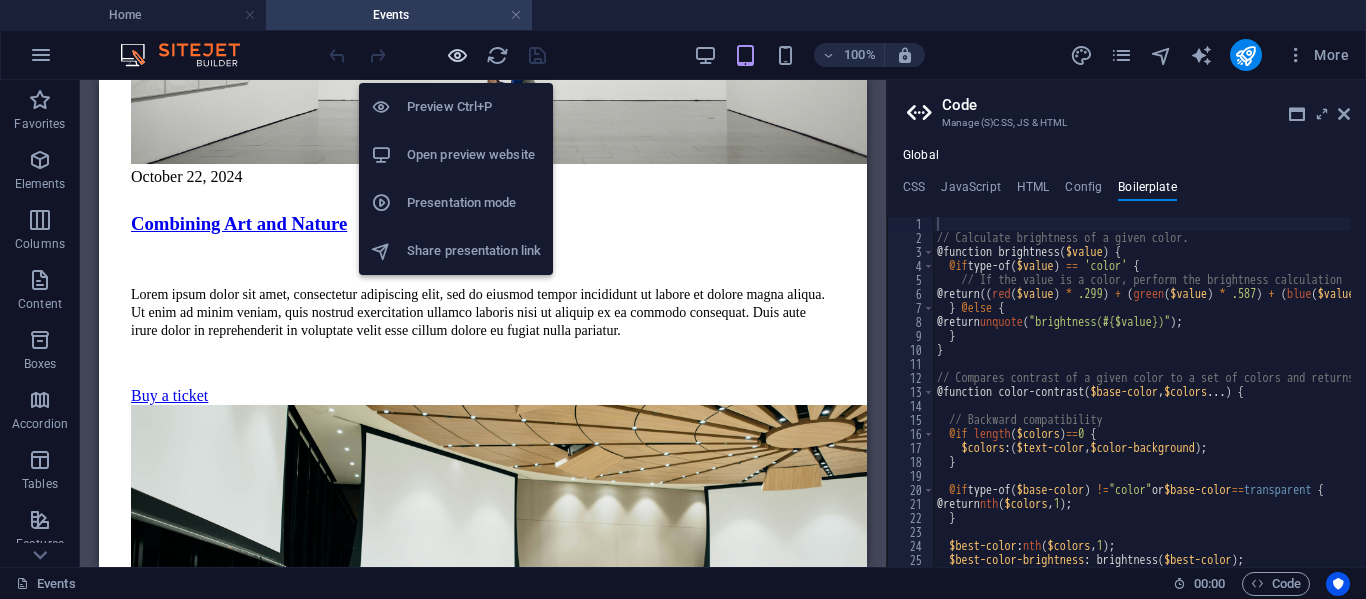 click at bounding box center [457, 55] 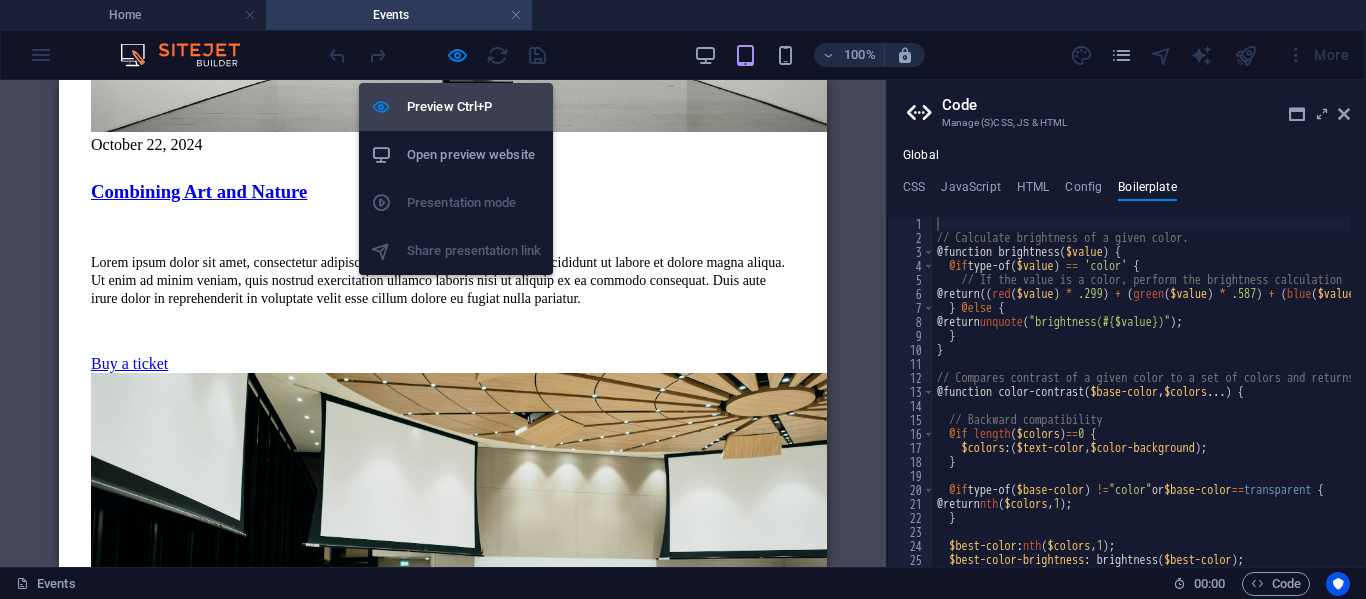 scroll, scrollTop: 3749, scrollLeft: 0, axis: vertical 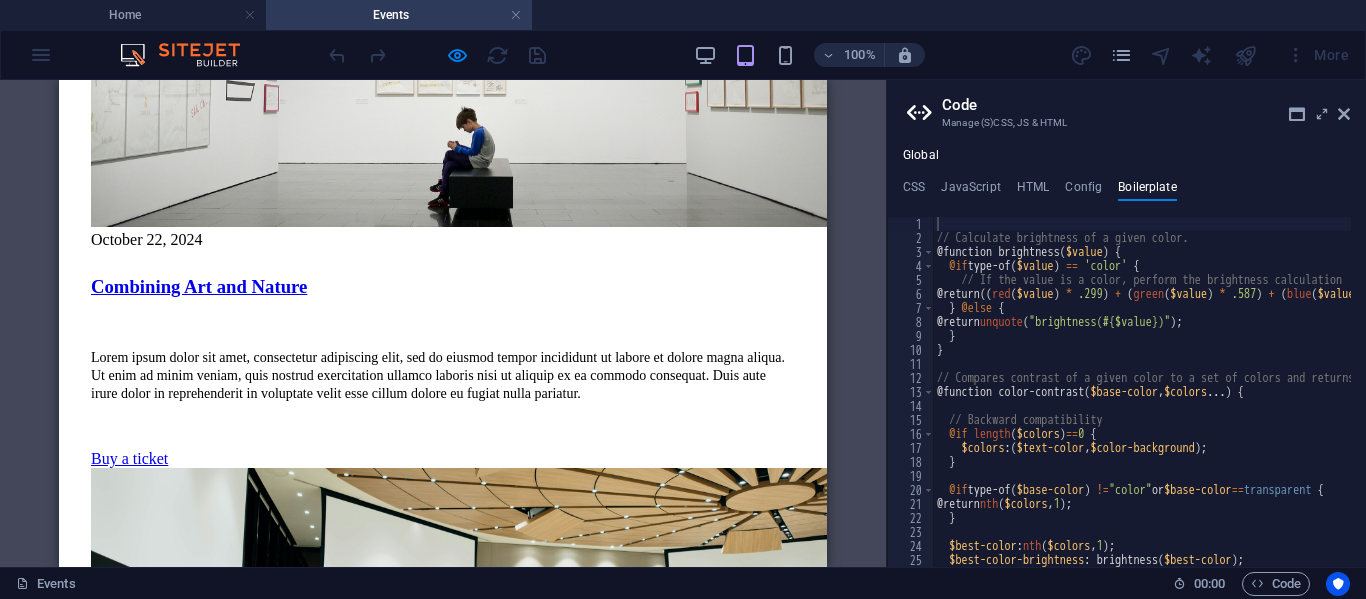 click on "Contact" at bounding box center (132, -2954) 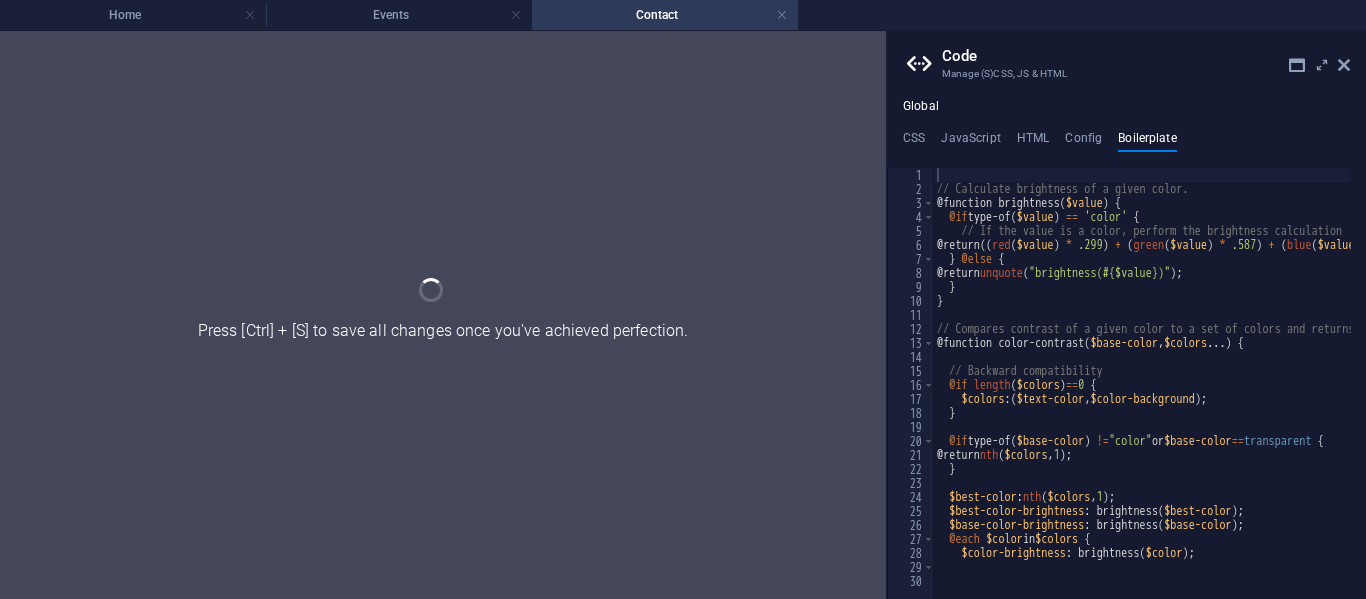 scroll, scrollTop: 0, scrollLeft: 0, axis: both 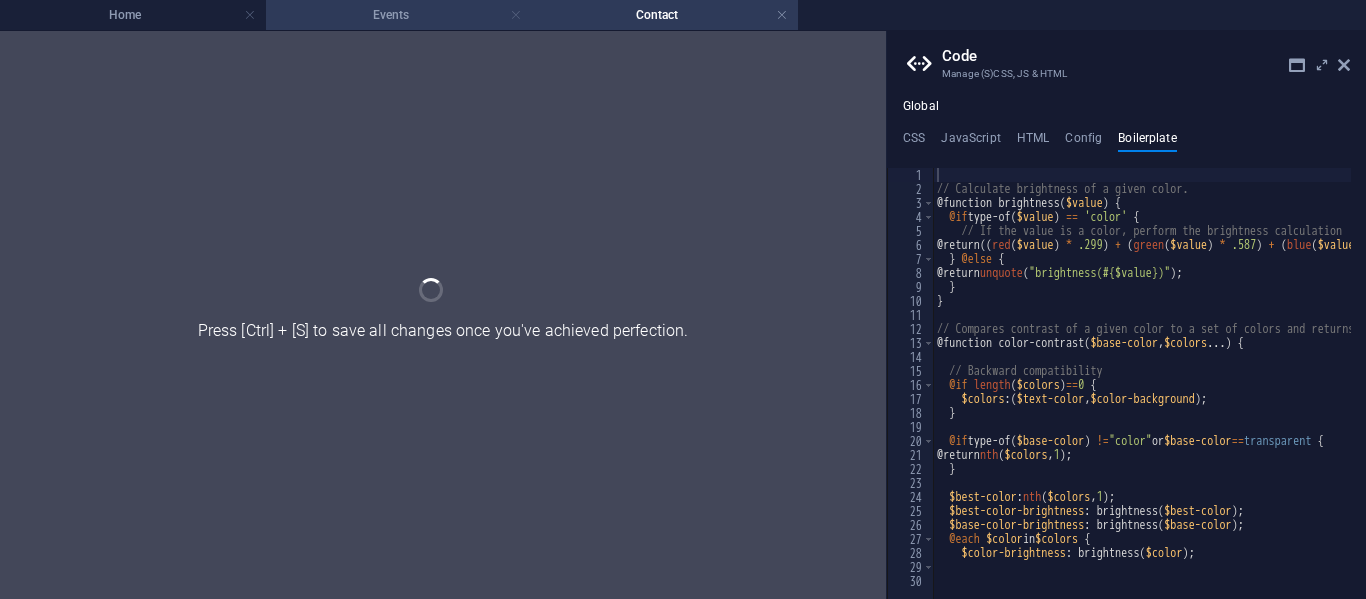 click at bounding box center (516, 15) 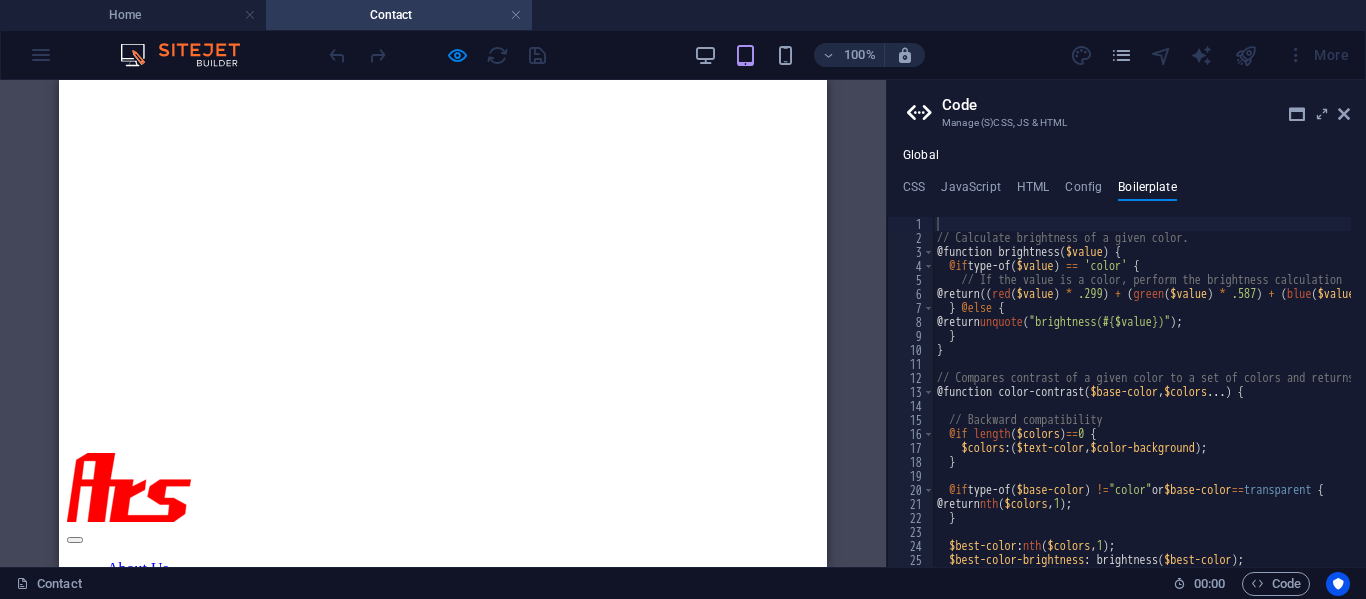 scroll, scrollTop: 0, scrollLeft: 0, axis: both 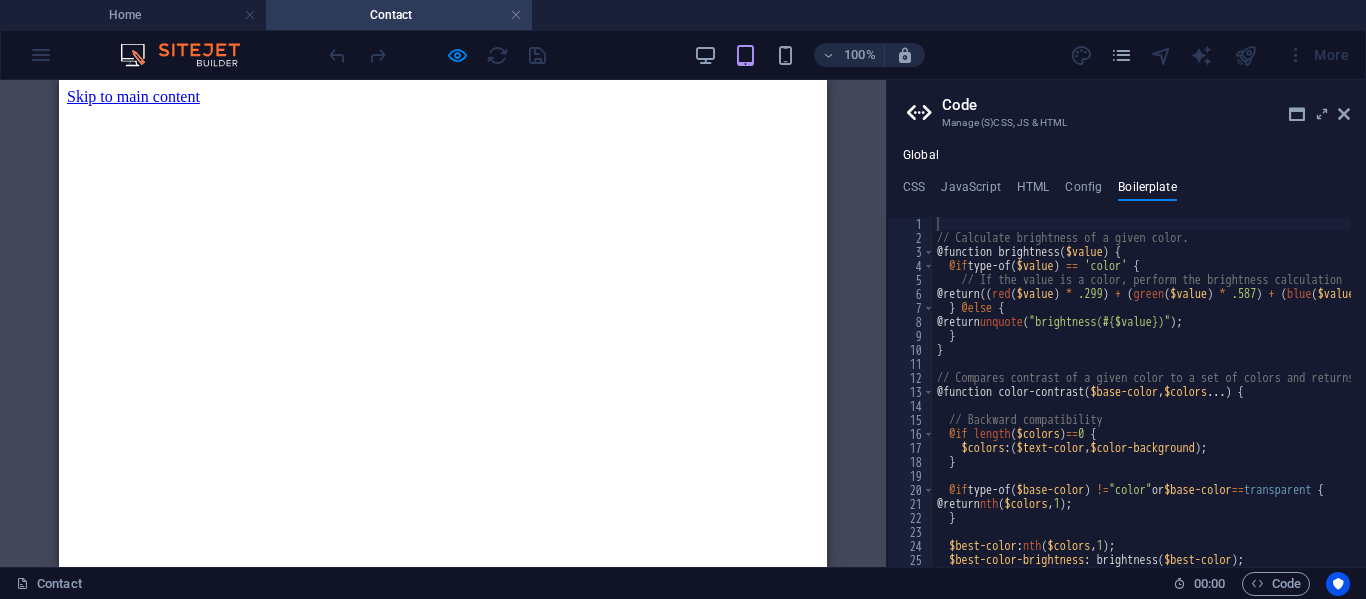 click on "0123 - 456789" at bounding box center (485, 1087) 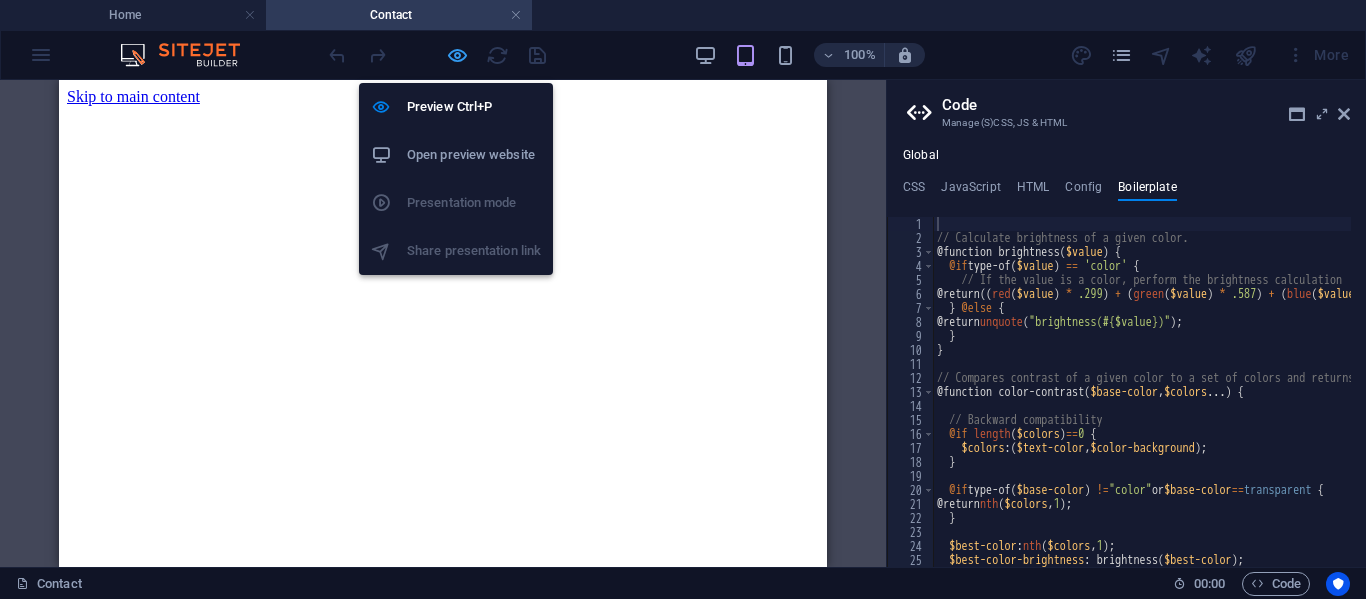 click at bounding box center (457, 55) 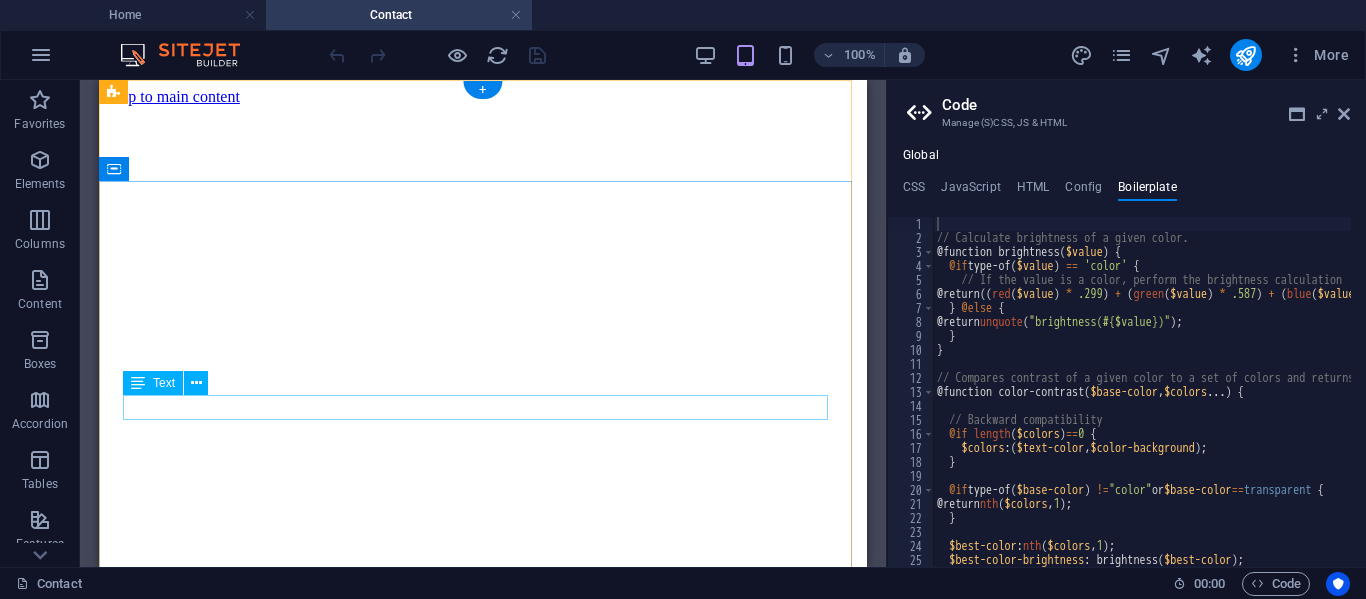 click on "10AM-8PM |  0123 - 456789" at bounding box center (483, 1088) 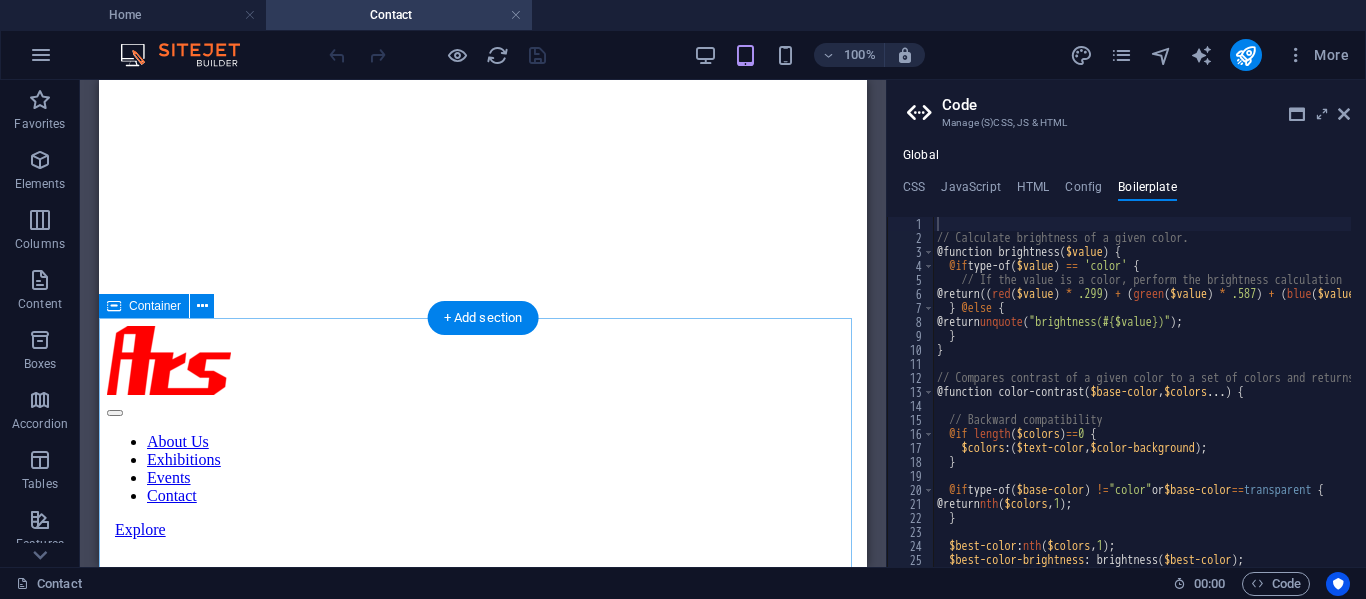 scroll, scrollTop: 100, scrollLeft: 0, axis: vertical 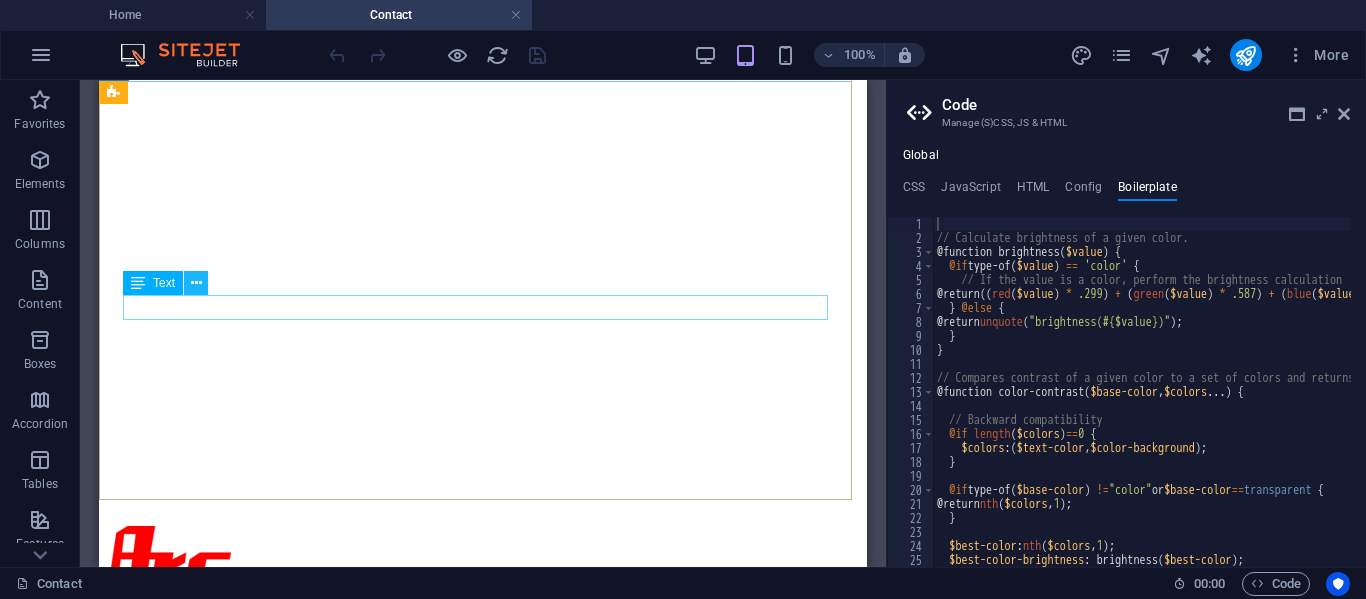 click at bounding box center (196, 283) 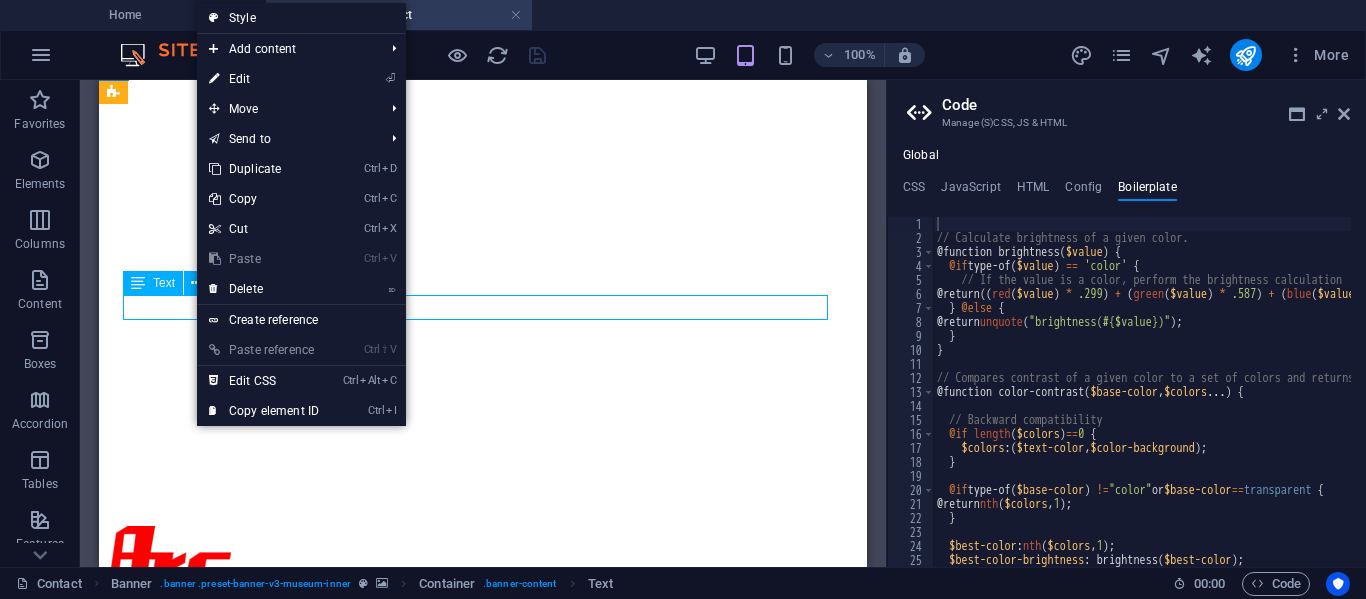 click on "Text" at bounding box center [164, 283] 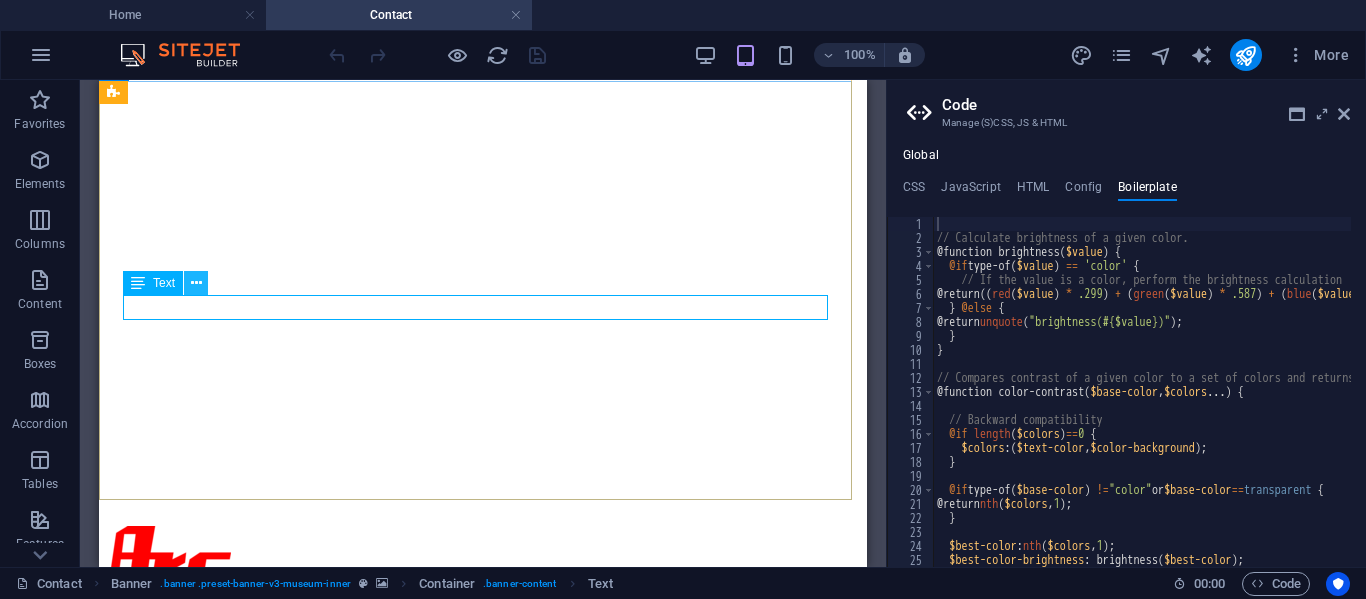 click at bounding box center (196, 283) 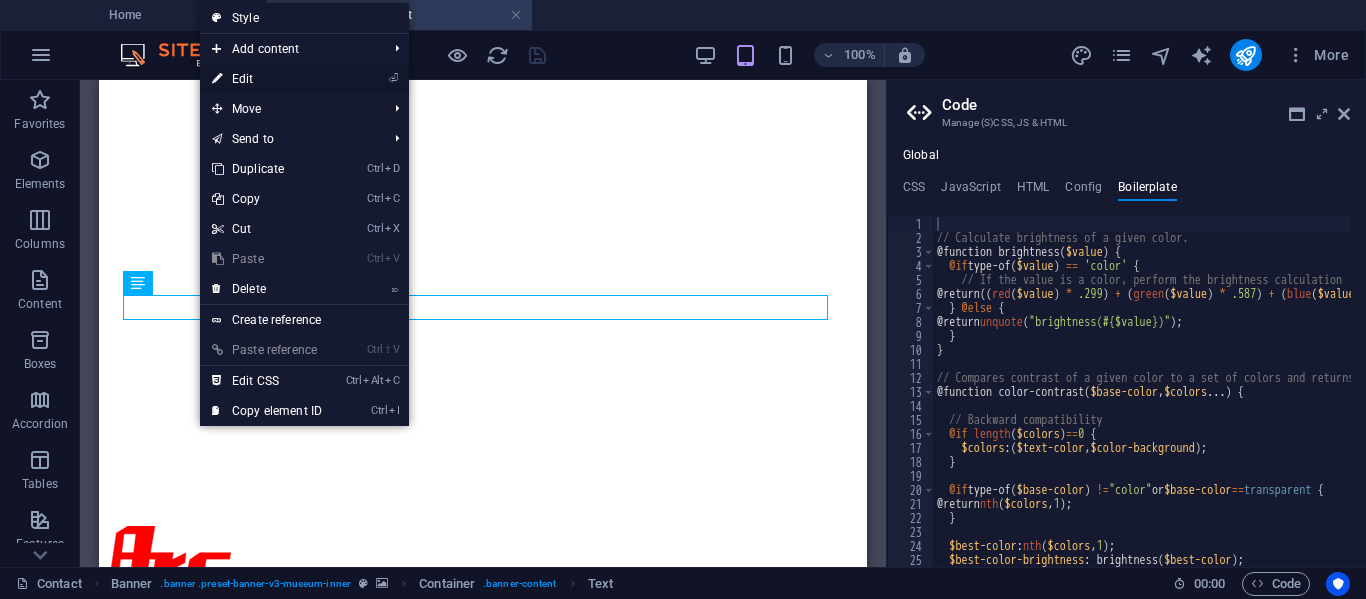 click on "⏎  Edit" at bounding box center (304, 79) 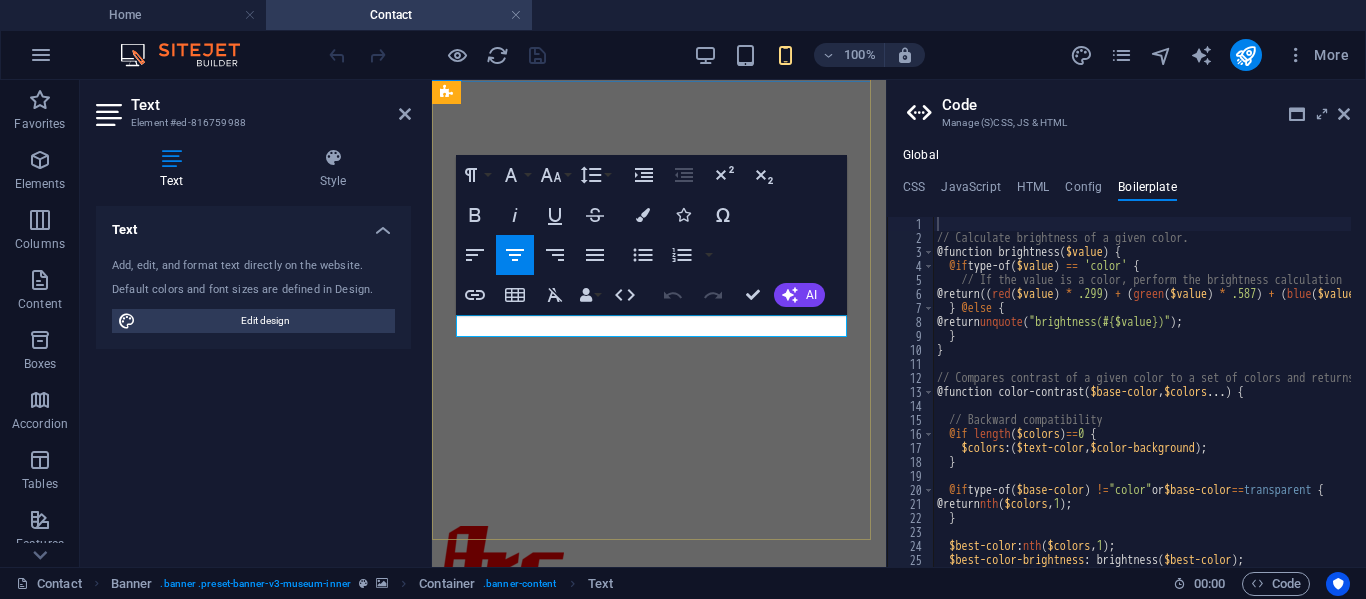 drag, startPoint x: 537, startPoint y: 323, endPoint x: 787, endPoint y: 327, distance: 250.032 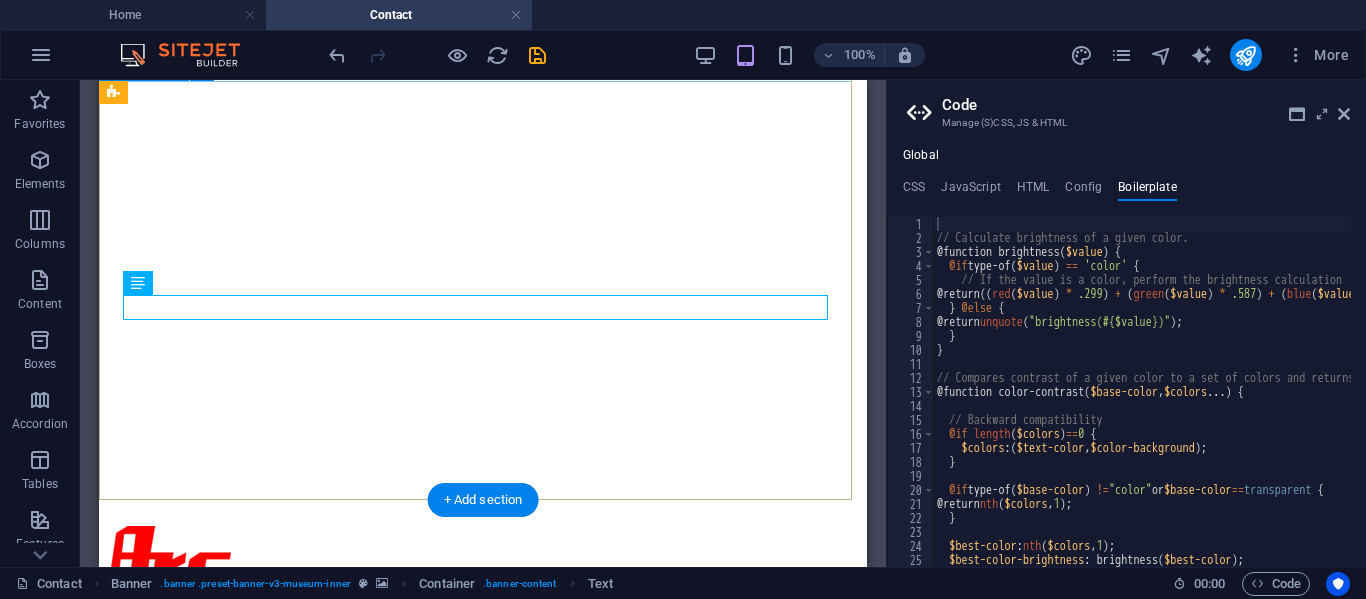 click on "Contact Us CV. WIDYA JAYA MANDIRI" at bounding box center [483, 906] 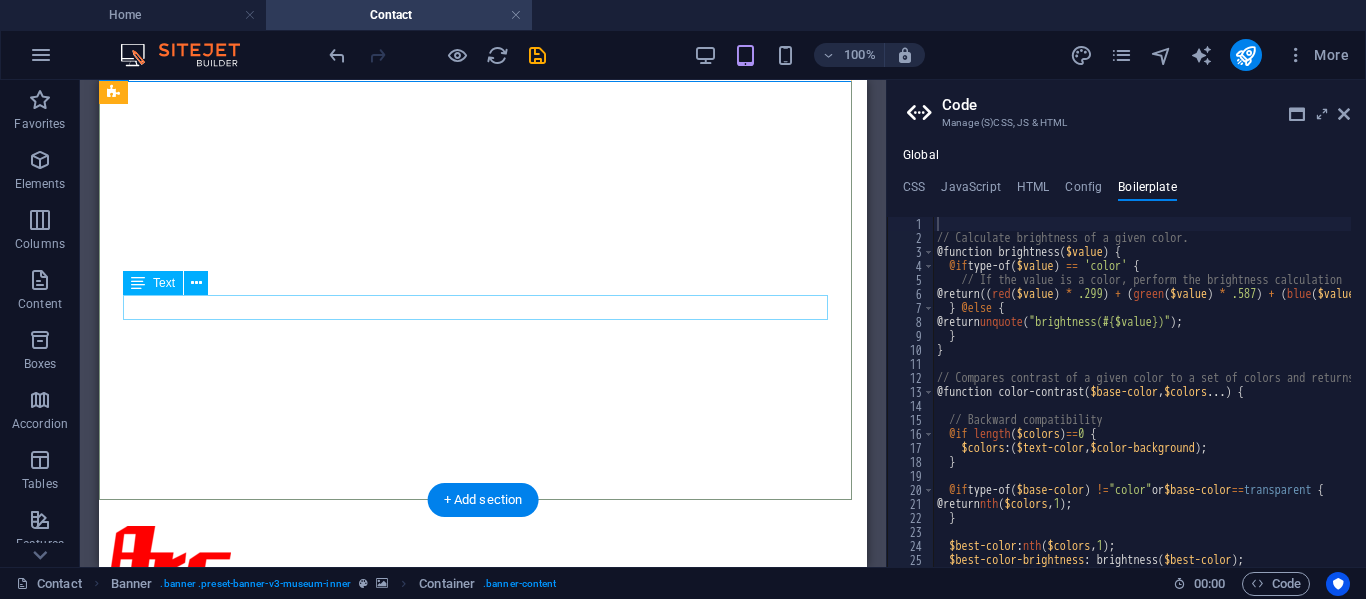 click on "CV. WIDYA JAYA MANDIRI" at bounding box center (483, 988) 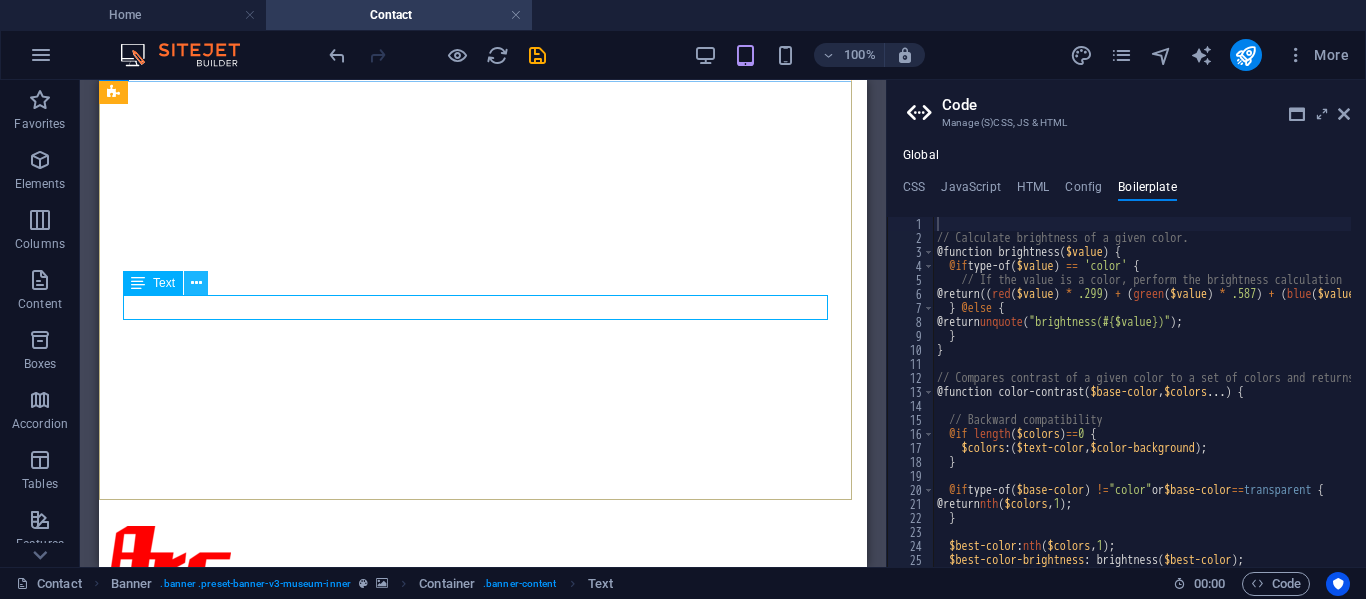 click at bounding box center [196, 283] 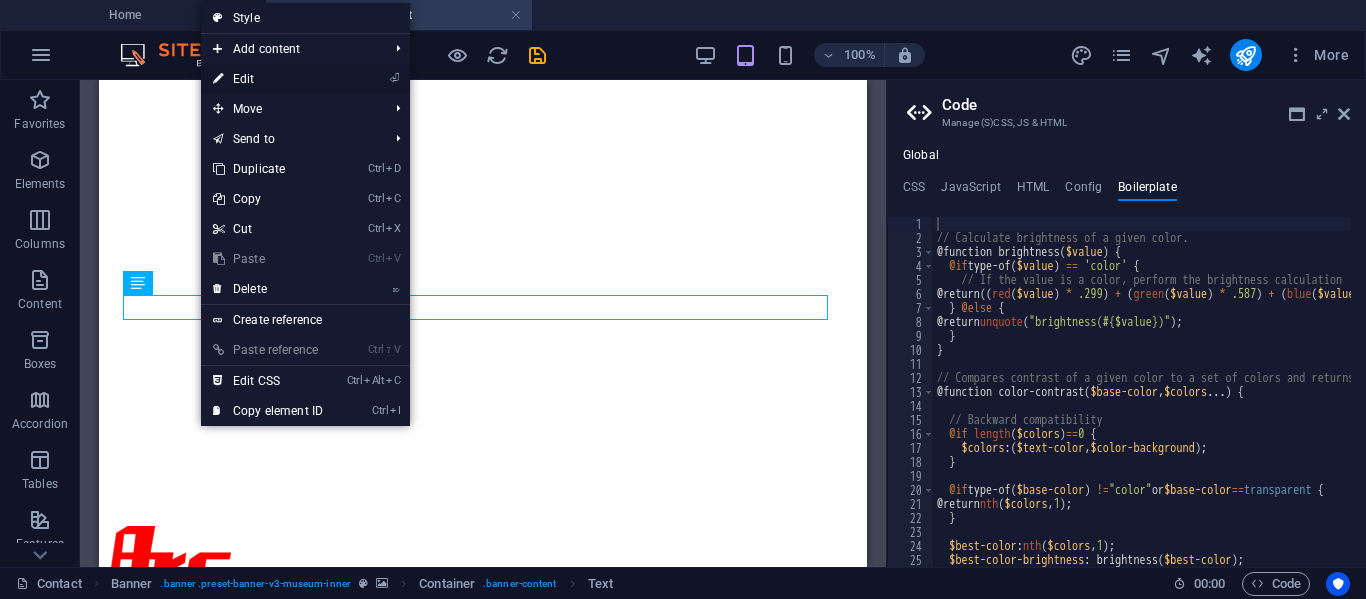 click on "⏎  Edit" at bounding box center [268, 79] 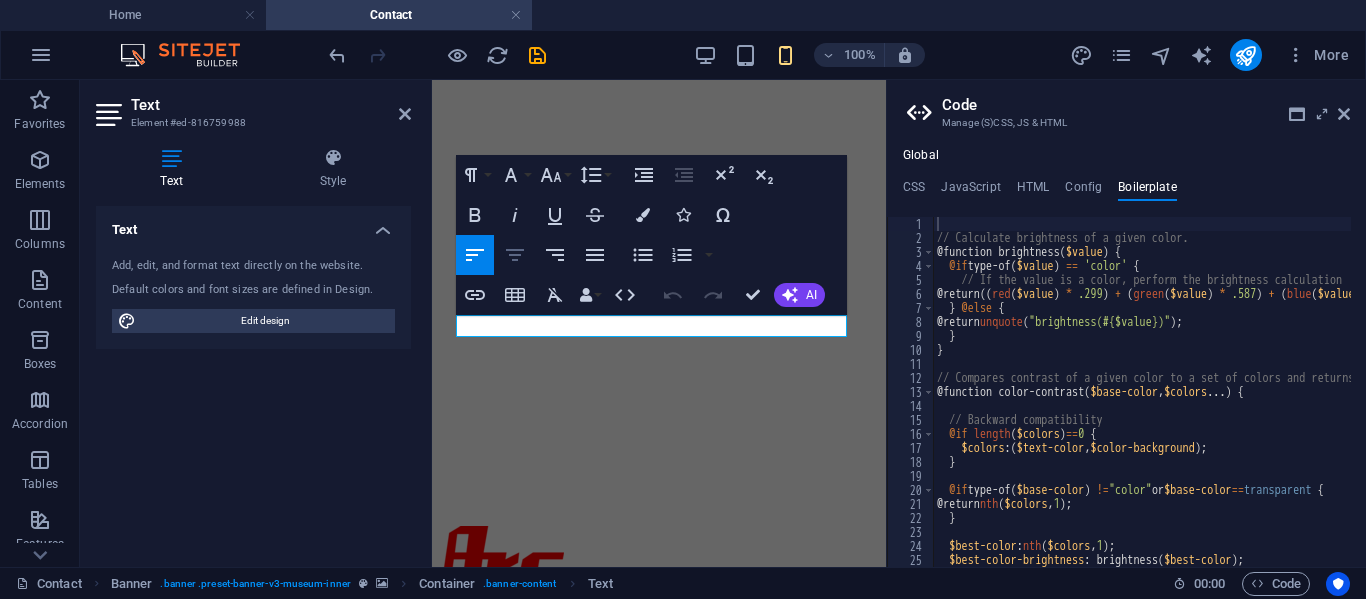 click 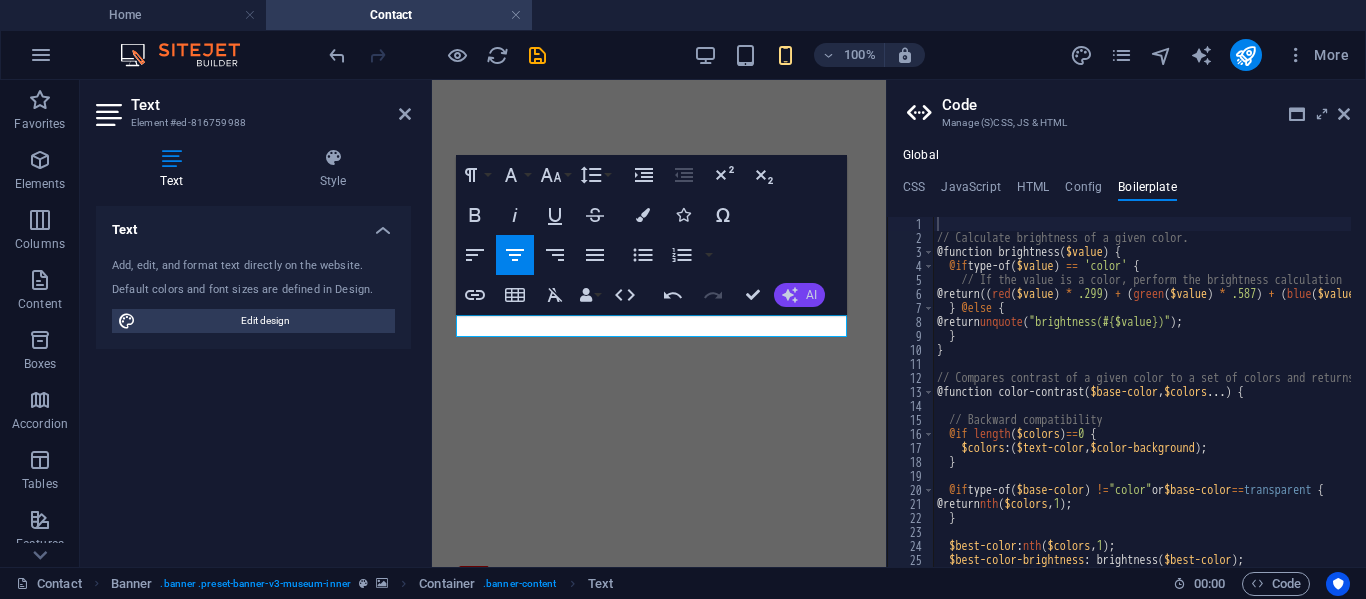 click 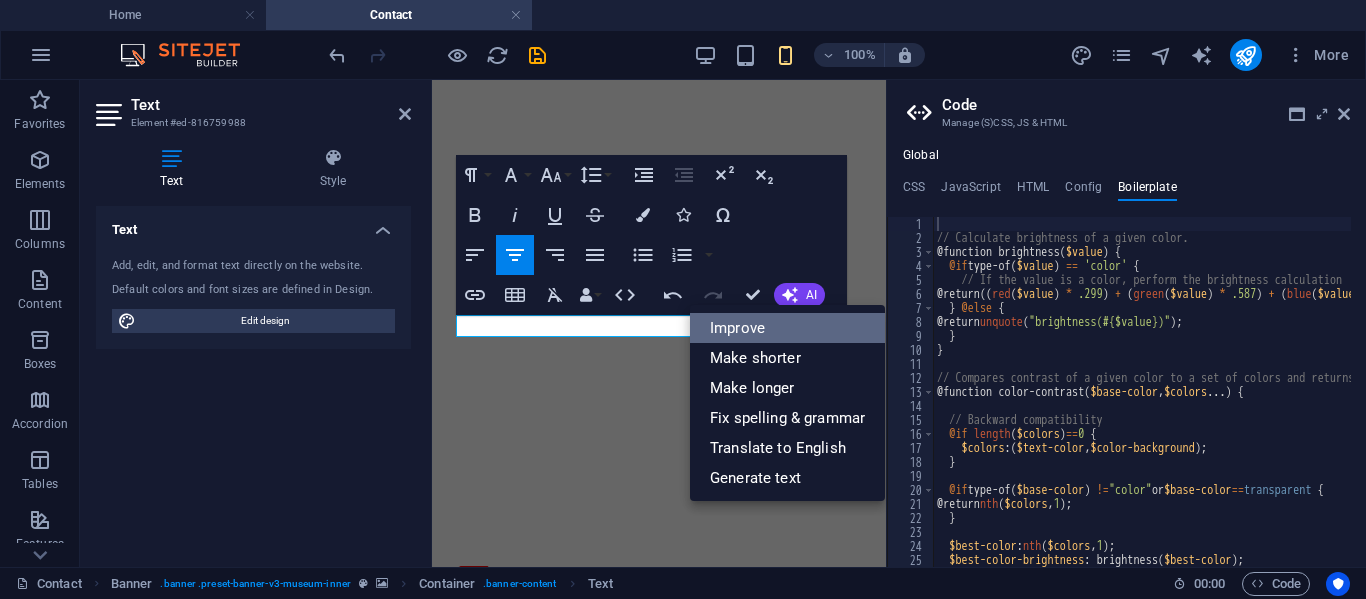 click on "Improve" at bounding box center [787, 328] 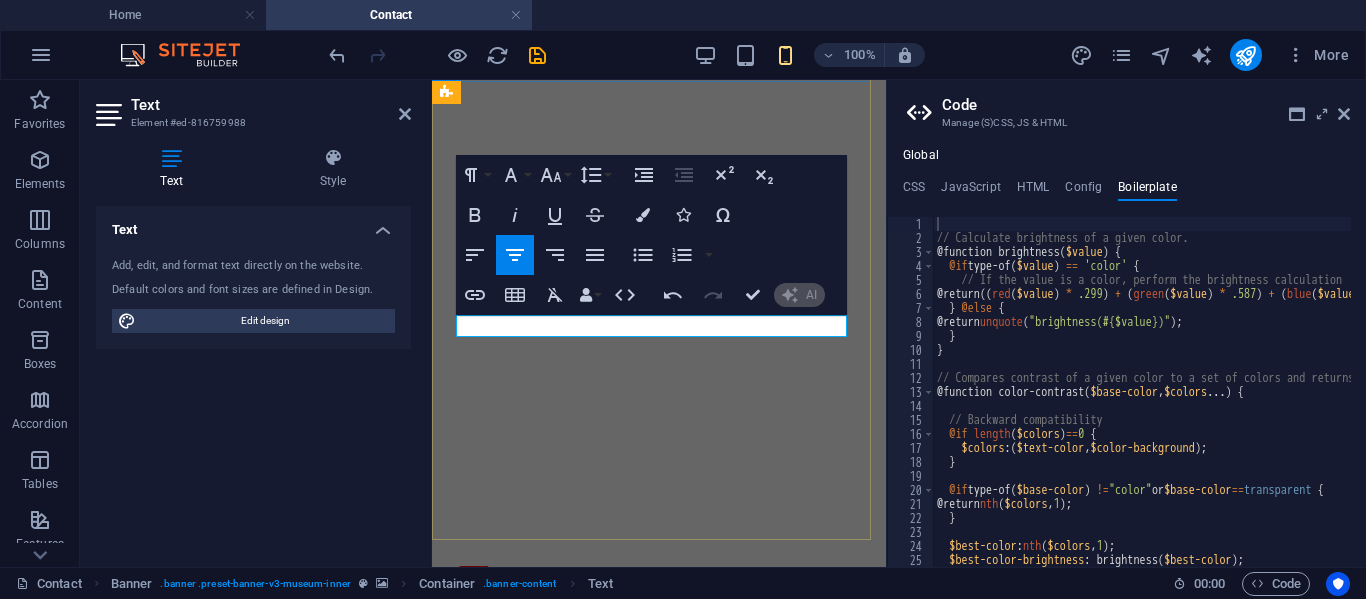 type 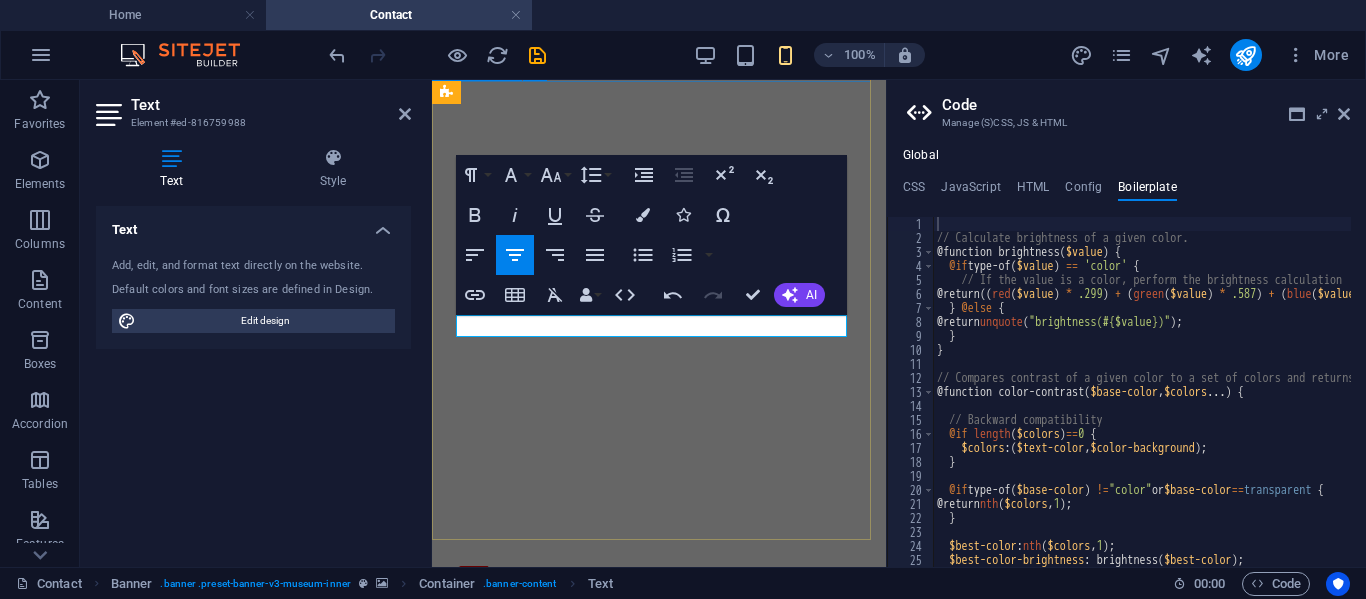 drag, startPoint x: 476, startPoint y: 327, endPoint x: 851, endPoint y: 331, distance: 375.02133 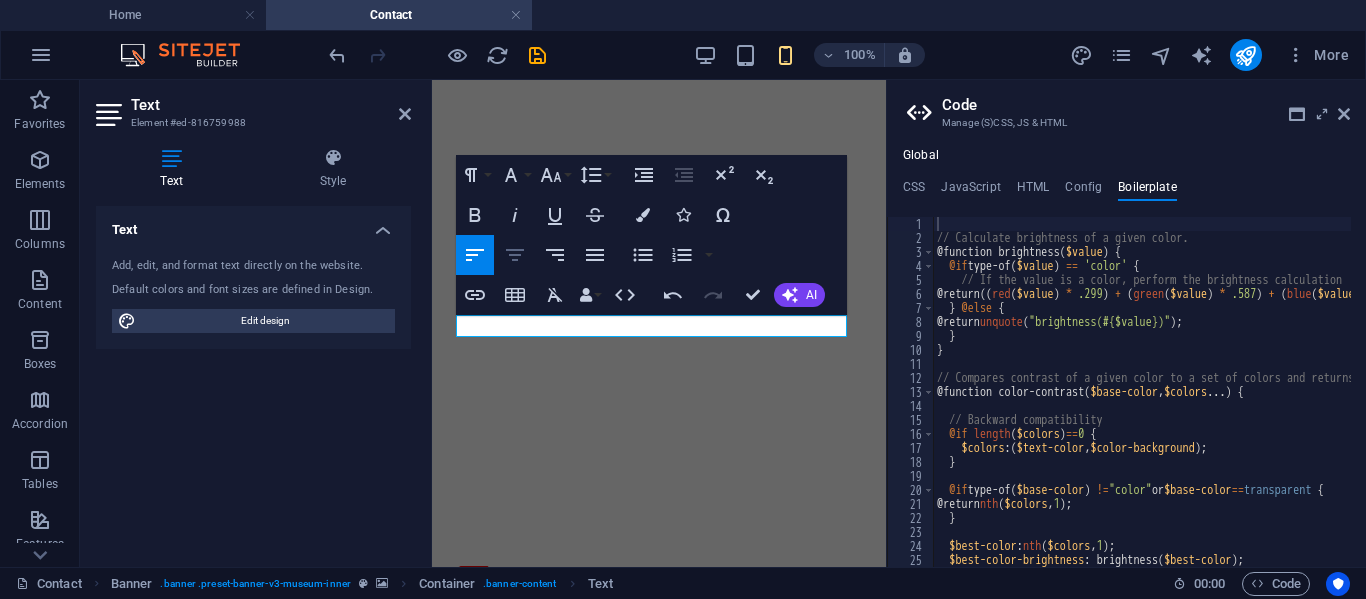 click on "Align Center" at bounding box center [515, 255] 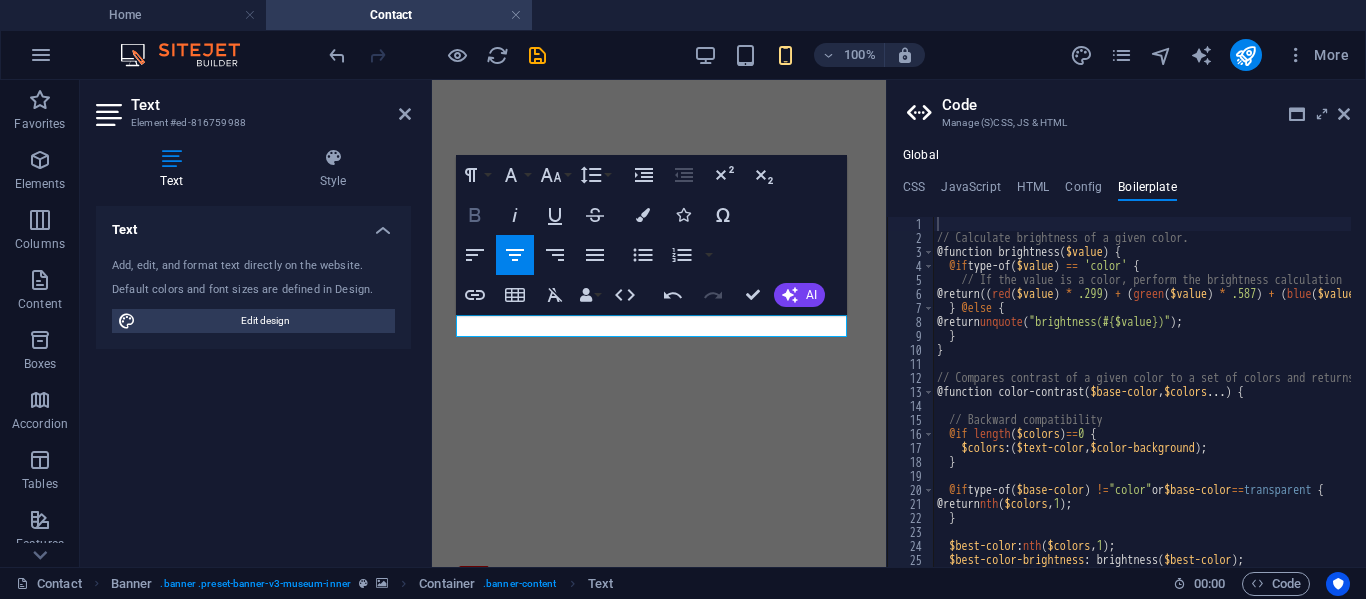 click 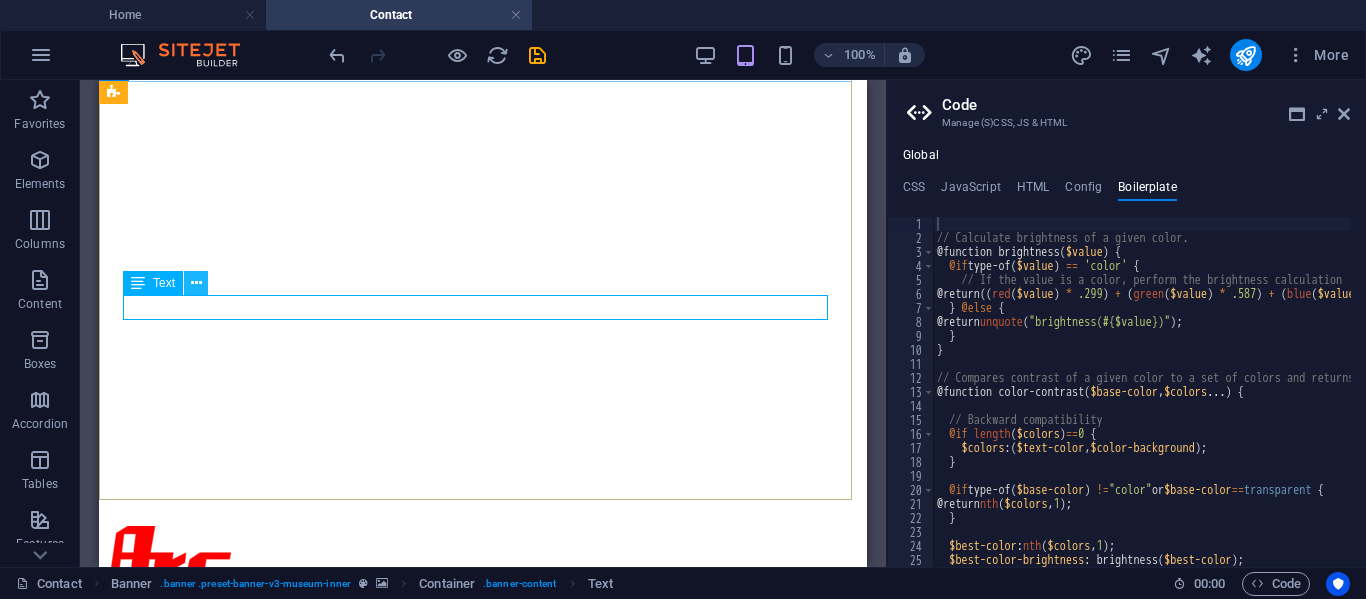 click at bounding box center (196, 283) 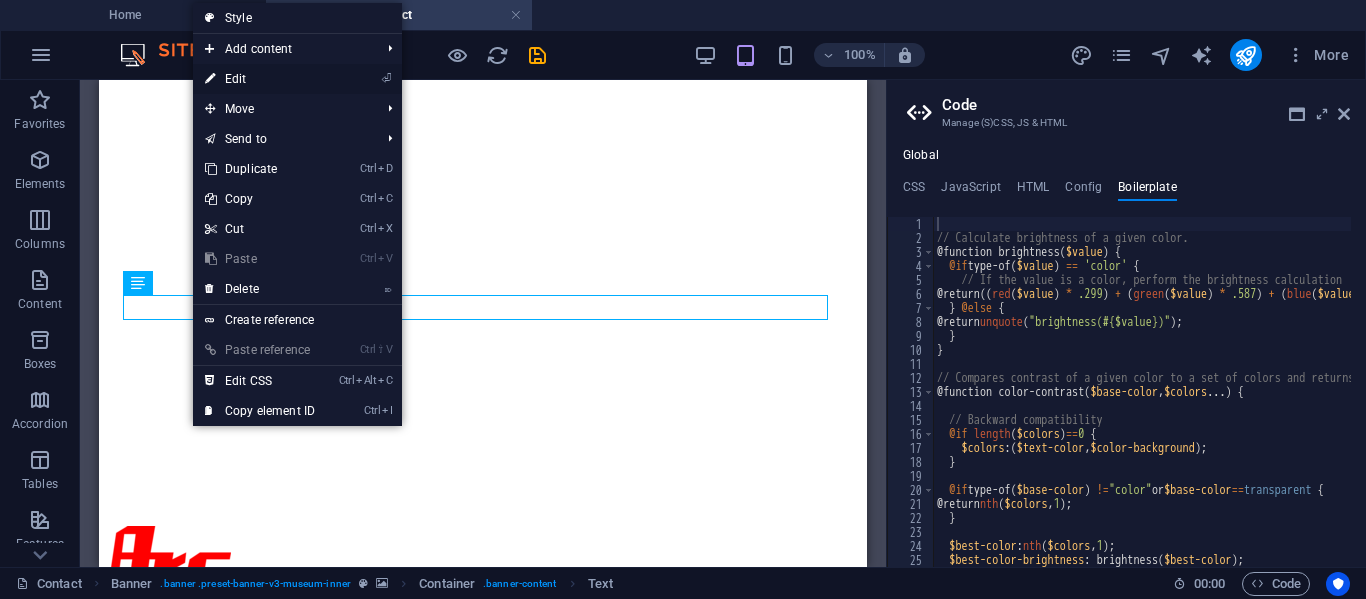 click on "⏎  Edit" at bounding box center (260, 79) 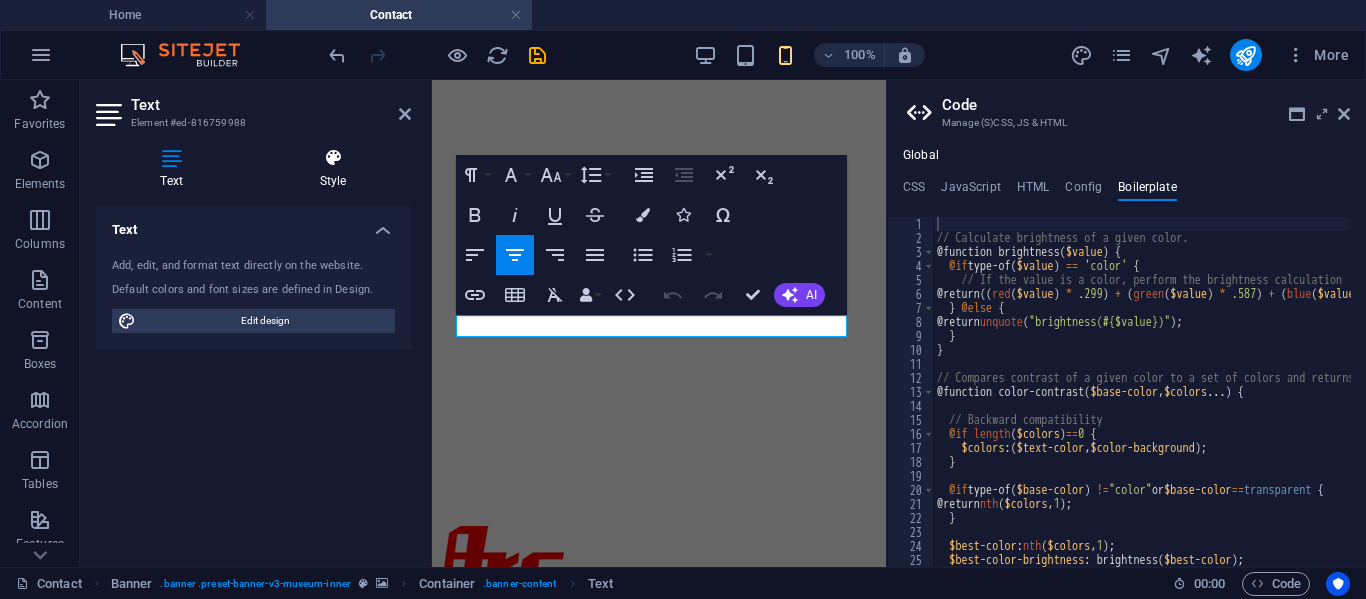 click on "Style" at bounding box center (333, 169) 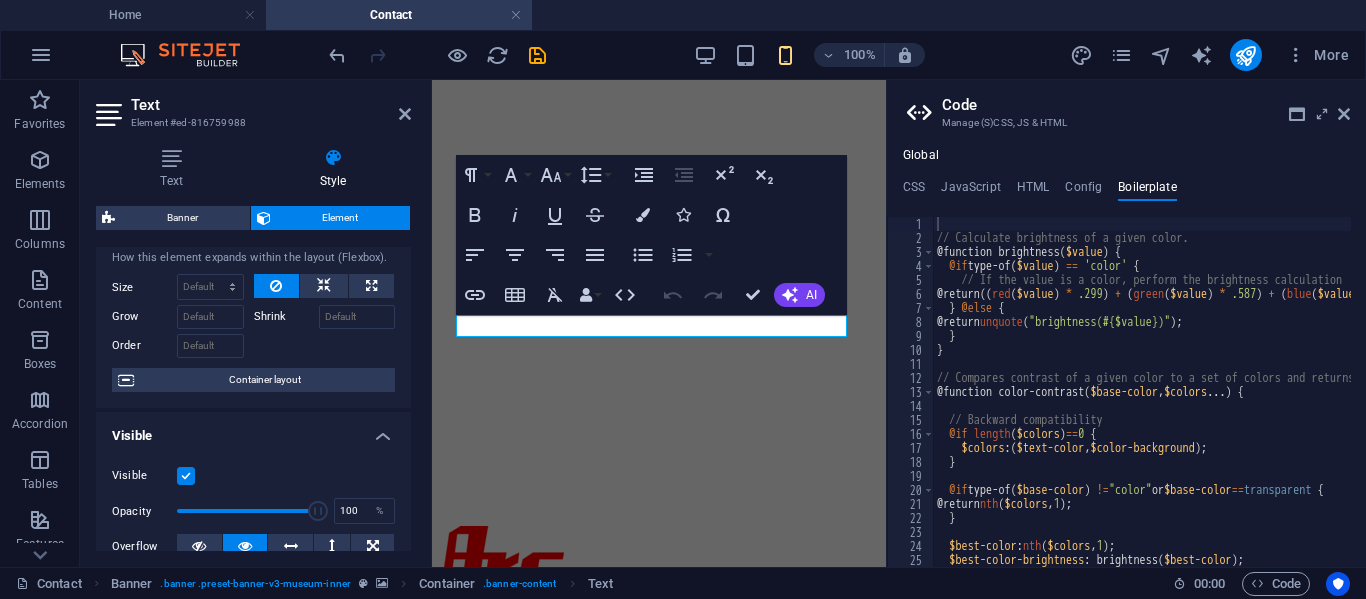 scroll, scrollTop: 0, scrollLeft: 0, axis: both 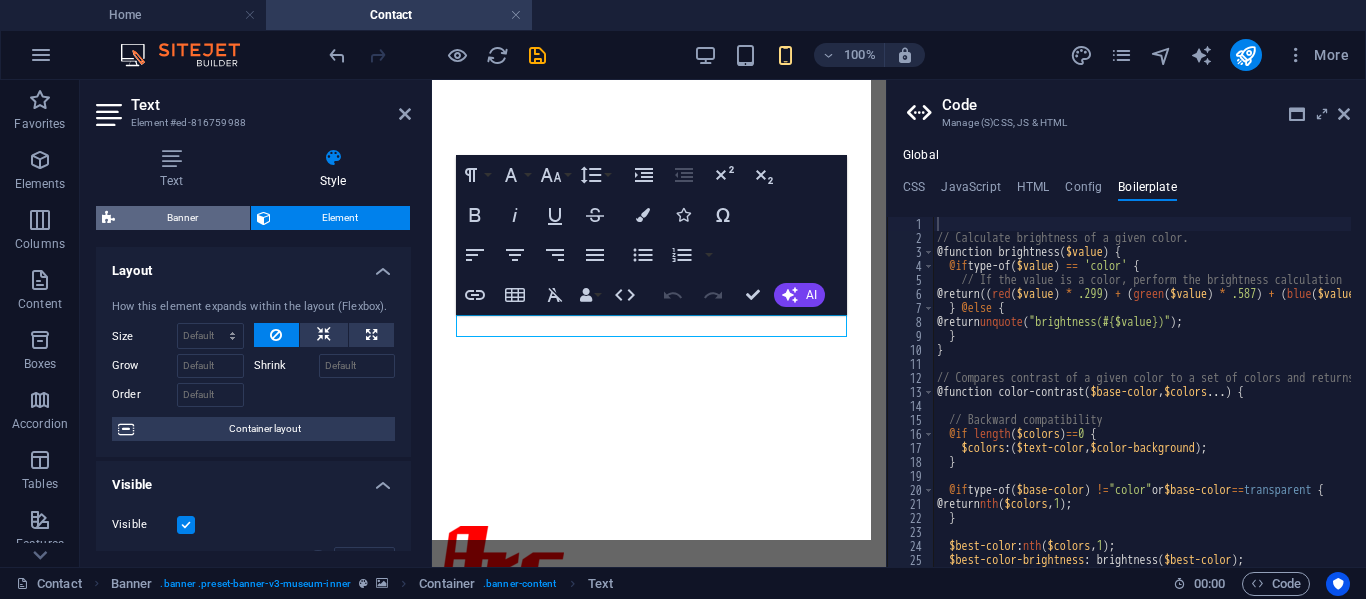 click on "Banner" at bounding box center (182, 218) 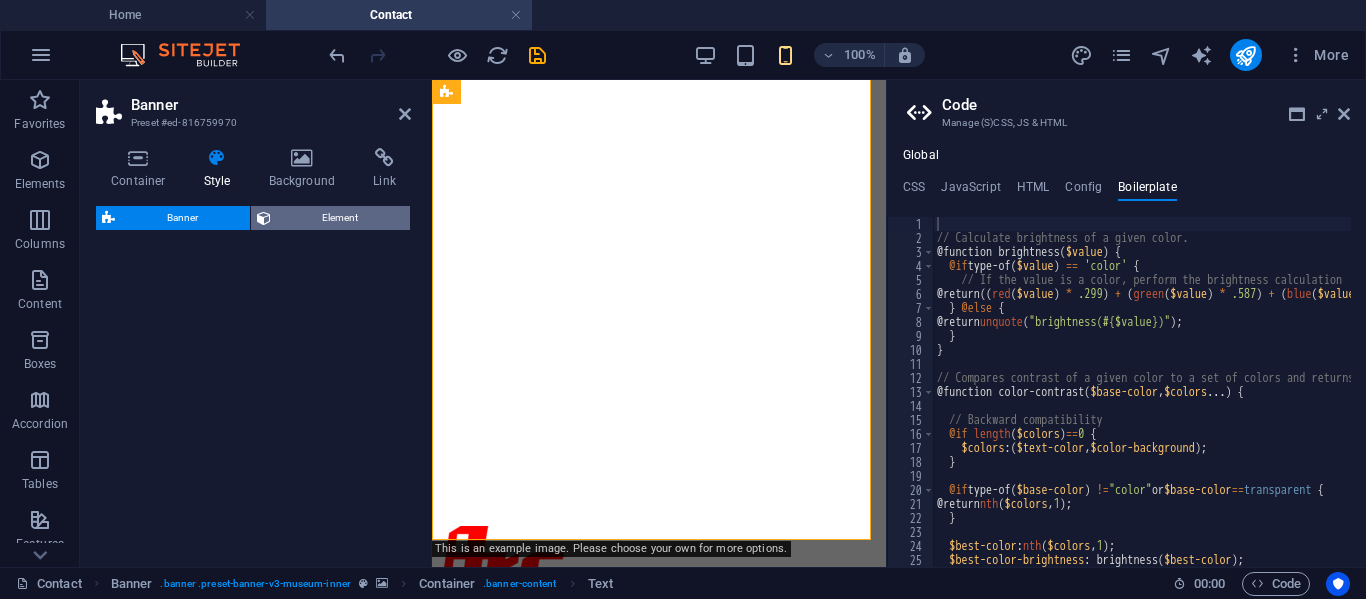 select on "preset-banner-v3-museum-inner" 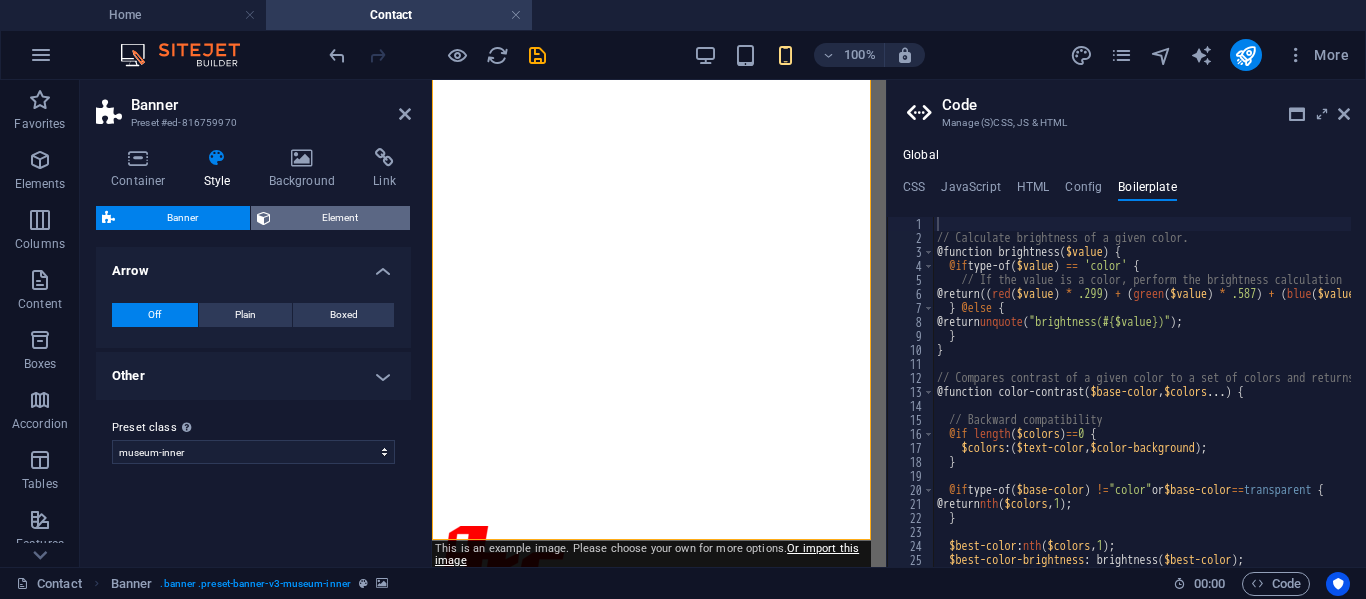 click on "Element" at bounding box center [341, 218] 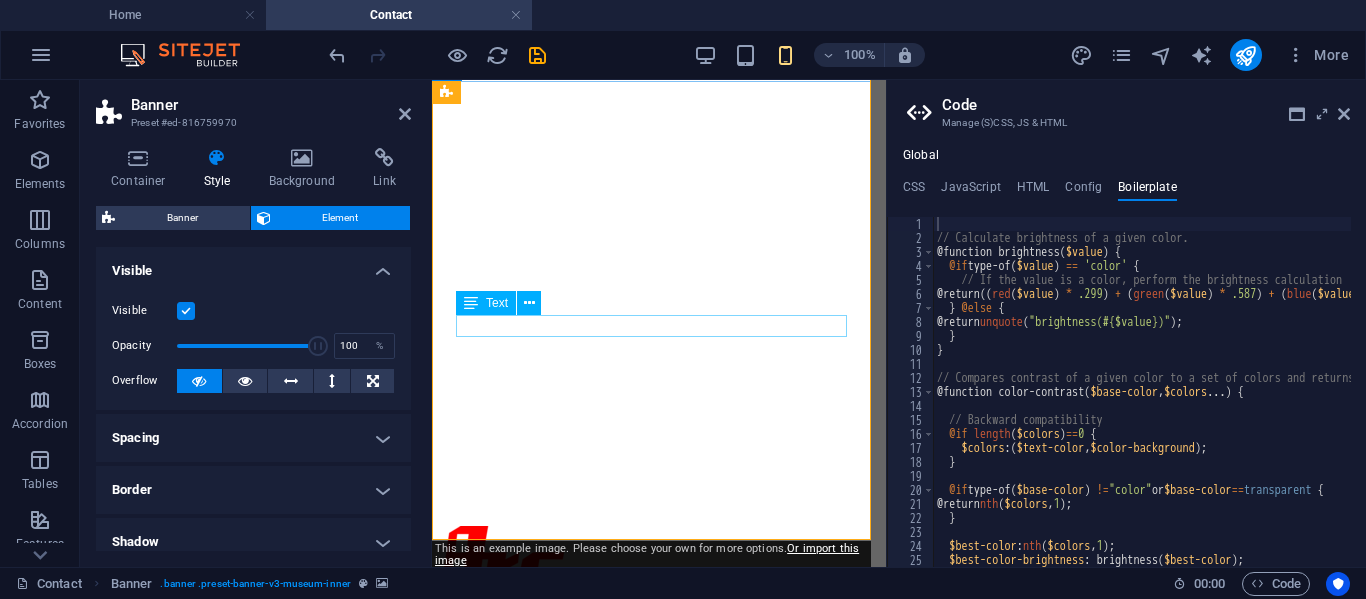 click on "CV. WIDYA JAYA MANDIRI" at bounding box center (659, 1038) 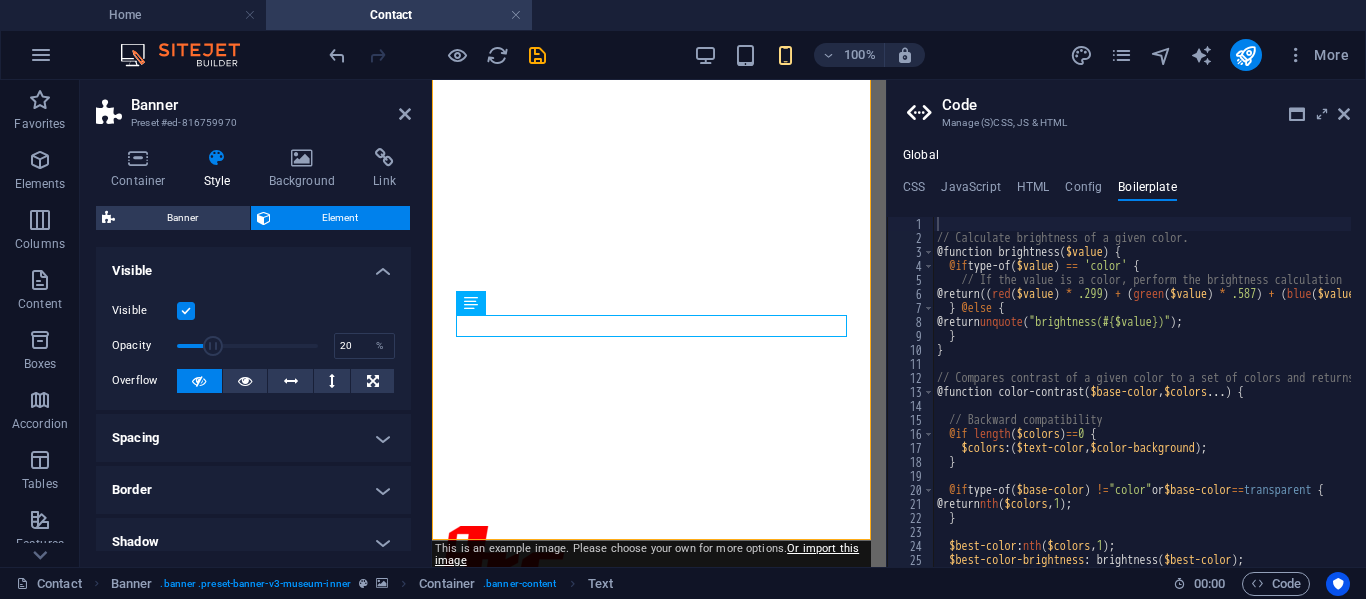 drag, startPoint x: 313, startPoint y: 340, endPoint x: 203, endPoint y: 356, distance: 111.15755 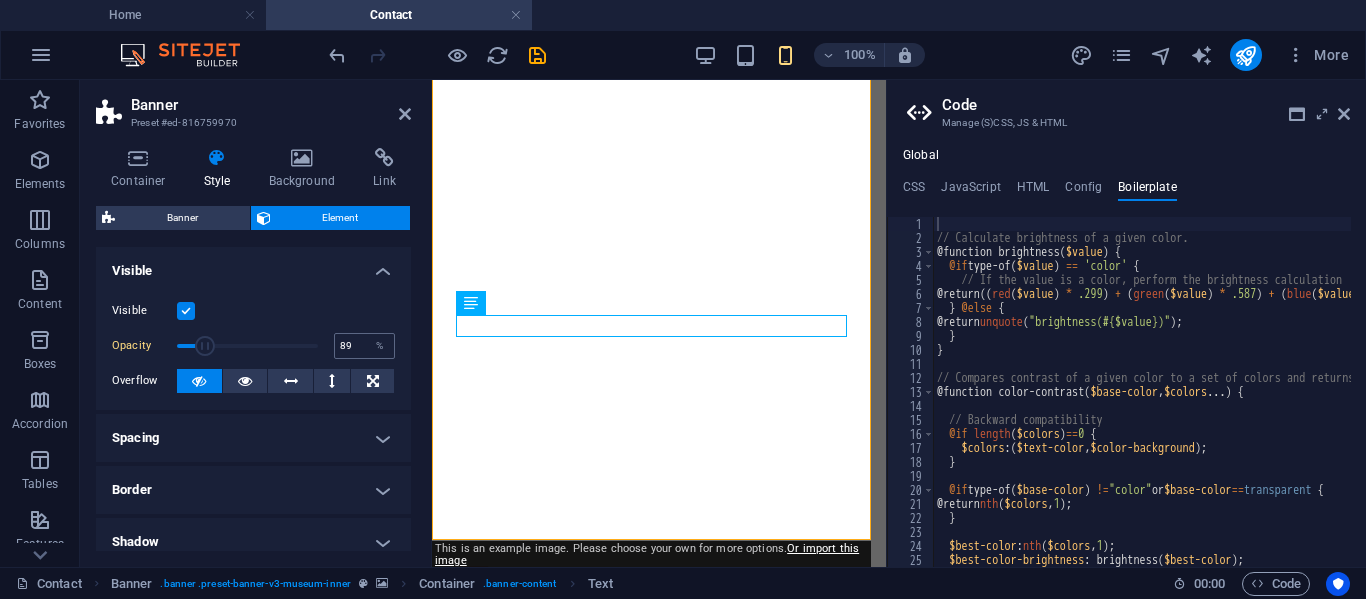 type on "100" 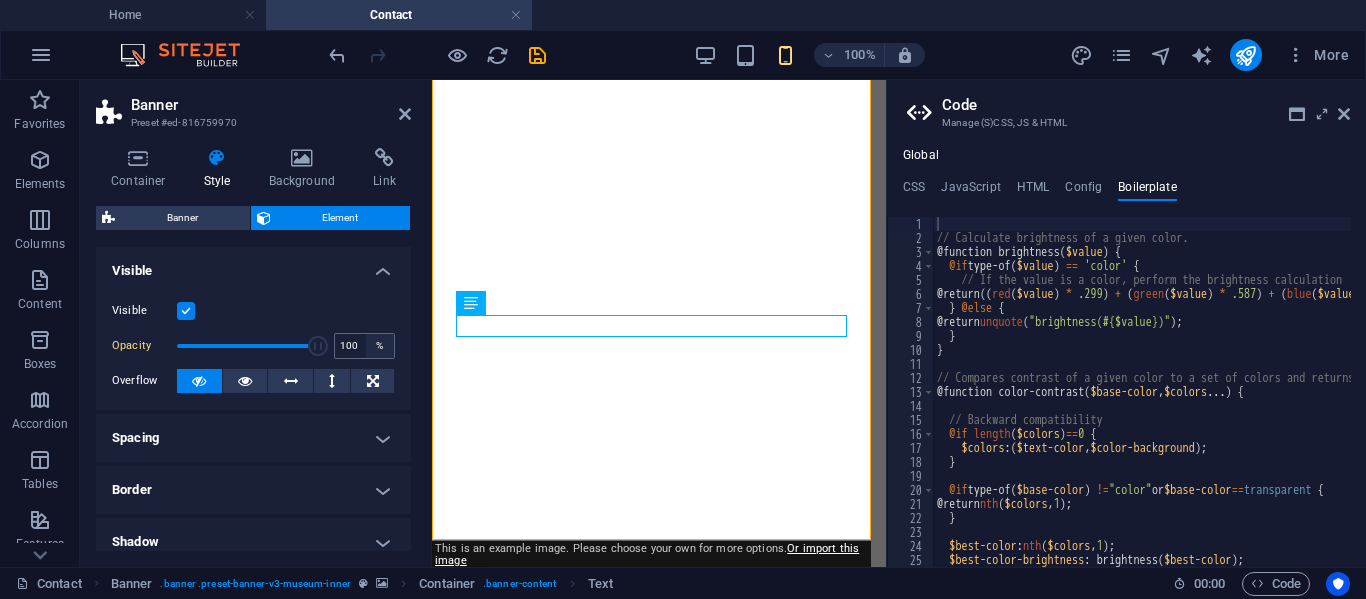 drag, startPoint x: 205, startPoint y: 342, endPoint x: 366, endPoint y: 343, distance: 161.00311 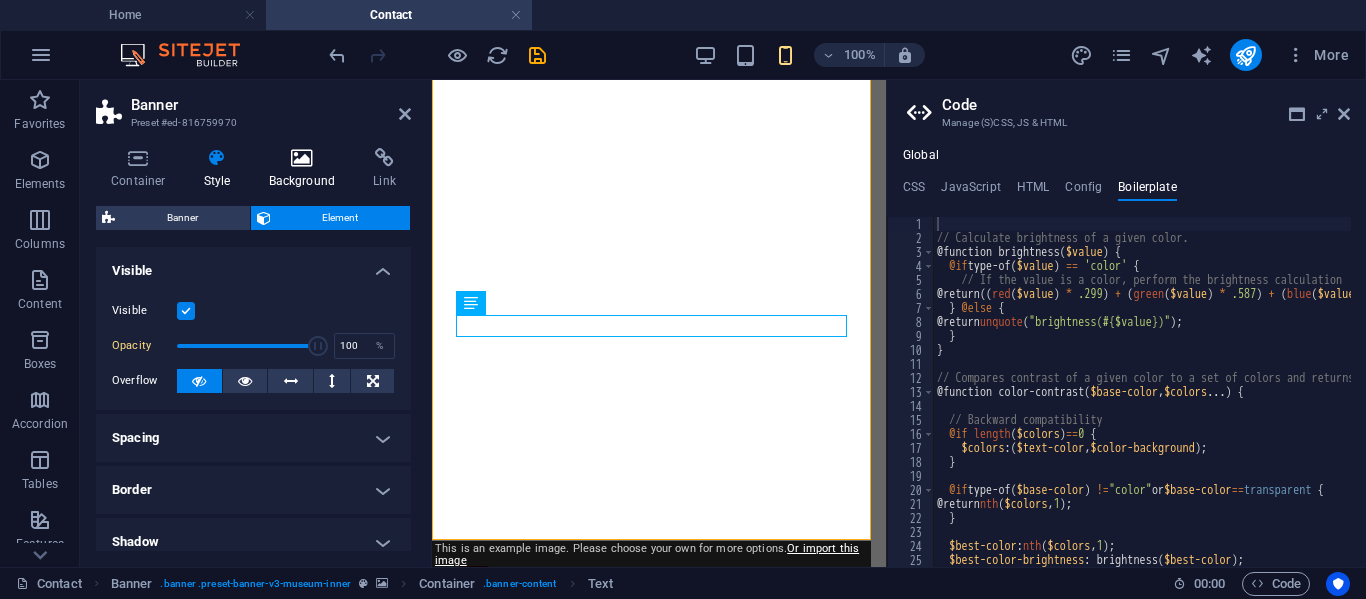 click on "Background" at bounding box center [306, 169] 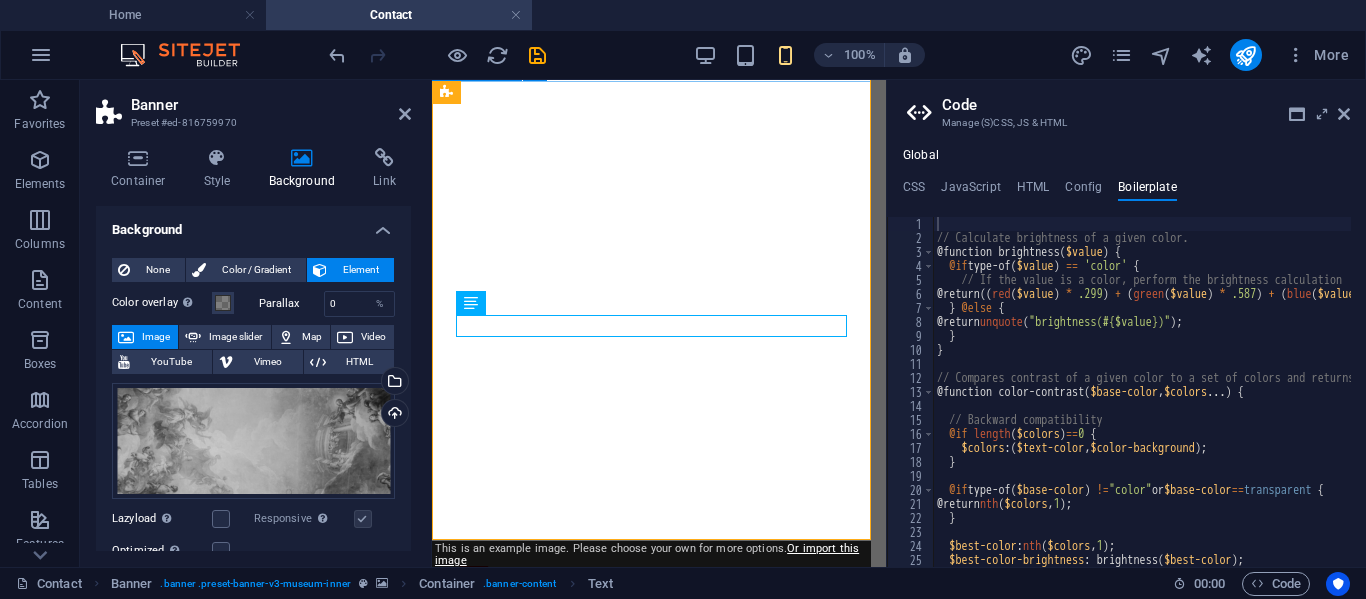 click on "Contact Us CV. WIDYA JAYA MANDIRI" at bounding box center (659, 961) 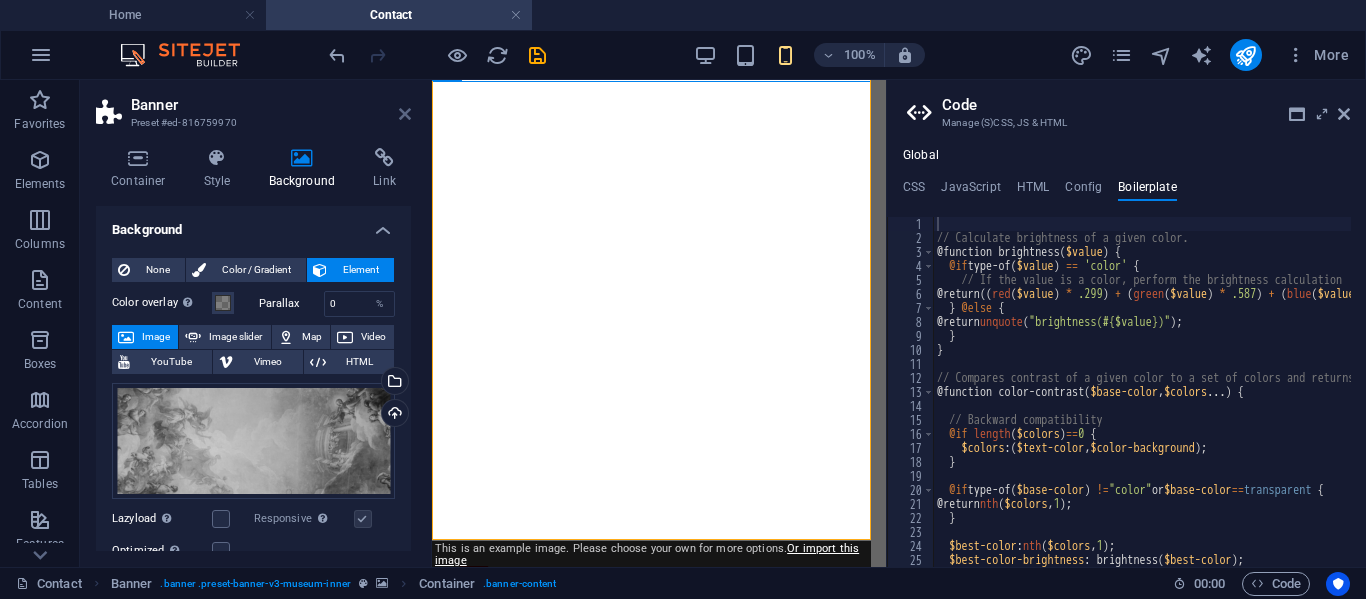 click at bounding box center [405, 114] 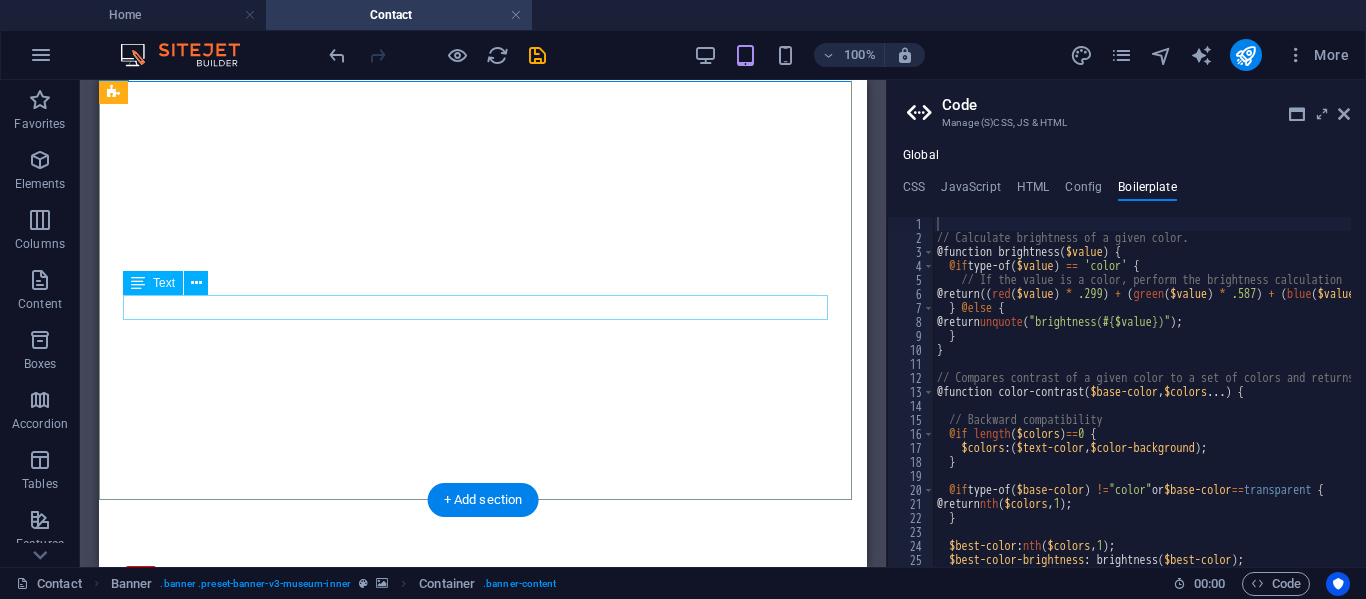 click on "CV. WIDYA JAYA MANDIRI" at bounding box center (483, 1028) 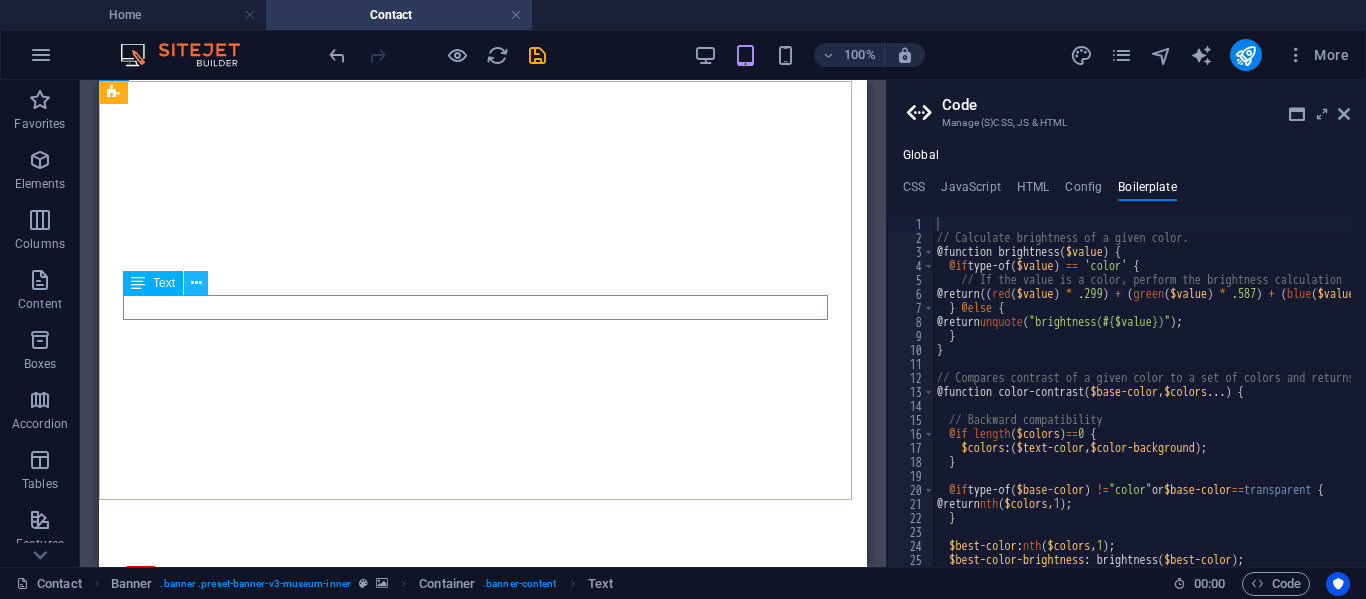 click at bounding box center [196, 283] 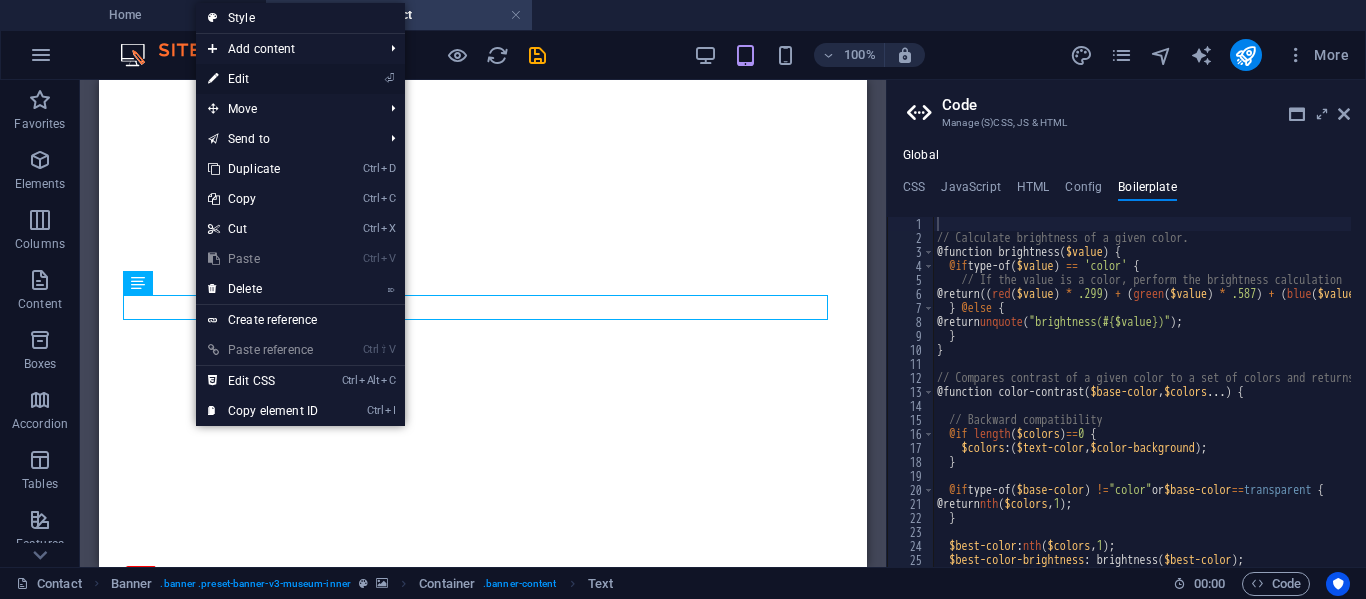 click on "⏎  Edit" at bounding box center [263, 79] 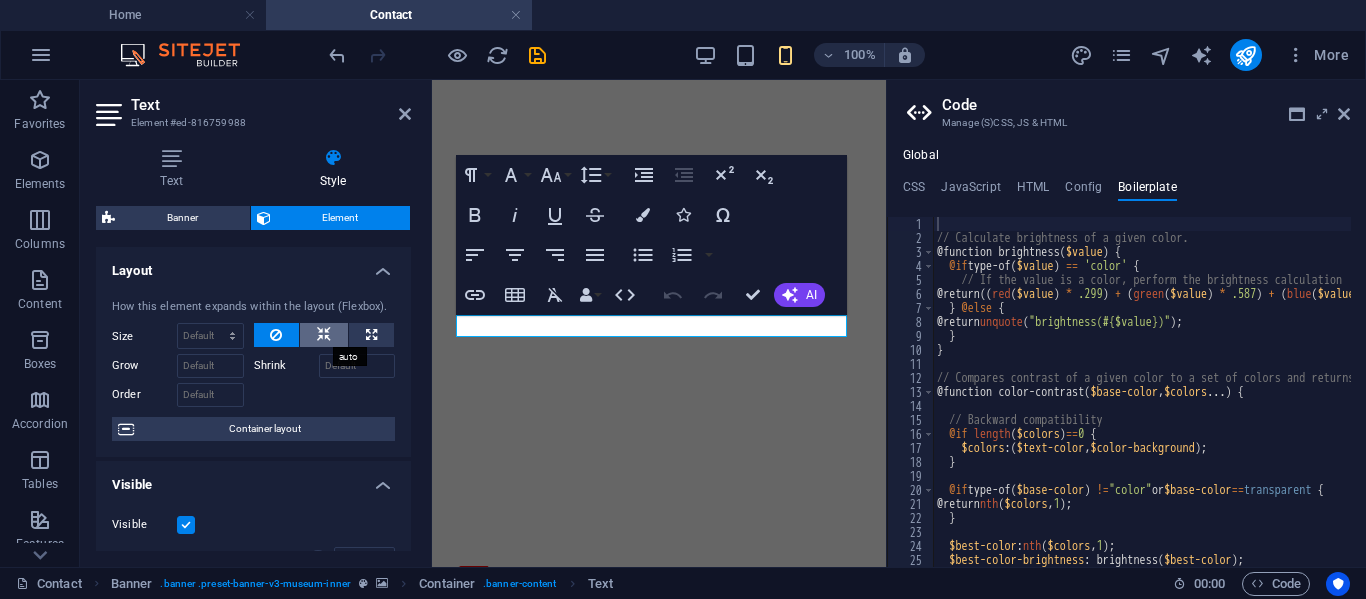 click at bounding box center (324, 335) 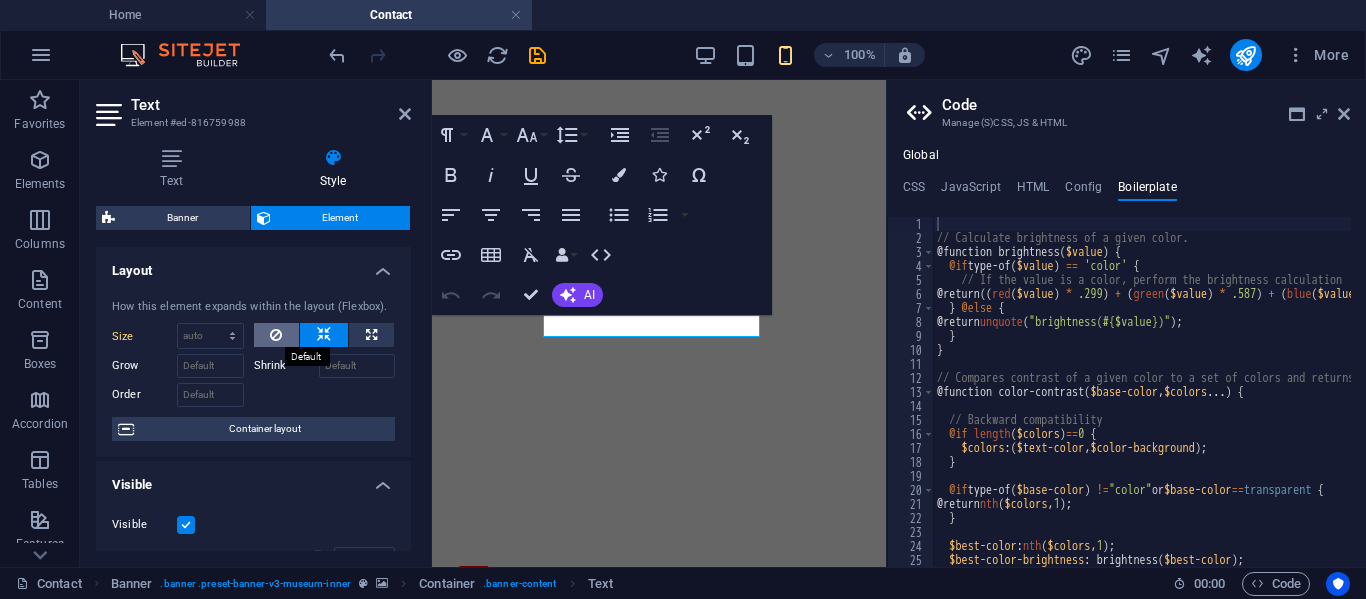 click at bounding box center [277, 335] 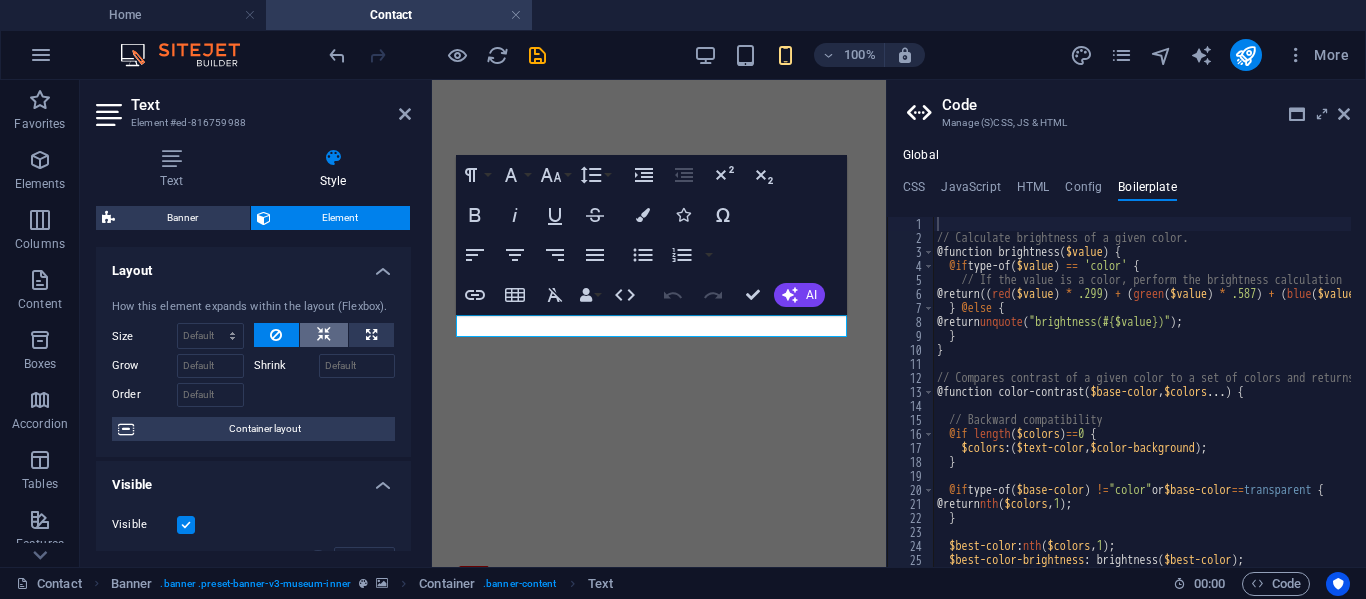 click at bounding box center [324, 335] 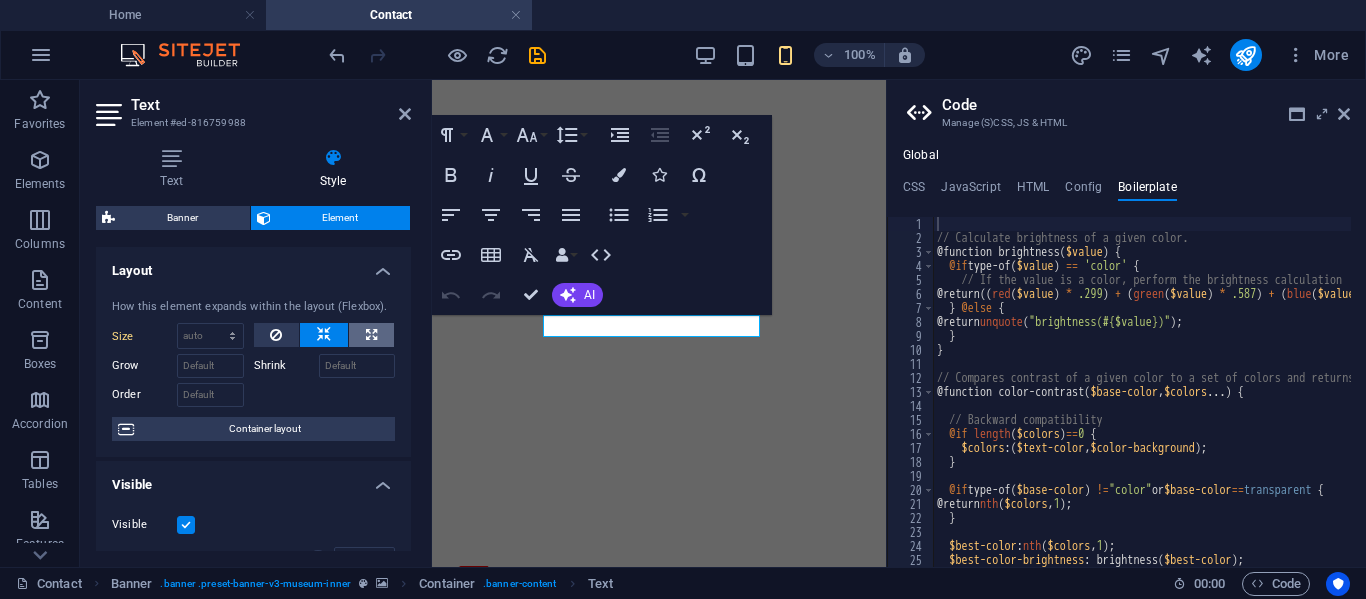 click at bounding box center [371, 335] 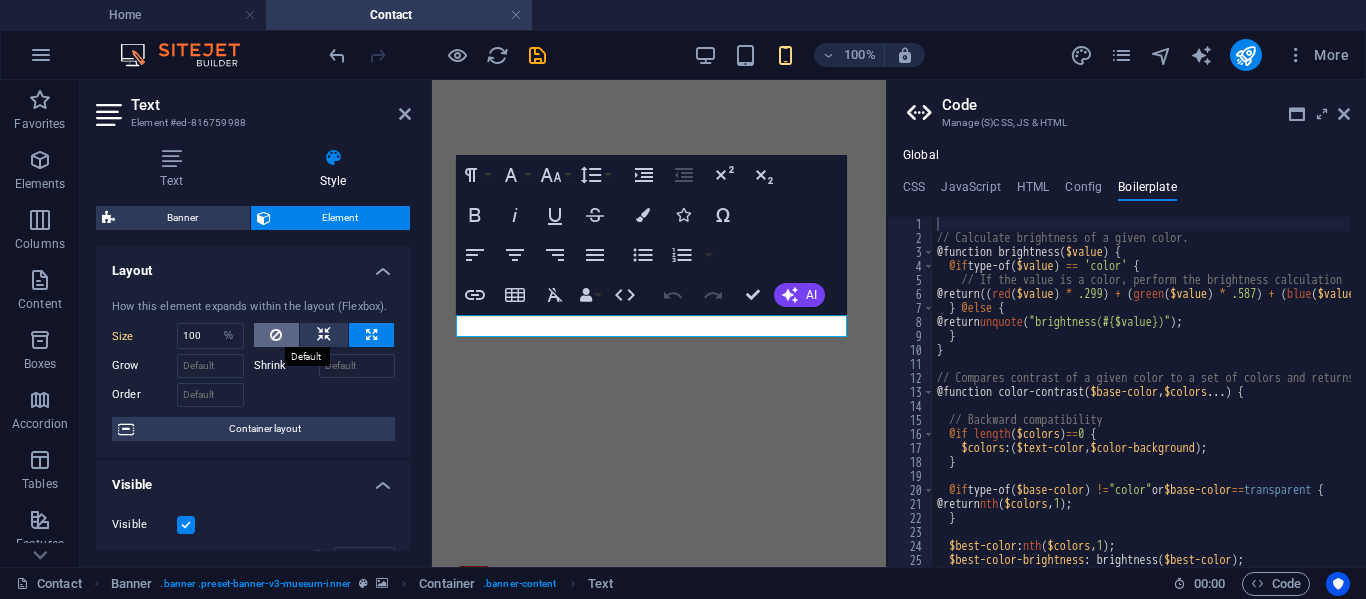 click at bounding box center (277, 335) 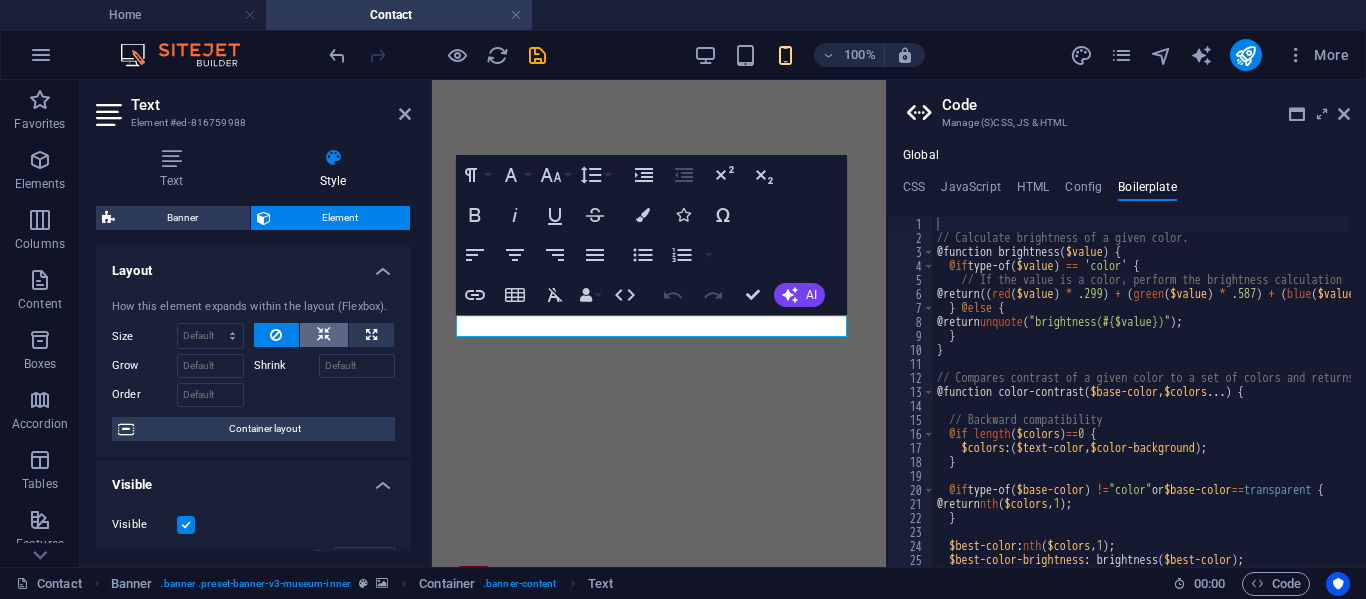 click at bounding box center [324, 335] 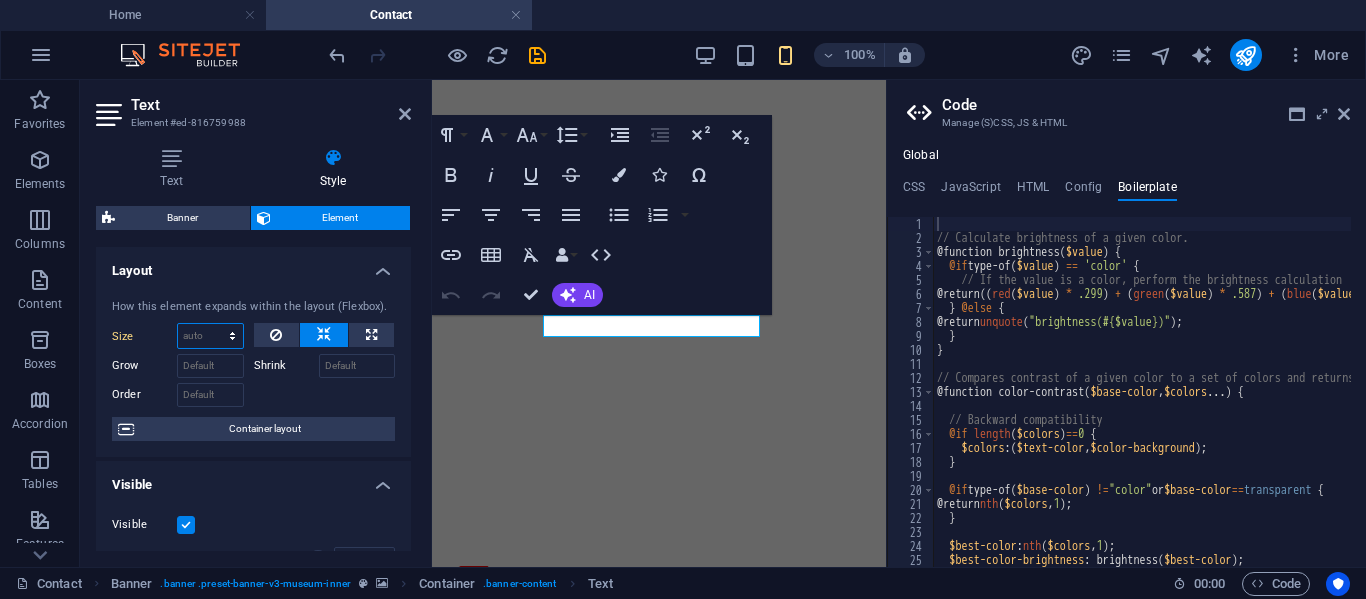 click on "Default auto px % 1/1 1/2 1/3 1/4 1/5 1/6 1/7 1/8 1/9 1/10" at bounding box center [210, 336] 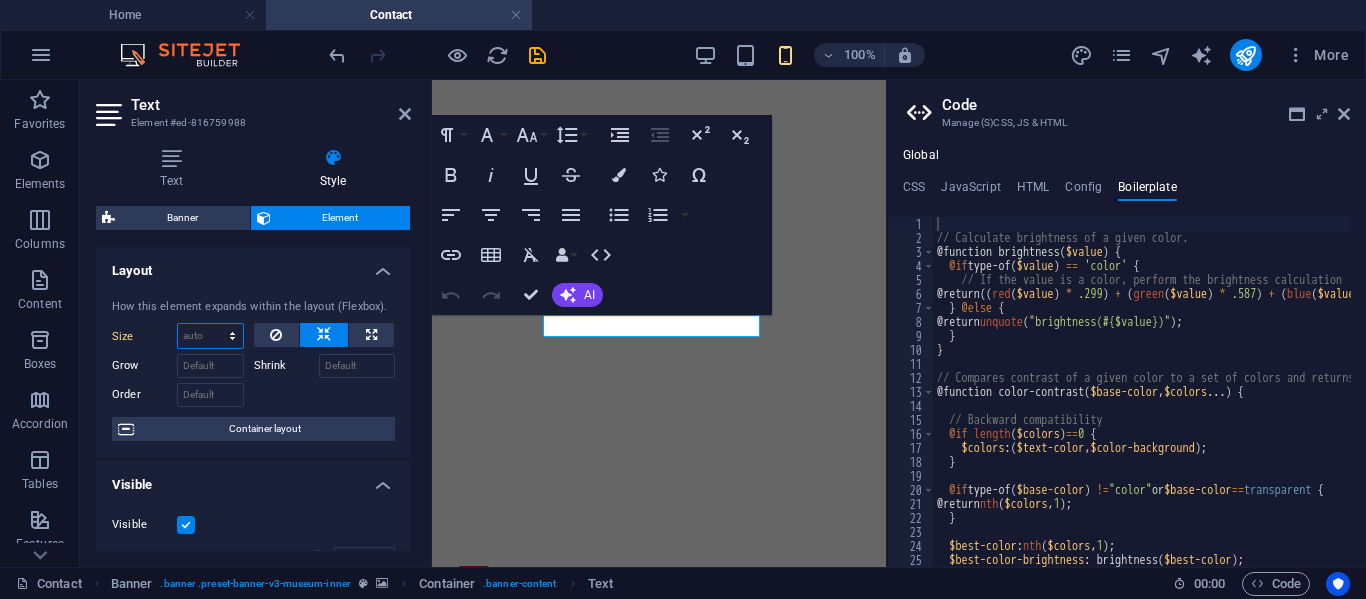 select on "1/10" 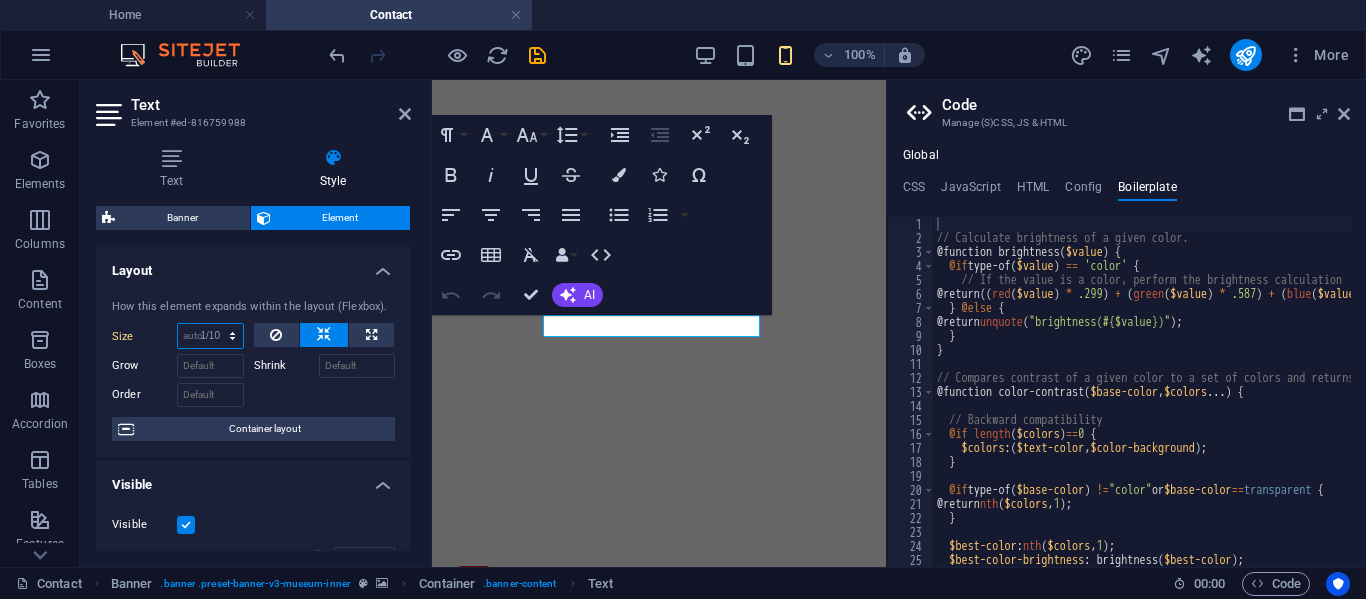 click on "Default auto px % 1/1 1/2 1/3 1/4 1/5 1/6 1/7 1/8 1/9 1/10" at bounding box center [210, 336] 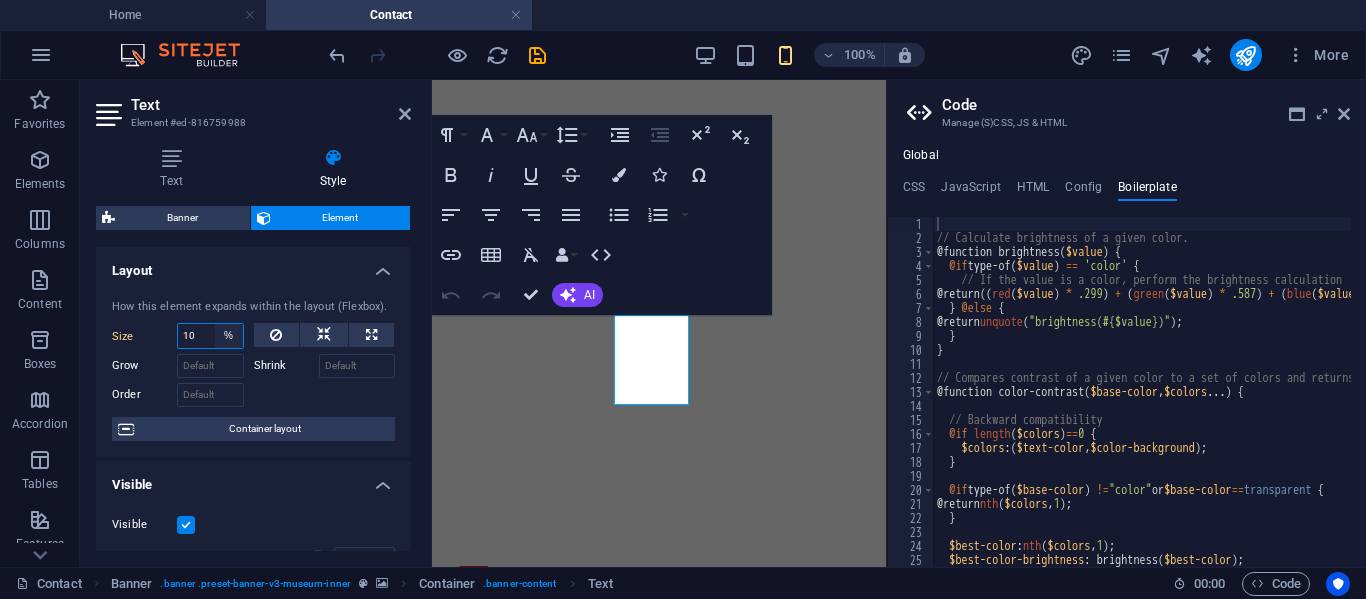 click on "Default auto px % 1/1 1/2 1/3 1/4 1/5 1/6 1/7 1/8 1/9 1/10" at bounding box center [229, 336] 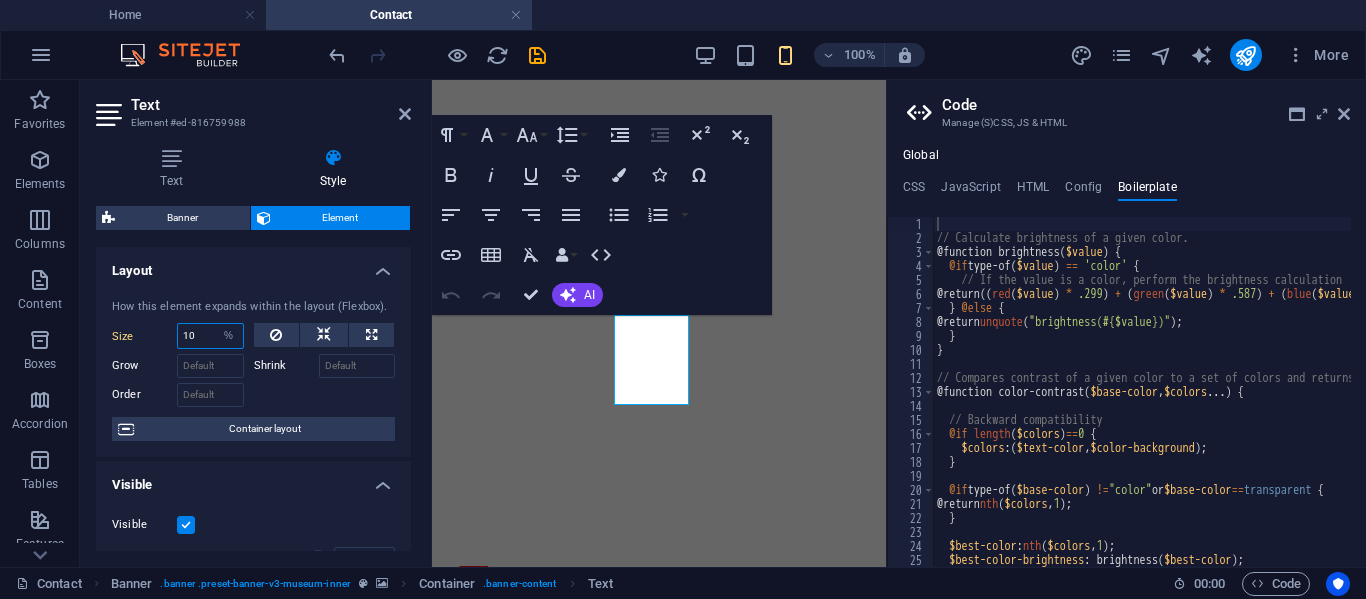select on "auto" 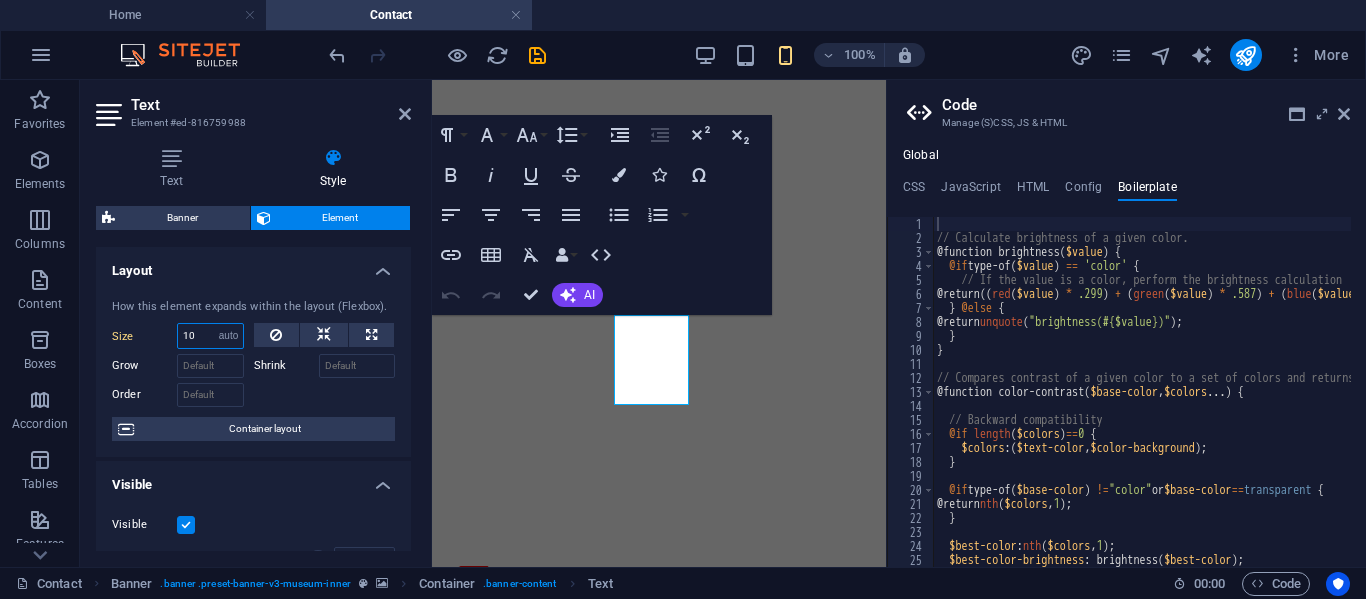 click on "Default auto px % 1/1 1/2 1/3 1/4 1/5 1/6 1/7 1/8 1/9 1/10" at bounding box center (229, 336) 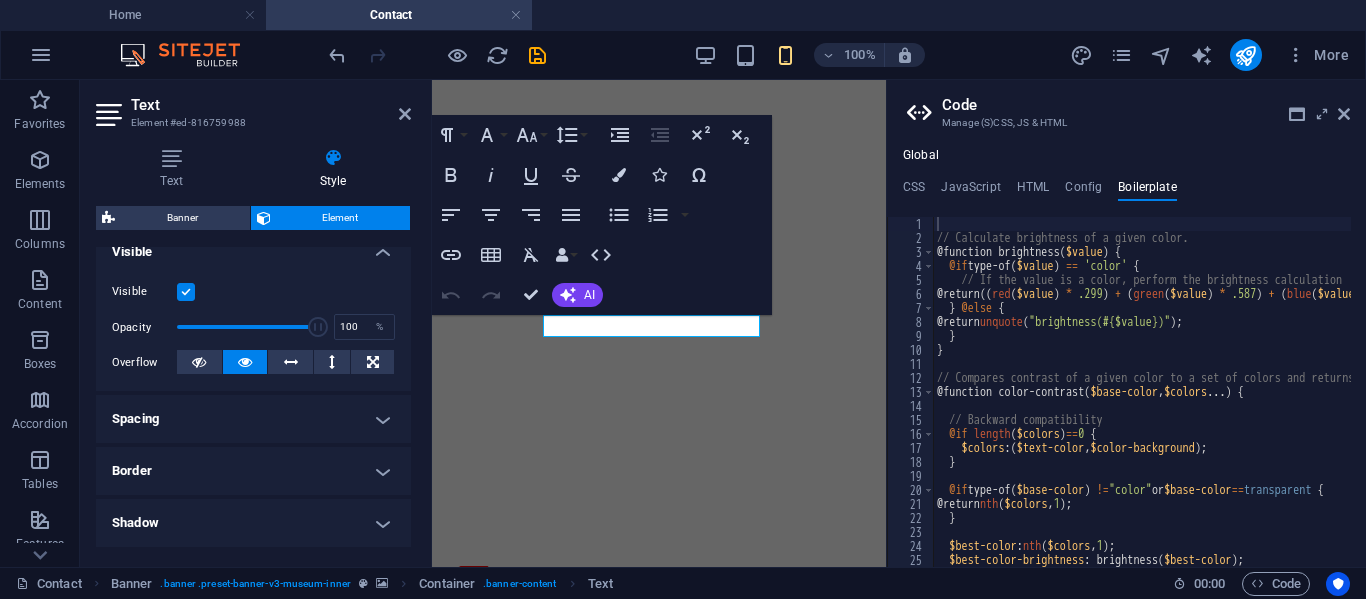 scroll, scrollTop: 200, scrollLeft: 0, axis: vertical 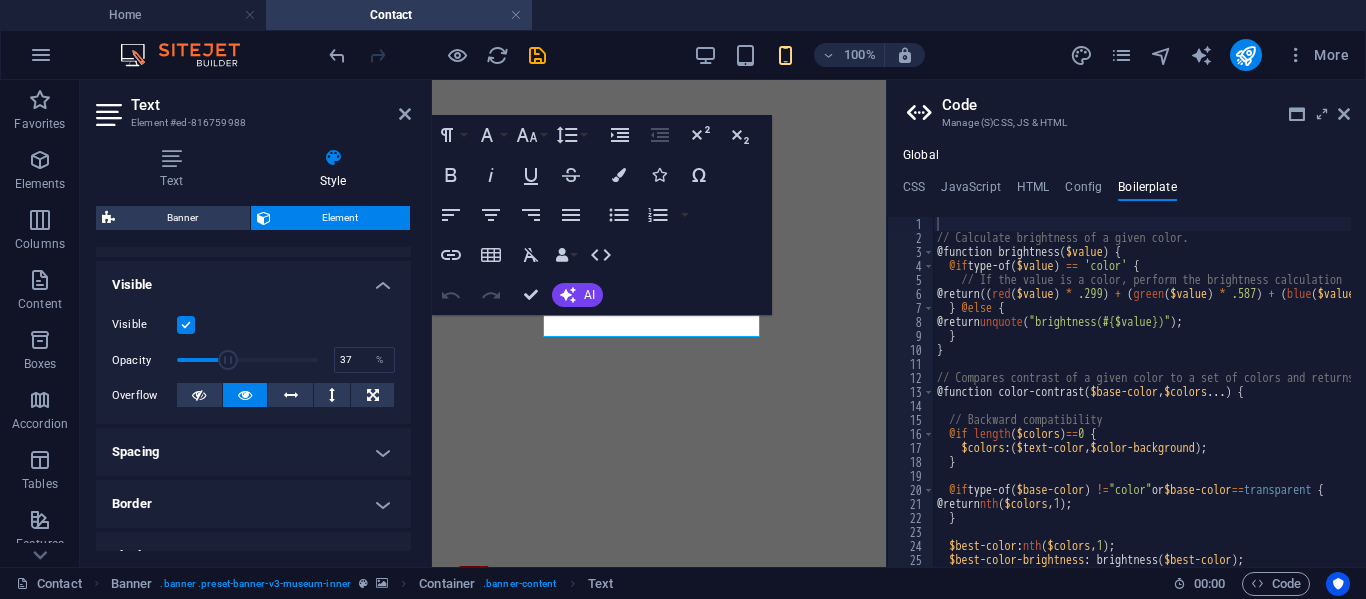 drag, startPoint x: 311, startPoint y: 360, endPoint x: 227, endPoint y: 370, distance: 84.59315 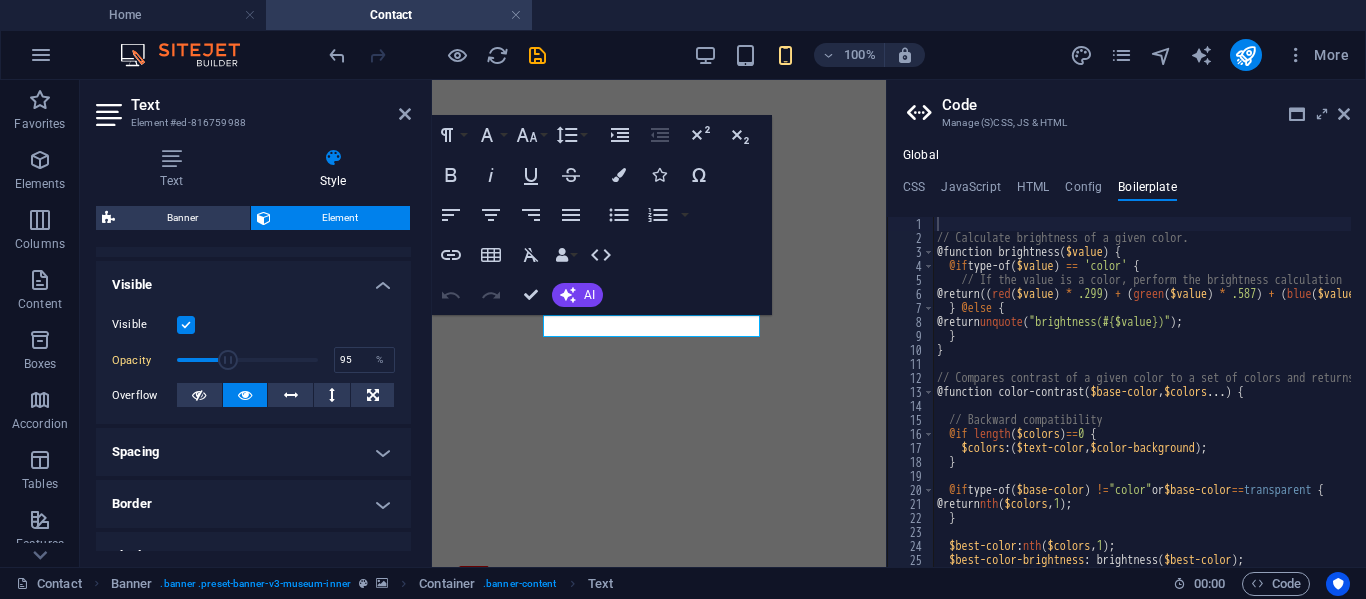 type on "100" 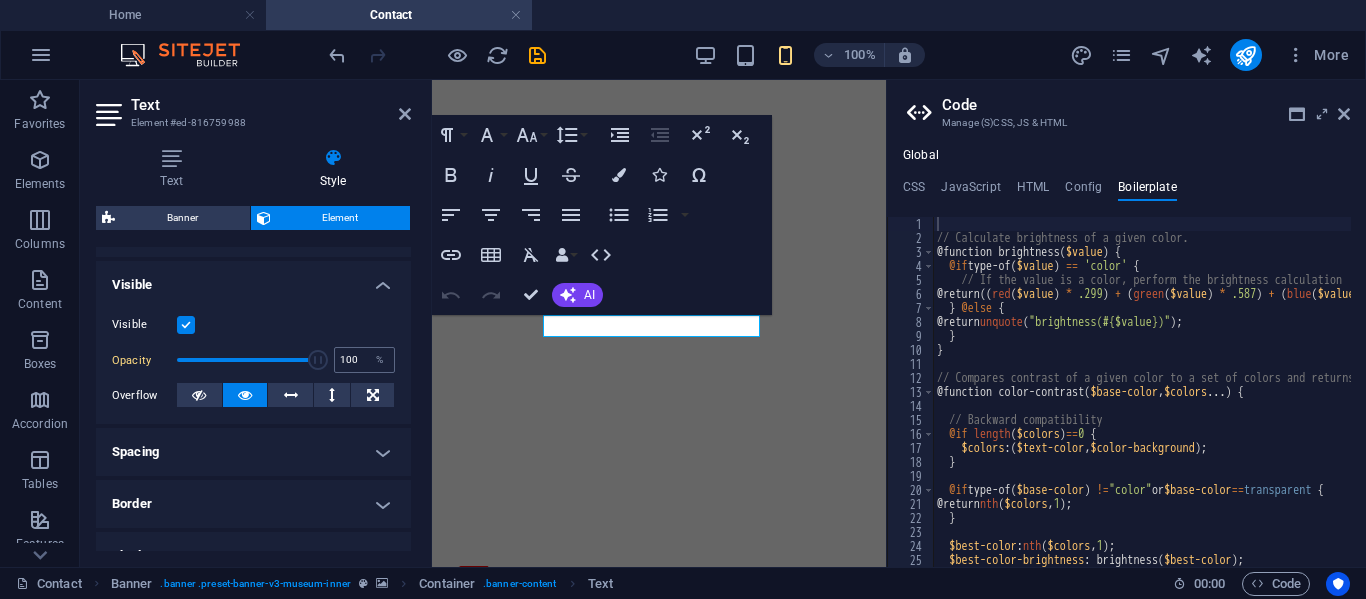 drag, startPoint x: 227, startPoint y: 359, endPoint x: 335, endPoint y: 366, distance: 108.226616 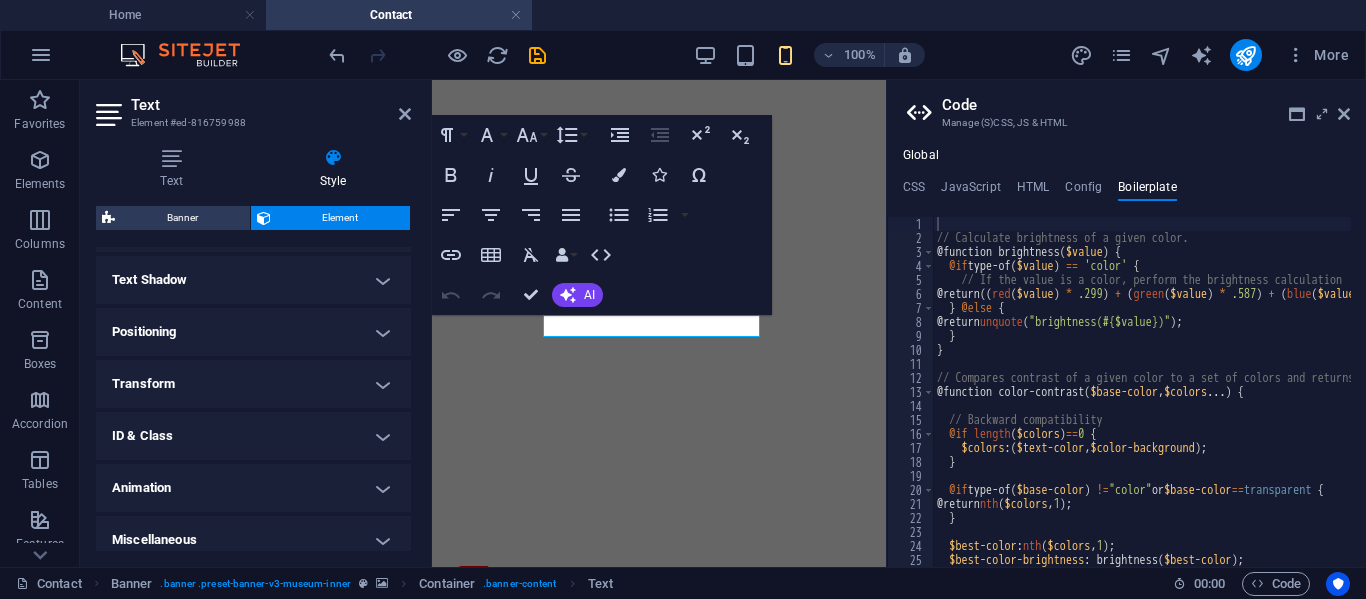 scroll, scrollTop: 541, scrollLeft: 0, axis: vertical 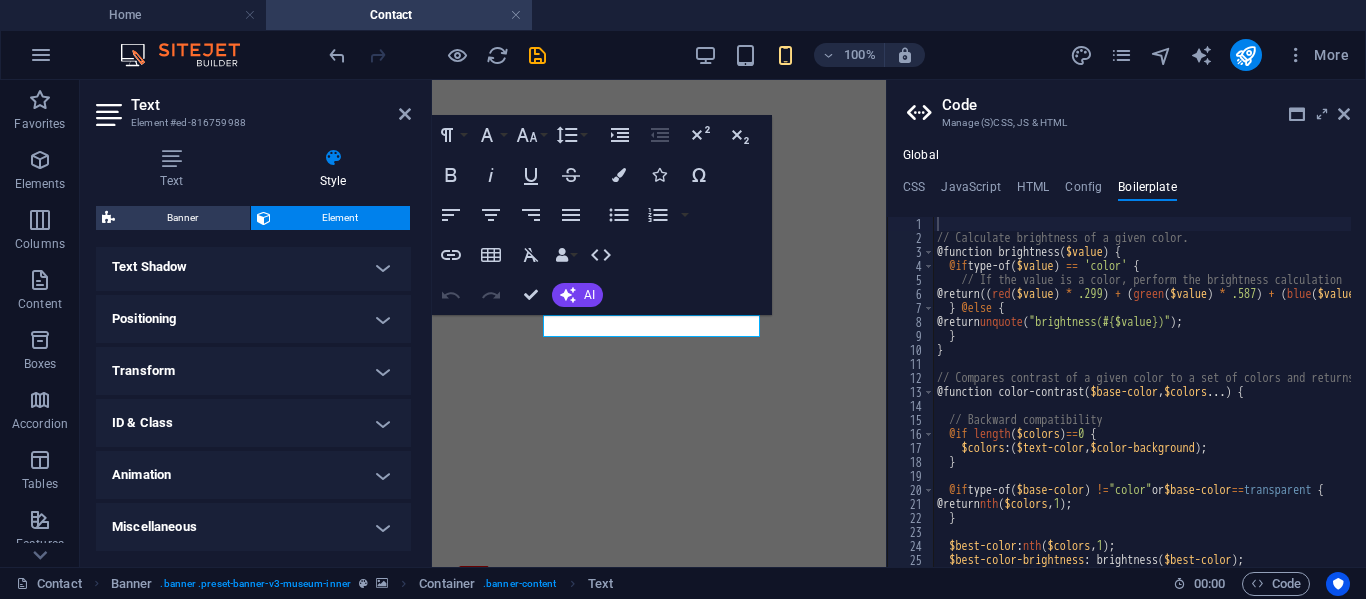 click on "Positioning" at bounding box center (253, 319) 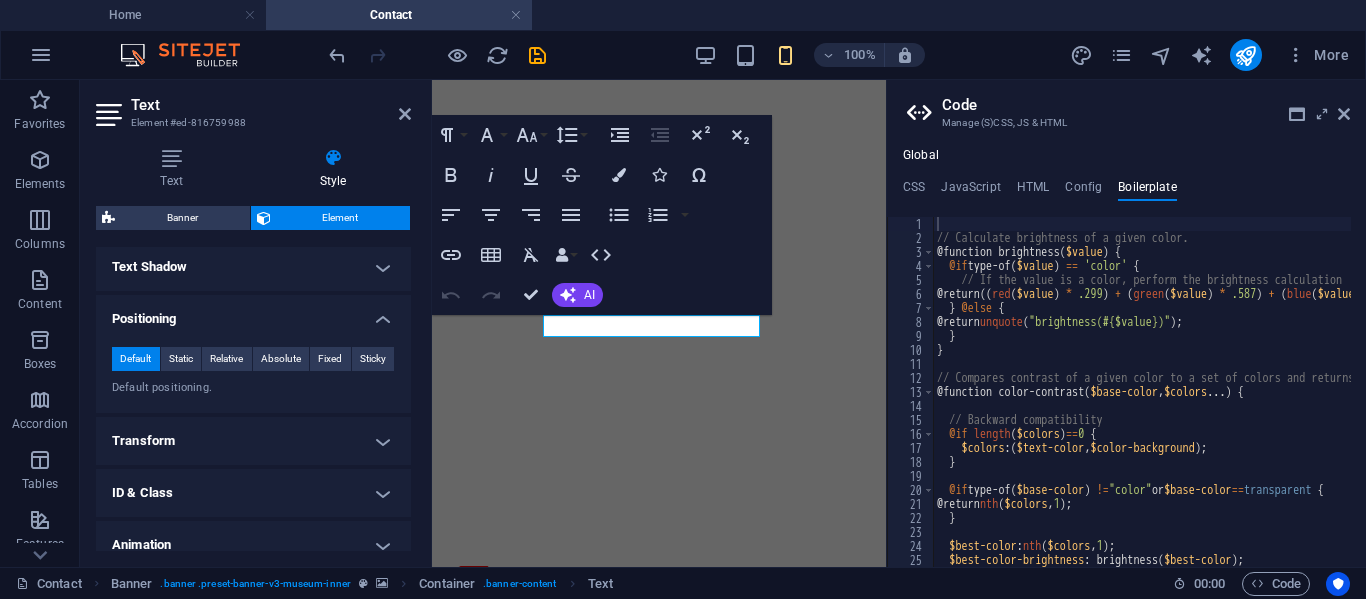 click on "Positioning" at bounding box center (253, 313) 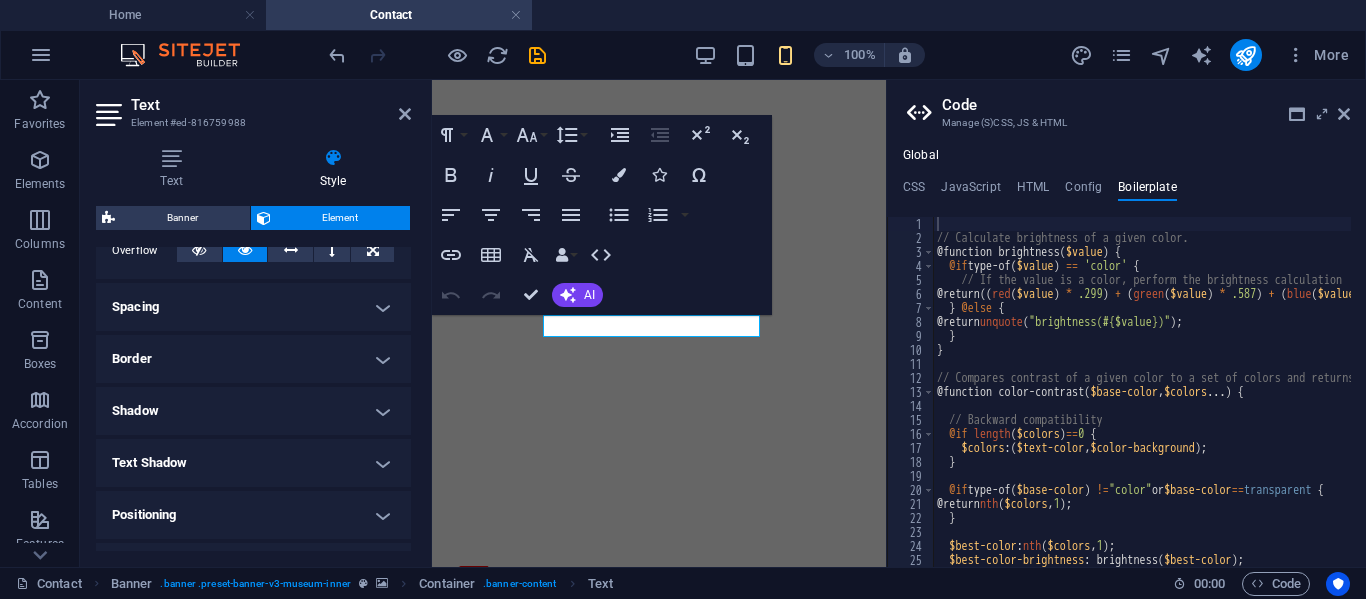 scroll, scrollTop: 341, scrollLeft: 0, axis: vertical 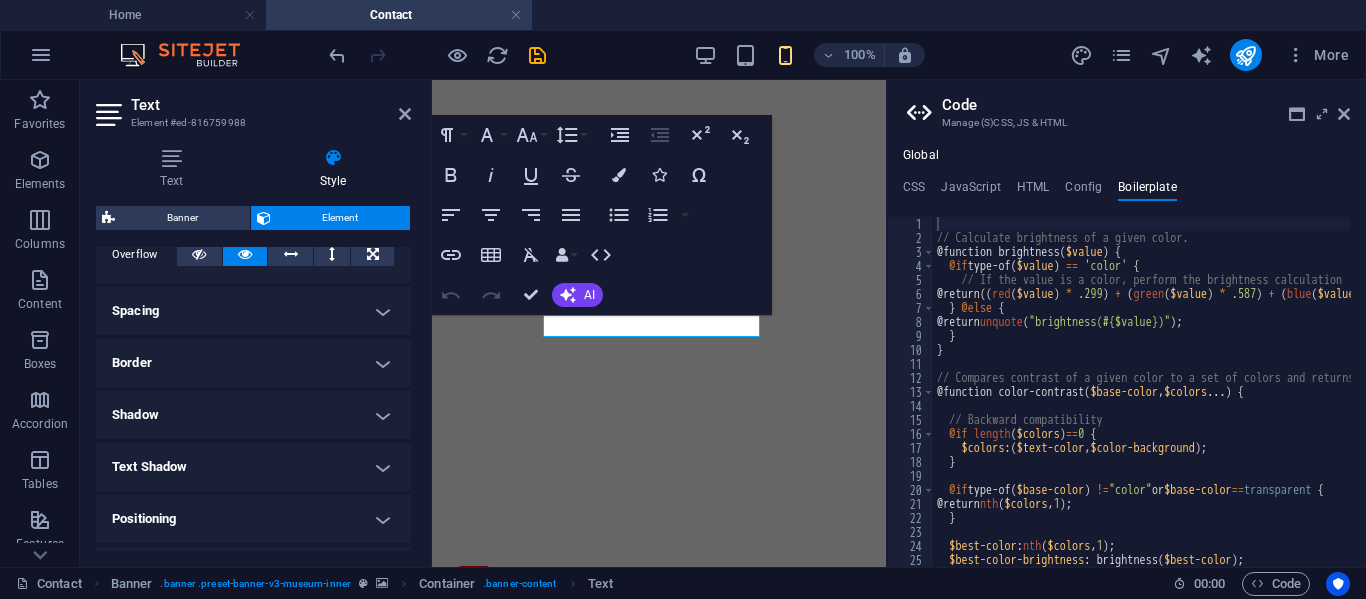 click on "Border" at bounding box center [253, 363] 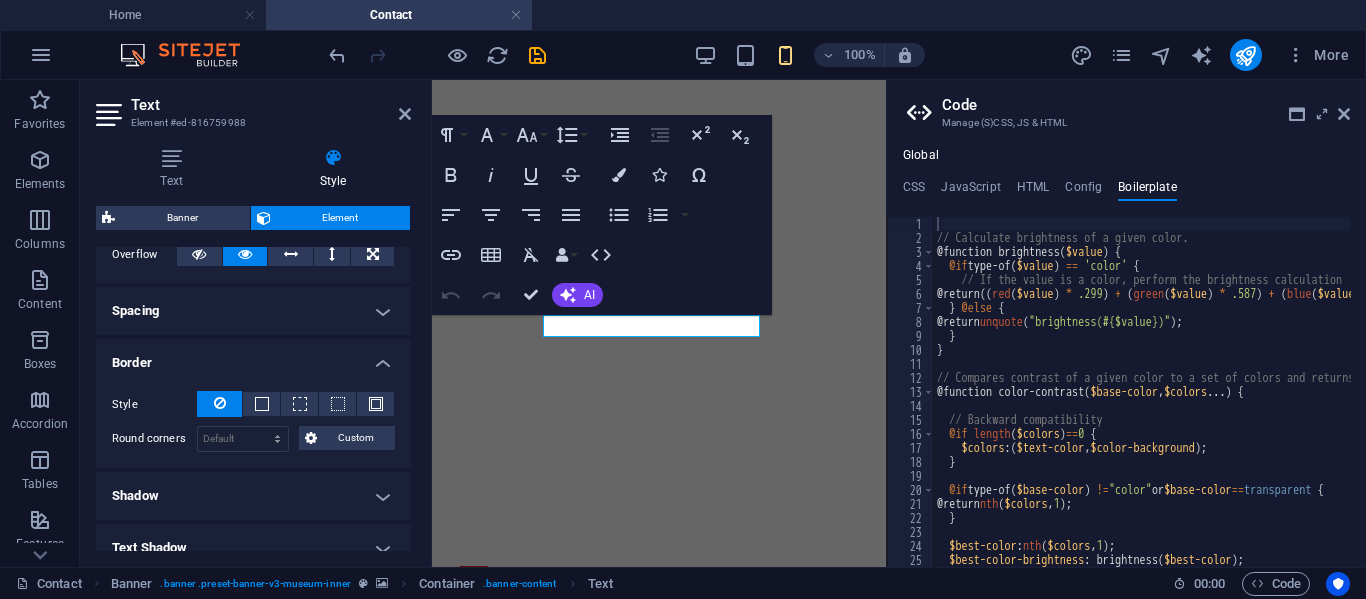 click on "Spacing" at bounding box center [253, 311] 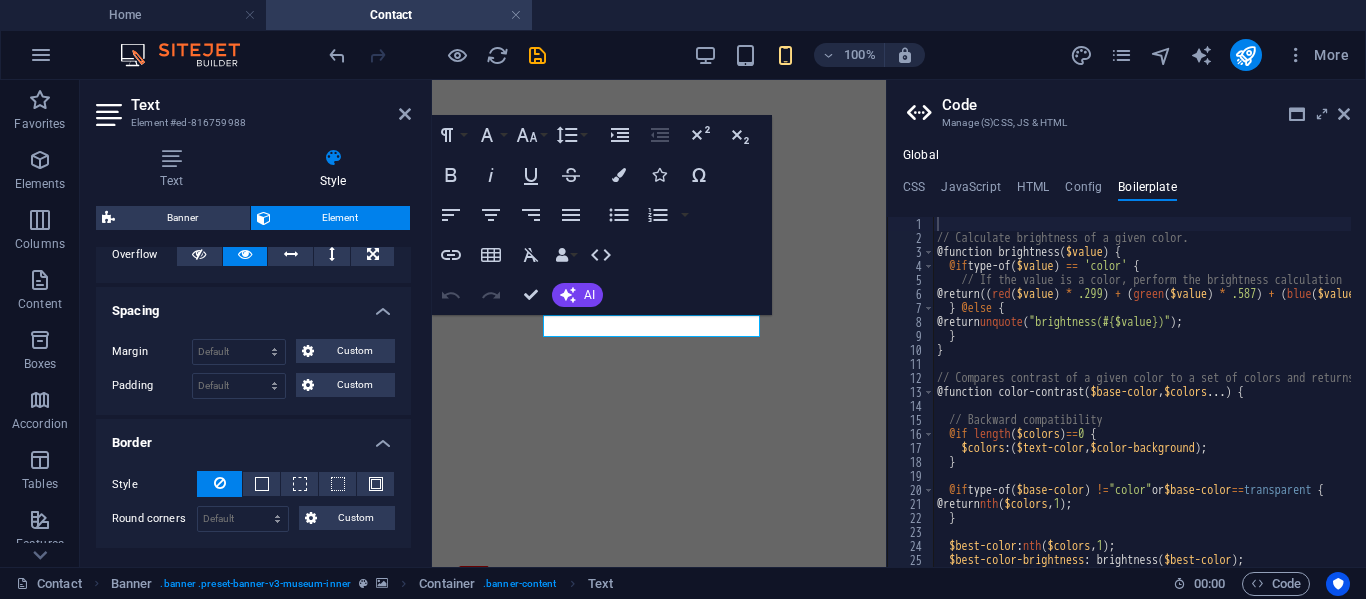 click on "Spacing" at bounding box center [253, 305] 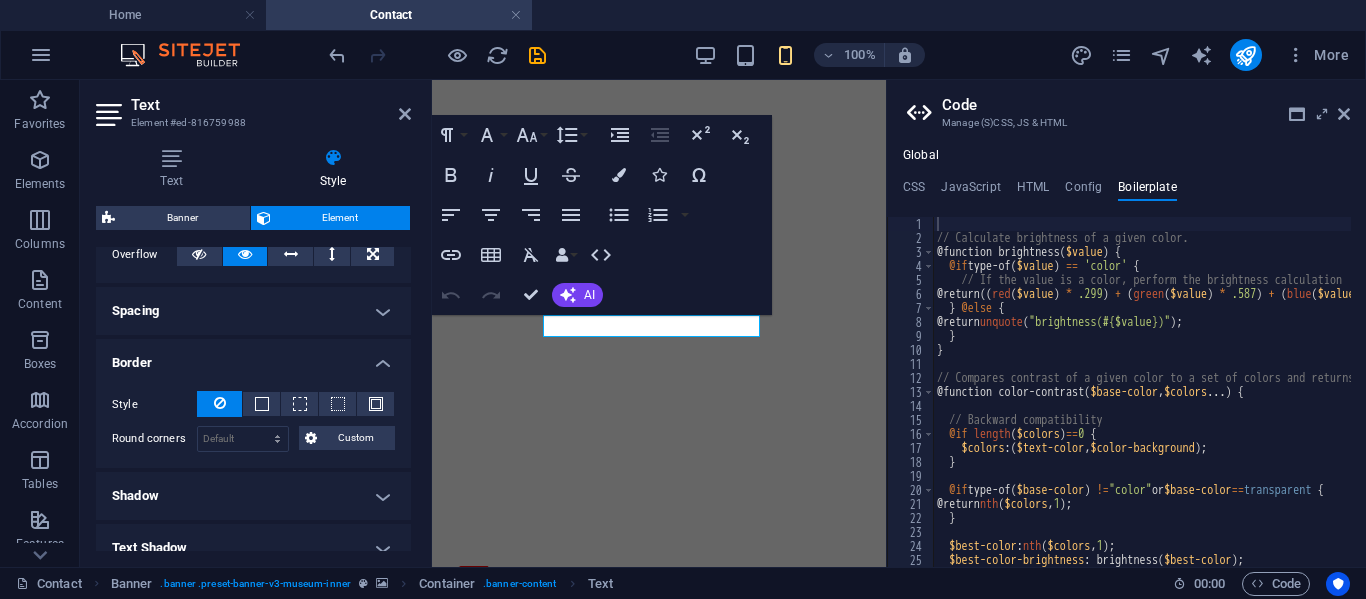 click on "Border" at bounding box center [253, 357] 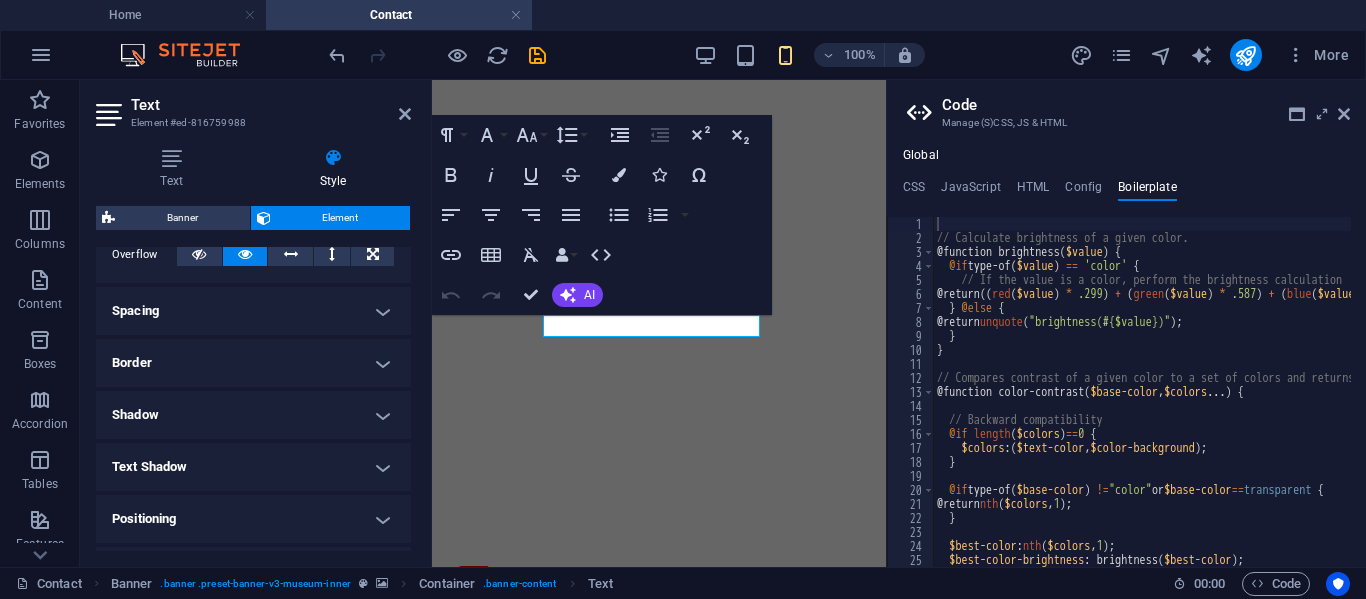 click on "Shadow" at bounding box center (253, 415) 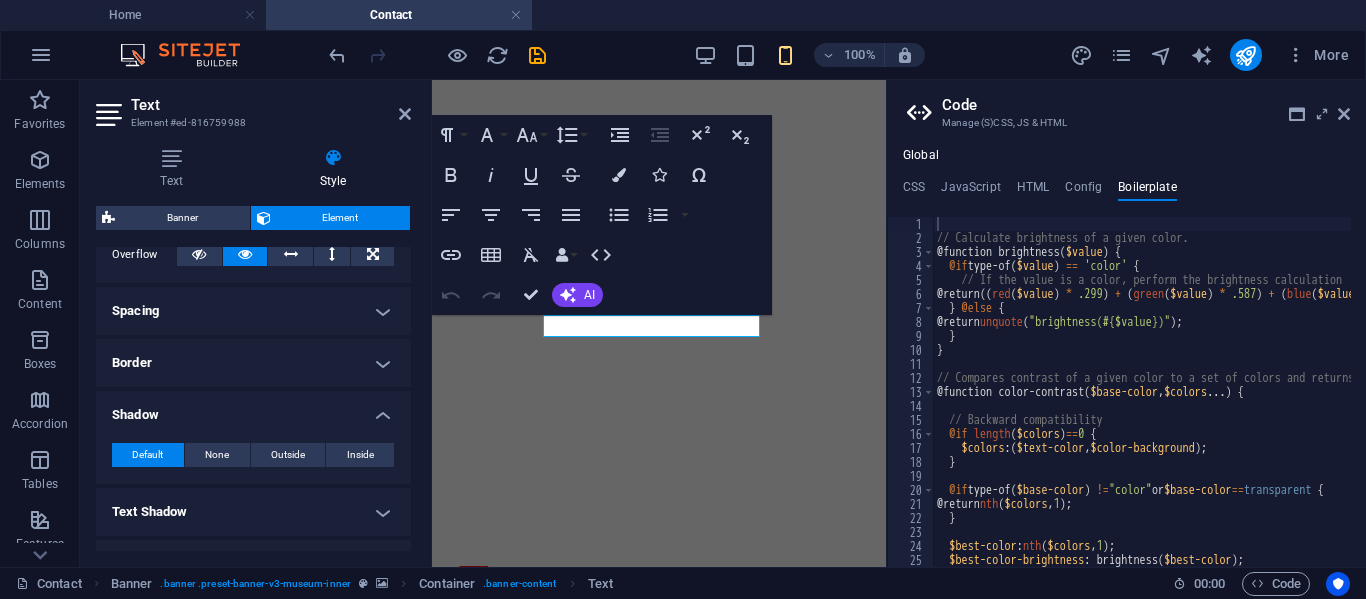click on "Shadow" at bounding box center [253, 409] 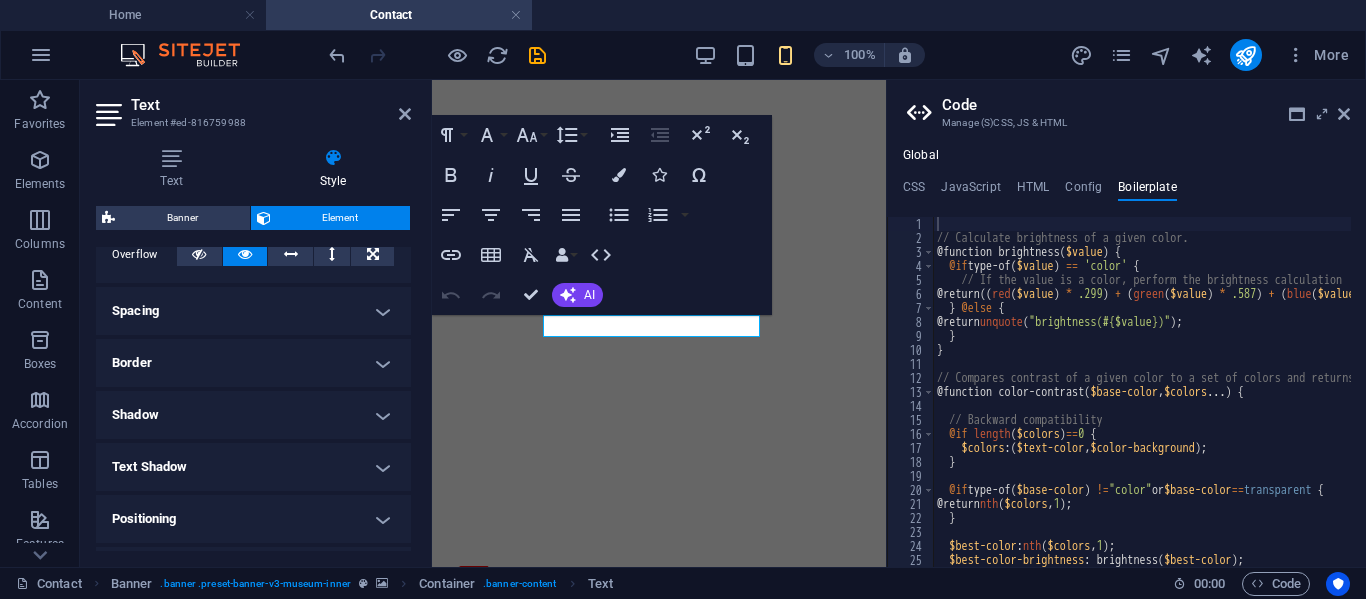click on "Text Shadow" at bounding box center [253, 467] 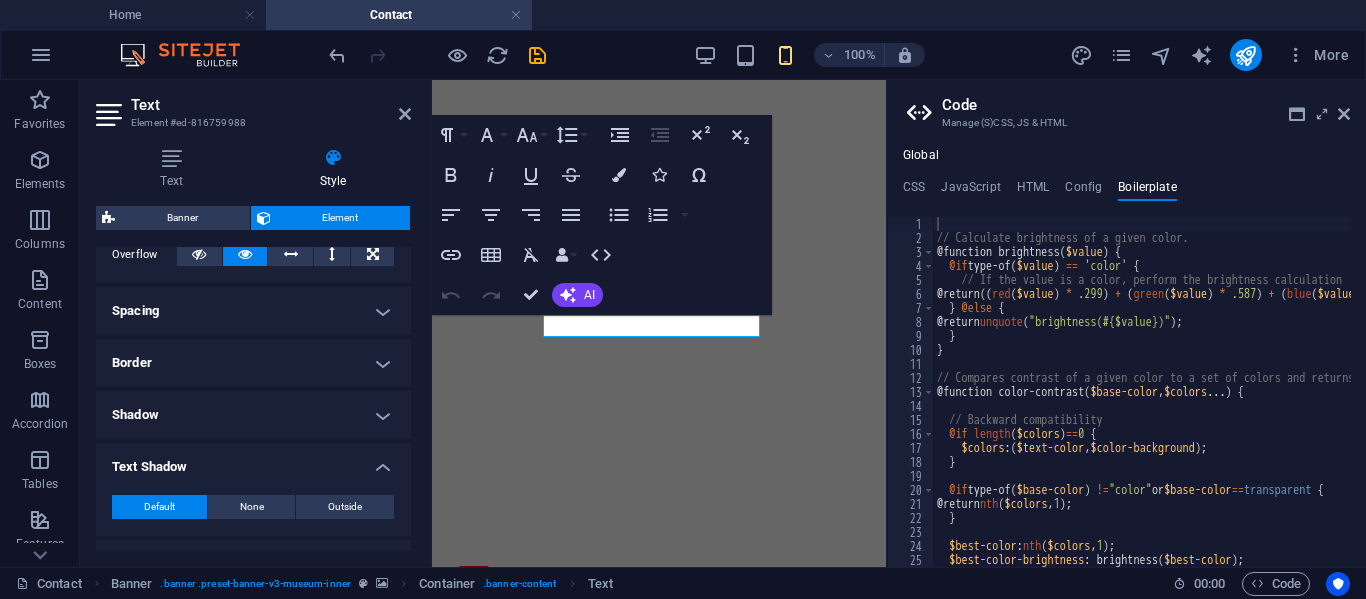 click on "Text Shadow" at bounding box center [253, 461] 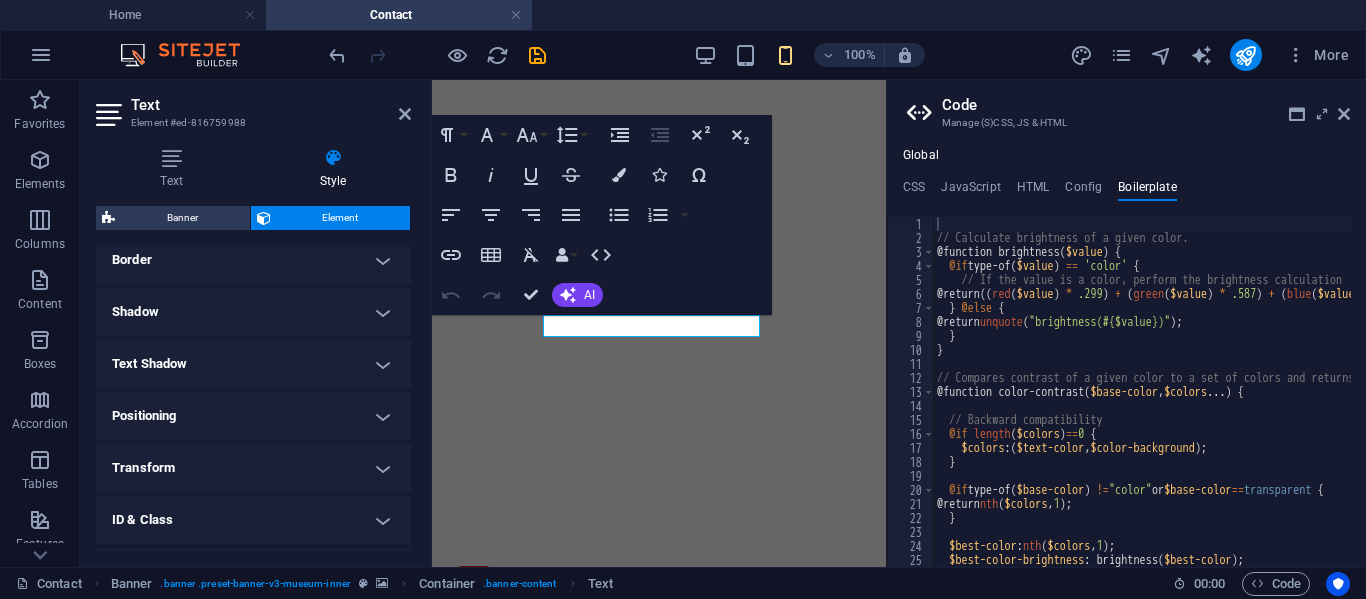 scroll, scrollTop: 541, scrollLeft: 0, axis: vertical 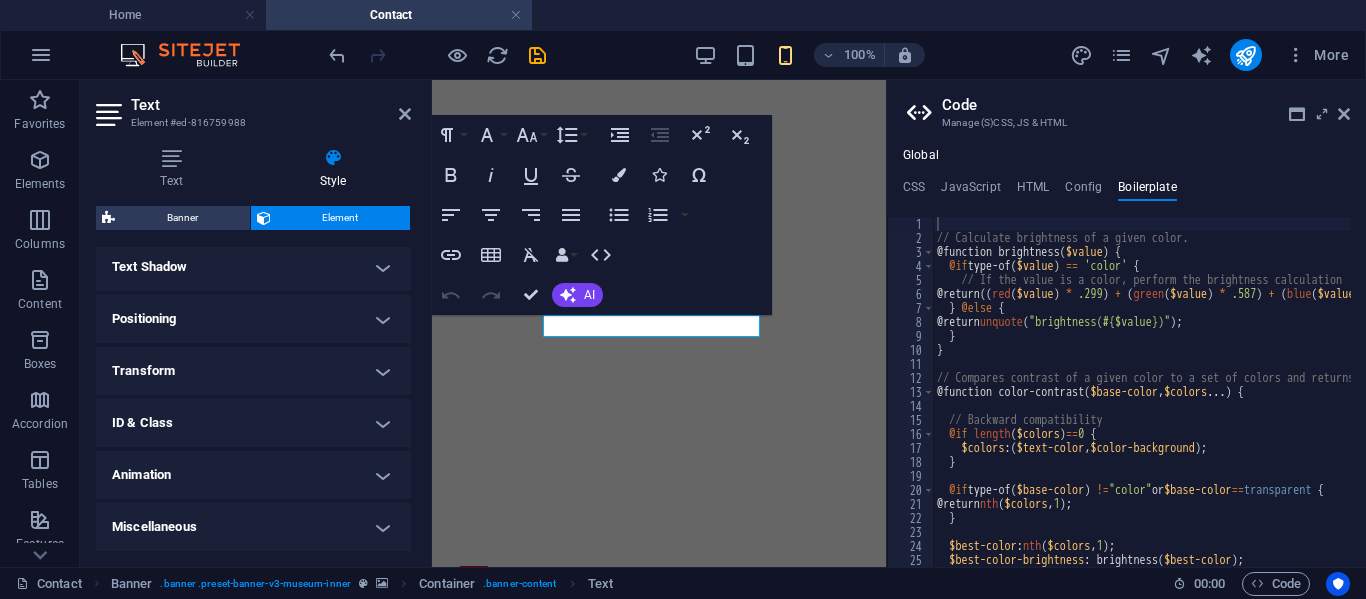 click on "Transform" at bounding box center (253, 371) 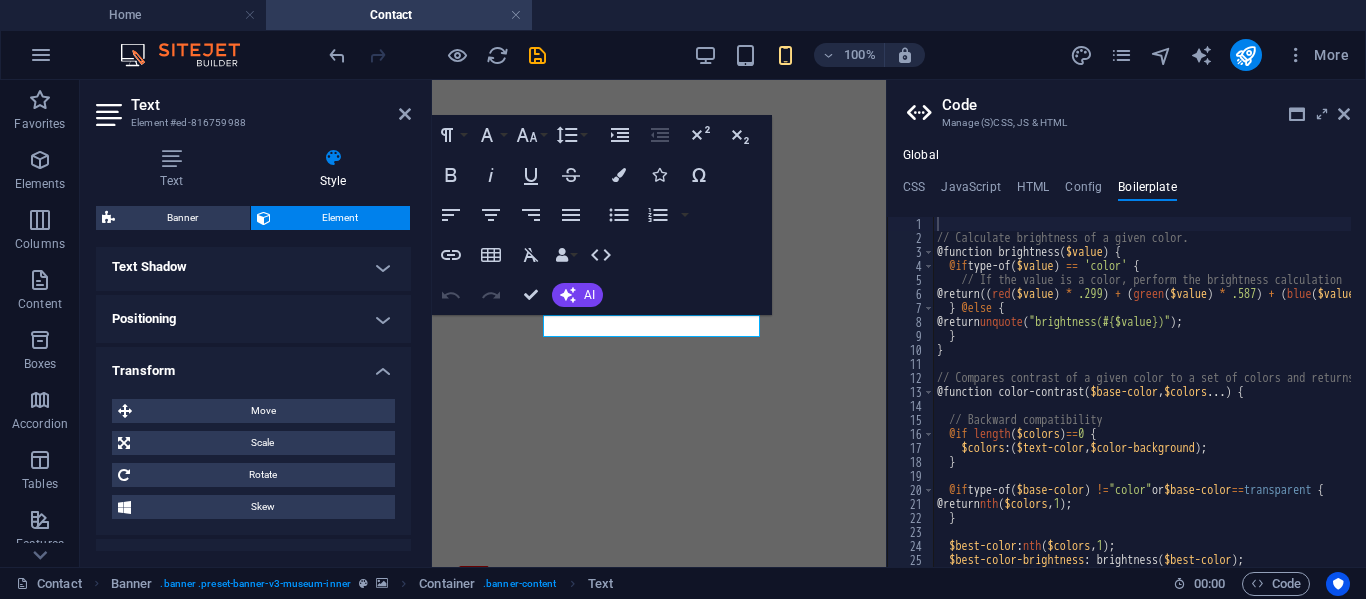 click on "Transform" at bounding box center [253, 365] 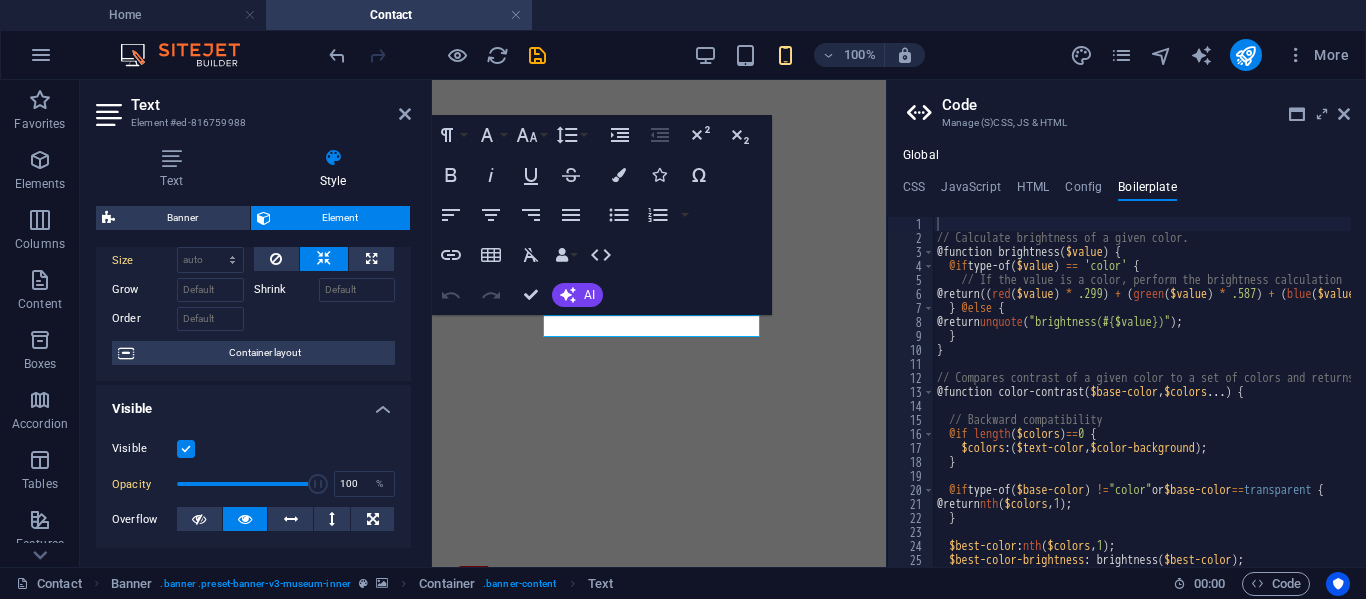 scroll, scrollTop: 0, scrollLeft: 0, axis: both 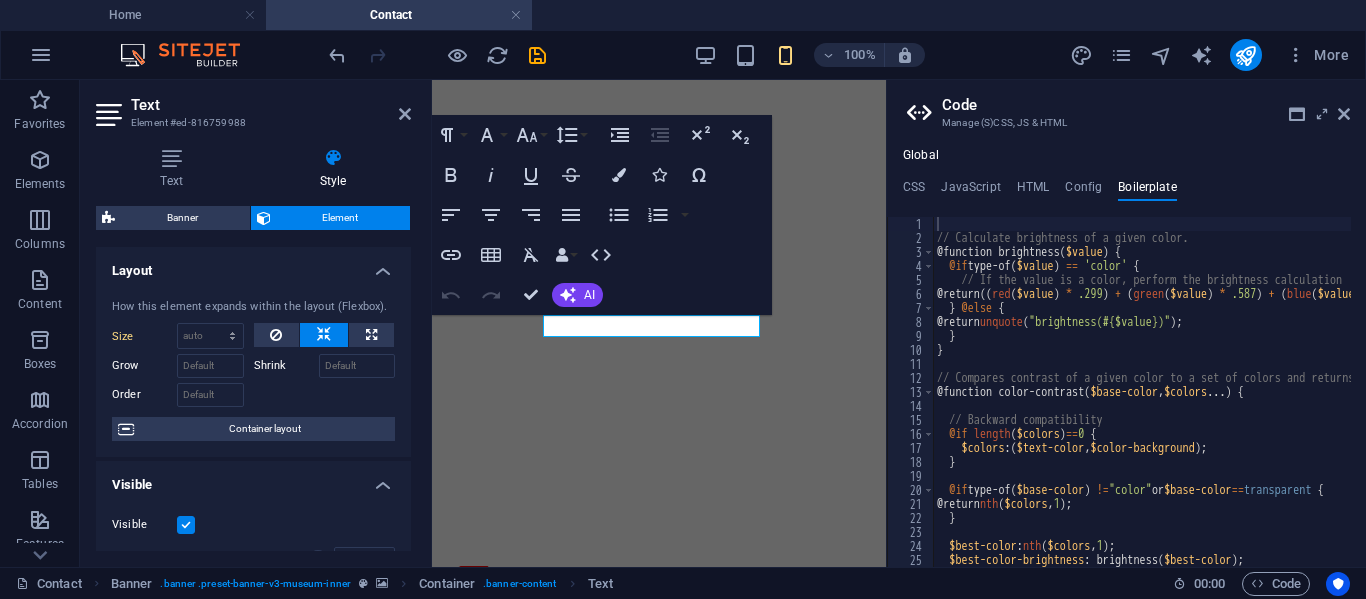 click on "Layout" at bounding box center (253, 265) 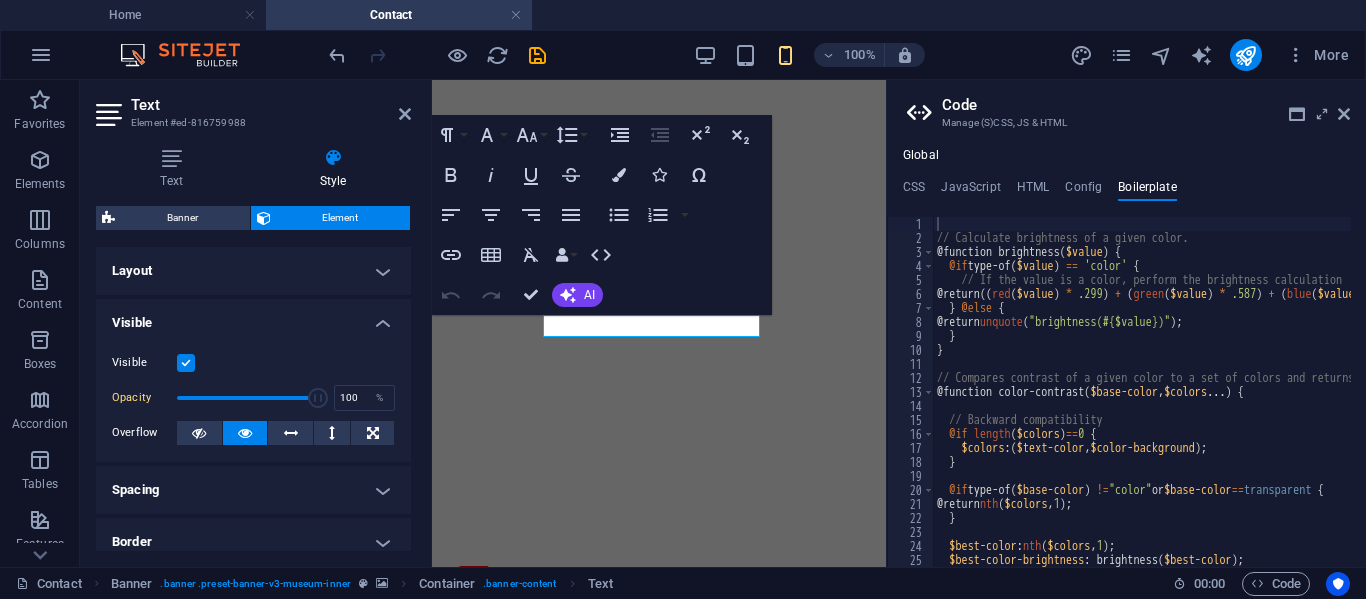 click on "Layout" at bounding box center (253, 271) 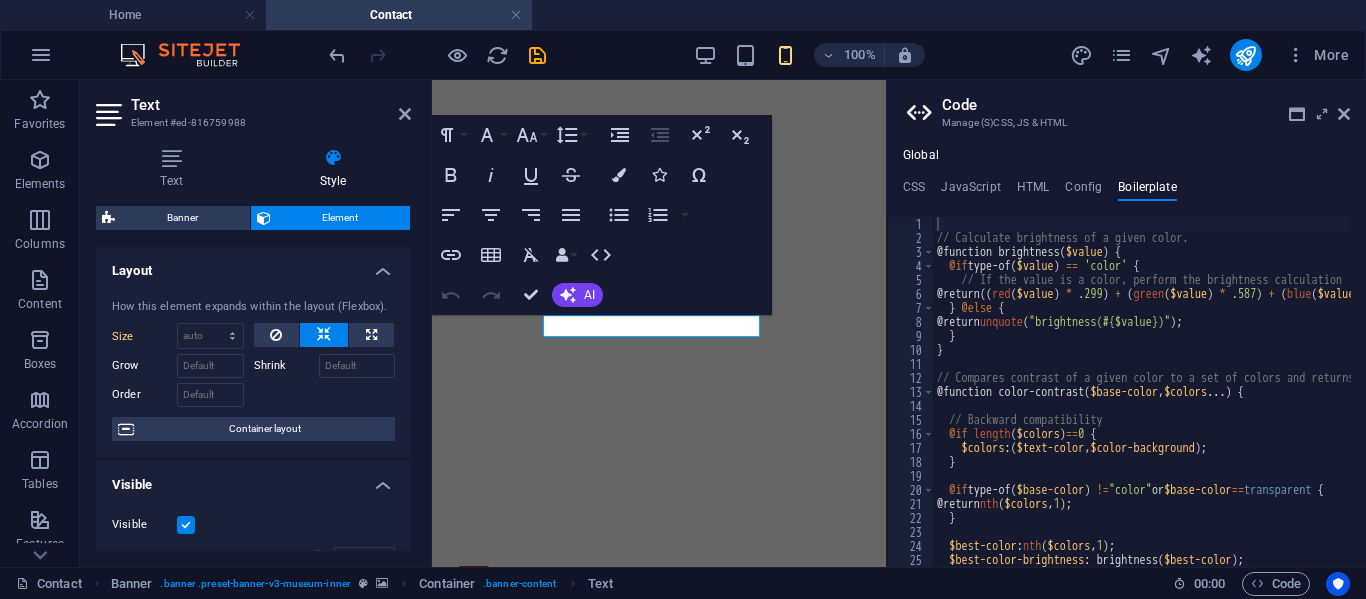 click on "Visible" at bounding box center [253, 479] 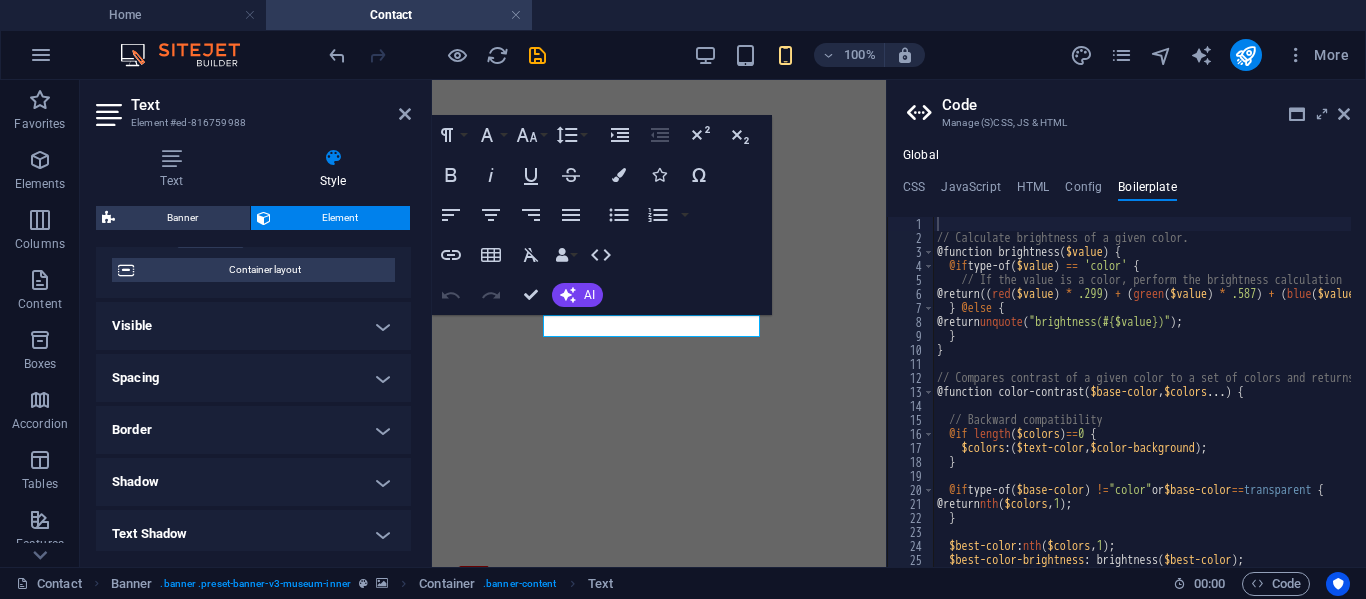 scroll, scrollTop: 0, scrollLeft: 0, axis: both 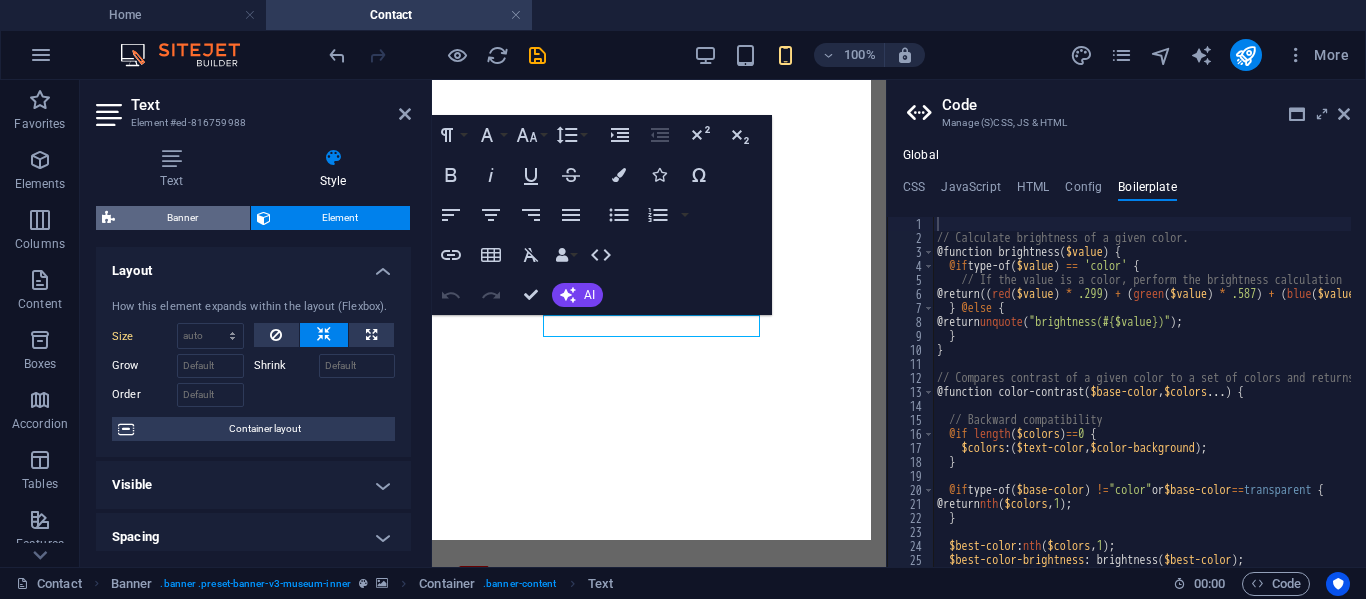 click on "Banner" at bounding box center [182, 218] 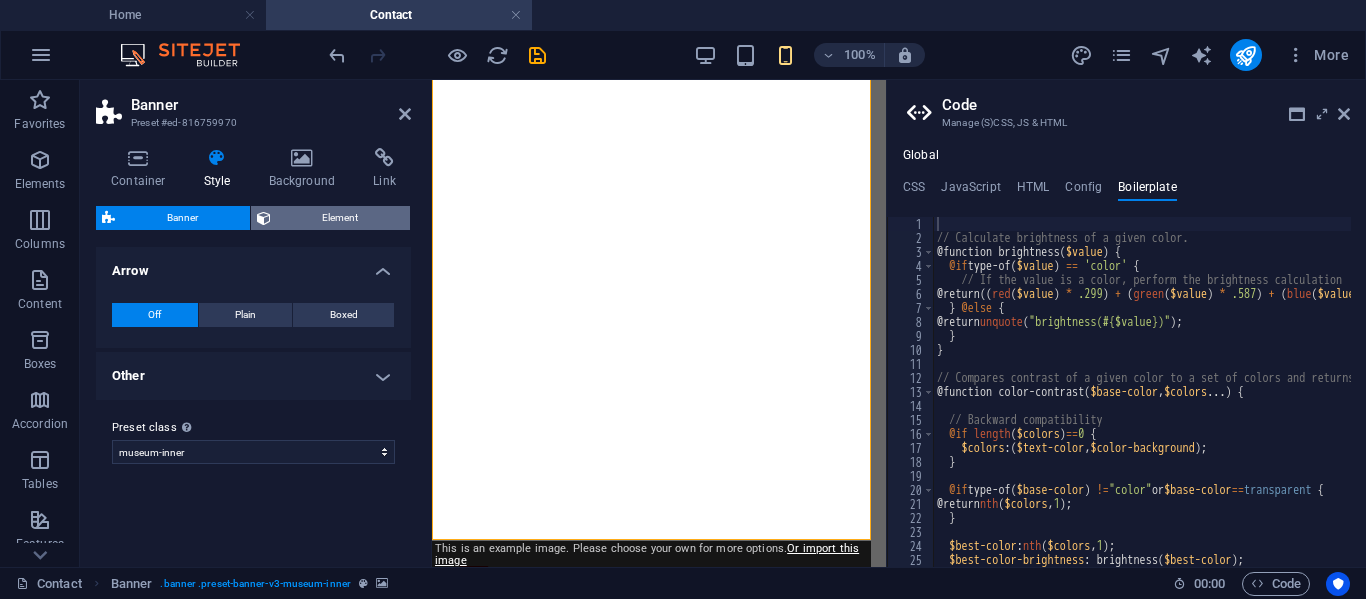 click on "Element" at bounding box center [341, 218] 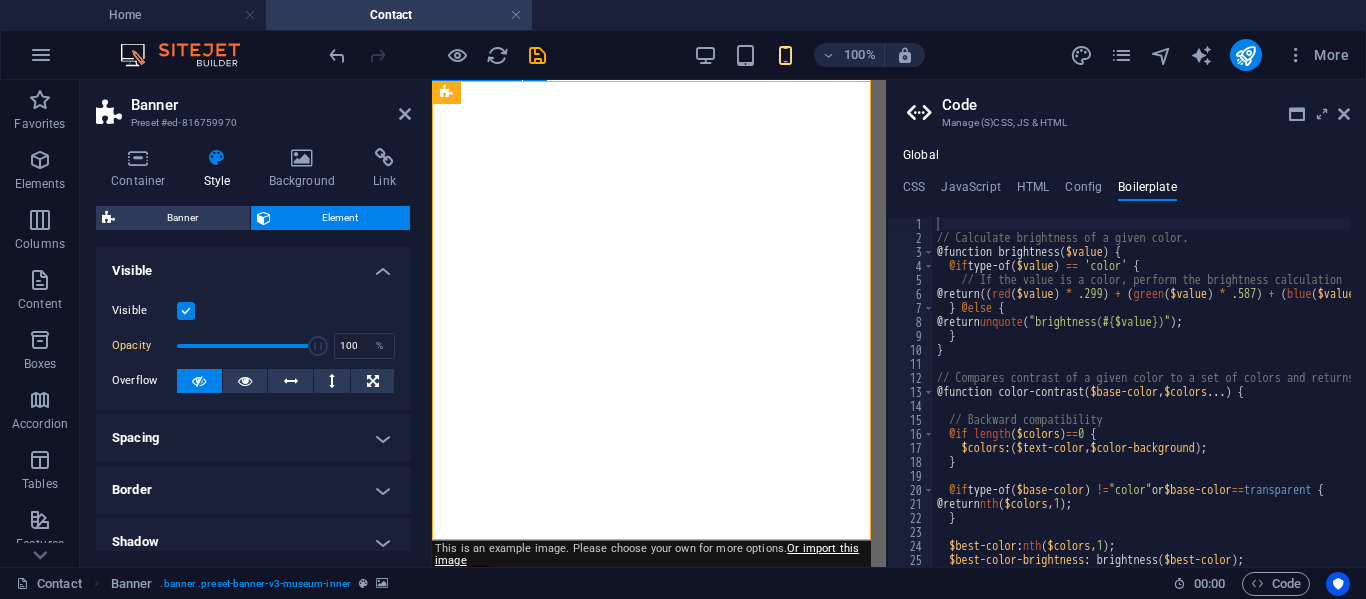 click on "Contact Us CV. WIDYA JAYA MANDIRI" at bounding box center [659, 961] 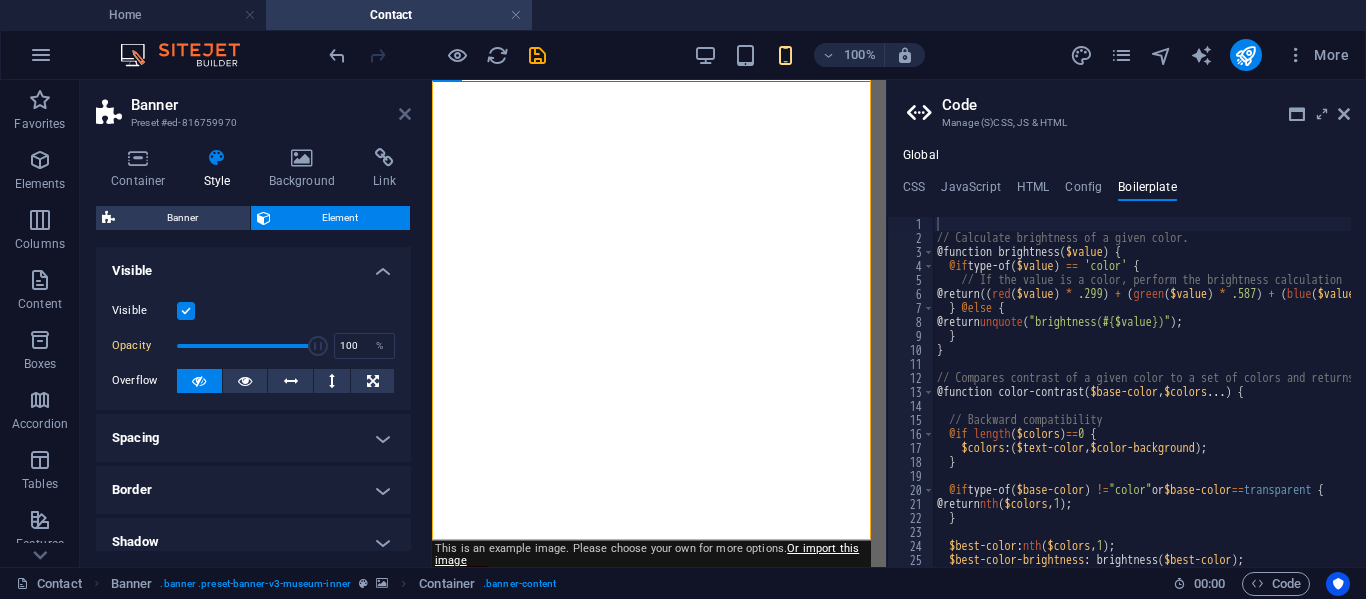 click at bounding box center (405, 114) 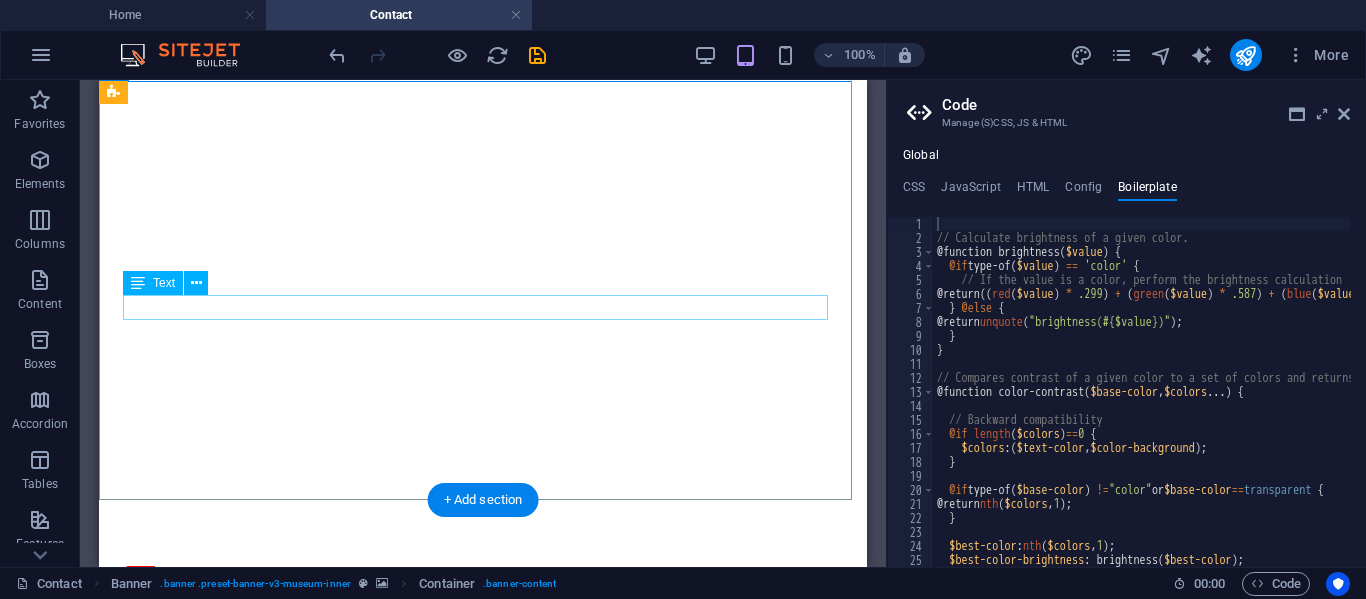 click on "CV. WIDYA JAYA MANDIRI" at bounding box center (483, 1028) 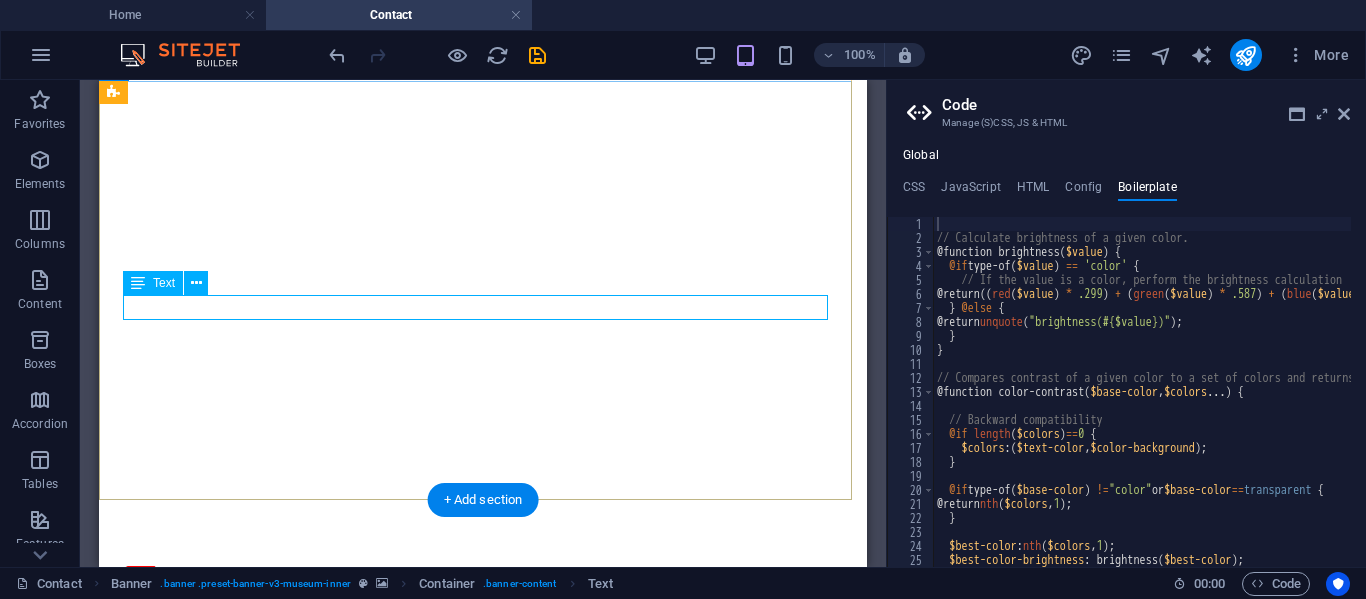 click on "CV. WIDYA JAYA MANDIRI" at bounding box center (483, 1028) 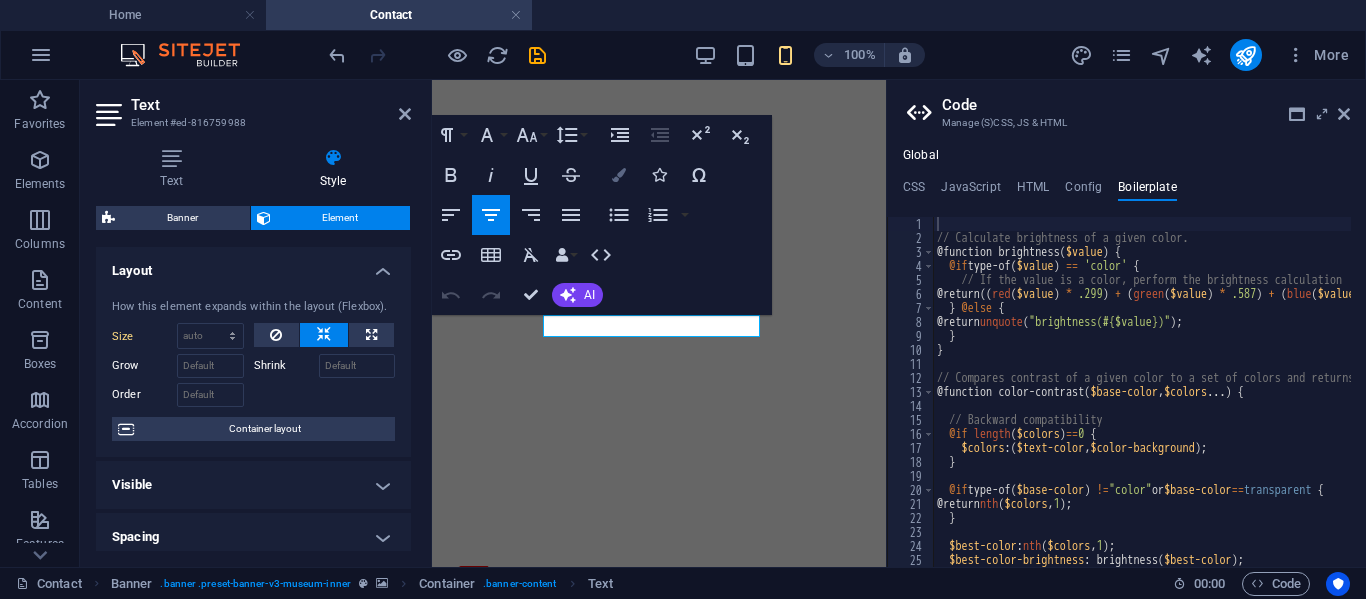 click at bounding box center (619, 175) 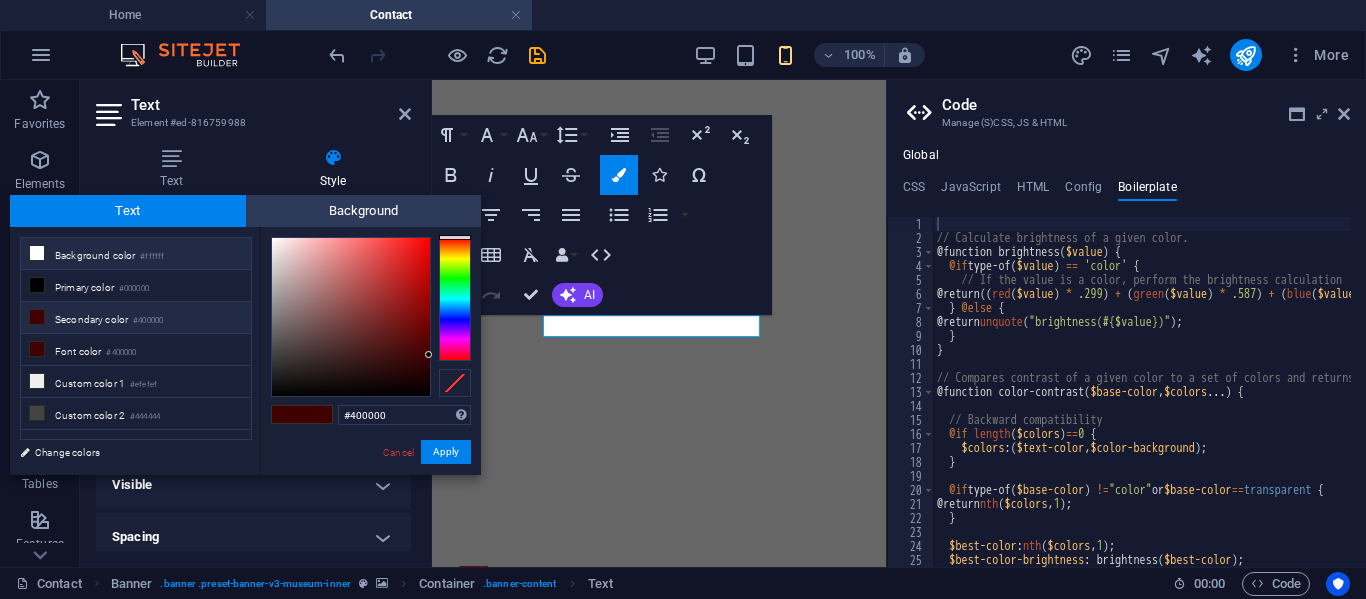 click on "#ffffff" at bounding box center [152, 257] 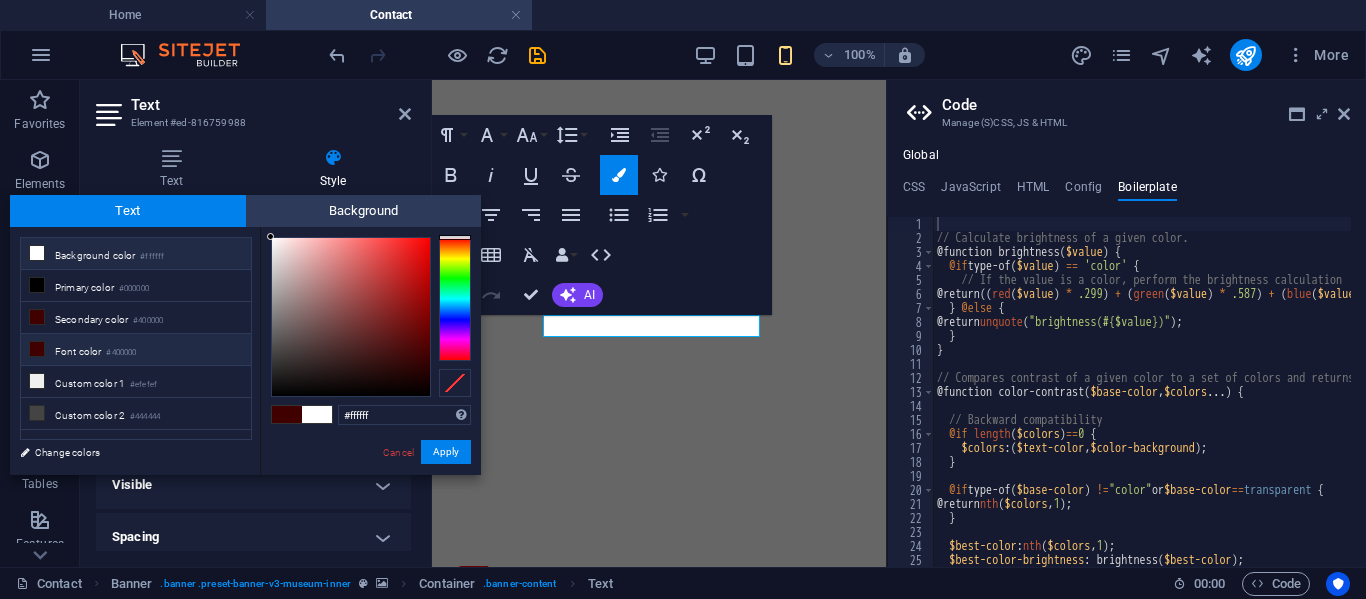 click on "#400000" at bounding box center (121, 353) 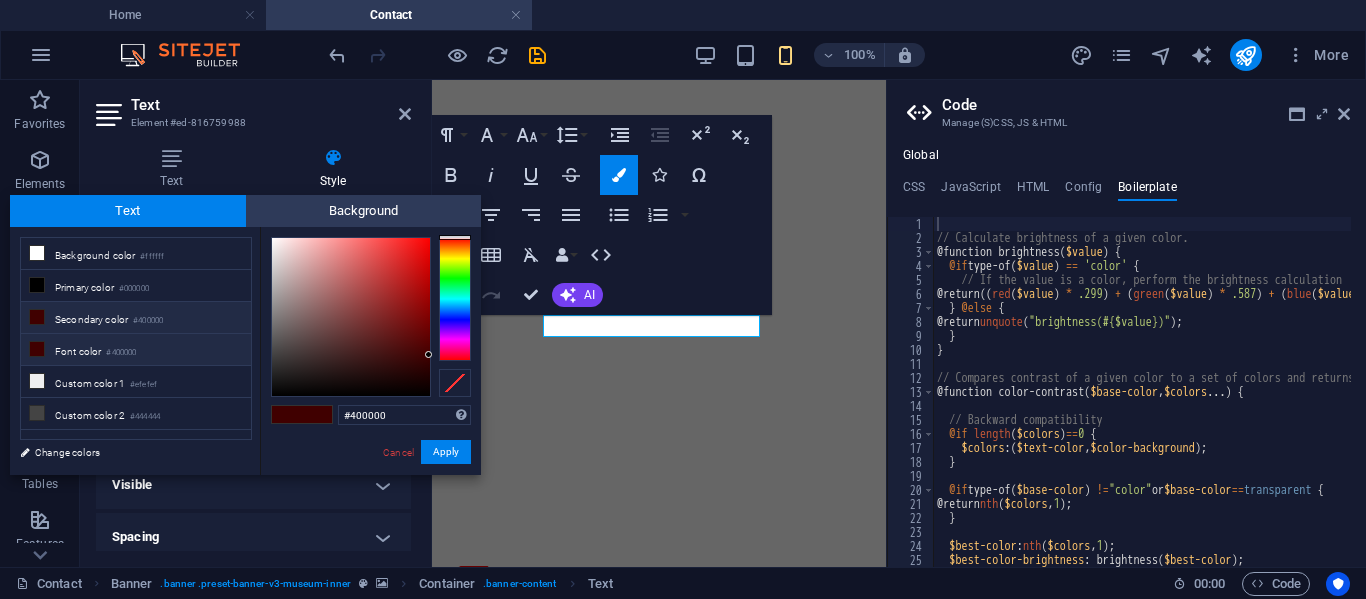 click on "Font color
#400000" at bounding box center (136, 350) 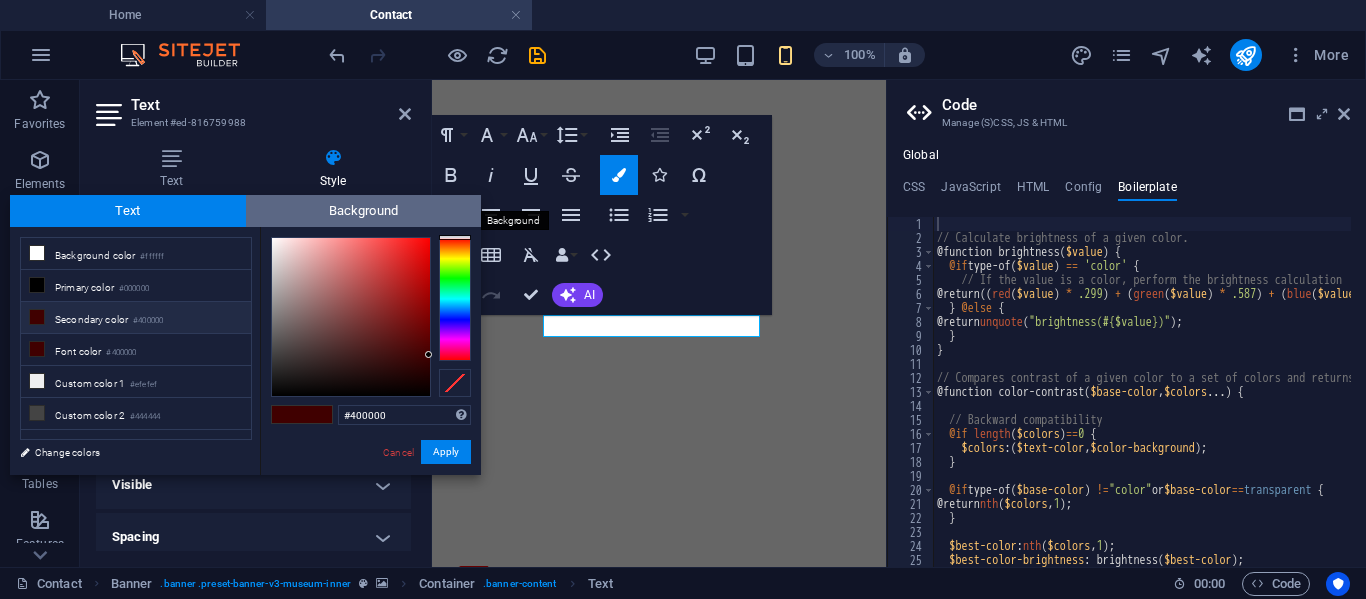 click on "Background" at bounding box center (364, 211) 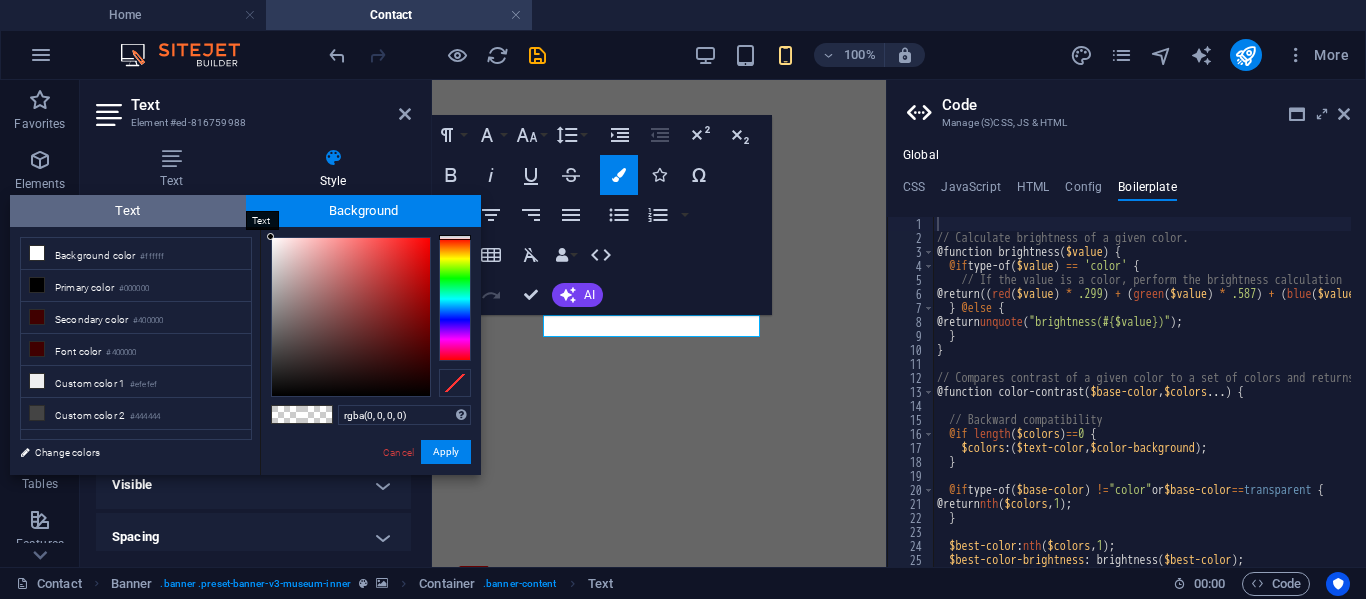 click on "Text" at bounding box center (128, 211) 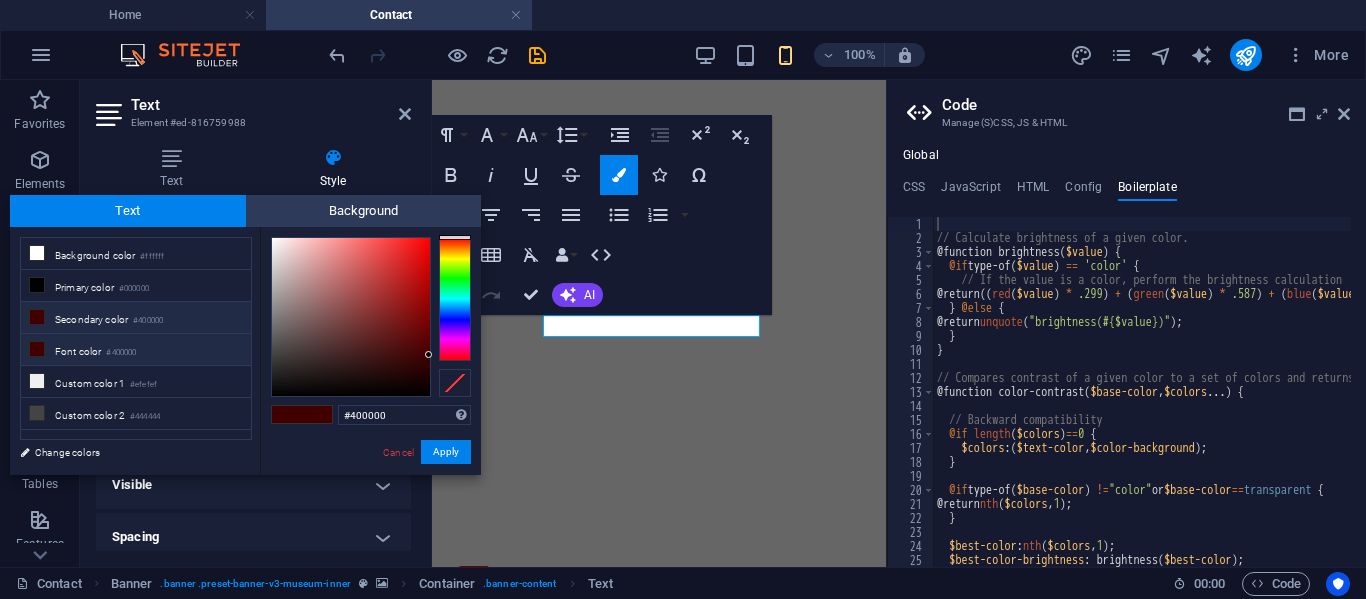 click on "#400000" at bounding box center (121, 353) 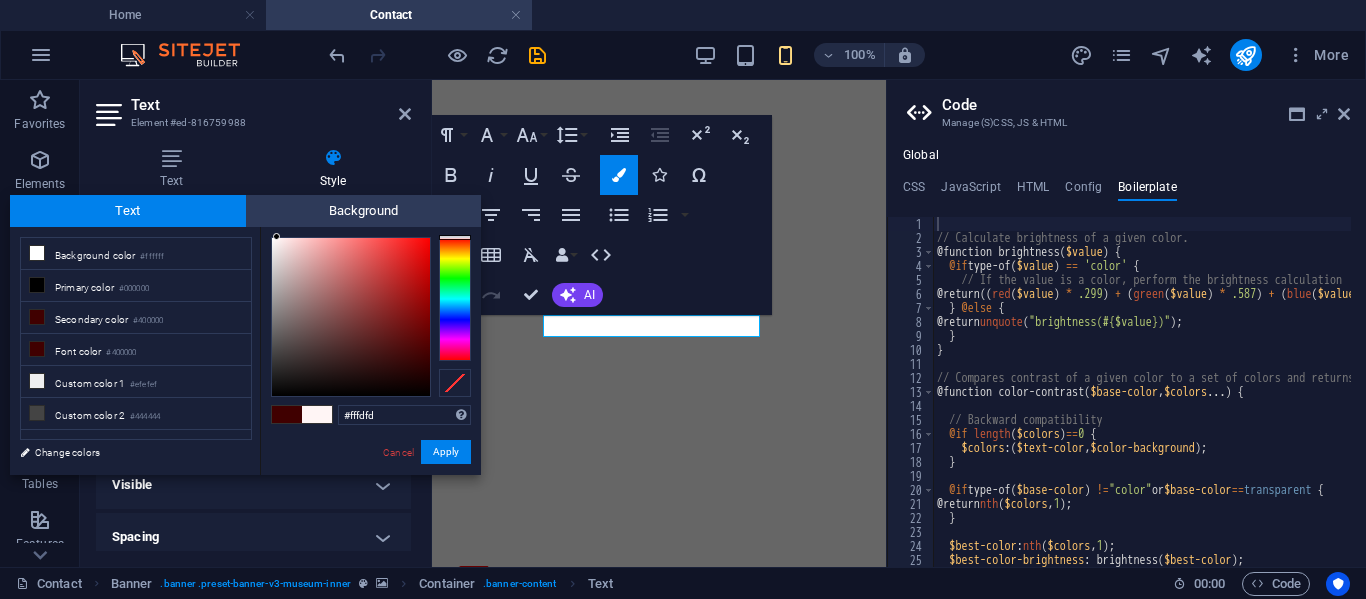 type on "#ffffff" 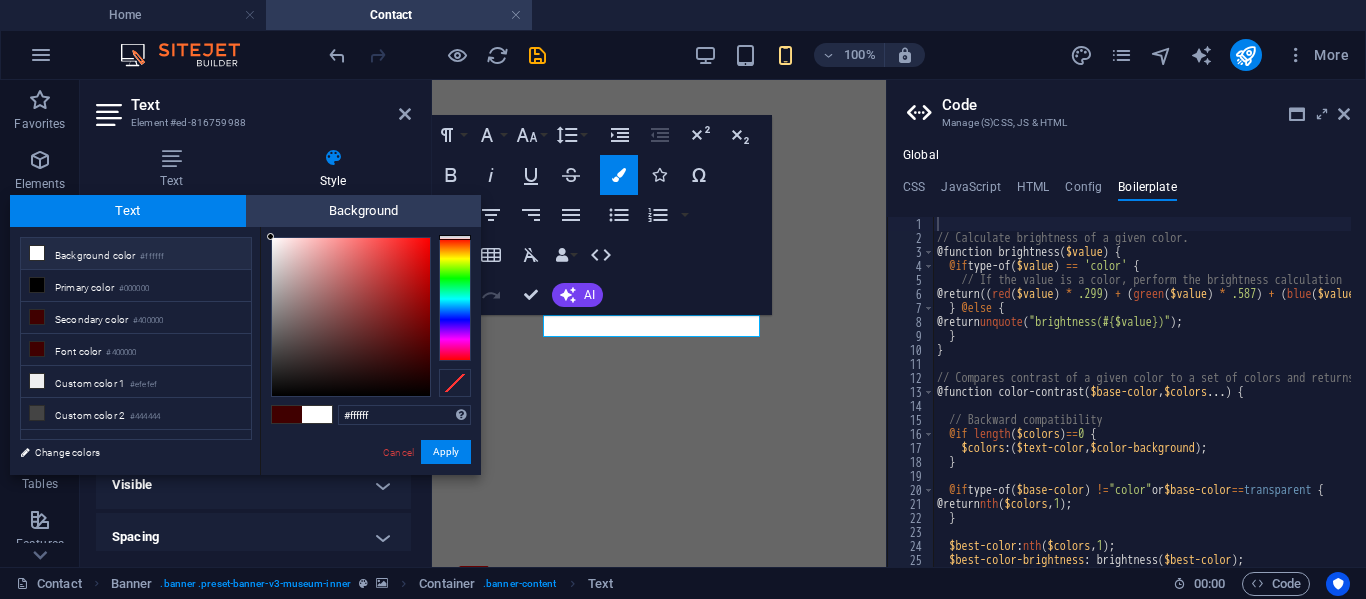drag, startPoint x: 427, startPoint y: 351, endPoint x: 269, endPoint y: 237, distance: 194.83327 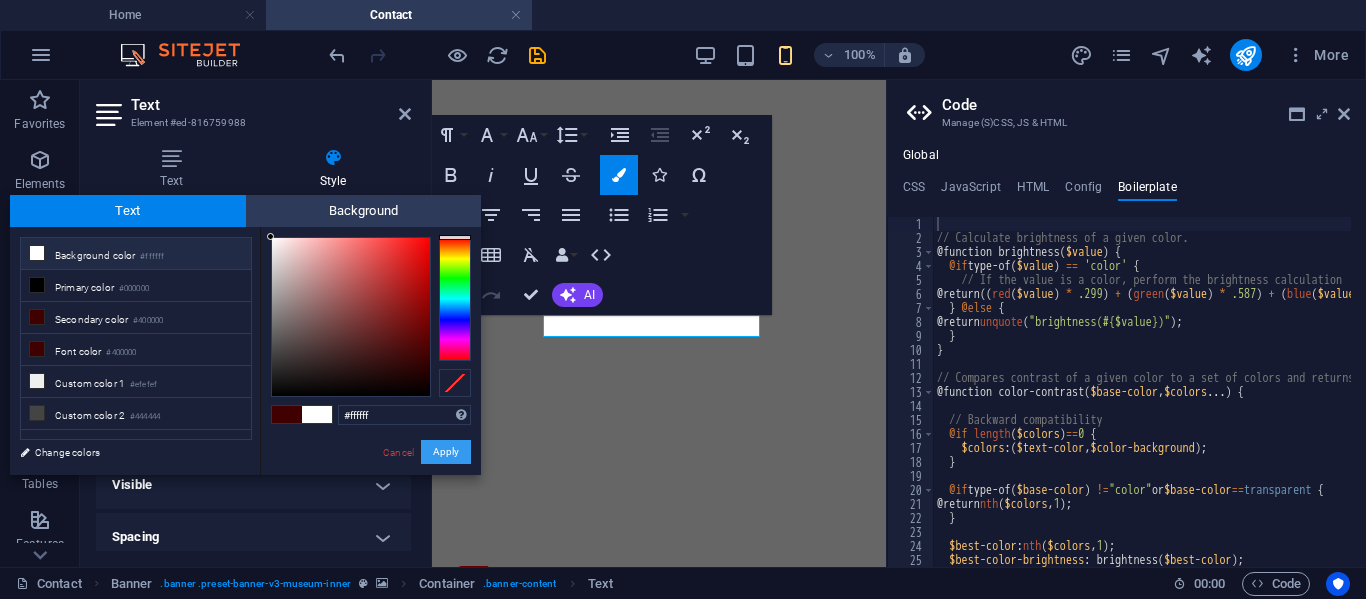 click on "Apply" at bounding box center [446, 452] 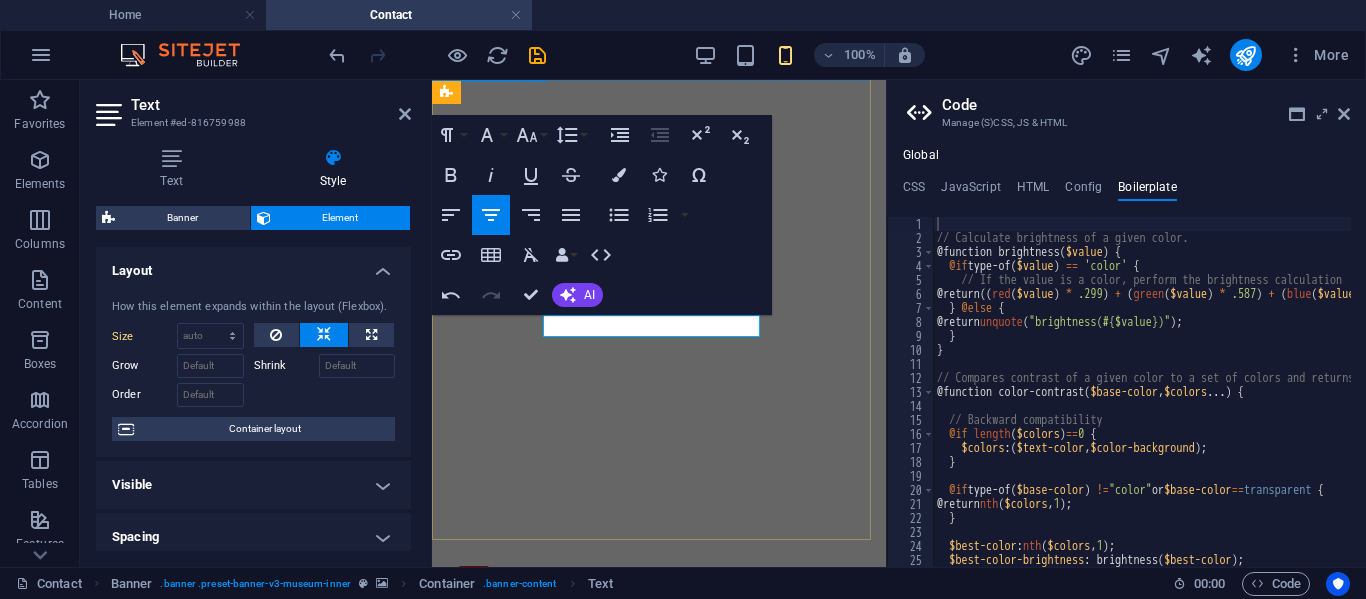 click on "Contact Us ​ ​ CV. WIDYA JAYA MANDIRI" at bounding box center (659, 961) 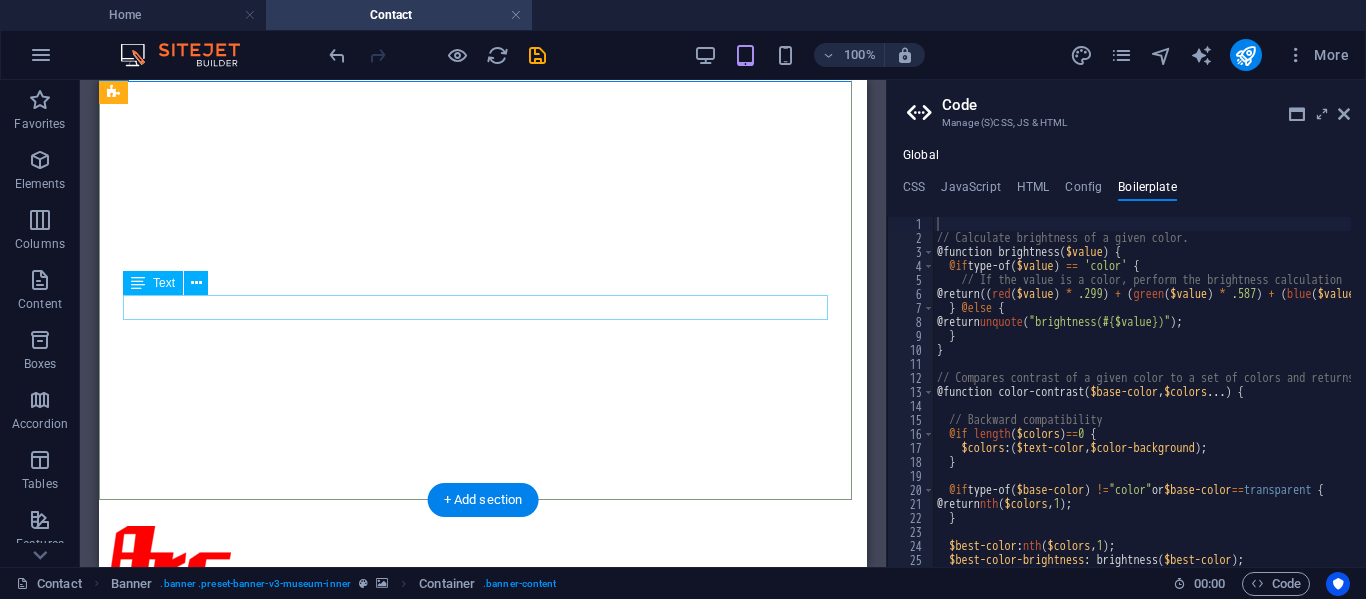click on "CV. WIDYA JAYA MANDIRI" at bounding box center [483, 988] 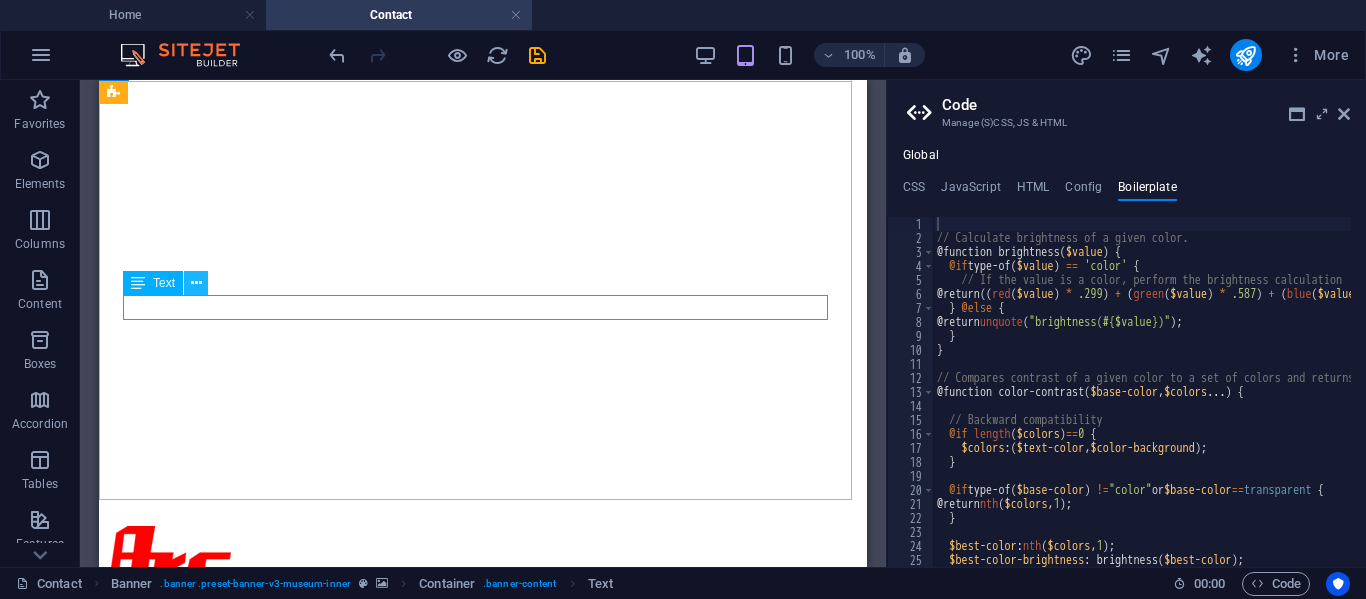 click at bounding box center [196, 283] 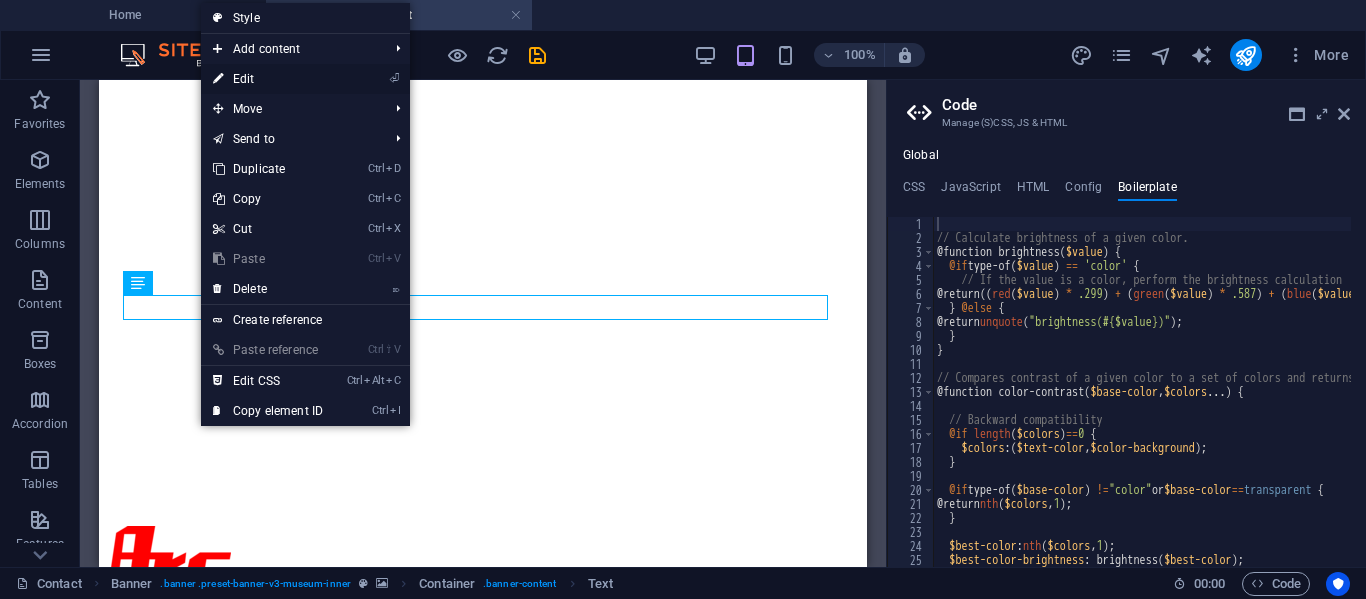 click on "⏎  Edit" at bounding box center [268, 79] 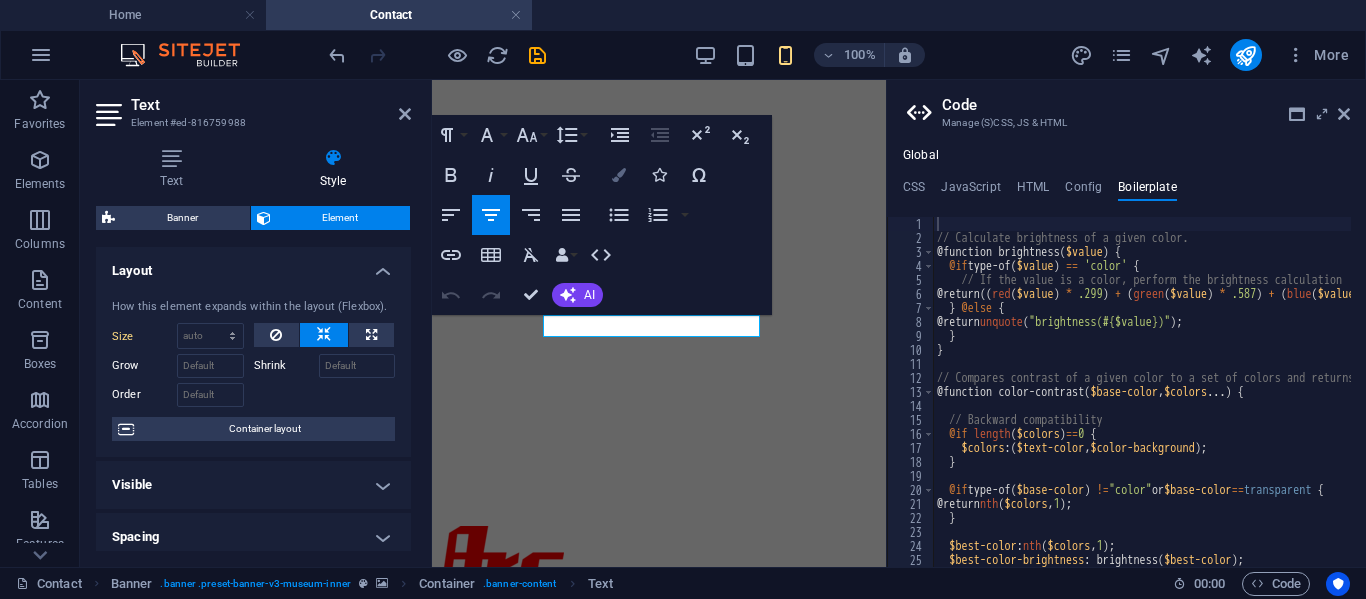 click at bounding box center (619, 175) 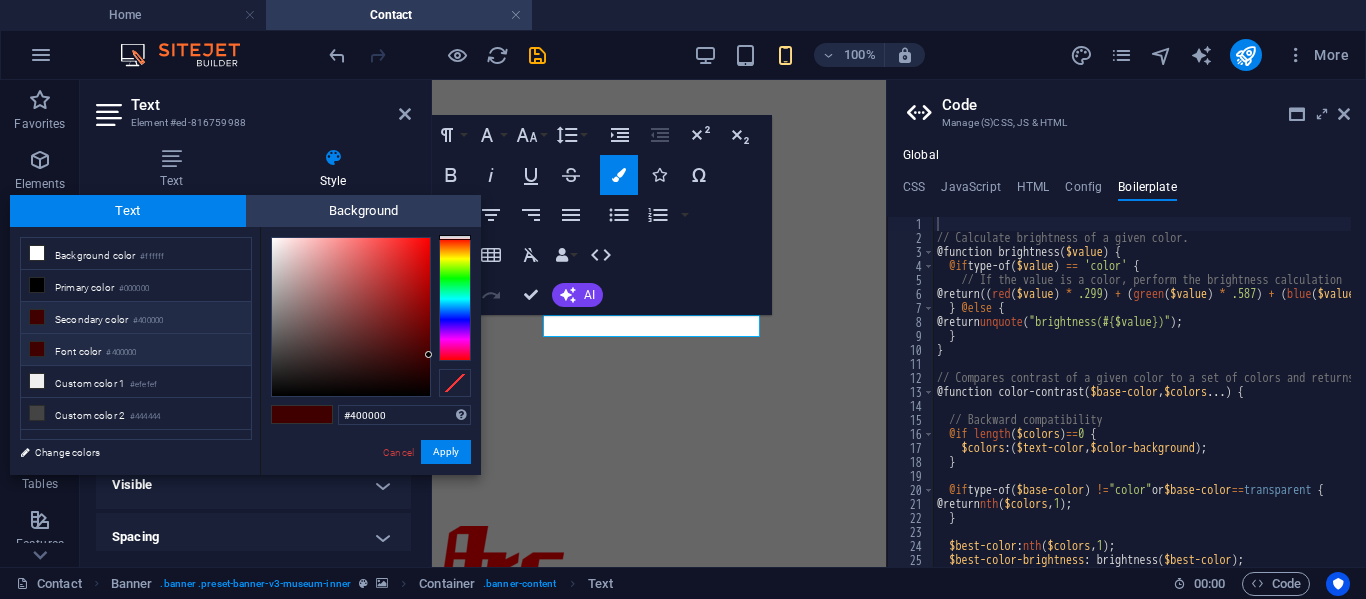 click on "#400000" at bounding box center (121, 353) 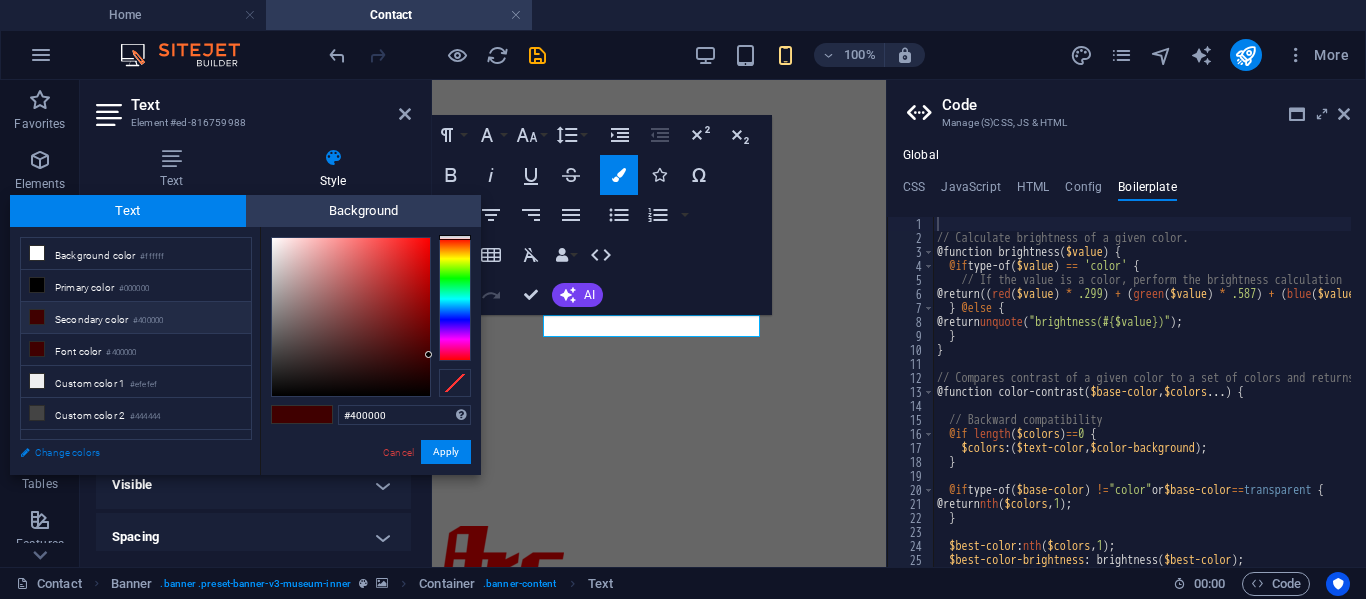 click on "Change colors" at bounding box center [126, 452] 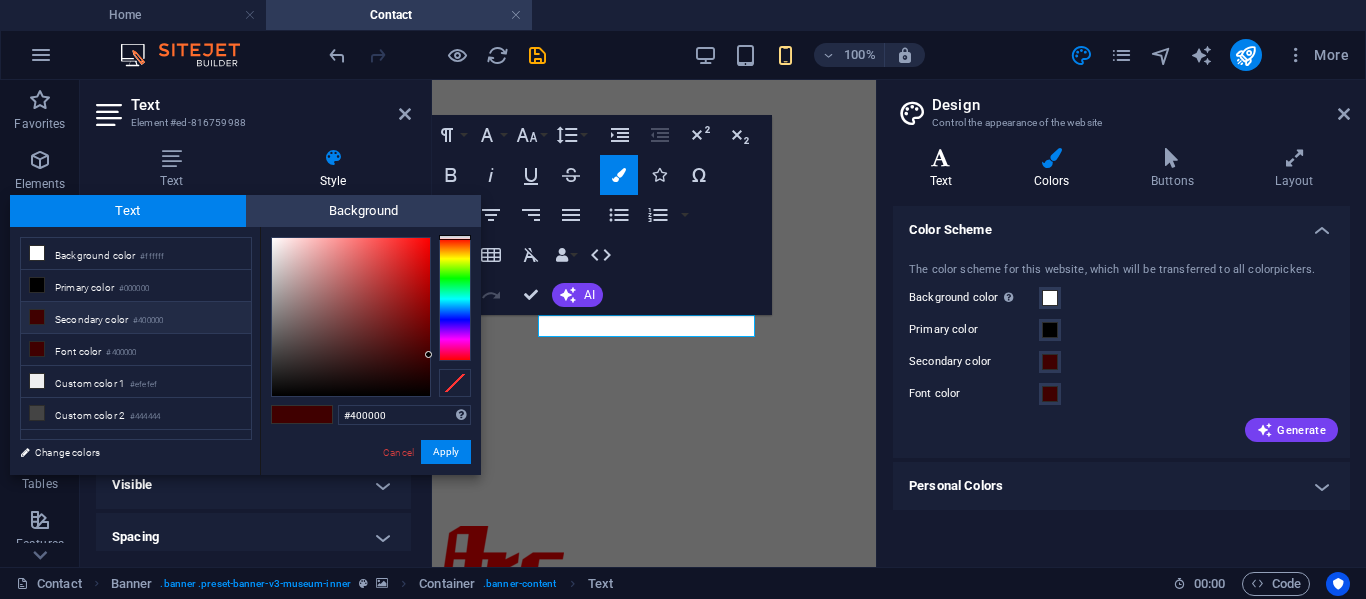 click on "Text" at bounding box center (945, 169) 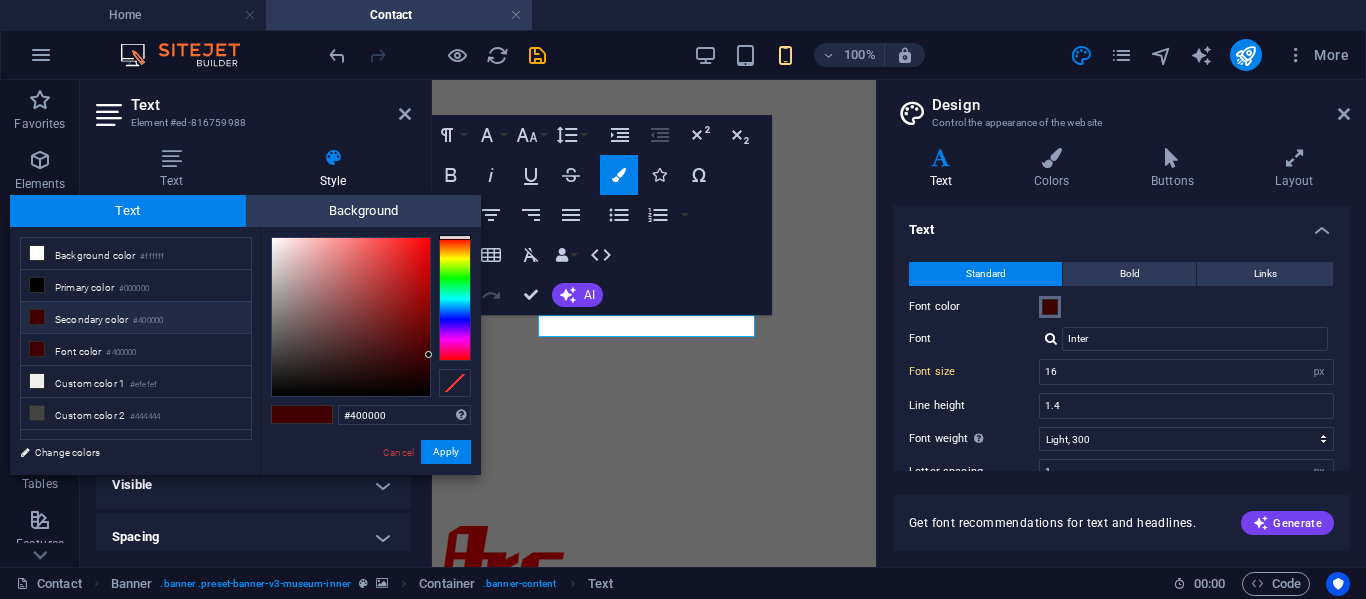 click at bounding box center (1050, 307) 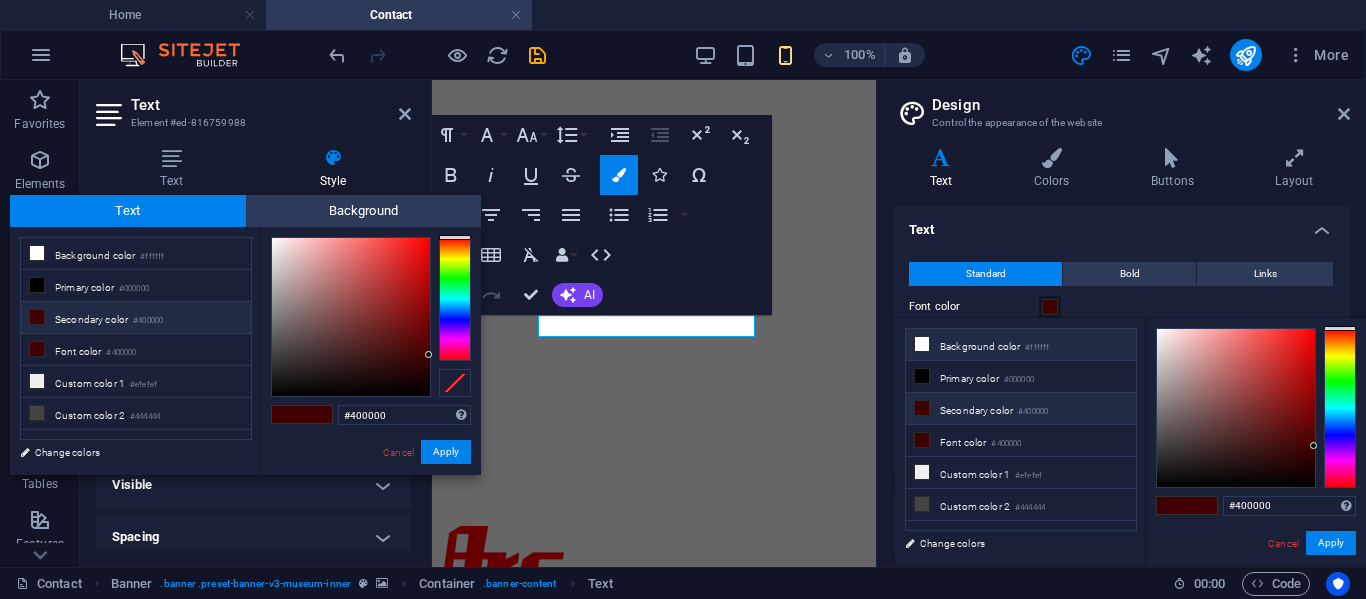 click on "Background color
#ffffff" at bounding box center [1021, 345] 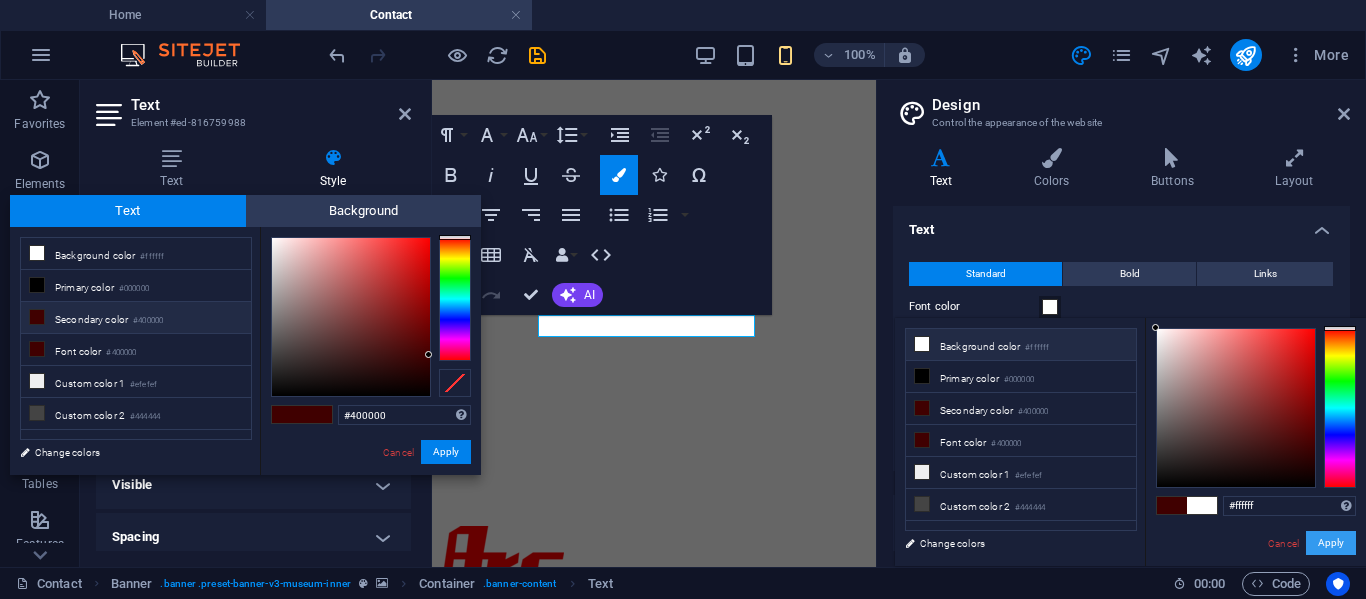 click on "Apply" at bounding box center (1331, 543) 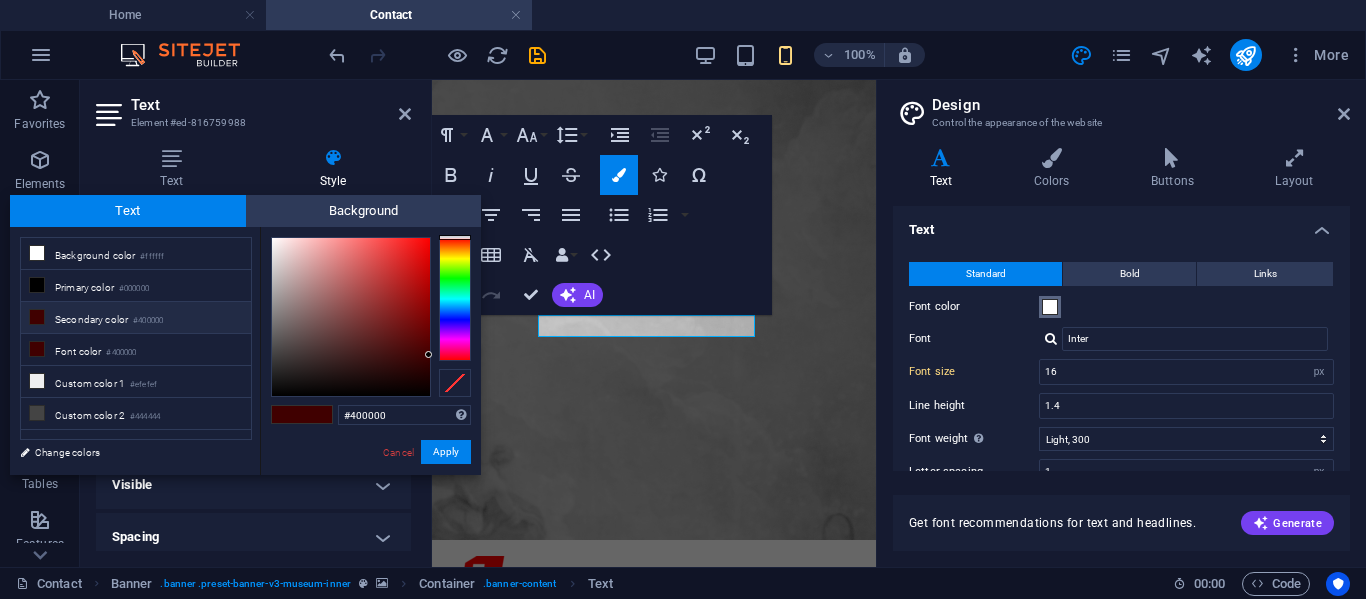 click on "Font color" at bounding box center (1050, 307) 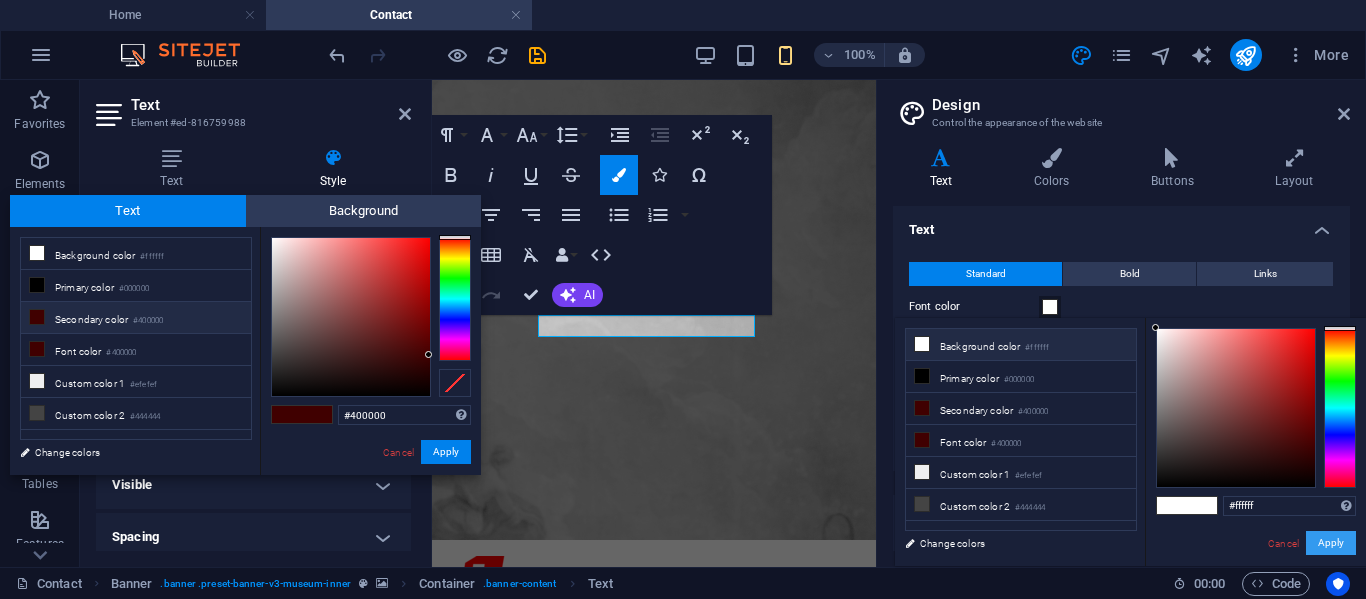 click on "Apply" at bounding box center [1331, 543] 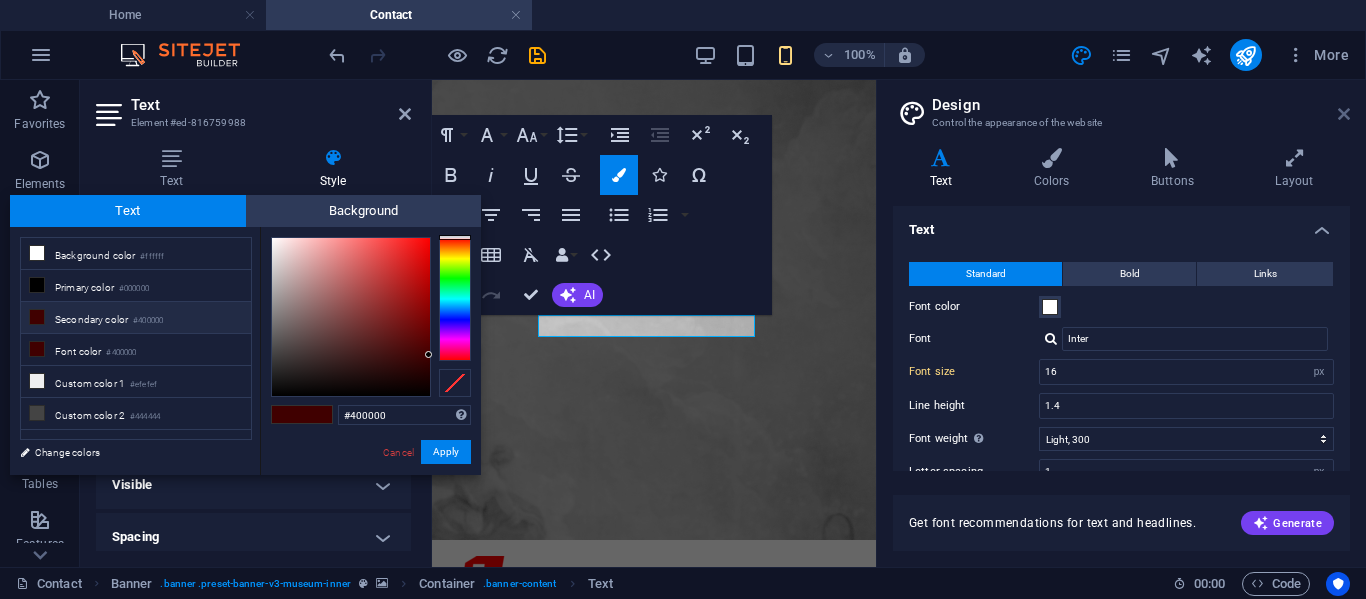 click at bounding box center [1344, 114] 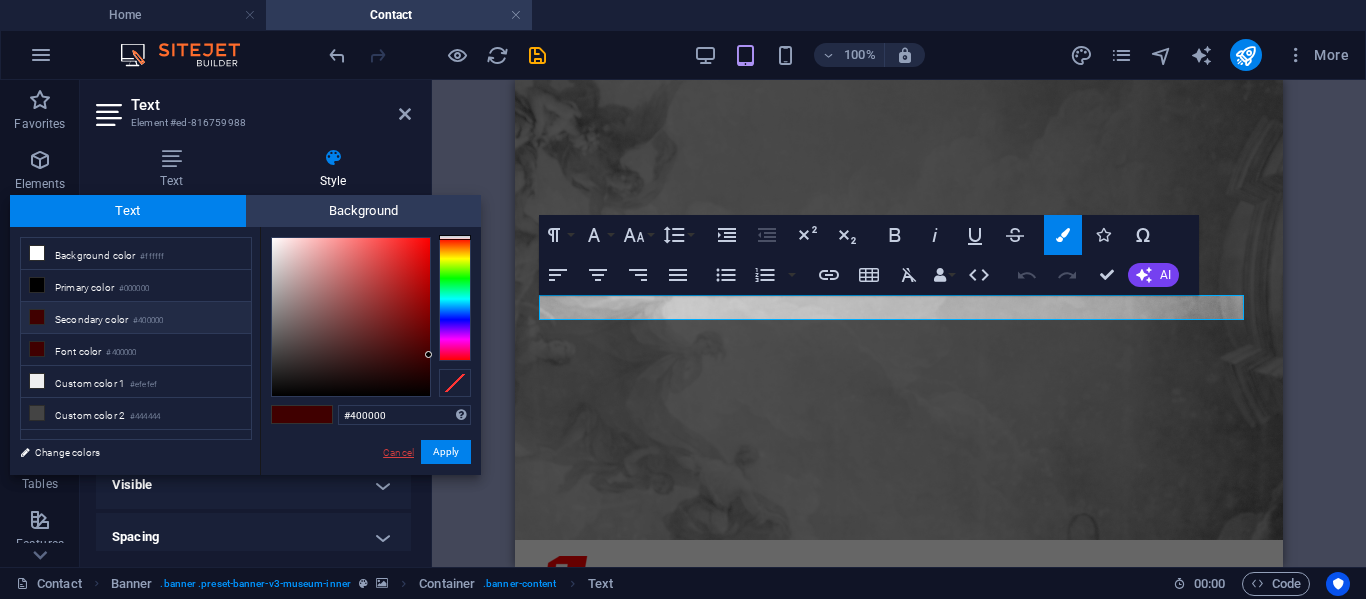 click on "Cancel" at bounding box center [398, 452] 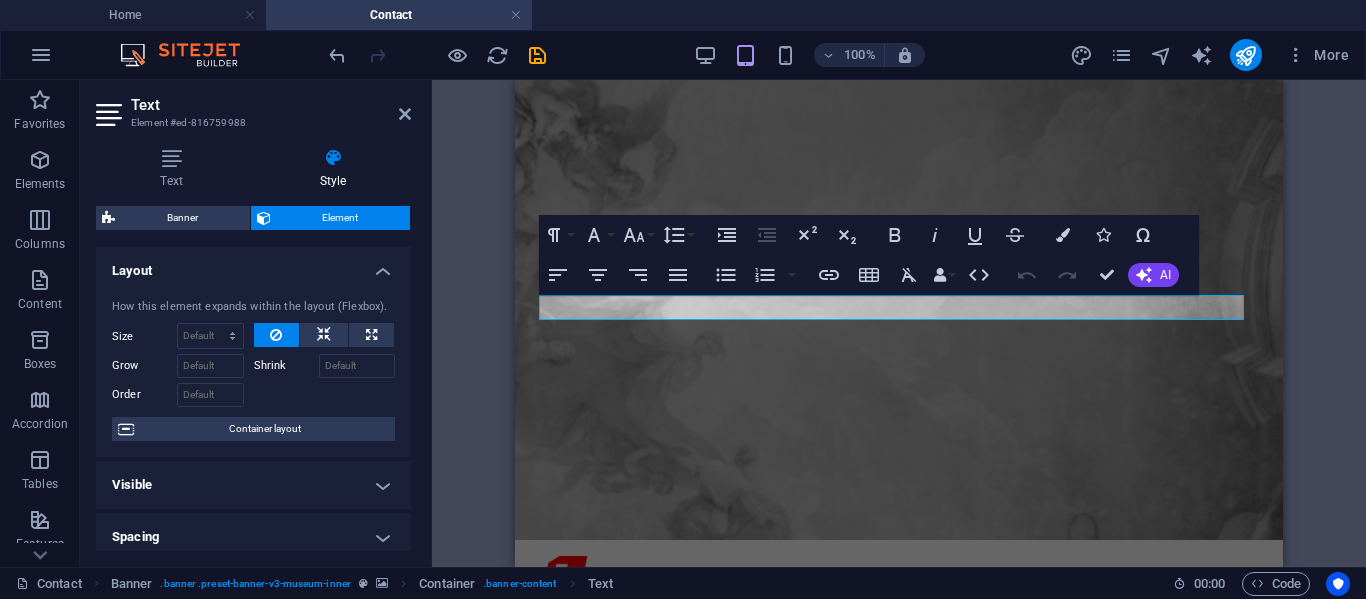 click on "Text Element #ed-816759988 Text Style Text Add, edit, and format text directly on the website. Default colors and font sizes are defined in Design. Edit design Alignment Left aligned Centered Right aligned Banner Element Layout How this element expands within the layout (Flexbox). Size Default auto px % 1/1 1/2 1/3 1/4 1/5 1/6 1/7 1/8 1/9 1/10 Grow Shrink Order Container layout Visible Visible Opacity 100 % Overflow Spacing Margin Default auto px % rem vw vh Custom Custom auto px % rem vw vh auto px % rem vw vh auto px % rem vw vh auto px % rem vw vh Padding Default px rem % vh vw Custom Custom px rem % vh vw px rem % vh vw px rem % vh vw px rem % vh vw Border Style              - Width 1 auto px rem % vh vw Custom Custom 1 auto px rem % vh vw 1 auto px rem % vh vw 1 auto px rem % vh vw 1 auto px rem % vh vw  - Color Round corners Default px rem % vh vw Custom Custom px rem % vh vw px rem % vh vw px rem % vh vw px rem % vh vw Shadow Default None Outside Inside Color X offset 0 px rem vh vw Y offset" at bounding box center (256, 323) 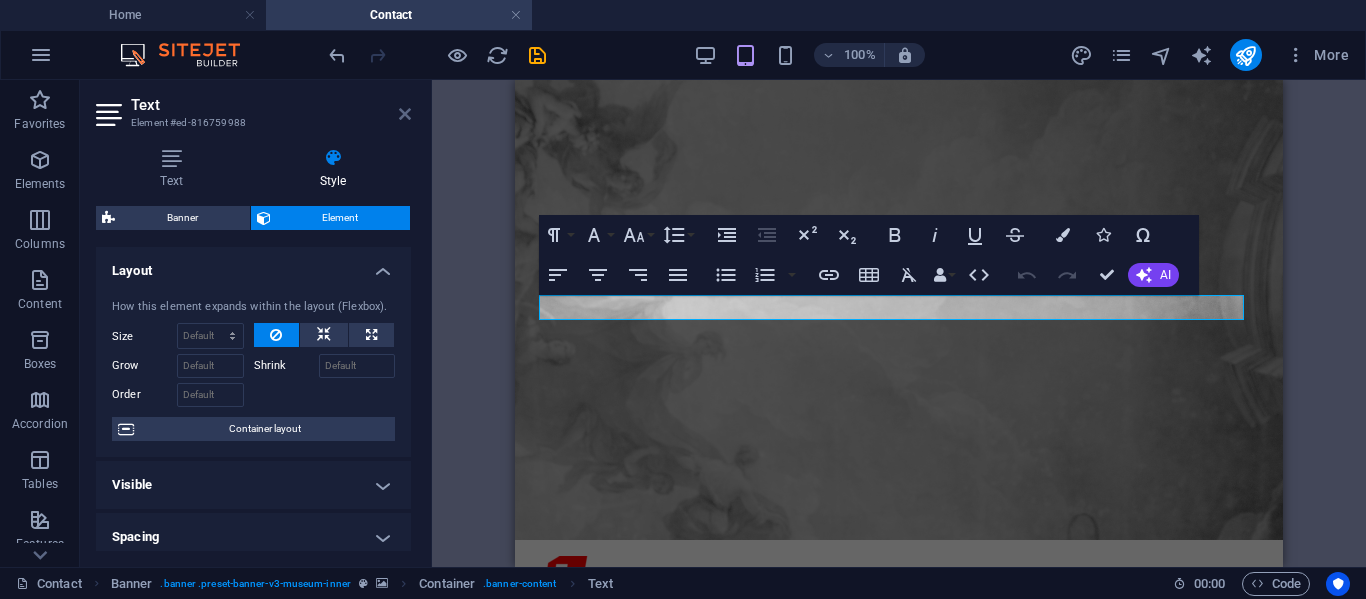 click at bounding box center [405, 114] 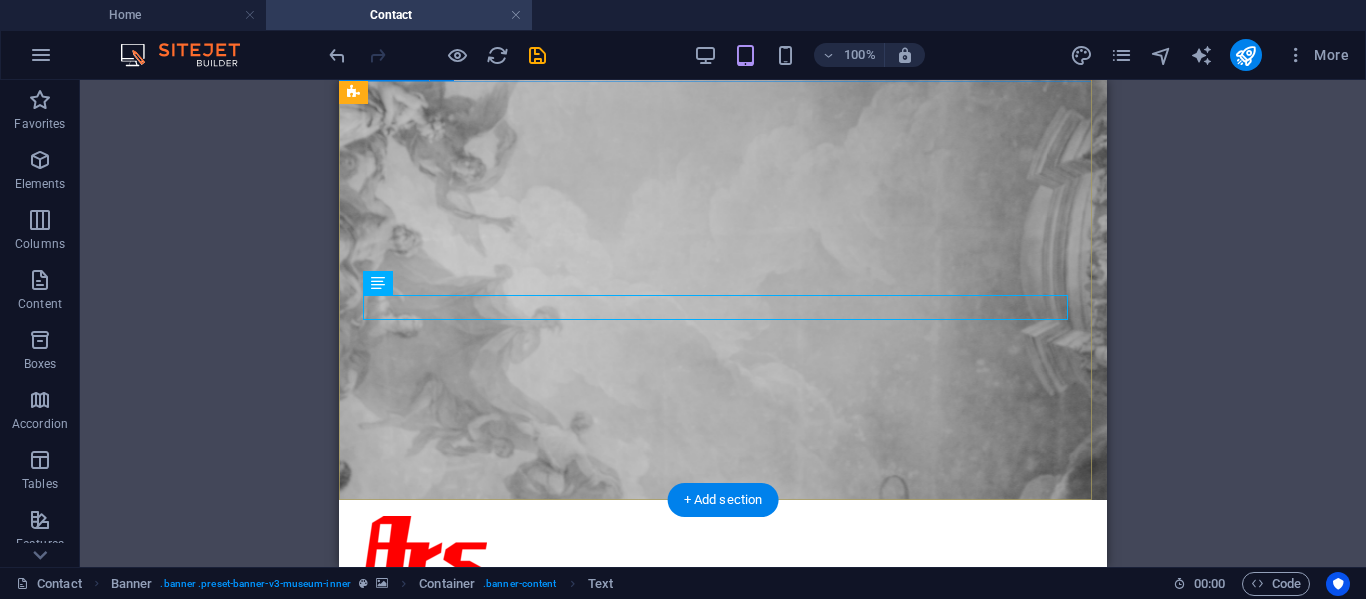 click on "Contact Us CV. WIDYA JAYA MANDIRI" at bounding box center (723, 834) 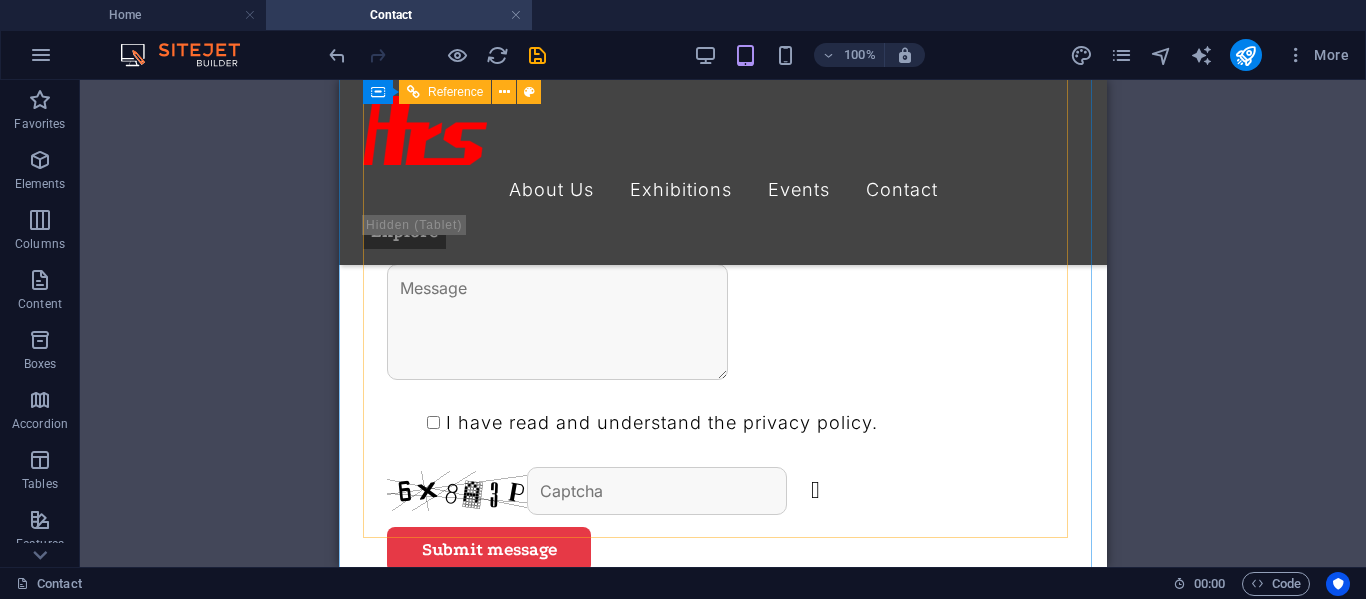 scroll, scrollTop: 1200, scrollLeft: 0, axis: vertical 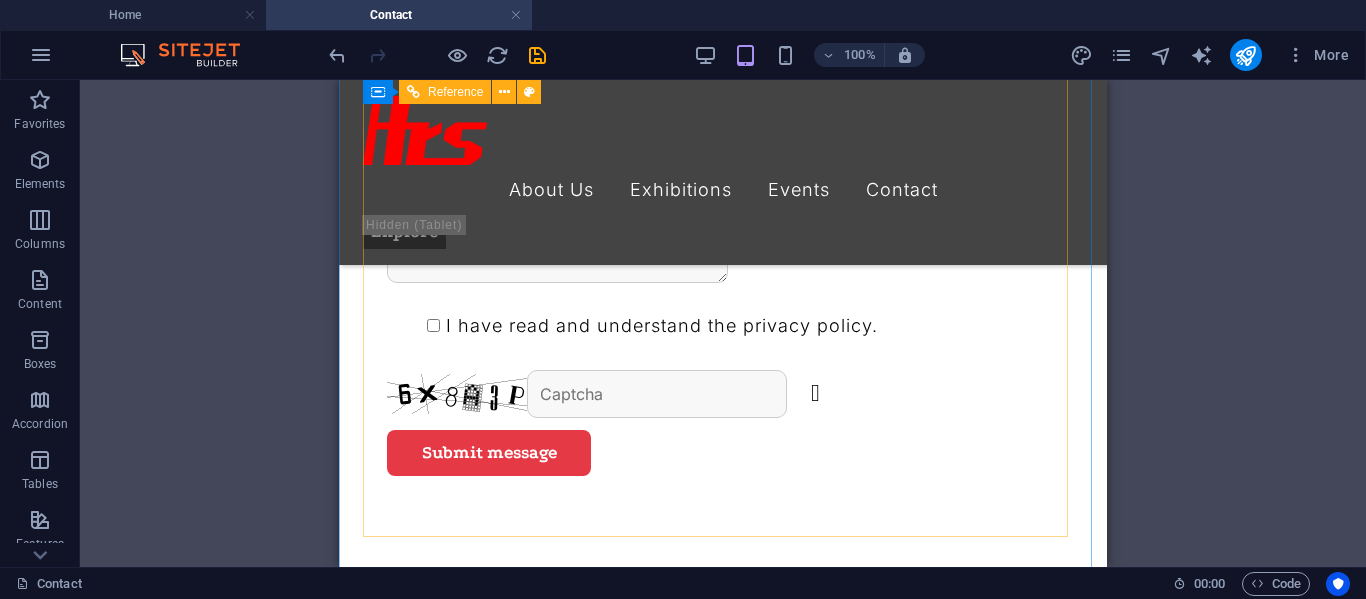 click on "Submit message" at bounding box center (723, 453) 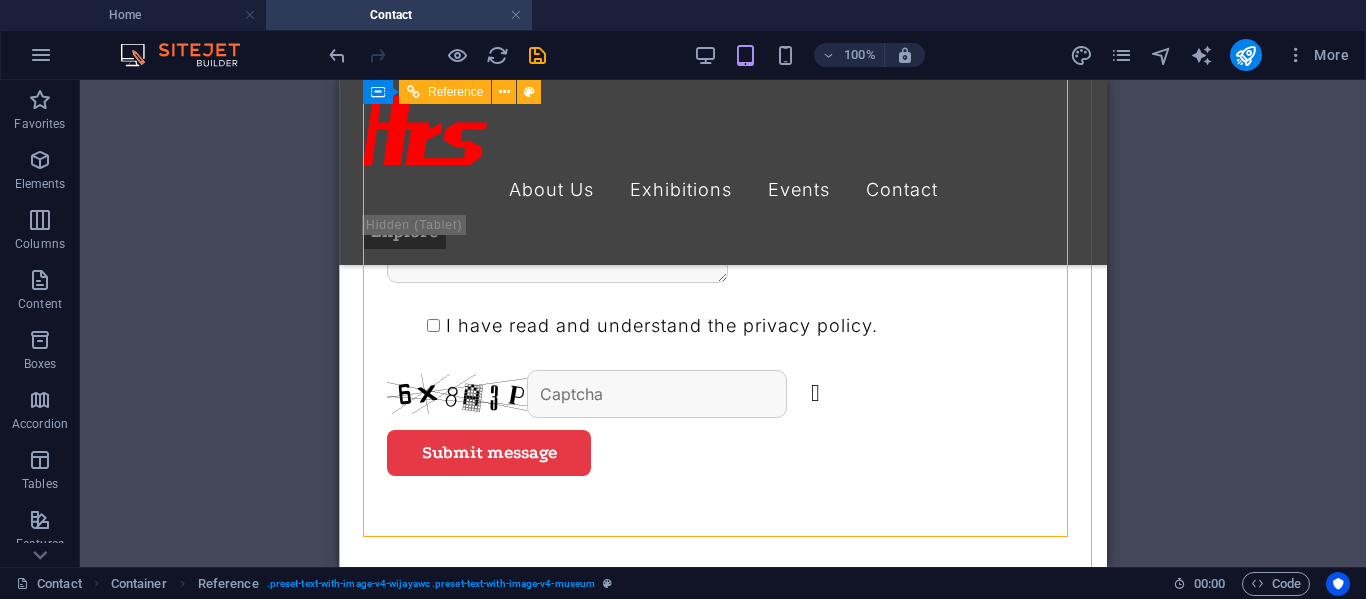 click on "Unreadable? Load new" at bounding box center [723, 394] 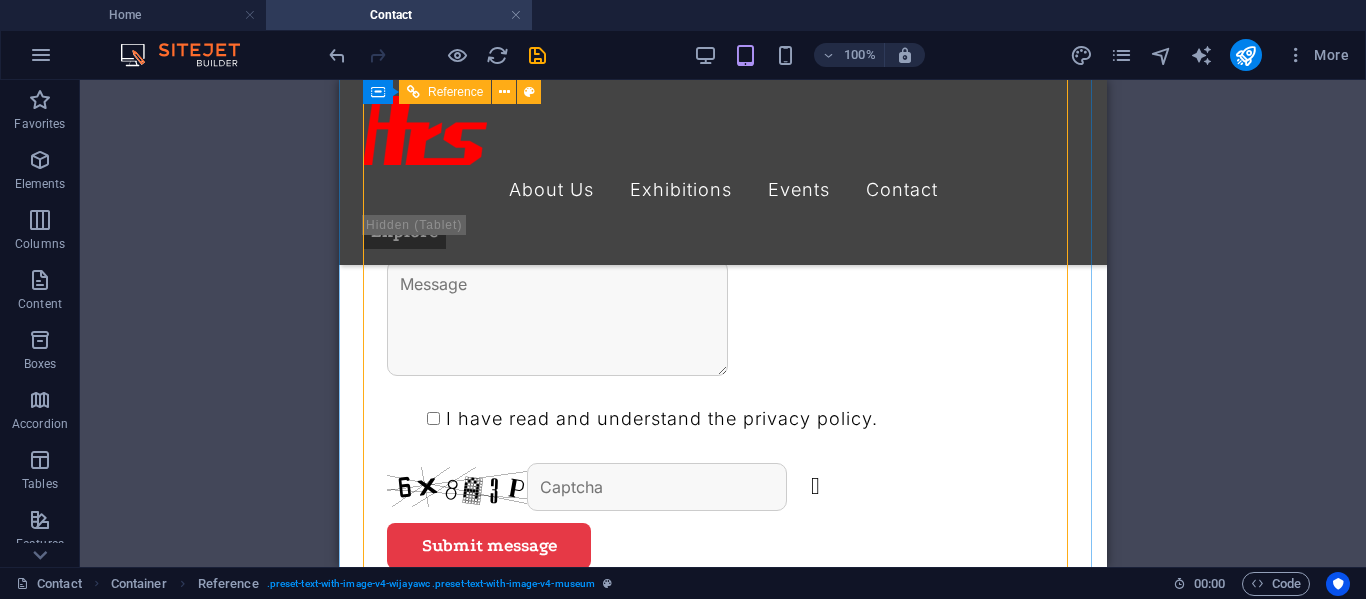 scroll, scrollTop: 1000, scrollLeft: 0, axis: vertical 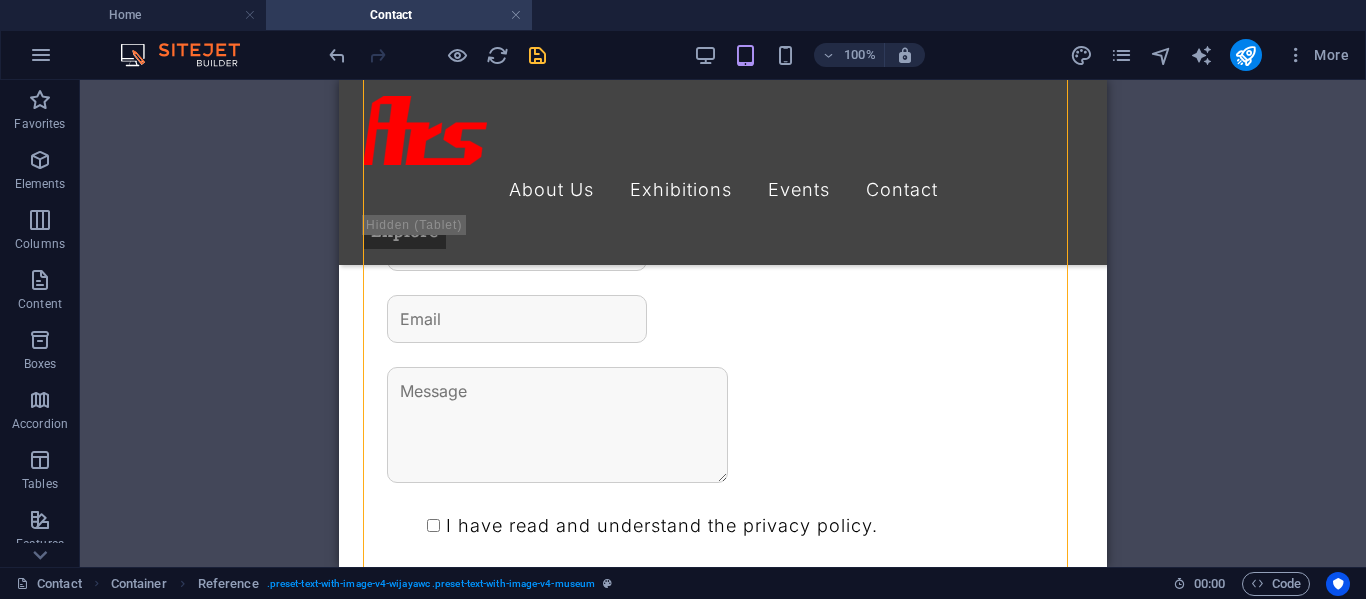 click at bounding box center (537, 55) 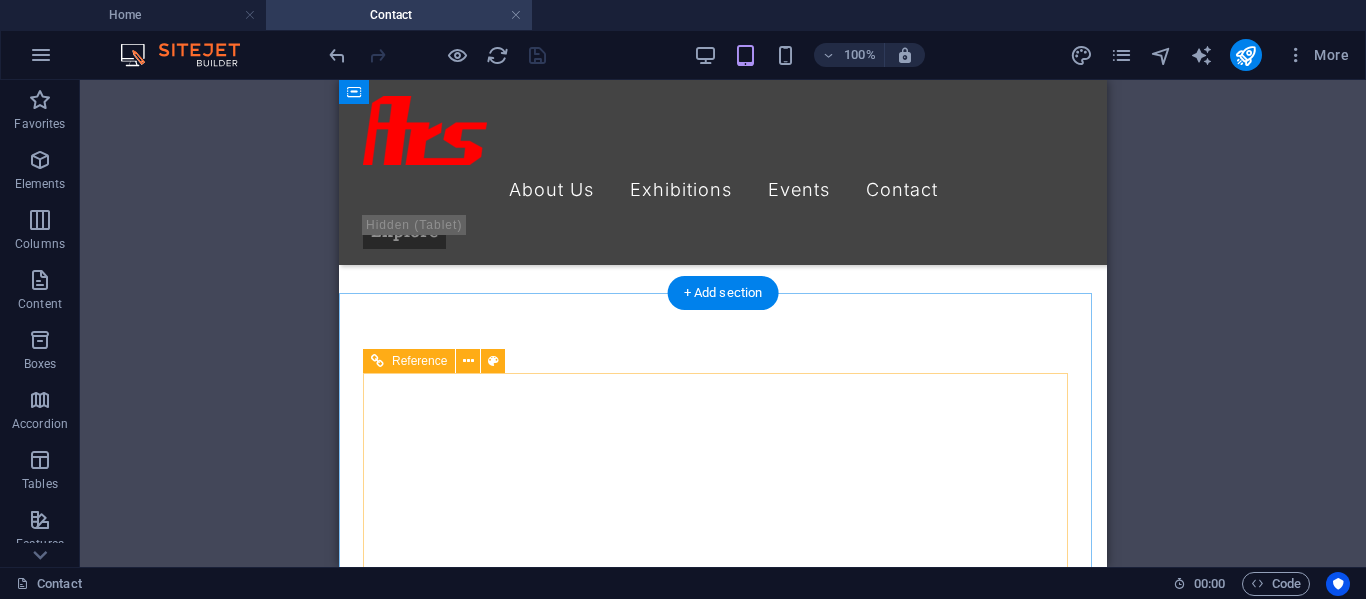 scroll, scrollTop: 300, scrollLeft: 0, axis: vertical 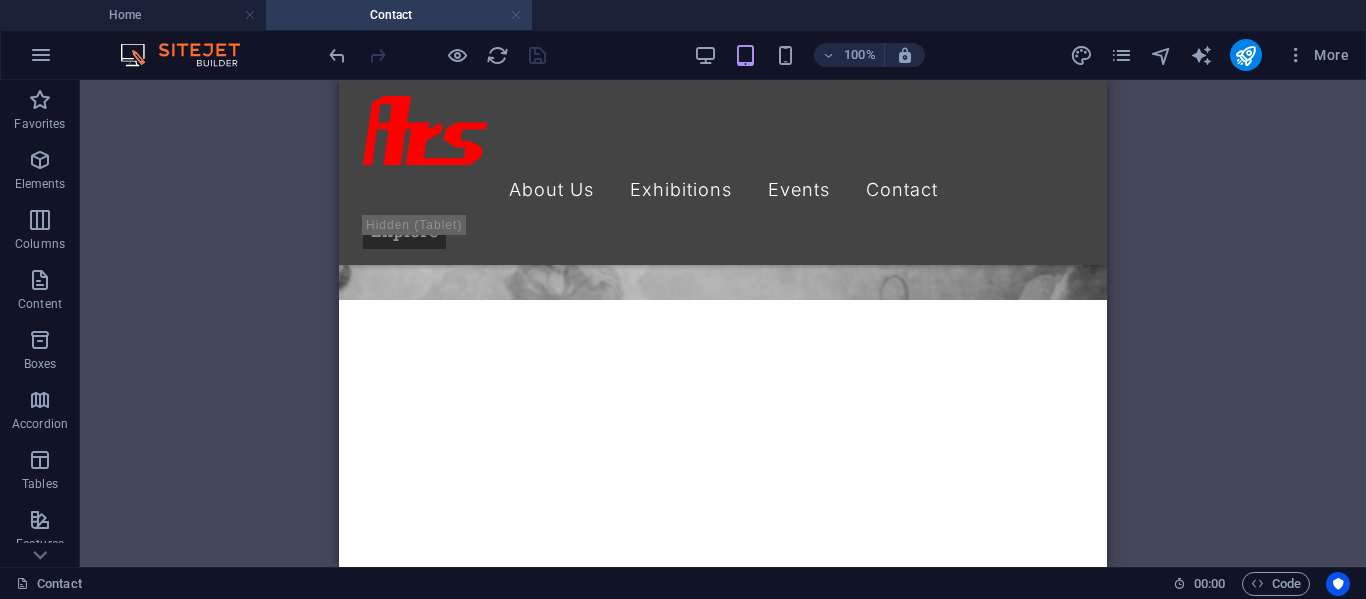 click at bounding box center (516, 15) 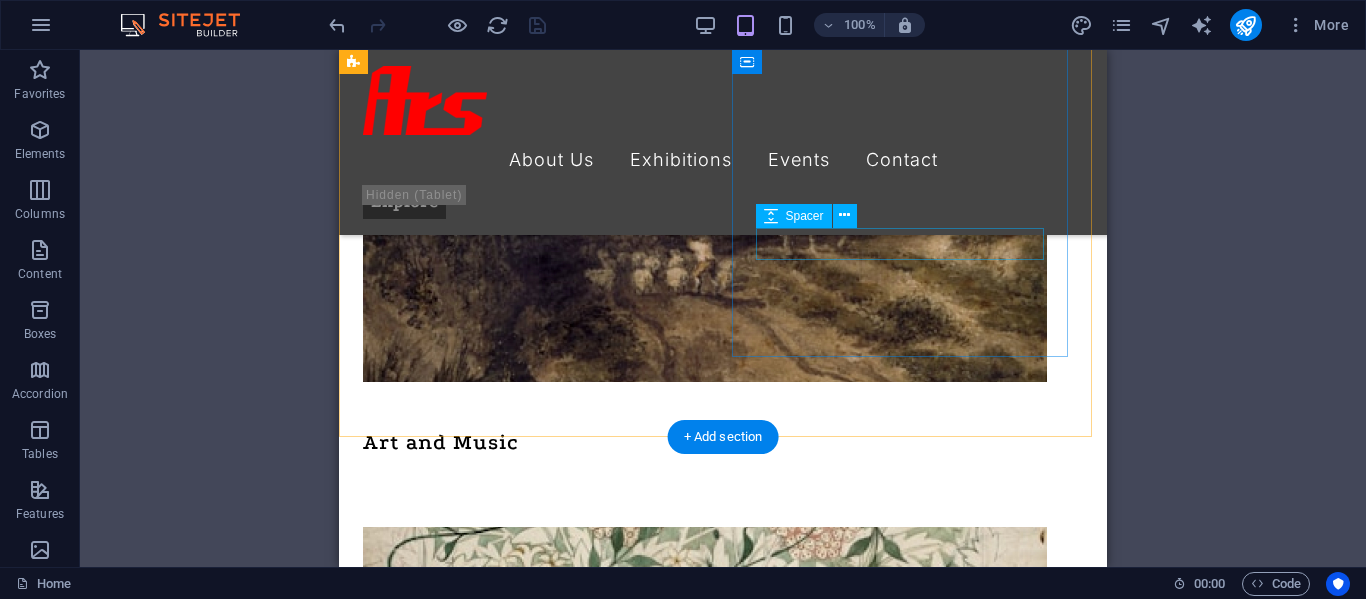 scroll, scrollTop: 3100, scrollLeft: 0, axis: vertical 